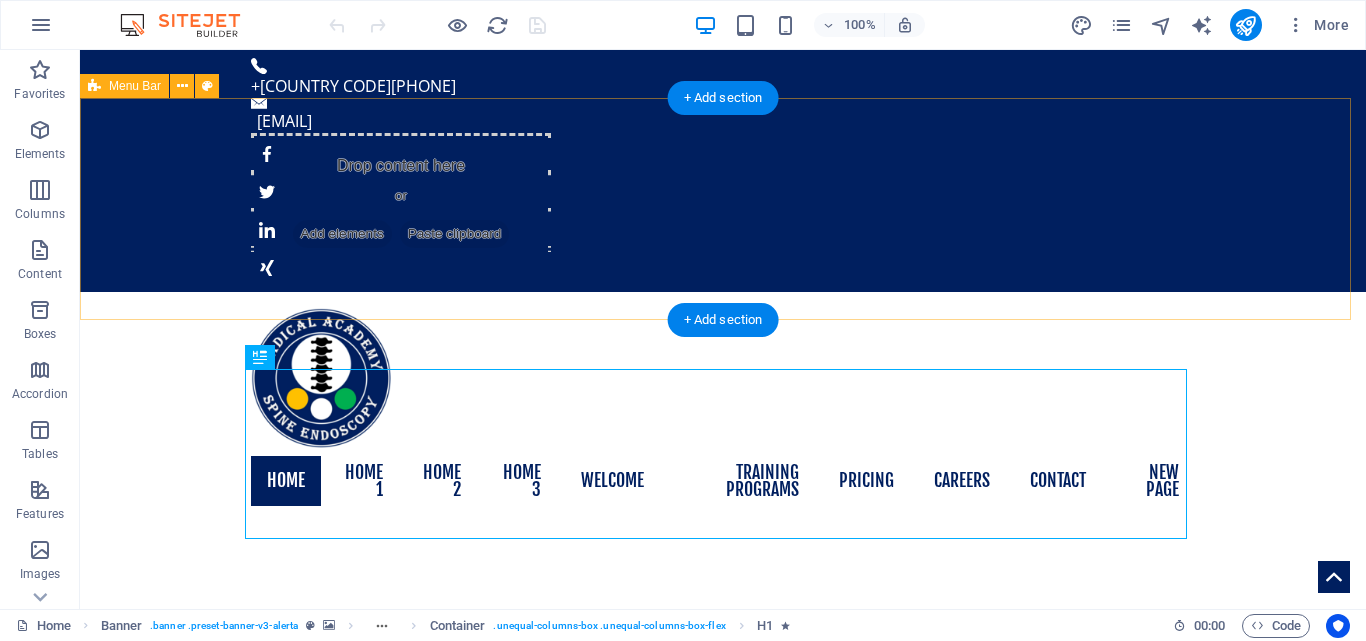 scroll, scrollTop: 0, scrollLeft: 0, axis: both 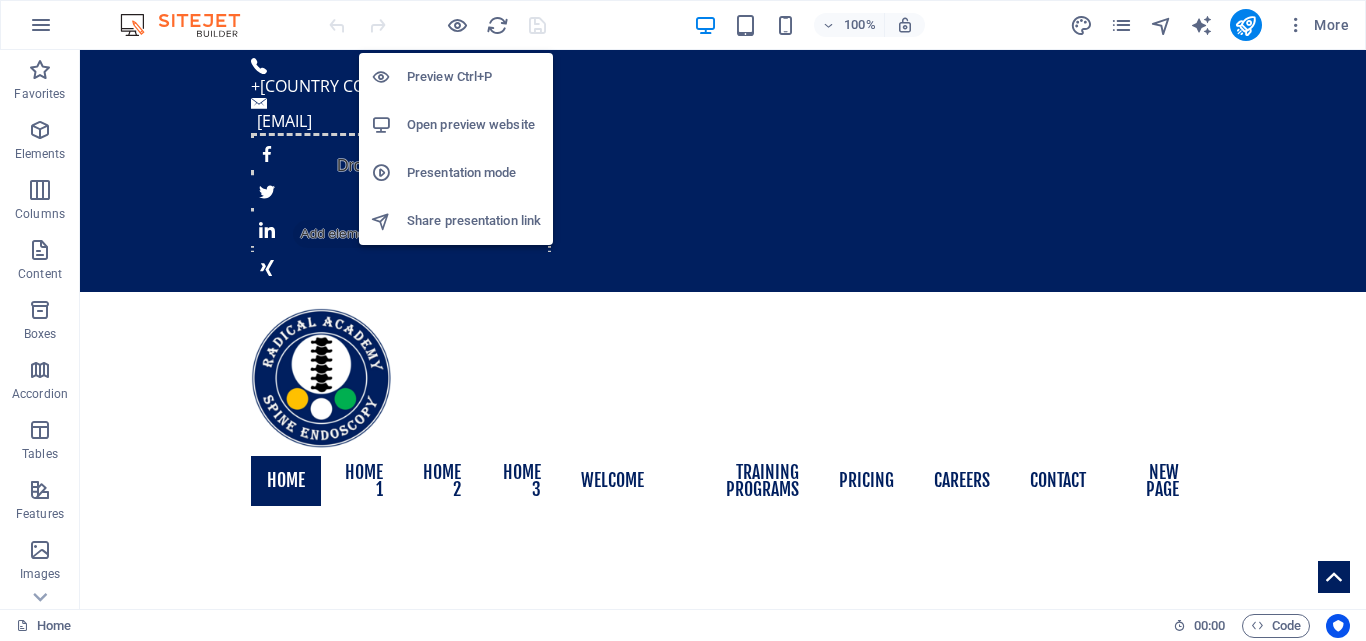 click on "Open preview website" at bounding box center (474, 125) 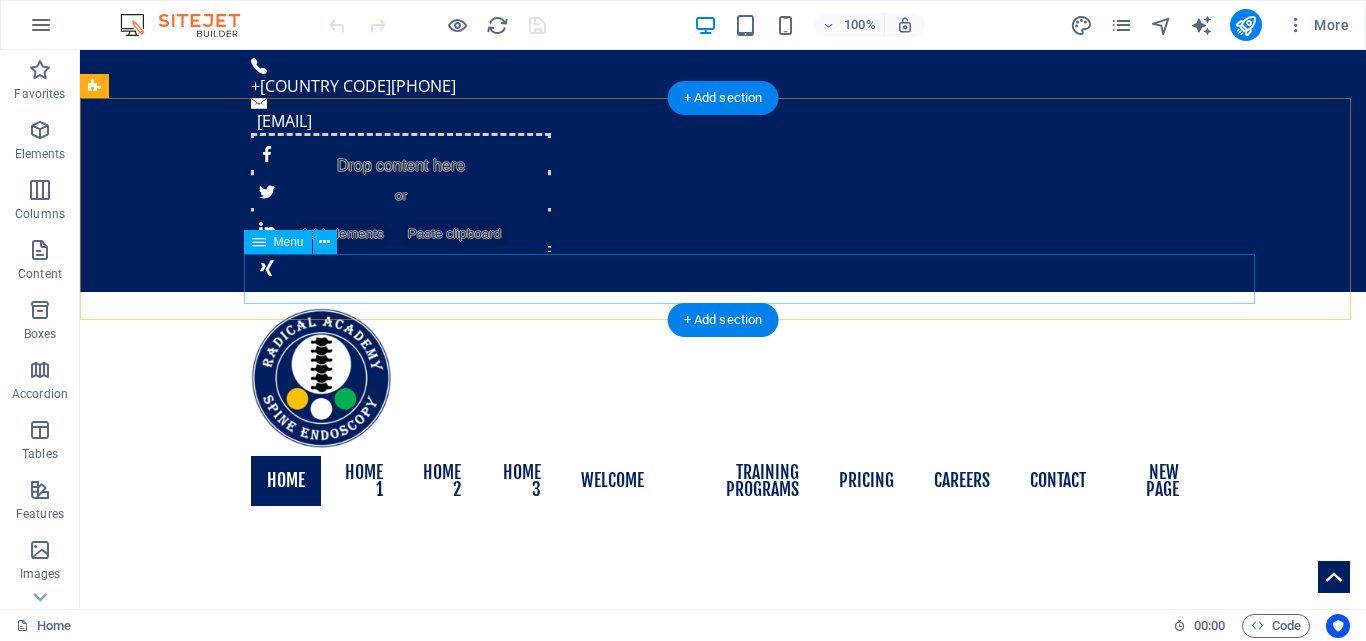 click on "Home Home 1 Home 2 Home 3 Welcome About us Our Team Training Programs Mentorship Fellowship Pricing Careers Contact New page" at bounding box center [723, 481] 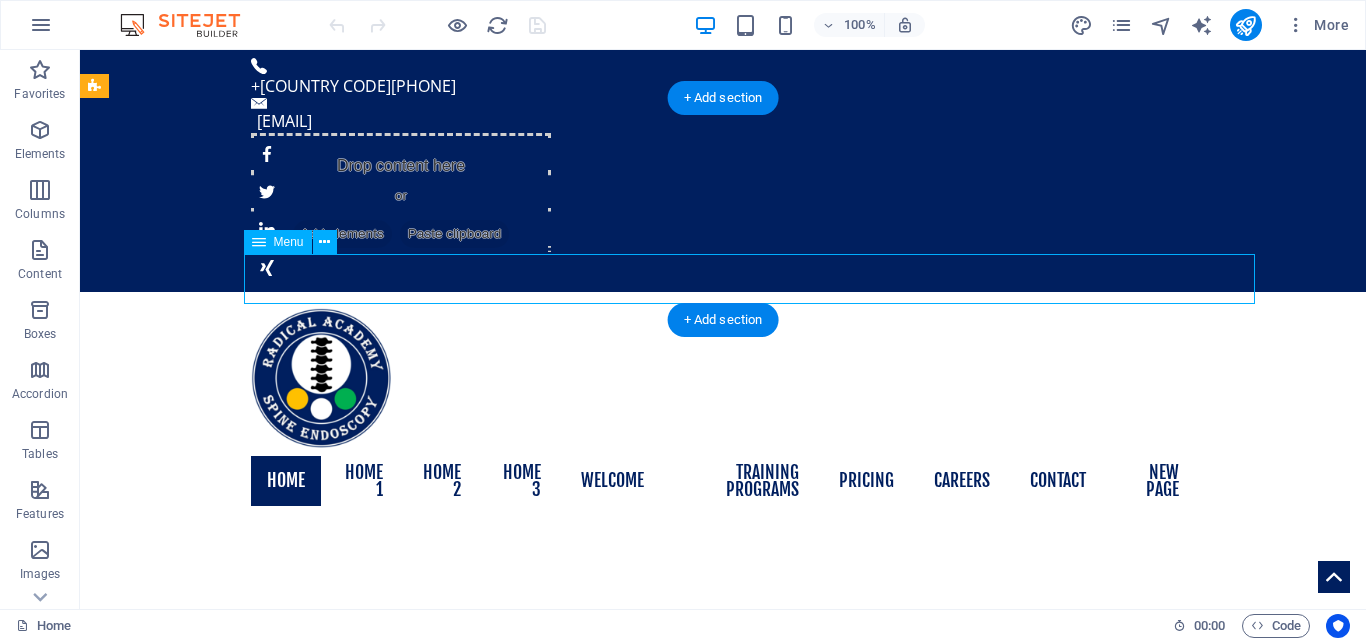 click on "Home Home 1 Home 2 Home 3 Welcome About us Our Team Training Programs Mentorship Fellowship Pricing Careers Contact New page" at bounding box center [723, 481] 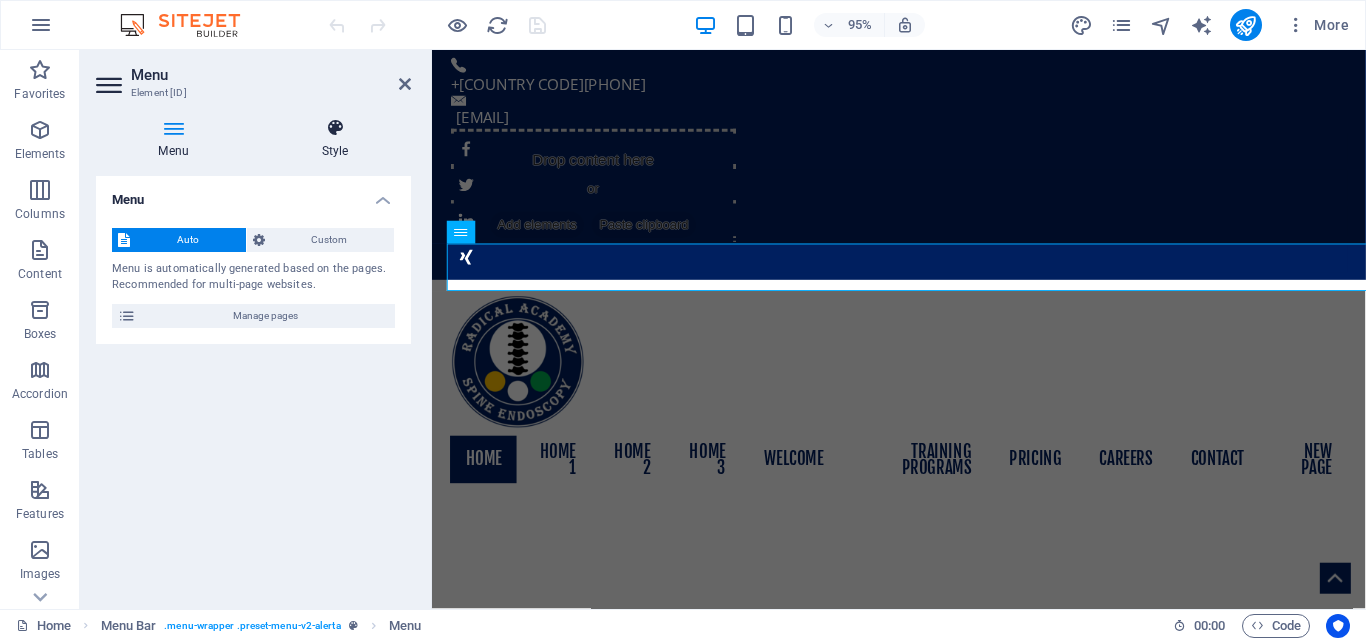 click on "Style" at bounding box center (335, 139) 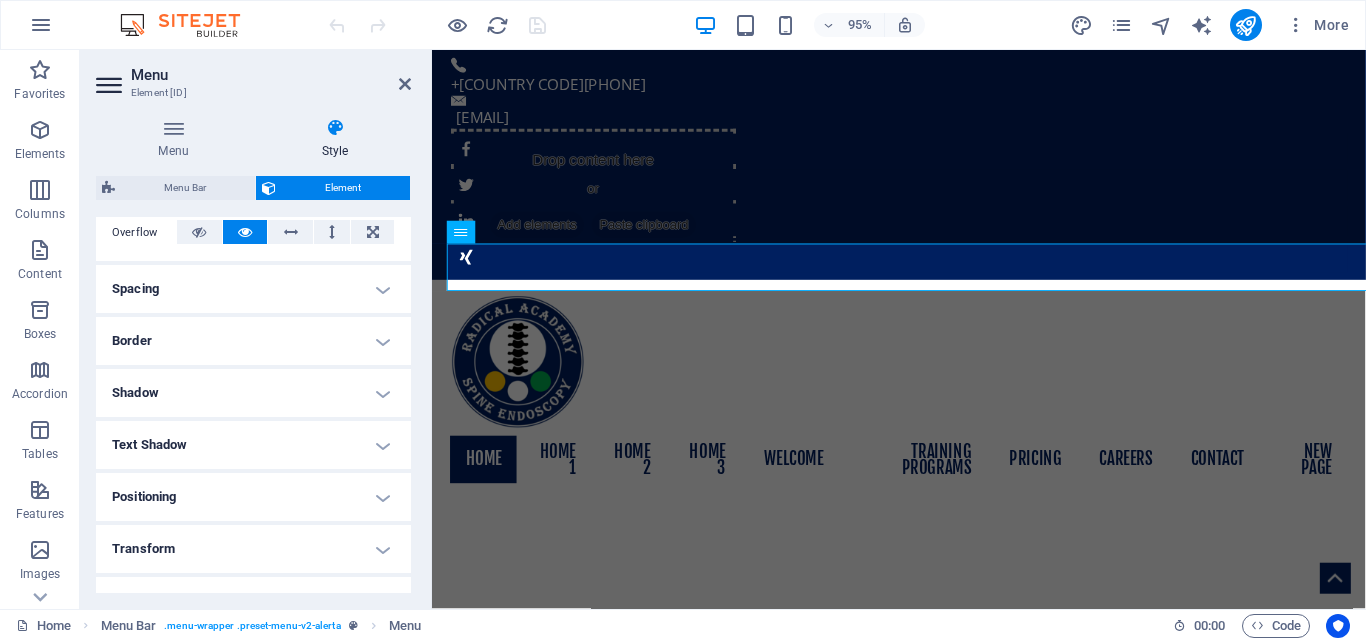 scroll, scrollTop: 0, scrollLeft: 0, axis: both 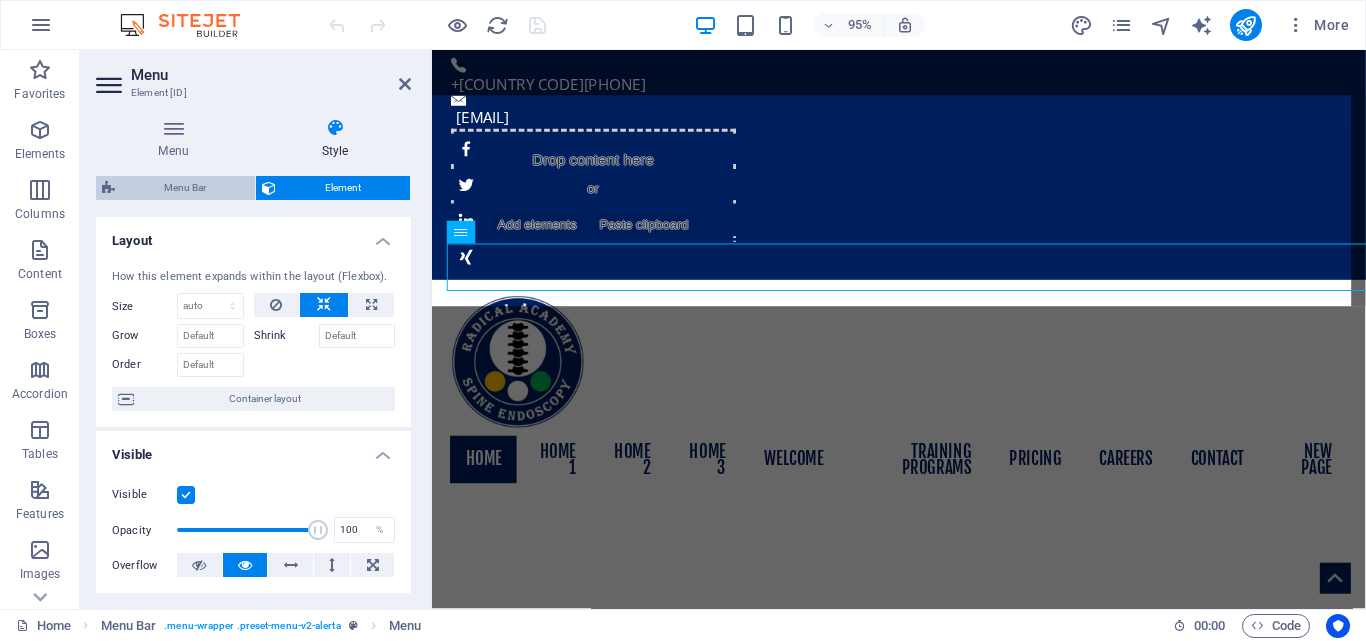 click on "Menu Bar" at bounding box center [185, 188] 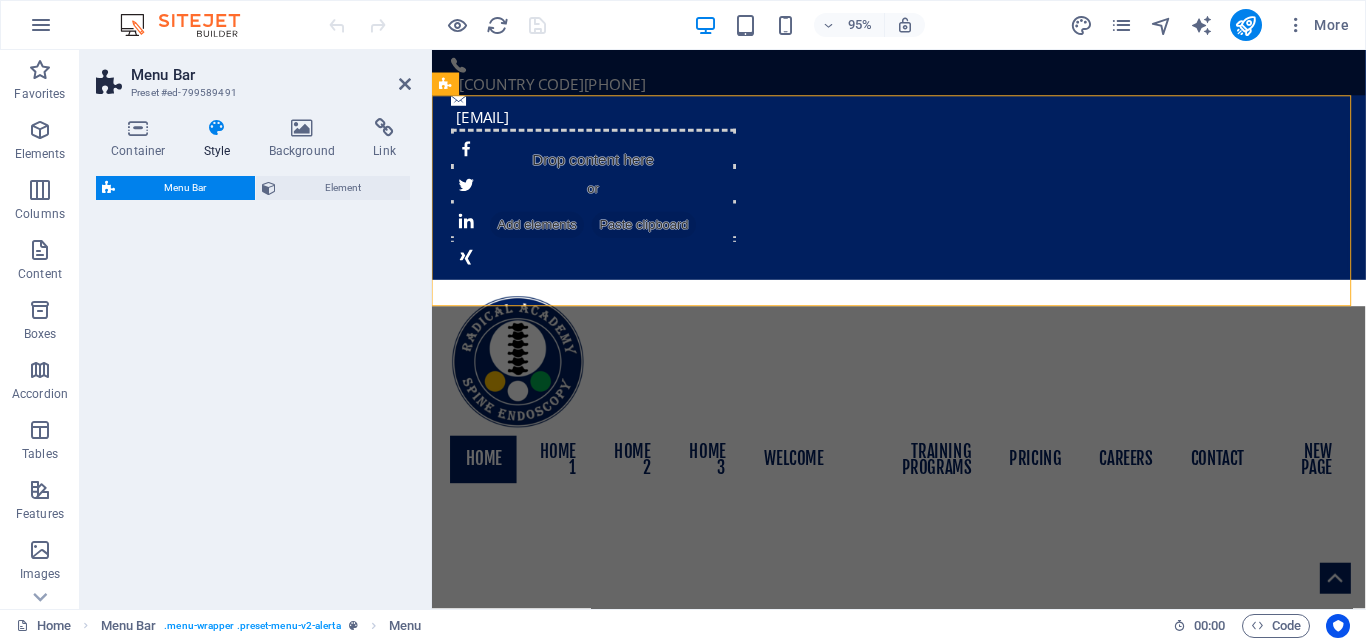 select on "rem" 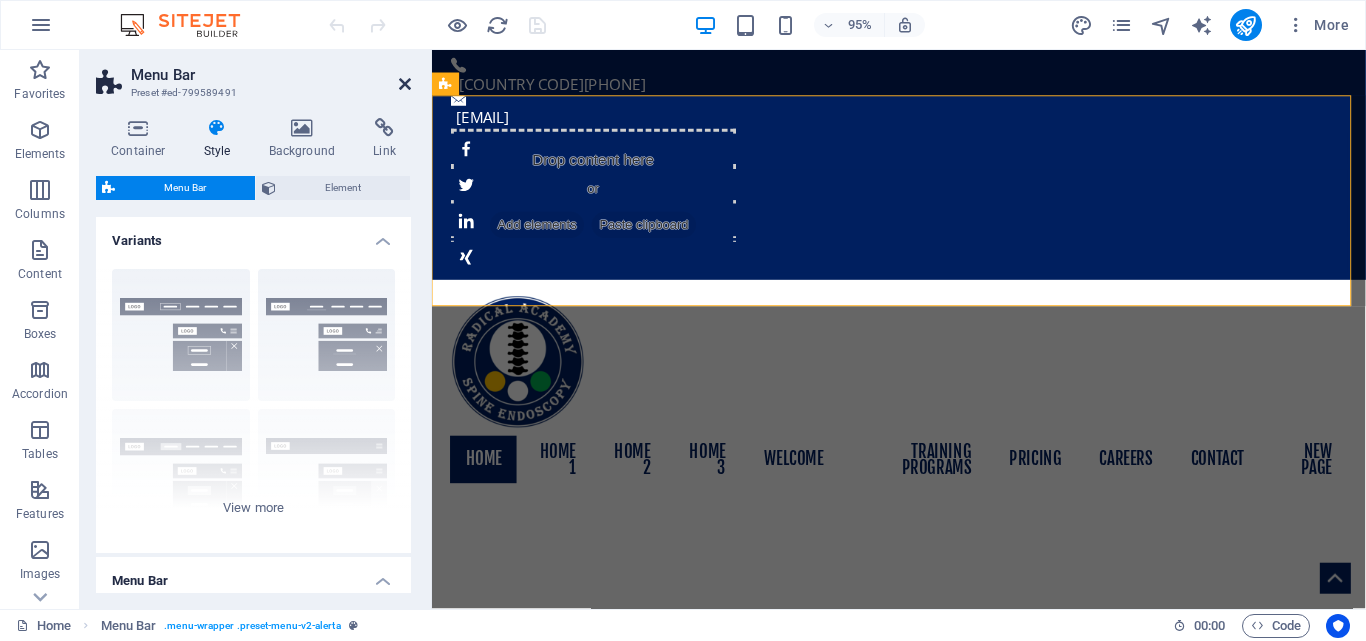 click at bounding box center [405, 84] 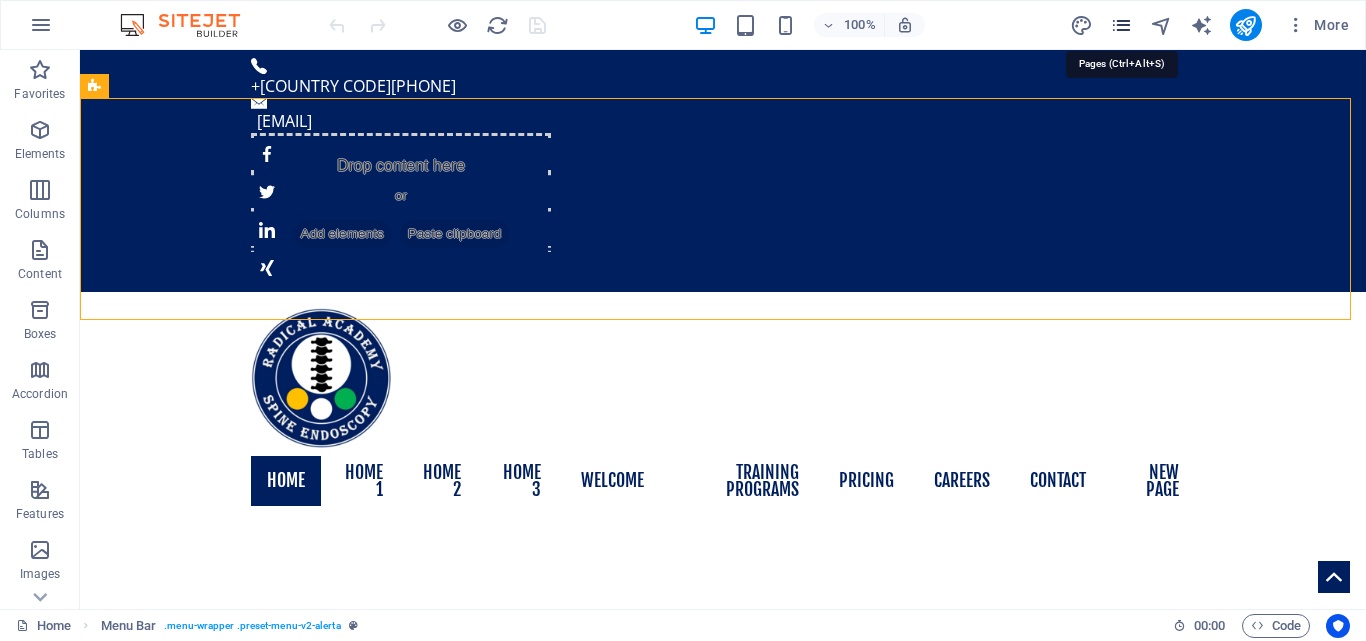 click at bounding box center (1121, 25) 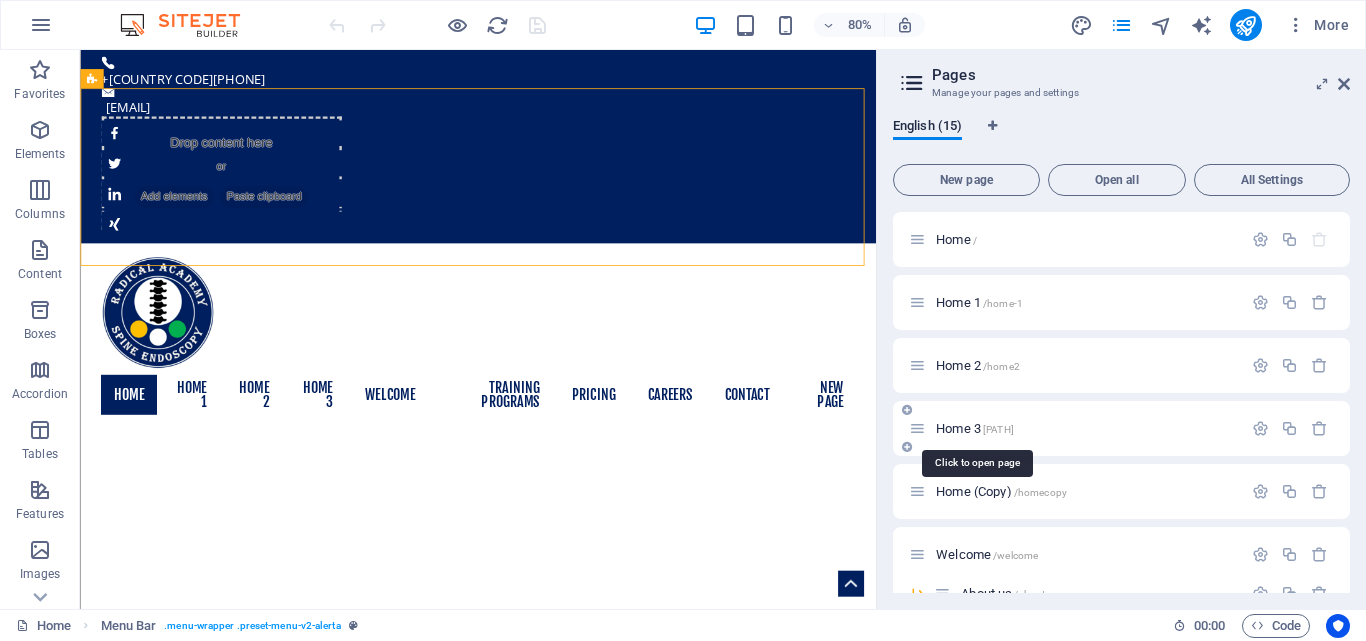 click on "Home 3 /home3" at bounding box center [975, 428] 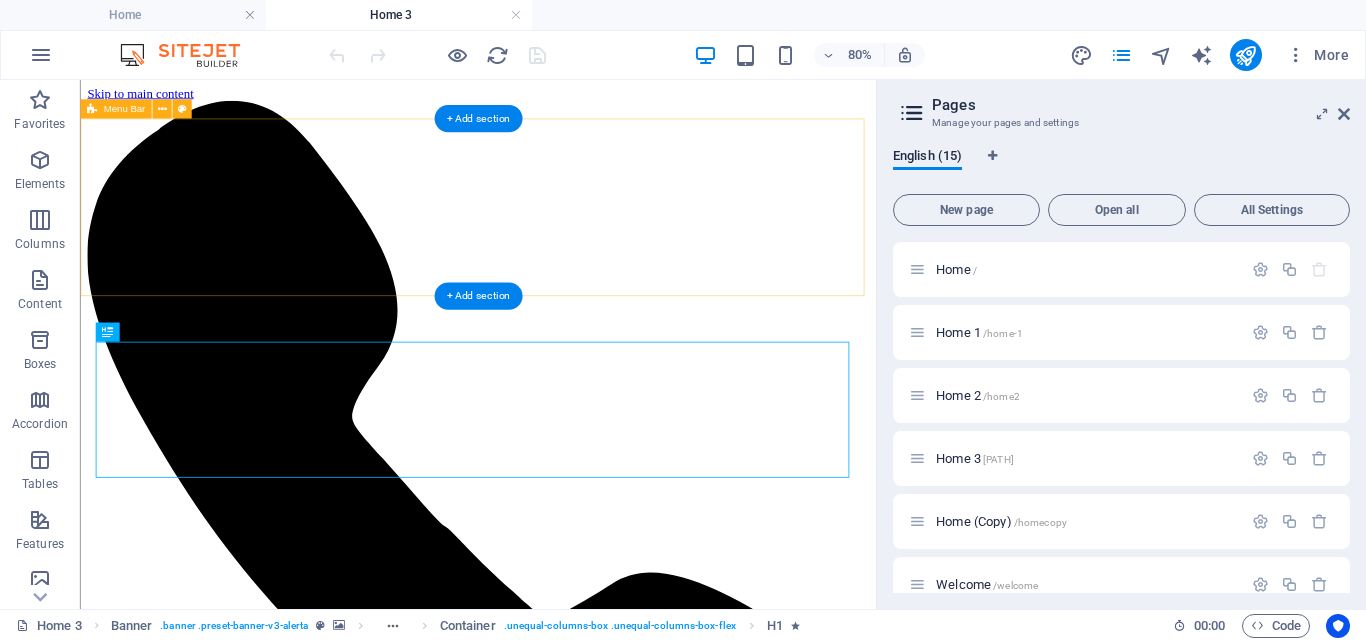 scroll, scrollTop: 0, scrollLeft: 0, axis: both 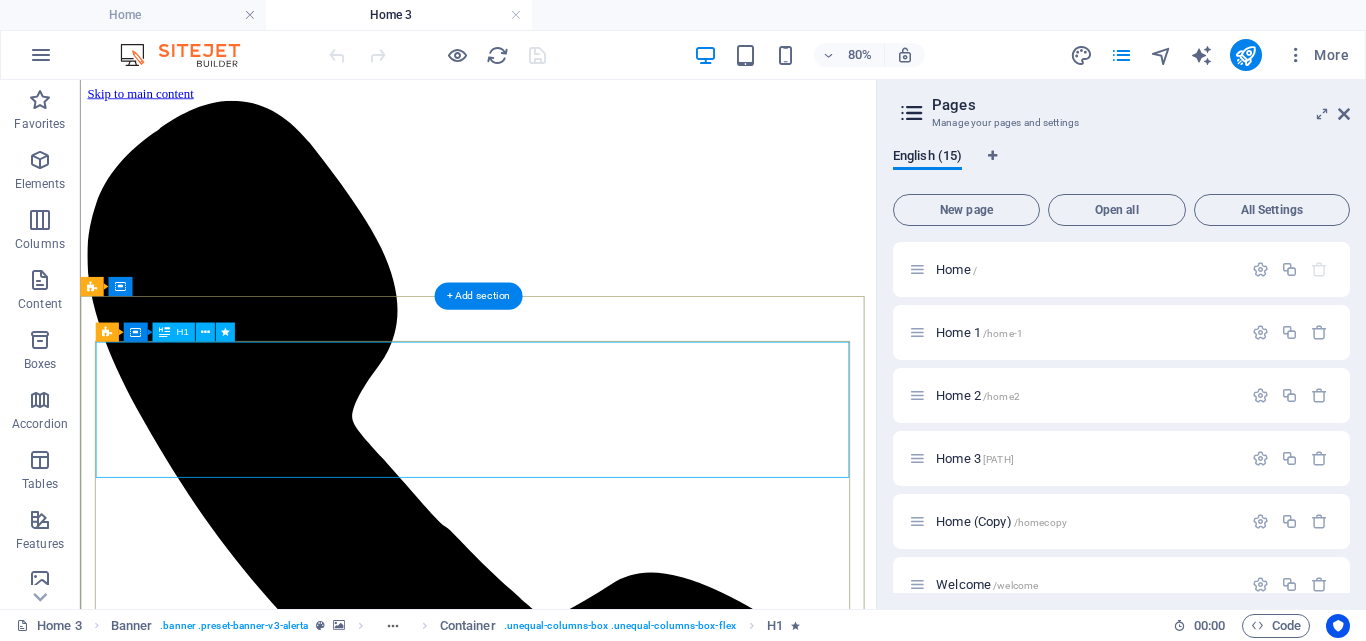 click on "Radical Academy of SPINE ENDOSCOPY TRAINING" at bounding box center (577, 8617) 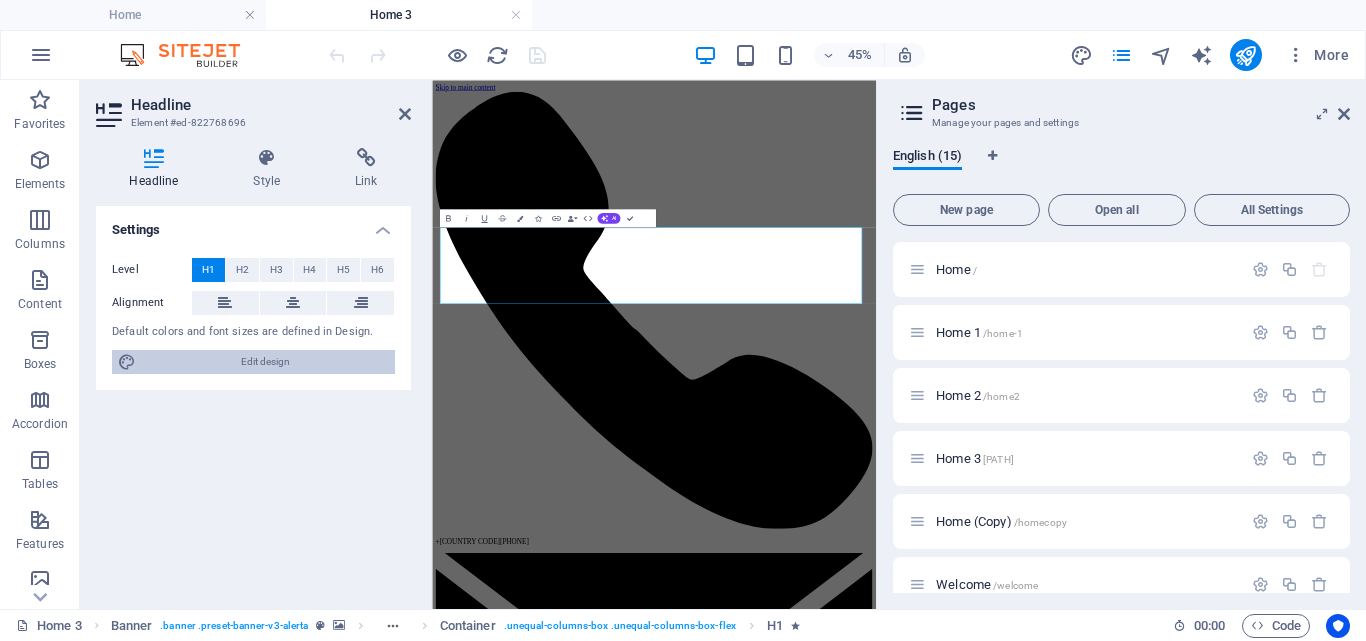 drag, startPoint x: 252, startPoint y: 356, endPoint x: 511, endPoint y: 771, distance: 489.18912 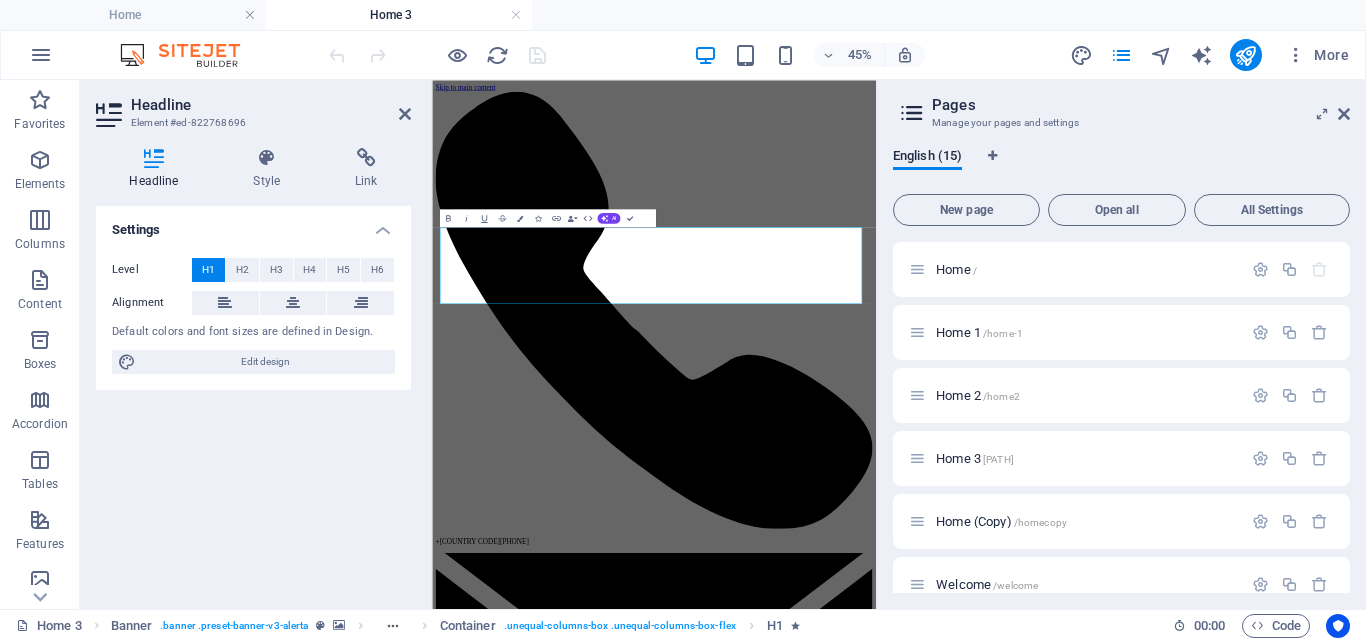 select on "px" 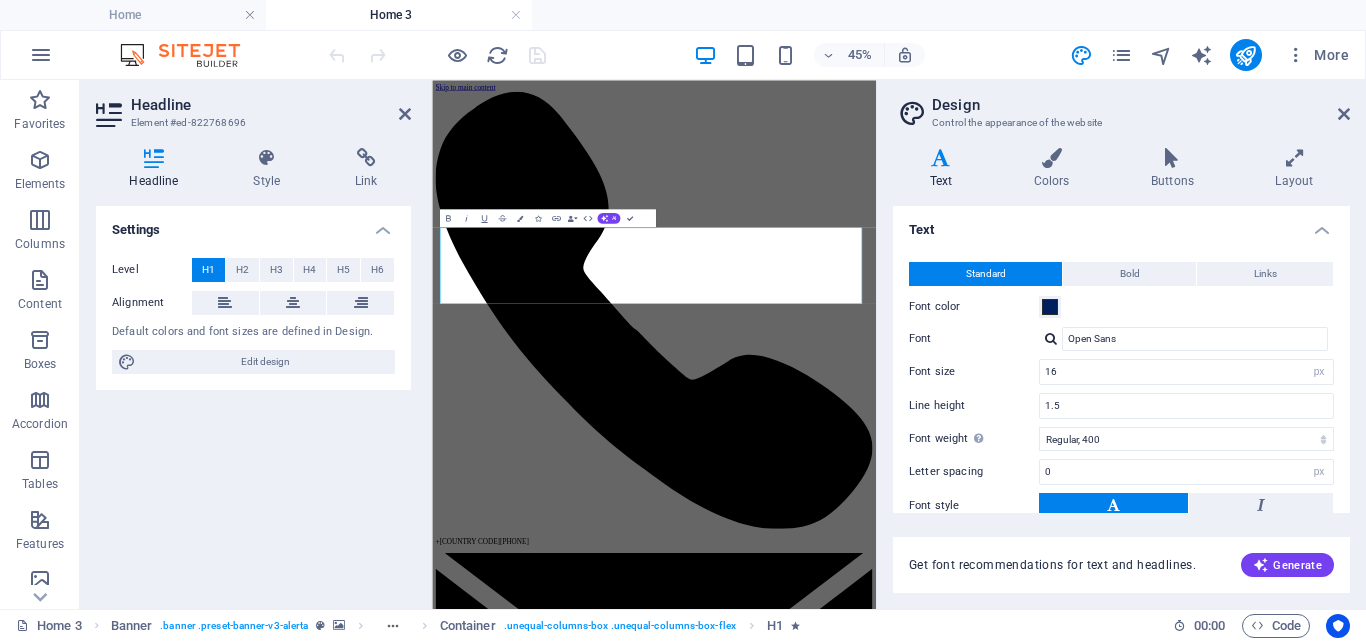 scroll, scrollTop: 149, scrollLeft: 0, axis: vertical 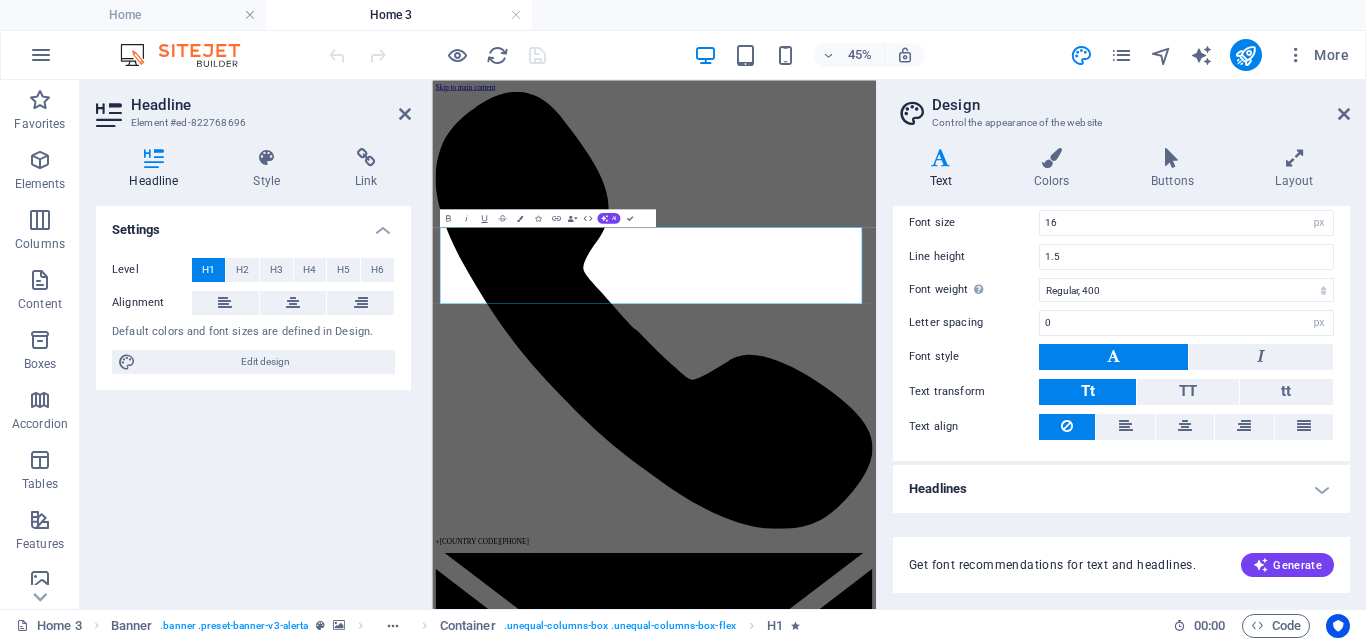 drag, startPoint x: 1225, startPoint y: 497, endPoint x: 1078, endPoint y: 499, distance: 147.01361 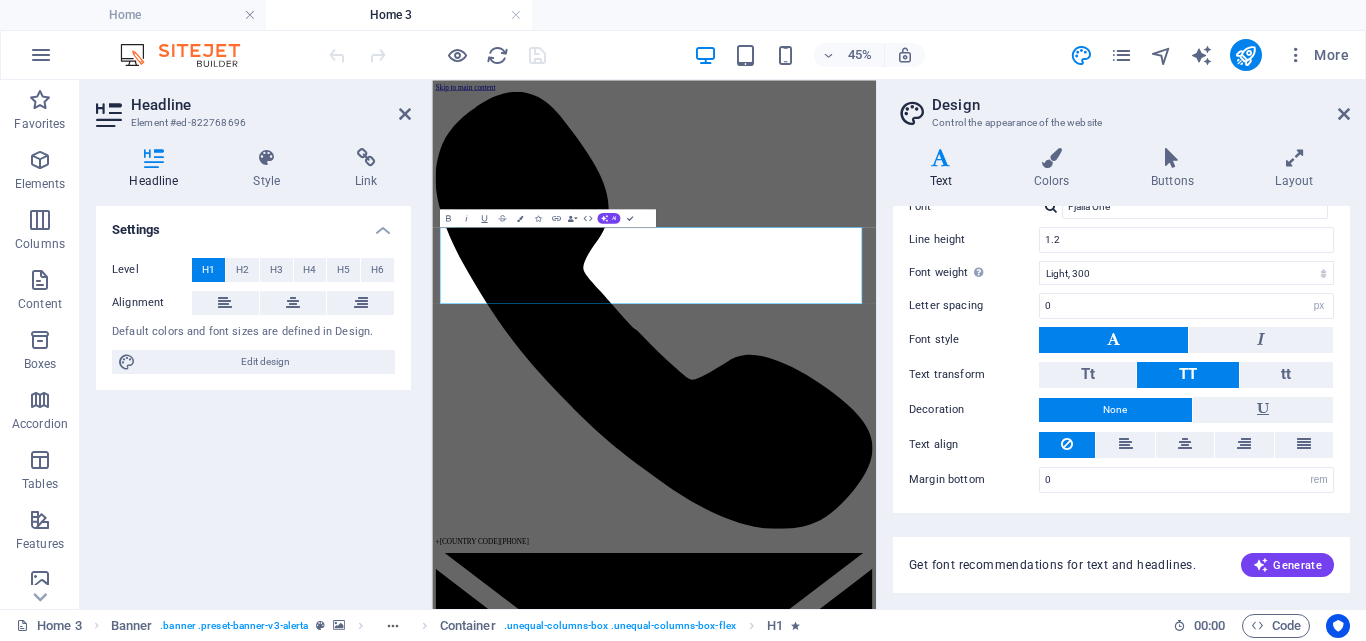 scroll, scrollTop: 207, scrollLeft: 0, axis: vertical 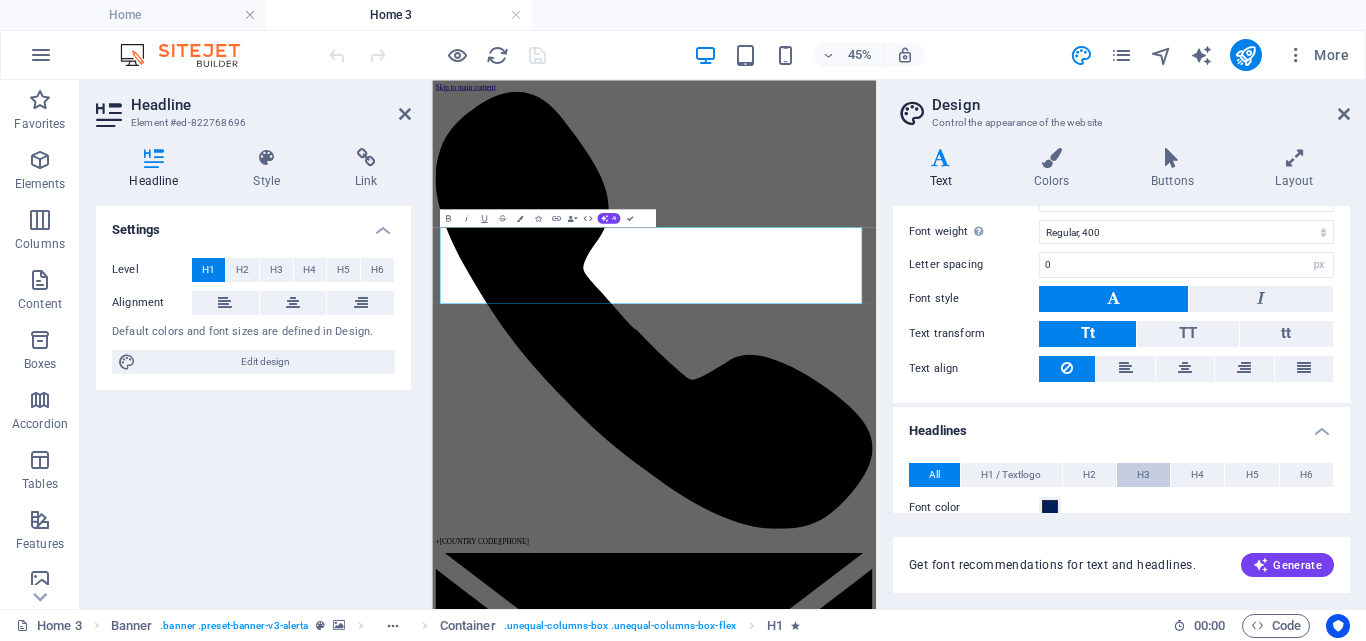 click on "H3" at bounding box center (1143, 475) 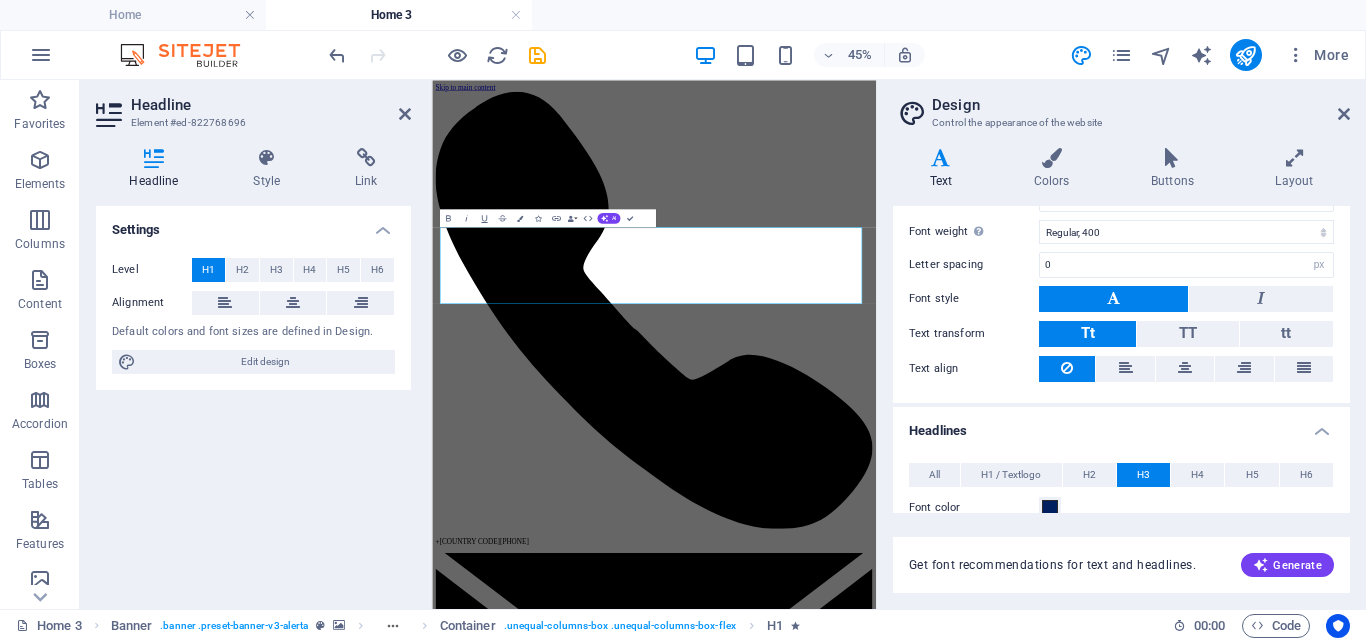 drag, startPoint x: 1350, startPoint y: 378, endPoint x: 1351, endPoint y: 410, distance: 32.01562 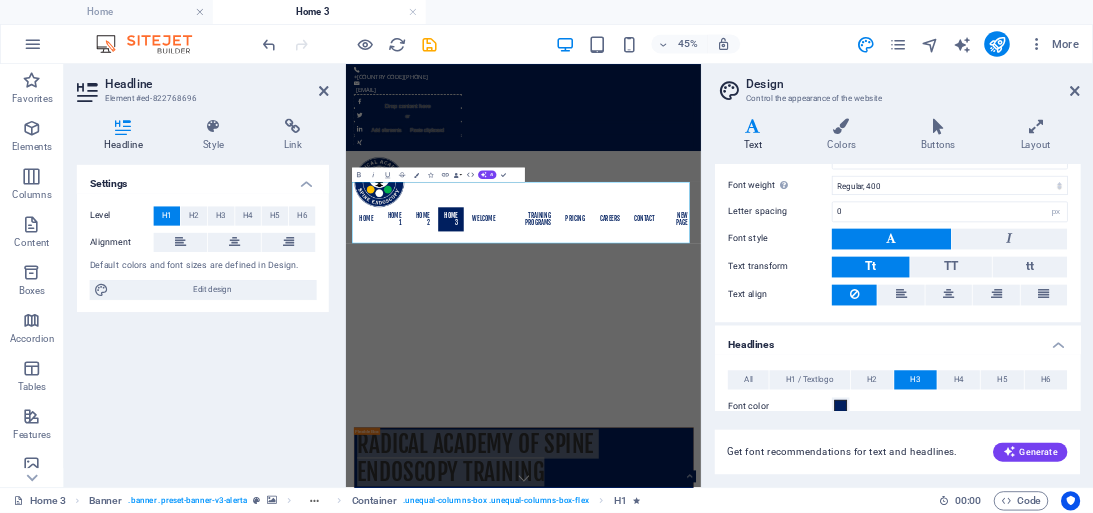 scroll, scrollTop: 0, scrollLeft: 0, axis: both 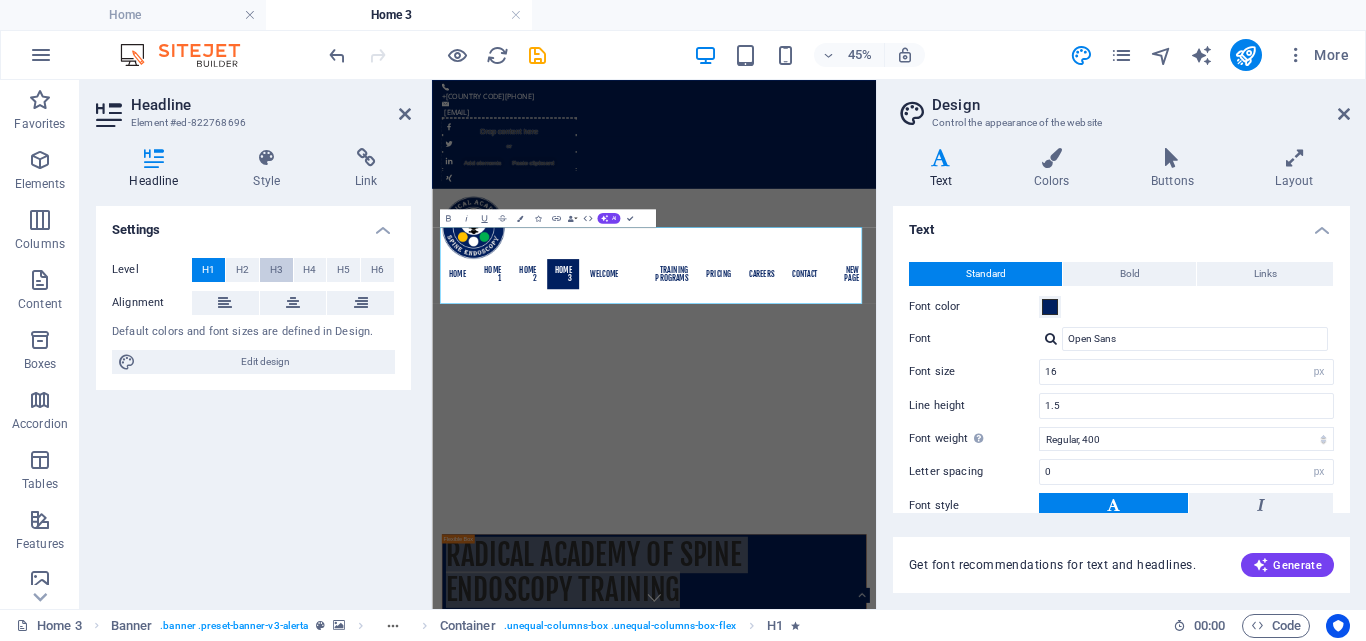 click on "H3" at bounding box center (276, 270) 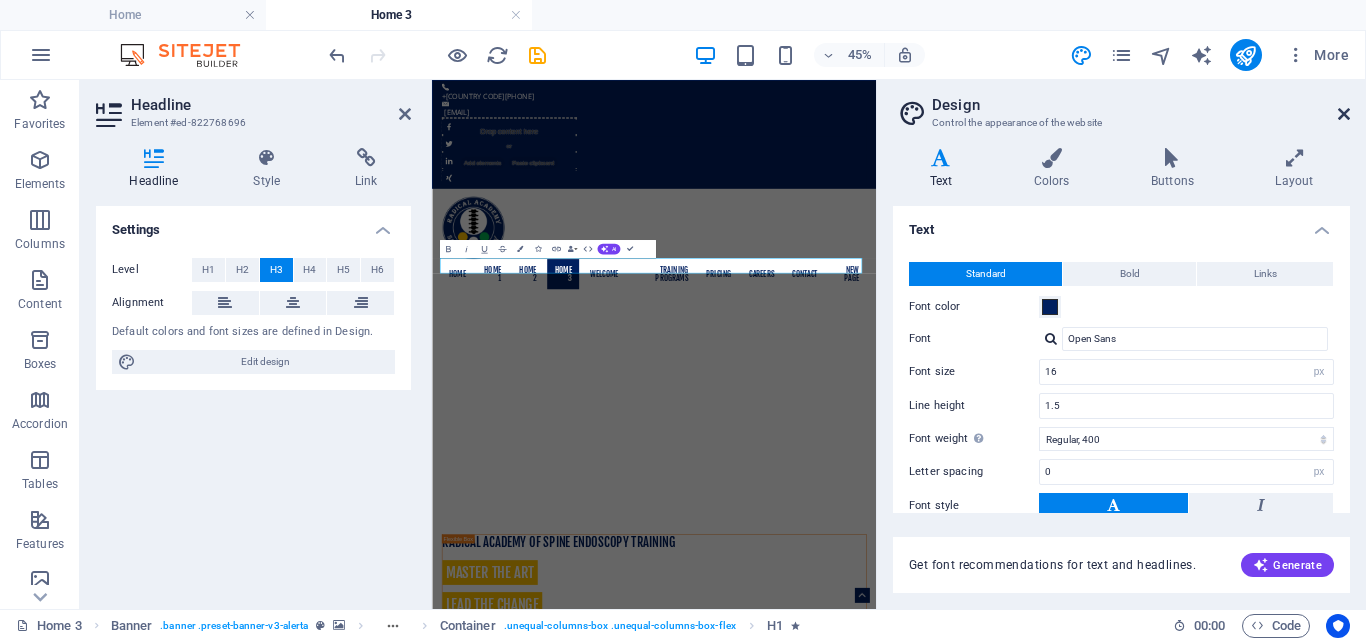 click at bounding box center (1344, 114) 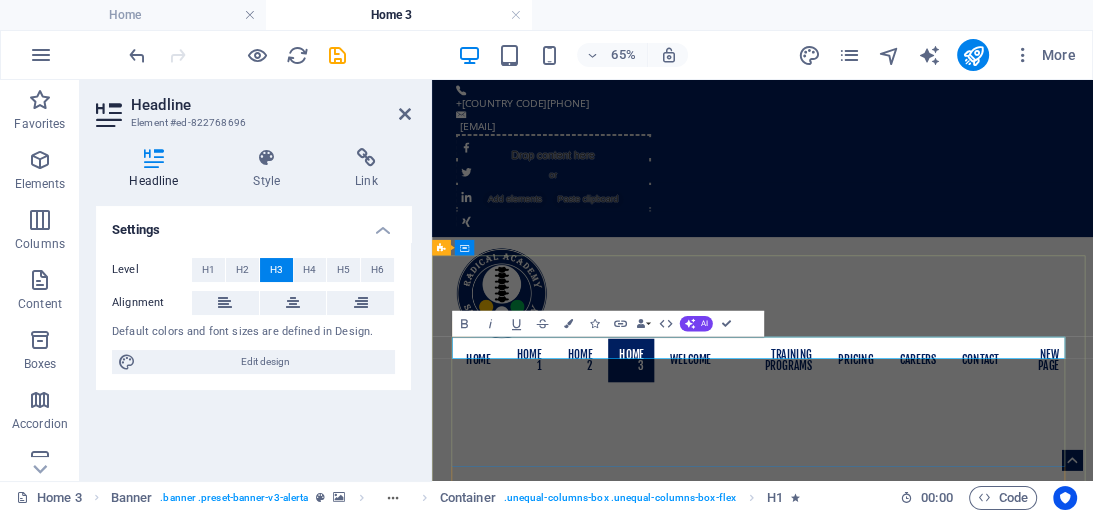 click on "Radical Academy of SPINE ENDOSCOPY TRAINING" at bounding box center [941, 1107] 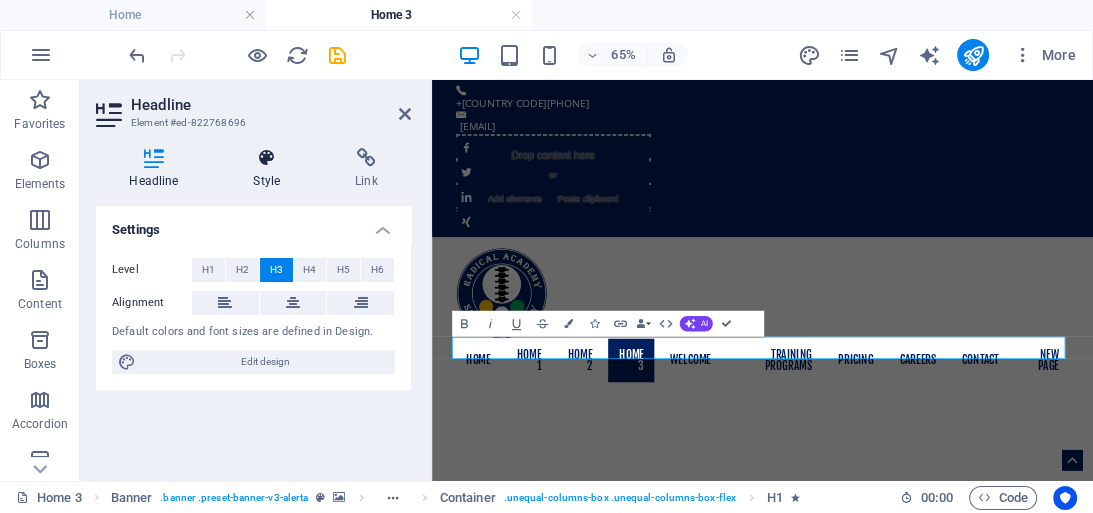 click on "Style" at bounding box center (271, 169) 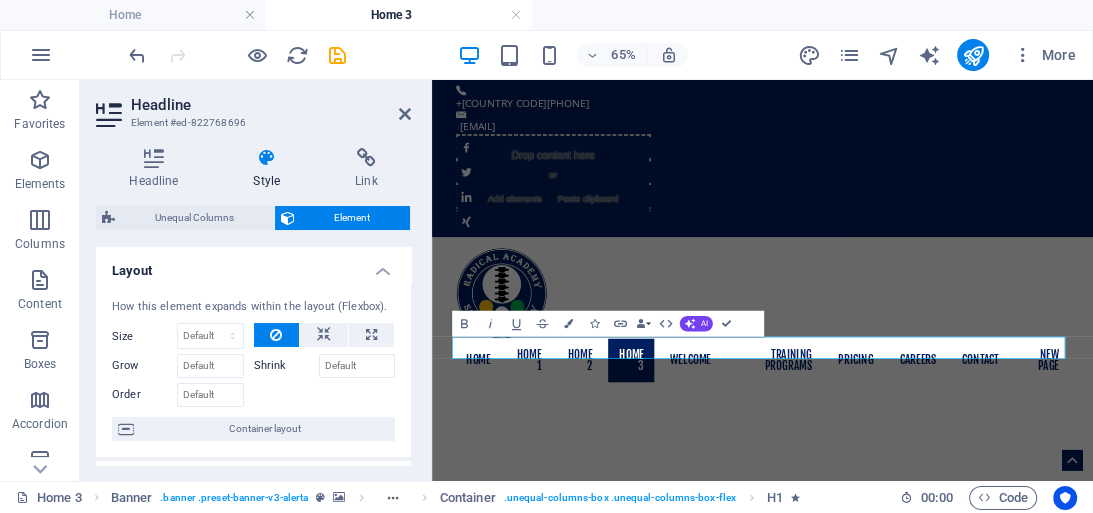 click on "Layout" at bounding box center [253, 265] 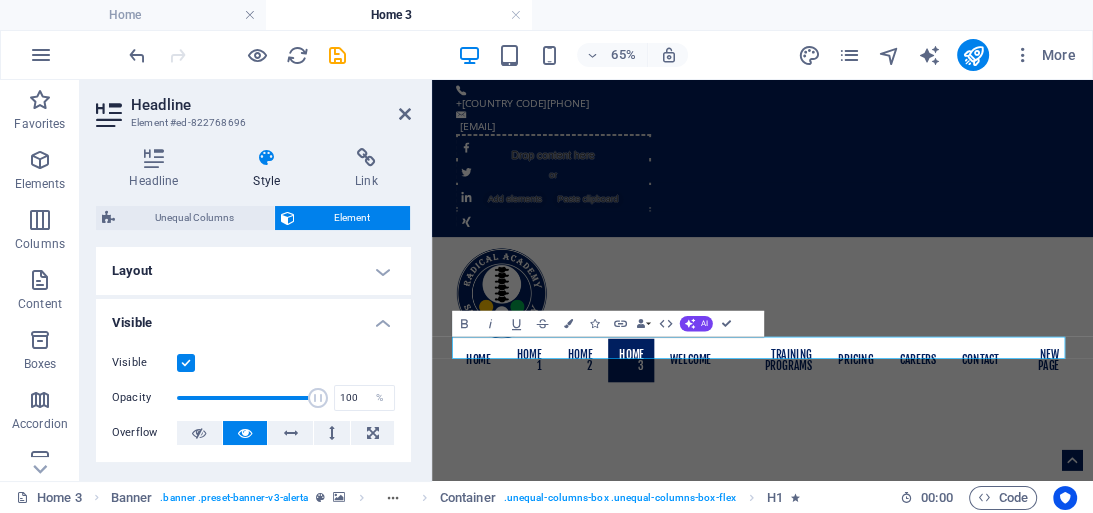 click on "Visible" at bounding box center [253, 317] 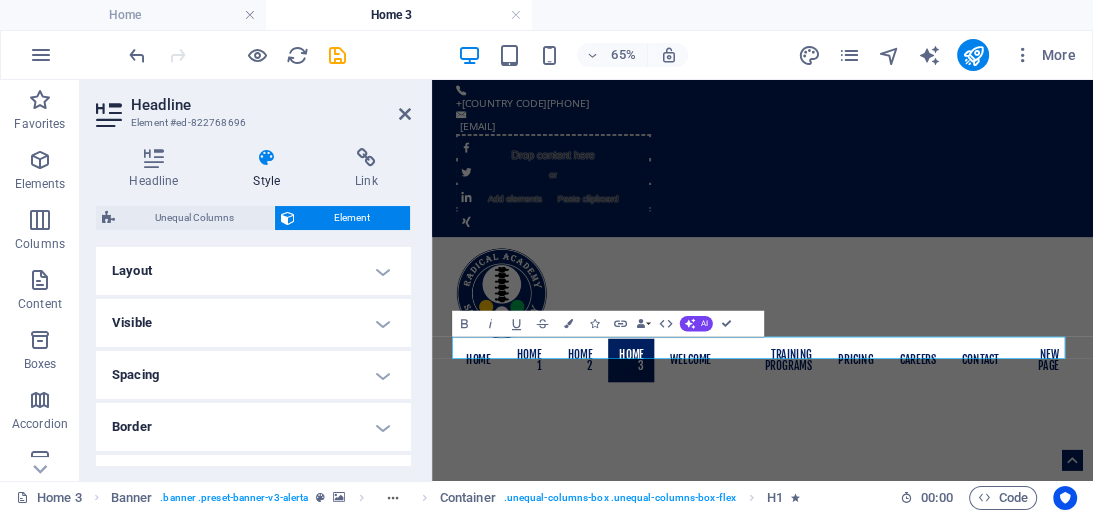 click on "Layout" at bounding box center (253, 271) 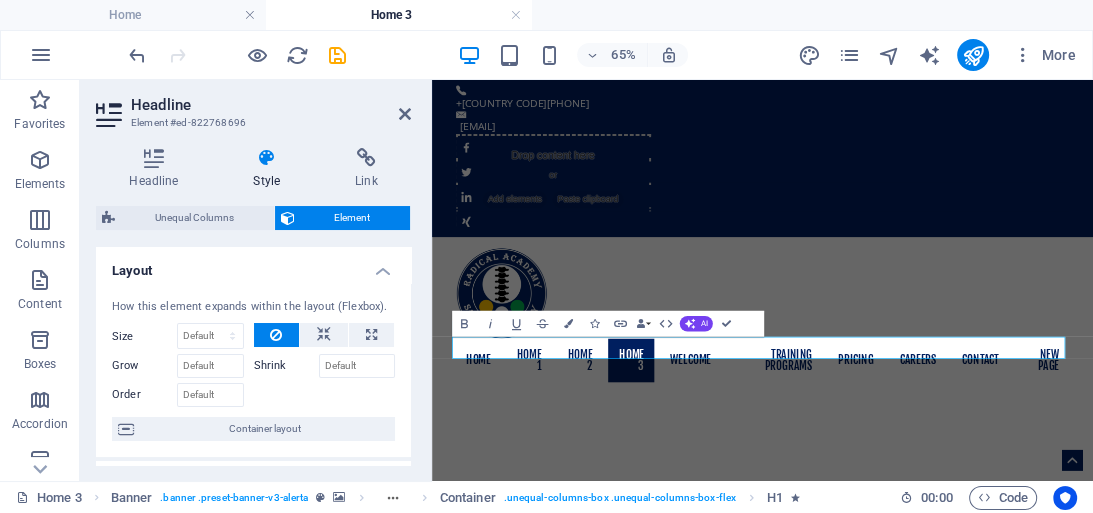 click on "Layout" at bounding box center (253, 265) 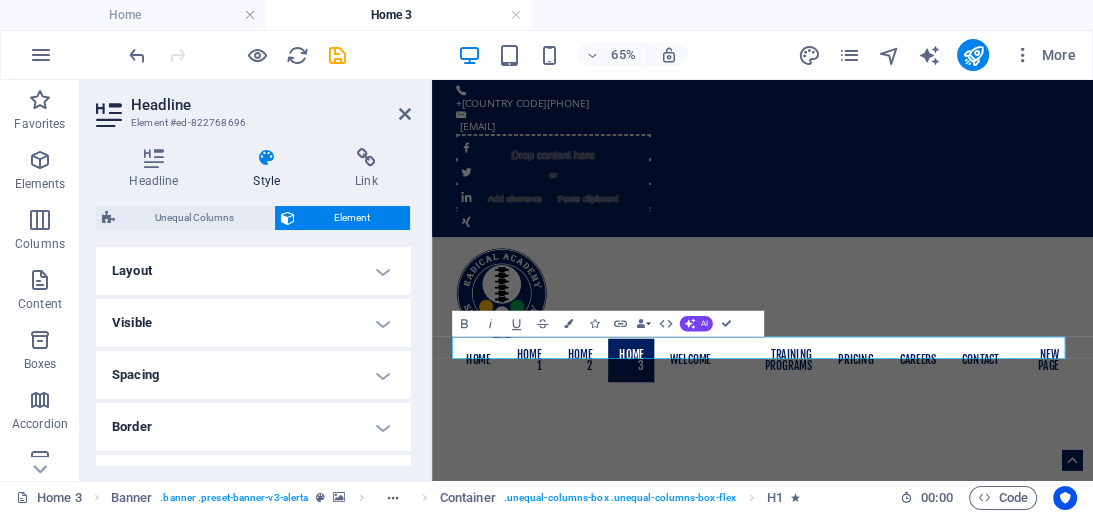 click on "Visible" at bounding box center (253, 323) 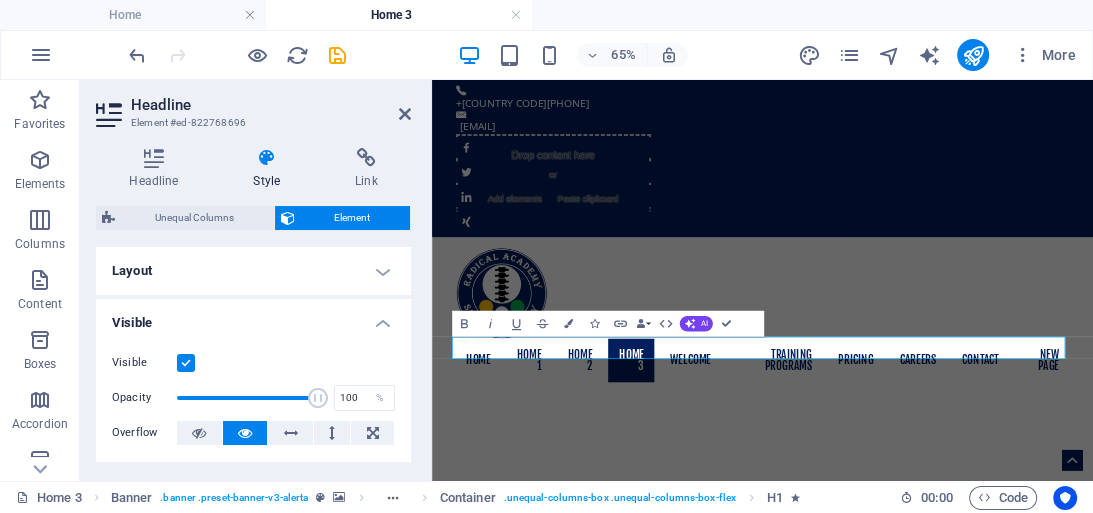 click on "Visible" at bounding box center [253, 317] 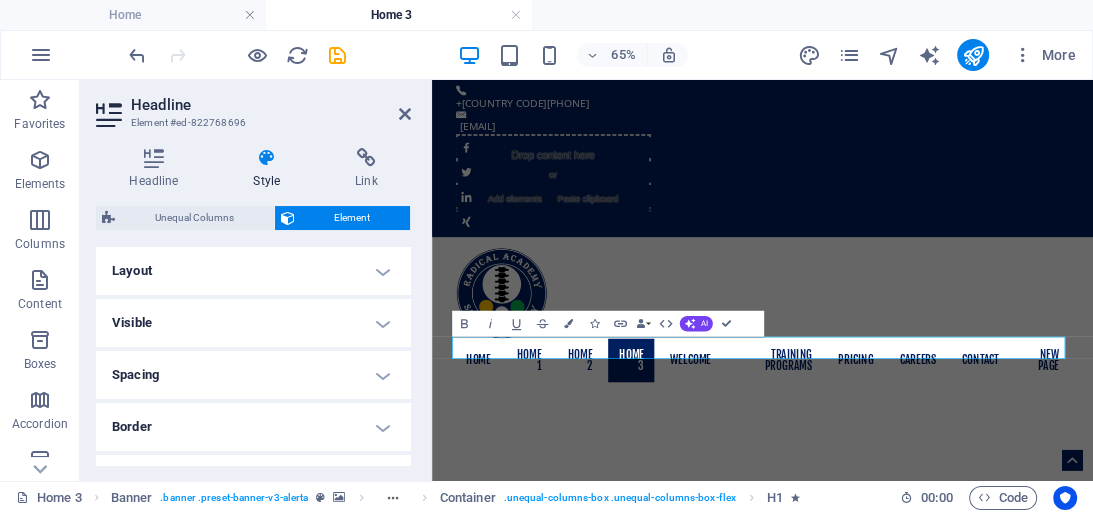click on "Spacing" at bounding box center (253, 375) 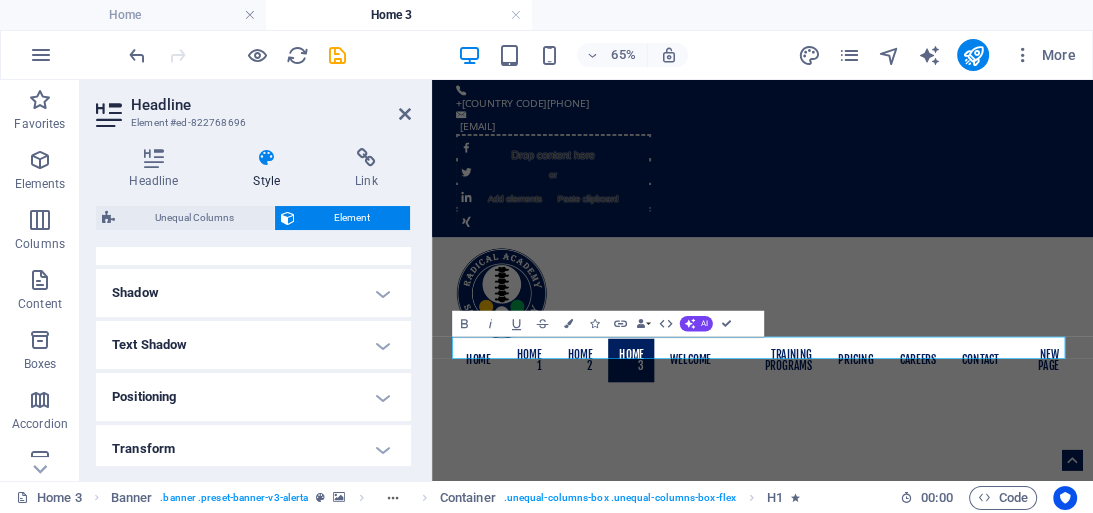 scroll, scrollTop: 0, scrollLeft: 0, axis: both 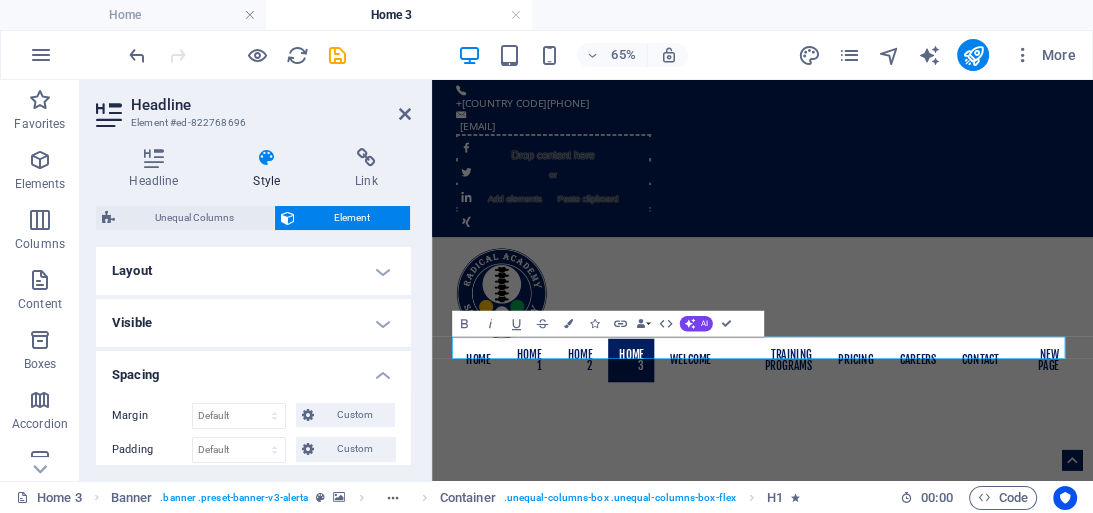 click on "Spacing" at bounding box center (253, 369) 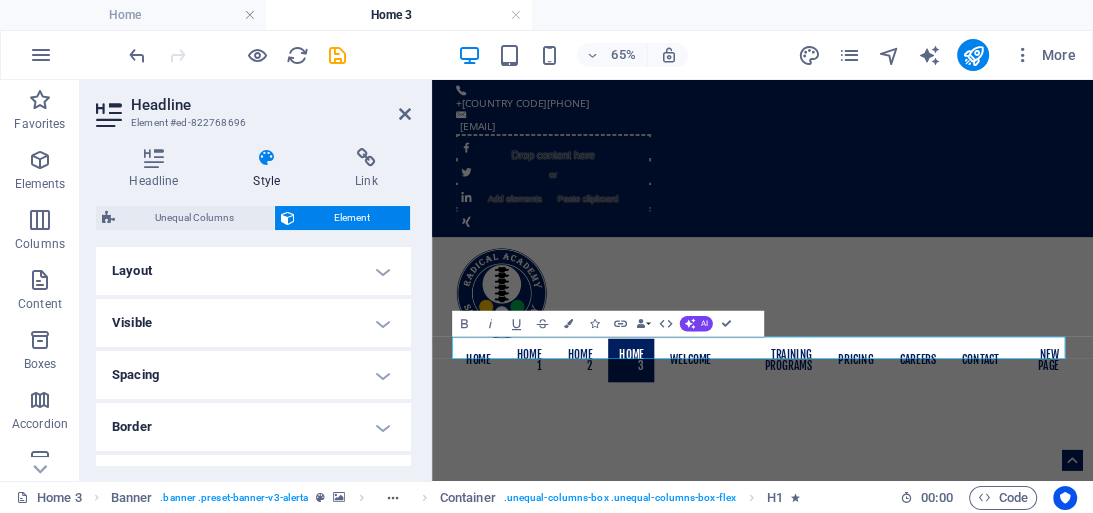 click on "Border" at bounding box center [253, 427] 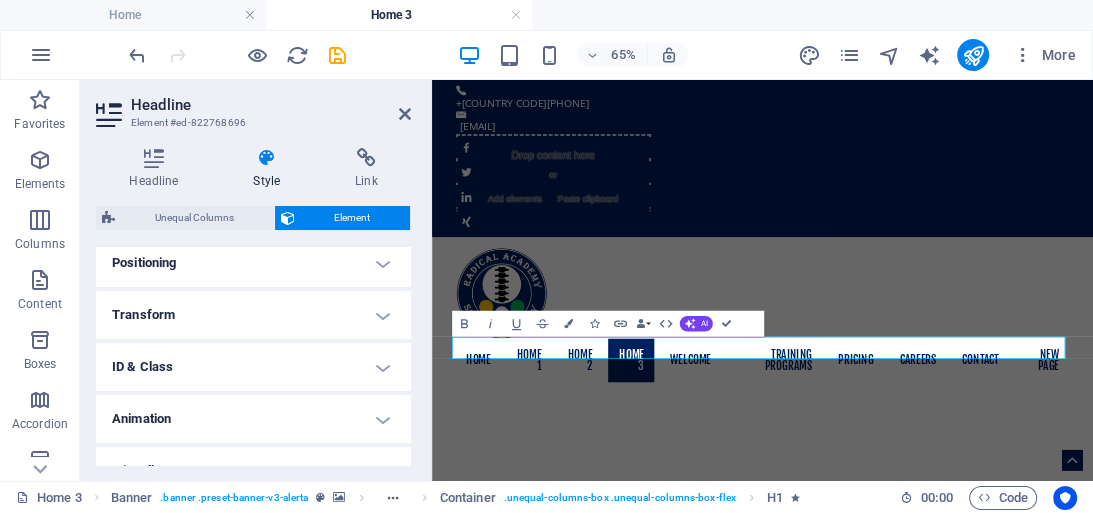 scroll, scrollTop: 429, scrollLeft: 0, axis: vertical 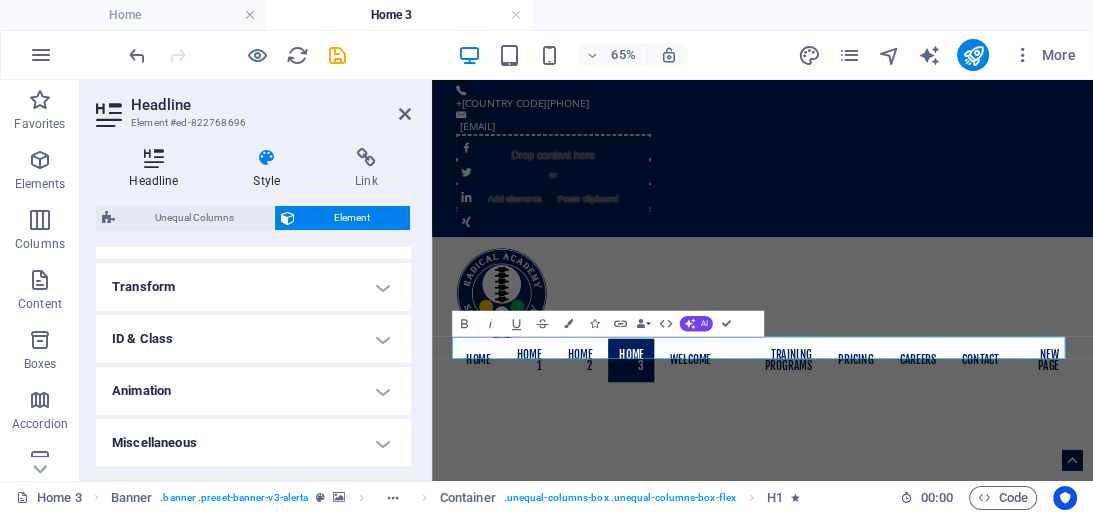 click at bounding box center (154, 158) 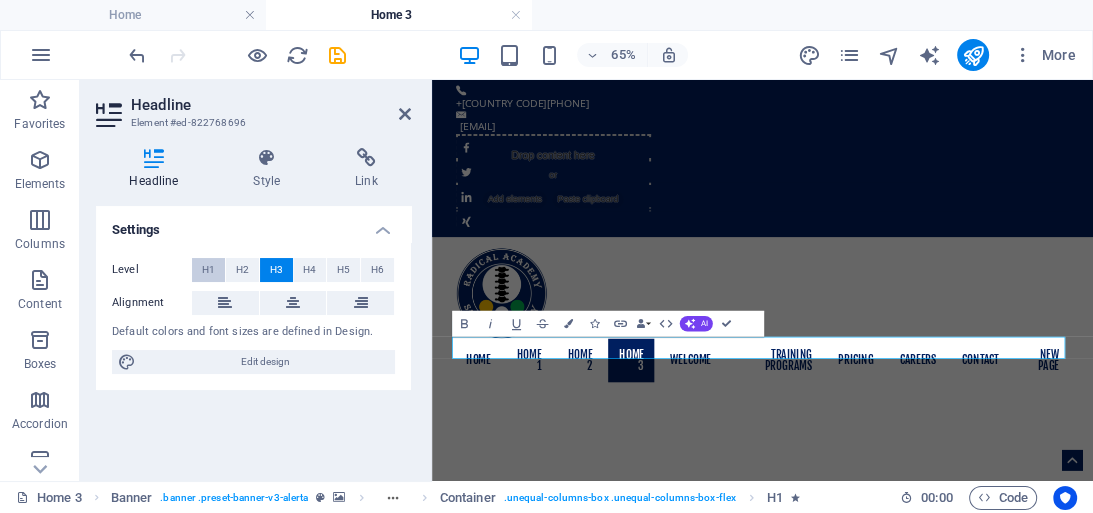 click on "H1" at bounding box center (208, 270) 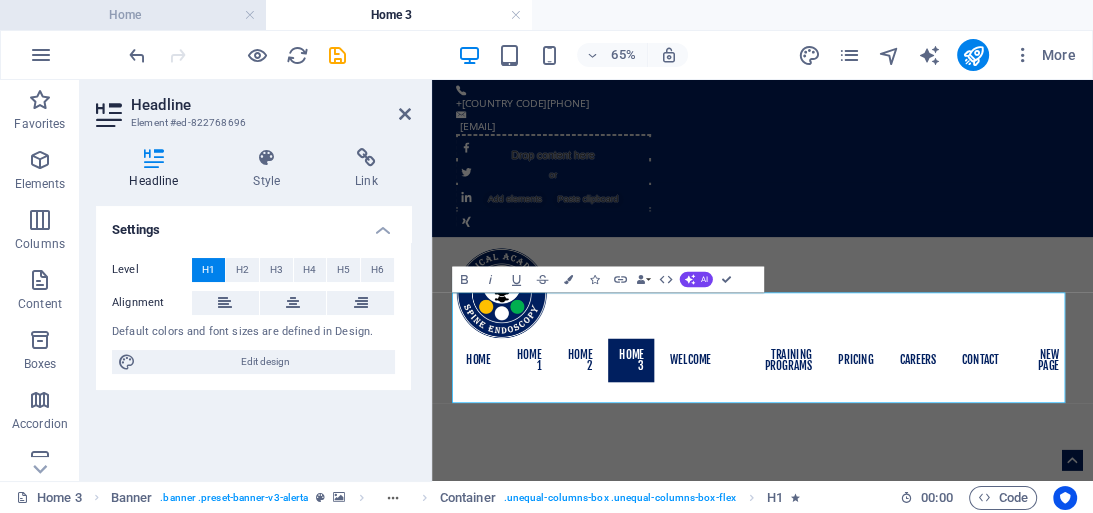 click on "Home" at bounding box center [133, 15] 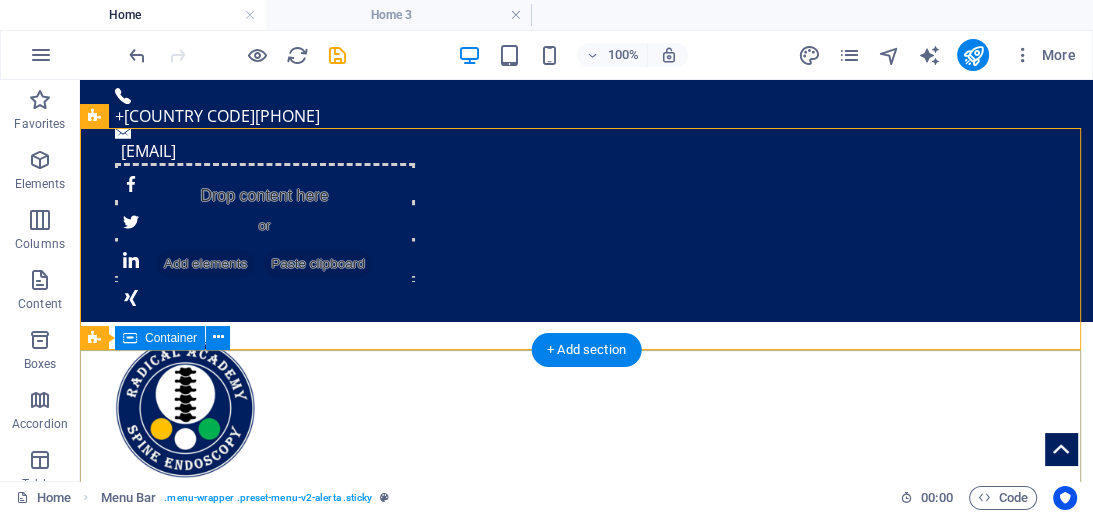 click on "Radical Academy of SPINE ENDOSCOPY TRAINING Master the art lead the change" at bounding box center [586, 1254] 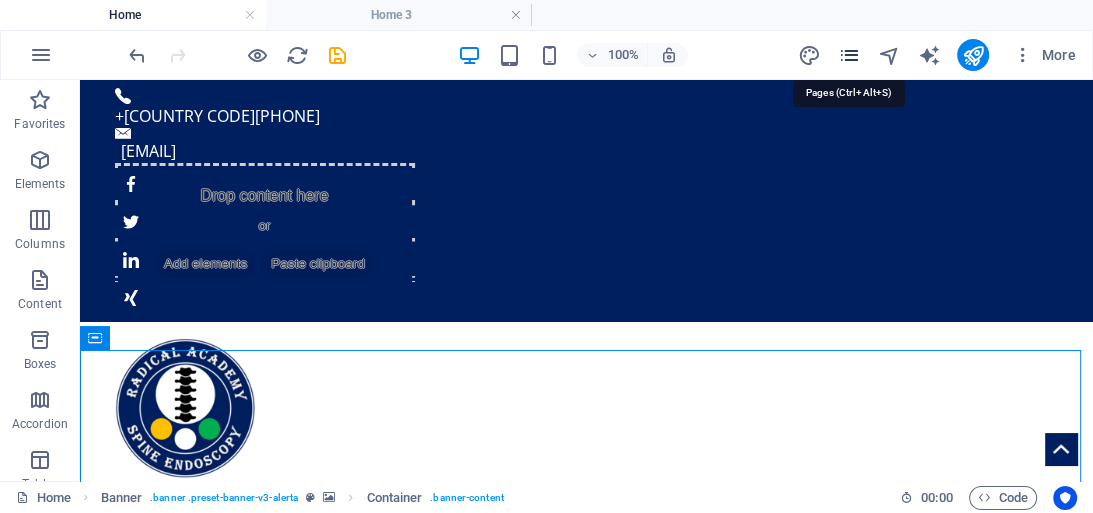 click at bounding box center [848, 55] 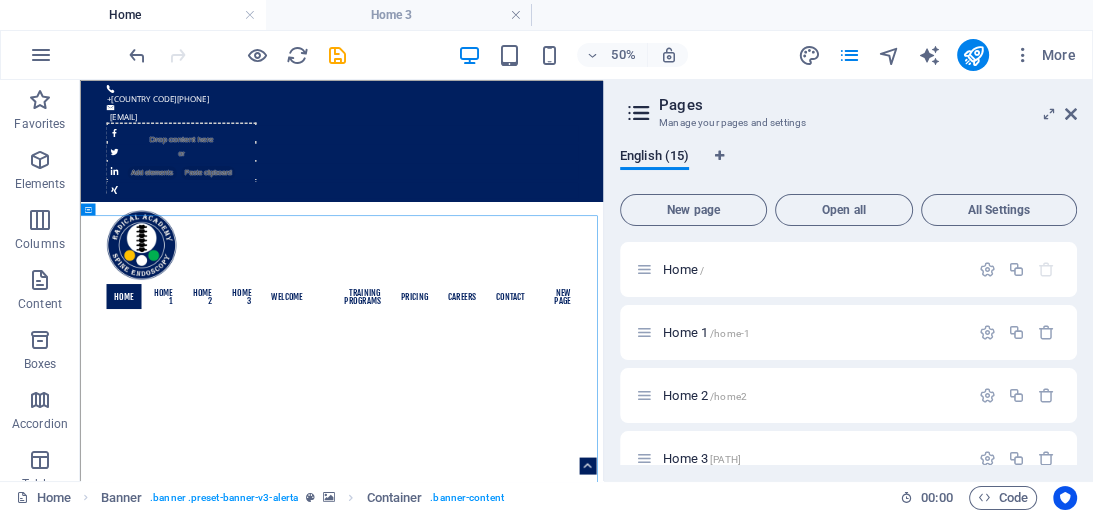 click on "More" at bounding box center (940, 55) 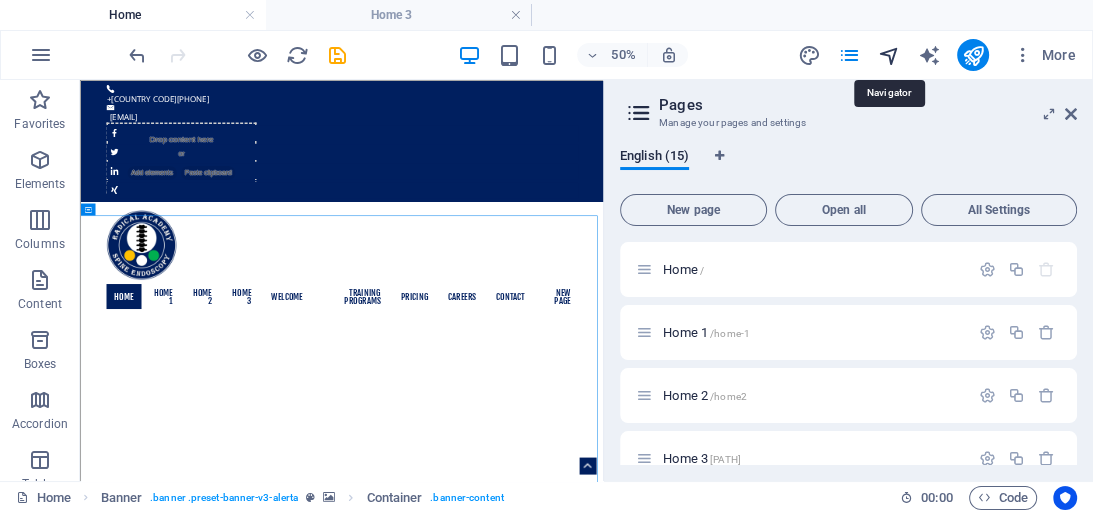 click at bounding box center [888, 55] 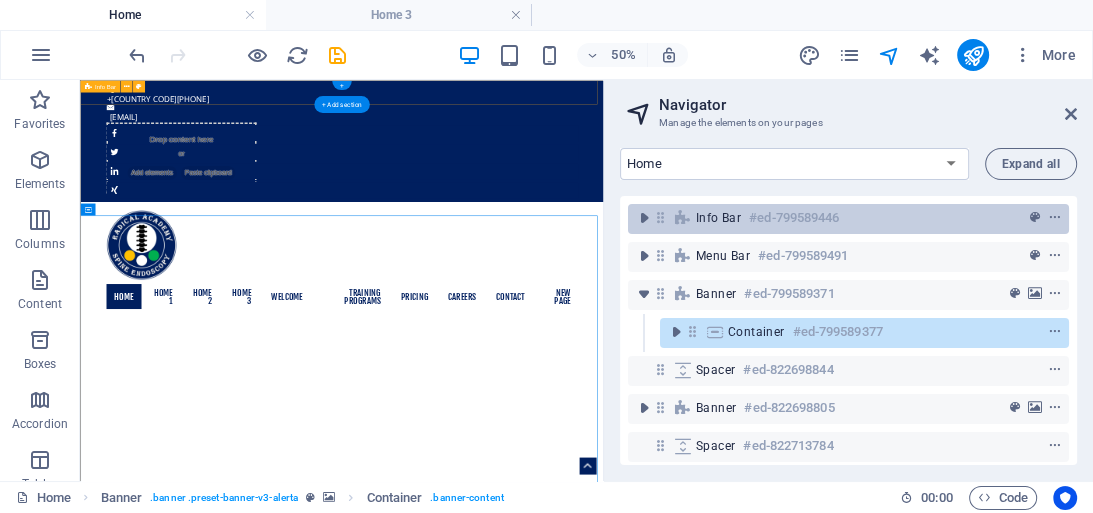 drag, startPoint x: 614, startPoint y: 180, endPoint x: 865, endPoint y: 208, distance: 252.55693 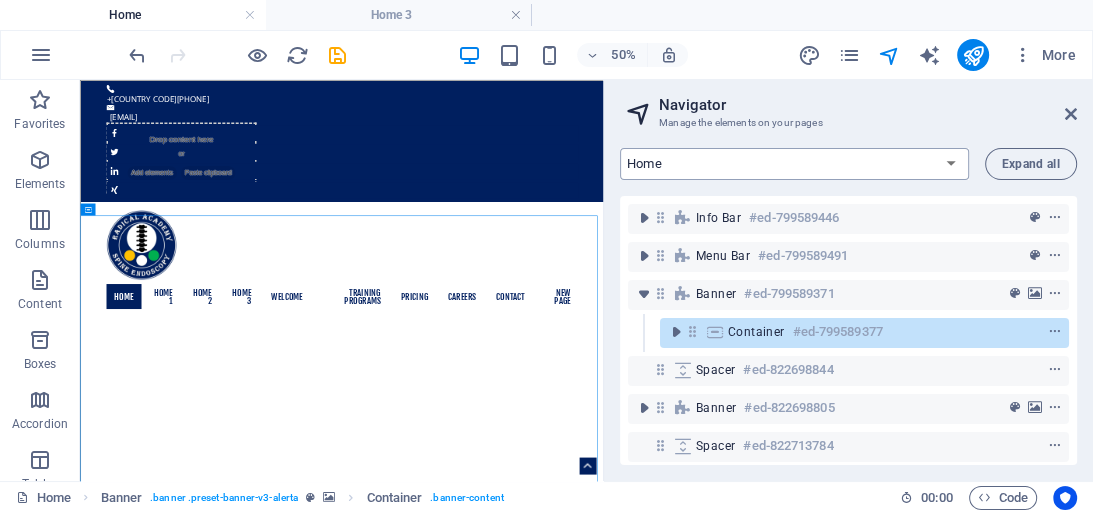 drag, startPoint x: 604, startPoint y: 166, endPoint x: 734, endPoint y: 179, distance: 130.64838 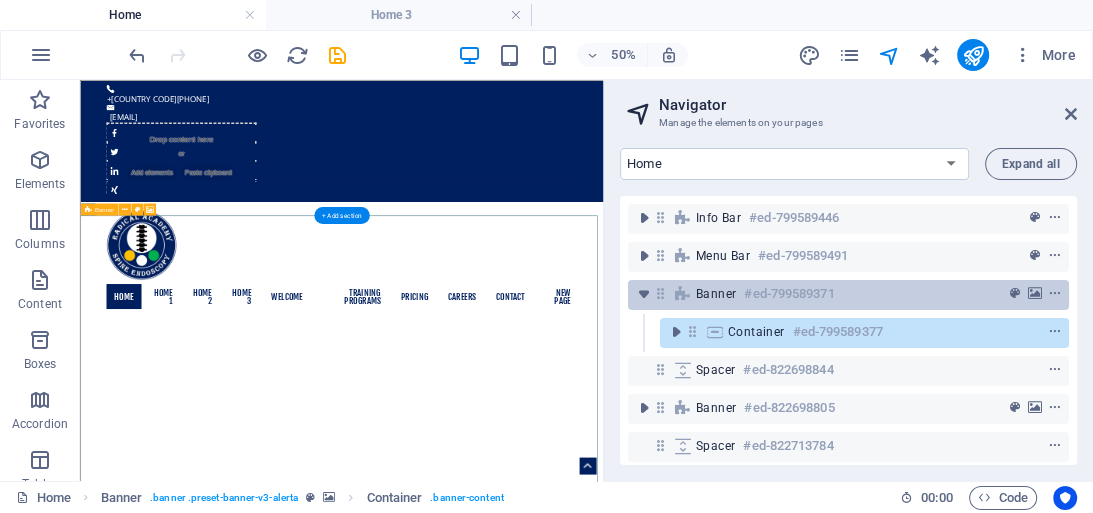click on "#ed-799589371" at bounding box center [789, 294] 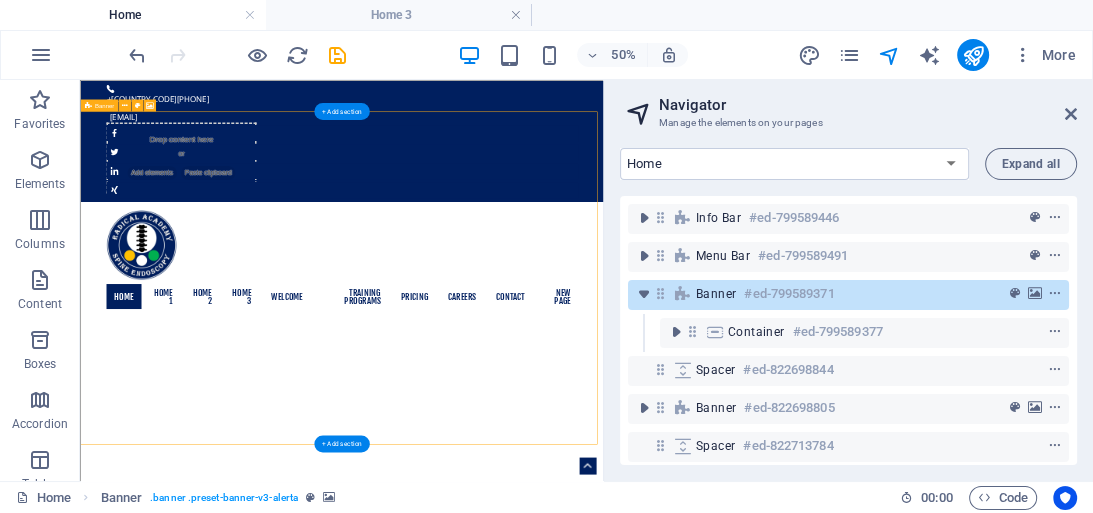 scroll, scrollTop: 207, scrollLeft: 0, axis: vertical 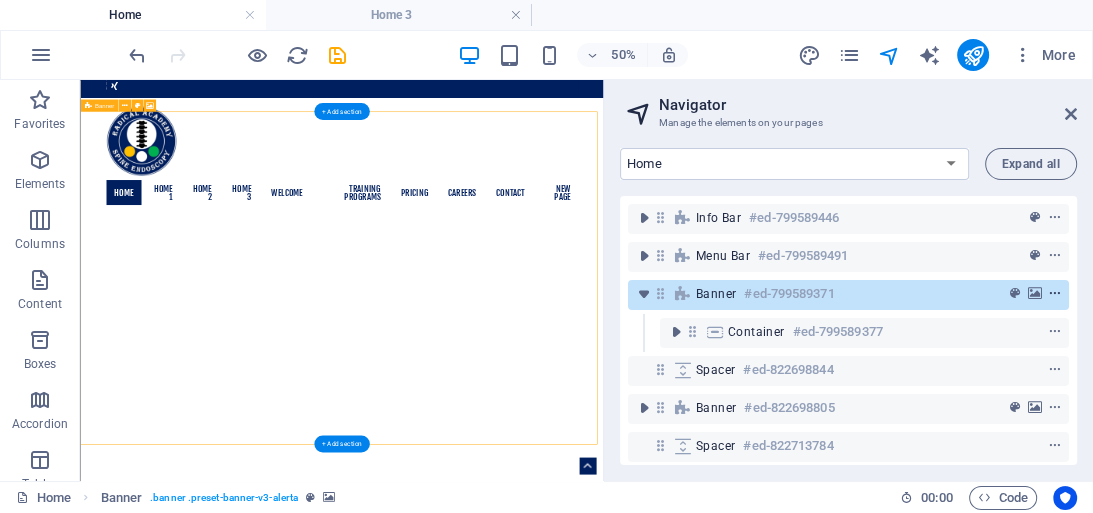 click at bounding box center [1055, 294] 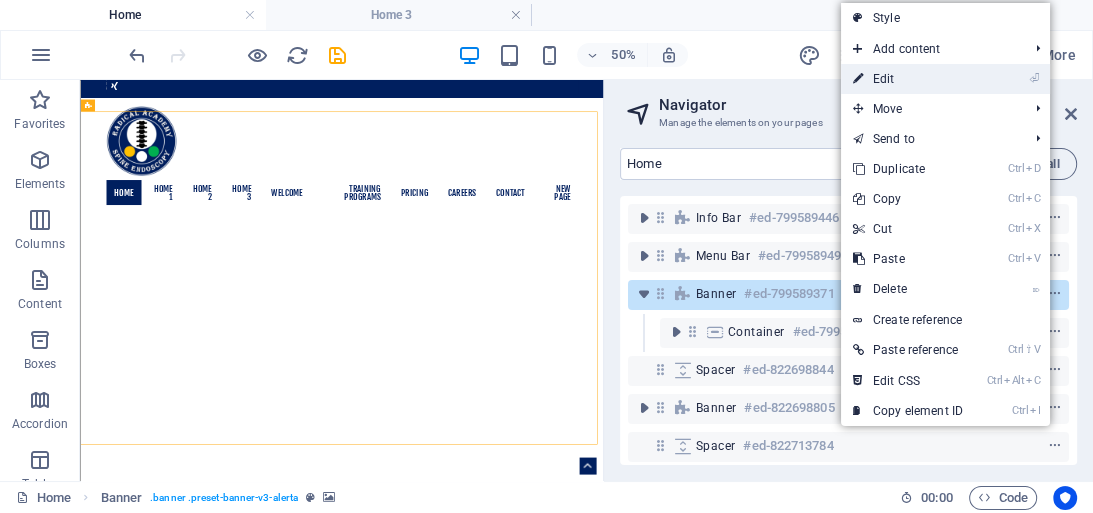 click on "⏎  Edit" at bounding box center [908, 79] 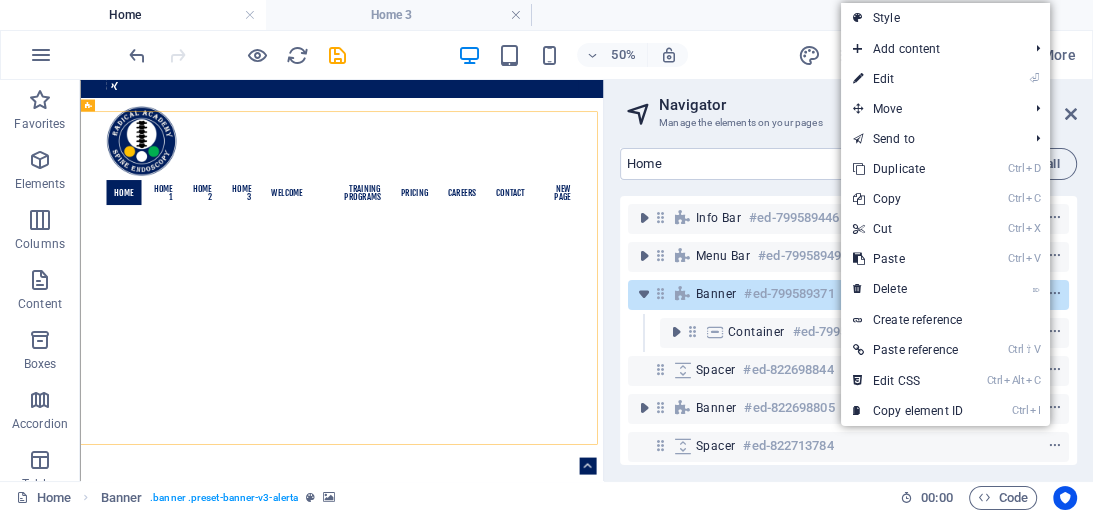 select on "vh" 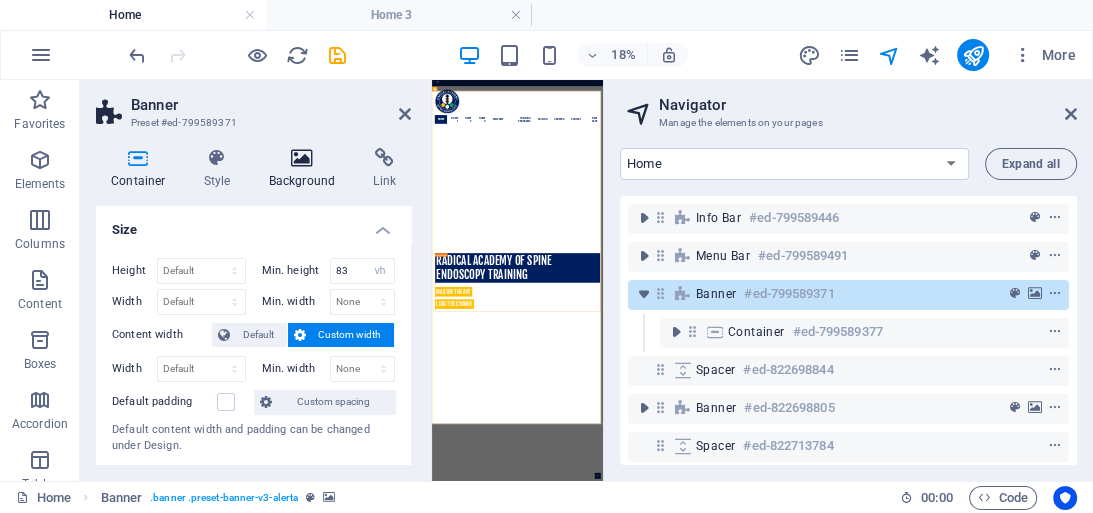 click at bounding box center [302, 158] 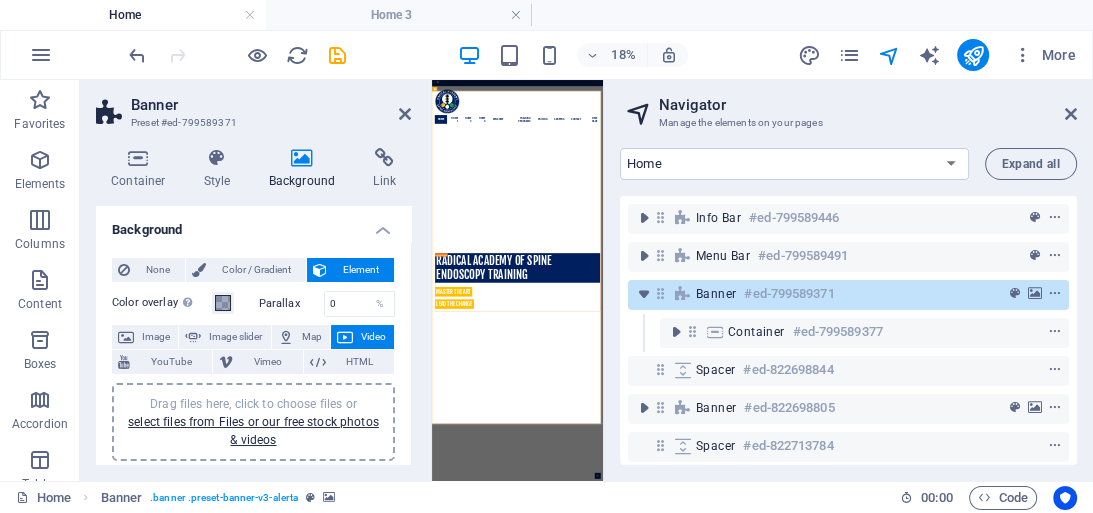 click on "Drag files here, click to choose files or select files from Files or our free stock photos & videos" at bounding box center [253, 422] 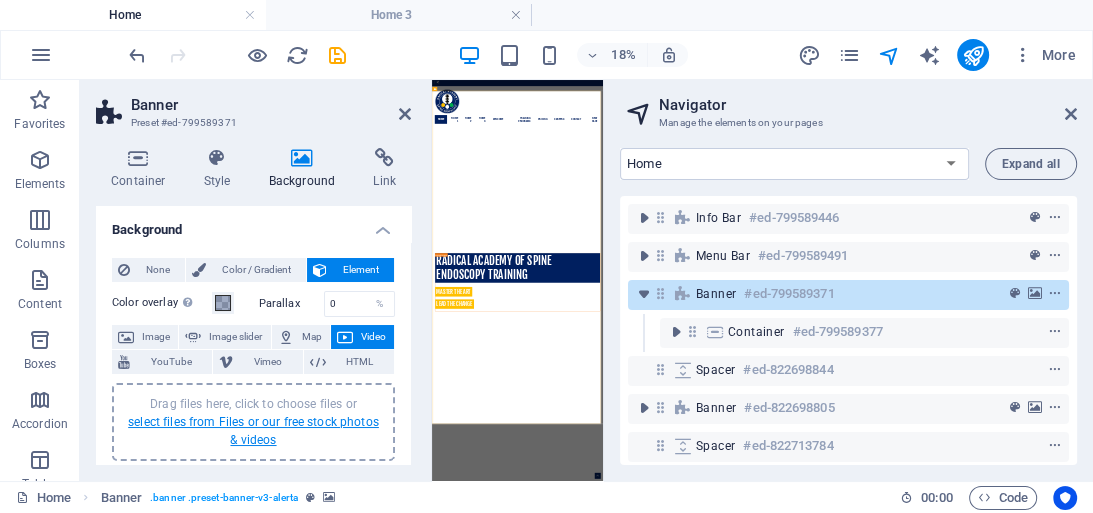 click on "select files from Files or our free stock photos & videos" at bounding box center (253, 431) 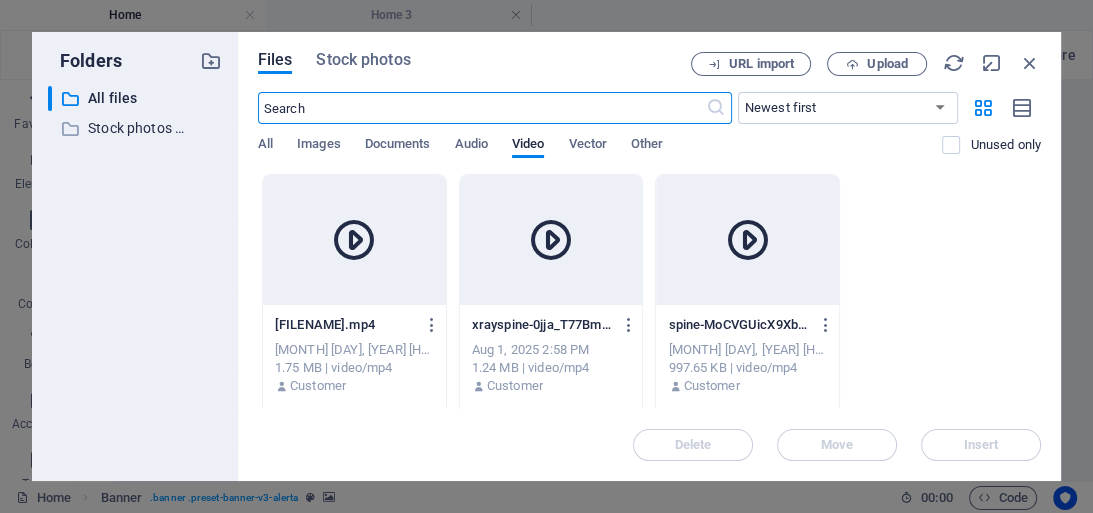 click at bounding box center (551, 240) 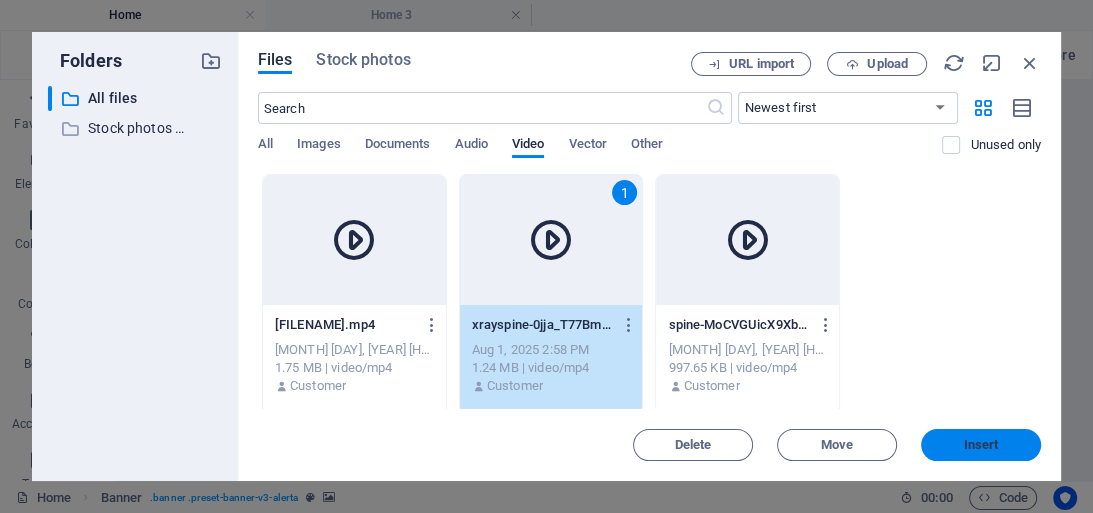 click on "Insert" at bounding box center [981, 445] 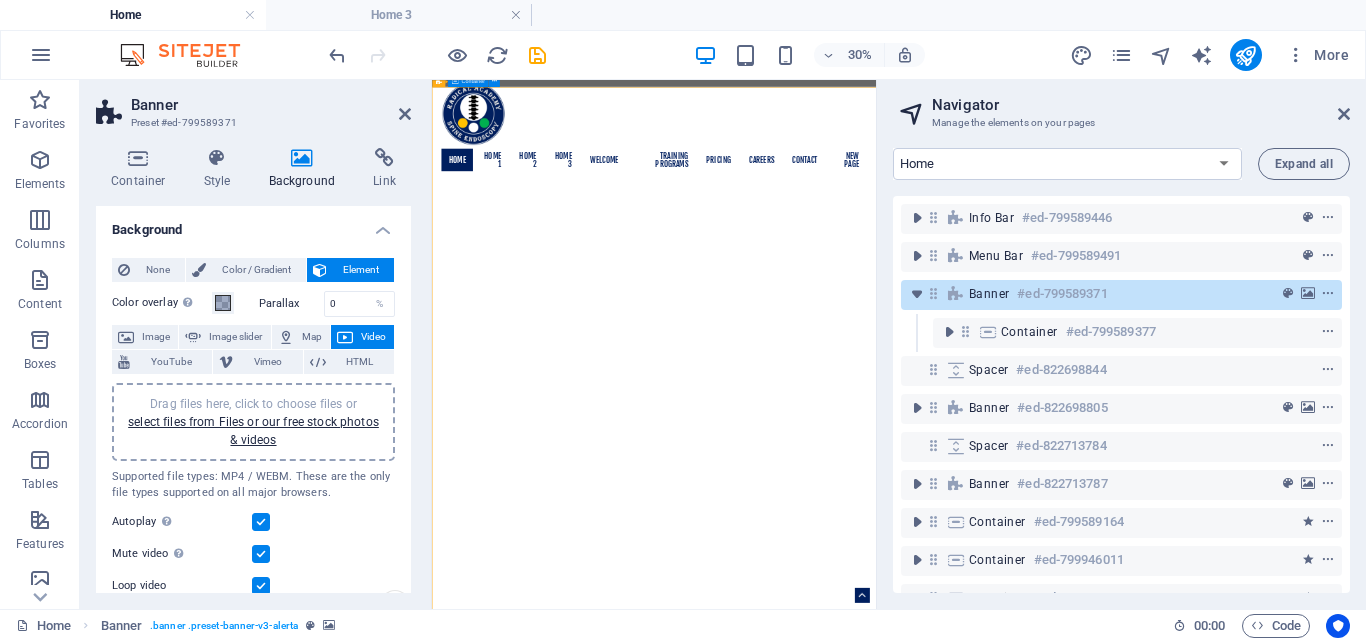 scroll, scrollTop: 255, scrollLeft: 0, axis: vertical 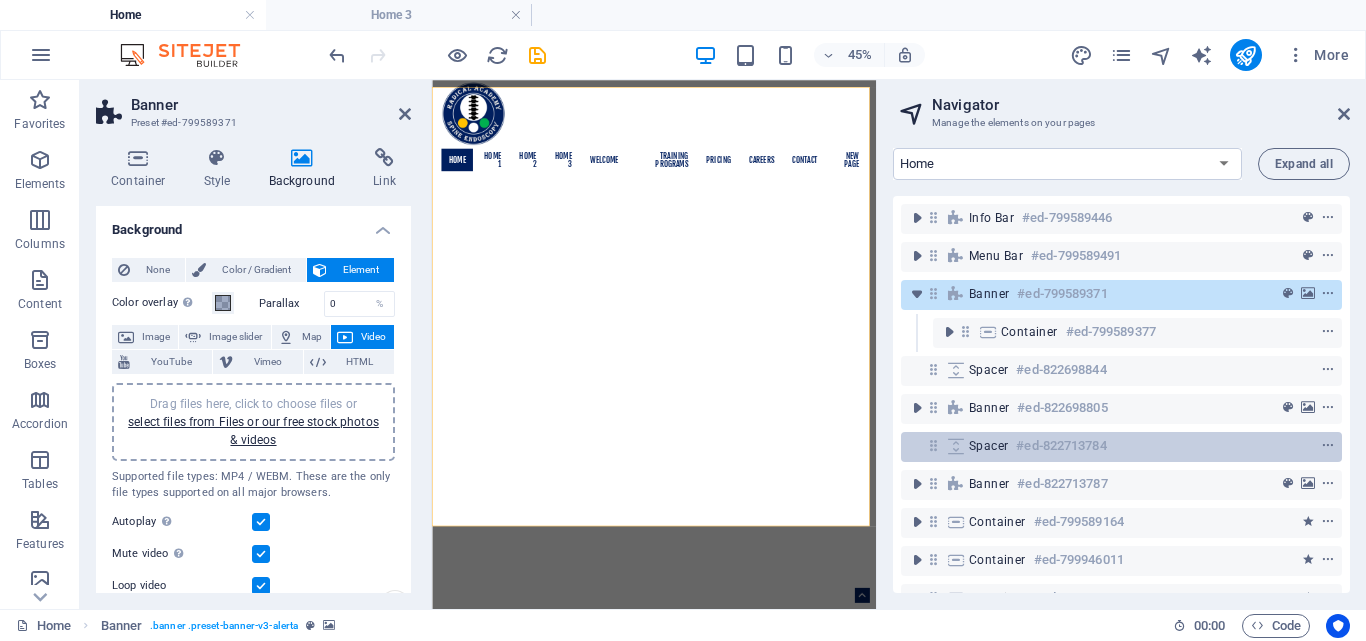 drag, startPoint x: 879, startPoint y: 434, endPoint x: 988, endPoint y: 434, distance: 109 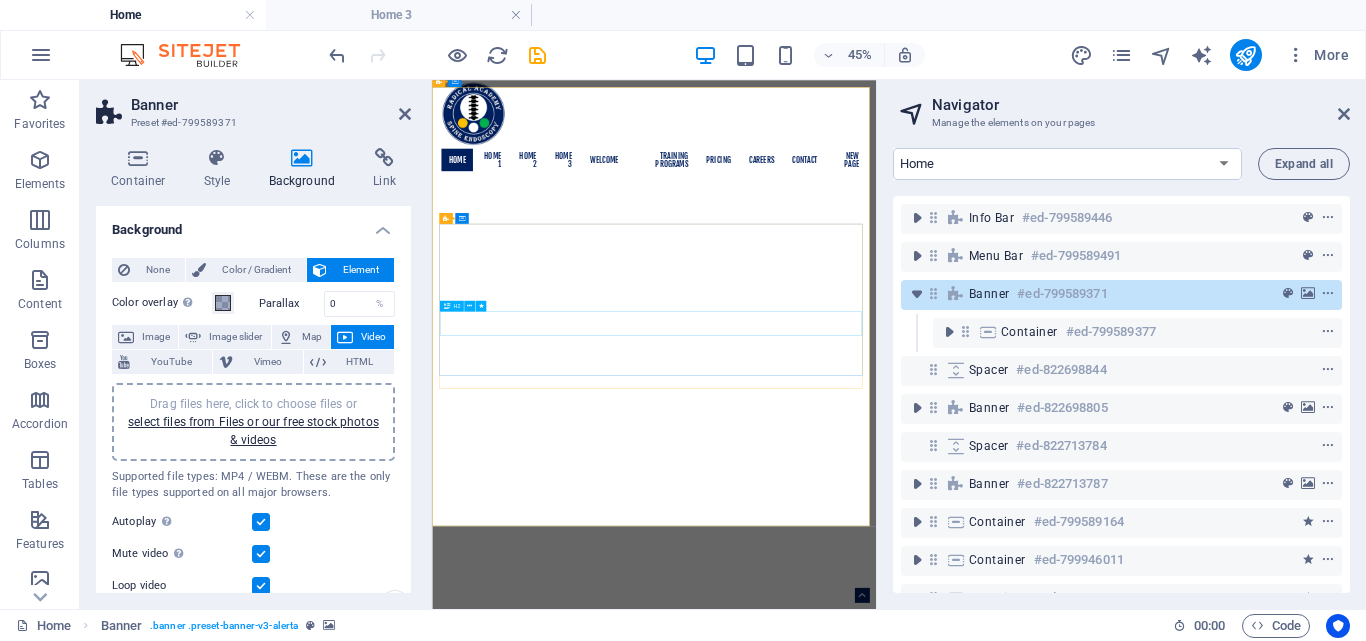 click on "Master the art" at bounding box center (926, 1877) 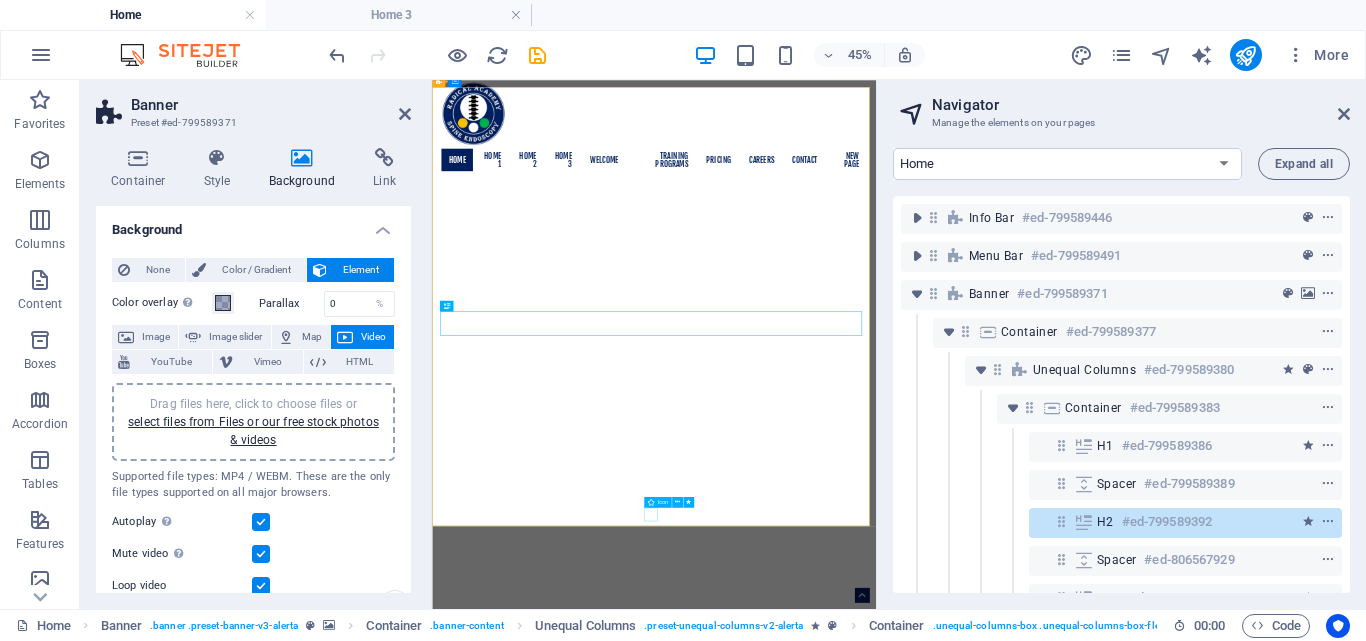 click at bounding box center [926, 975] 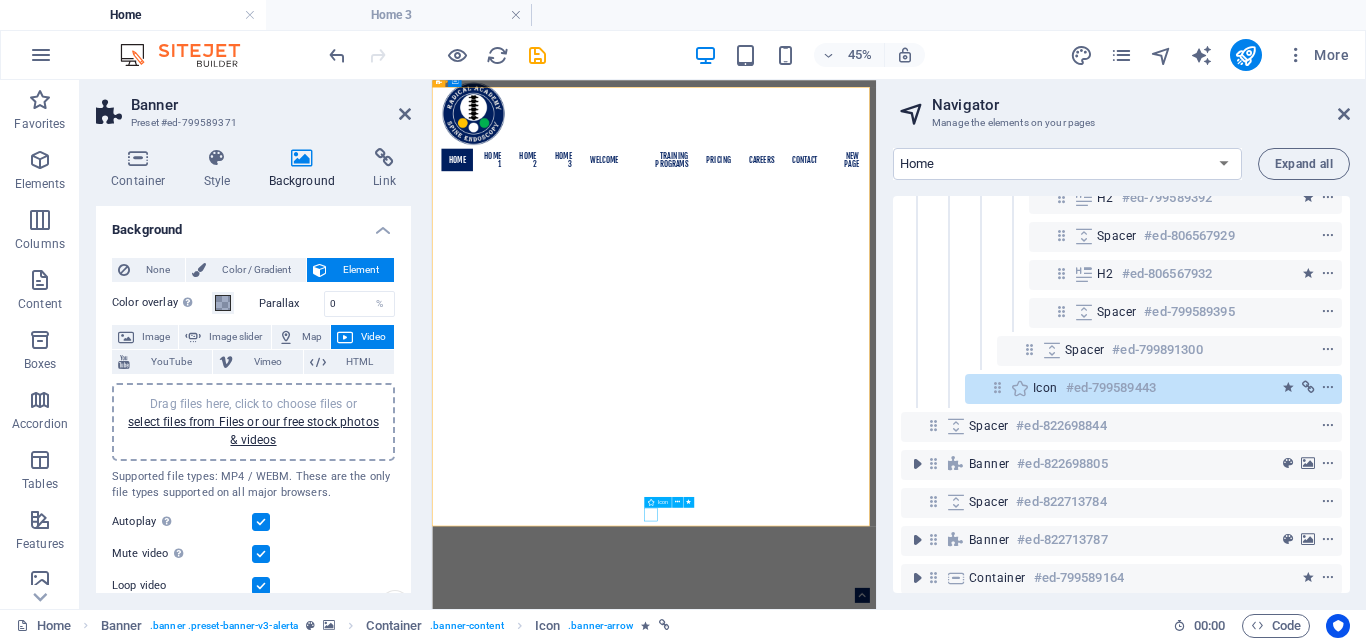 scroll, scrollTop: 326, scrollLeft: 0, axis: vertical 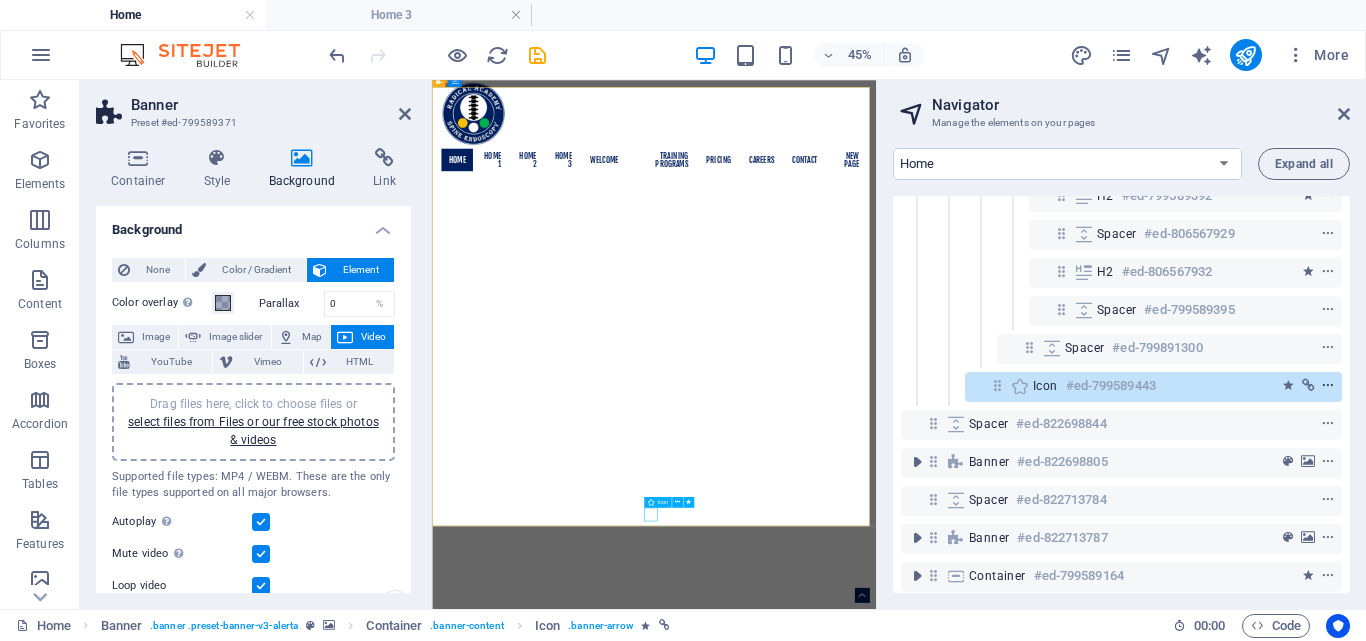 click at bounding box center (1328, 386) 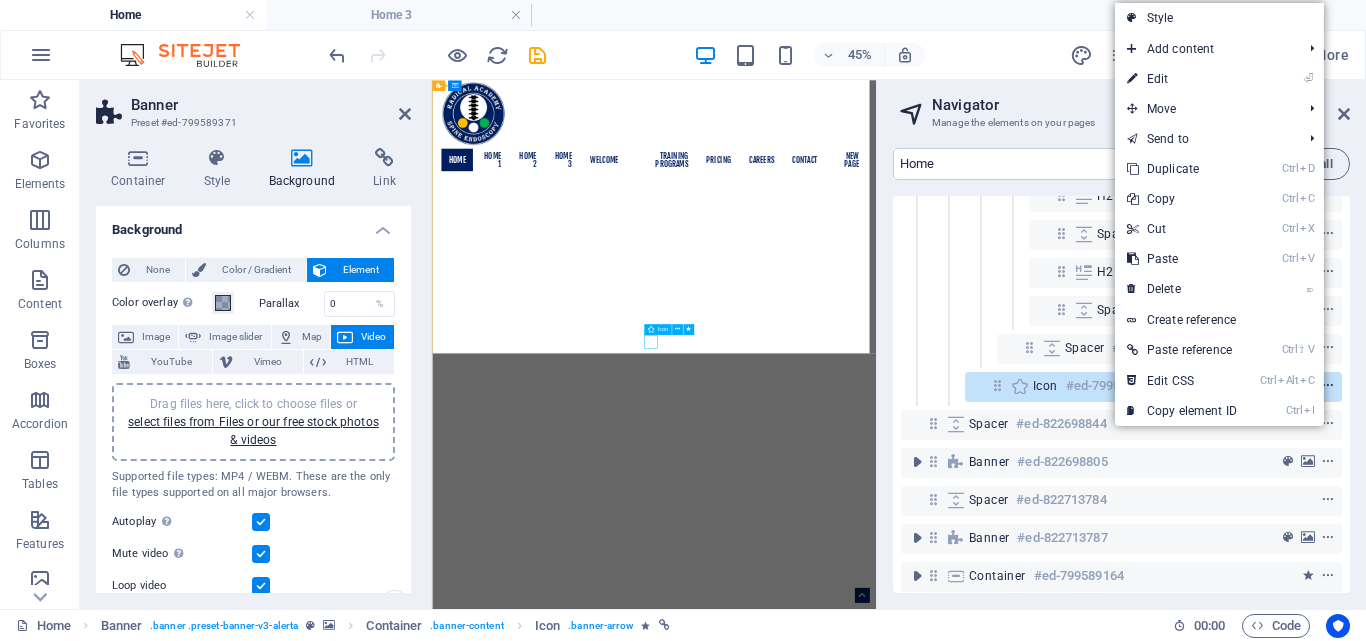 scroll, scrollTop: 639, scrollLeft: 0, axis: vertical 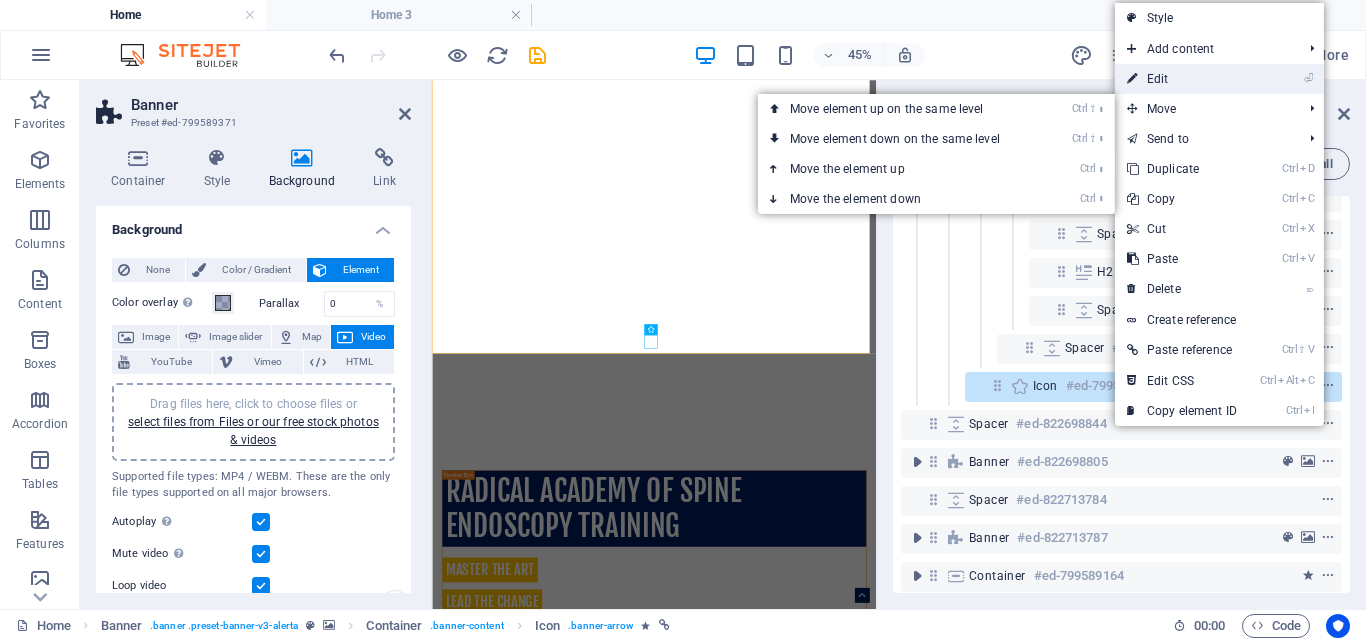 click on "⏎  Edit" at bounding box center [1182, 79] 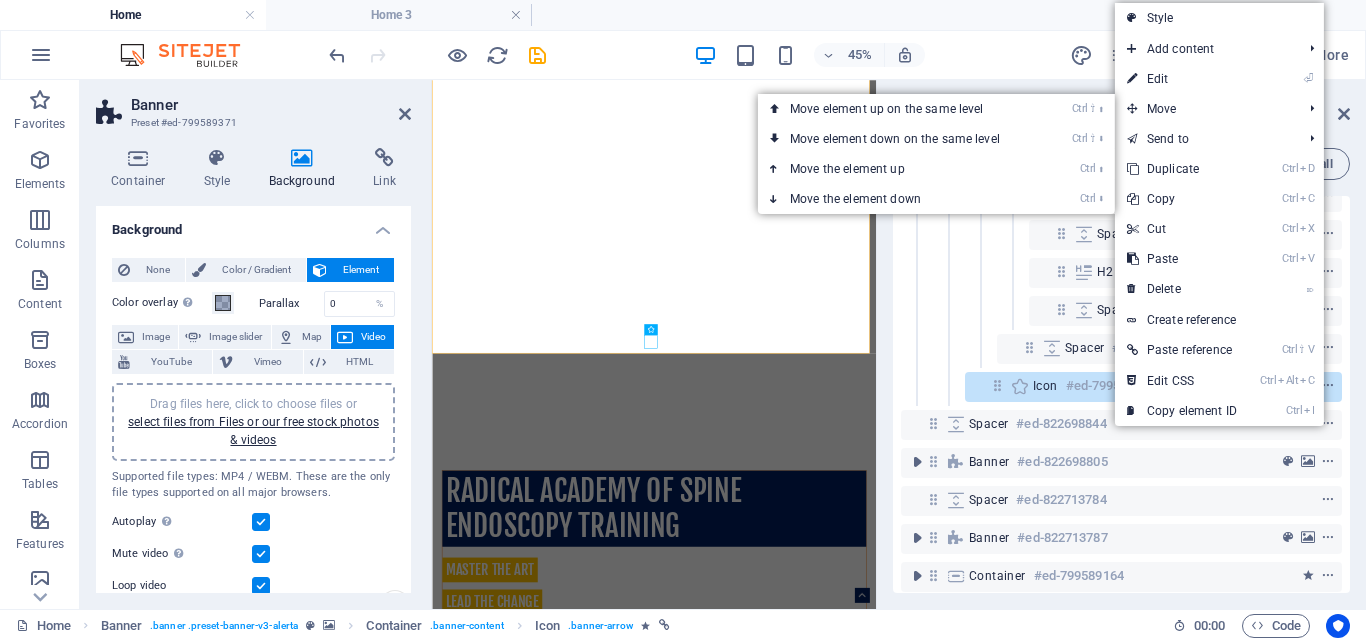select on "xMidYMid" 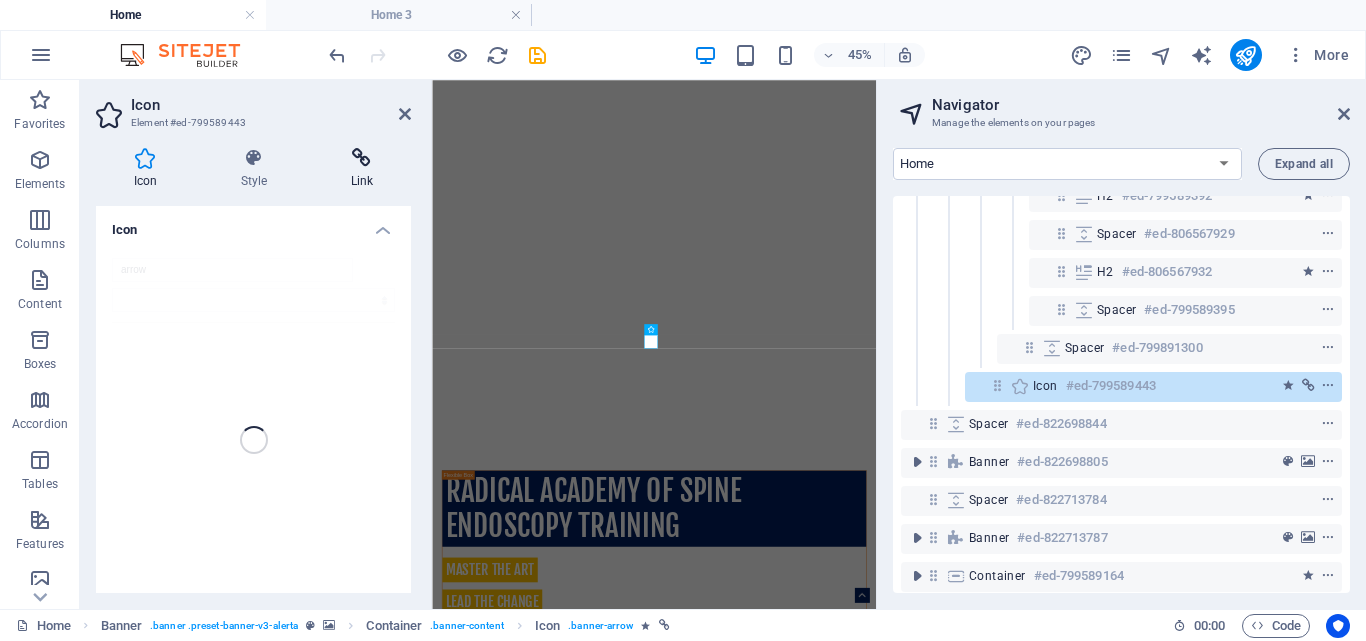 click on "Link" at bounding box center (362, 169) 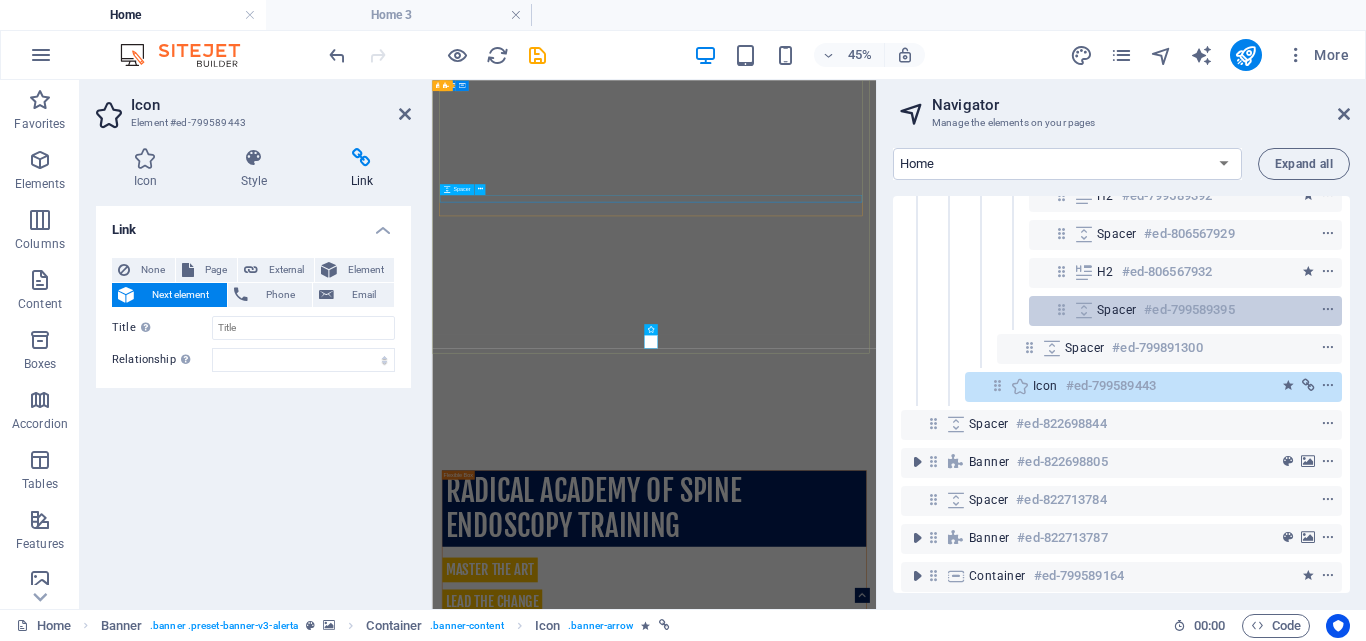 scroll, scrollTop: 0, scrollLeft: 0, axis: both 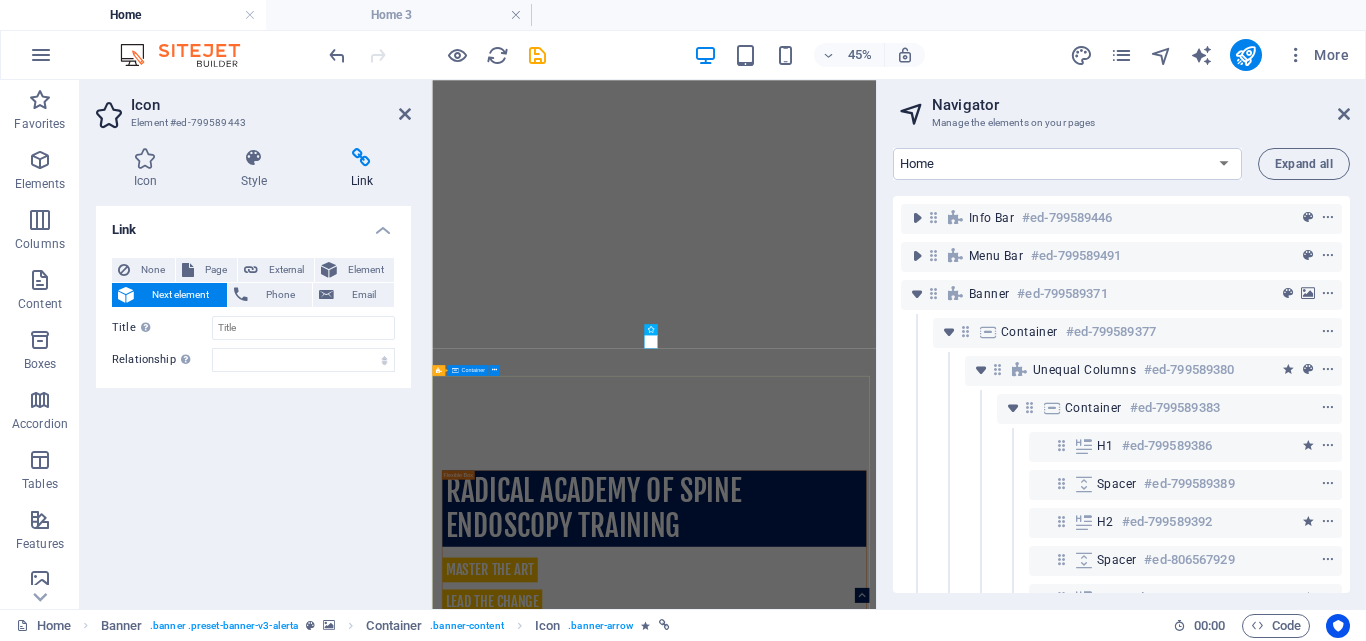 click on "Radical Academy of SPINE ENDOSCOPY TRAINING Master the art lead the change" at bounding box center [925, 2617] 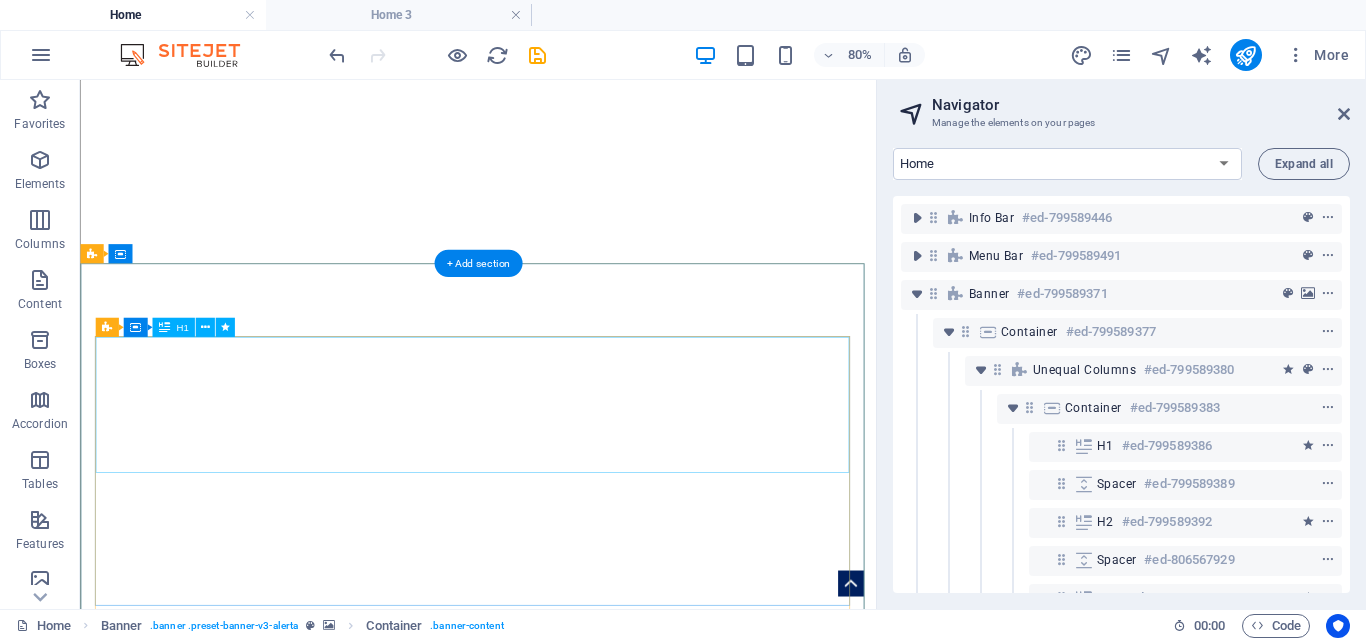 scroll, scrollTop: 440, scrollLeft: 0, axis: vertical 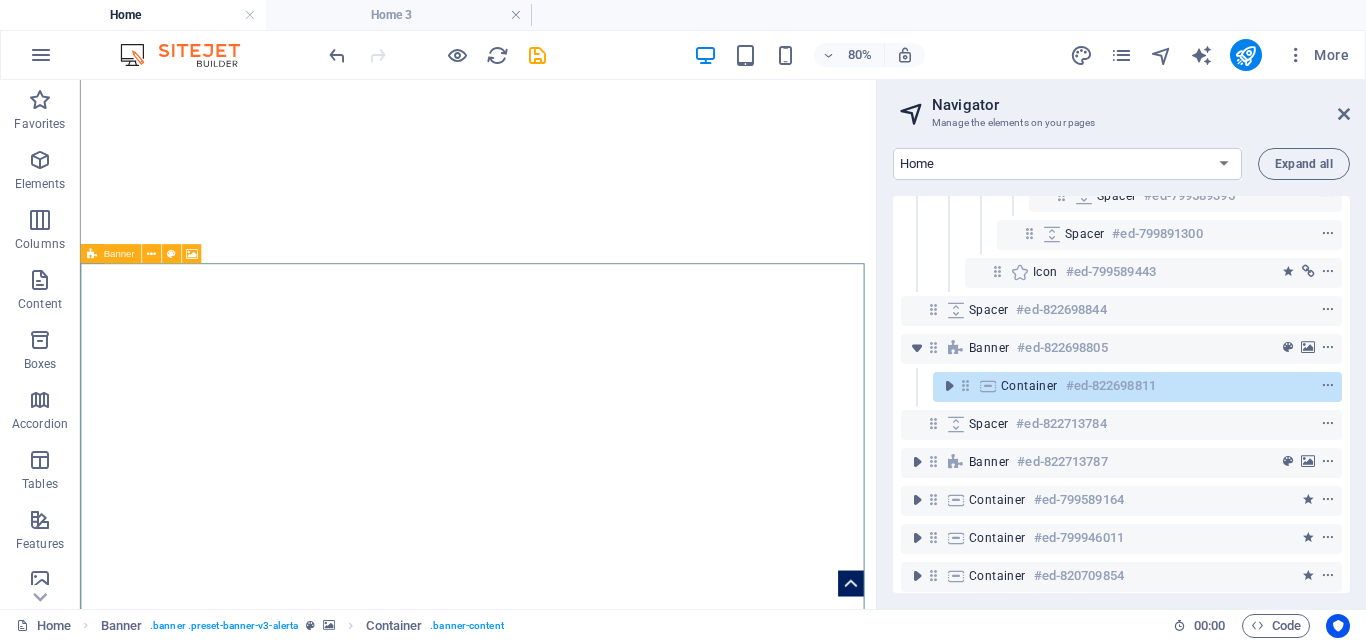 click at bounding box center [91, 253] 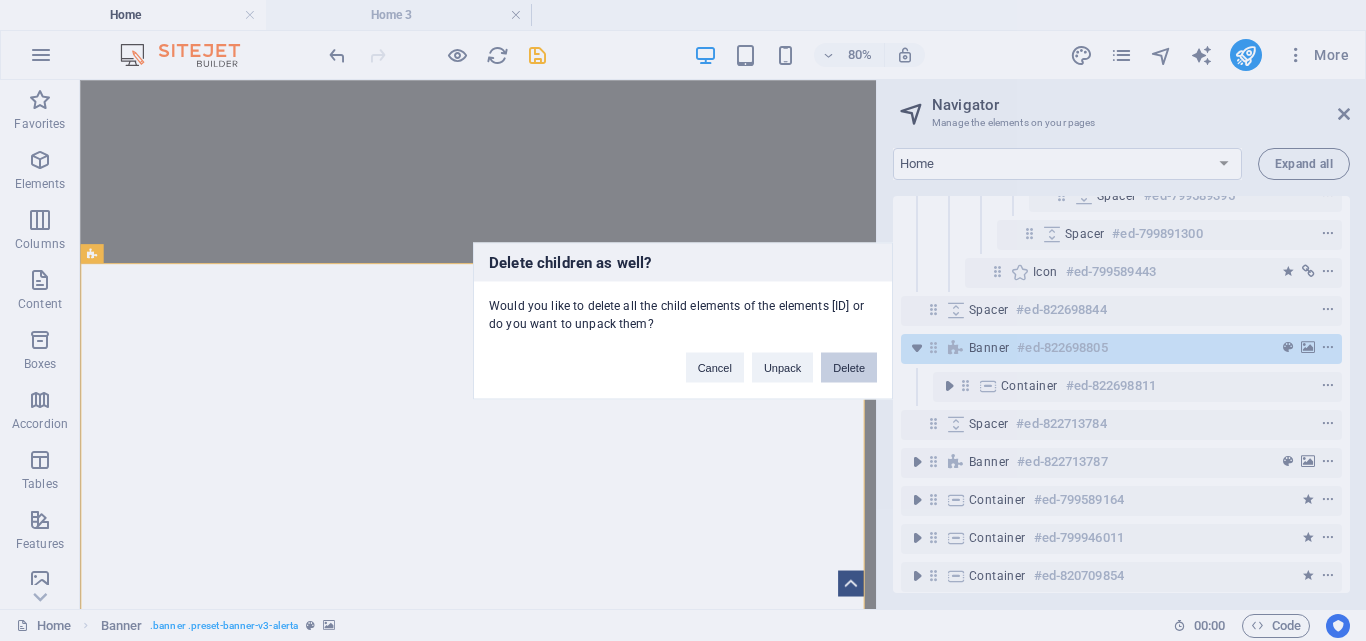 drag, startPoint x: 842, startPoint y: 363, endPoint x: 257, endPoint y: 266, distance: 592.98737 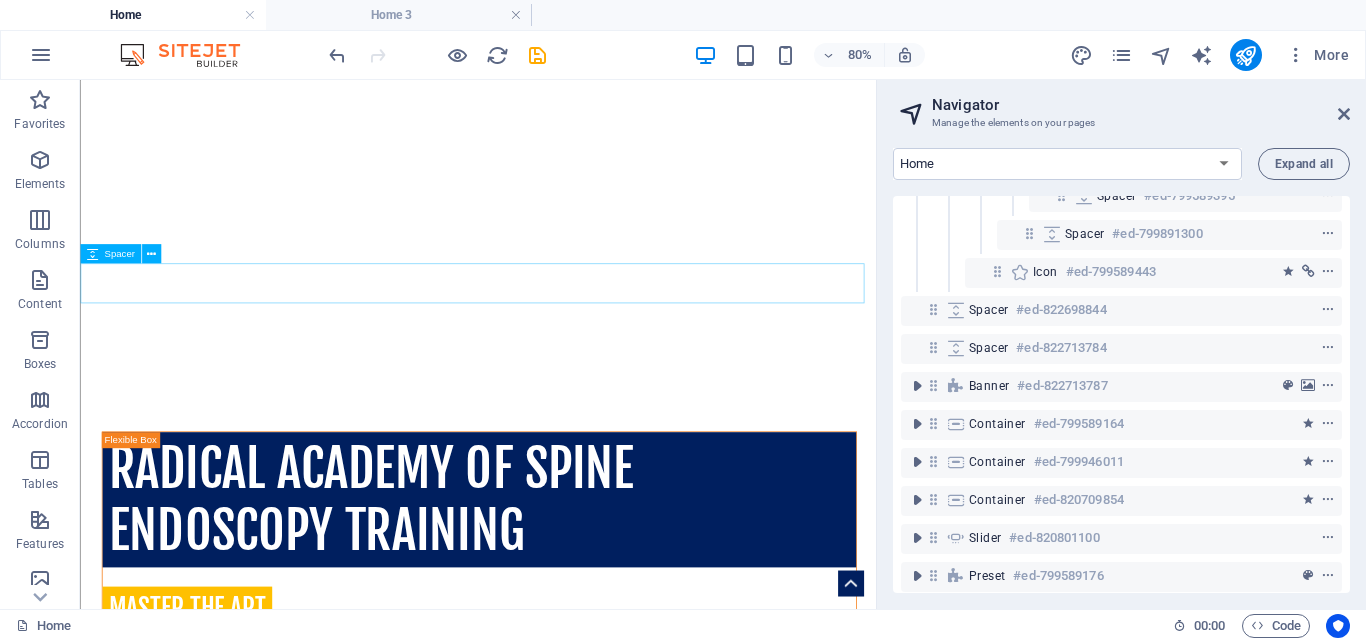 click on "Spacer" at bounding box center (119, 254) 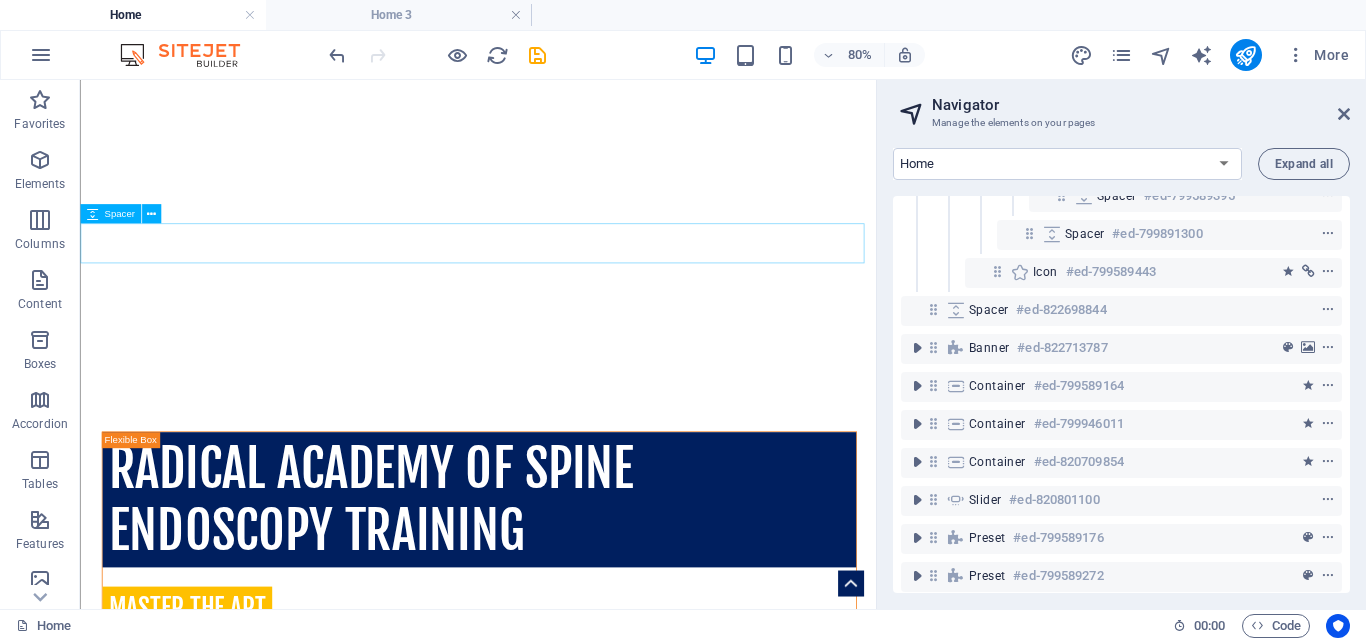 click on "Spacer" at bounding box center [119, 214] 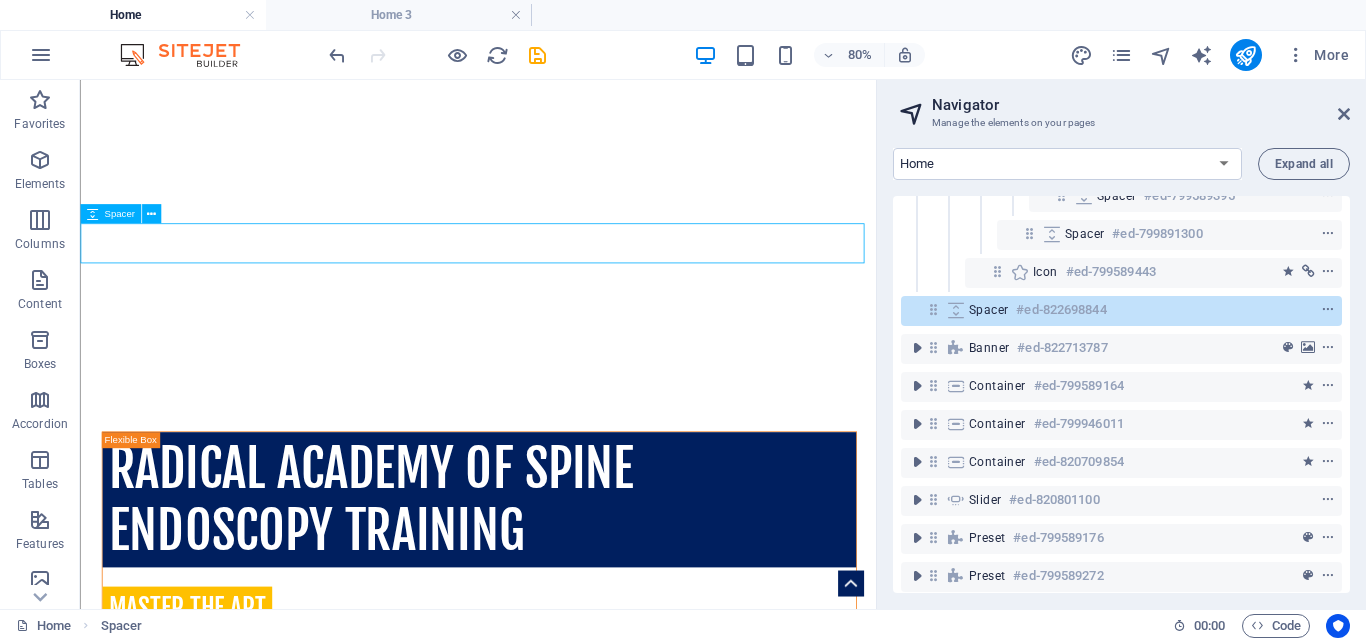 click on "Radical Academy of SPINE ENDOSCOPY TRAINING Master the art lead the change" at bounding box center (577, 1713) 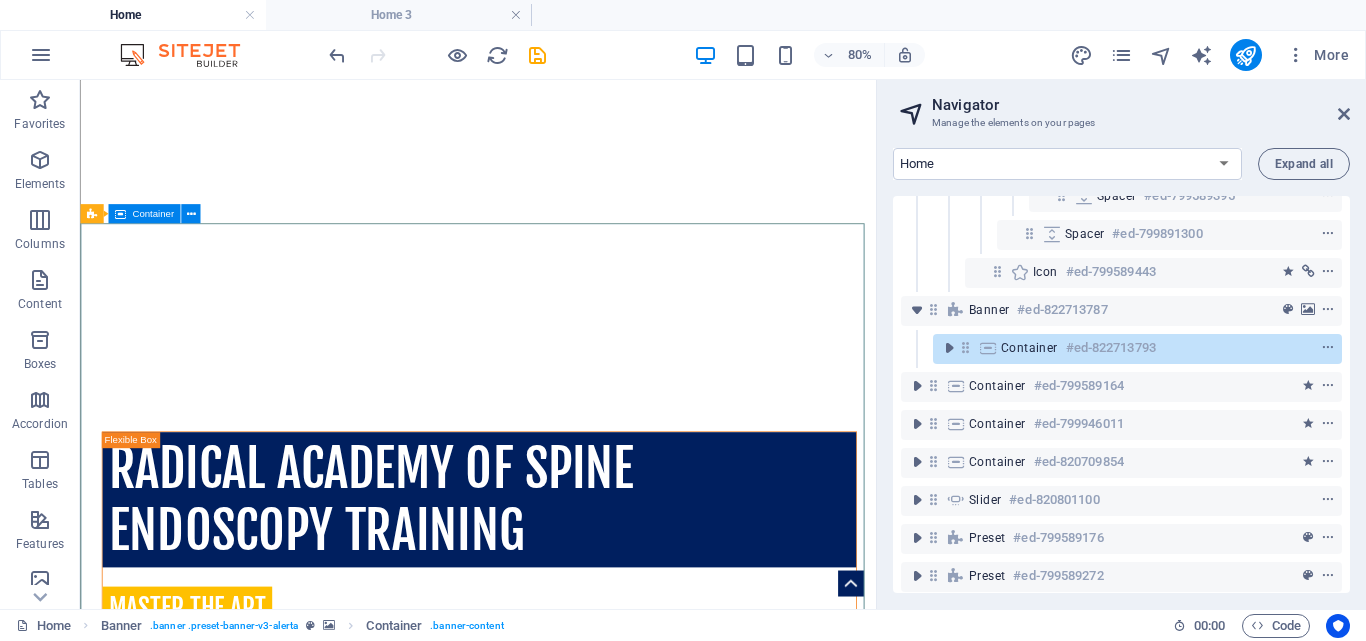 scroll, scrollTop: 424, scrollLeft: 0, axis: vertical 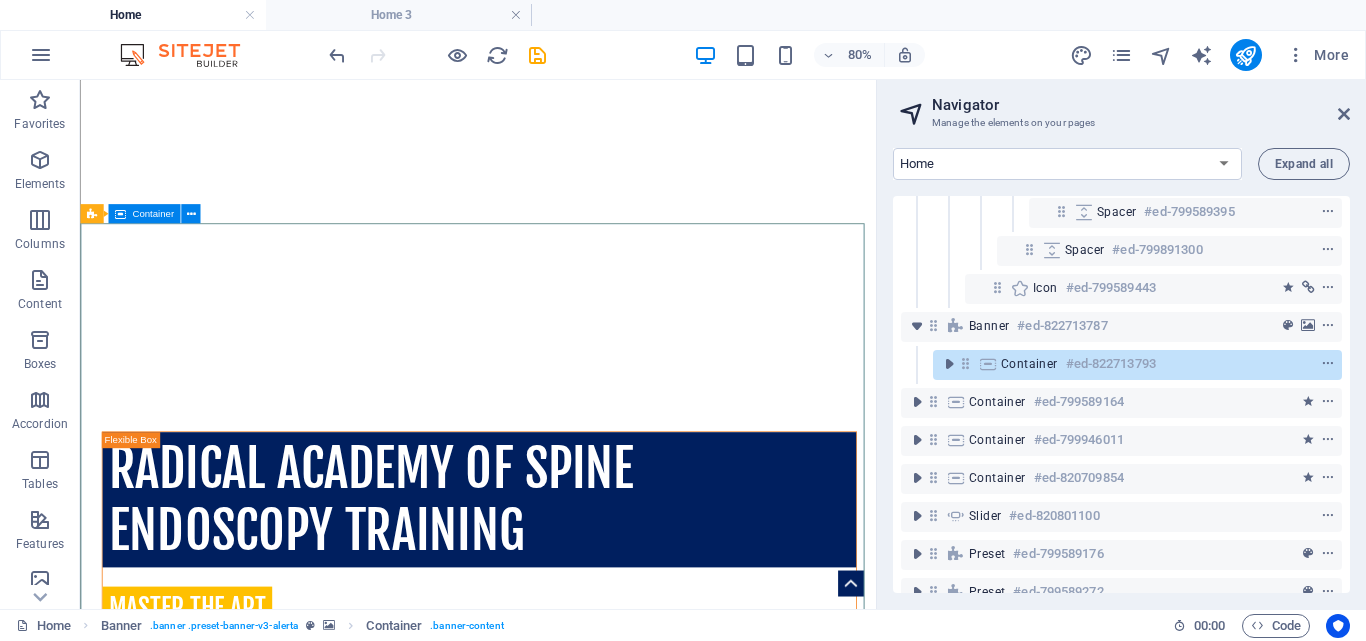 click at bounding box center (119, 213) 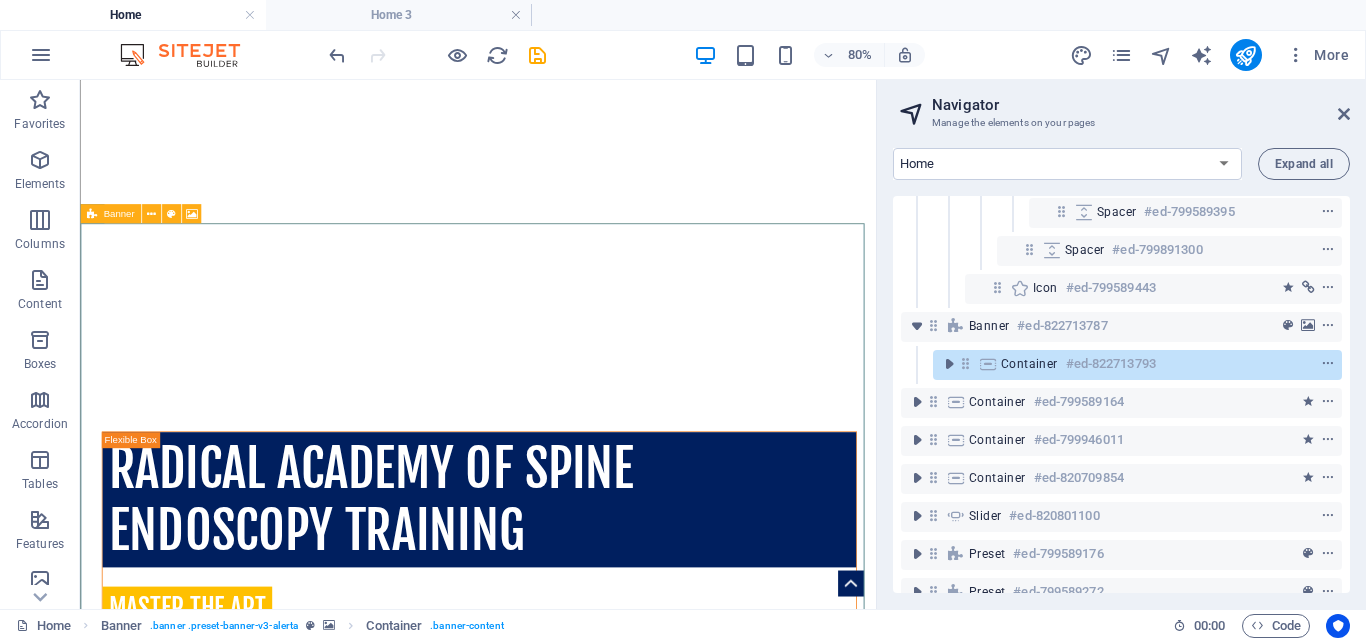 click on "Banner" at bounding box center [110, 213] 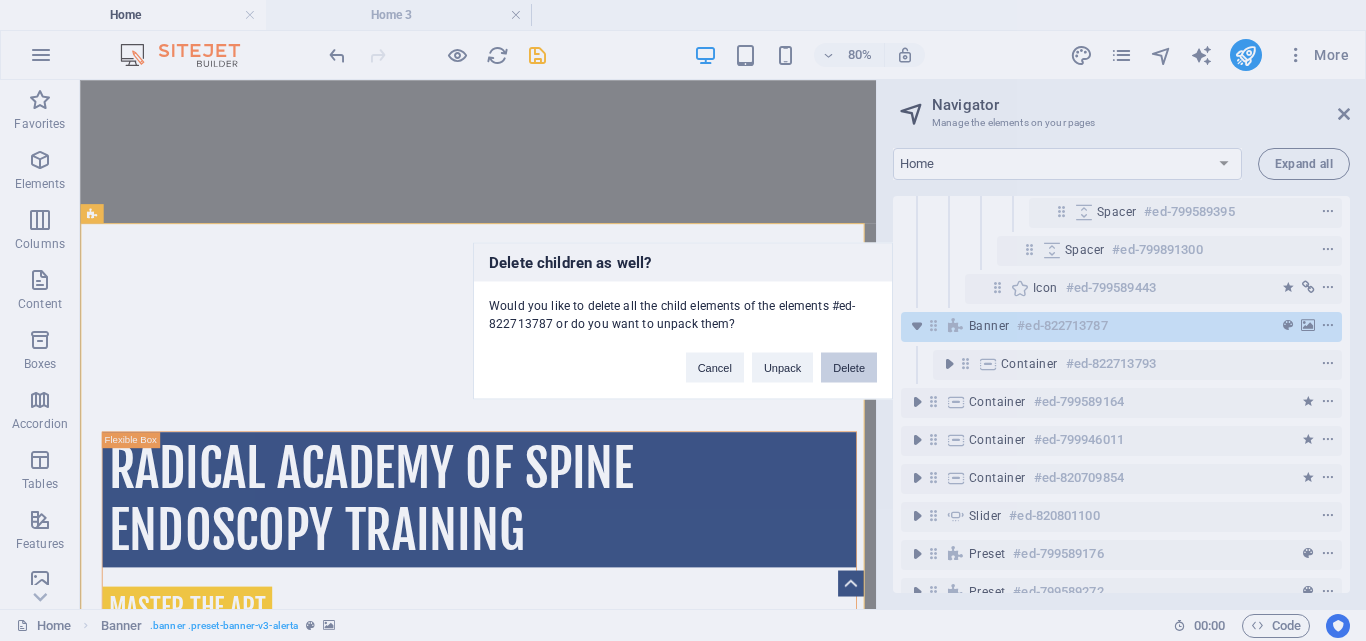 click on "Delete" at bounding box center [849, 367] 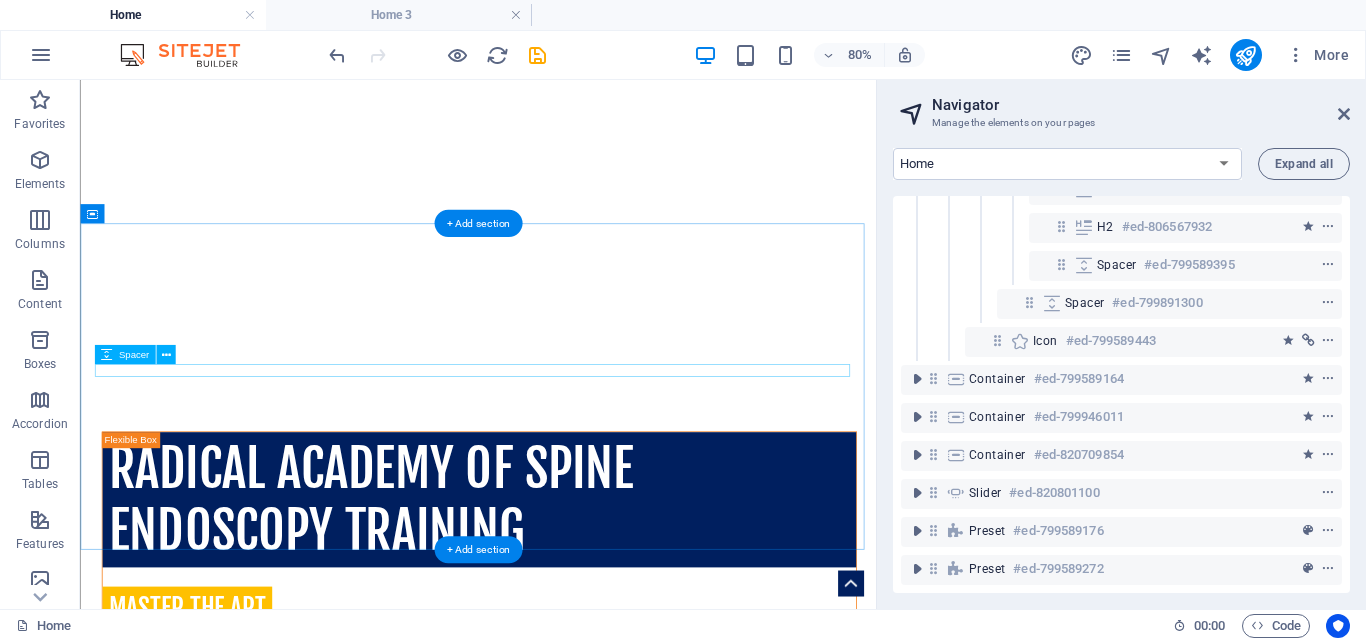 scroll, scrollTop: 386, scrollLeft: 0, axis: vertical 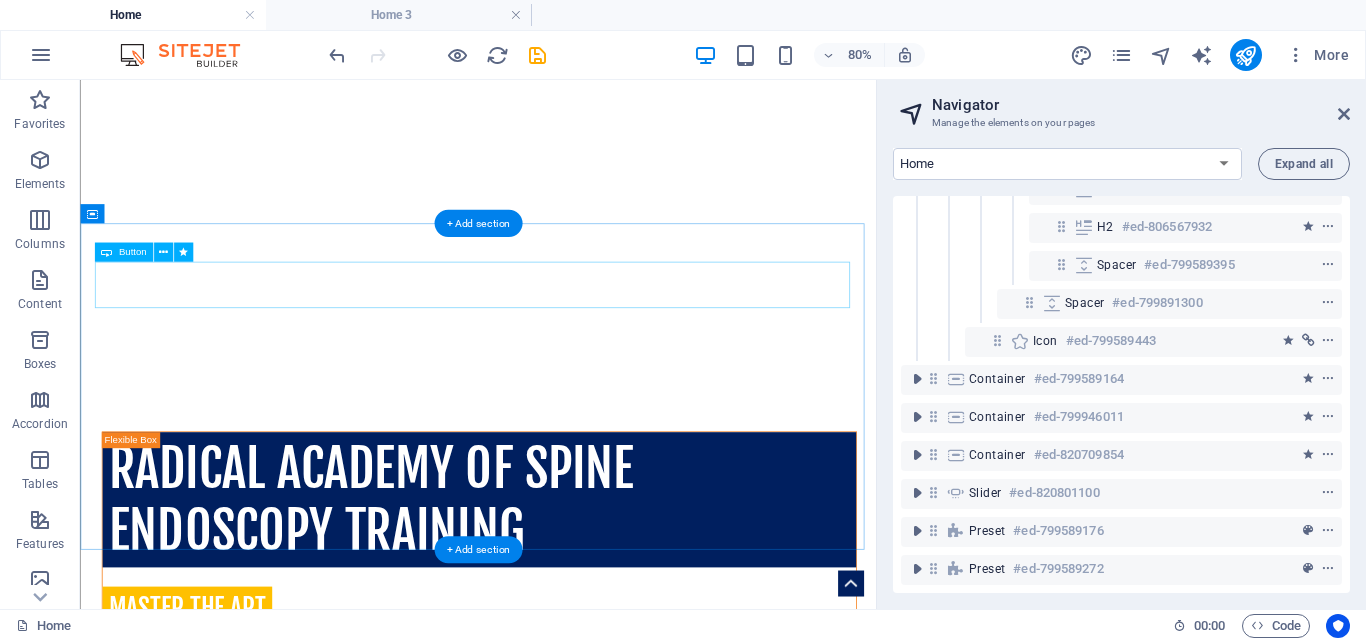 click on "Upcoming Event" at bounding box center [578, 1010] 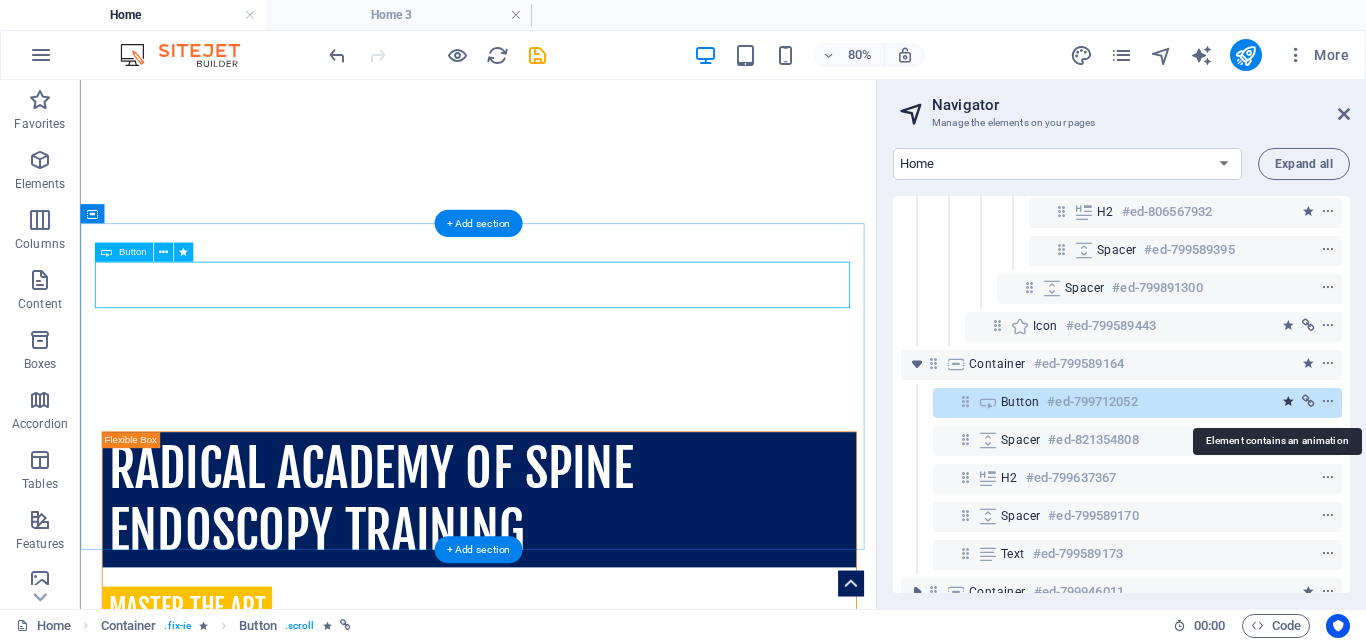 click at bounding box center (1288, 402) 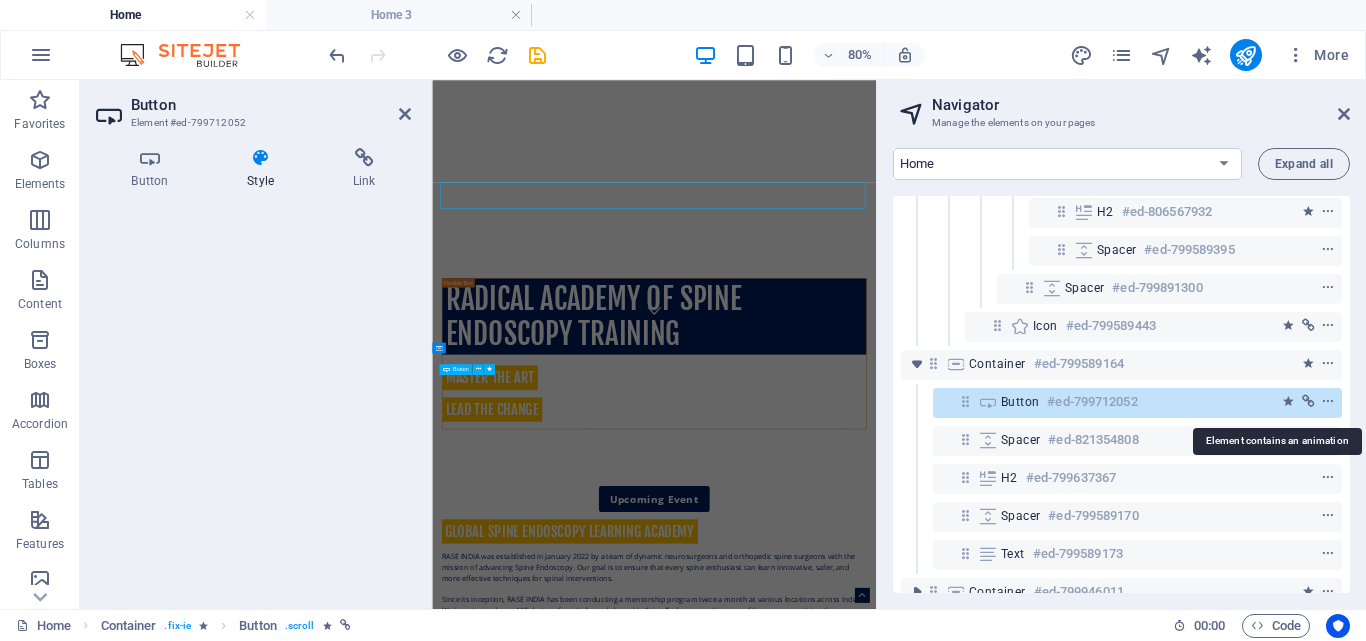 select on "shrink" 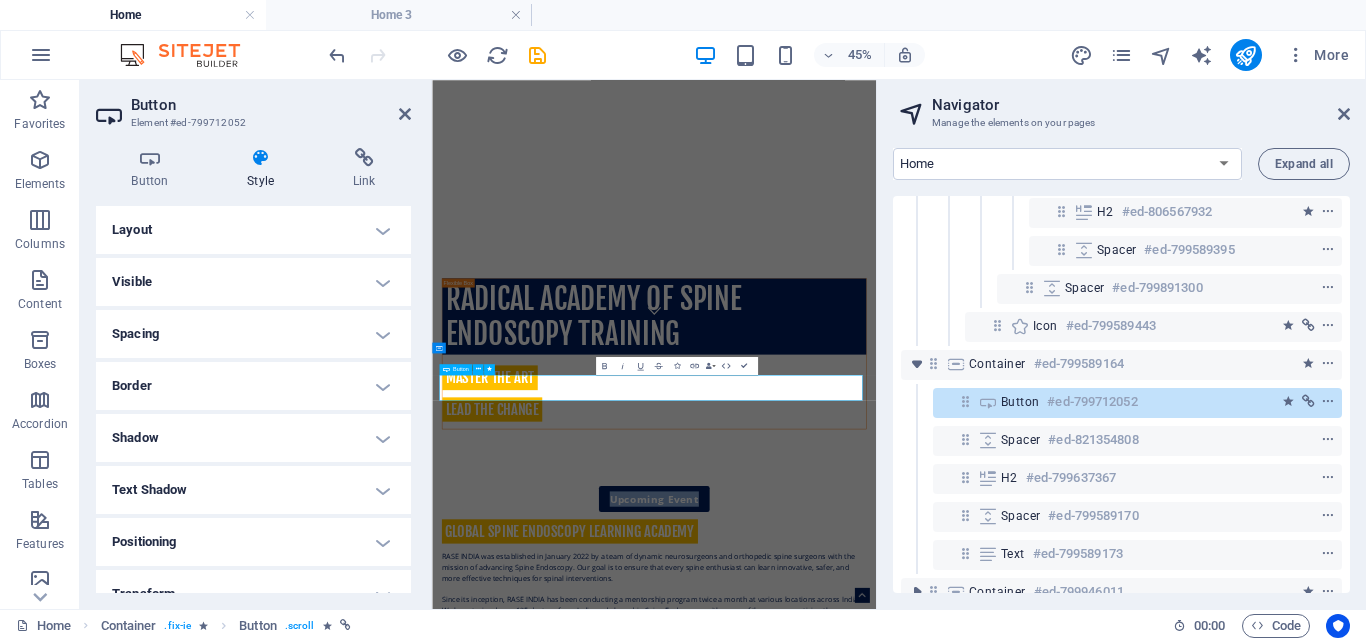 scroll, scrollTop: 333, scrollLeft: 0, axis: vertical 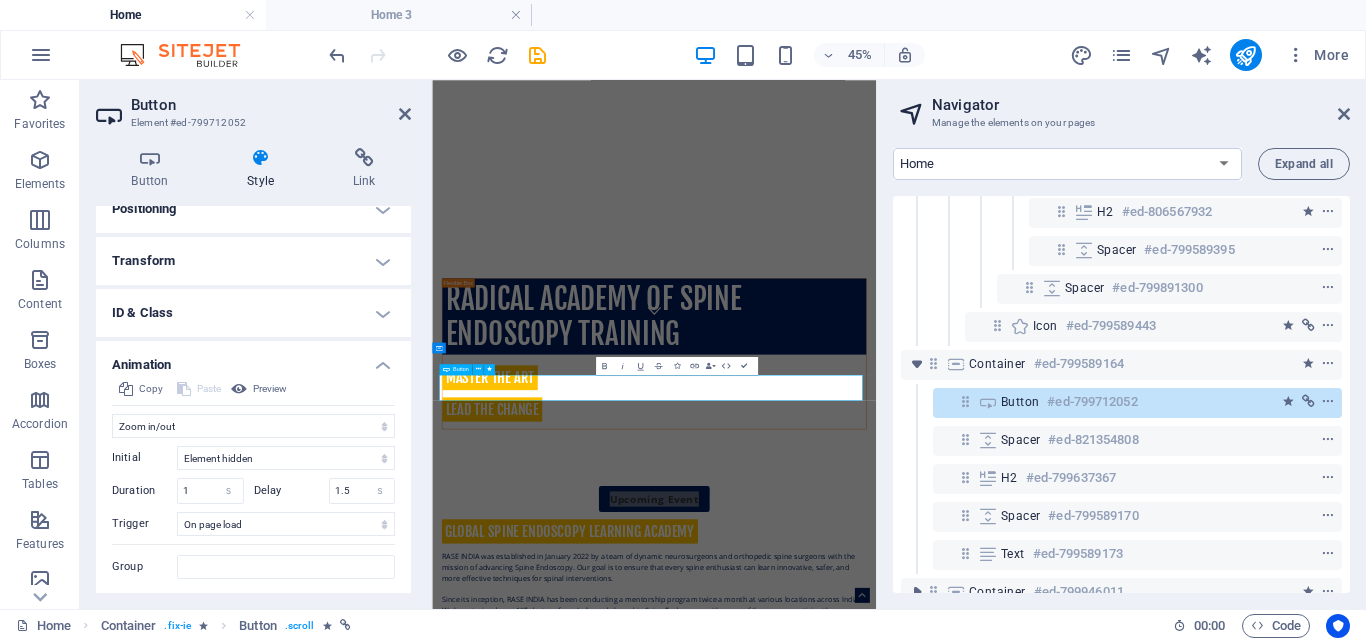 click on "Delay" at bounding box center [291, 490] 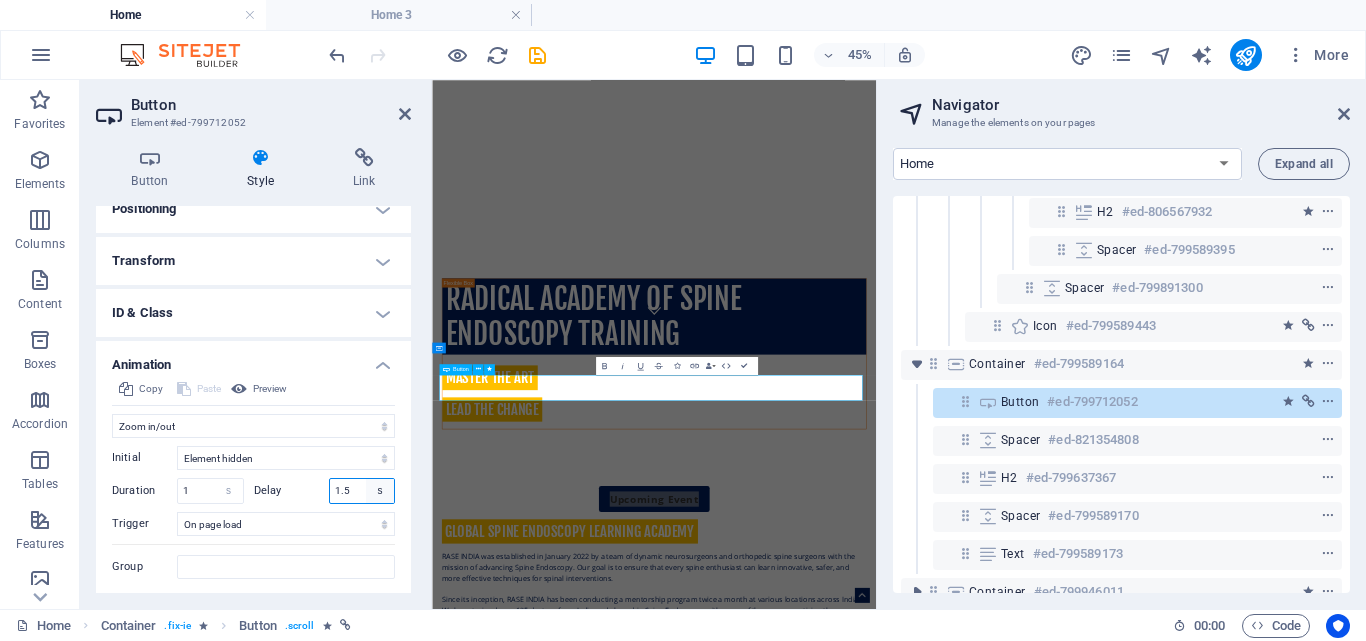click on "s ms" at bounding box center [380, 491] 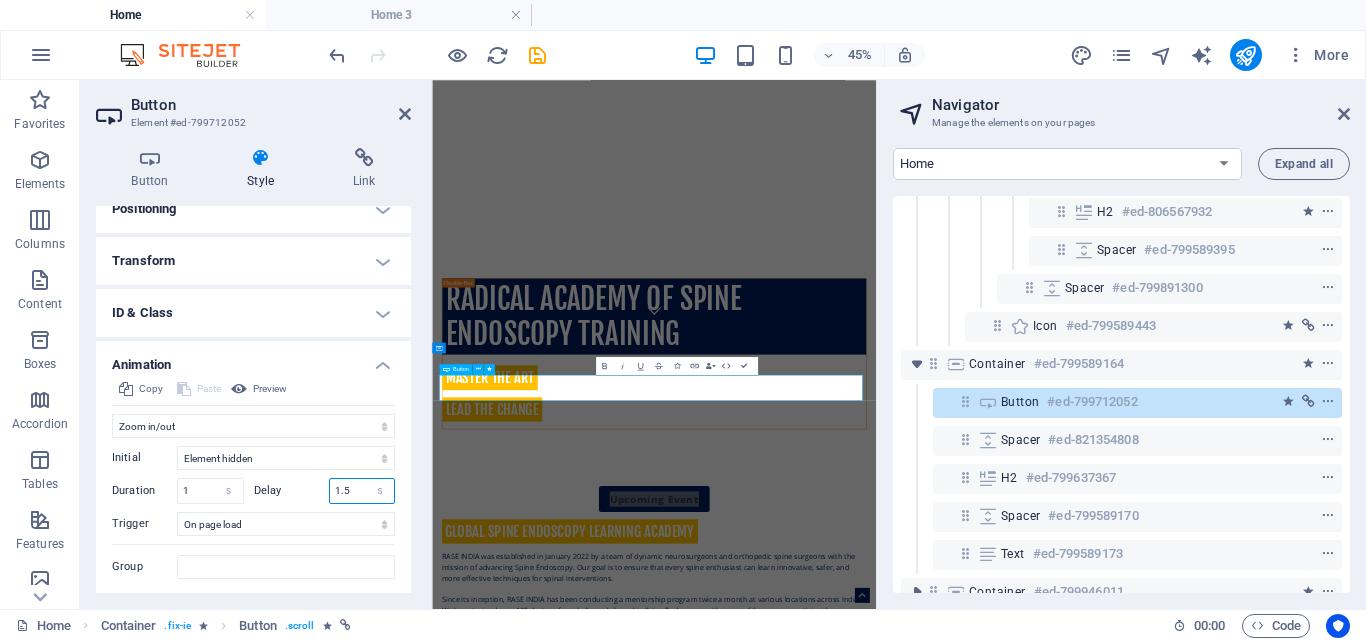 click on "1.5" at bounding box center [362, 491] 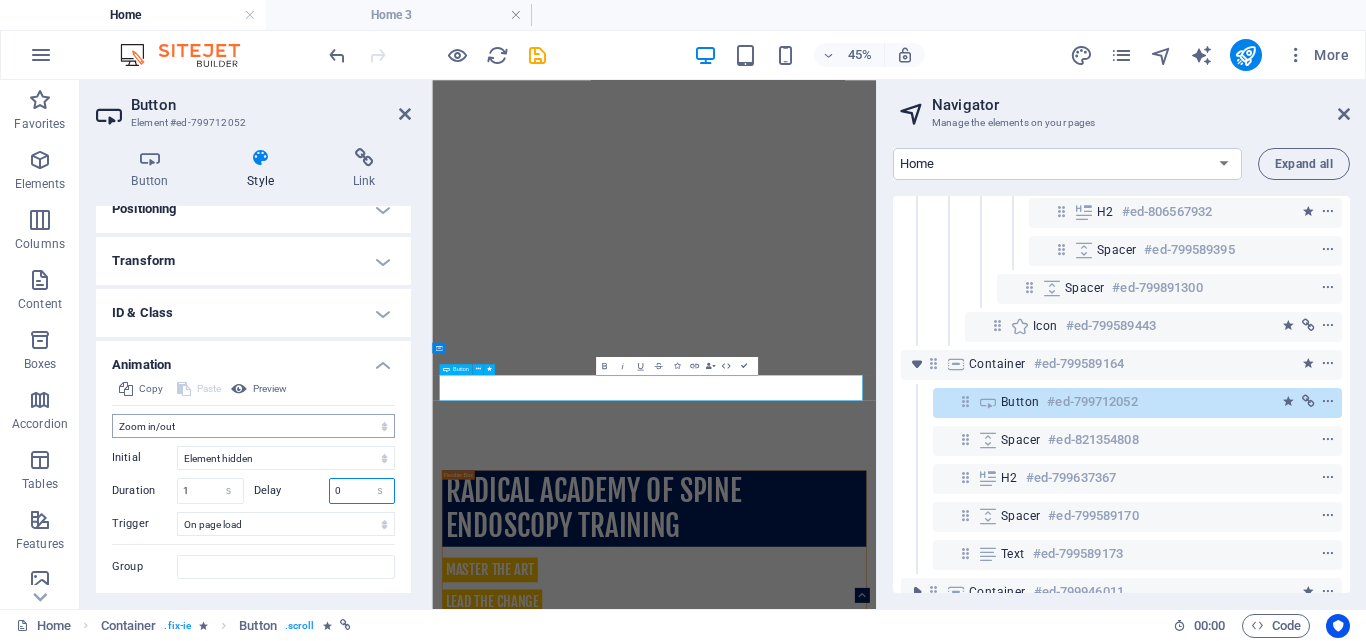 type on "0" 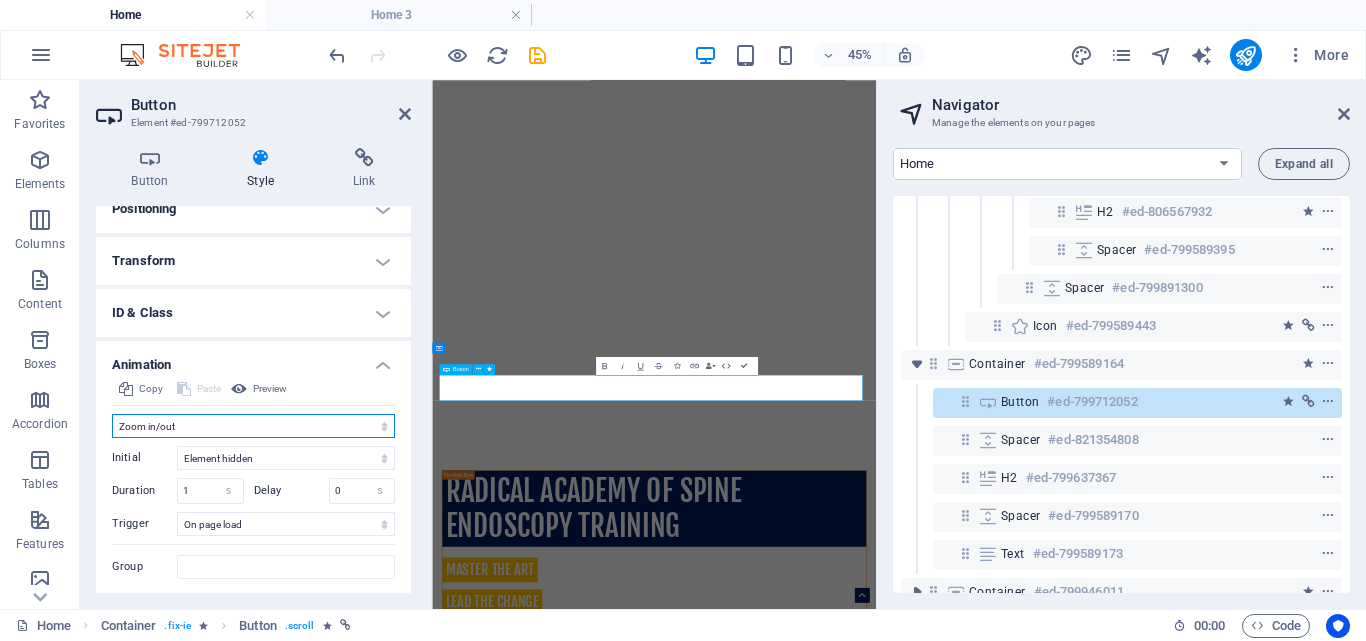 click on "Don't animate Show / Hide Slide up/down Zoom in/out Slide left to right Slide right to left Slide top to bottom Slide bottom to top Pulse Blink Open as overlay" at bounding box center (253, 426) 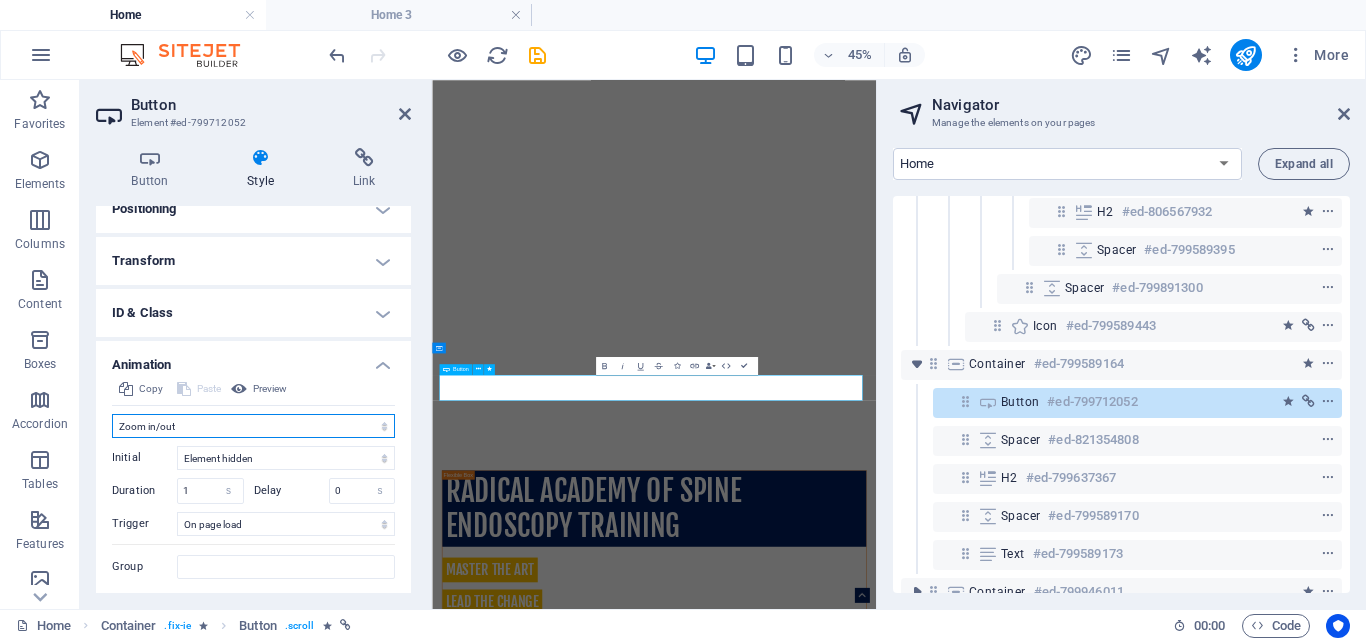 click on "Don't animate Show / Hide Slide up/down Zoom in/out Slide left to right Slide right to left Slide top to bottom Slide bottom to top Pulse Blink Open as overlay" at bounding box center [253, 426] 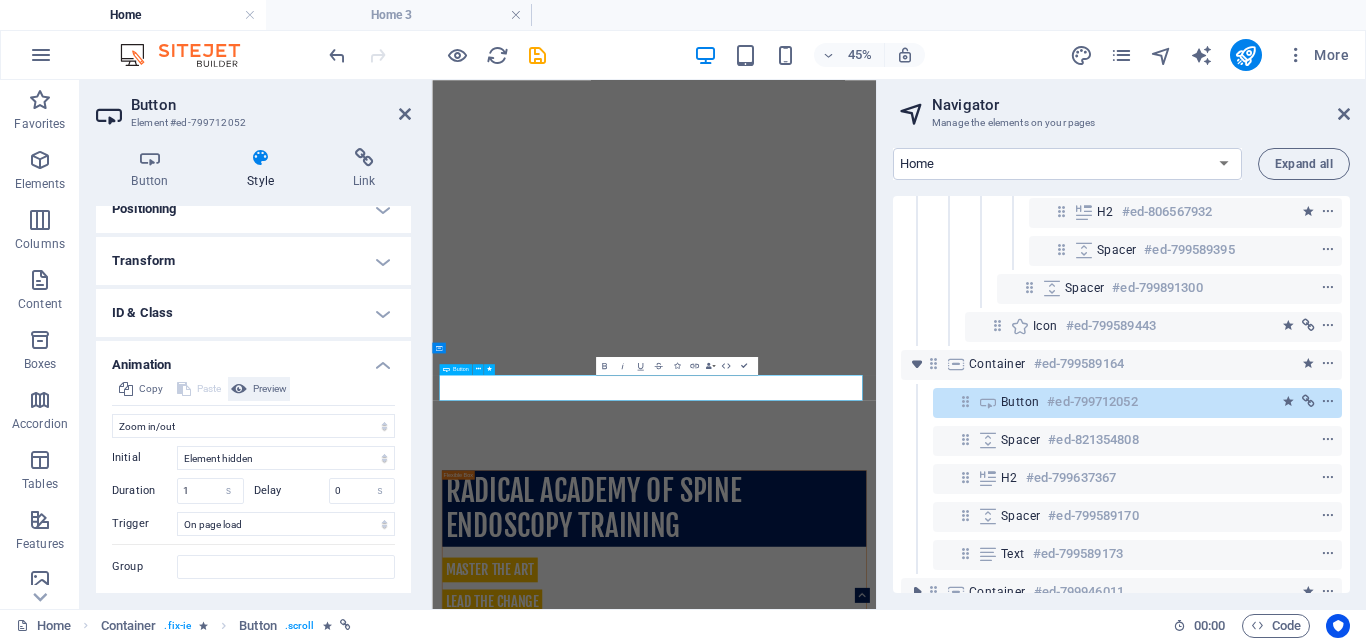 click on "Preview" at bounding box center (270, 389) 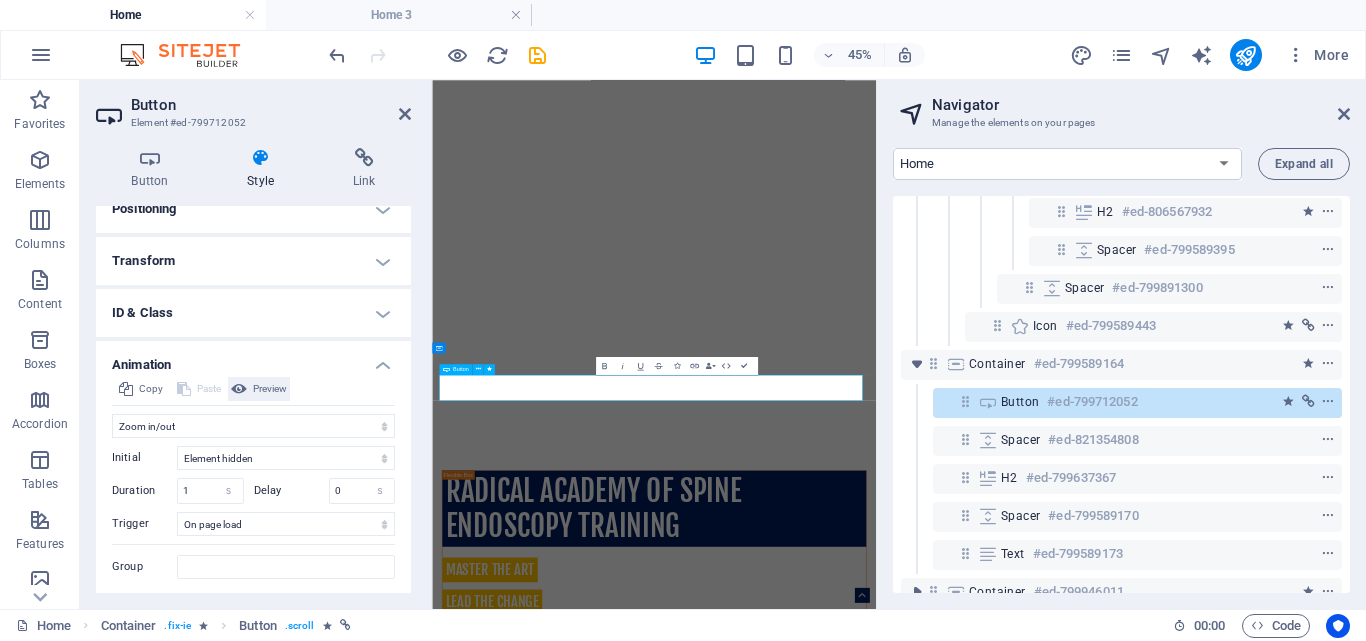 click on "Preview" at bounding box center [270, 389] 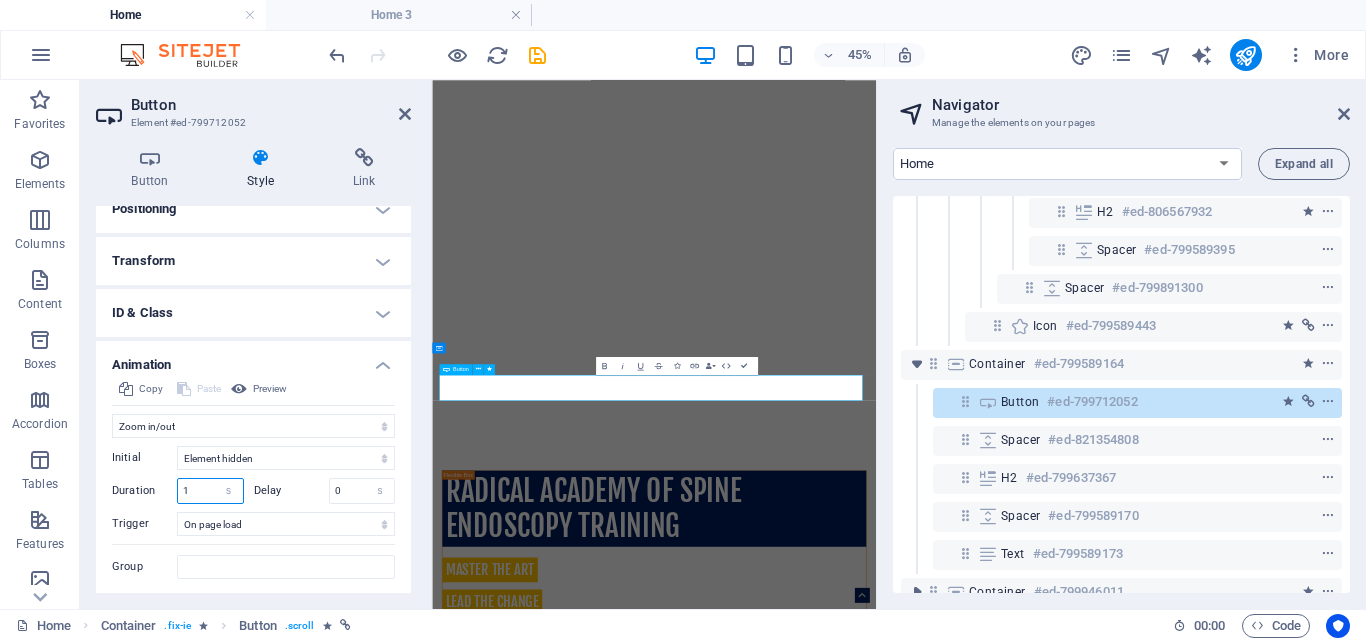 drag, startPoint x: 201, startPoint y: 491, endPoint x: 156, endPoint y: 483, distance: 45.705578 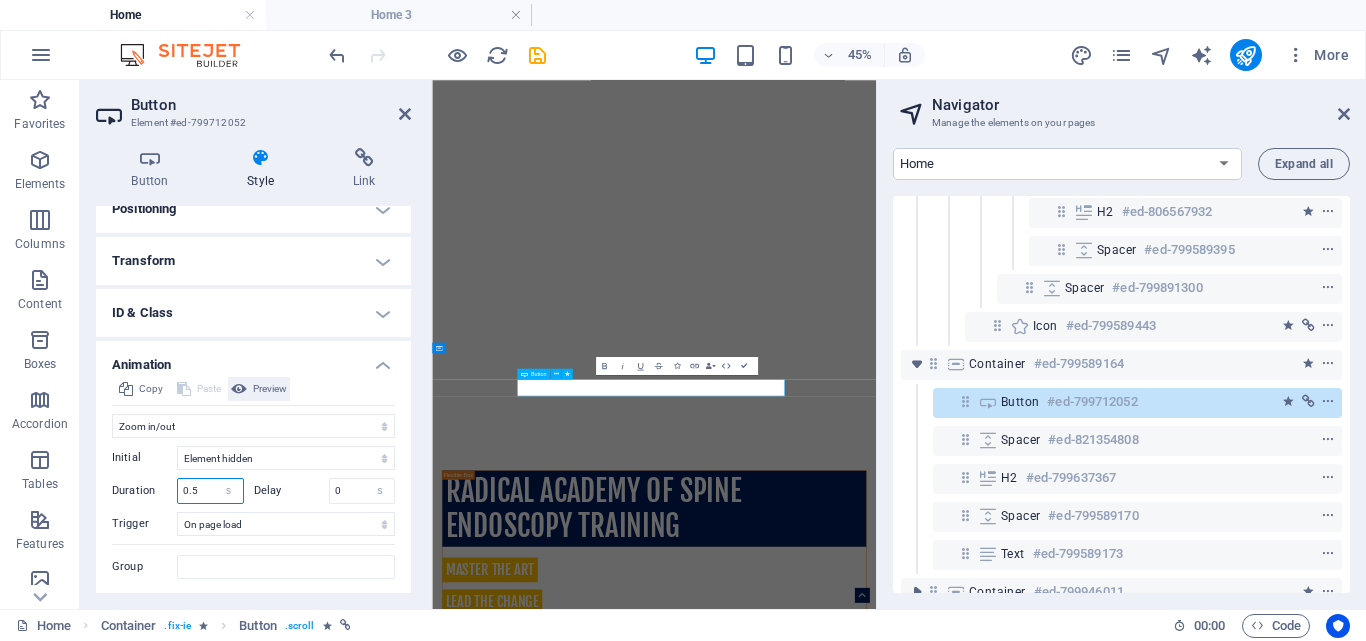 type on "0.5" 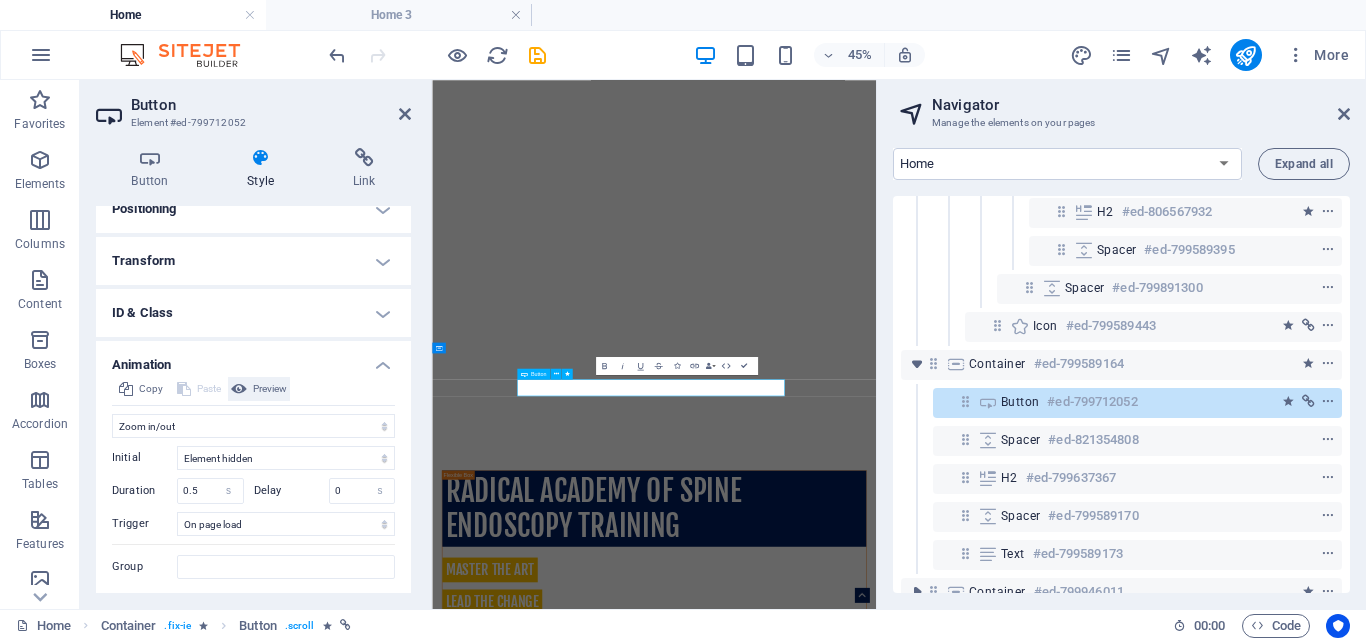 click on "Preview" at bounding box center (270, 389) 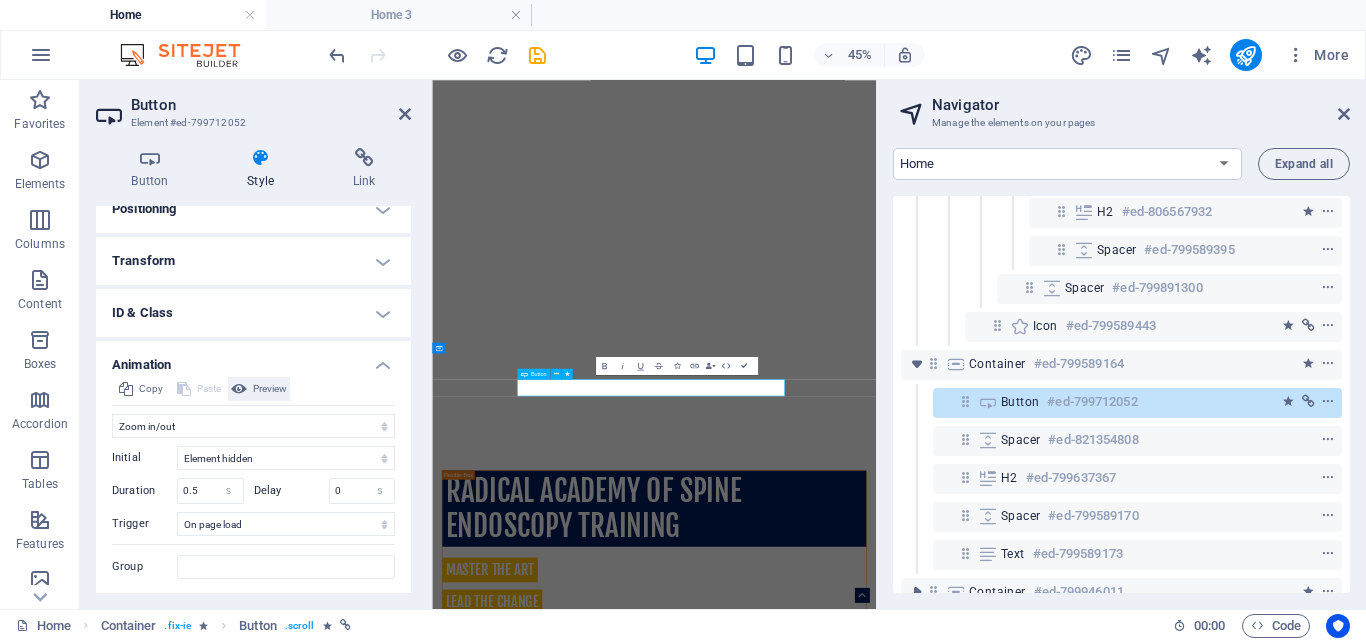 click on "Preview" at bounding box center [270, 389] 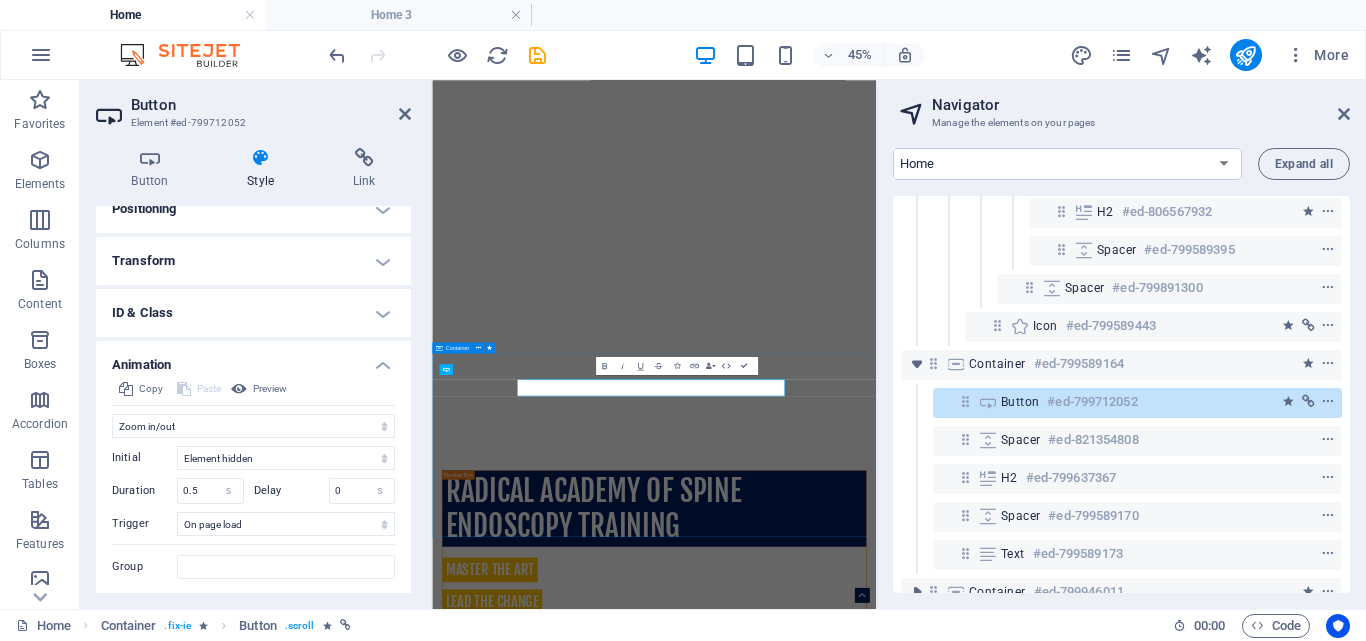 click on "Upcoming Event Global Spine Endoscopy Learning Academy RASE INDIA was established in January 2022 by a team of dynamic neurosurgeons and orthopedic spine surgeons with the mission of advancing Spine Endoscopy. Our goal is to ensure that every spine enthusiast can learn innovative, safer, and more effective techniques for spinal interventions. Since its inception, RASE INDIA has been conducting a mentorship program twice a month at various locations across India. We have trained over 135 doctors from India and abroad in Spine Endoscopy, with many of them now practicing the technique independently." at bounding box center [925, 1564] 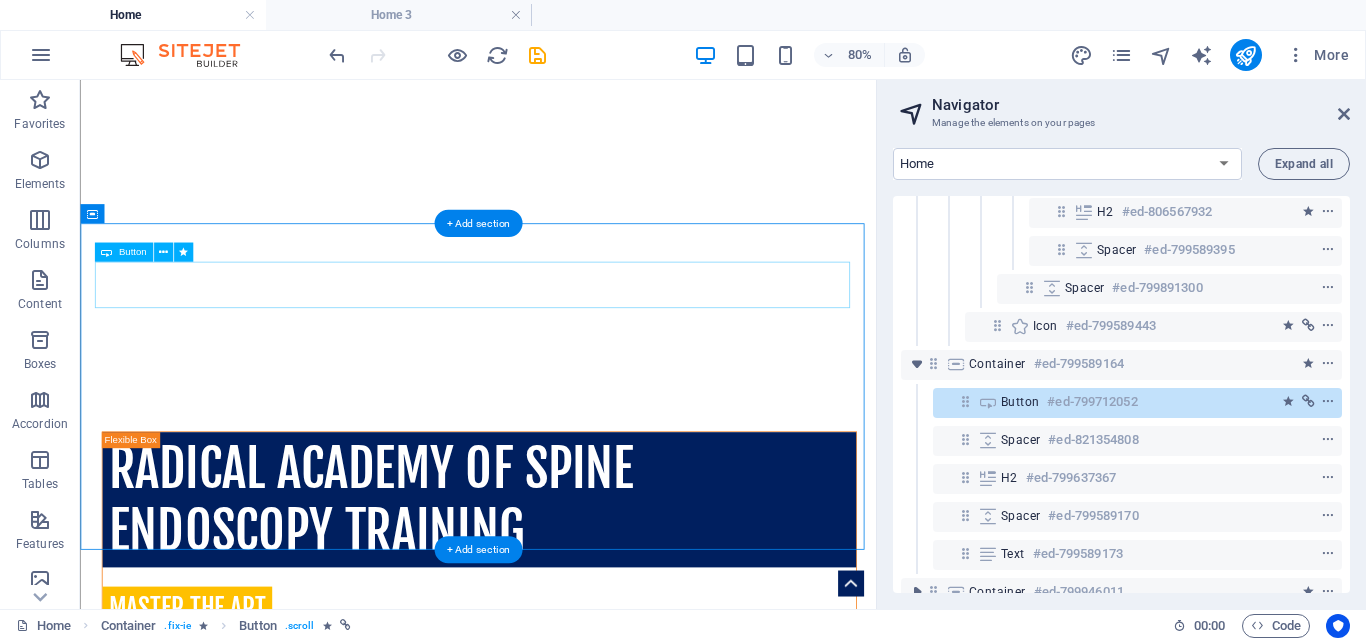 click on "Upcoming Event" at bounding box center [578, 1010] 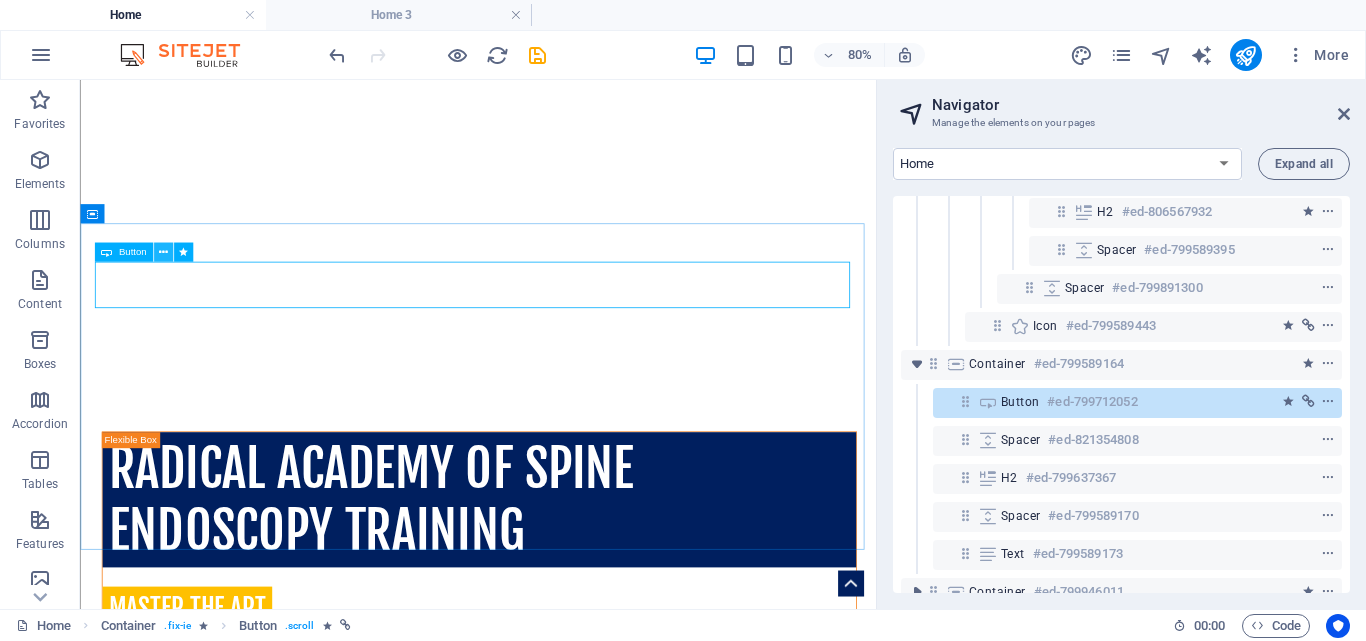 click at bounding box center (163, 252) 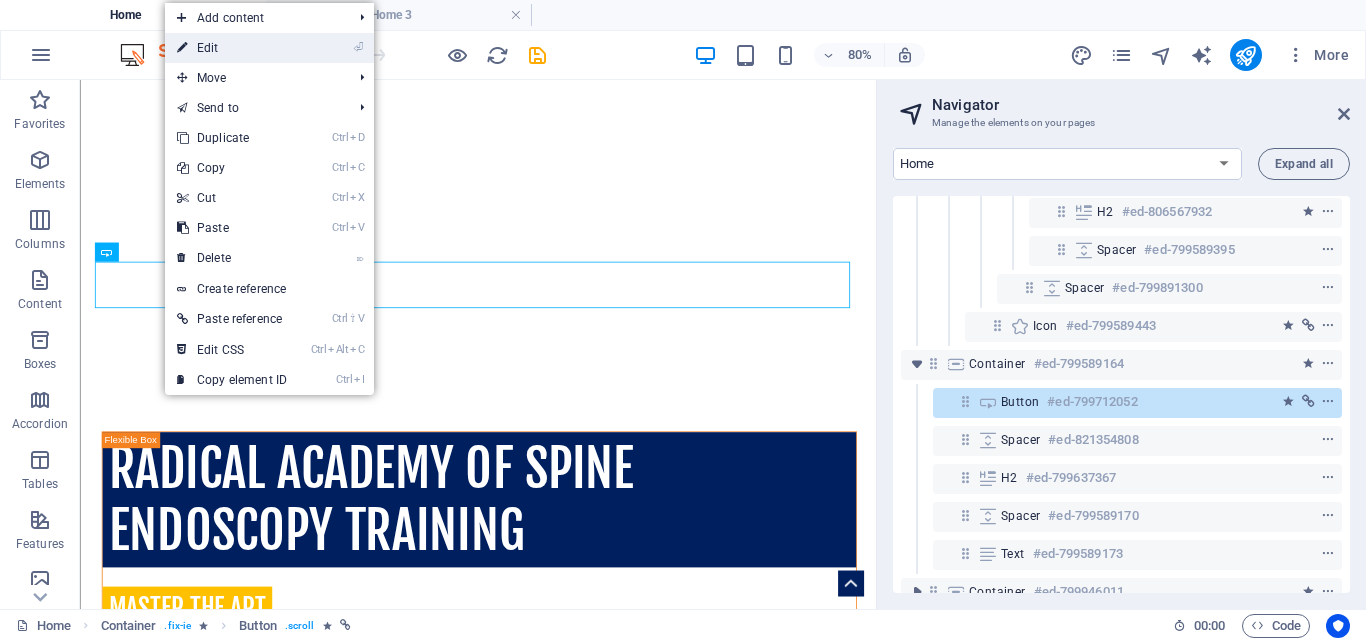 click on "⏎  Edit" at bounding box center [232, 48] 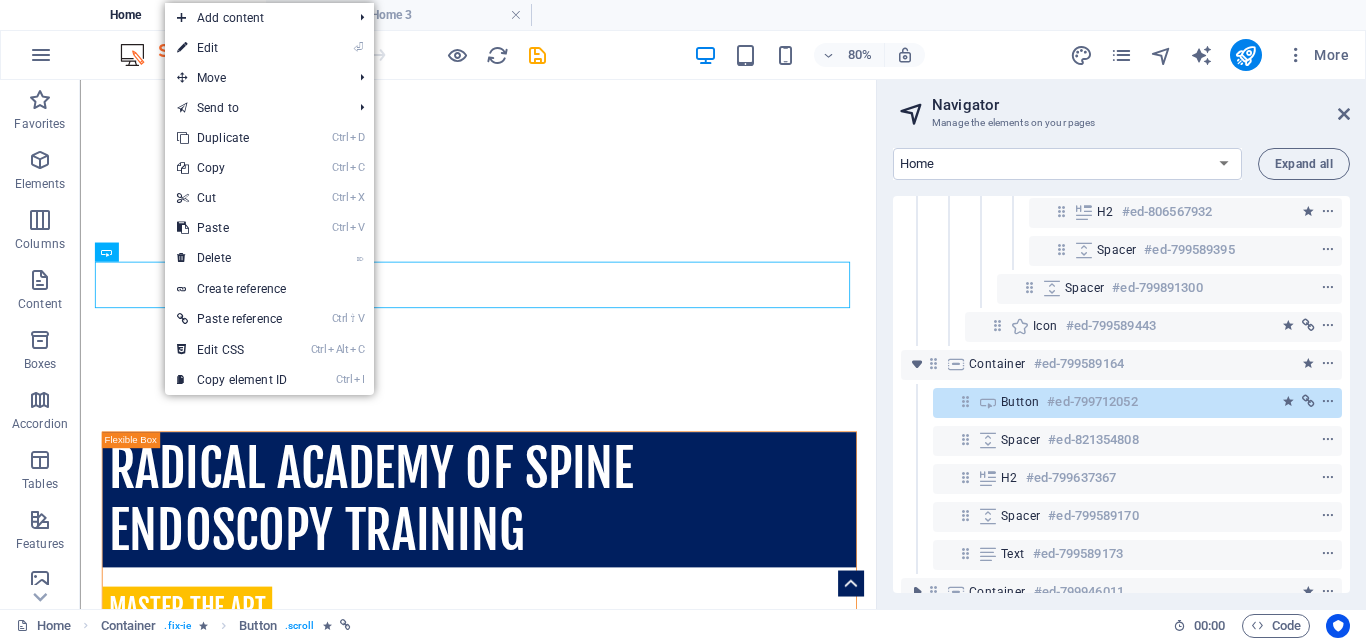 select on "shrink" 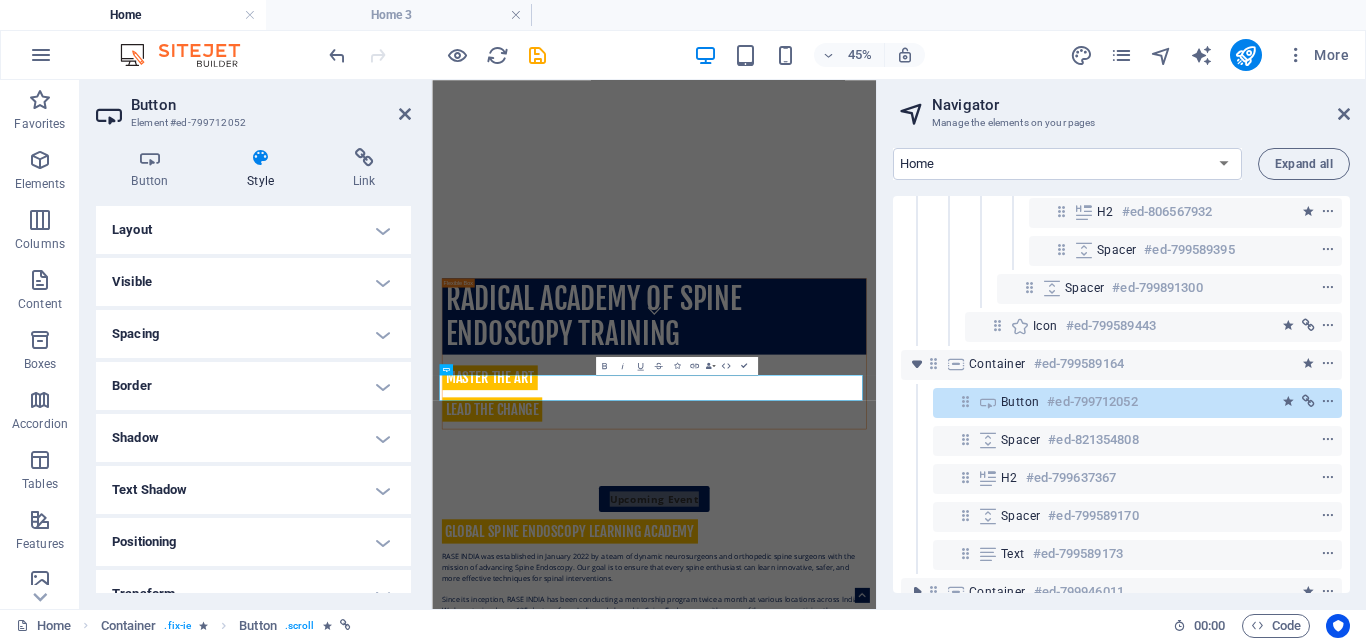 click on "Spacing" at bounding box center (253, 334) 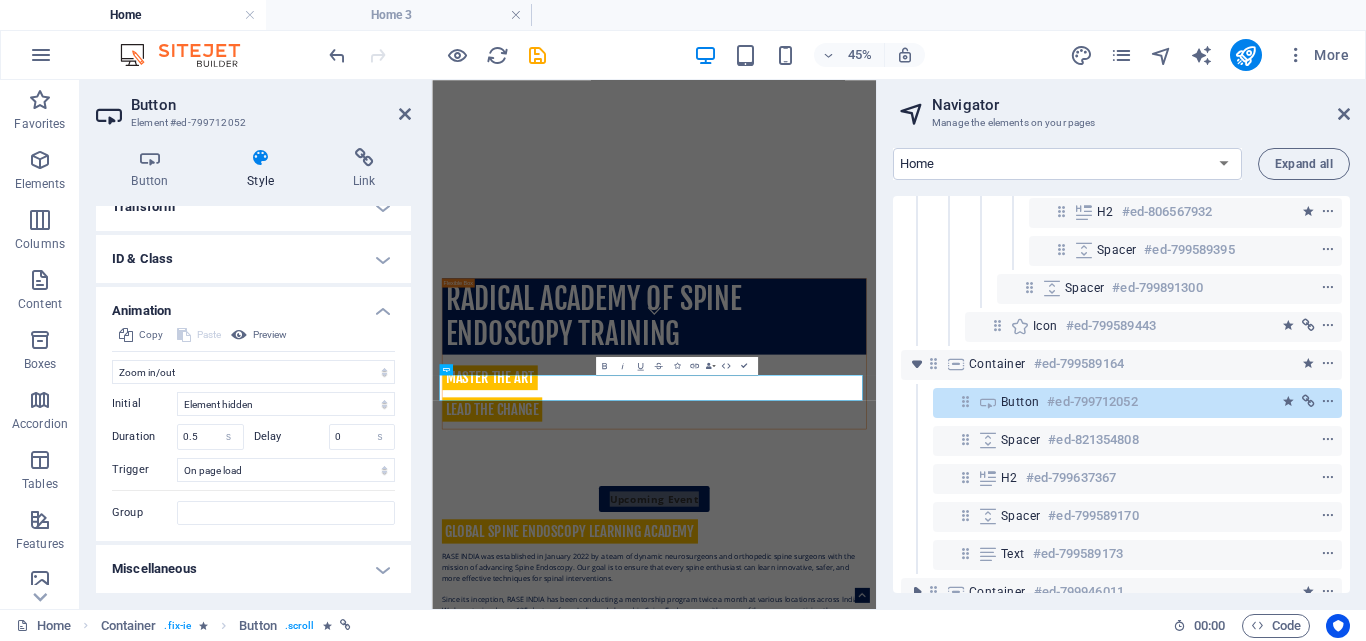 scroll, scrollTop: 134, scrollLeft: 0, axis: vertical 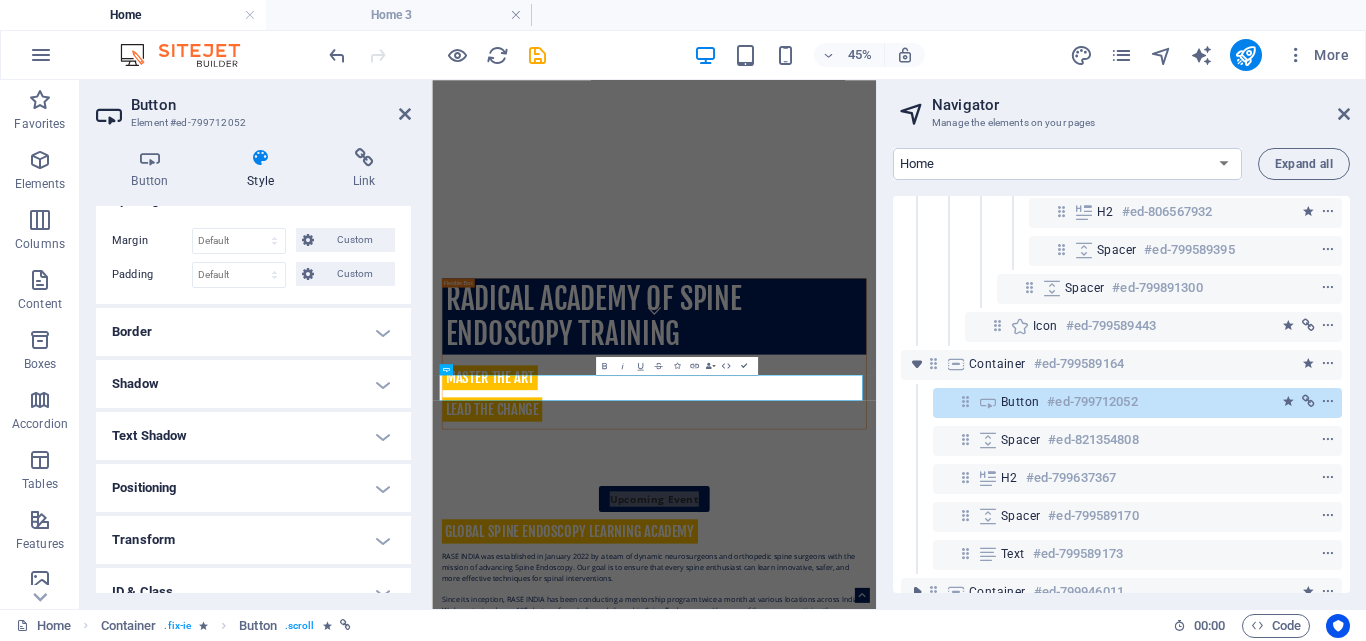 click on "Positioning" at bounding box center [253, 488] 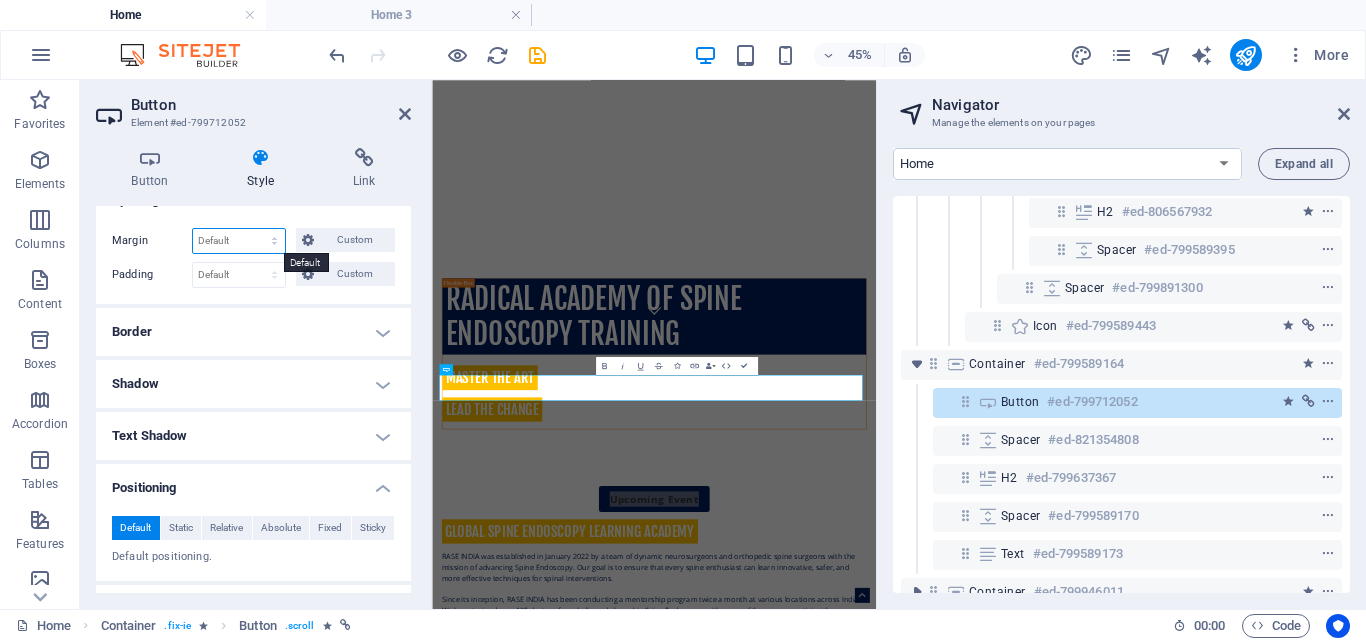 click on "Default auto px % rem vw vh Custom" at bounding box center [239, 241] 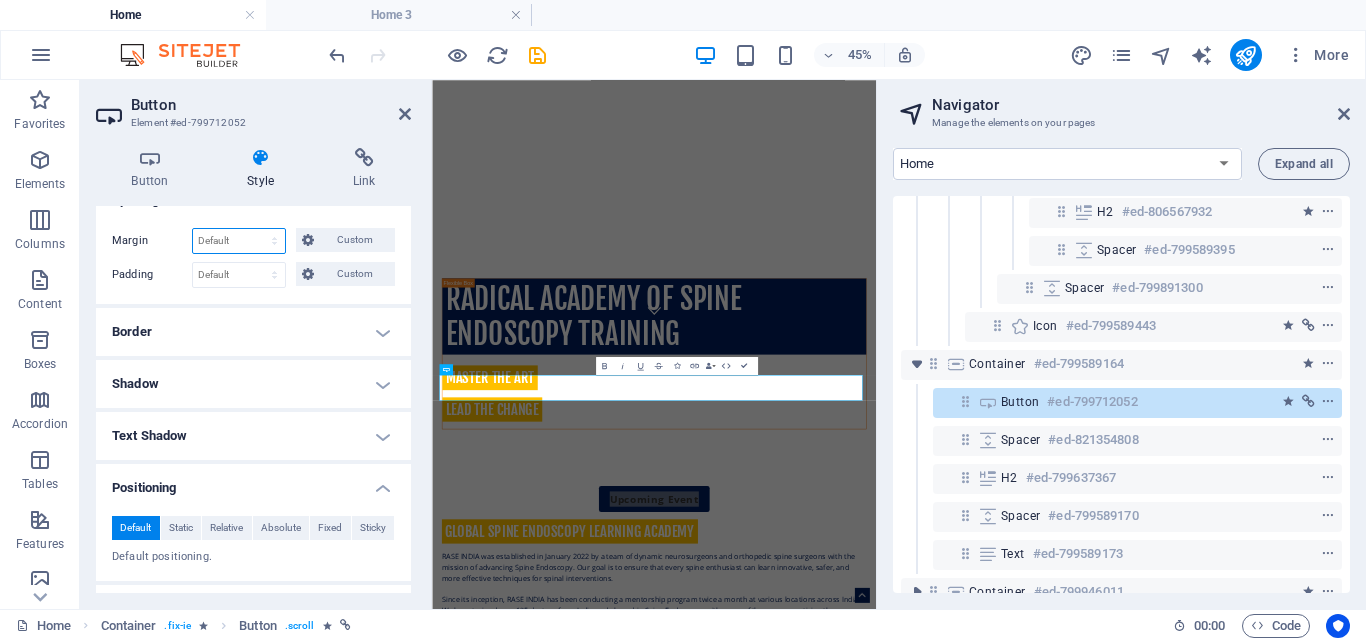 select on "rem" 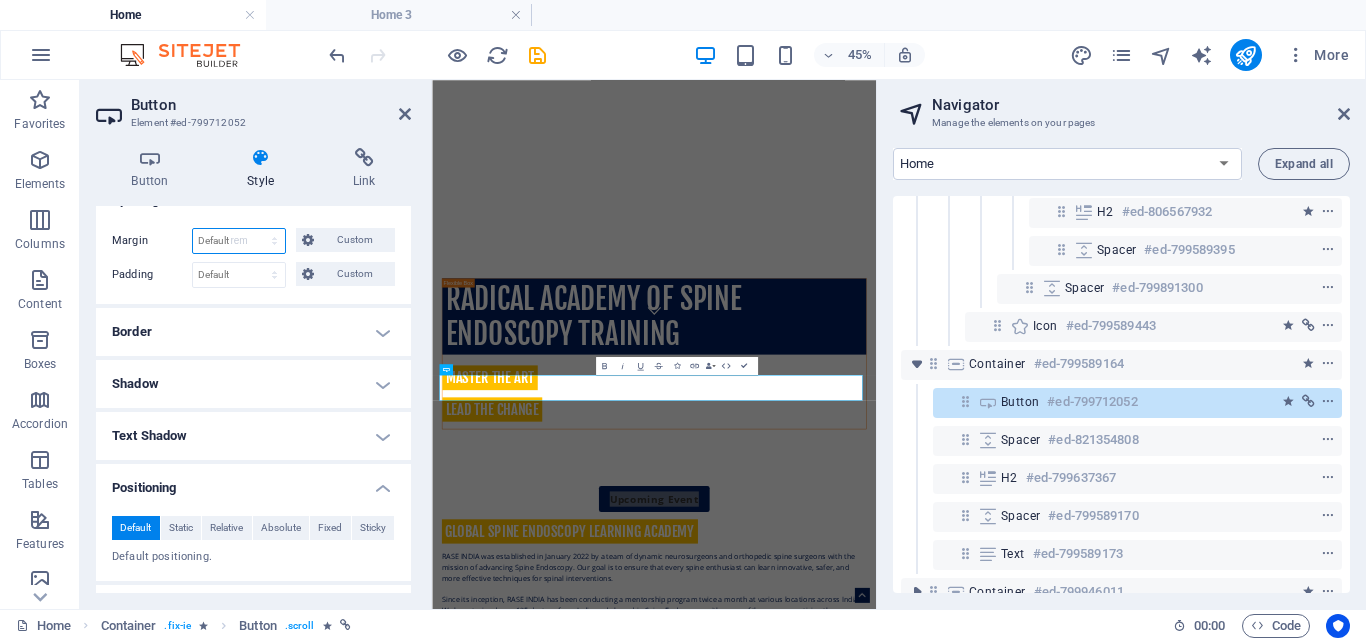 click on "Default auto px % rem vw vh Custom" at bounding box center [239, 241] 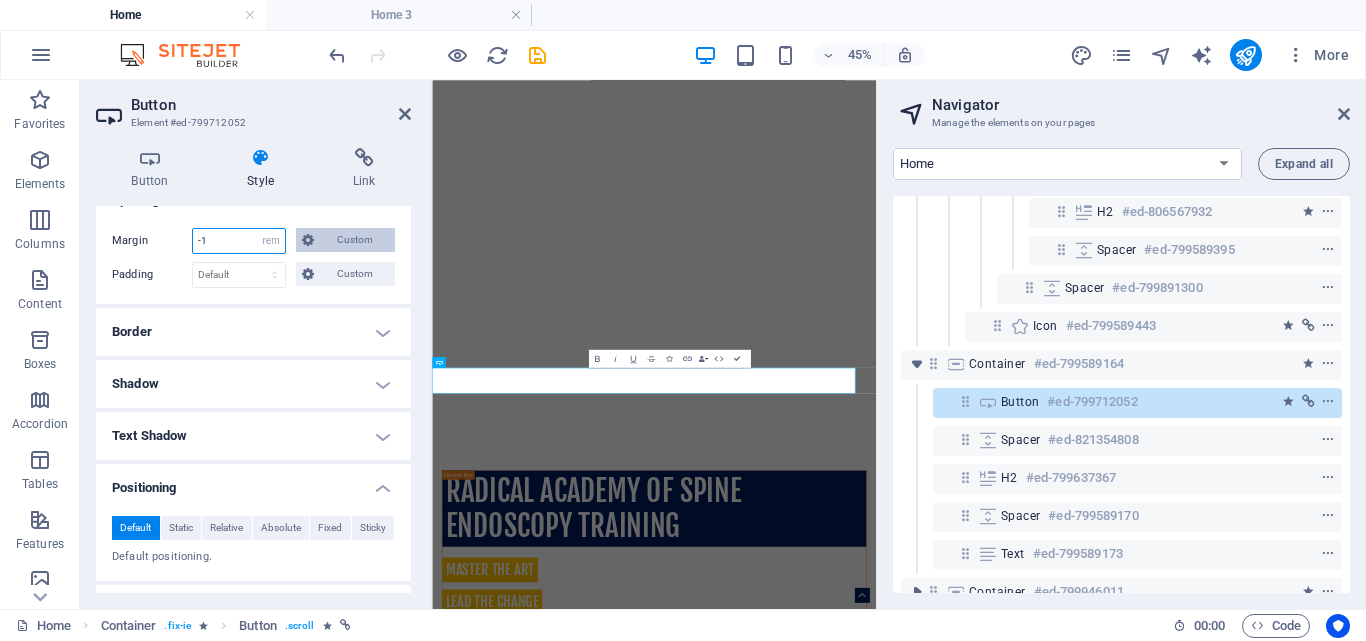 type on "-1" 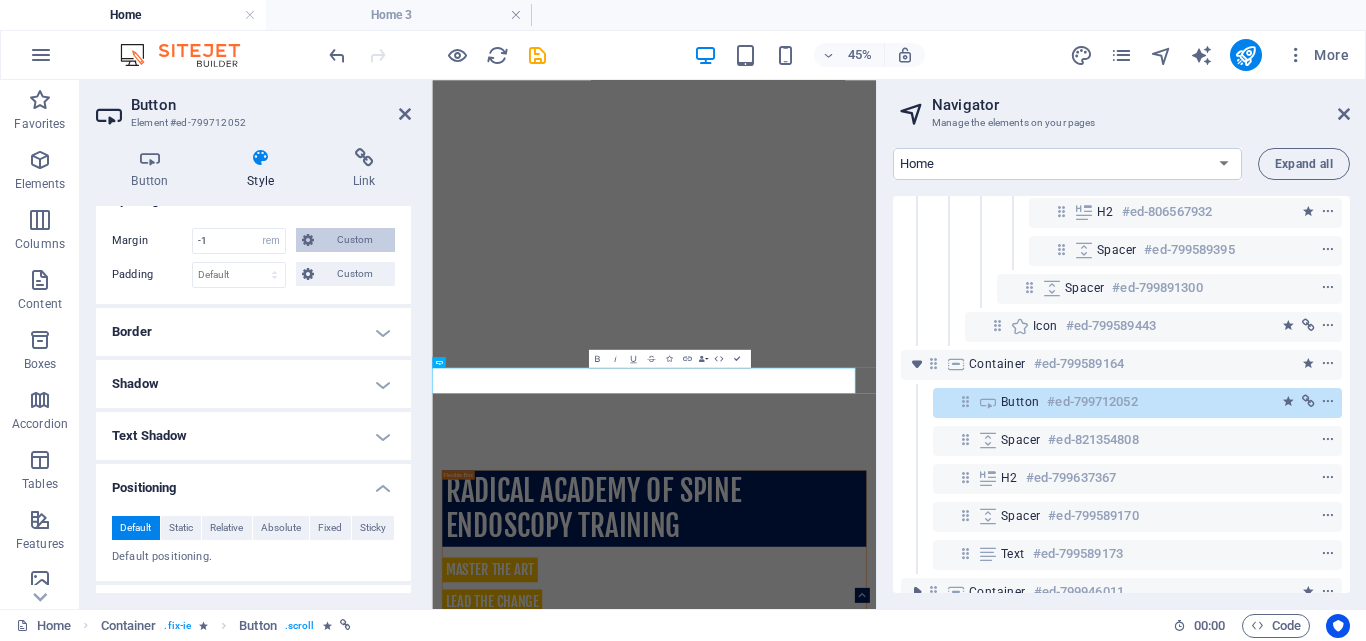 click on "Custom" at bounding box center [354, 240] 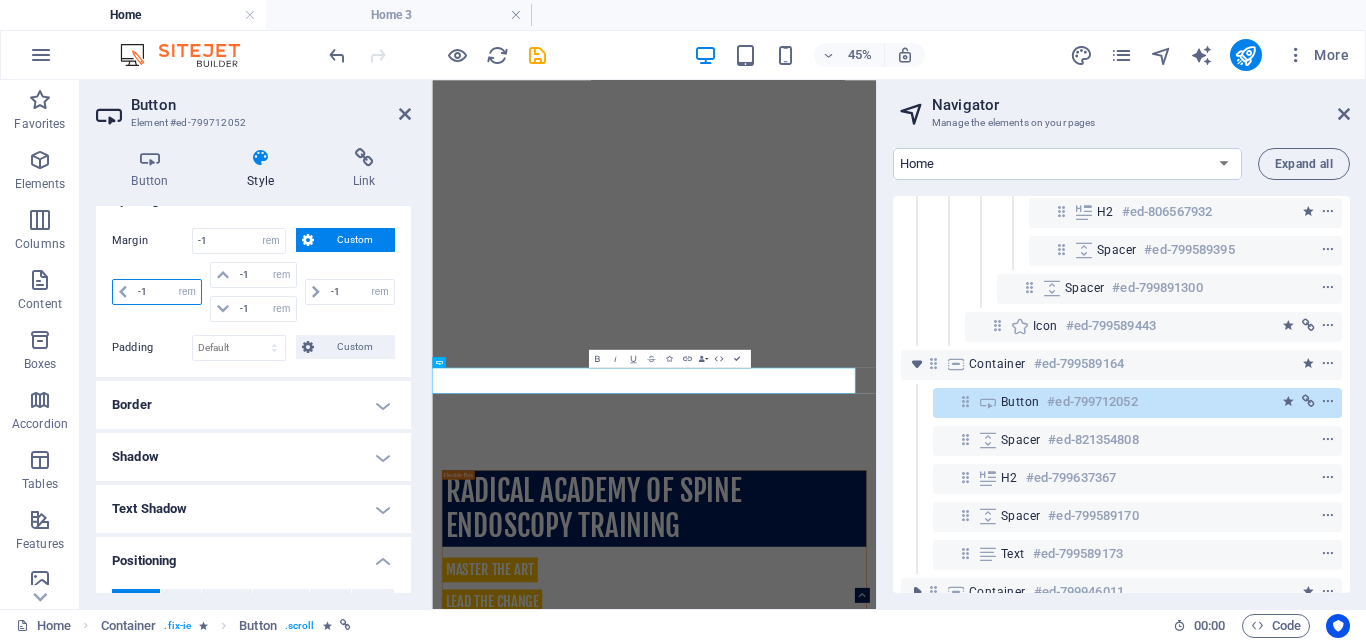 drag, startPoint x: 156, startPoint y: 300, endPoint x: 117, endPoint y: 299, distance: 39.012817 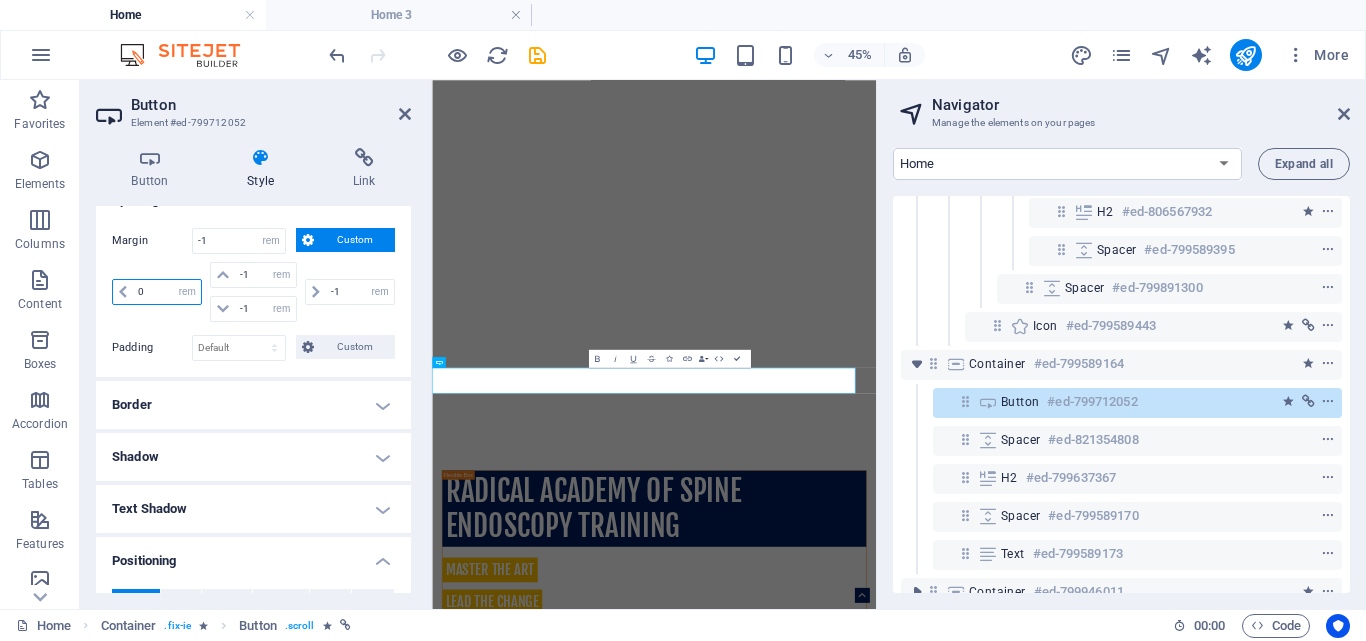 type 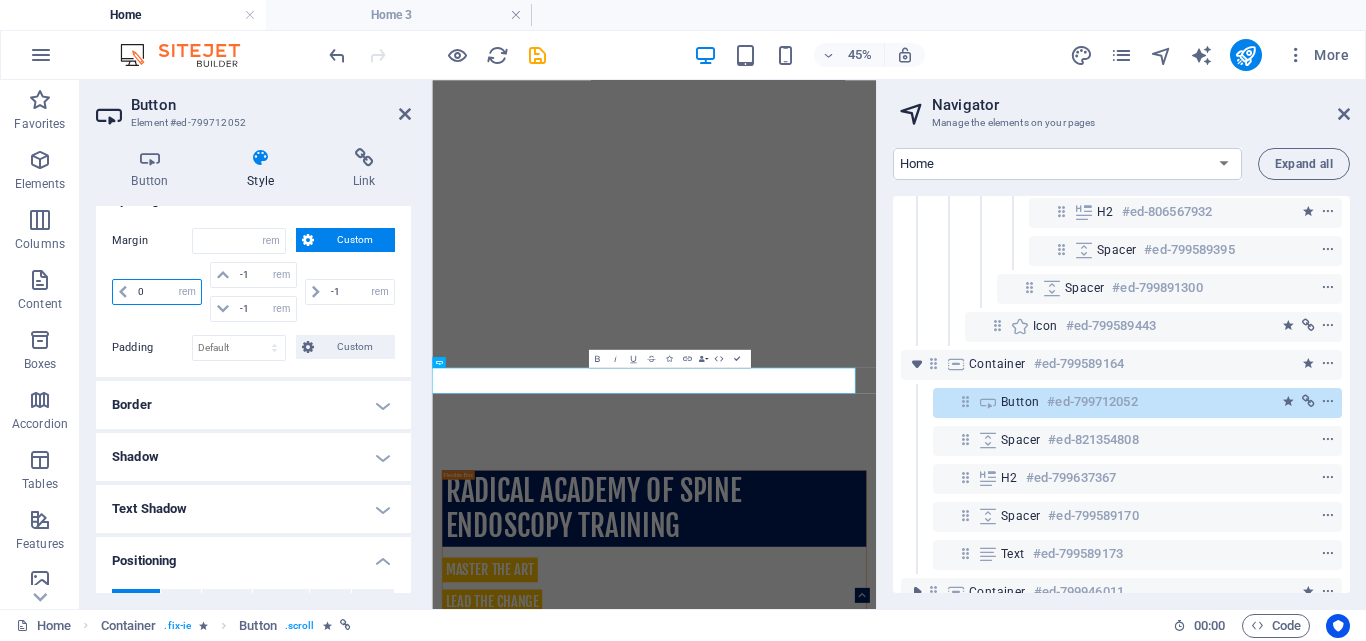 select on "DISABLED_OPTION_VALUE" 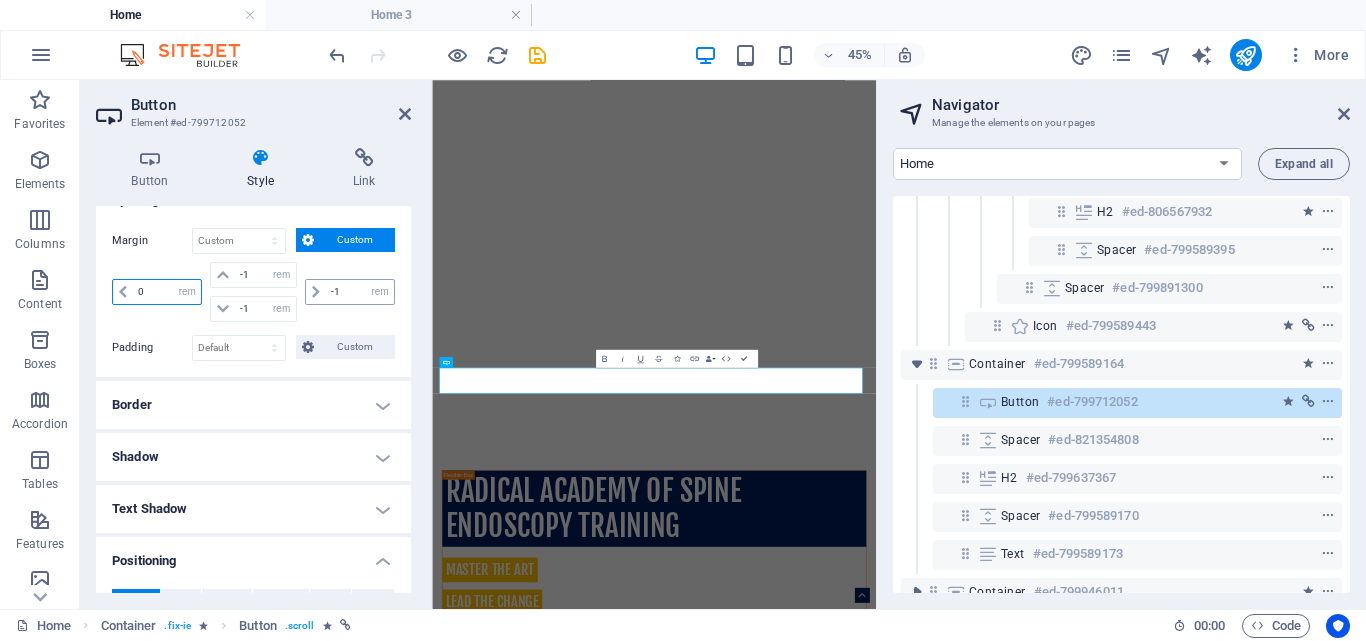 type on "0" 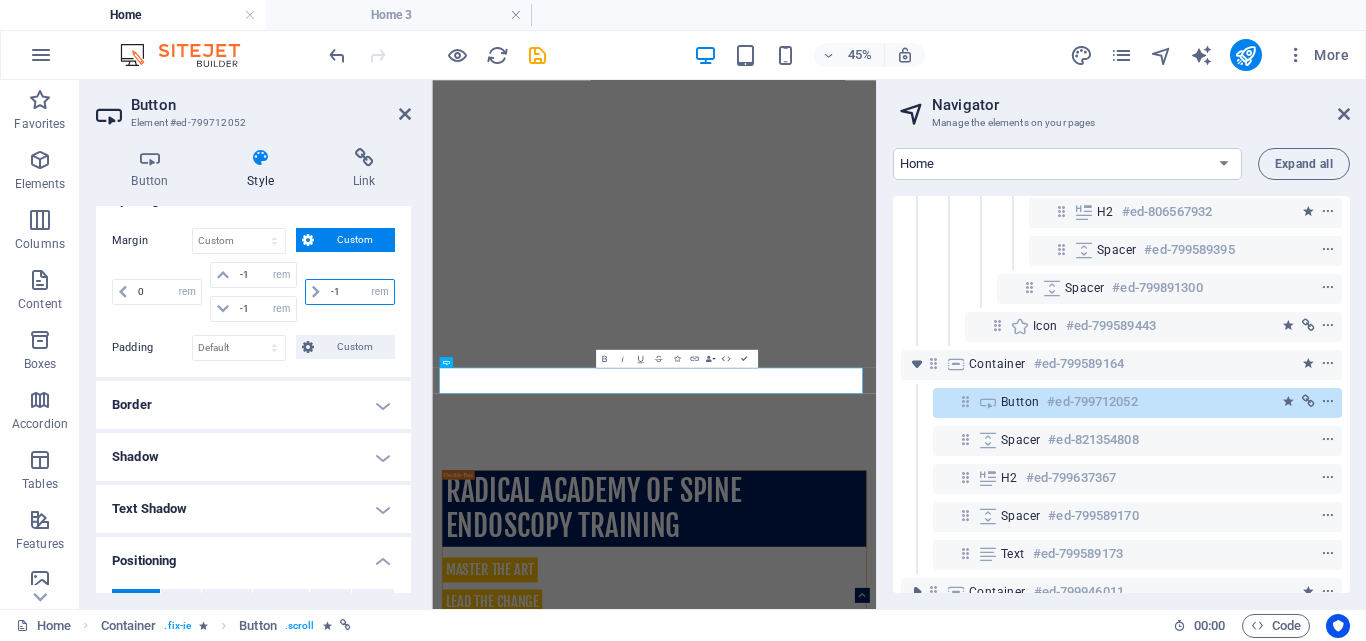 drag, startPoint x: 342, startPoint y: 286, endPoint x: 315, endPoint y: 290, distance: 27.294687 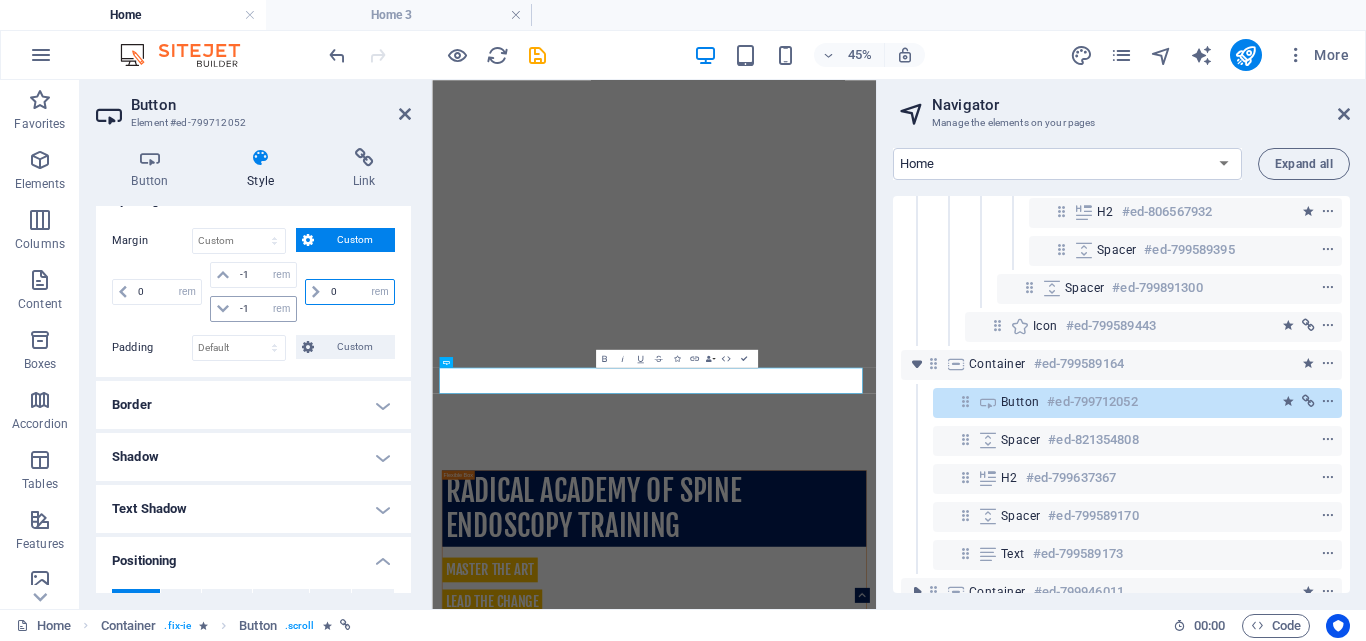 type on "0" 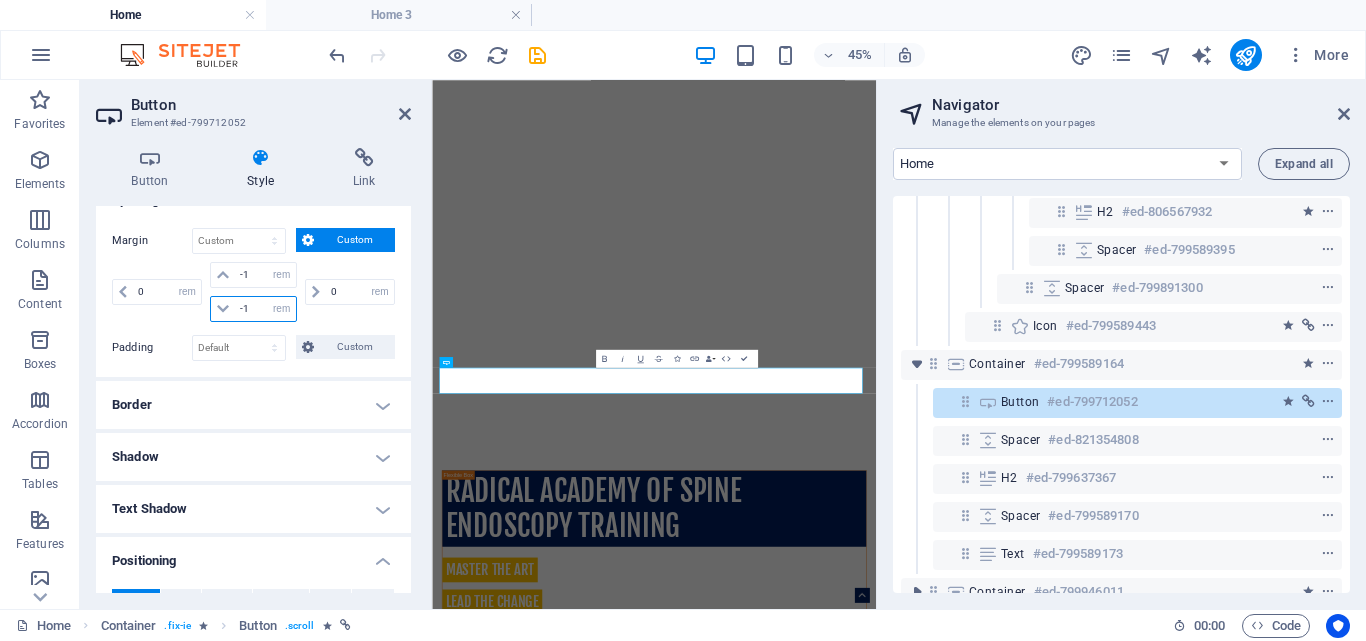 drag, startPoint x: 253, startPoint y: 312, endPoint x: 229, endPoint y: 310, distance: 24.083189 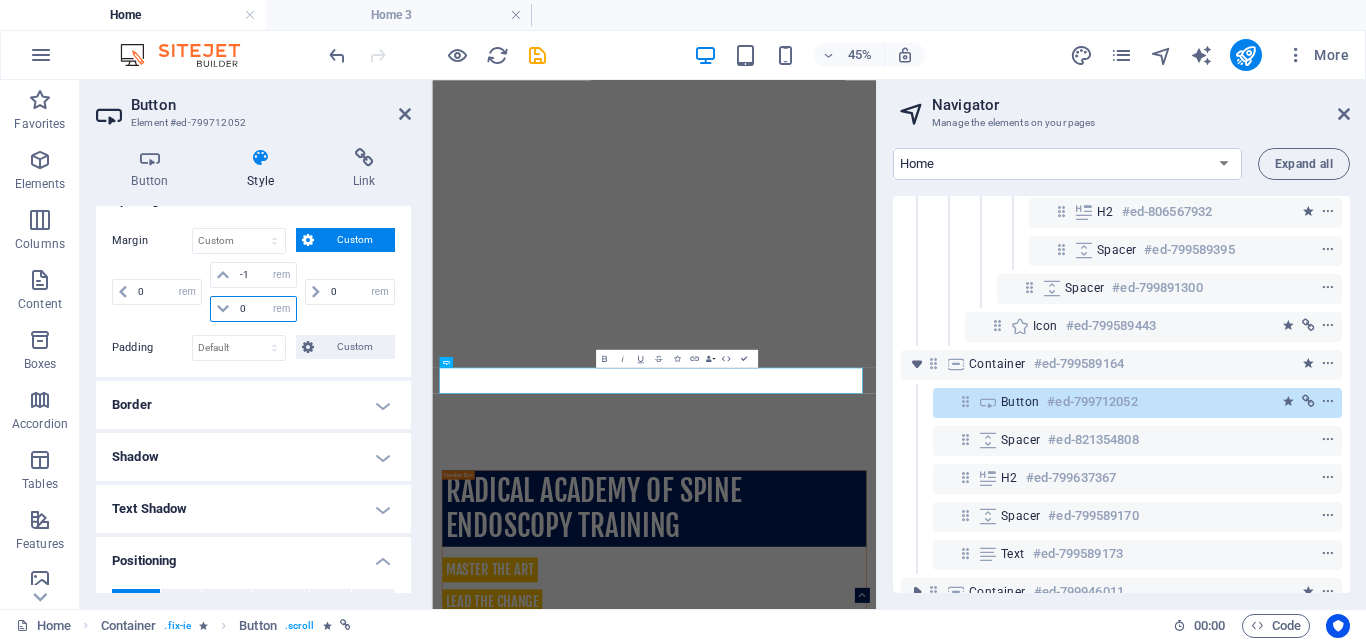 type on "0" 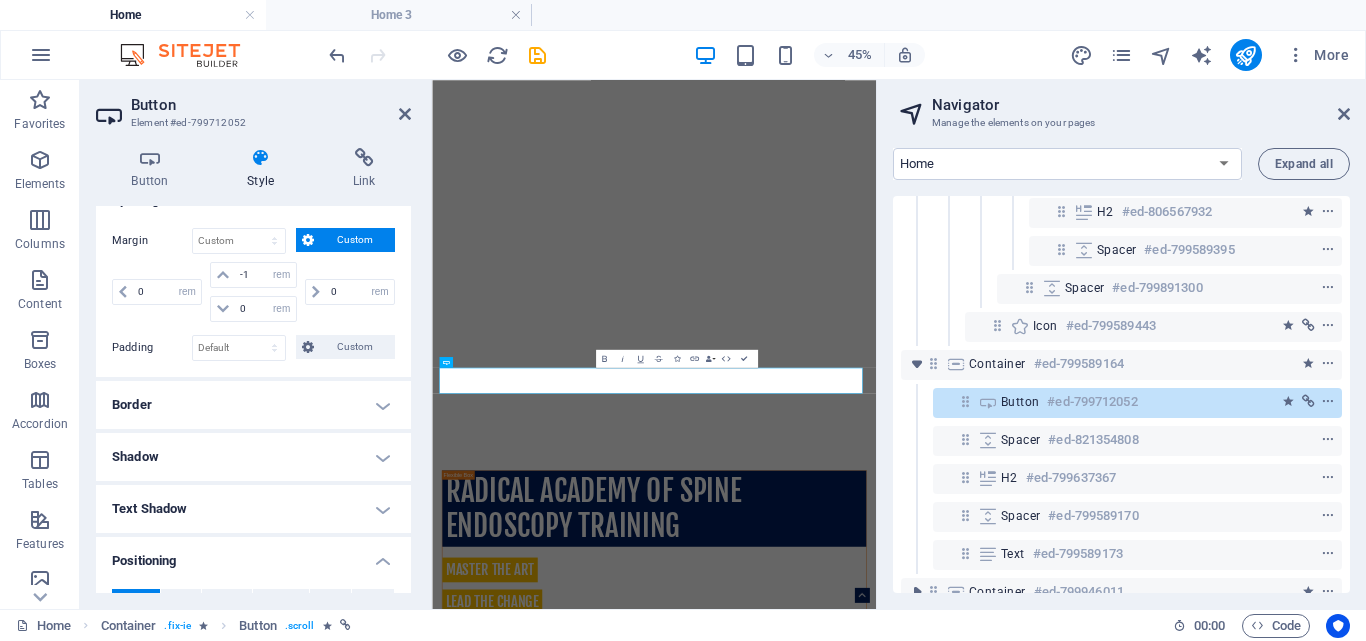 click on "0 auto px % rem vw vh" at bounding box center (348, 292) 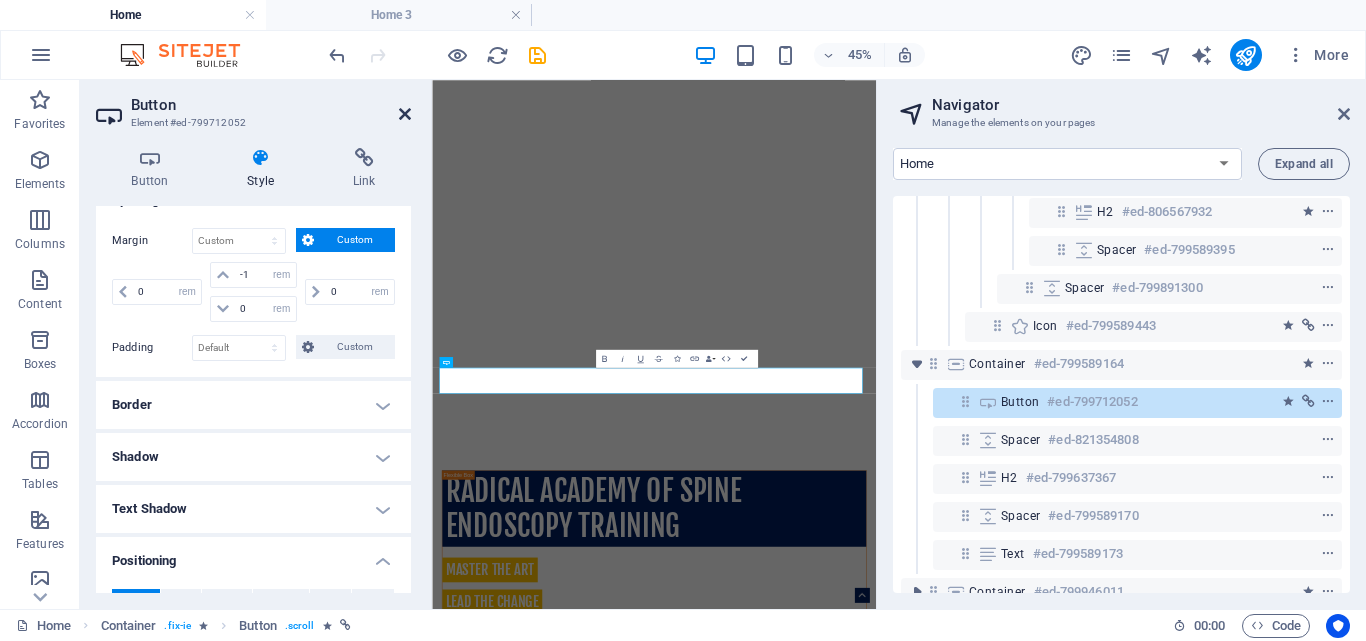drag, startPoint x: 407, startPoint y: 117, endPoint x: 745, endPoint y: 328, distance: 398.45325 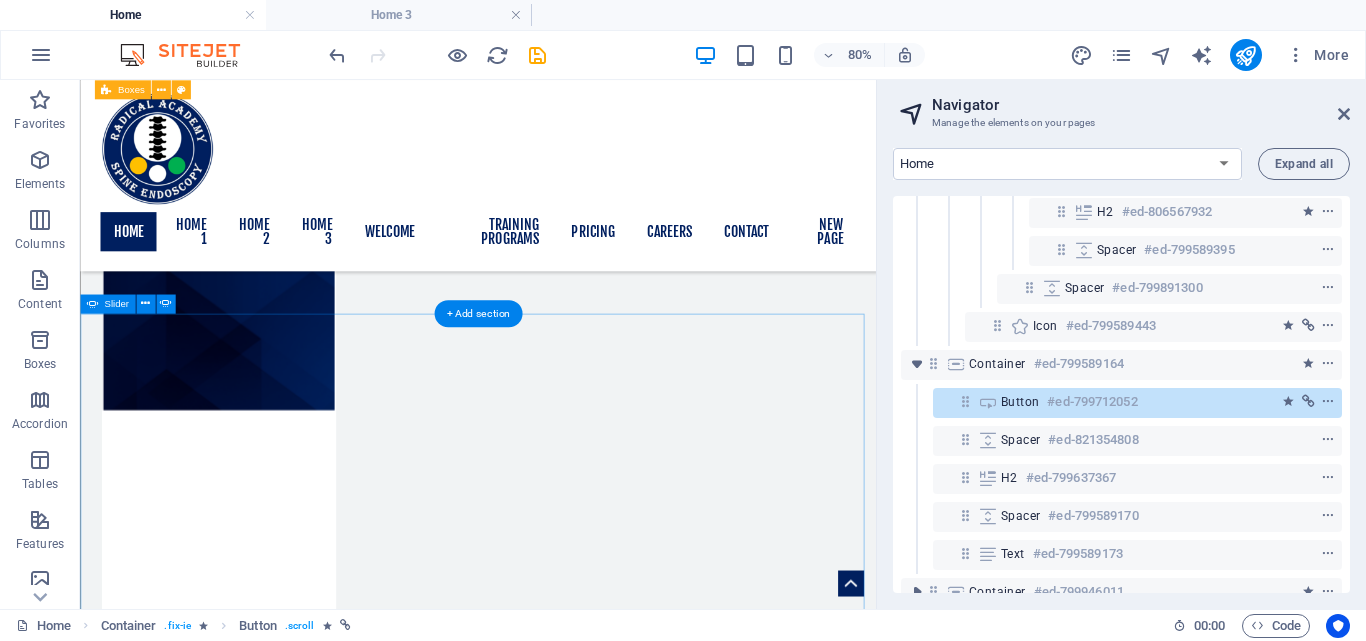 scroll, scrollTop: 2306, scrollLeft: 0, axis: vertical 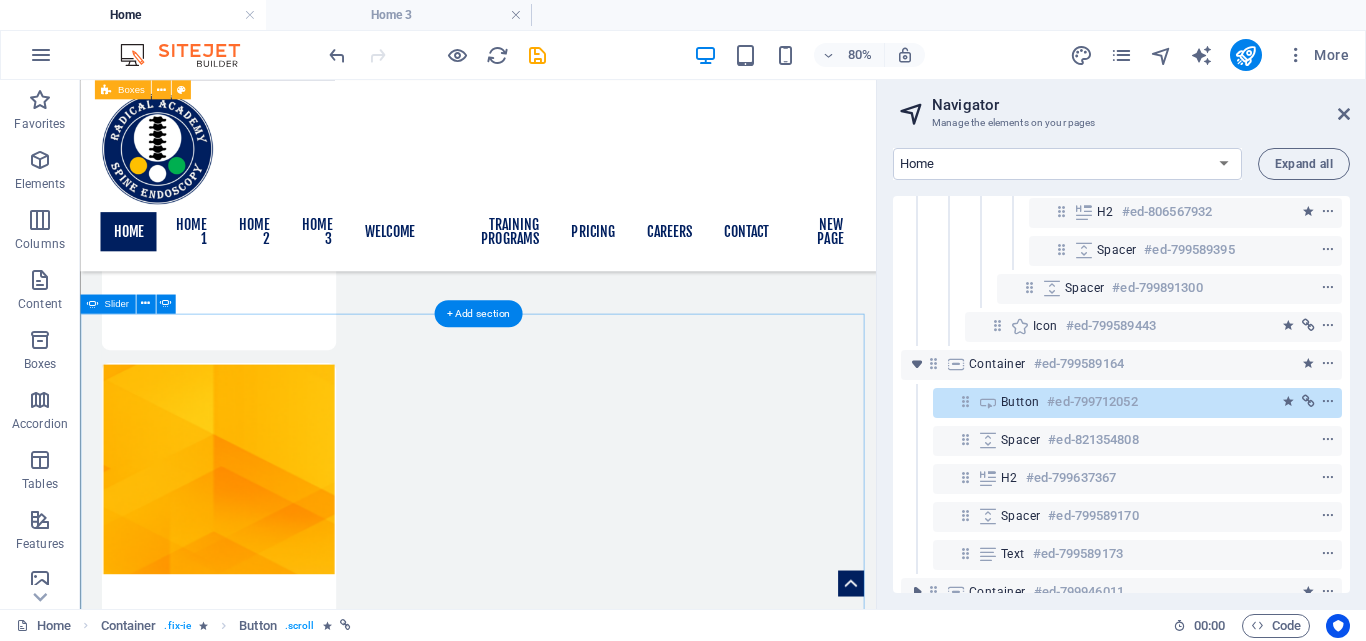 click at bounding box center [577, 3997] 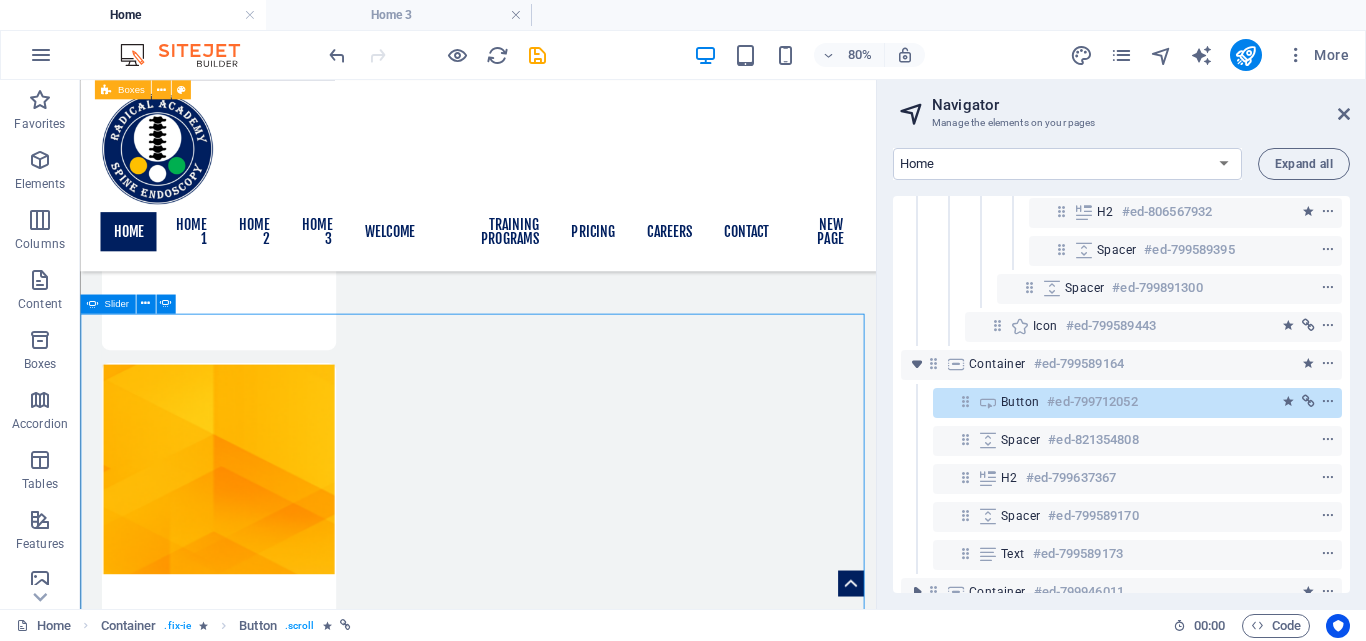 click on "Slider" at bounding box center [107, 303] 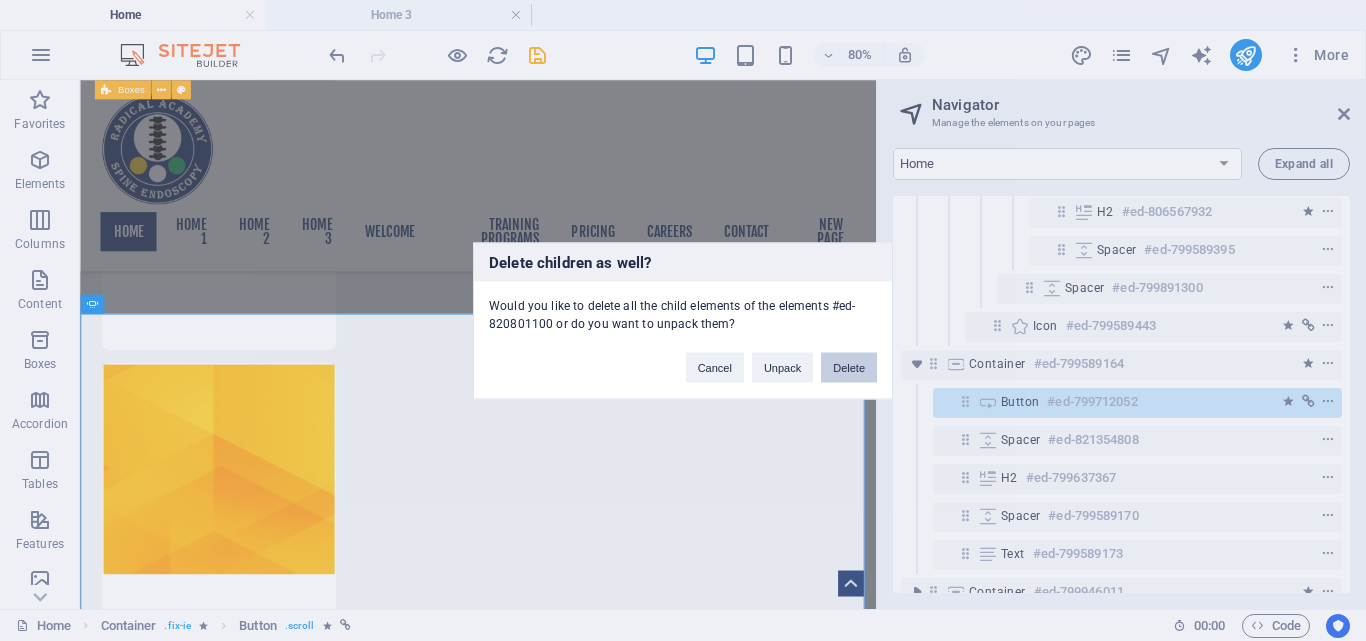 click on "Delete" at bounding box center [849, 367] 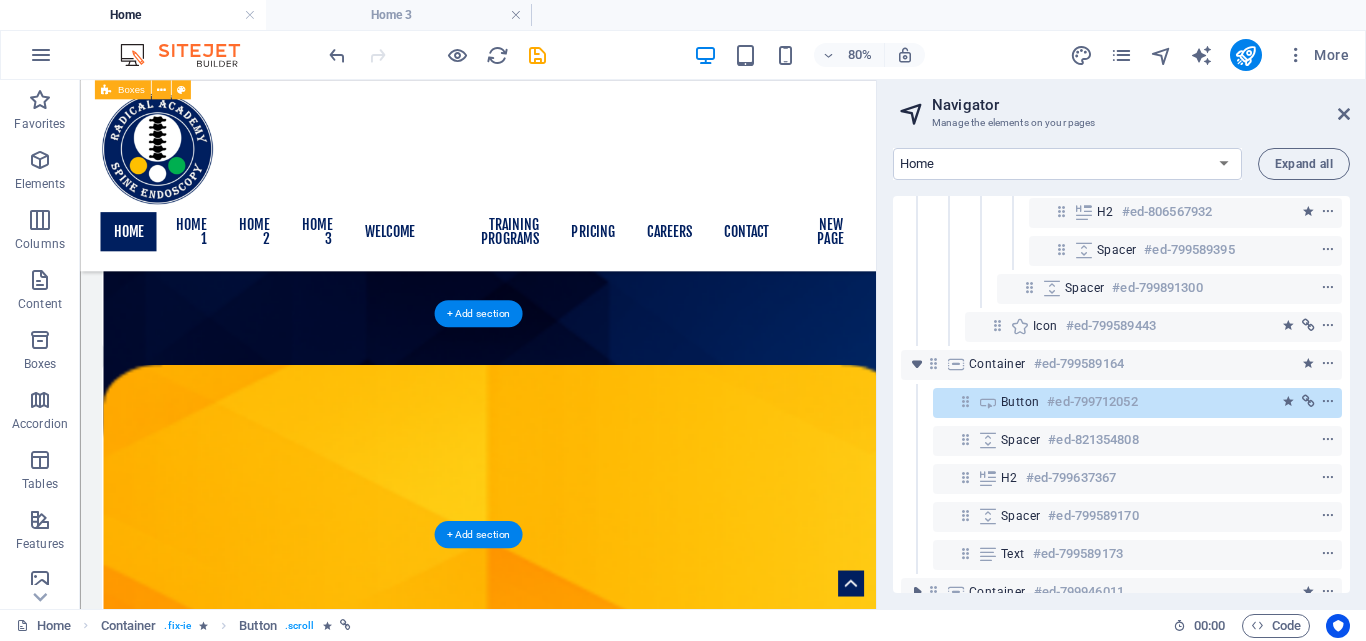click at bounding box center [577, 3522] 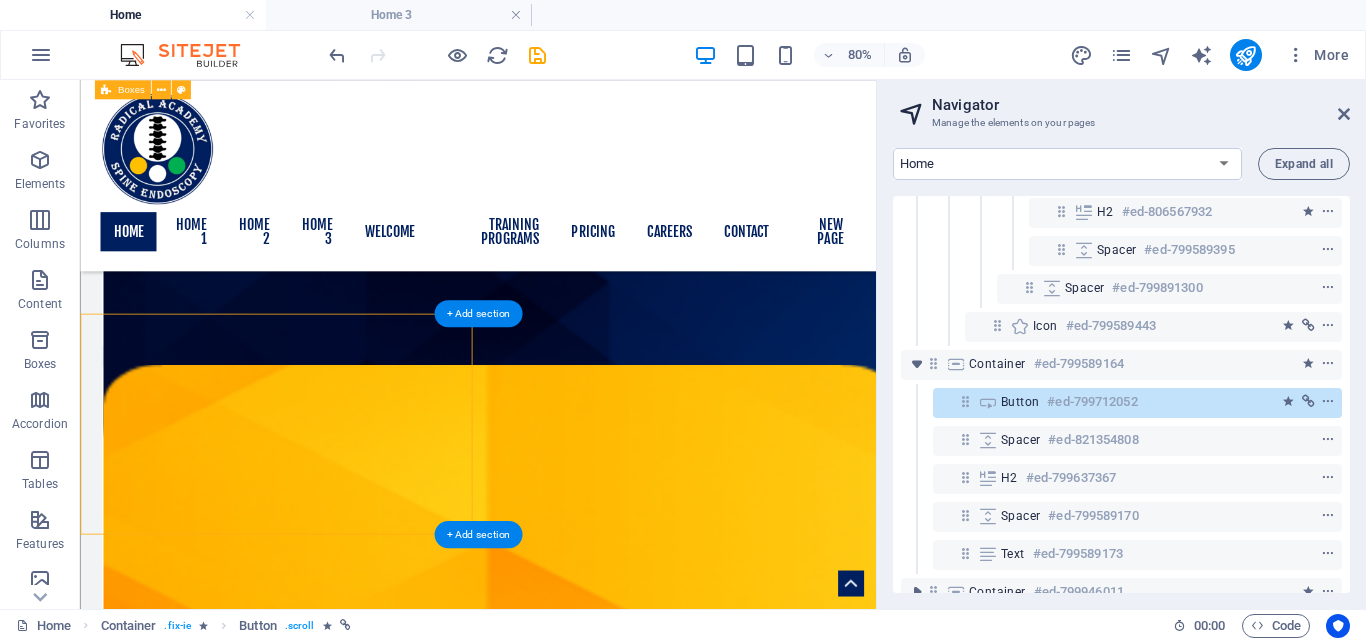 click at bounding box center [577, 3522] 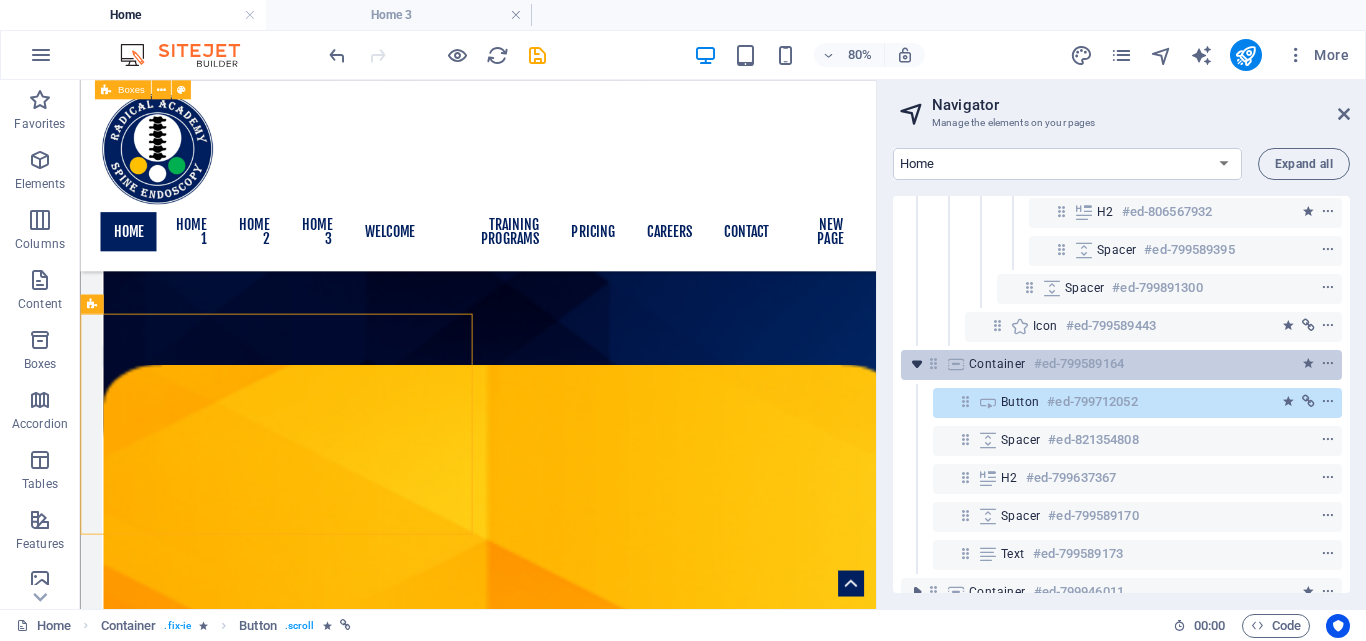 click at bounding box center [917, 364] 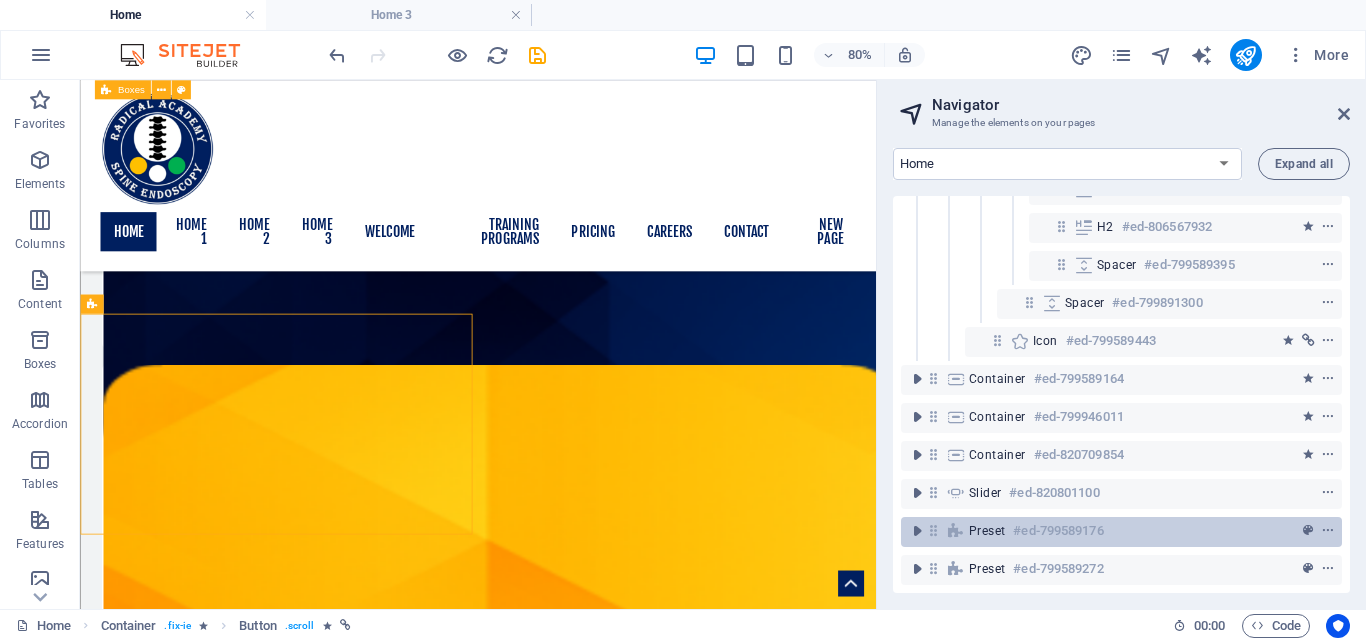 click on "Preset #ed-799589176" at bounding box center [1121, 532] 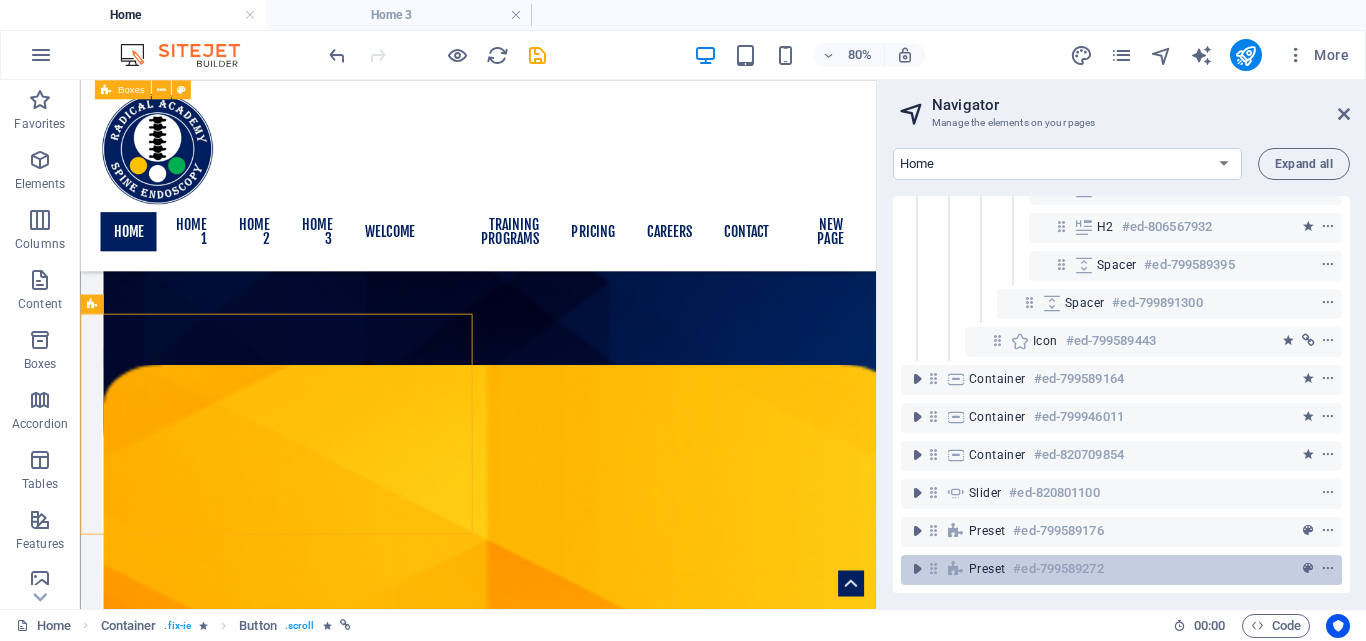click on "#ed-799589272" at bounding box center [1058, 569] 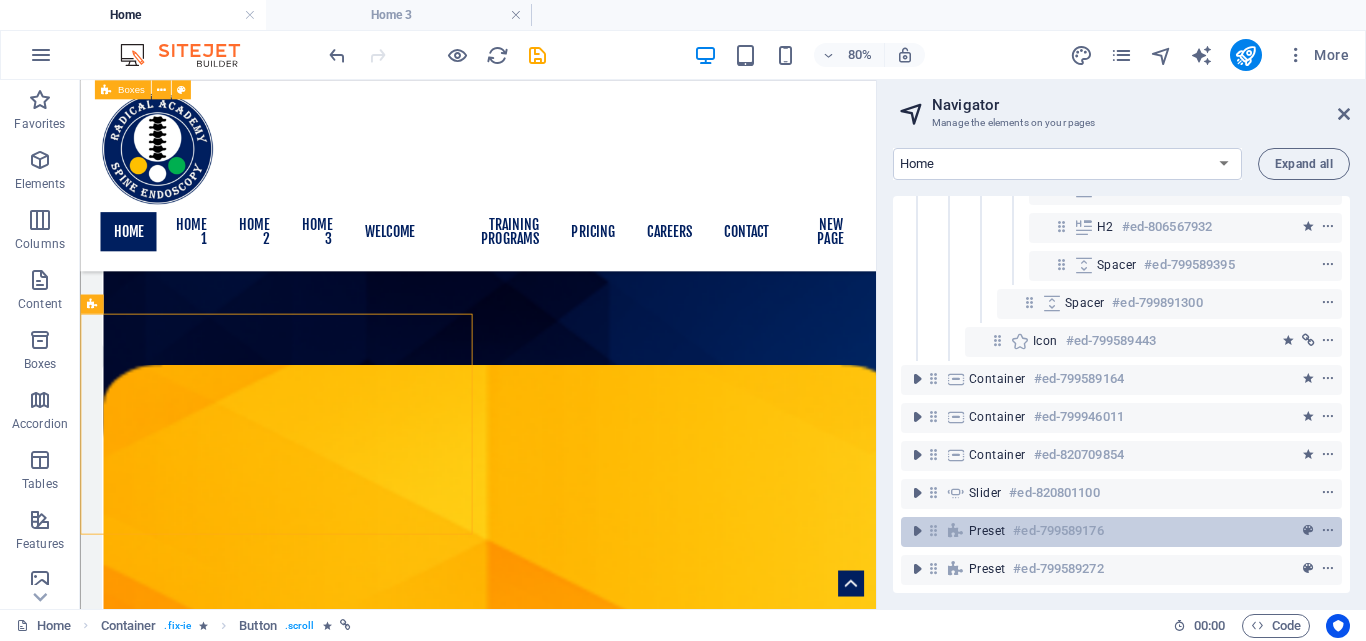click on "Preset" at bounding box center (987, 531) 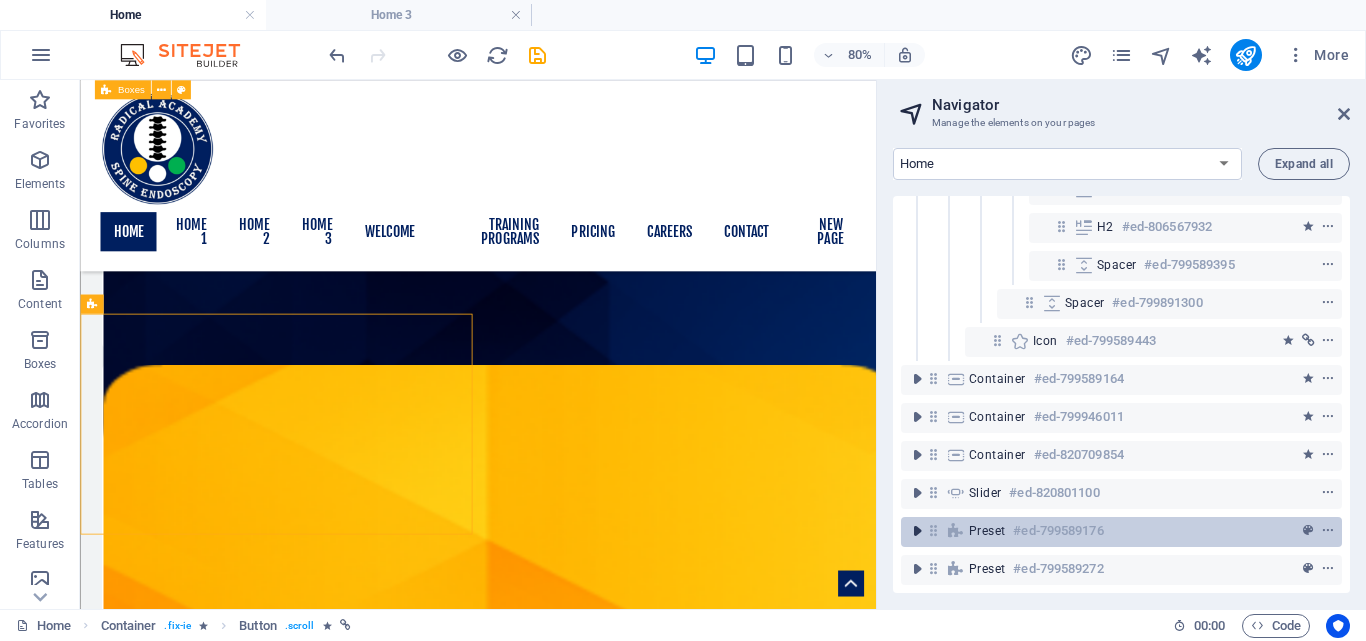 click at bounding box center [917, 531] 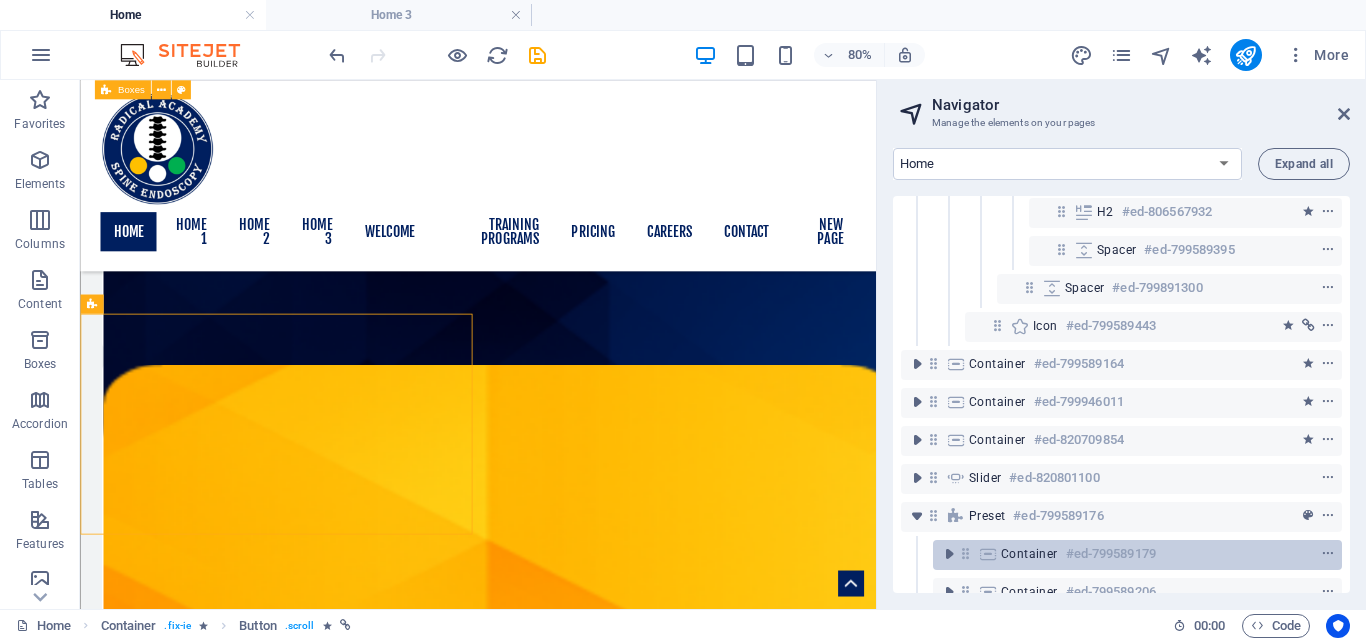 click on "Container" at bounding box center [1029, 554] 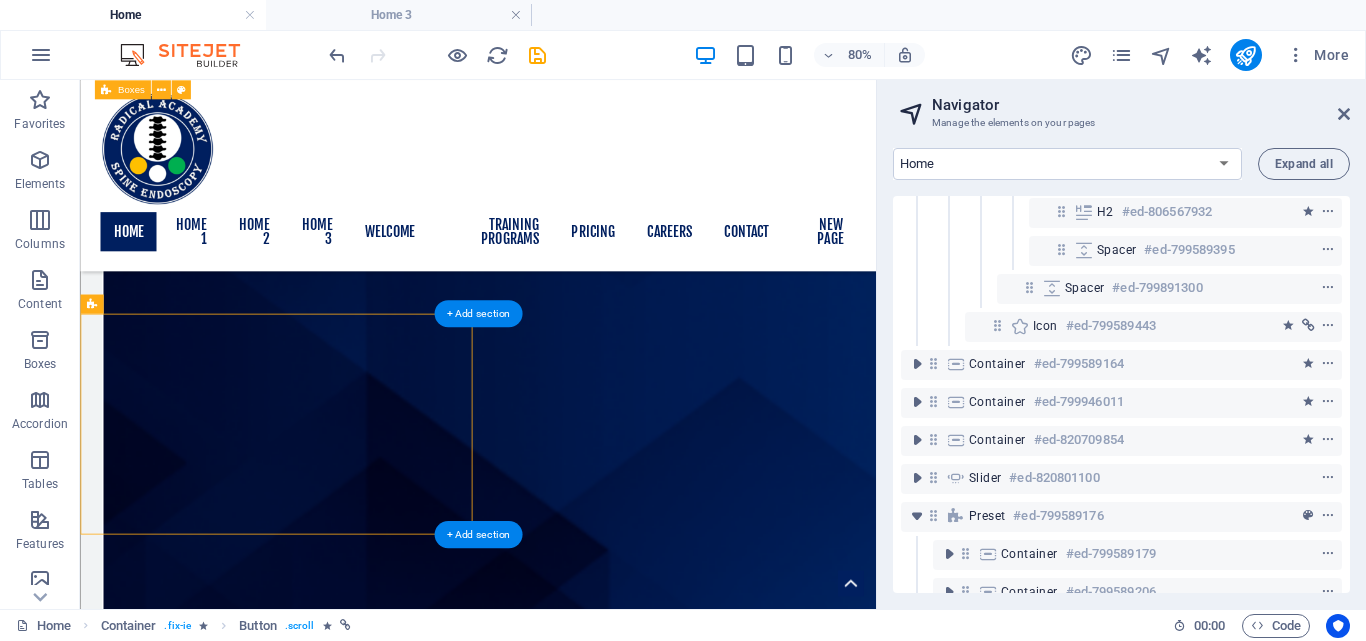 scroll, scrollTop: 2306, scrollLeft: 0, axis: vertical 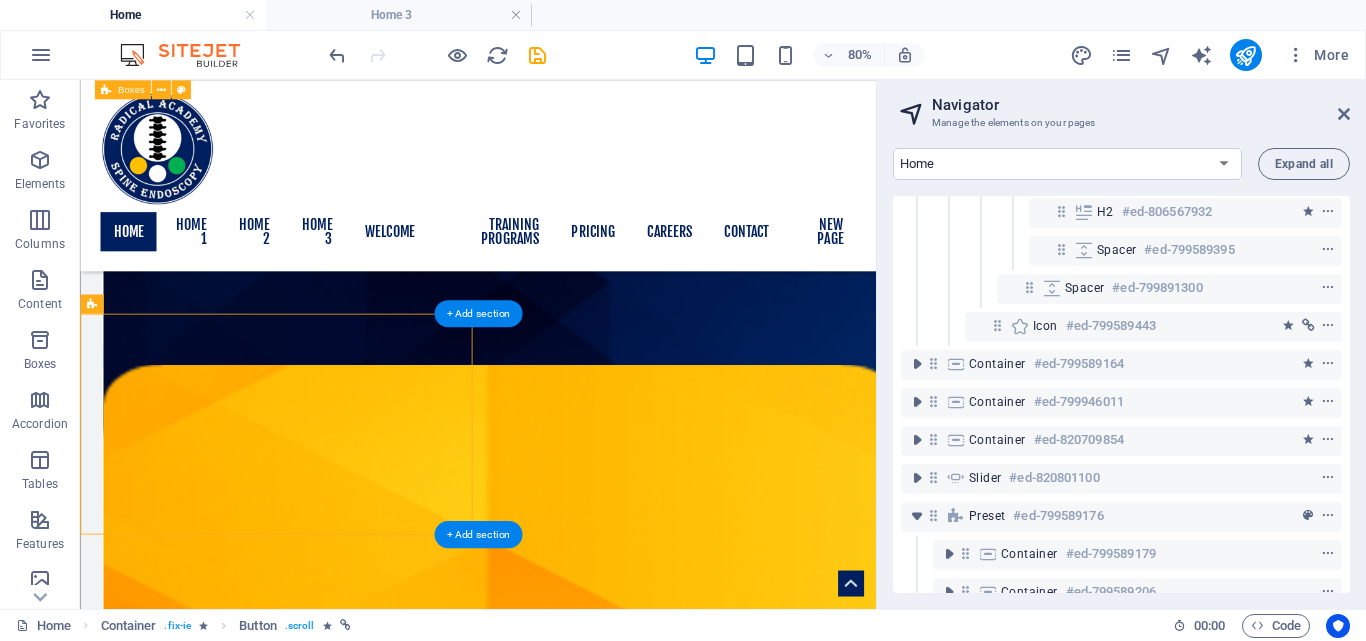 click at bounding box center (577, 3522) 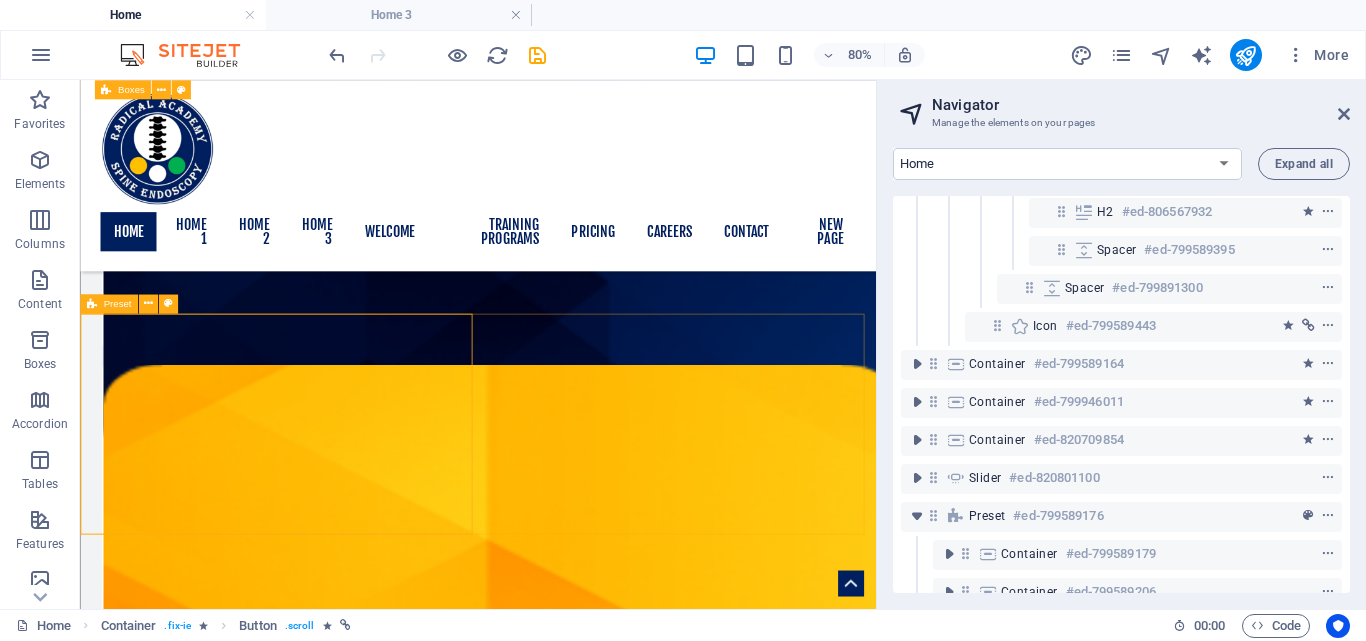 click on "Preset" at bounding box center (108, 303) 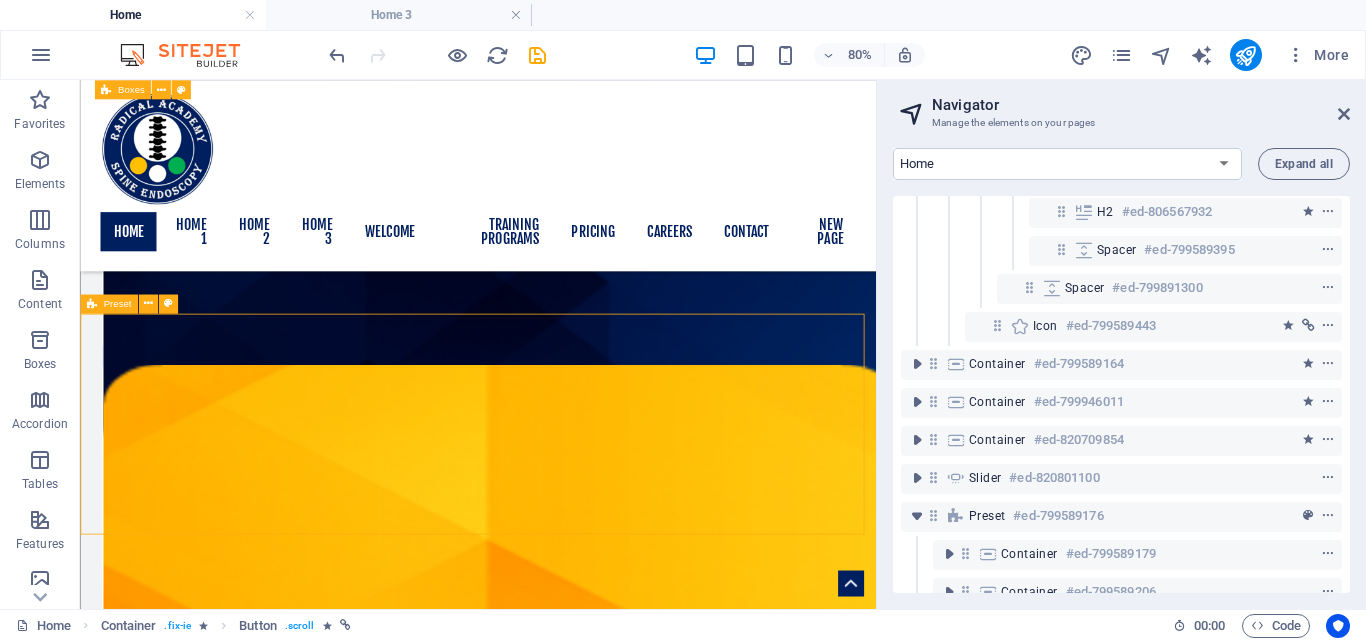 click on "Preset" at bounding box center [117, 304] 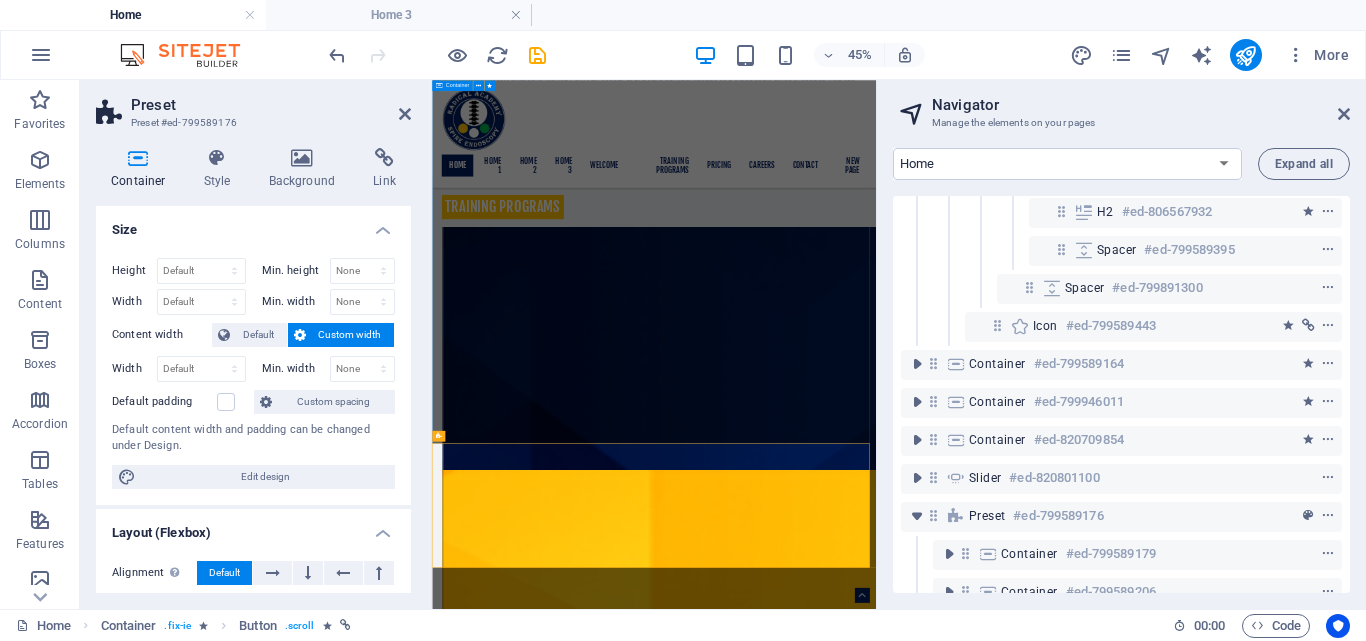 scroll, scrollTop: 2083, scrollLeft: 0, axis: vertical 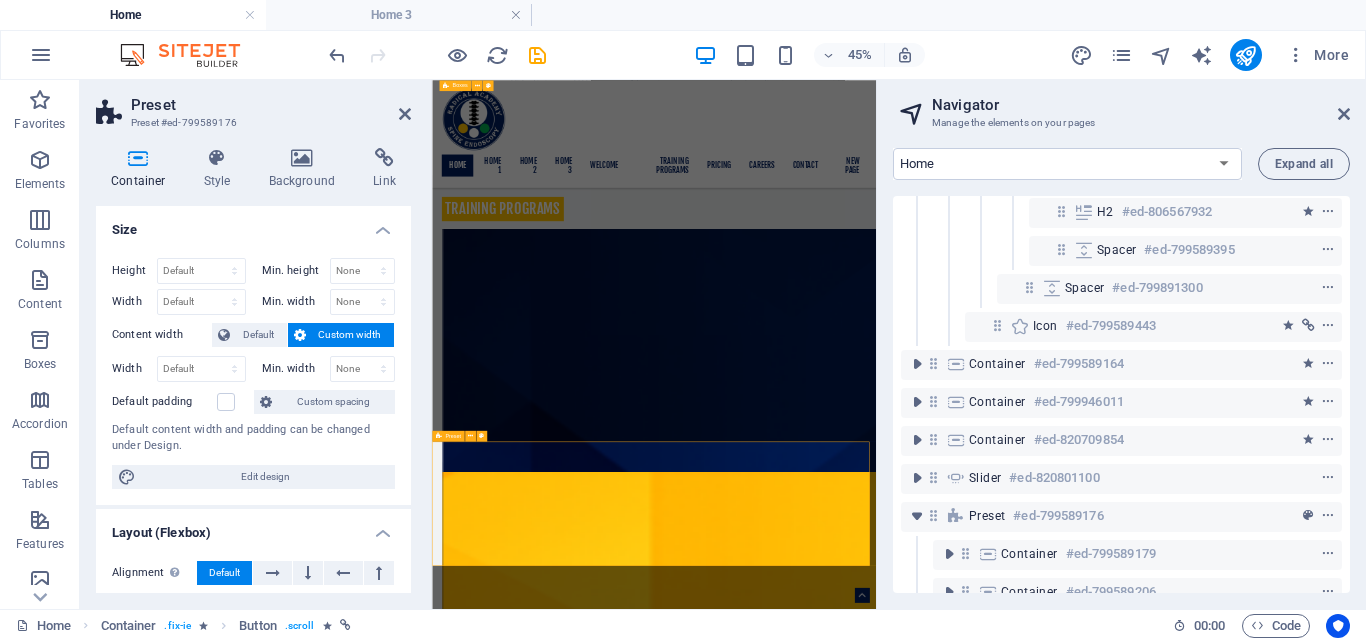 click at bounding box center (439, 436) 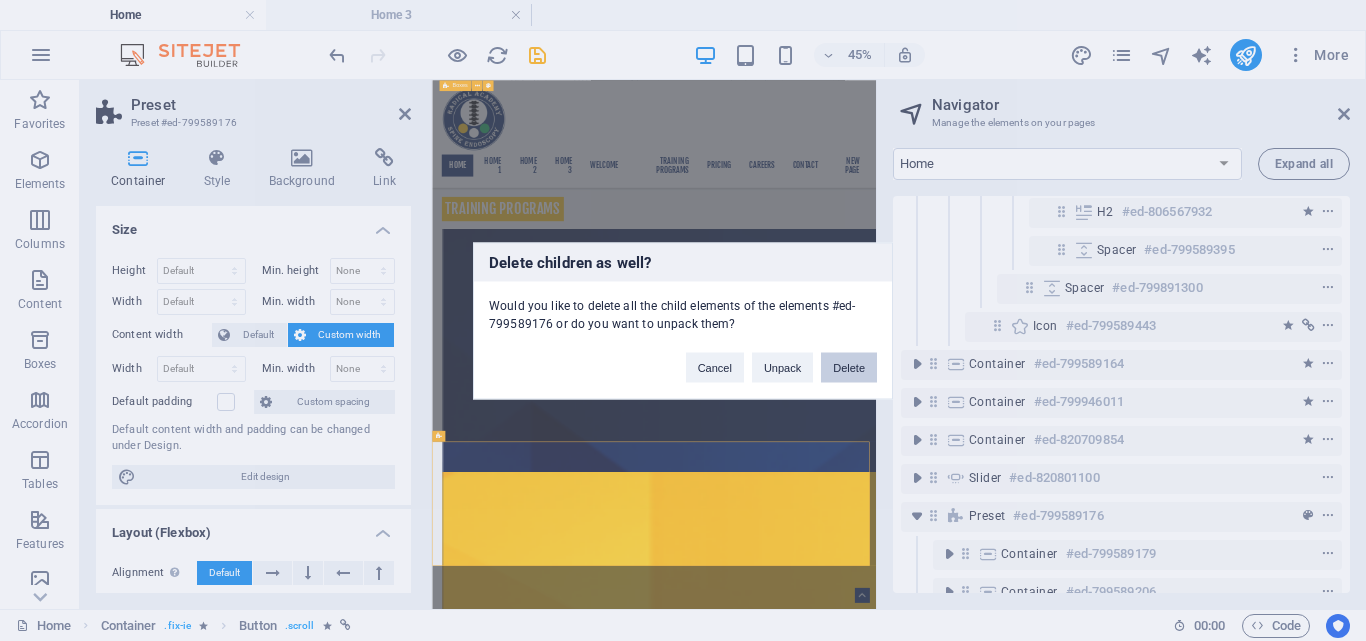 click on "Delete" at bounding box center [849, 367] 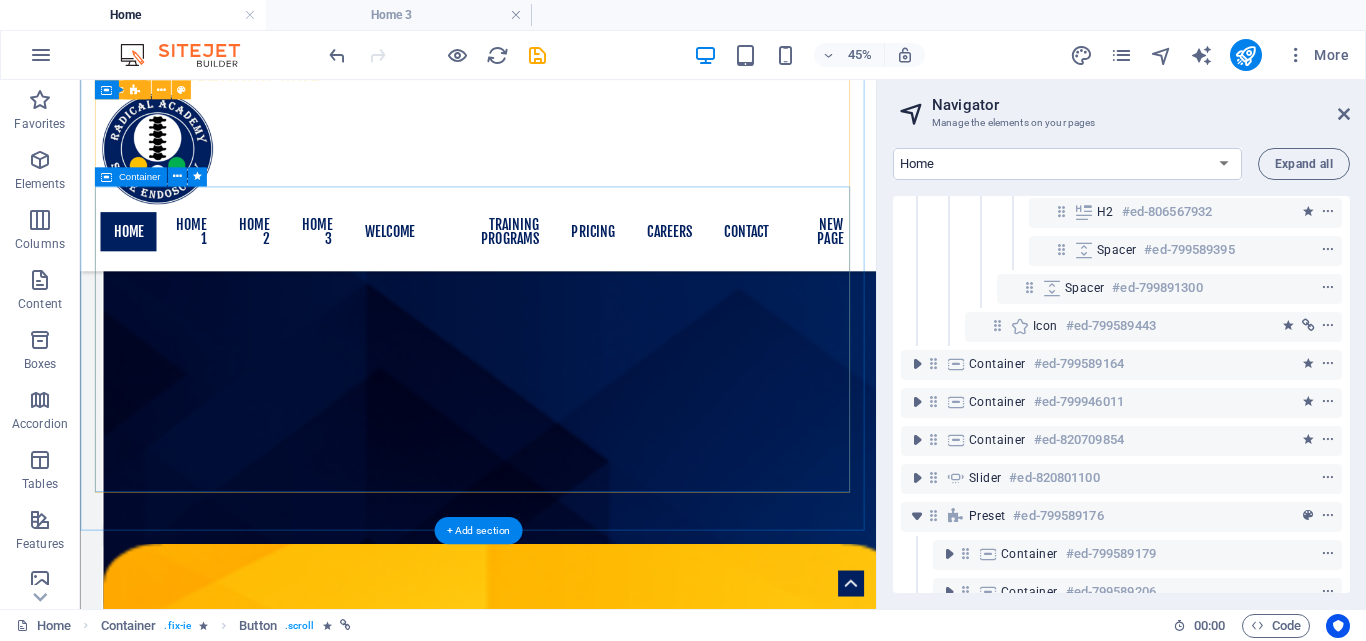 scroll, scrollTop: 2034, scrollLeft: 0, axis: vertical 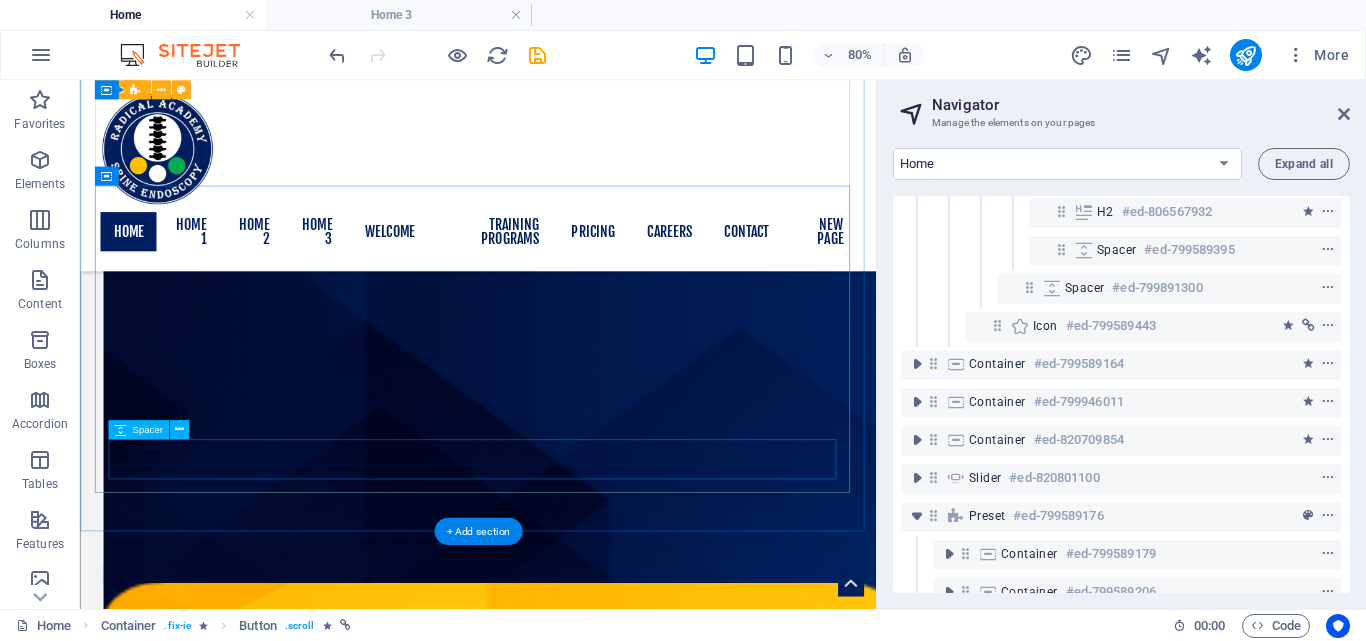 click at bounding box center [578, 3616] 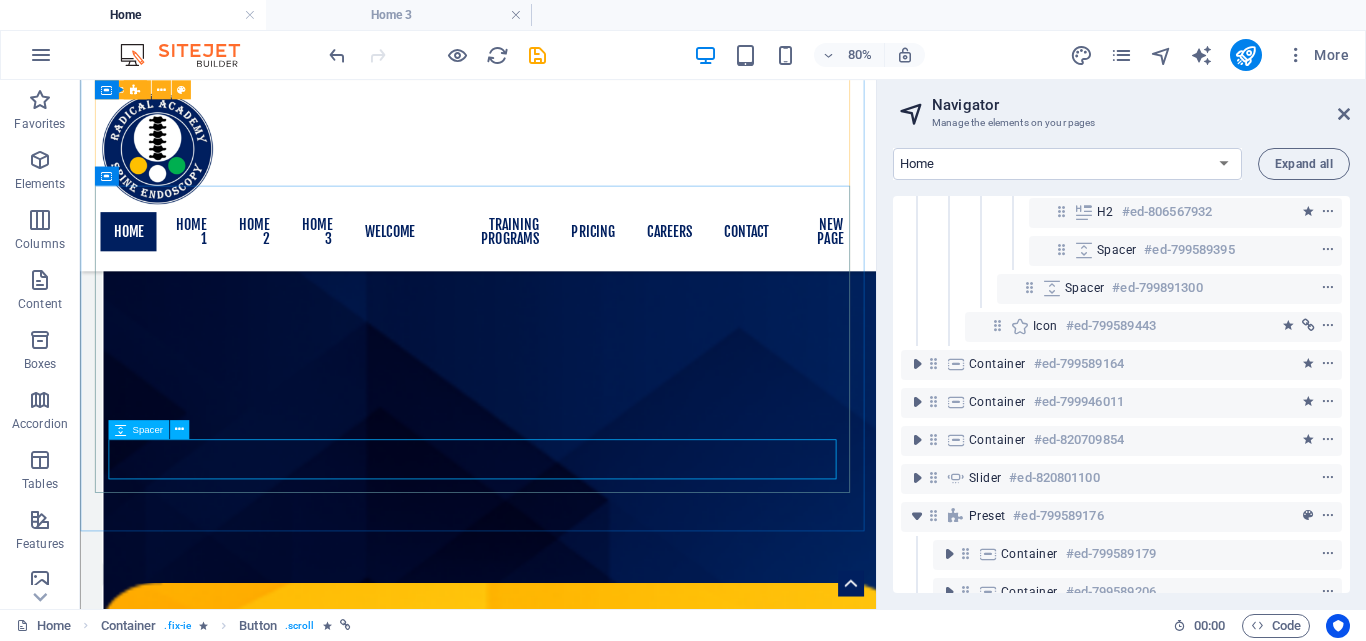 click on "Spacer" at bounding box center (147, 430) 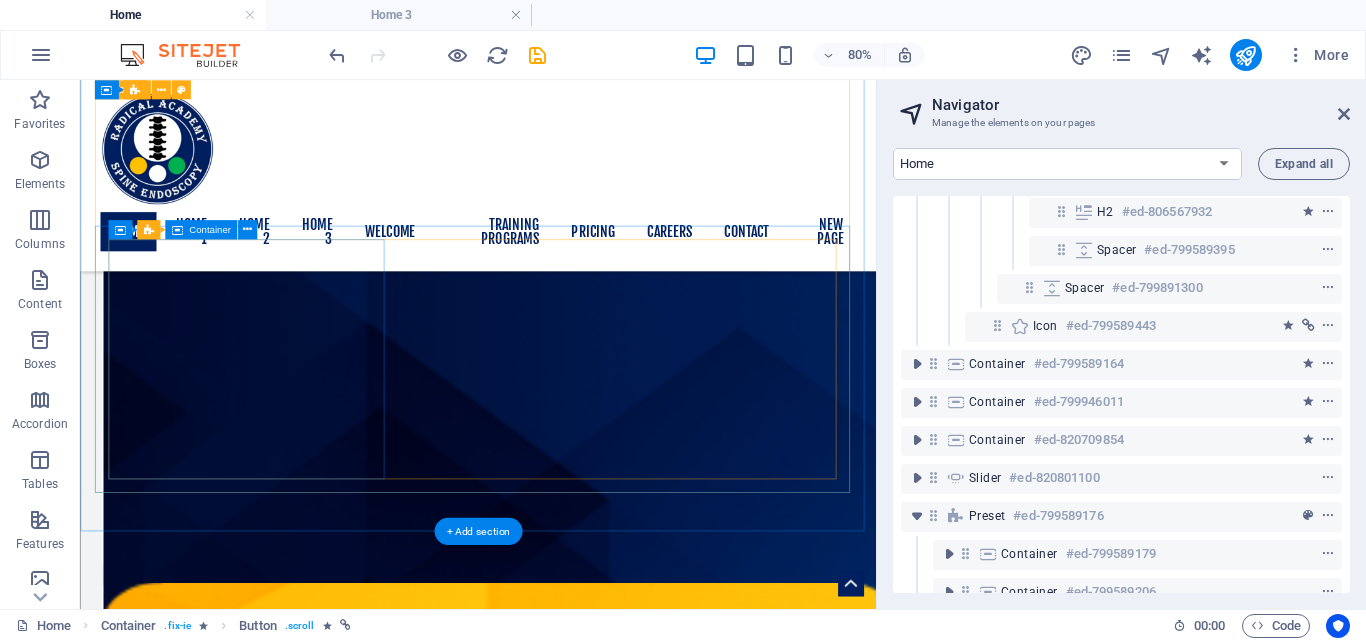 scroll, scrollTop: 1984, scrollLeft: 0, axis: vertical 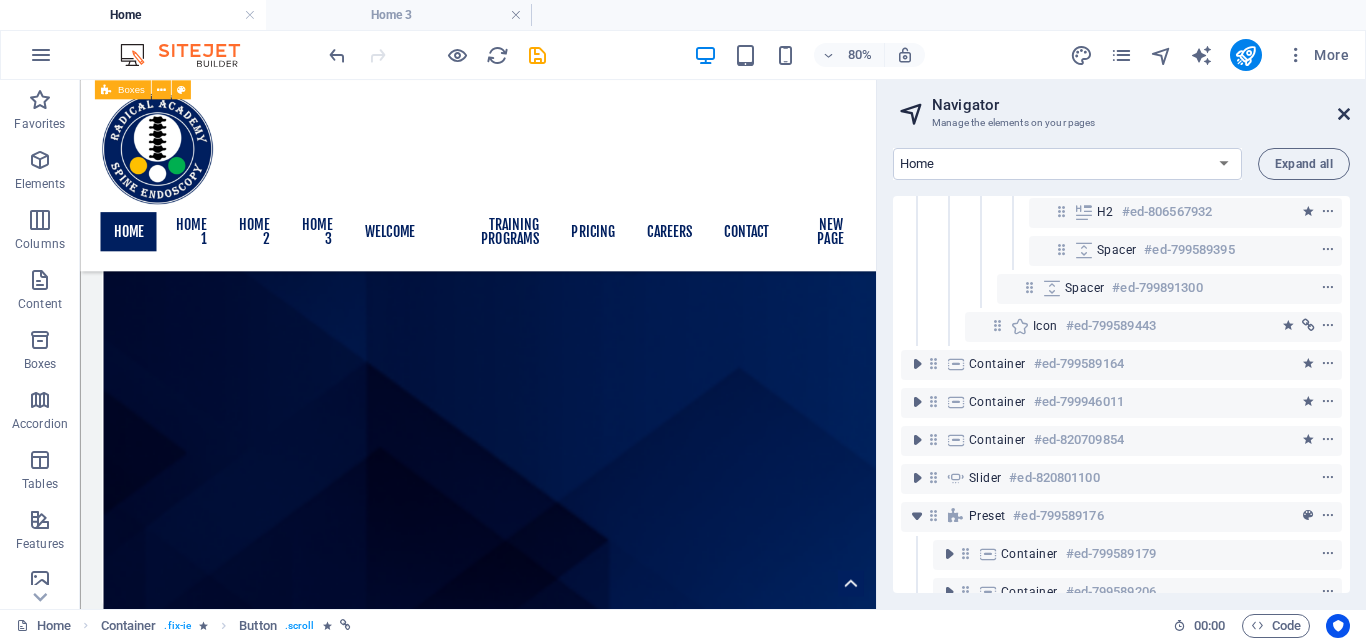 drag, startPoint x: 1342, startPoint y: 112, endPoint x: 454, endPoint y: 315, distance: 910.9078 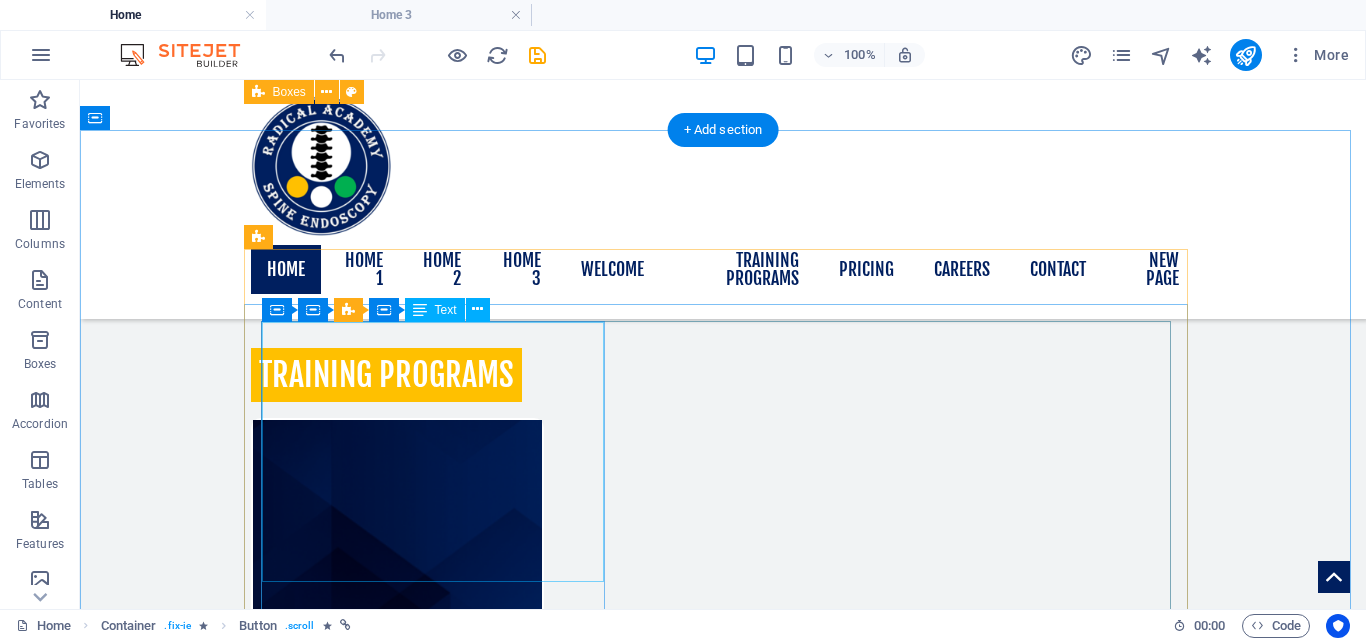 scroll, scrollTop: 1449, scrollLeft: 0, axis: vertical 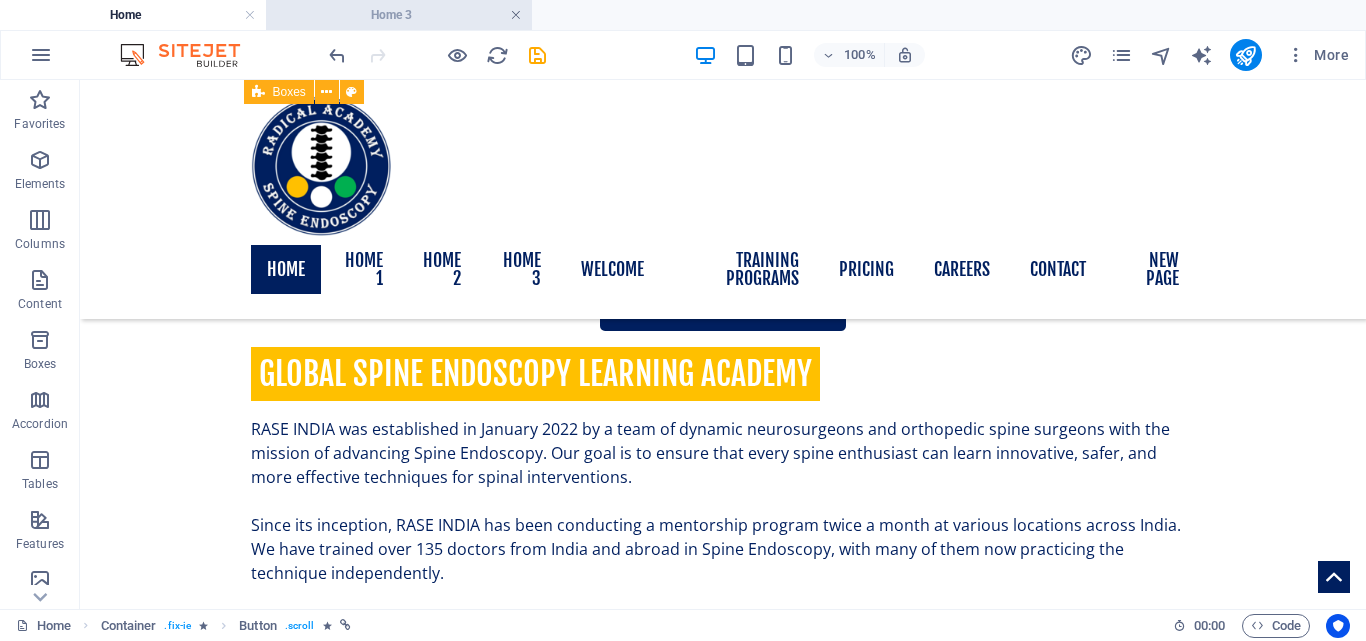 click at bounding box center [516, 15] 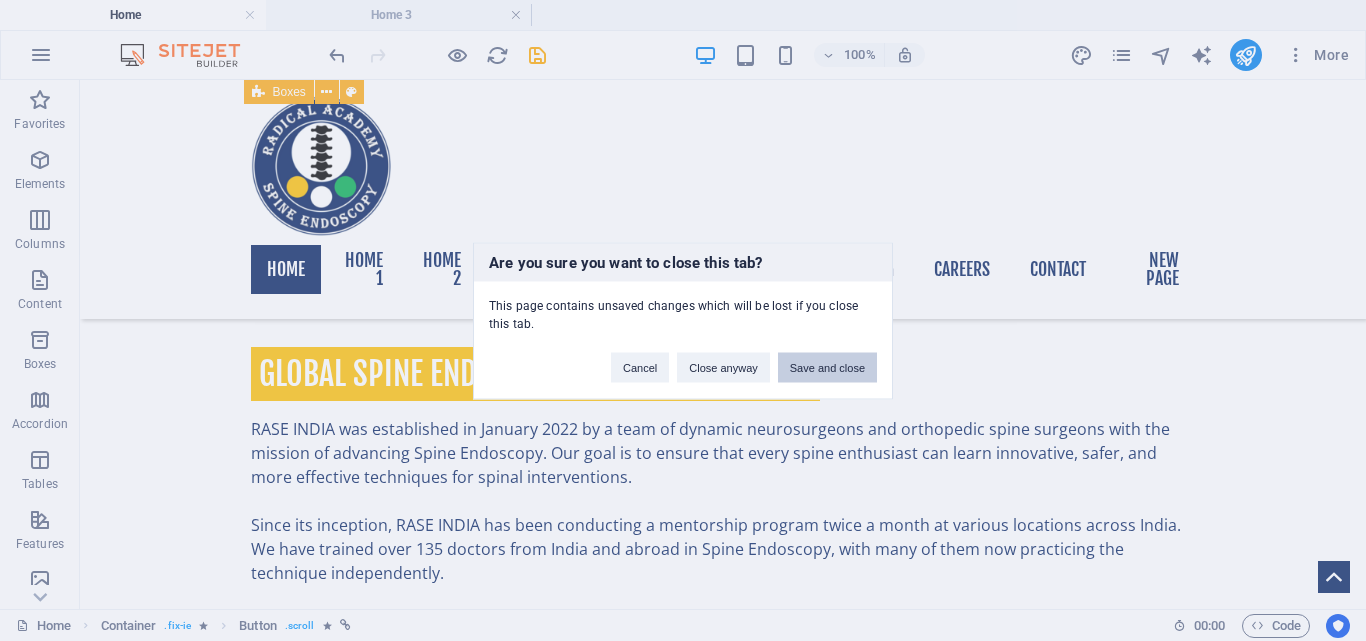 click on "Save and close" at bounding box center [827, 367] 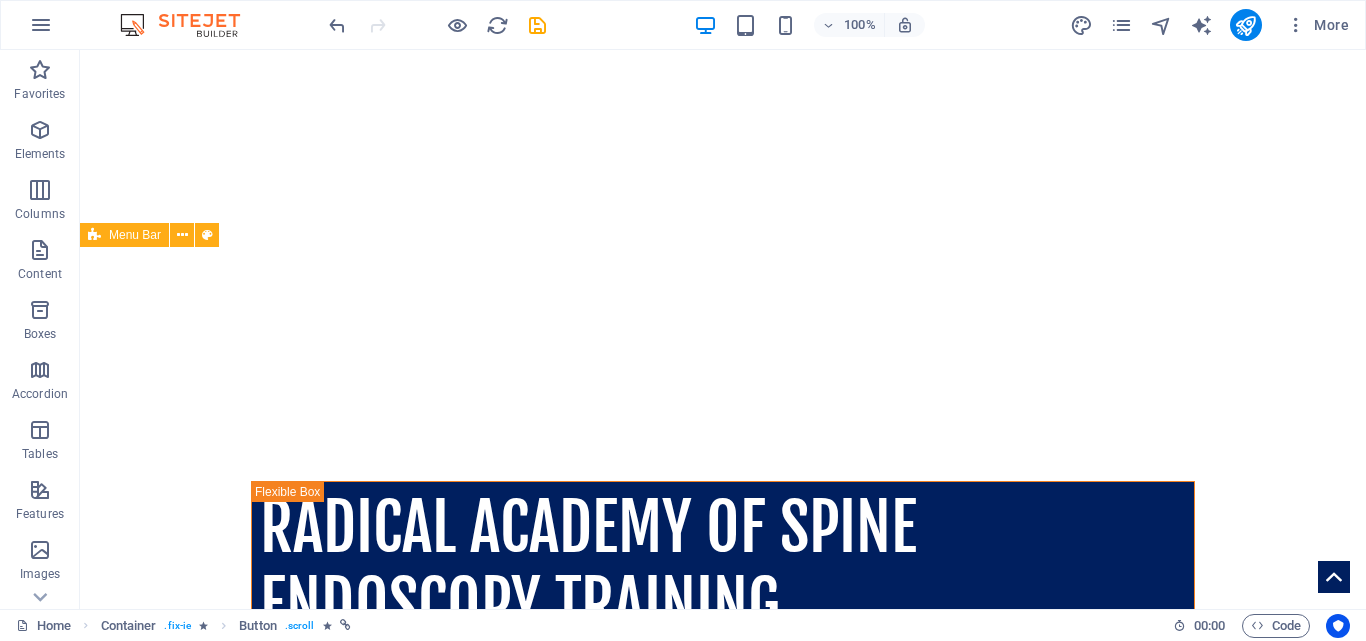 scroll, scrollTop: 0, scrollLeft: 0, axis: both 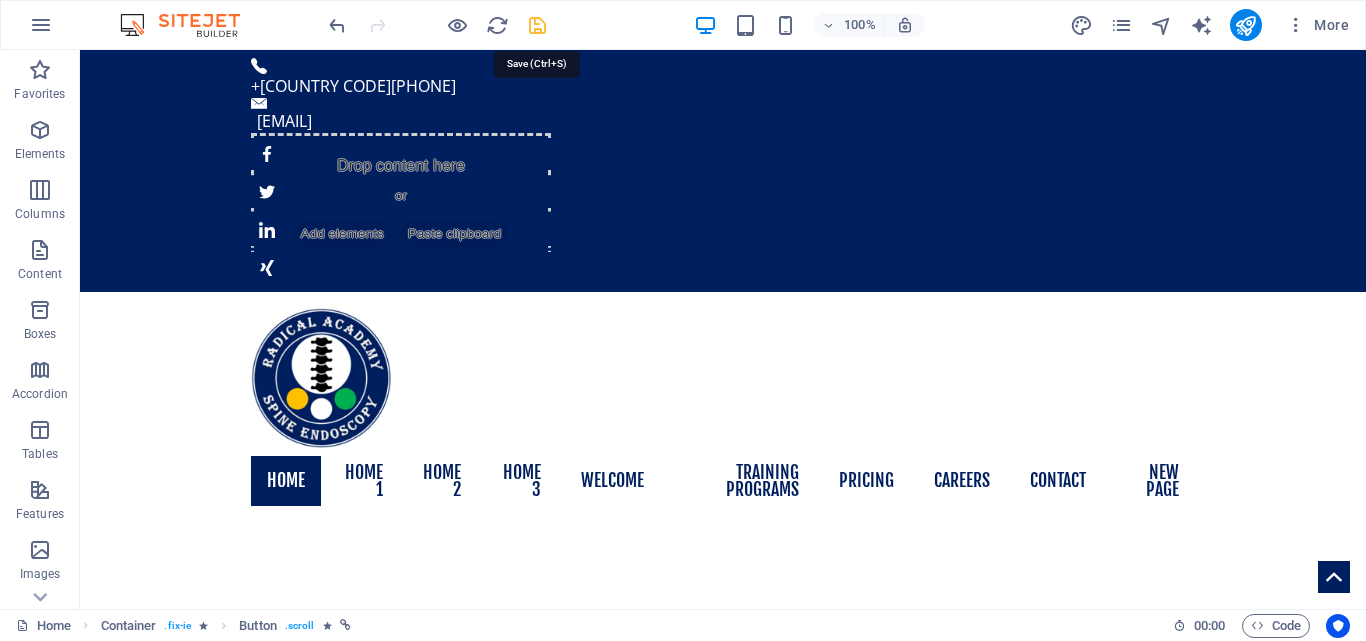 click at bounding box center (537, 25) 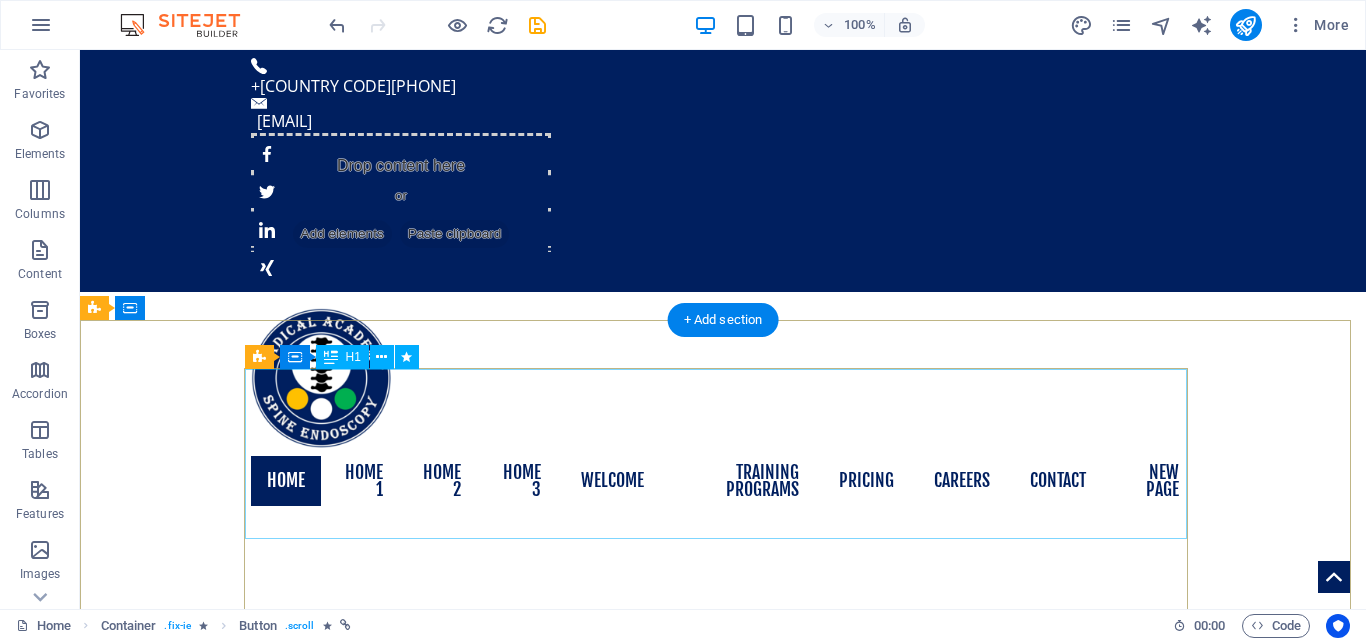 click on "Radical Academy of SPINE ENDOSCOPY TRAINING" at bounding box center (723, 1349) 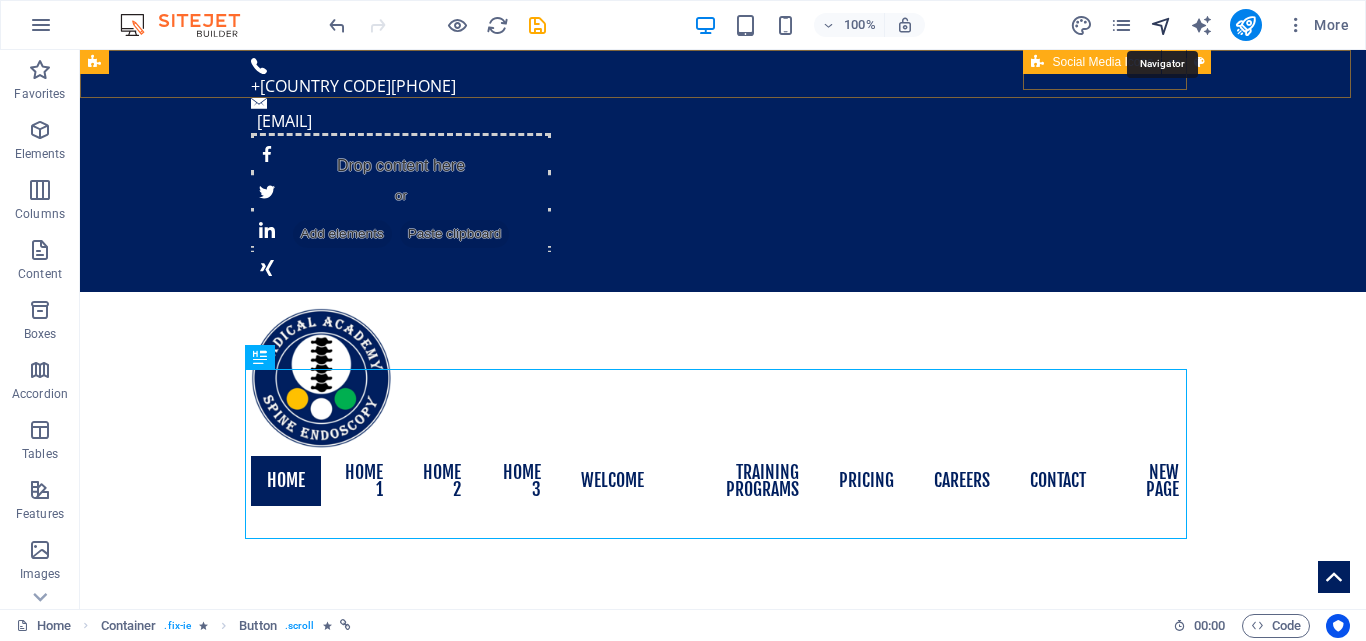 click at bounding box center (1161, 25) 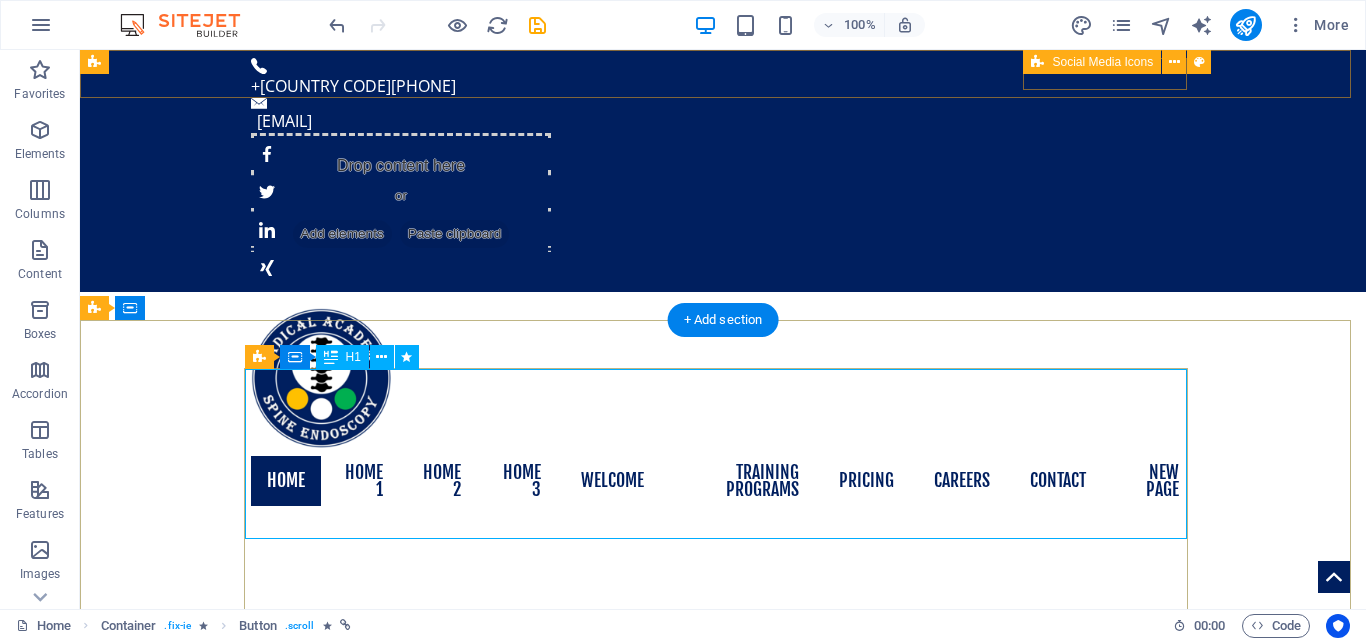 click on "Radical Academy of SPINE ENDOSCOPY TRAINING" at bounding box center [723, 1349] 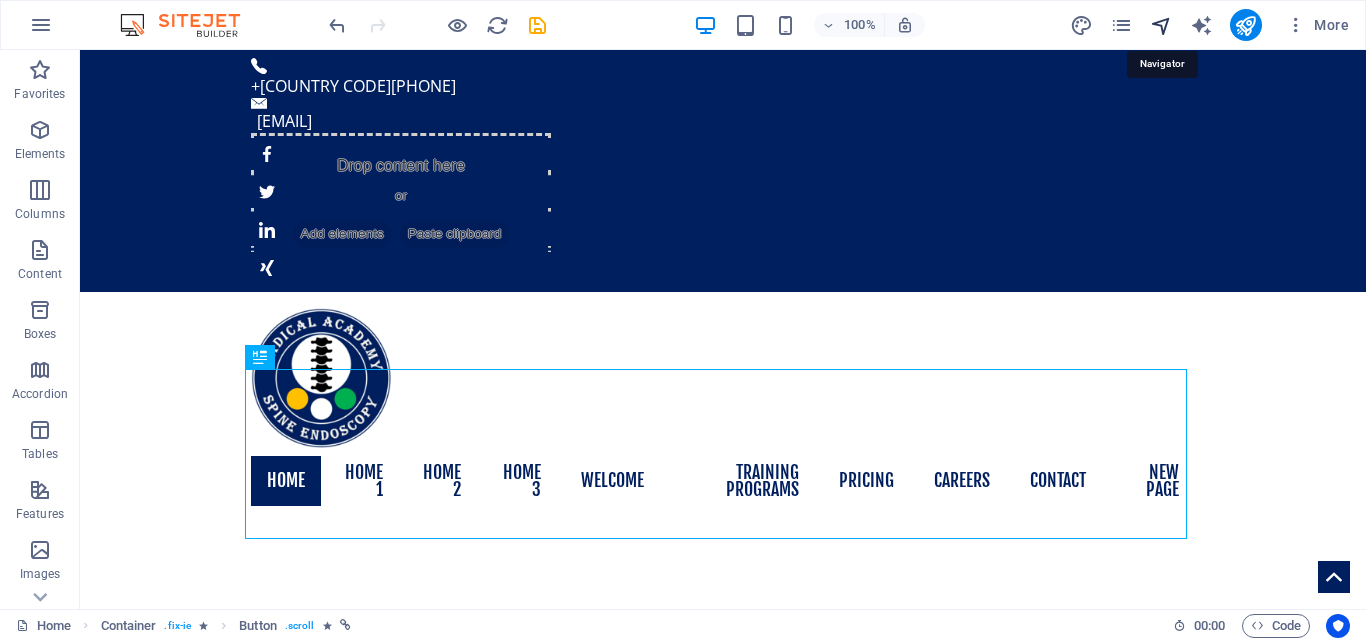 click at bounding box center (1161, 25) 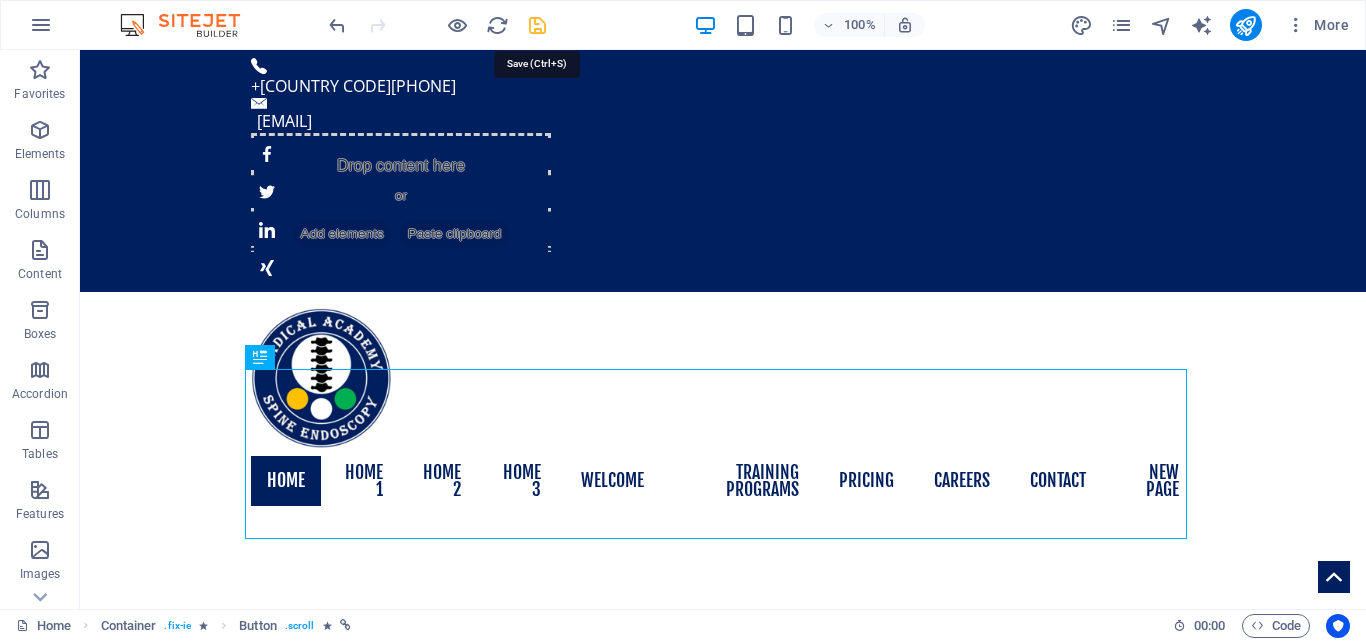 click at bounding box center [537, 25] 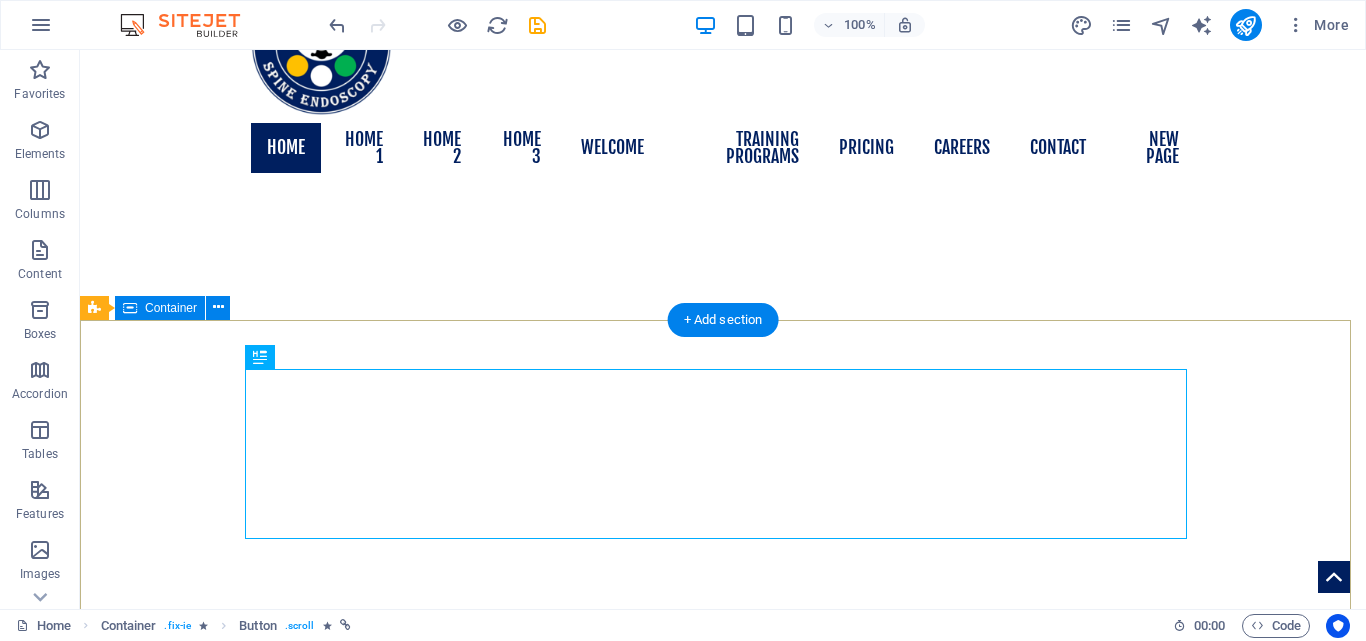 scroll, scrollTop: 0, scrollLeft: 0, axis: both 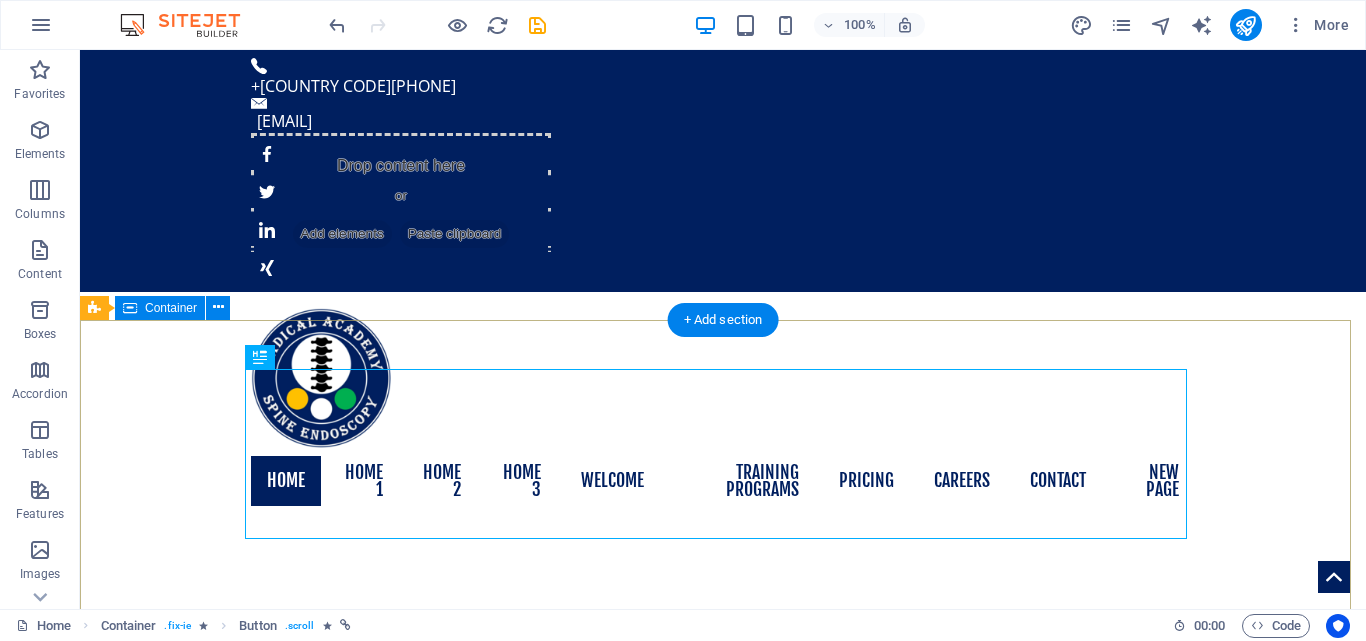 click on "Radical Academy of SPINE ENDOSCOPY TRAINING" at bounding box center (723, 1129) 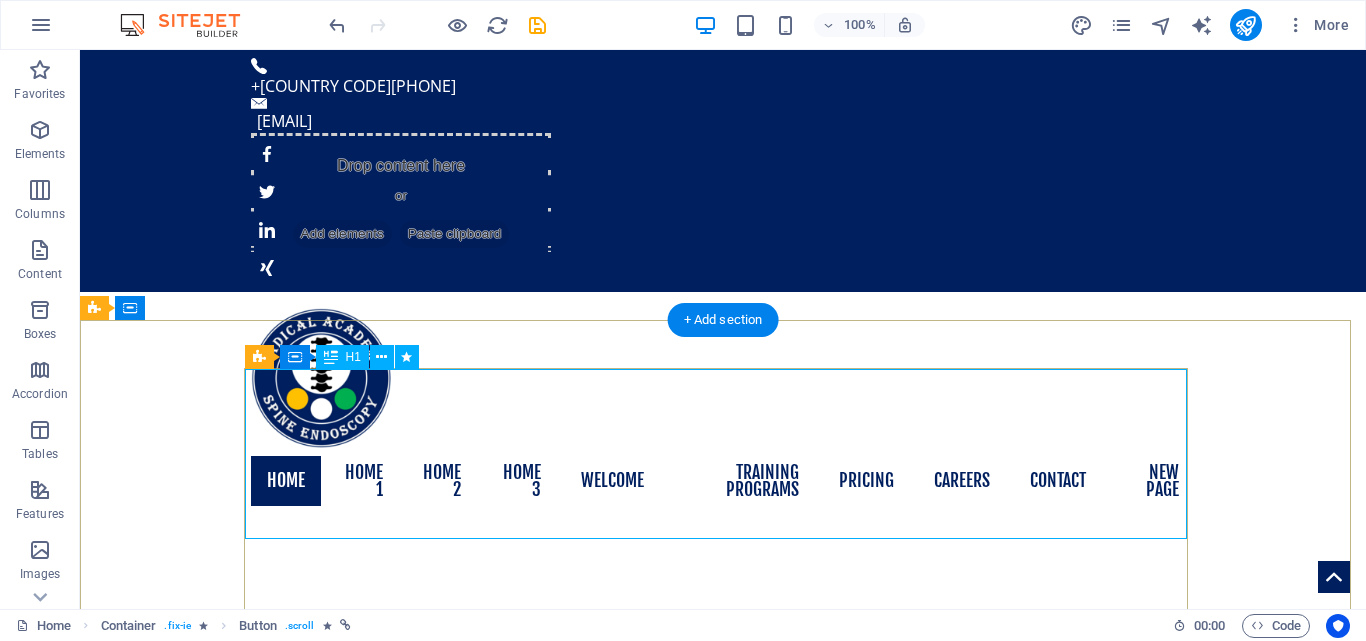click on "Radical Academy of SPINE ENDOSCOPY TRAINING" at bounding box center [723, 1129] 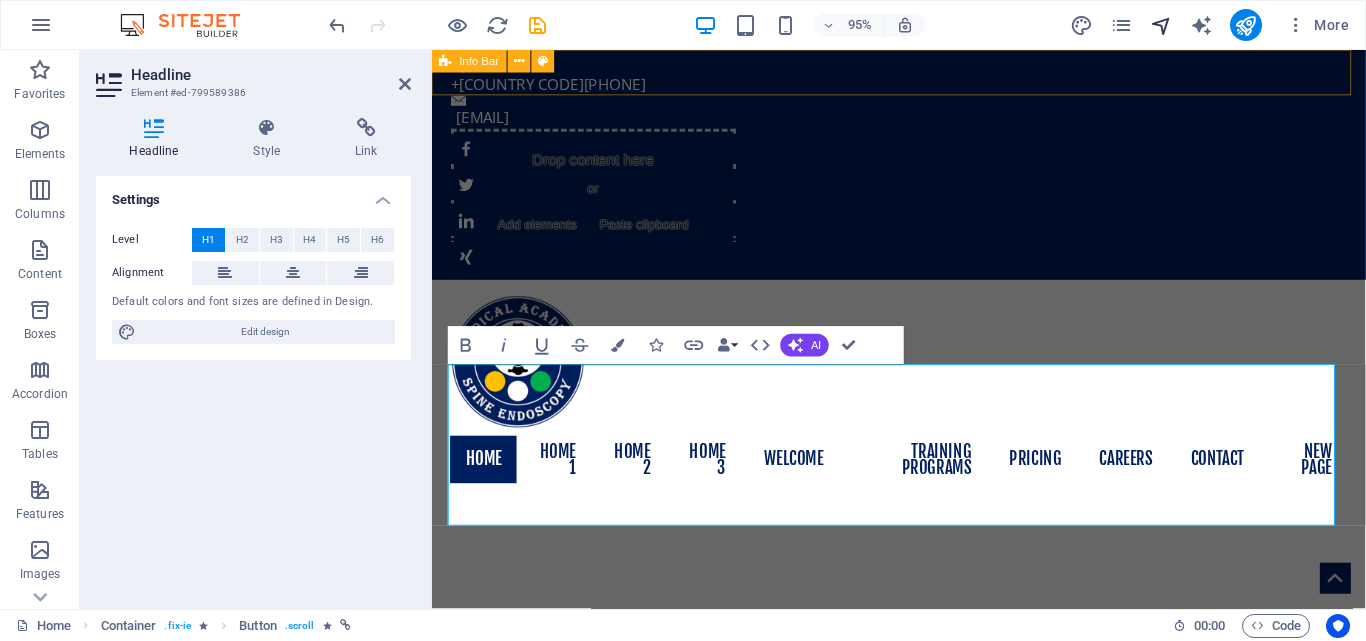 drag, startPoint x: 1165, startPoint y: 24, endPoint x: 662, endPoint y: 117, distance: 511.52518 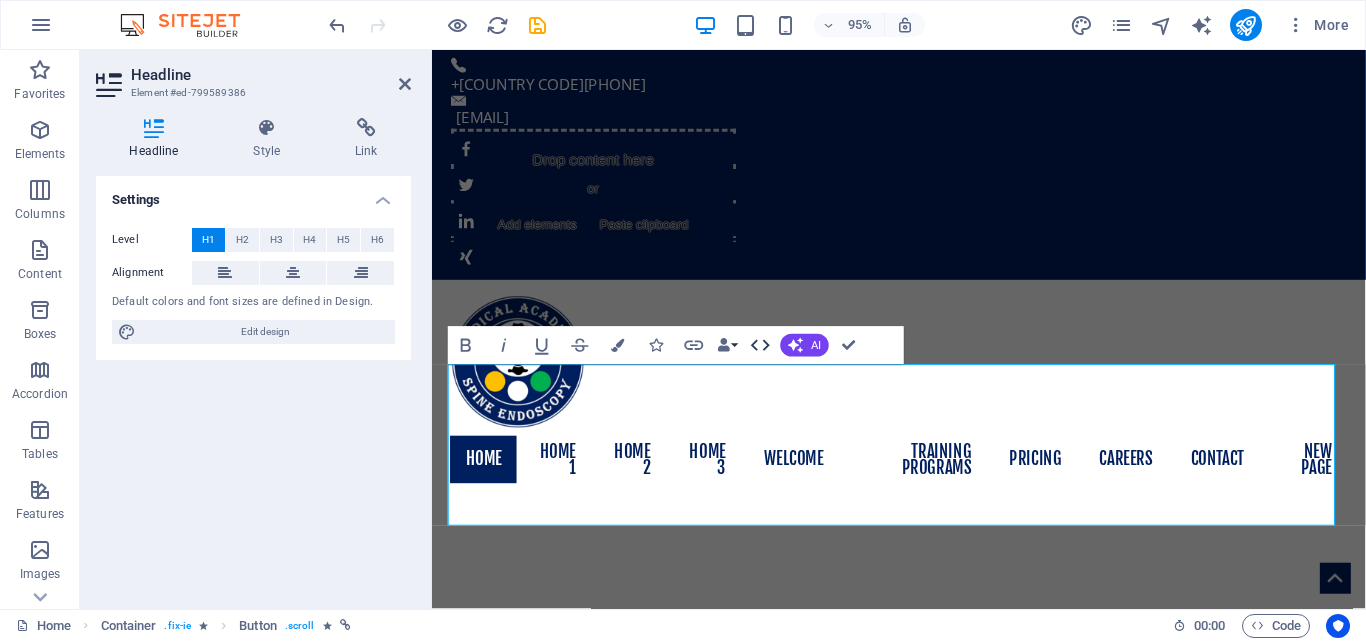 click 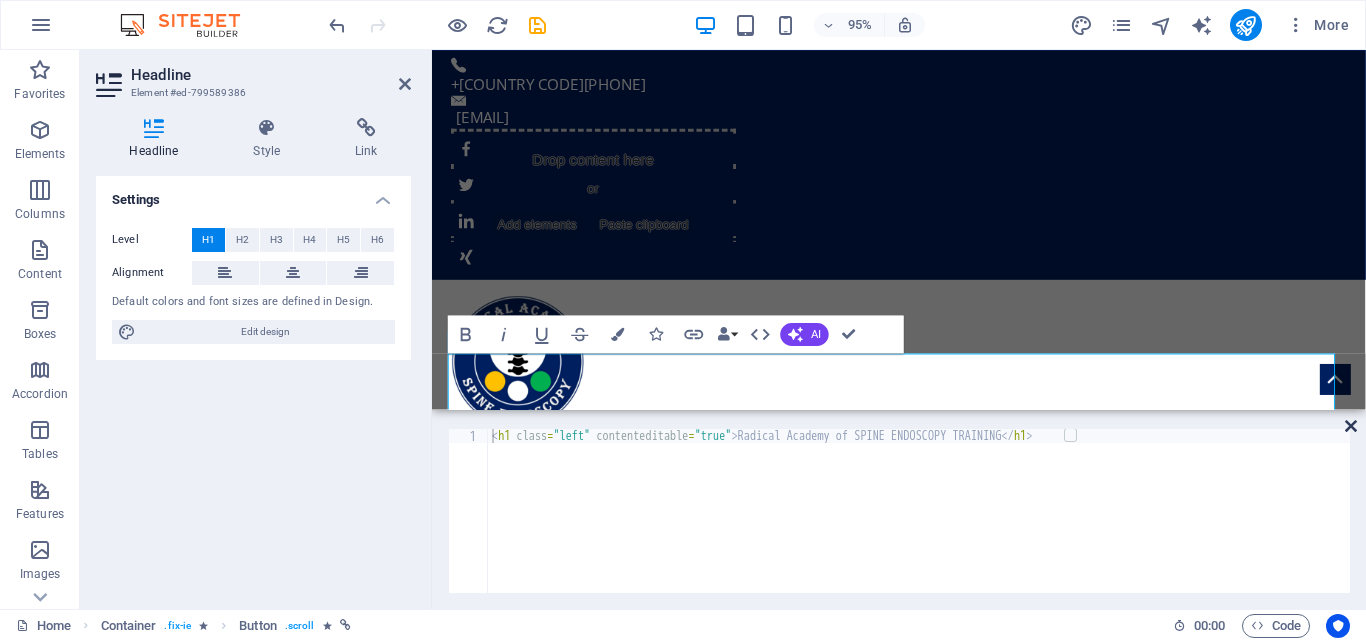 click at bounding box center [1351, 426] 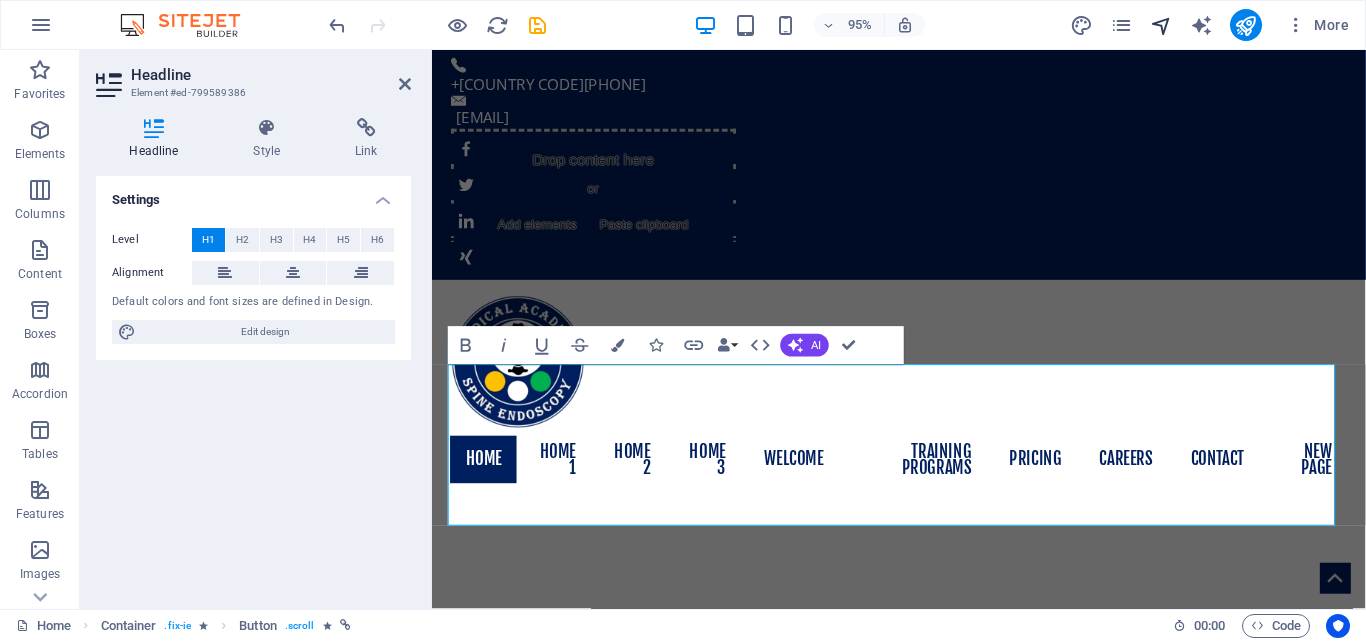click at bounding box center (1161, 25) 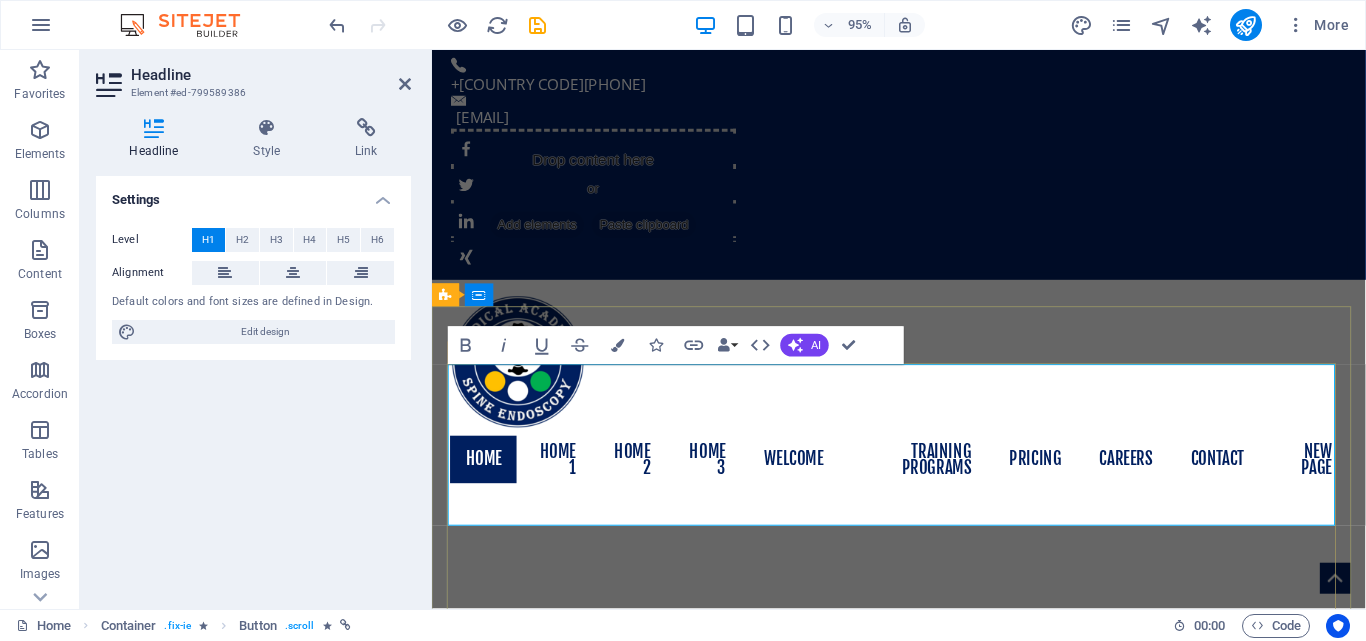 click on "Master the art" at bounding box center [924, 1264] 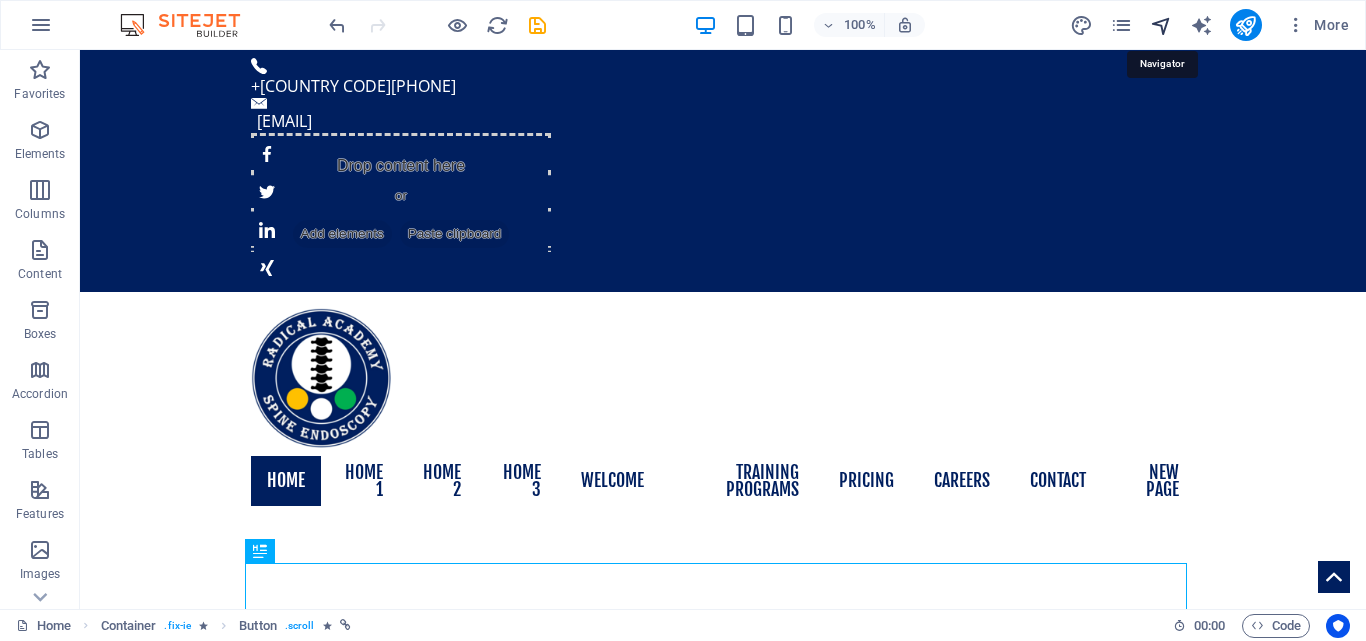 click at bounding box center (1161, 25) 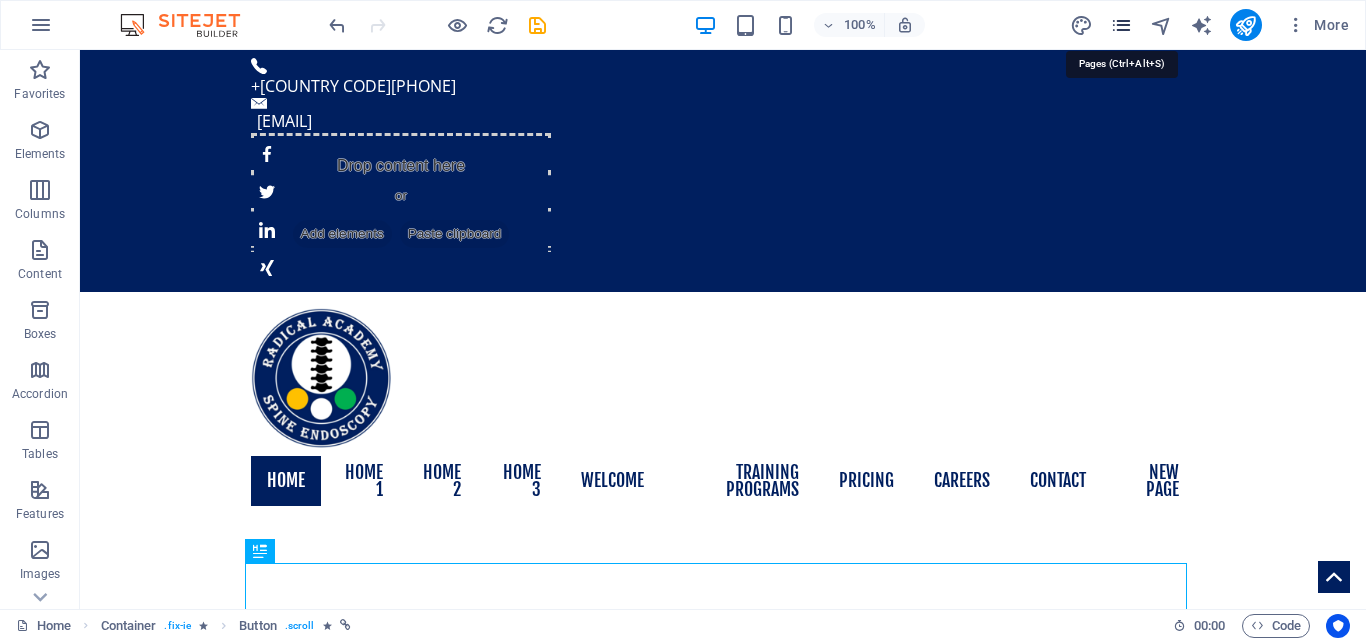 click at bounding box center [1121, 25] 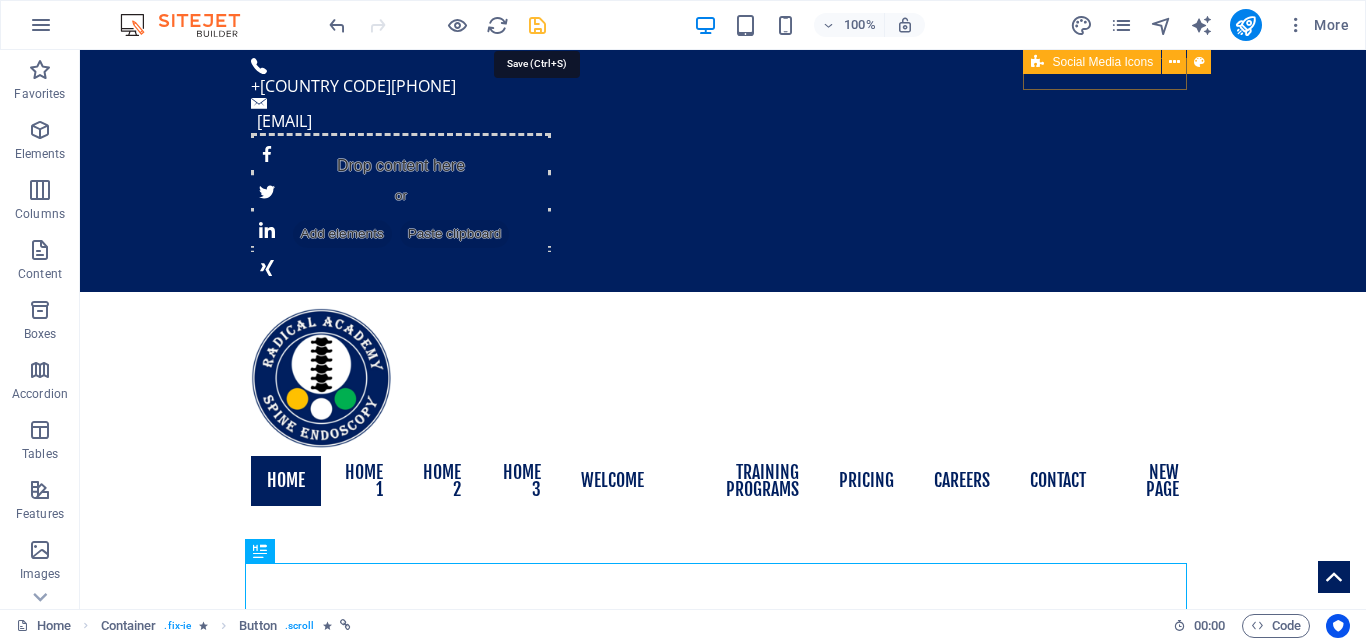 click at bounding box center [537, 25] 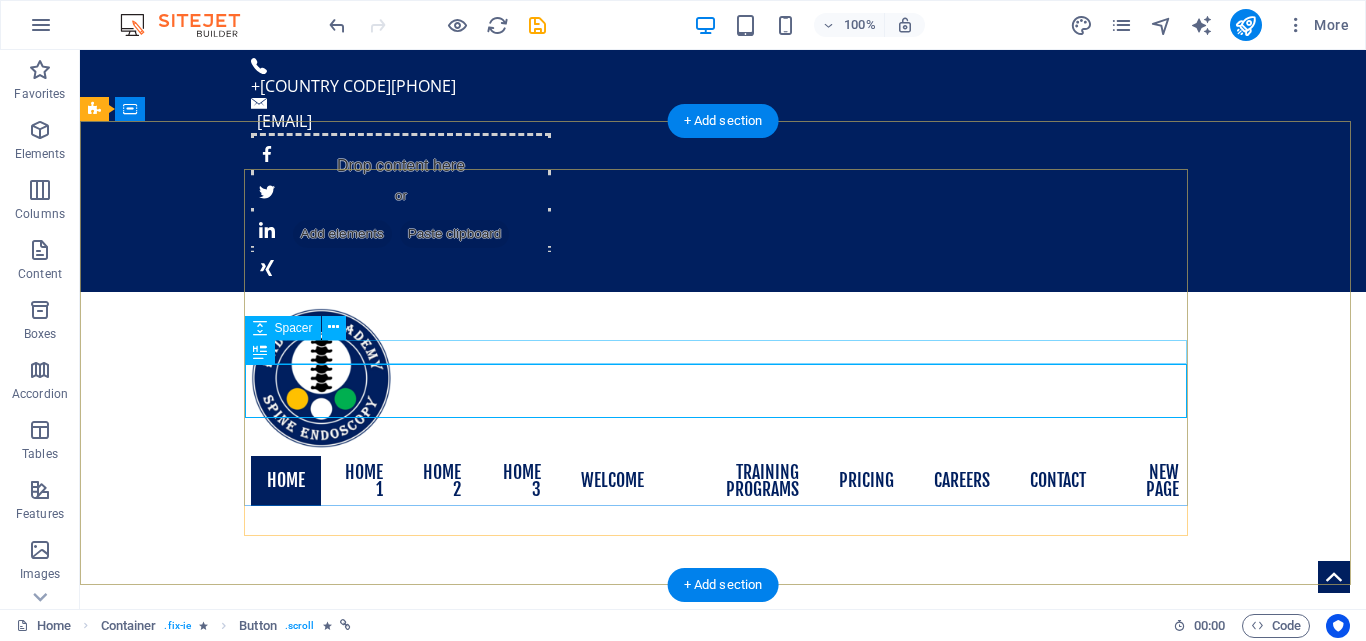 scroll, scrollTop: 333, scrollLeft: 0, axis: vertical 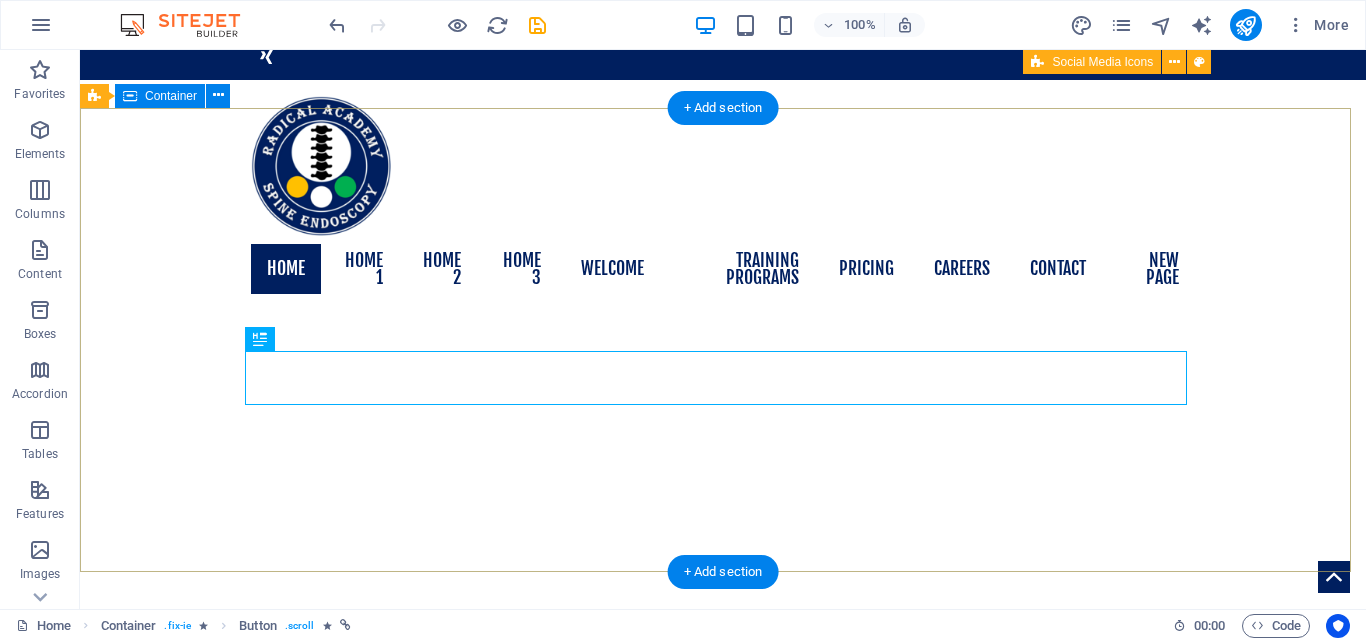 click on "Radical Academy of SPINE ENDOSCOPY TRAINING Master the art lead the change" at bounding box center (723, 1014) 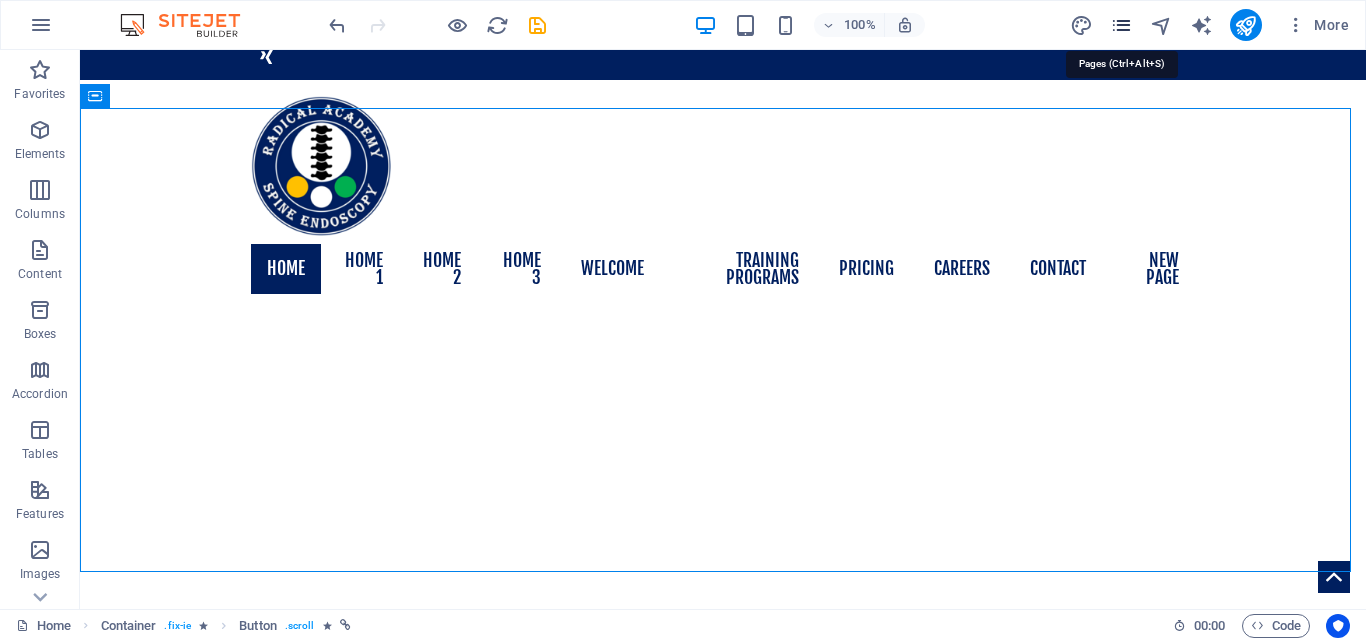 click at bounding box center (1121, 25) 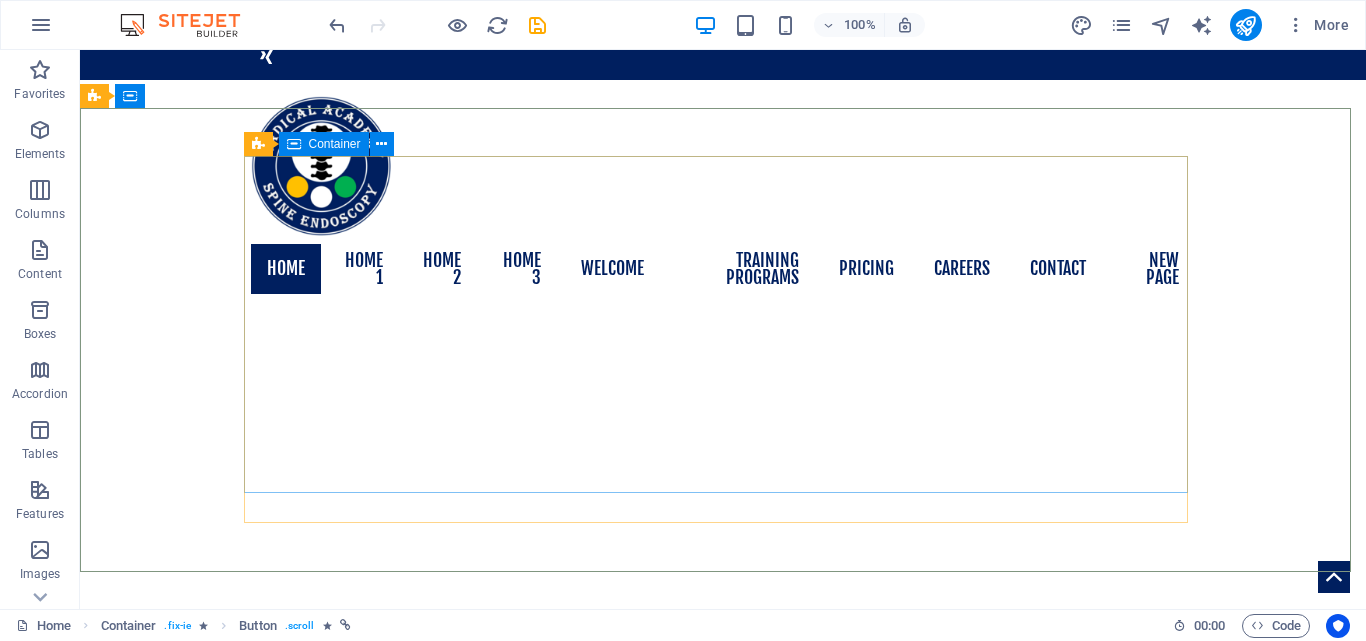 click on "Container" at bounding box center (324, 144) 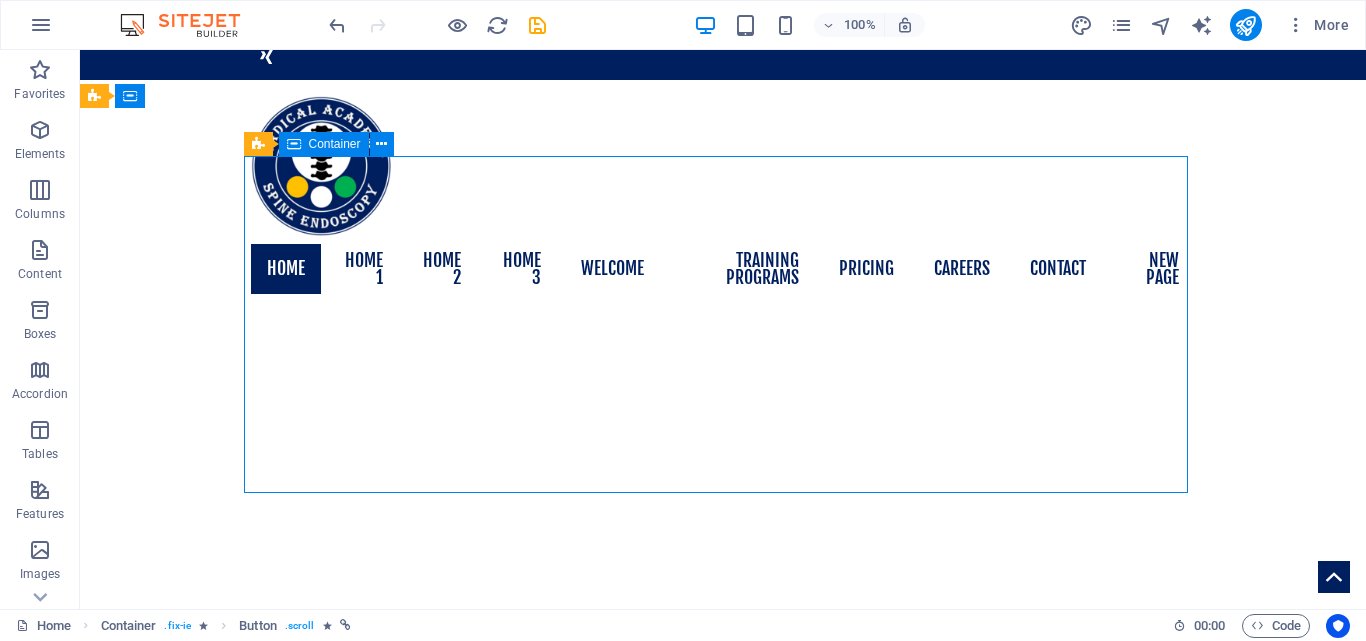 click on "Container" at bounding box center [324, 144] 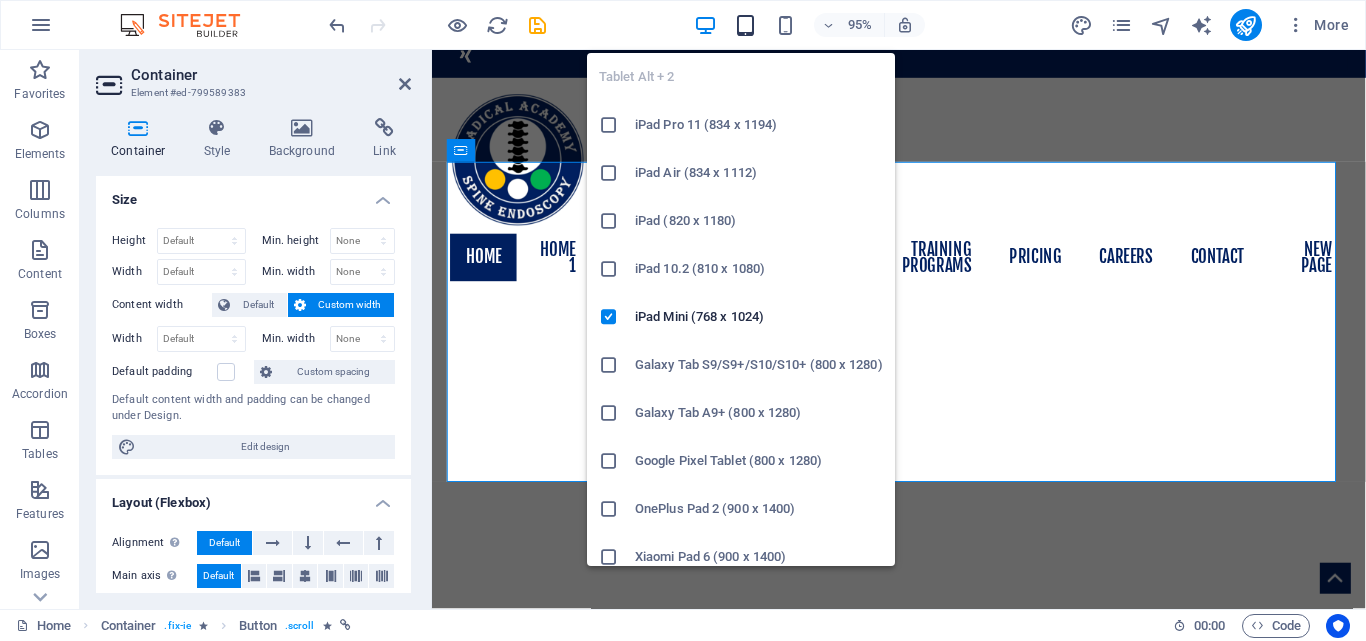 click at bounding box center (745, 25) 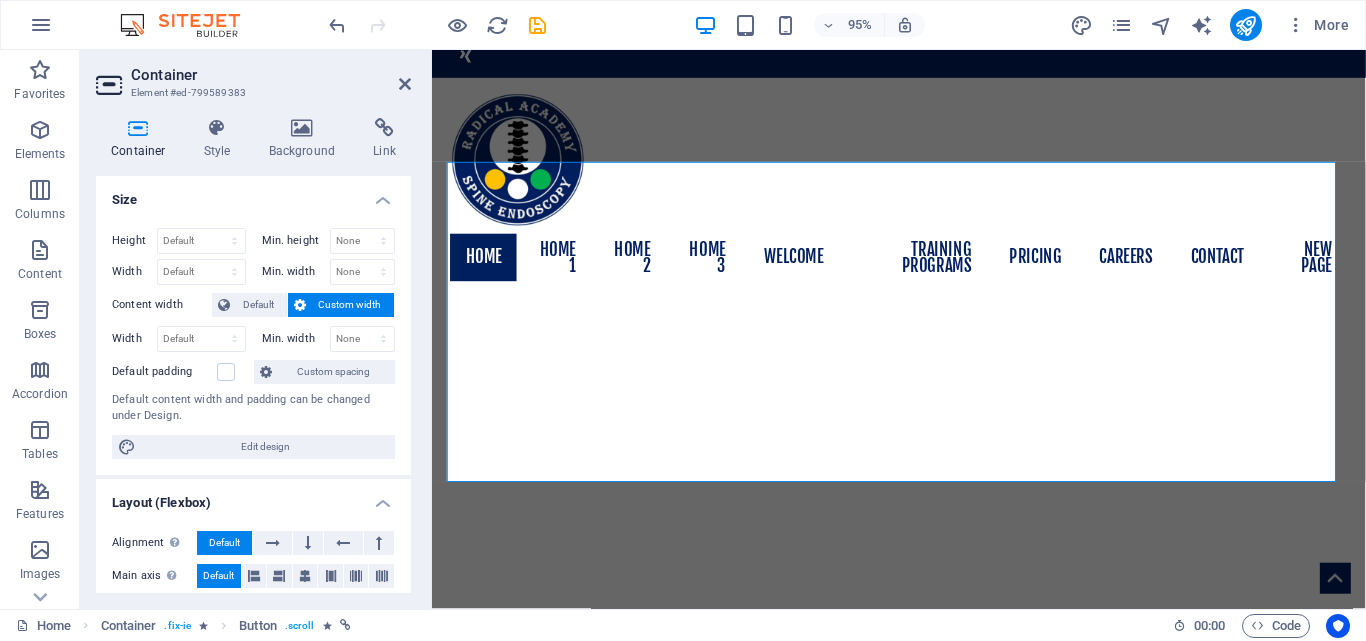 click on "Custom width" at bounding box center (350, 305) 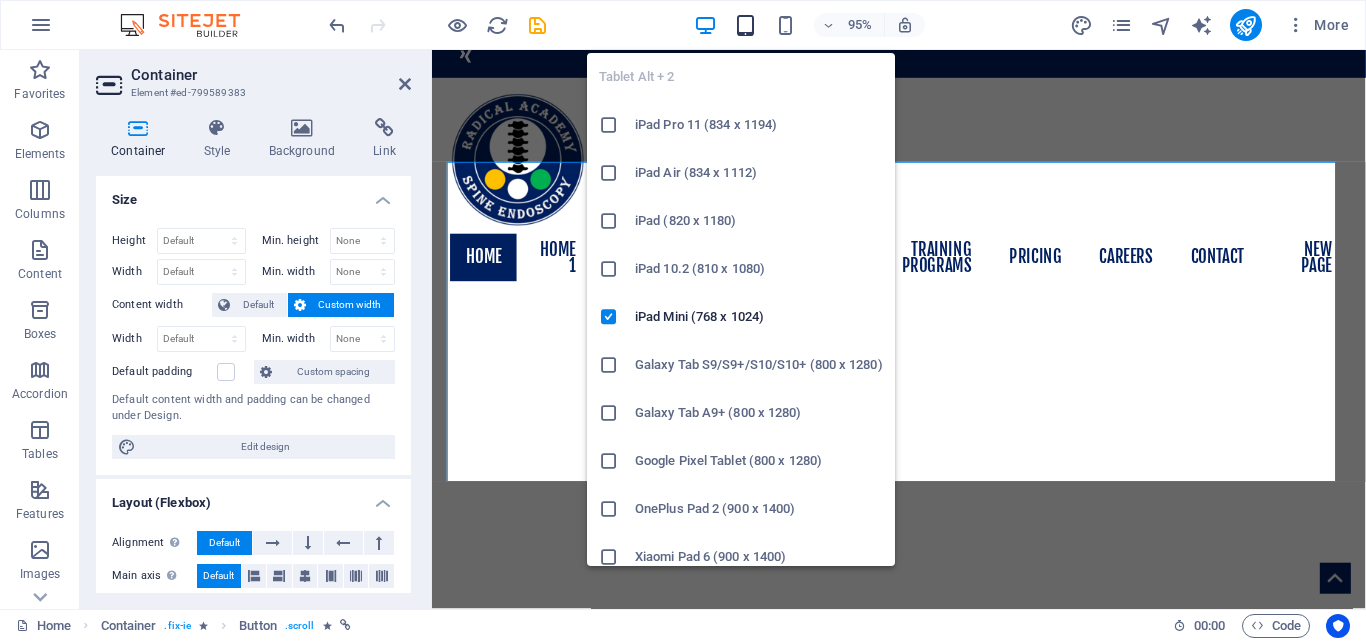click at bounding box center (745, 25) 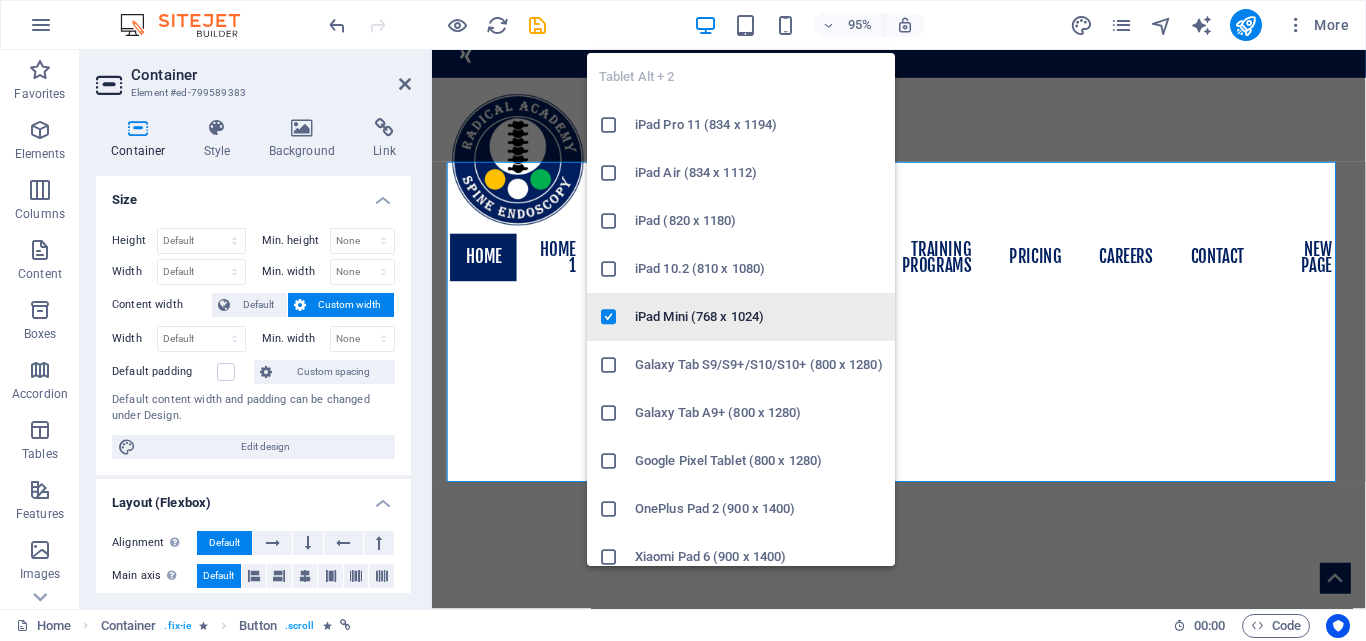click on "iPad Mini (768 x 1024)" at bounding box center (759, 317) 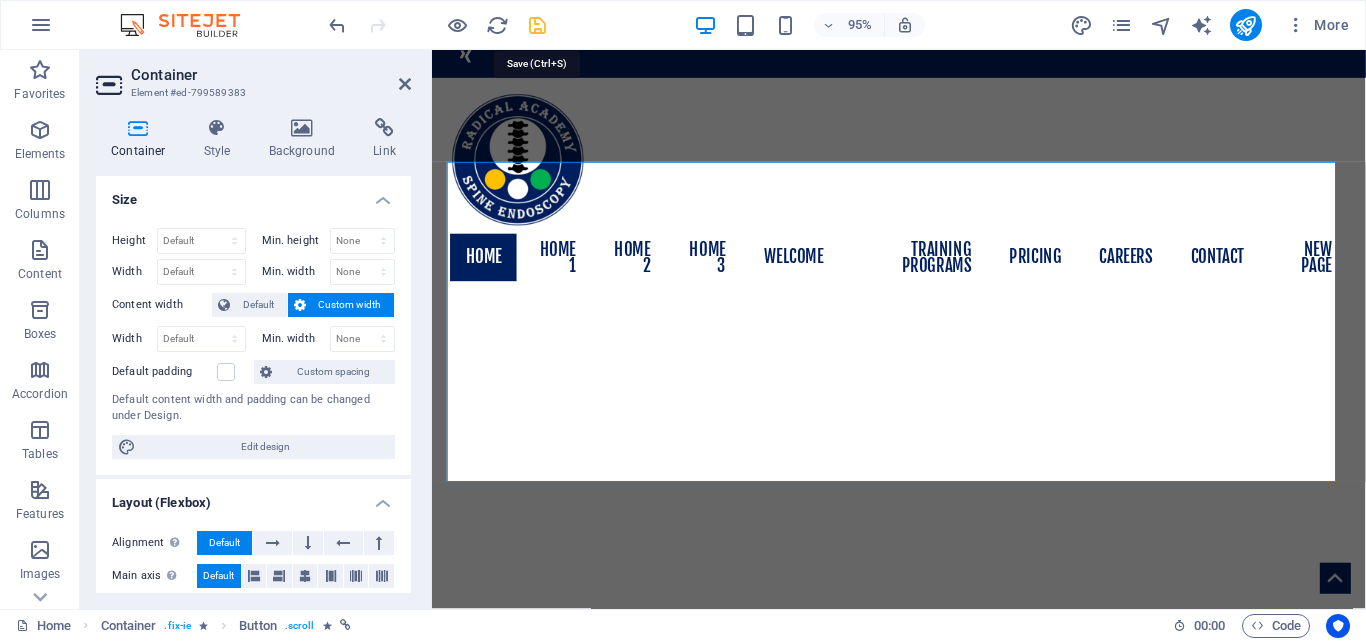 click at bounding box center [537, 25] 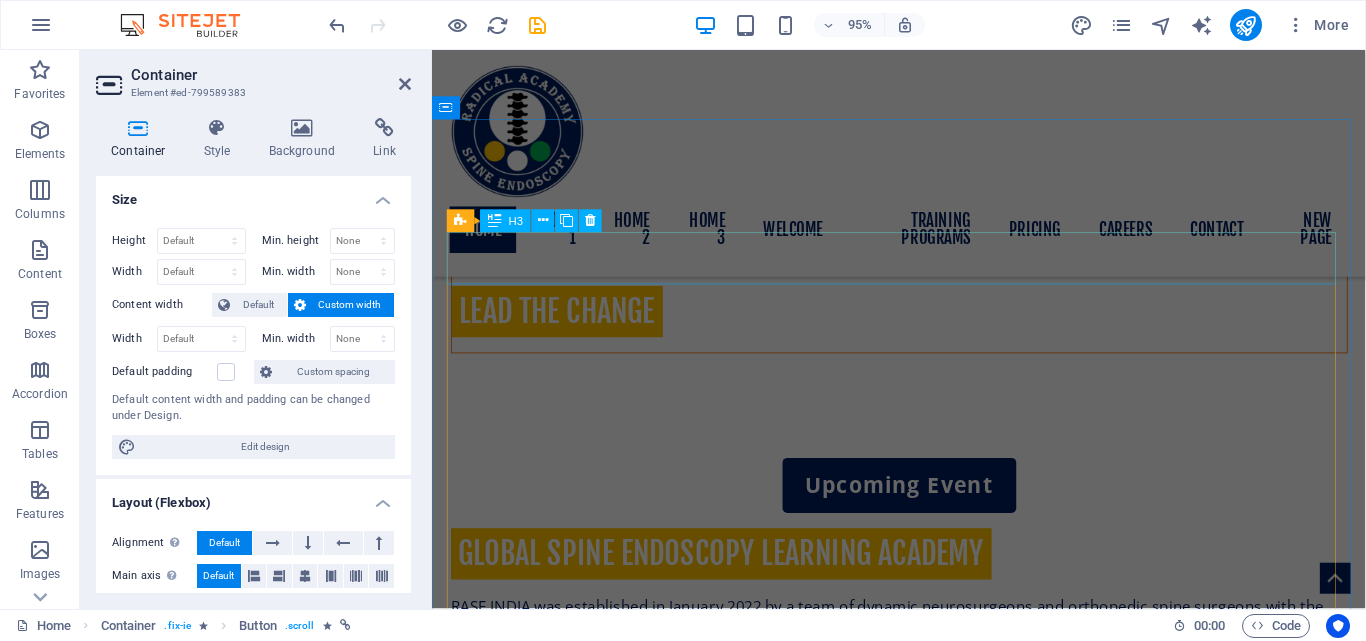 scroll, scrollTop: 1545, scrollLeft: 0, axis: vertical 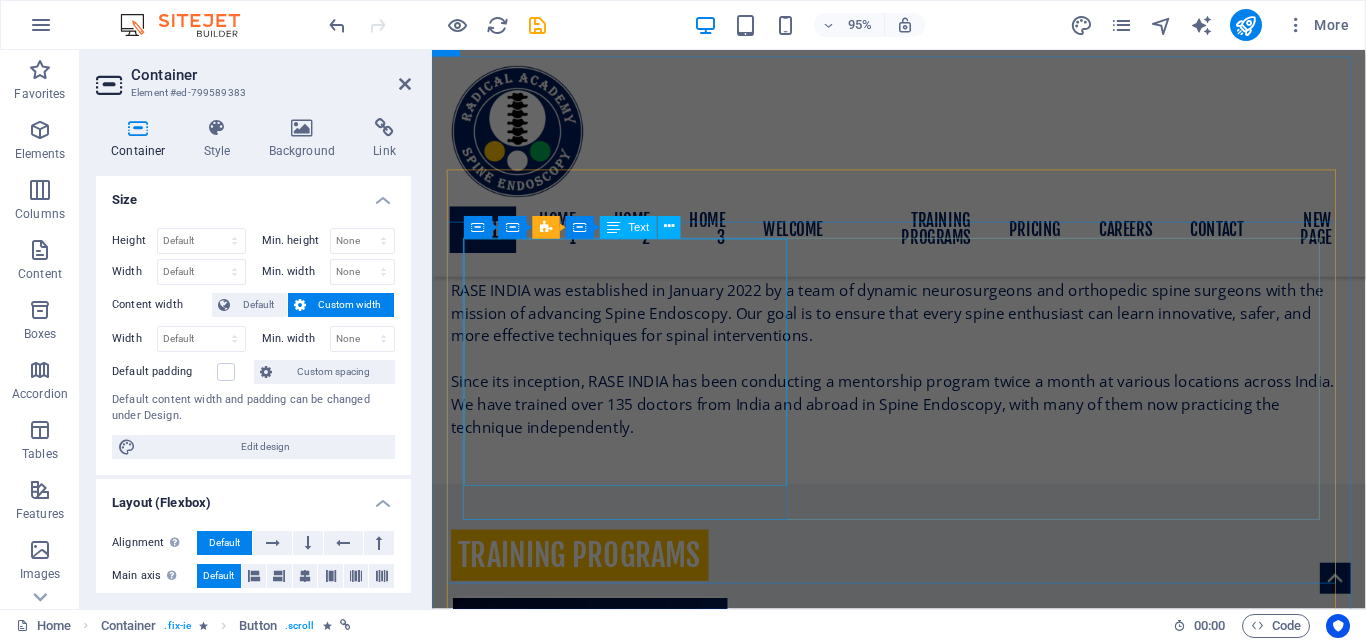 click on "02 February 2025 - Live Surgery Program hosted by Dr. Atmaranjan Dash Why Biportal ? Concepts & Patho-anatomy Stepwise Full Endoscopic Biportal Surgery Triangulation To Complete Decompression Biportal Fusion Live Demonstration Initial hindrance & How to Overcome Didactic Lectures & presentations New Edge in Instruments & Instrumentation" at bounding box center [924, 2578] 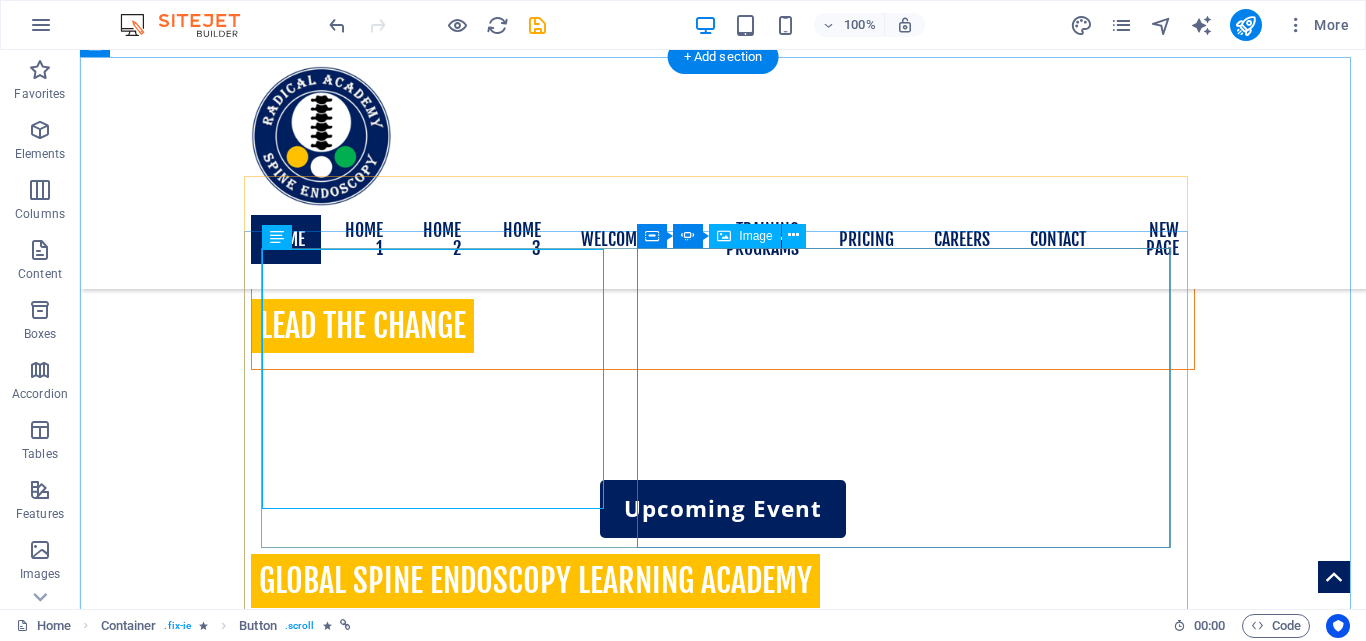 scroll, scrollTop: 1545, scrollLeft: 0, axis: vertical 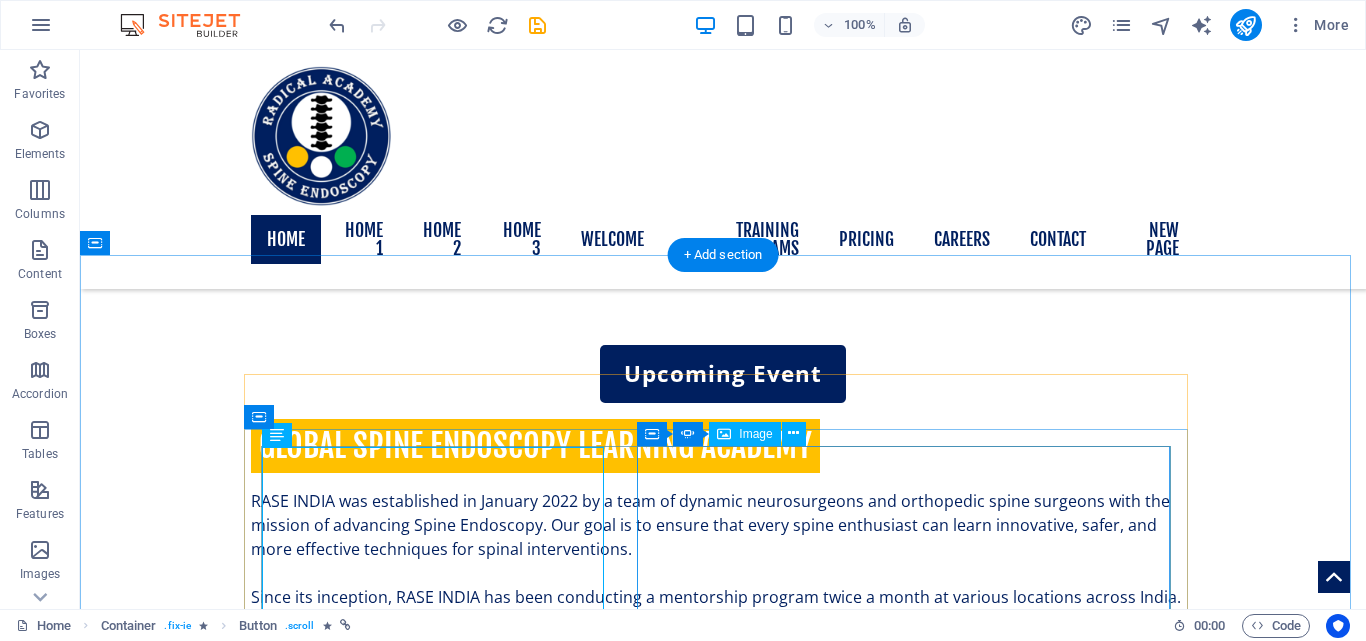 click at bounding box center (535, 3265) 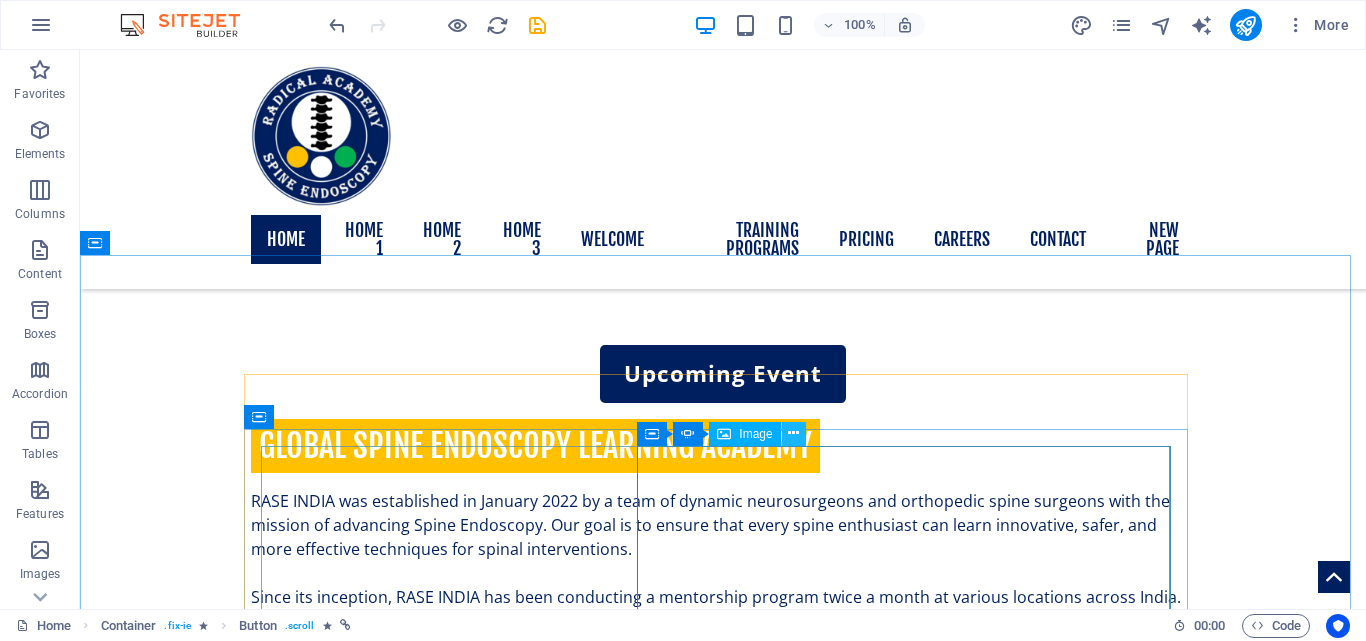 click at bounding box center [793, 433] 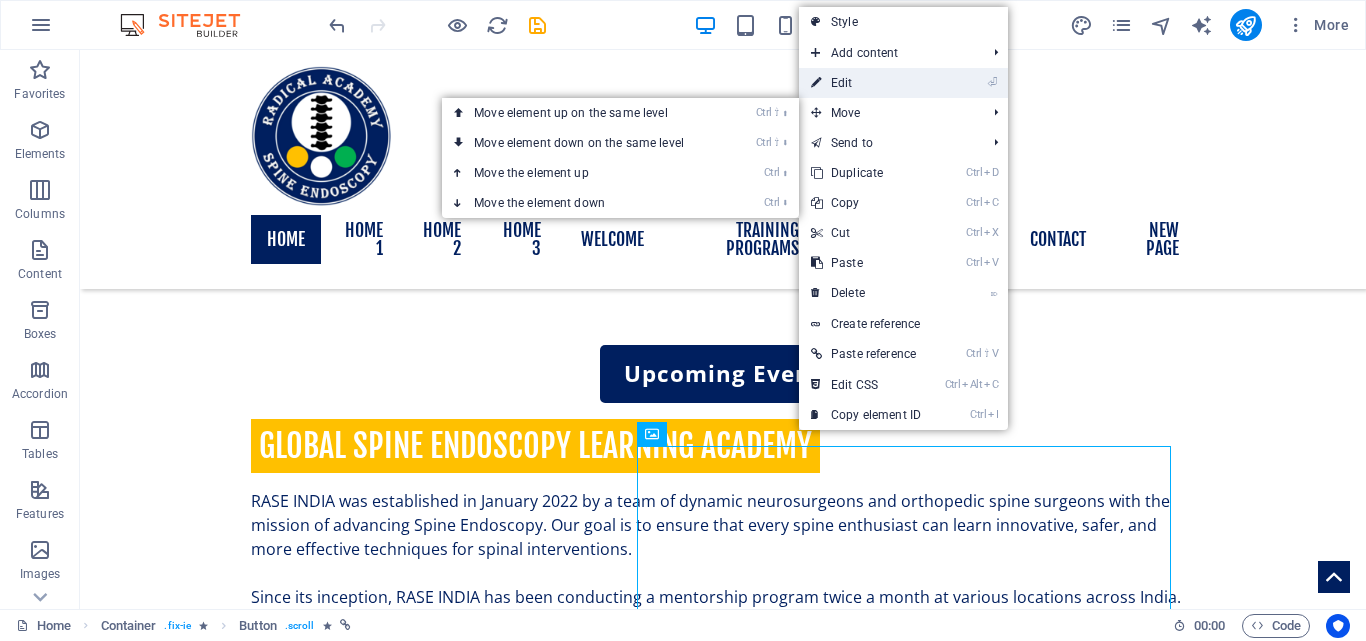 click on "⏎  Edit" at bounding box center (866, 83) 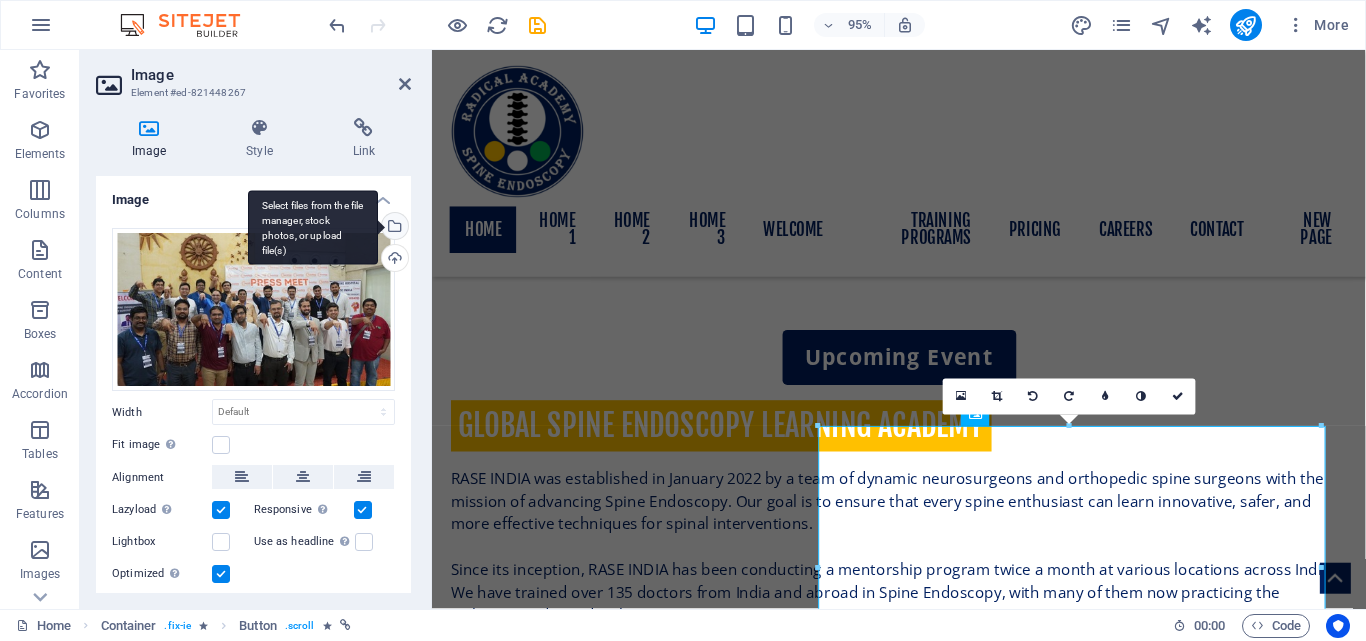 click on "Select files from the file manager, stock photos, or upload file(s)" at bounding box center [393, 228] 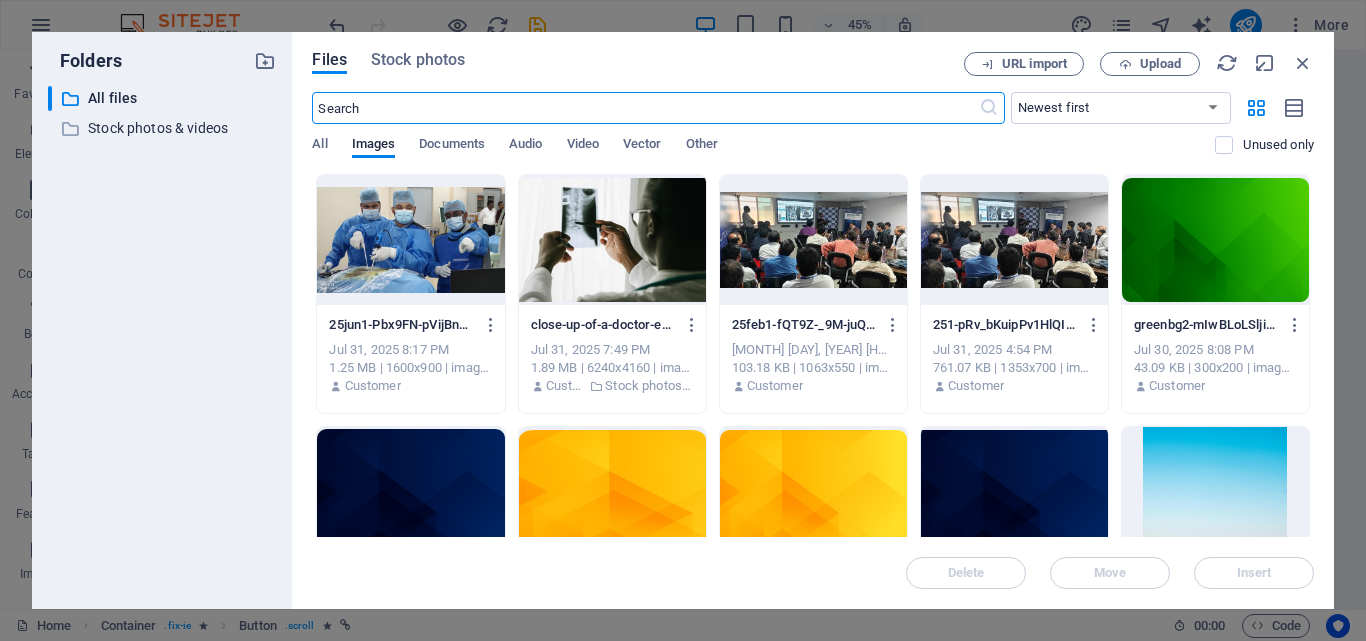 scroll, scrollTop: 1693, scrollLeft: 0, axis: vertical 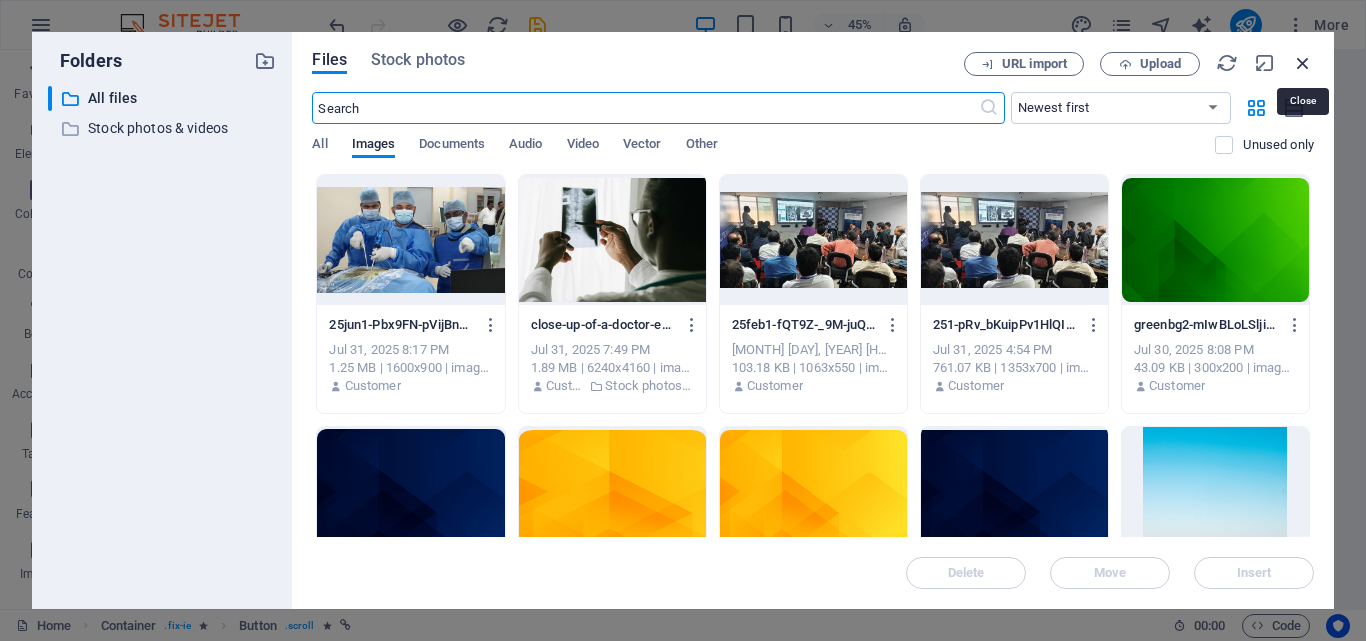 click at bounding box center [1303, 63] 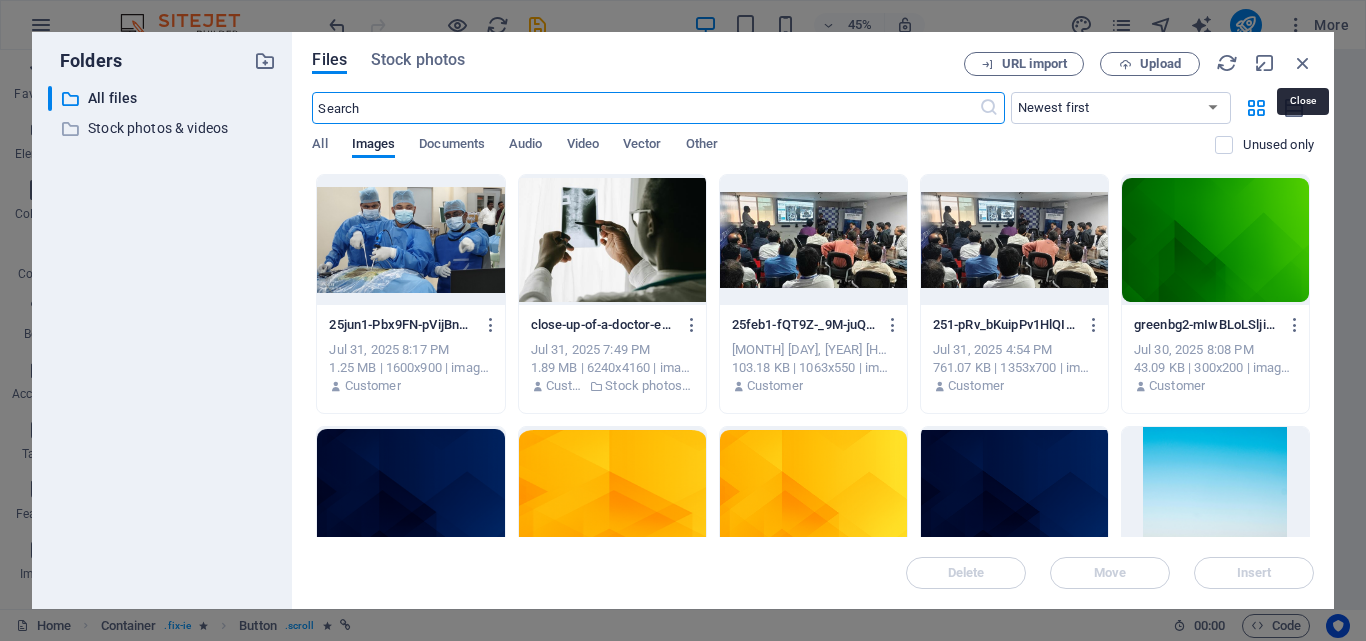 select on "image" 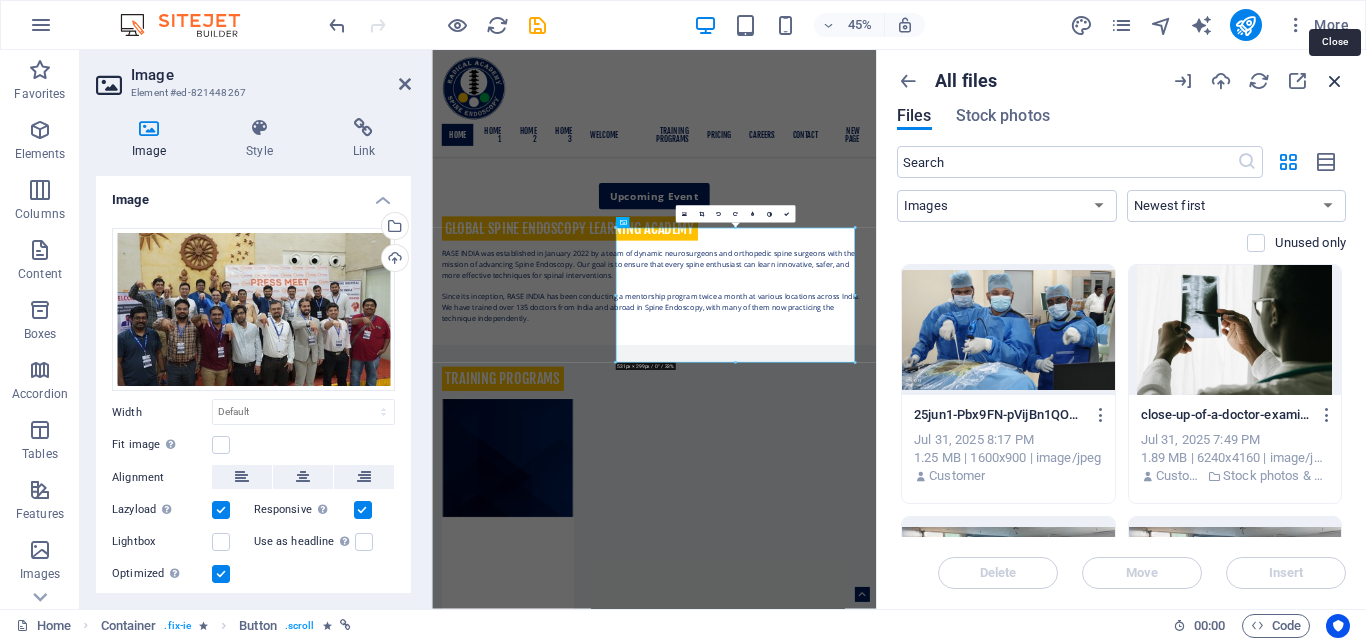 click at bounding box center (1335, 81) 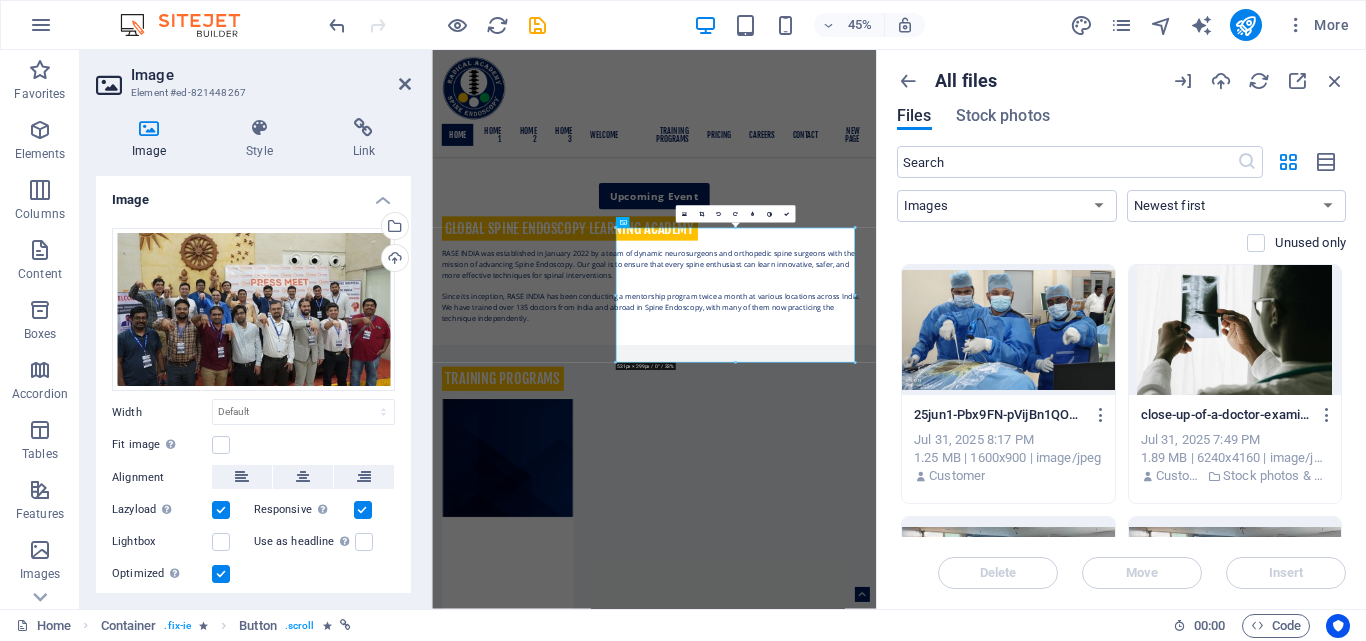 type 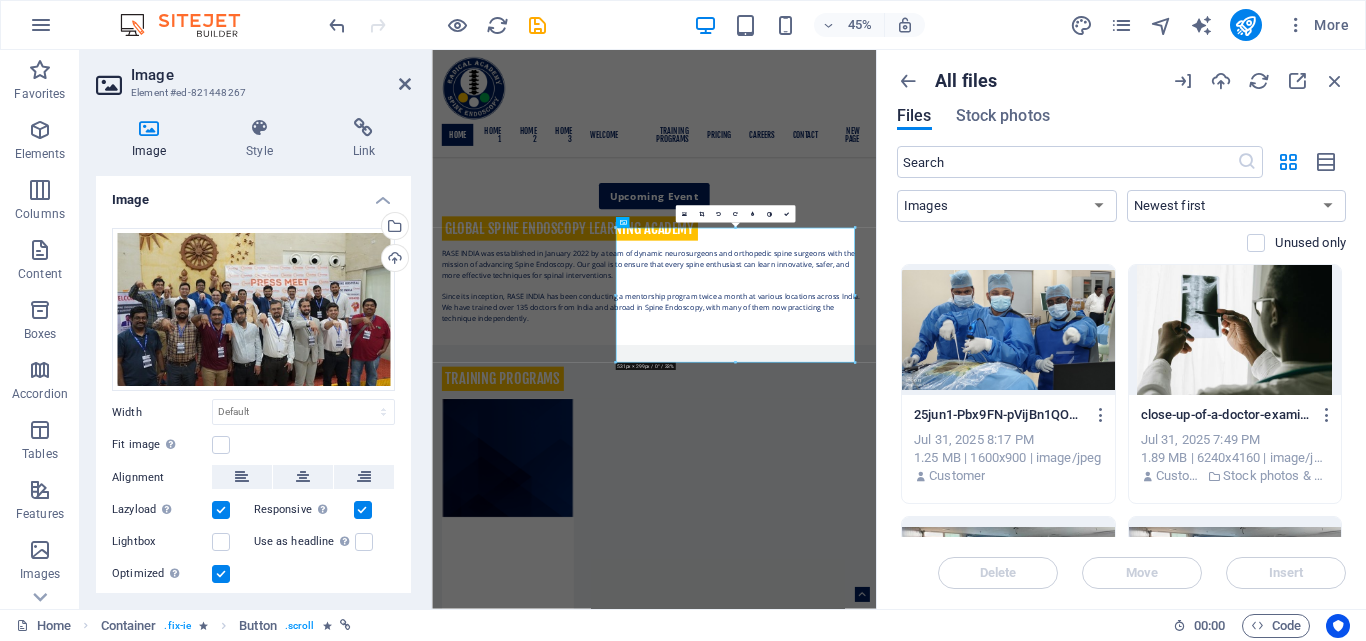 scroll, scrollTop: 180, scrollLeft: 0, axis: vertical 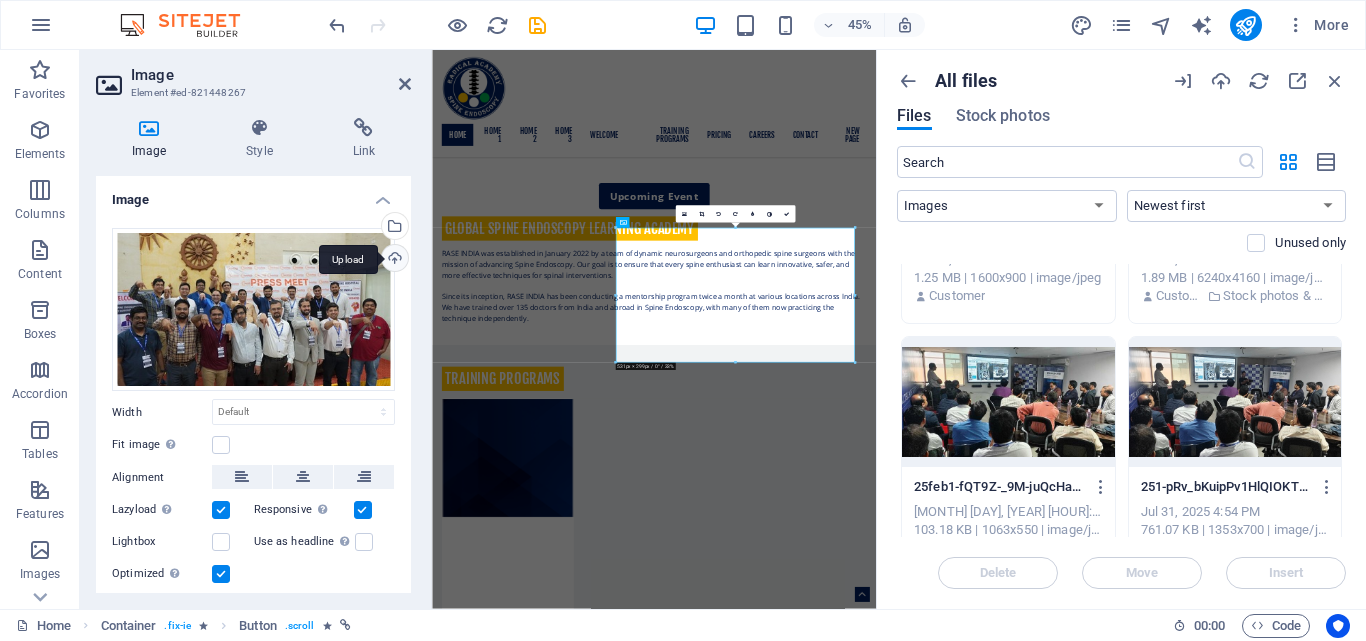 click on "Upload" at bounding box center [393, 260] 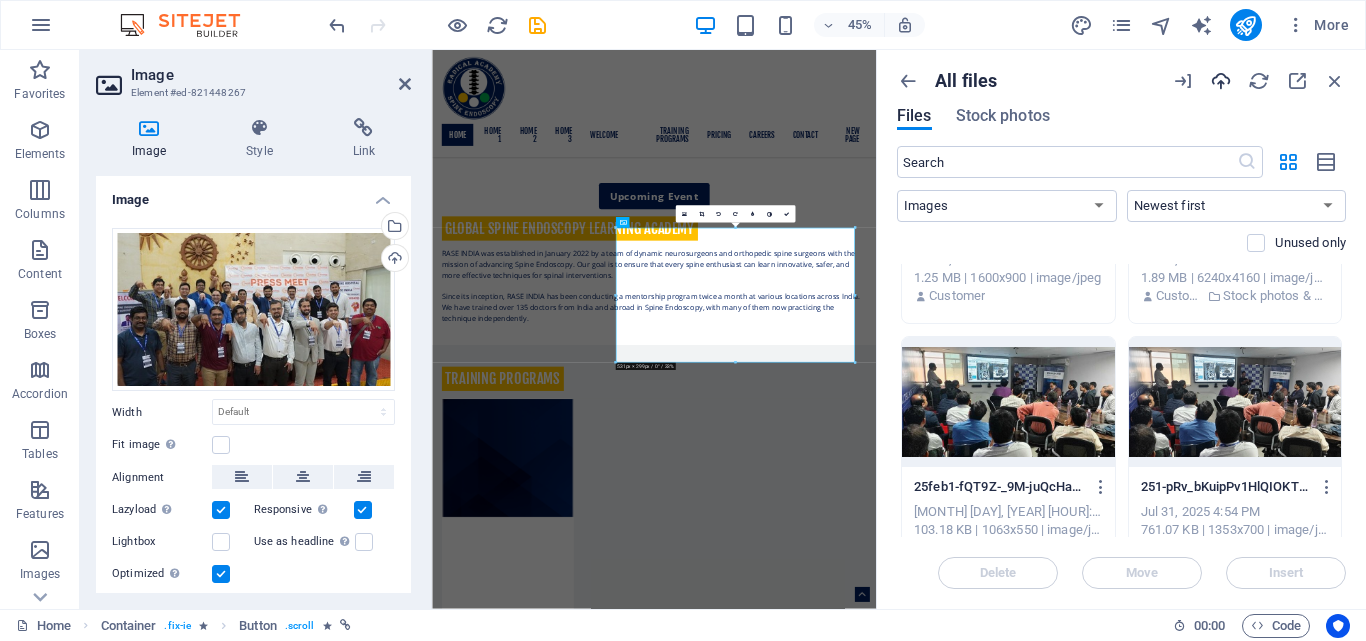 click at bounding box center (1221, 81) 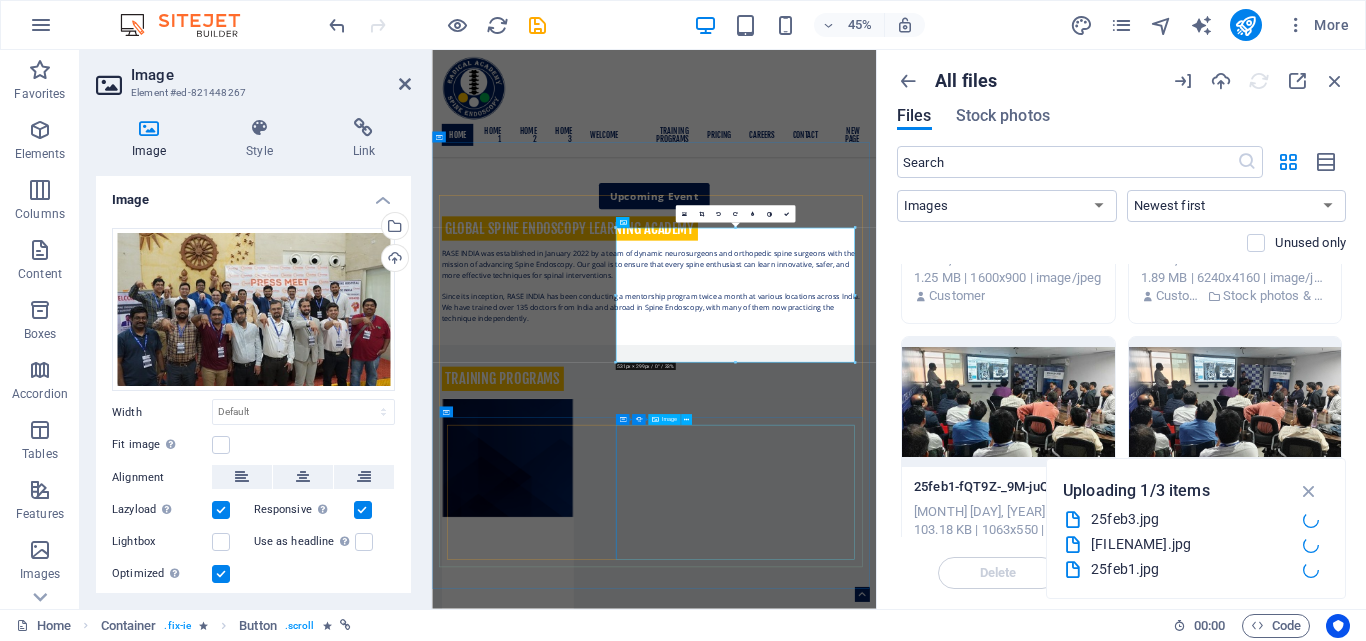 scroll, scrollTop: 1026, scrollLeft: 0, axis: vertical 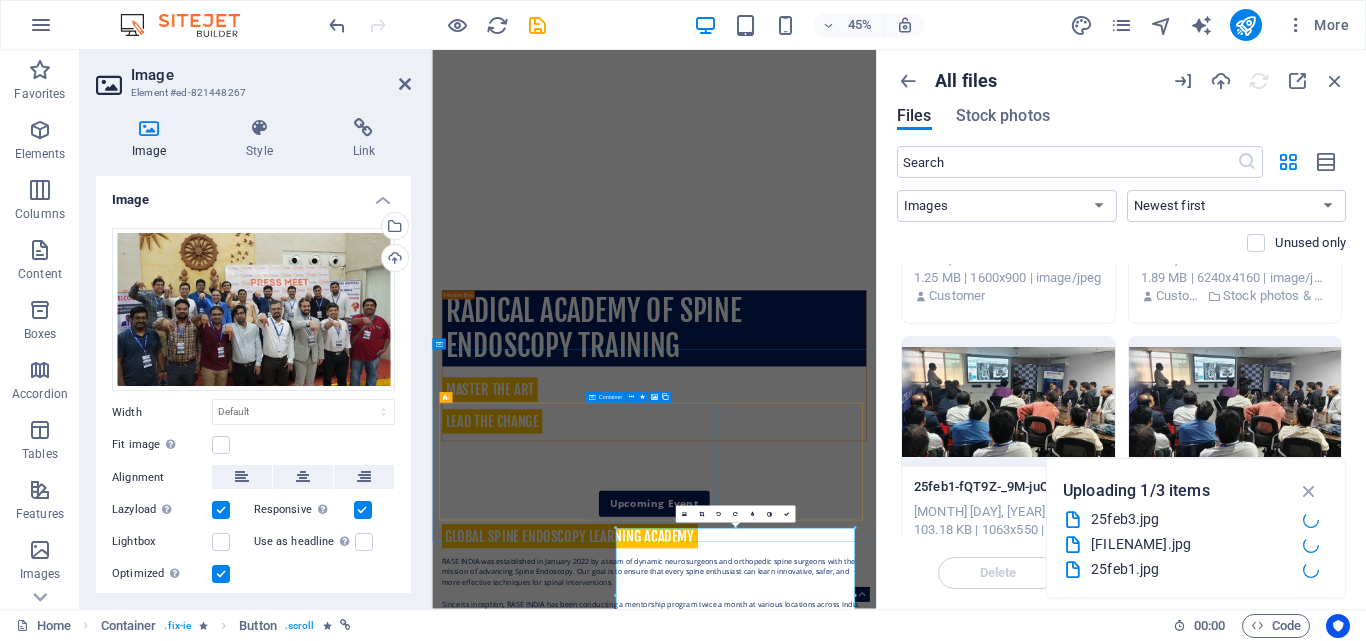 click on "mentorship The most effective and distinctive hands-on surgical training program designed to shorten the learning curve, allowing trainees to assist in patient operations." at bounding box center [600, 1938] 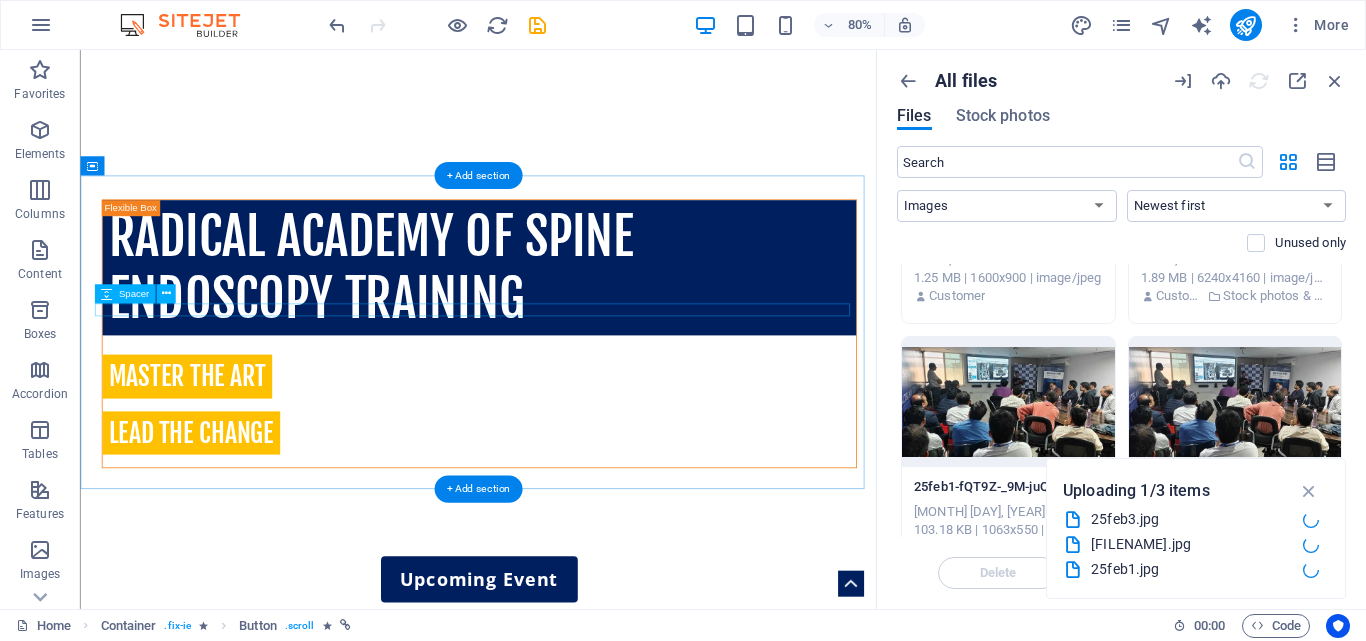 scroll, scrollTop: 693, scrollLeft: 0, axis: vertical 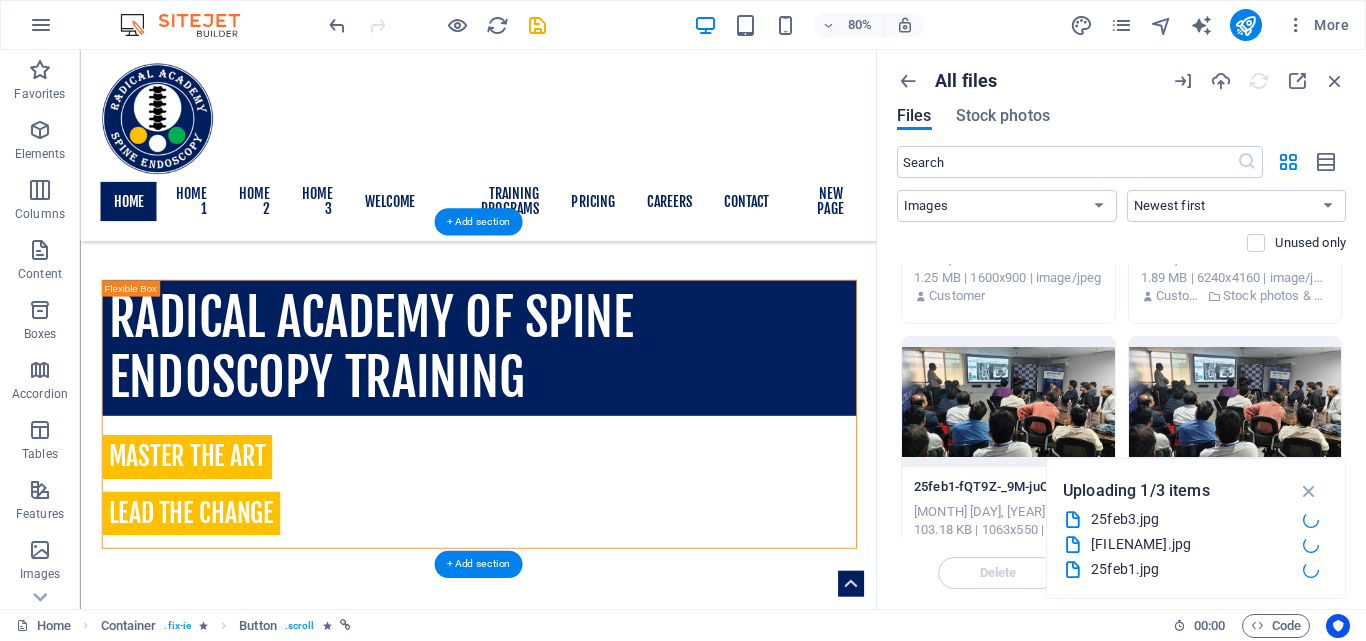 click at bounding box center (252, 1394) 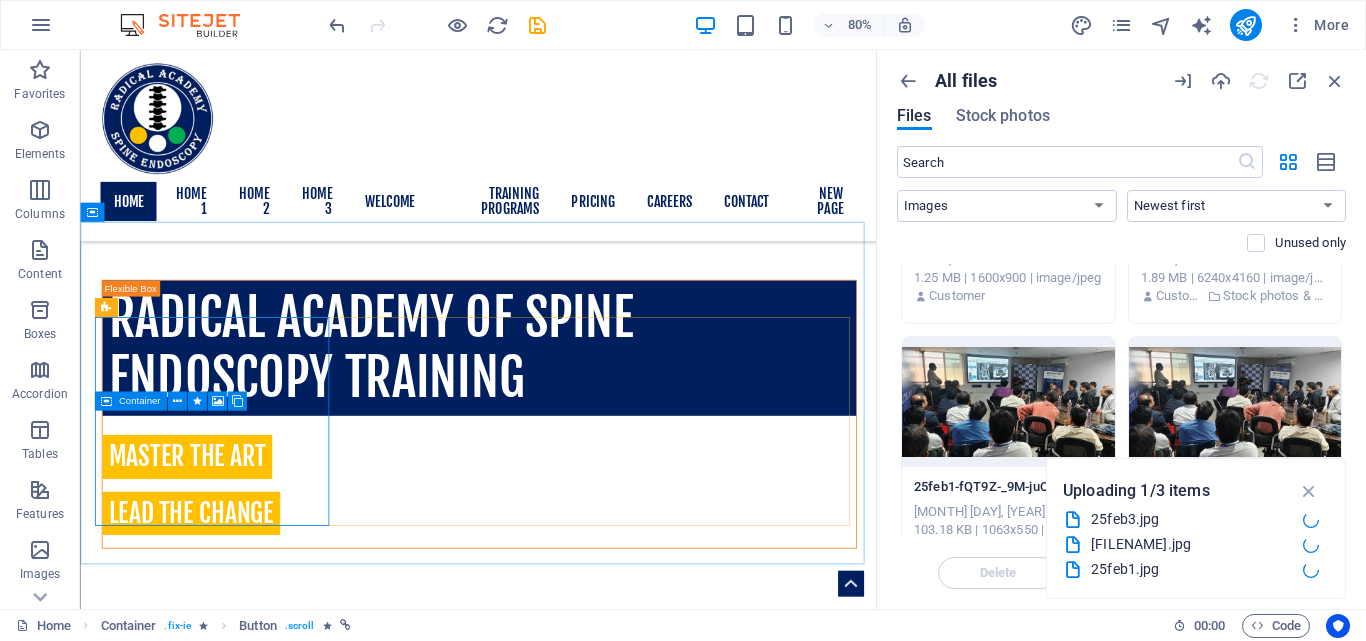 click at bounding box center [106, 401] 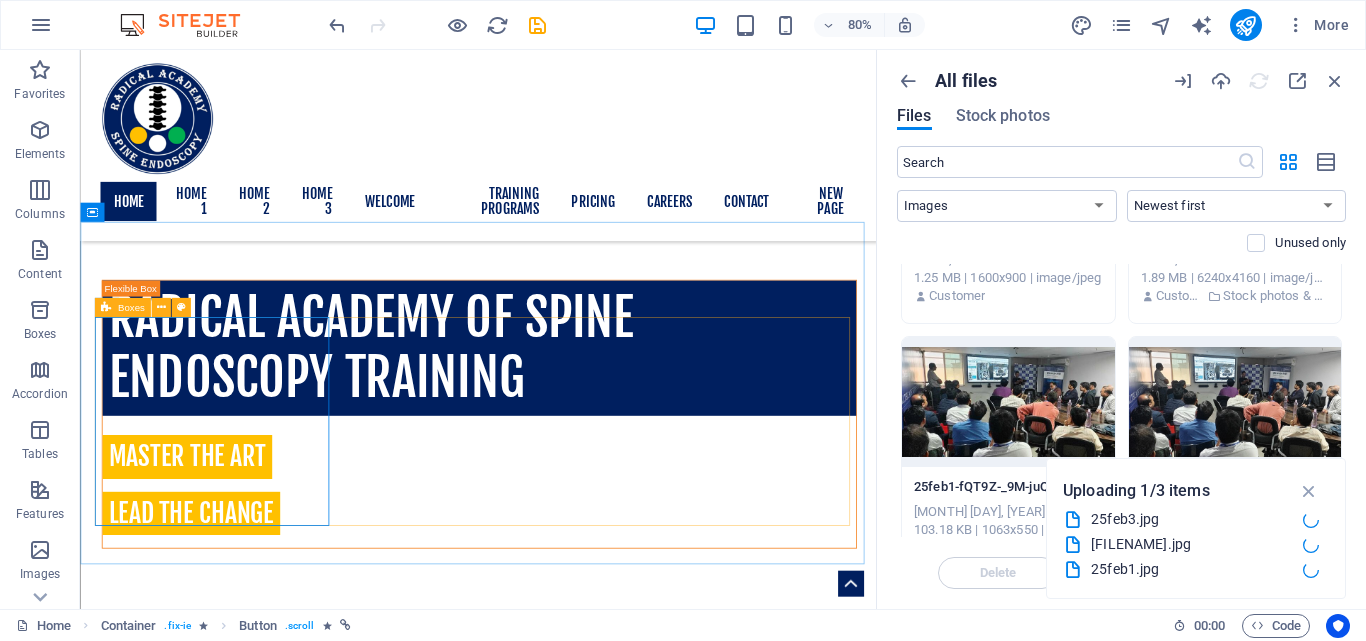 click on "Boxes" at bounding box center [122, 307] 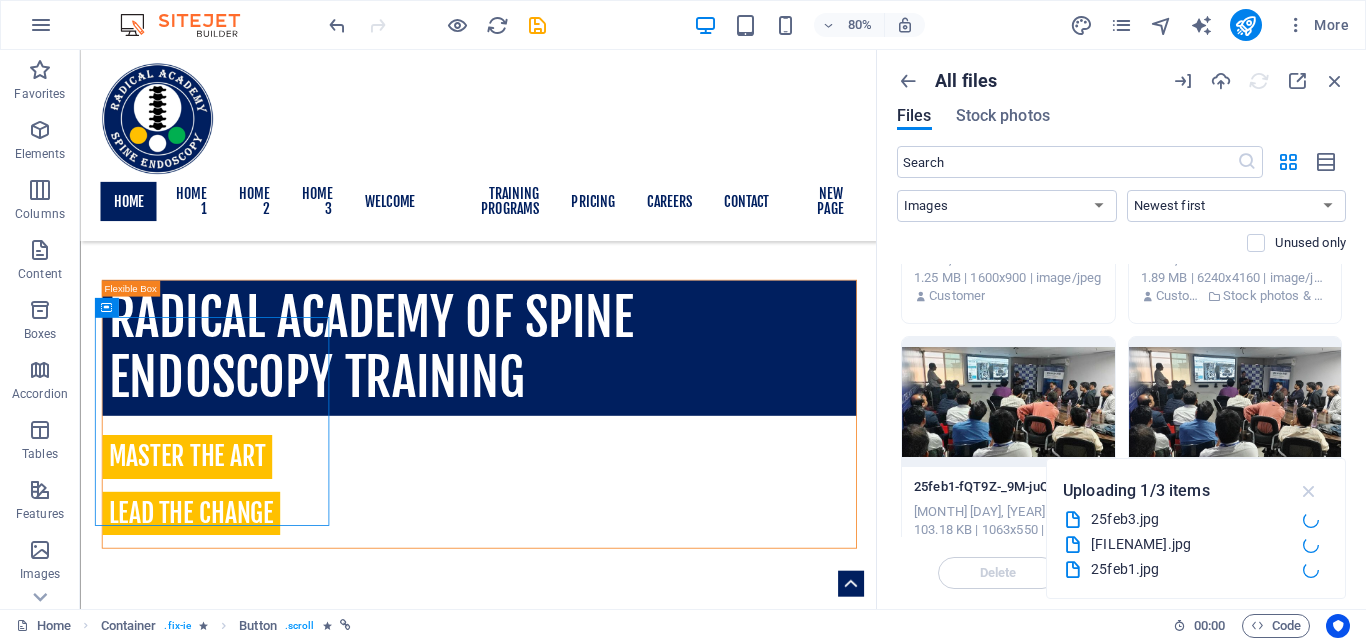 click at bounding box center (1309, 491) 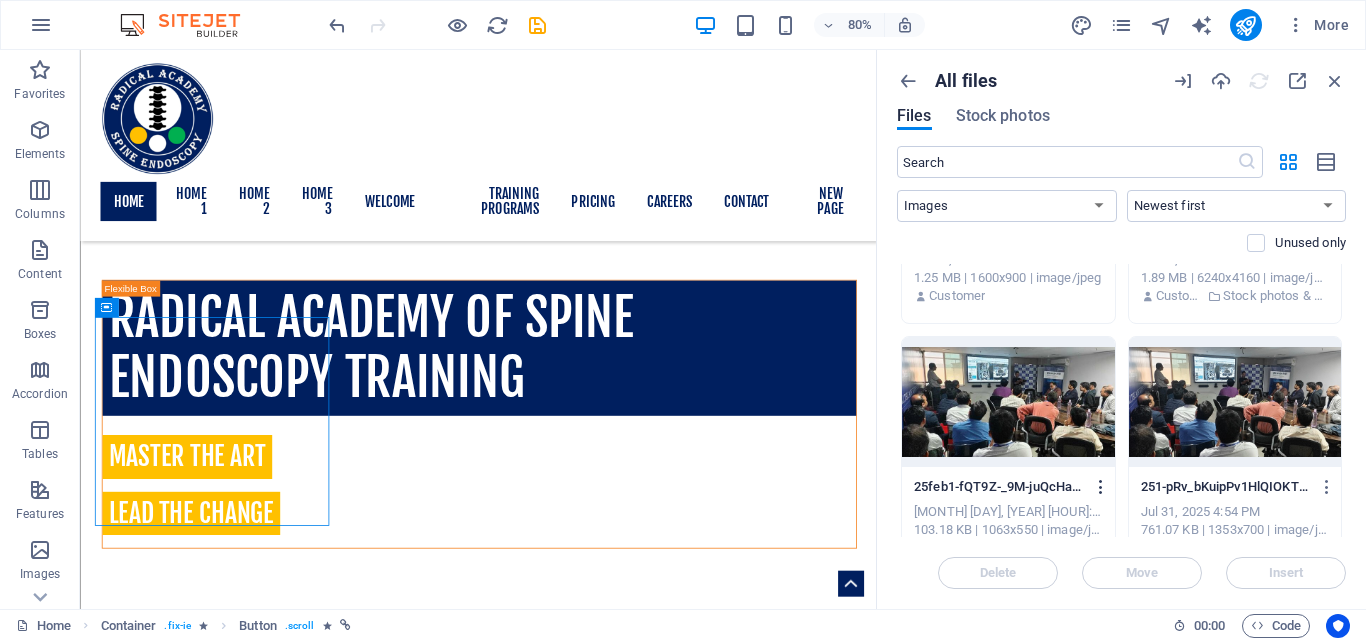 click at bounding box center [1101, 487] 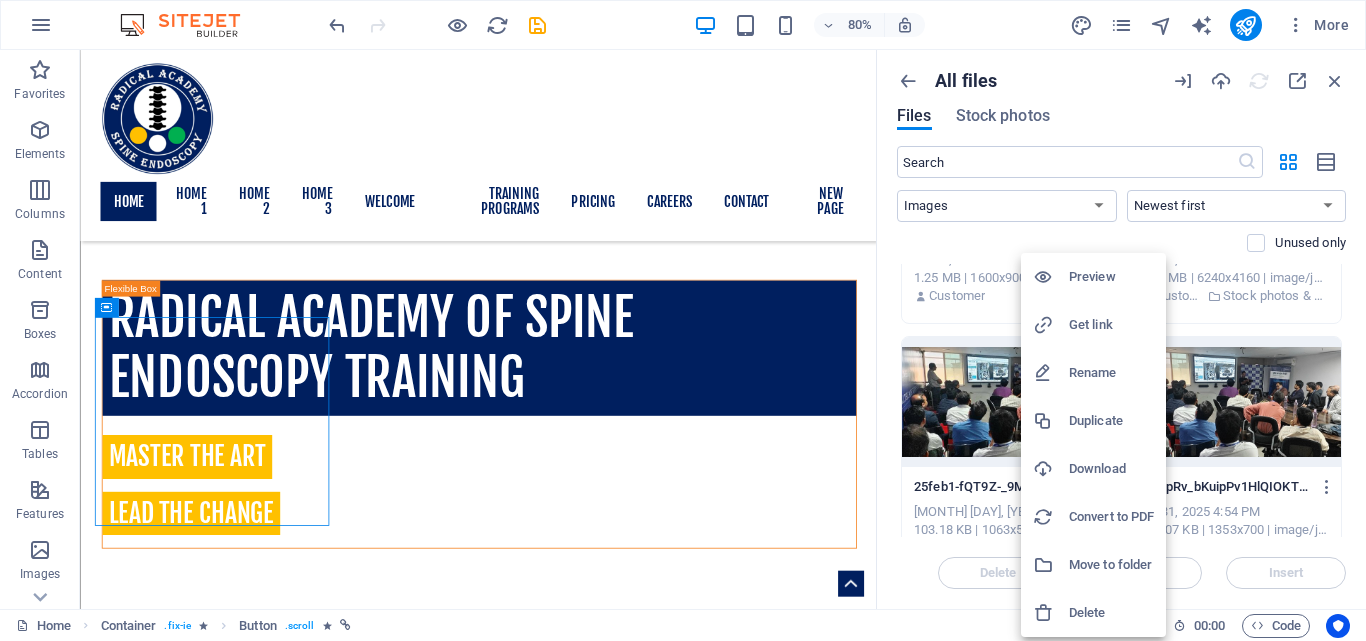 click on "Delete" at bounding box center (1111, 613) 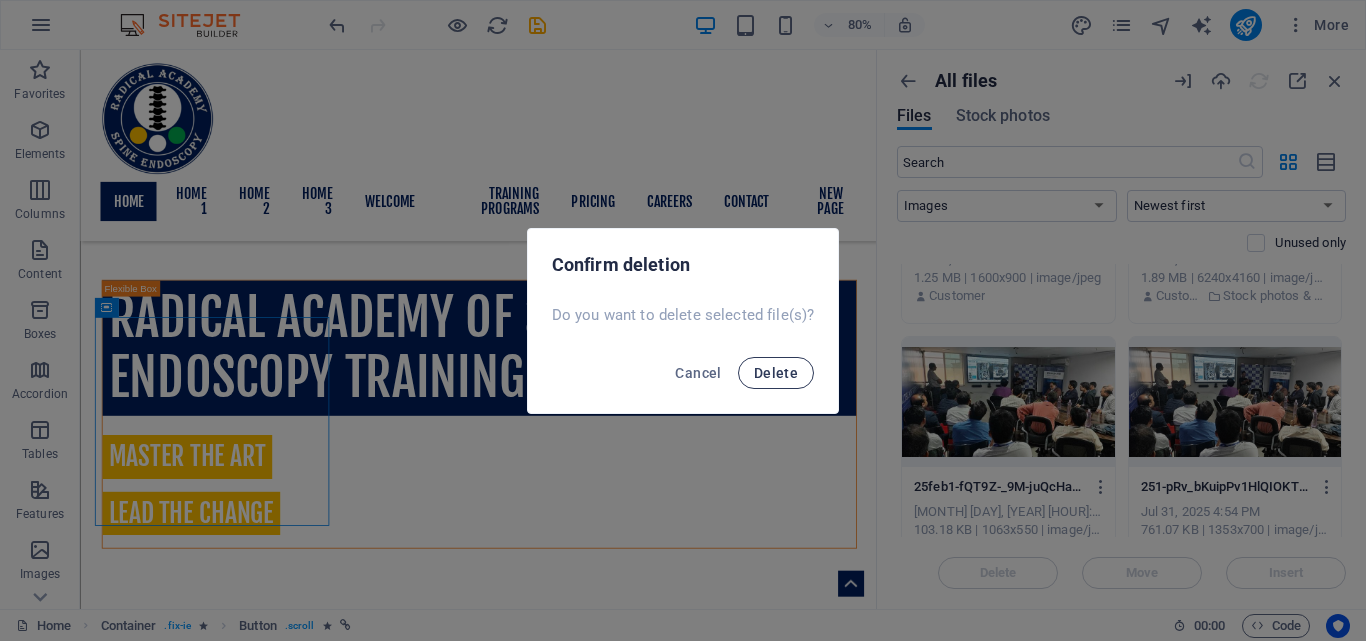 click on "Delete" at bounding box center [776, 373] 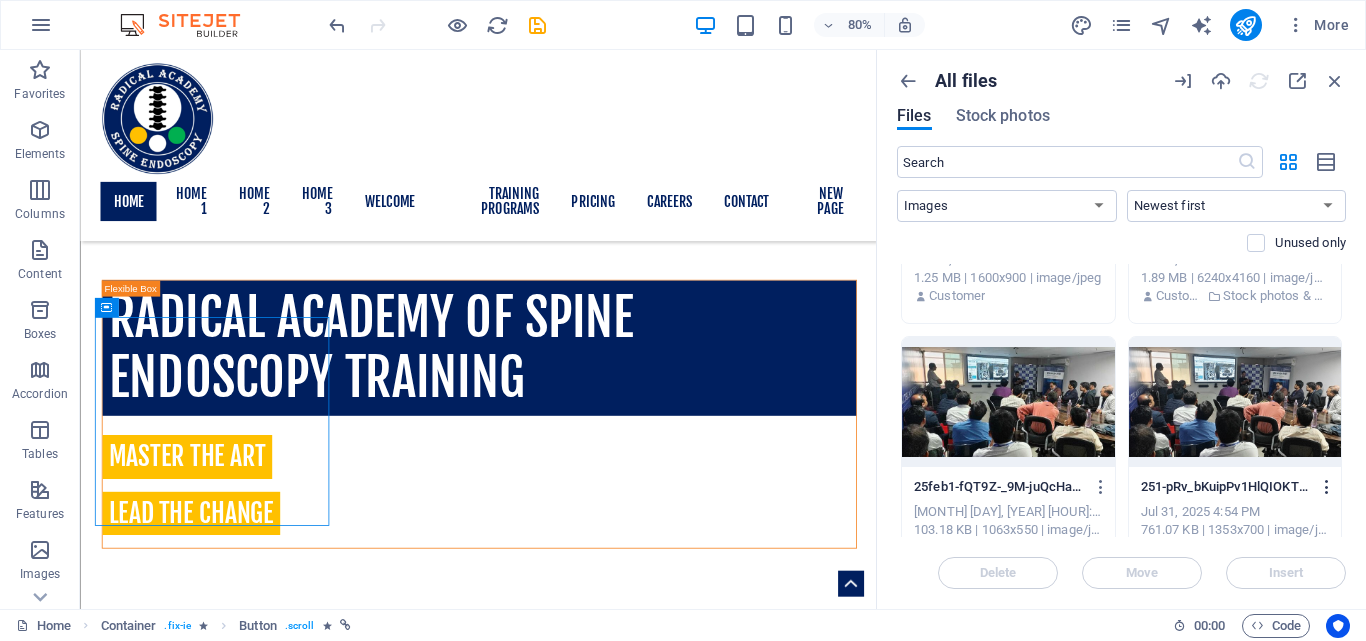 click at bounding box center (1327, 487) 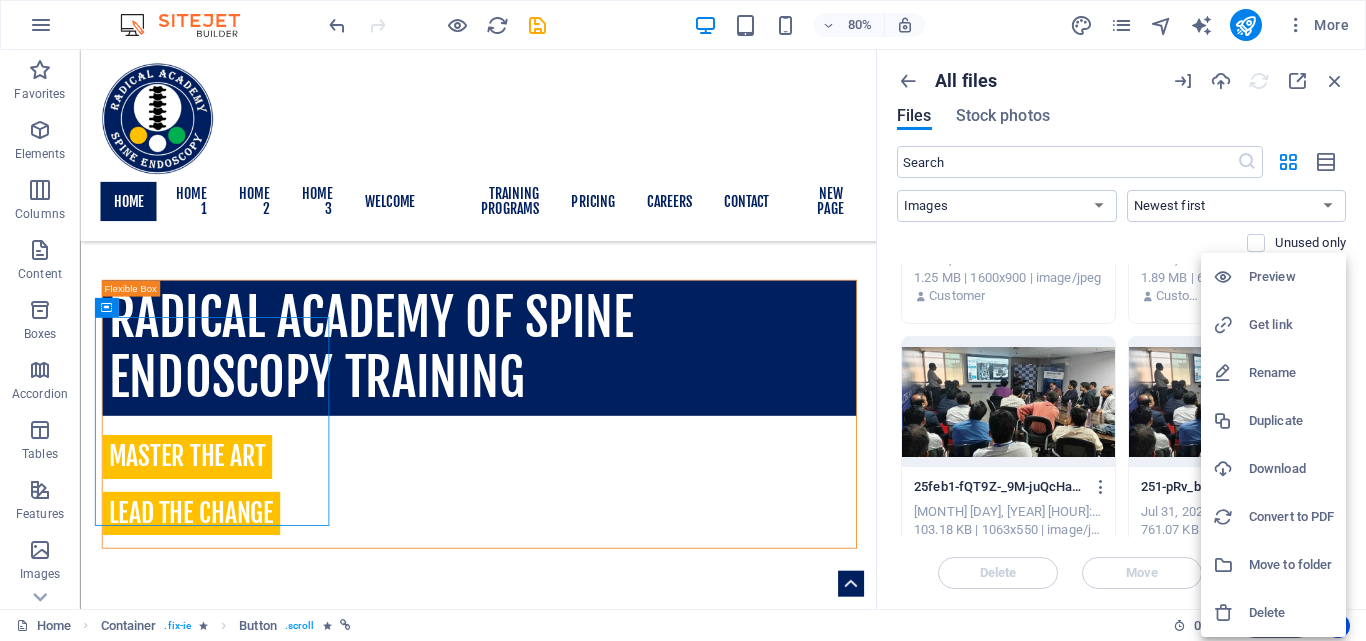 click on "Delete" at bounding box center (1291, 613) 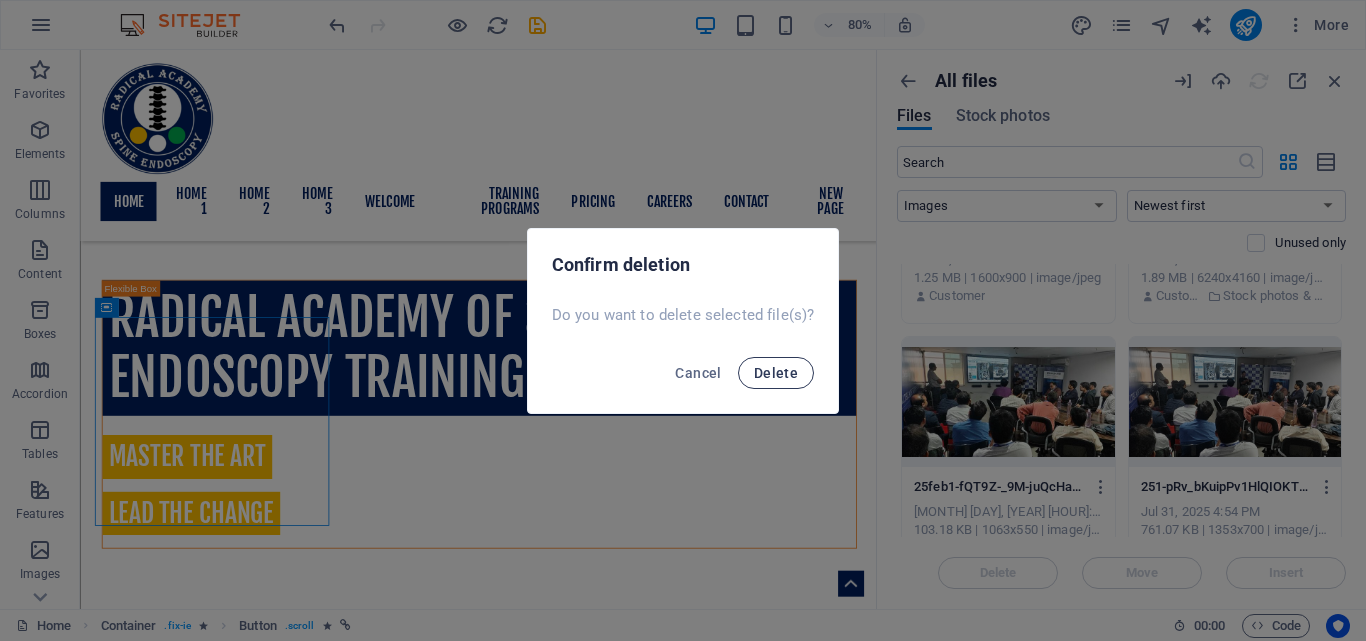 click on "Delete" at bounding box center [776, 373] 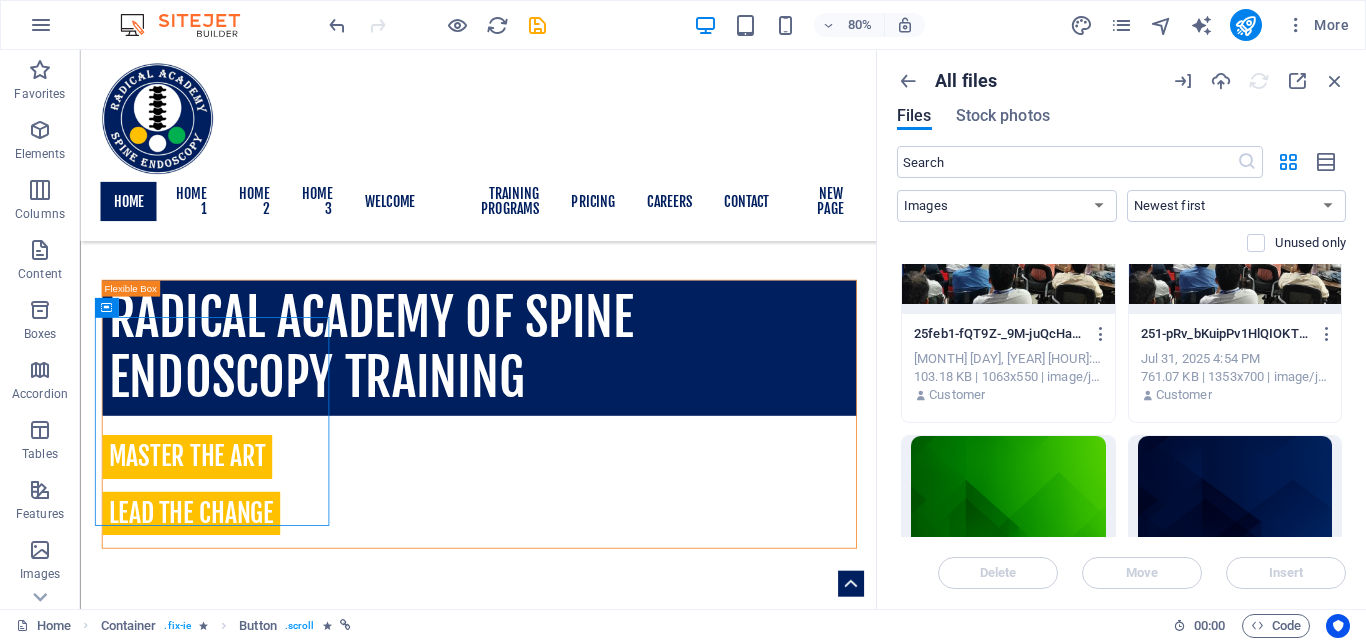 scroll, scrollTop: 667, scrollLeft: 0, axis: vertical 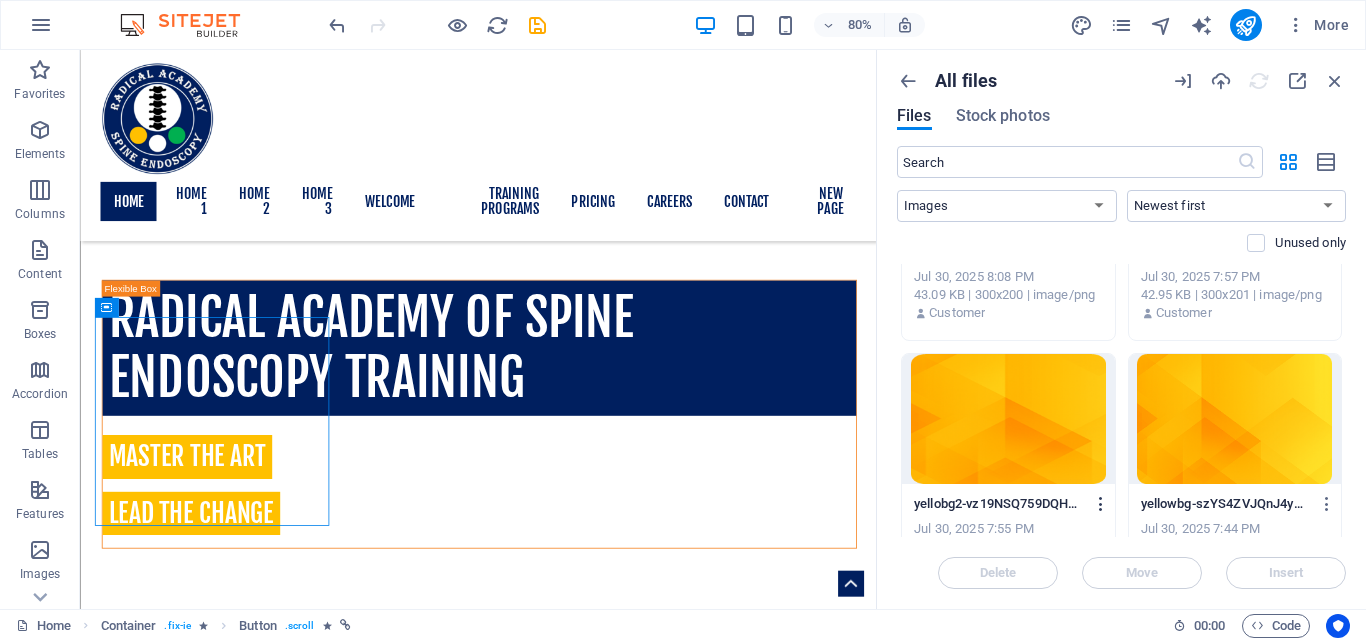 click at bounding box center [1101, 504] 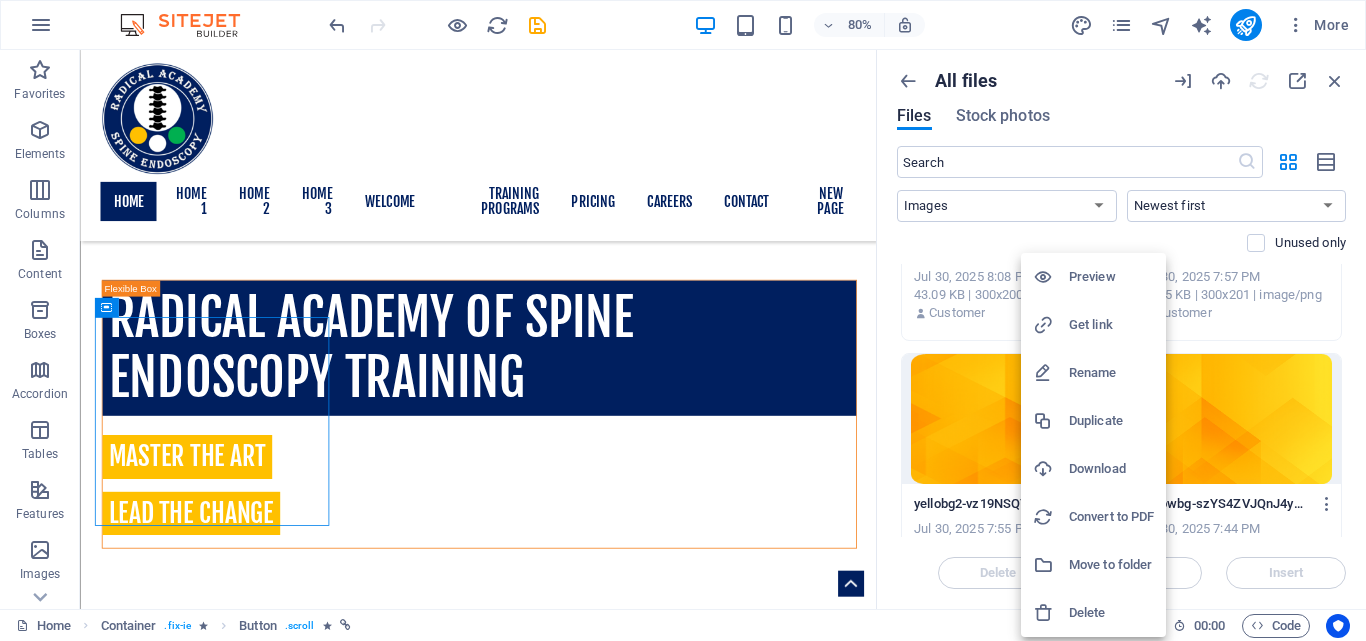 click on "Delete" at bounding box center (1111, 613) 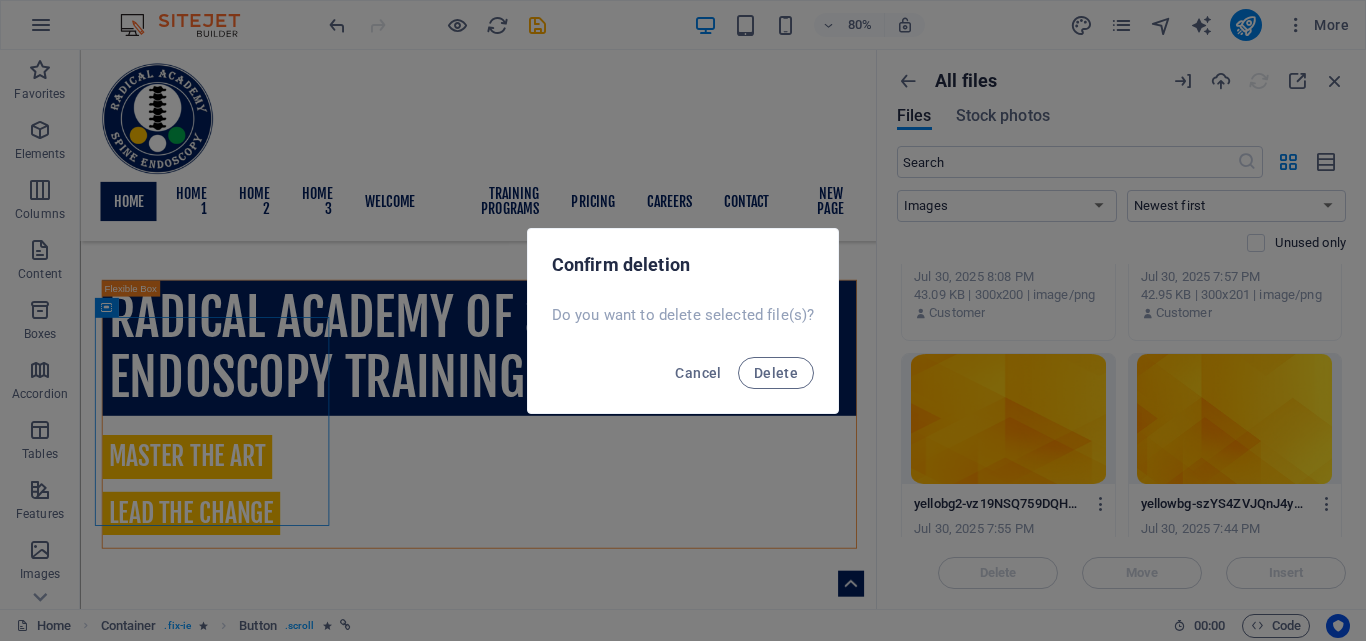 click on "Delete" at bounding box center [776, 373] 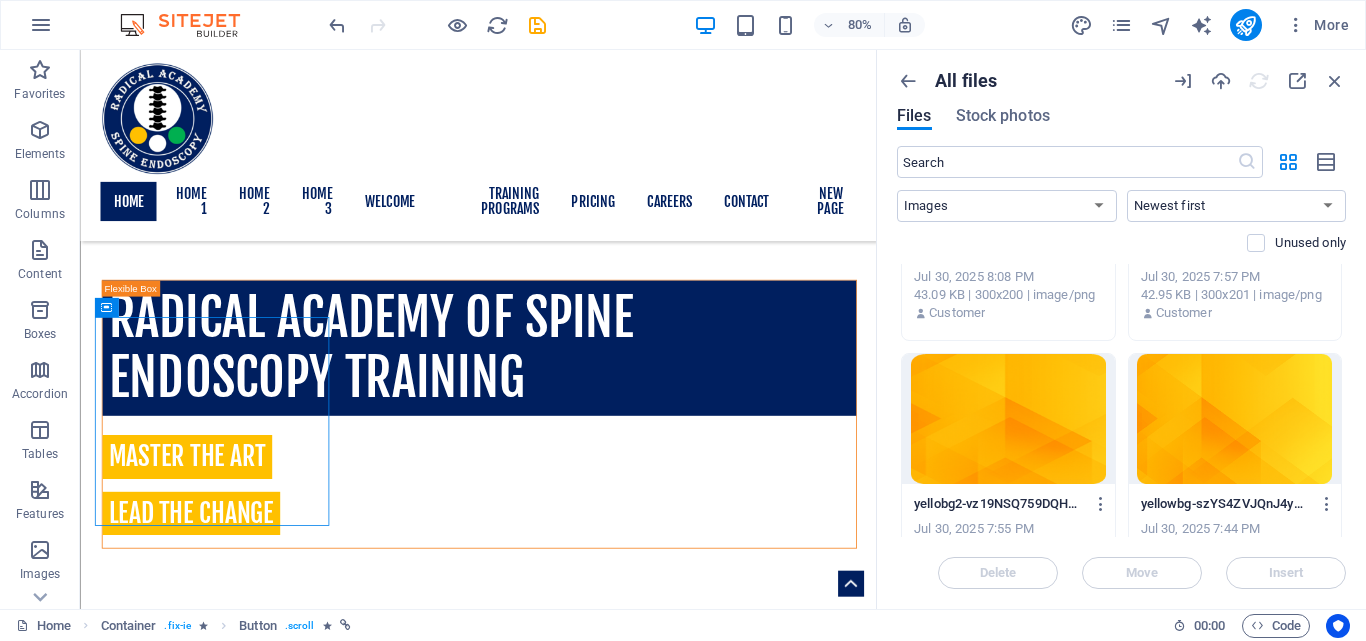 type 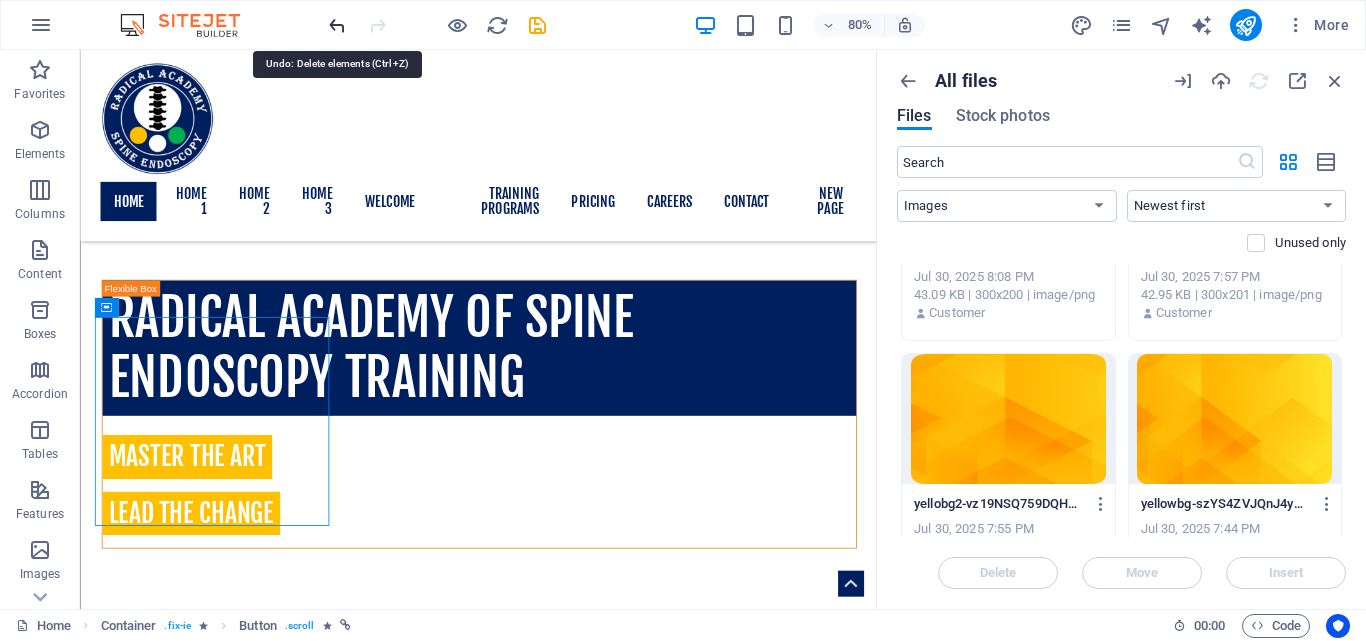click at bounding box center [337, 25] 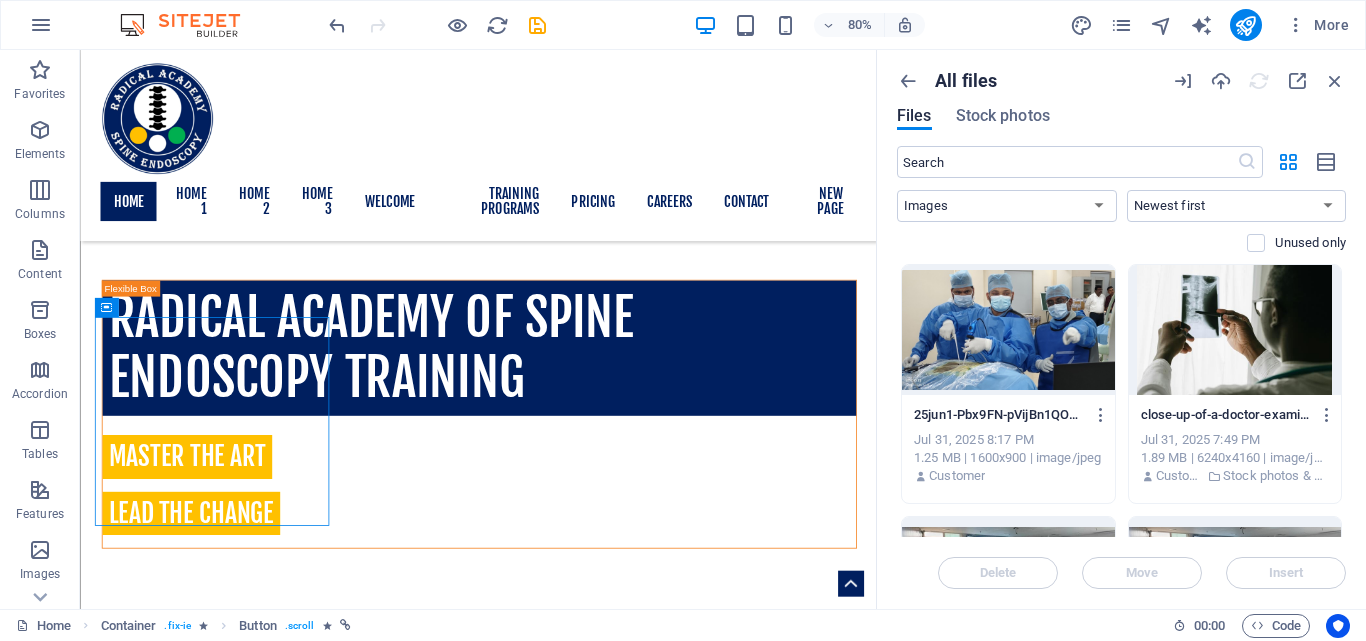 scroll, scrollTop: 333, scrollLeft: 0, axis: vertical 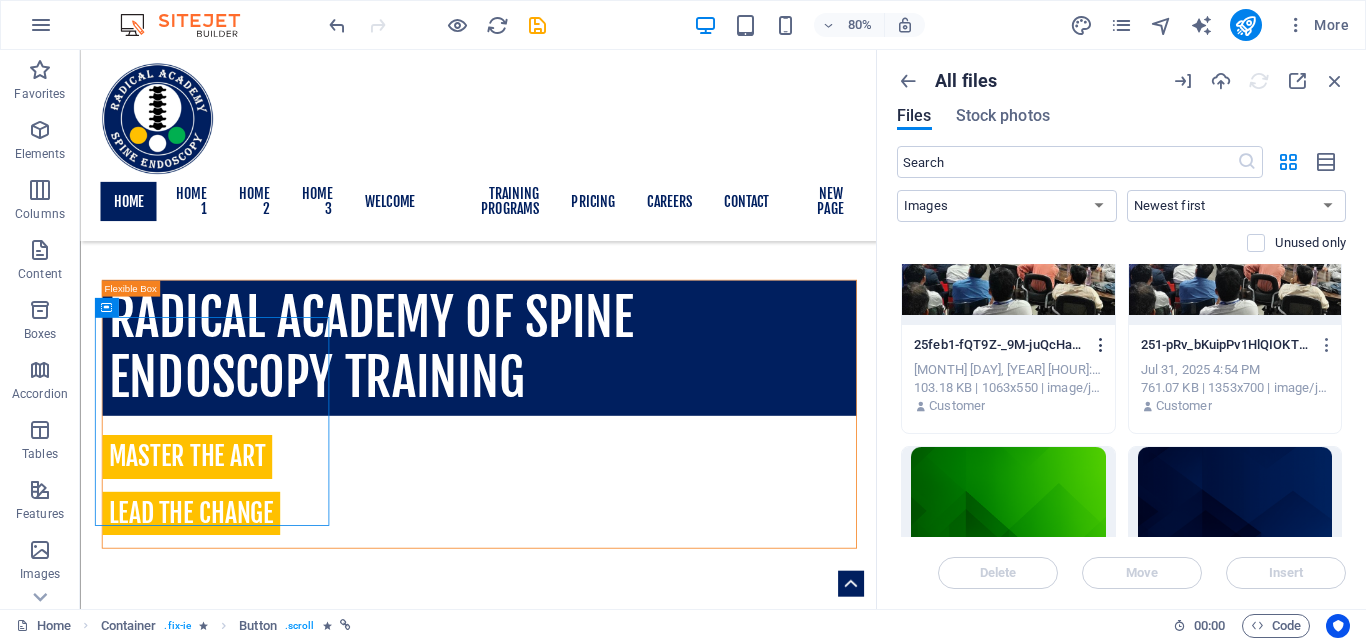 click at bounding box center (1101, 345) 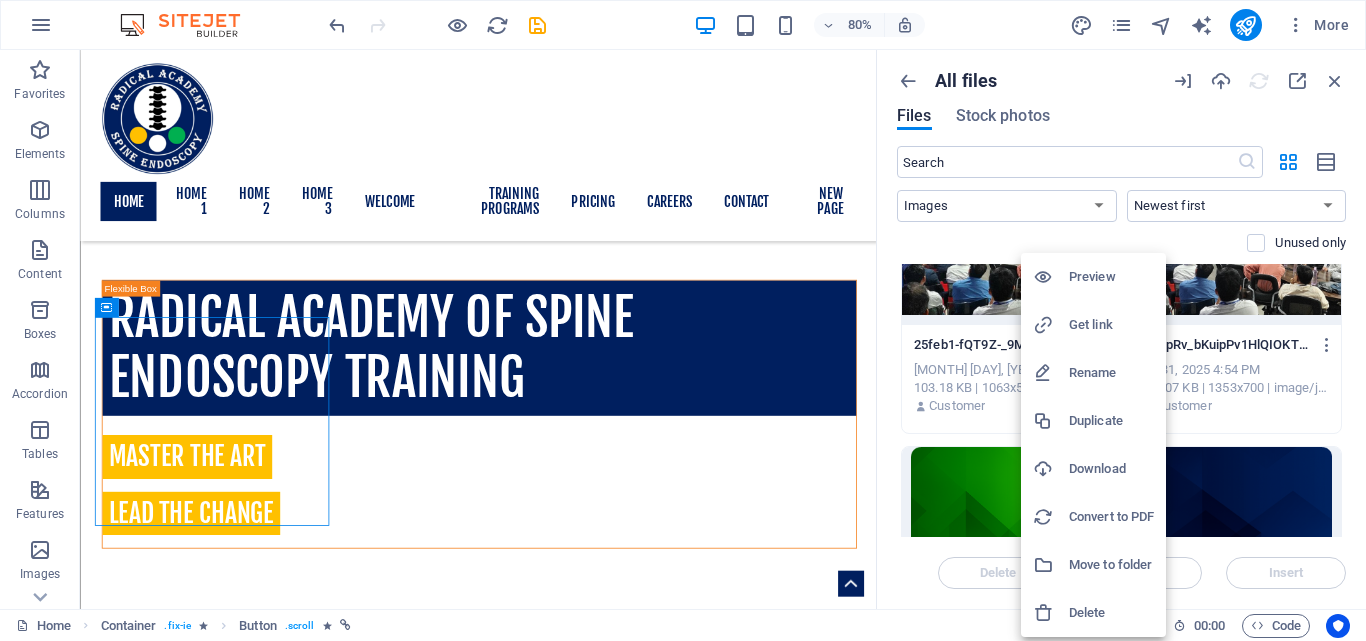 click on "Delete" at bounding box center [1111, 613] 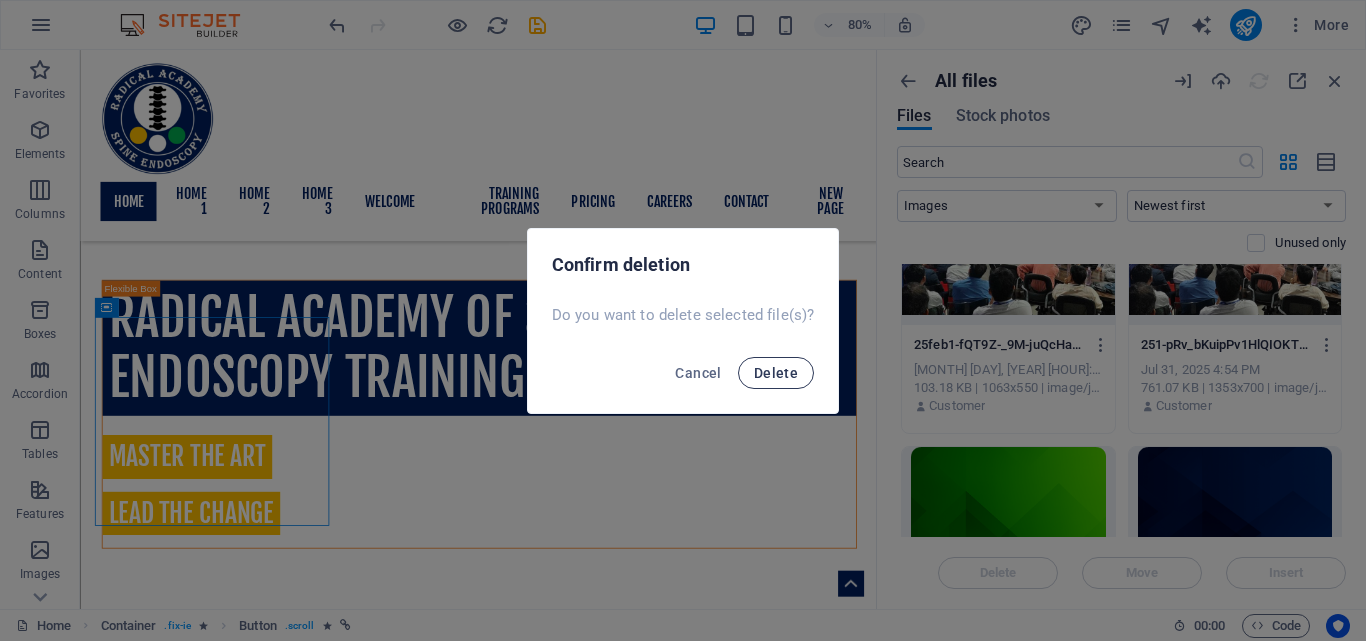 click on "Delete" at bounding box center (776, 373) 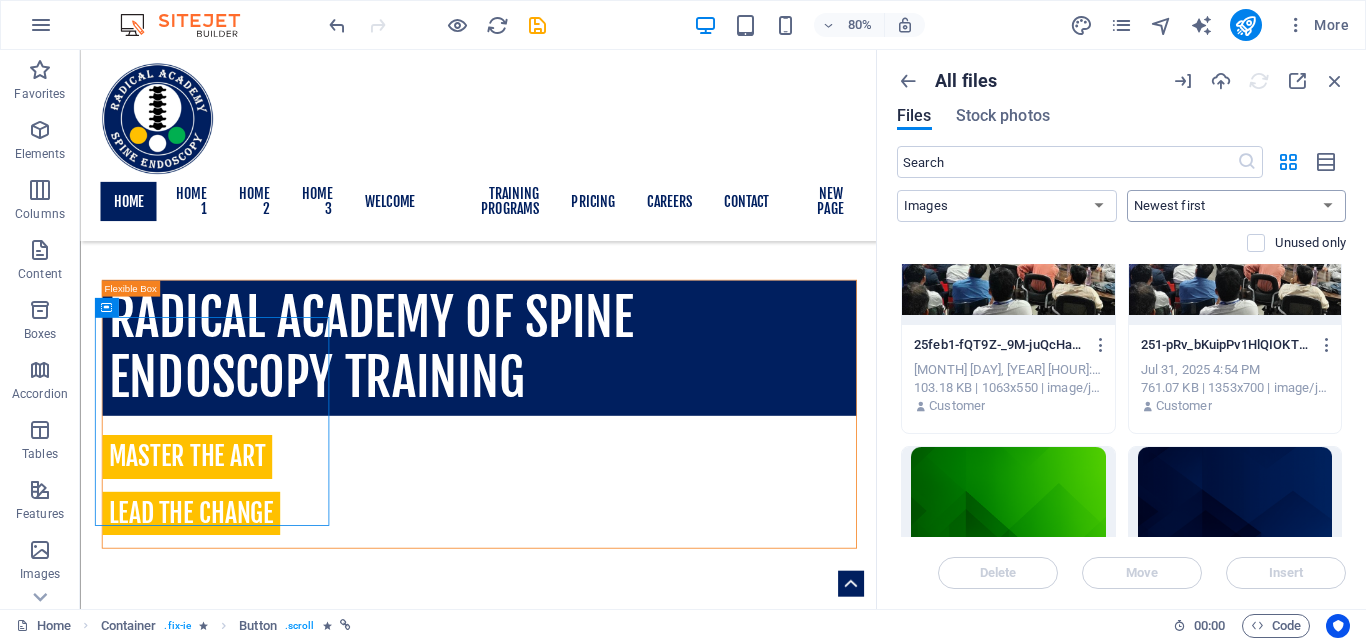 click at bounding box center (1335, 81) 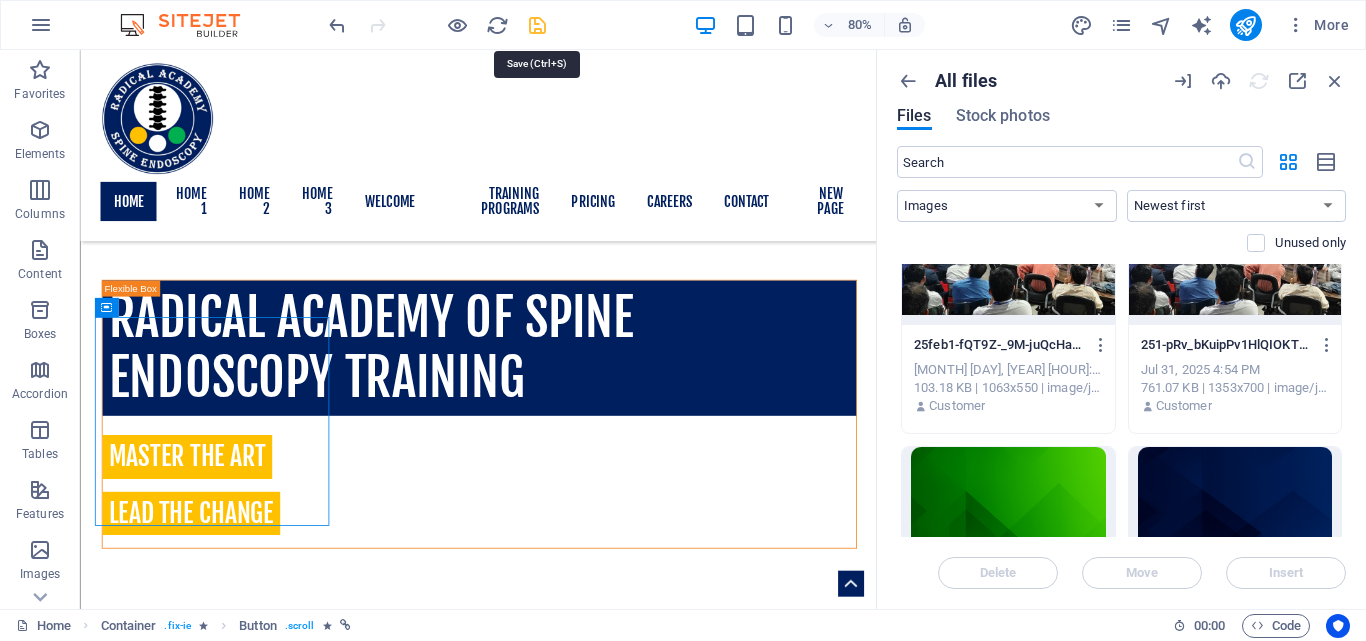 click at bounding box center (537, 25) 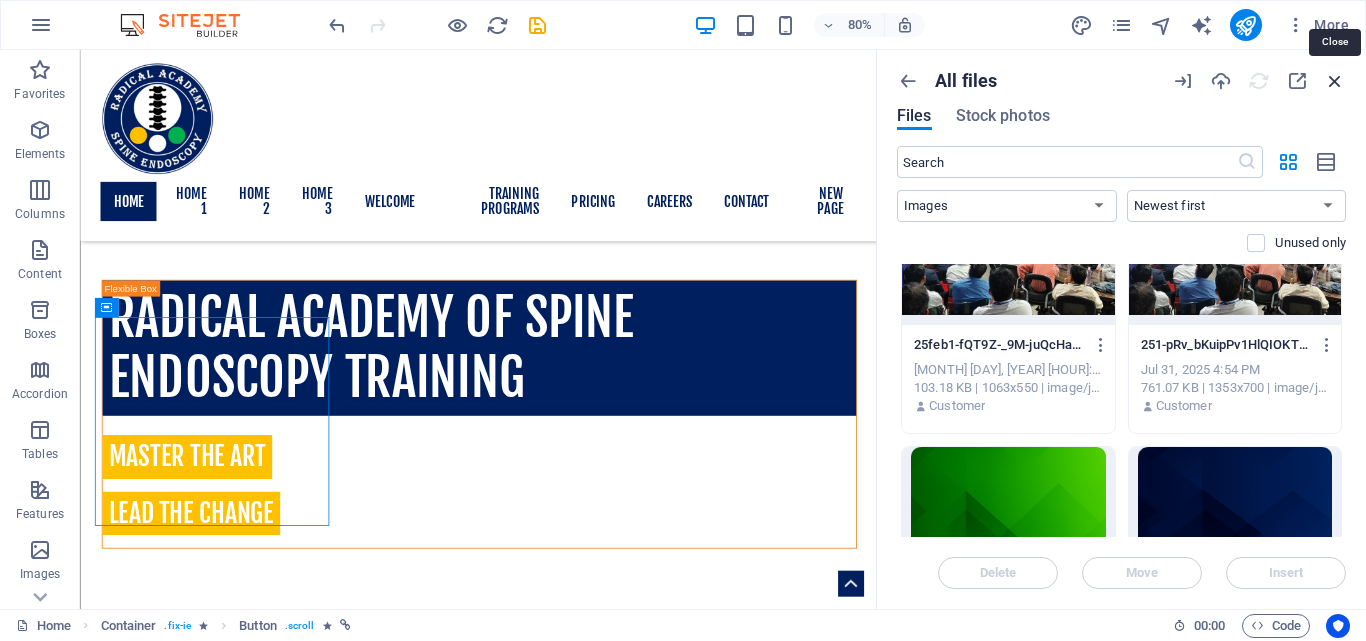 click at bounding box center (1335, 81) 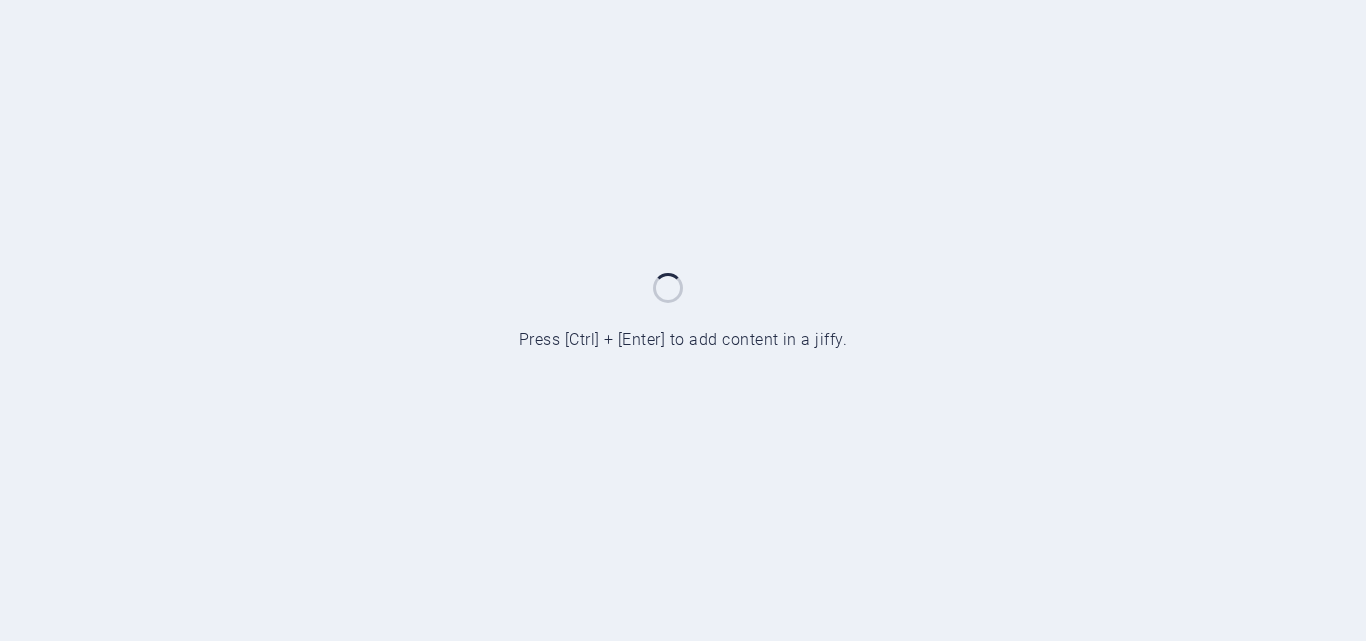 scroll, scrollTop: 0, scrollLeft: 0, axis: both 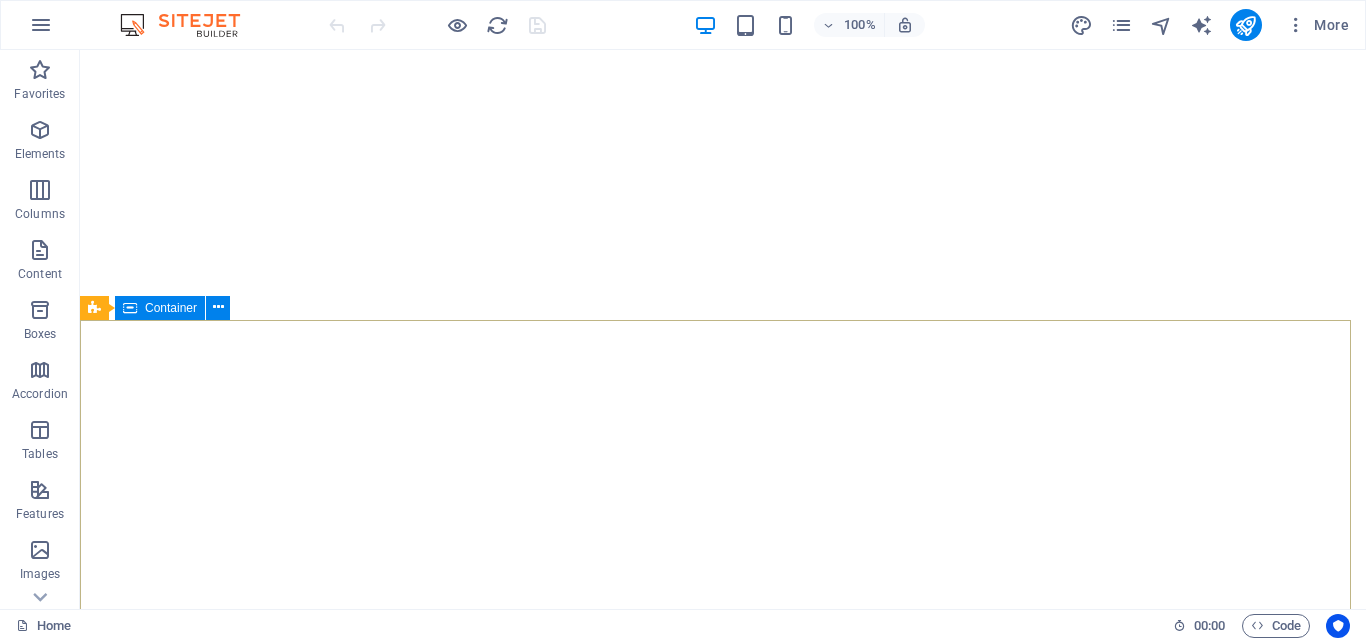 click on "Container" at bounding box center (171, 308) 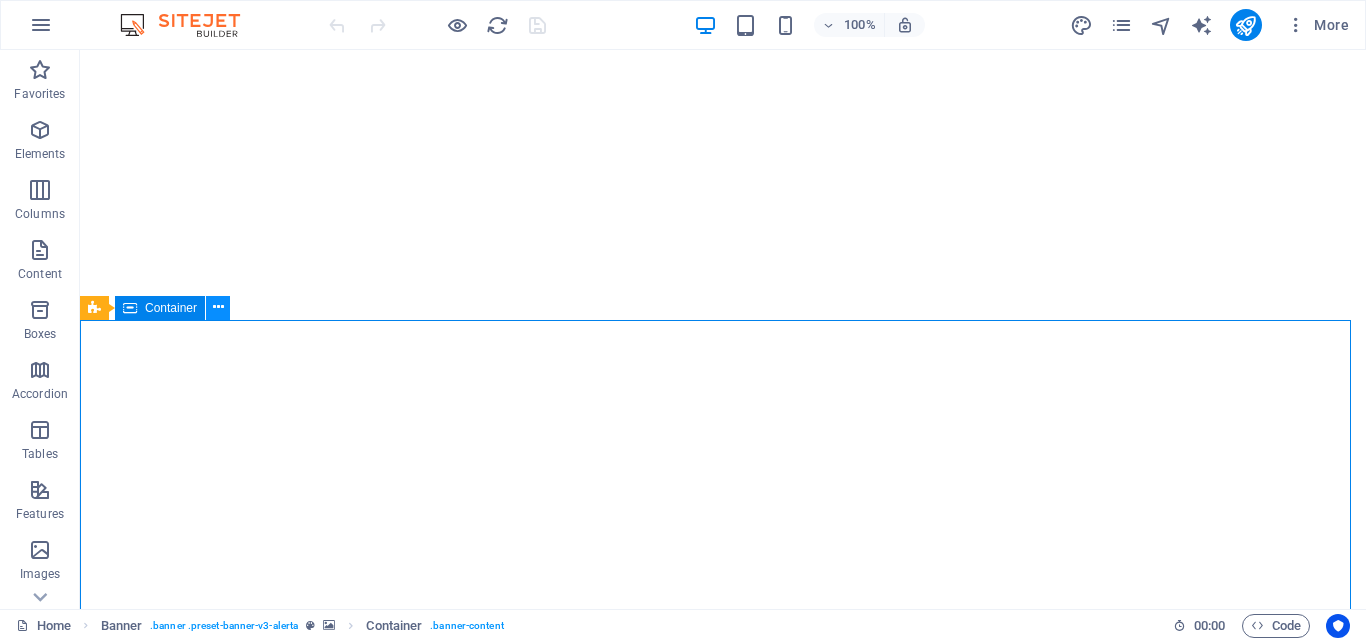click at bounding box center [218, 308] 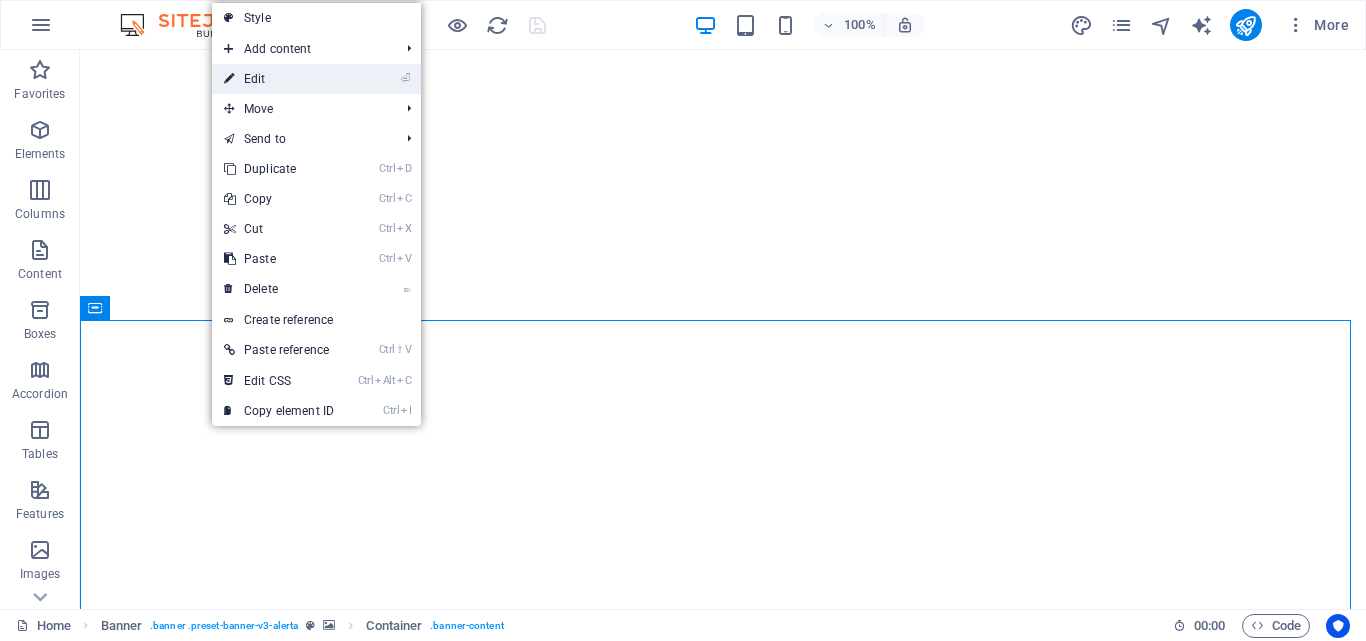 click on "⏎  Edit" at bounding box center [279, 79] 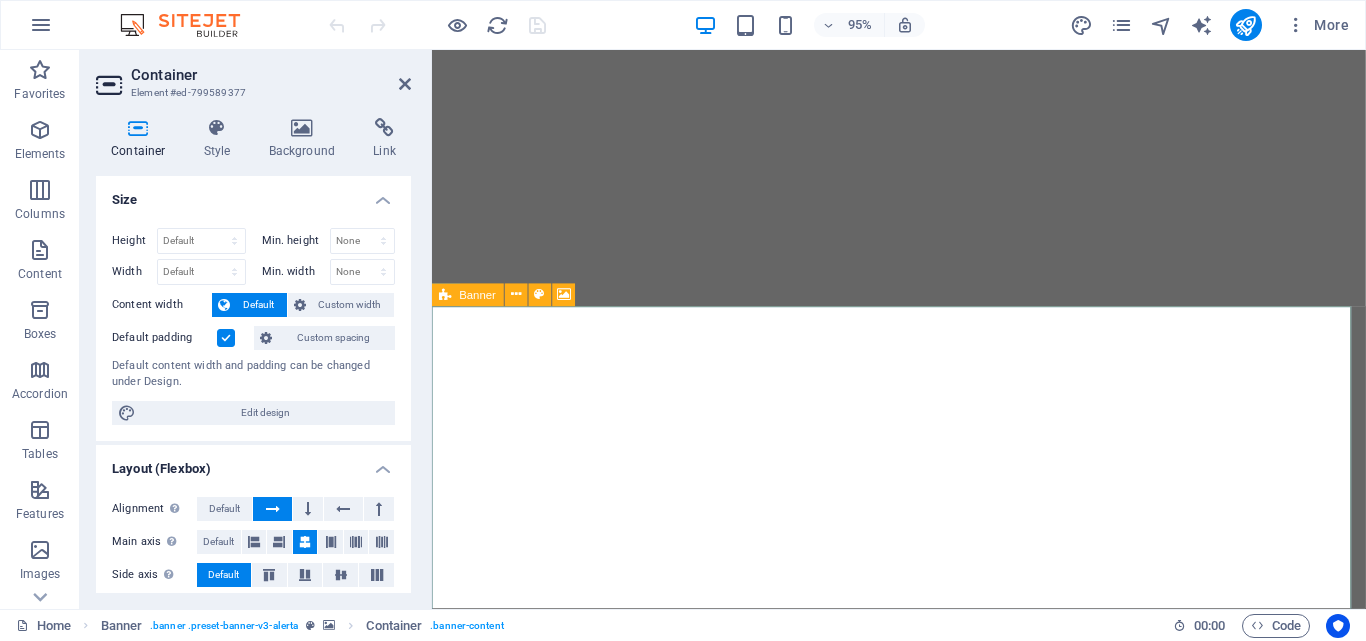 click at bounding box center (446, 294) 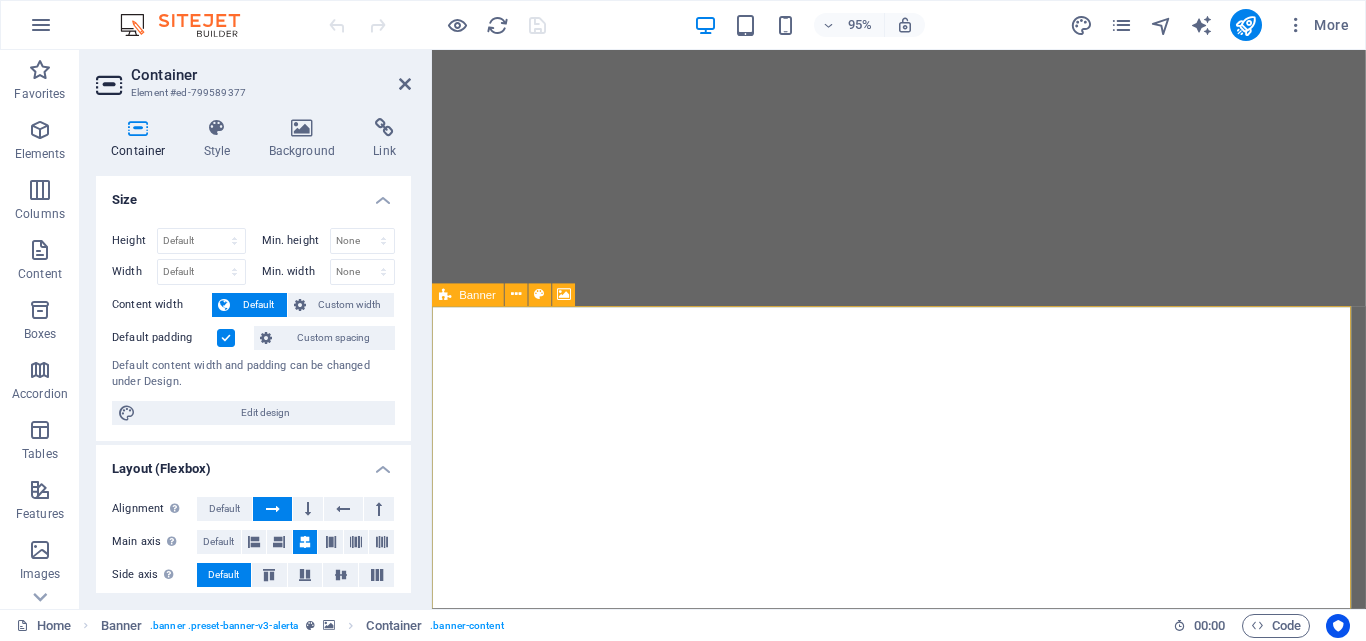 click at bounding box center (446, 294) 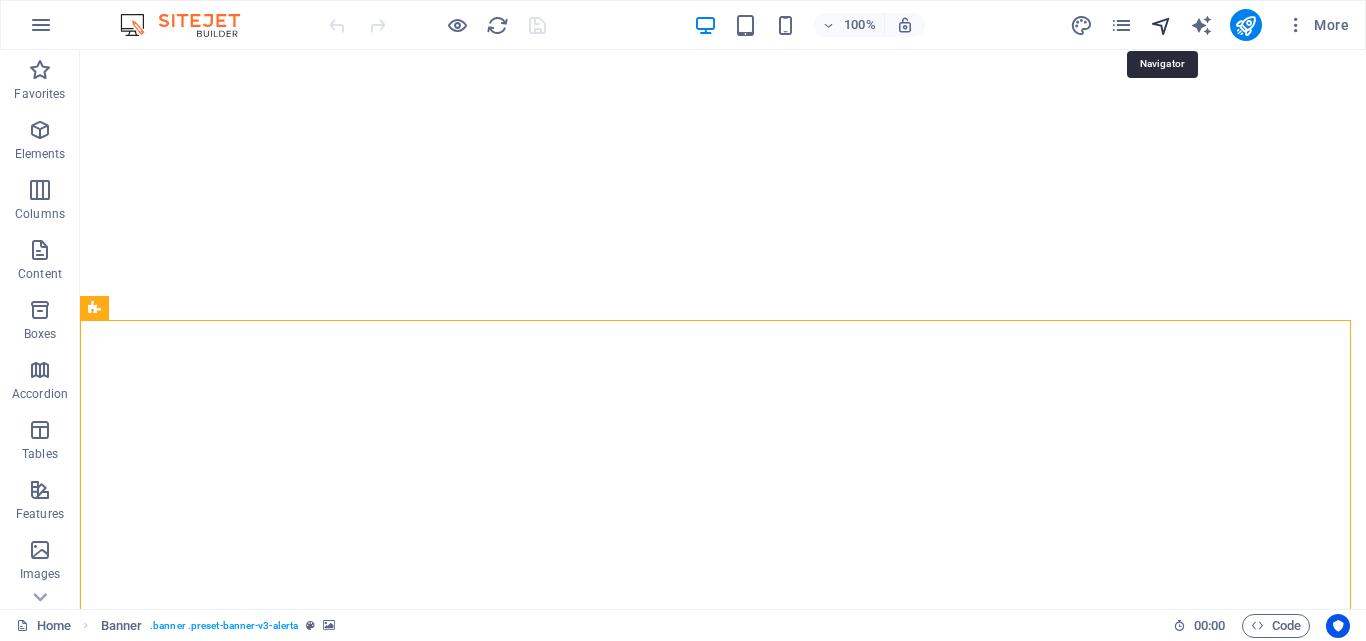click at bounding box center [1161, 25] 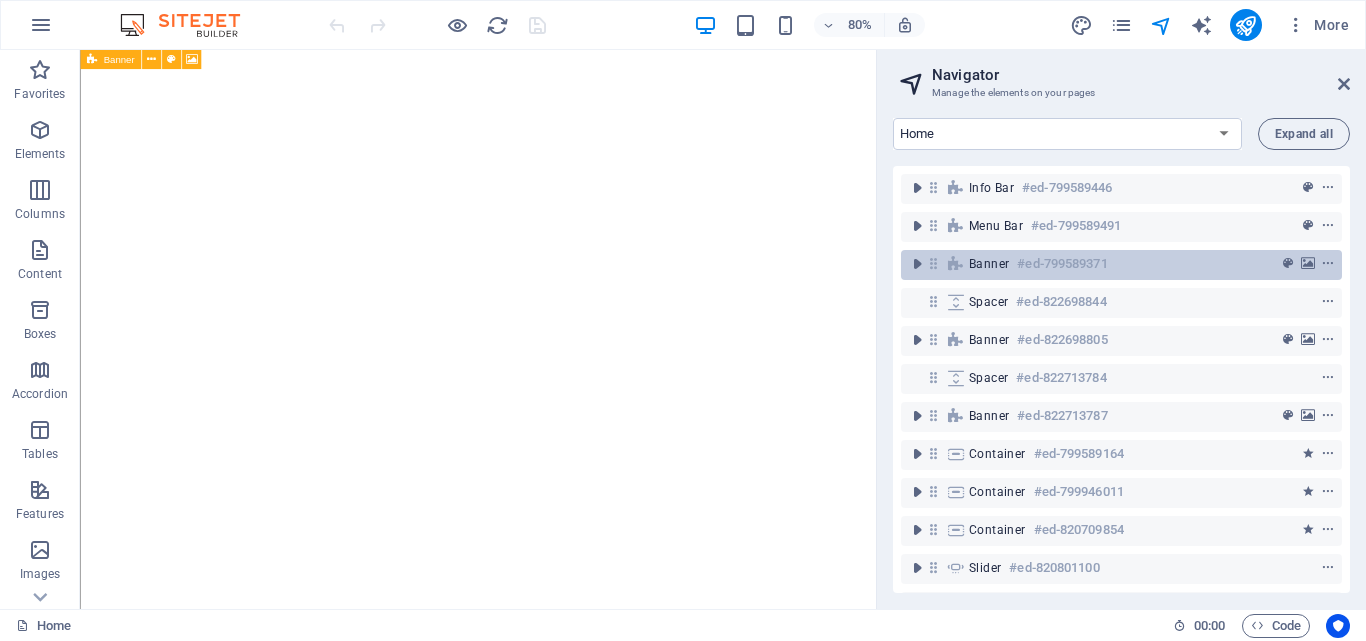 click on "Banner" at bounding box center (989, 264) 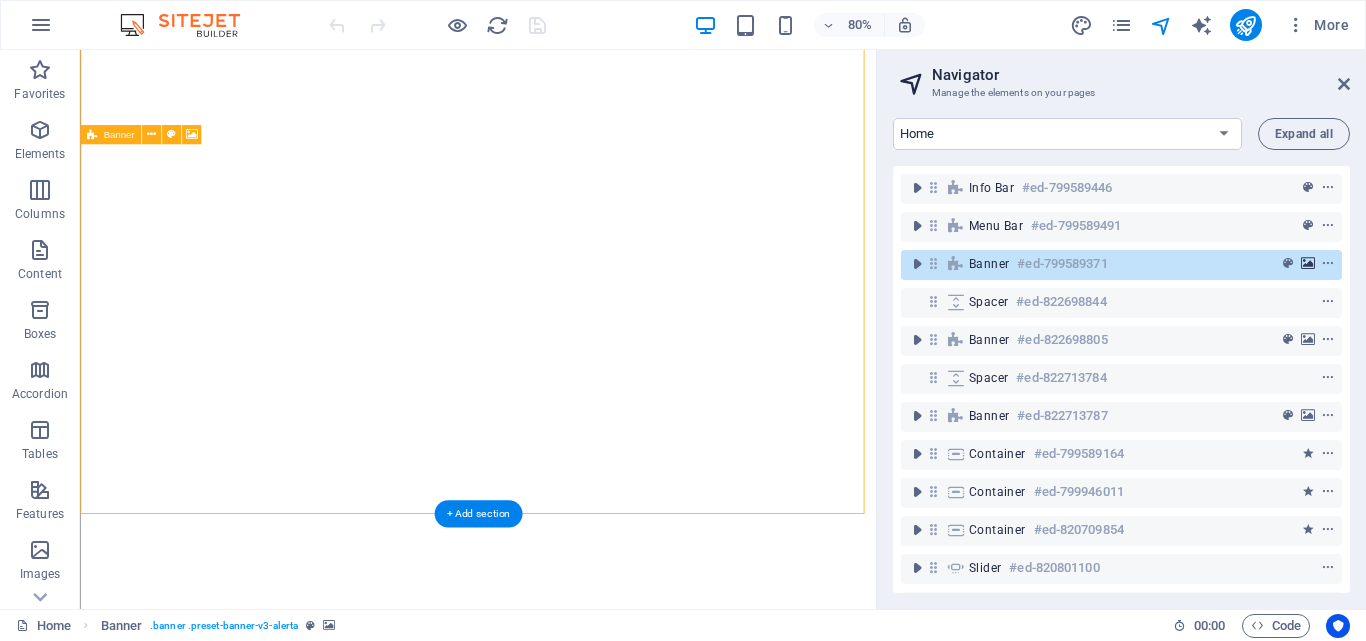 click at bounding box center [1308, 264] 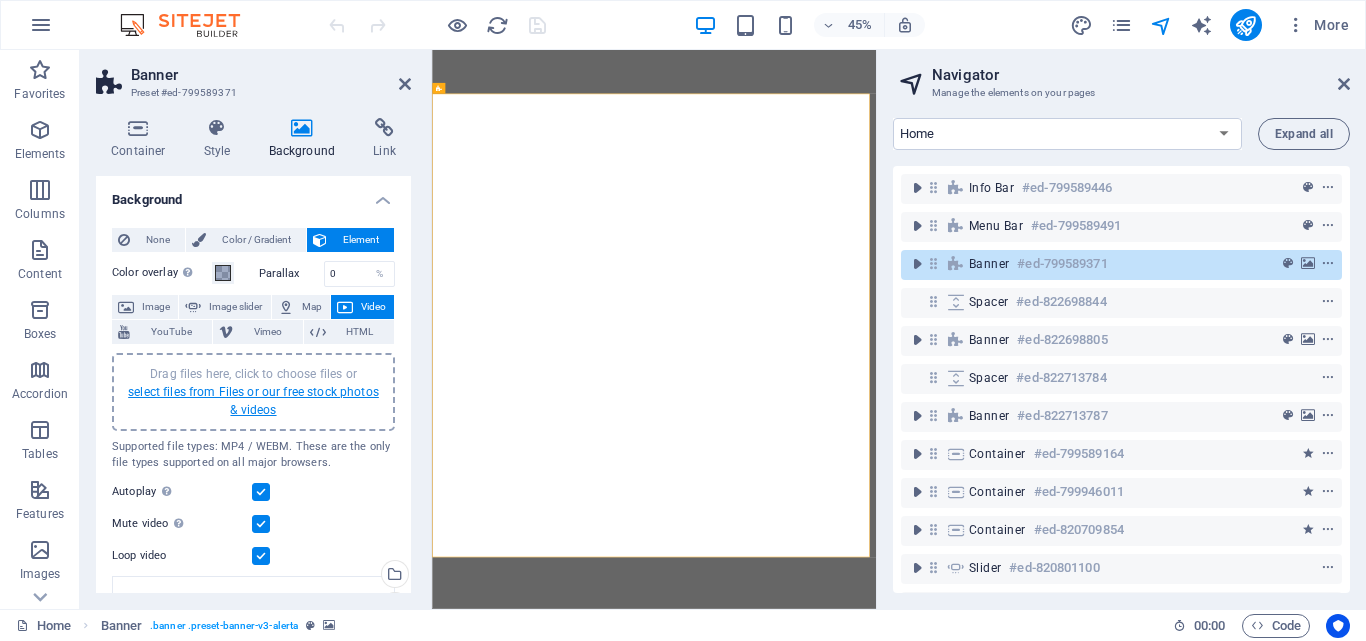 click on "select files from Files or our free stock photos & videos" at bounding box center (253, 401) 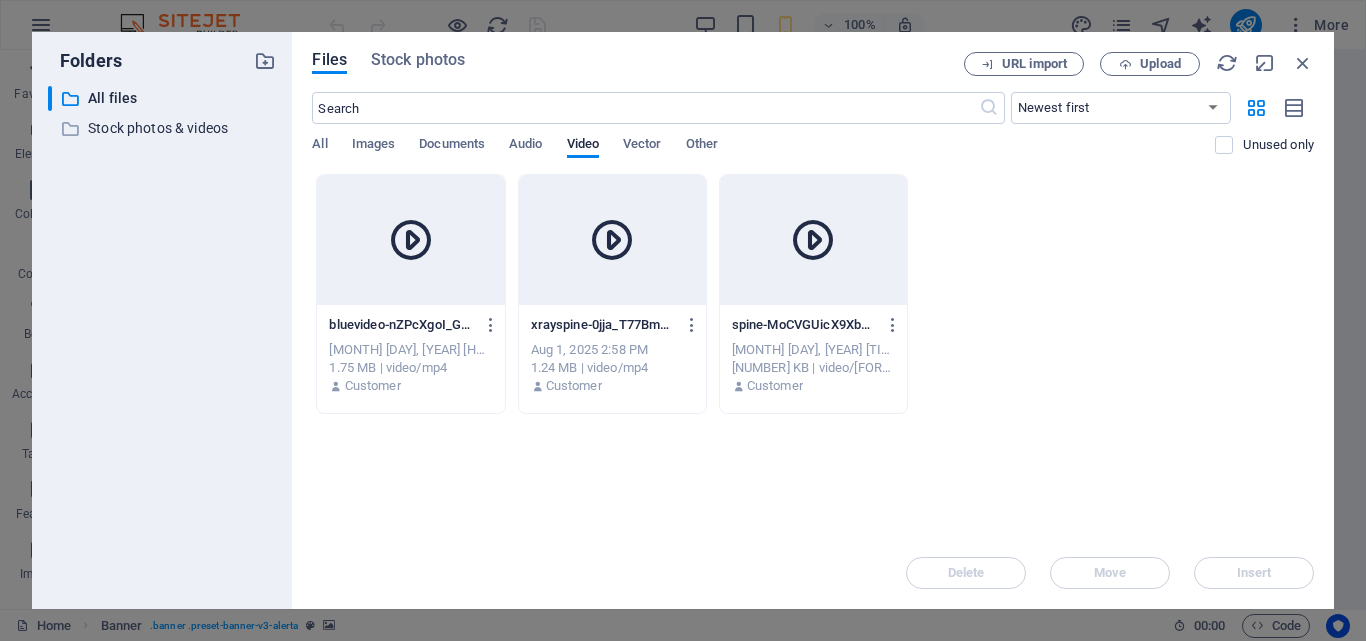 click at bounding box center (612, 240) 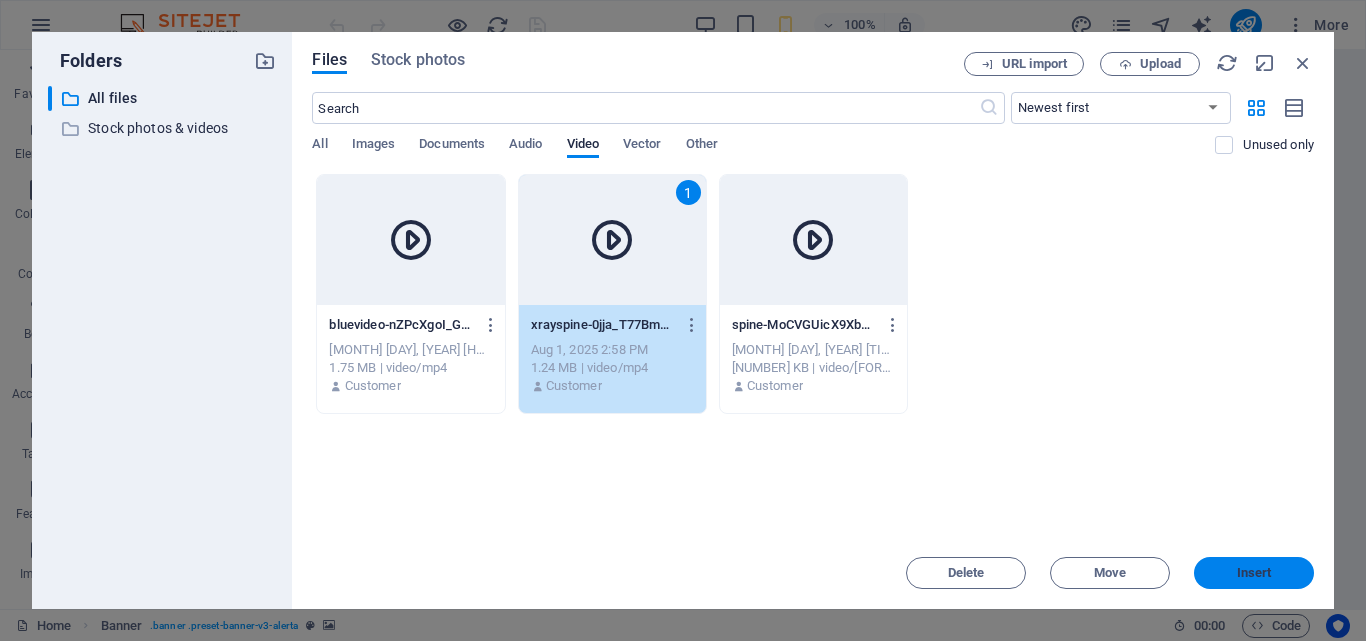 click on "Insert" at bounding box center (1254, 573) 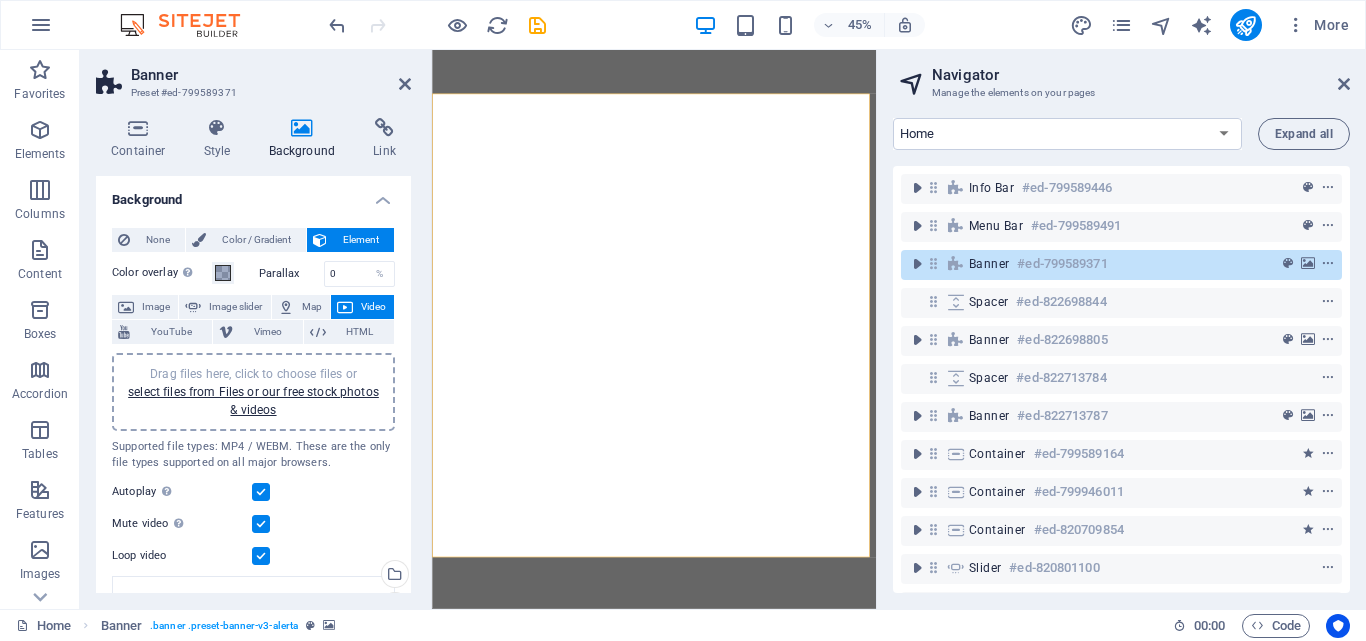 scroll, scrollTop: 201, scrollLeft: 0, axis: vertical 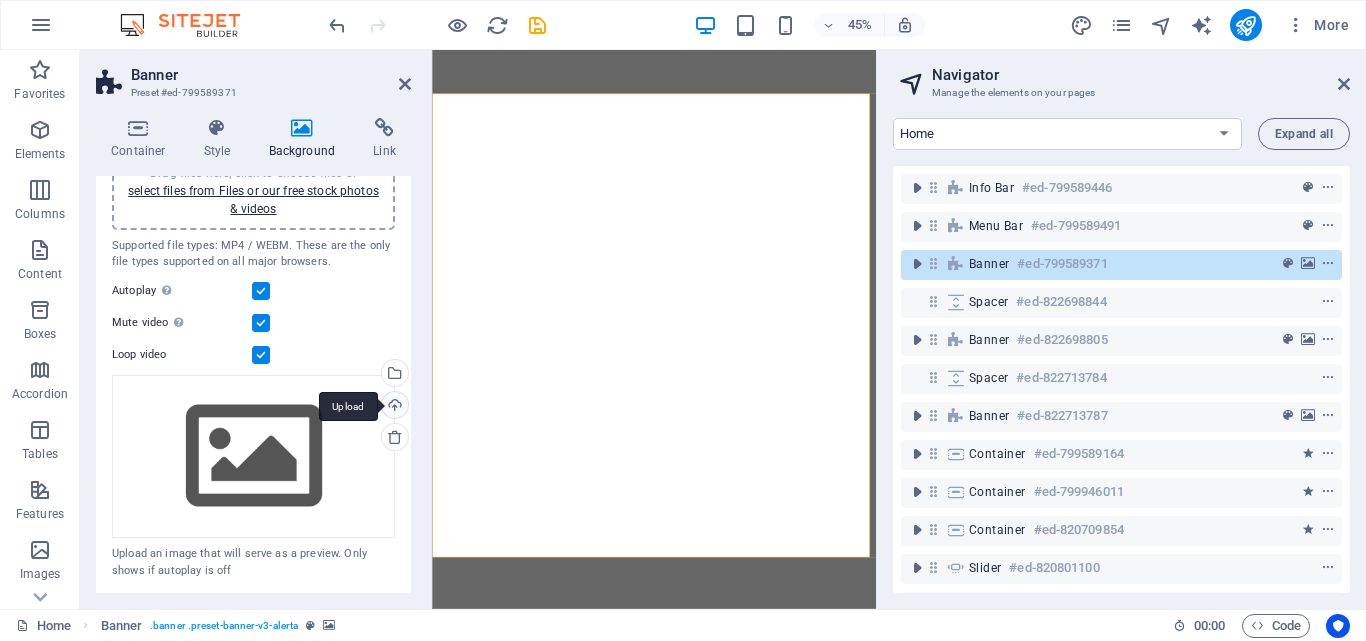 click on "Upload" at bounding box center [393, 407] 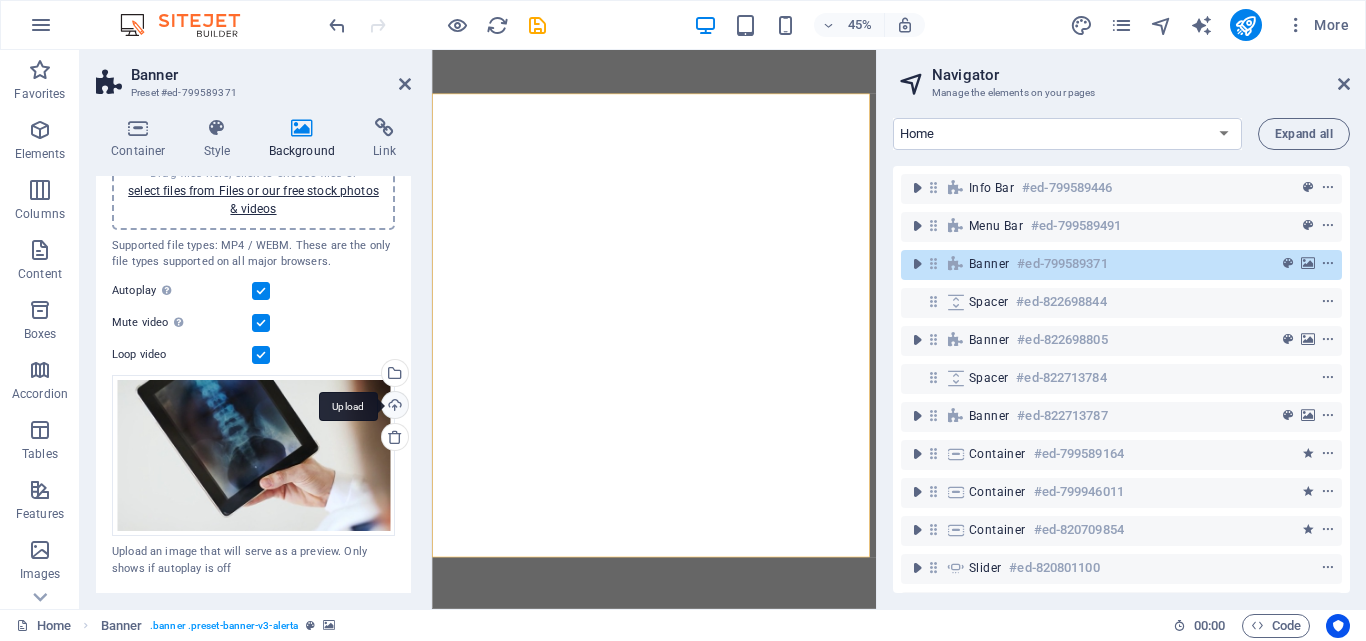 scroll, scrollTop: 199, scrollLeft: 0, axis: vertical 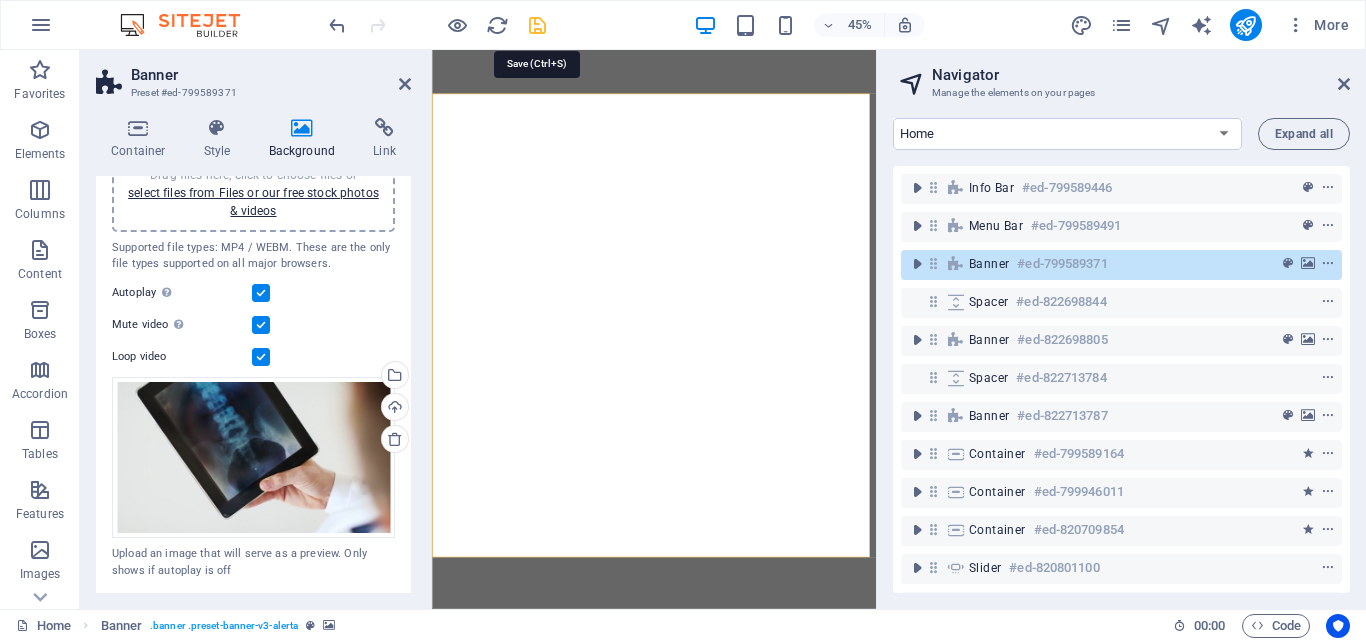 click at bounding box center [537, 25] 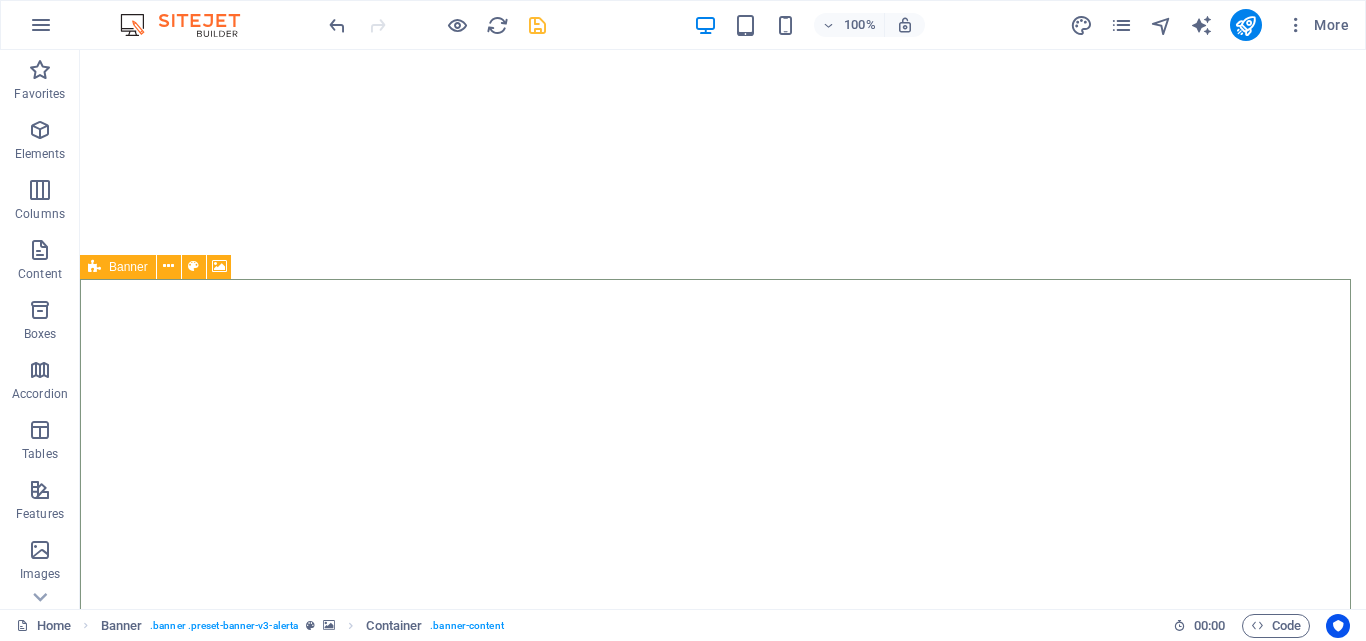 click on "Banner" at bounding box center [128, 267] 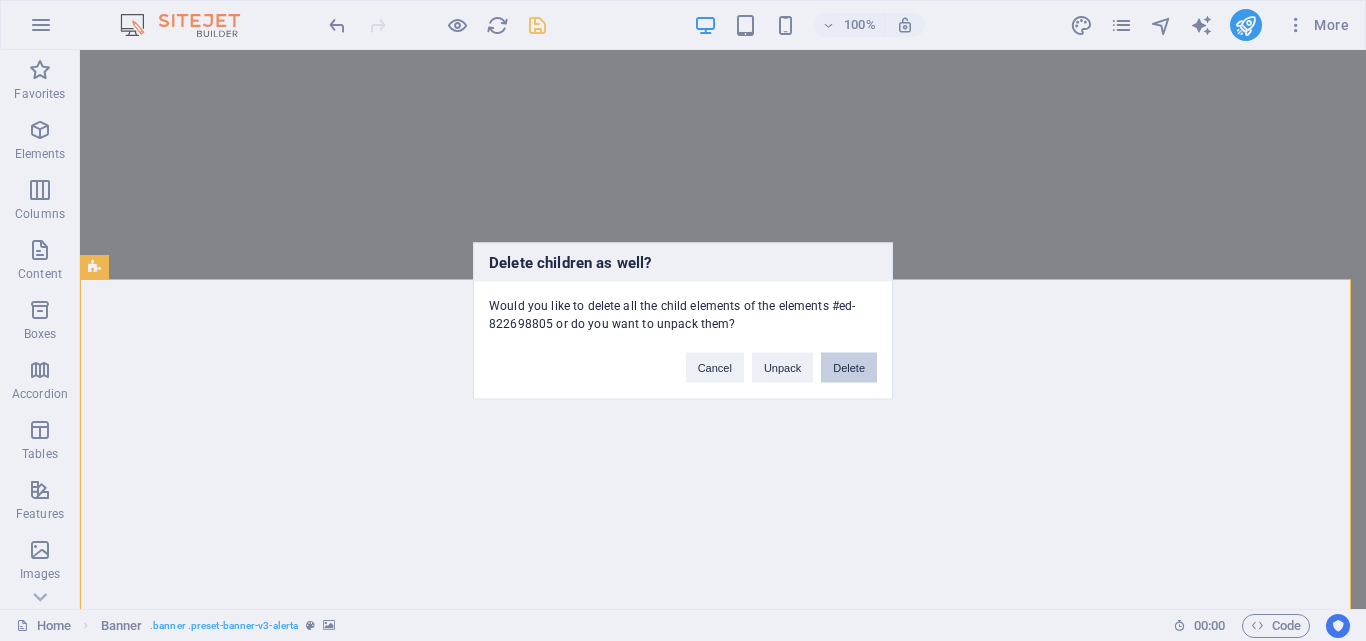 click on "Delete" at bounding box center [849, 367] 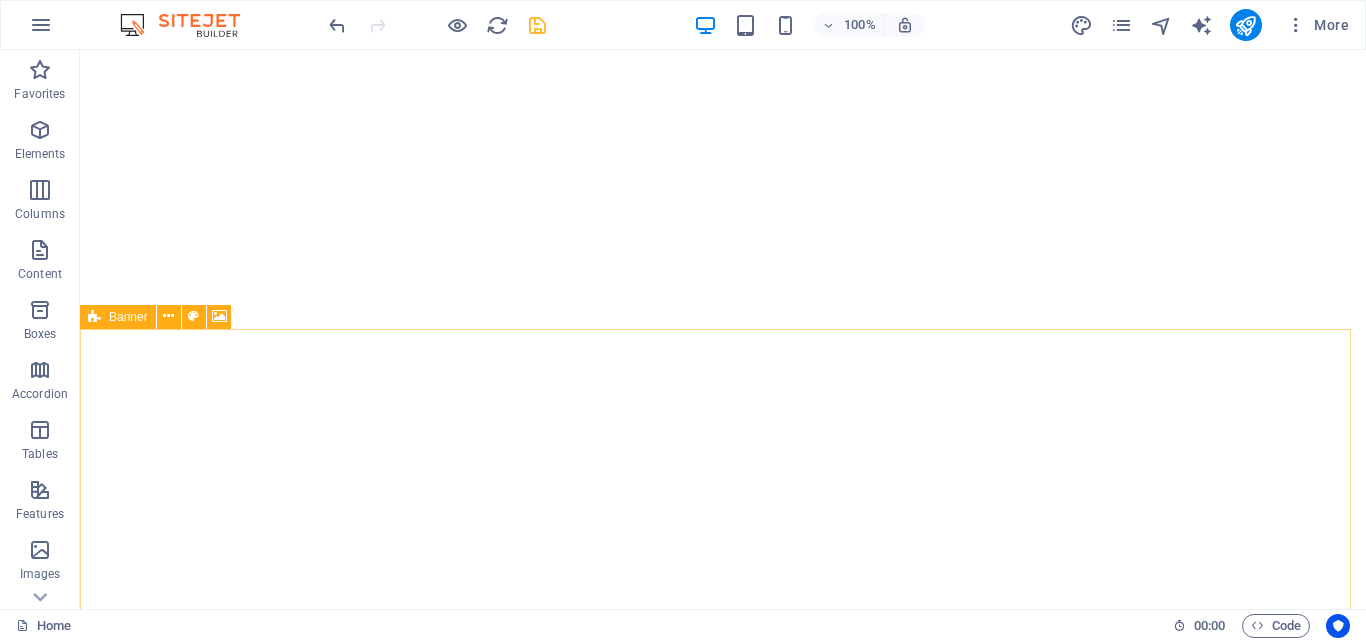 click on "Banner" at bounding box center [118, 317] 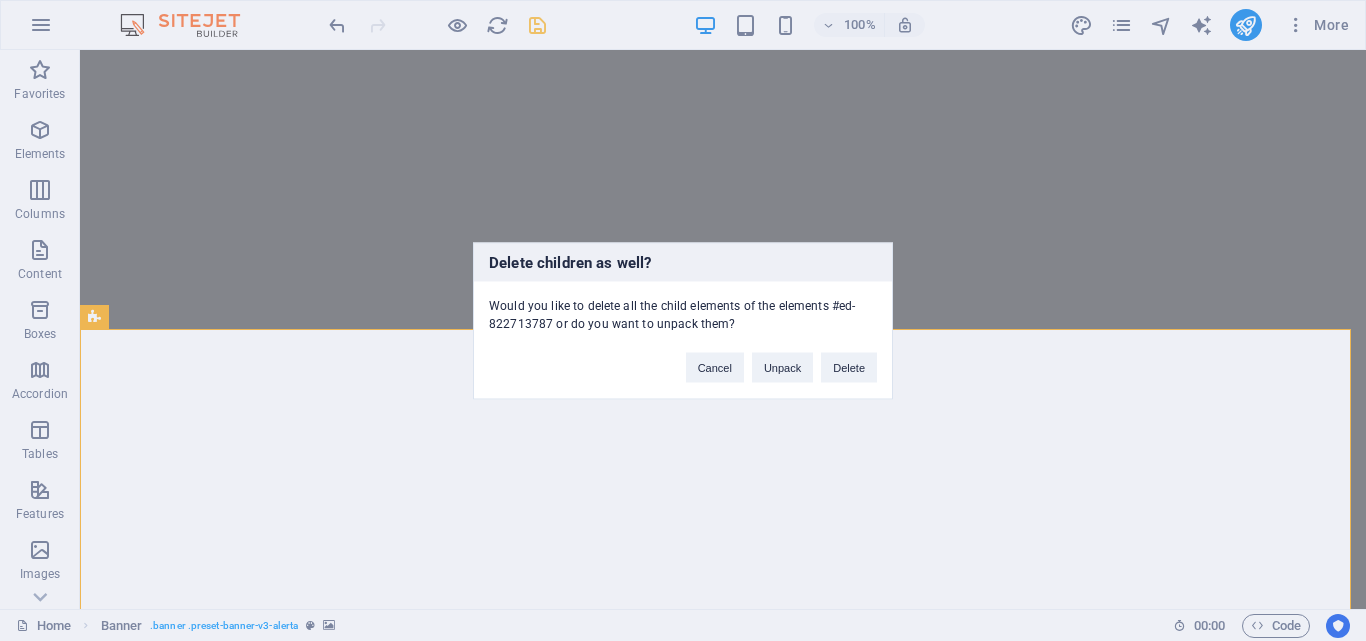 type 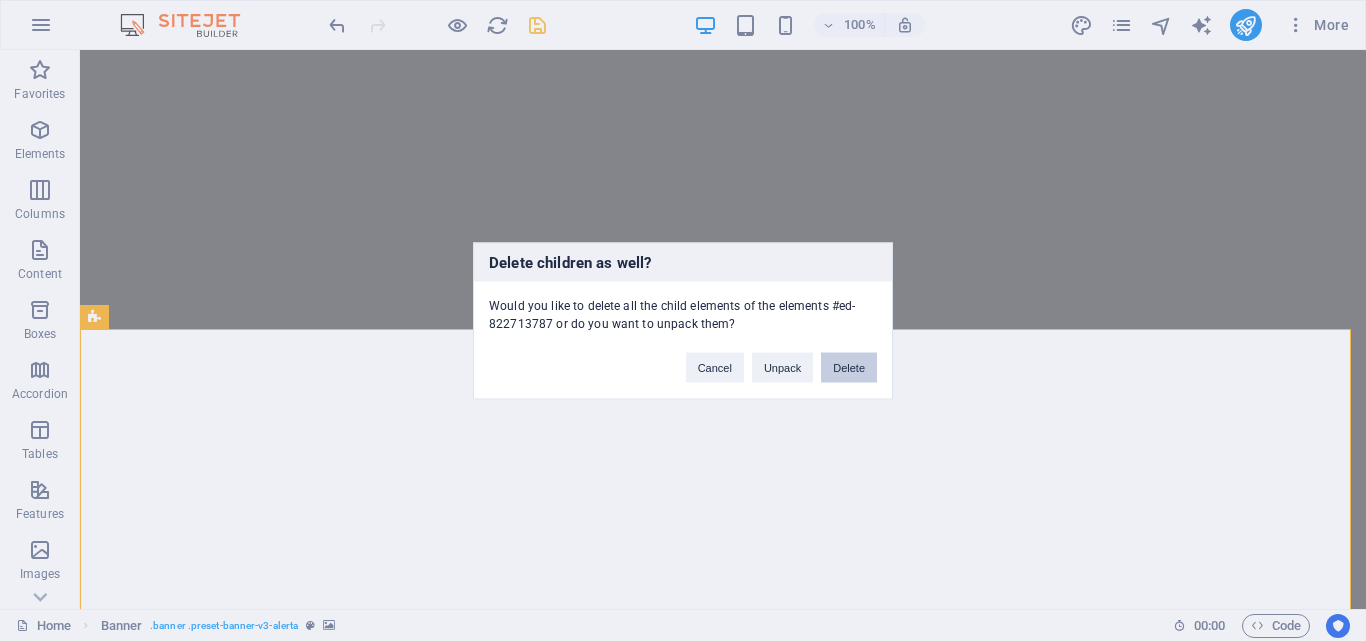 click on "Delete" at bounding box center [849, 367] 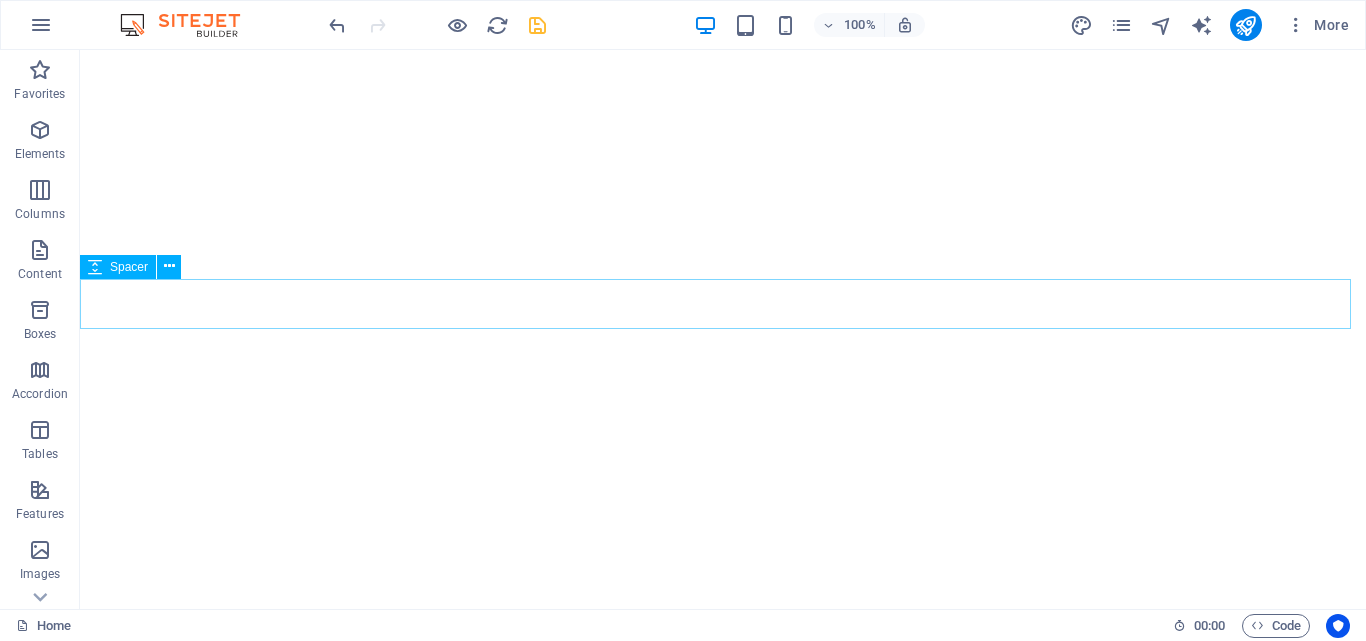 click on "Spacer" at bounding box center (129, 267) 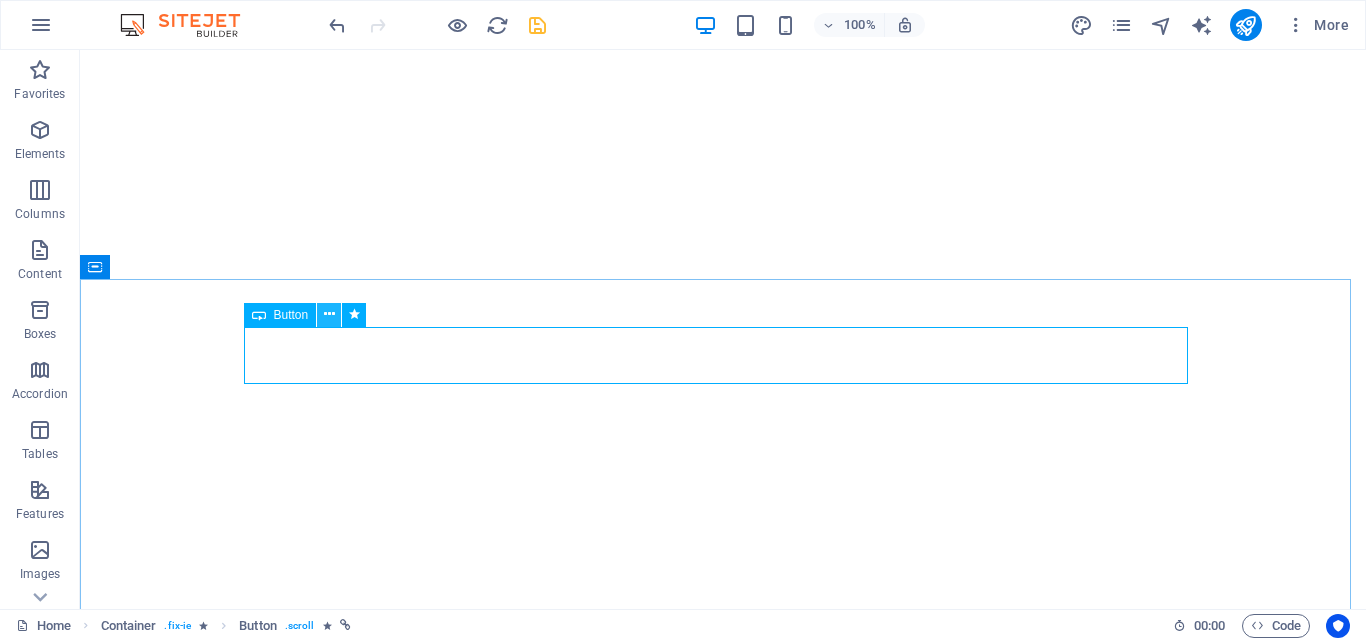 click at bounding box center (329, 314) 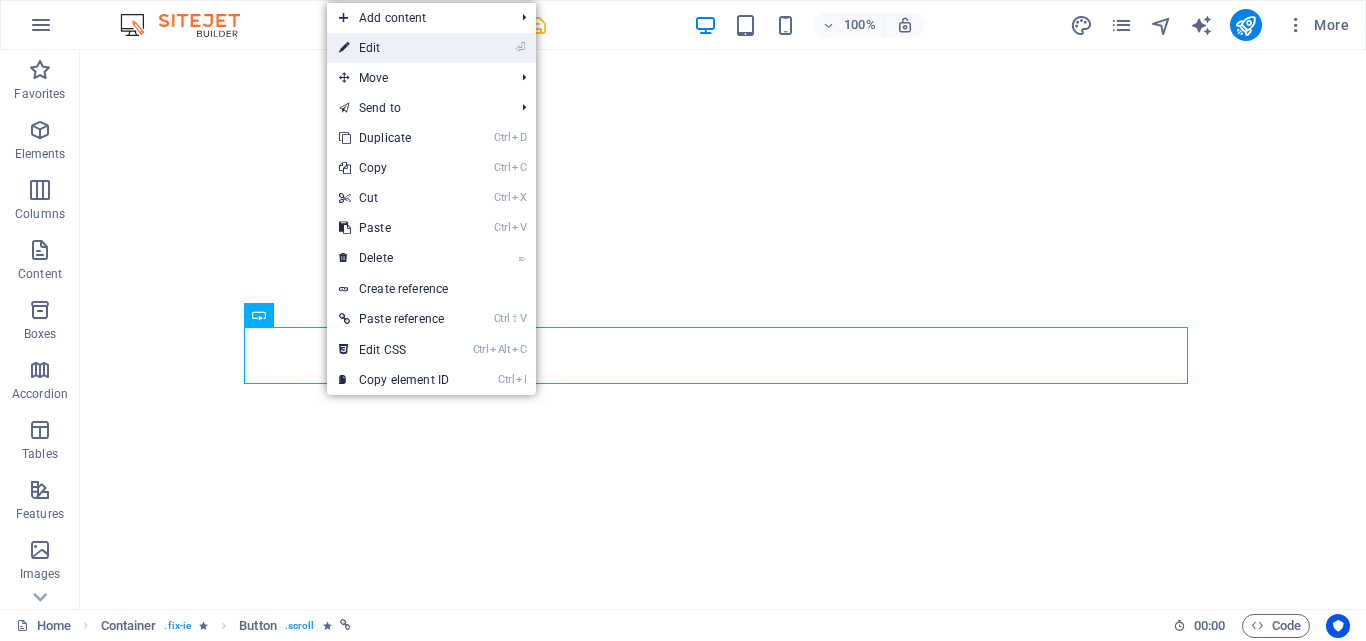 click on "⏎  Edit" at bounding box center [394, 48] 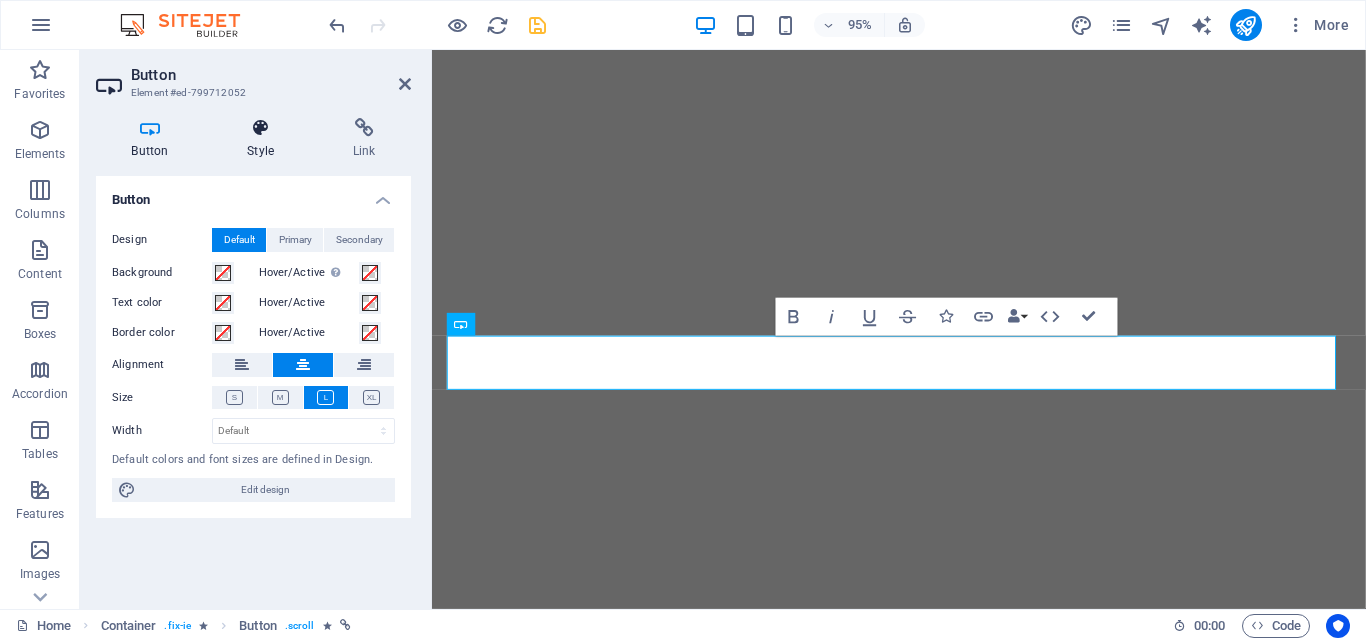 click at bounding box center (261, 128) 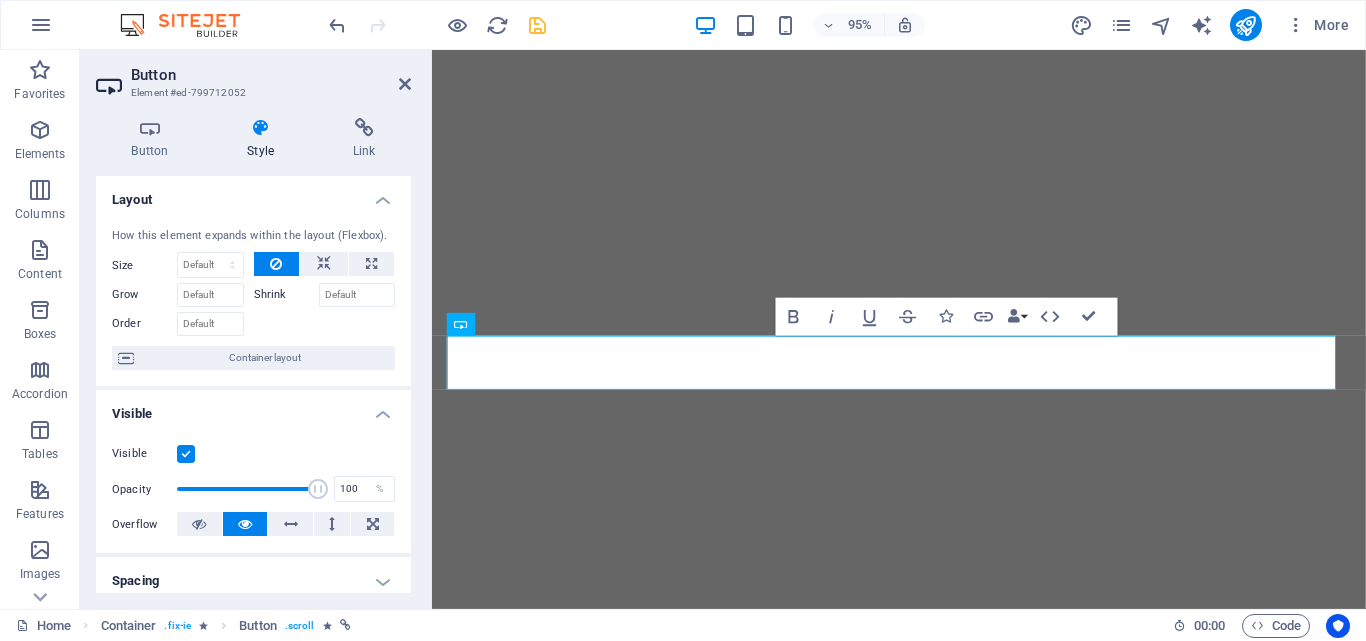 scroll, scrollTop: 333, scrollLeft: 0, axis: vertical 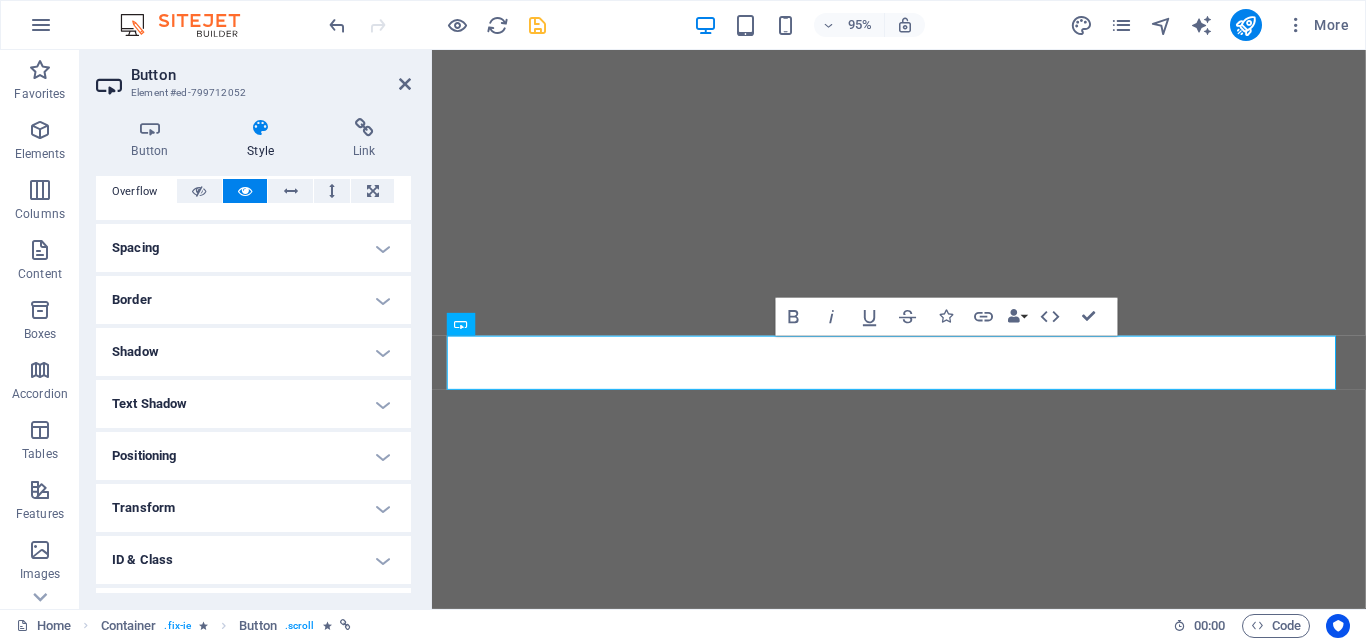 click on "Spacing" at bounding box center (253, 248) 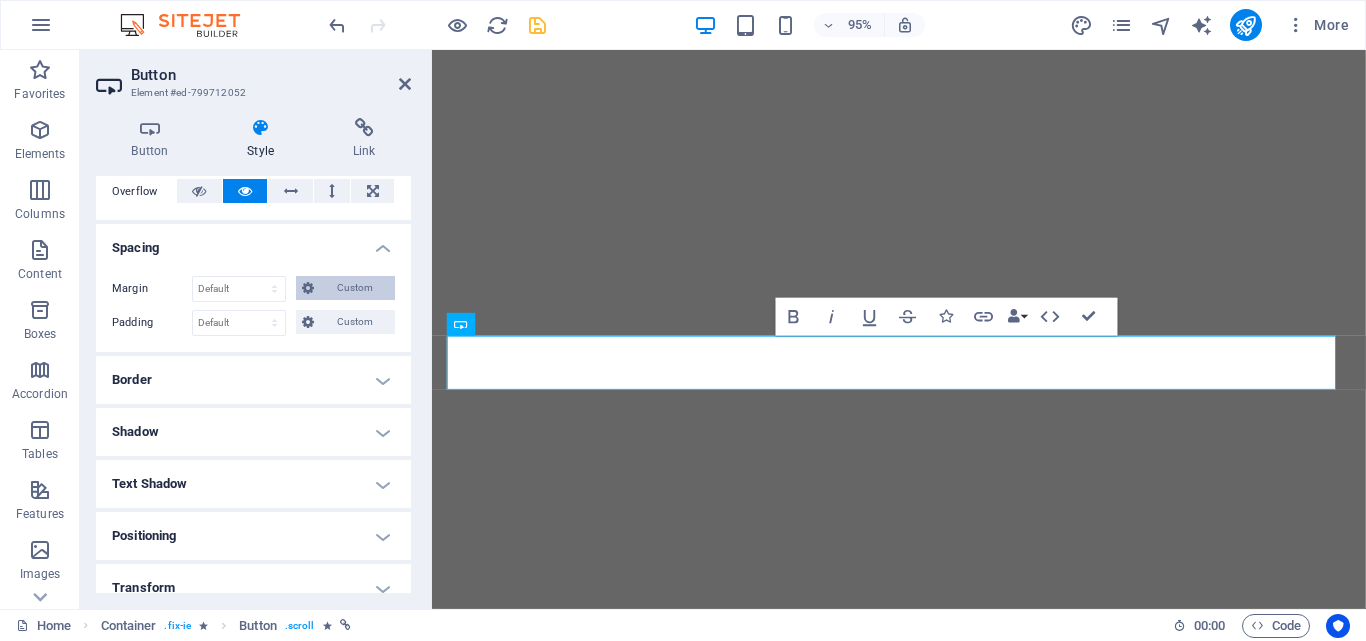 click on "Custom" at bounding box center (354, 288) 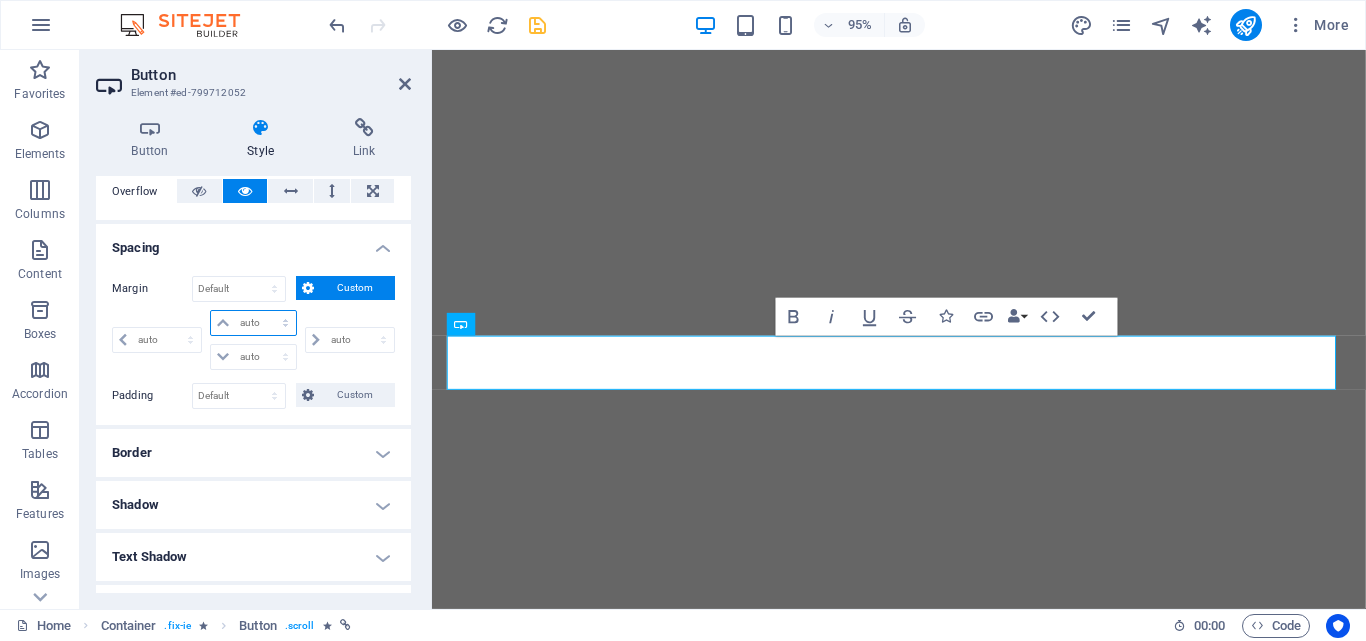 click on "auto px % rem vw vh" at bounding box center (253, 323) 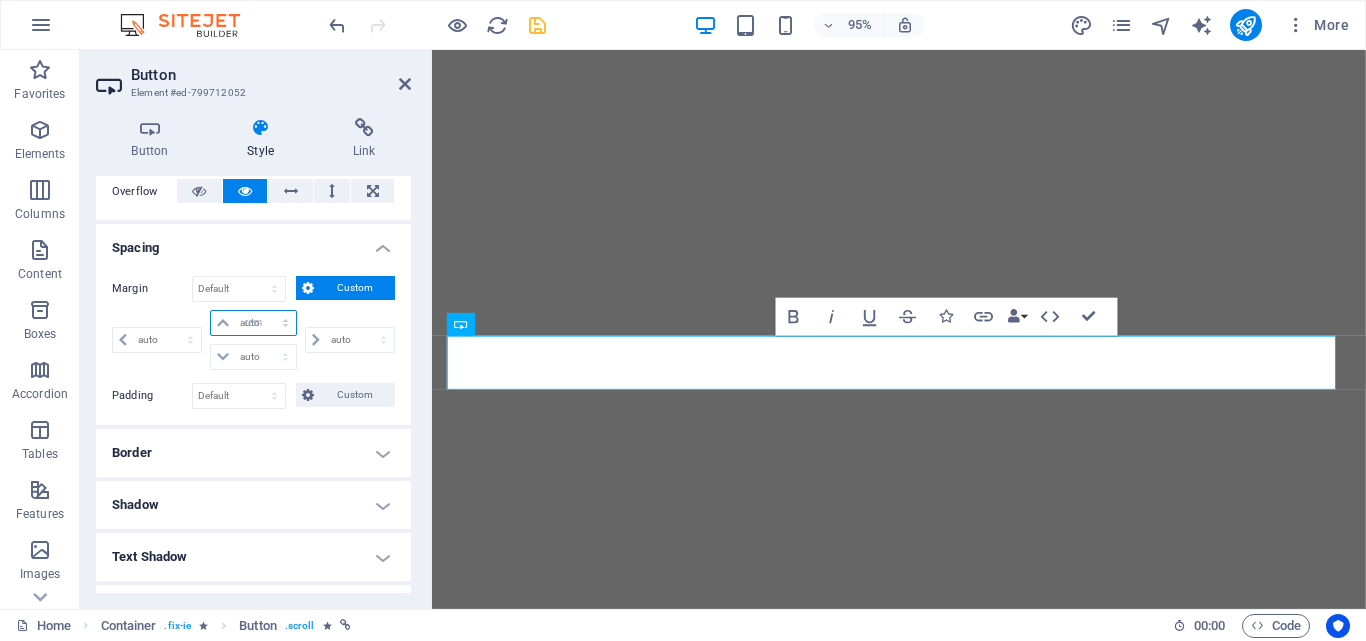 click on "auto px % rem vw vh" at bounding box center (253, 323) 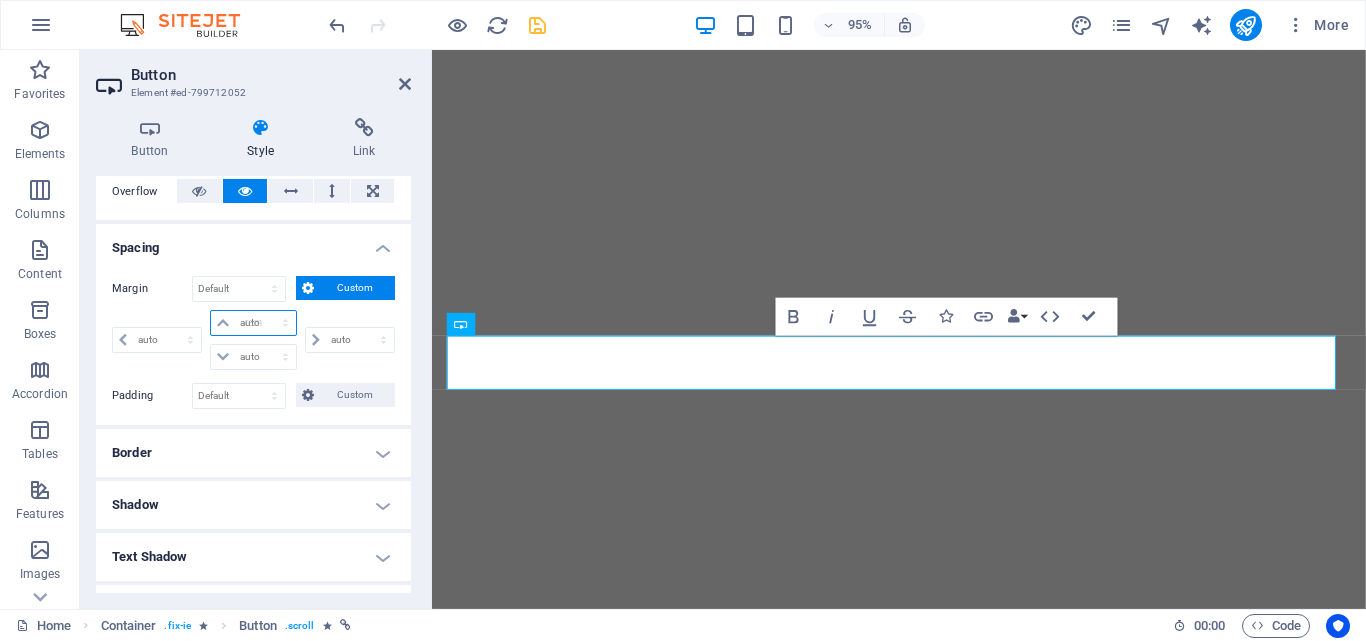type on "0" 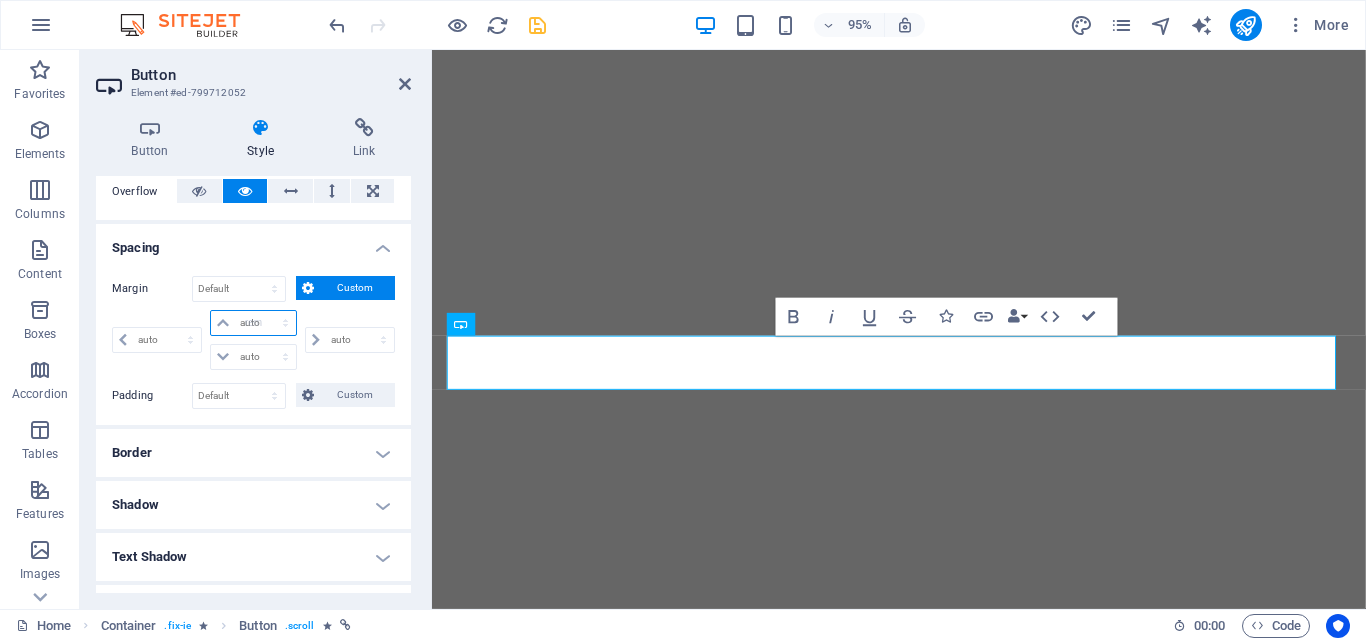 select on "px" 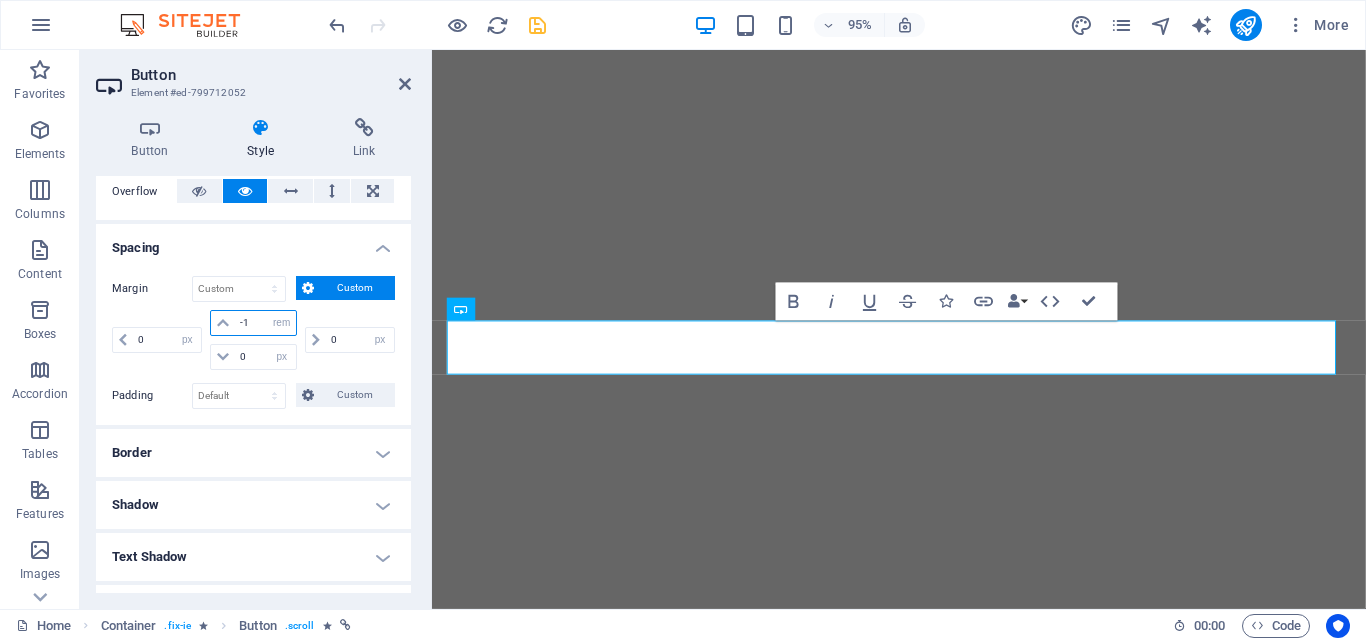 type on "-1" 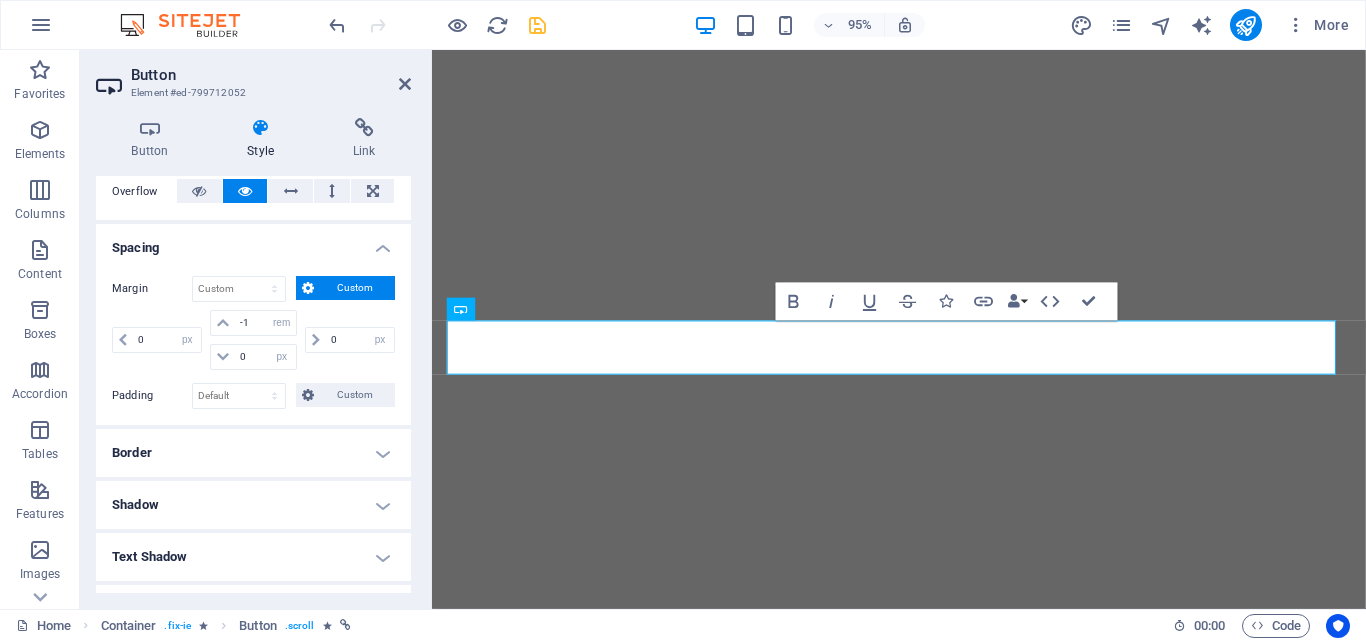 click on "Margin Default auto px % rem vw vh Custom Custom 0 auto px % rem vw vh -1 auto px % rem vw vh 0 auto px % rem vw vh 0 auto px % rem vw vh" at bounding box center (253, 325) 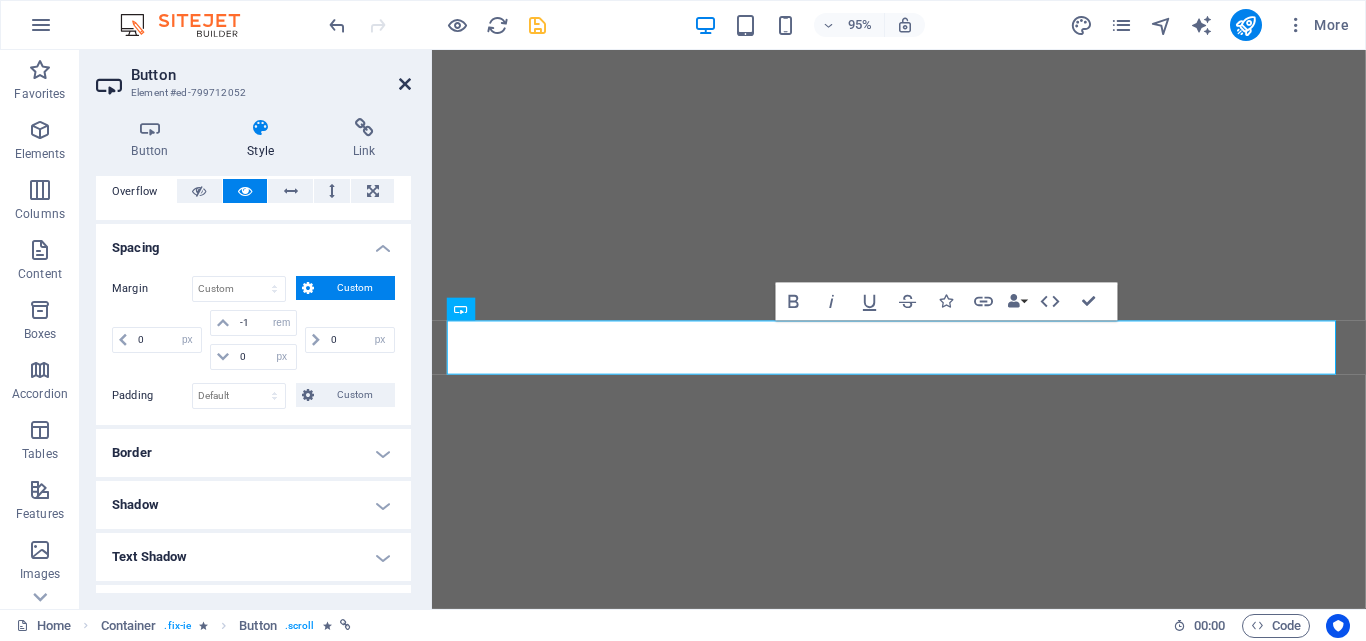 click at bounding box center [405, 84] 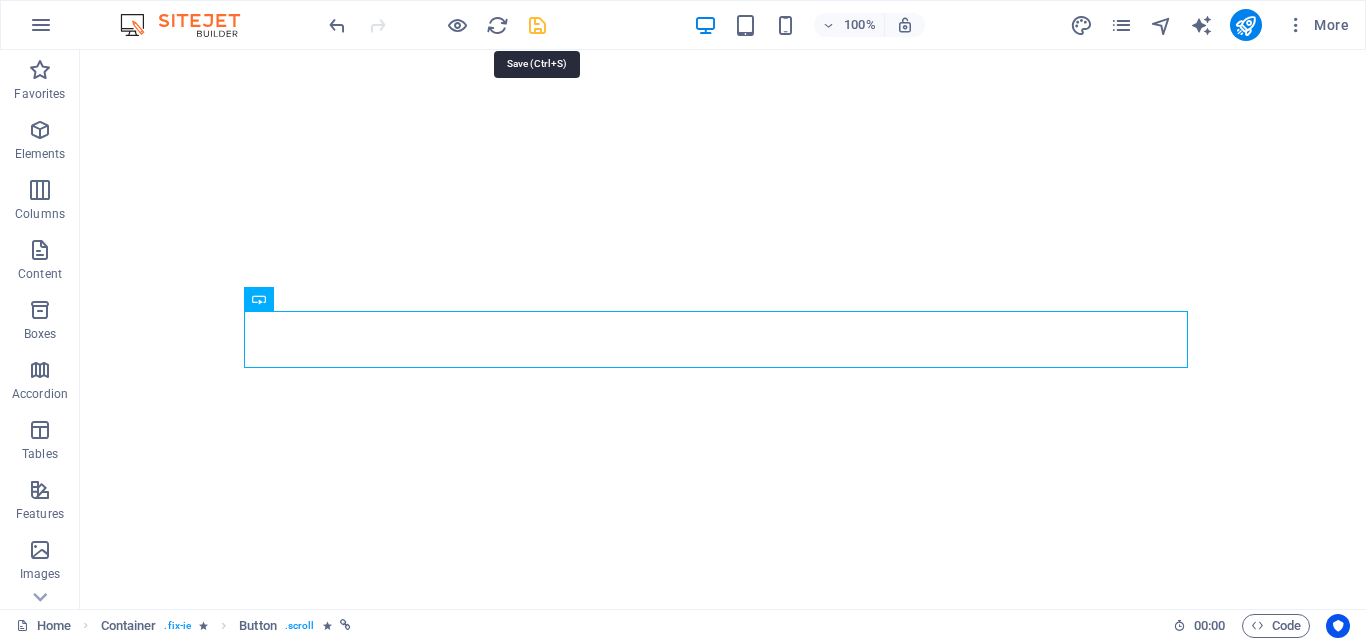 click at bounding box center (537, 25) 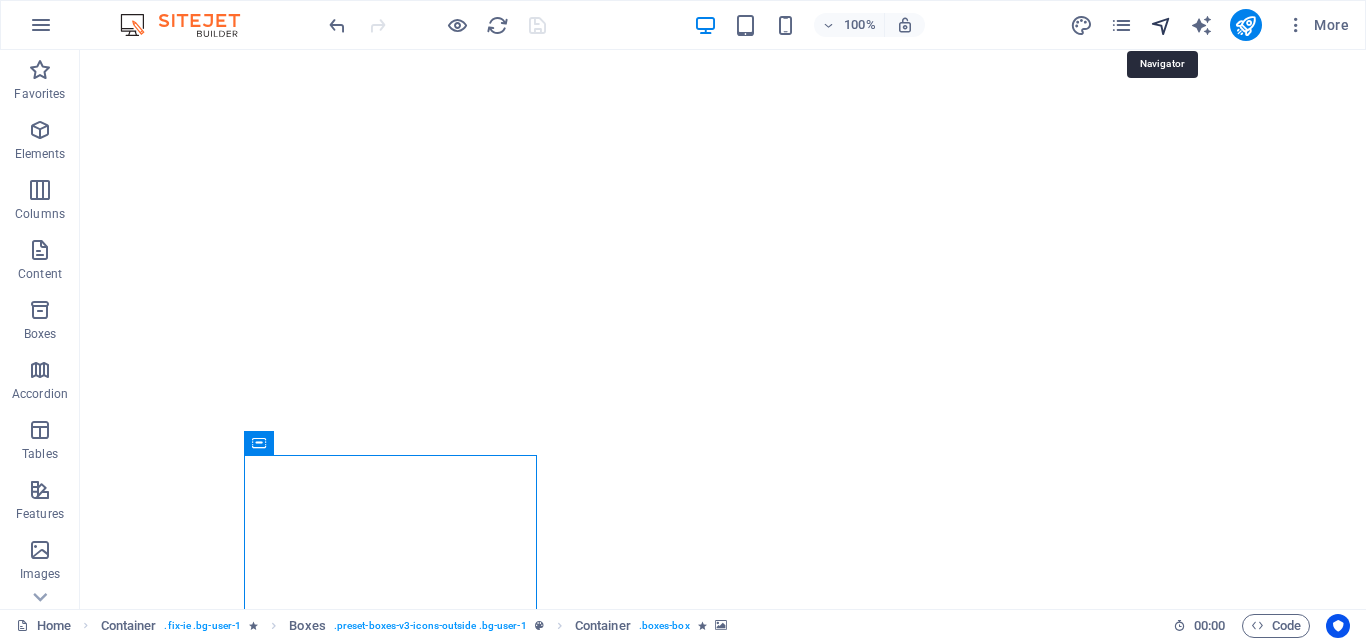 click at bounding box center [1161, 25] 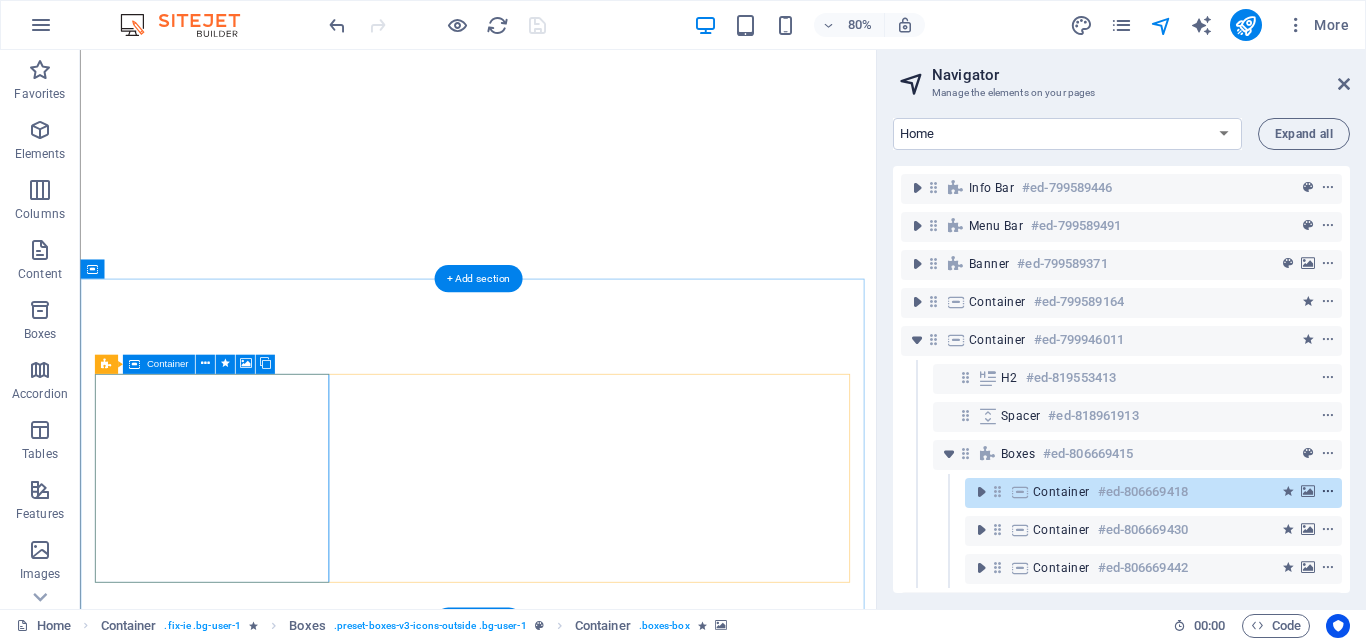 click at bounding box center (1328, 492) 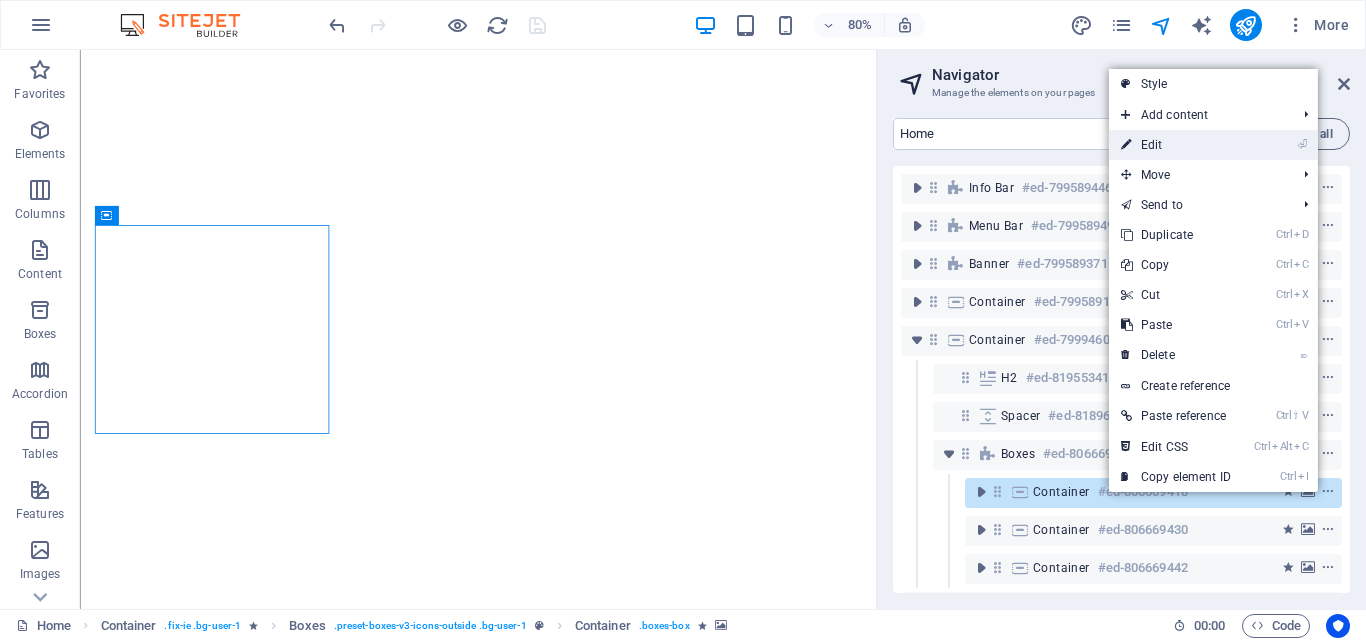 click on "⏎  Edit" at bounding box center [1176, 145] 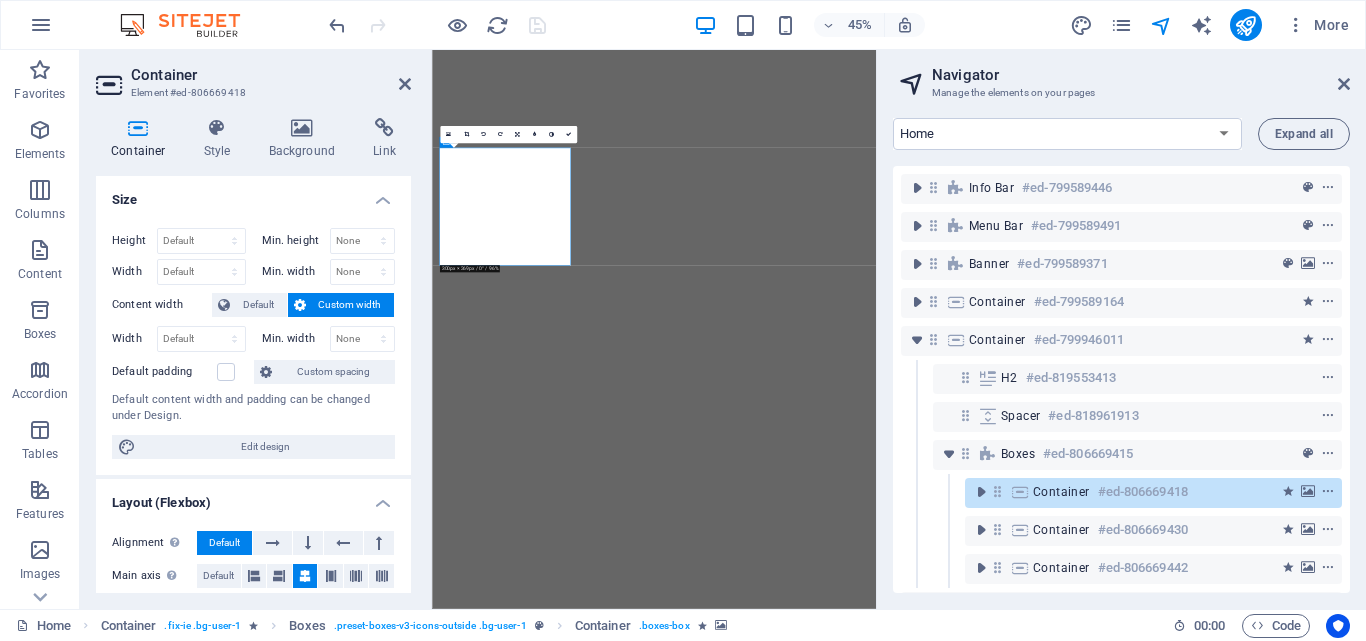 click at bounding box center (384, 128) 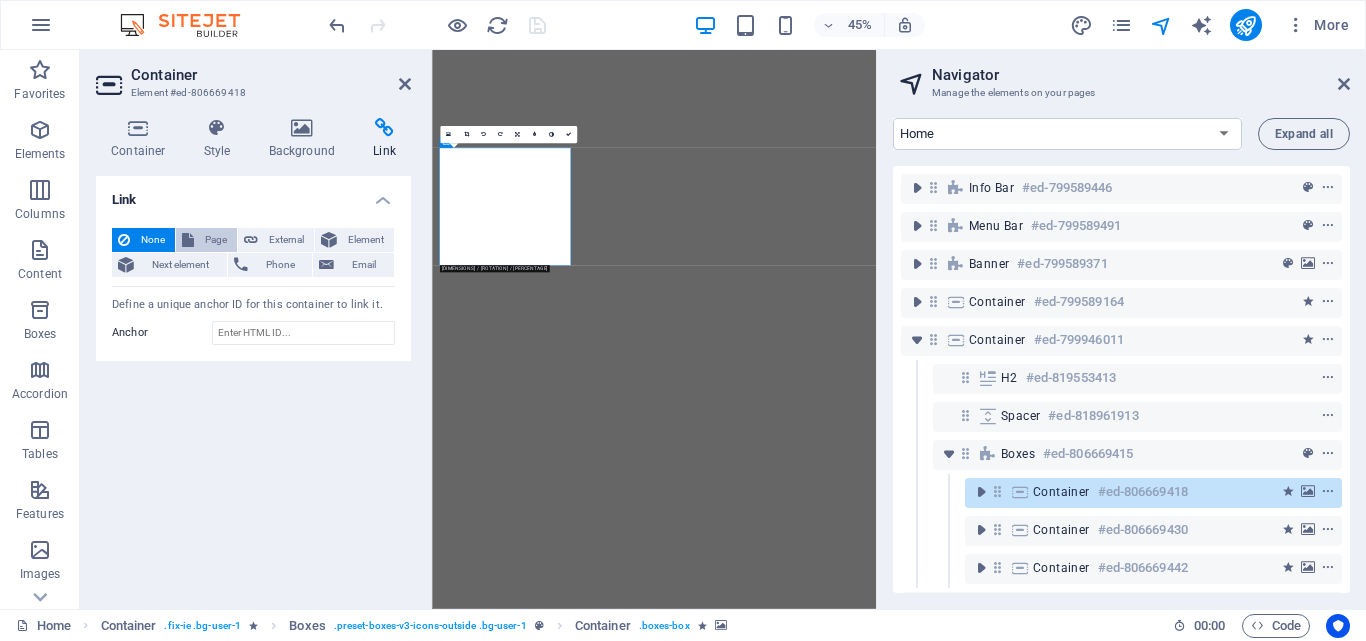 click on "Page" at bounding box center [215, 240] 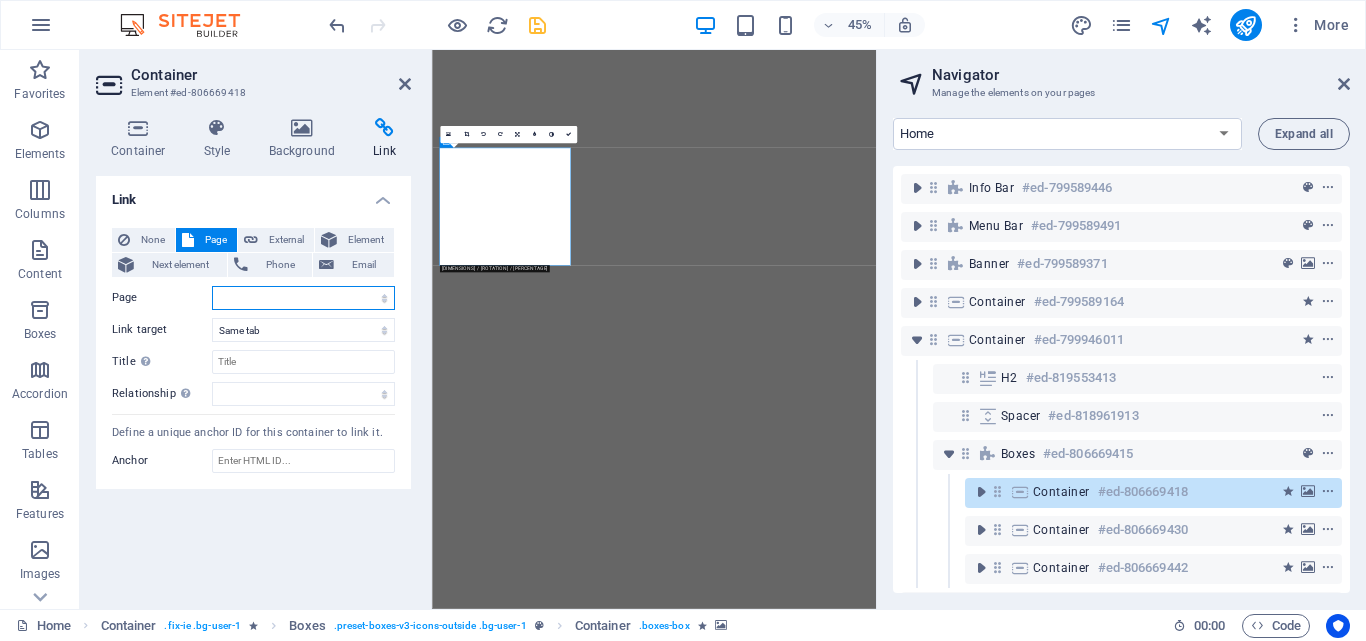click on "Home Home 1 Home 2 Home 3 Home (Copy) Welcome -- About us -- Our Team Training Programs -- Mentorship -- Fellowship Pricing Careers Contact New page" at bounding box center [303, 298] 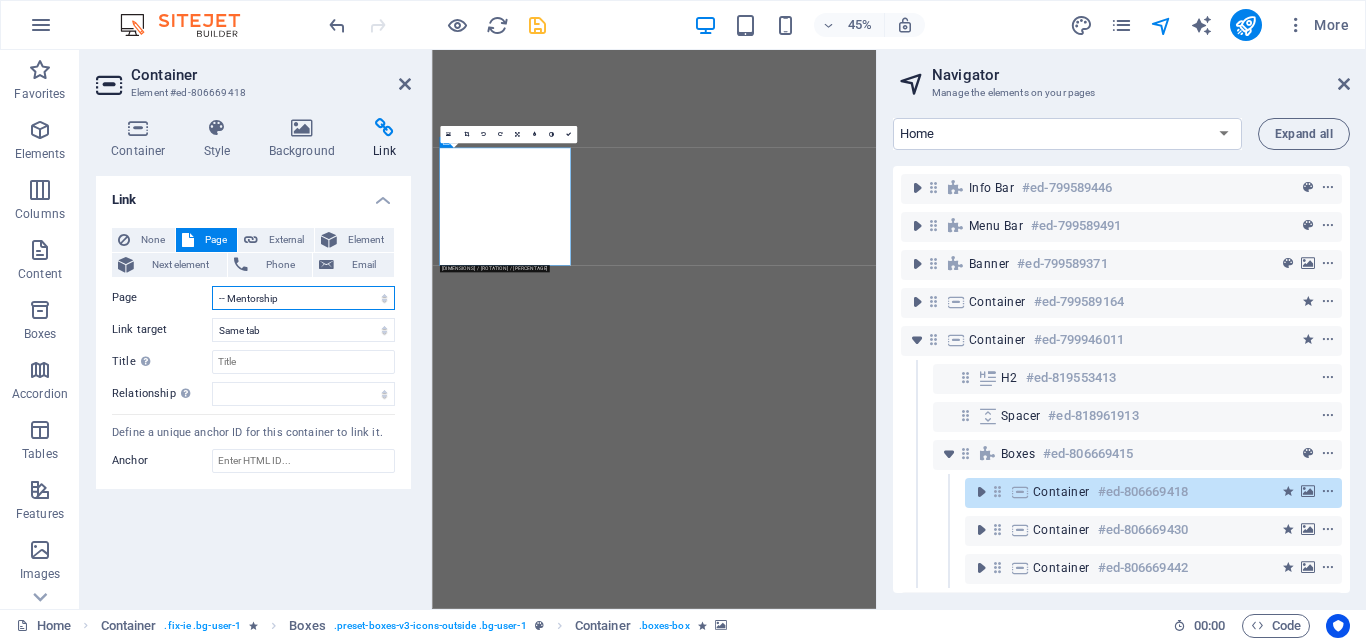 click on "Home Home 1 Home 2 Home 3 Home (Copy) Welcome -- About us -- Our Team Training Programs -- Mentorship -- Fellowship Pricing Careers Contact New page" at bounding box center [303, 298] 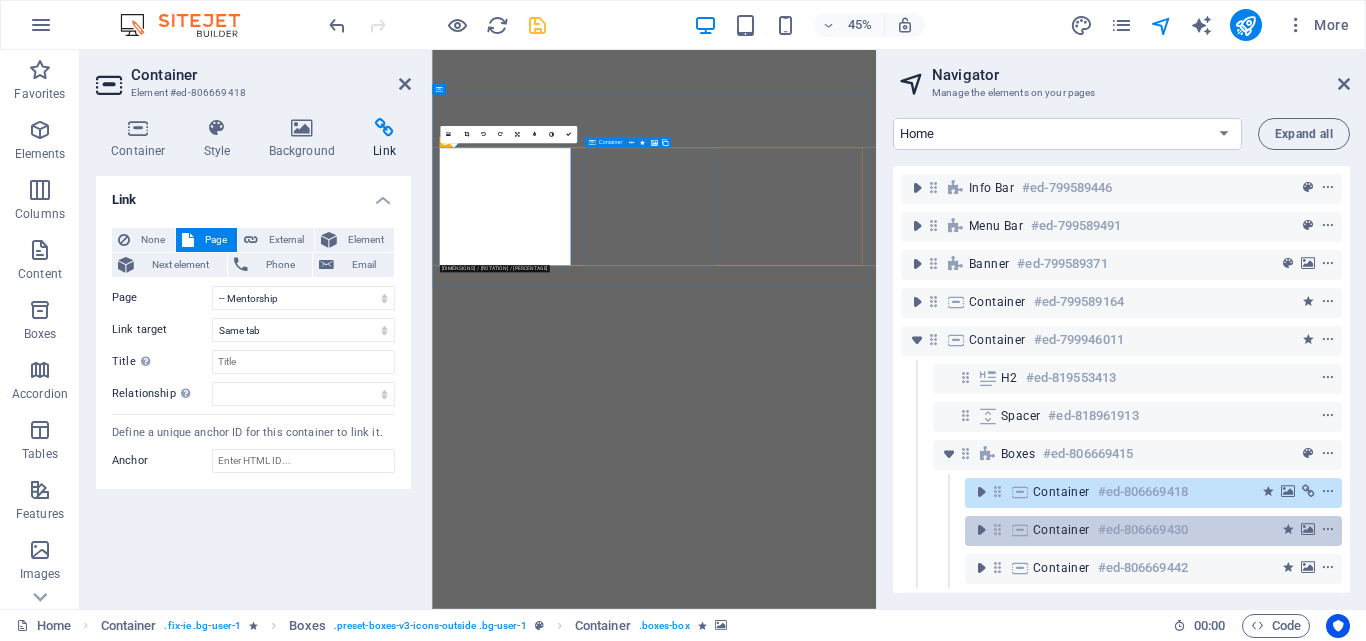 click on "Container" at bounding box center (1061, 530) 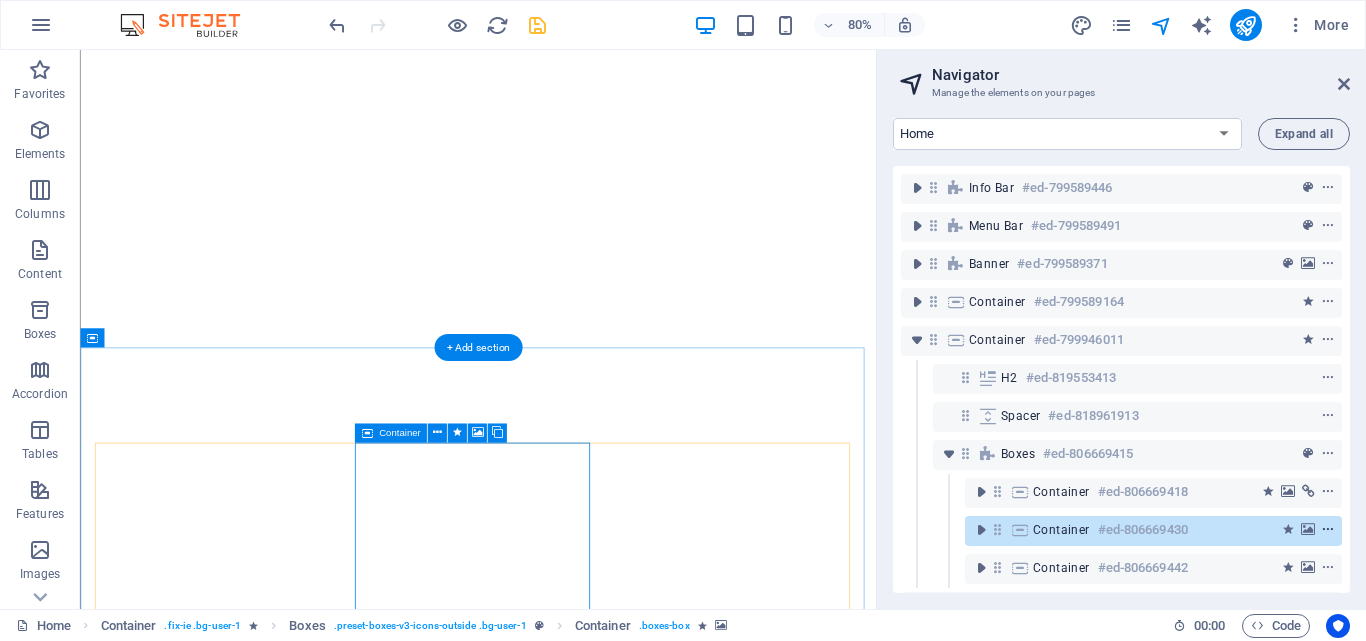 click at bounding box center [1328, 530] 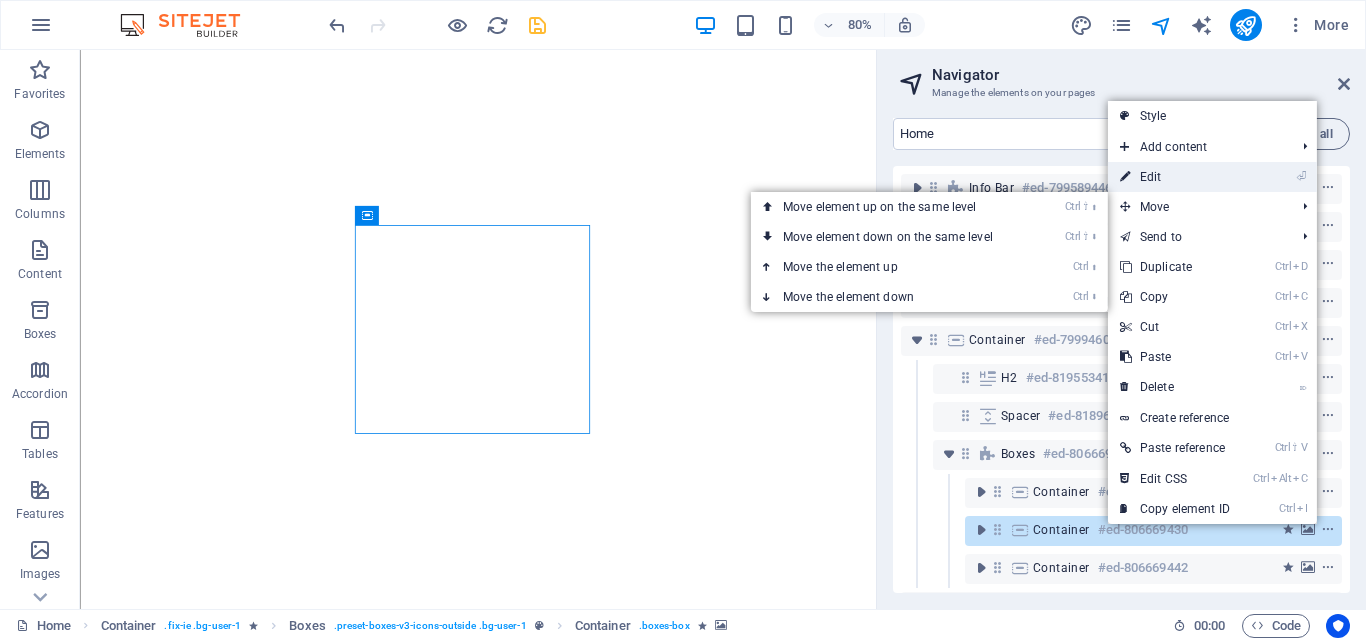 click on "⏎  Edit" at bounding box center (1175, 177) 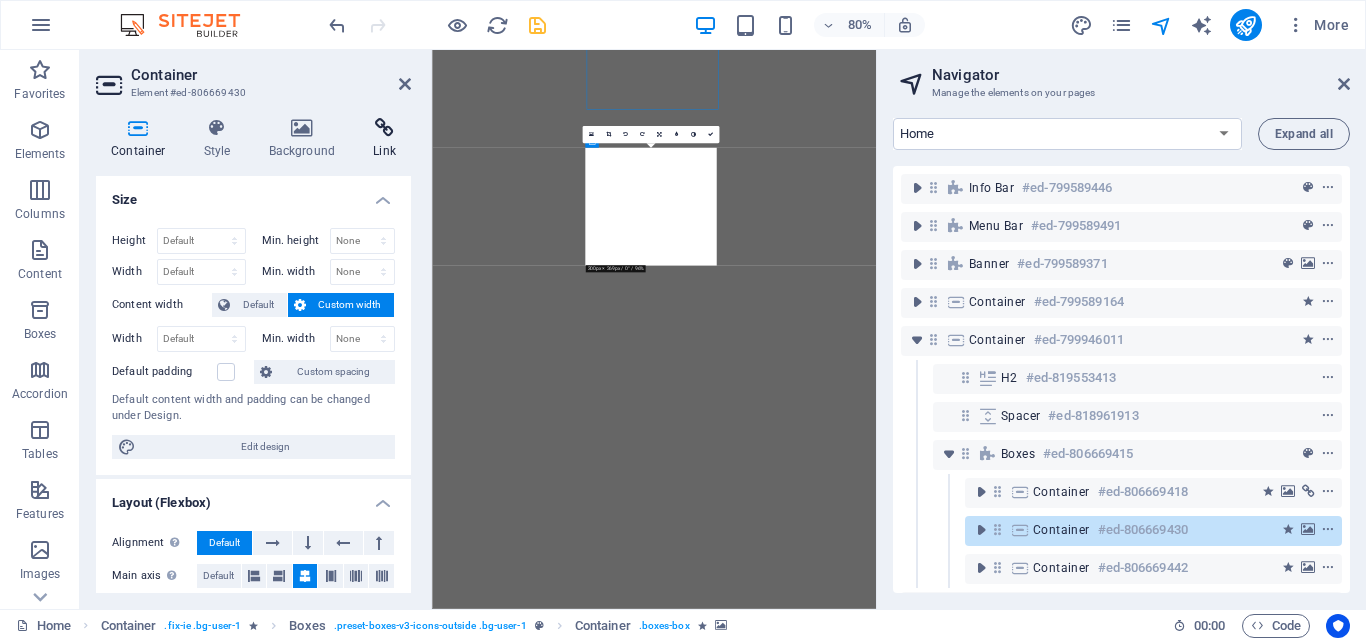click on "Link" at bounding box center [384, 139] 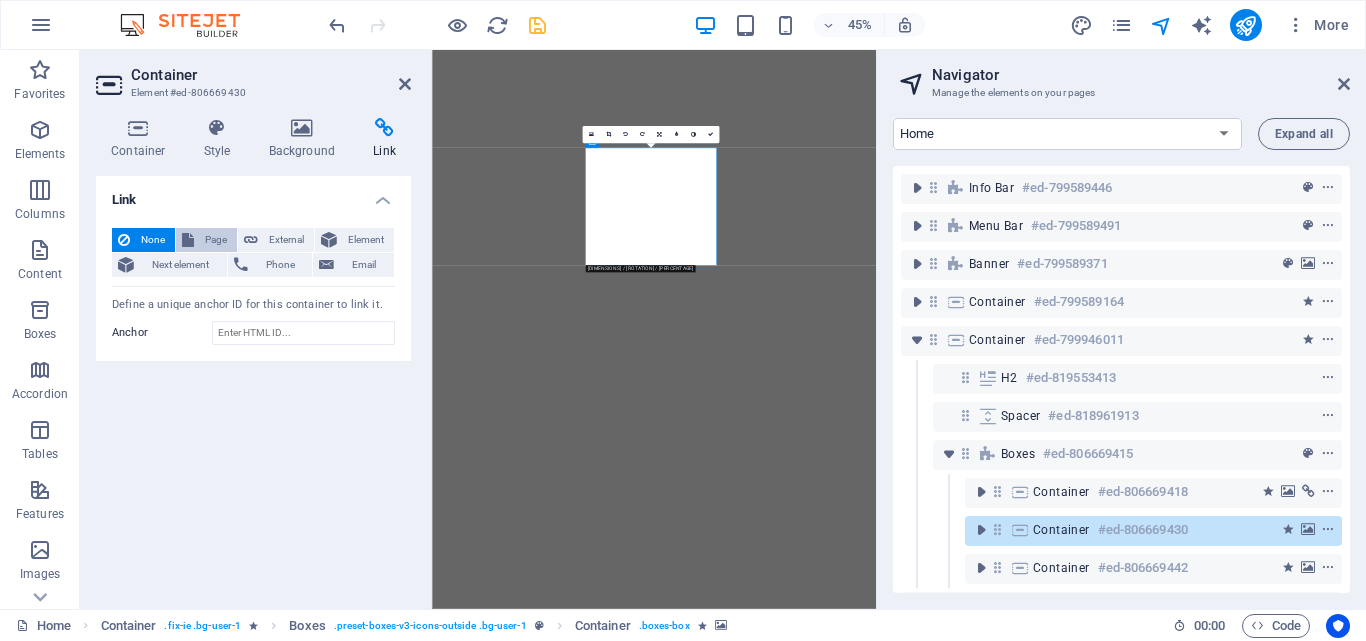 click on "Page" at bounding box center [215, 240] 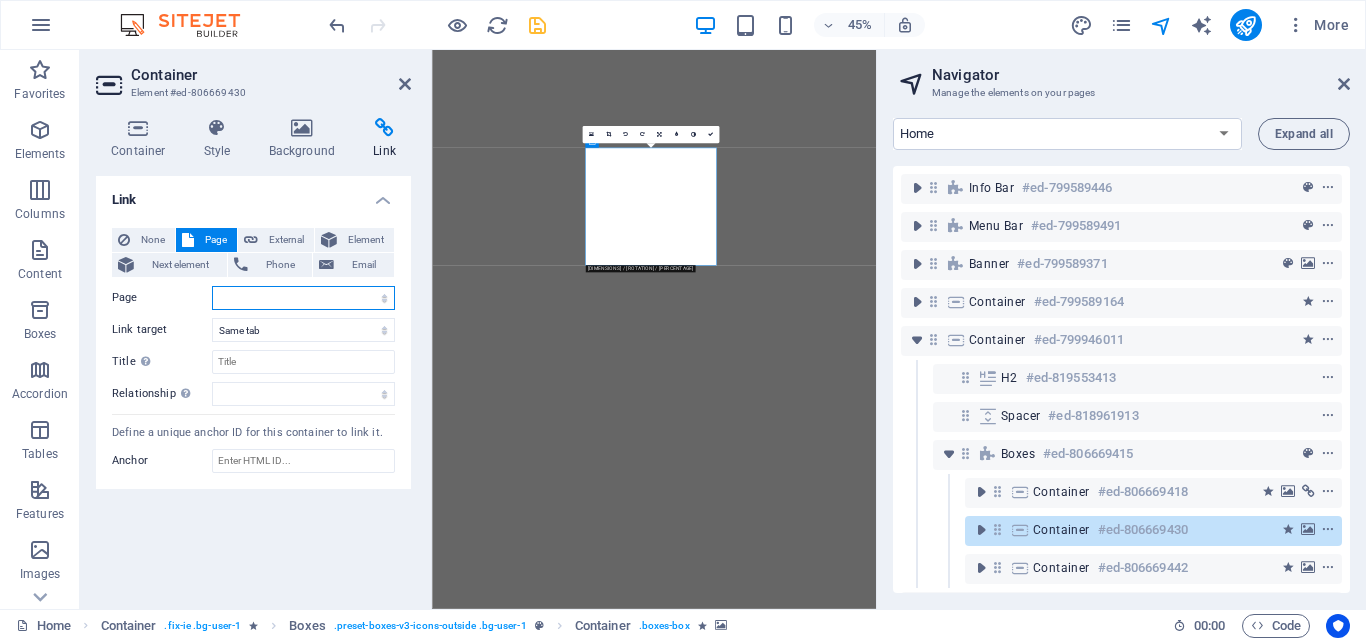 click on "Home Home 1 Home 2 Home 3 Home (Copy) Welcome -- About us -- Our Team Training Programs -- Mentorship -- Fellowship Pricing Careers Contact New page" at bounding box center [303, 298] 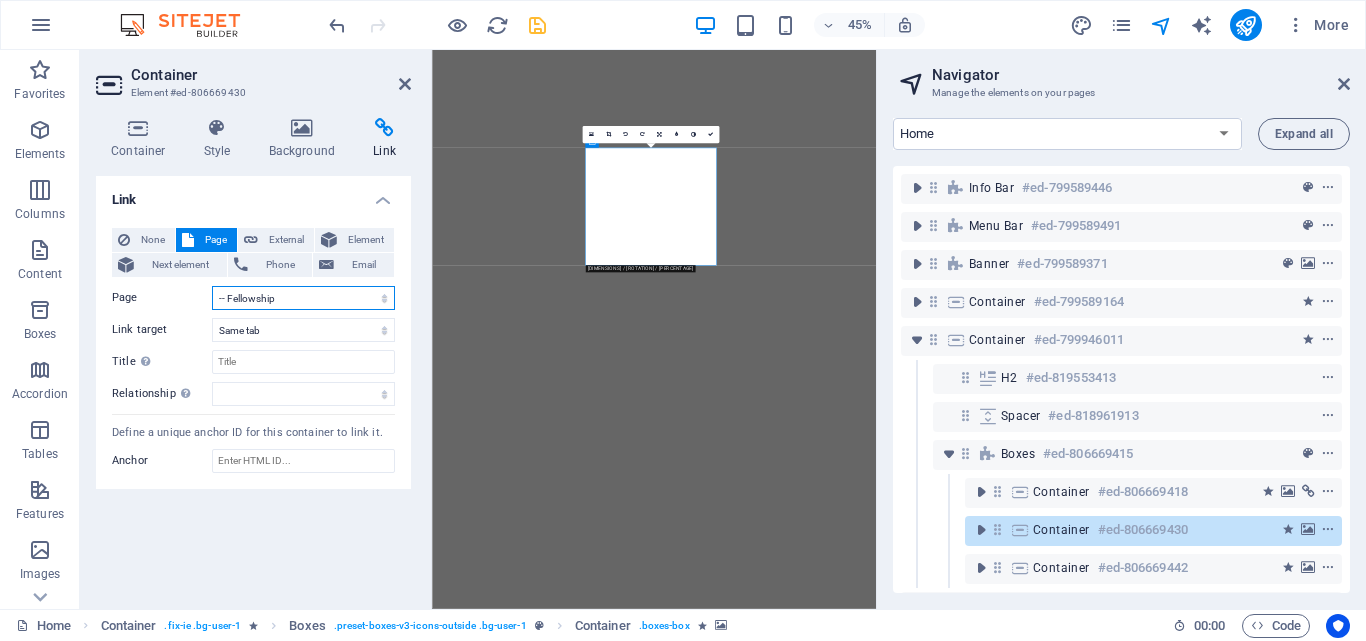 click on "Home Home 1 Home 2 Home 3 Home (Copy) Welcome -- About us -- Our Team Training Programs -- Mentorship -- Fellowship Pricing Careers Contact New page" at bounding box center (303, 298) 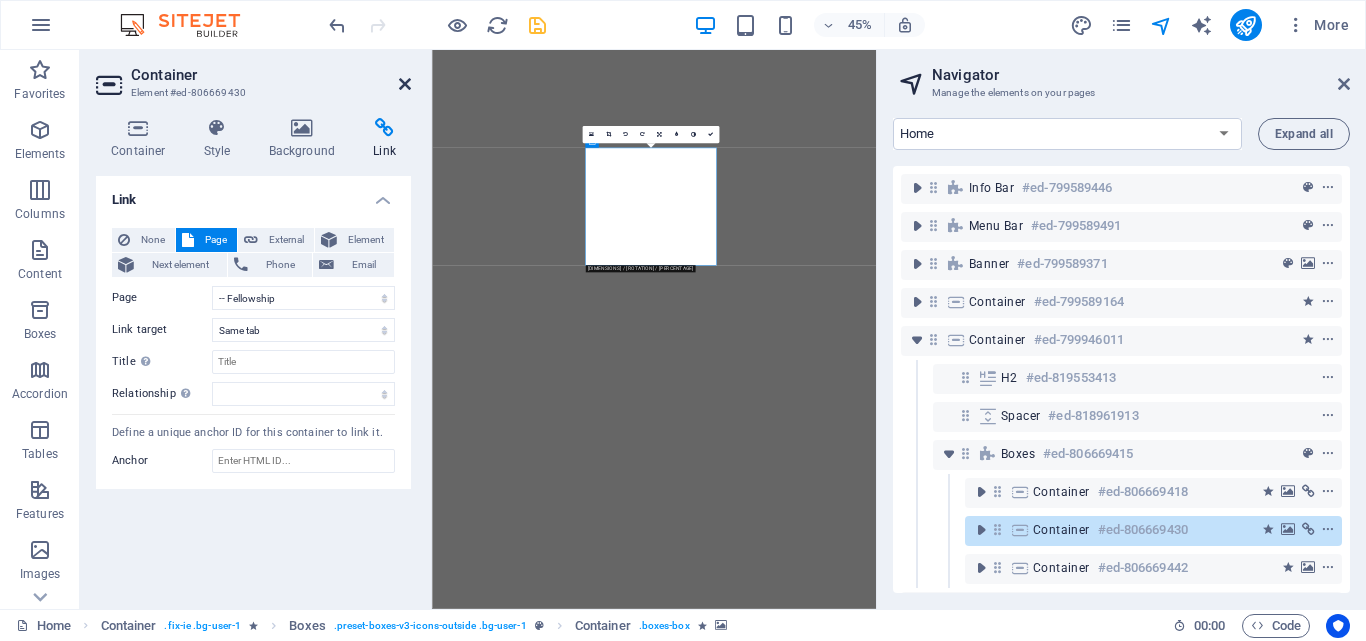click at bounding box center [405, 84] 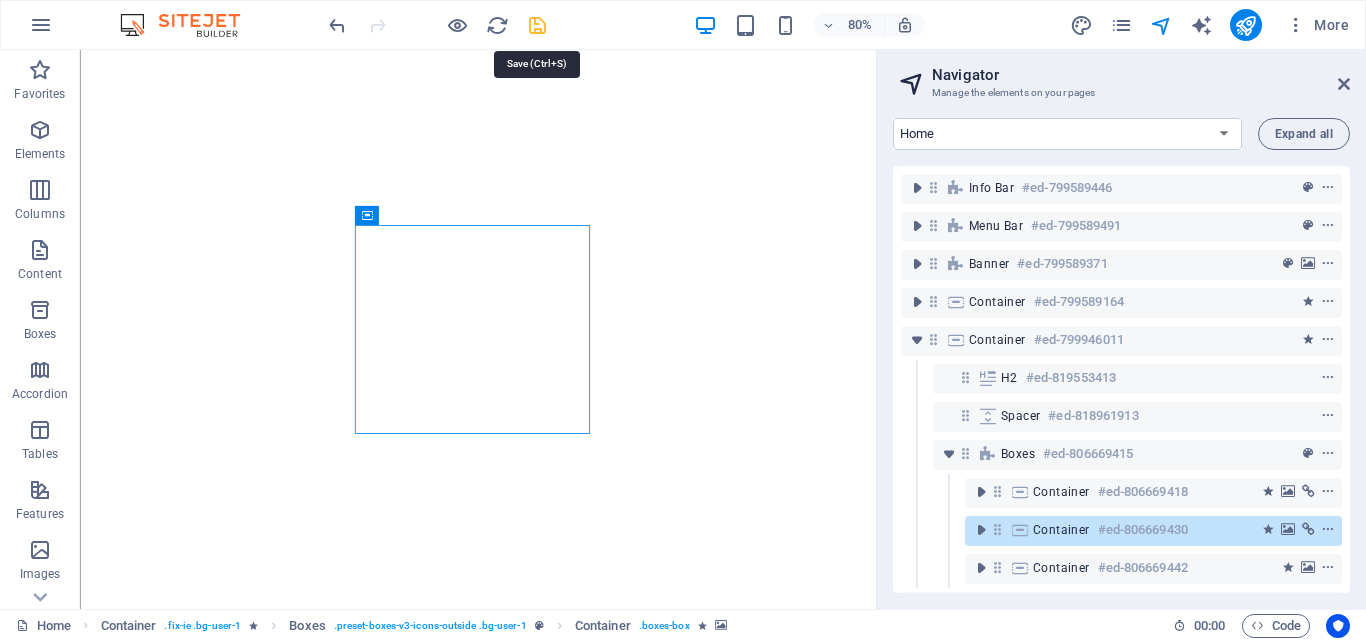 click at bounding box center [537, 25] 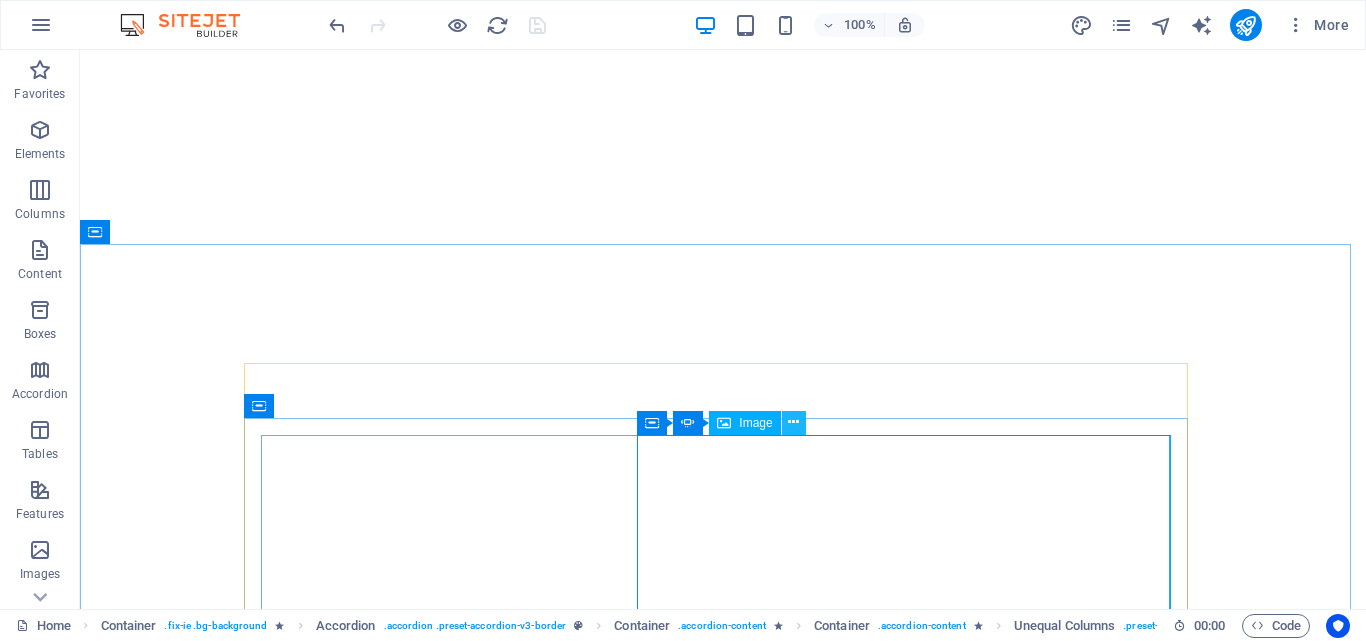 click at bounding box center (793, 422) 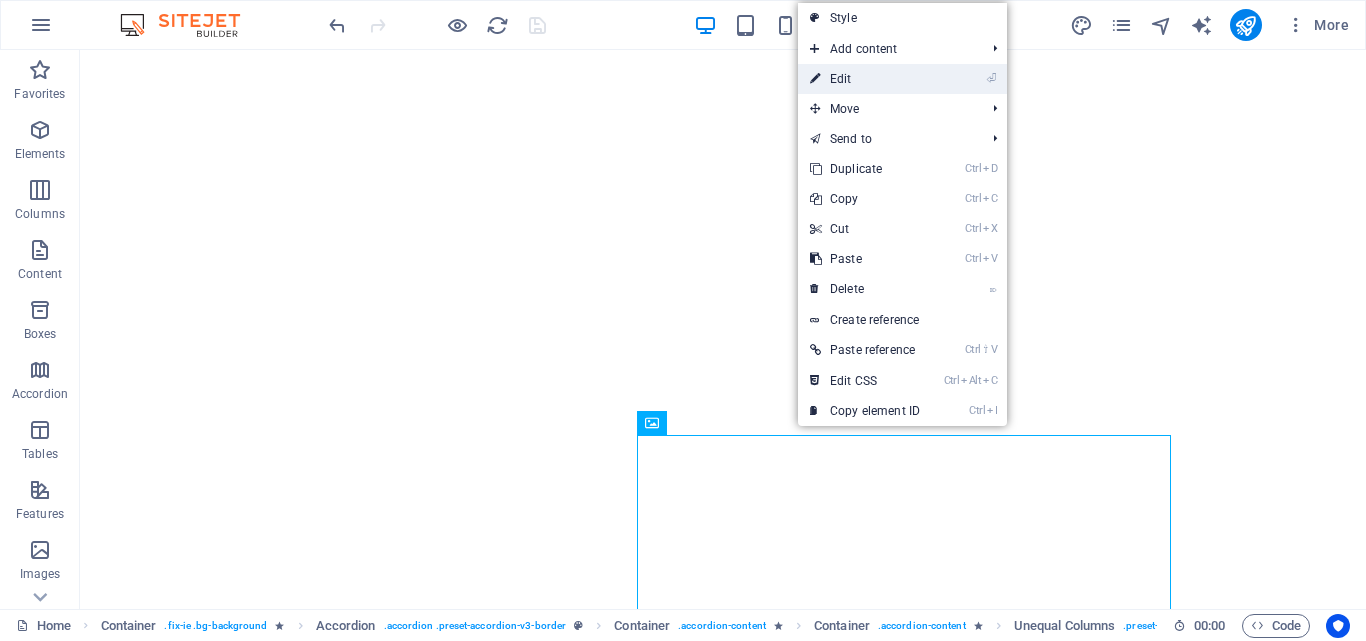 click on "⏎  Edit" at bounding box center (865, 79) 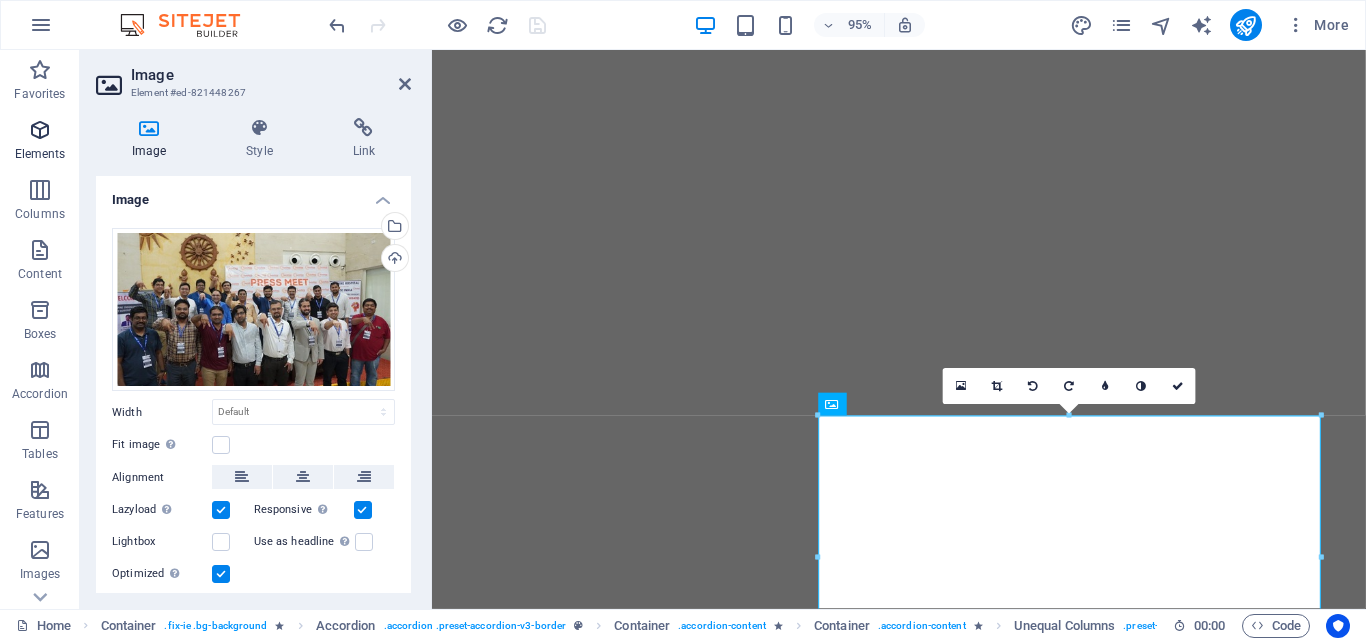click at bounding box center (40, 130) 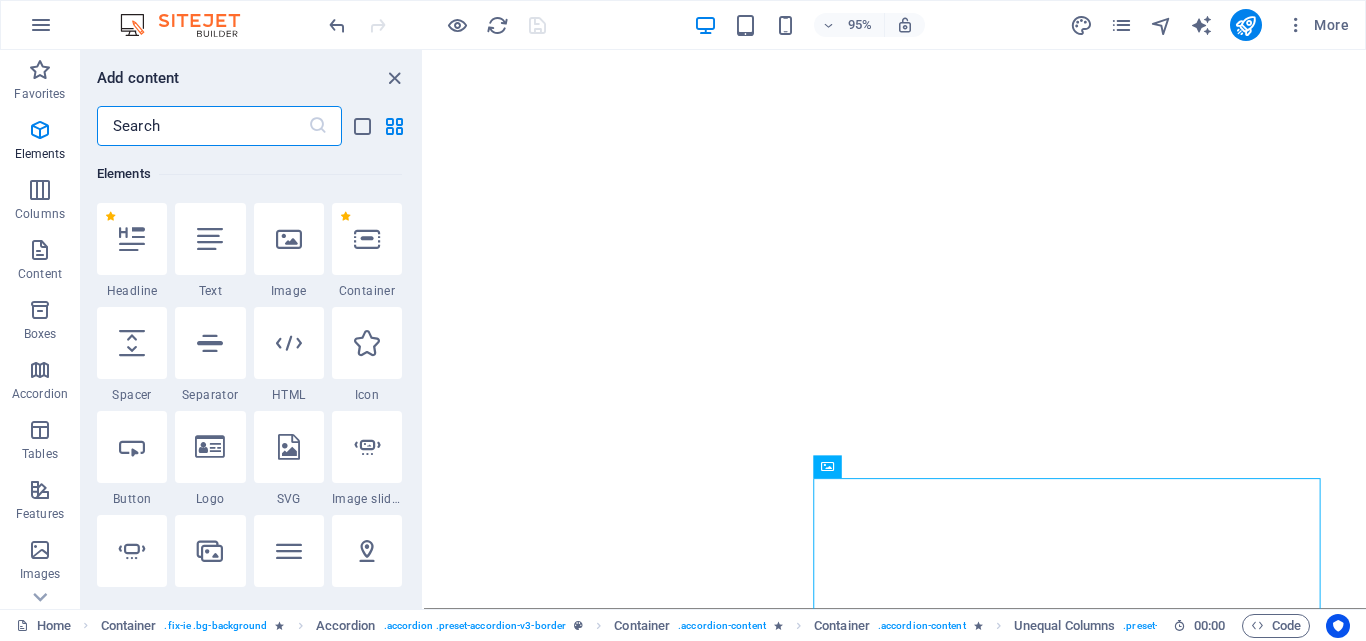 scroll, scrollTop: 546, scrollLeft: 0, axis: vertical 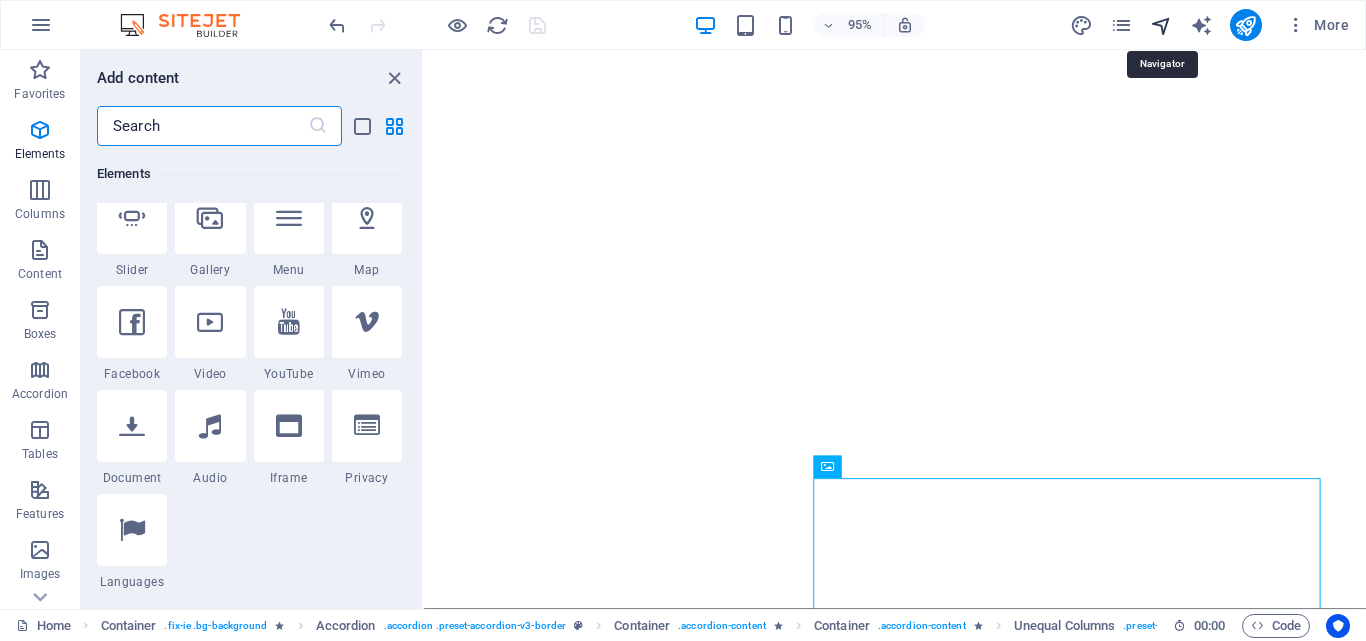 click at bounding box center (1161, 25) 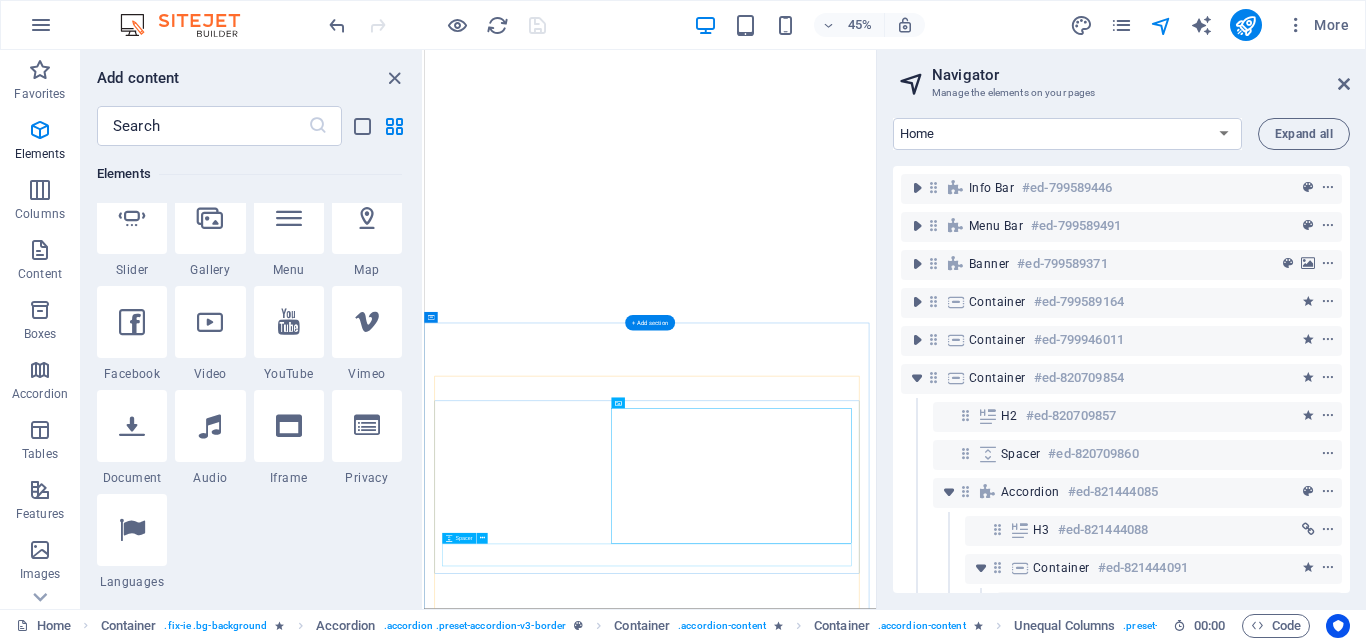 scroll, scrollTop: 425, scrollLeft: 91, axis: both 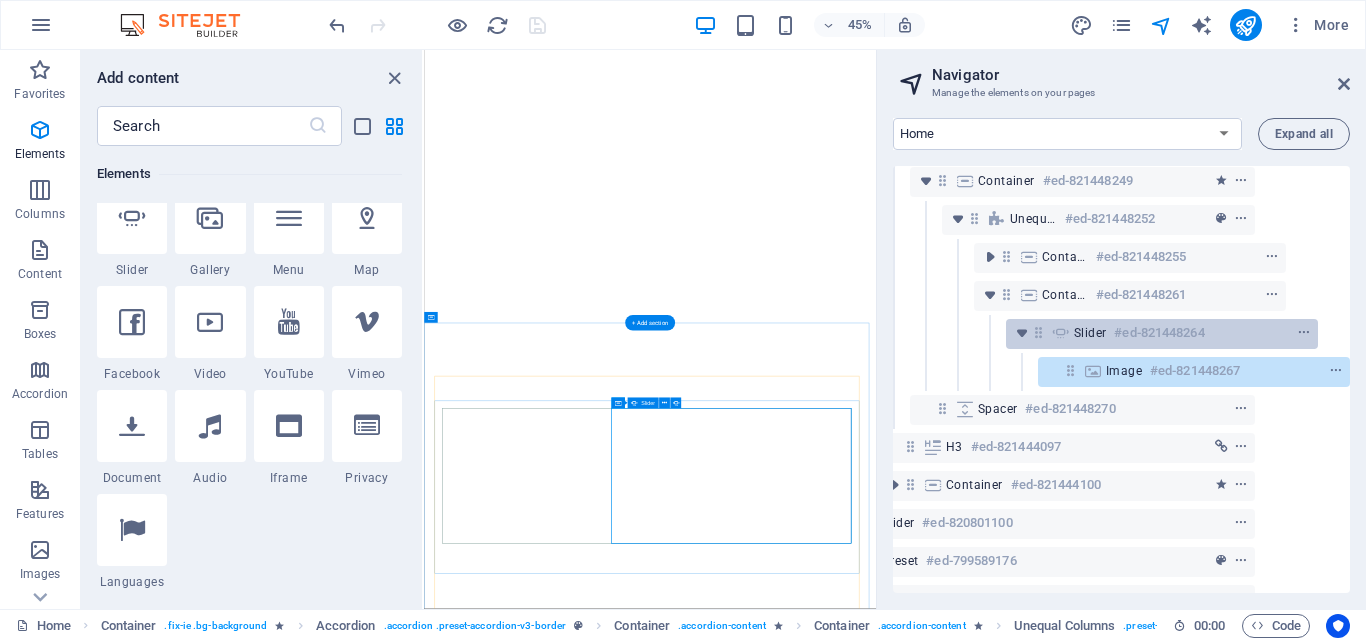 click on "#ed-821448264" at bounding box center (1159, 333) 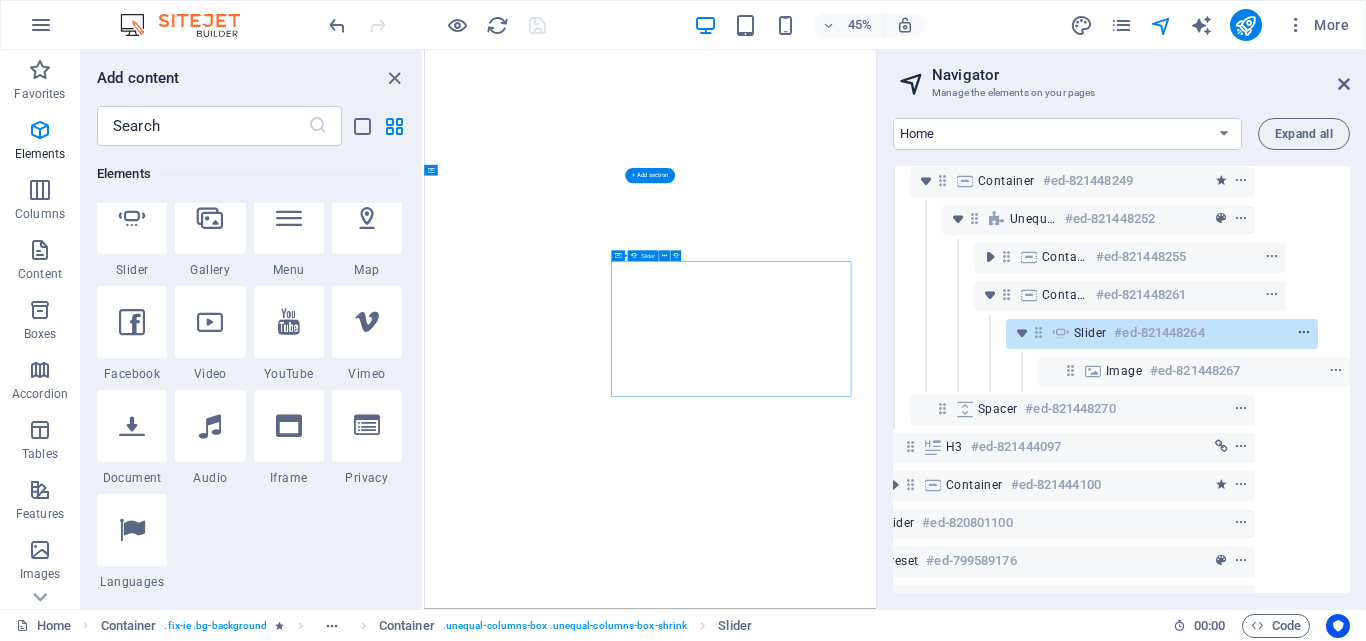 click at bounding box center (1304, 333) 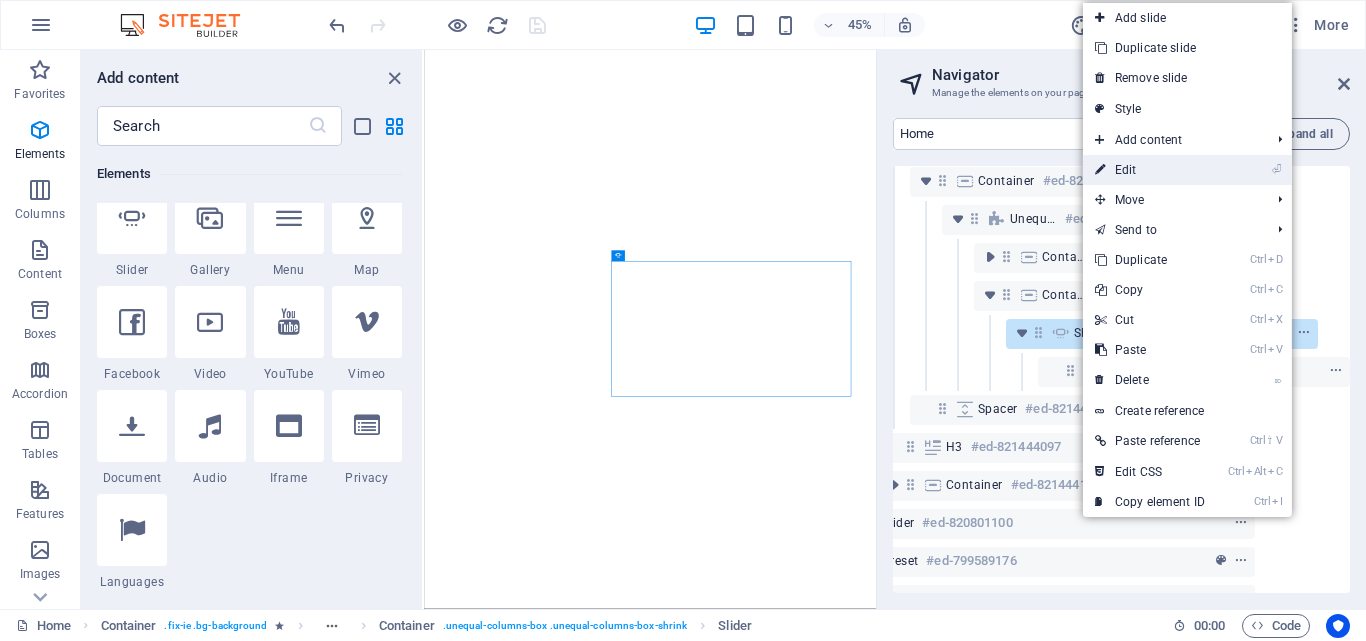click on "⏎  Edit" at bounding box center (1150, 170) 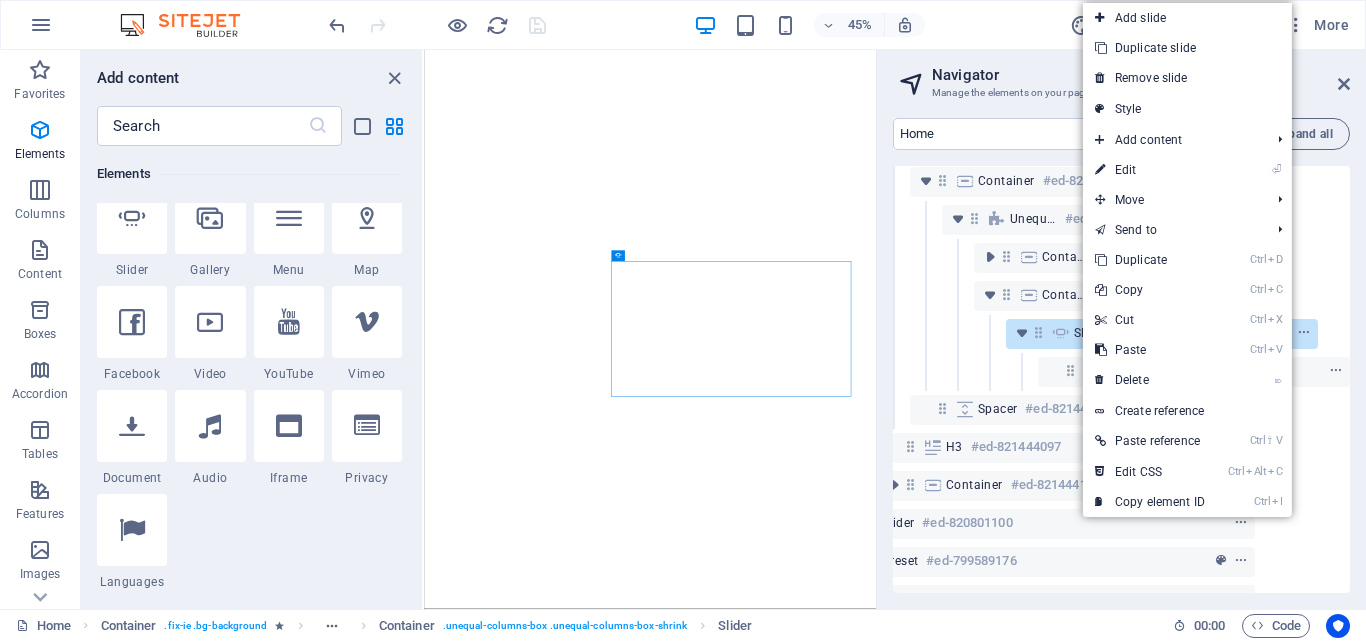 select on "ms" 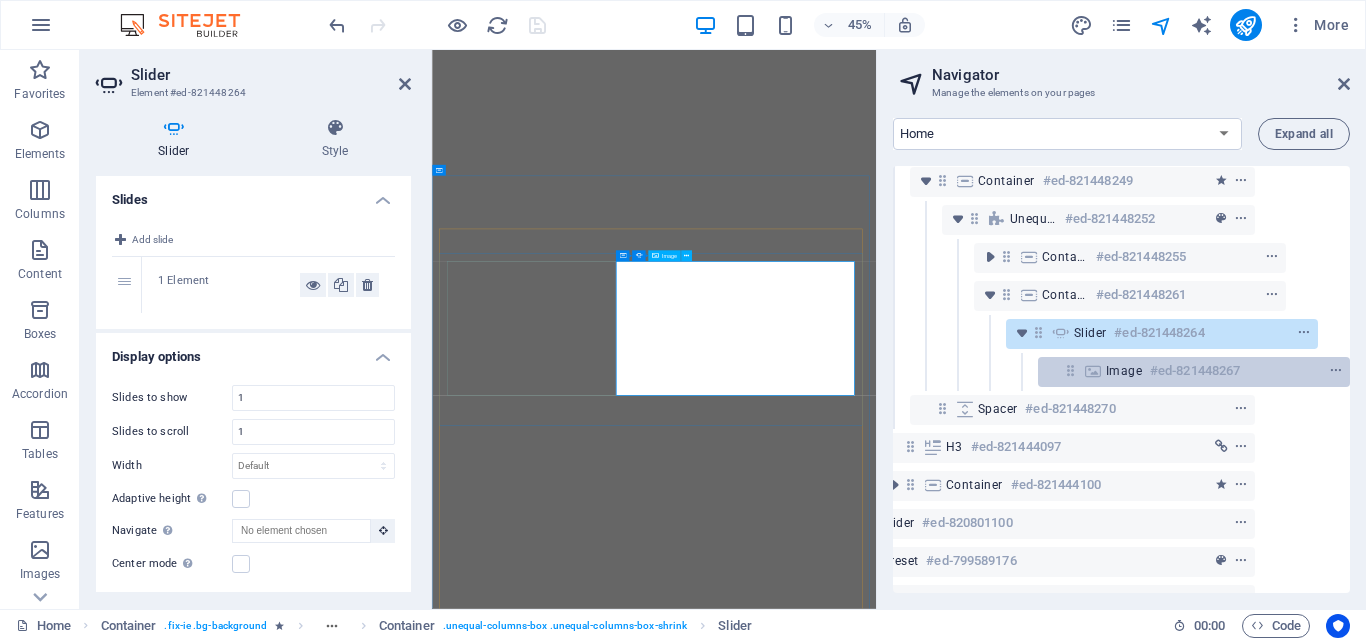 click on "Image #ed-821448267" at bounding box center [1178, 371] 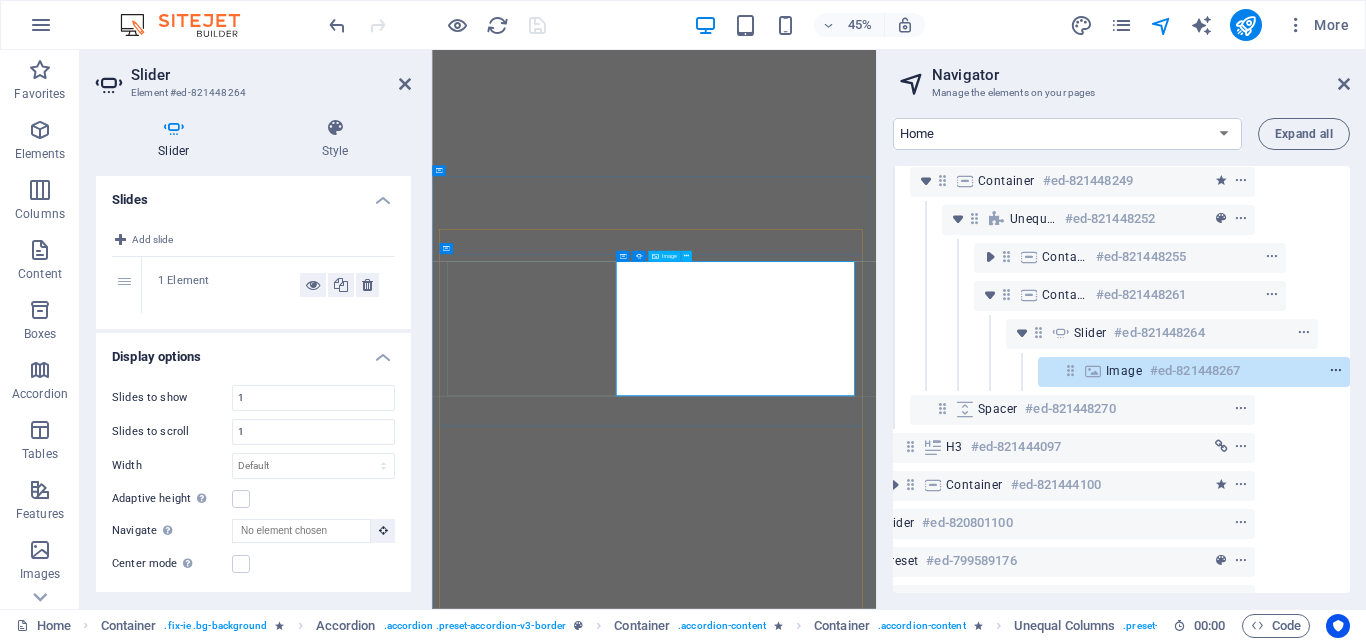 click at bounding box center [1336, 371] 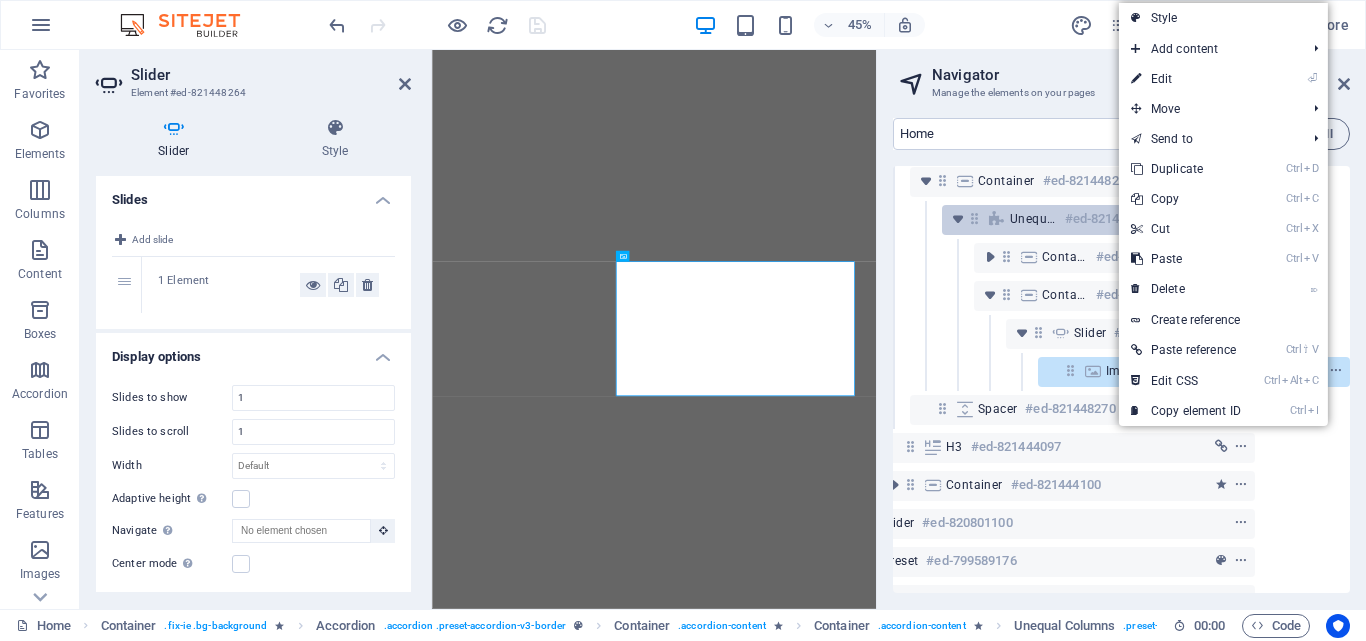 click on "⏎  Edit" at bounding box center [1186, 79] 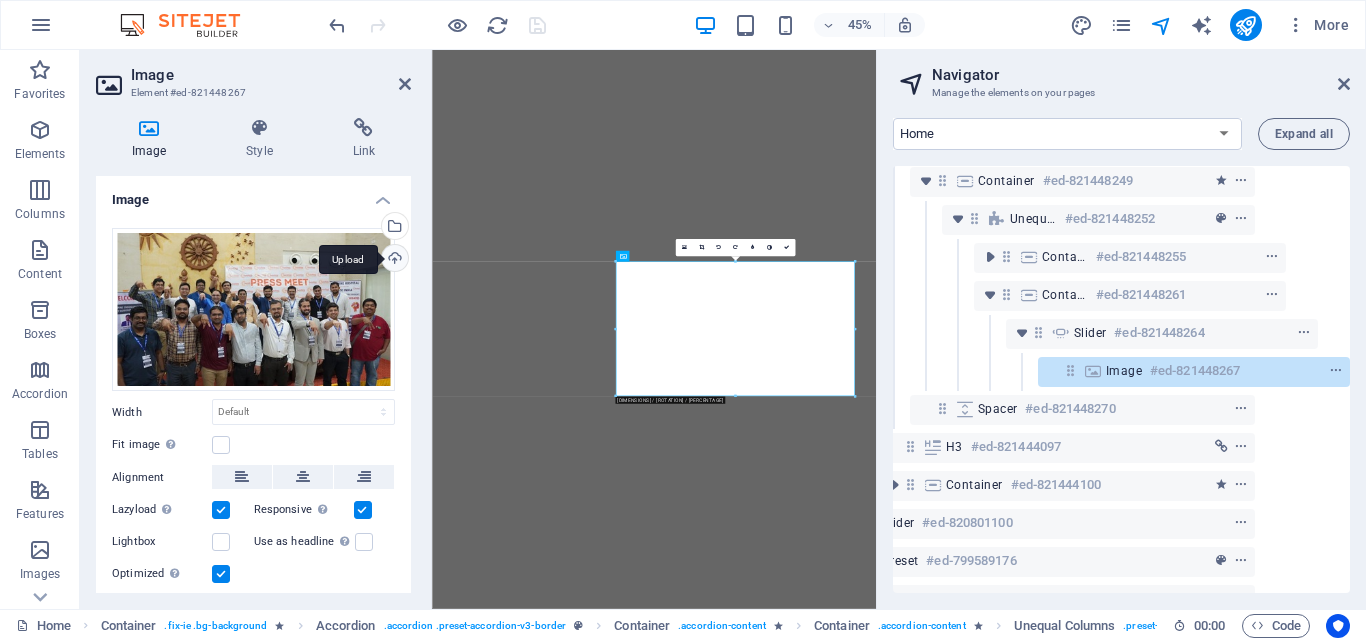 click on "Upload" at bounding box center (393, 260) 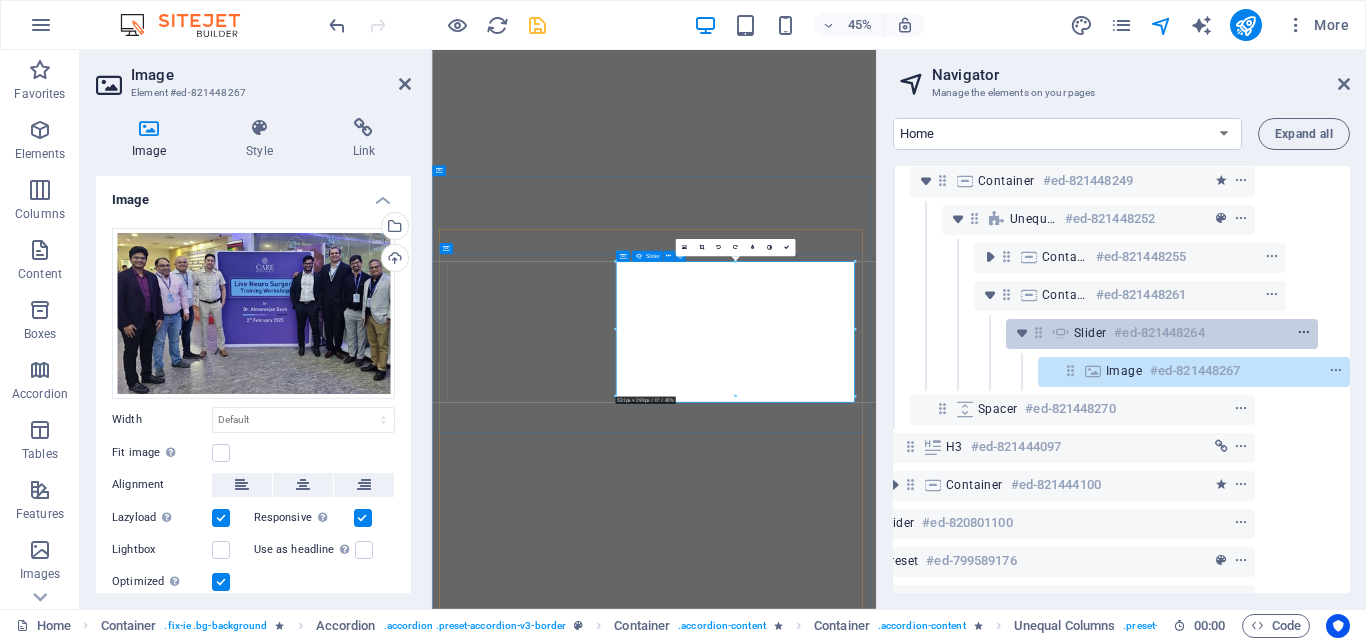 click at bounding box center (1304, 333) 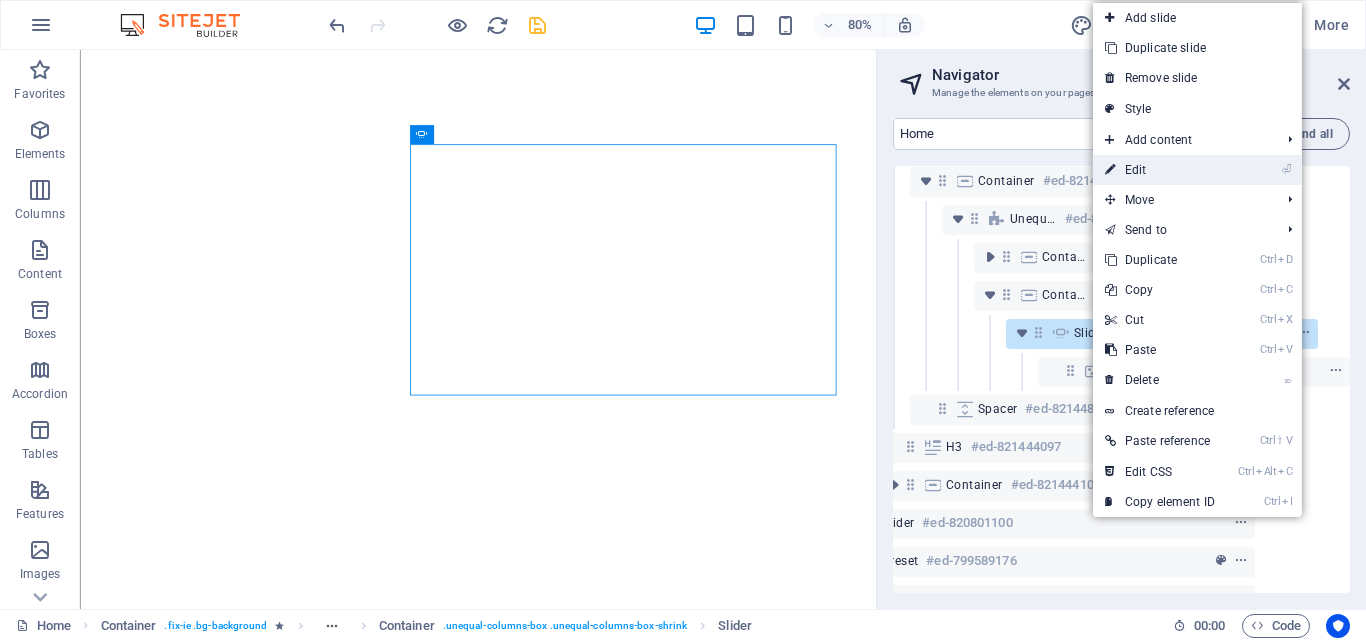 click on "⏎  Edit" at bounding box center [1160, 170] 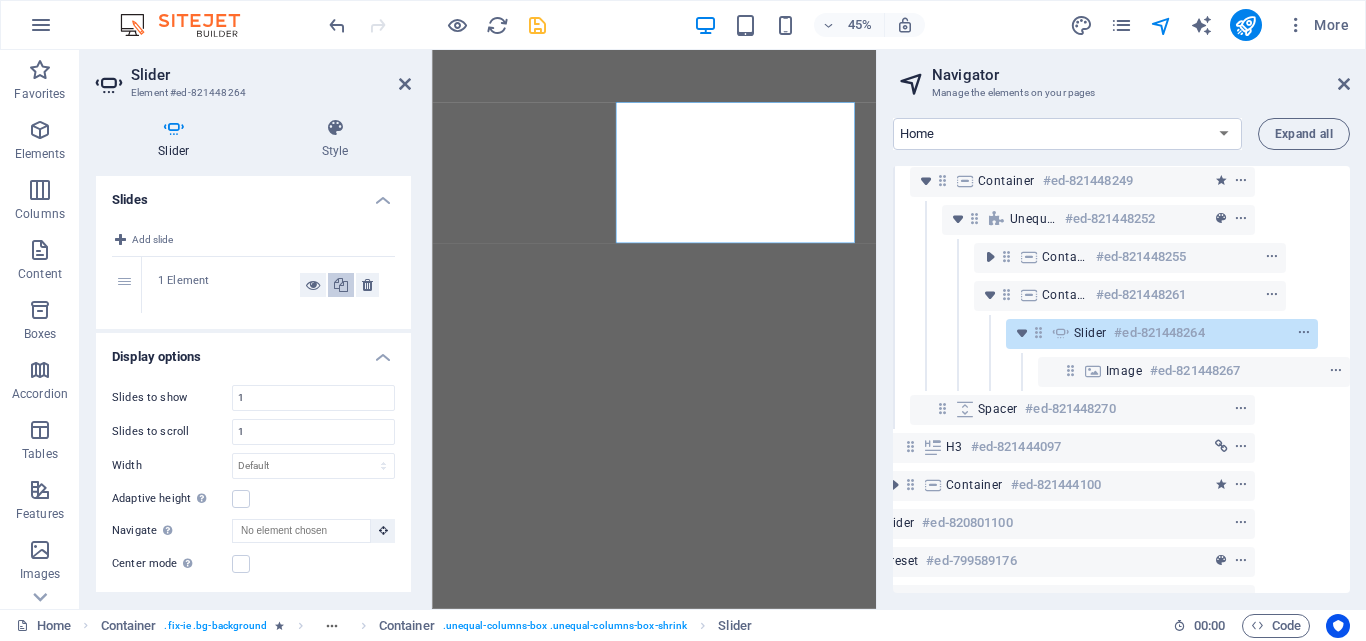 click at bounding box center [341, 285] 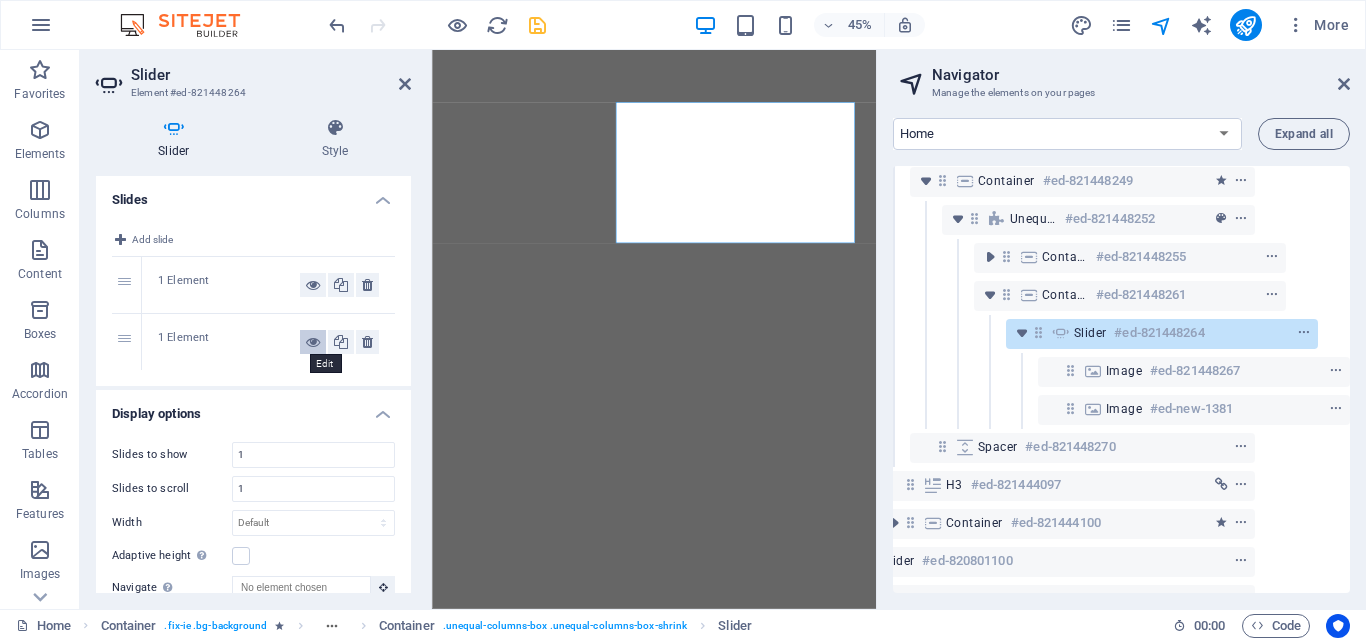 click at bounding box center [313, 342] 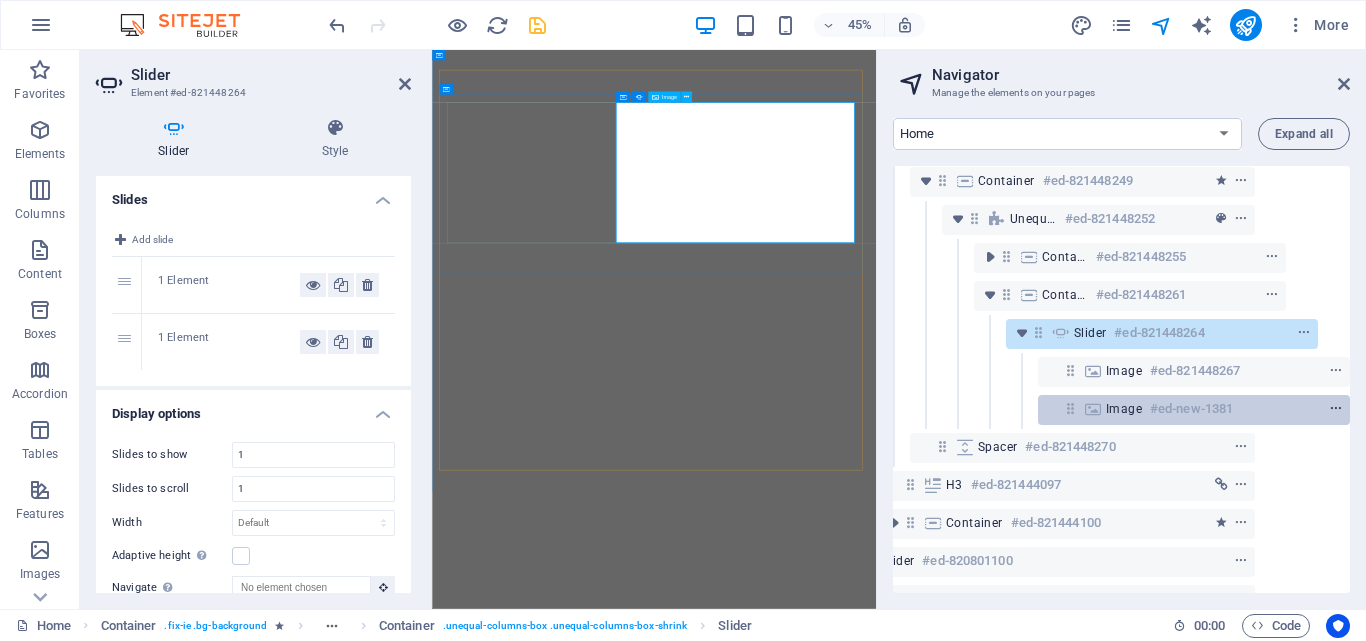 click at bounding box center [1336, 409] 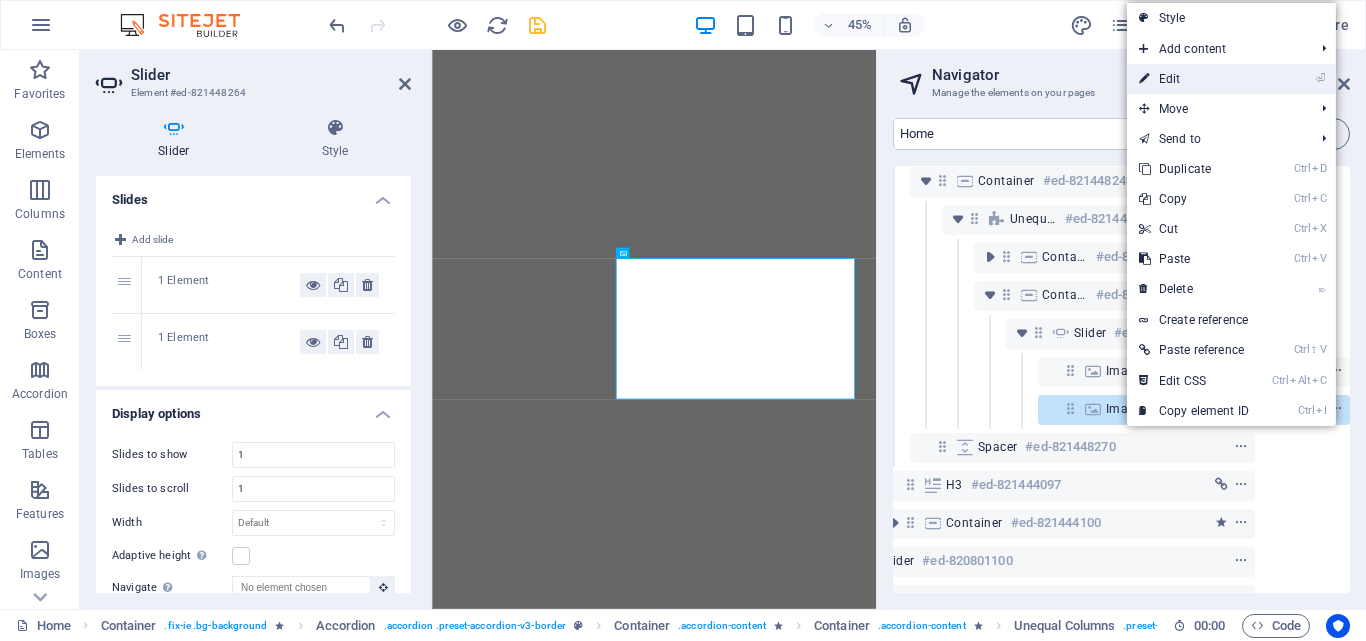 click on "⏎  Edit" at bounding box center (1194, 79) 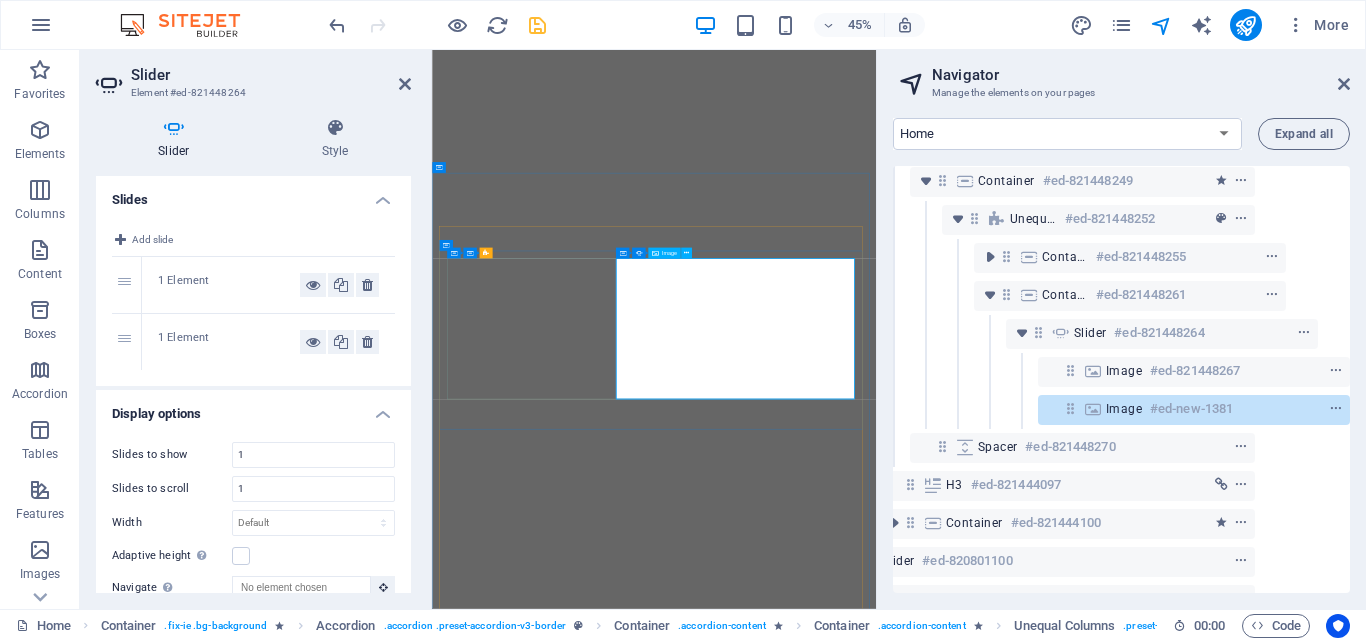 click on "#ed-new-1381" at bounding box center (1191, 409) 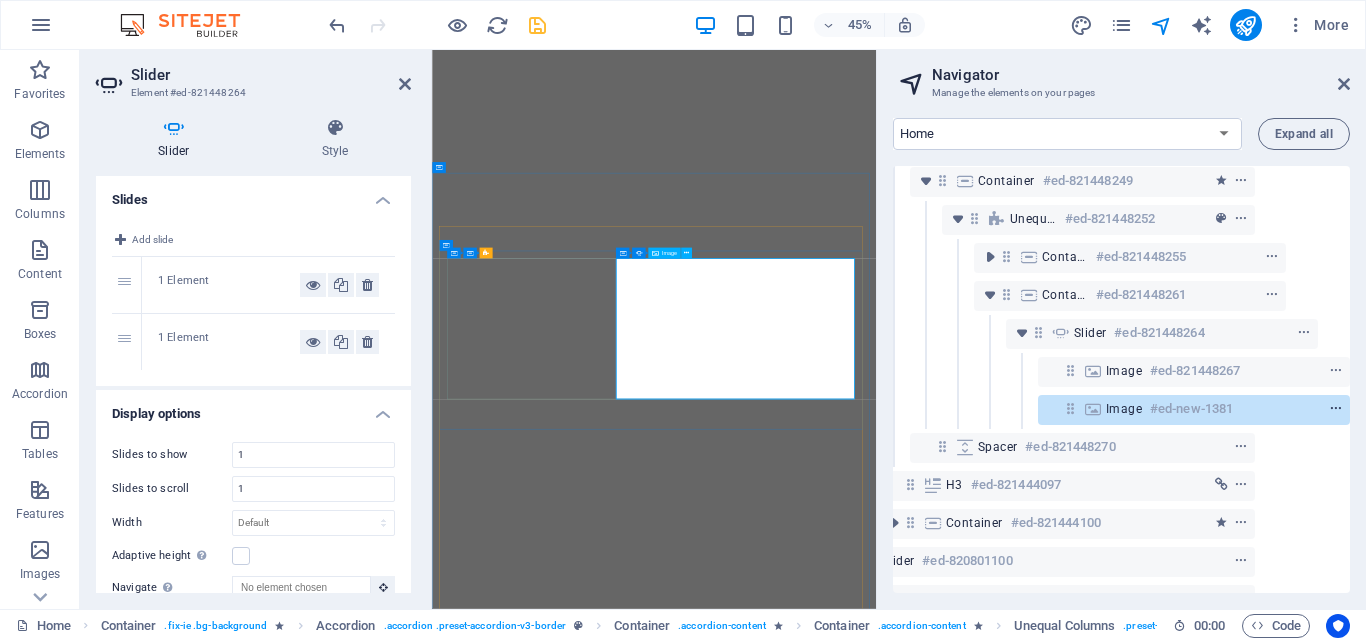 click at bounding box center [1336, 409] 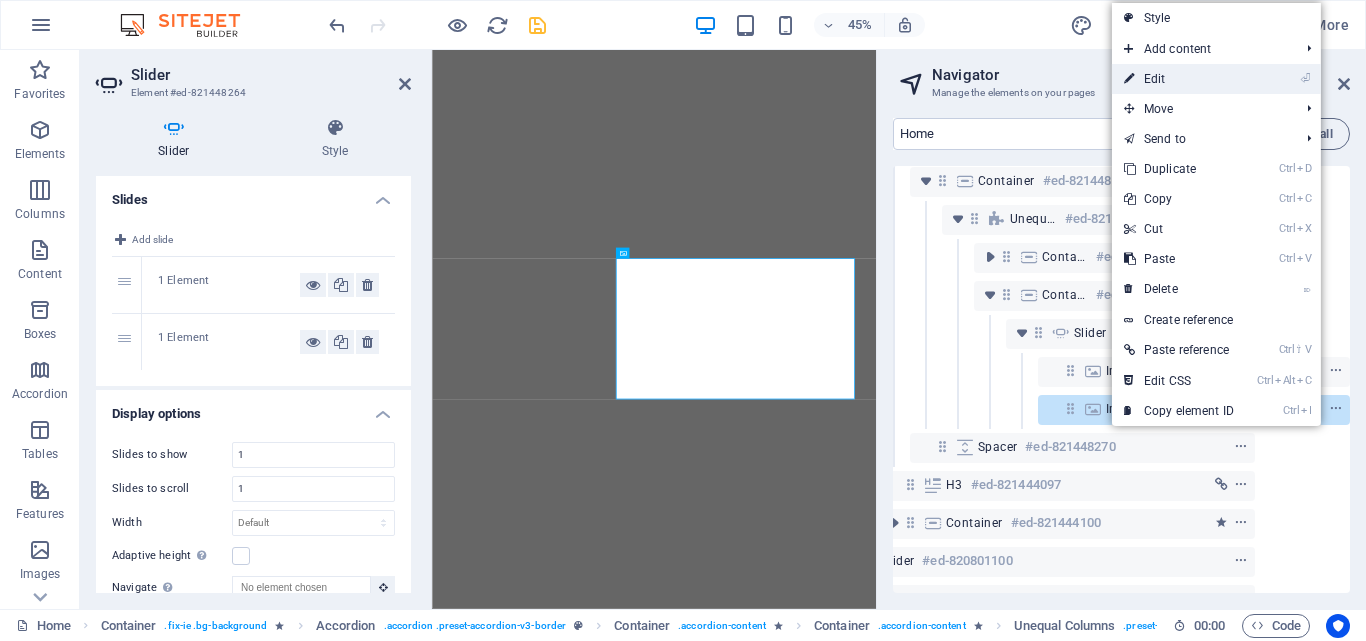 click on "⏎  Edit" at bounding box center (1179, 79) 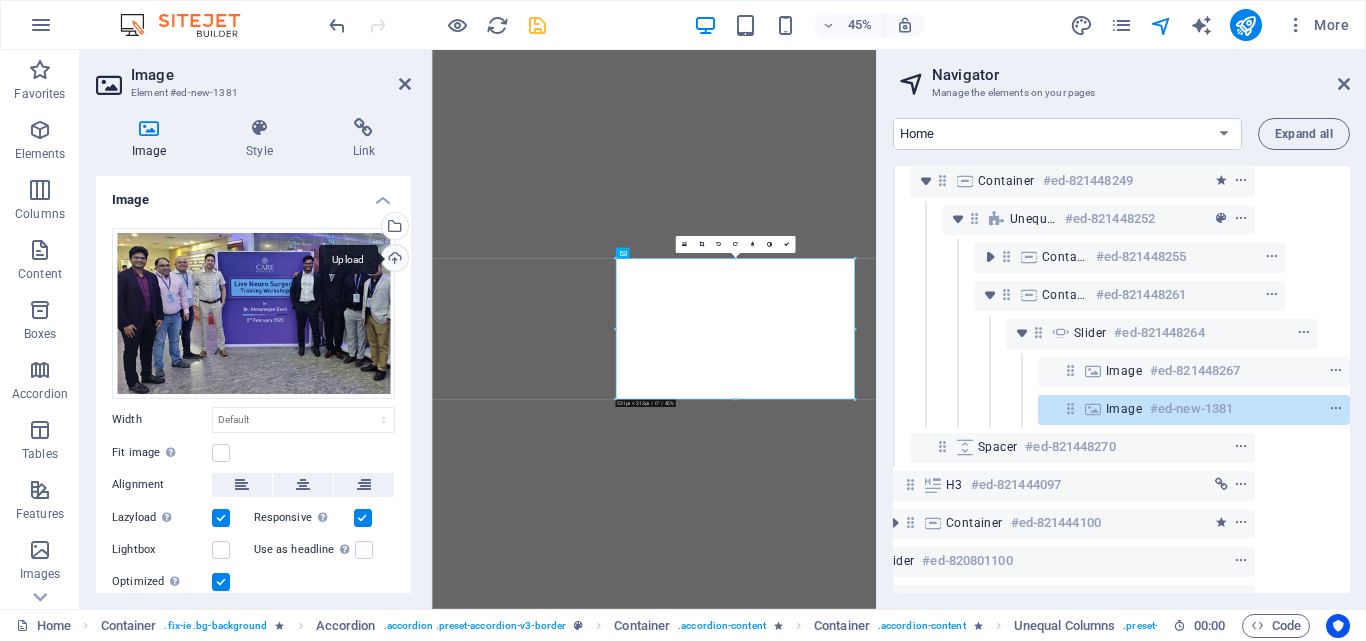 click on "Upload" at bounding box center (393, 260) 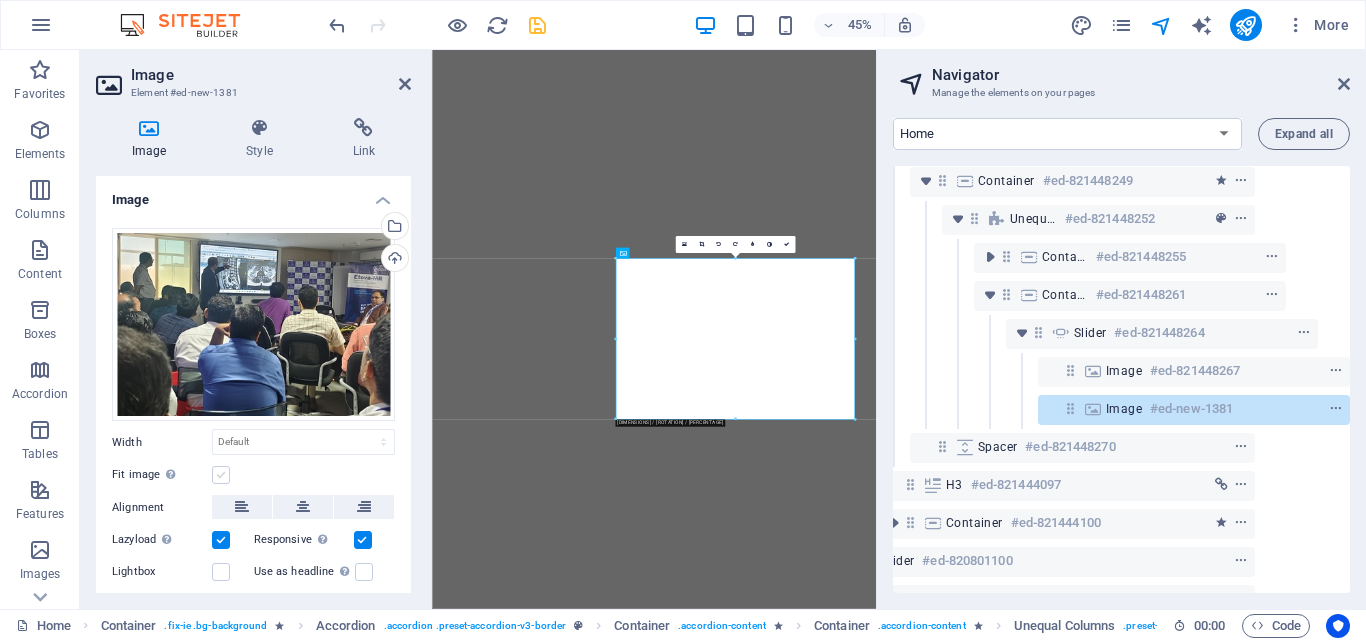 click at bounding box center (221, 475) 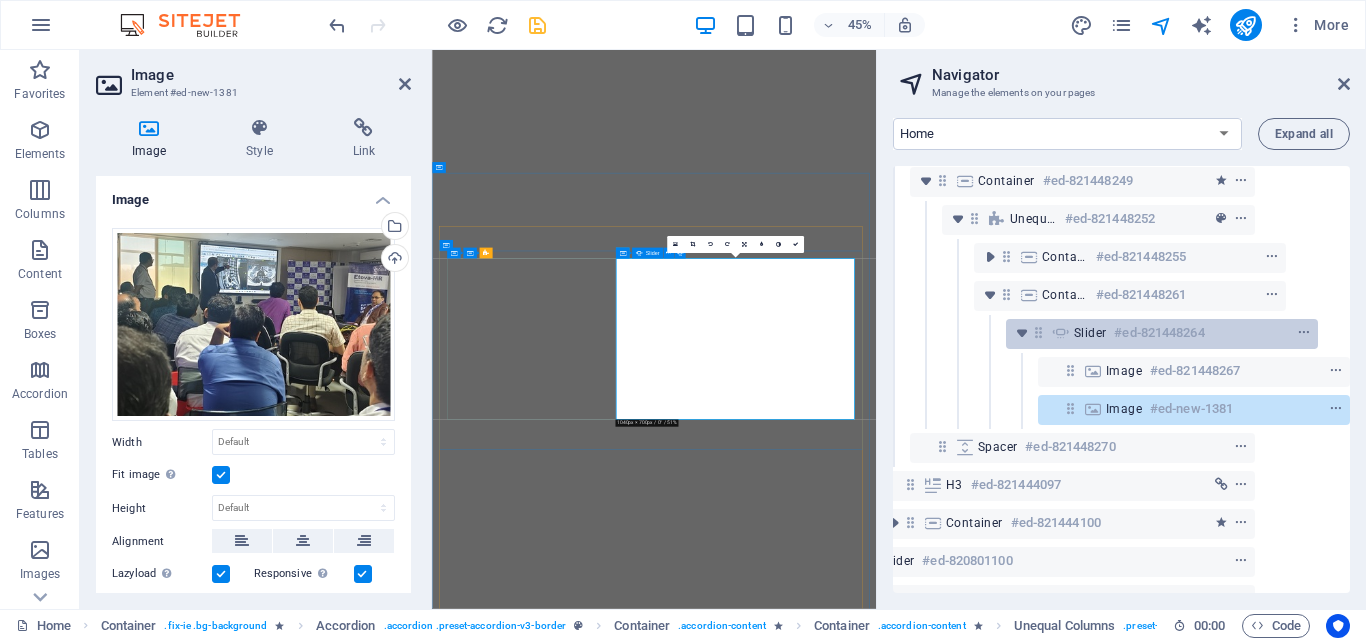 click on "#ed-821448264" at bounding box center (1159, 333) 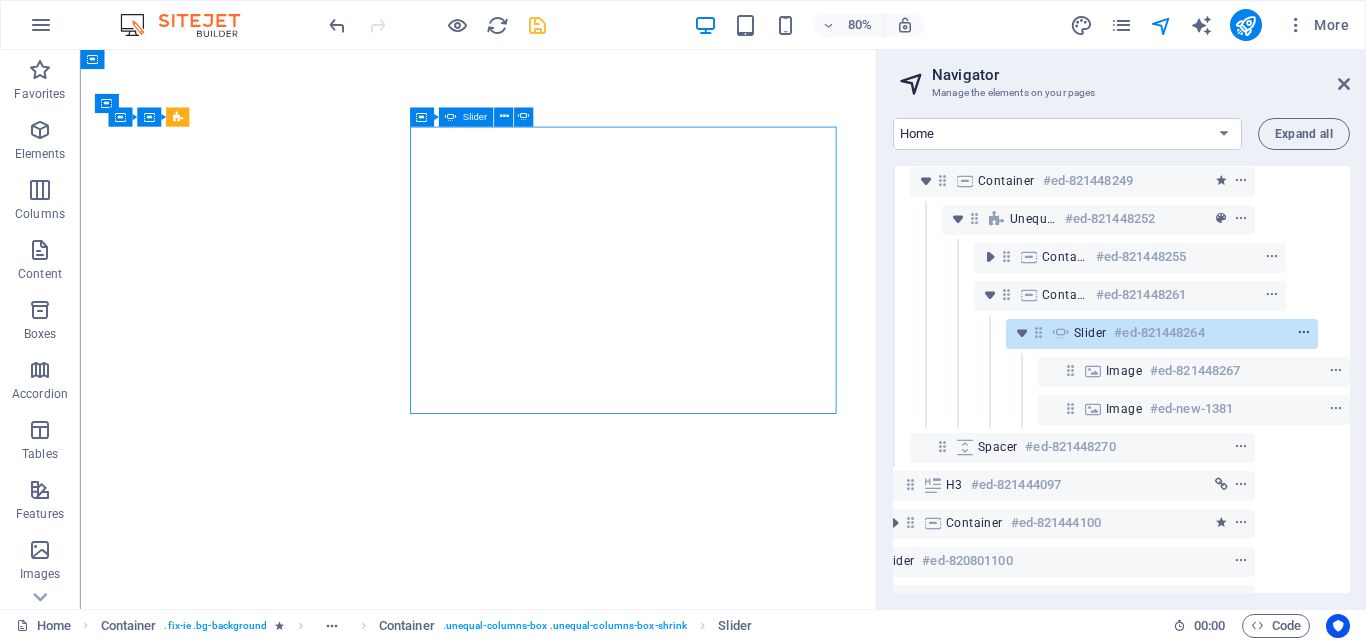 click at bounding box center [1304, 333] 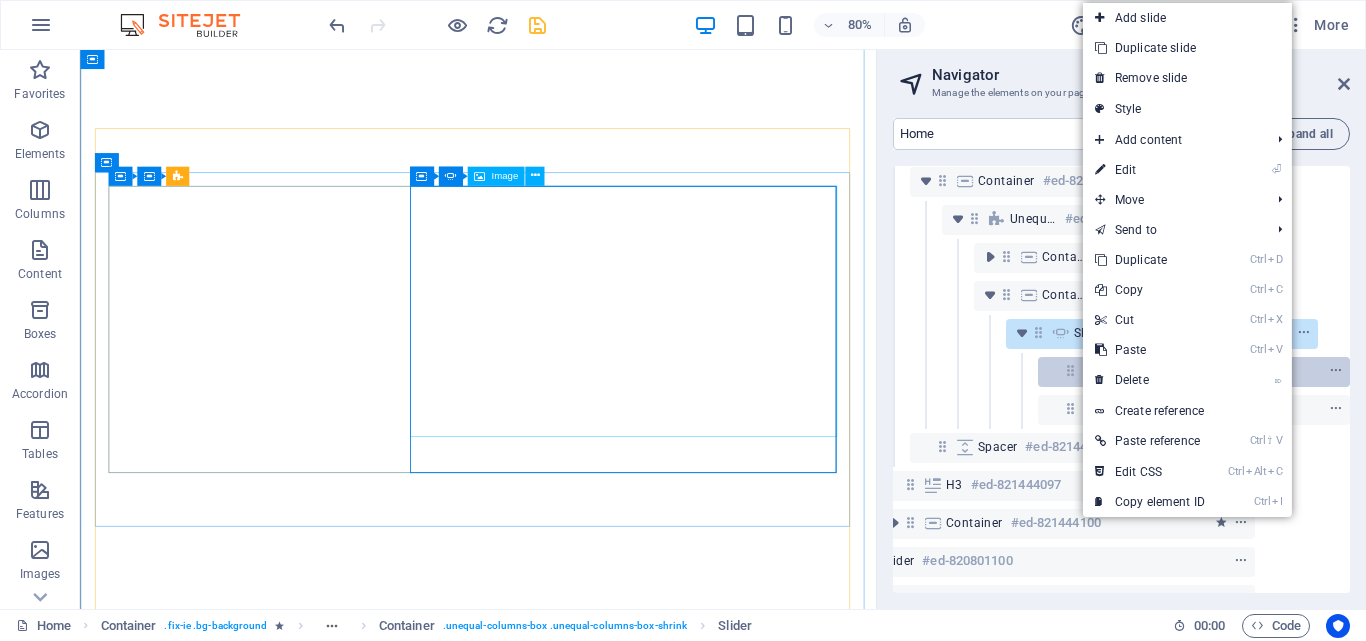 click at bounding box center (1299, 371) 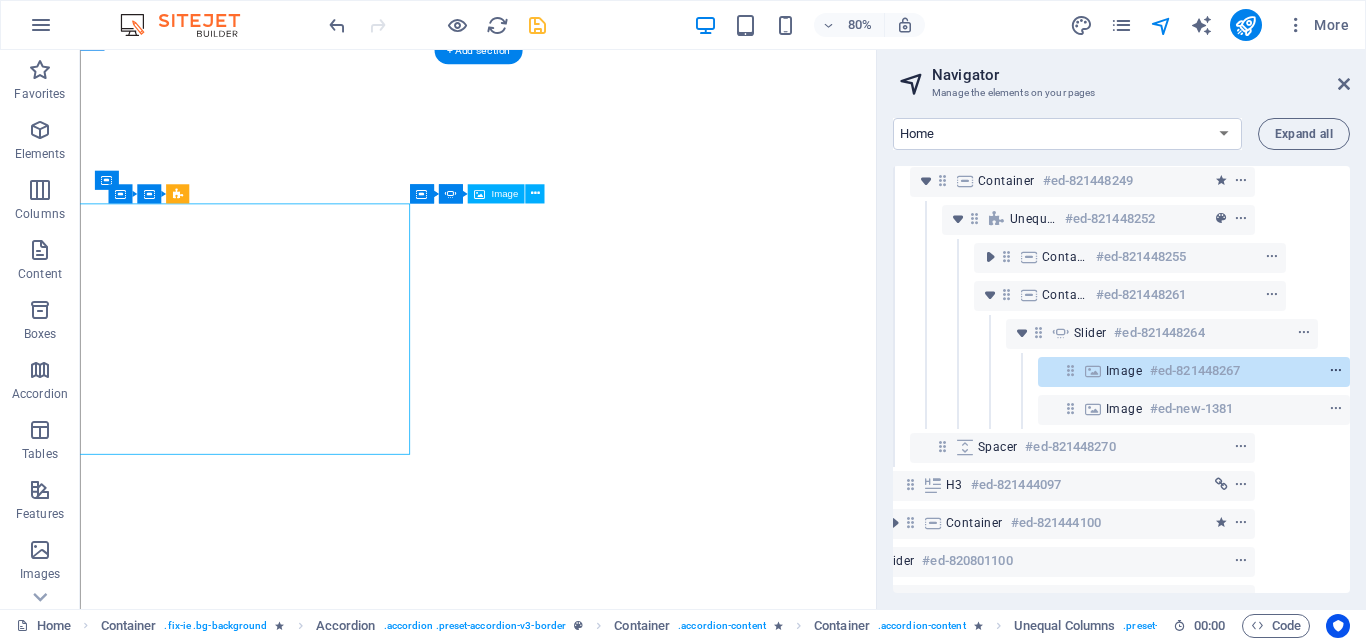 click at bounding box center [1336, 371] 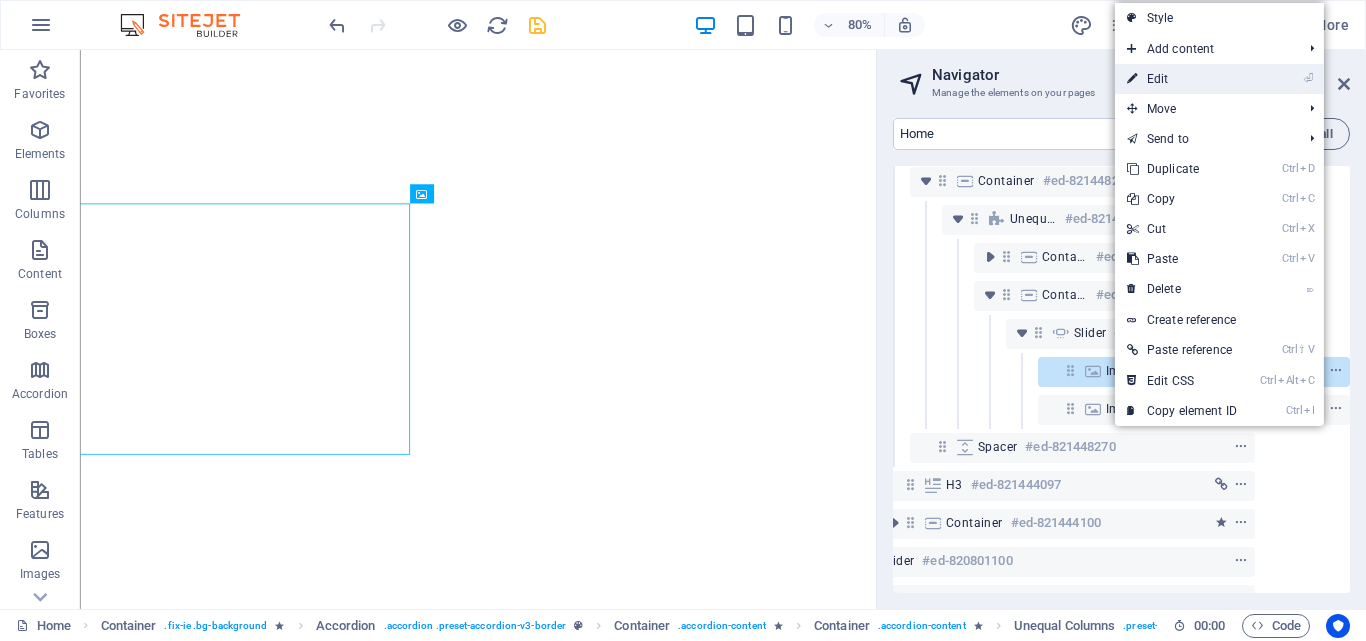 click on "⏎  Edit" at bounding box center (1182, 79) 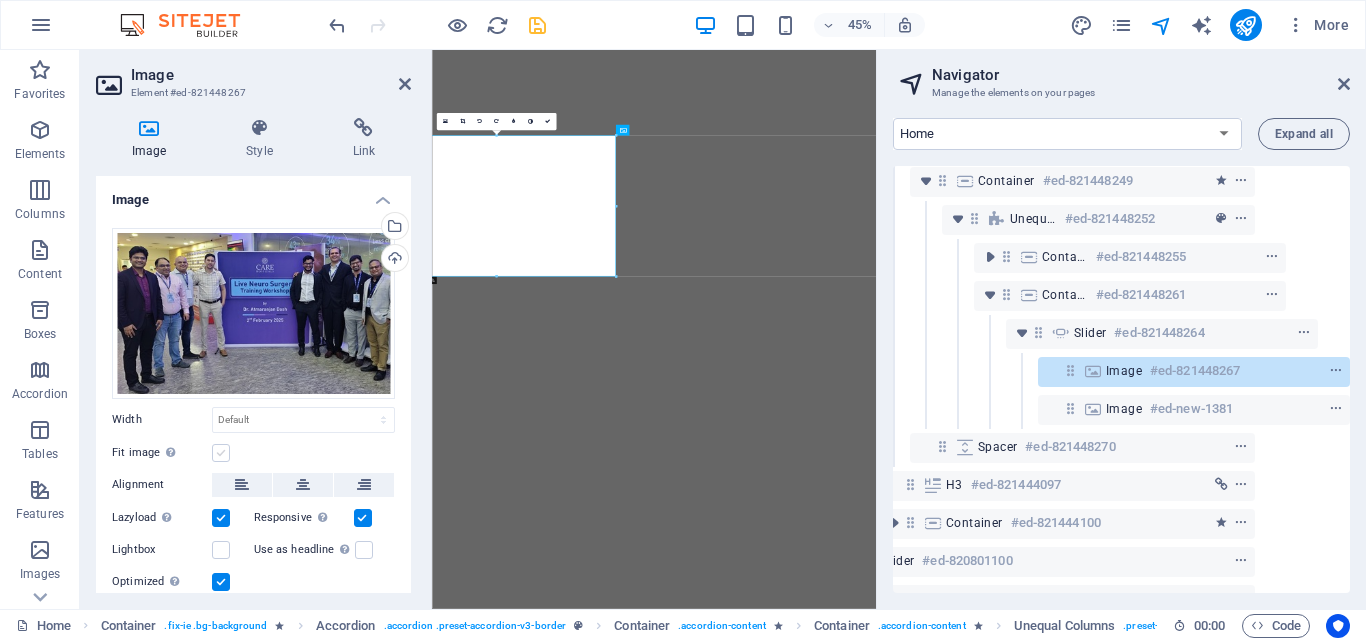 click at bounding box center (221, 453) 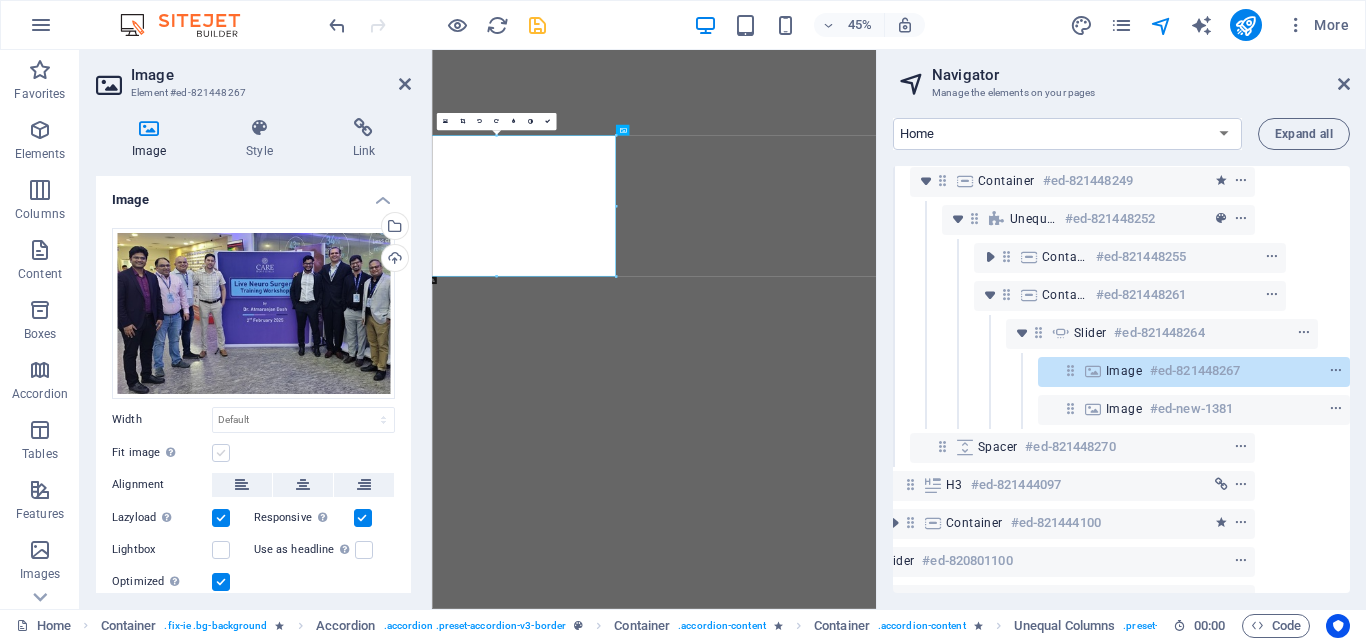 click on "Fit image Automatically fit image to a fixed width and height" at bounding box center [0, 0] 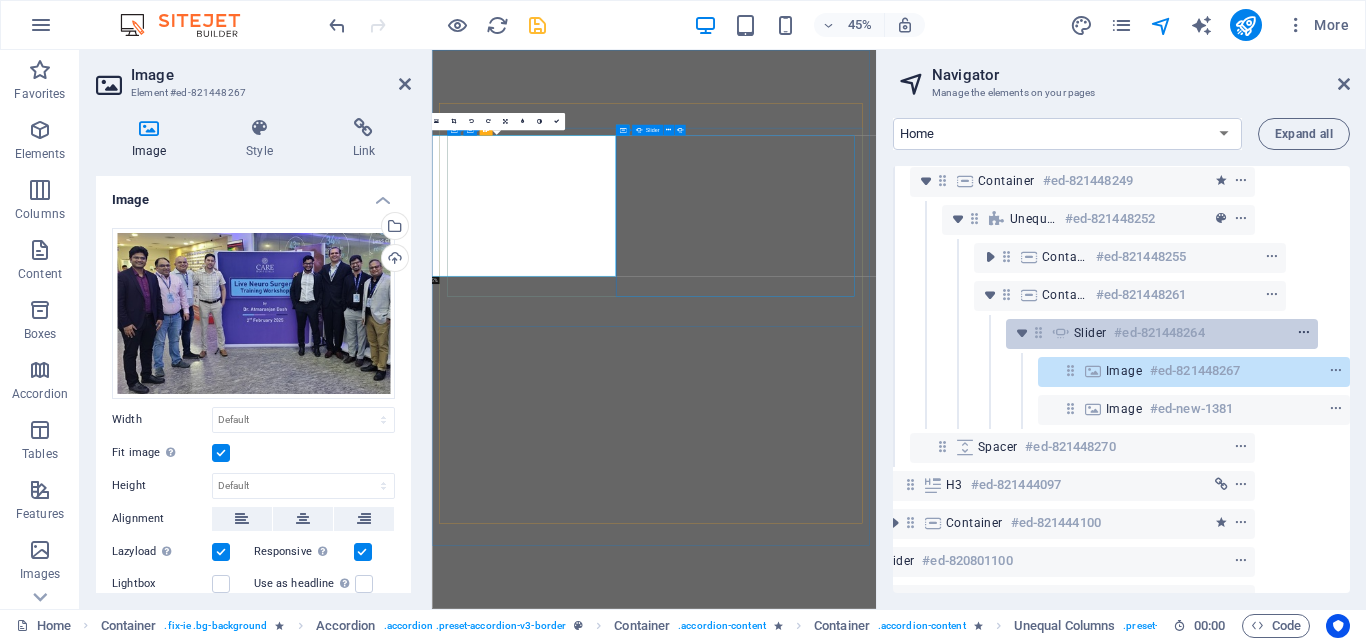 click at bounding box center [1304, 333] 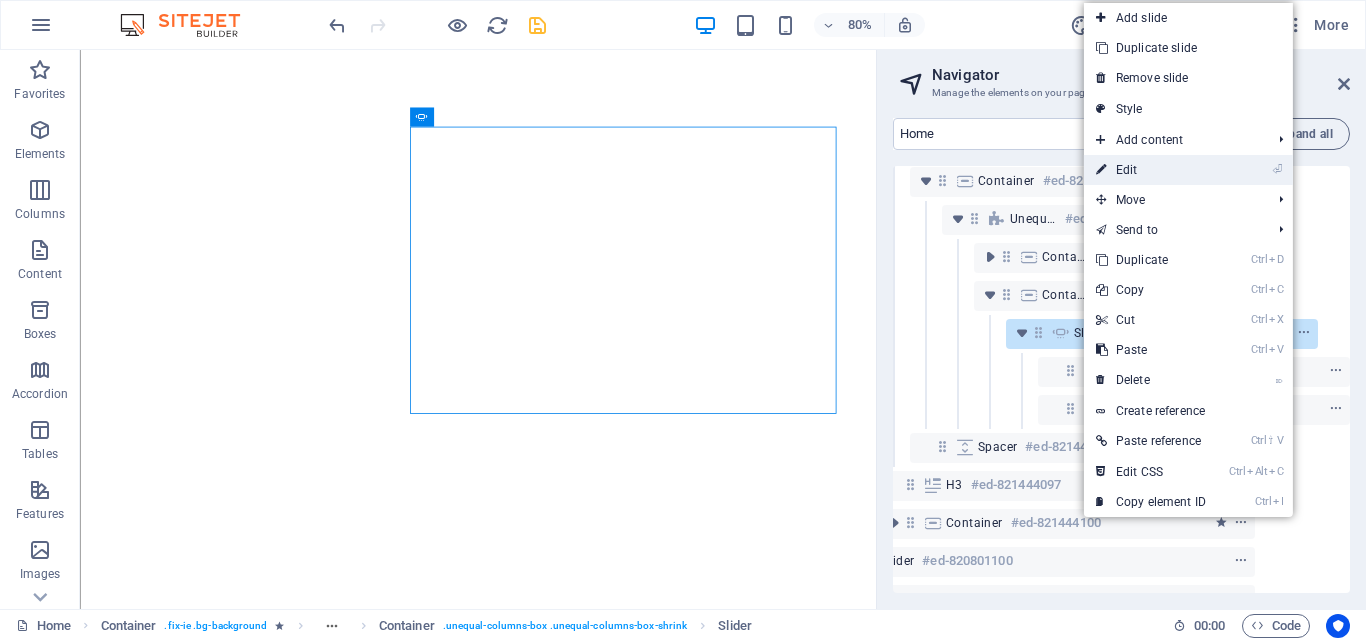 click on "⏎  Edit" at bounding box center (1151, 170) 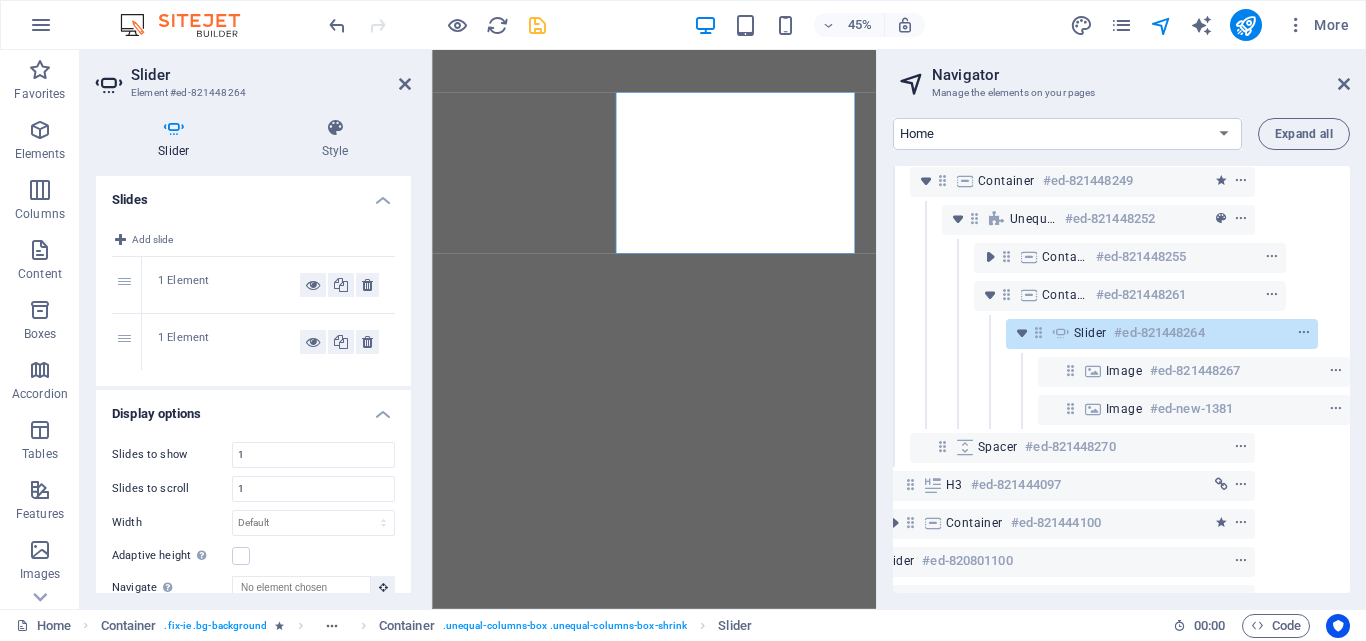 scroll, scrollTop: 333, scrollLeft: 0, axis: vertical 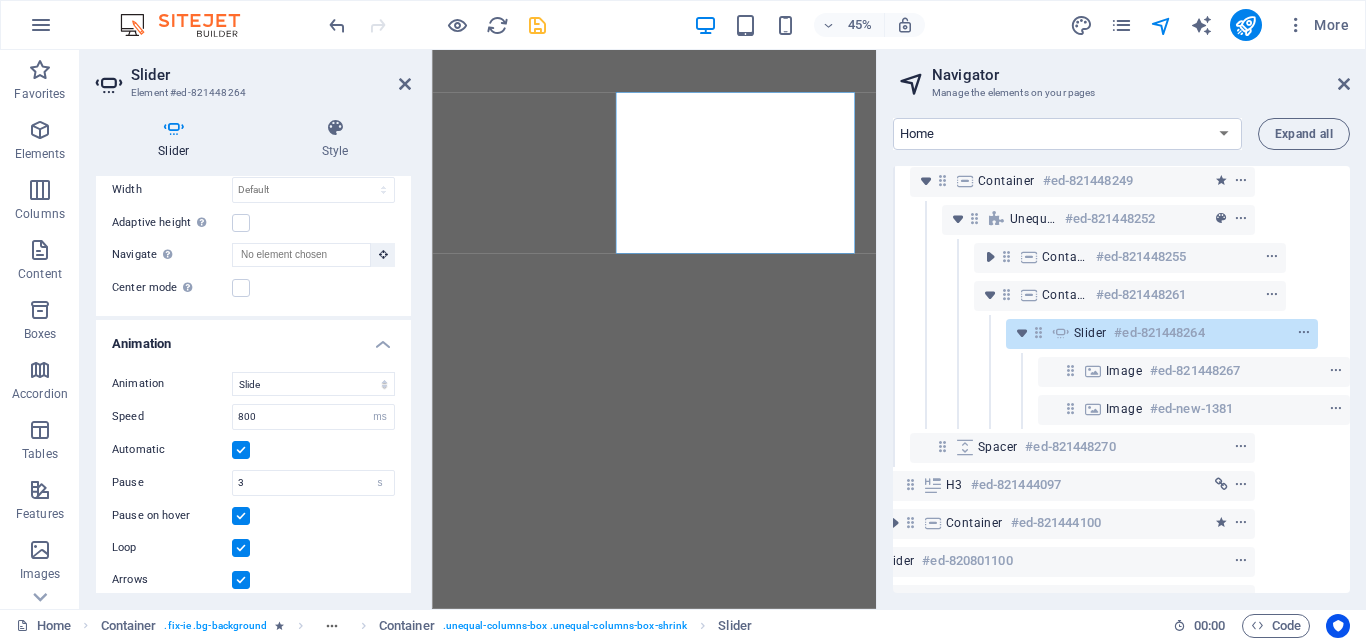 drag, startPoint x: 411, startPoint y: 368, endPoint x: 408, endPoint y: 347, distance: 21.213203 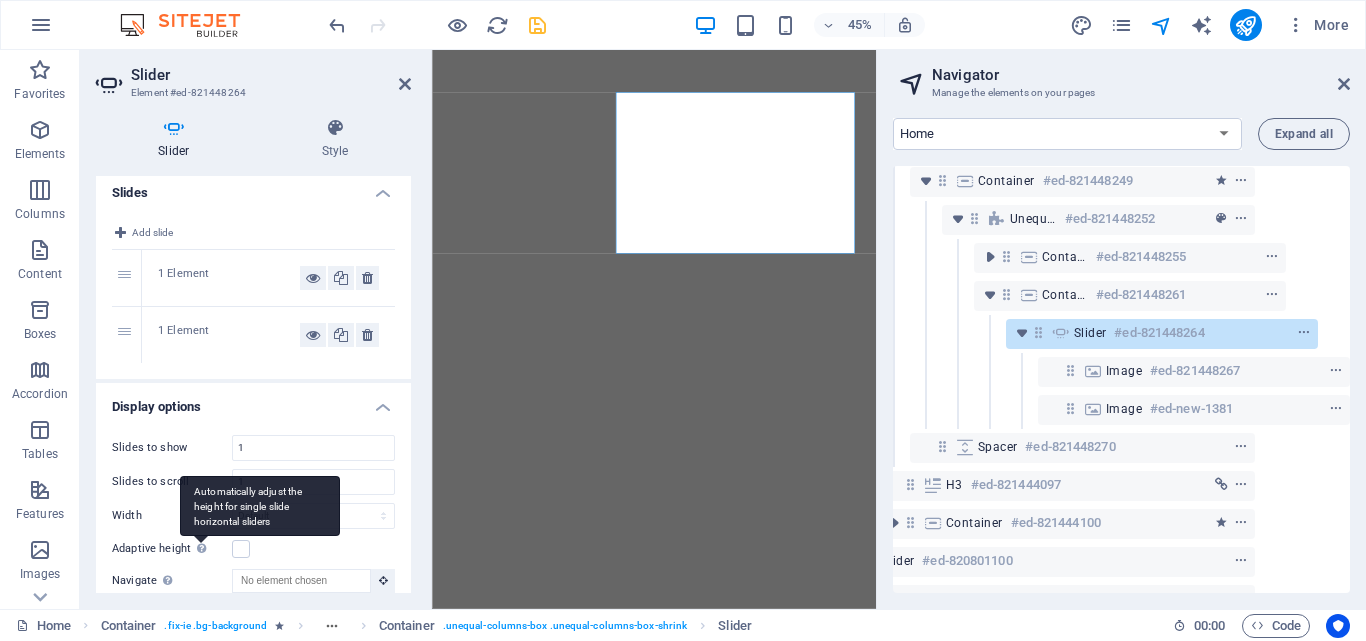 scroll, scrollTop: 0, scrollLeft: 0, axis: both 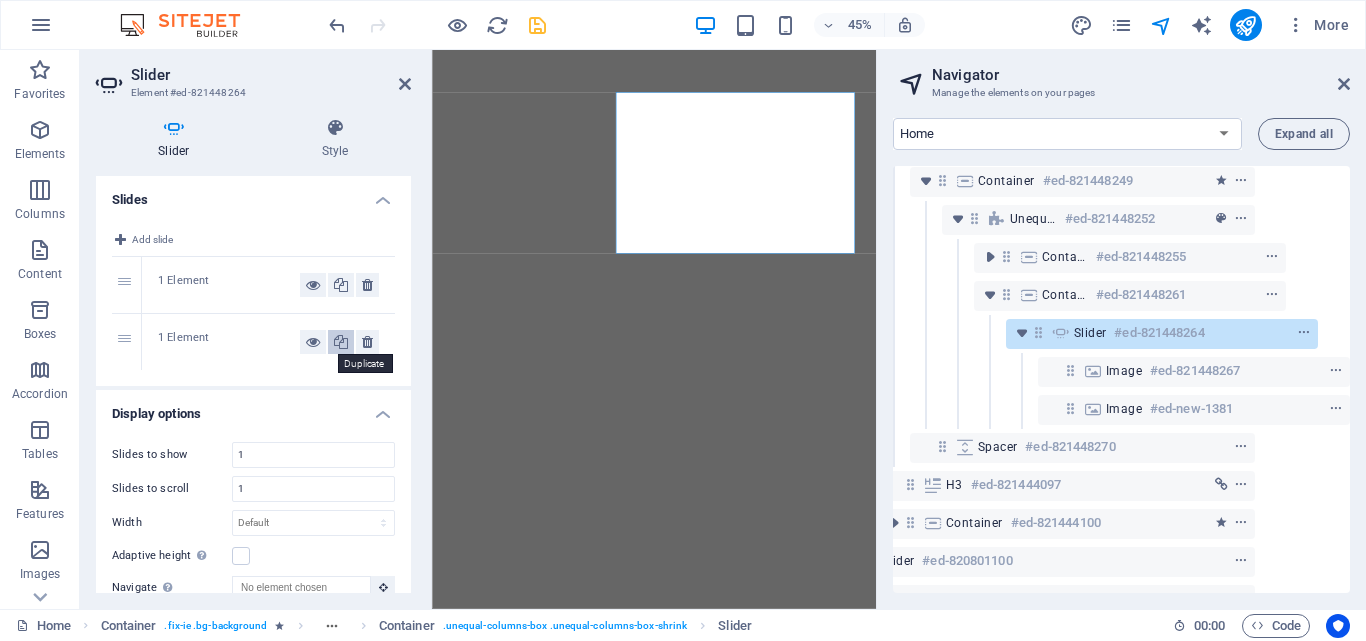 click at bounding box center (341, 342) 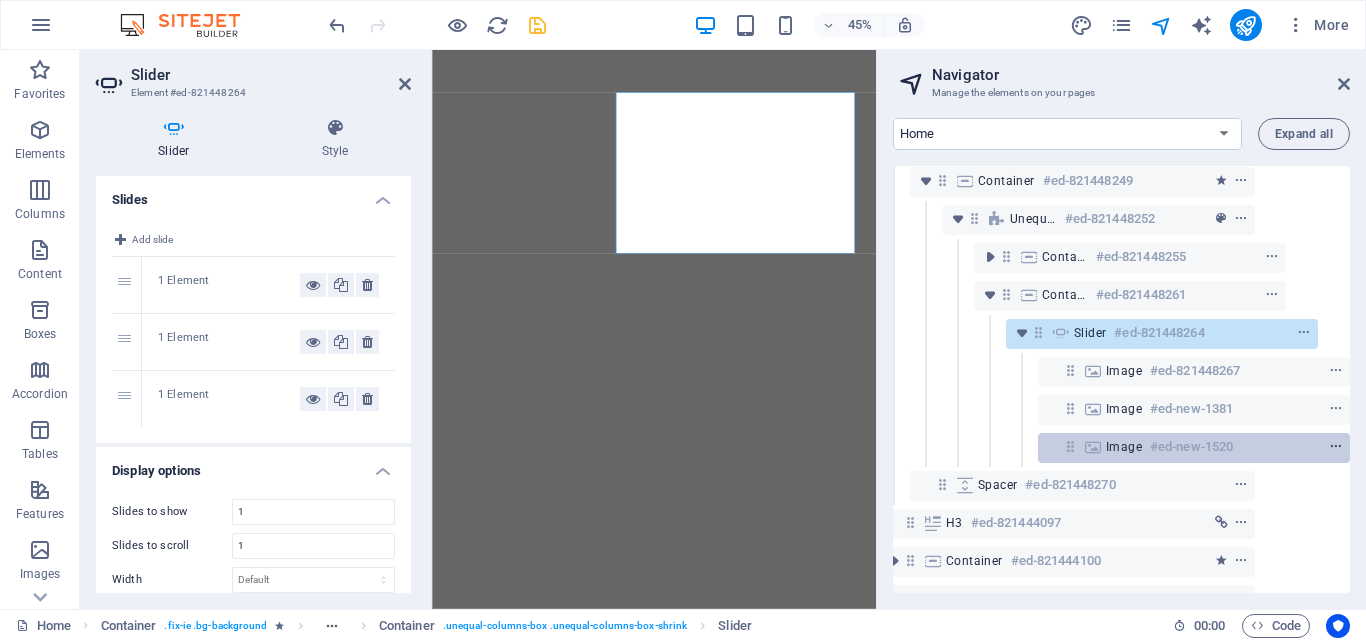 click at bounding box center (1336, 447) 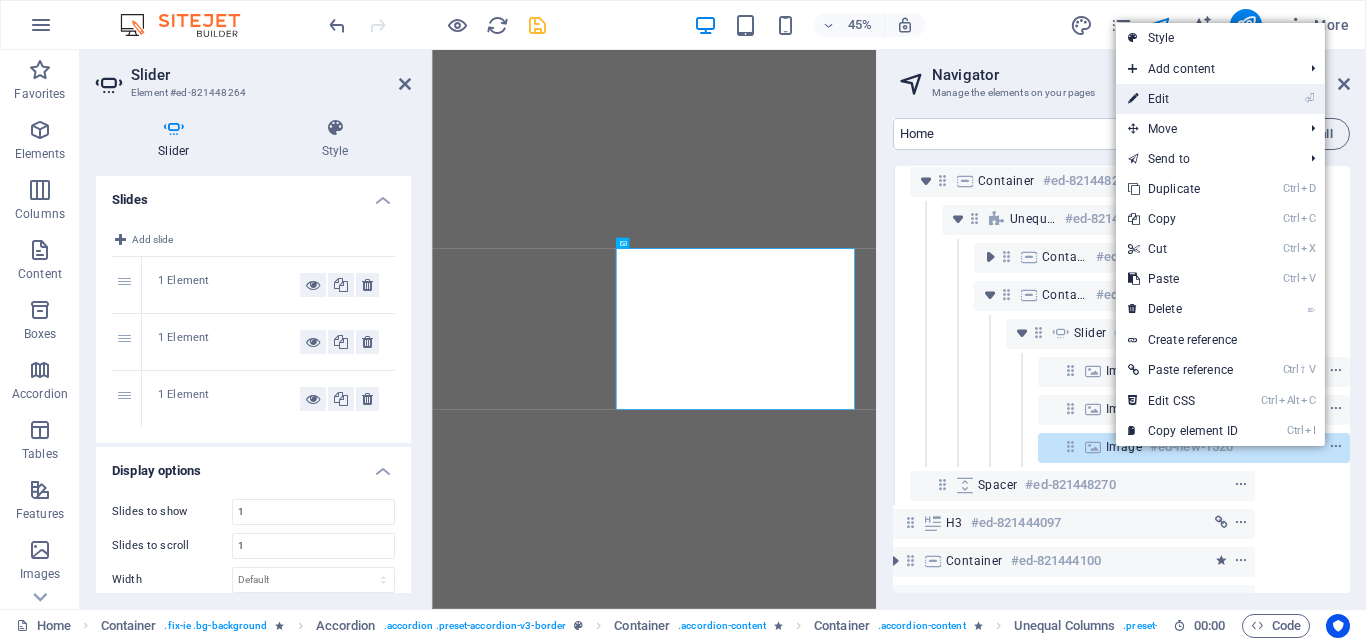 click on "⏎  Edit" at bounding box center (1183, 99) 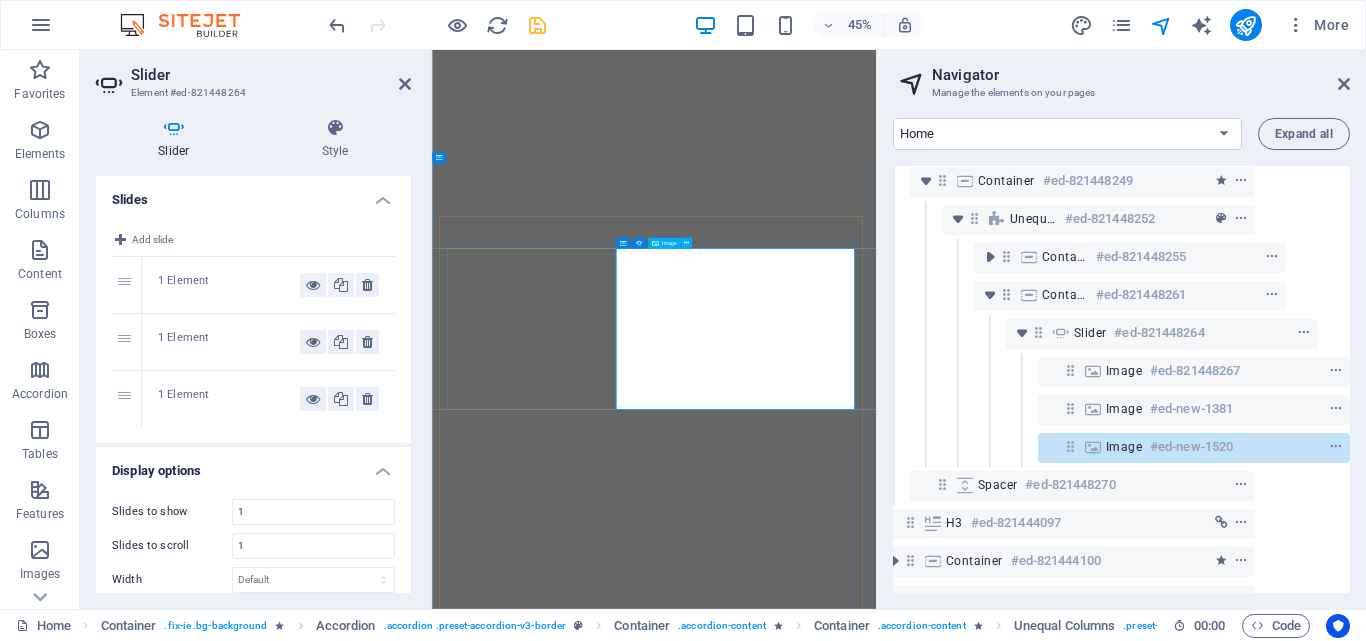 click at bounding box center [1299, 447] 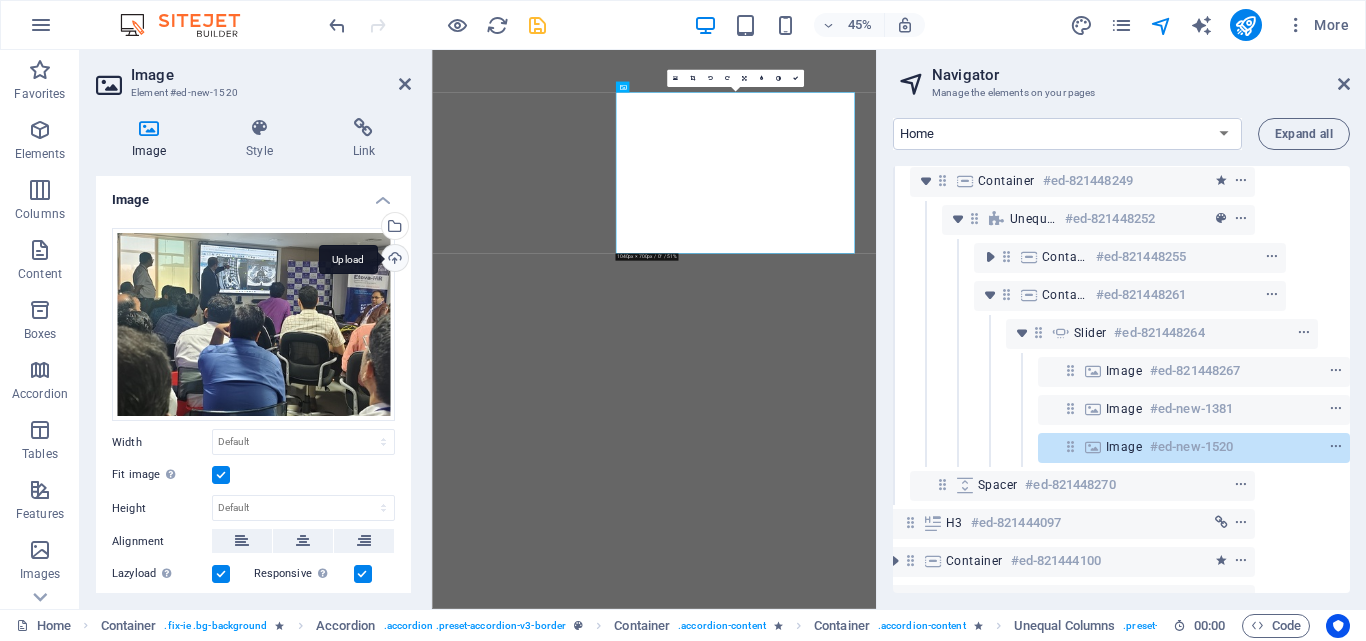 click on "Upload" at bounding box center [393, 260] 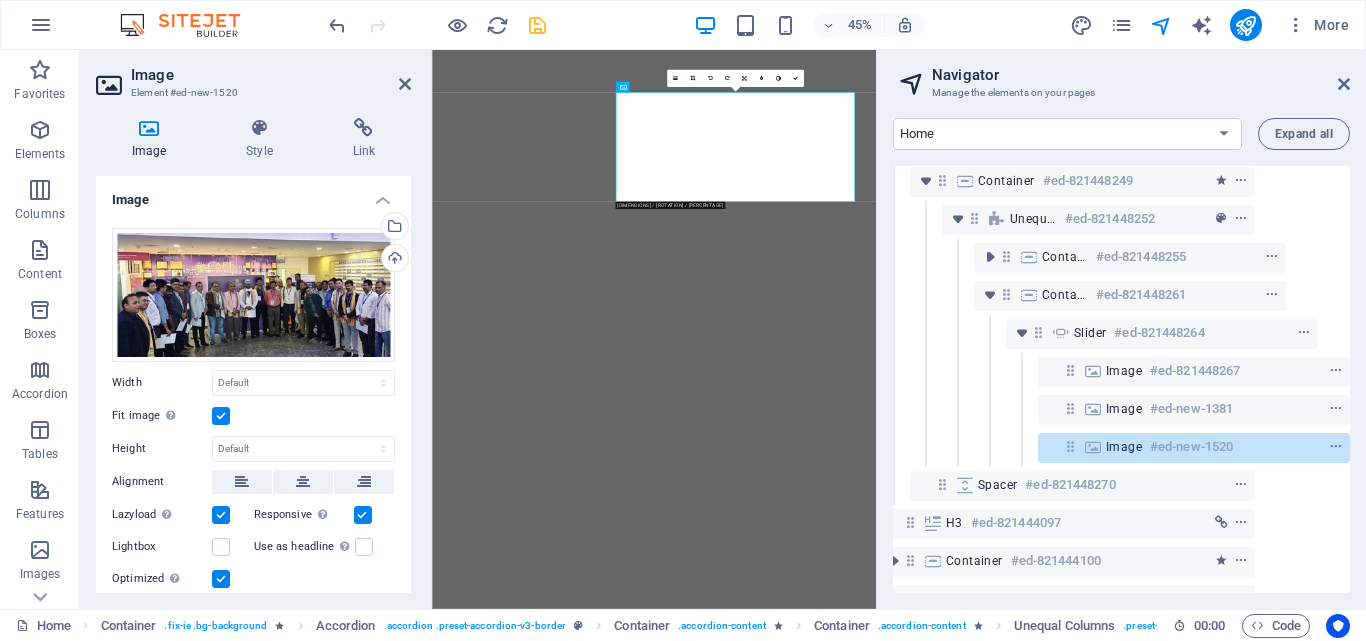 click at bounding box center (221, 416) 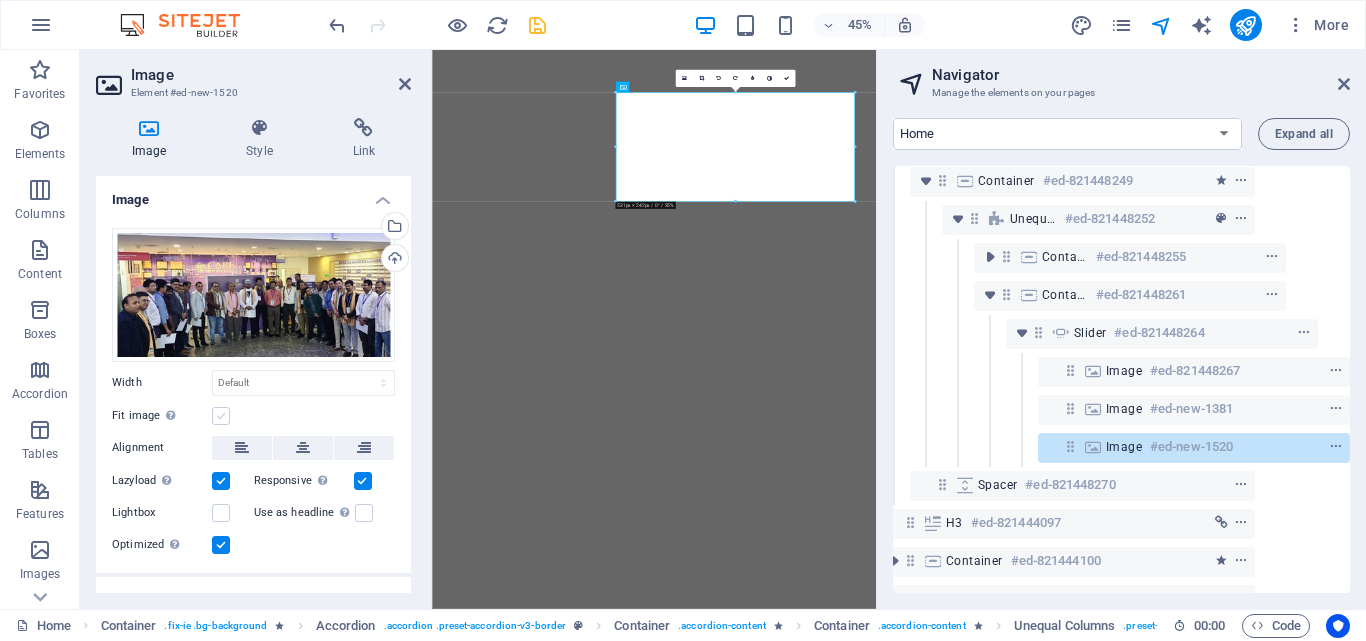click at bounding box center (221, 416) 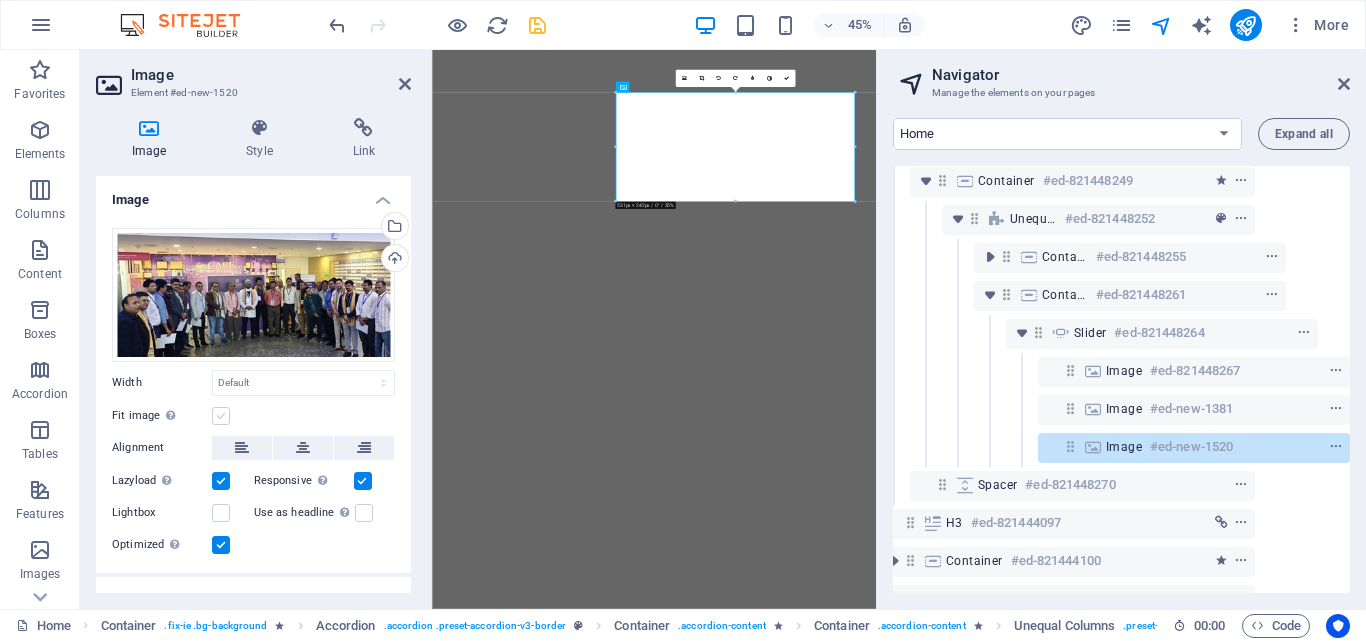 click on "Fit image Automatically fit image to a fixed width and height" at bounding box center (0, 0) 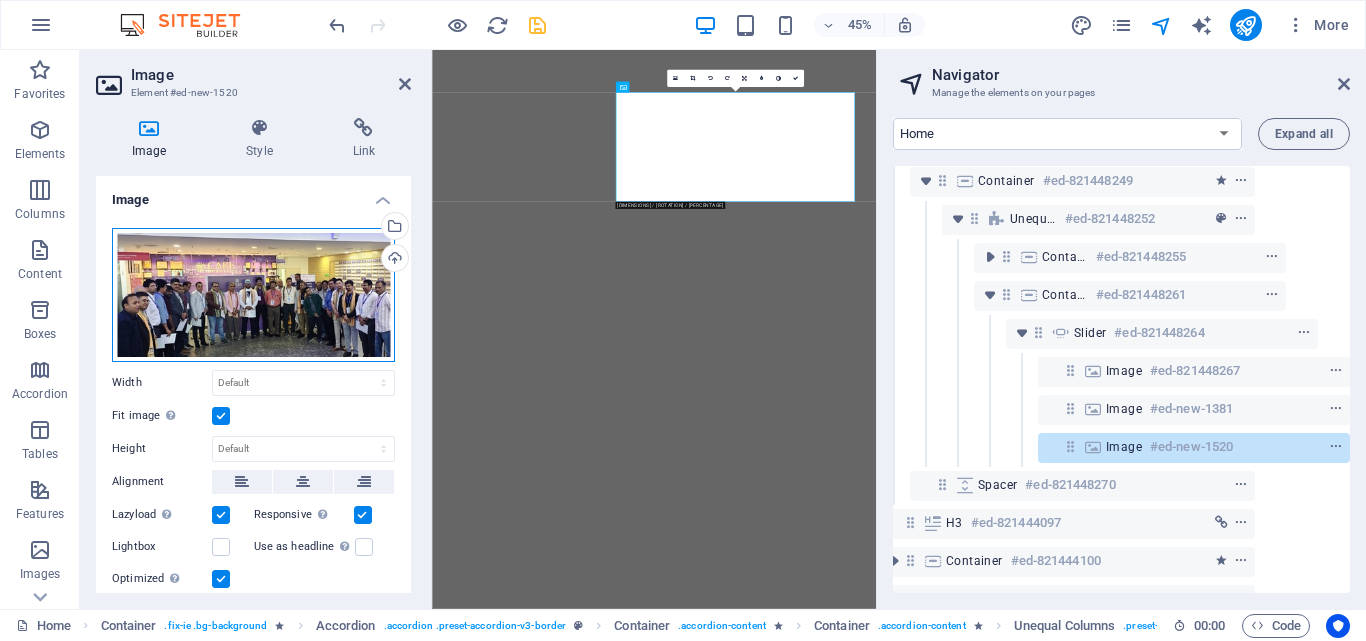 drag, startPoint x: 339, startPoint y: 301, endPoint x: 313, endPoint y: 307, distance: 26.683329 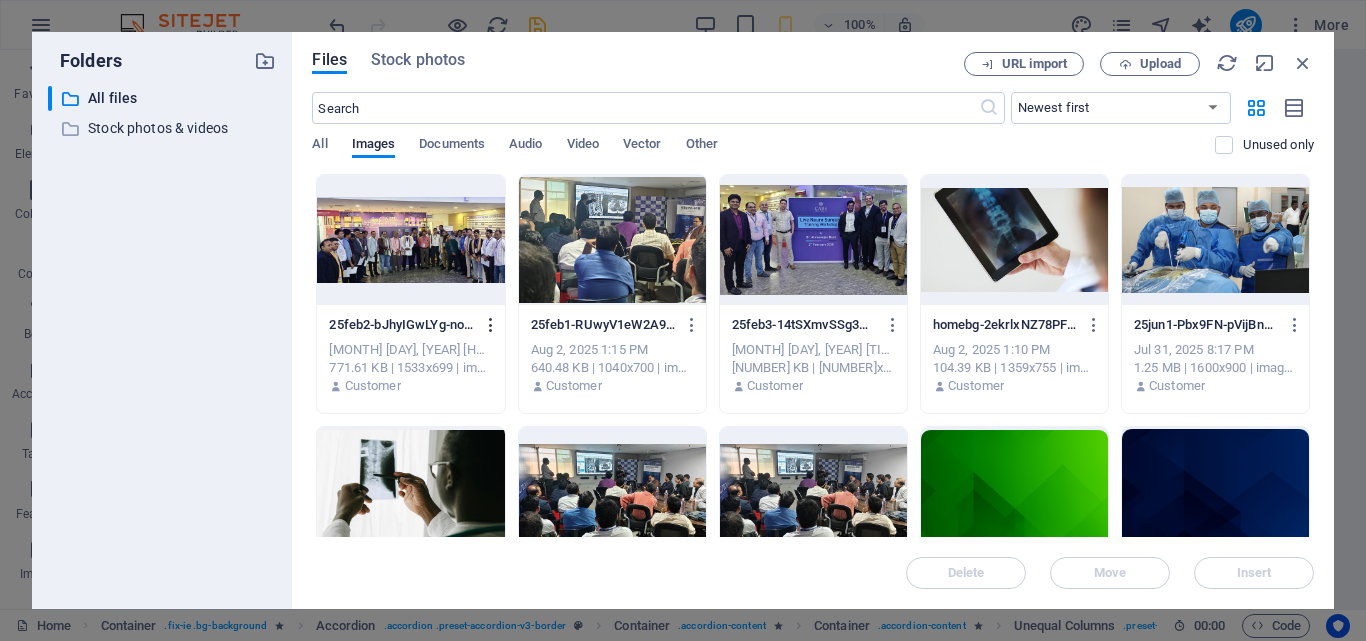 click at bounding box center (491, 325) 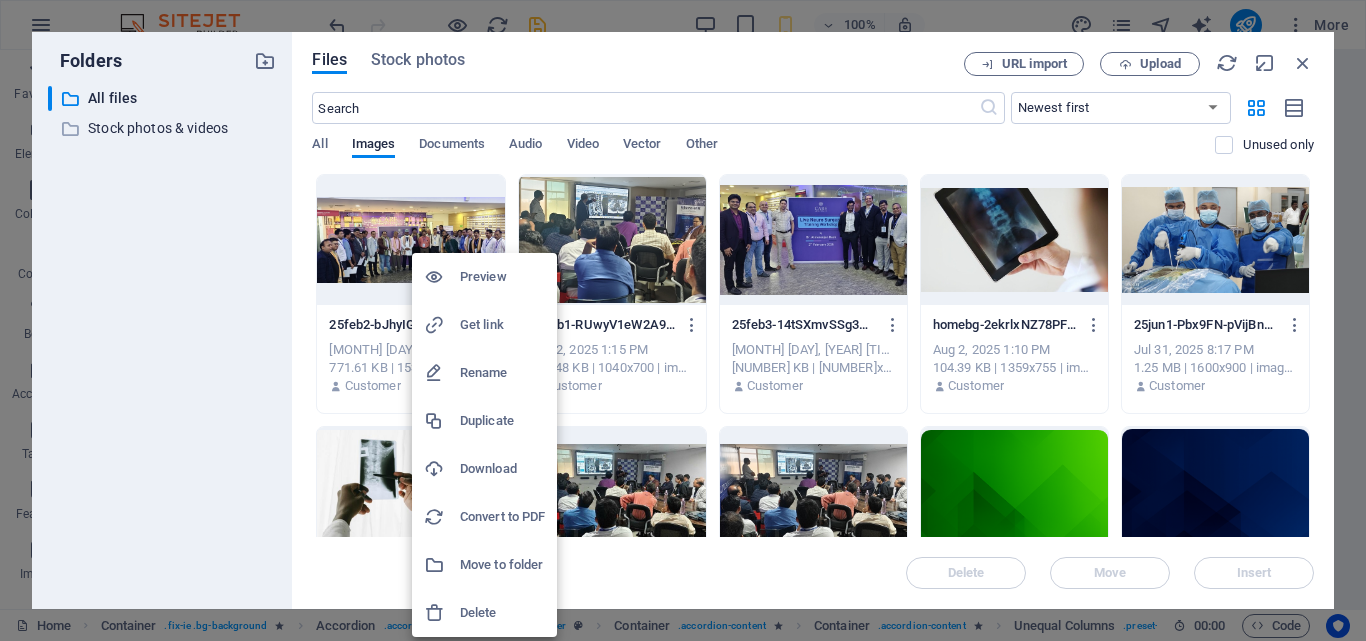click on "Delete" at bounding box center [502, 613] 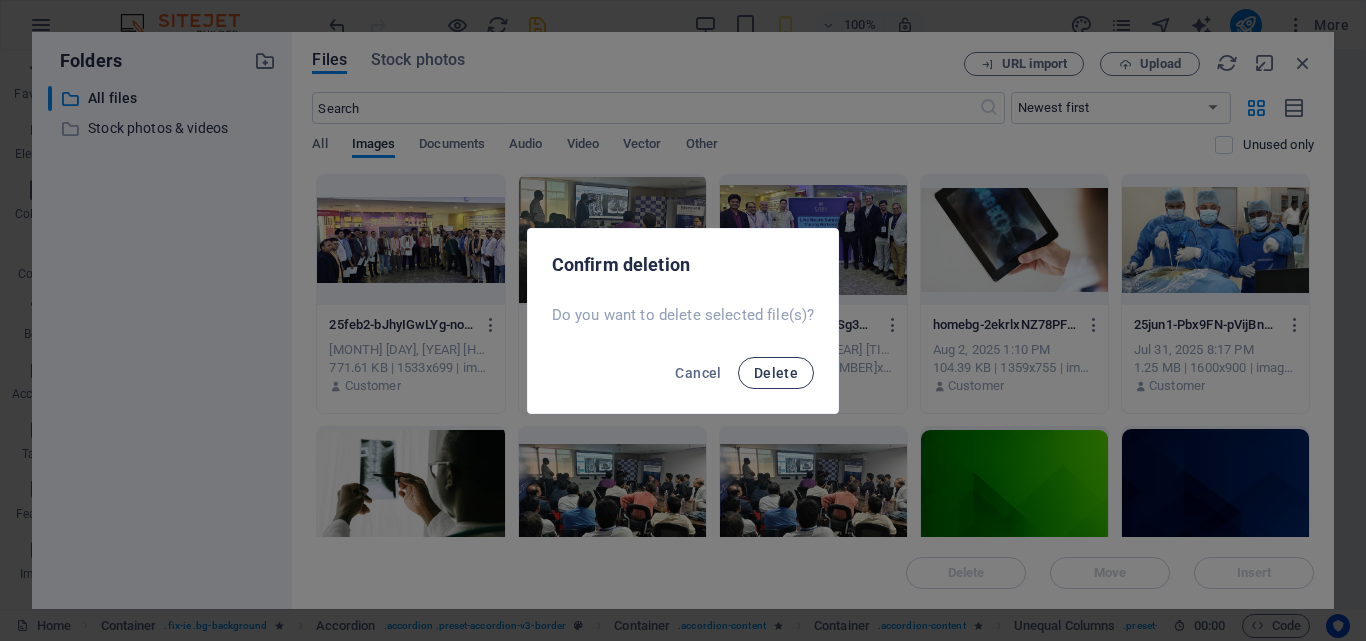 click on "Delete" at bounding box center (776, 373) 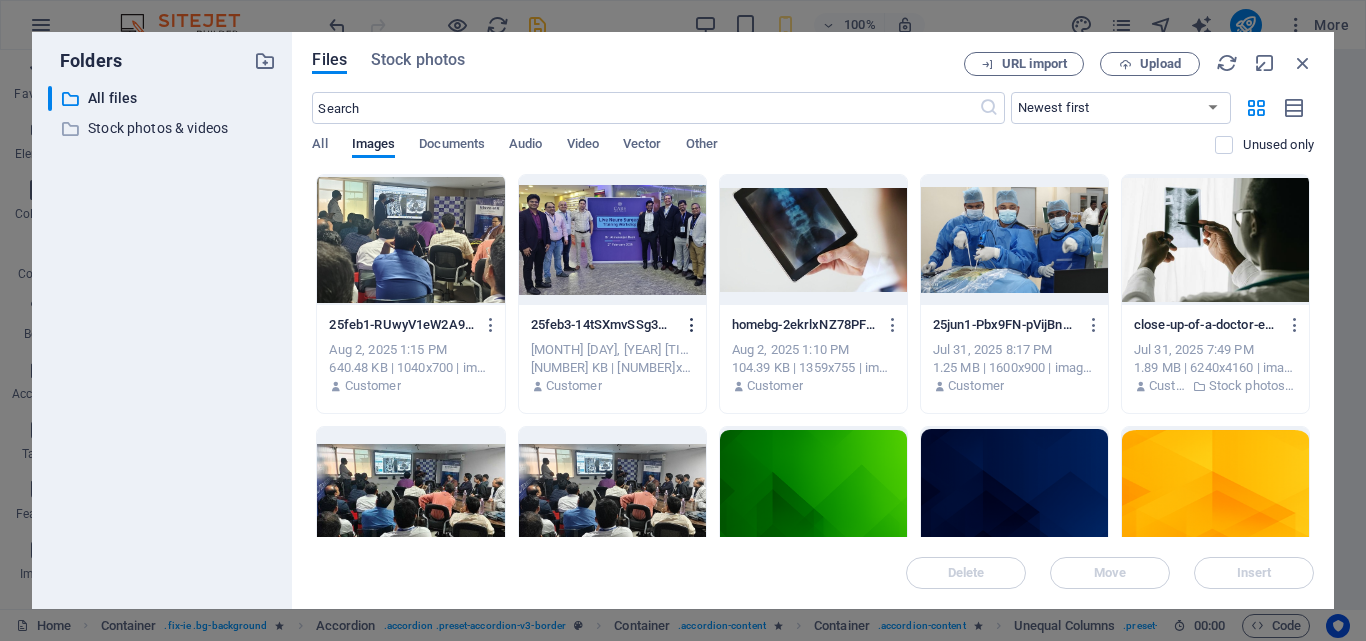click at bounding box center (692, 325) 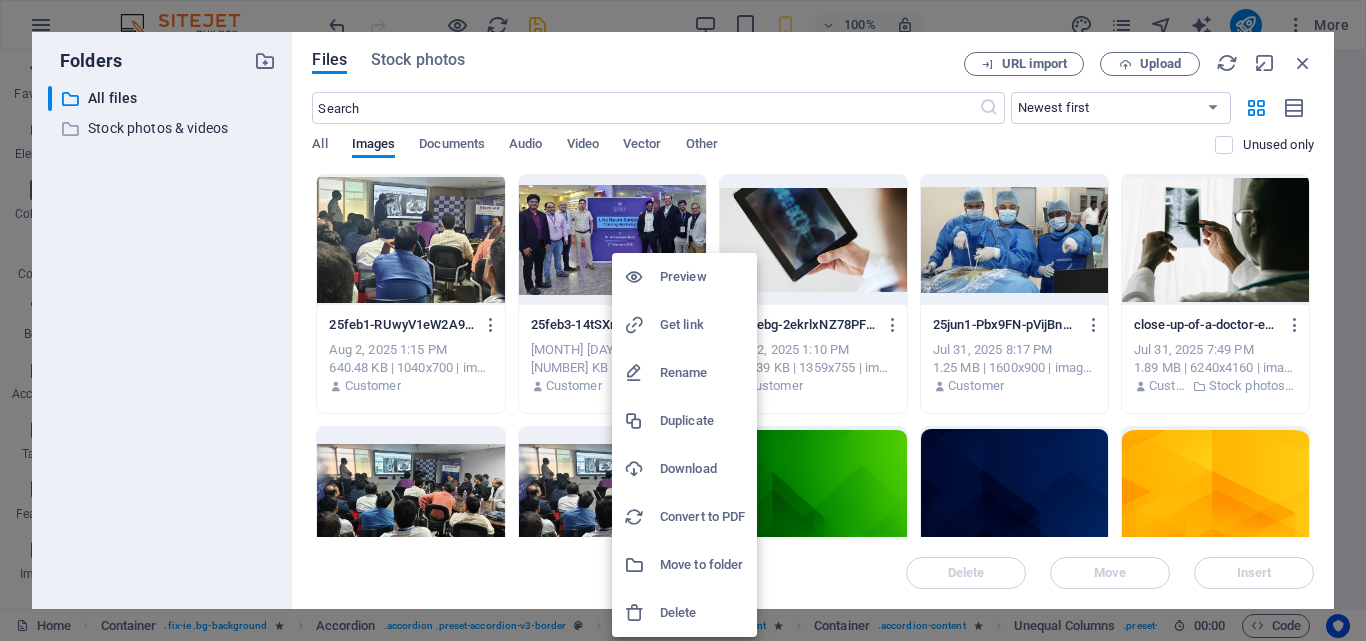 click on "Delete" at bounding box center [702, 613] 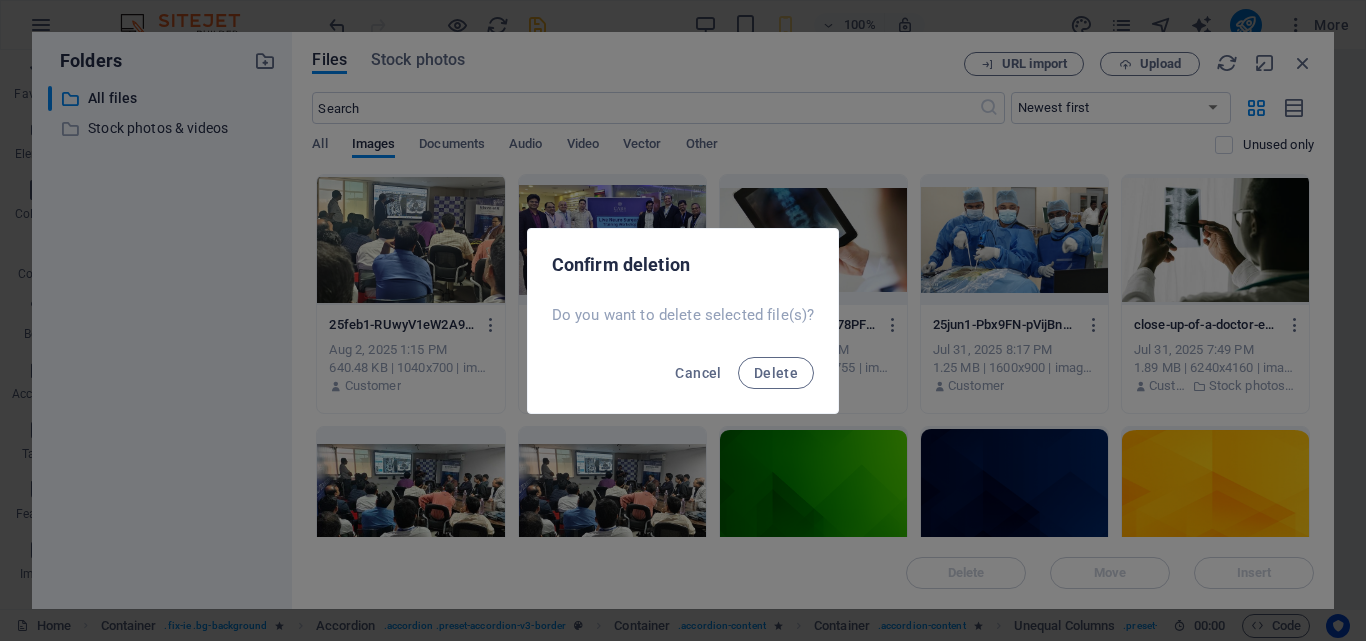 click on "Delete" at bounding box center [776, 373] 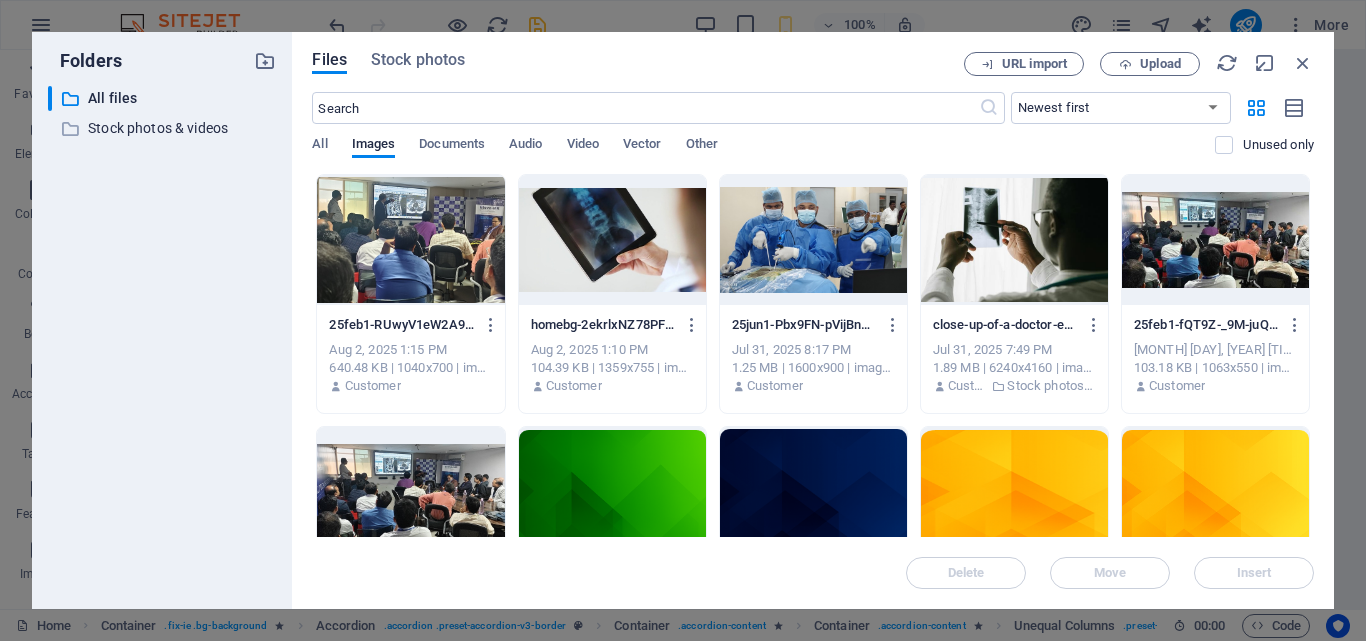 scroll, scrollTop: 333, scrollLeft: 0, axis: vertical 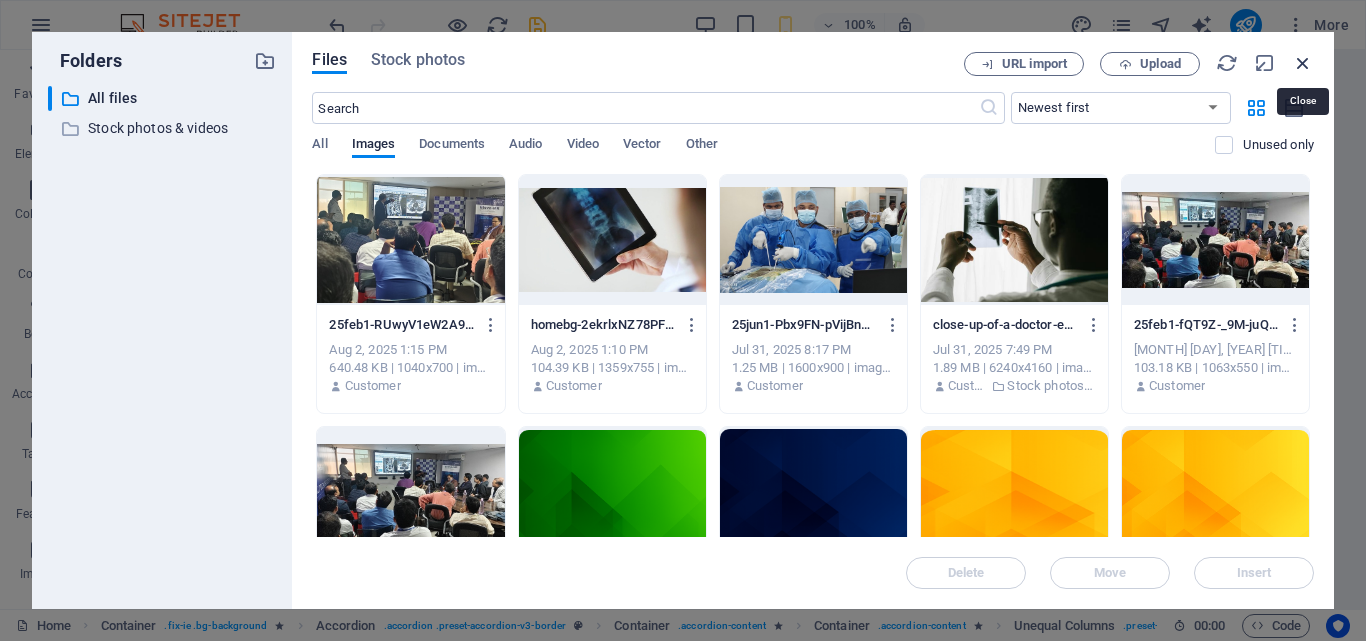 click at bounding box center [1303, 63] 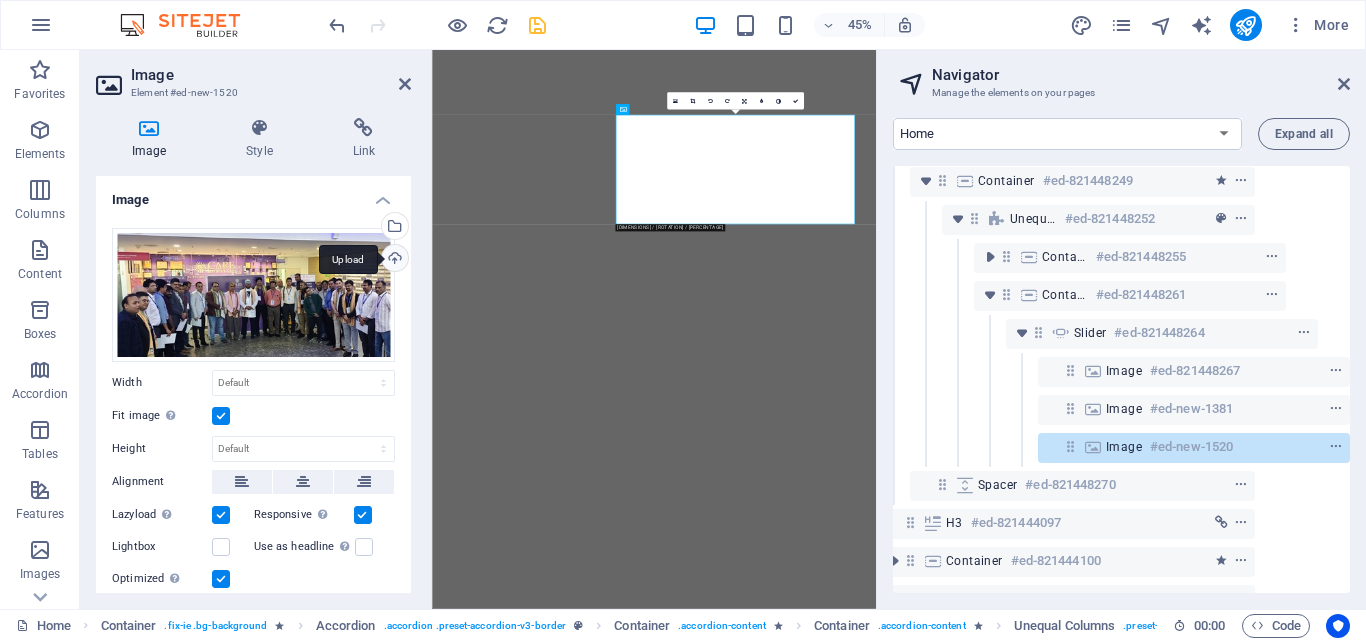 click on "Upload" at bounding box center [393, 260] 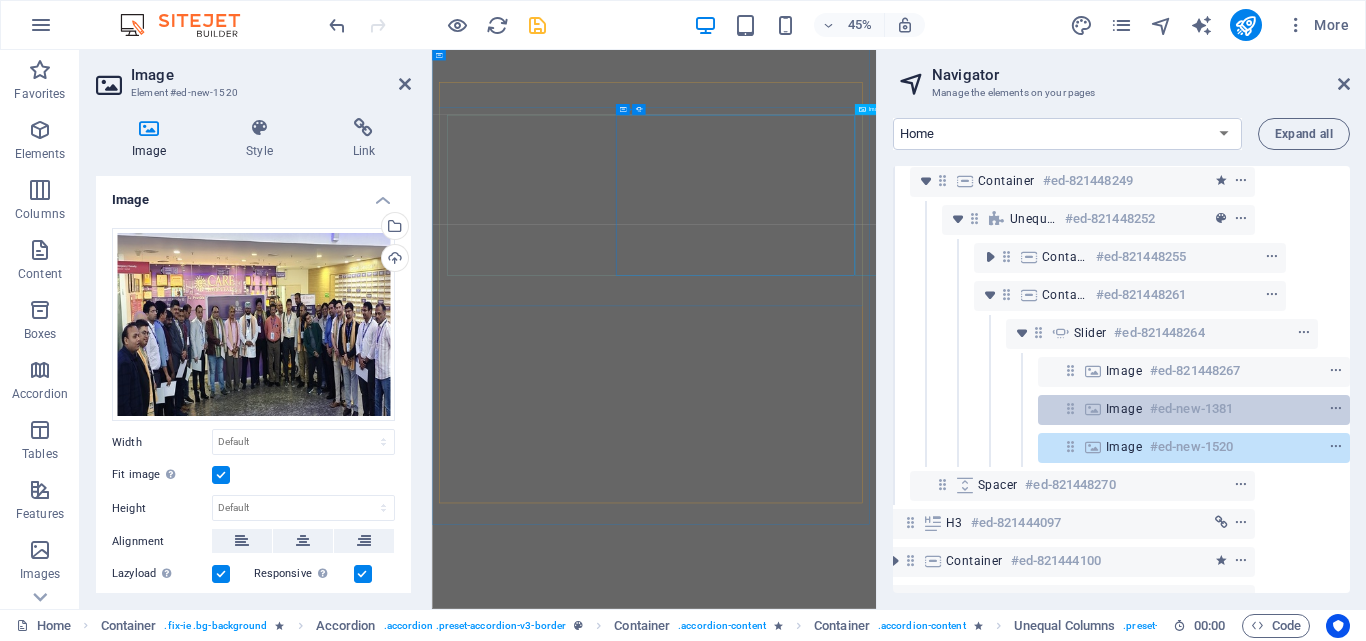 click on "#ed-new-1381" at bounding box center (1191, 409) 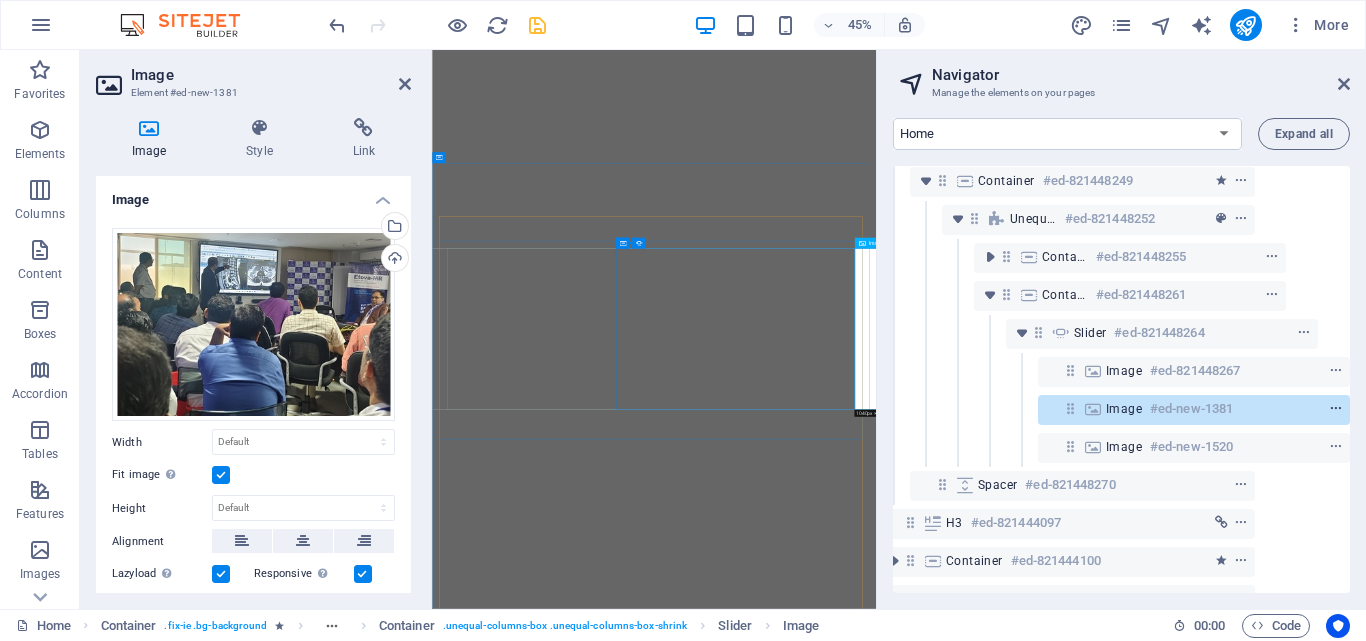 click at bounding box center [1336, 409] 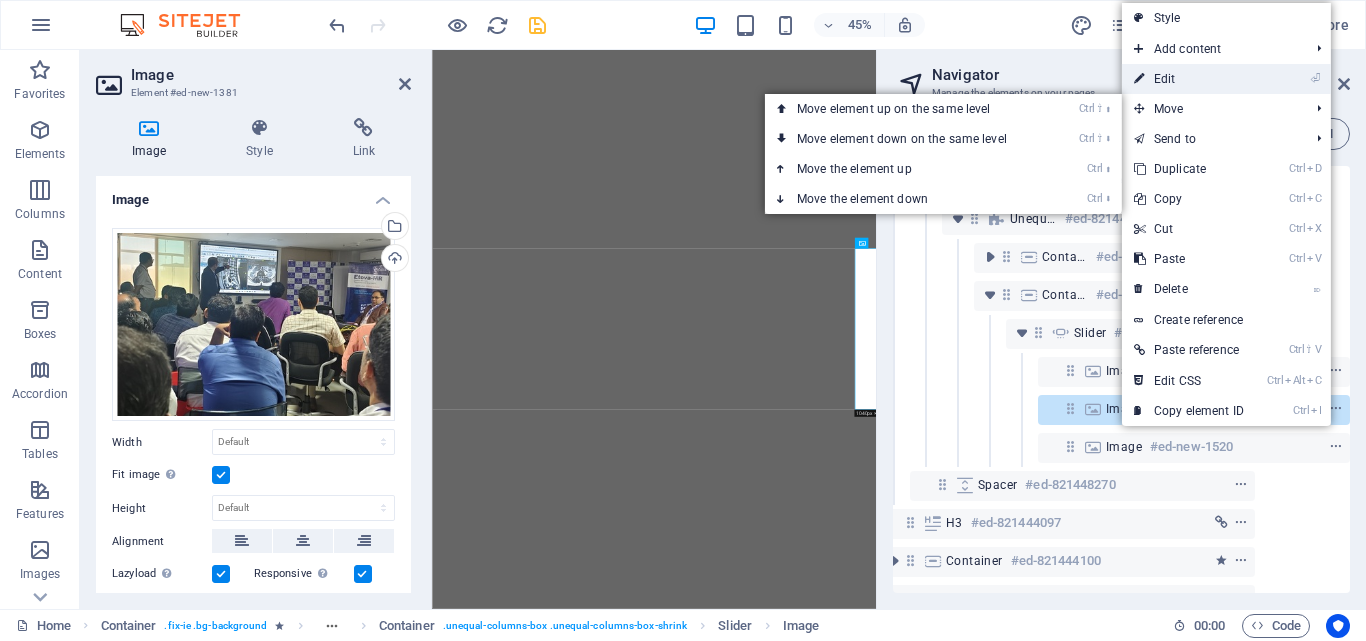 click on "⏎  Edit" at bounding box center [1189, 79] 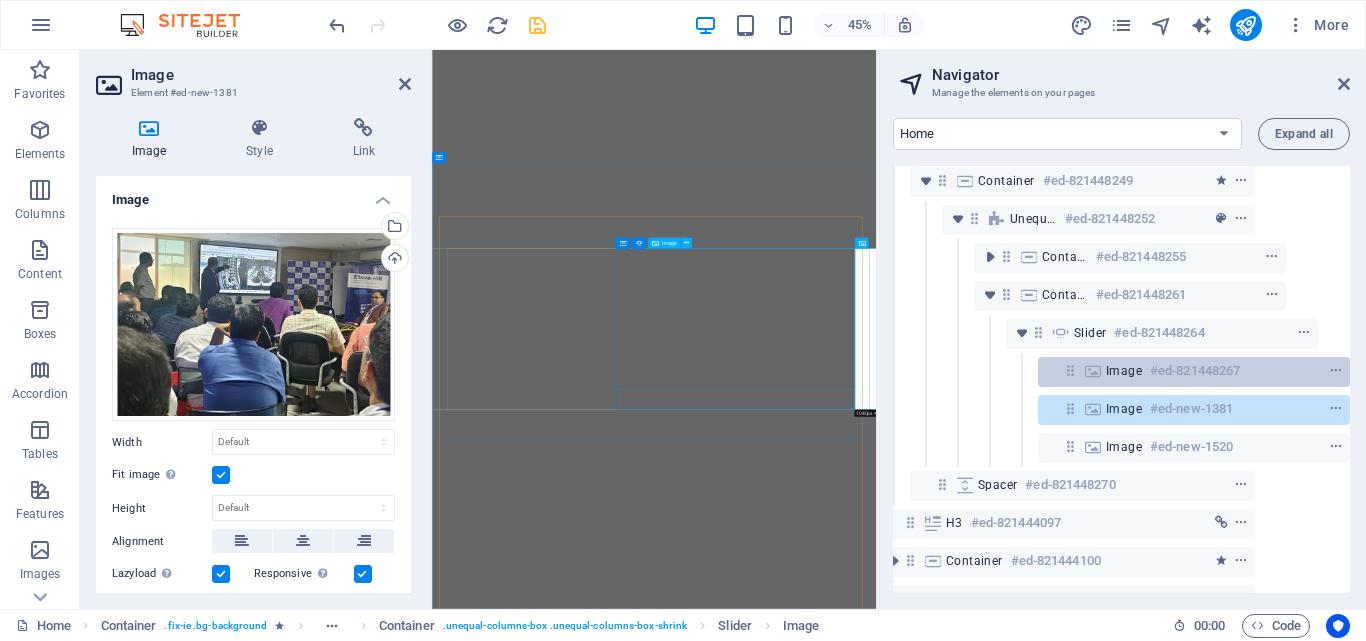 click on "#ed-821448267" at bounding box center [1195, 371] 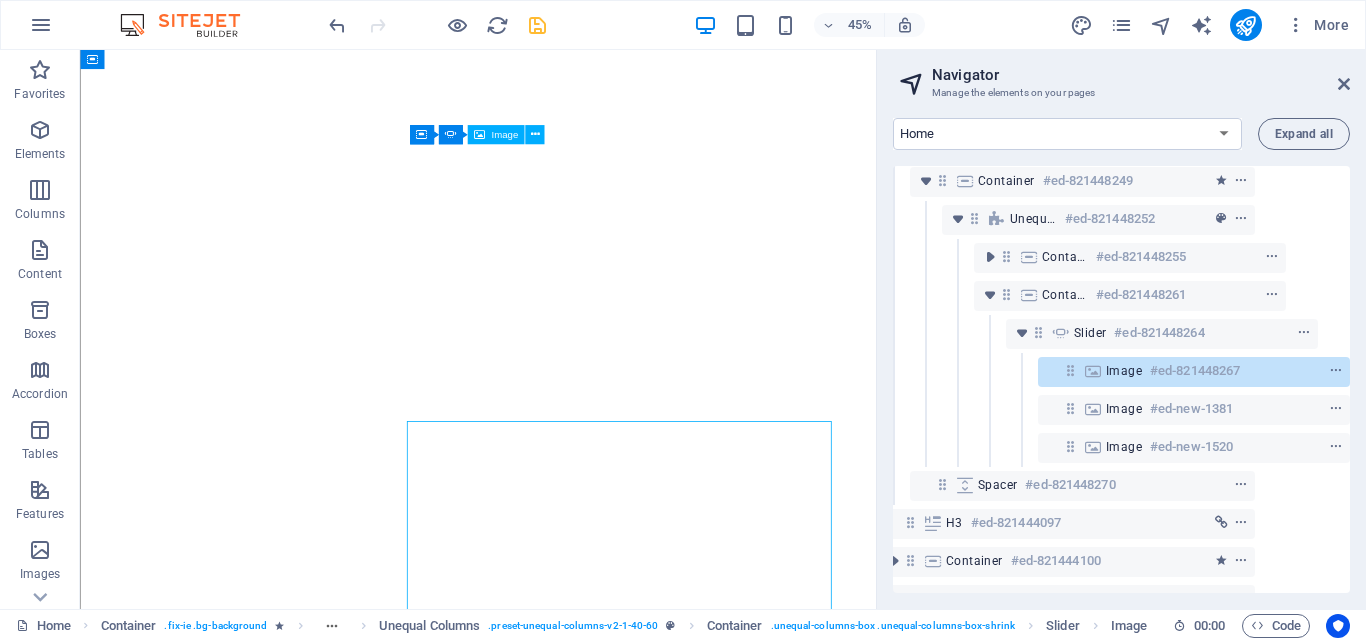 click on "#ed-821448267" at bounding box center [1195, 371] 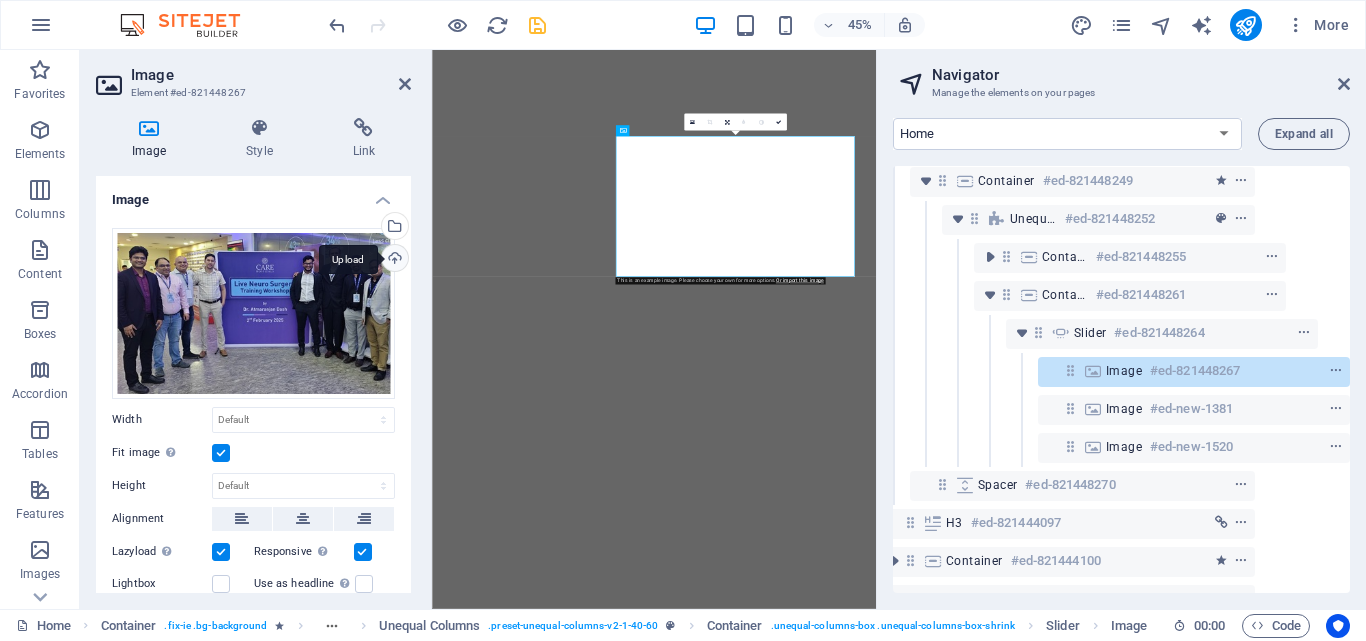 click on "Upload" at bounding box center [393, 260] 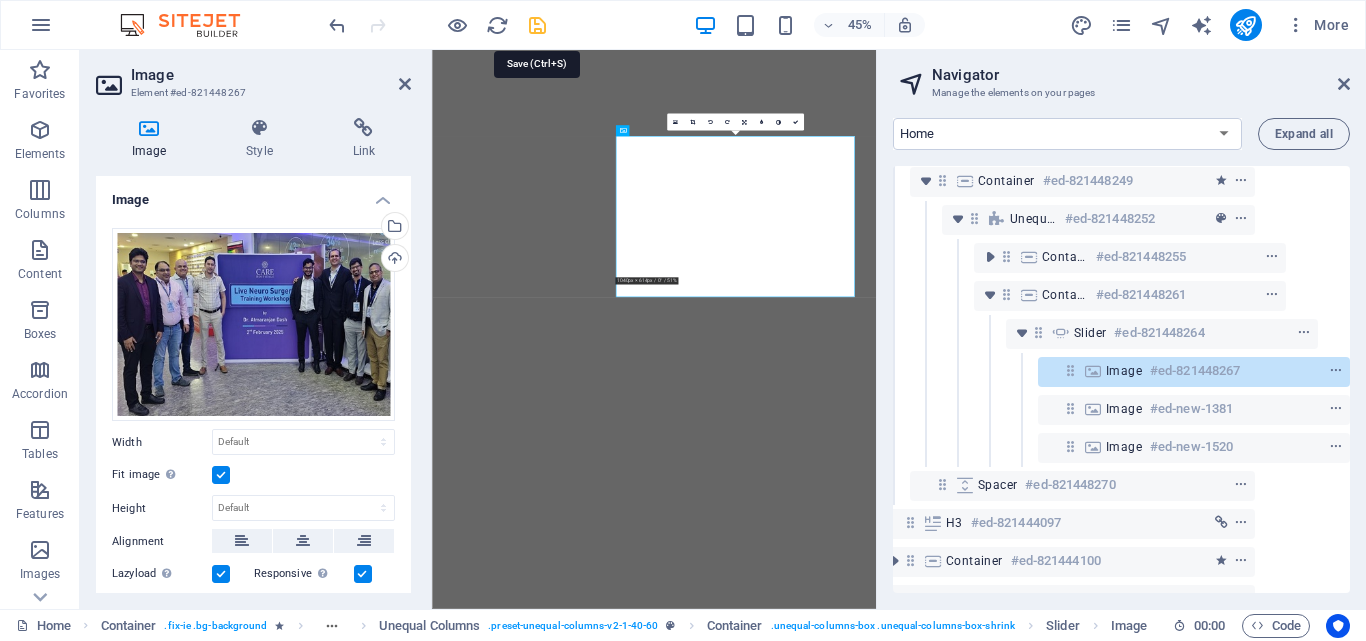 click at bounding box center (537, 25) 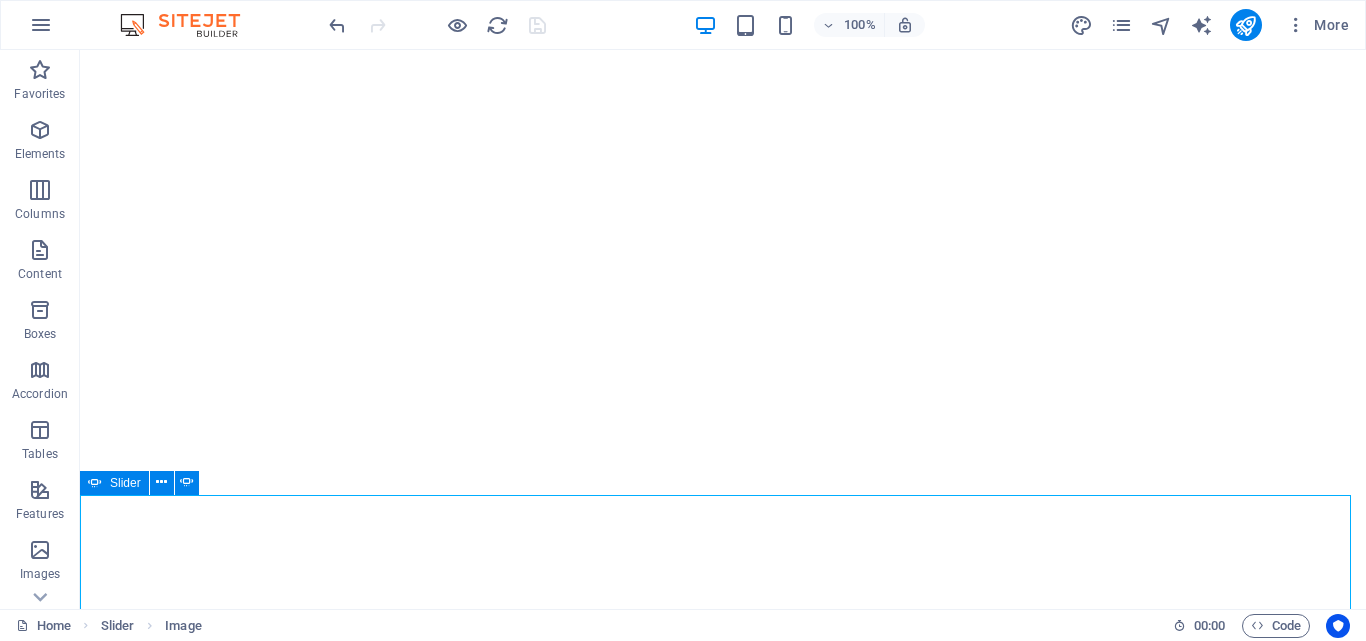 click at bounding box center (95, 483) 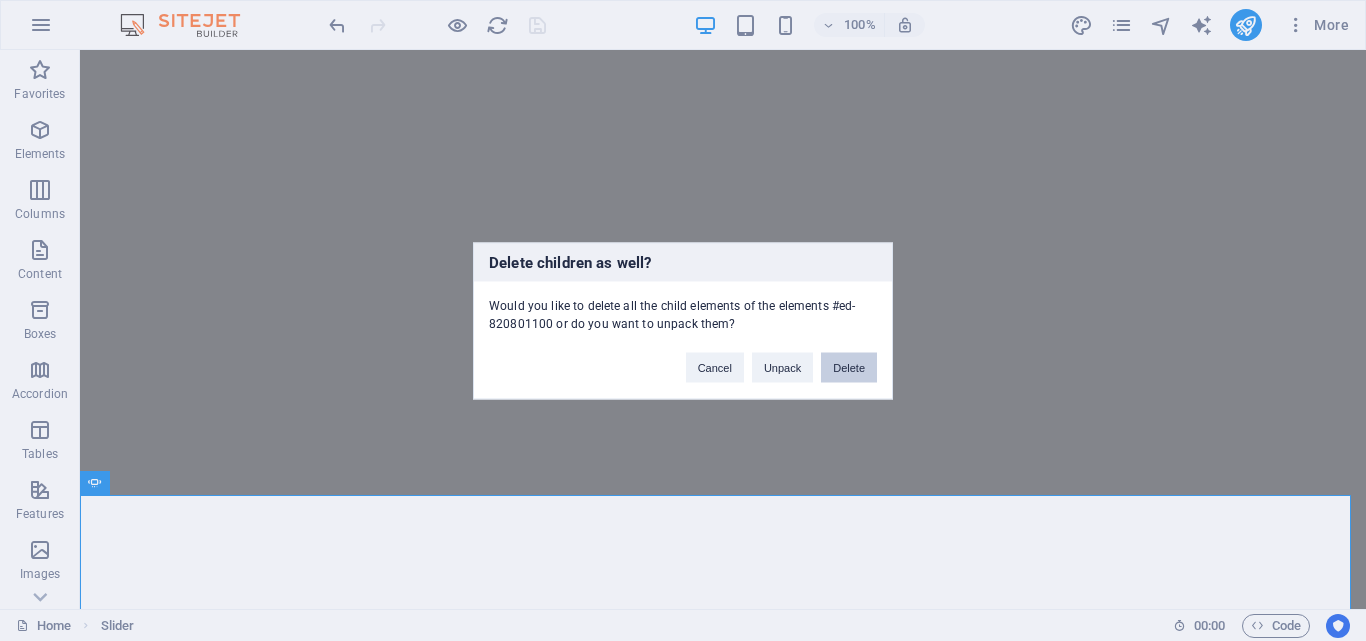 click on "Delete" at bounding box center [849, 367] 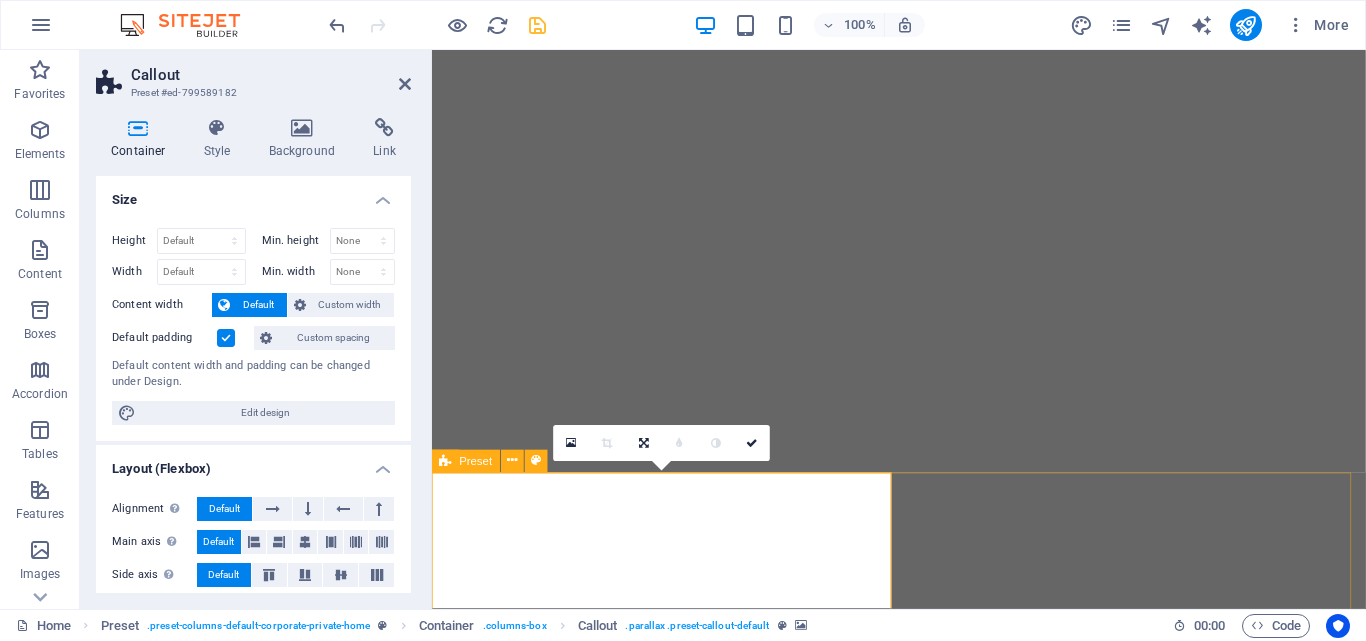 click at bounding box center [446, 461] 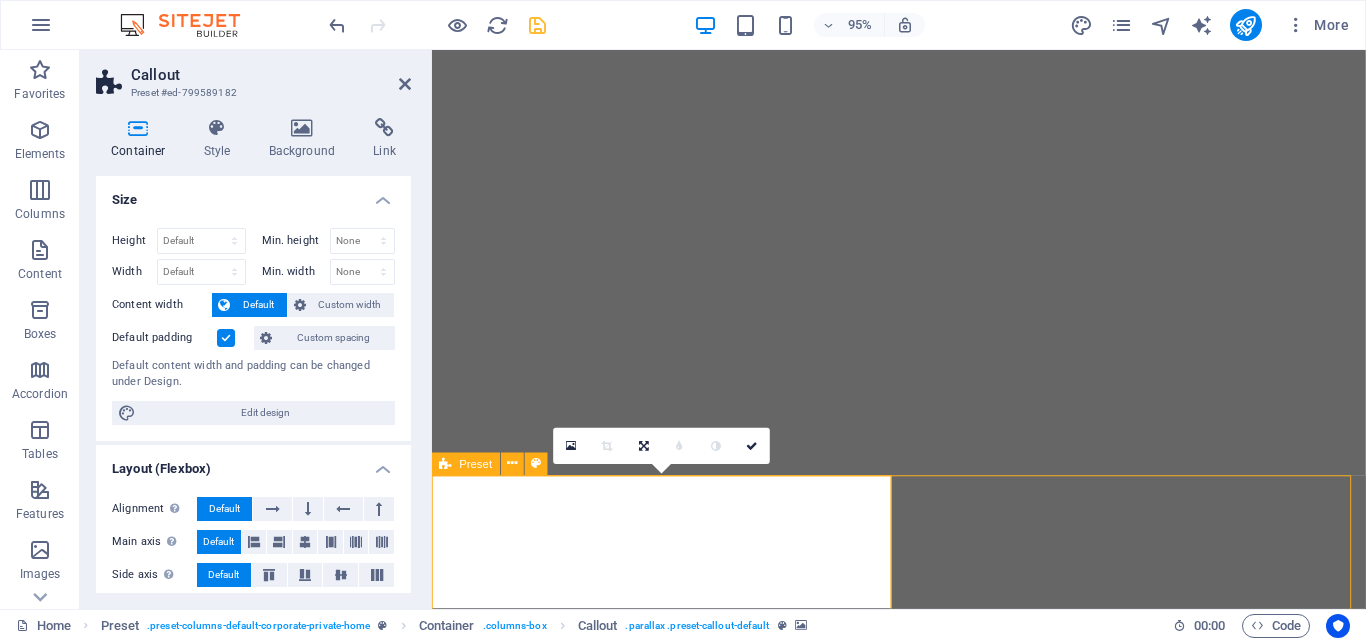 click on "Preset" at bounding box center [476, 463] 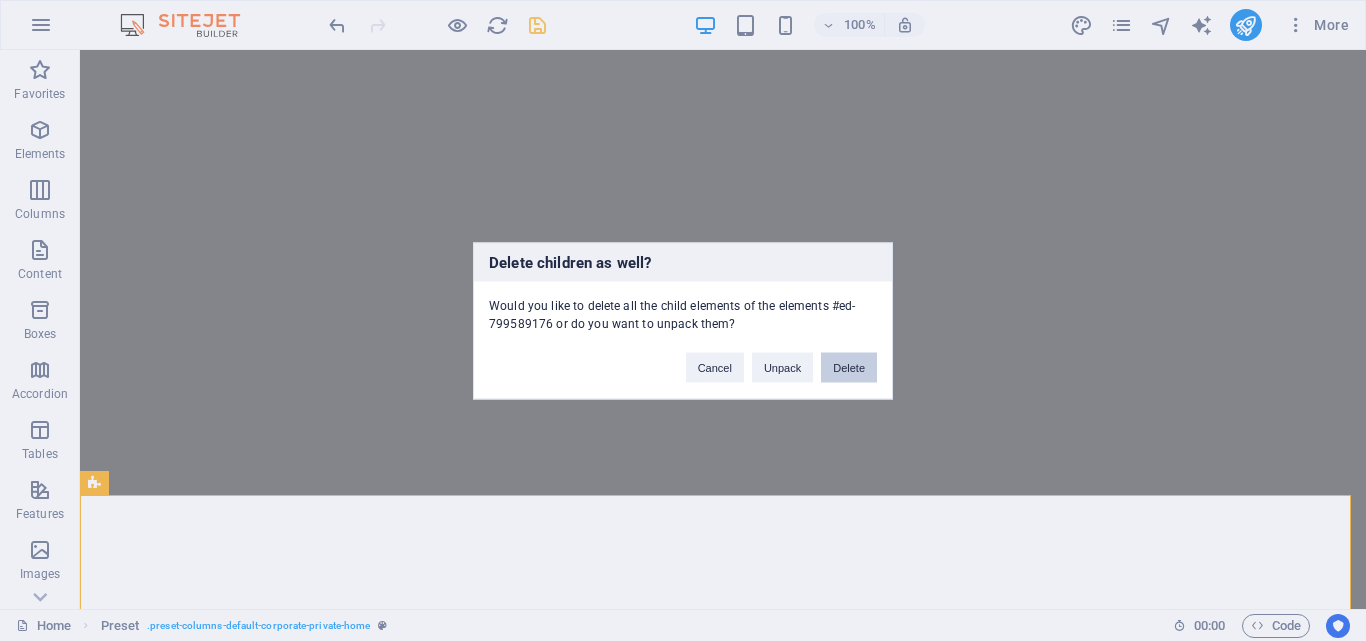 click on "Delete" at bounding box center (849, 367) 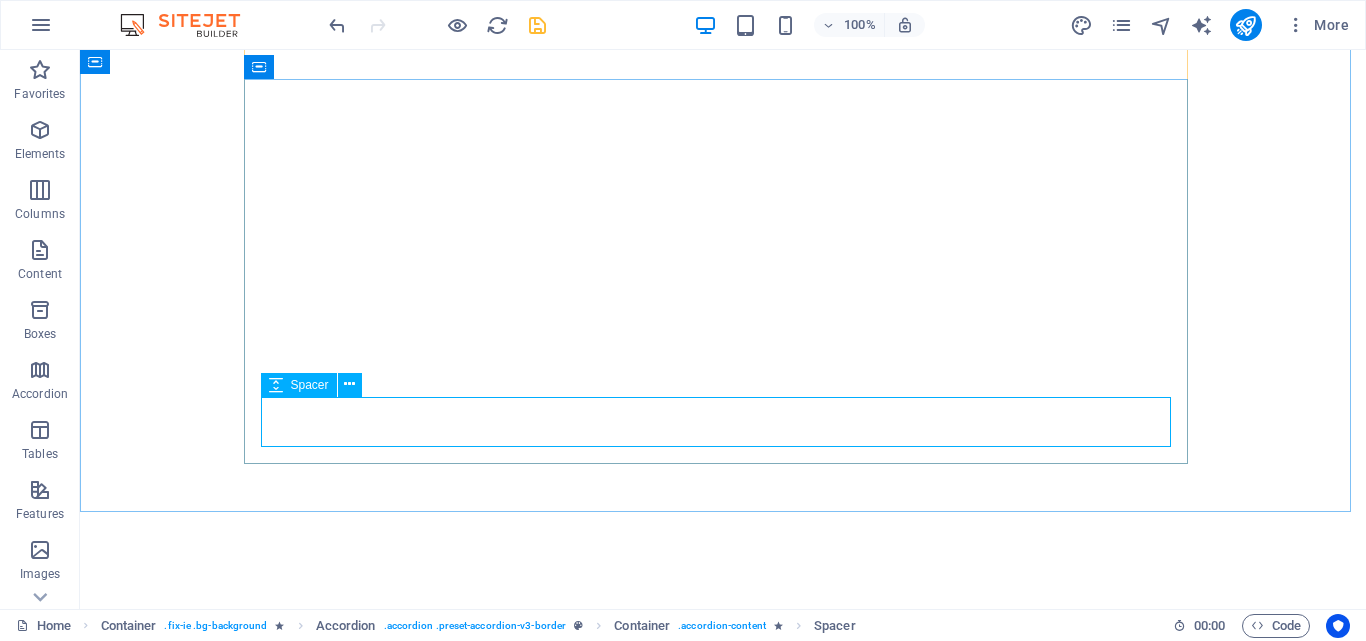 click on "Spacer" at bounding box center [310, 385] 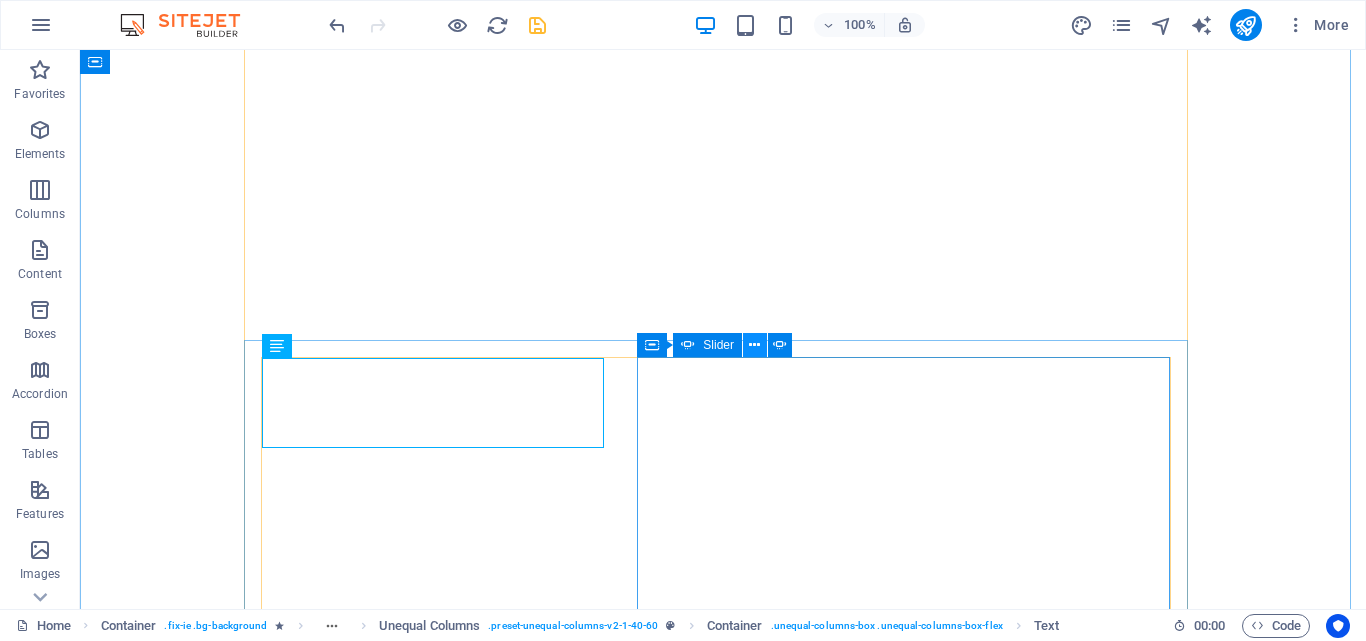 click at bounding box center (754, 345) 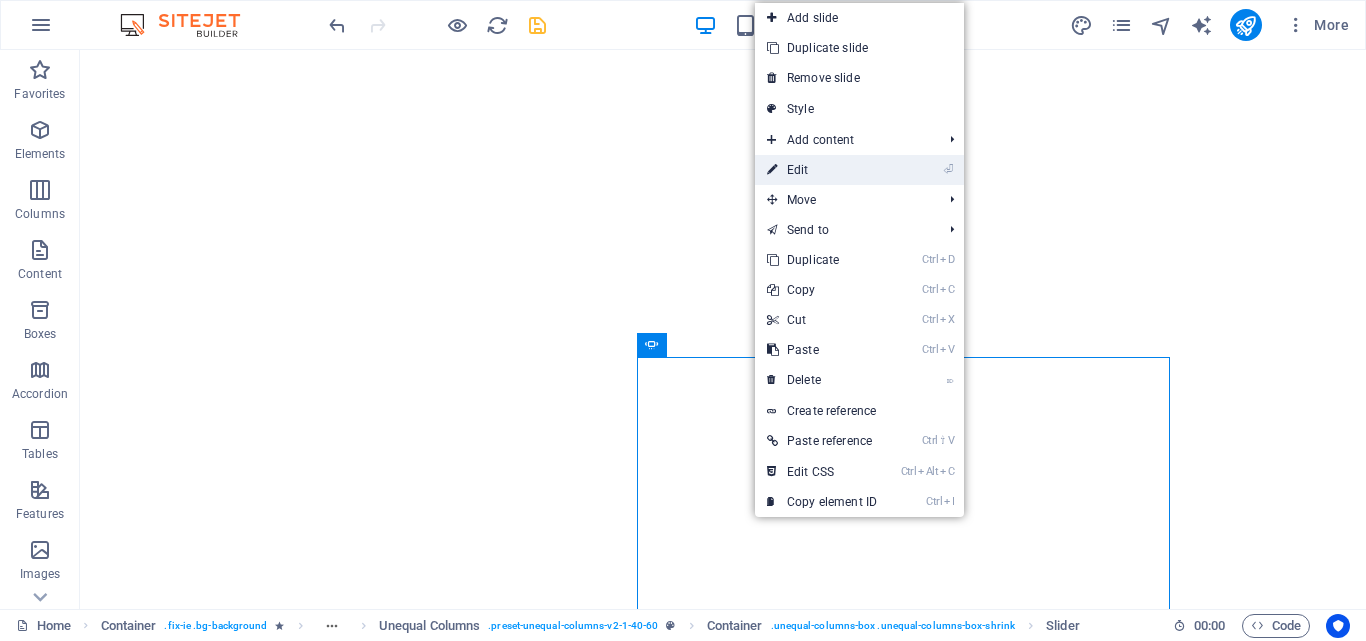click on "⏎  Edit" at bounding box center [822, 170] 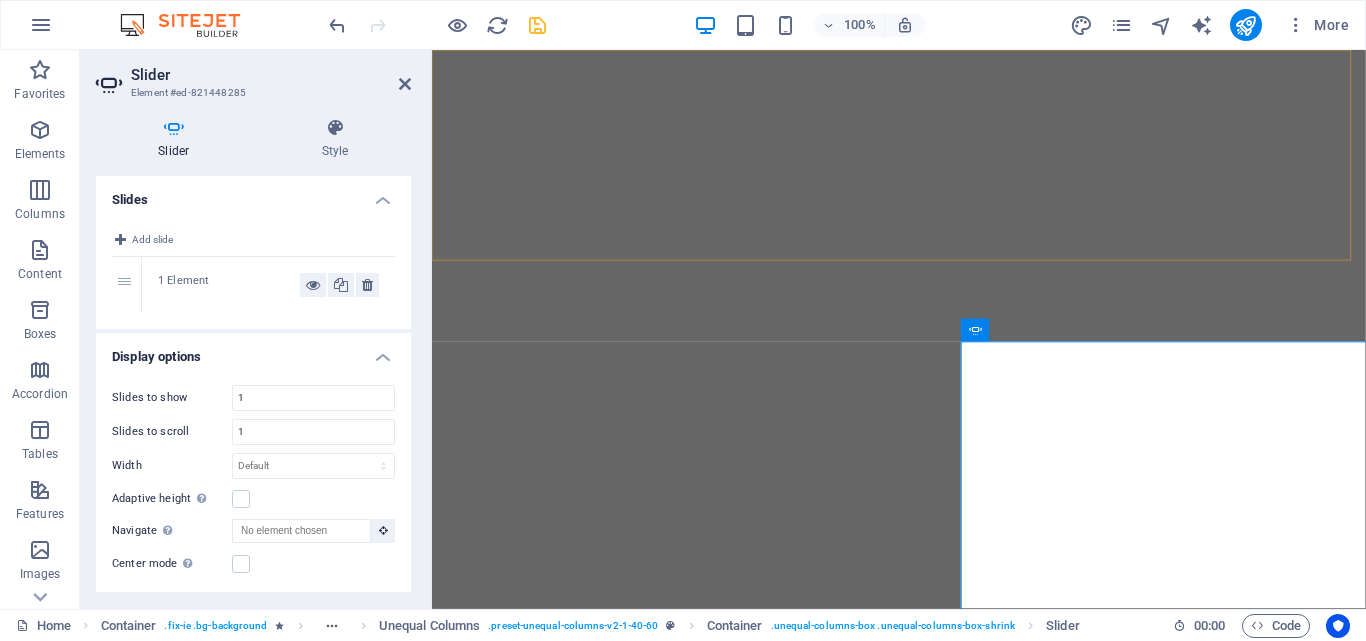 click at bounding box center (341, 285) 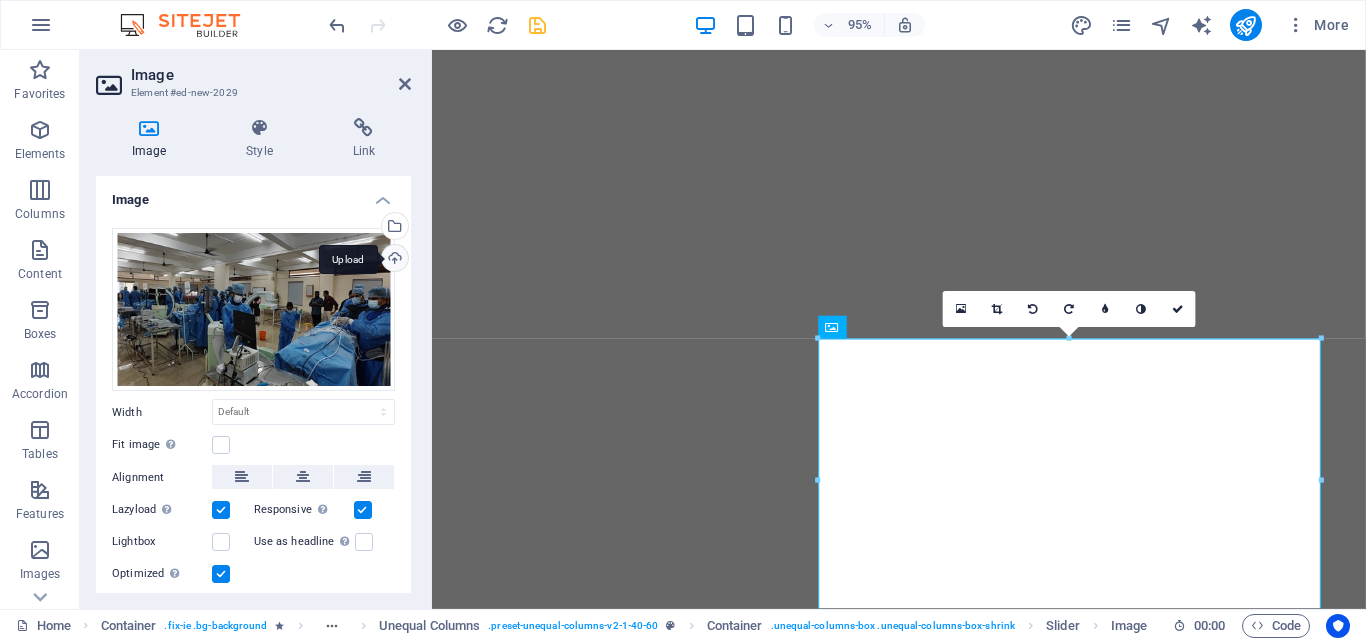 click on "Upload" at bounding box center (393, 260) 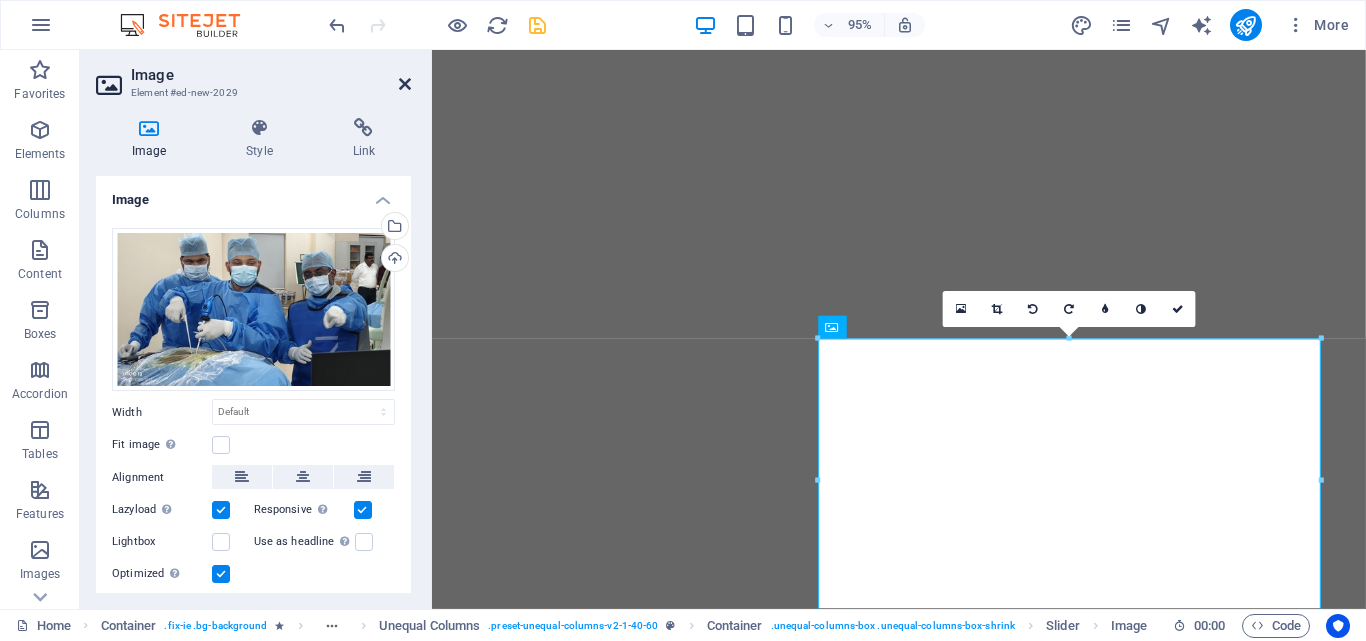 click at bounding box center (405, 84) 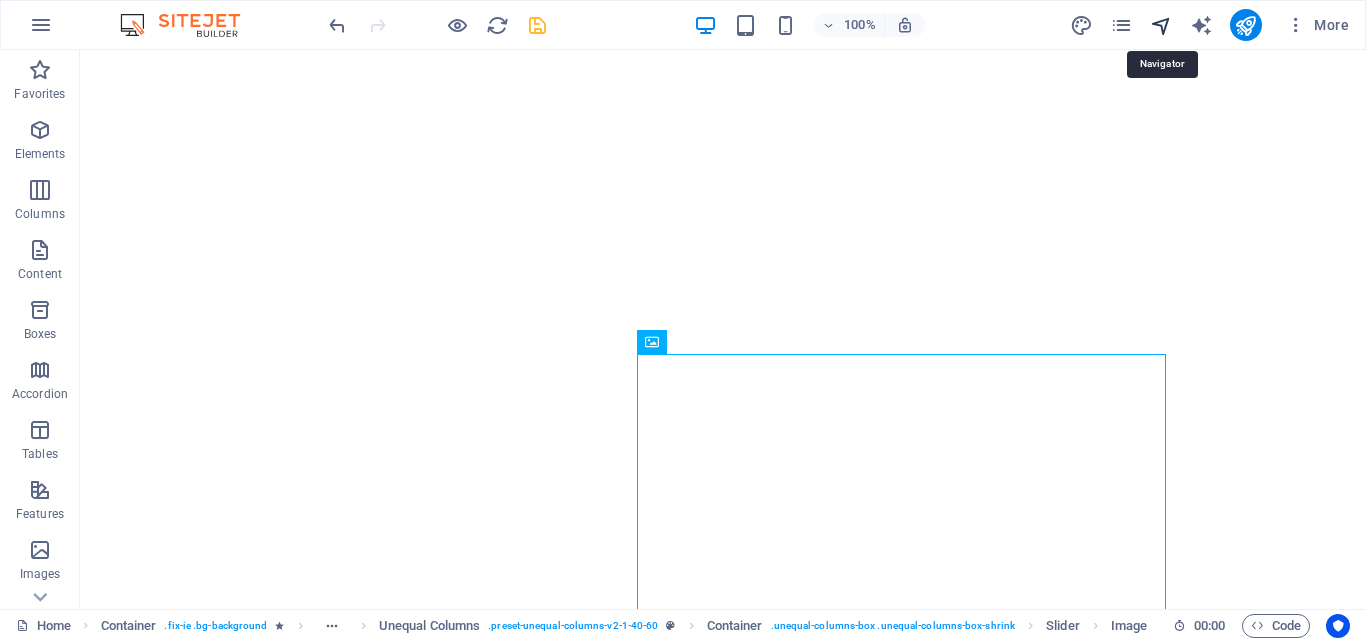 click at bounding box center [1161, 25] 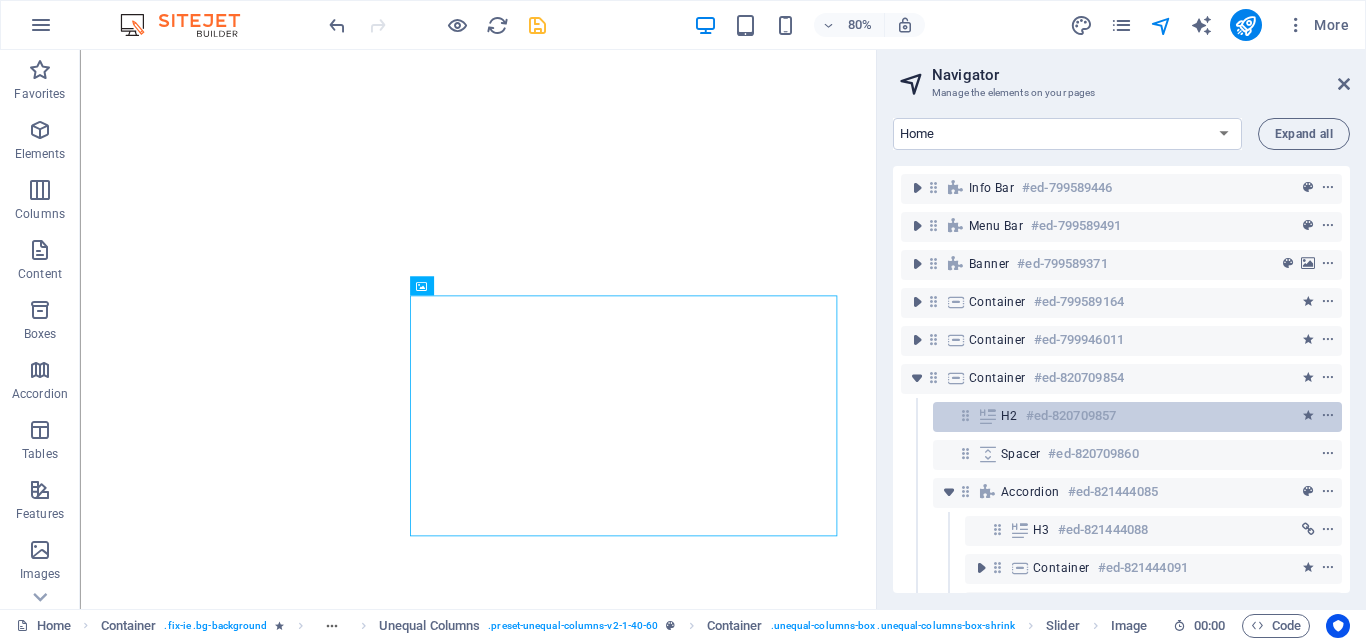 scroll, scrollTop: 356, scrollLeft: 59, axis: both 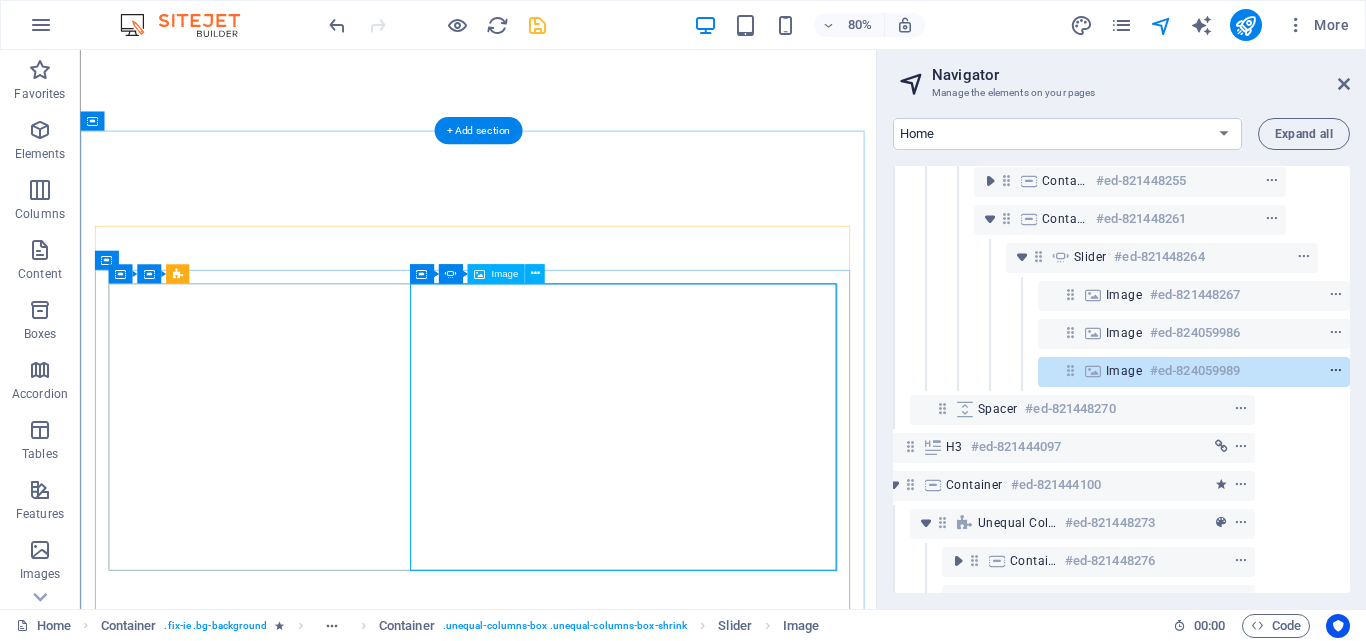 click at bounding box center (1336, 371) 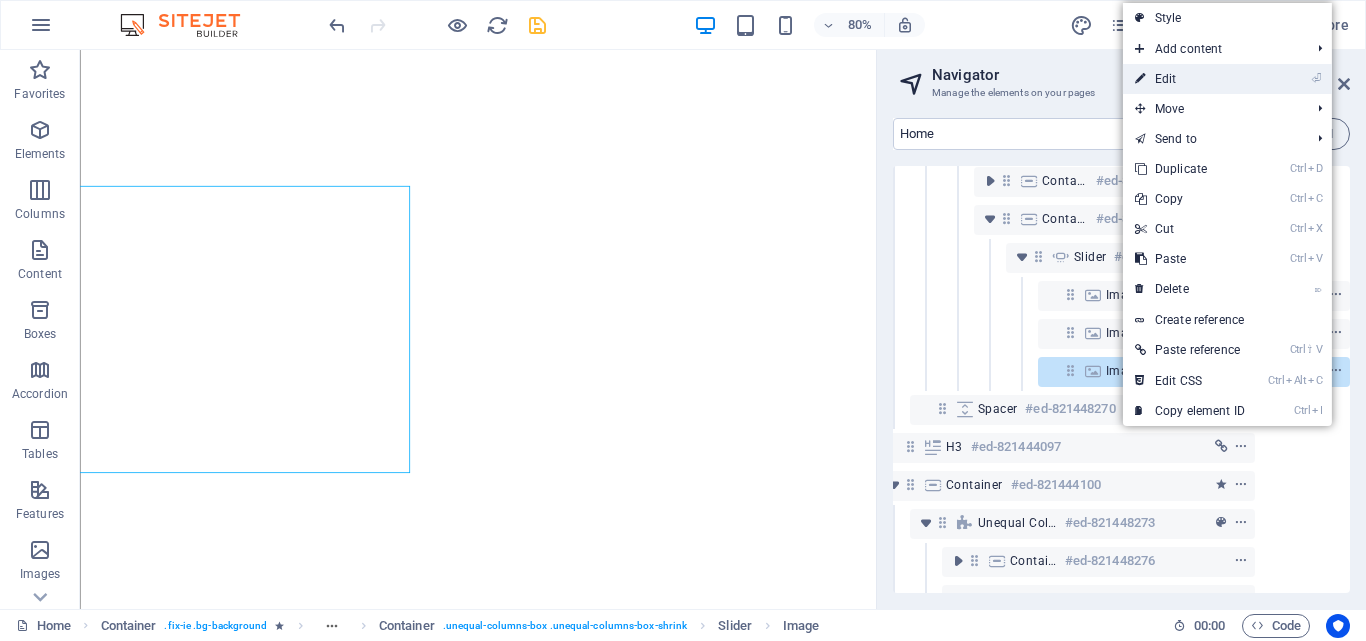 click on "⏎  Edit" at bounding box center (1190, 79) 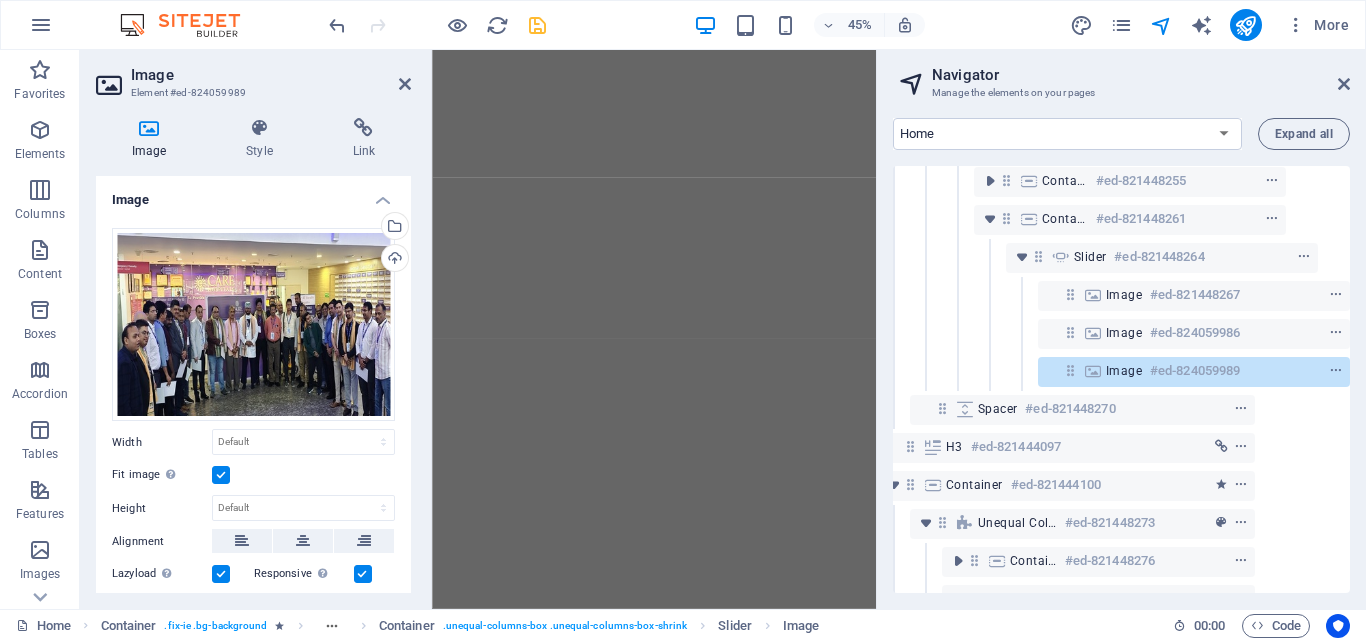 click at bounding box center (221, 475) 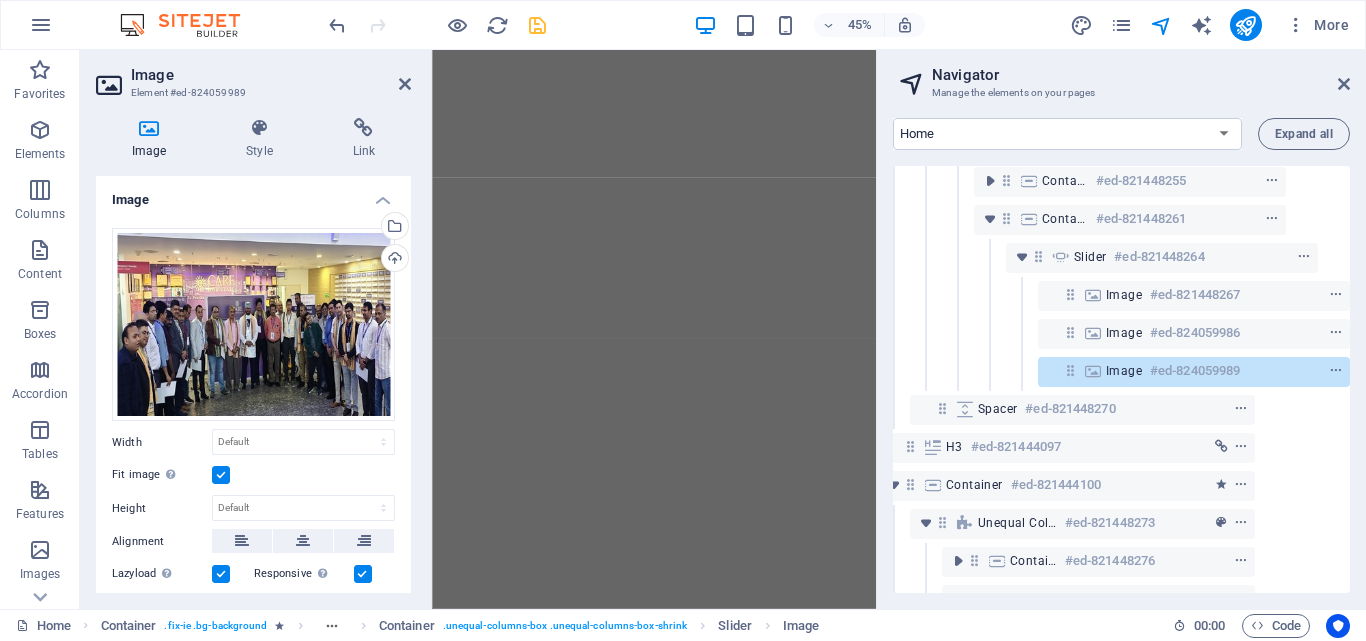 click on "Fit image Automatically fit image to a fixed width and height" at bounding box center (0, 0) 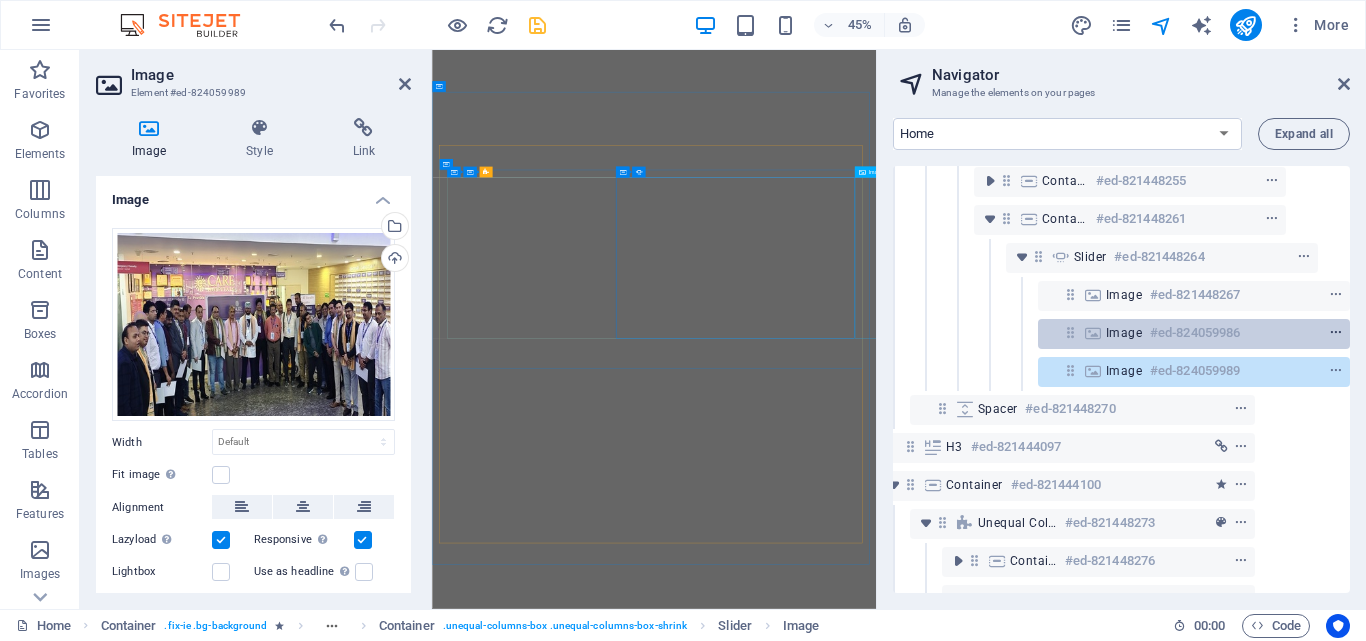 click at bounding box center [1336, 333] 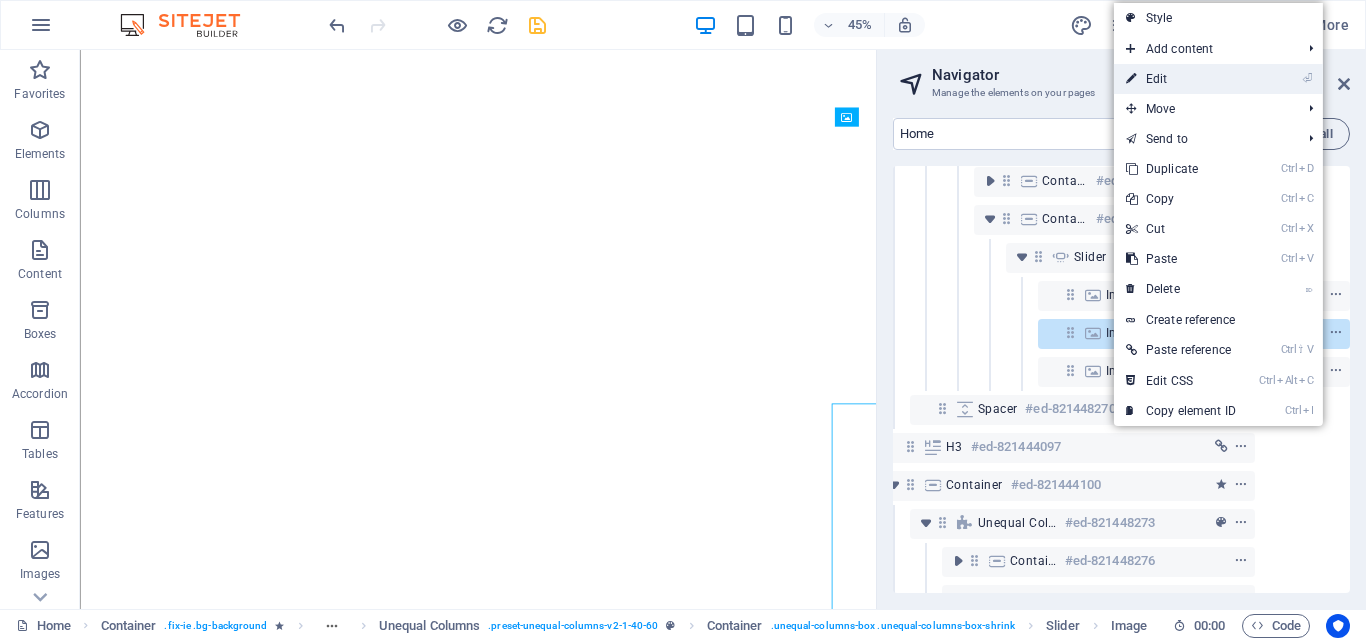 click on "⏎  Edit" at bounding box center [1181, 79] 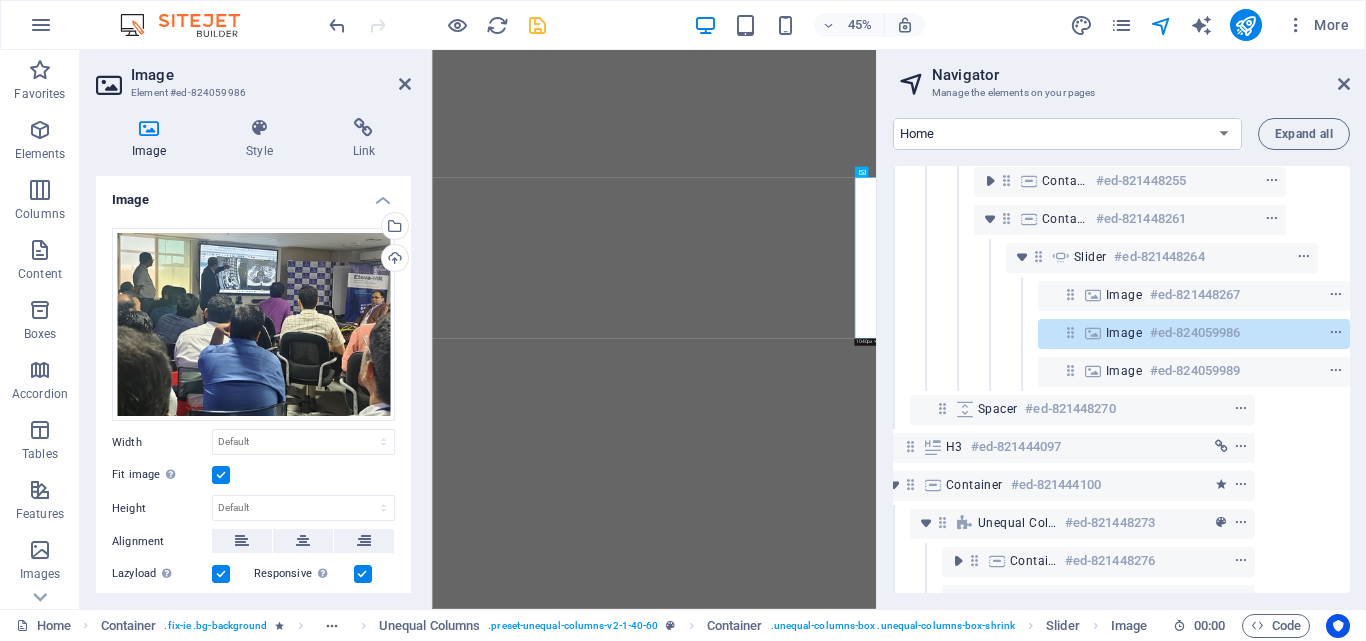 click at bounding box center (221, 475) 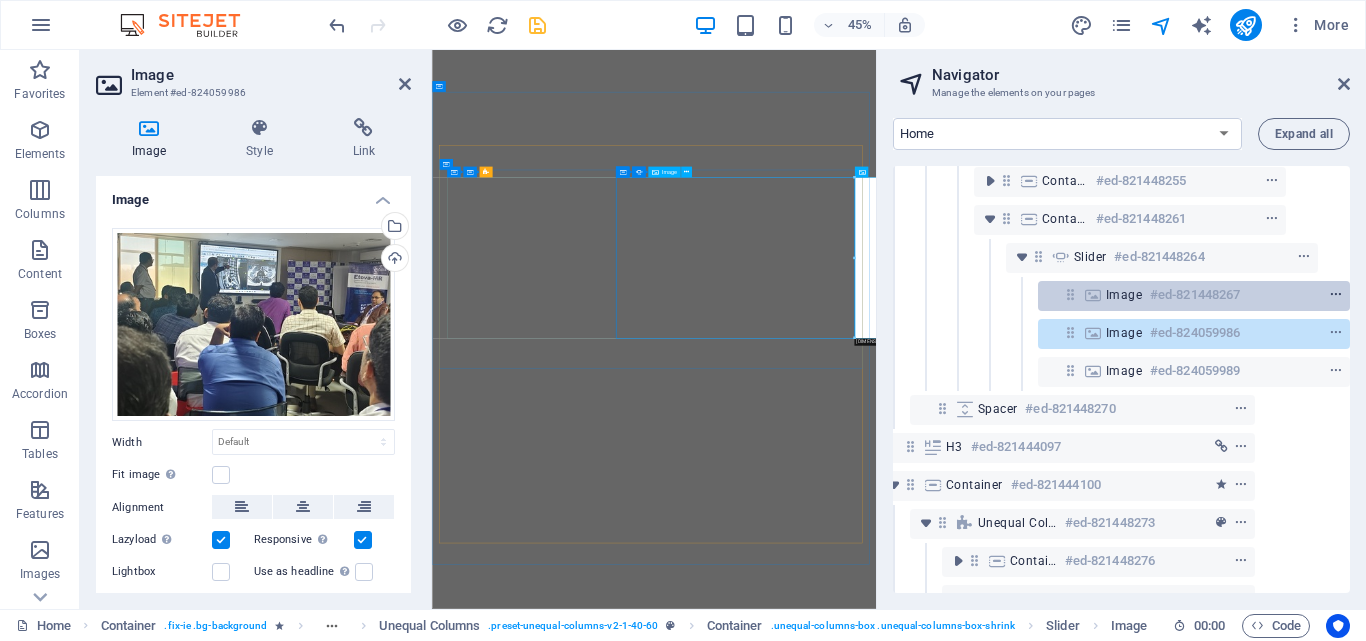 click at bounding box center (1336, 295) 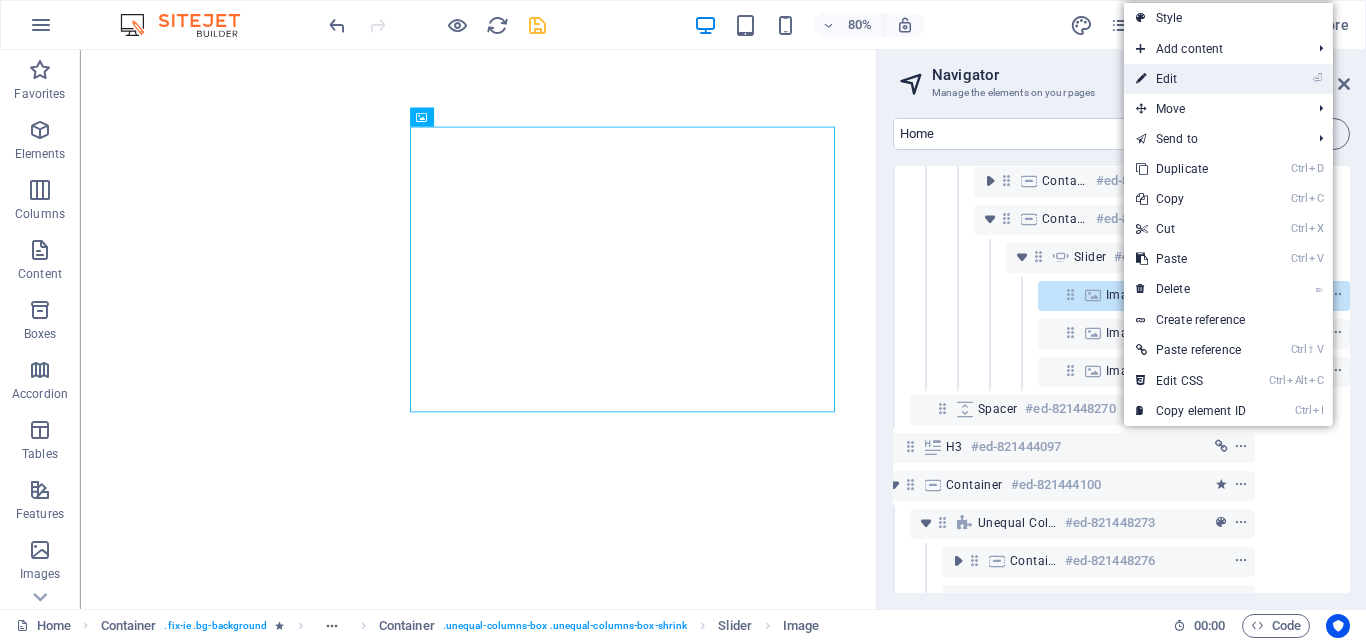 click on "⏎  Edit" at bounding box center (1191, 79) 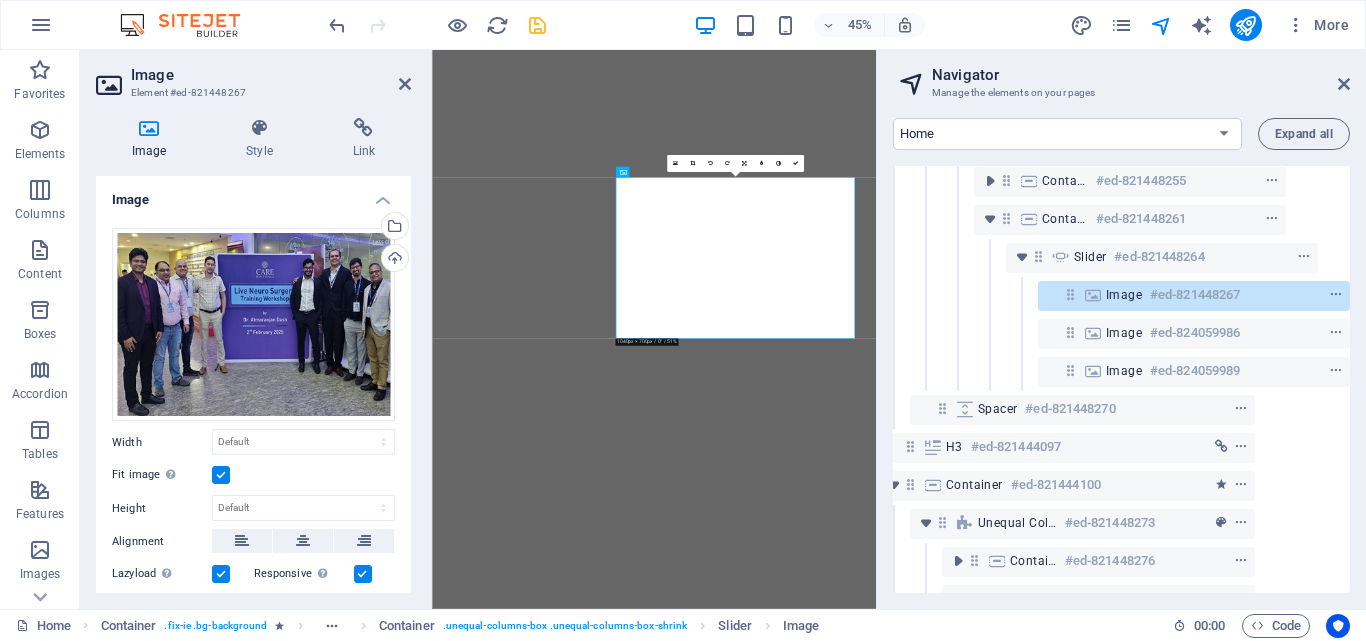 click at bounding box center [221, 475] 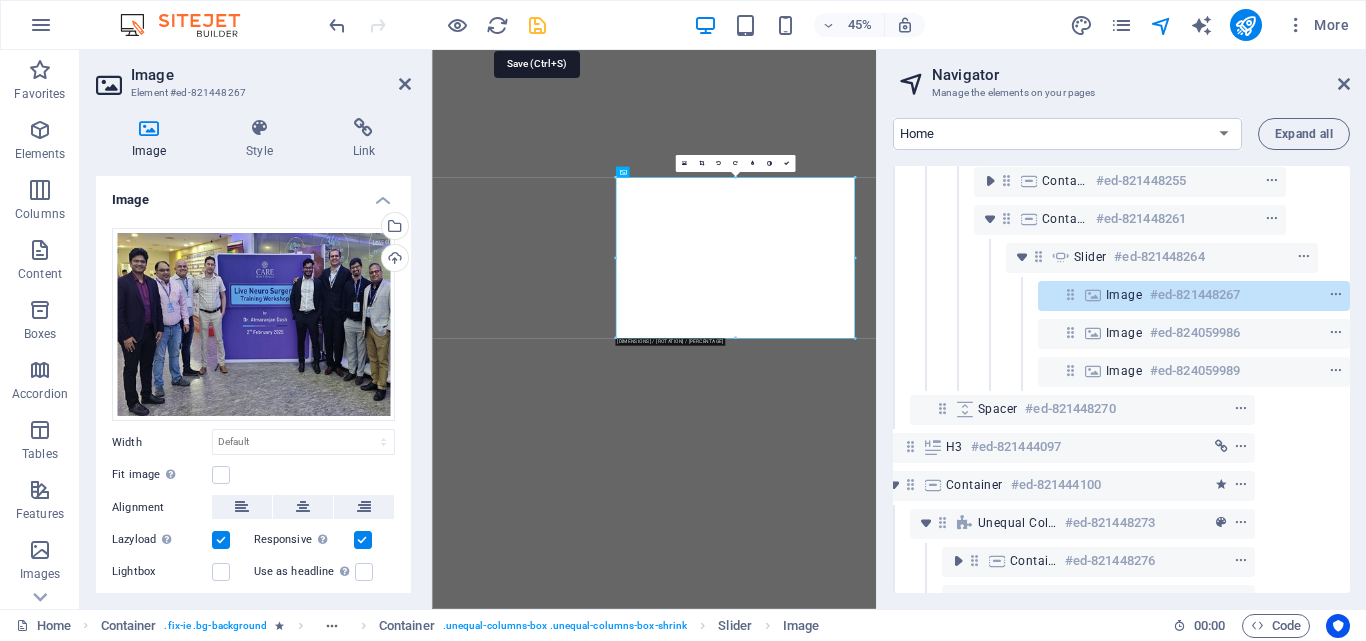 click at bounding box center (537, 25) 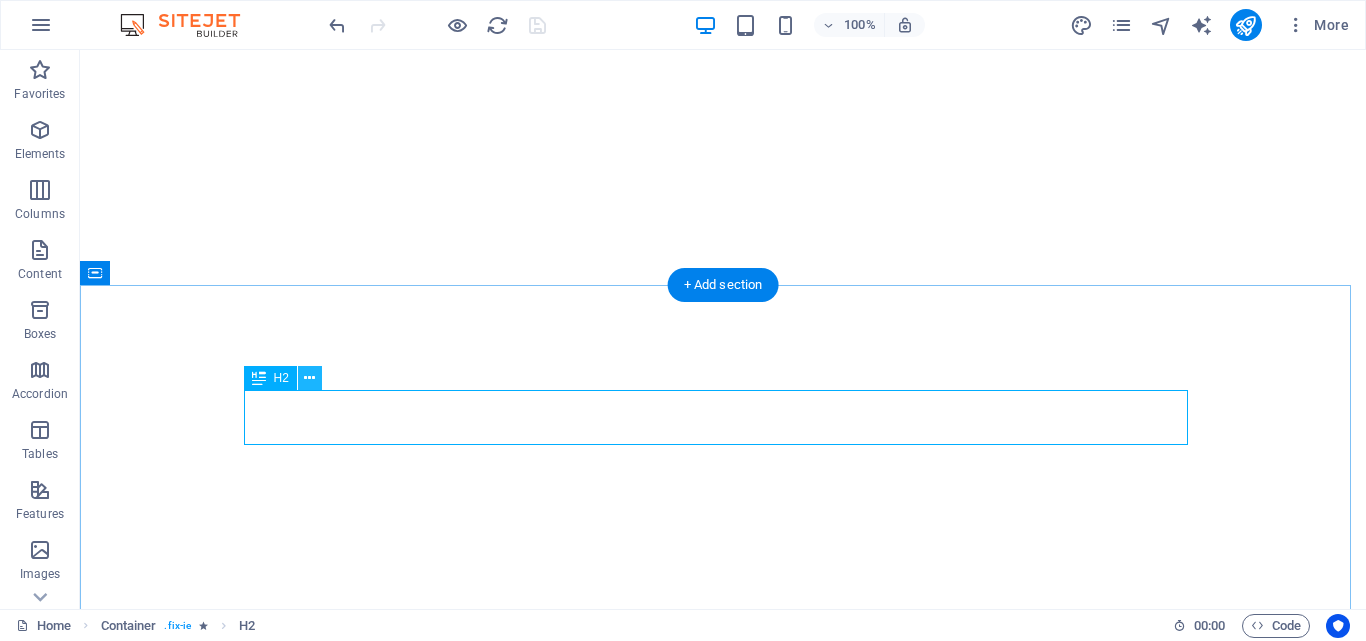 click on "Drag here to replace the existing content. Press “Ctrl” if you want to create a new element.
Unequal Columns   Container   H1   Banner   Banner   Container   Unequal Columns   Unequal Columns   Container   Menu Bar   Container   Banner   Unequal Columns   Container   H1   Unequal Columns   Unequal Columns   Container   Spacer   Spacer   Banner   Container   Unequal Columns   Unequal Columns   Container   H2   H2   Container   Container   H2   Container   Container   Unequal Columns   Container   Text   Accordion   Container   Container   Container   Container   Container   Unequal Columns   Container   Container   Container   Spacer   Container   Unequal Columns   Text   Container   Container   Unequal Columns   Container   Spacer   H2   Image   Menu   Spacer   Unequal Columns   H1   H2   H2   Spacer   Spacer   H2   Icon   Spacer   Button   Text   Text   Container   Boxes   Container   Container   H2   Spacer   Accordion   H3   Container   Slider   Image   Container   Container" at bounding box center [723, 329] 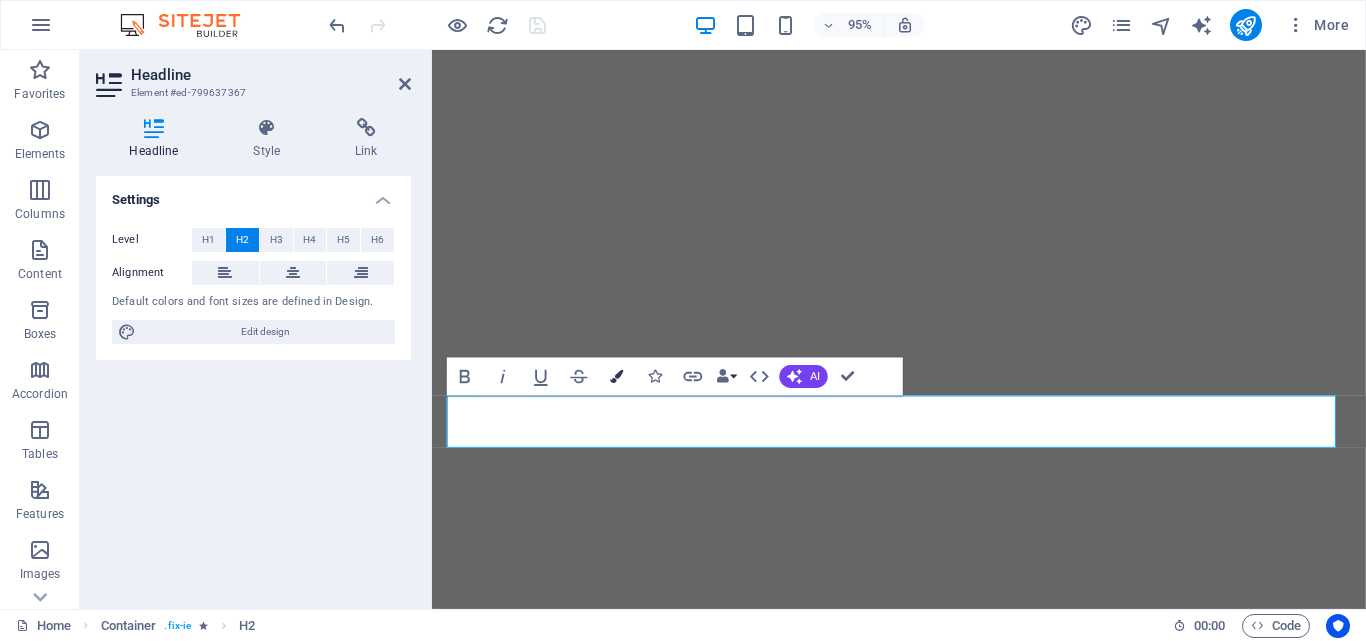 click at bounding box center (617, 376) 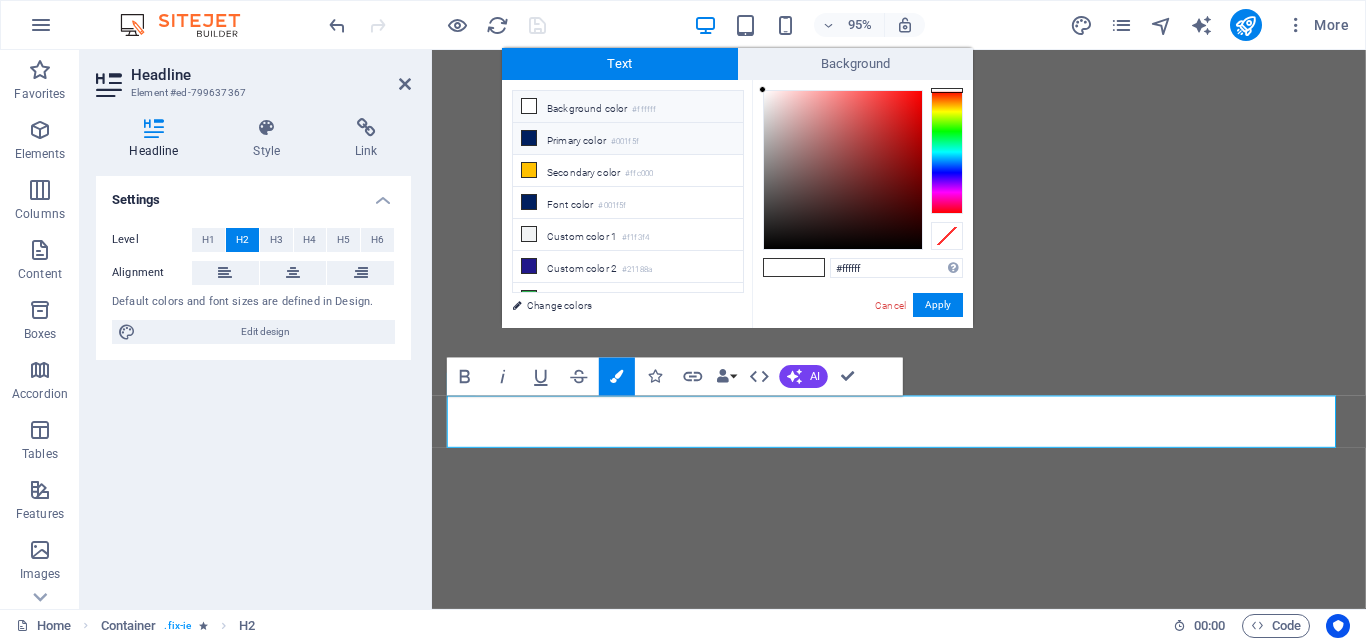 click at bounding box center (529, 138) 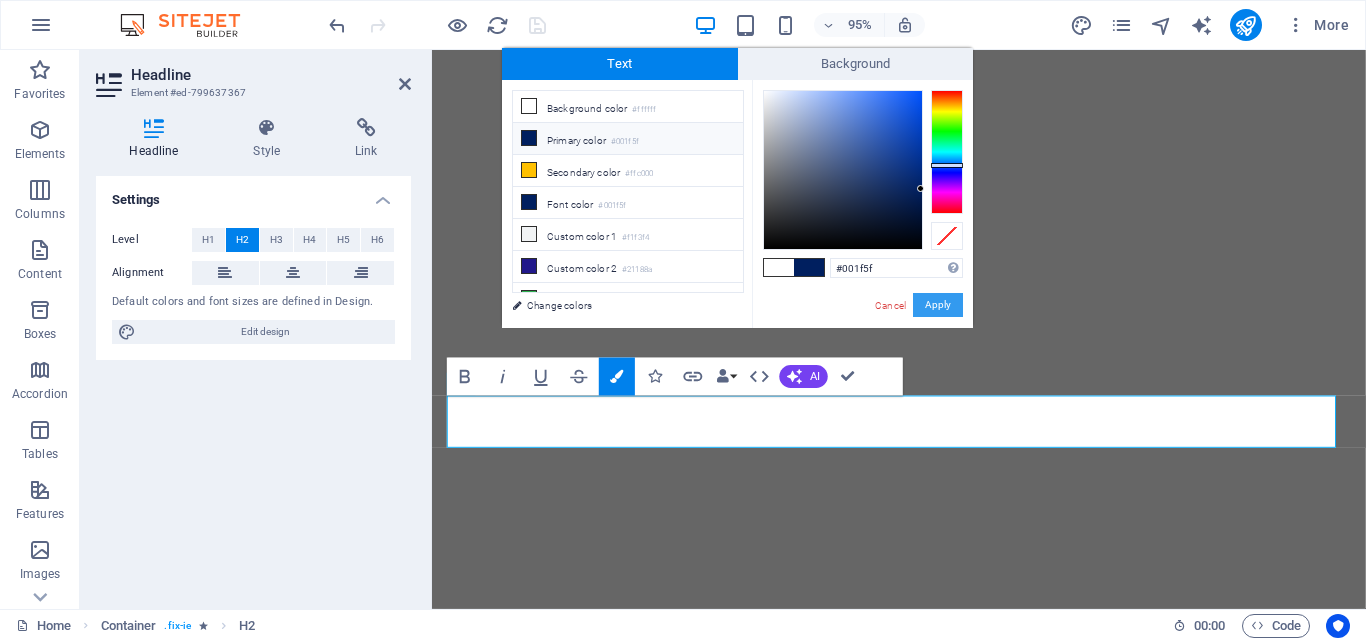 click on "Apply" at bounding box center [938, 305] 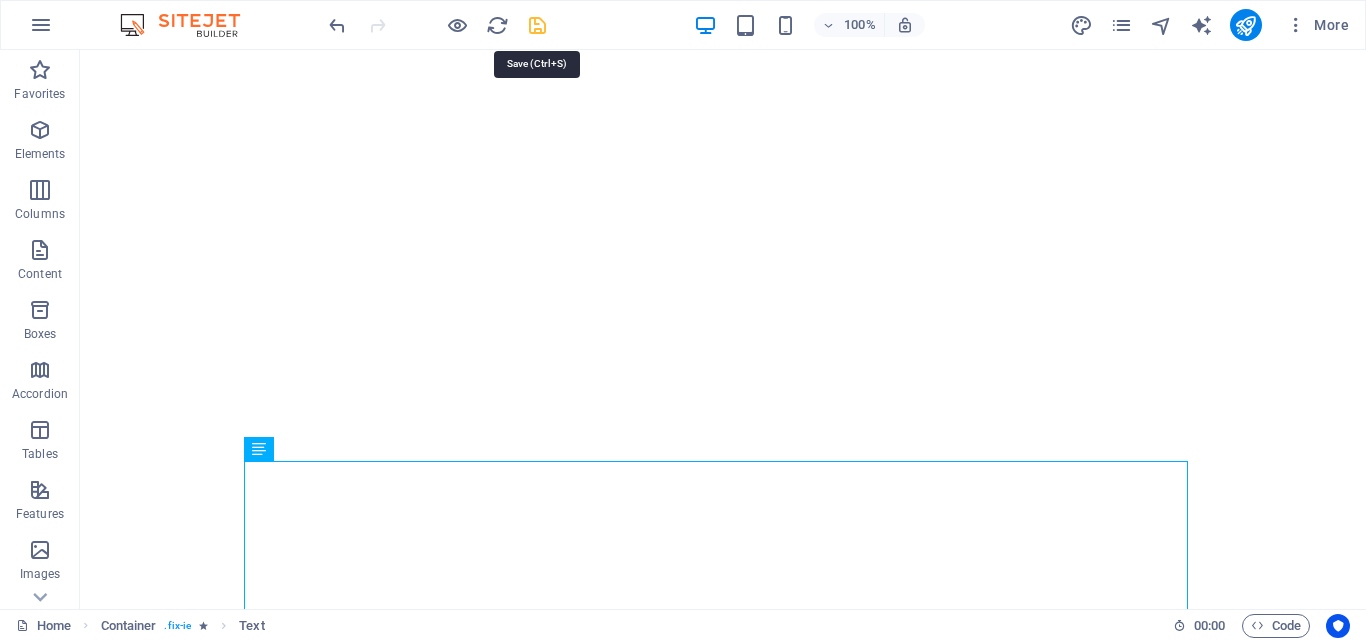 click at bounding box center (537, 25) 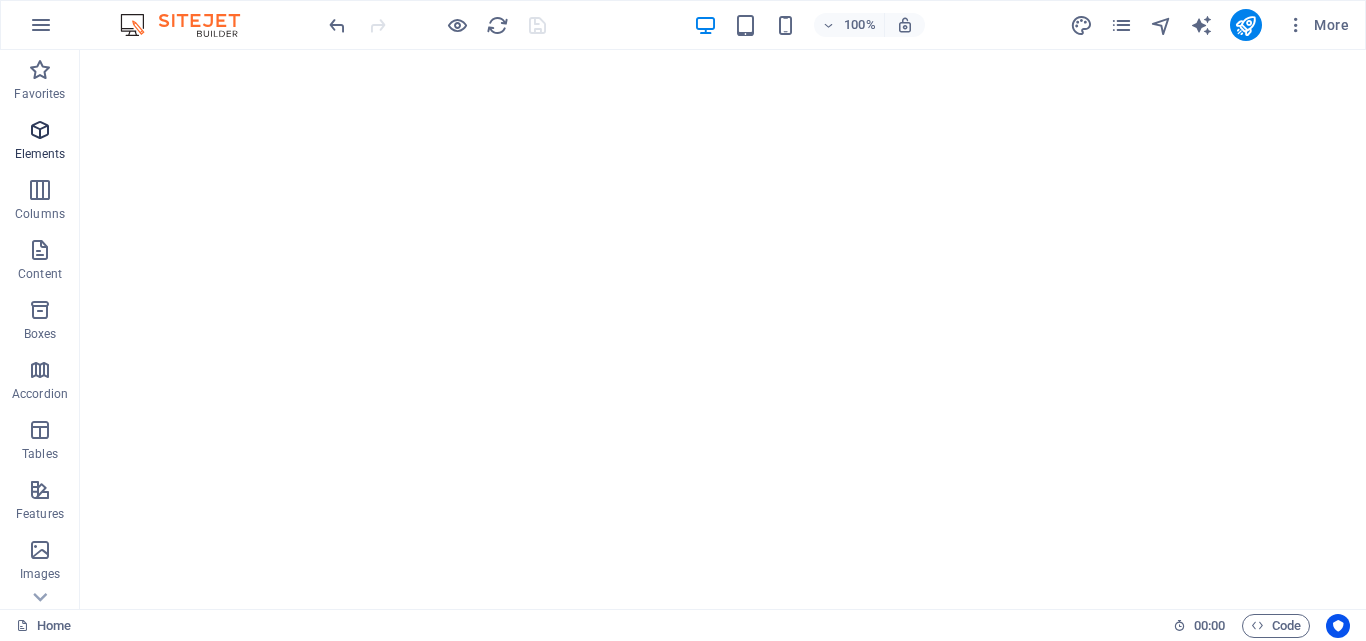 click at bounding box center (40, 130) 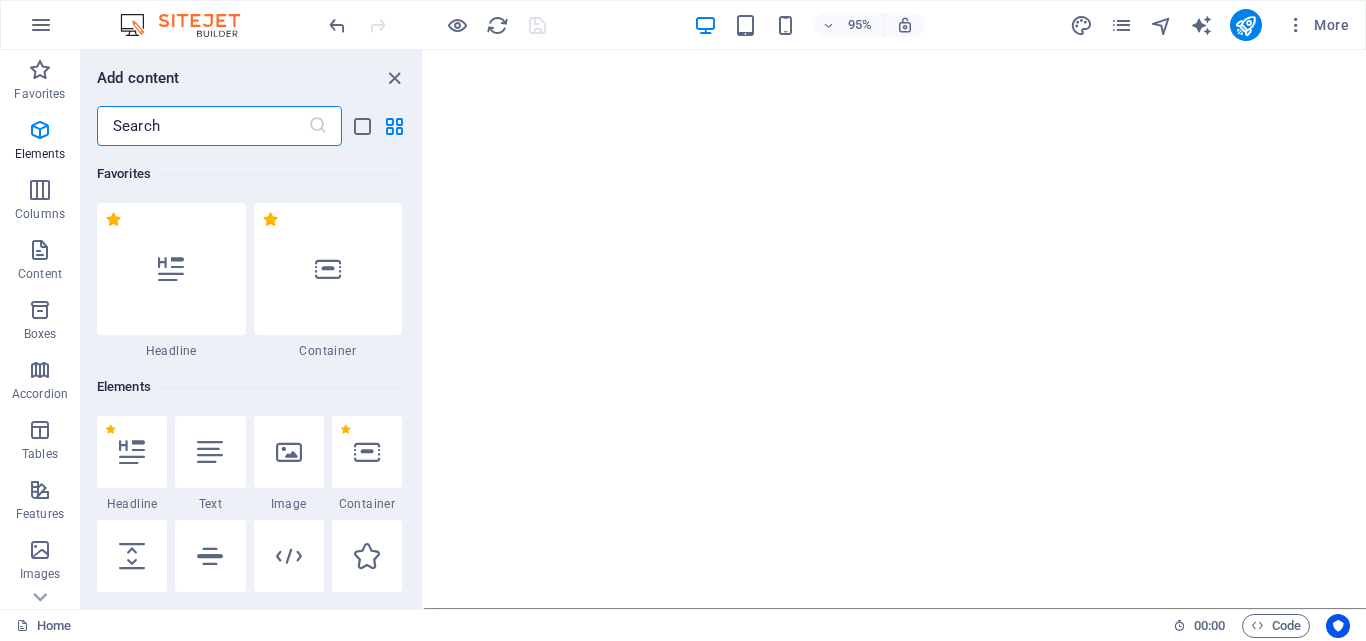 scroll, scrollTop: 213, scrollLeft: 0, axis: vertical 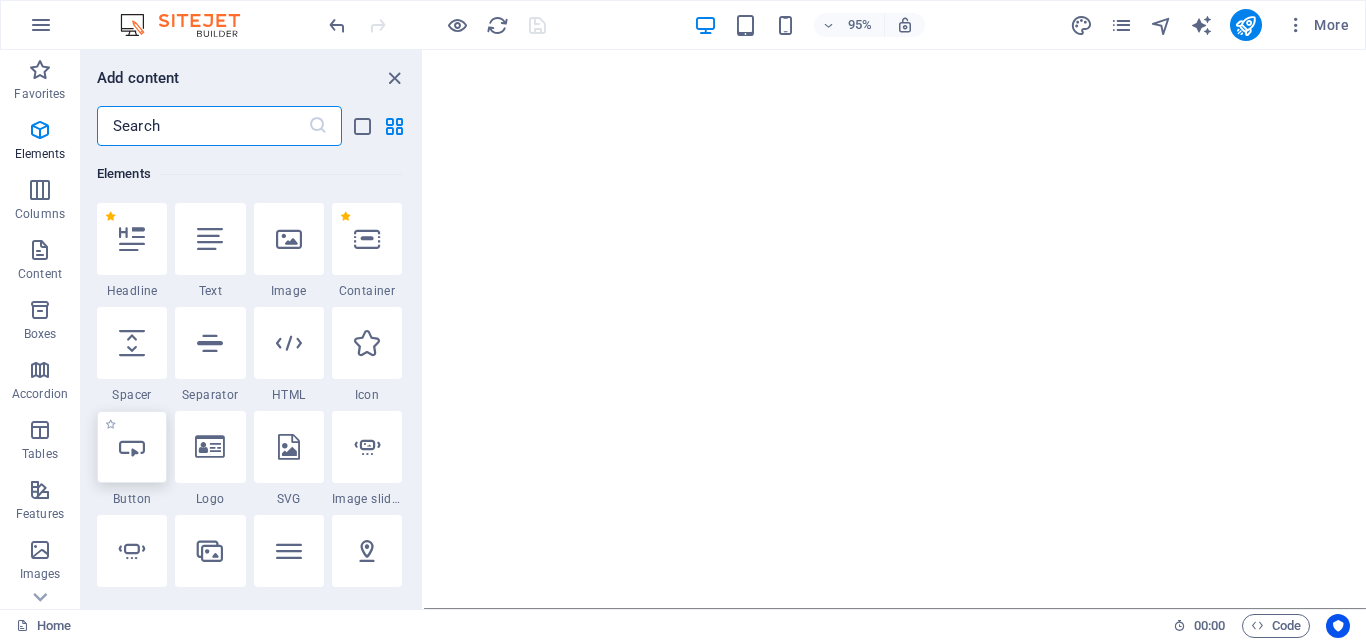 click at bounding box center (132, 447) 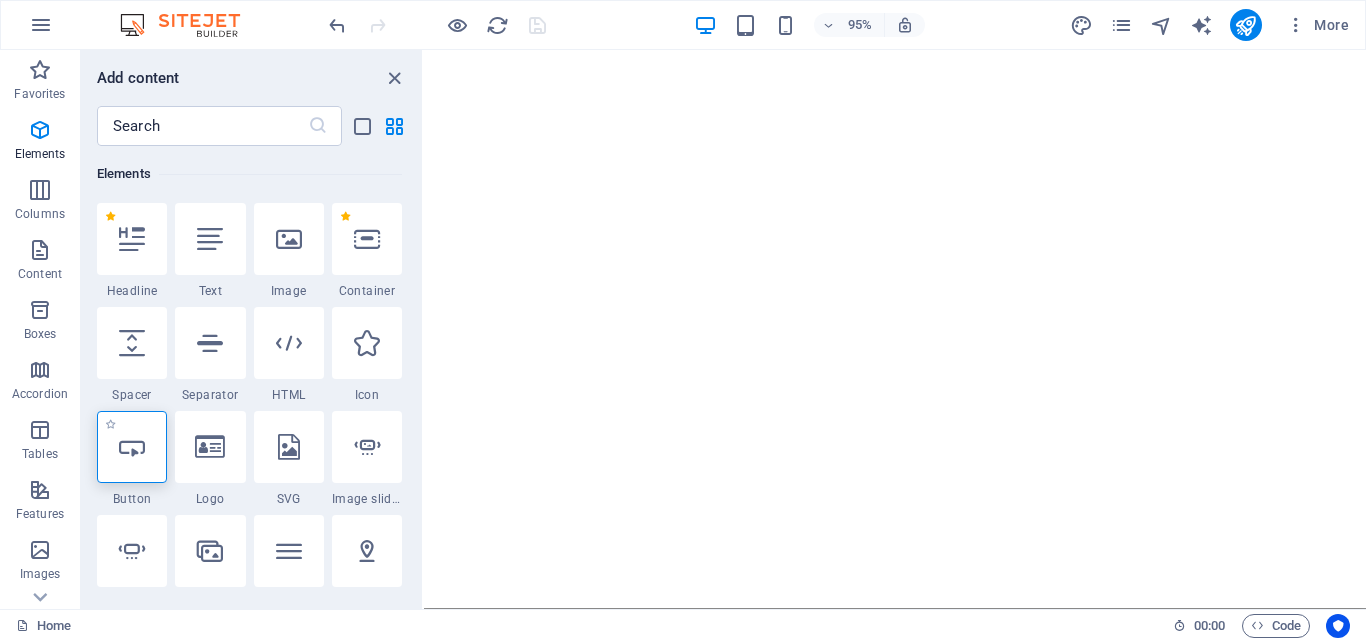 click at bounding box center [132, 447] 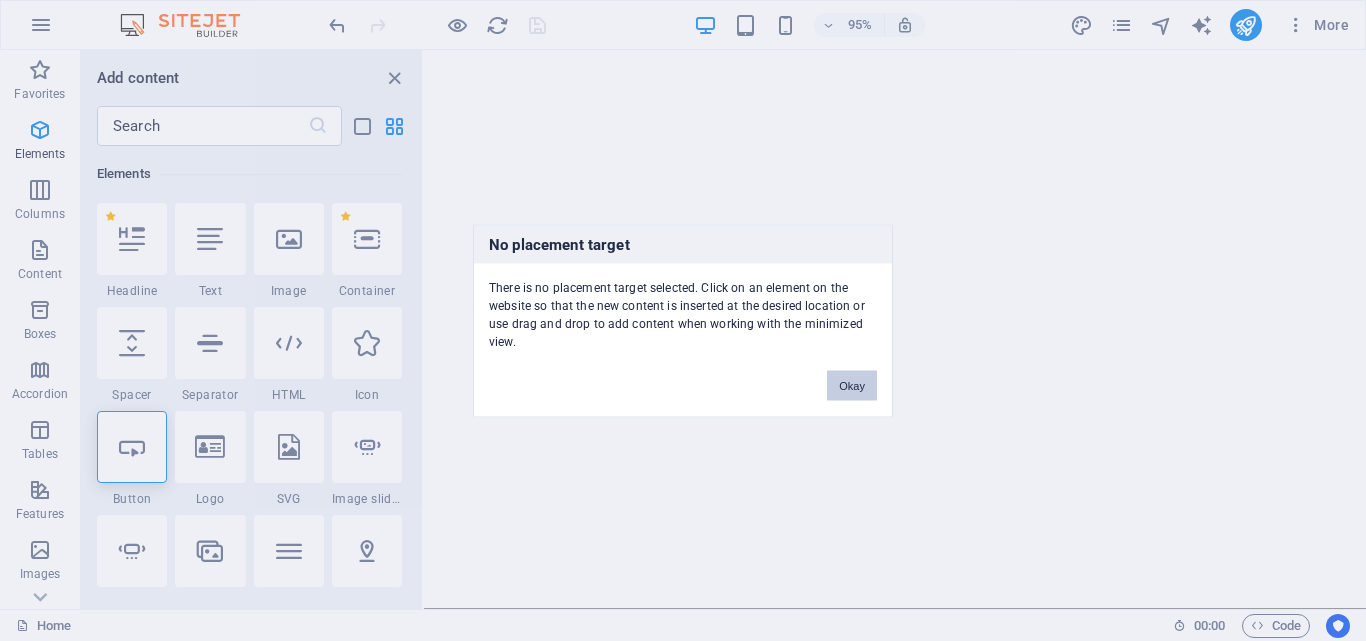 click on "Okay" at bounding box center [852, 385] 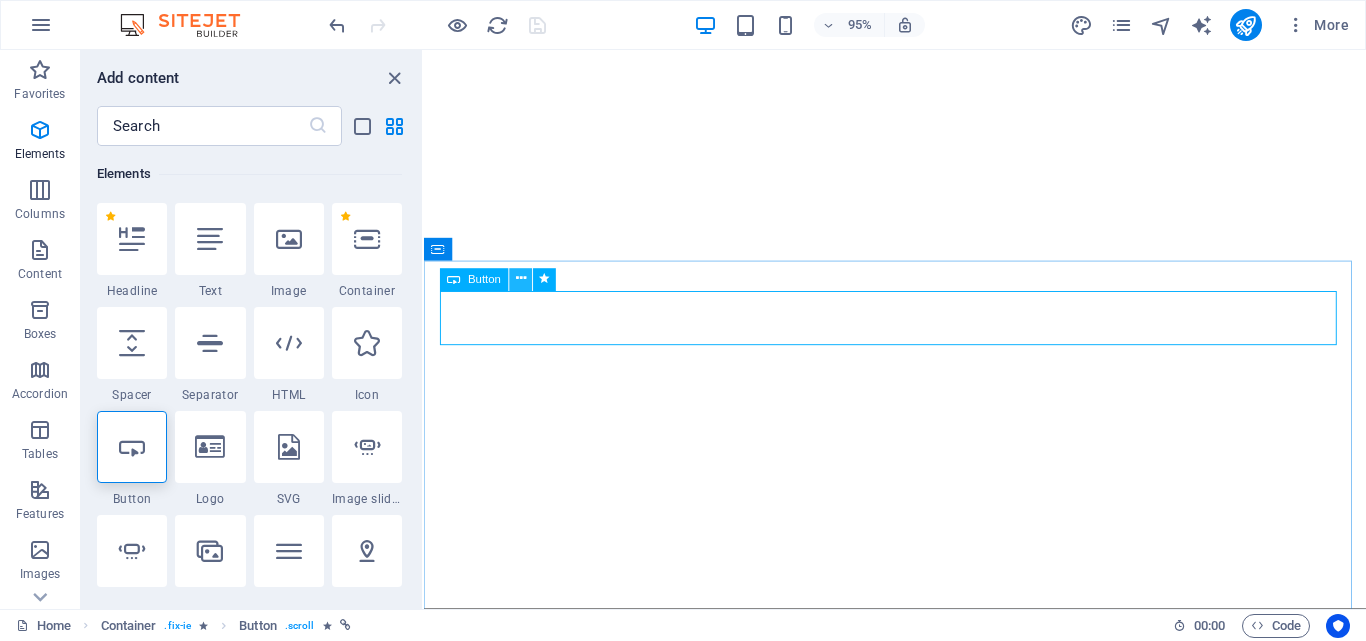 click at bounding box center (521, 280) 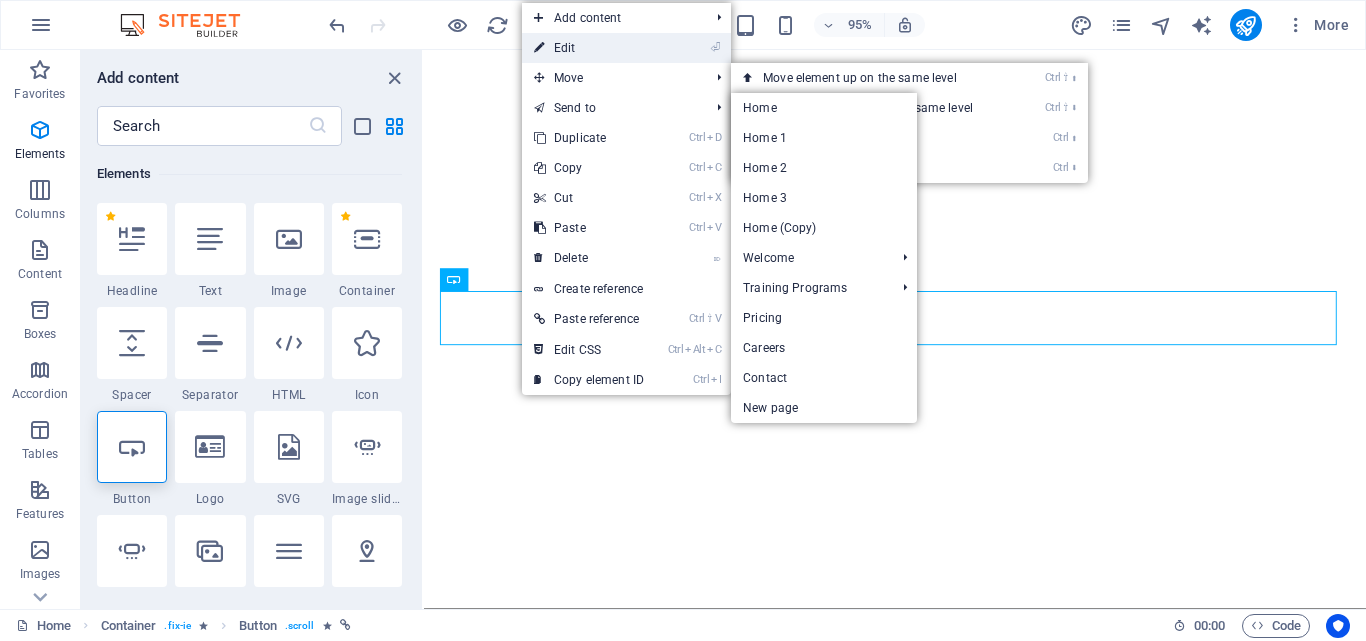 click on "⏎  Edit" at bounding box center (589, 48) 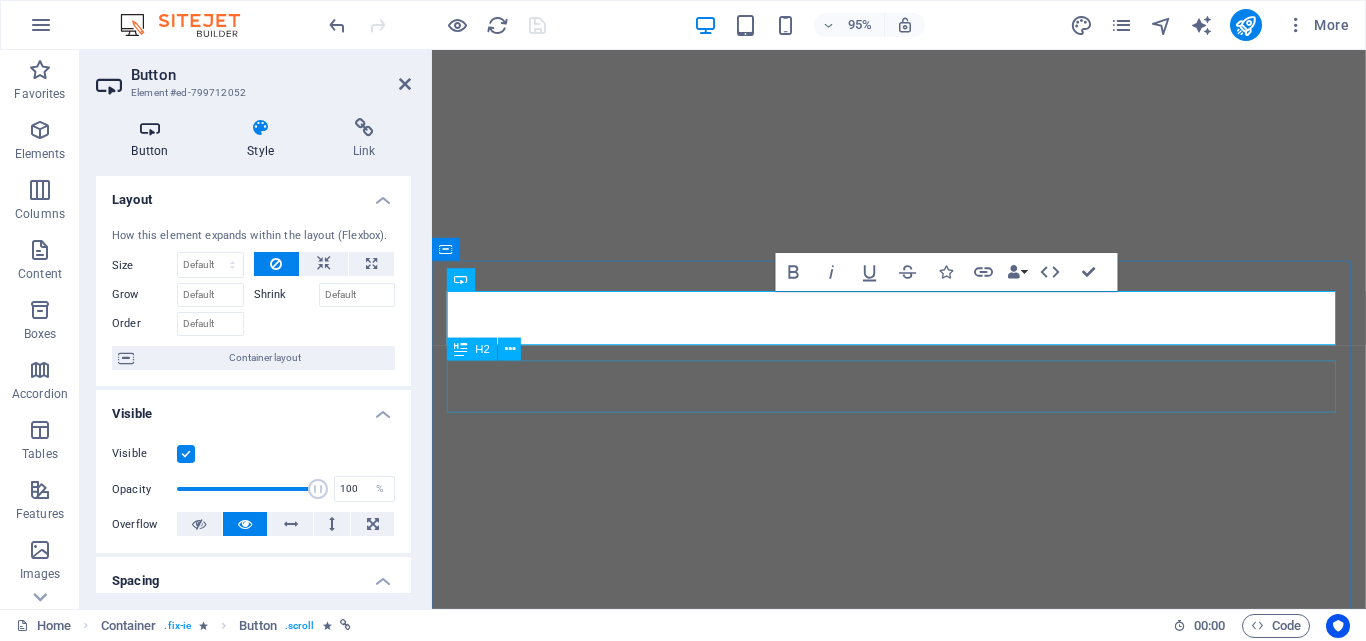 click at bounding box center (150, 128) 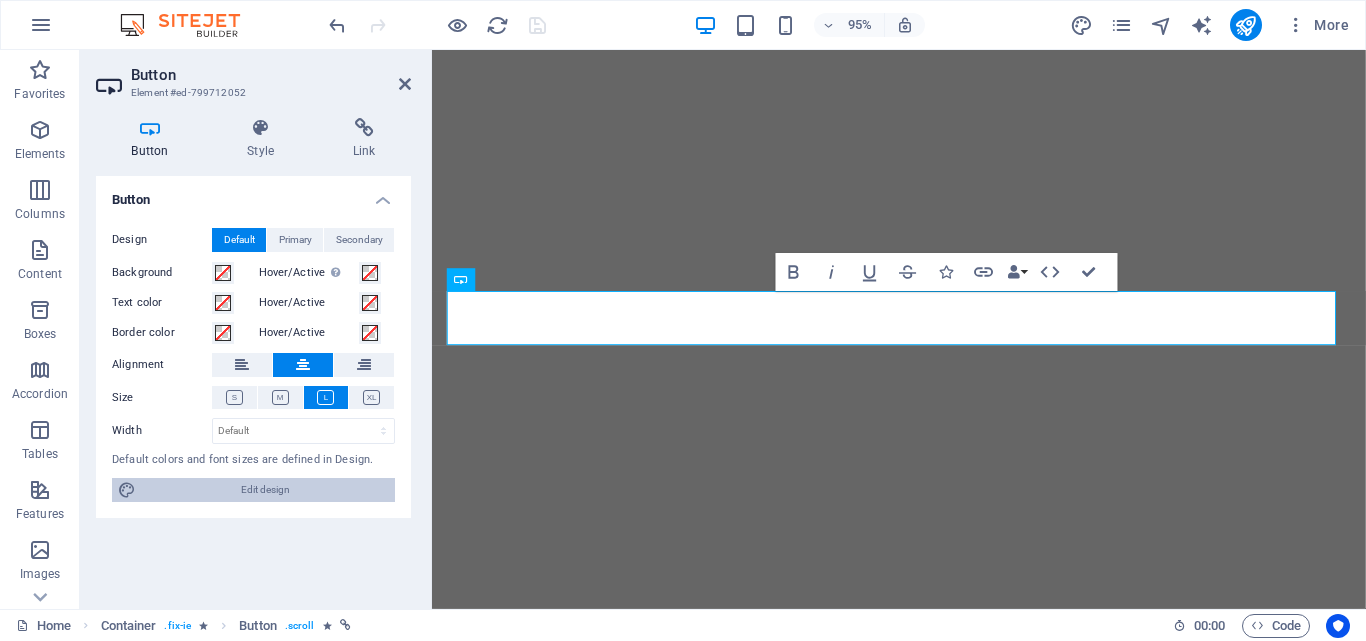click on "Edit design" at bounding box center [265, 490] 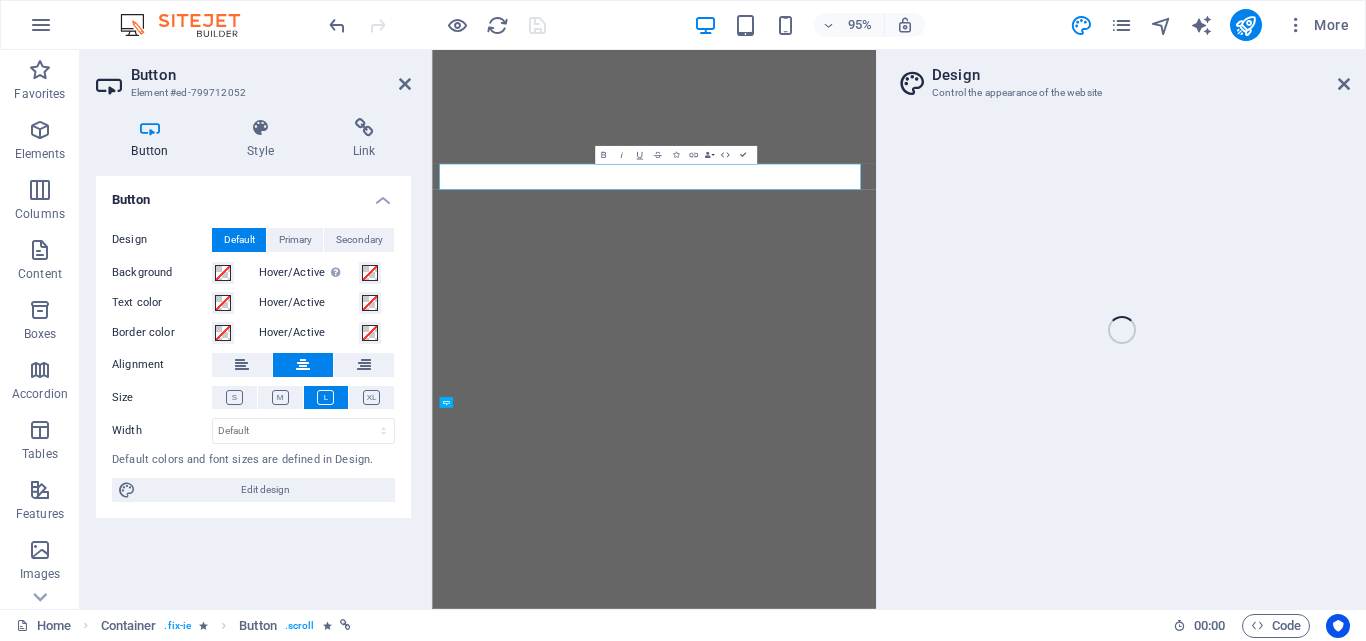 select on "rem" 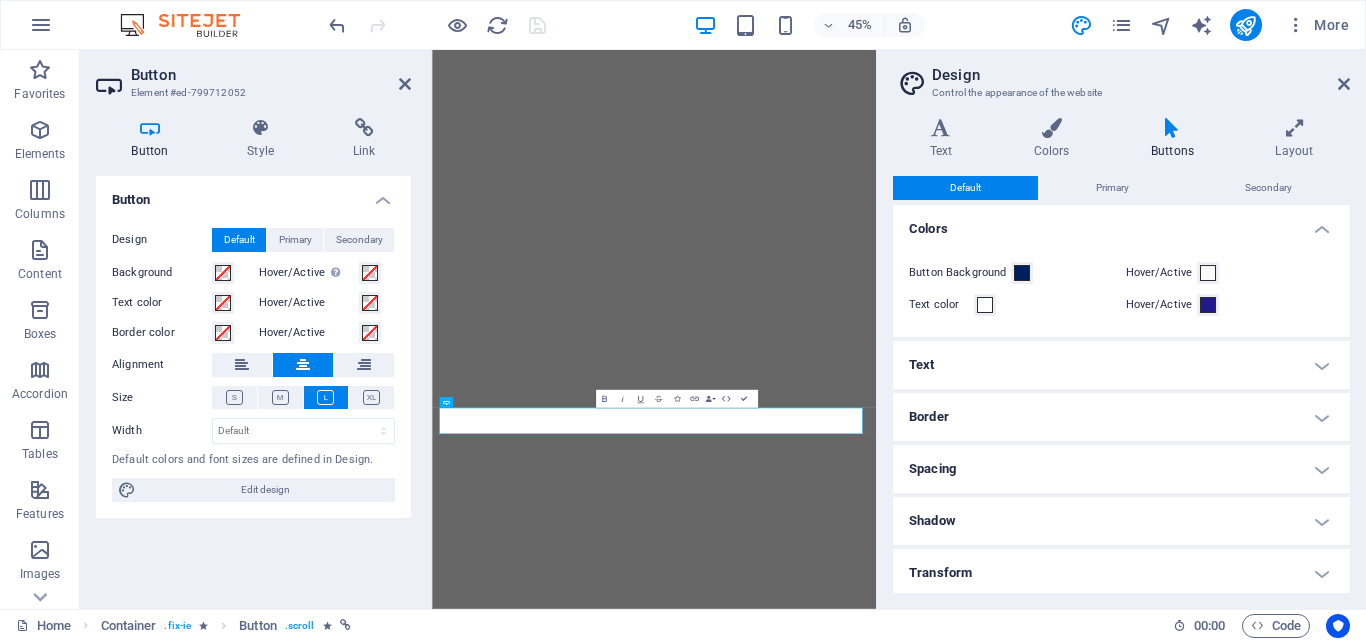 click on "Text" at bounding box center [1121, 365] 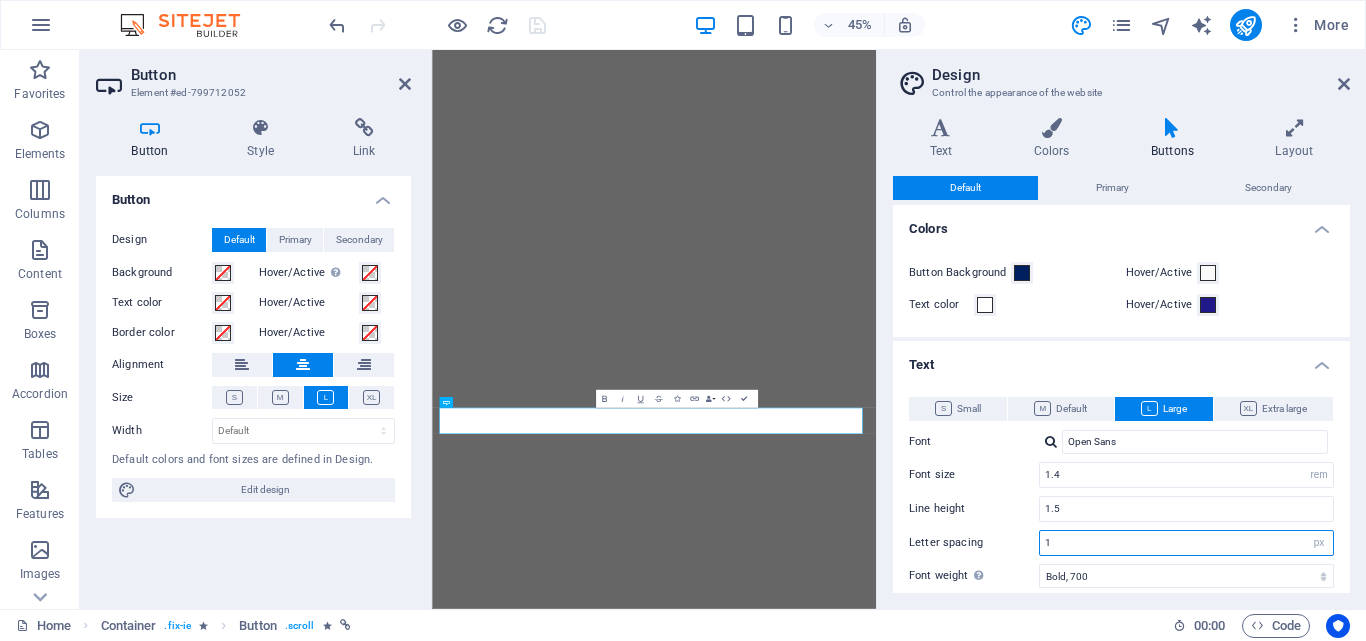 click on "1" at bounding box center [1186, 543] 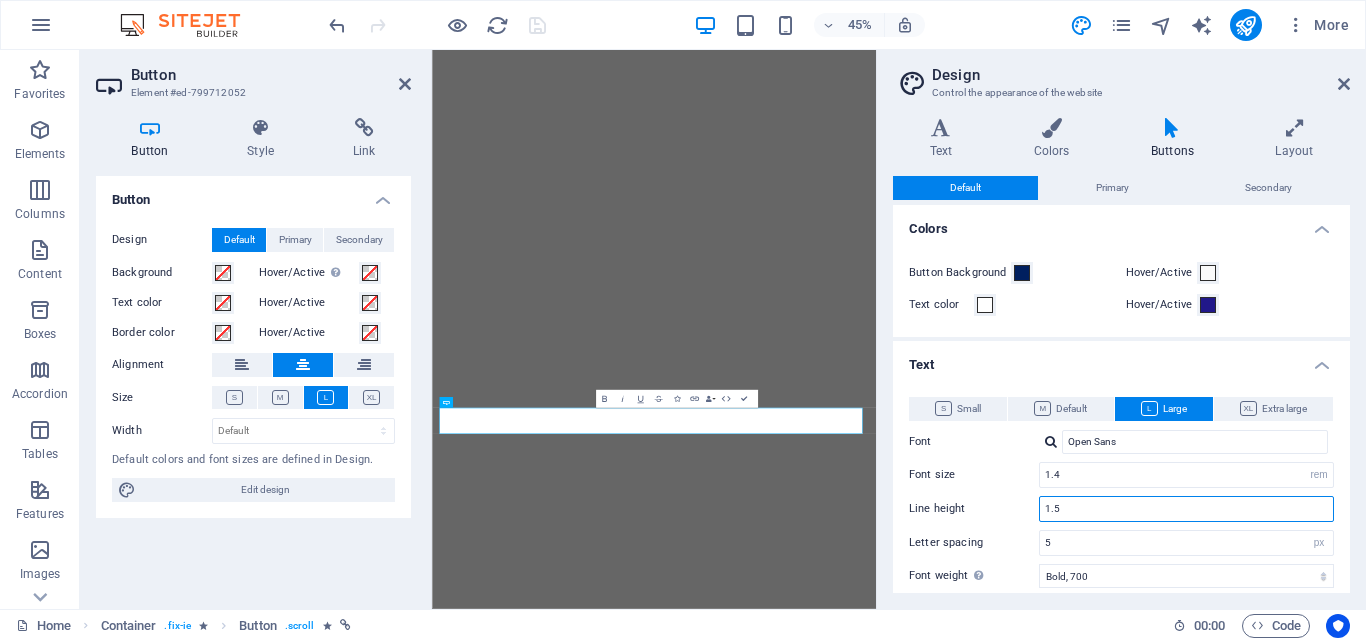 click on "1.5" at bounding box center [1186, 509] 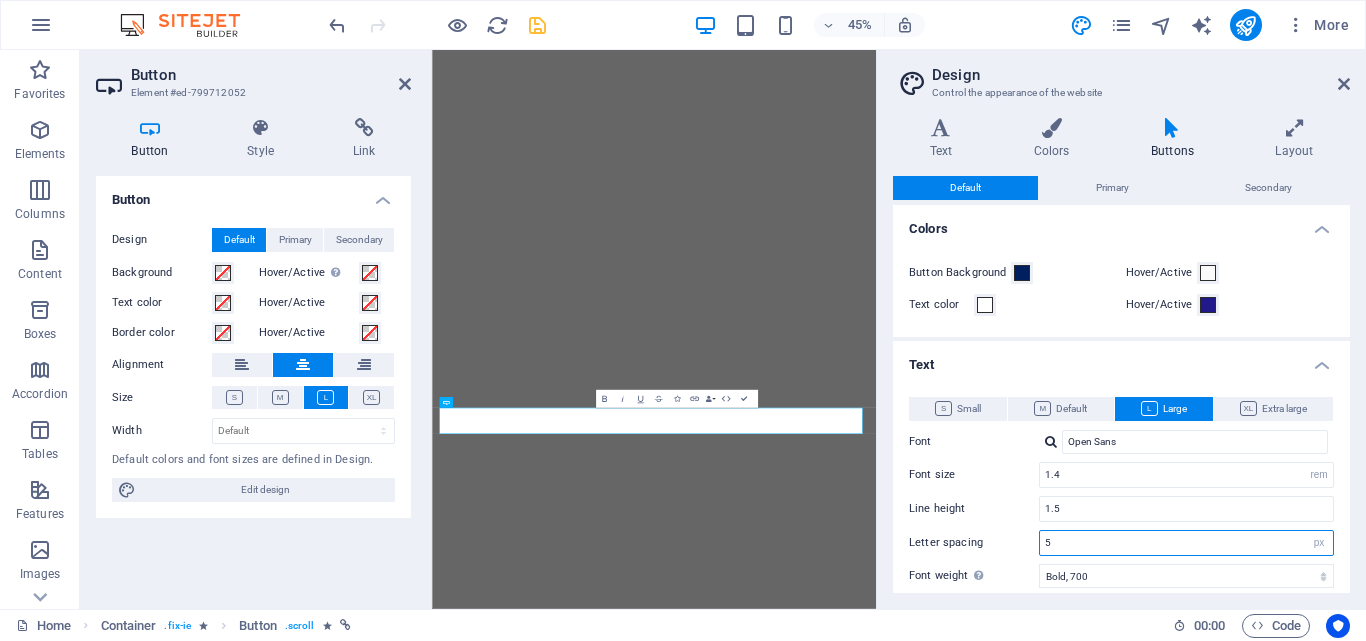 click on "5" at bounding box center [1186, 543] 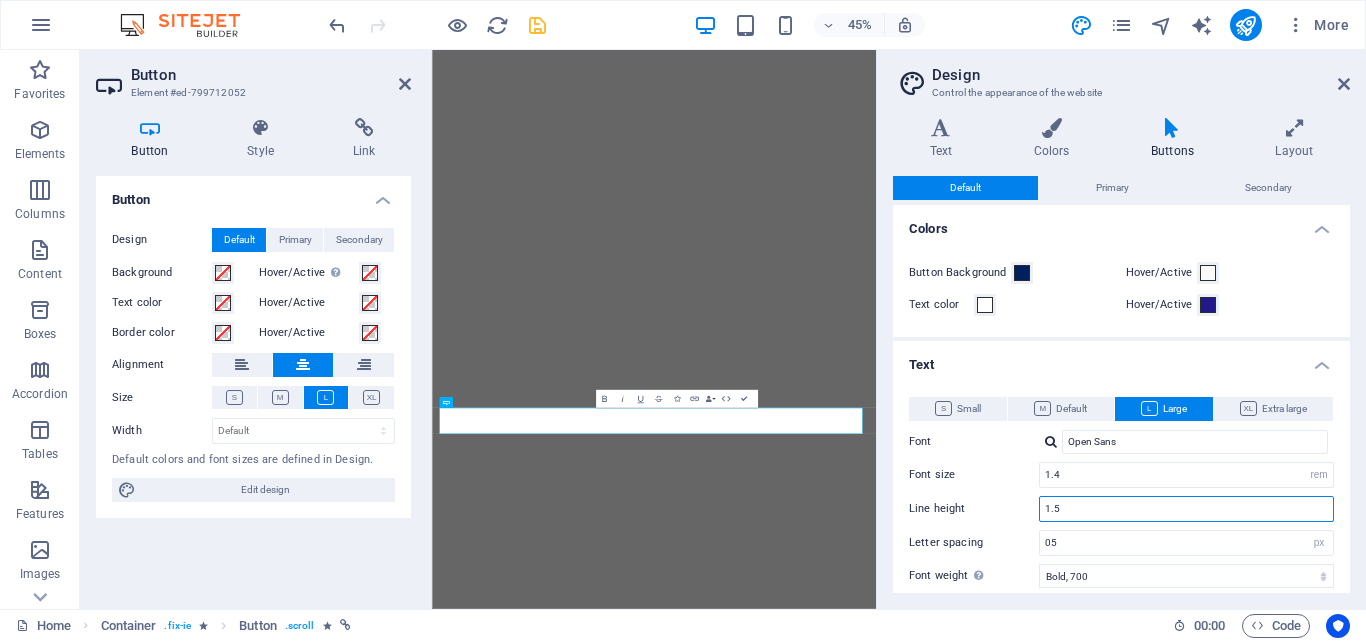 click on "1.5" at bounding box center [1186, 509] 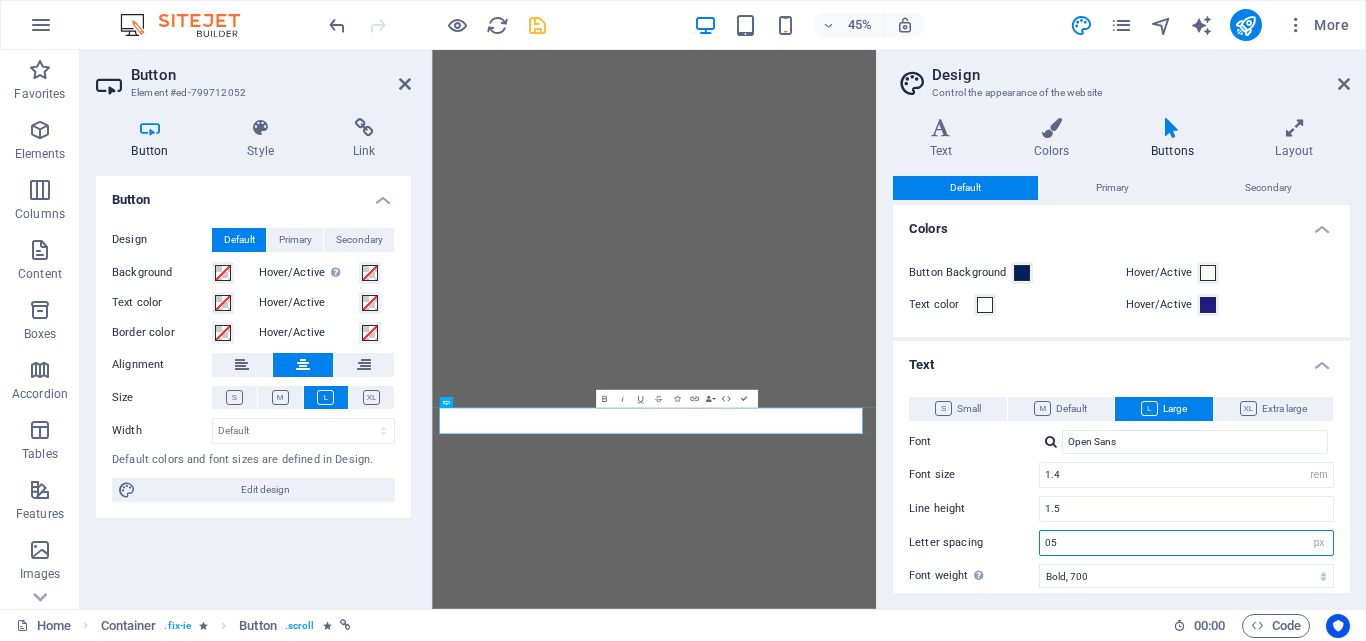 click on "05" at bounding box center [1186, 543] 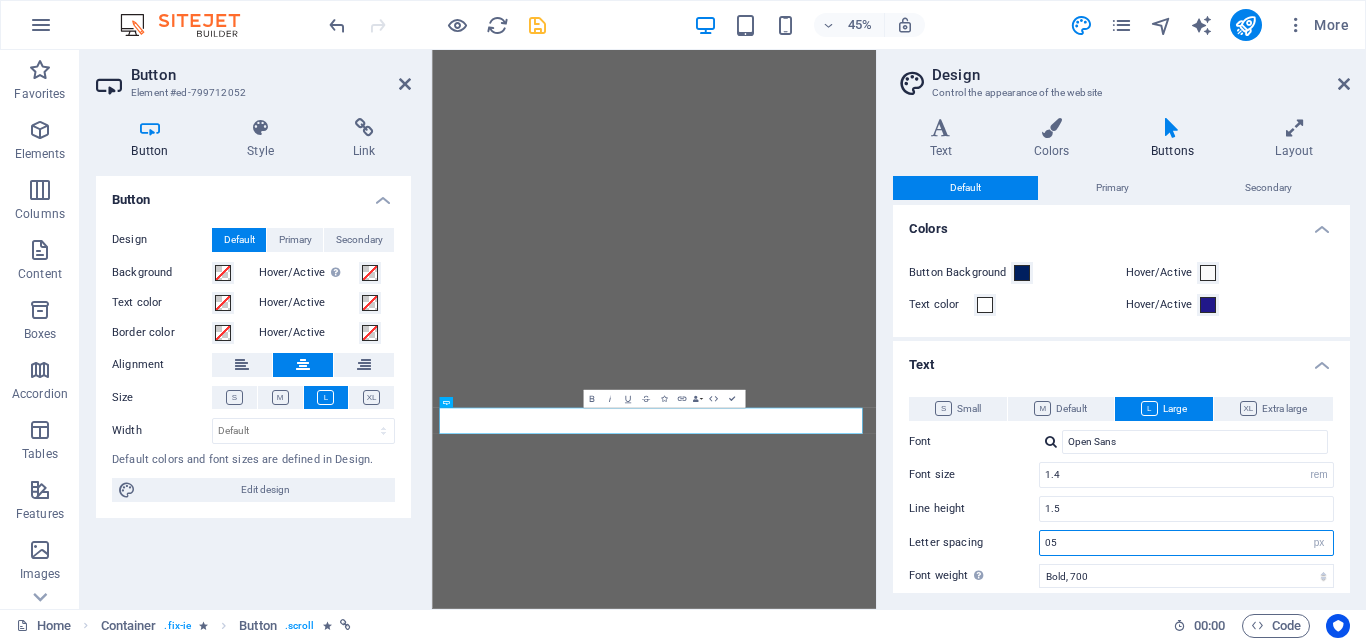 drag, startPoint x: 1068, startPoint y: 542, endPoint x: 1014, endPoint y: 538, distance: 54.147945 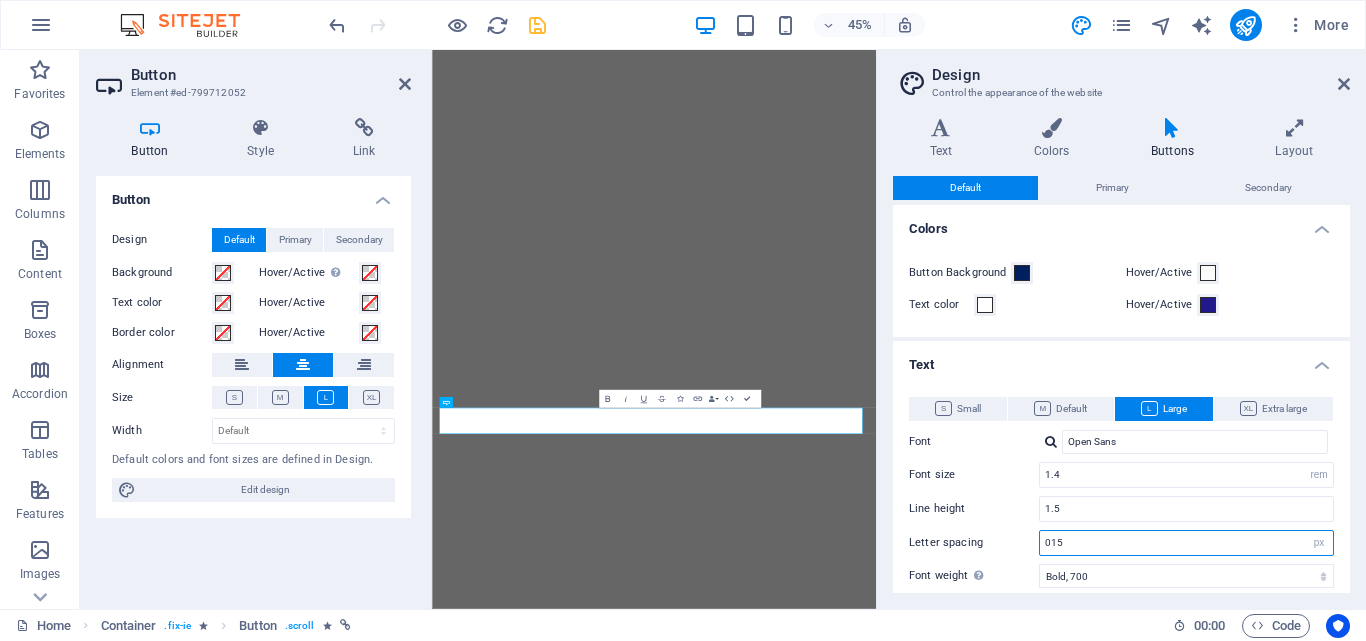 click on "015" at bounding box center [1186, 543] 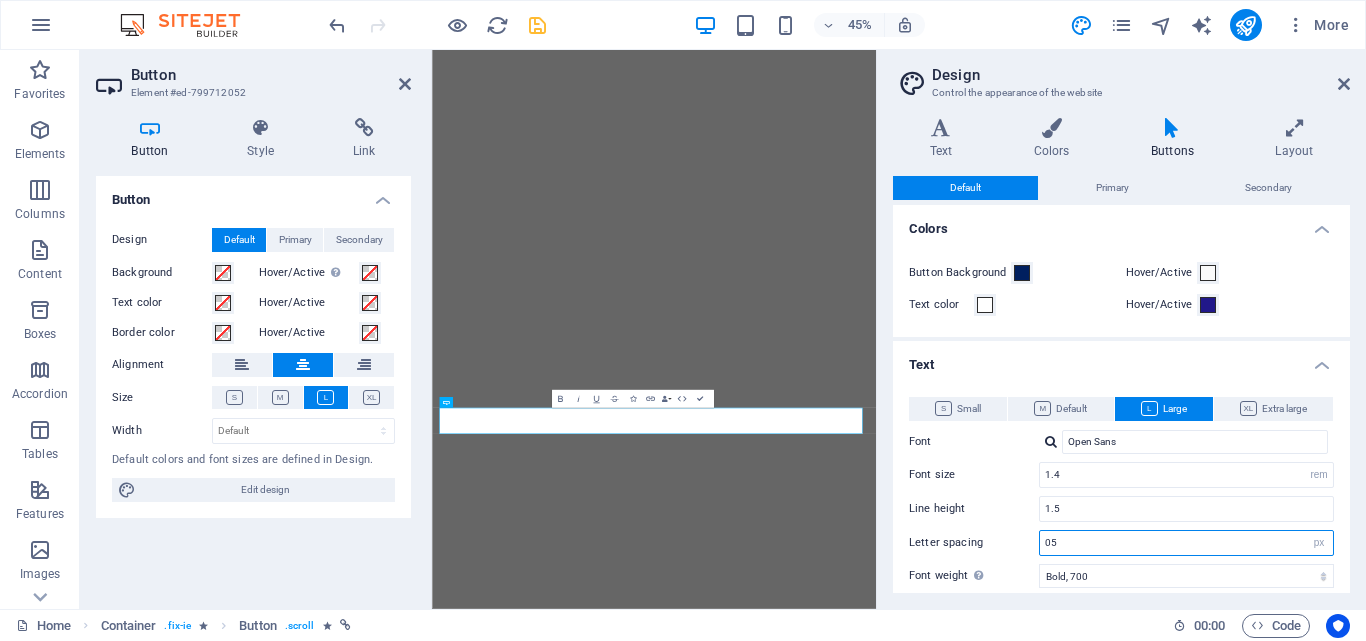 type on "0" 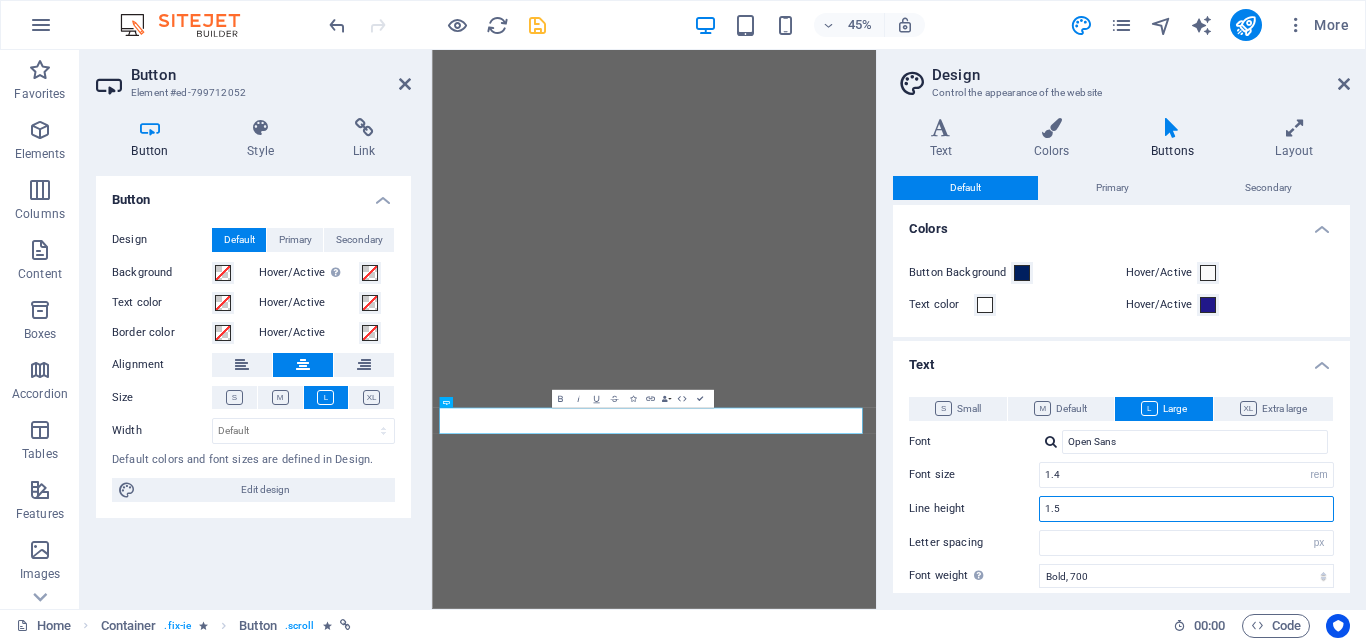 click on "1.5" at bounding box center (1186, 509) 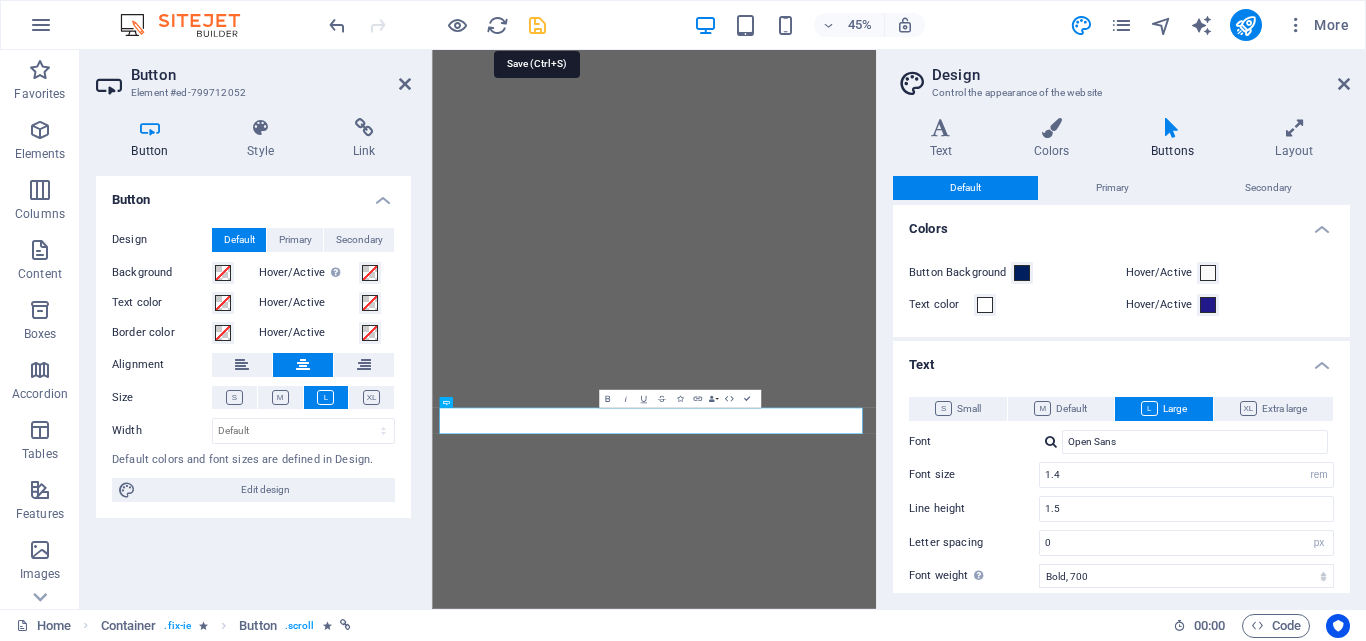 click at bounding box center (537, 25) 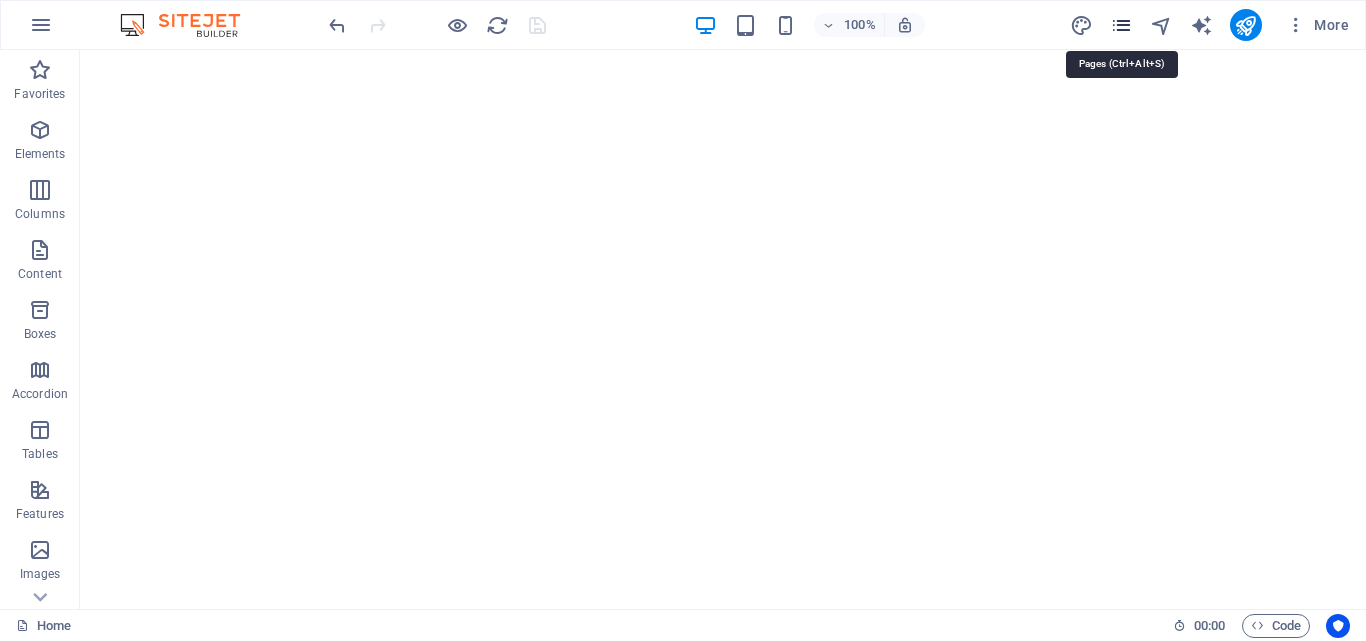 click at bounding box center [1121, 25] 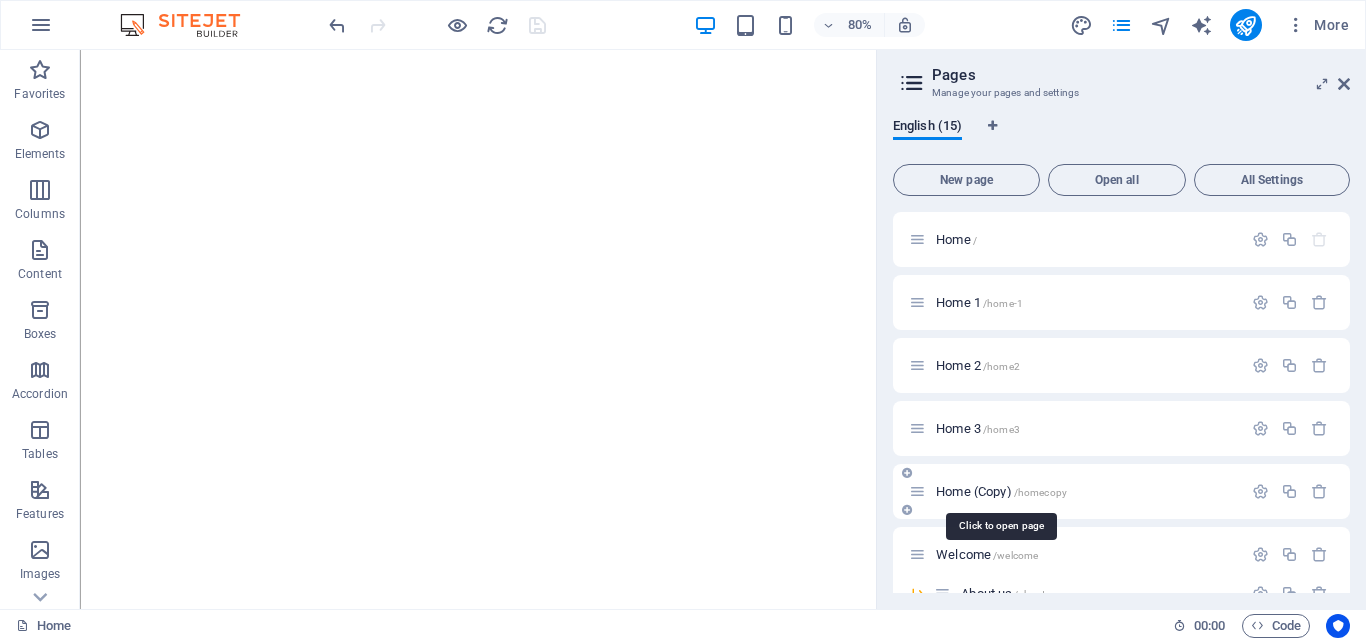 scroll, scrollTop: 333, scrollLeft: 0, axis: vertical 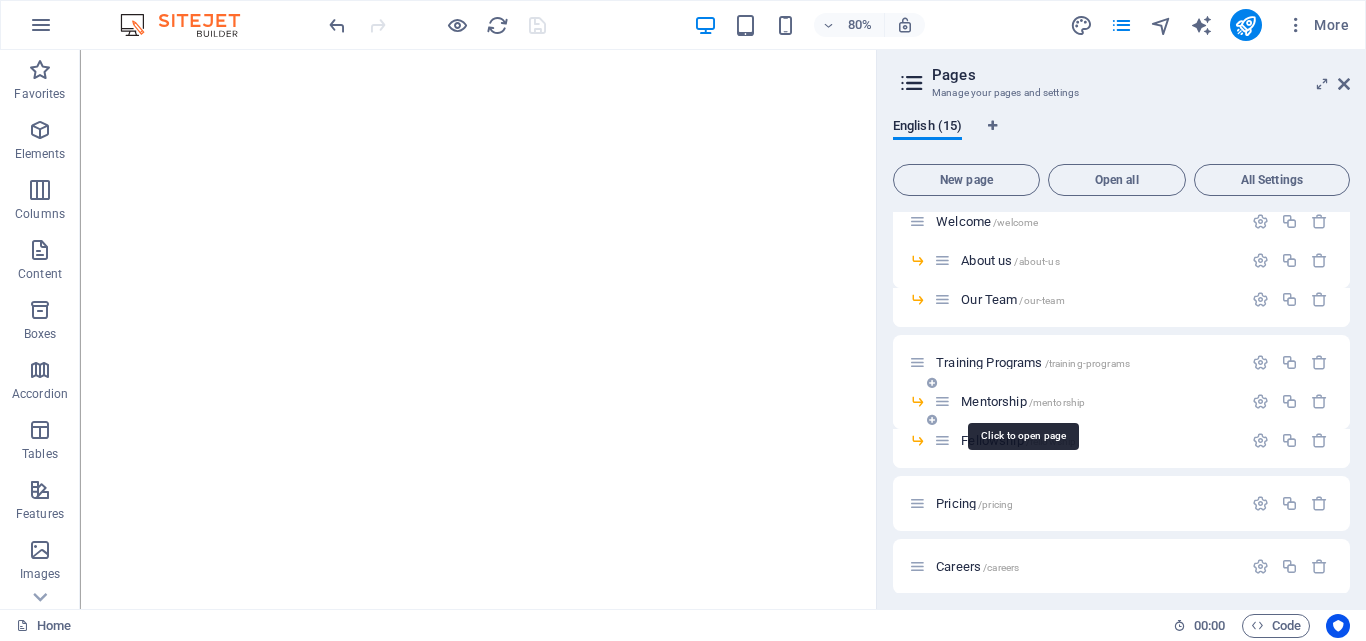 click on "Mentorship /mentorship" at bounding box center (1023, 401) 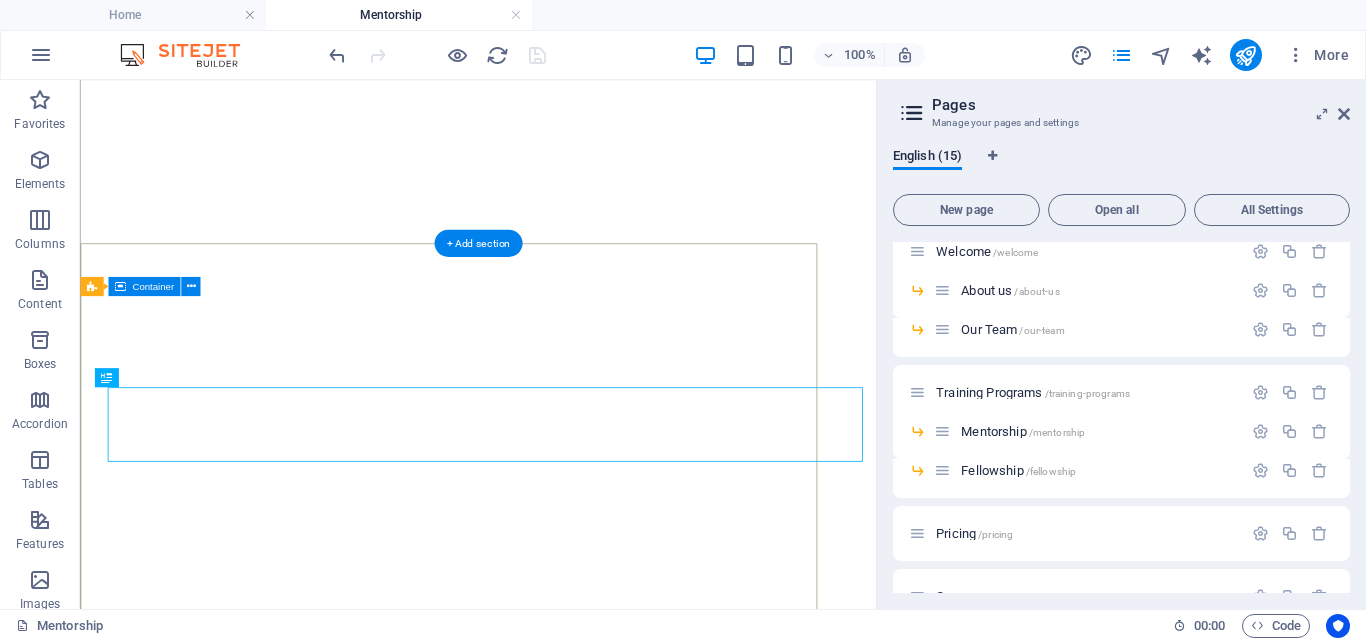 click at bounding box center (1161, 55) 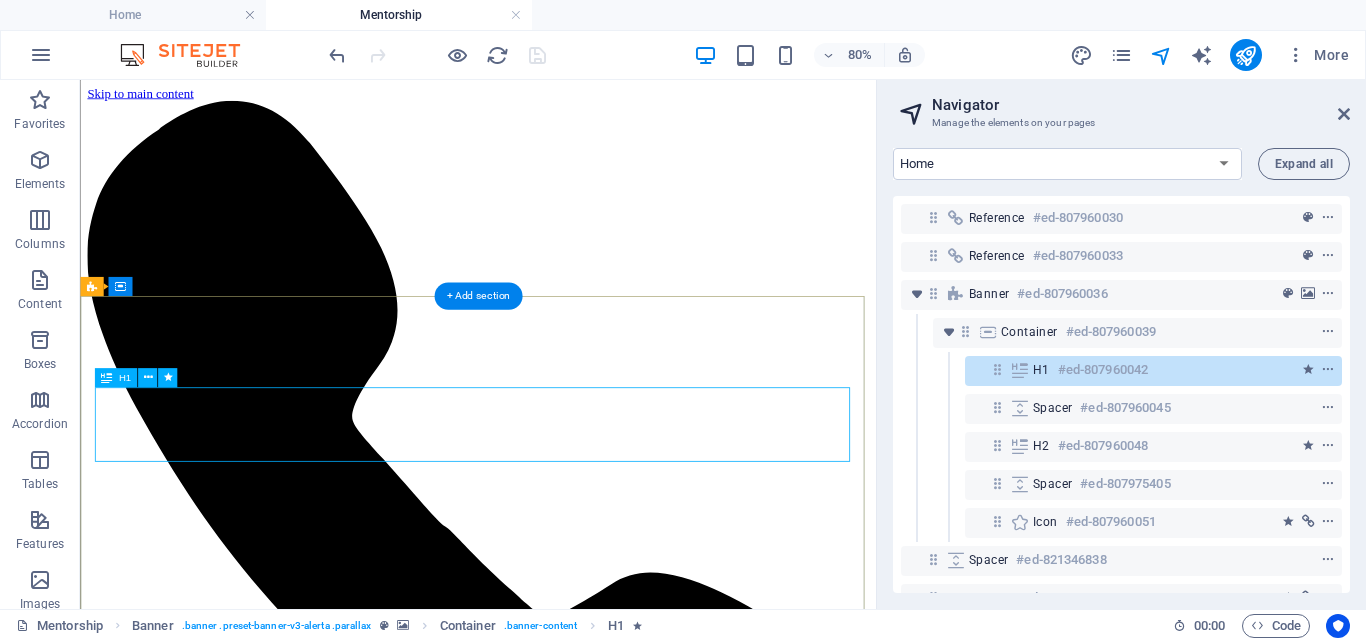 scroll, scrollTop: 0, scrollLeft: 0, axis: both 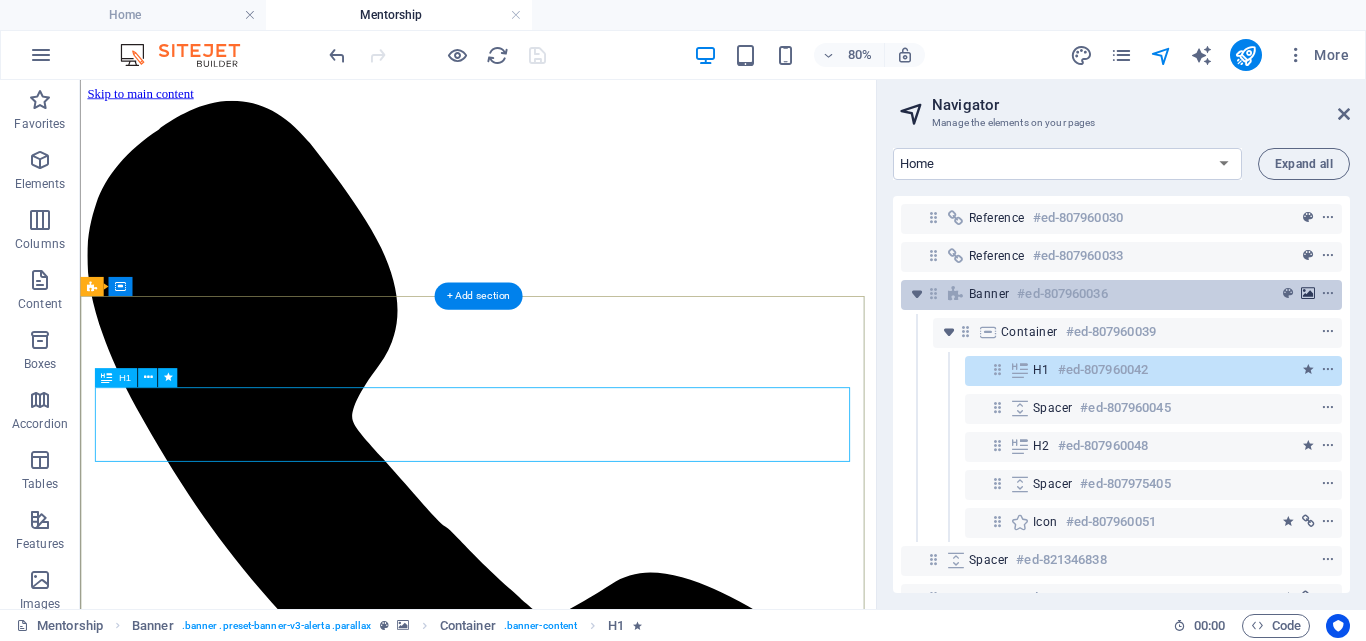 click at bounding box center (1308, 294) 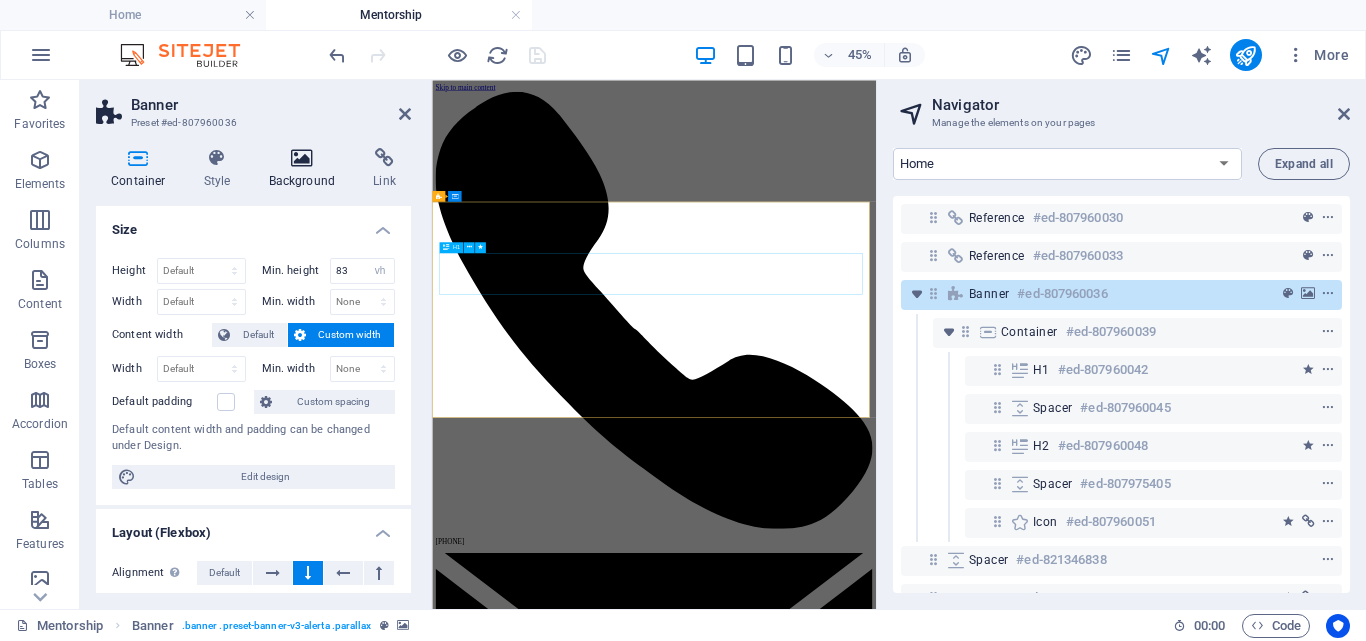 click at bounding box center [302, 158] 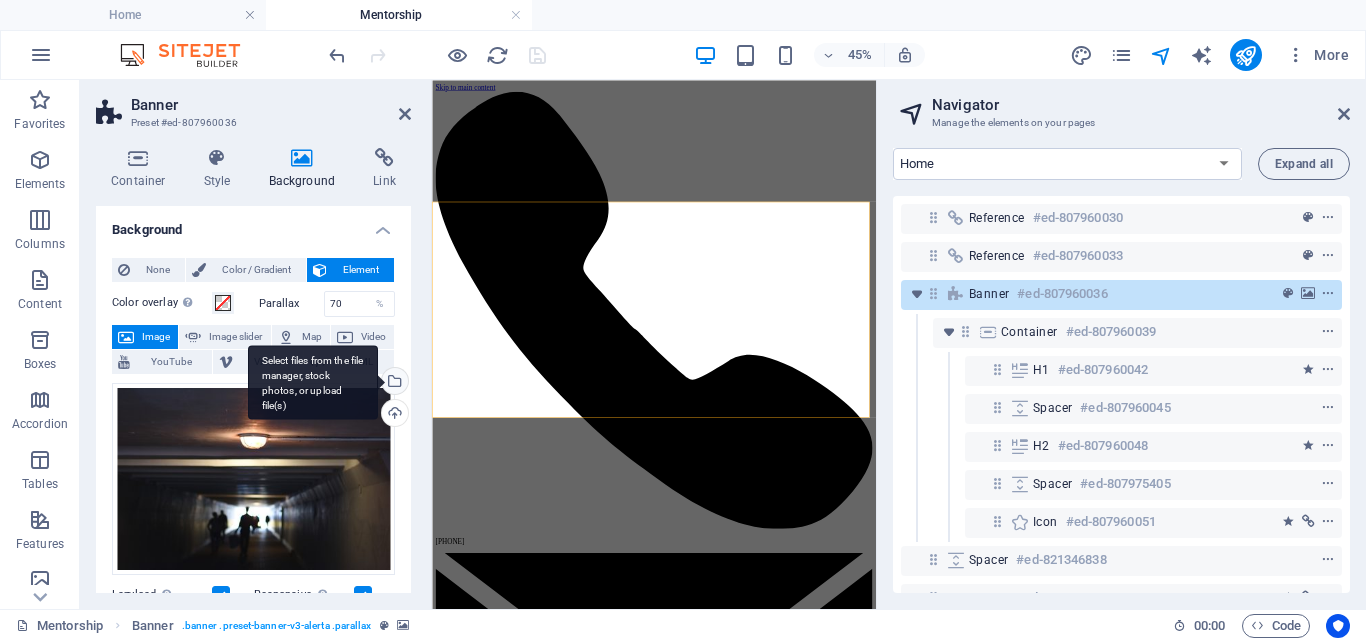 click on "Select files from the file manager, stock photos, or upload file(s)" at bounding box center [313, 382] 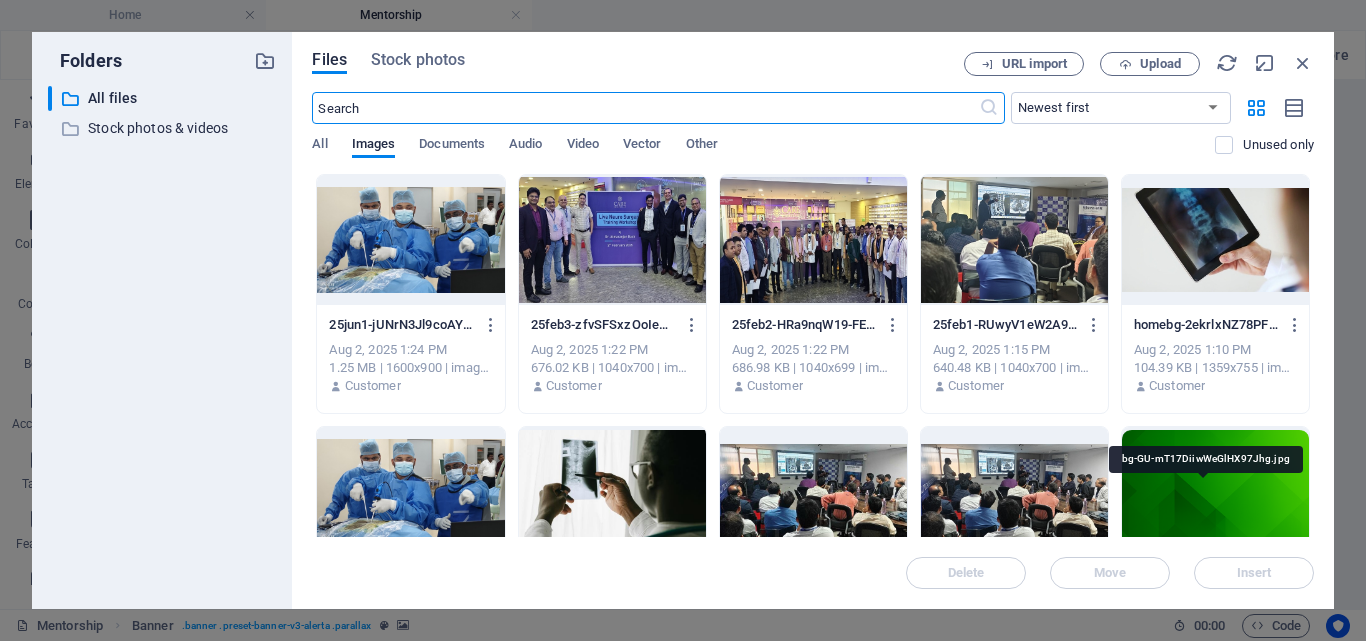 scroll, scrollTop: 333, scrollLeft: 0, axis: vertical 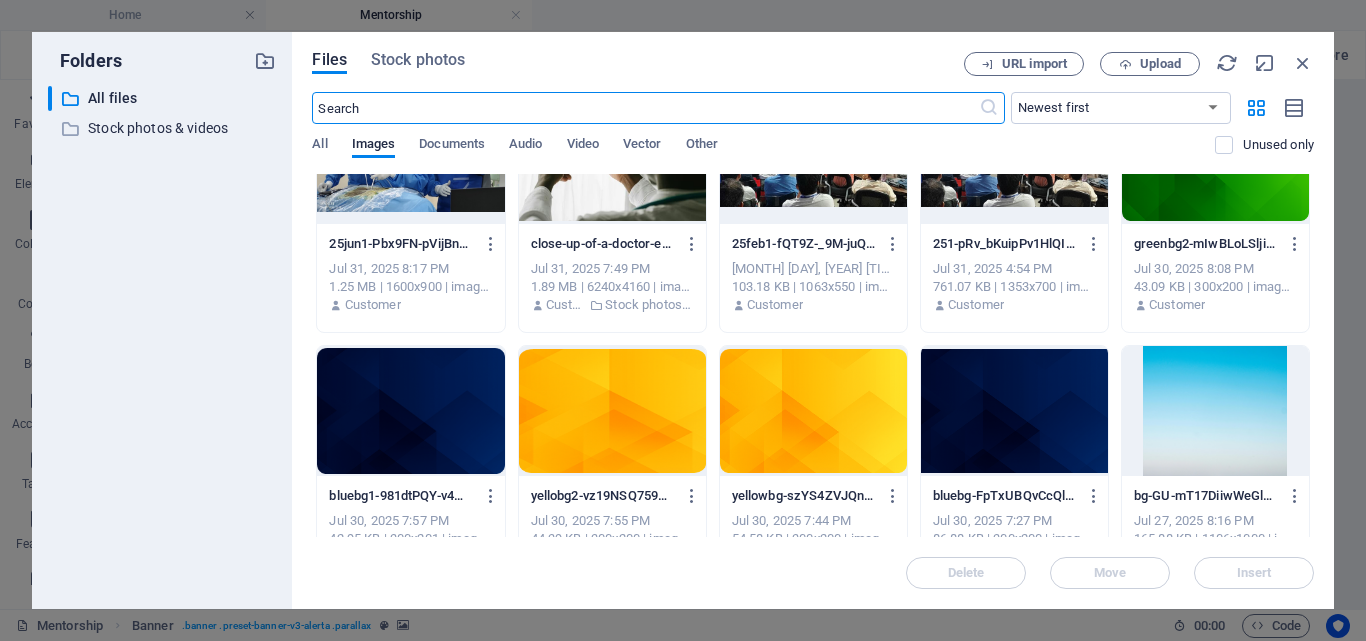 click at bounding box center [410, 411] 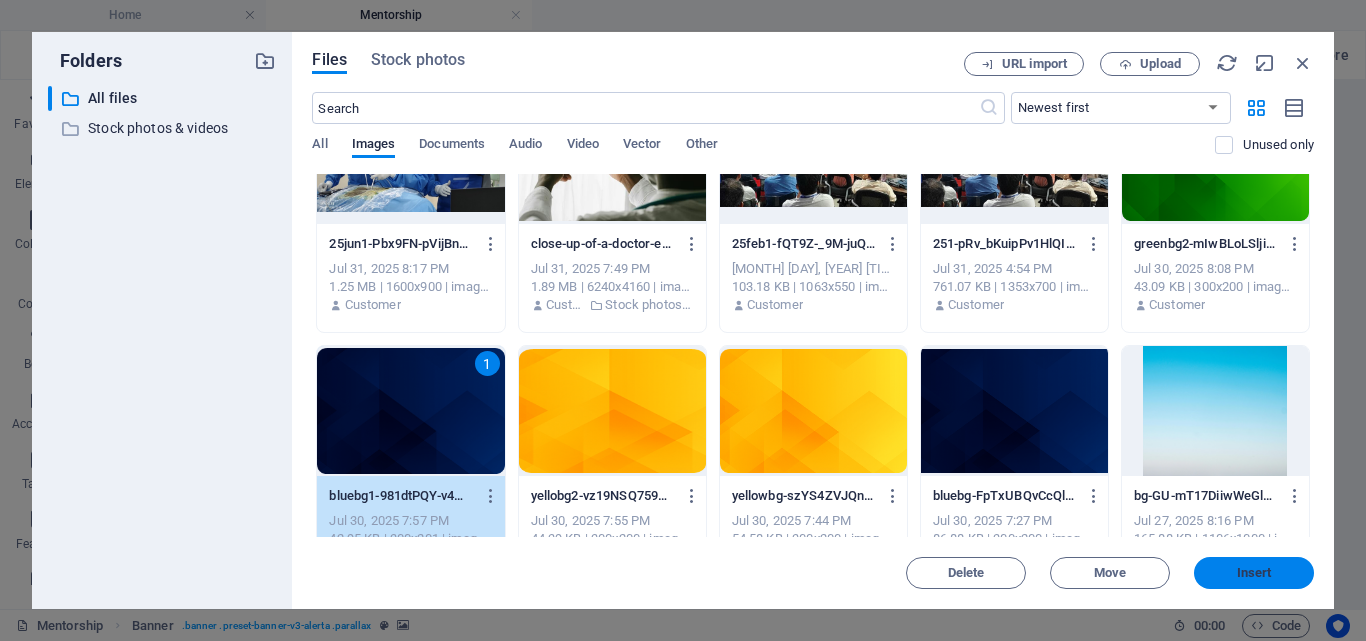 drag, startPoint x: 1227, startPoint y: 575, endPoint x: 542, endPoint y: 728, distance: 701.8789 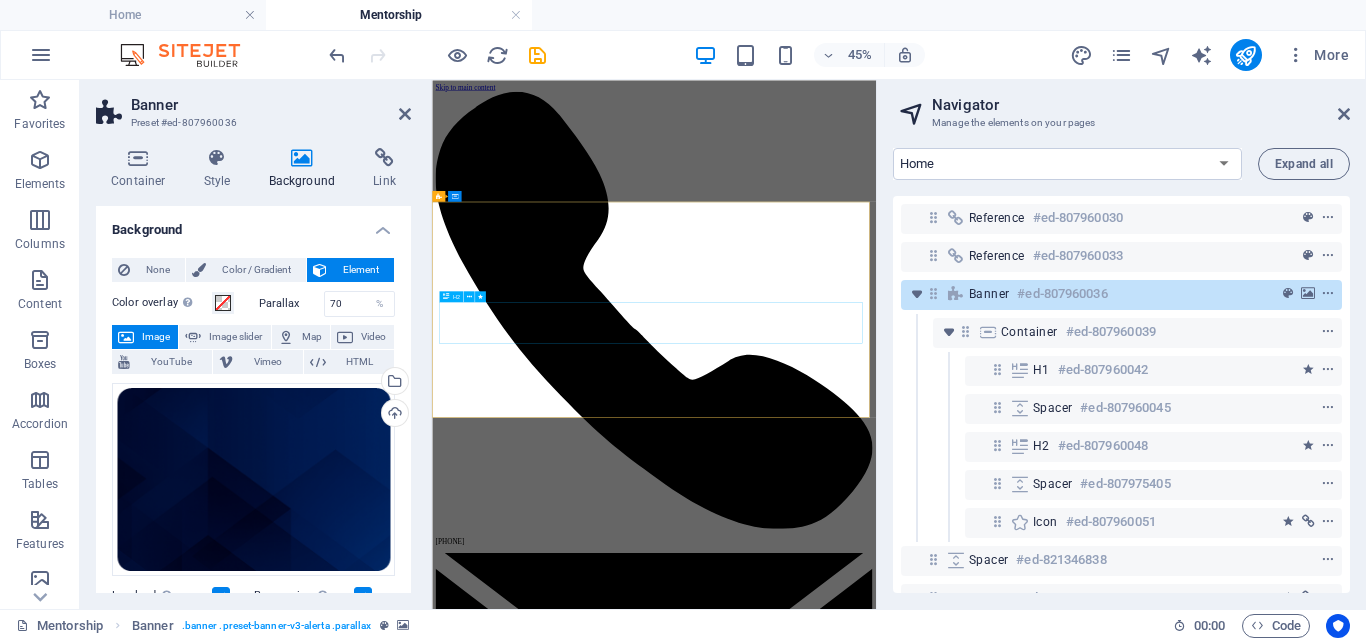 click on "Discover the What, How, When, and Why of Spine Endoscopy from the Top Mentors!" at bounding box center [925, 9134] 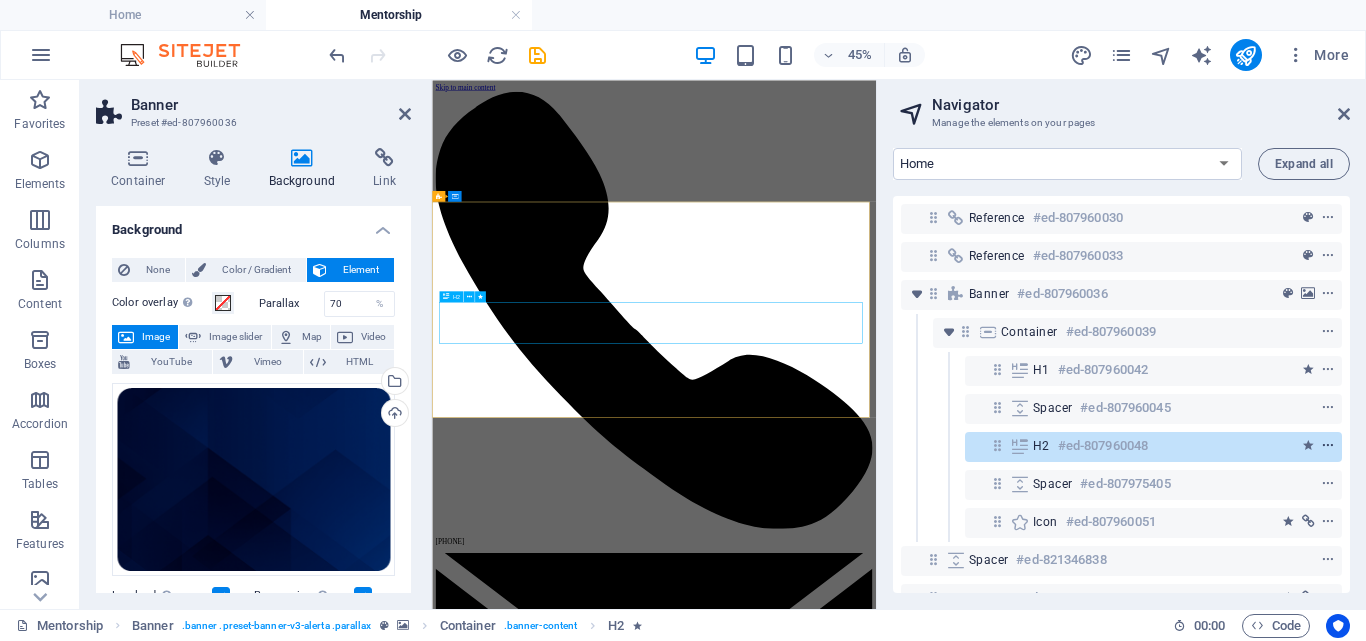 click at bounding box center (1328, 446) 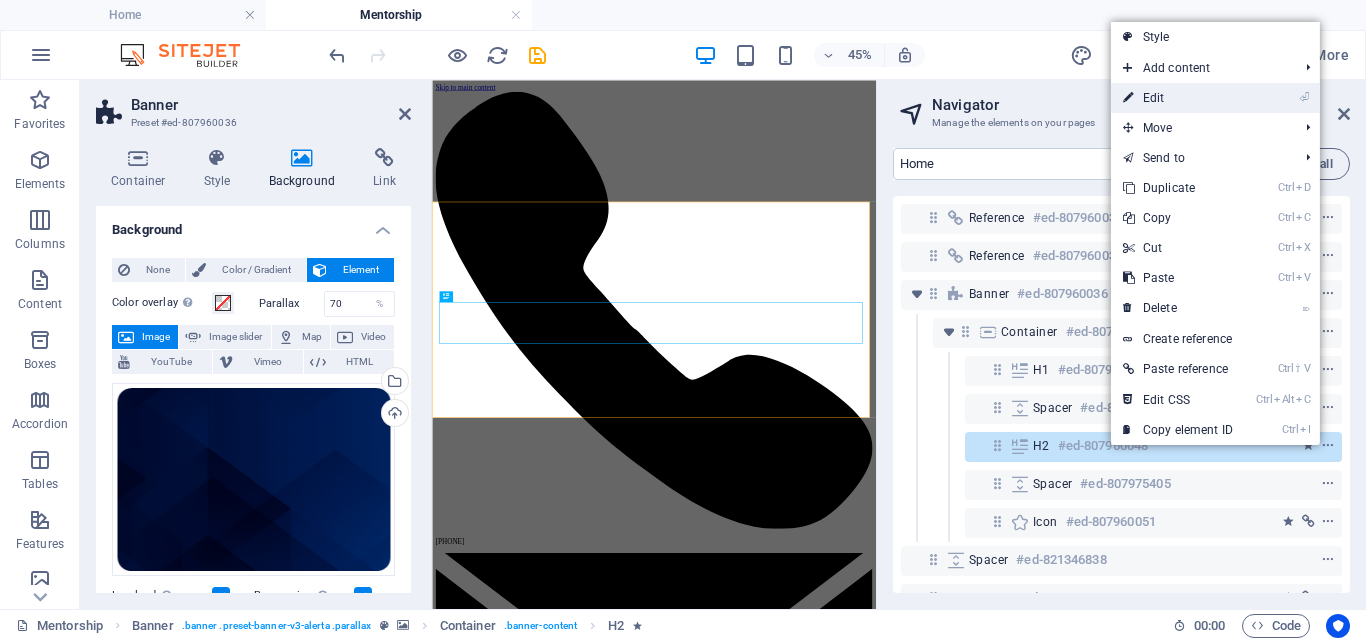 click on "⏎  Edit" at bounding box center (1178, 98) 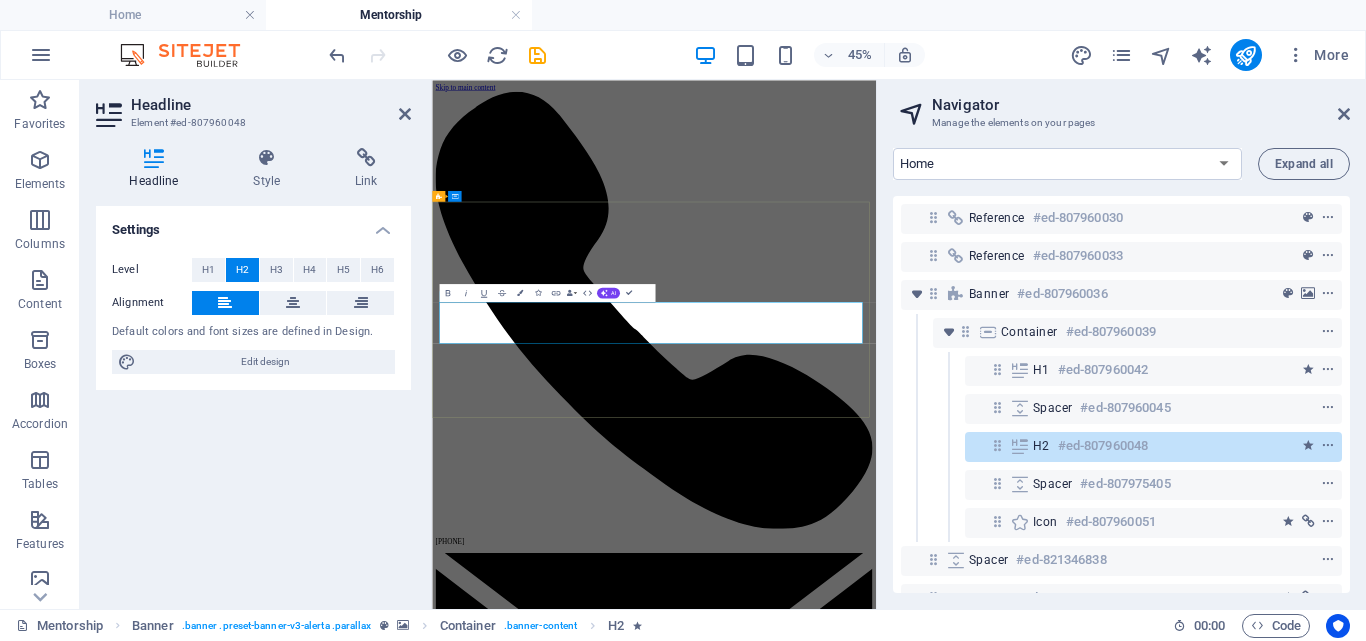 click on "Discover the What, How, When, and Why of Spine Endoscopy from the Top Mentors!" at bounding box center (925, 9134) 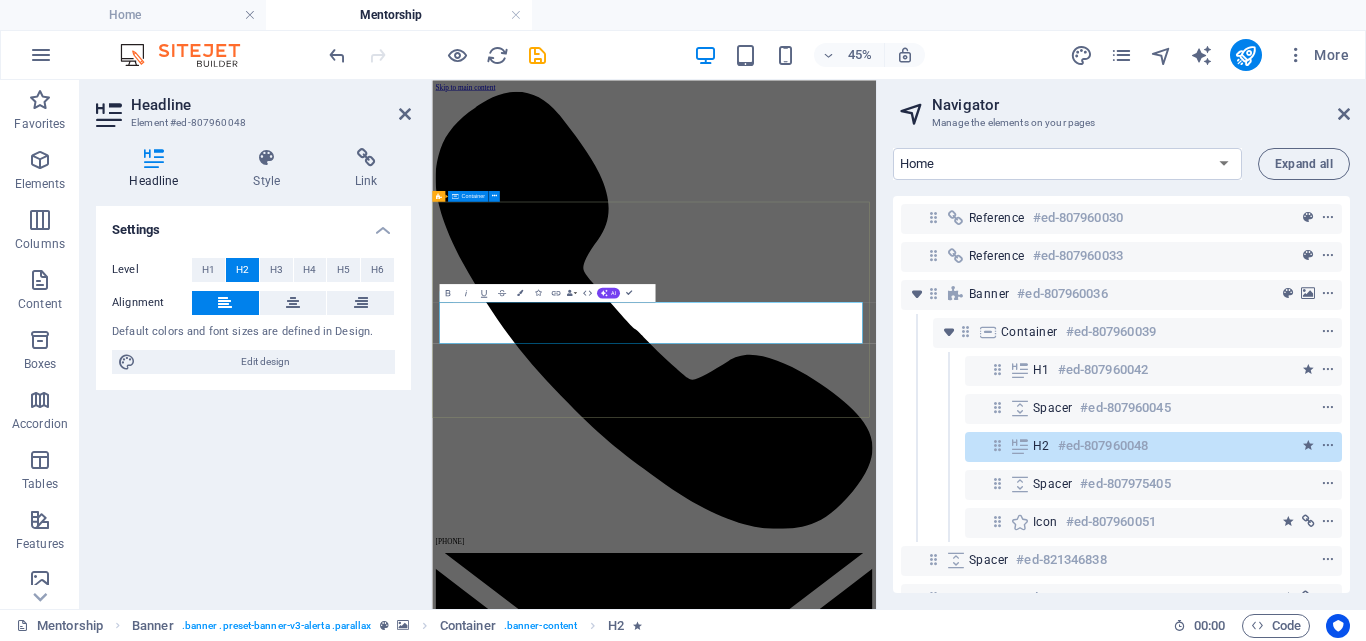 click on "Mentorship Discover the What, How, When, and Why  ‌of Spine Endoscopy from the Top Mentors!" at bounding box center (925, 9125) 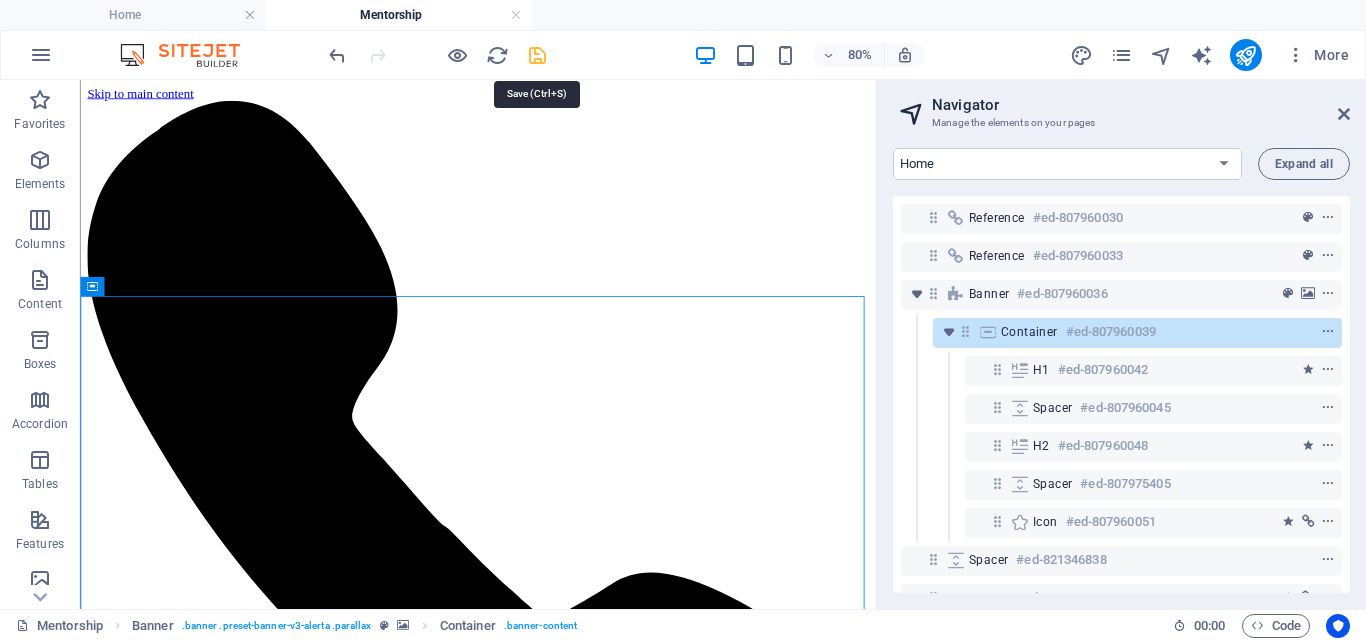 click at bounding box center [537, 55] 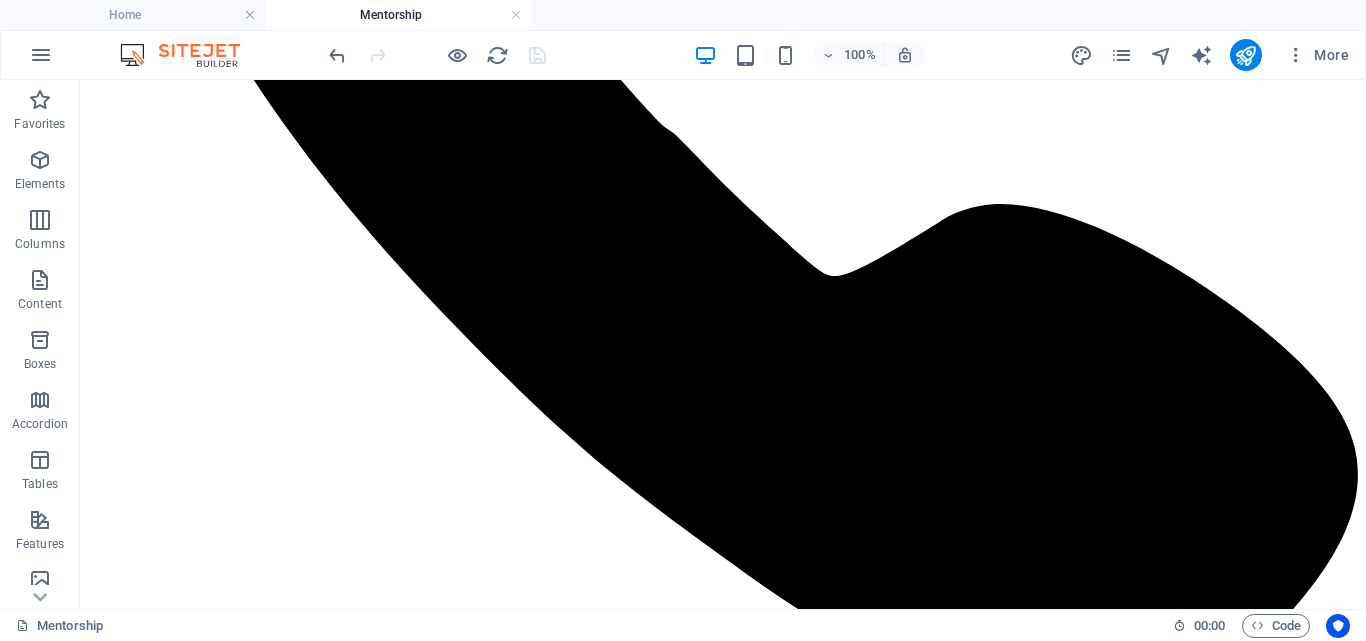scroll, scrollTop: 1000, scrollLeft: 0, axis: vertical 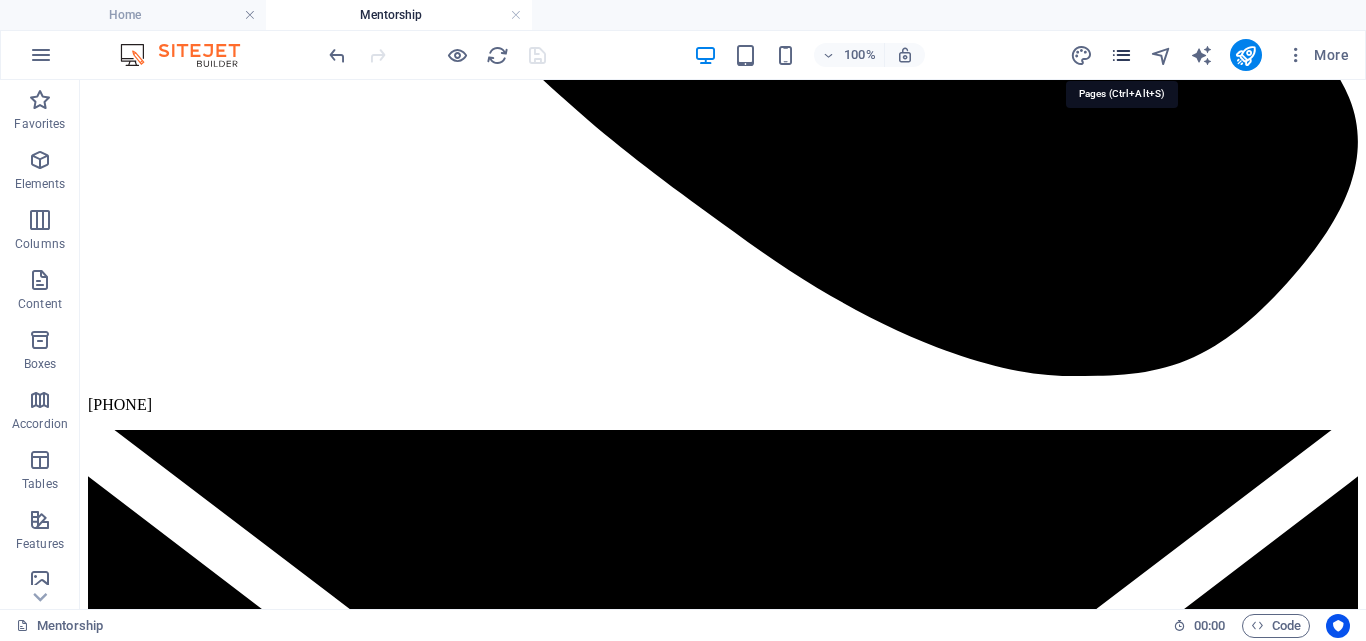 click at bounding box center (1121, 55) 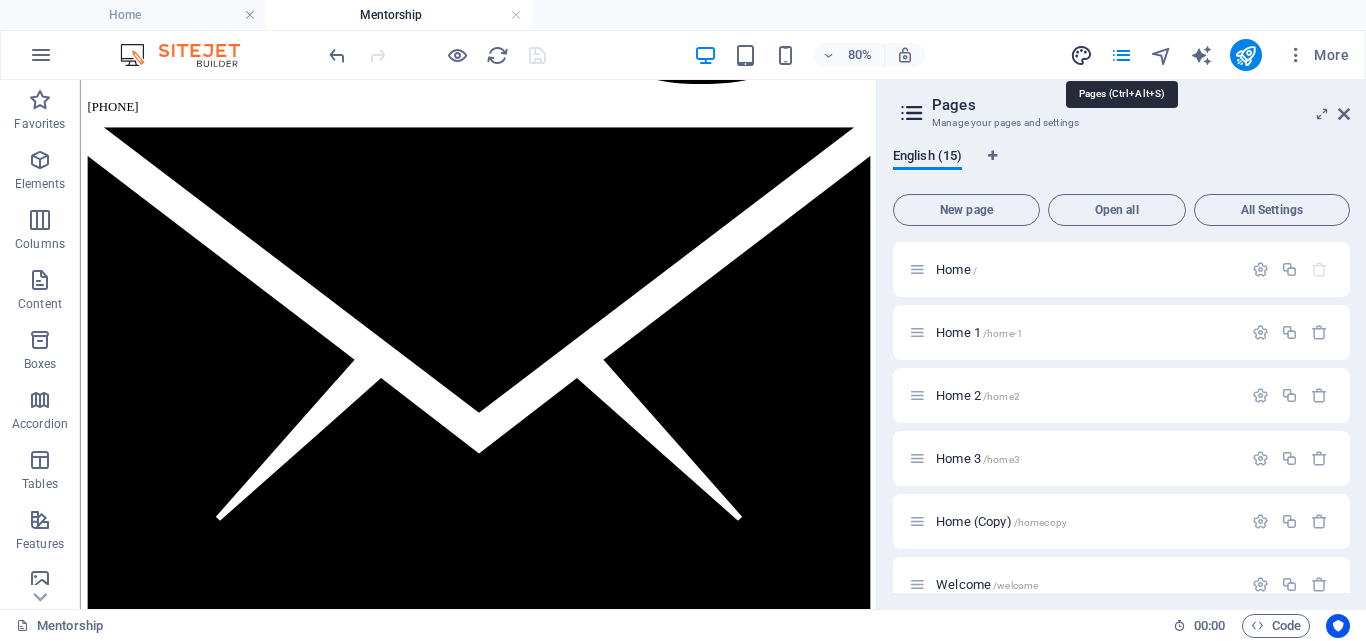 scroll, scrollTop: 1024, scrollLeft: 0, axis: vertical 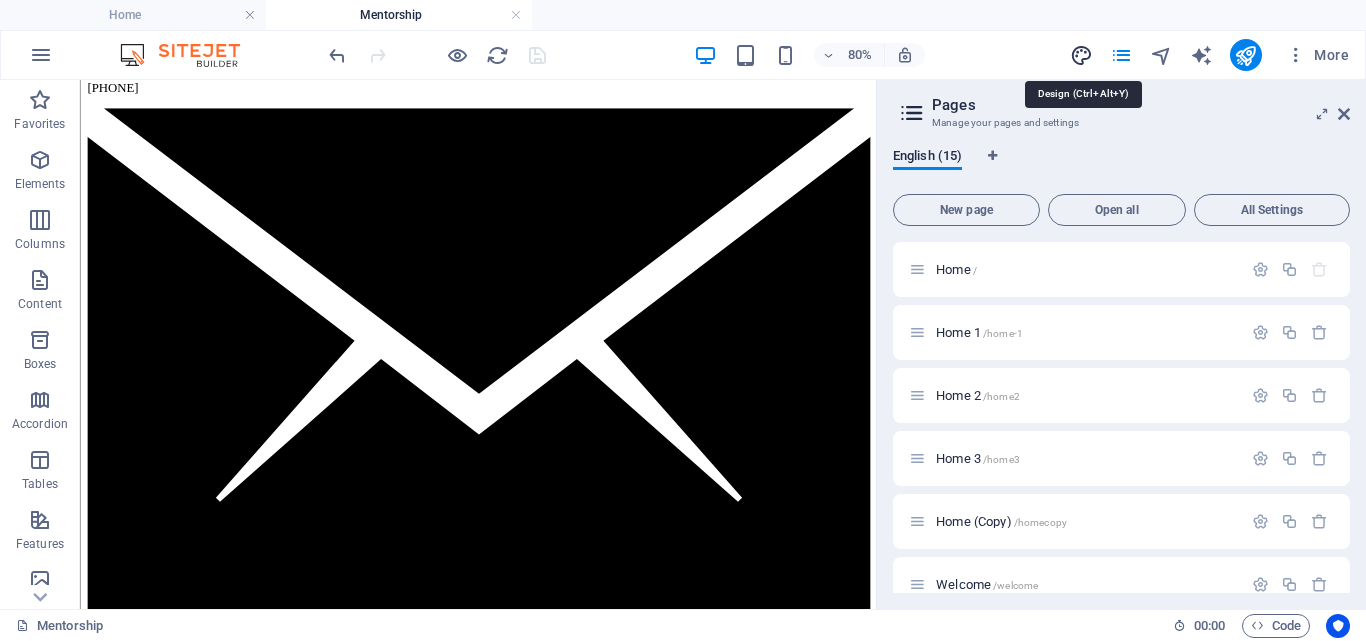 click at bounding box center (1081, 55) 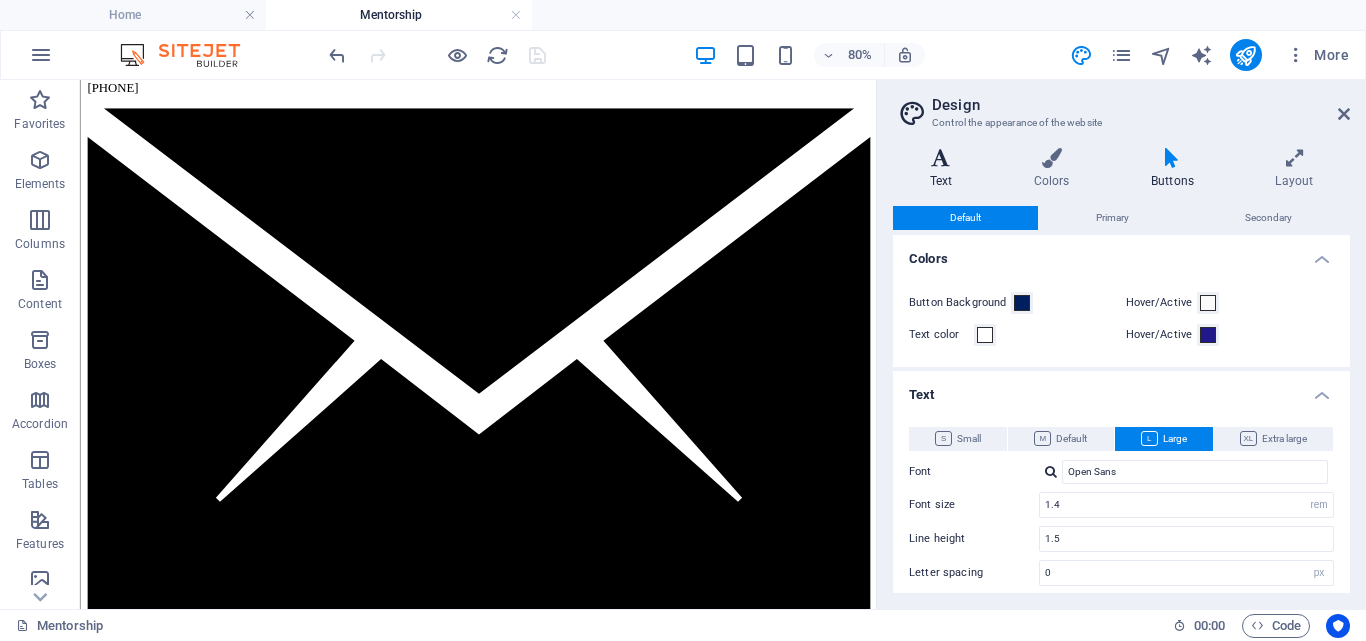 click on "Text" at bounding box center [945, 169] 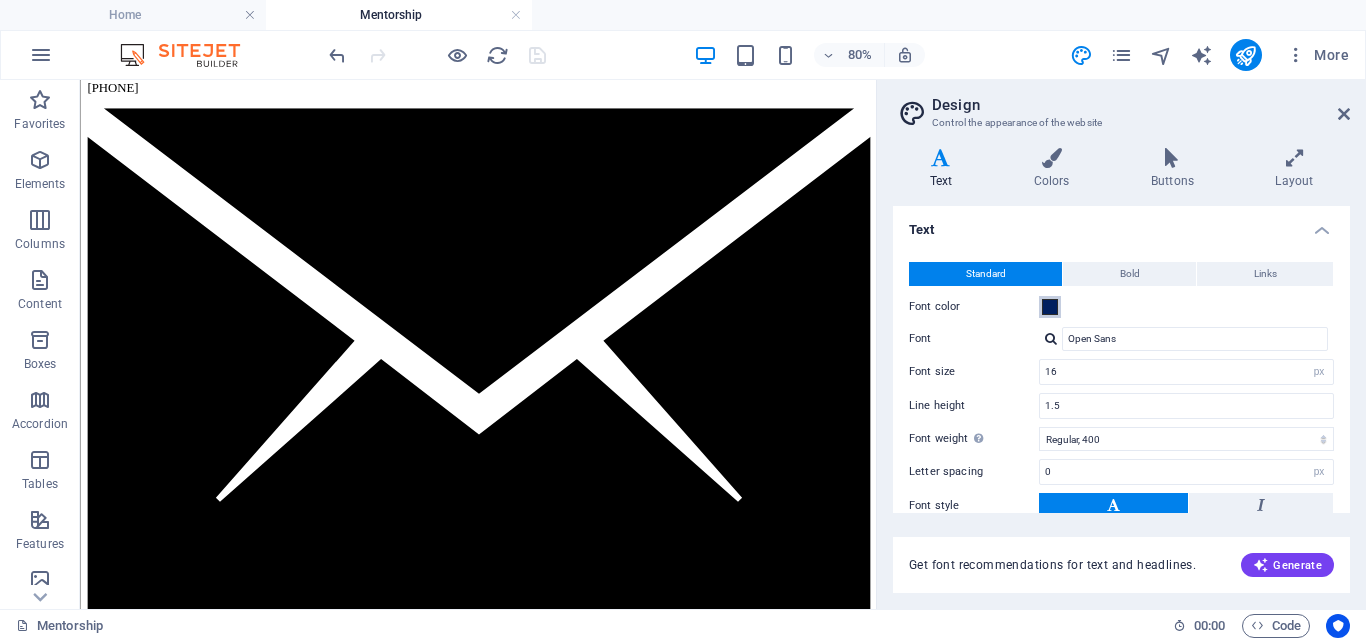 click at bounding box center [1050, 307] 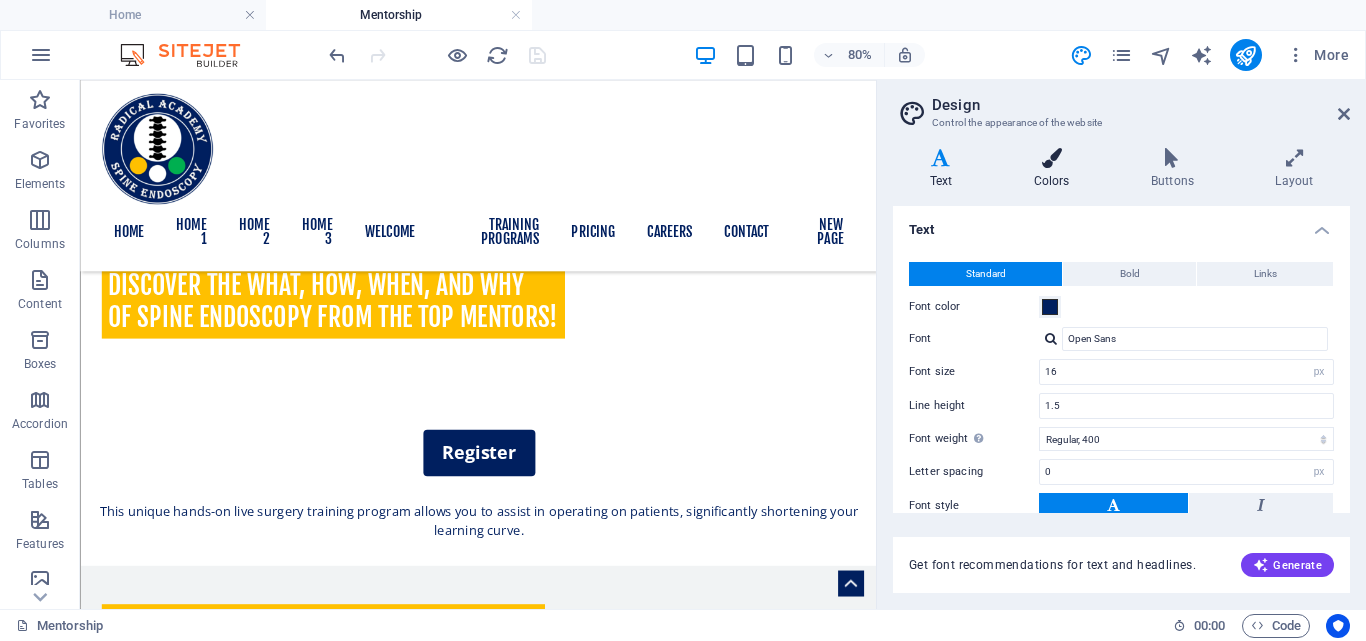click at bounding box center [1051, 158] 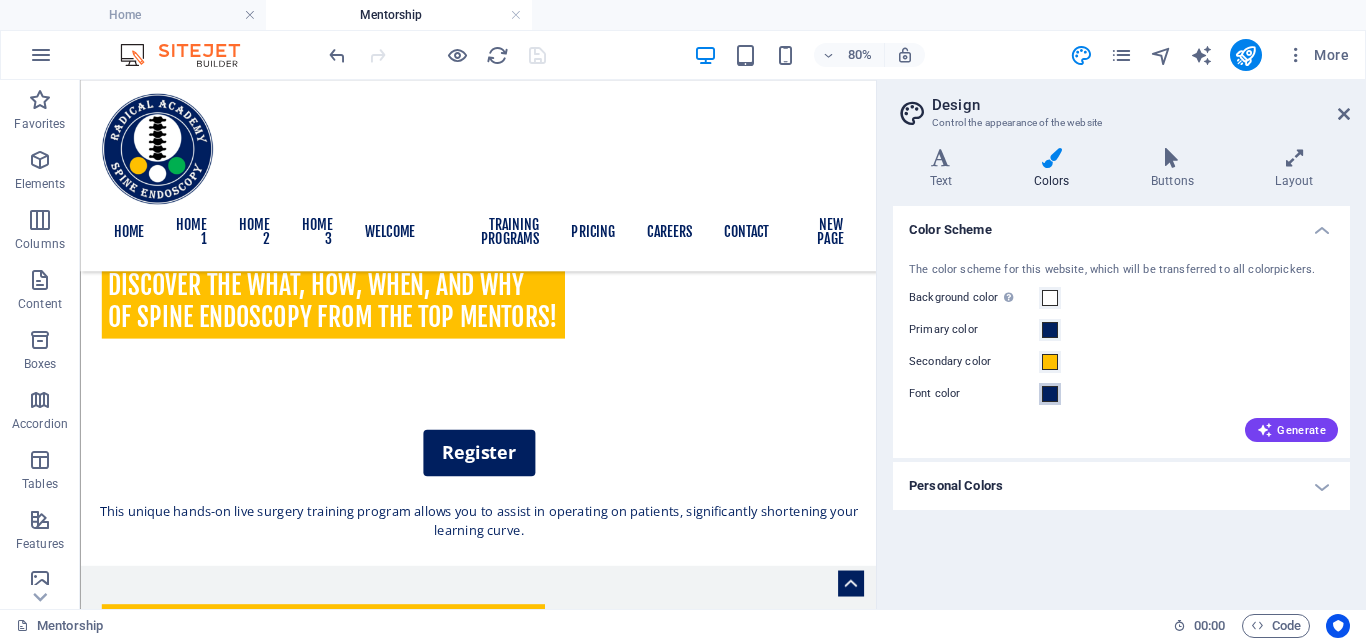 click at bounding box center [1050, 394] 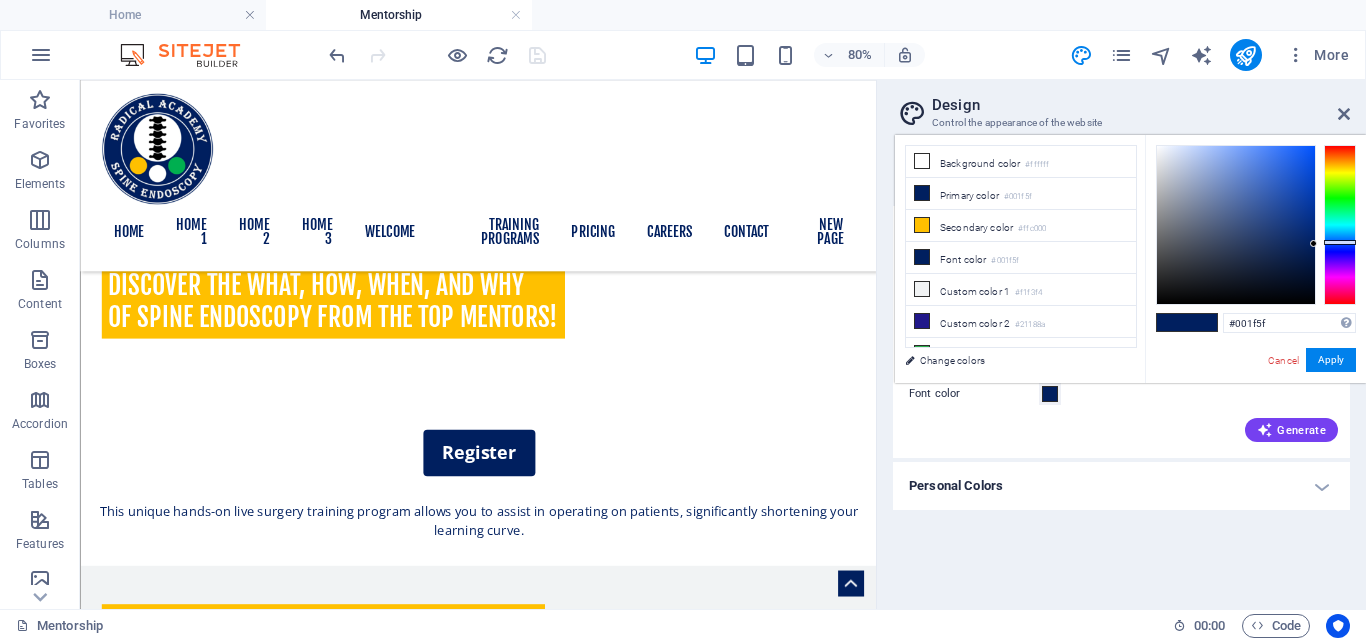 click at bounding box center (1050, 394) 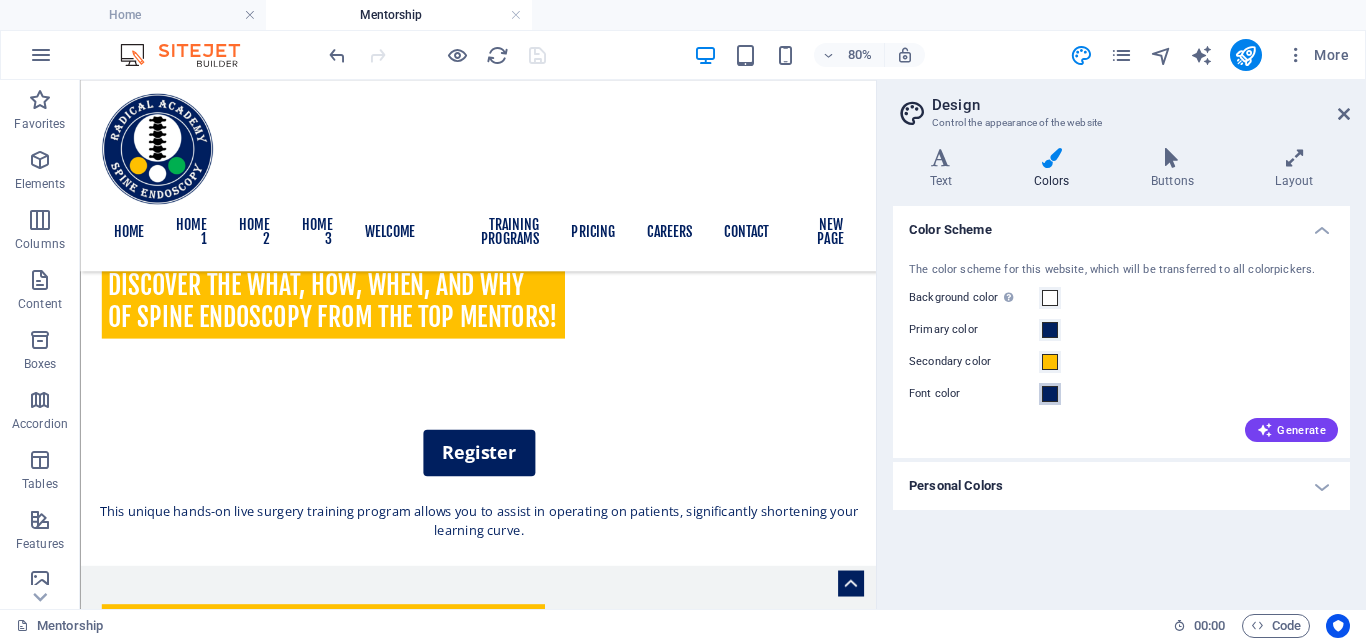 click at bounding box center [1050, 394] 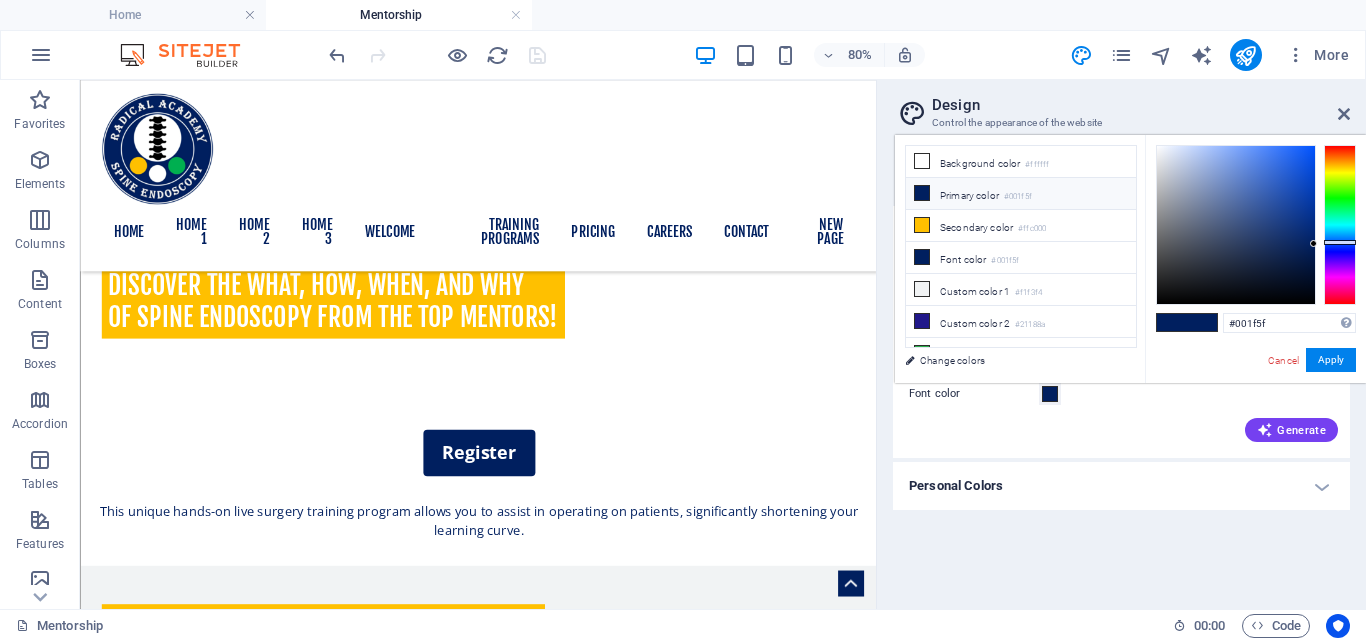 click on "#001f5f" at bounding box center (1018, 197) 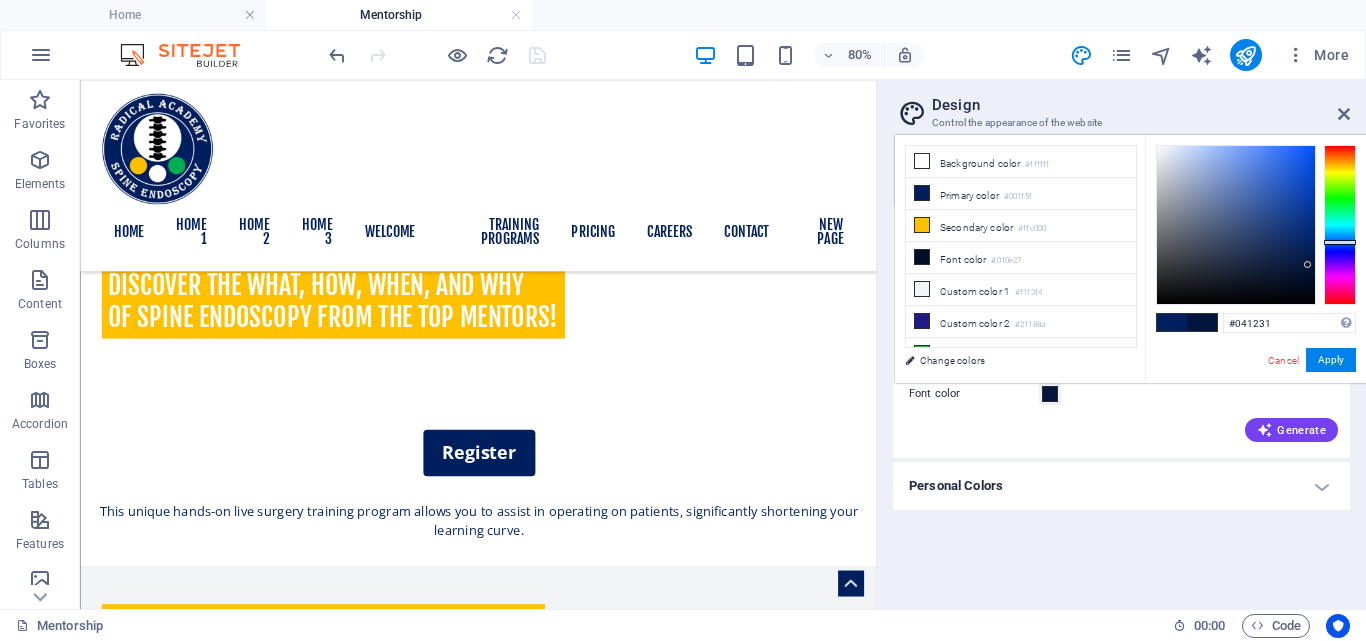 type on "#02163d" 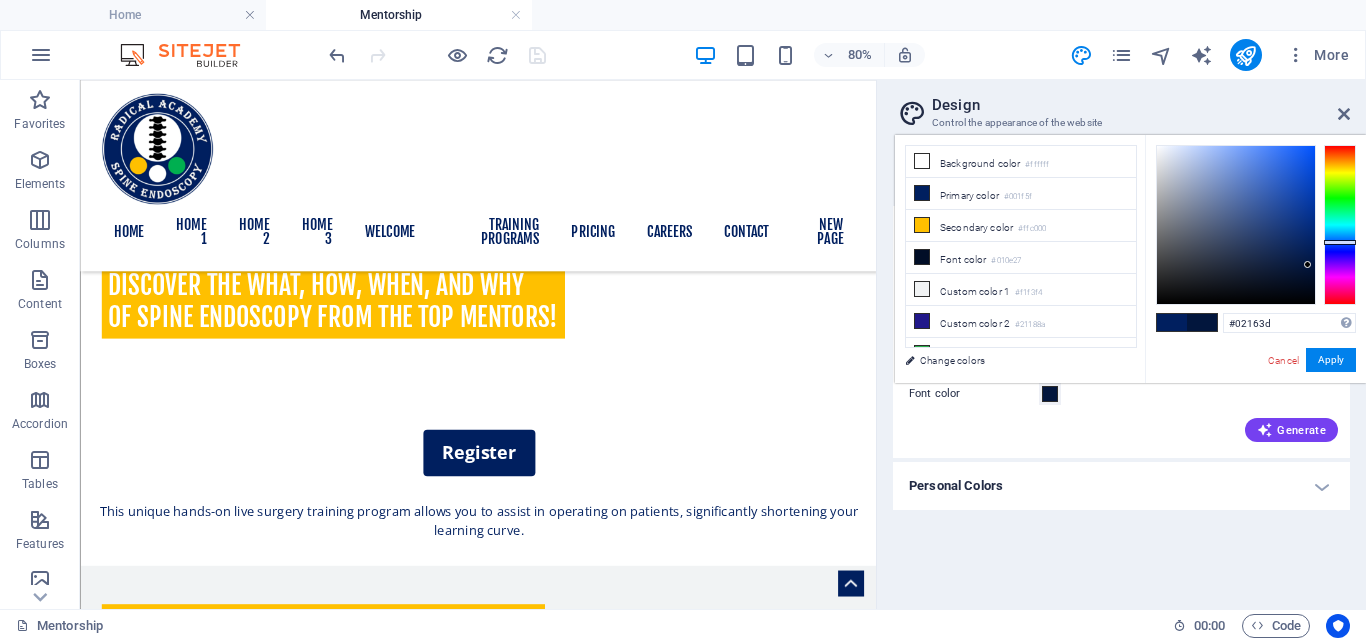 drag, startPoint x: 1309, startPoint y: 254, endPoint x: 1308, endPoint y: 265, distance: 11.045361 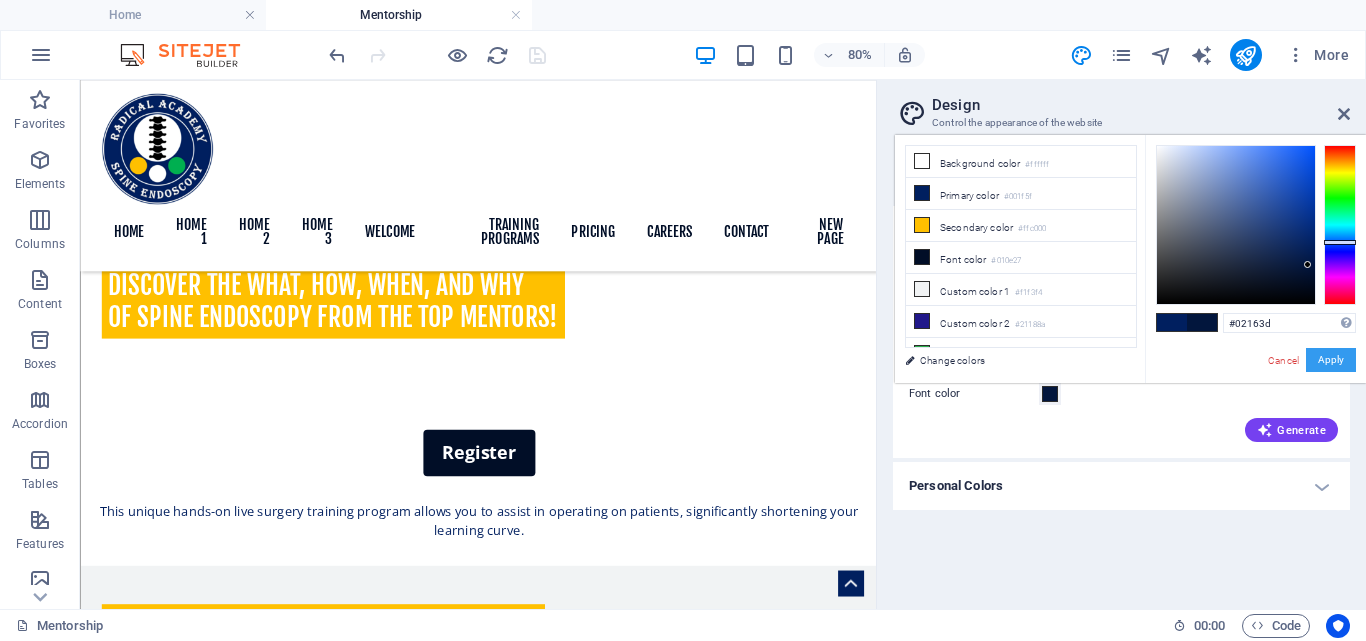 click on "Apply" at bounding box center [1331, 360] 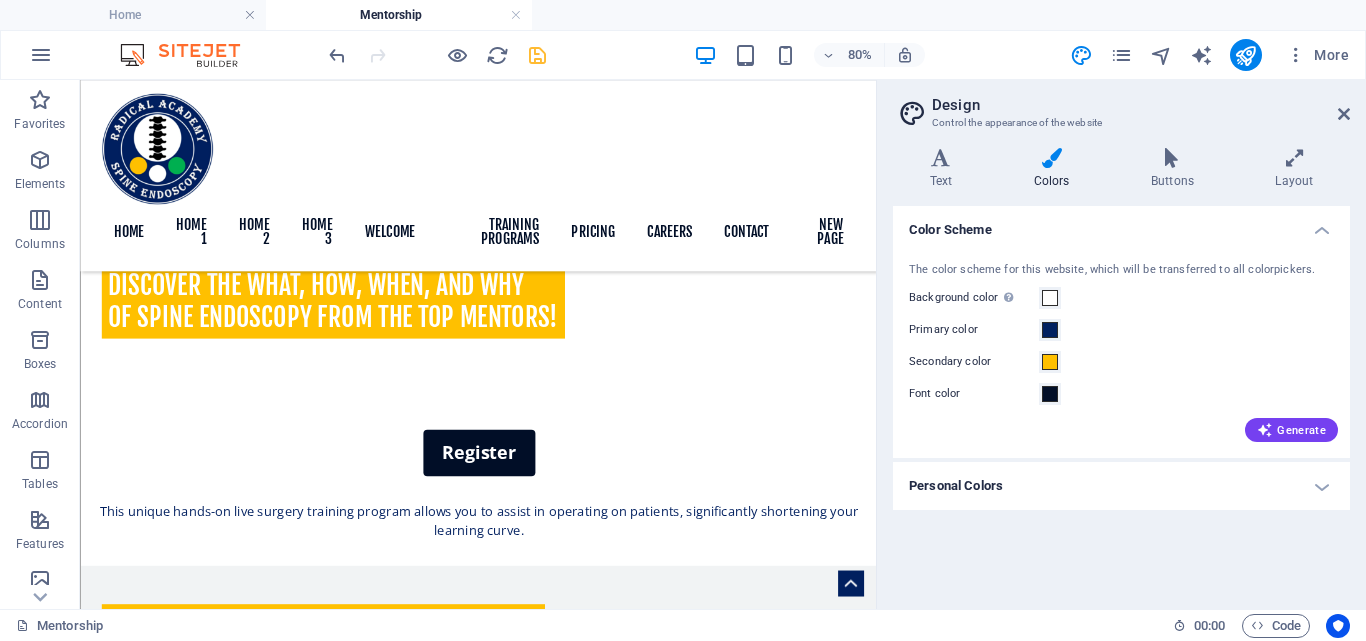 click at bounding box center (537, 55) 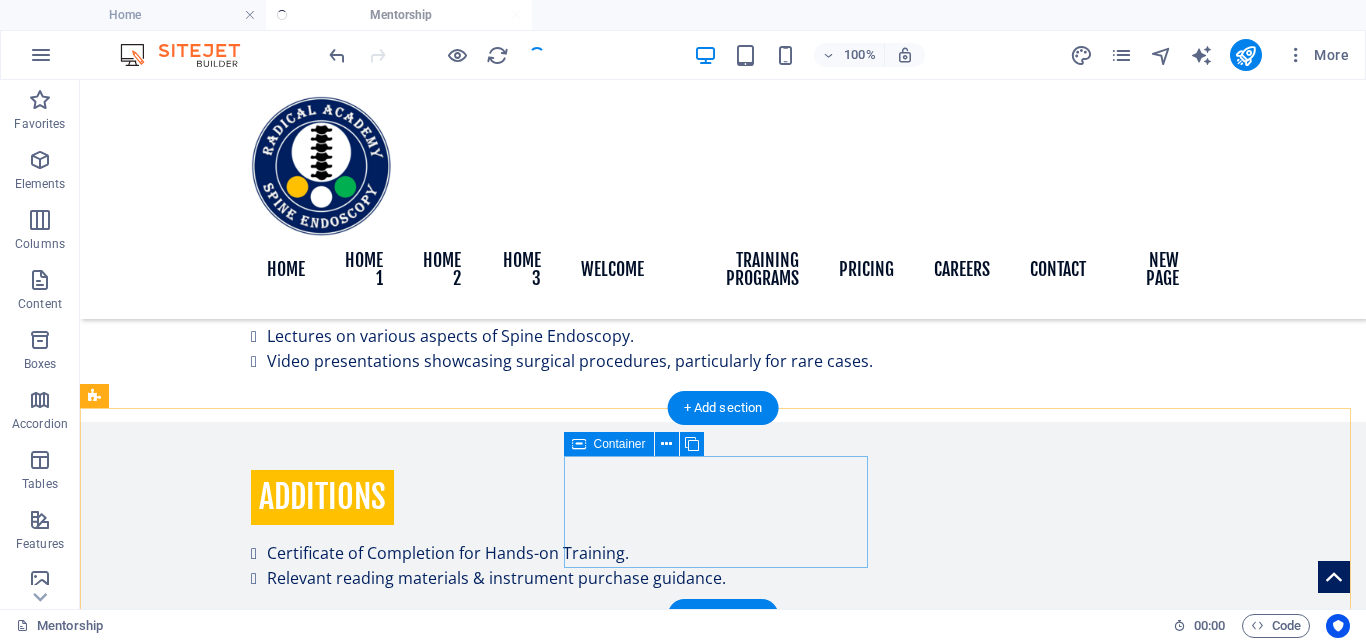 scroll, scrollTop: 3104, scrollLeft: 0, axis: vertical 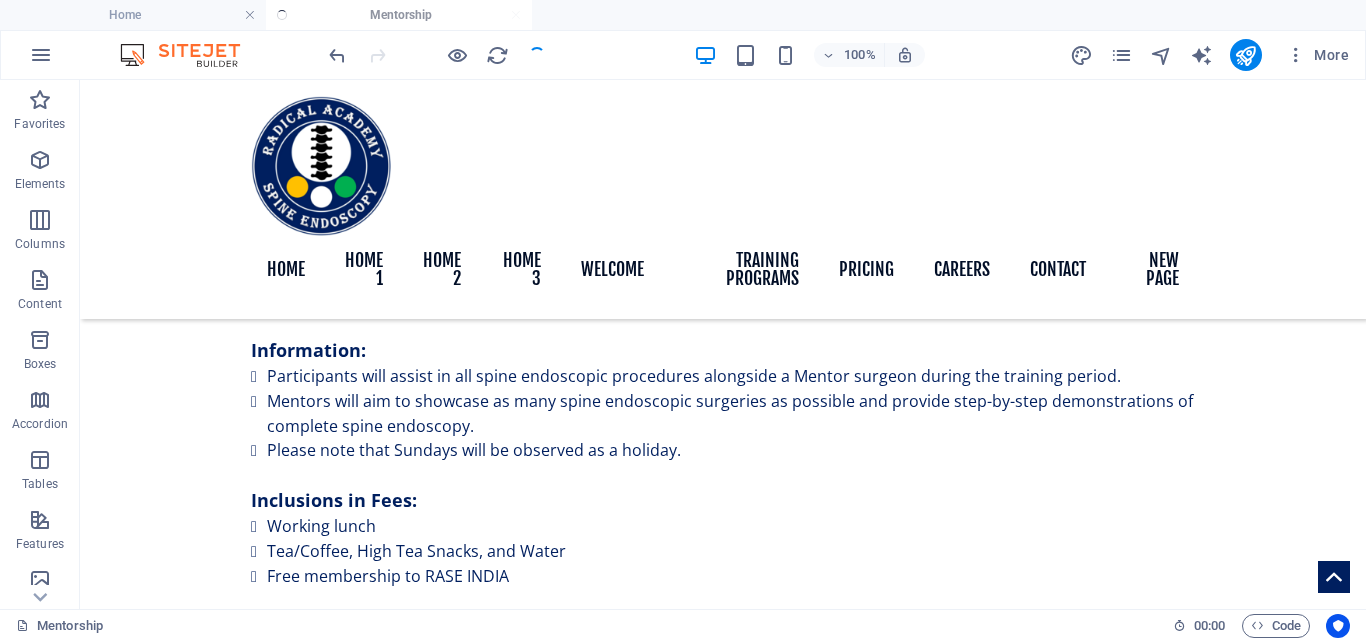 click on ".fa-secondary{opacity:.4} mentorship The most effective and distinctive hands-on surgical training program designed to shorten the learning curve, allowing trainees to assist in patient operations. Fellowship Three months of comprehensive training in all spinal pathologies, including hands-on surgical experience under expert supervision and guidance. Observership The traditional approach to expanding your knowledge base involving questioning and learning by observing masters in spine surgery." at bounding box center (723, 1663) 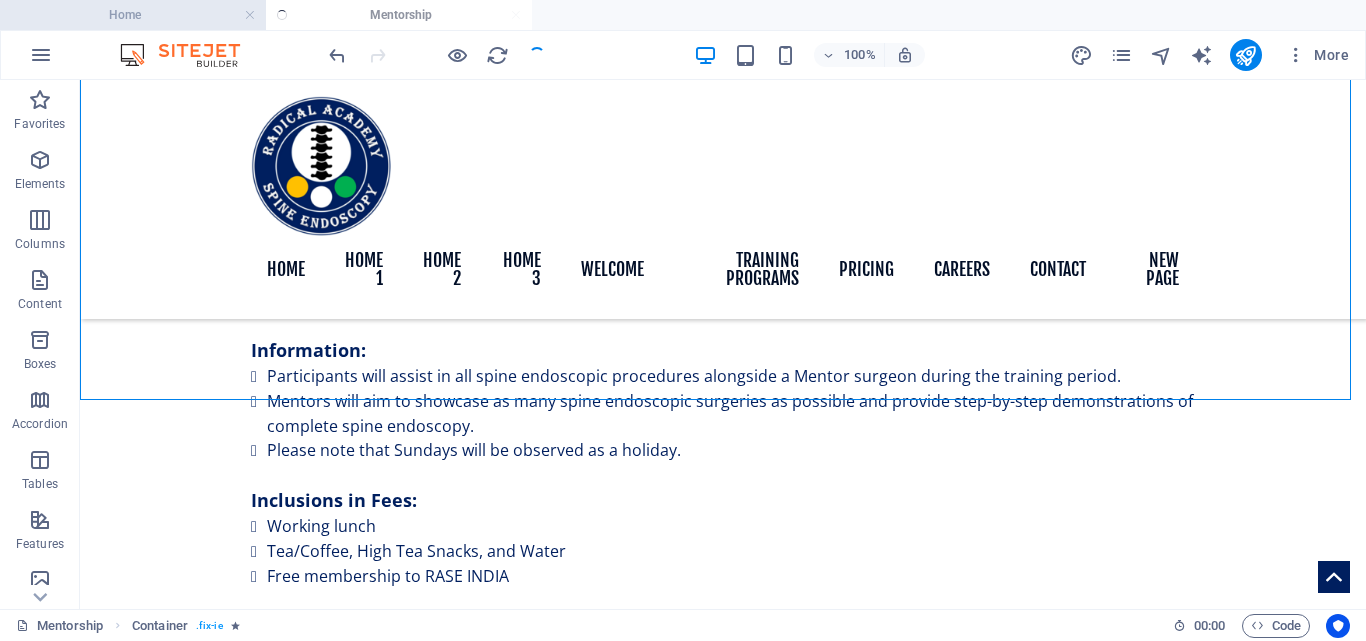 click on "Home" at bounding box center (133, 15) 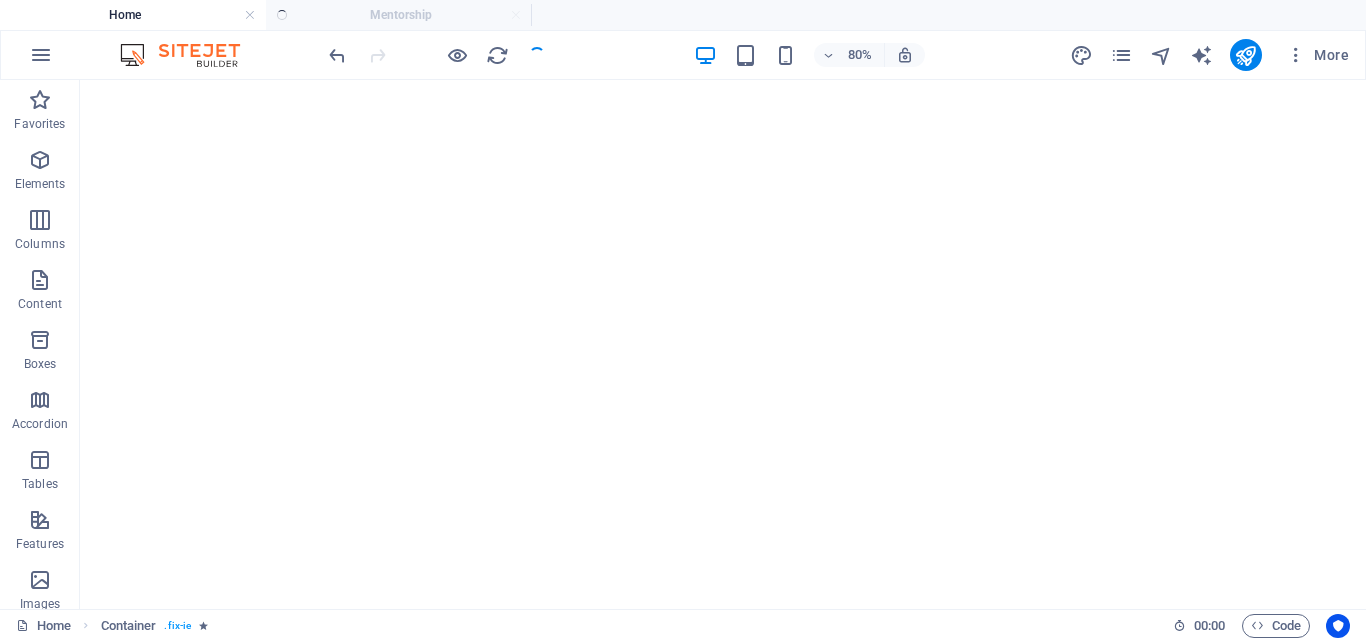 scroll, scrollTop: 0, scrollLeft: 0, axis: both 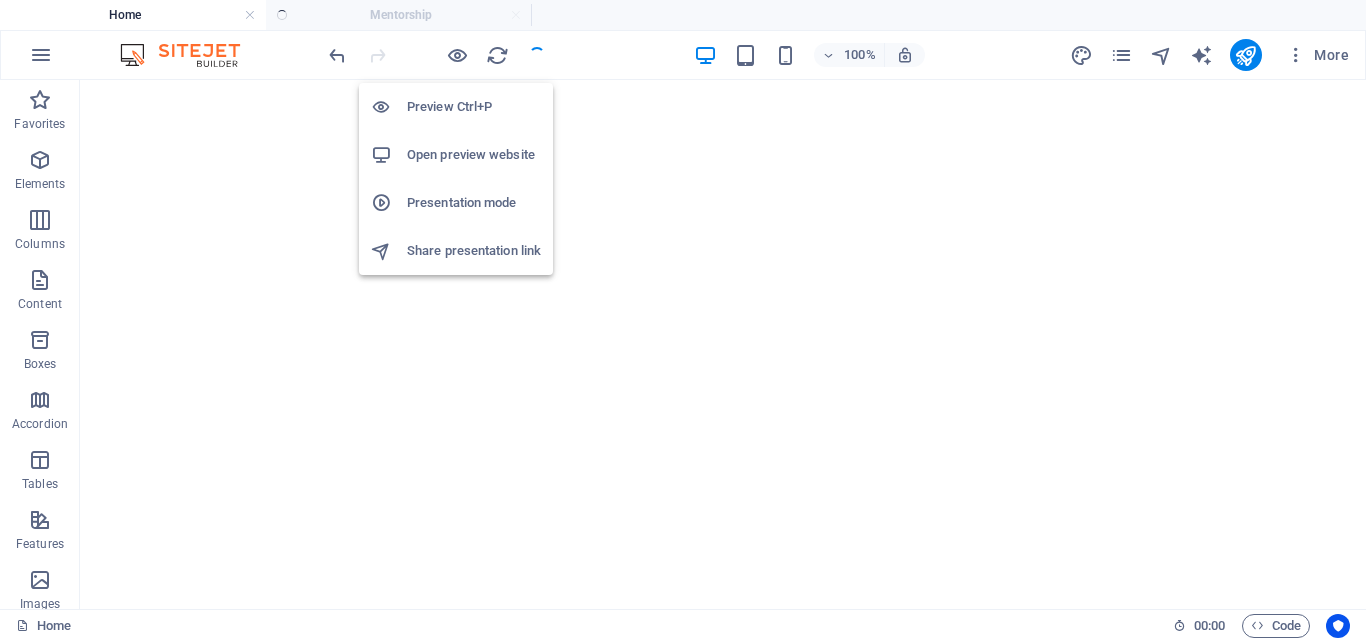 click on "Open preview website" at bounding box center (474, 155) 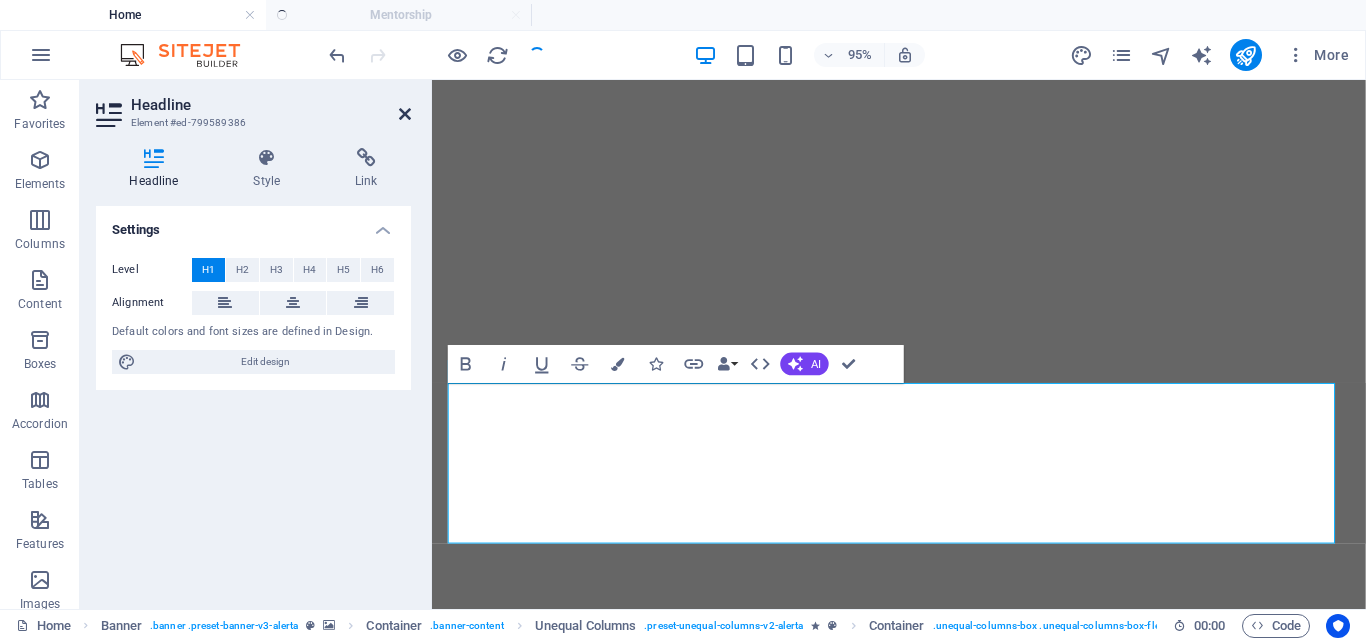 click at bounding box center (405, 114) 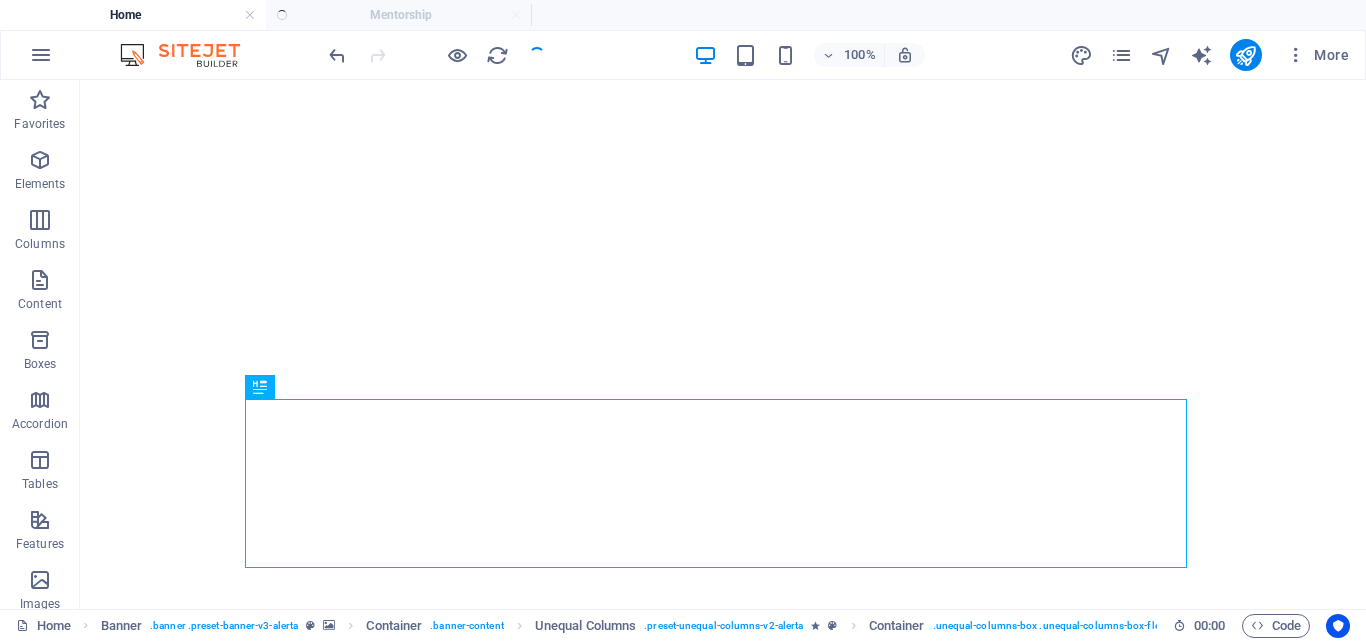 click at bounding box center [437, 55] 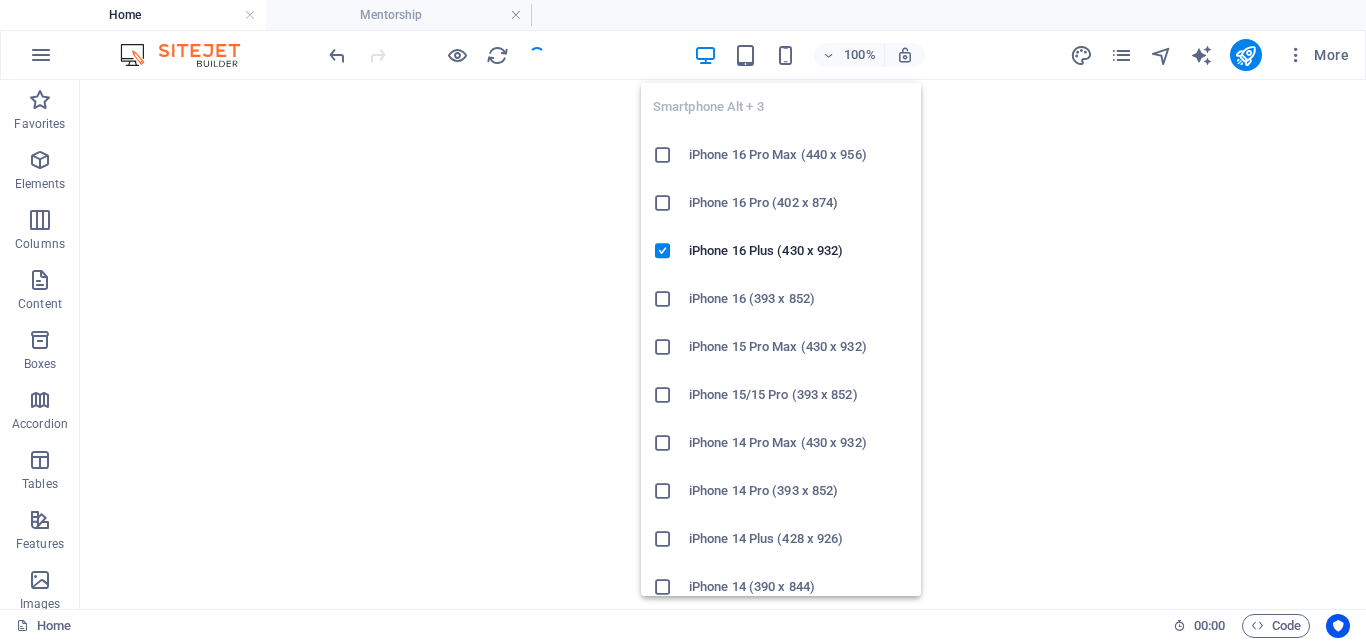 click at bounding box center [785, 55] 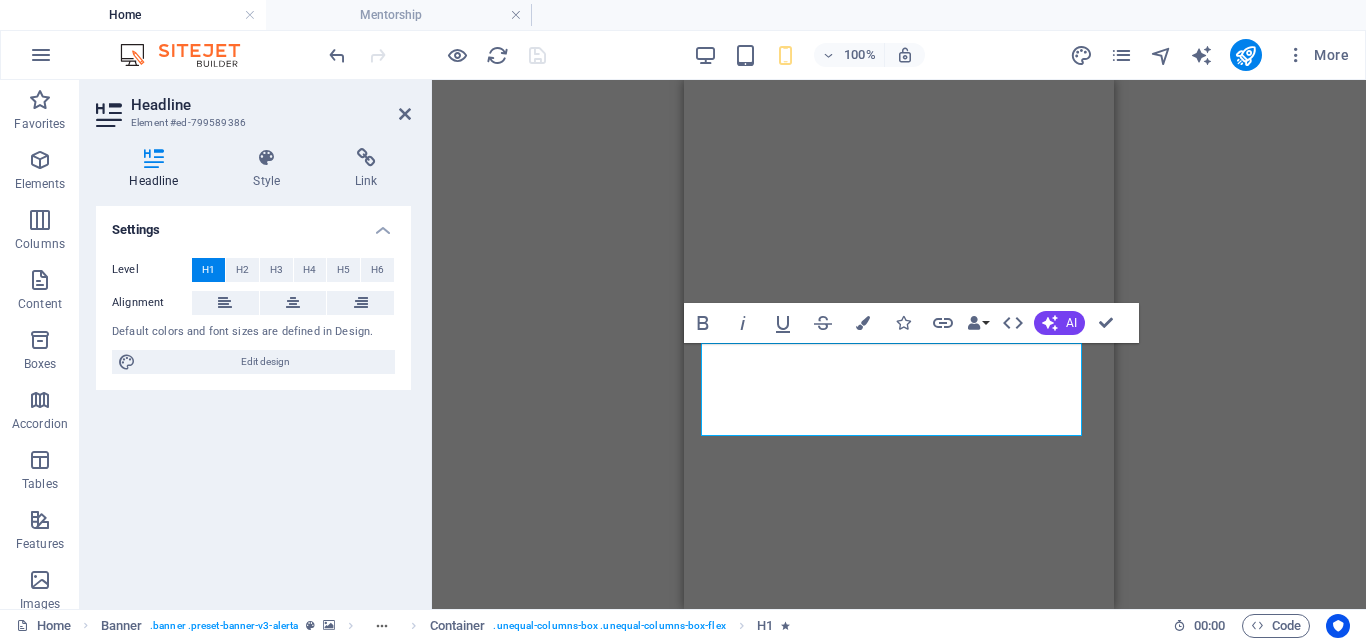 click on "Unequal Columns   Container   H1   Banner   Banner   Container   Unequal Columns   Unequal Columns   Container   Menu Bar   Container   Banner   Unequal Columns   Container   H1   Unequal Columns   Unequal Columns   Container   Spacer   Spacer   Banner   Container   Unequal Columns   Unequal Columns   Container   H2   H2   Container   Container   H2   Container   Container   Unequal Columns   Container   Text   Accordion   Container   Container   Container   Container   Container   Unequal Columns   Container   Container   Container   Spacer   Container   Unequal Columns   Text   Container   Container   Unequal Columns   Container   Spacer   H2   Image   Menu   Spacer   Unequal Columns   H1   H2   H2   Spacer   Spacer   H2   Icon   Spacer   Button   Text   Text   Container   Boxes   Container   Container   H2   Spacer   Accordion   H3   Container   Slider   Image   Container   Container   Slider   Container   Icon   Container   Spacer   H3   Container   Slider   Image   Container" at bounding box center [899, 344] 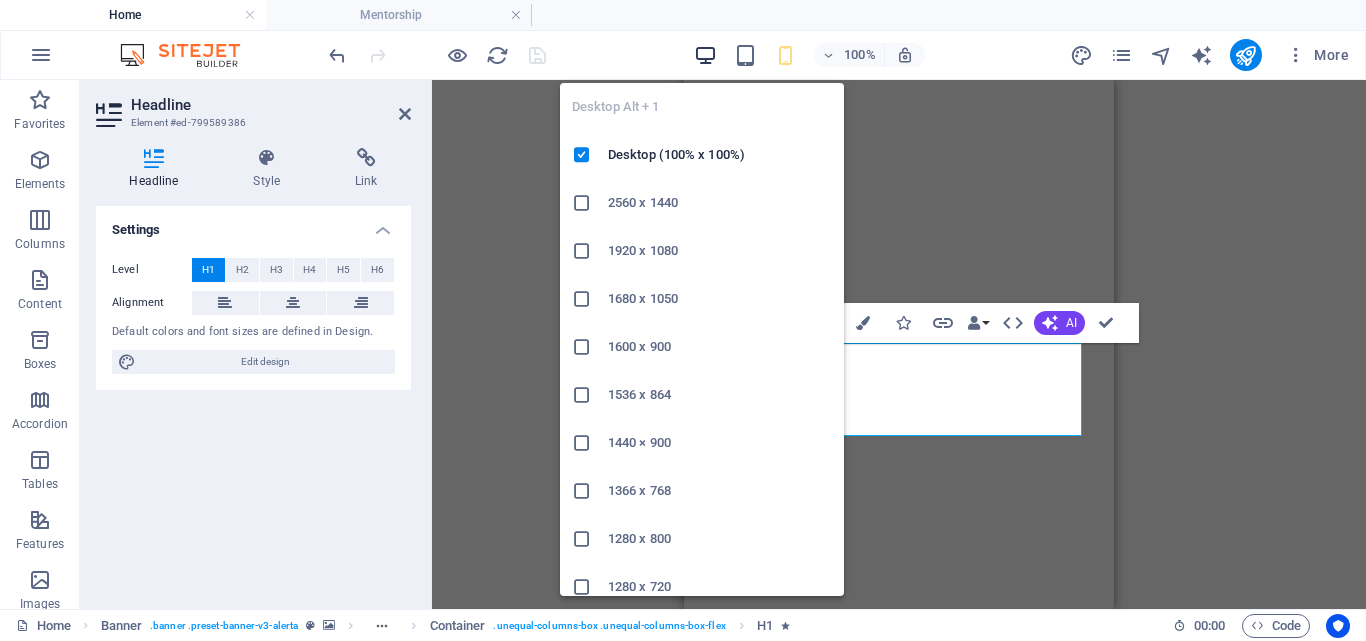 click at bounding box center (705, 55) 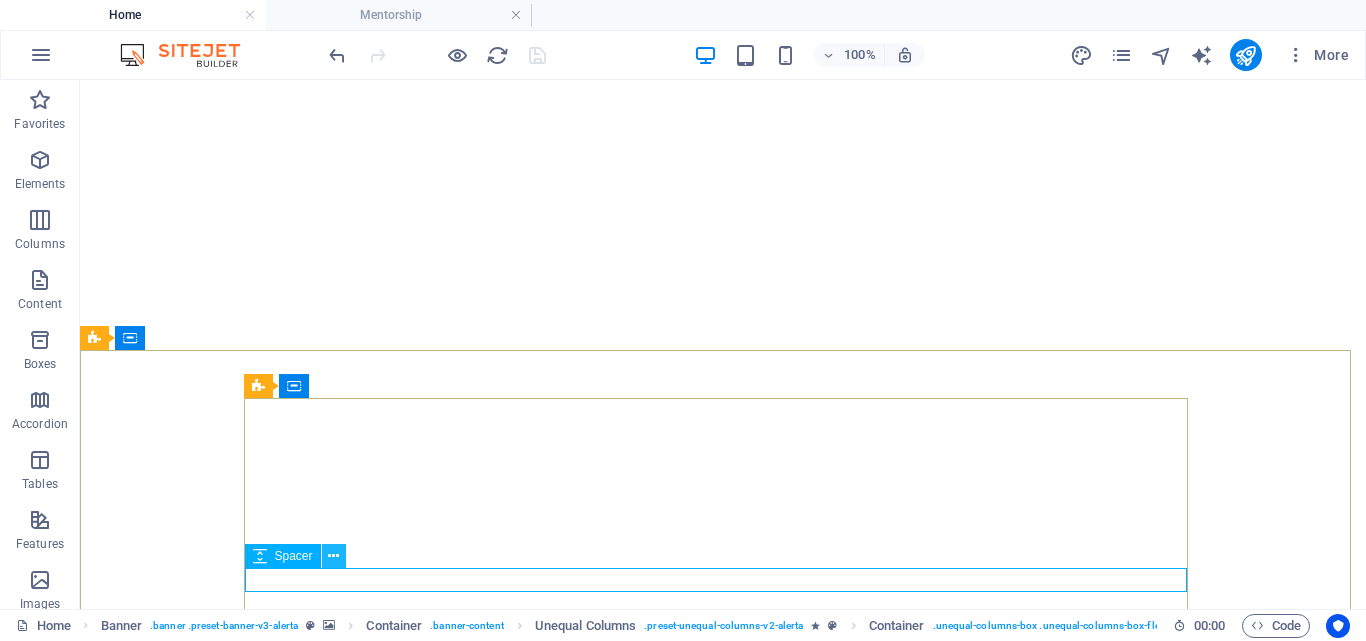 click at bounding box center (333, 556) 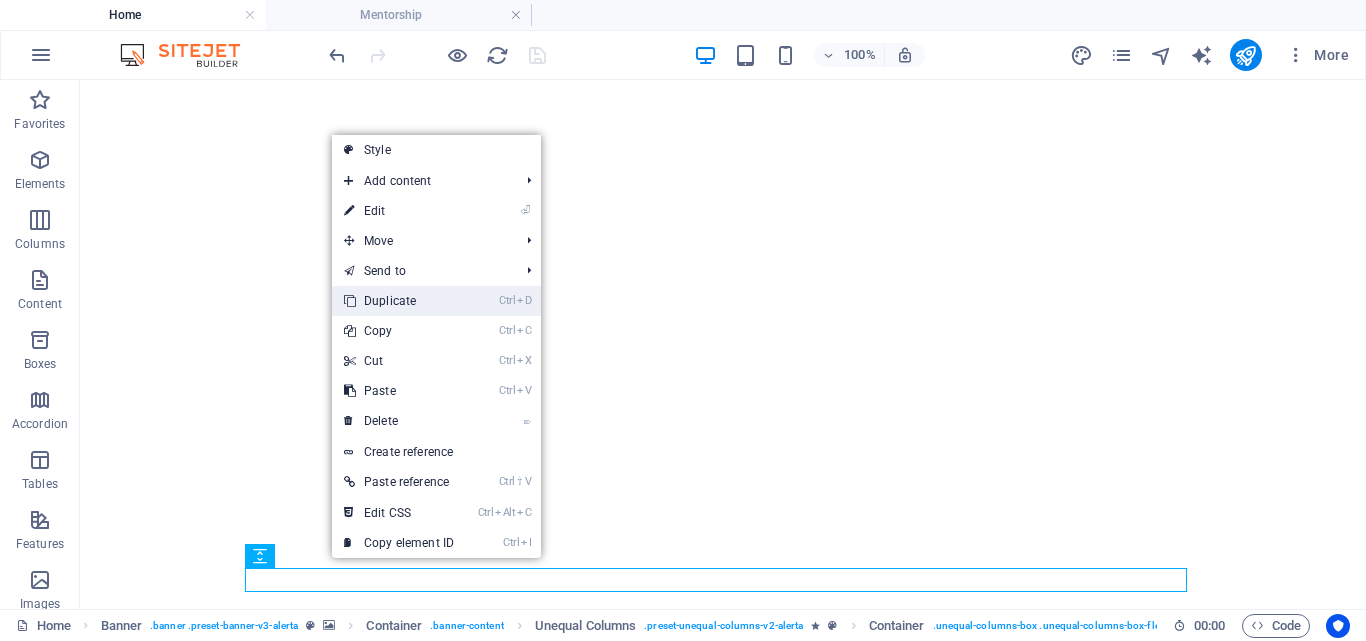 click on "Ctrl D  Duplicate" at bounding box center (399, 301) 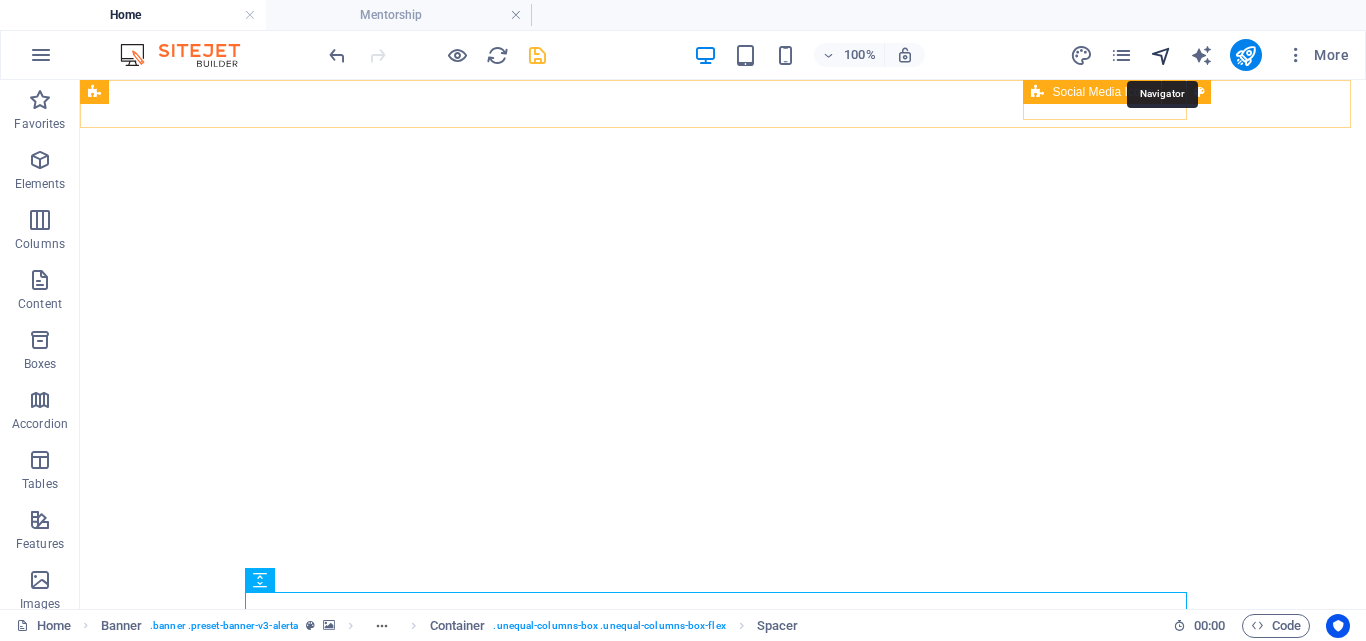 click at bounding box center [1161, 55] 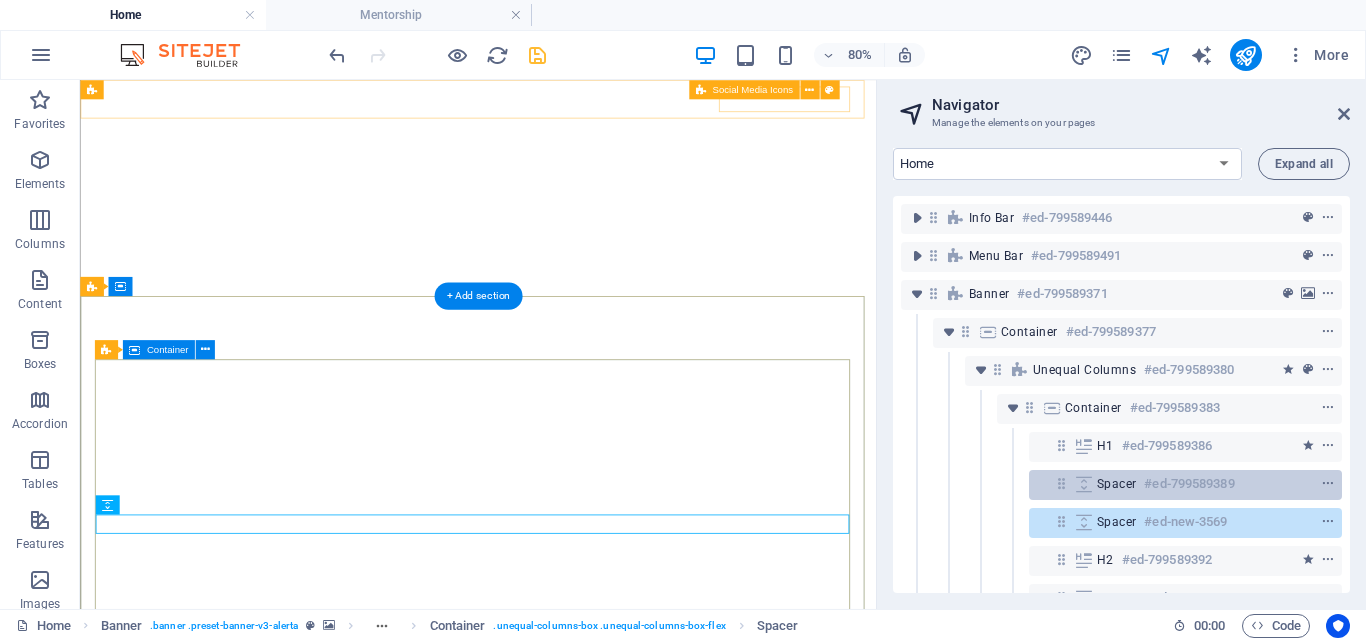 click on "#ed-799589389" at bounding box center [1189, 484] 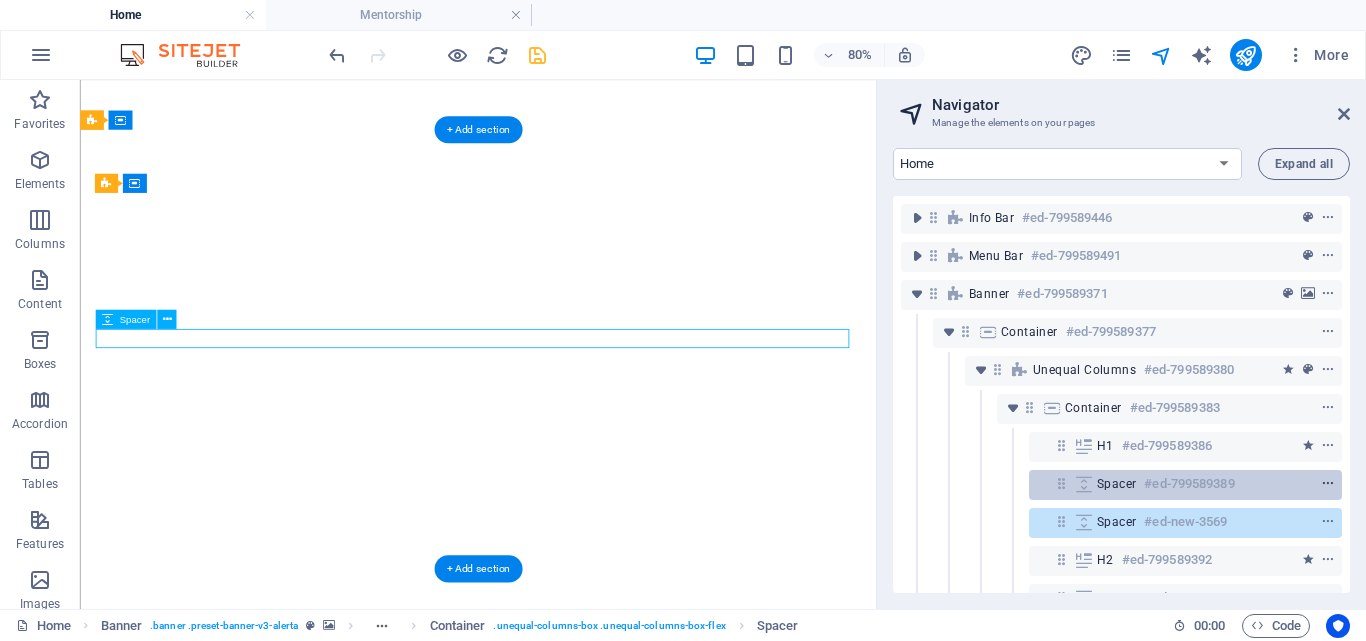 click on "#ed-799589389" at bounding box center [1189, 484] 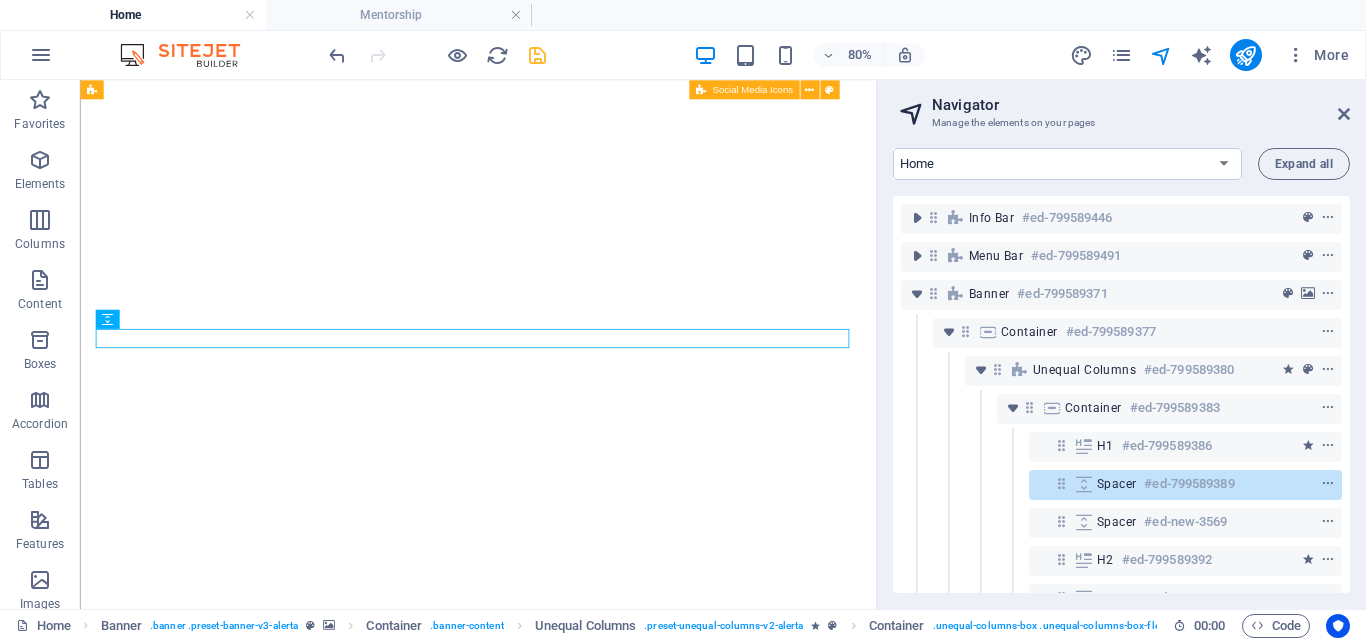 drag, startPoint x: 1317, startPoint y: 482, endPoint x: 1315, endPoint y: 429, distance: 53.037724 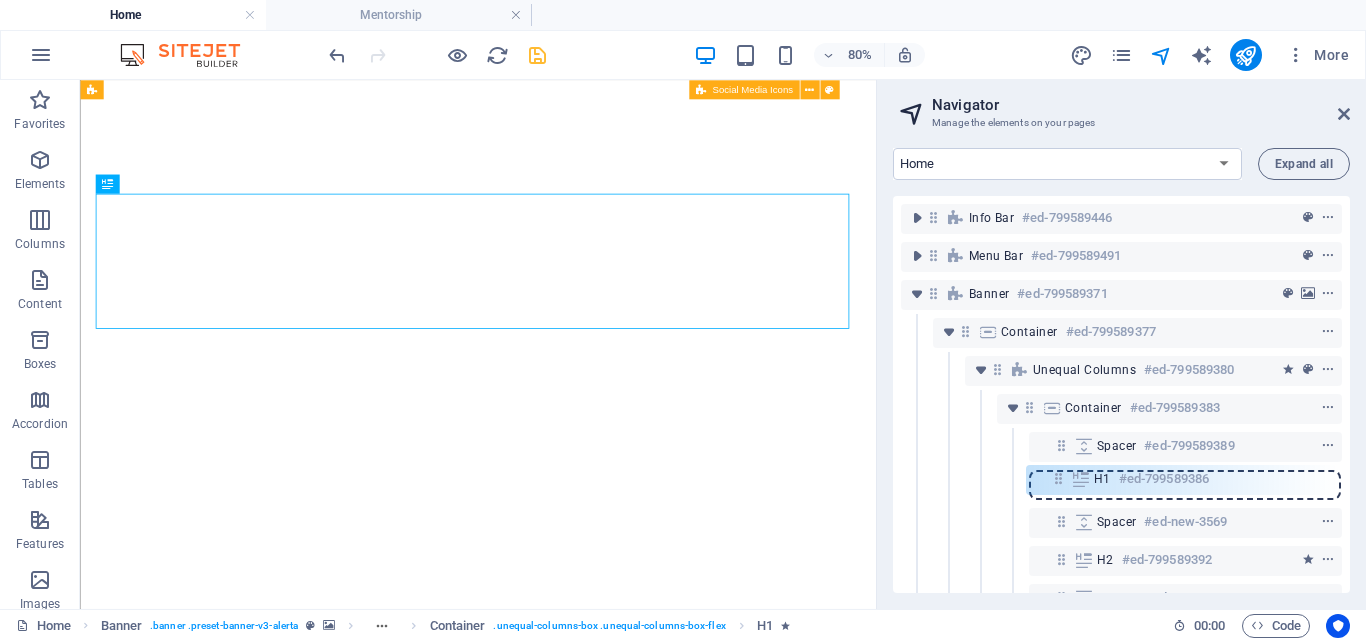 drag, startPoint x: 1058, startPoint y: 447, endPoint x: 1058, endPoint y: 507, distance: 60 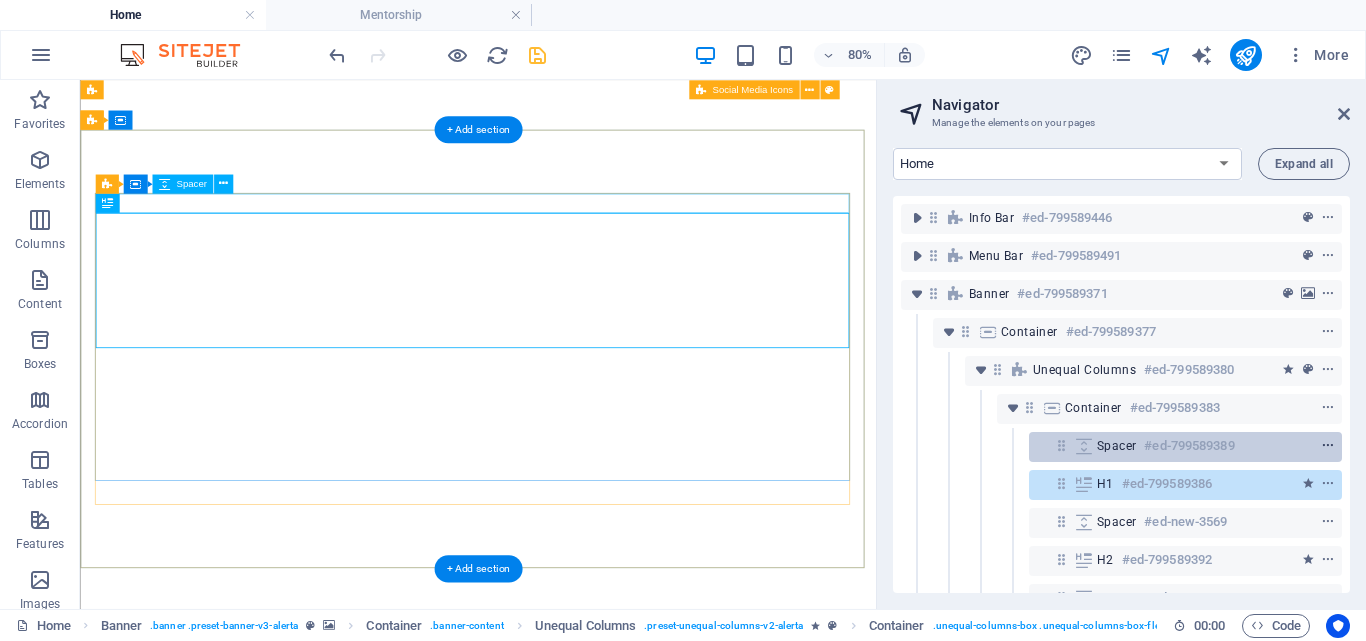 click at bounding box center (1328, 446) 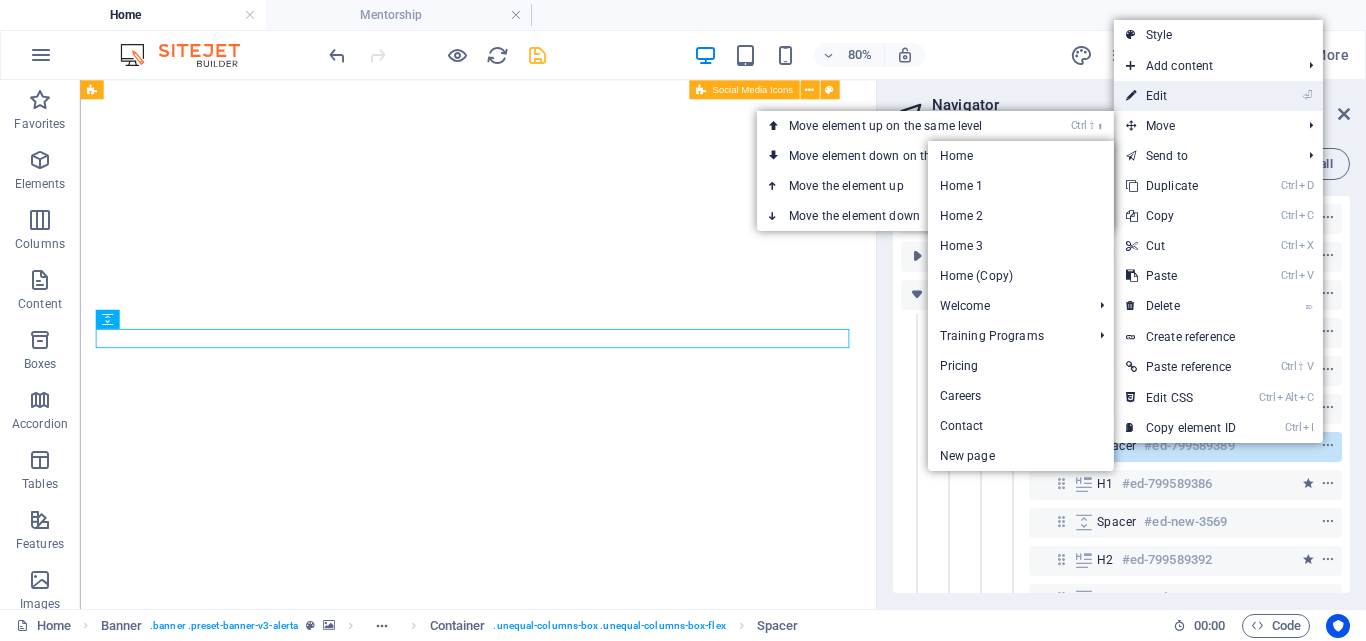 click on "⏎  Edit" at bounding box center [1181, 96] 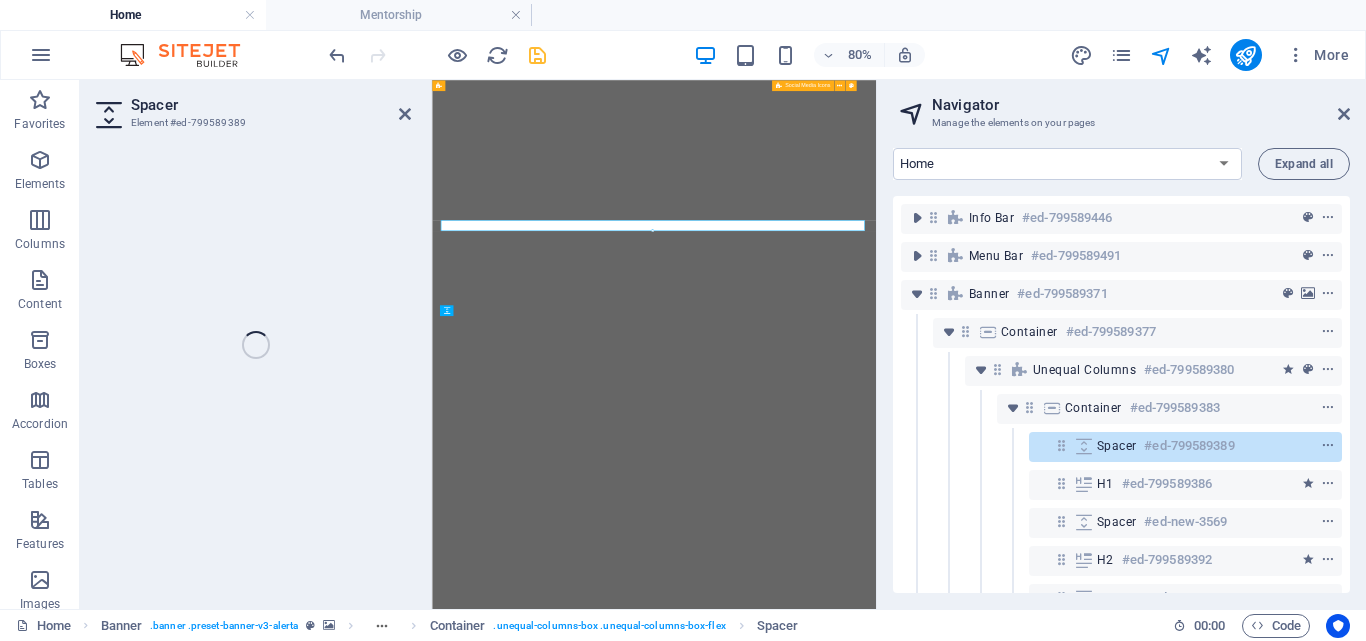 select on "rem" 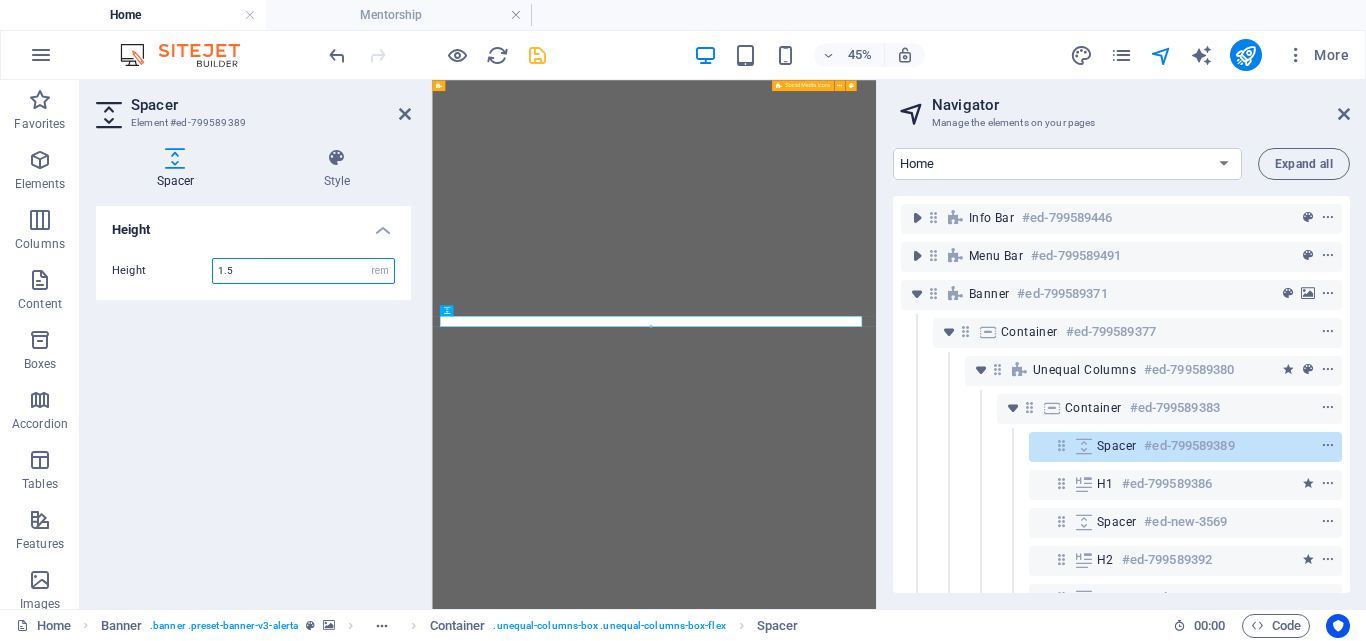 drag, startPoint x: 261, startPoint y: 274, endPoint x: 160, endPoint y: 263, distance: 101.597244 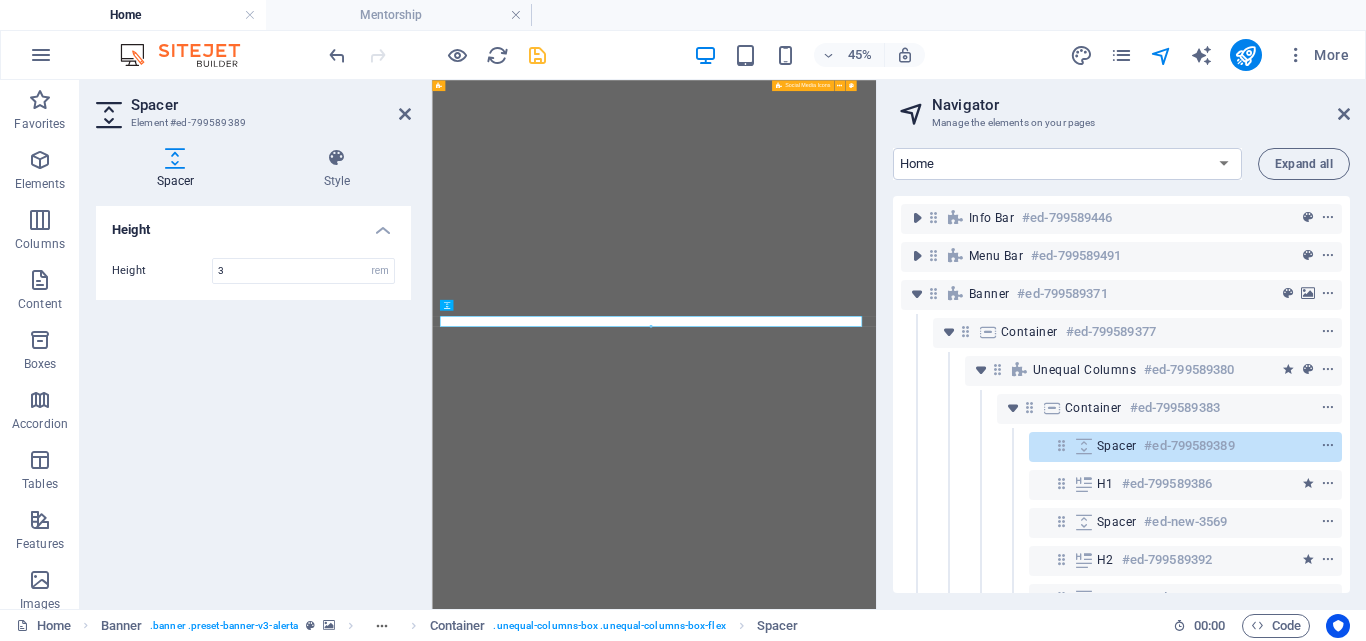 click on "Height Height 3 px rem vh vw" at bounding box center (253, 399) 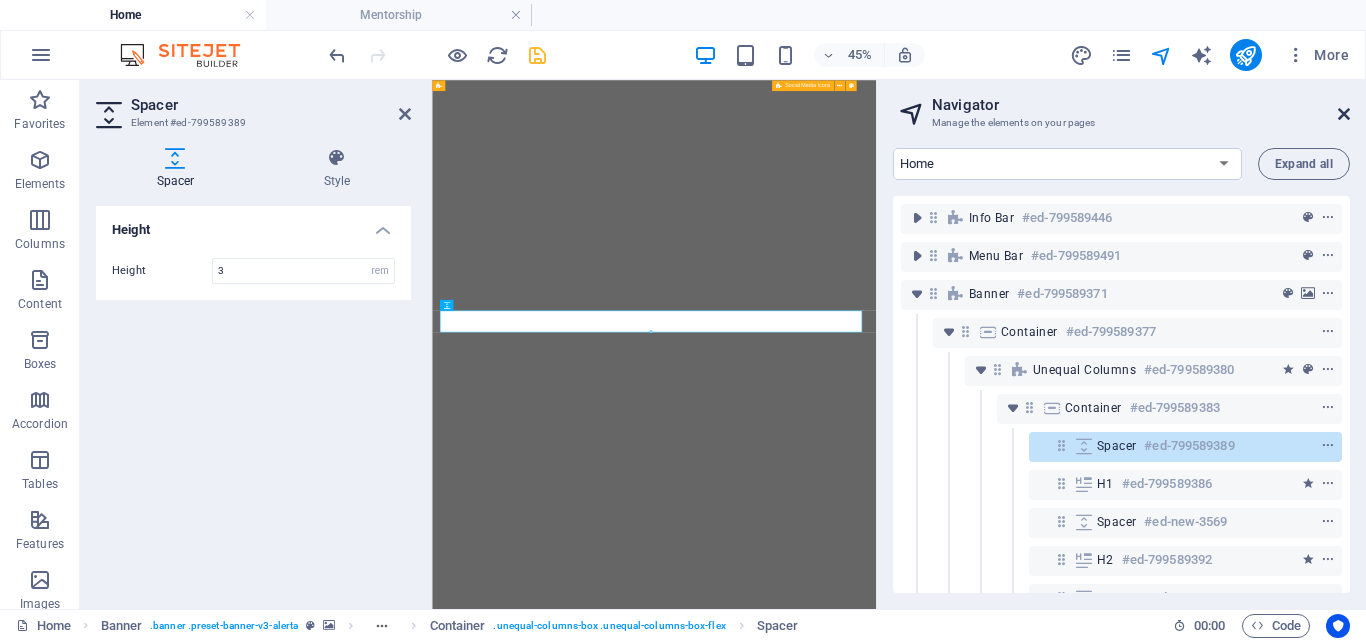 click at bounding box center [1344, 114] 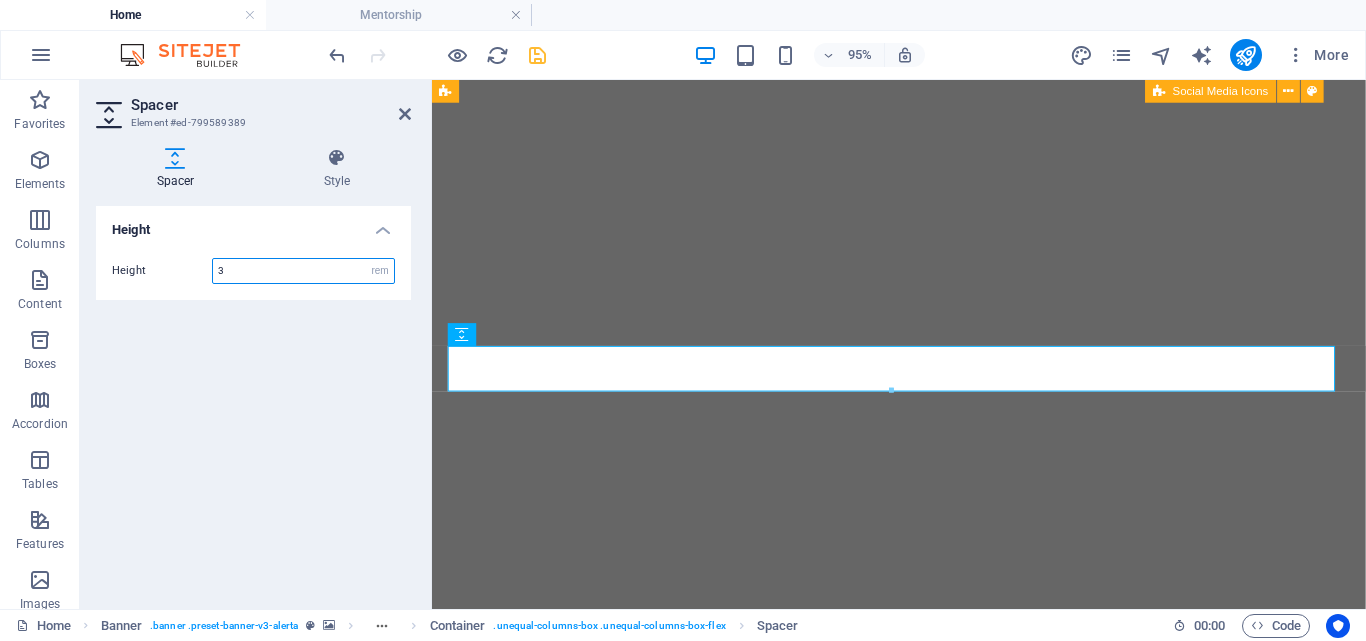 drag, startPoint x: 231, startPoint y: 275, endPoint x: 201, endPoint y: 272, distance: 30.149628 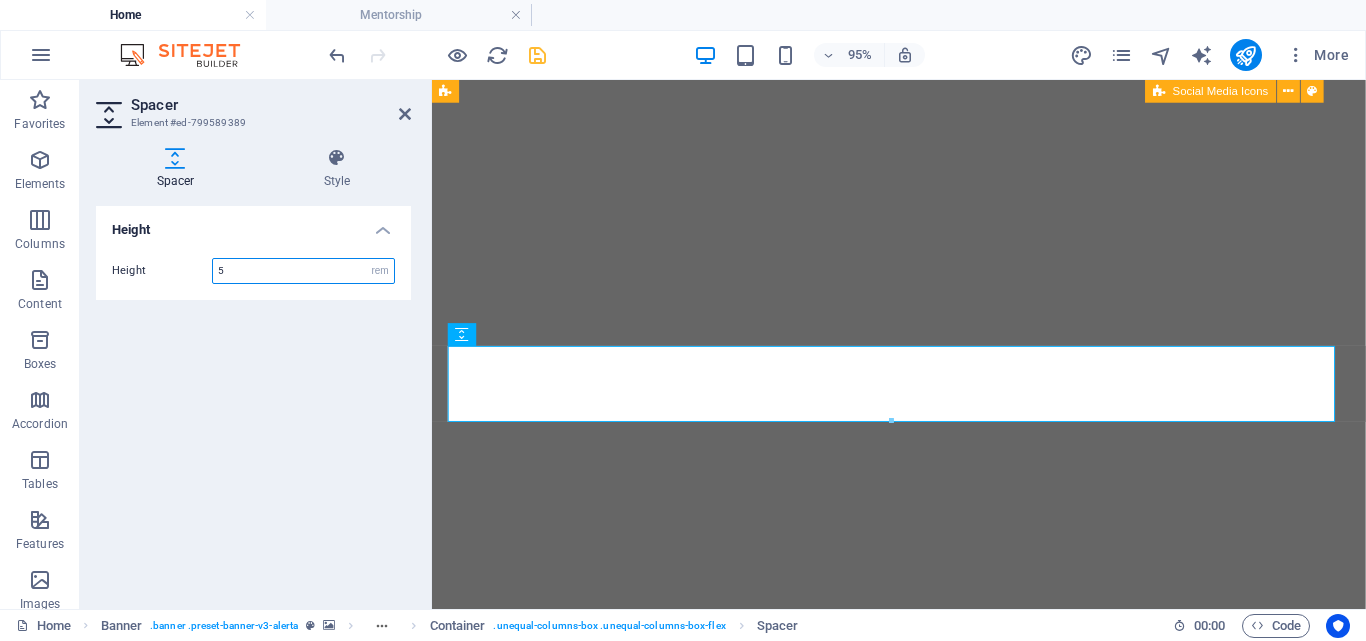 type on "5" 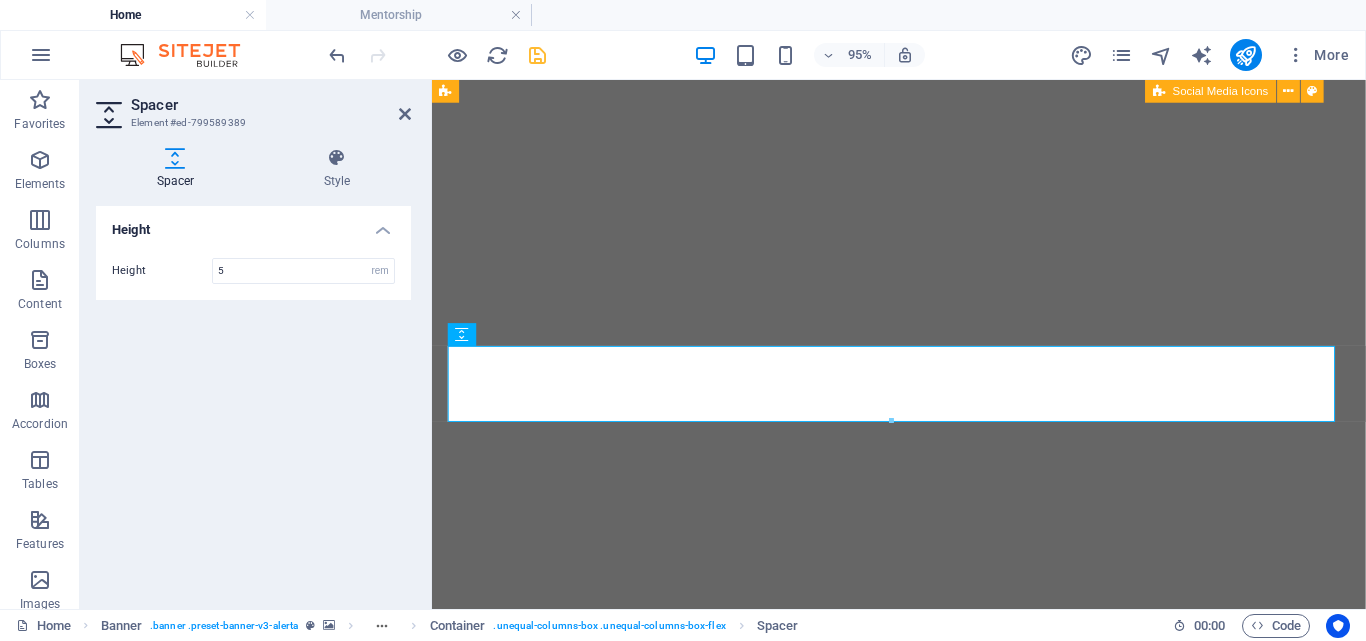 click on "Height Height 5 px rem vh vw" at bounding box center [253, 399] 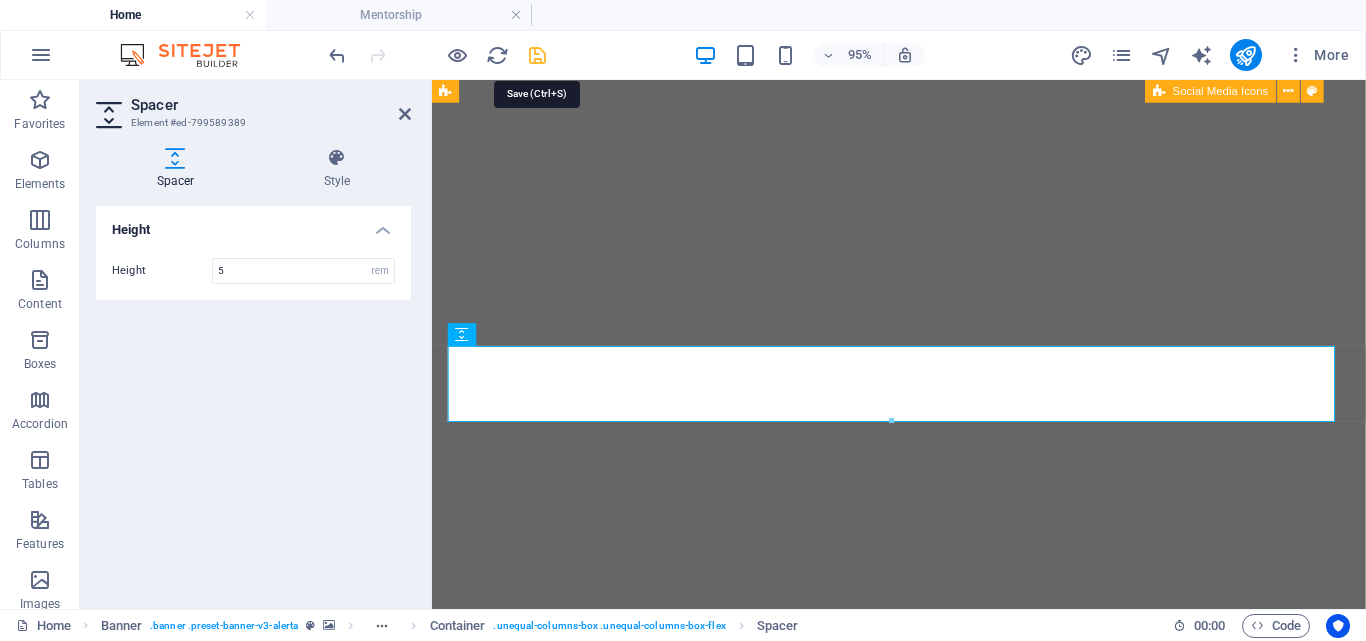 click at bounding box center [537, 55] 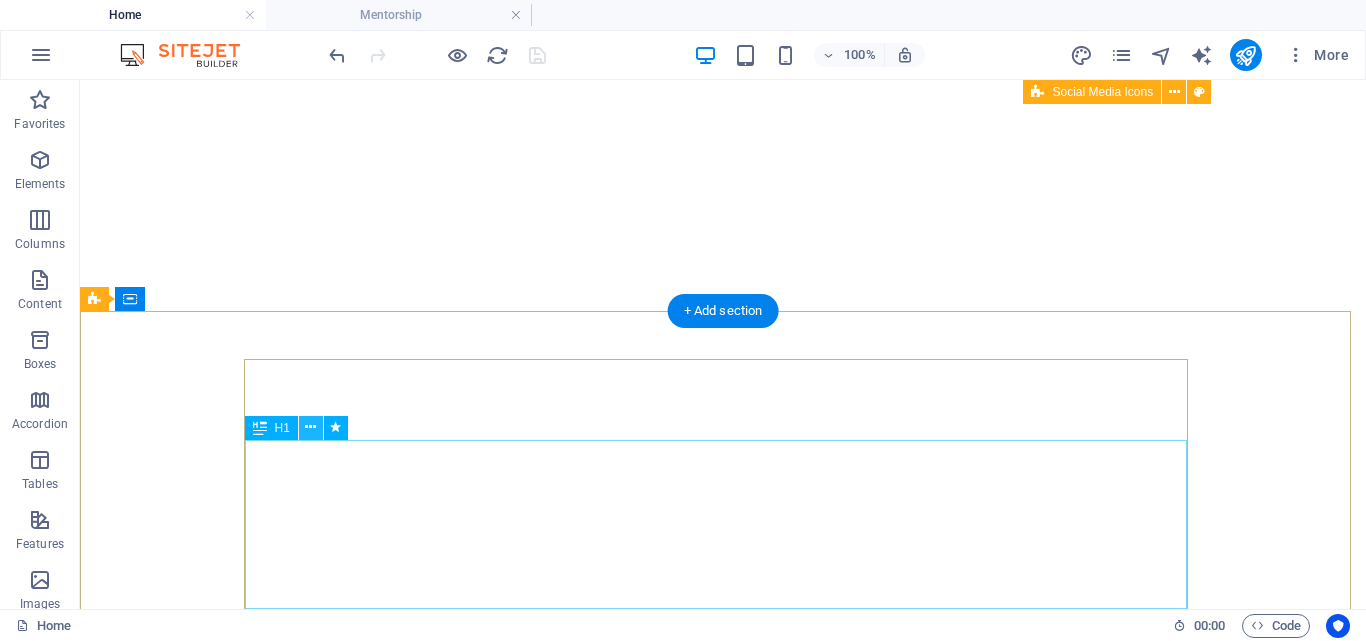click at bounding box center [310, 427] 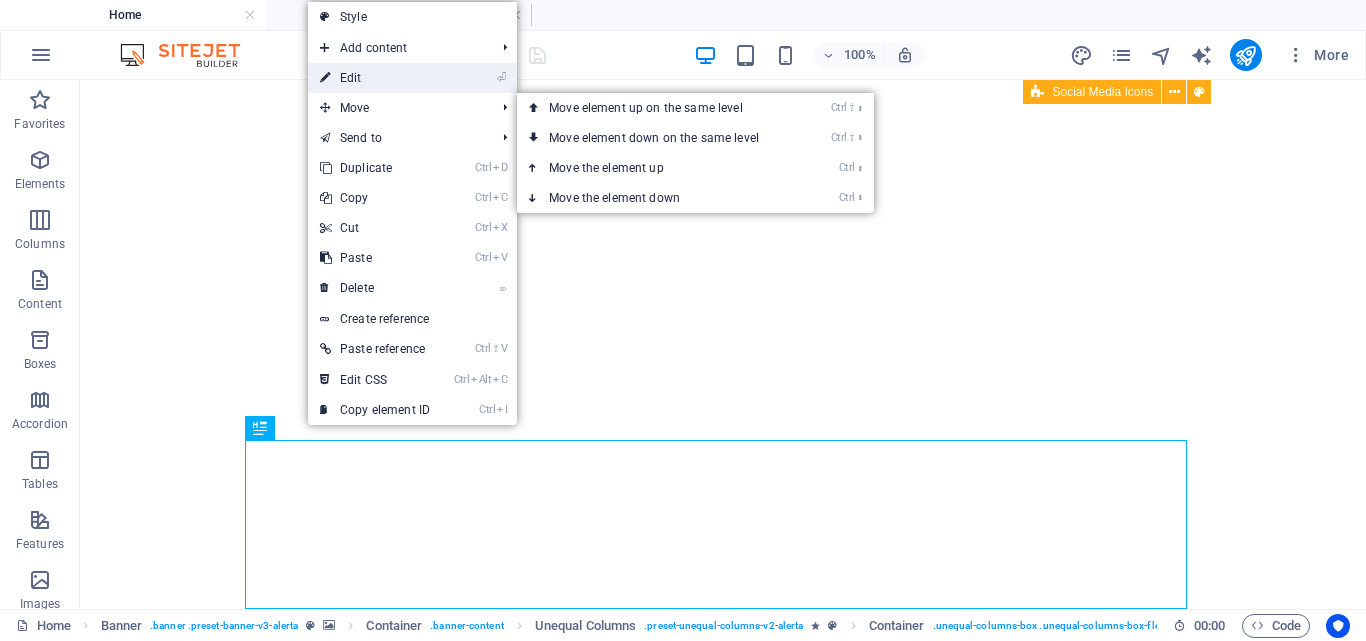 click on "⏎  Edit" at bounding box center [375, 78] 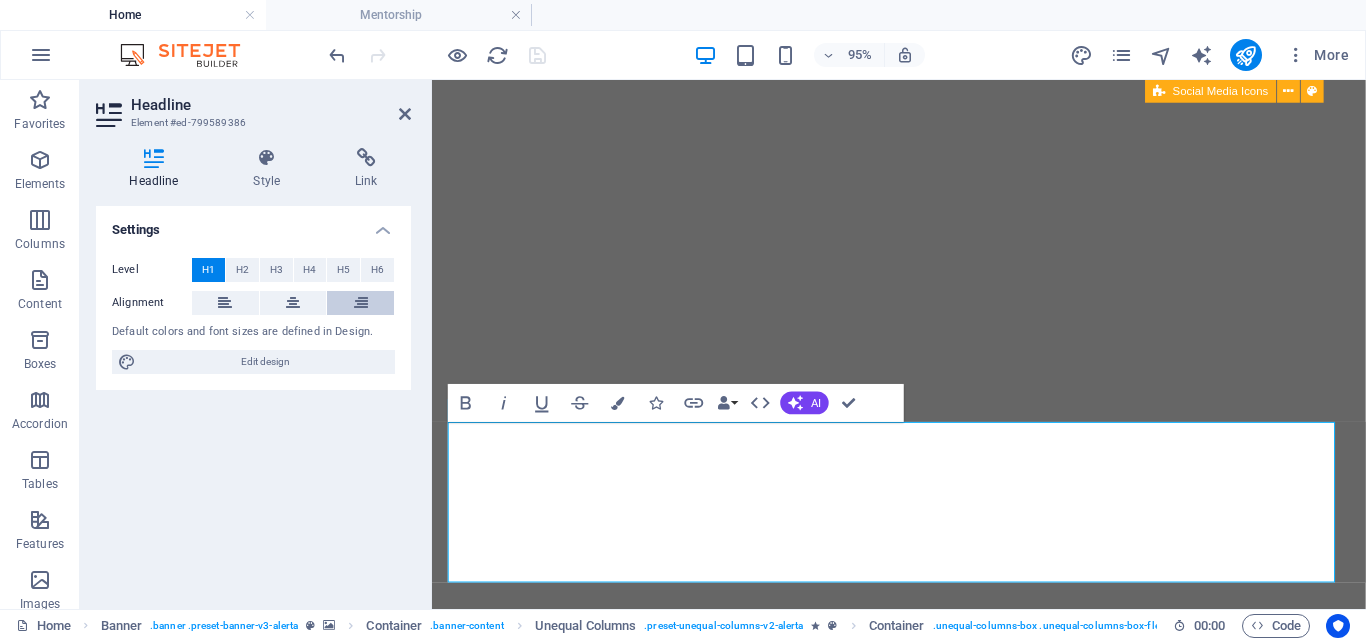 click at bounding box center [360, 303] 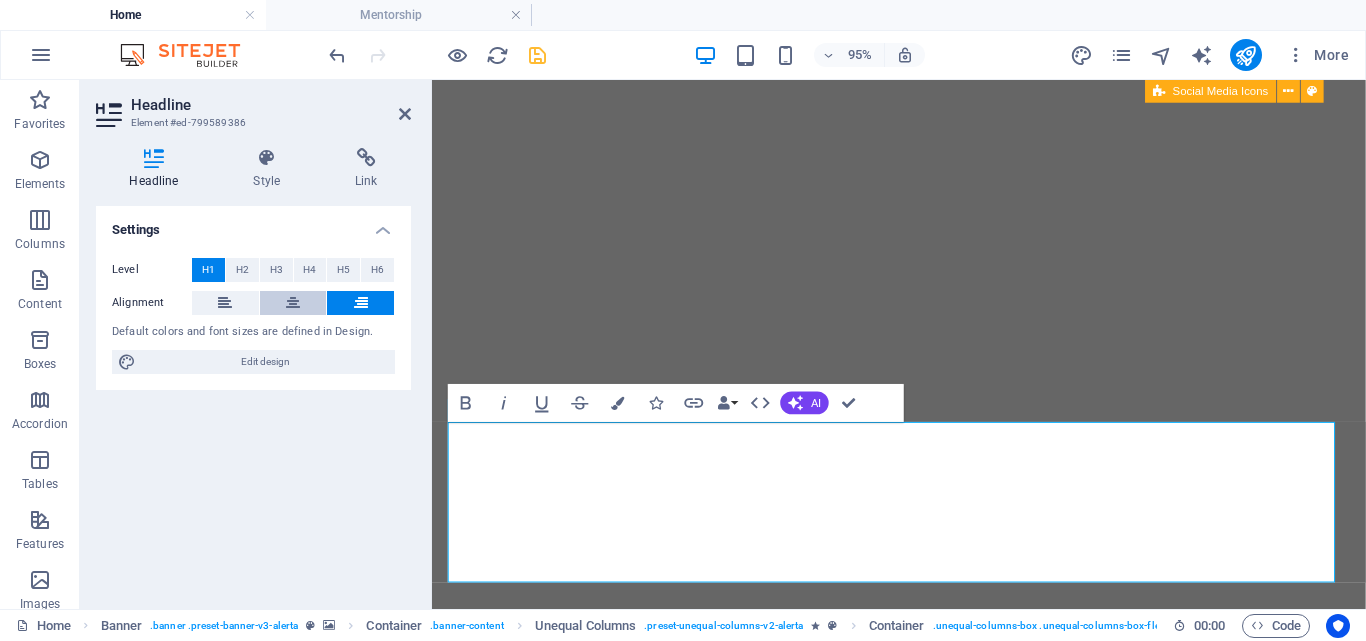 click at bounding box center (293, 303) 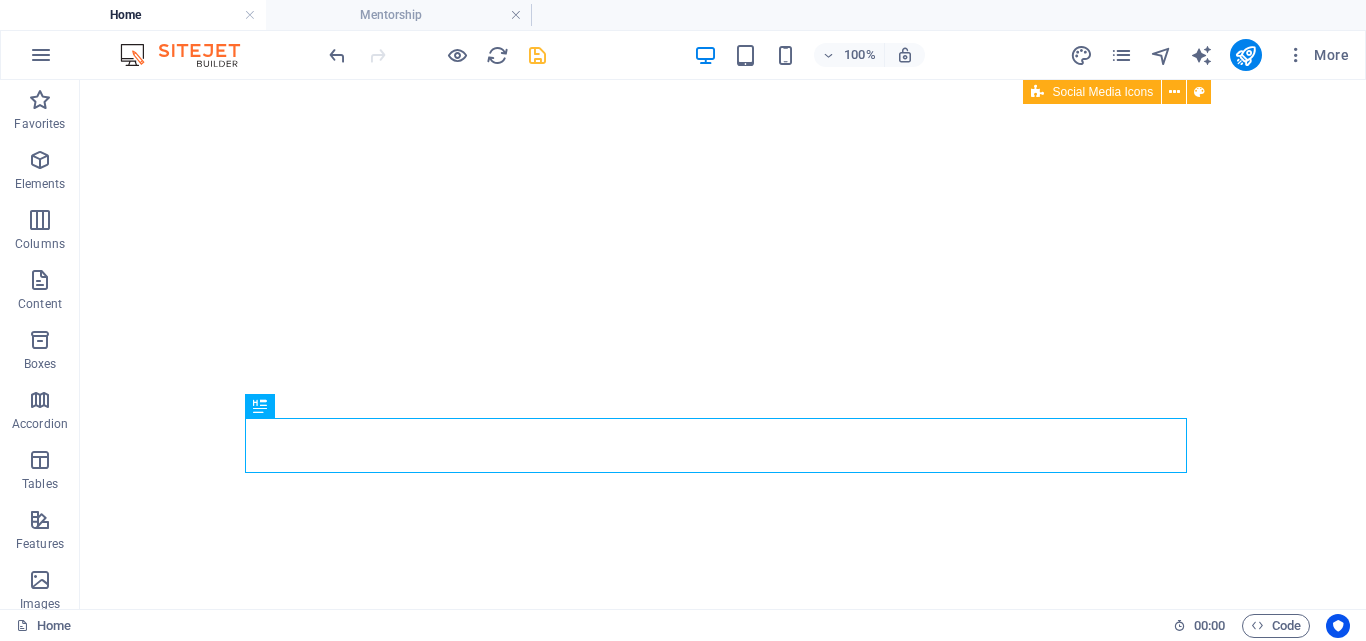 click at bounding box center (1161, 55) 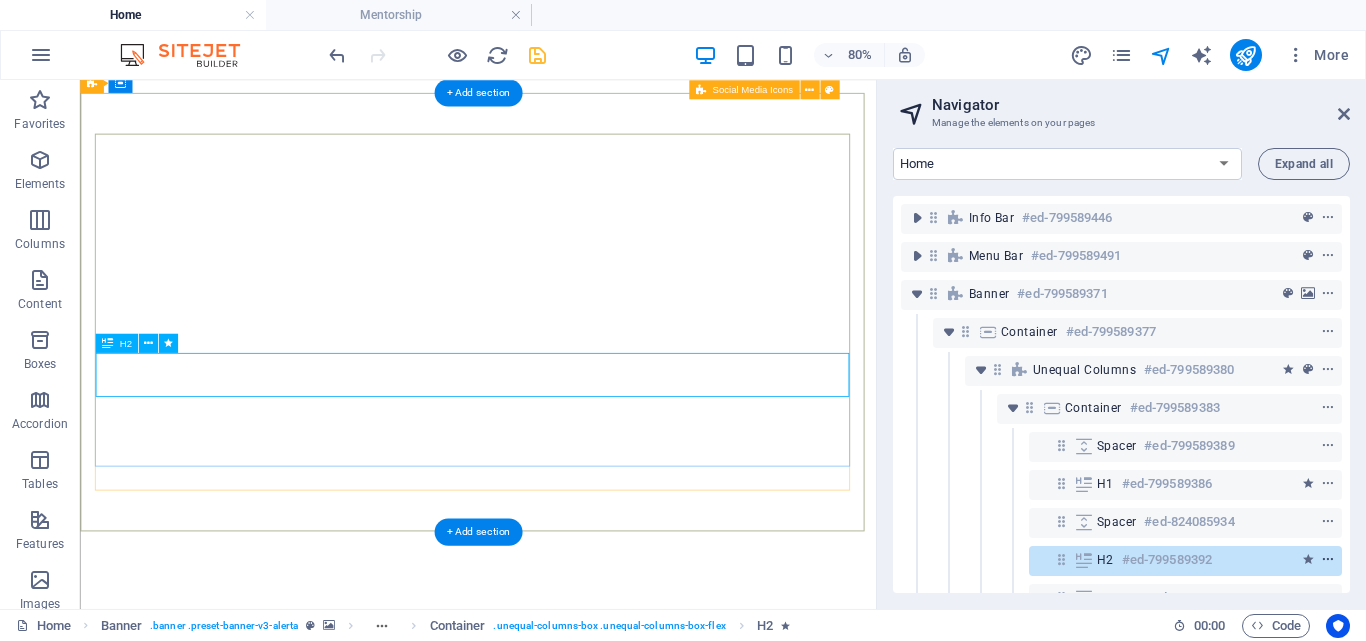 click at bounding box center [1328, 560] 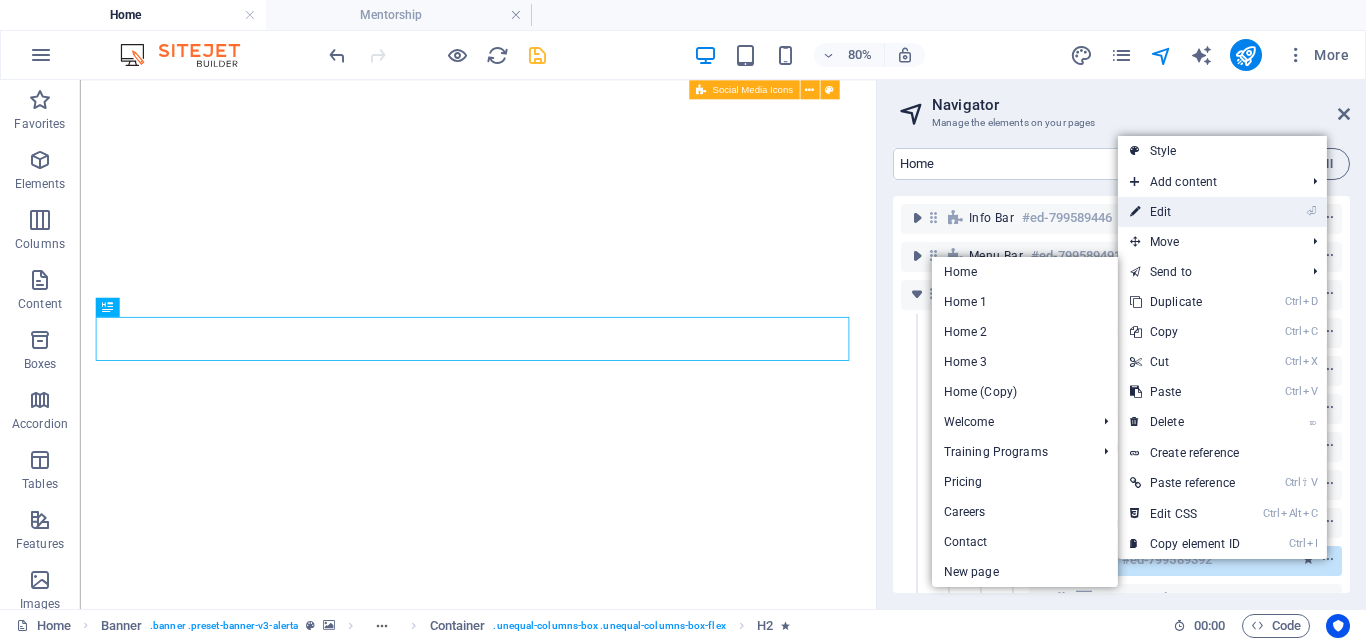 click on "⏎  Edit" at bounding box center [1185, 212] 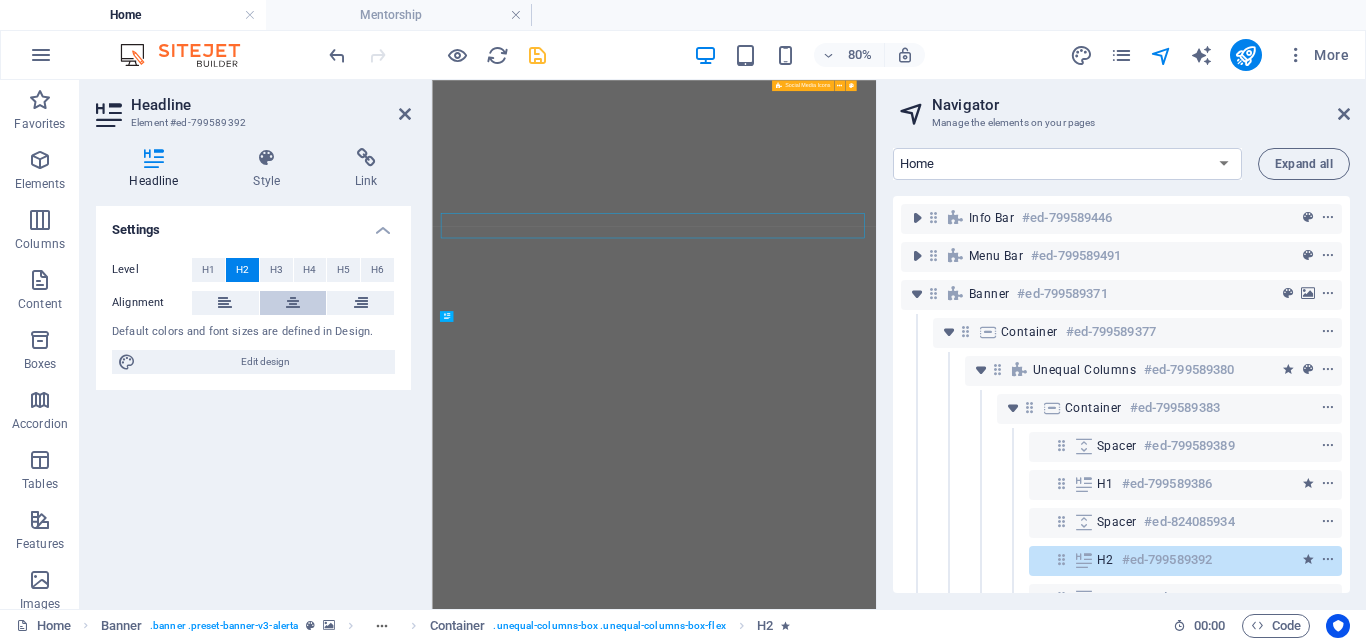 click at bounding box center (293, 303) 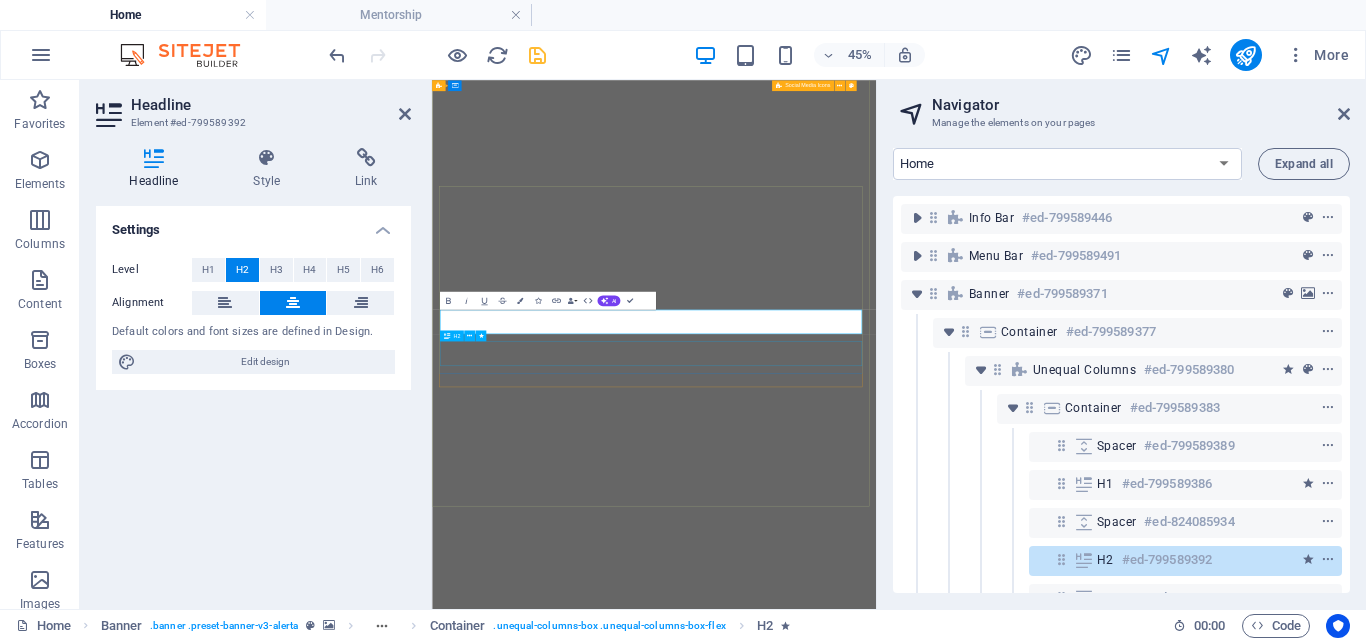 scroll, scrollTop: 333, scrollLeft: 0, axis: vertical 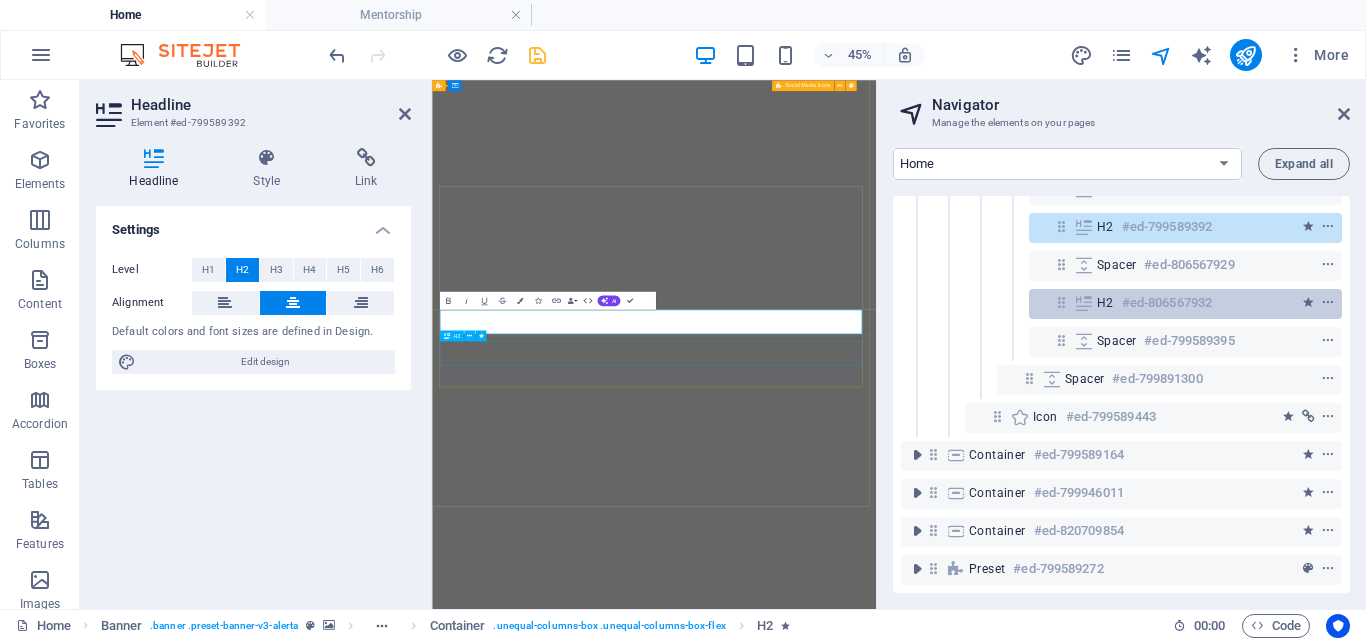 click on "#ed-806567932" at bounding box center [1167, 303] 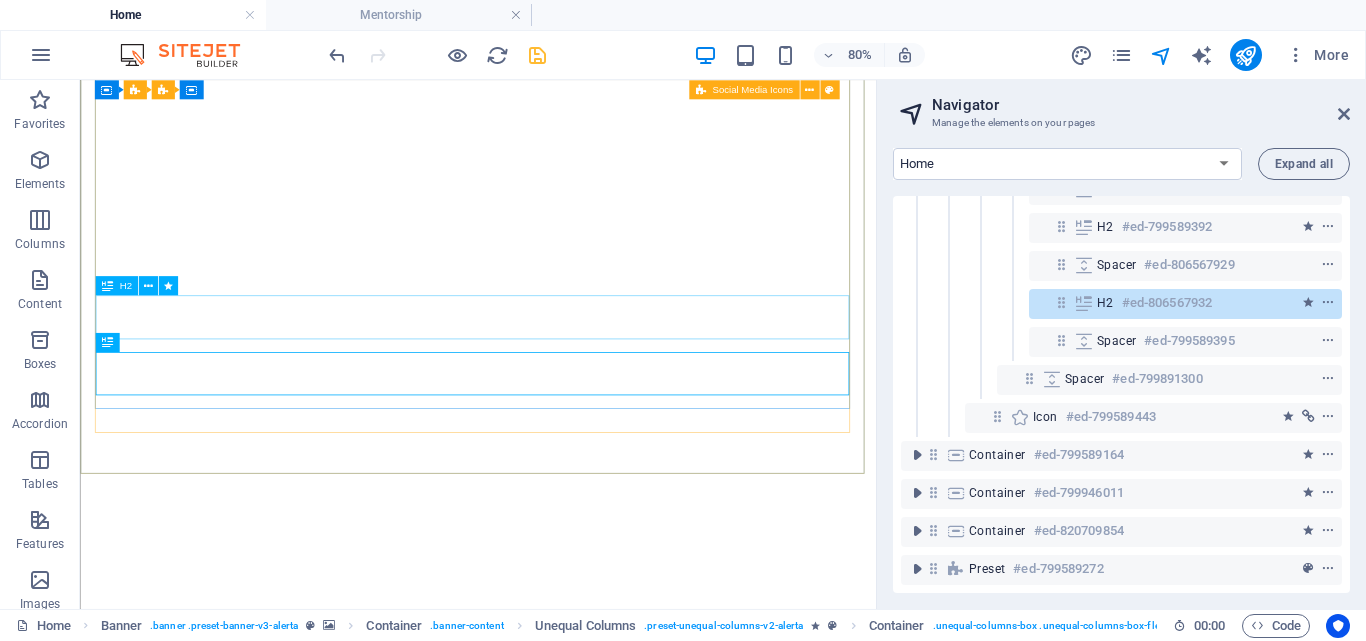 click on "H2" at bounding box center [116, 285] 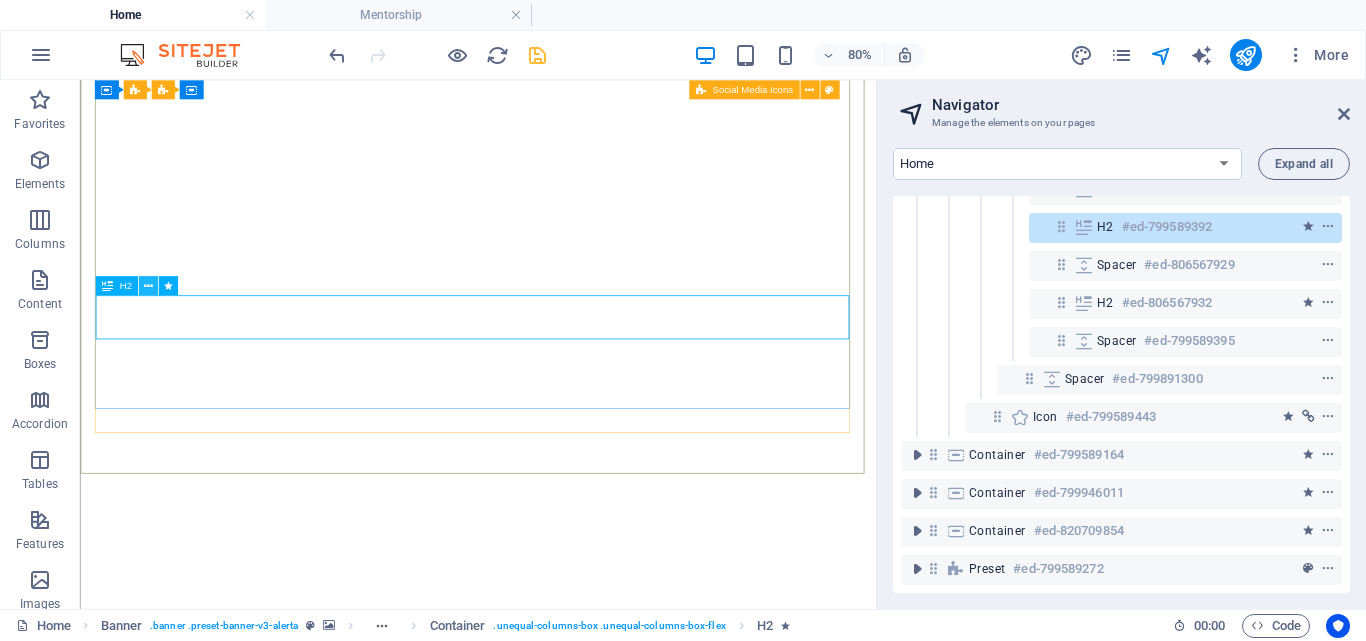 click at bounding box center (148, 285) 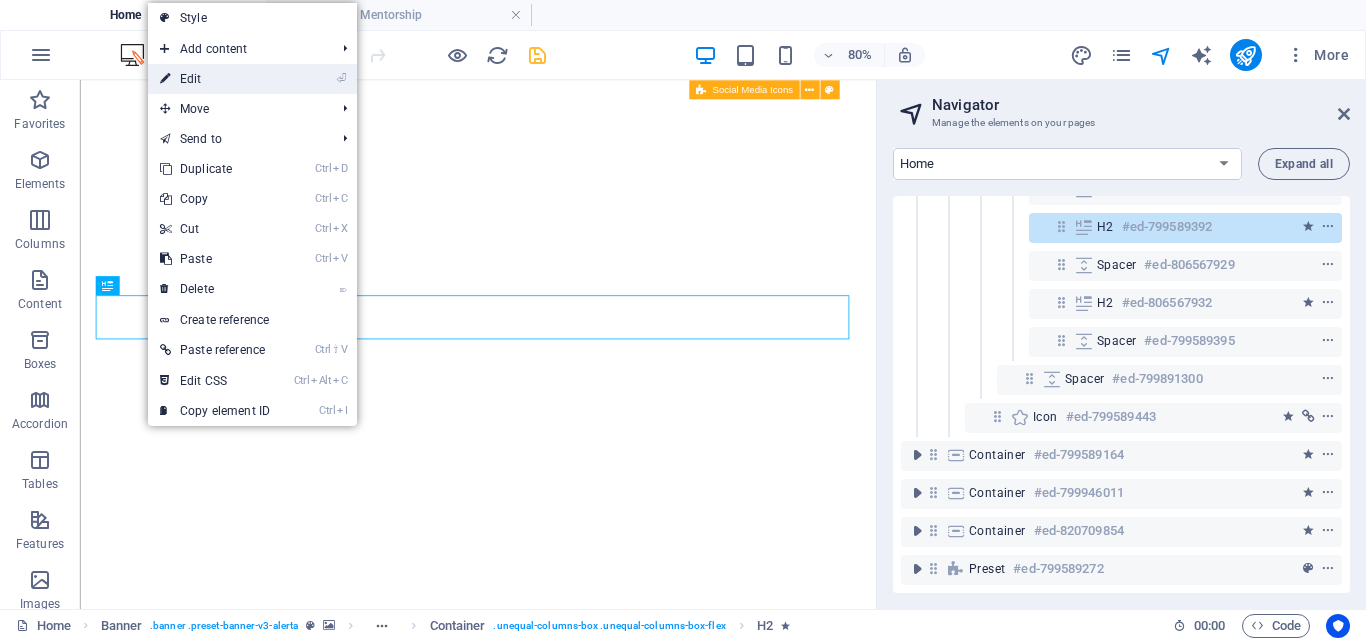 click on "⏎  Edit" at bounding box center [215, 79] 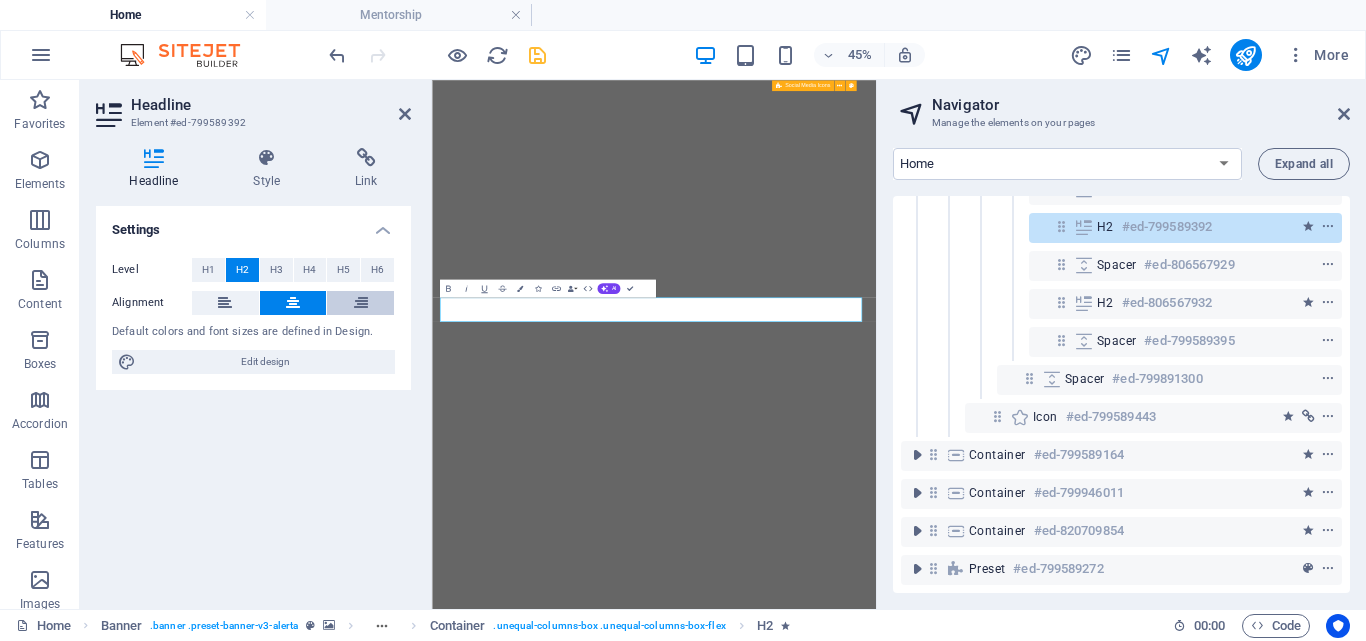 click at bounding box center (361, 303) 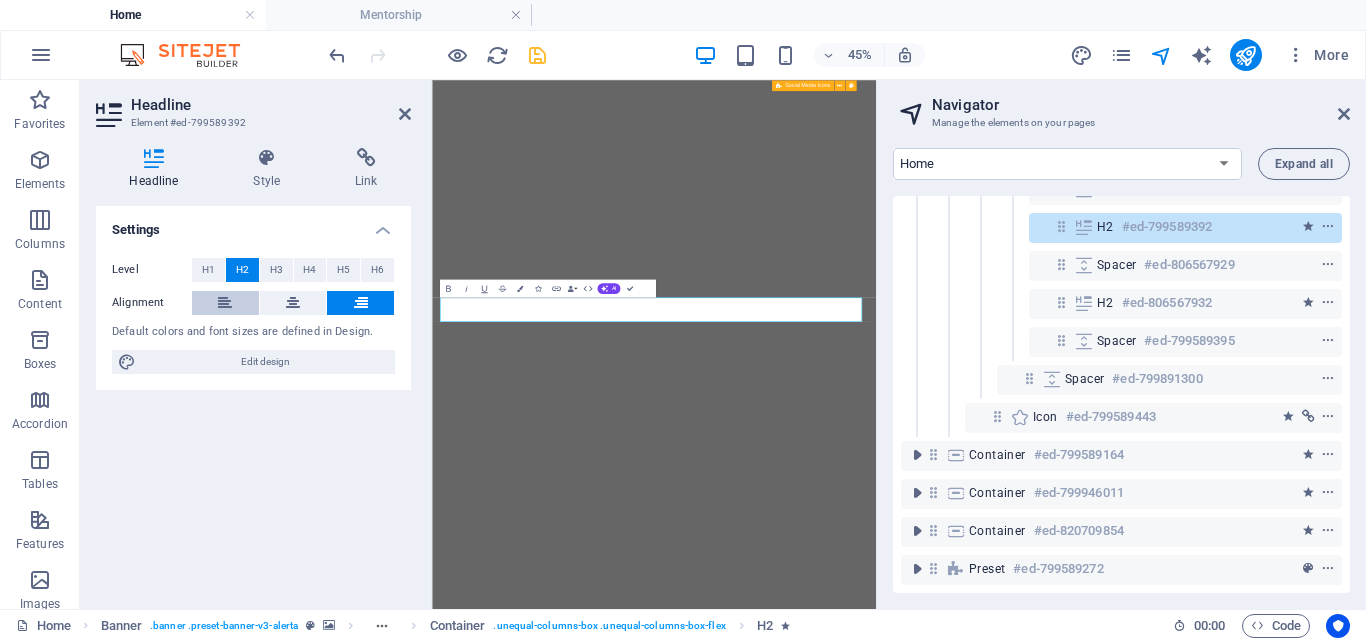 click at bounding box center [225, 303] 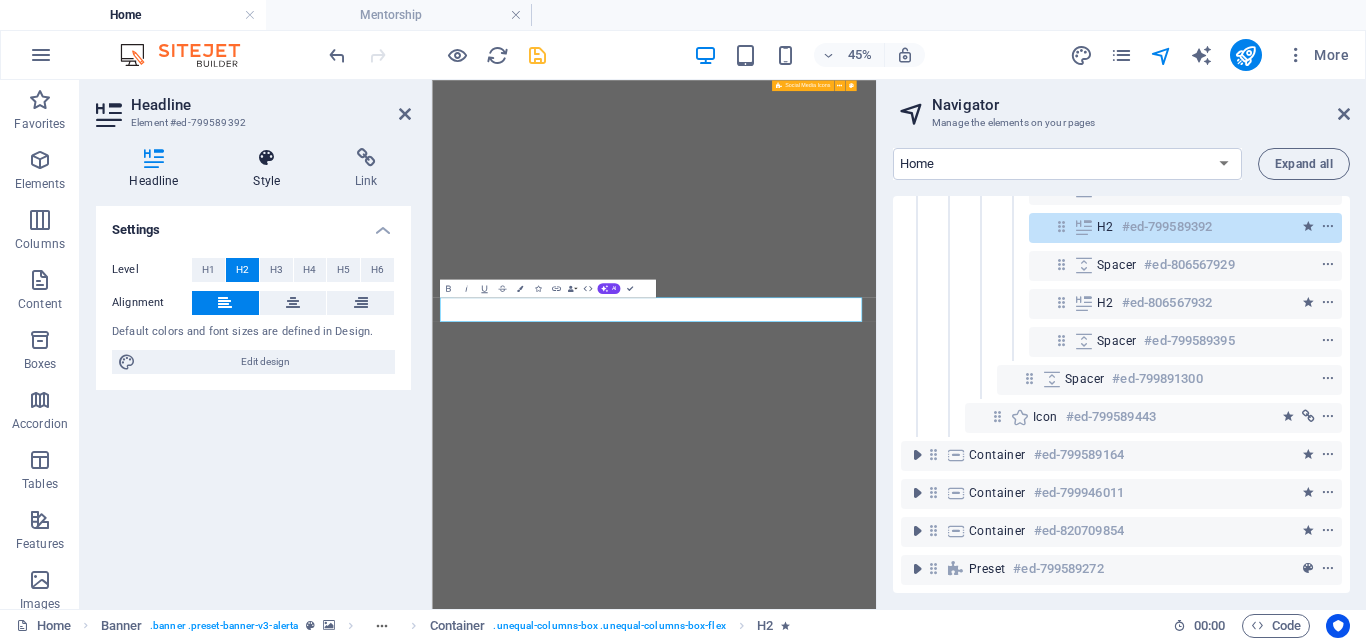 click at bounding box center (267, 158) 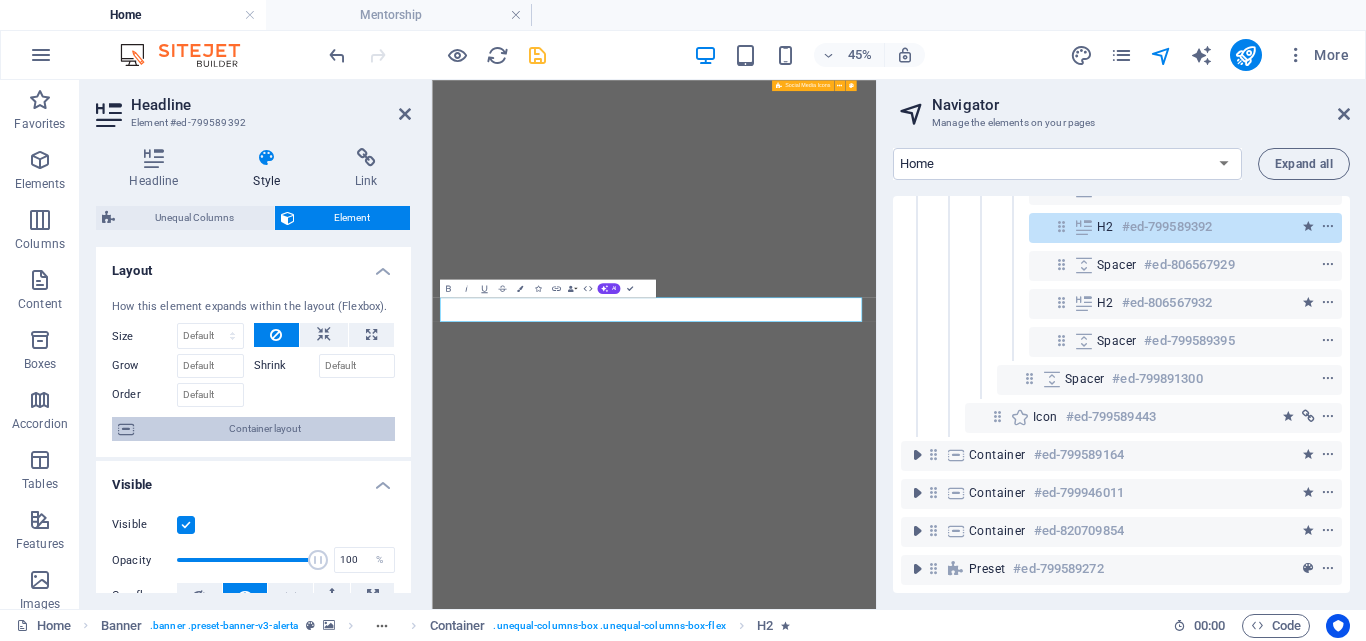 click on "Container layout" at bounding box center [264, 429] 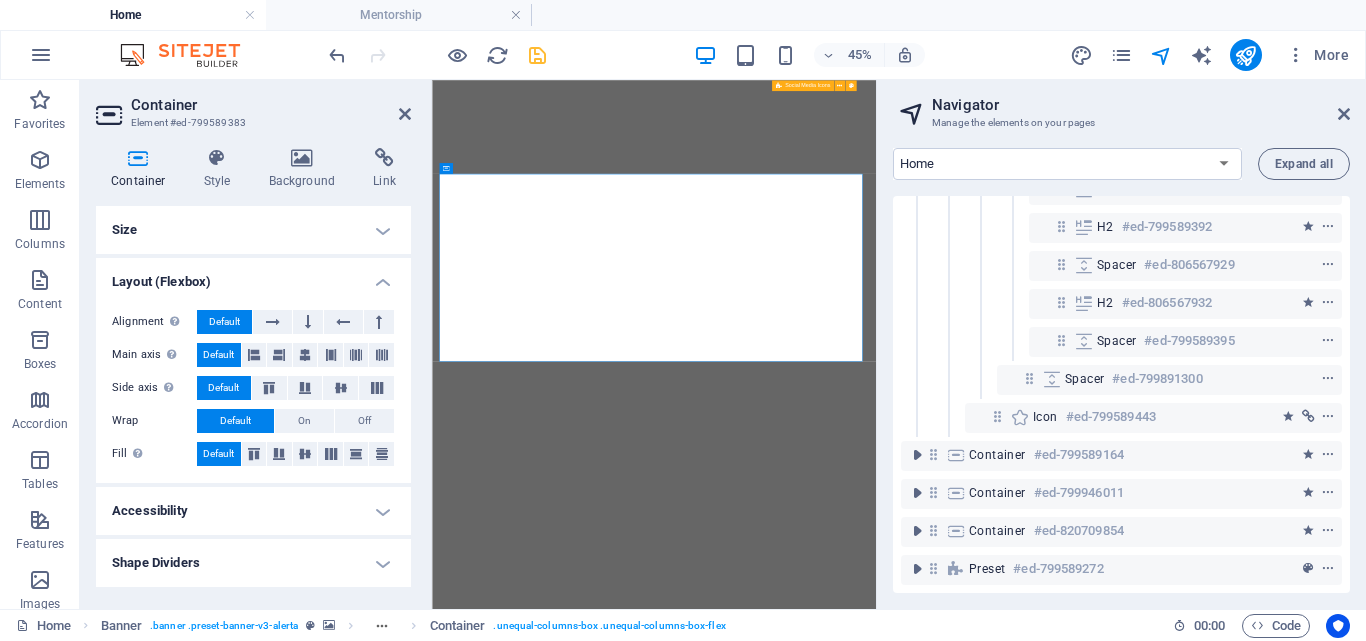scroll, scrollTop: 22, scrollLeft: 0, axis: vertical 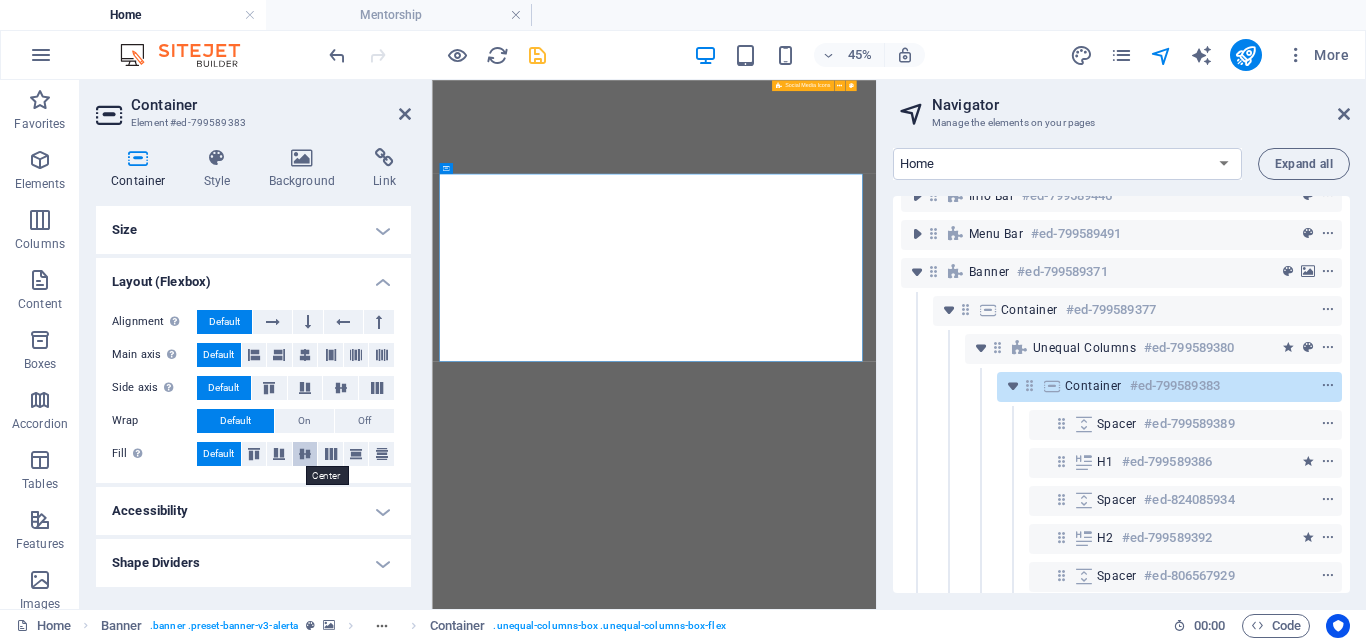 click at bounding box center (305, 454) 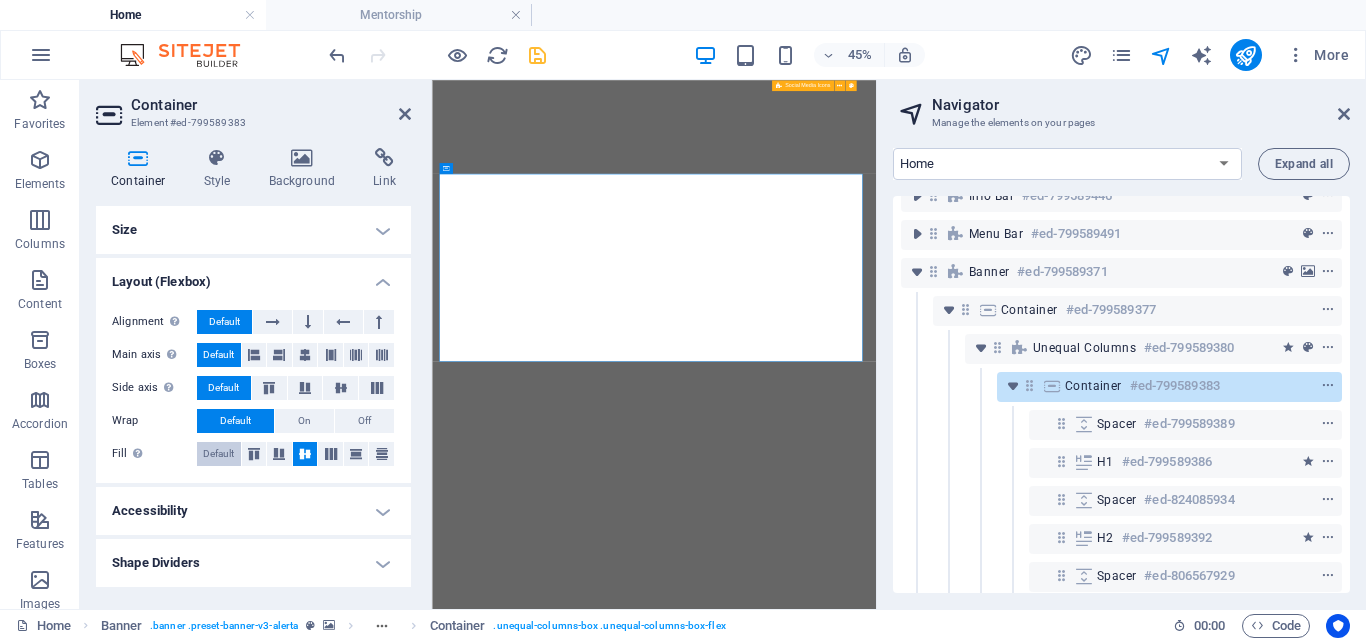 click on "Default" at bounding box center [218, 454] 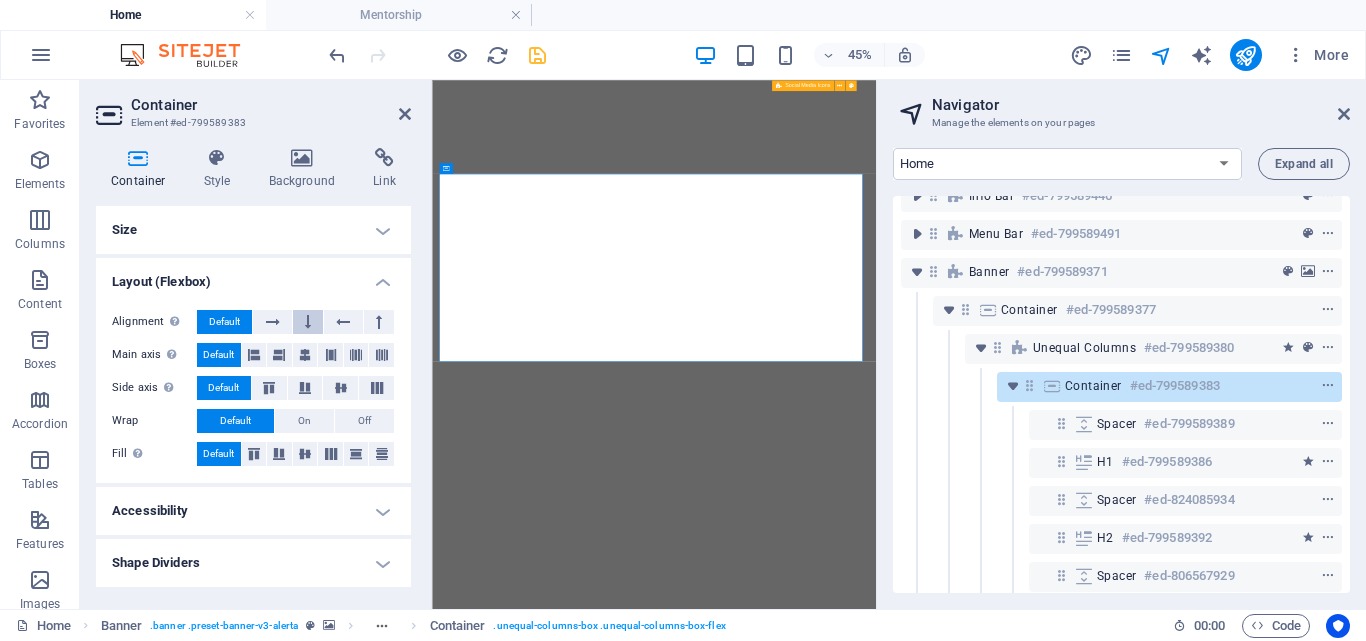 click at bounding box center (308, 322) 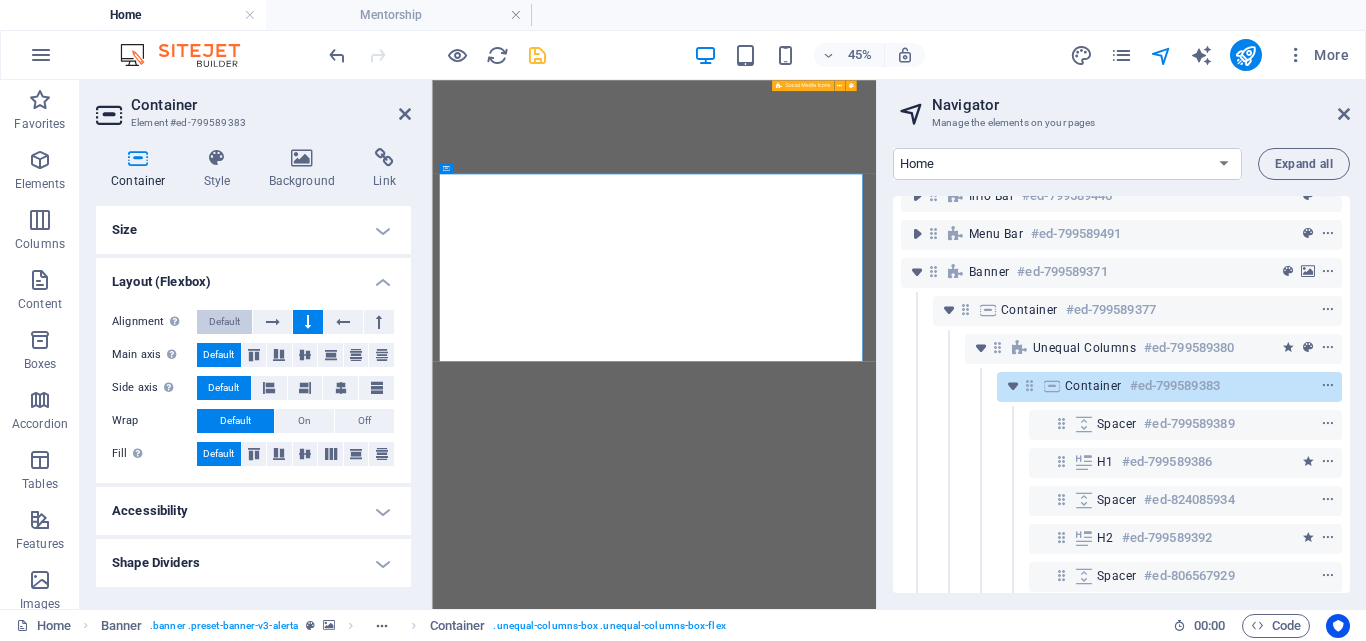 click on "Default" at bounding box center [224, 322] 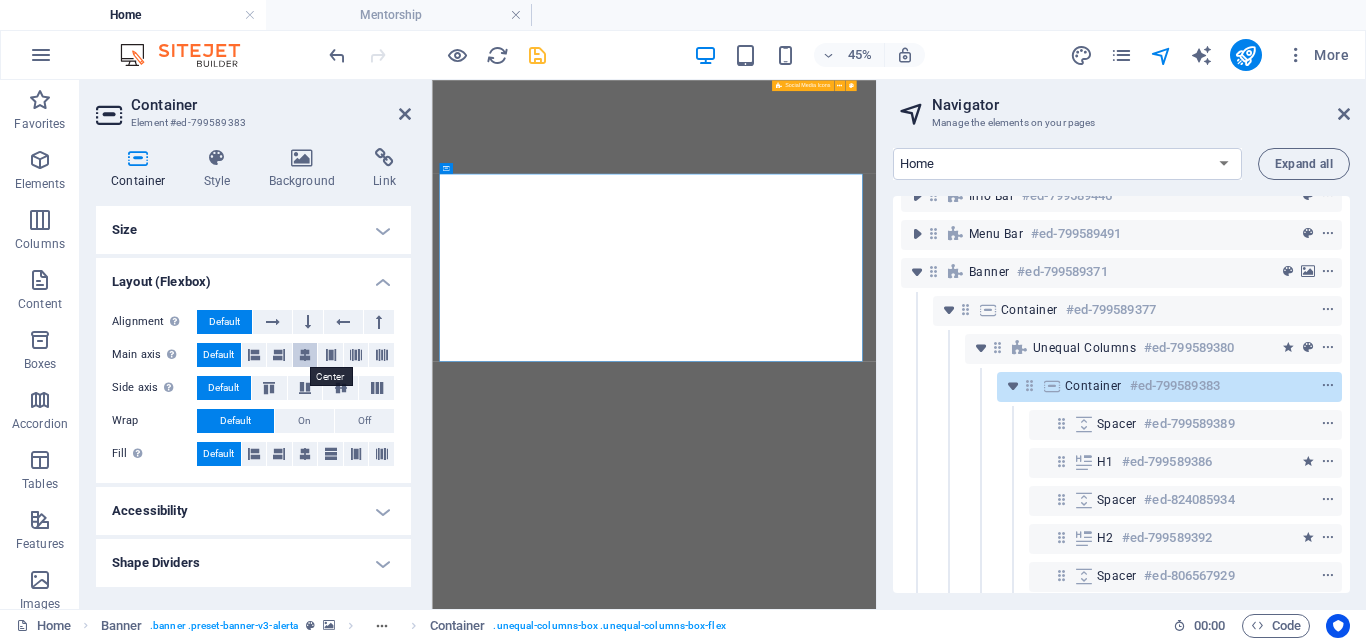 click at bounding box center (305, 355) 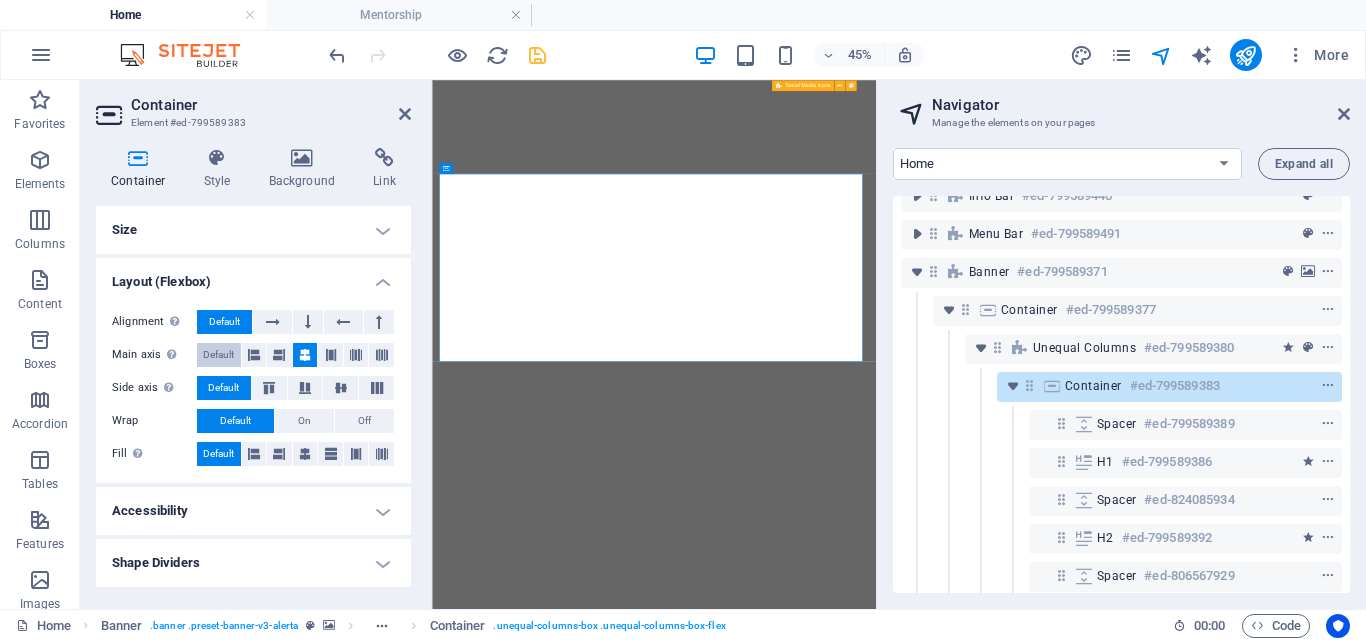 click on "Default" at bounding box center [218, 355] 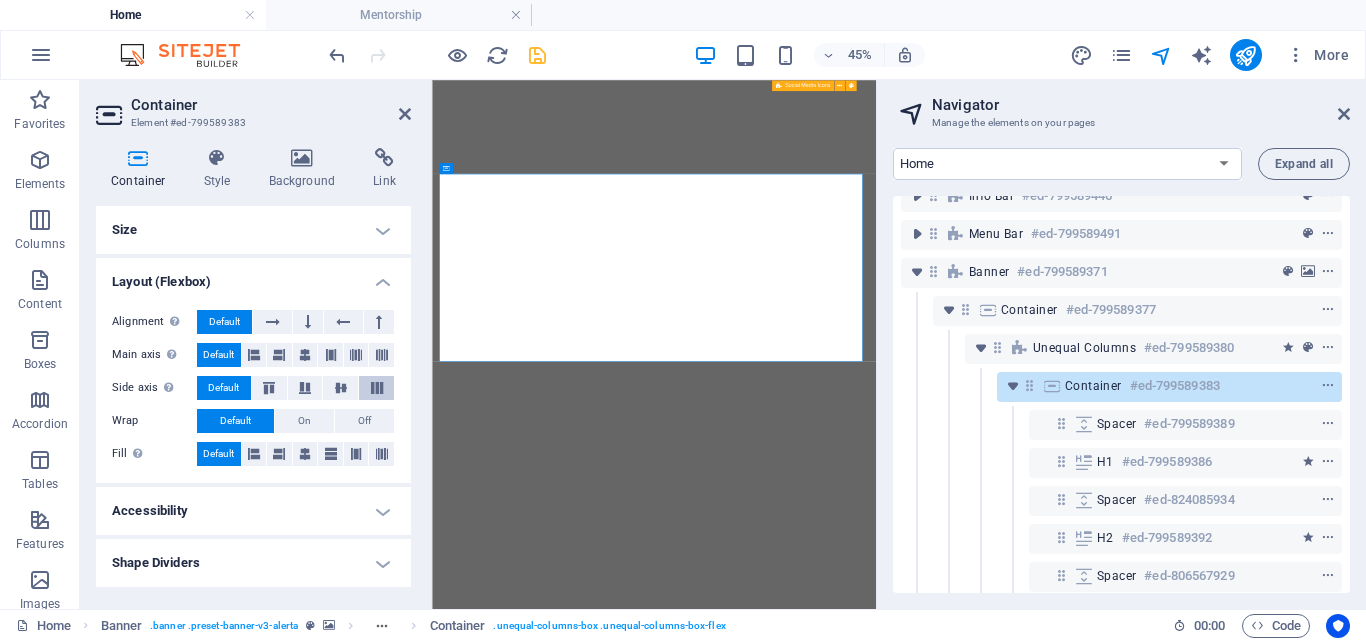 click at bounding box center (377, 388) 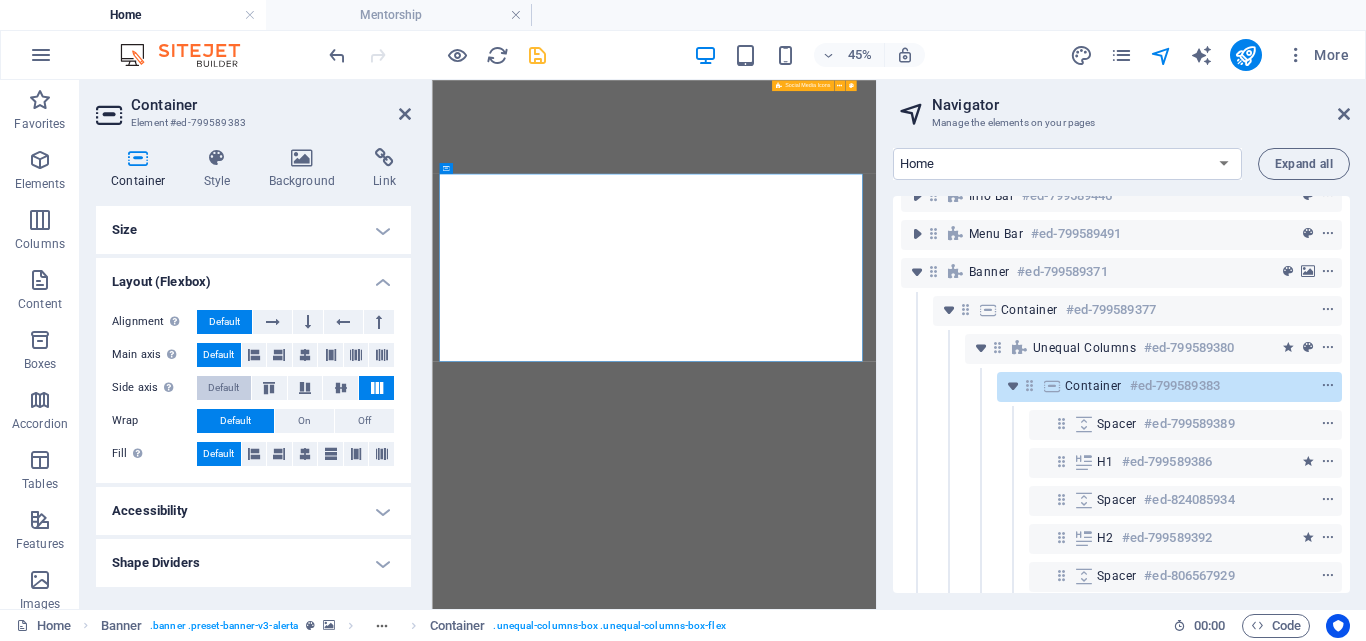 click on "Default" at bounding box center (223, 388) 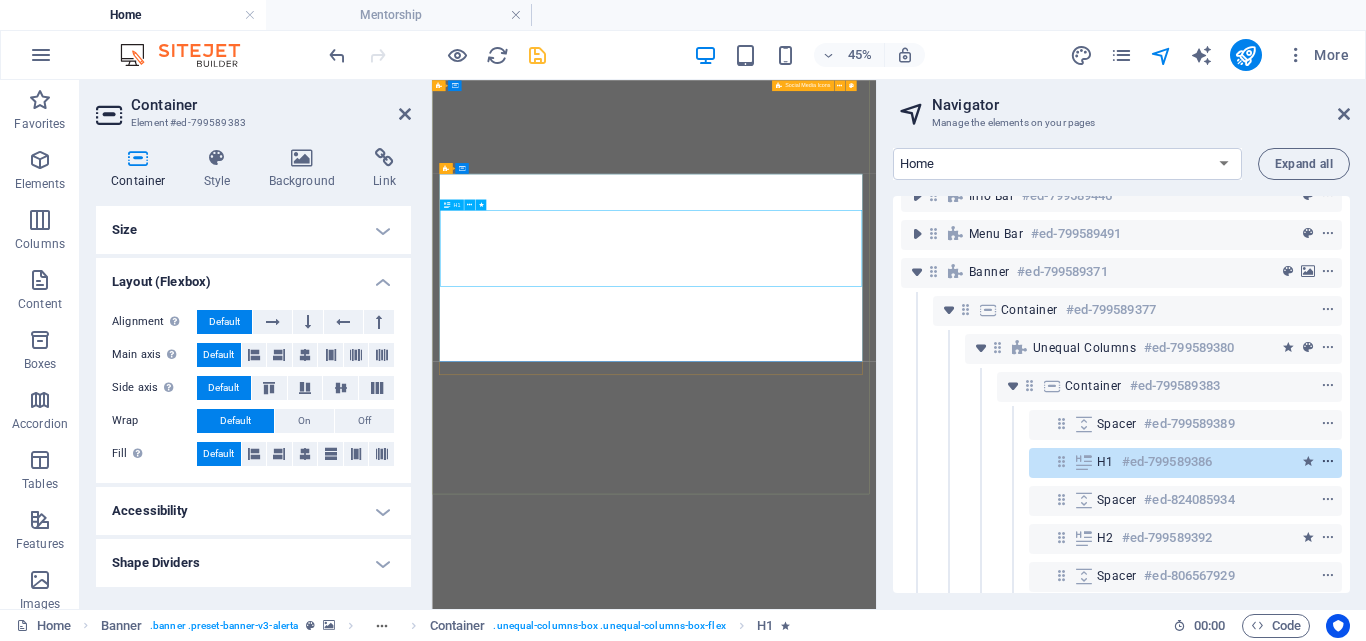 click at bounding box center [1328, 462] 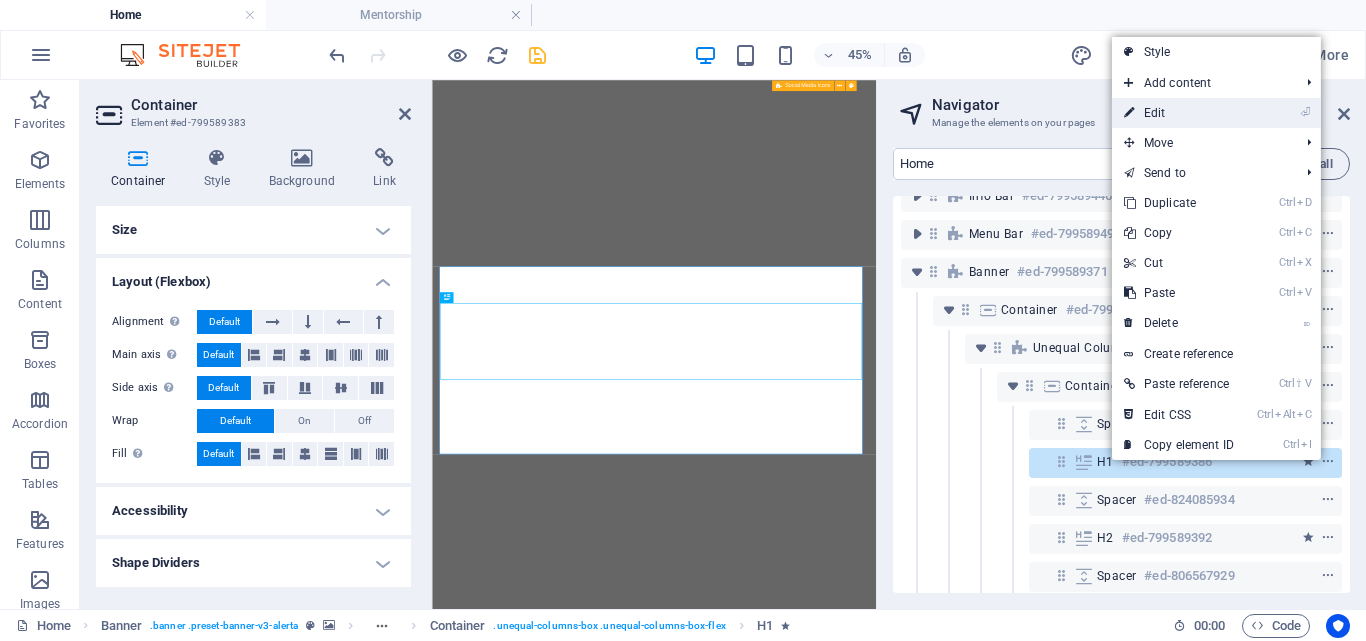 click on "⏎  Edit" at bounding box center (1179, 113) 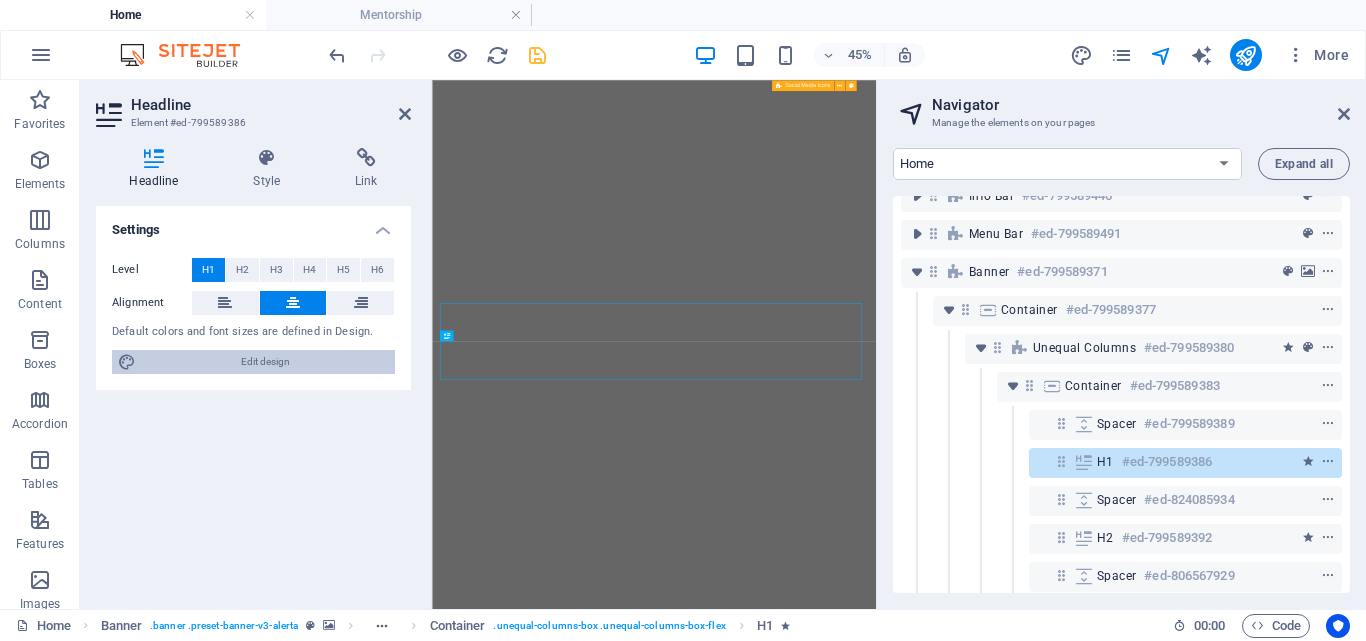 click at bounding box center (225, 303) 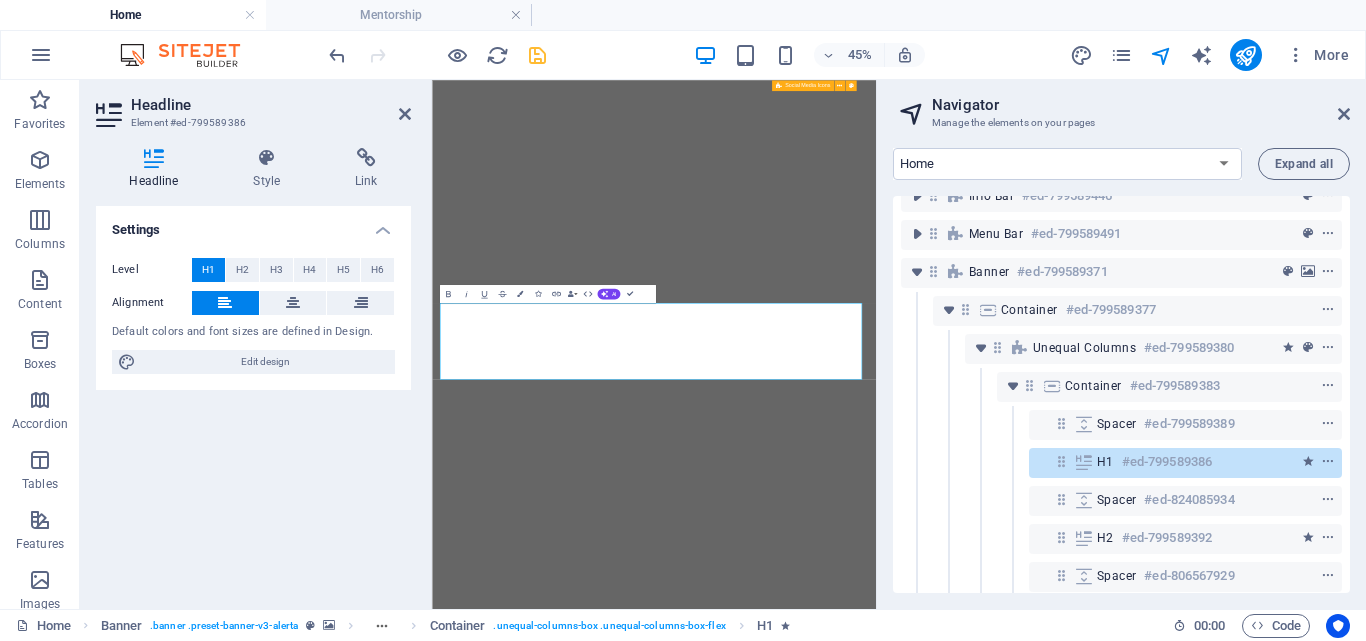 click at bounding box center [537, 55] 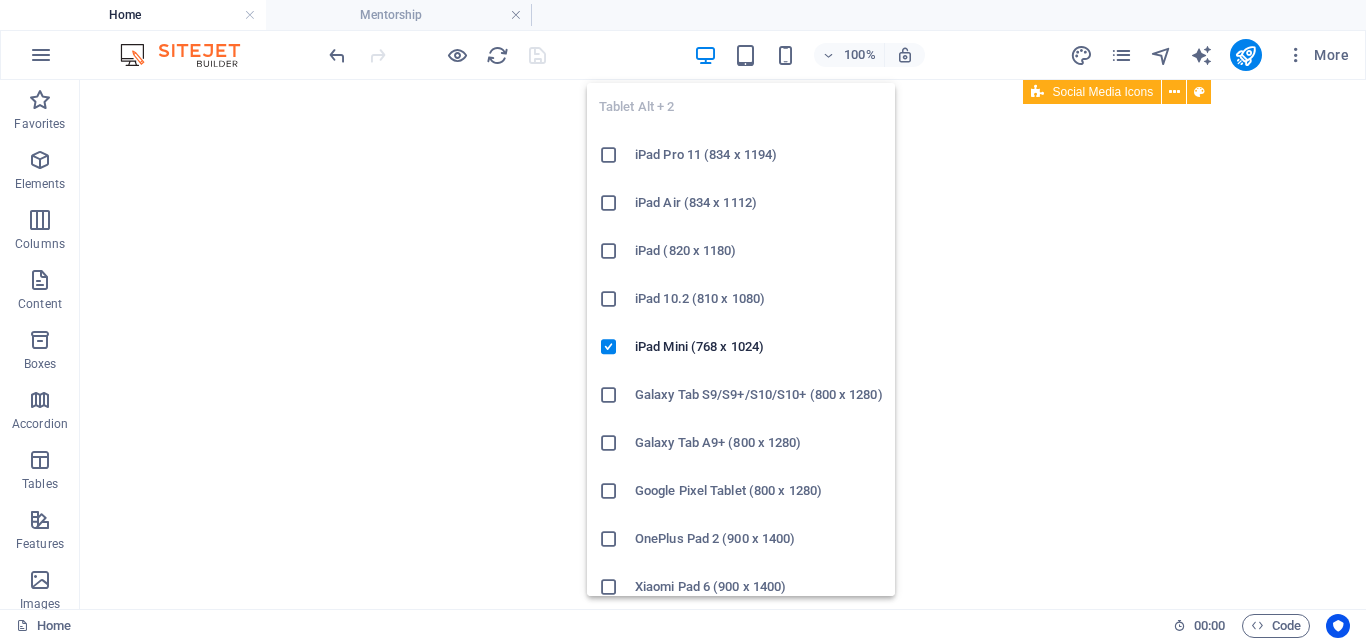 click at bounding box center [745, 55] 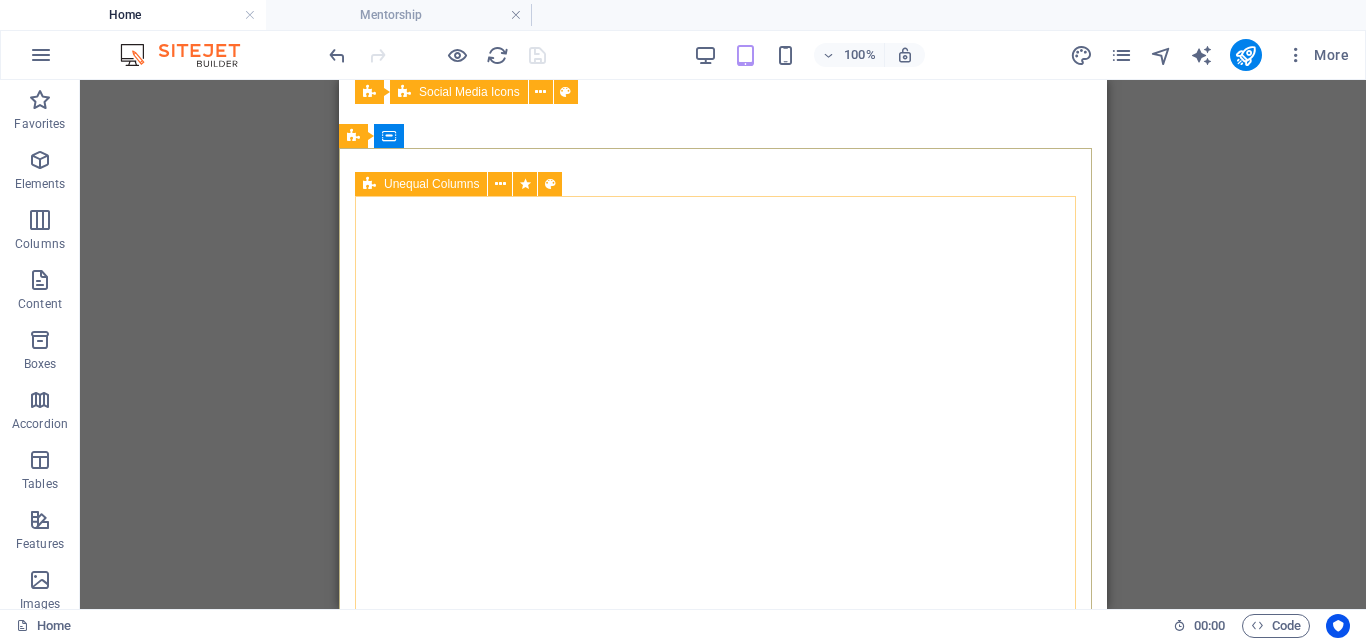 click on "Unequal Columns" at bounding box center [431, 184] 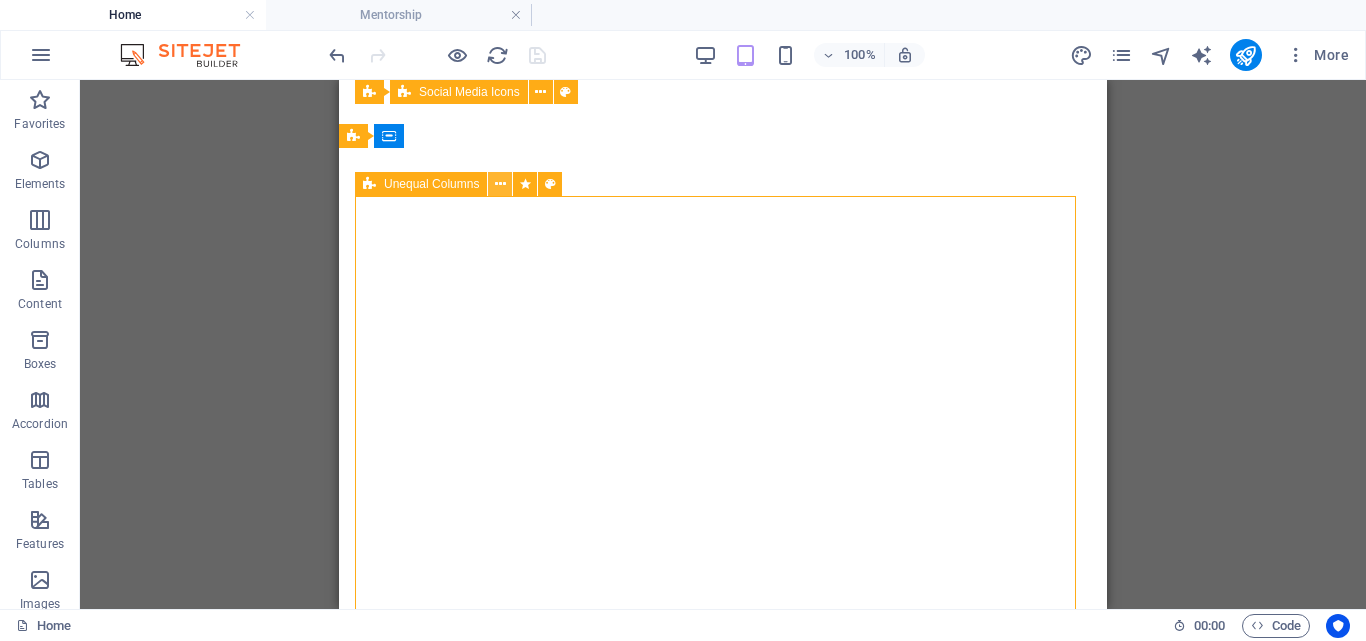 click at bounding box center [500, 184] 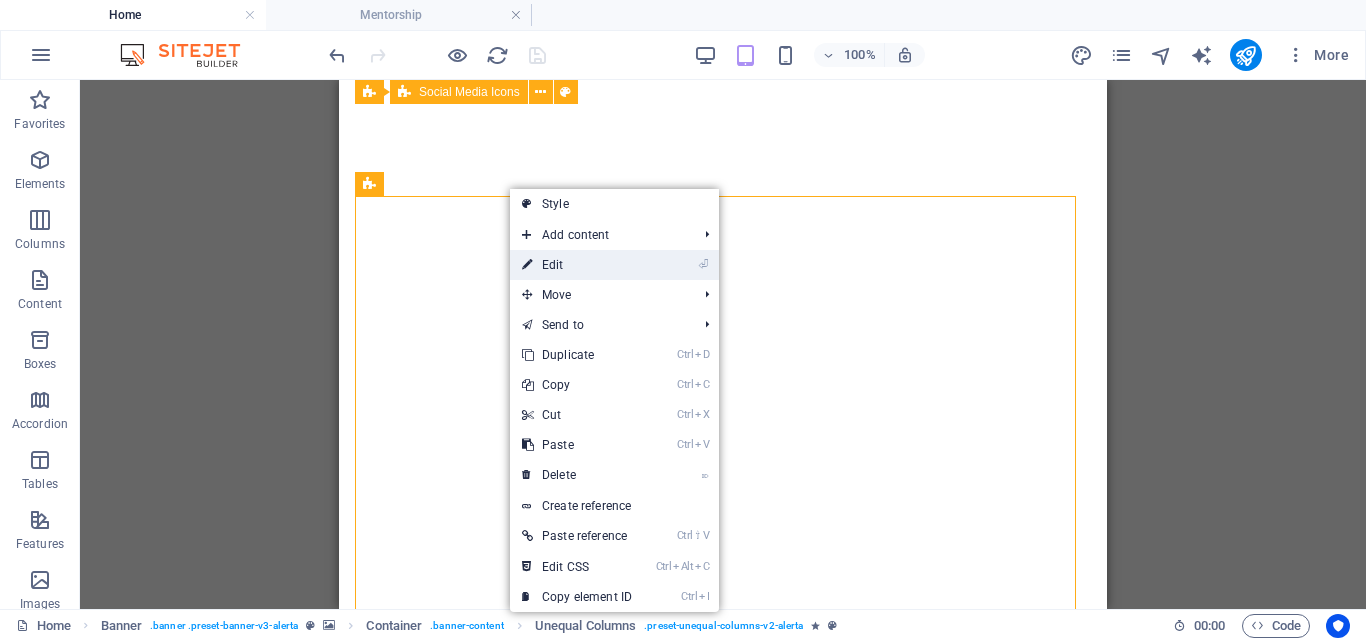 click on "⏎  Edit" at bounding box center [577, 265] 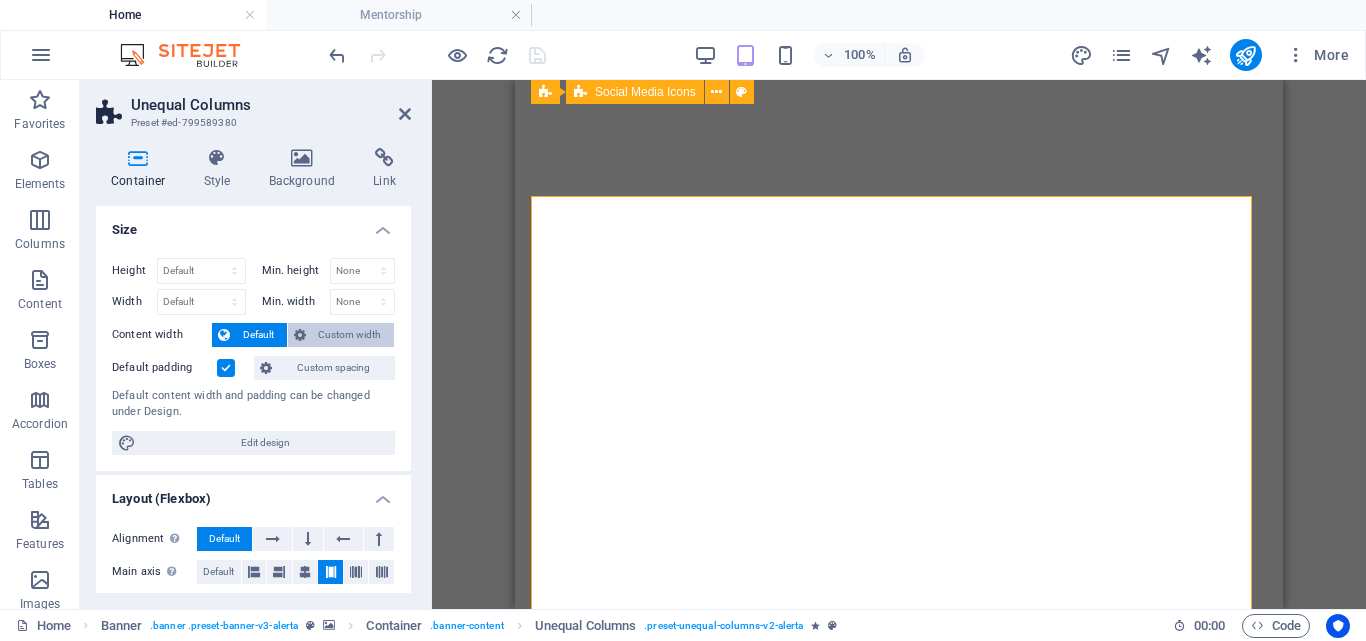click on "Custom width" at bounding box center [350, 335] 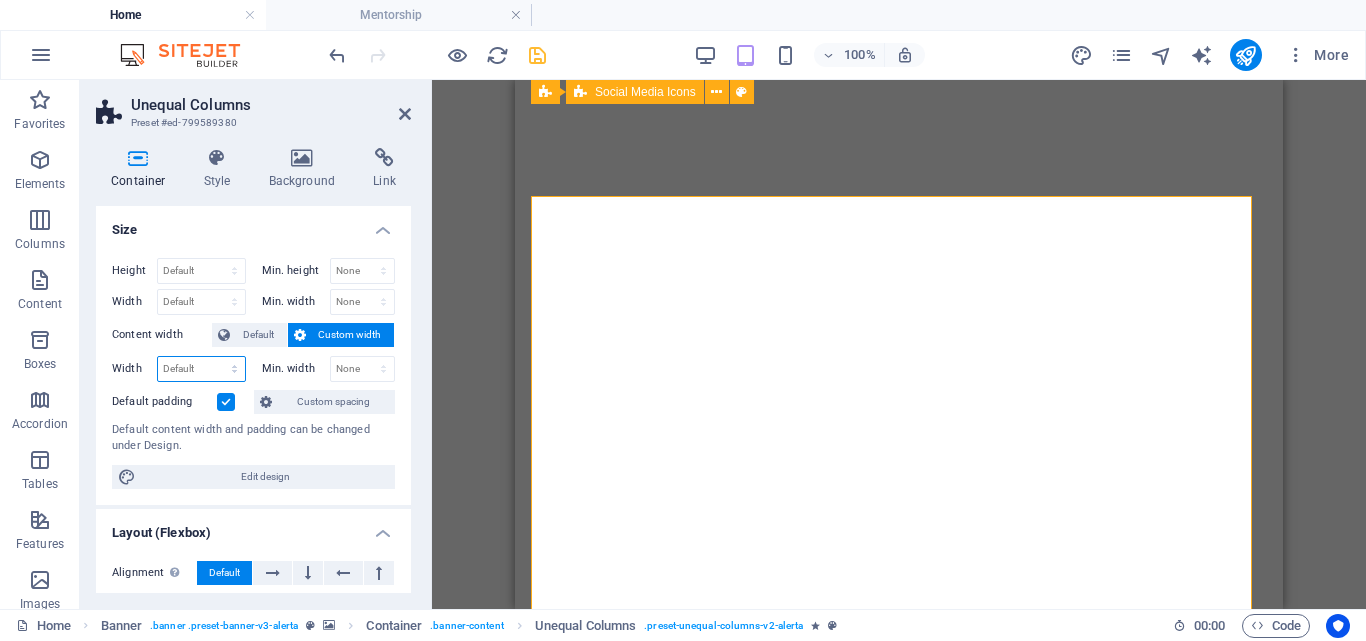 click on "Default px rem % em vh vw" at bounding box center (201, 369) 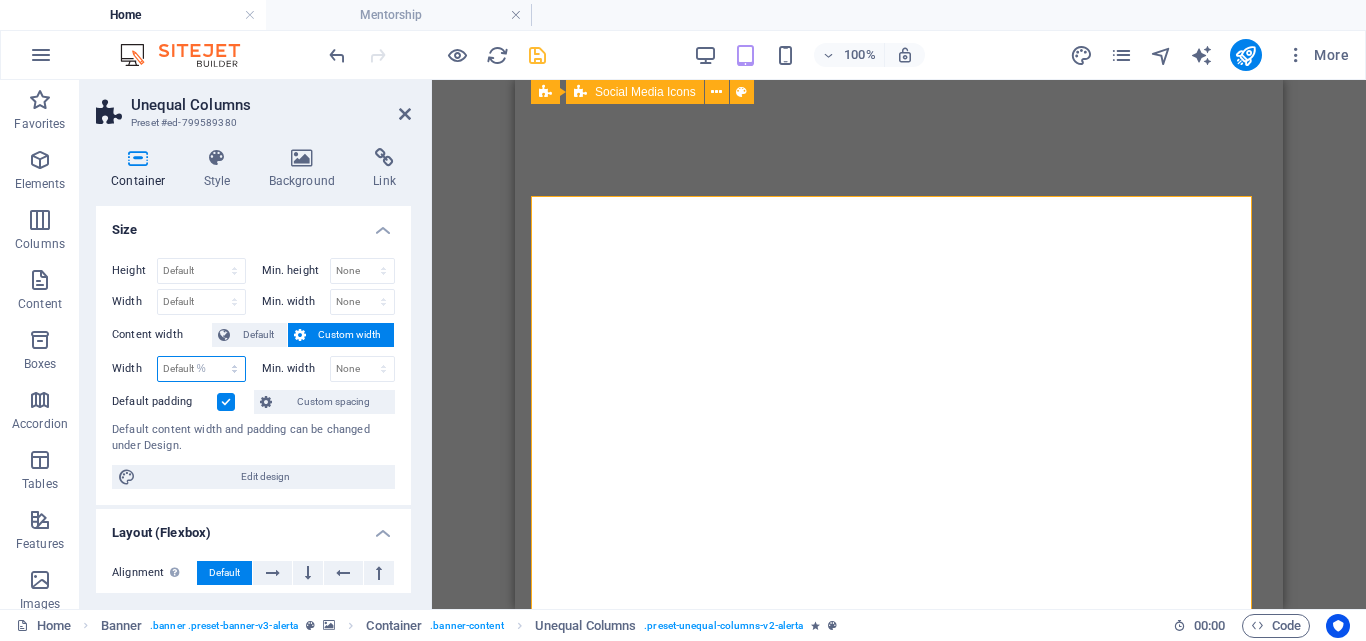 click on "Default px rem % em vh vw" at bounding box center (201, 369) 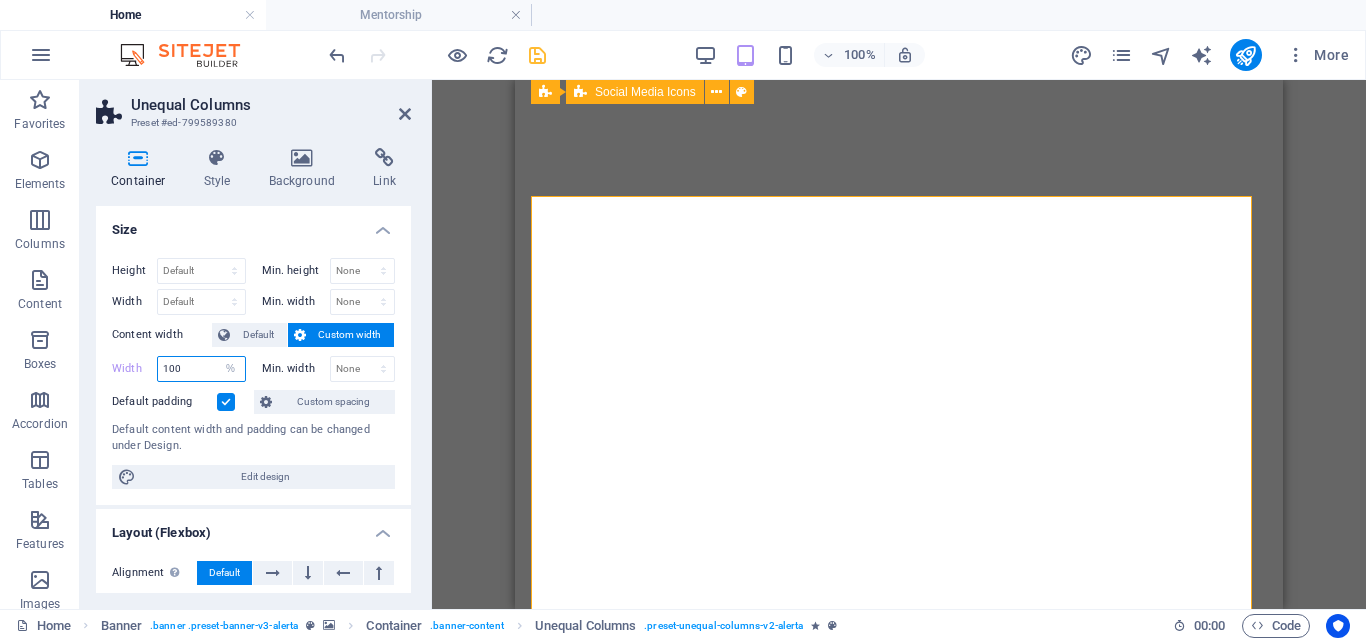 type on "100" 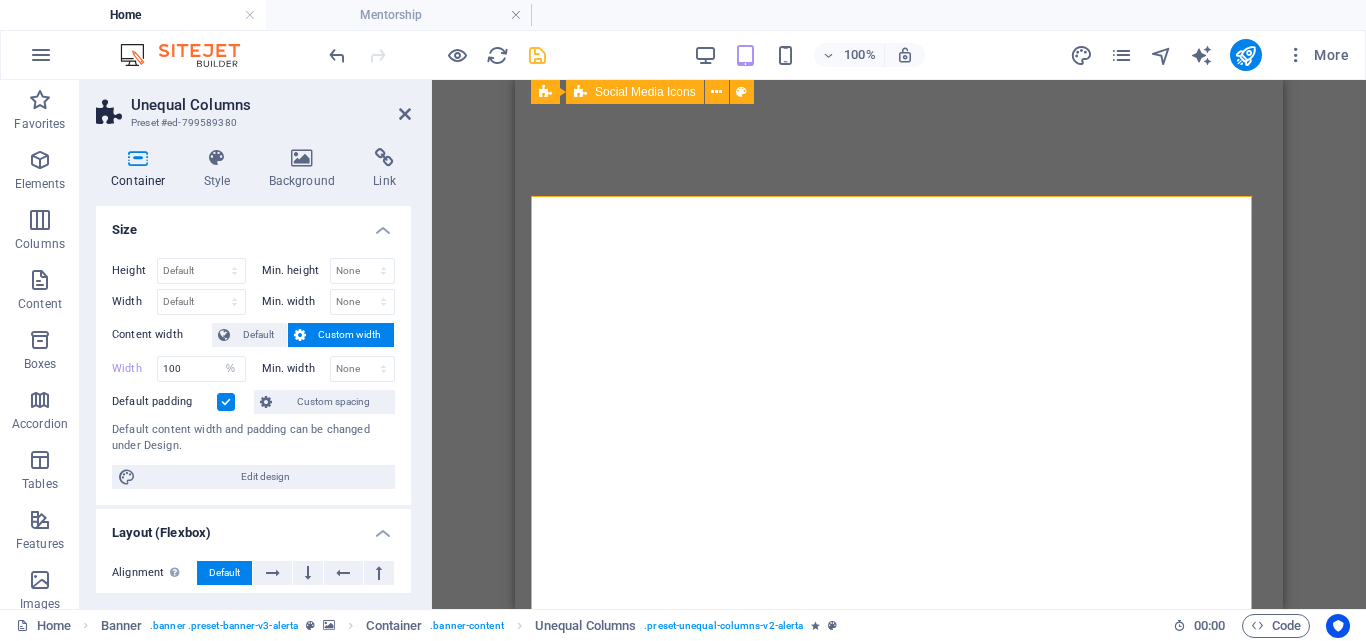 click on "Default content width and padding can be changed under Design." at bounding box center [253, 438] 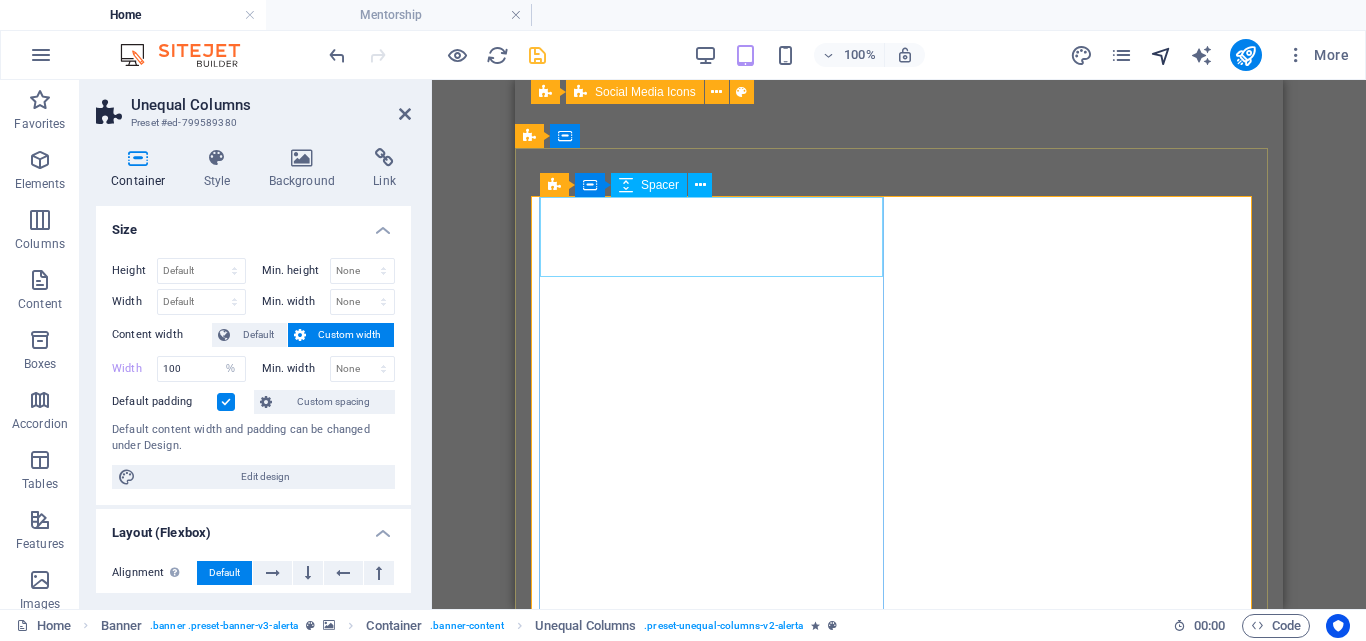 click on "Default" at bounding box center [258, 335] 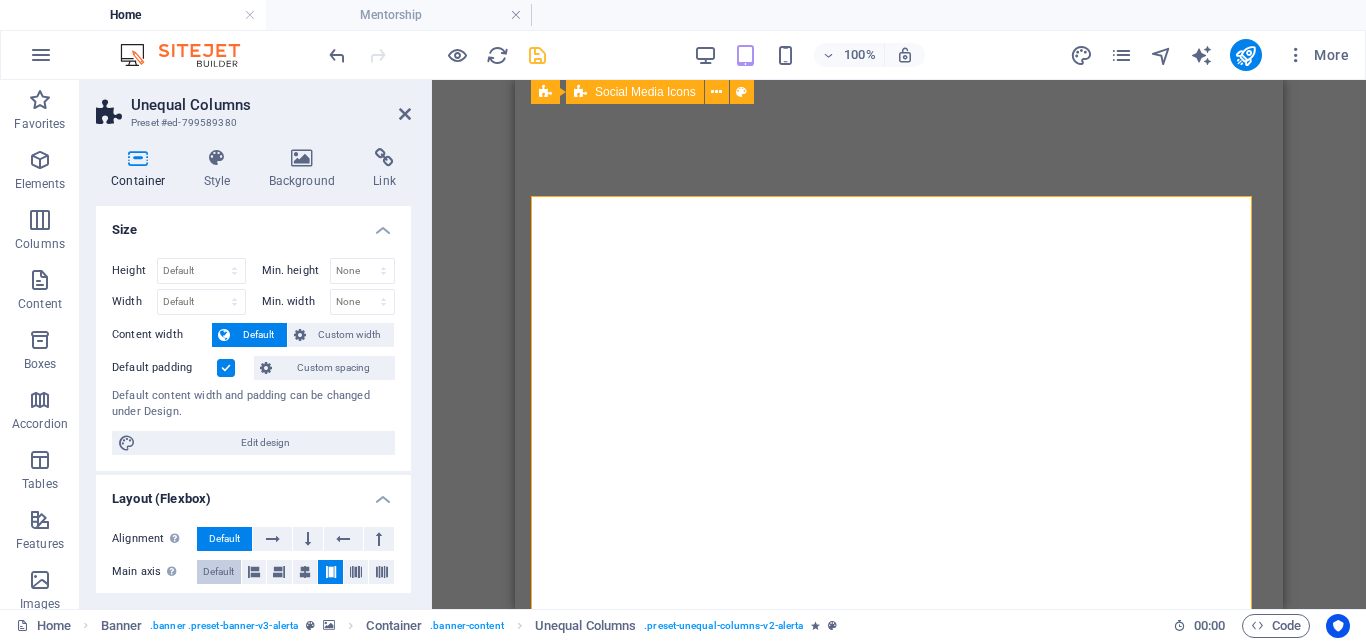 click on "Default" at bounding box center [218, 572] 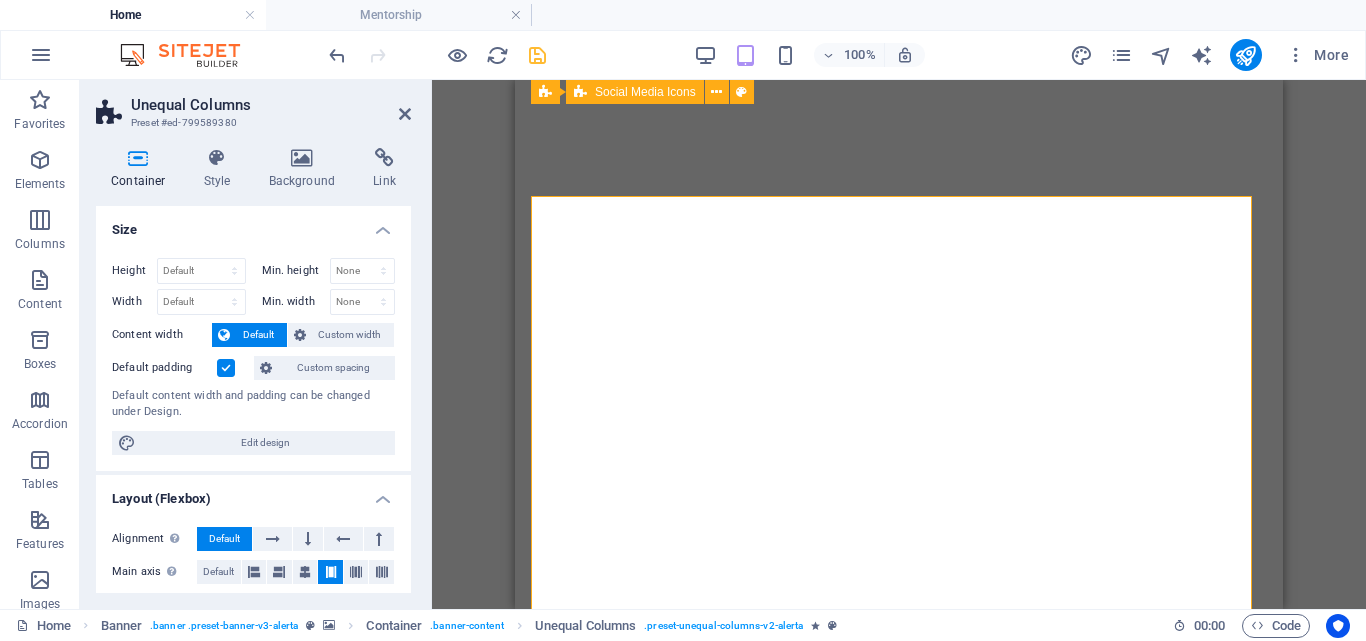scroll, scrollTop: 333, scrollLeft: 0, axis: vertical 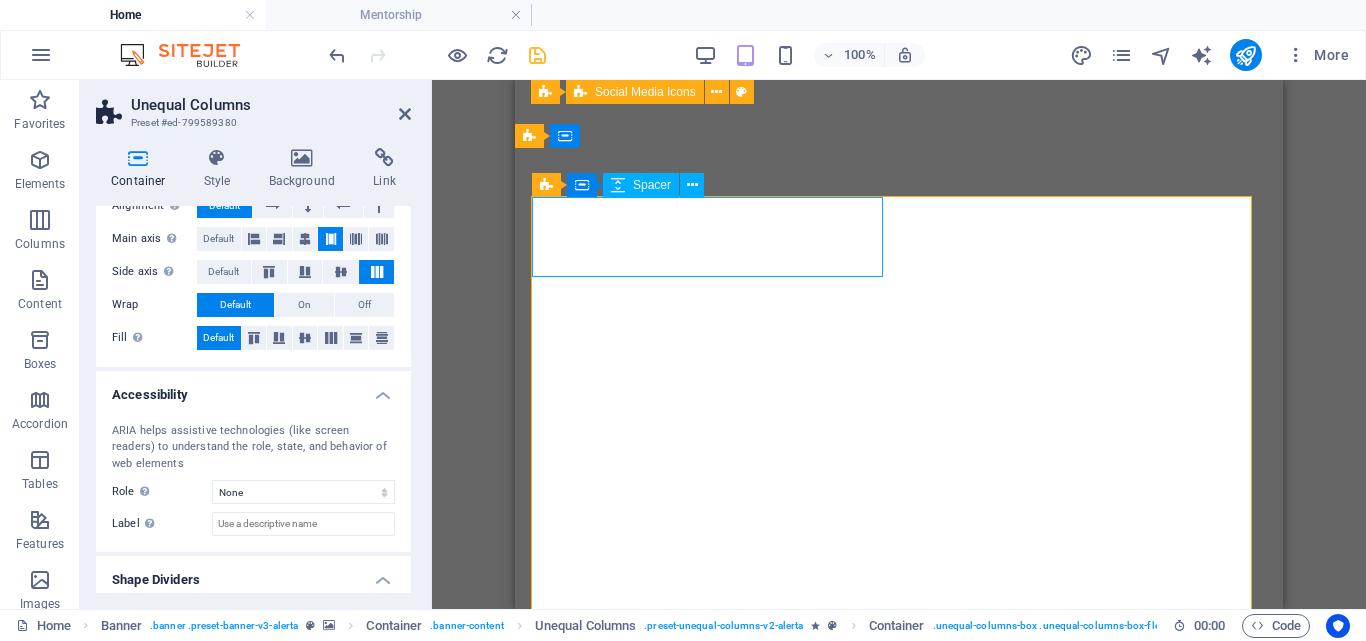 select on "rem" 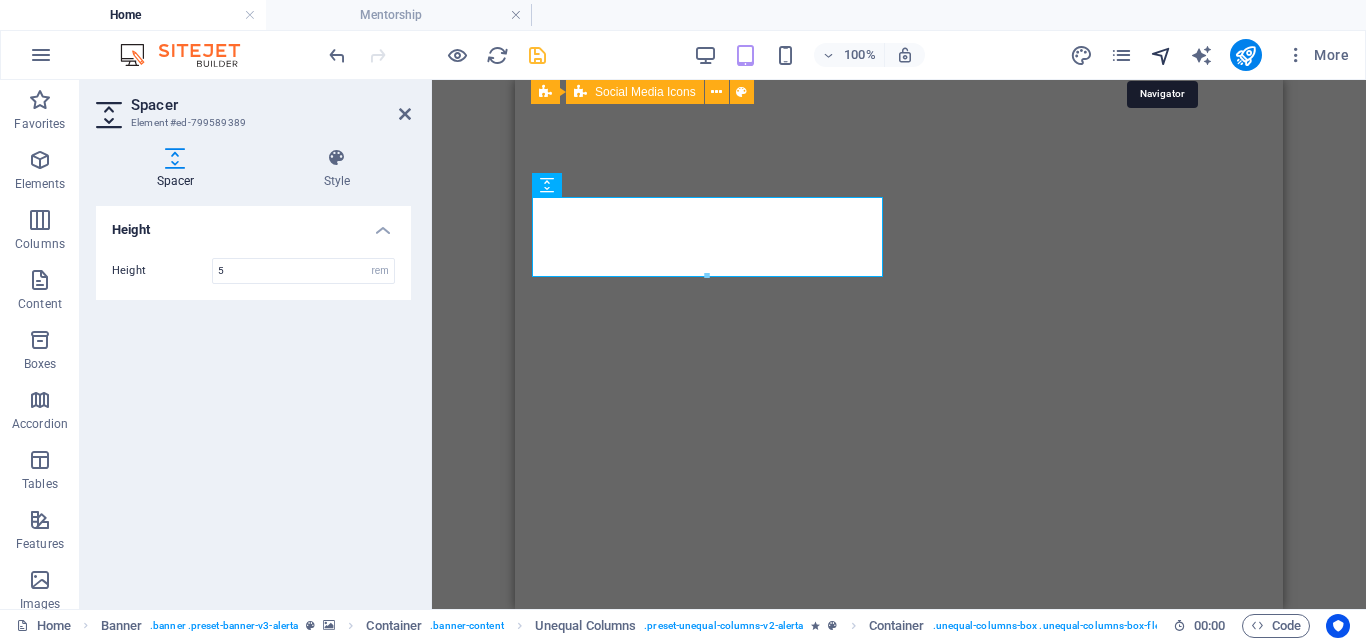 click at bounding box center (1161, 55) 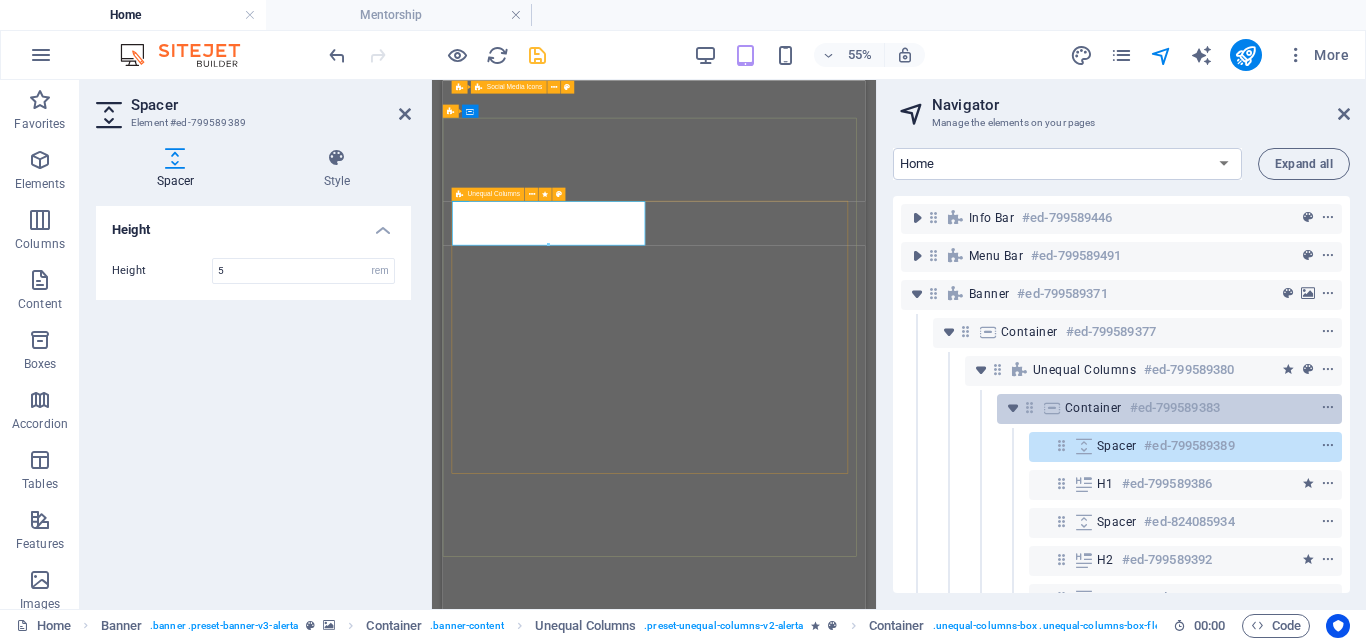 click on "#ed-799589380" at bounding box center (1189, 370) 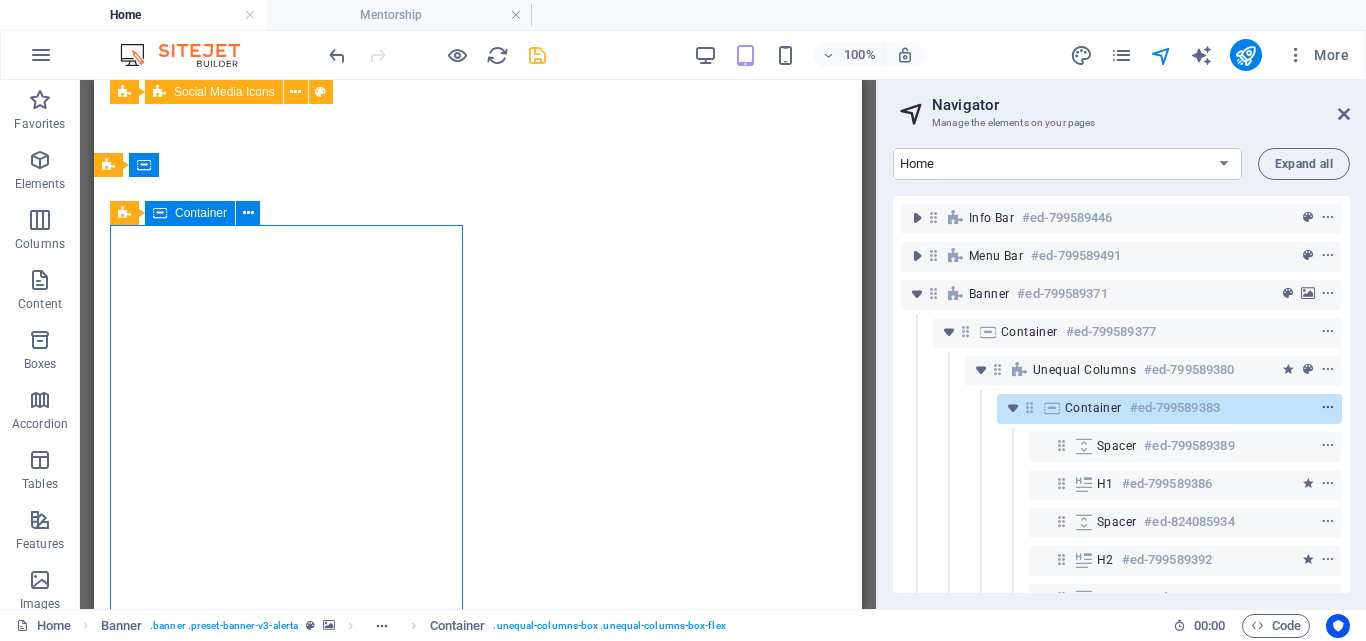 click at bounding box center (1328, 408) 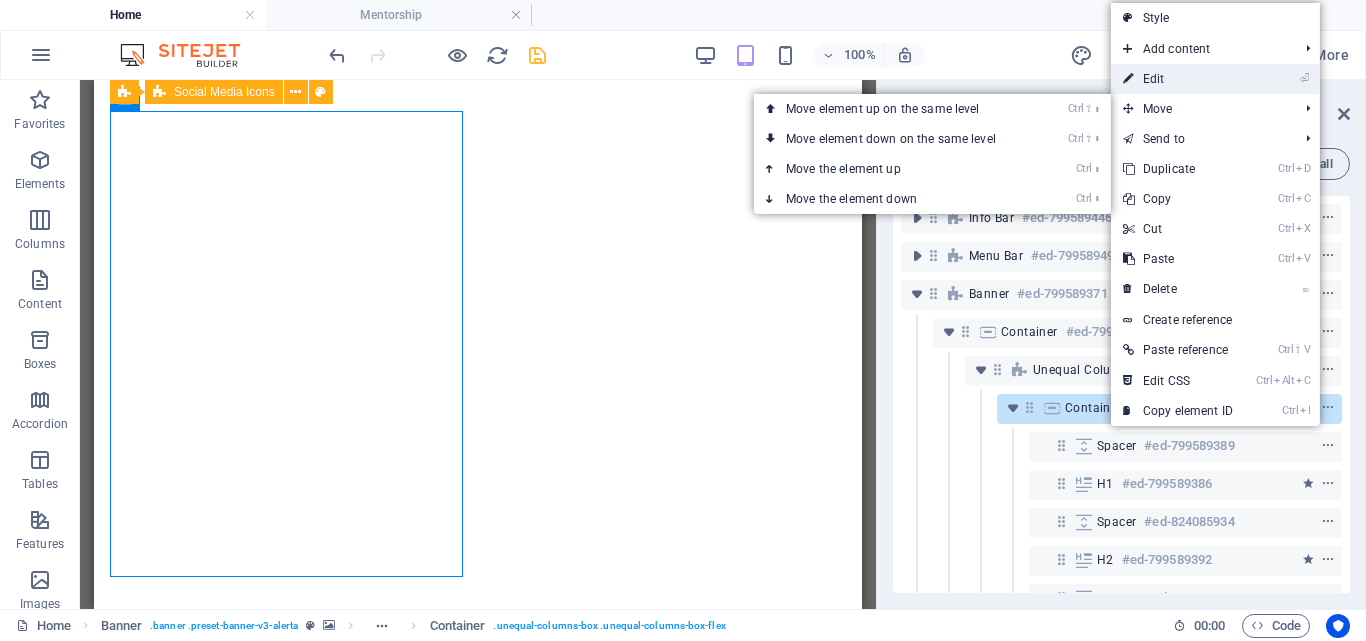 click on "⏎  Edit" at bounding box center (1178, 79) 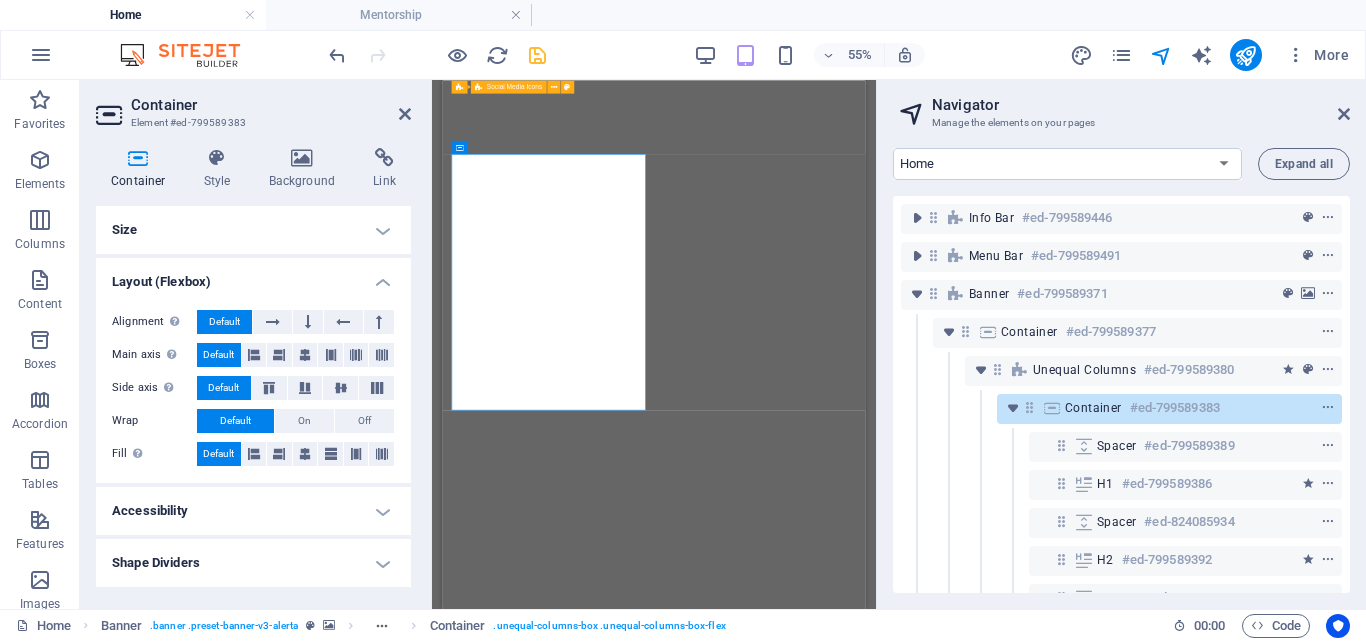 click on "Size" at bounding box center [253, 230] 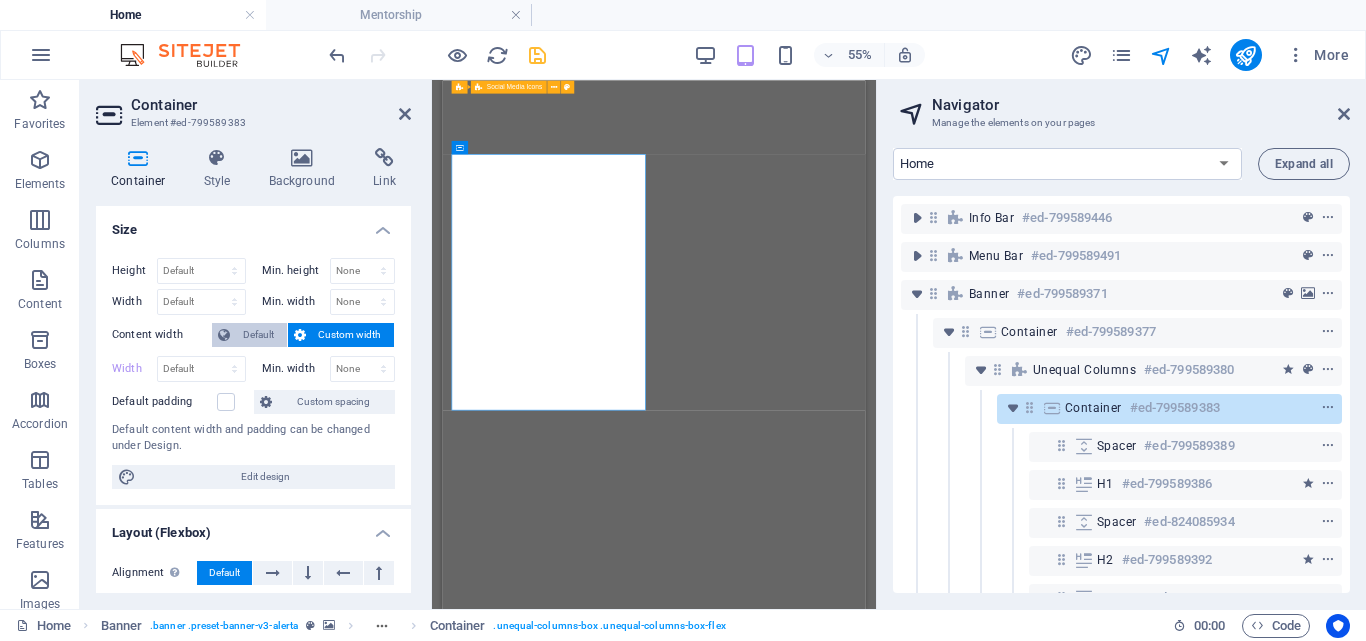 click on "Default" at bounding box center [249, 335] 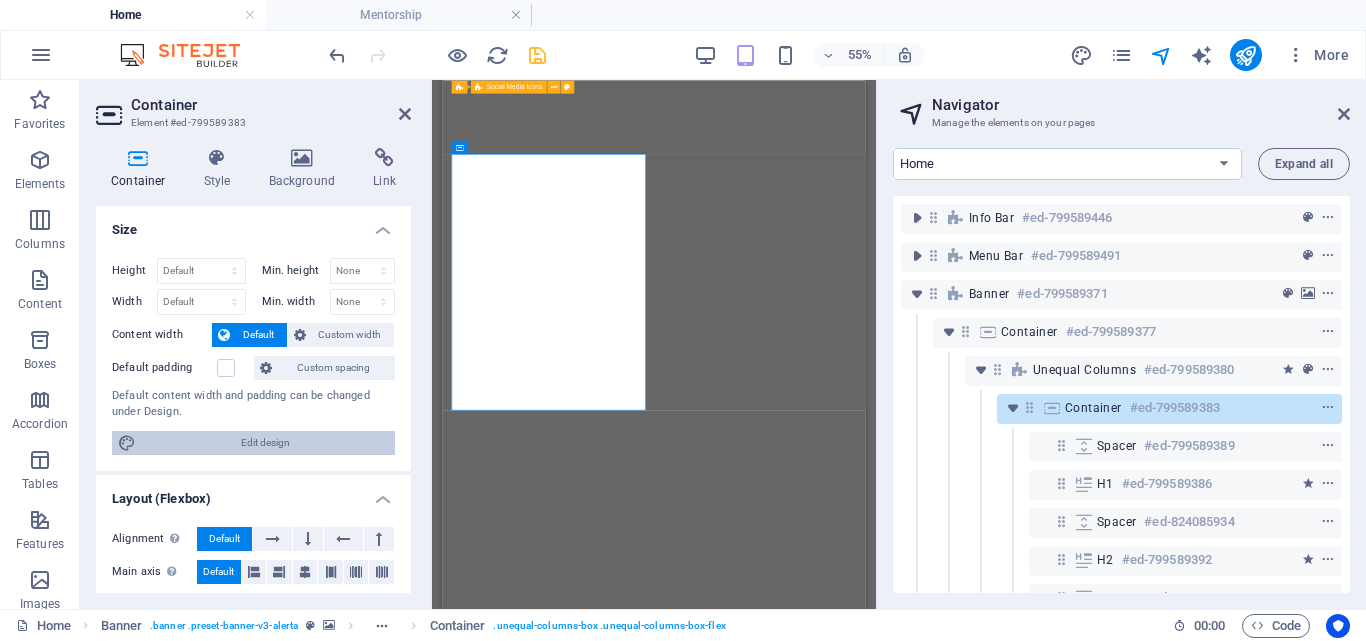 click on "Edit design" at bounding box center [265, 443] 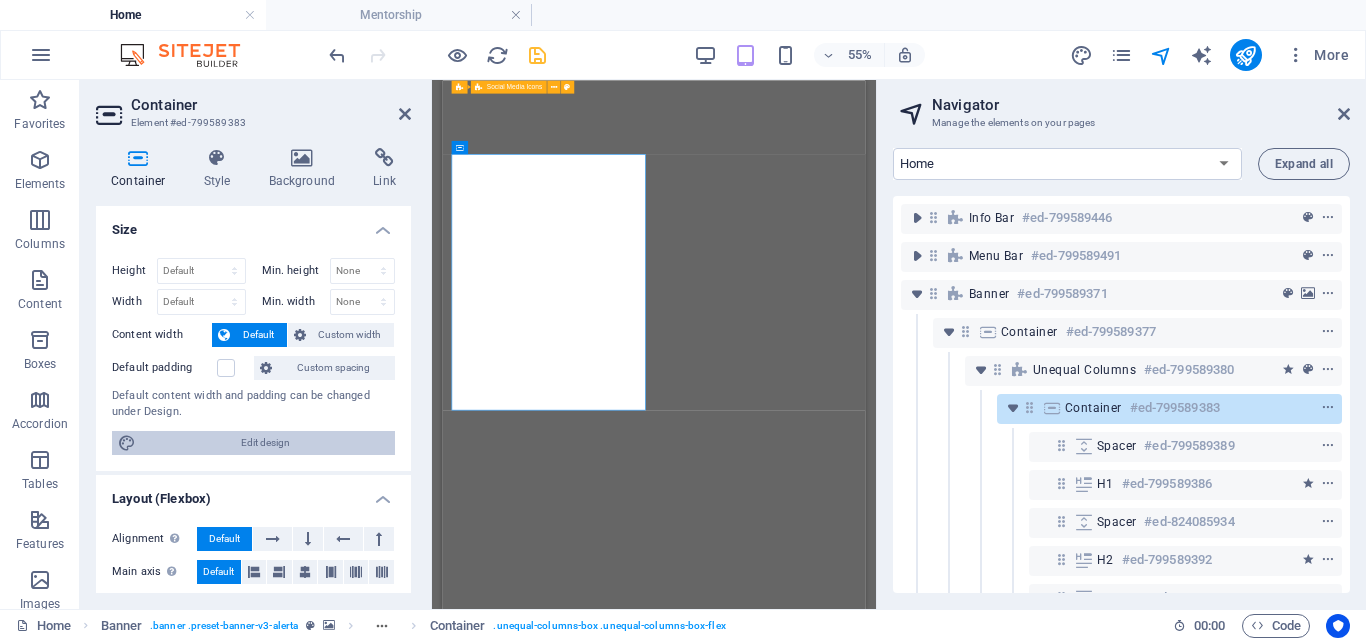 select on "rem" 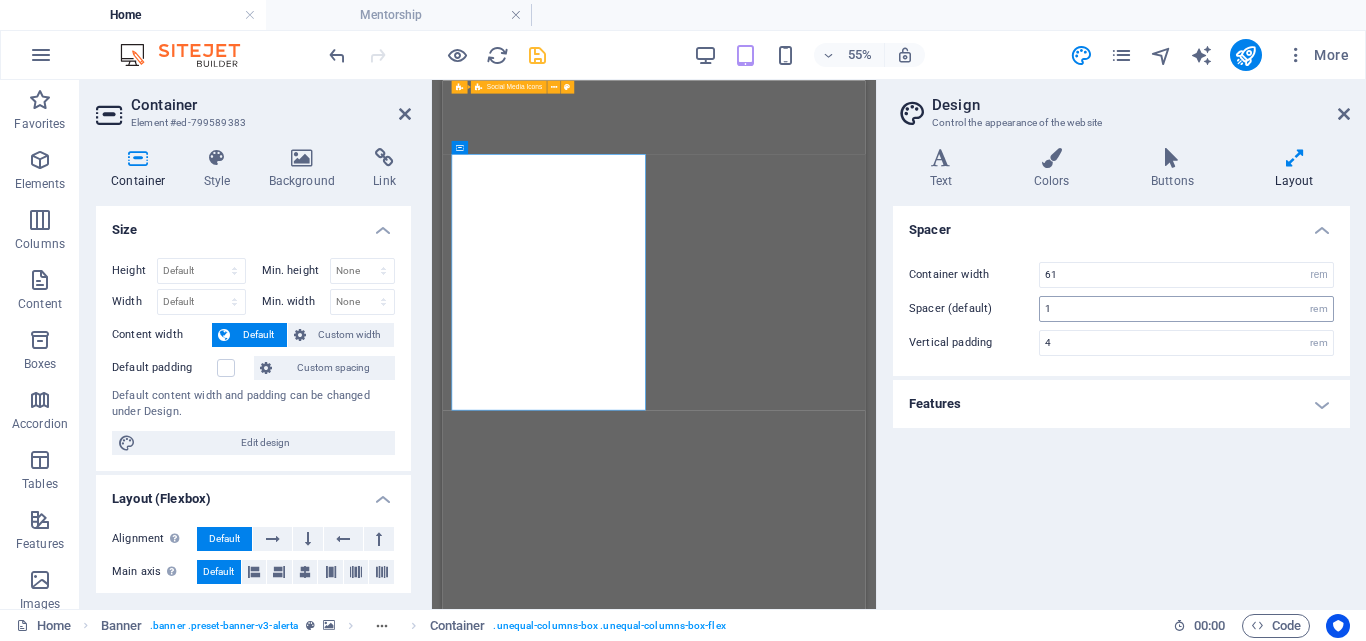type on "3" 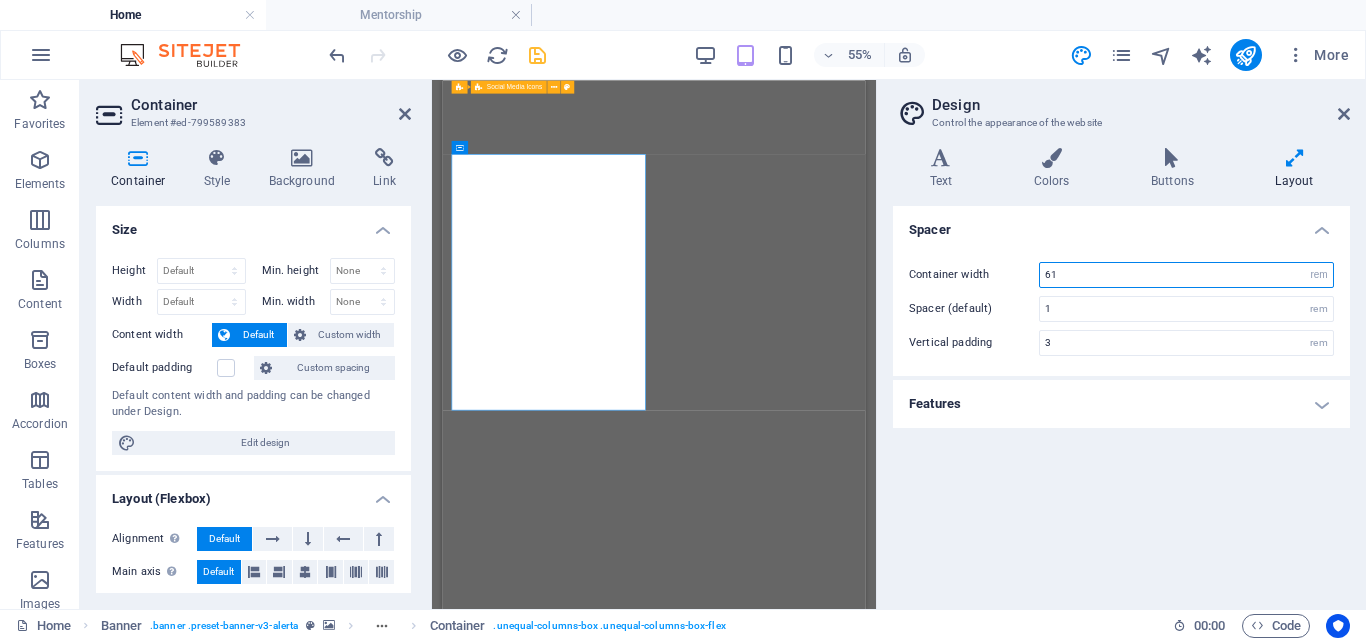 drag, startPoint x: 1077, startPoint y: 272, endPoint x: 1036, endPoint y: 275, distance: 41.109608 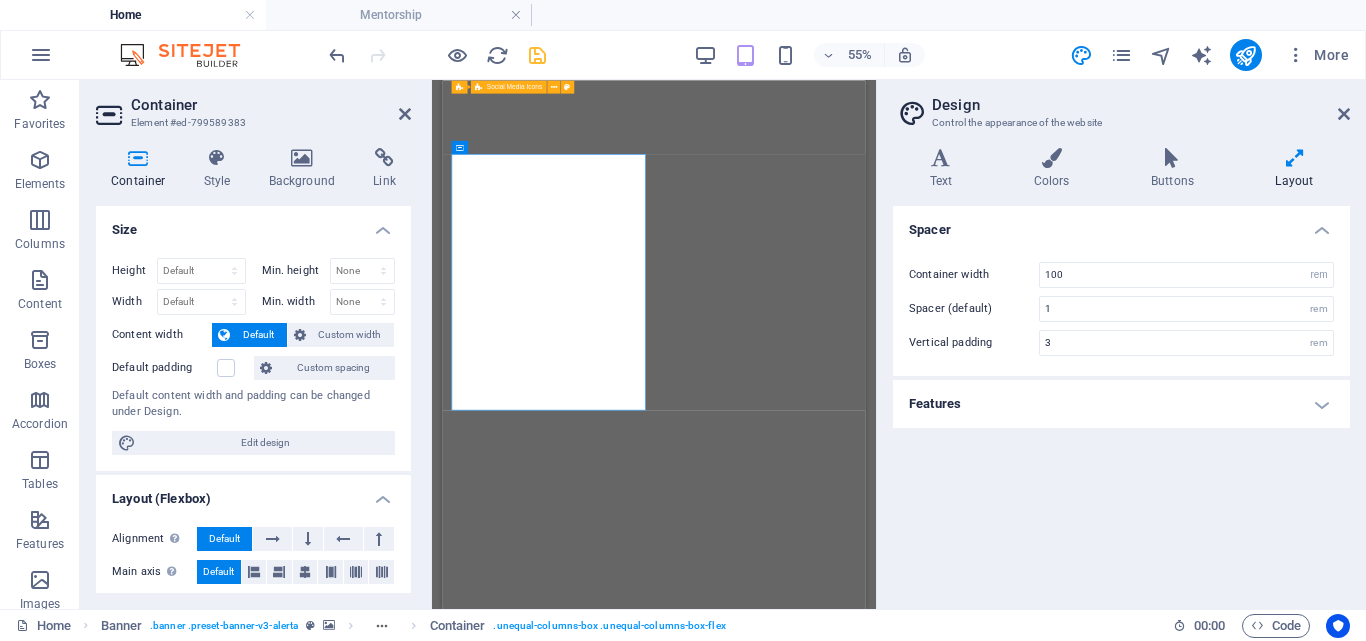 click on "Container width 100 rem px Spacer (default) 1 rem Vertical padding 3 rem" at bounding box center [1121, 309] 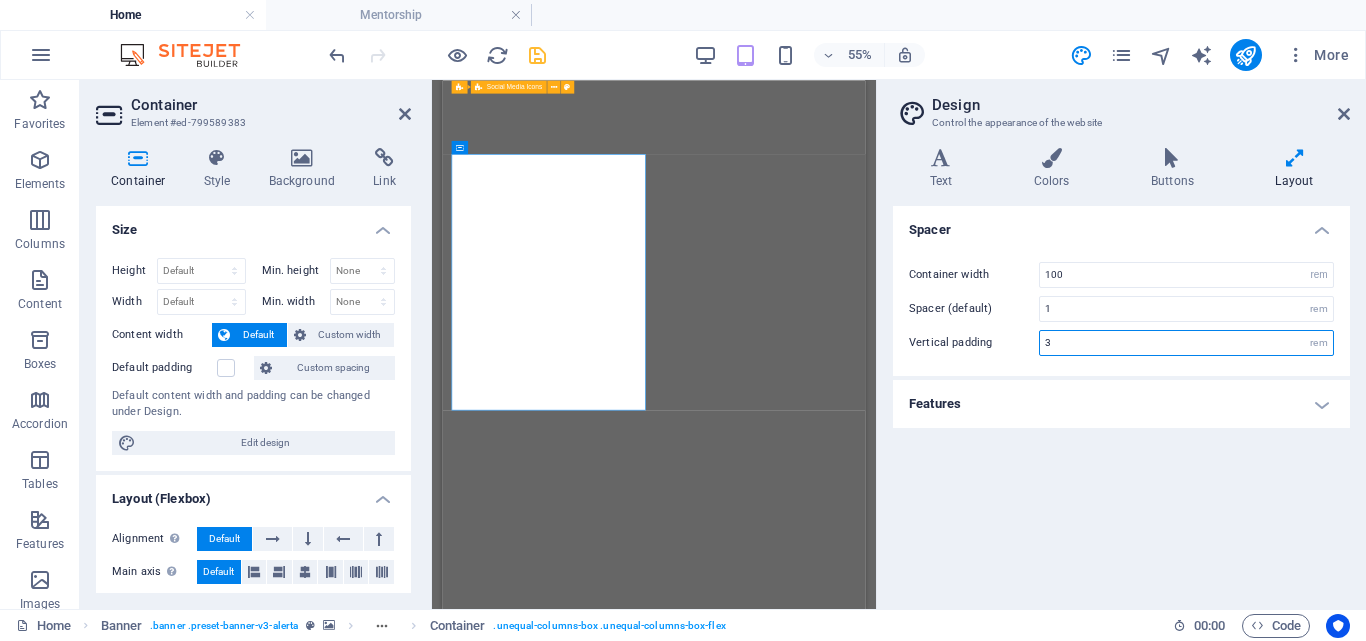 click on "3" at bounding box center [1186, 343] 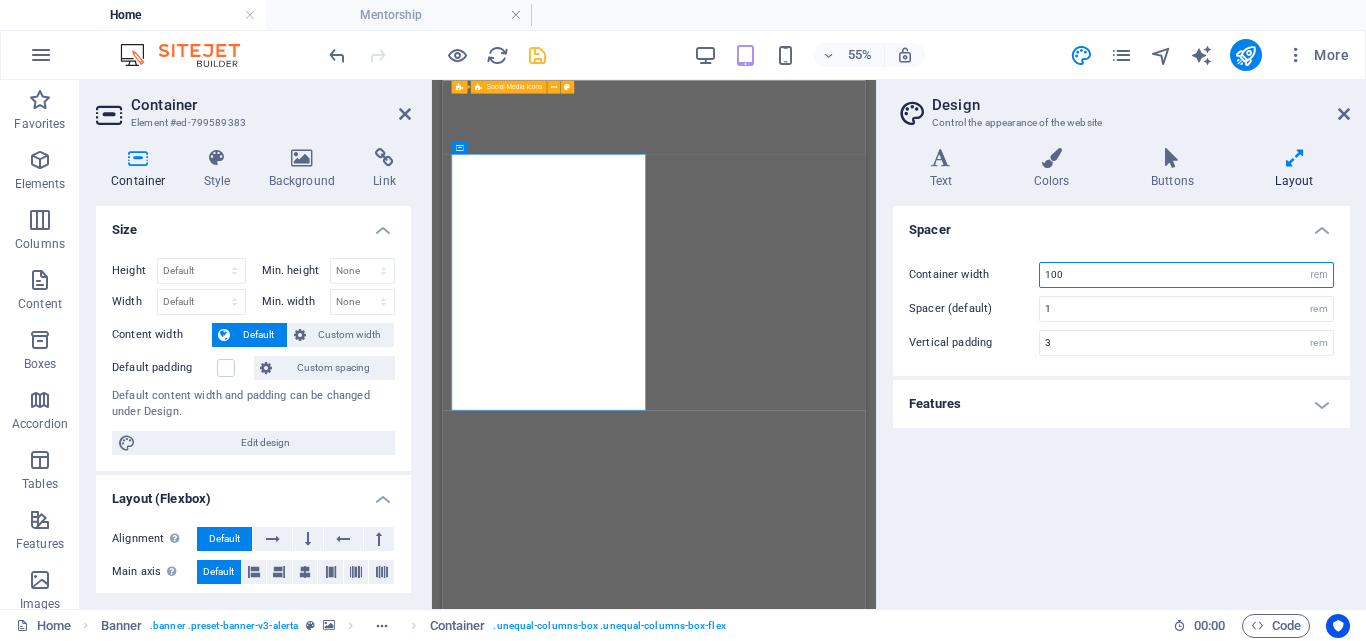 click on "100" at bounding box center (1186, 275) 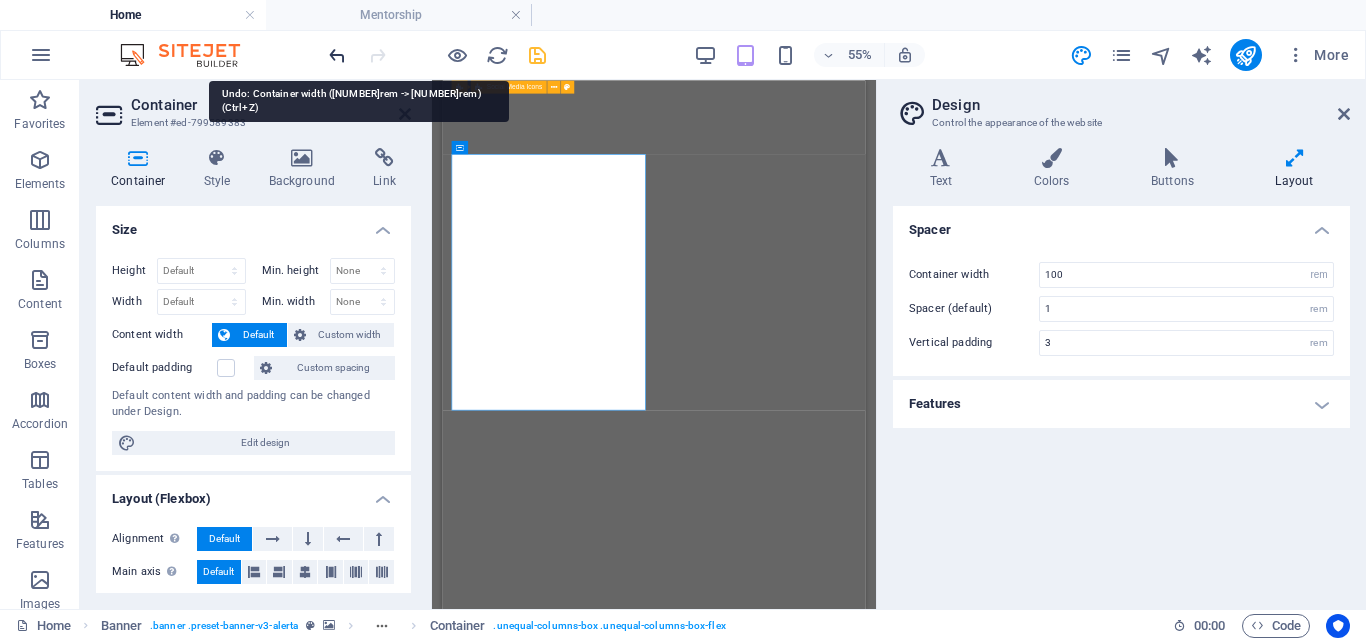 click at bounding box center (337, 55) 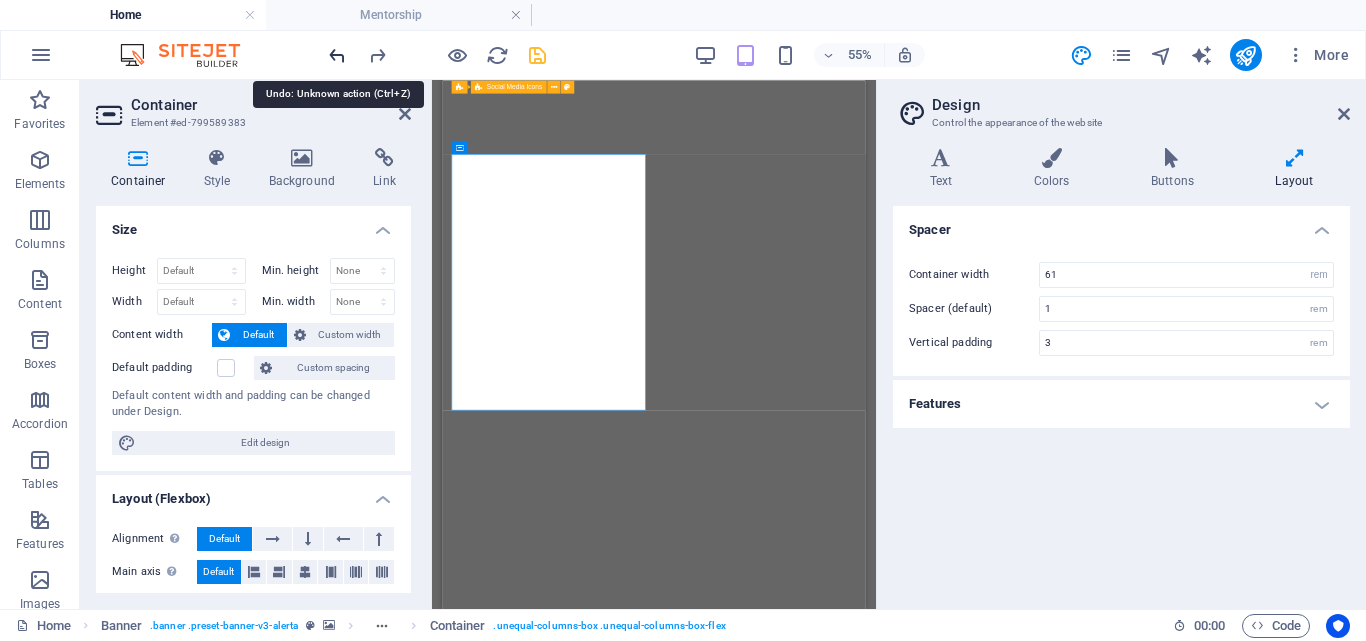 click at bounding box center [337, 55] 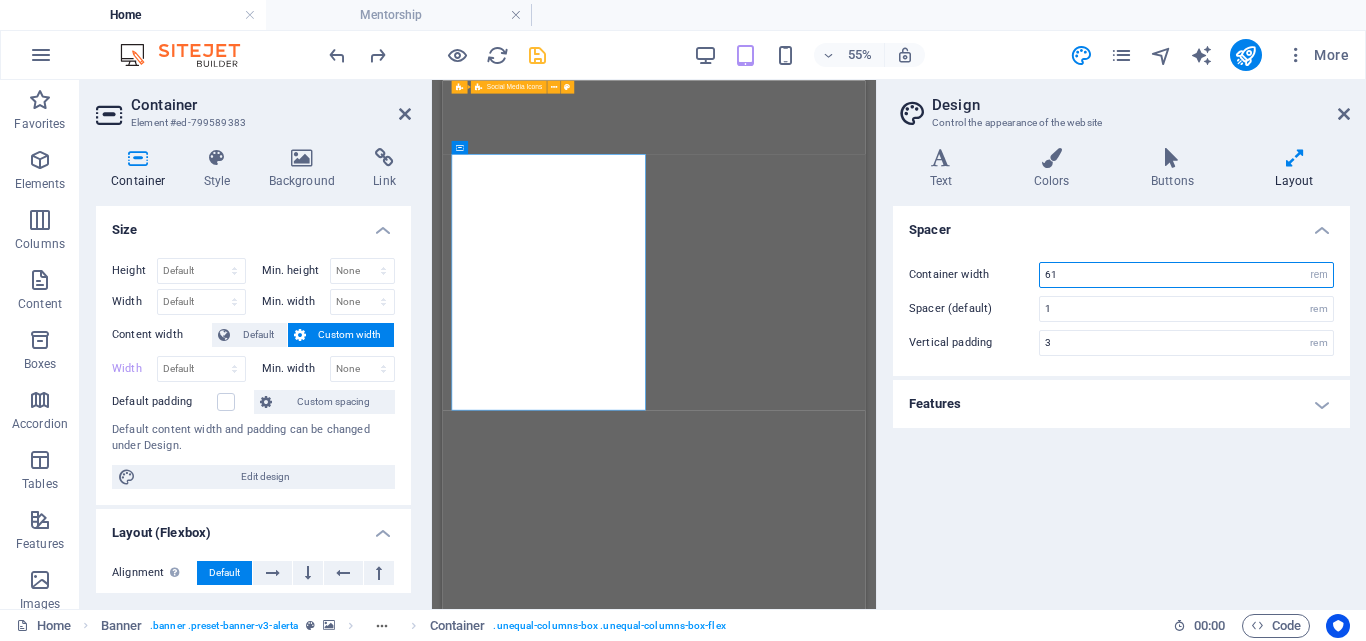 click on "61" at bounding box center [1186, 275] 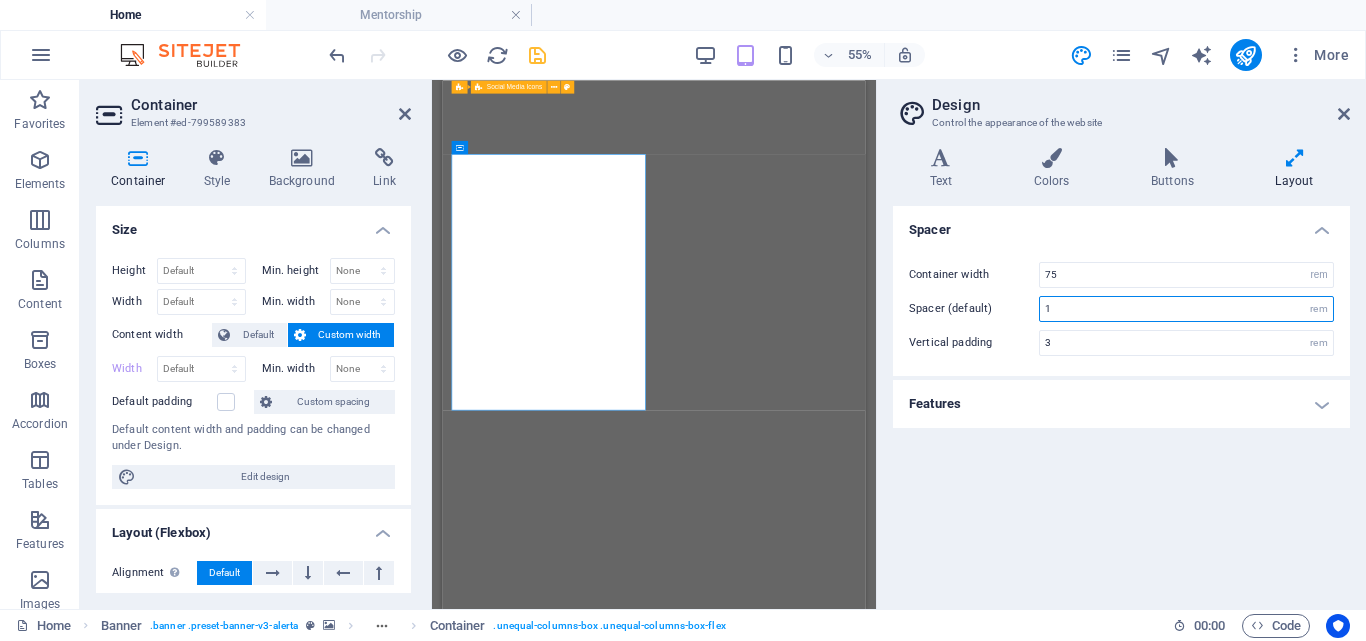 click on "1" at bounding box center [1186, 309] 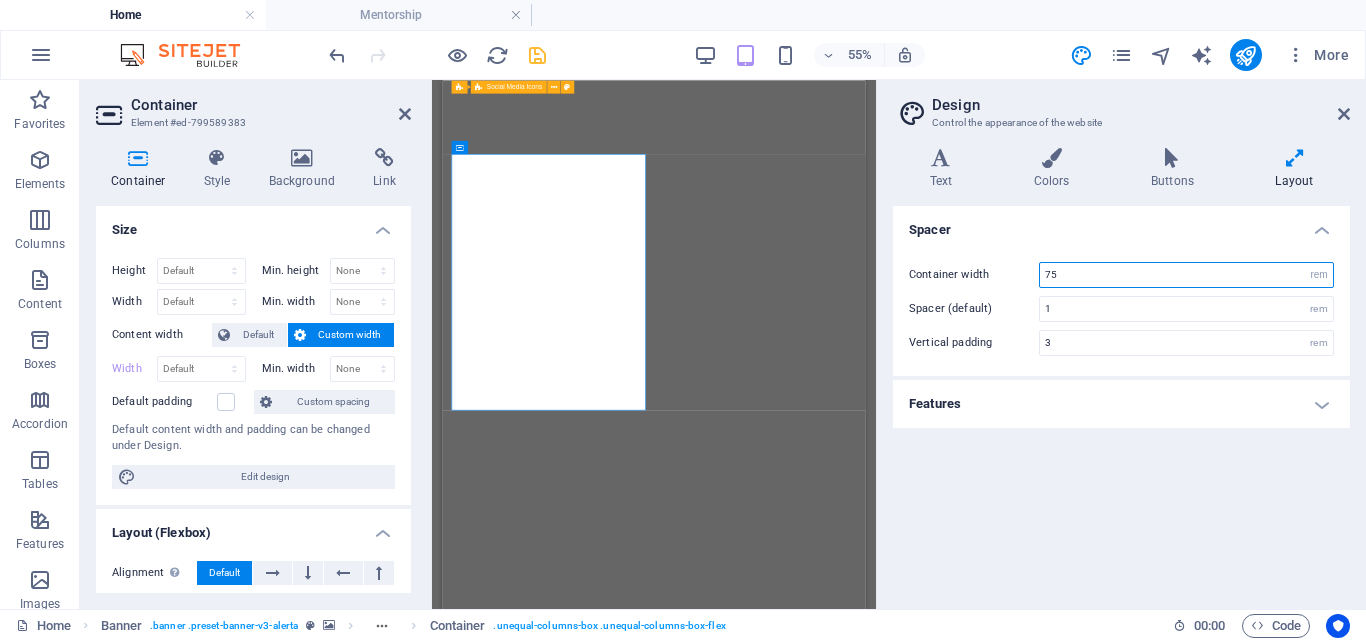click on "Container width 75 rem px" at bounding box center [1121, 275] 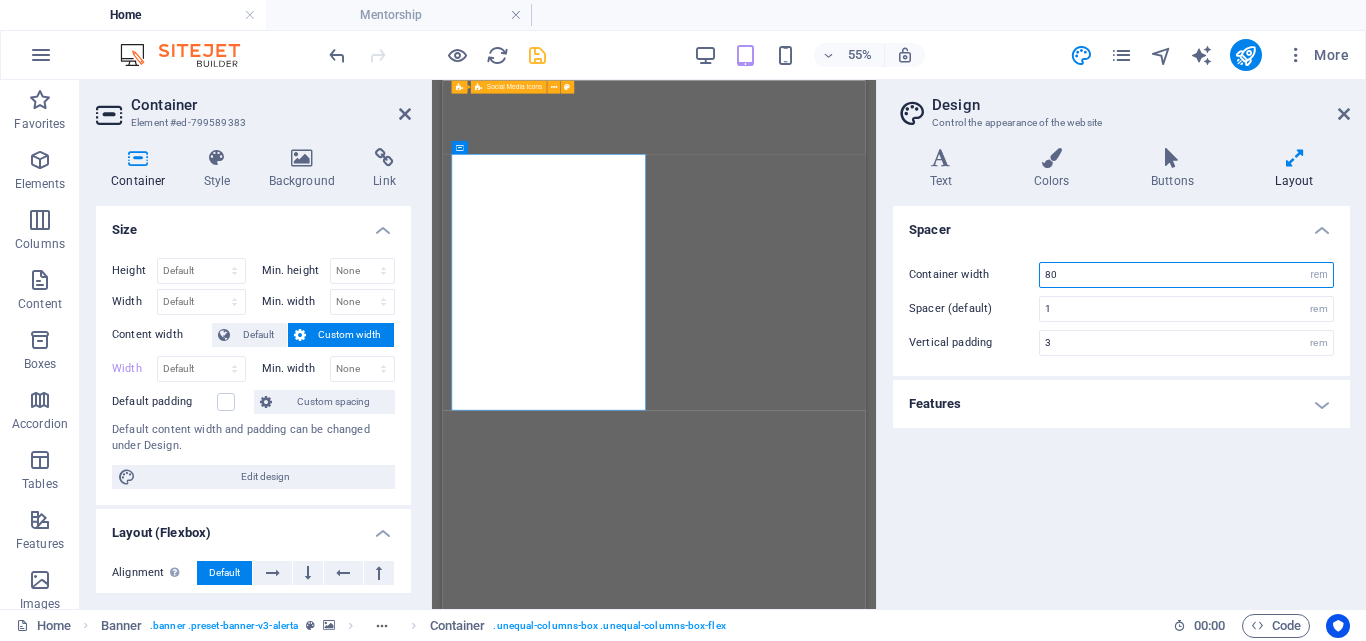 type on "80" 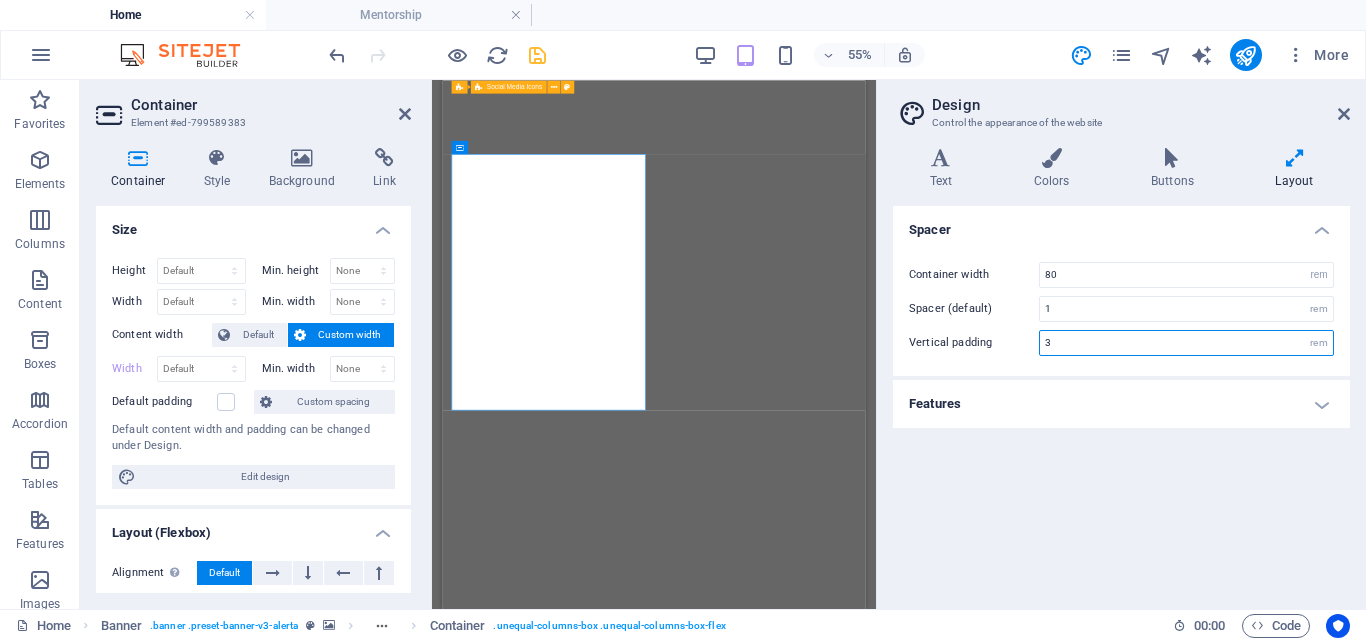 click on "3" at bounding box center [1186, 343] 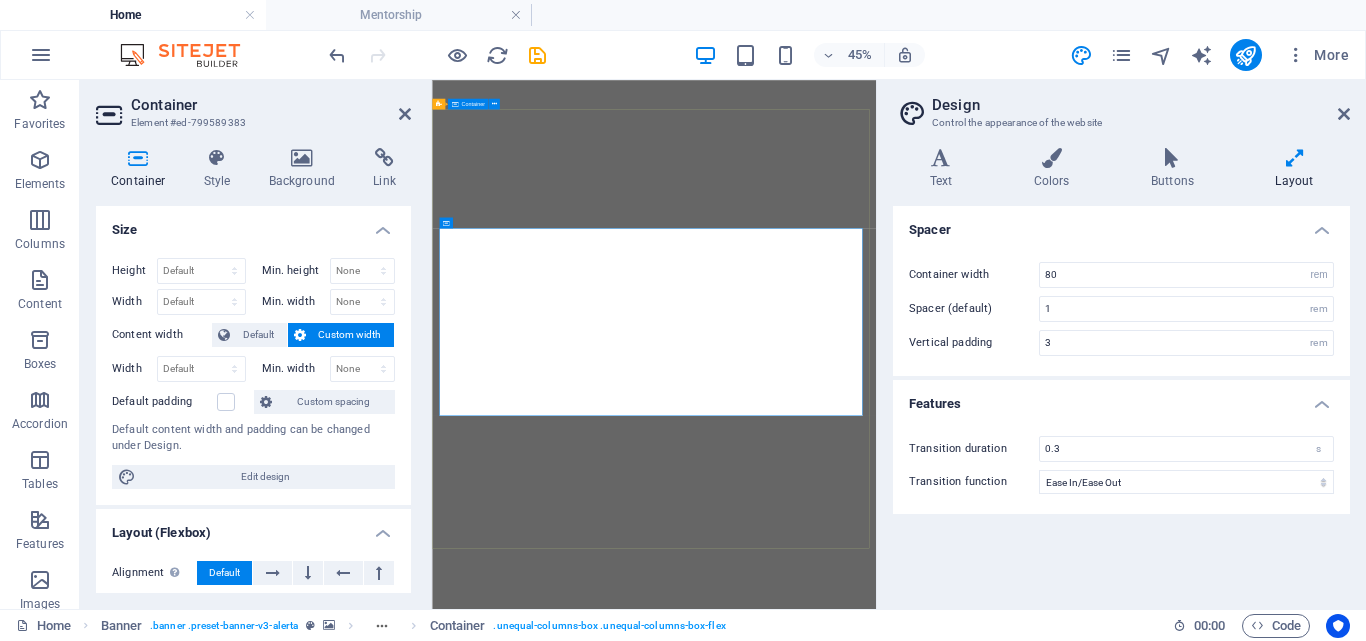 select on "rem" 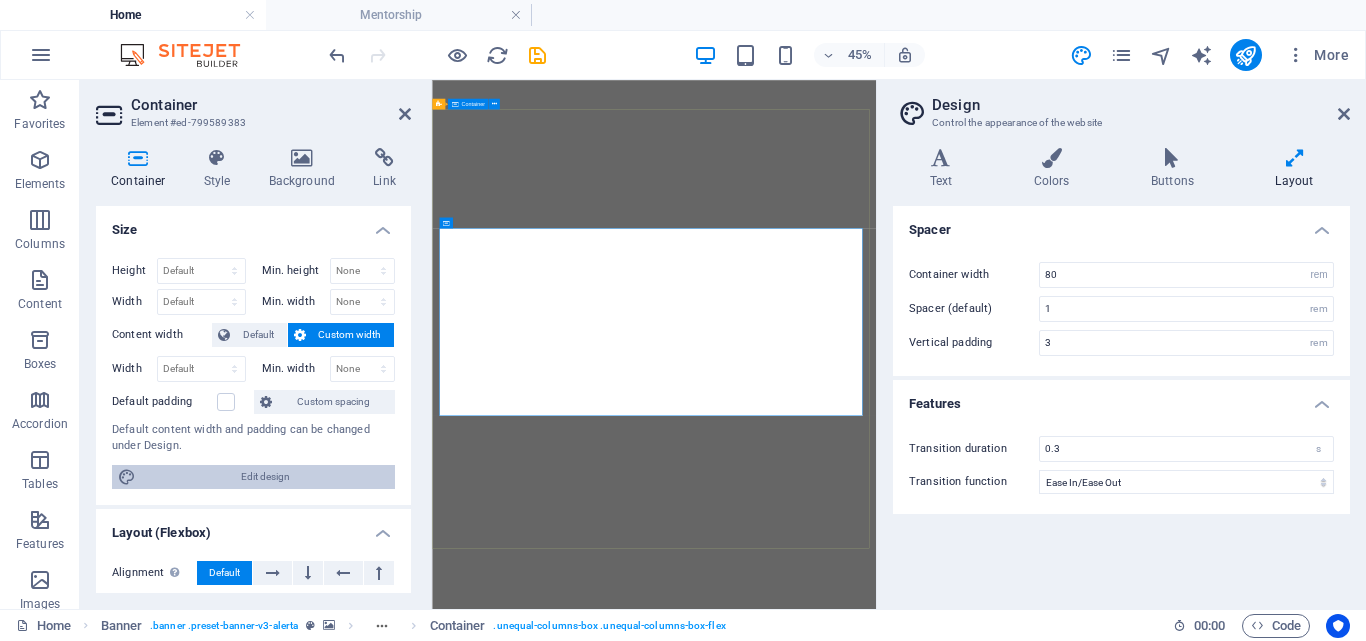 scroll, scrollTop: 0, scrollLeft: 0, axis: both 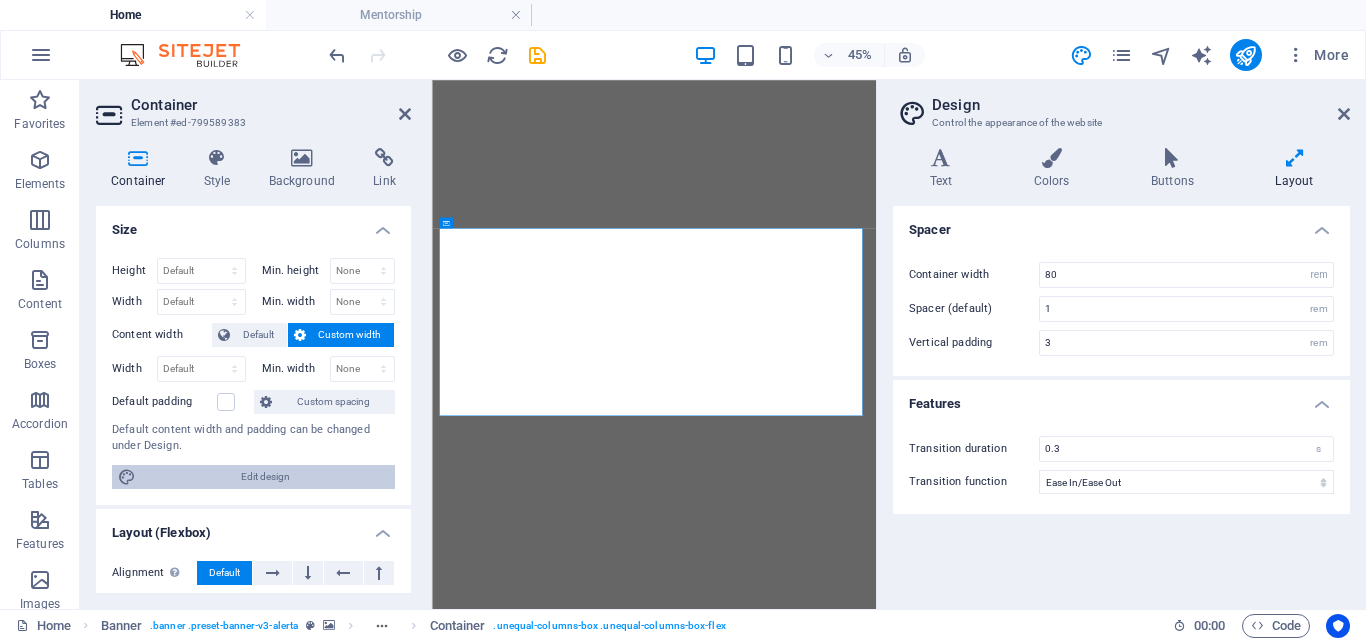 click on "Edit design" at bounding box center (265, 477) 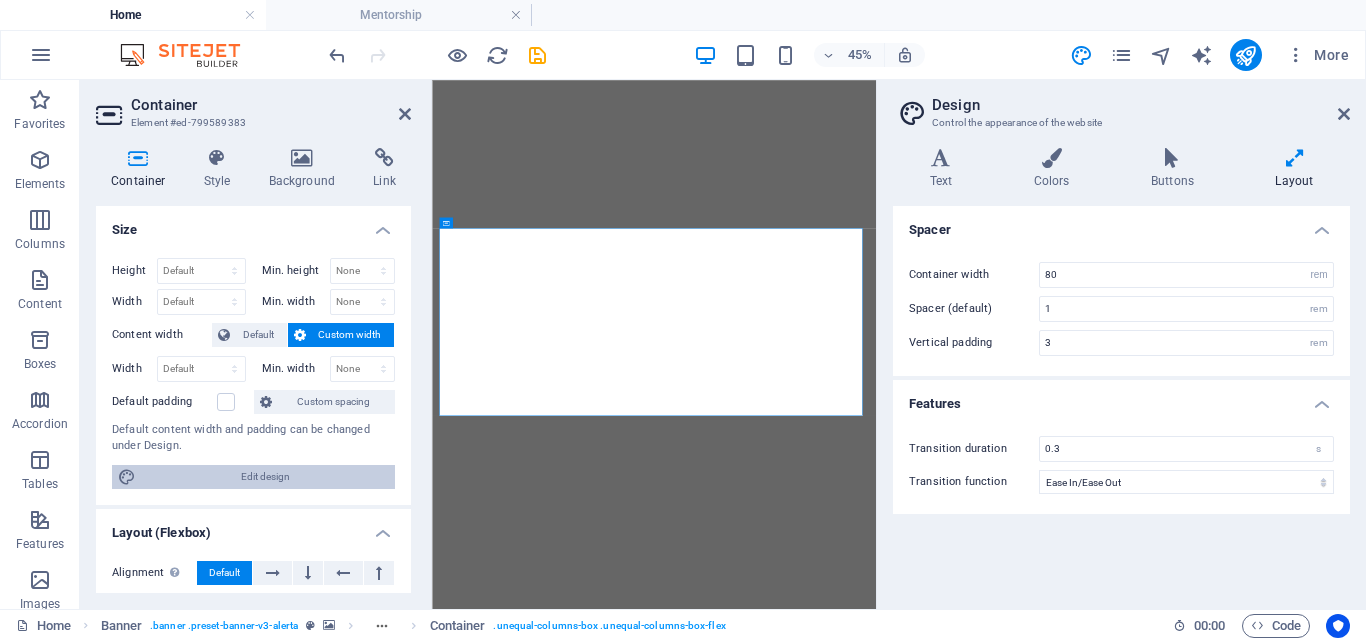 scroll, scrollTop: 0, scrollLeft: 0, axis: both 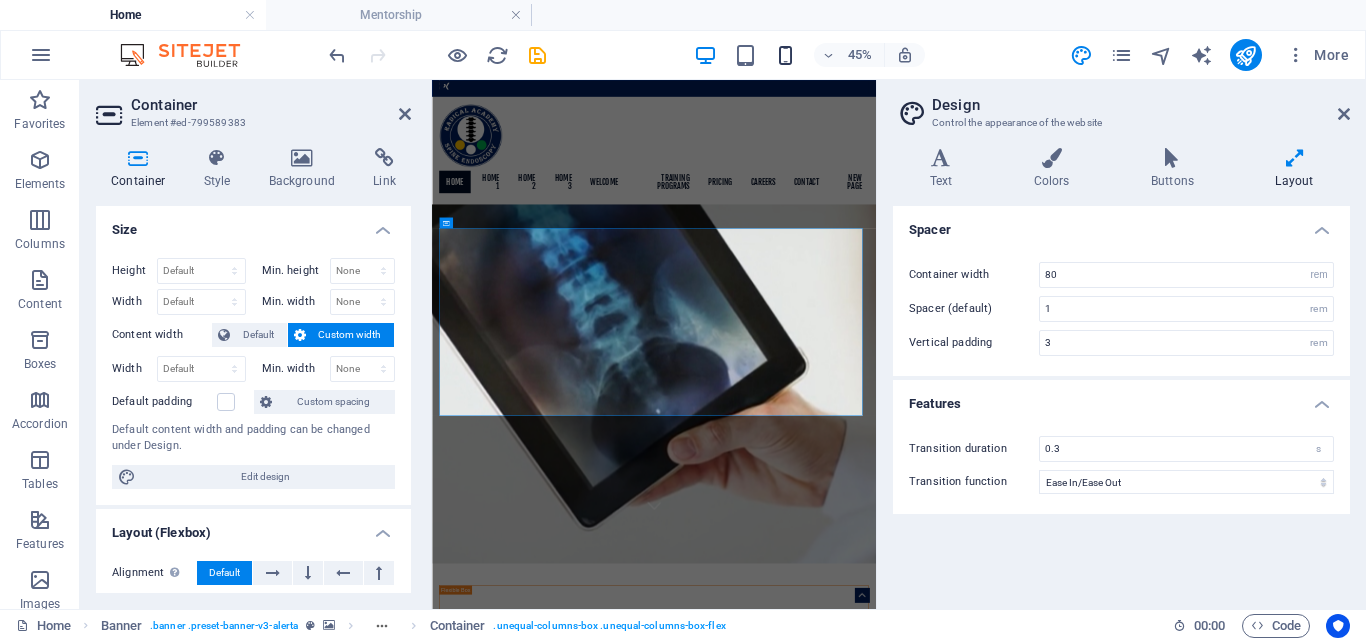 click at bounding box center [785, 55] 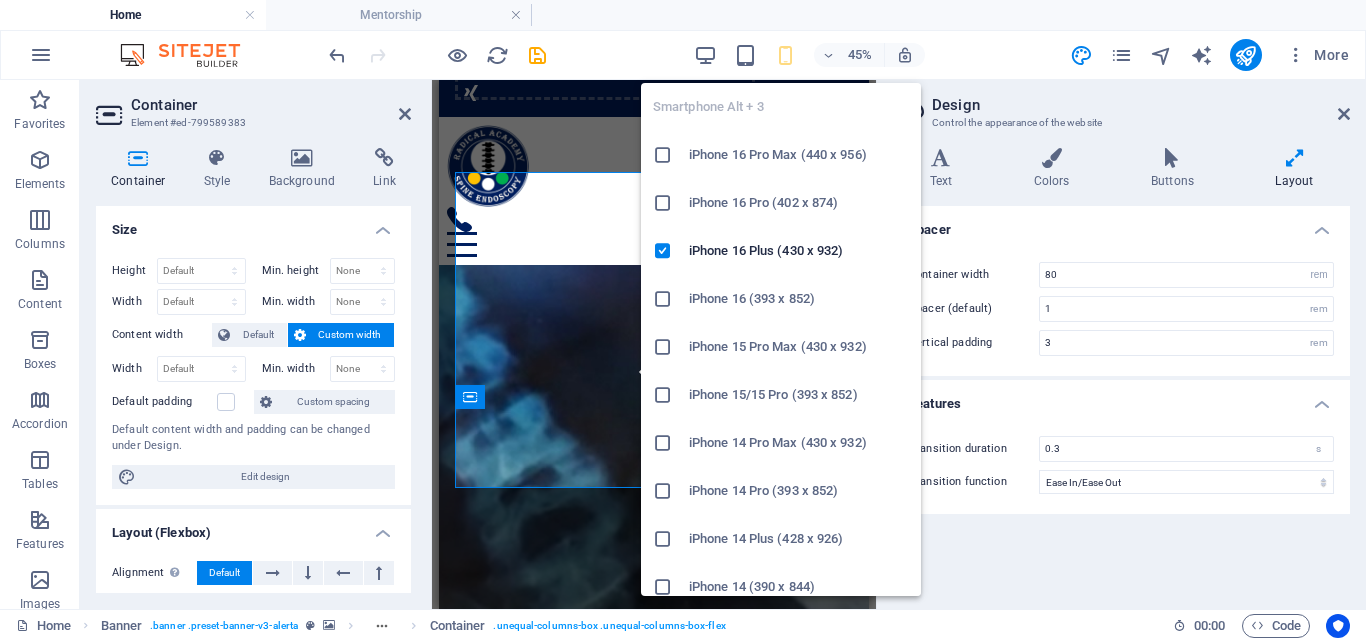 click on "45% More" at bounding box center (841, 55) 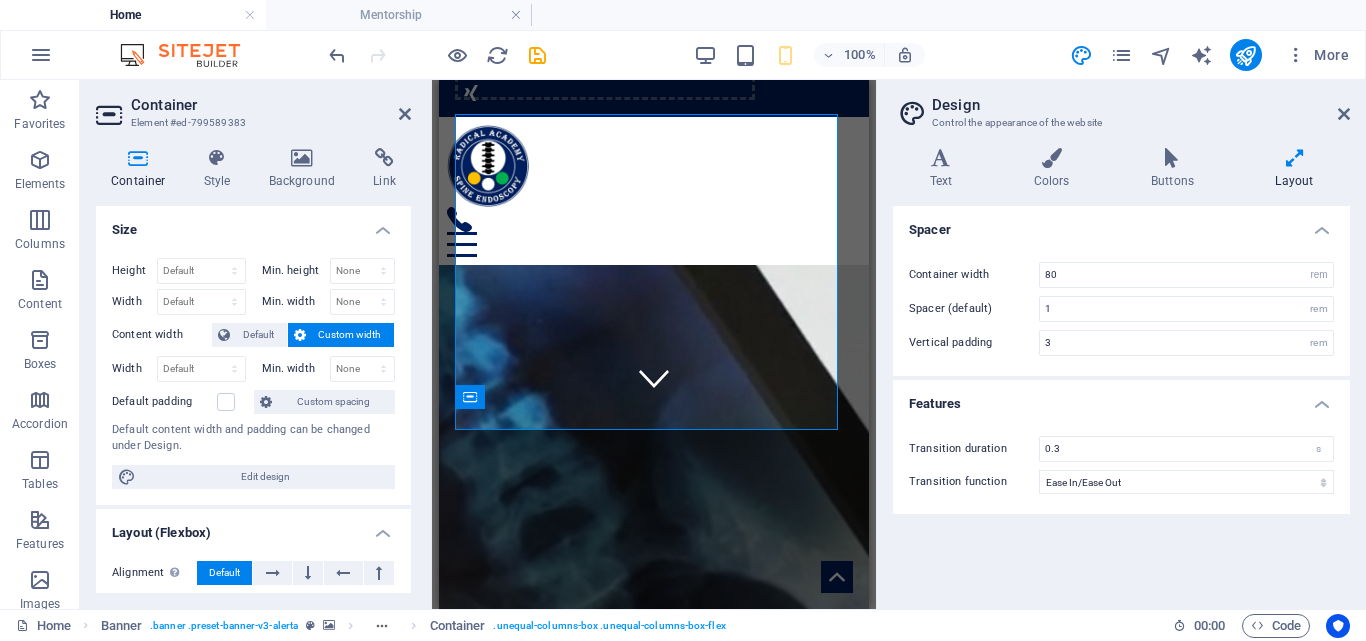 scroll, scrollTop: 205, scrollLeft: 0, axis: vertical 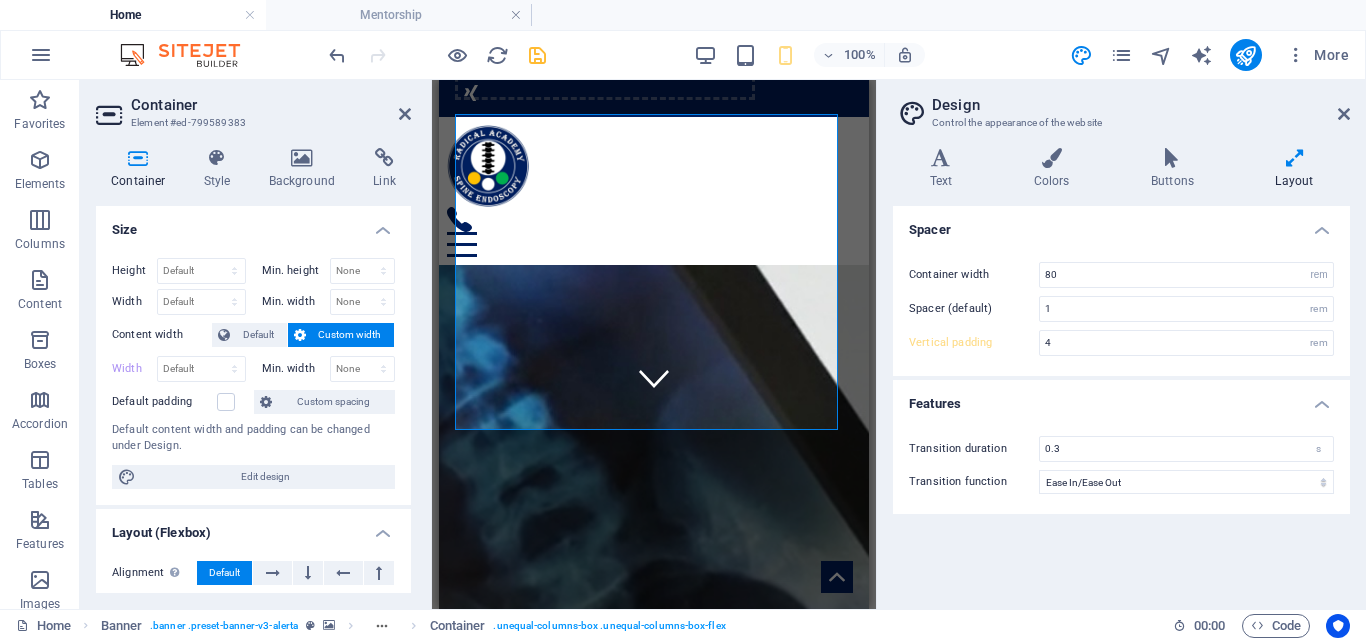 click at bounding box center (537, 55) 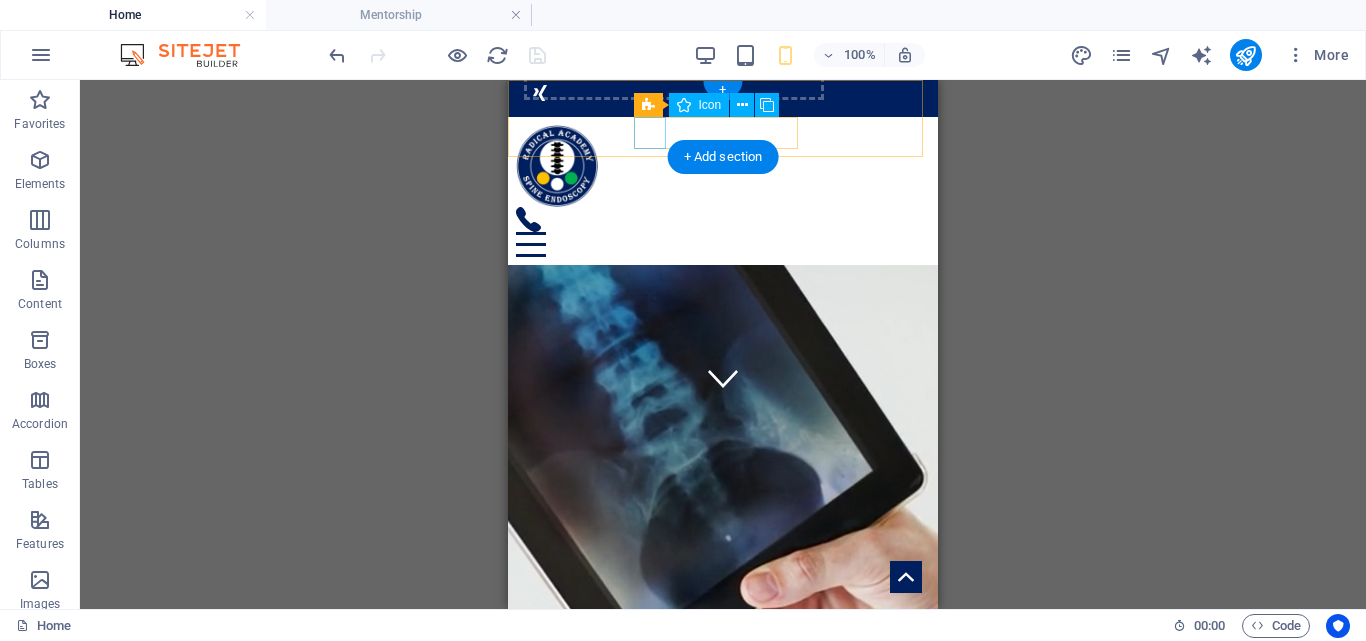 scroll, scrollTop: 0, scrollLeft: 0, axis: both 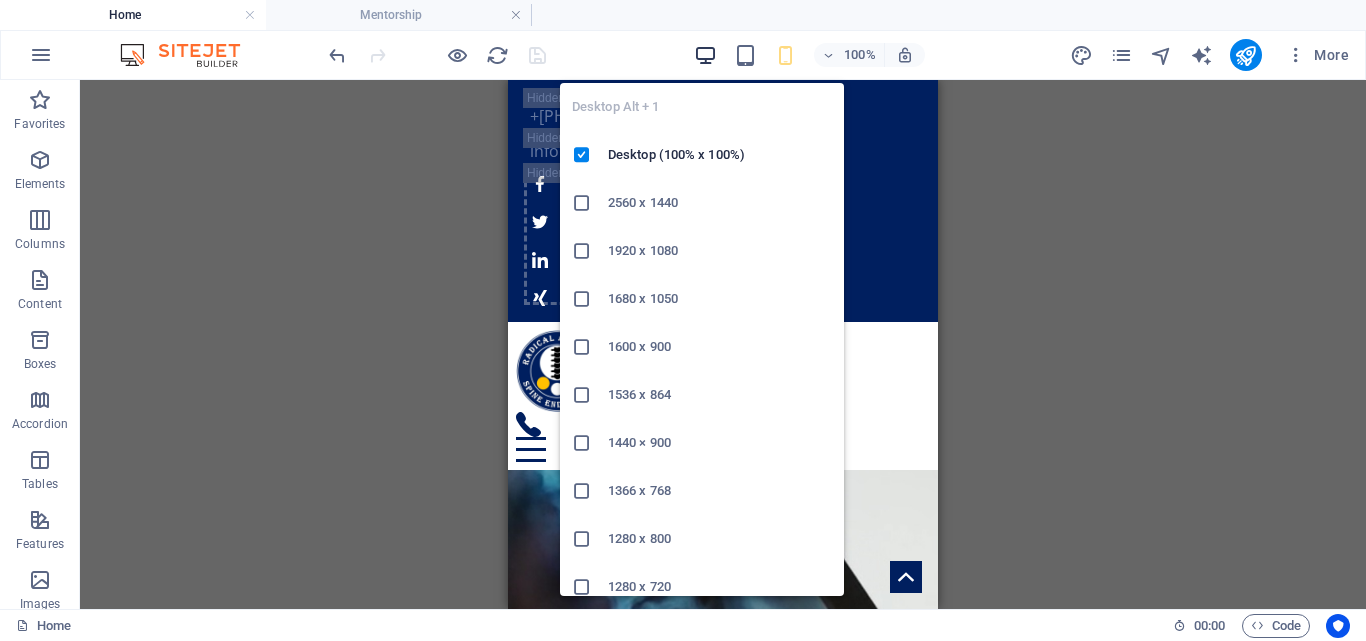 click at bounding box center (705, 55) 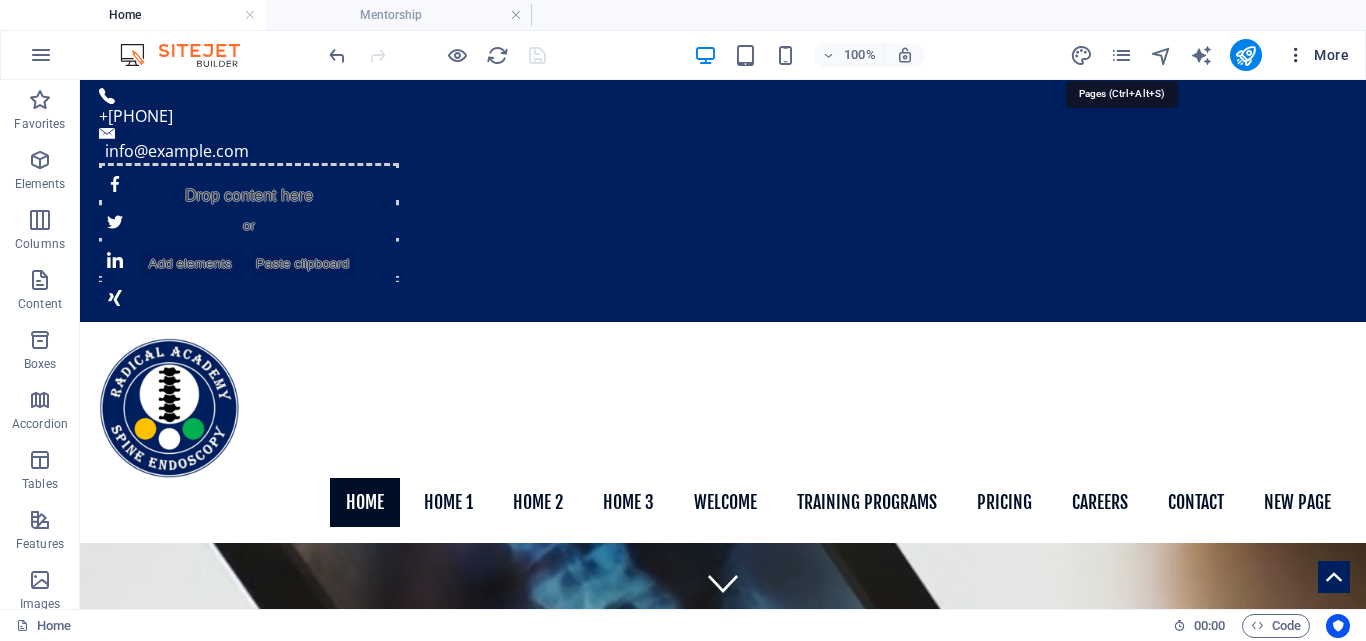 click at bounding box center (1296, 55) 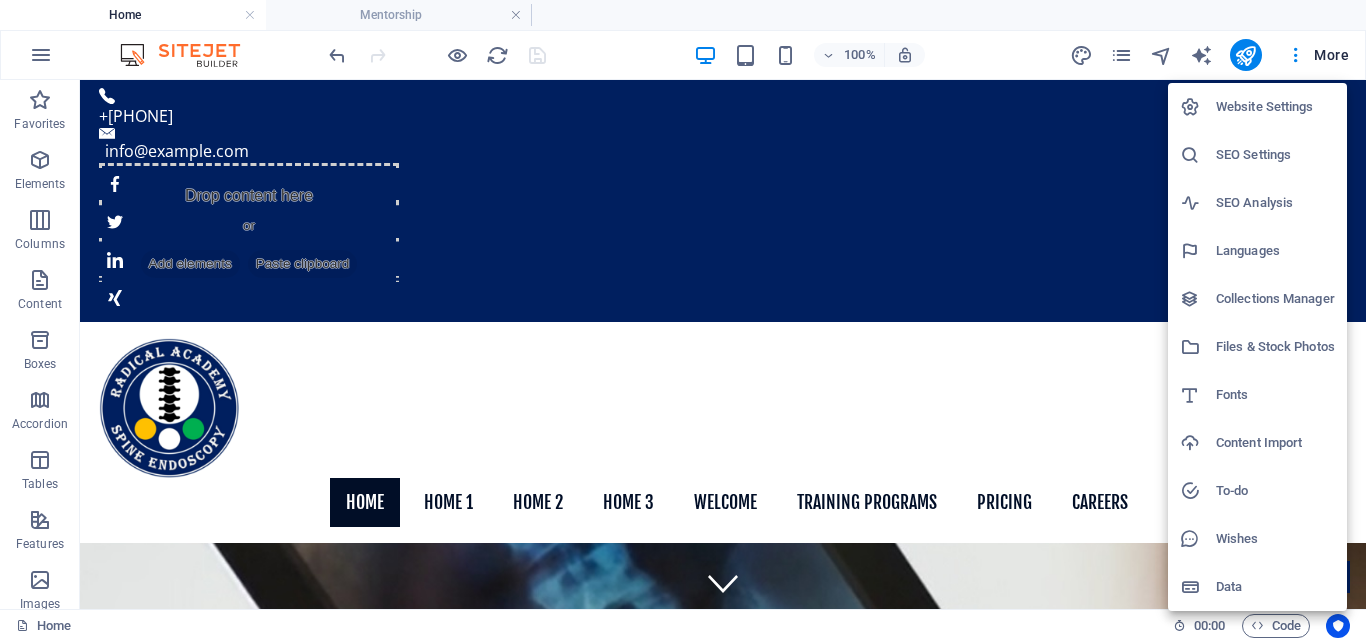 click at bounding box center (683, 320) 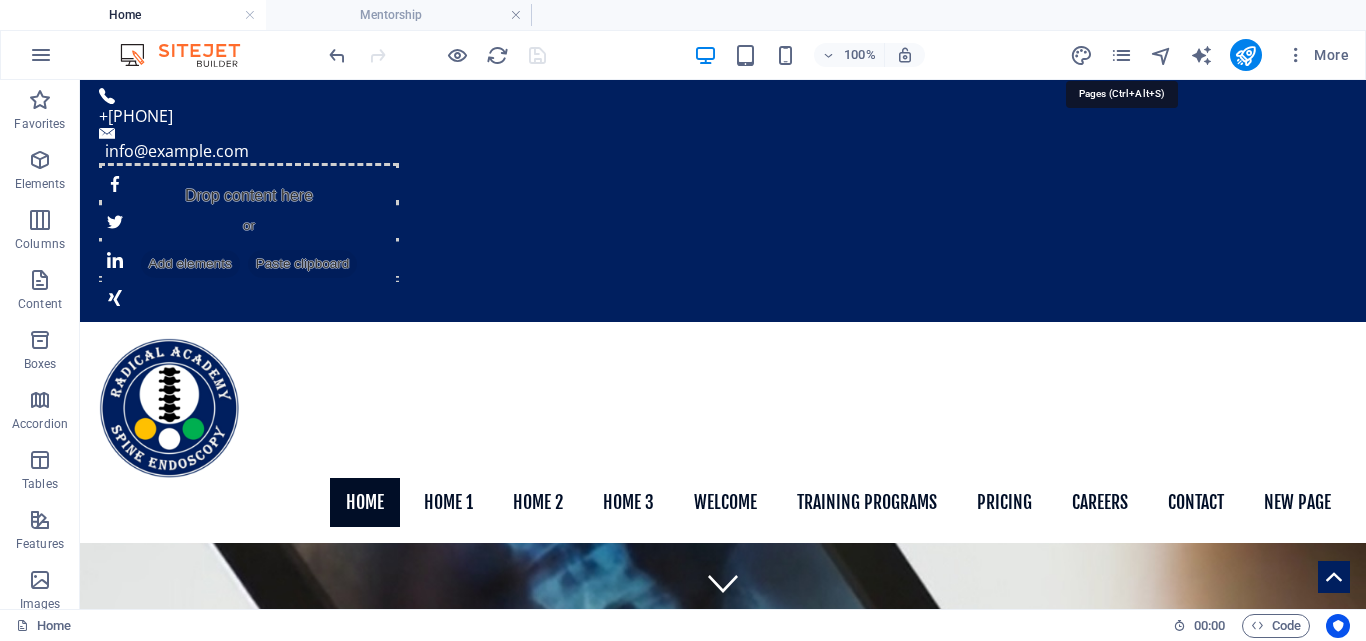 click at bounding box center (1121, 55) 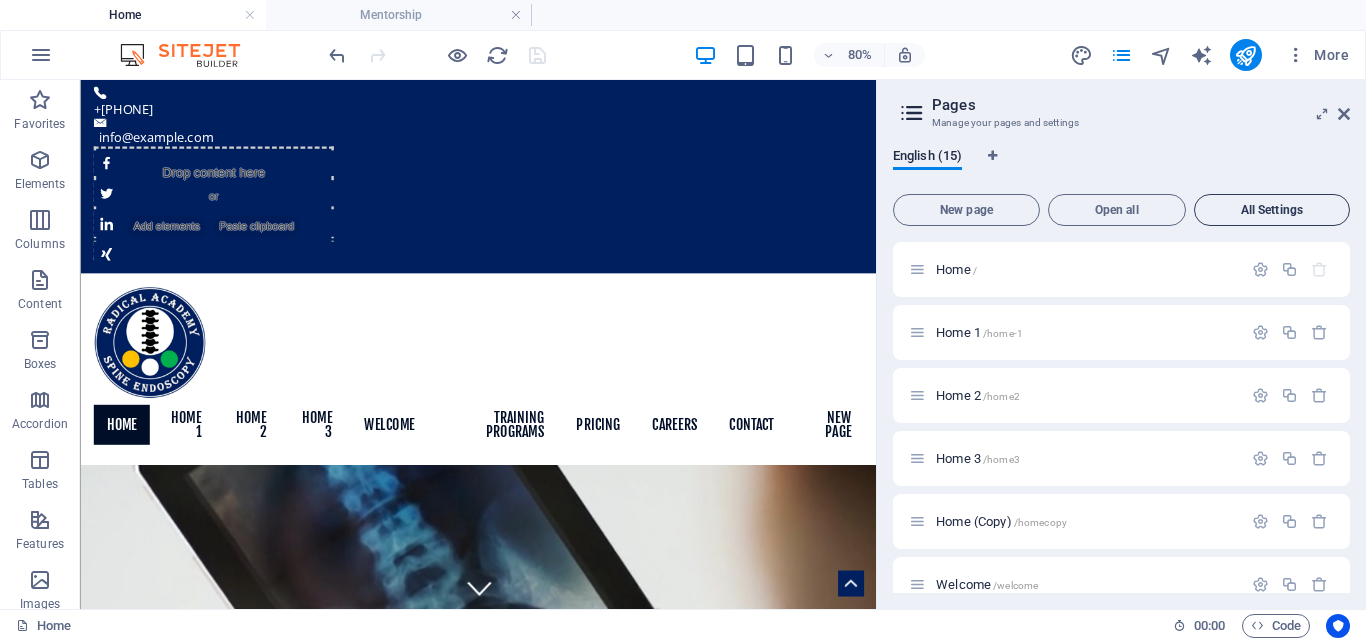 click on "Home 1 /home-1" at bounding box center (1075, 332) 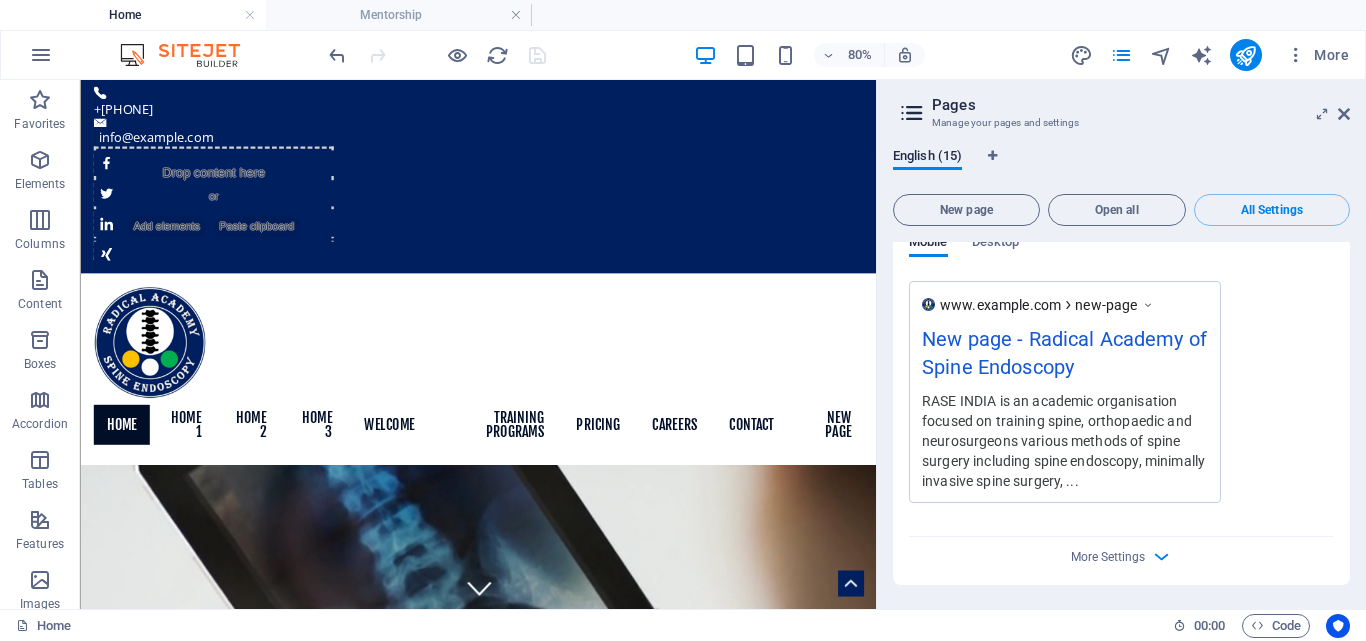scroll, scrollTop: 12483, scrollLeft: 0, axis: vertical 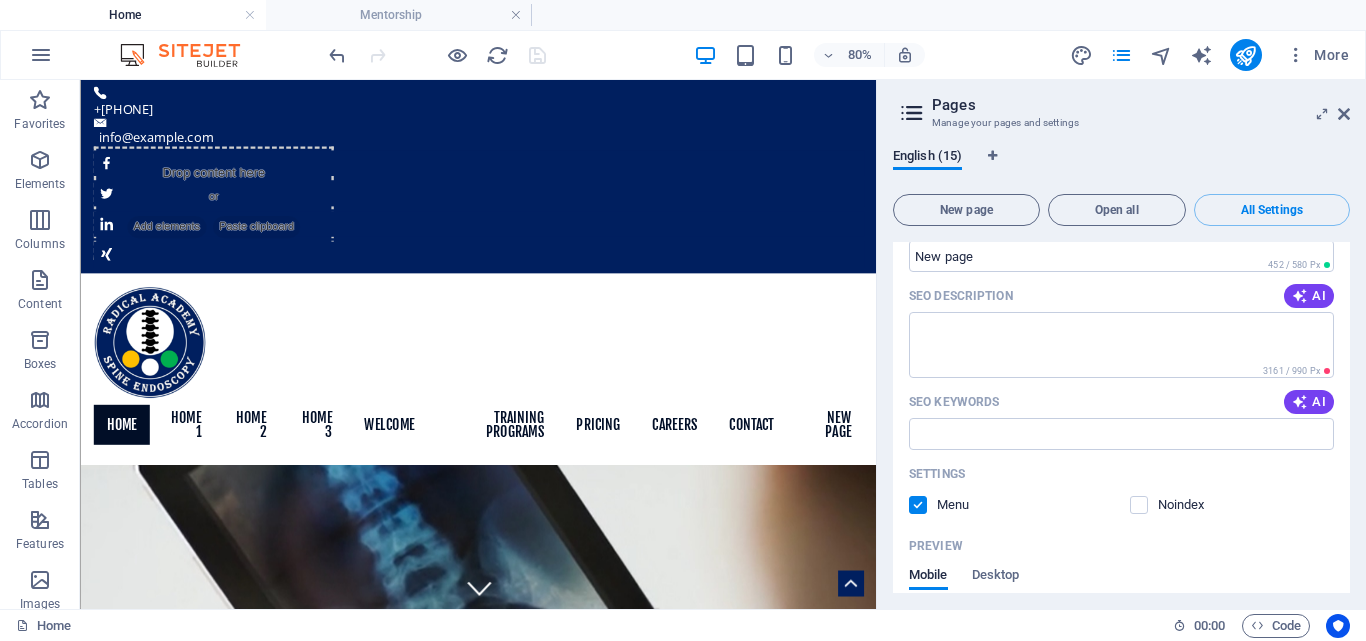 drag, startPoint x: 913, startPoint y: 503, endPoint x: 1115, endPoint y: 523, distance: 202.98769 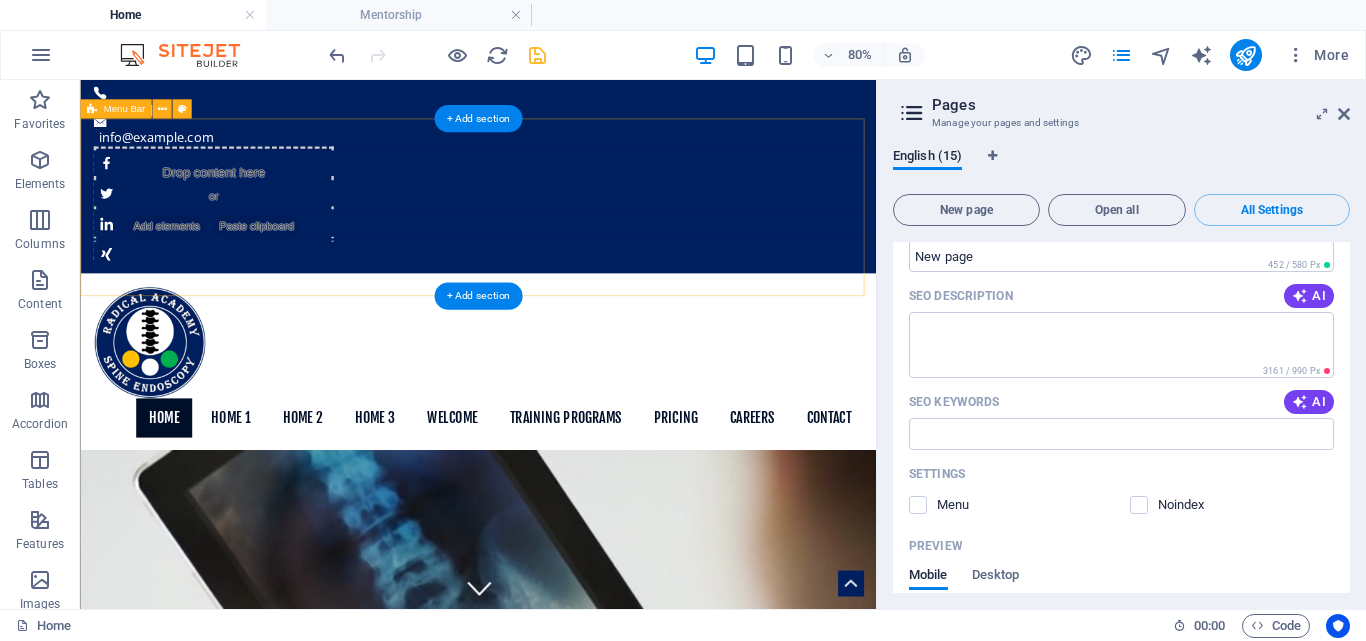 scroll, scrollTop: 8575, scrollLeft: 0, axis: vertical 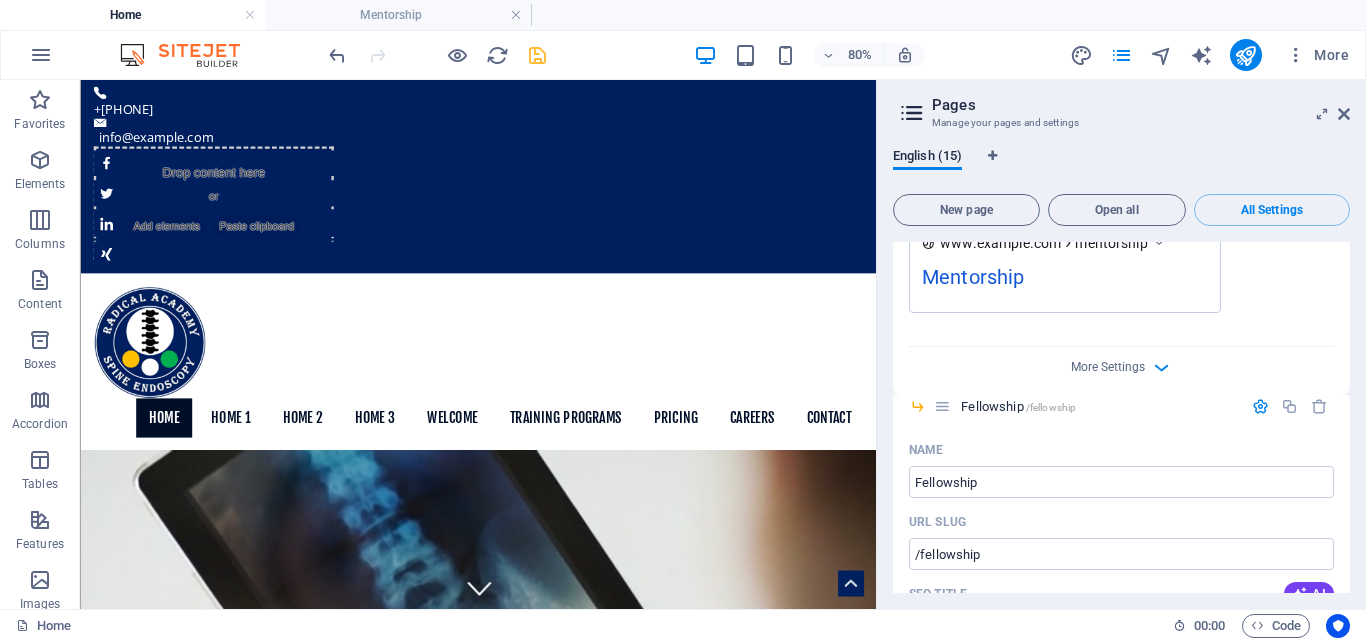 drag, startPoint x: 1350, startPoint y: 476, endPoint x: 1352, endPoint y: 451, distance: 25.079872 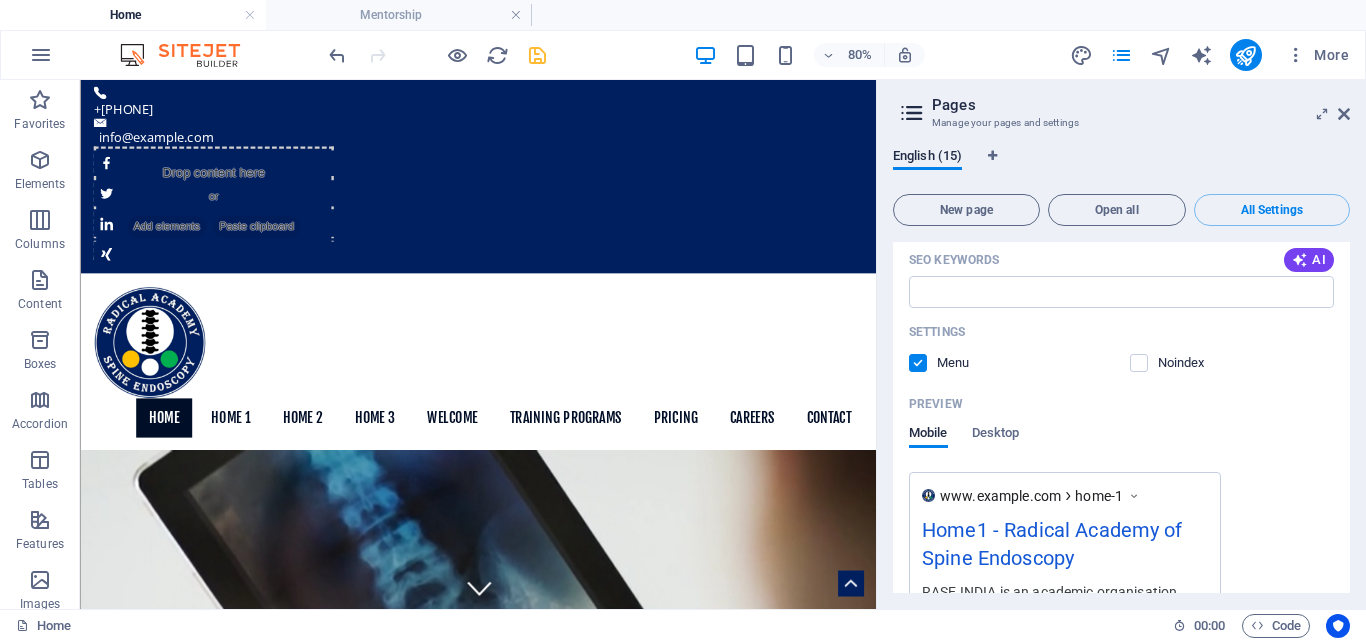 scroll, scrollTop: 1552, scrollLeft: 0, axis: vertical 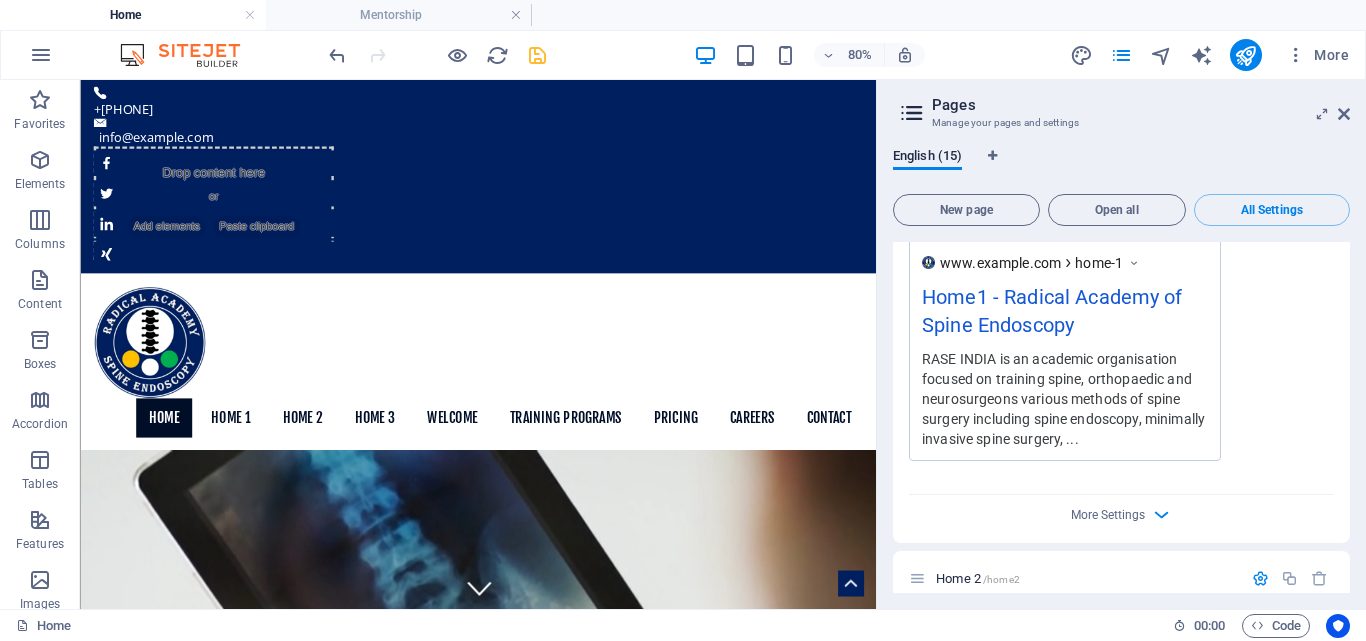 click on "English (15) New page Open all All Settings Home / Name Home ​ URL SLUG / ​ SEO Title AI ​ 660 / 580 Px SEO Description AI ​ 3161 / 990 Px SEO Keywords AI ​ Settings Menu Noindex Preview Mobile Desktop www.example.com Radical Academy of Spine Endoscopy - Master the Art | Lead the Change RASE INDIA is an academic organisation focused on training spine, orthopaedic and neurosurgeons various methods of spine surgery including spine endoscopy, minimally invasive spine surgery, ... Meta tags ​ Preview Image (Open Graph) Drag files here, click to choose files or select files from Files or our free stock photos & videos More Settings Home 1 /home-1 Name Home 1 ​ URL SLUG /home-1 ​ SEO Title AI Home1 ​ 426 / 580 Px SEO Description AI ​ 3161 / 990 Px SEO Keywords AI ​ Settings Menu Noindex Preview Mobile Desktop www.example.com home-1 Home1 - Radical Academy of Spine Endoscopy Meta tags ​ Preview Image (Open Graph) Drag files here, click to choose files or More Settings Home 2 /home2 Name ​" at bounding box center (1121, 370) 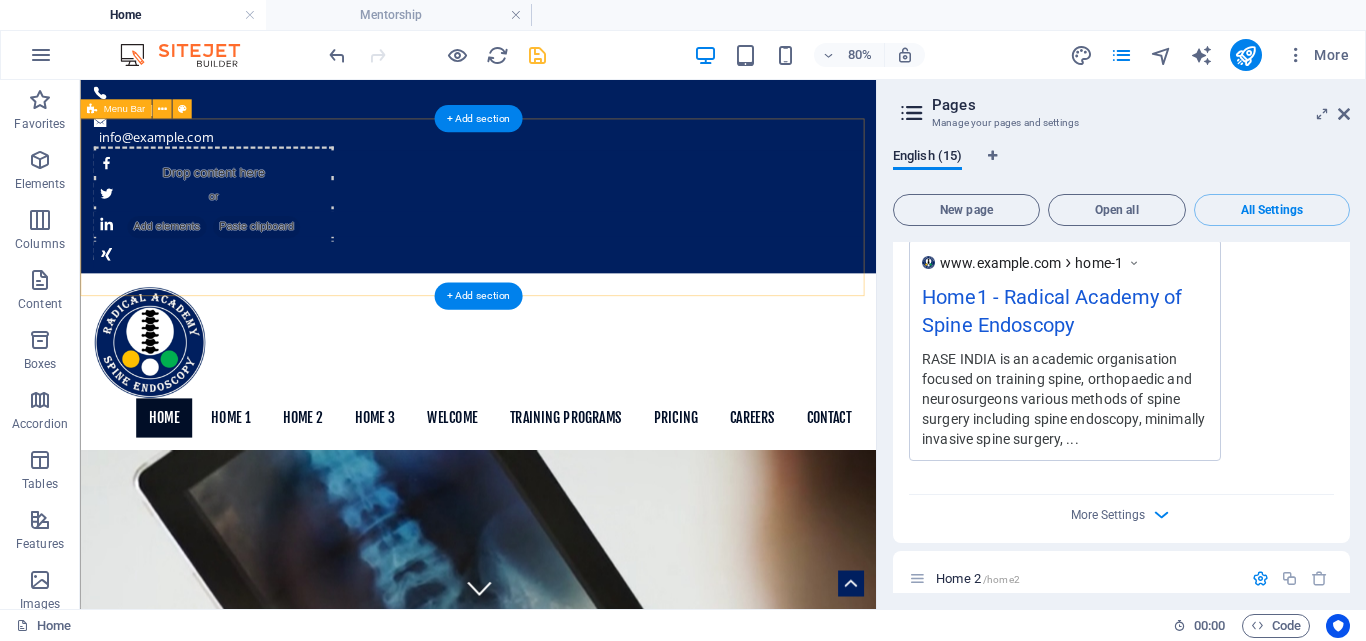 scroll, scrollTop: 1667, scrollLeft: 0, axis: vertical 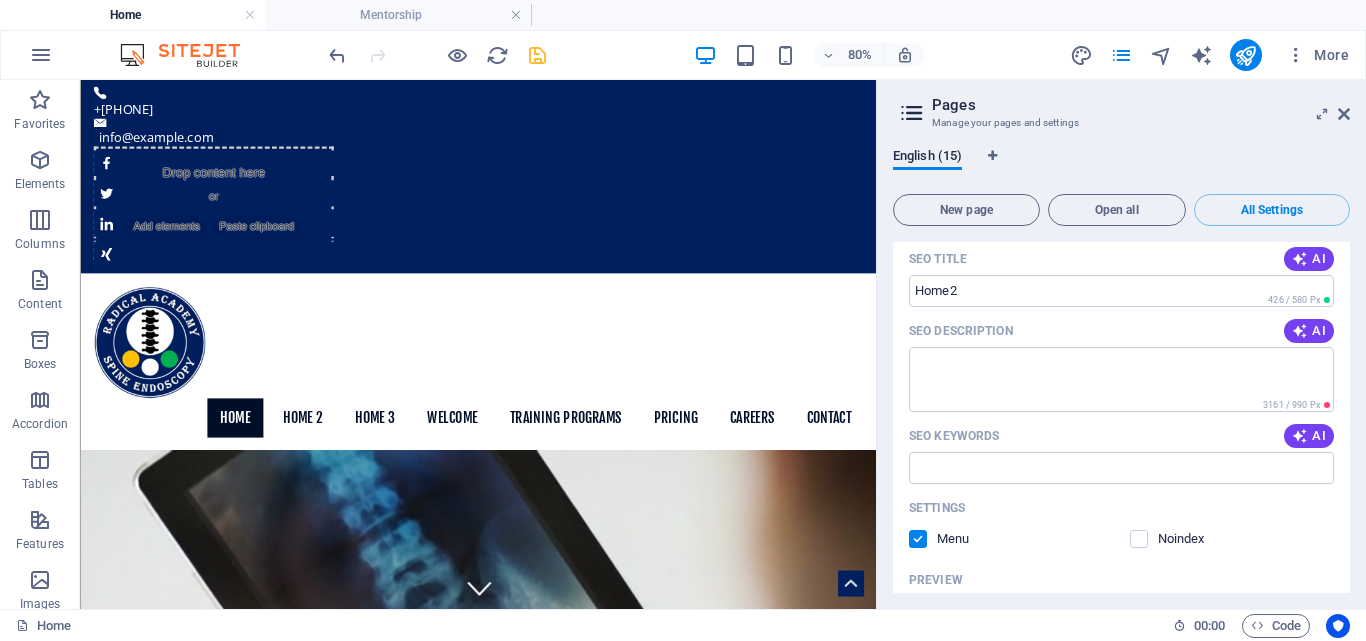 click at bounding box center [918, 539] 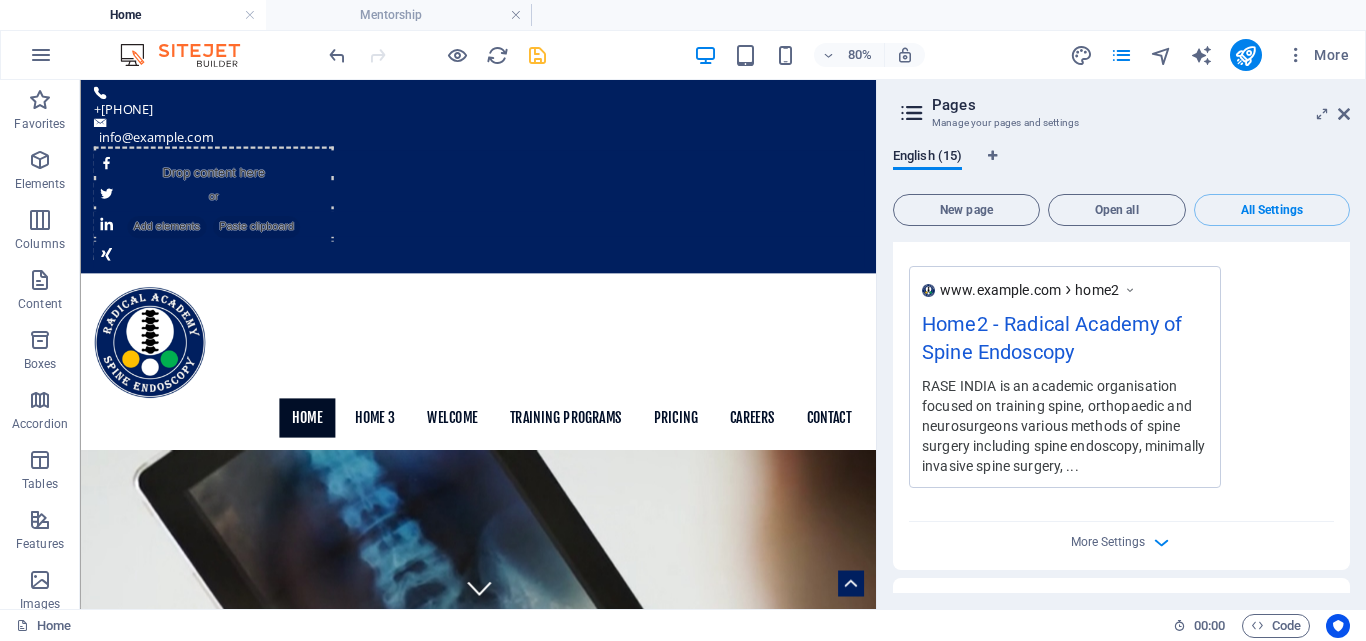 scroll, scrollTop: 2775, scrollLeft: 0, axis: vertical 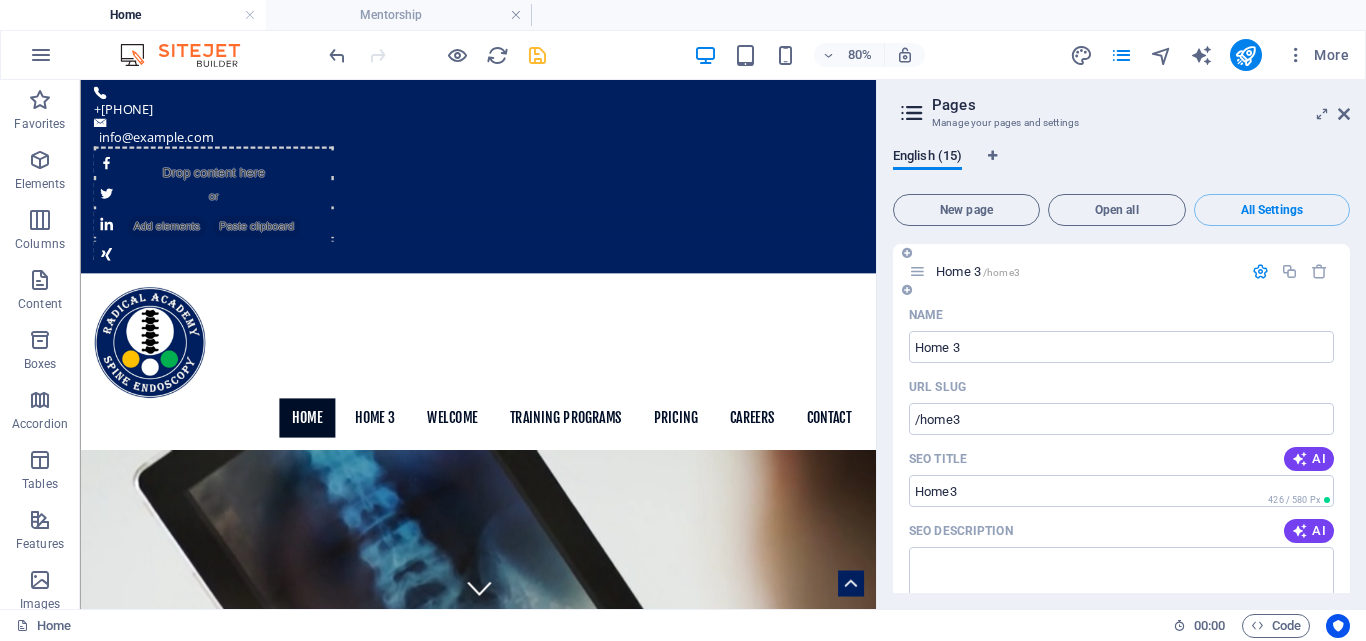 drag, startPoint x: 974, startPoint y: 350, endPoint x: 902, endPoint y: 344, distance: 72.249565 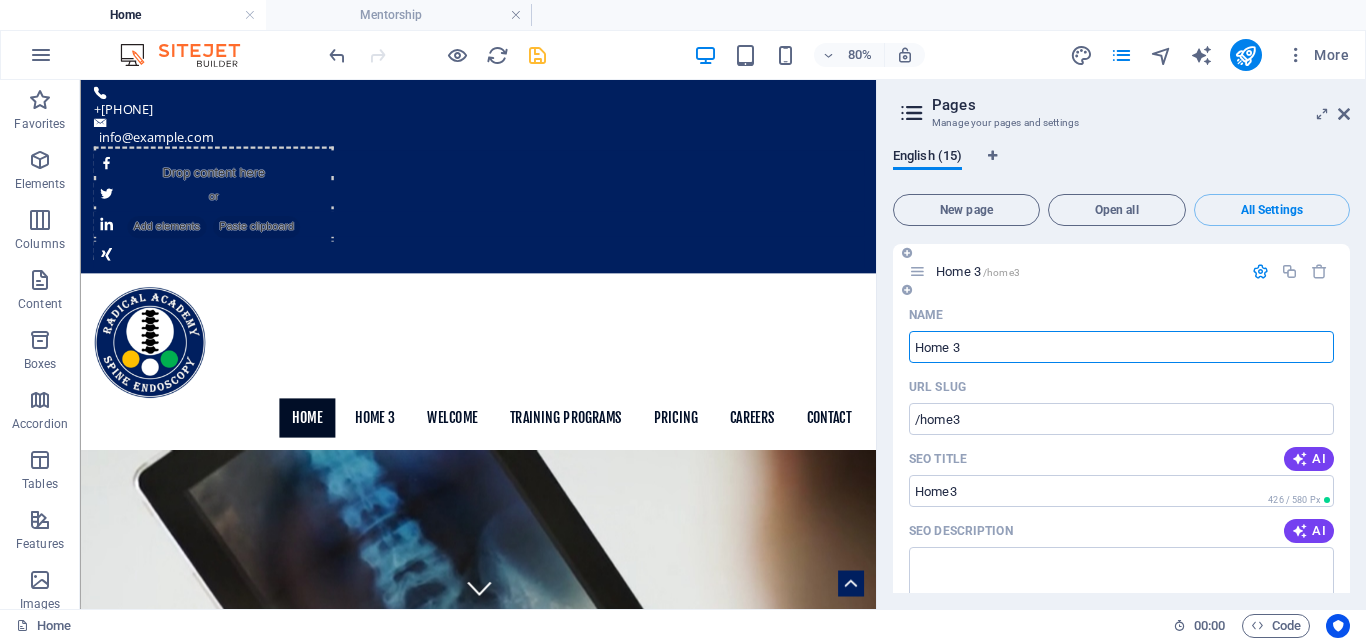 paste on "BSECON-" 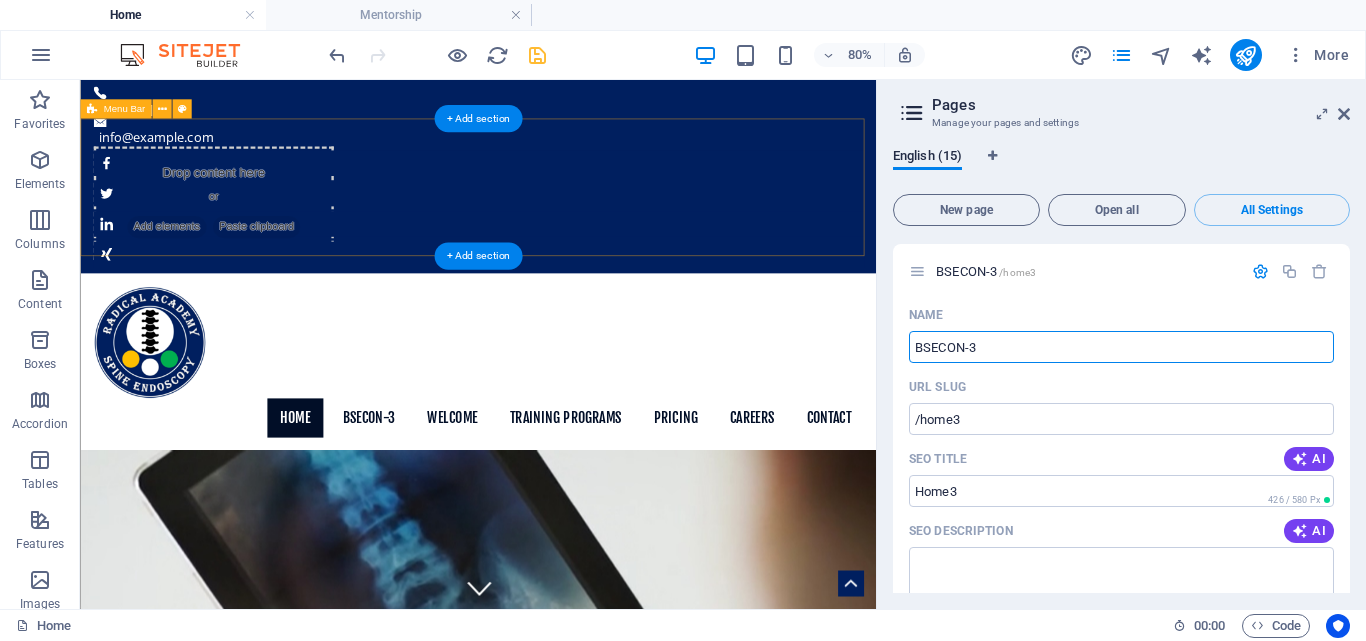 type on "BSECON-3" 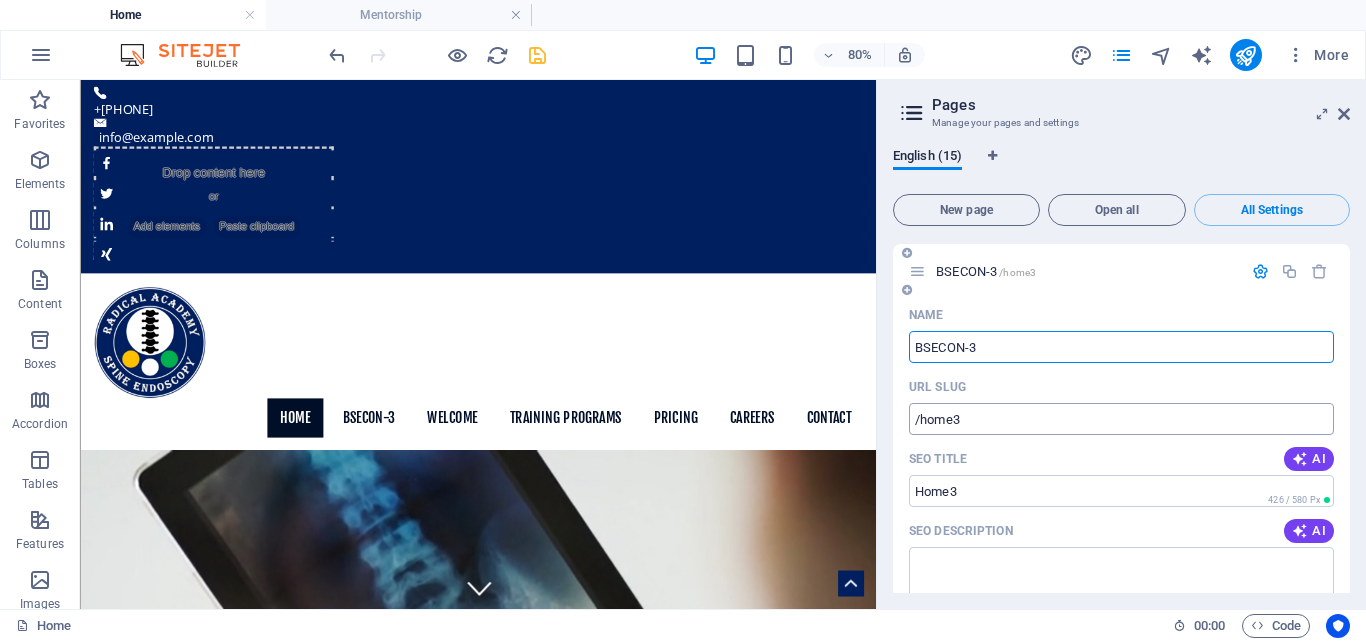 click on "/home3" at bounding box center (1121, 419) 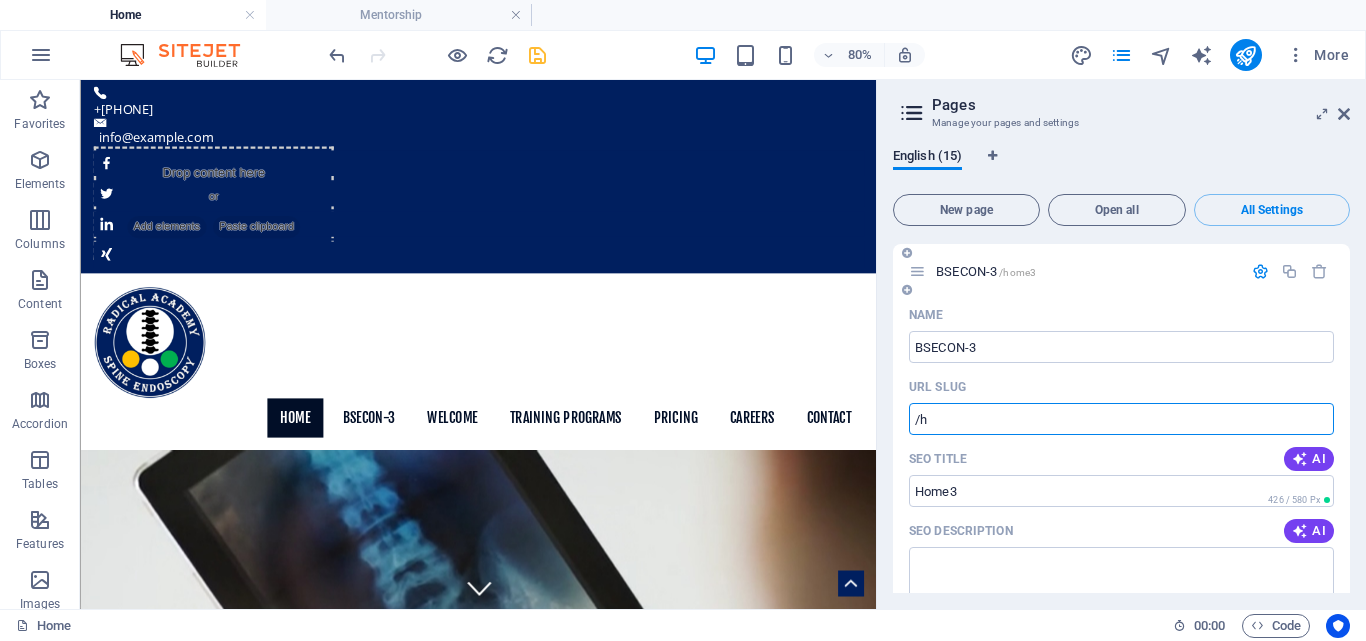type on "/" 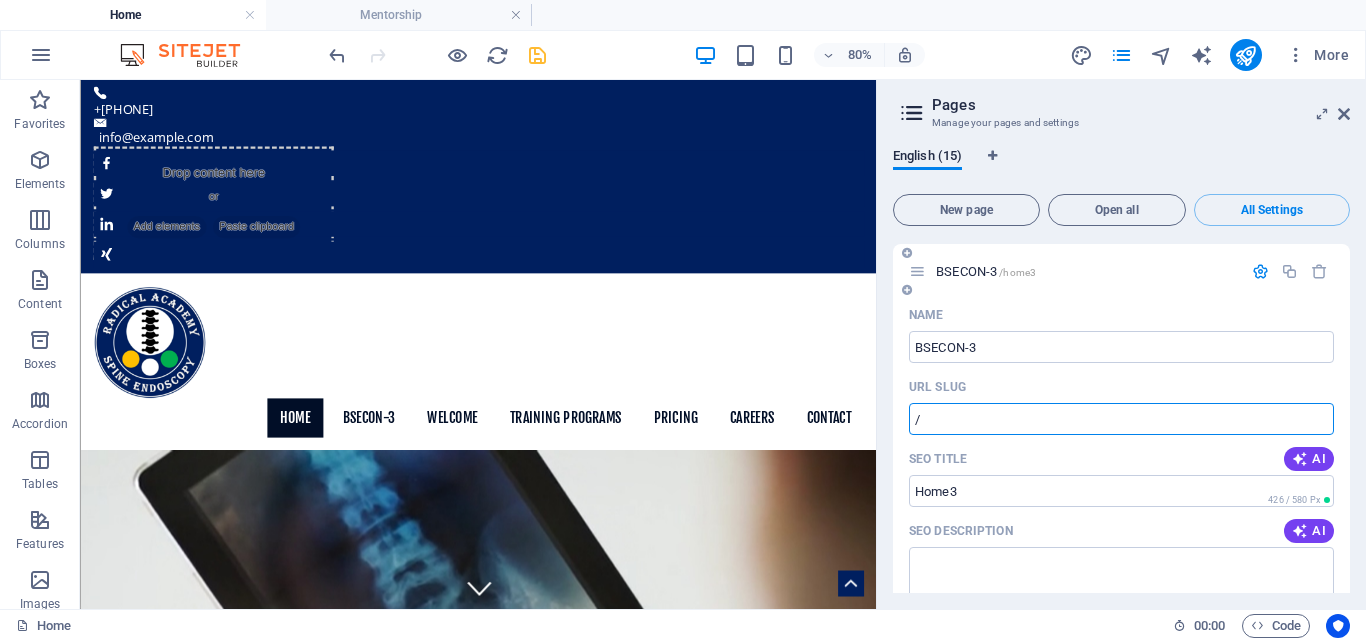 type 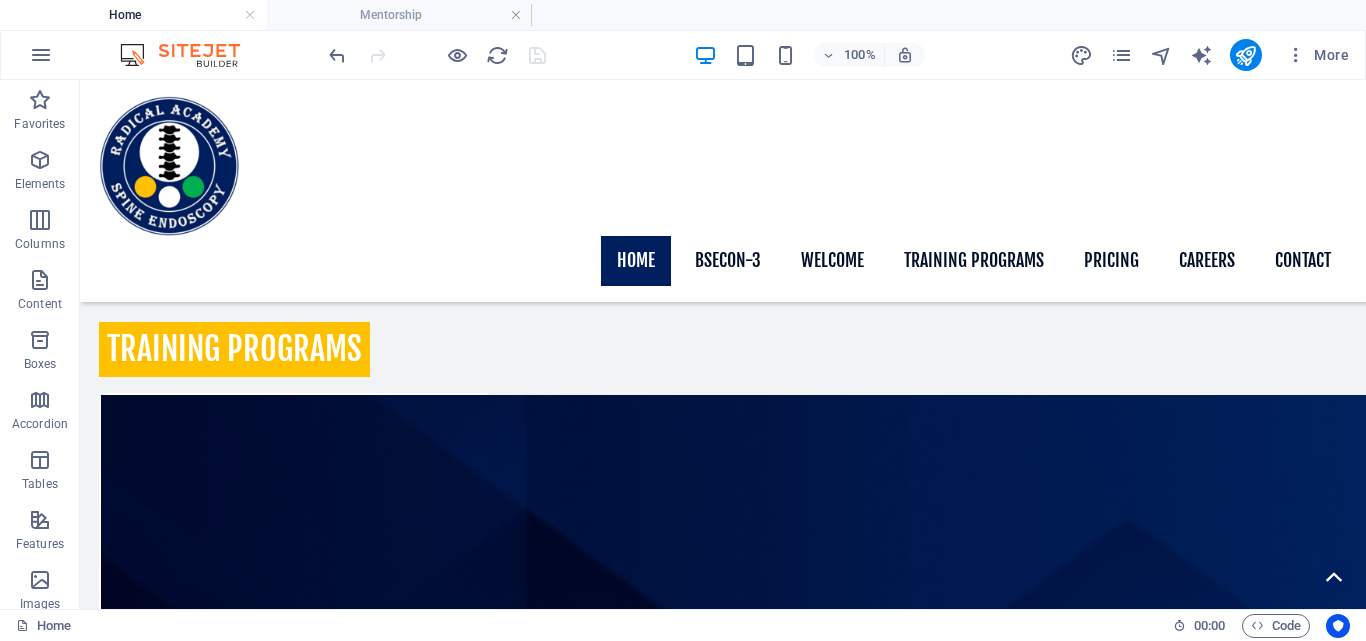 scroll, scrollTop: 2000, scrollLeft: 0, axis: vertical 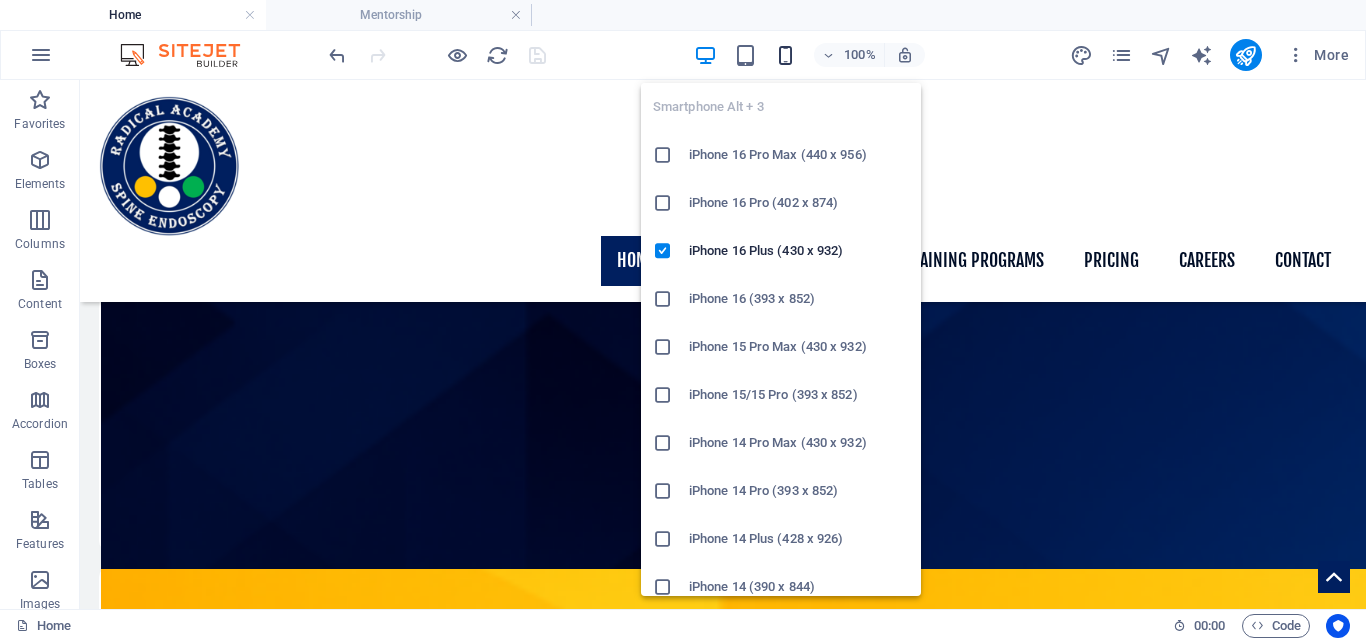 click at bounding box center (785, 55) 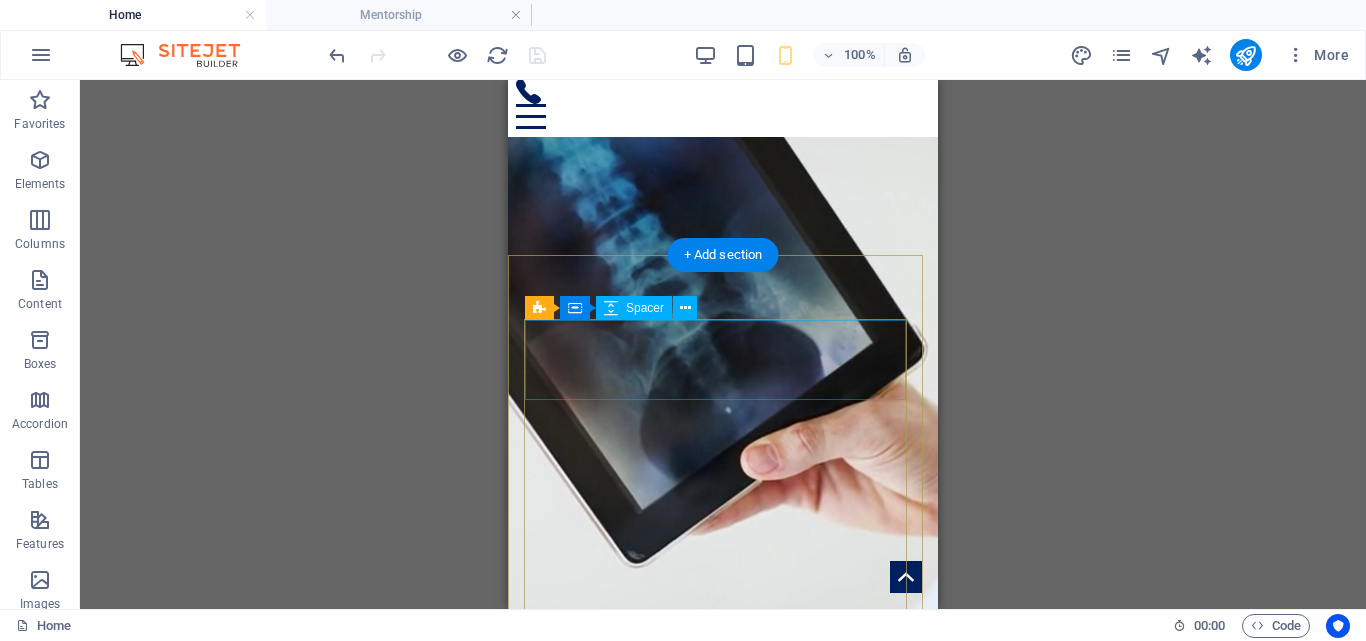 scroll, scrollTop: 0, scrollLeft: 0, axis: both 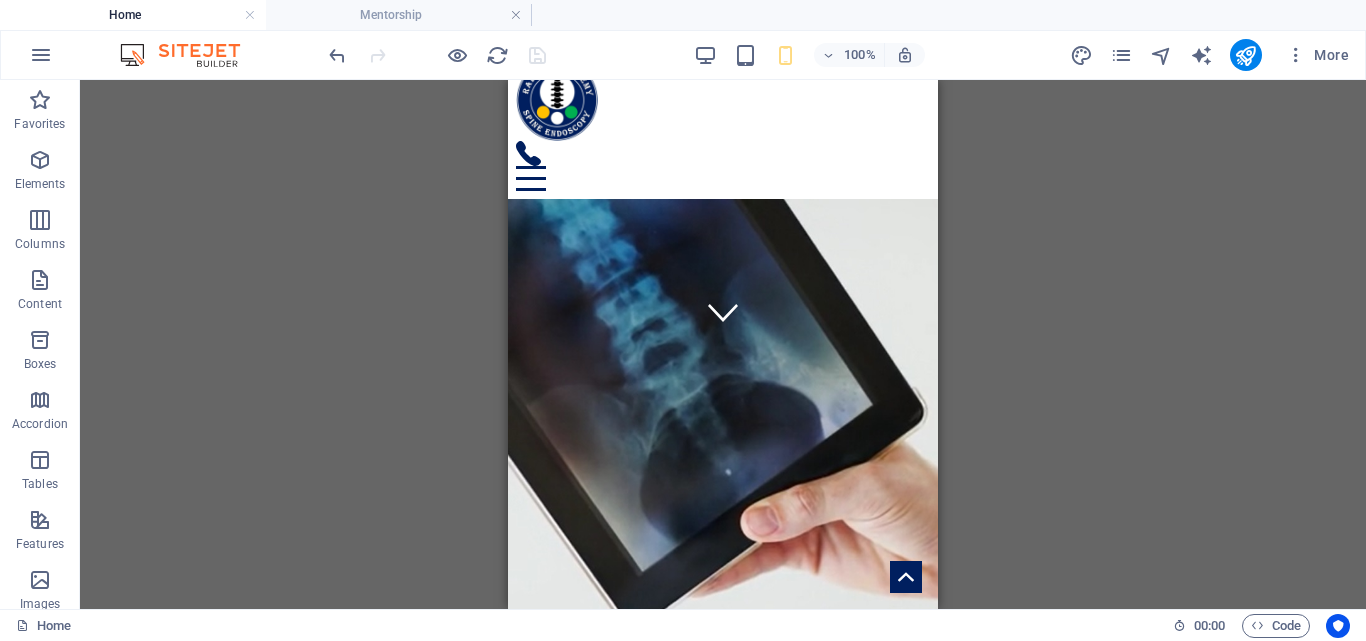 drag, startPoint x: 932, startPoint y: 140, endPoint x: 1258, endPoint y: 132, distance: 326.09814 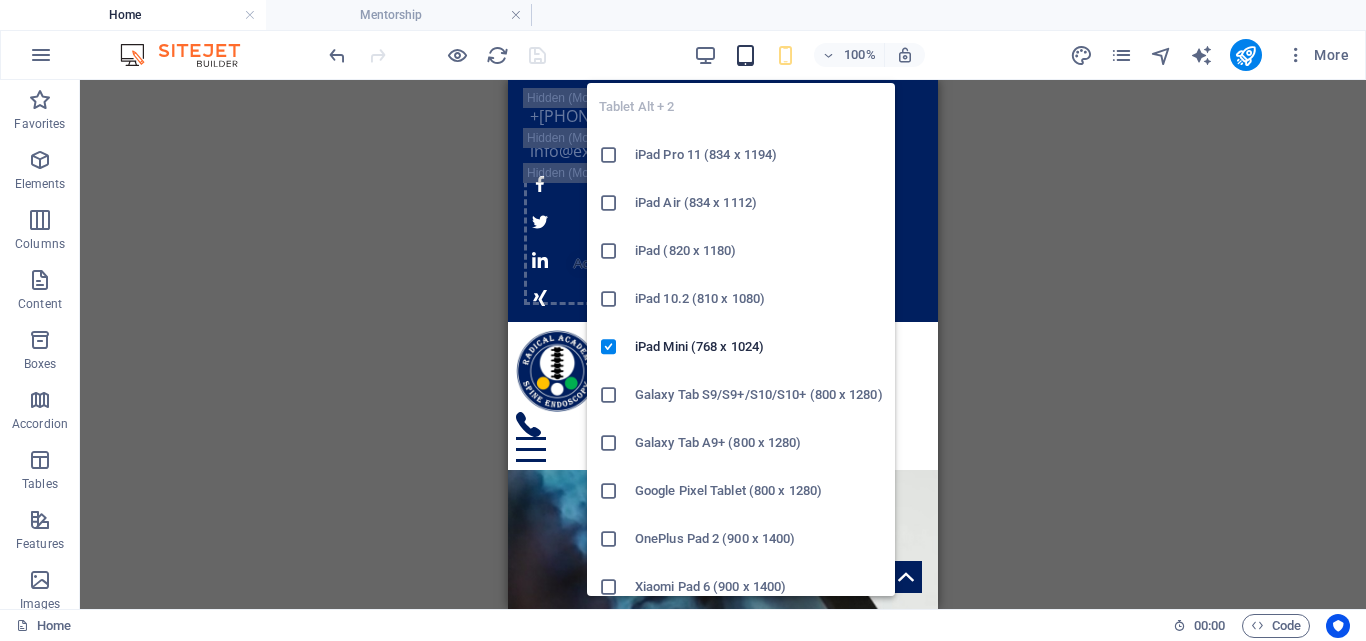 click at bounding box center (745, 55) 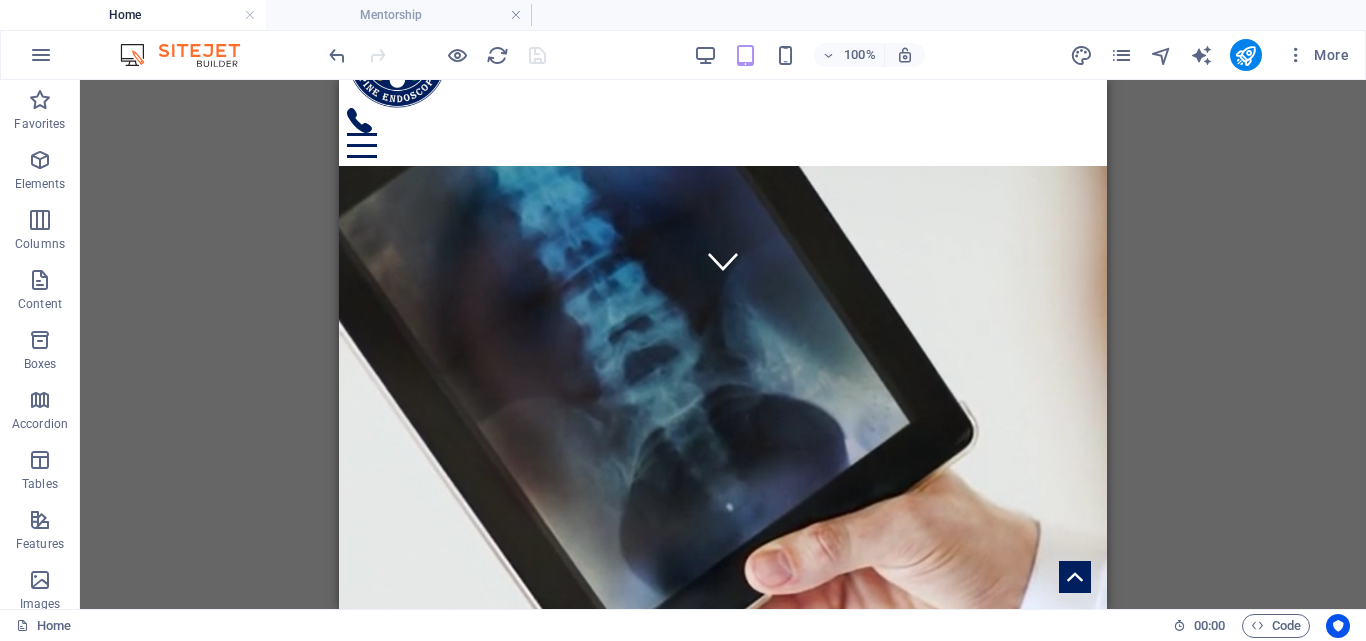 scroll, scrollTop: 0, scrollLeft: 0, axis: both 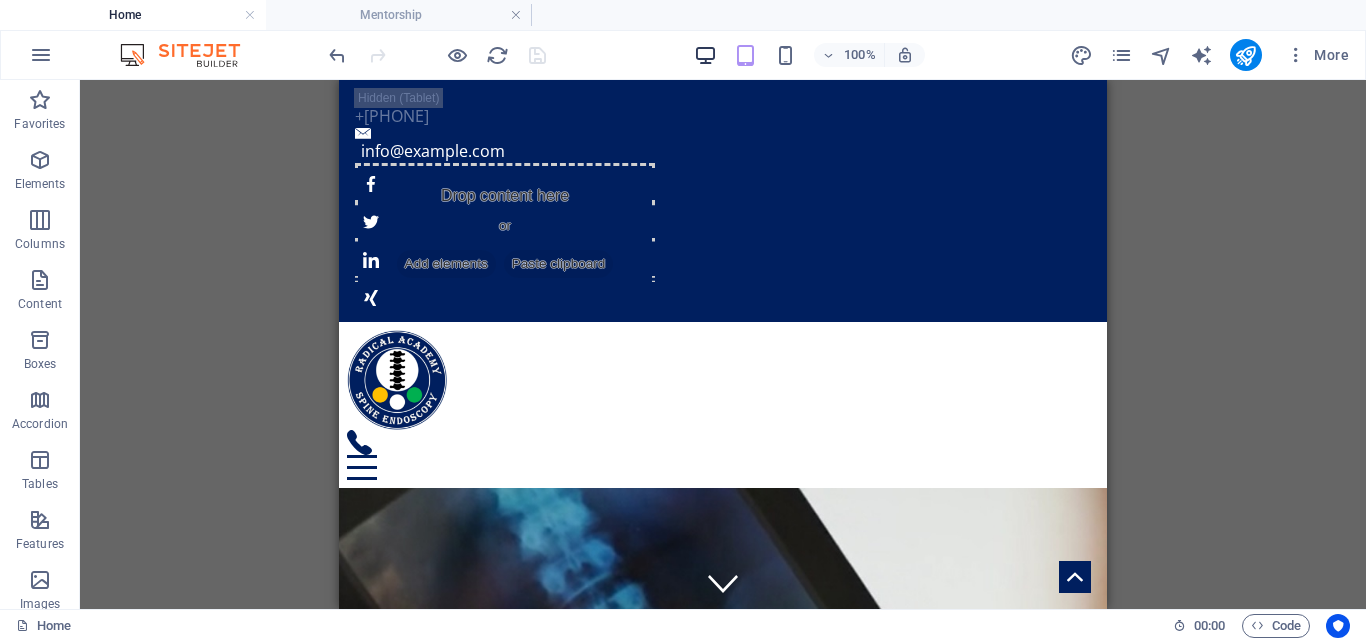 click at bounding box center (705, 55) 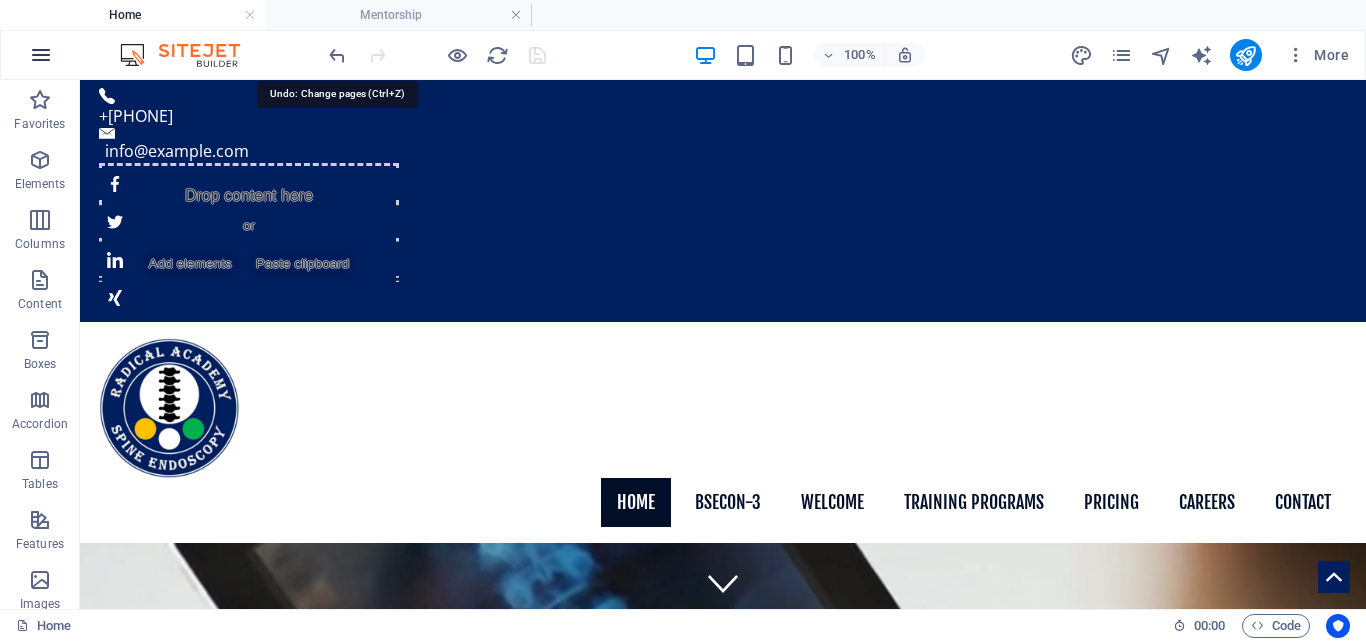 drag, startPoint x: 339, startPoint y: 60, endPoint x: 41, endPoint y: 51, distance: 298.13586 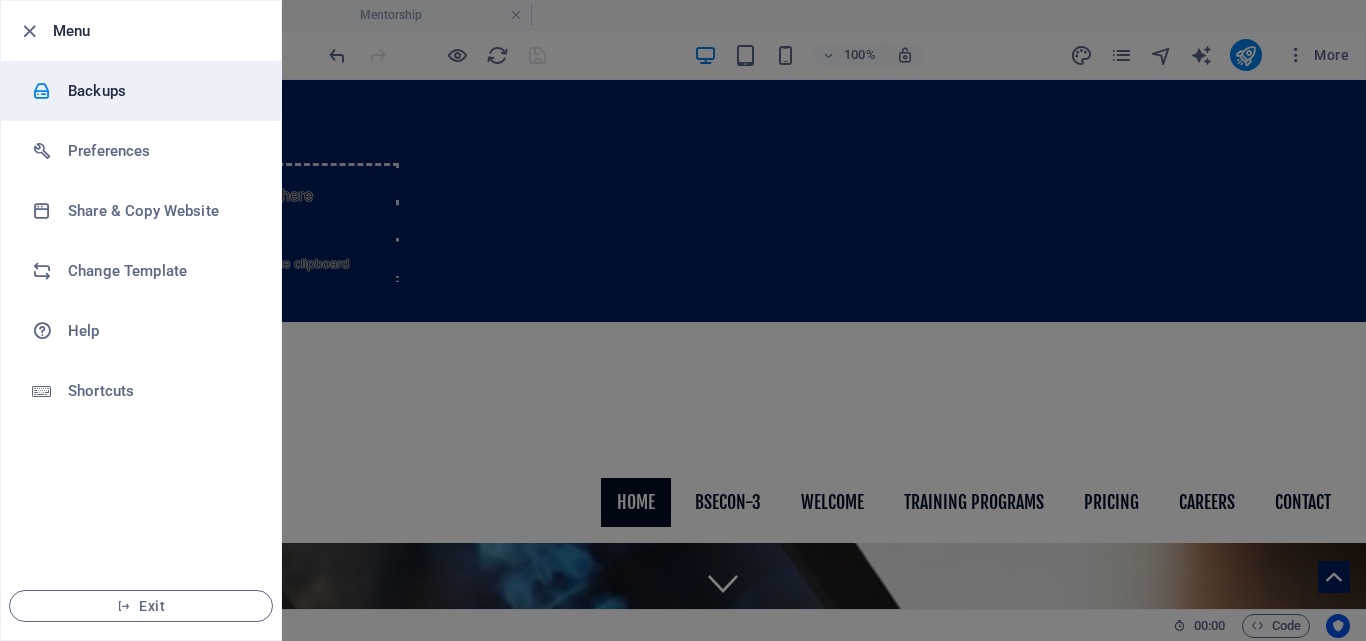 click on "Backups" at bounding box center (160, 91) 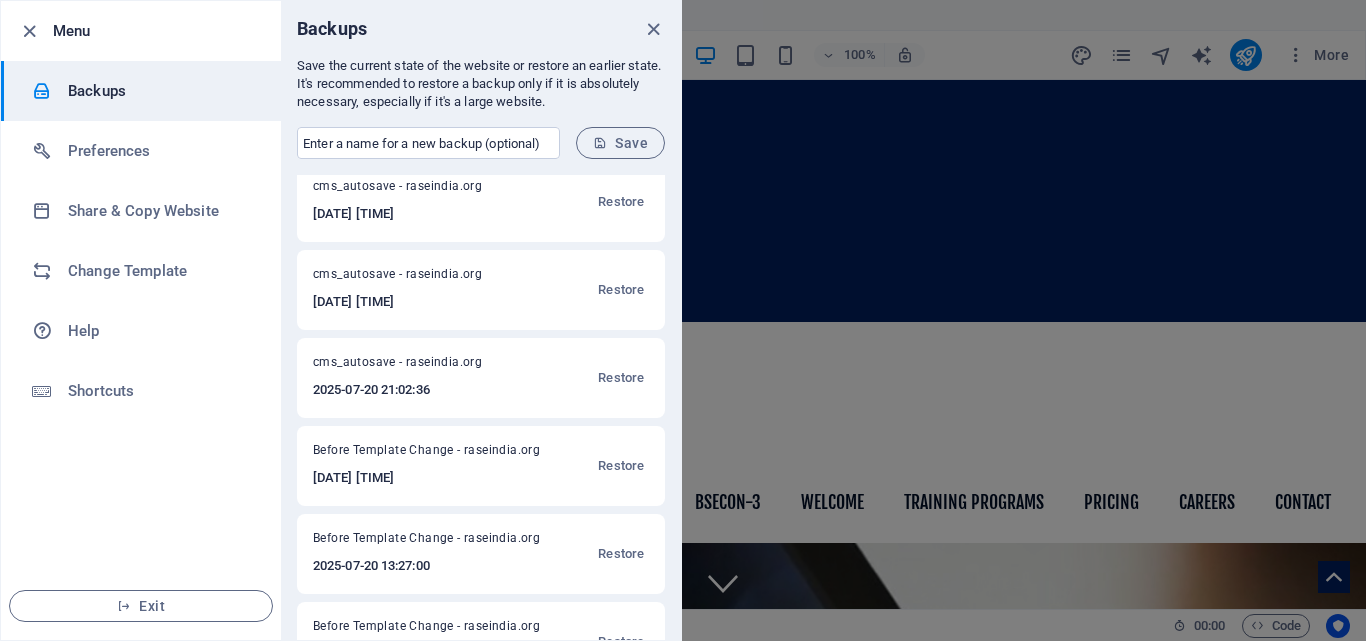 scroll, scrollTop: 0, scrollLeft: 0, axis: both 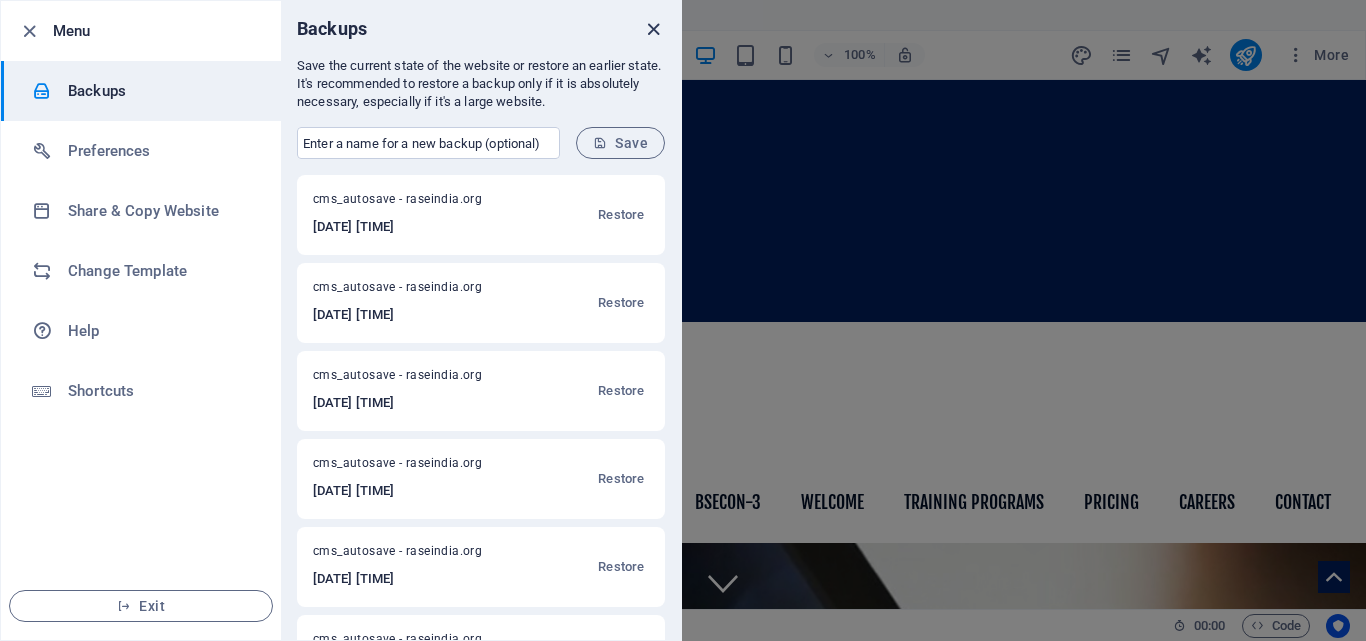 click at bounding box center [653, 29] 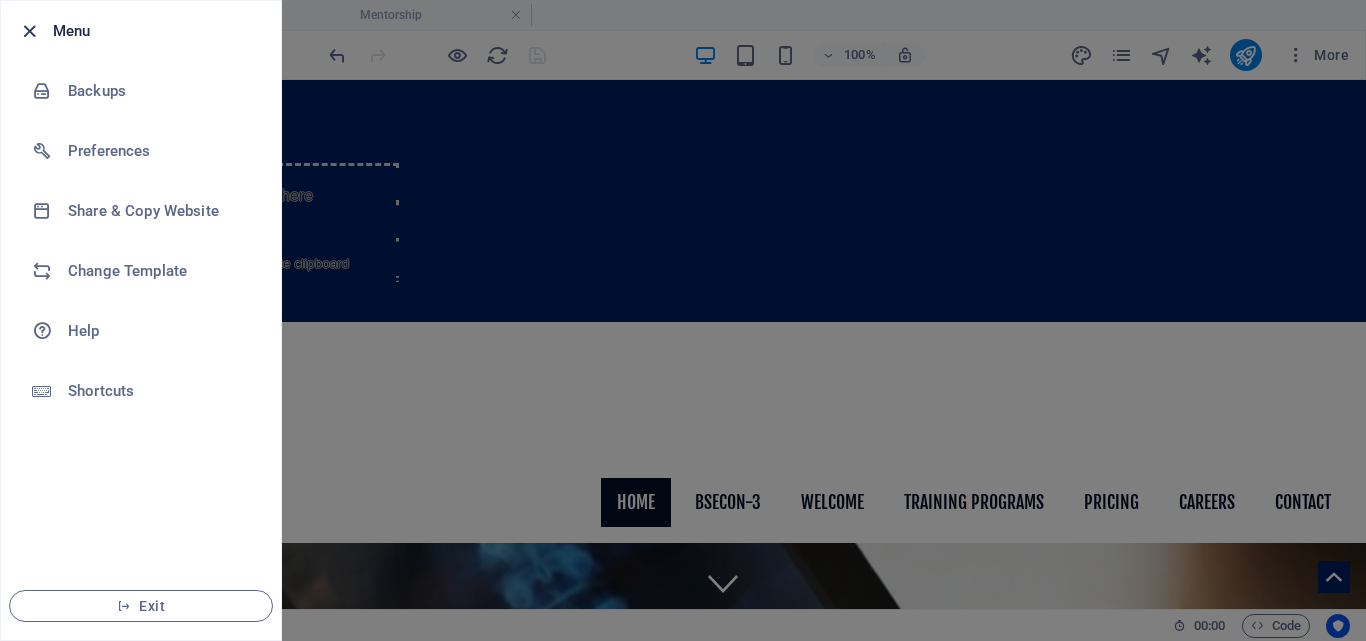 click at bounding box center (29, 31) 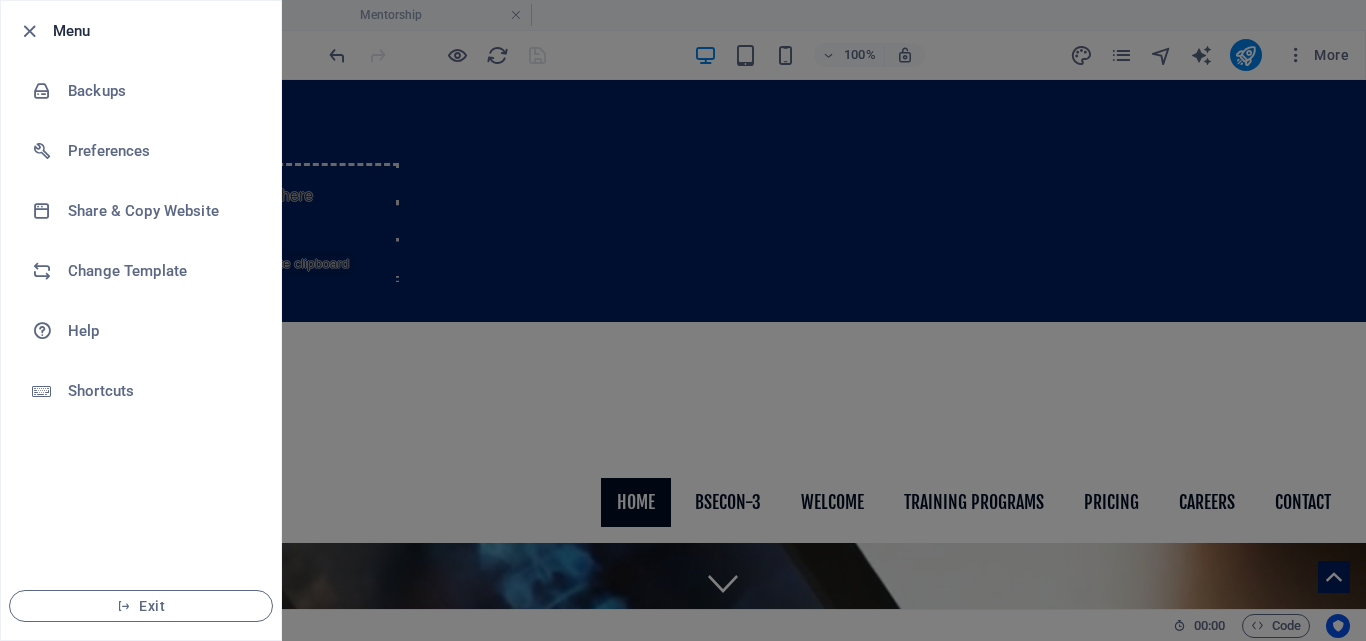 click at bounding box center (683, 320) 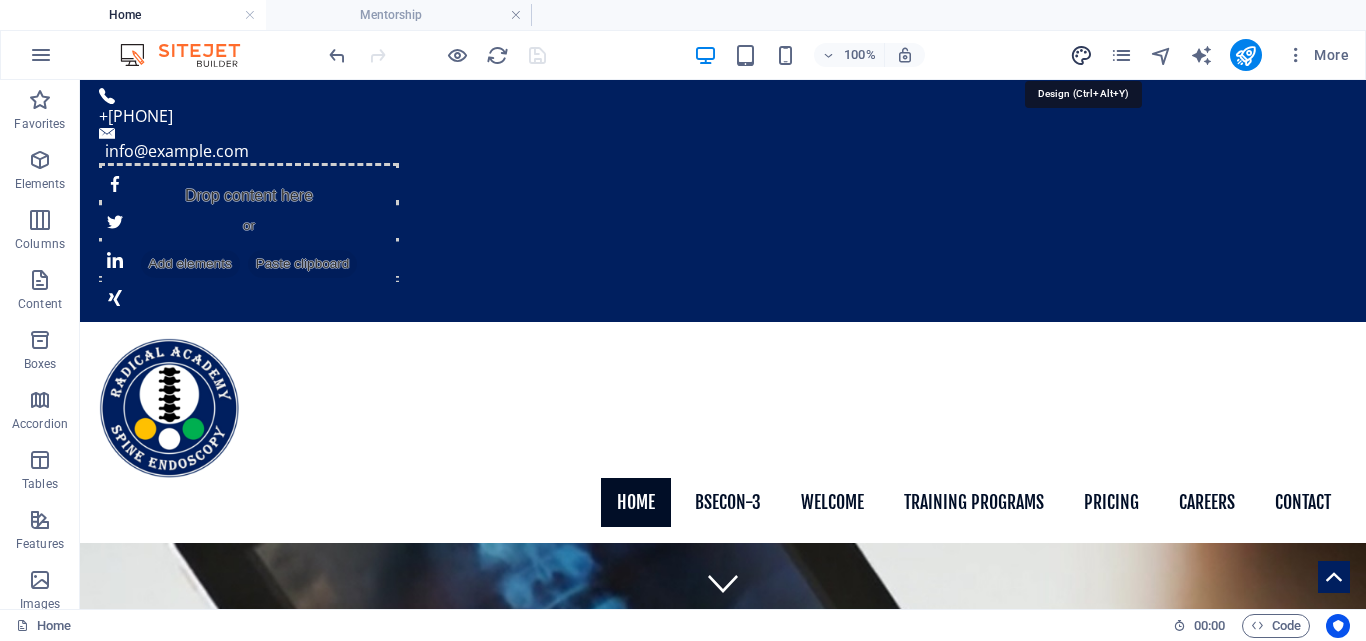 click at bounding box center (1081, 55) 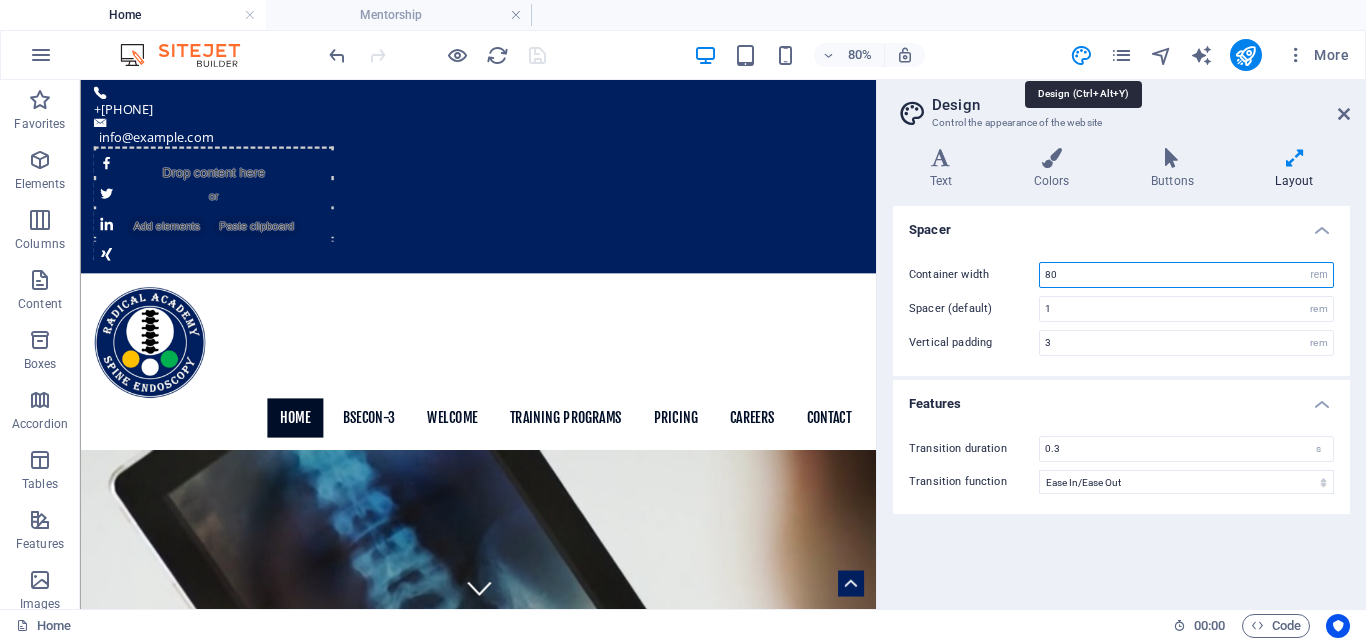 drag, startPoint x: 1069, startPoint y: 279, endPoint x: 1006, endPoint y: 277, distance: 63.03174 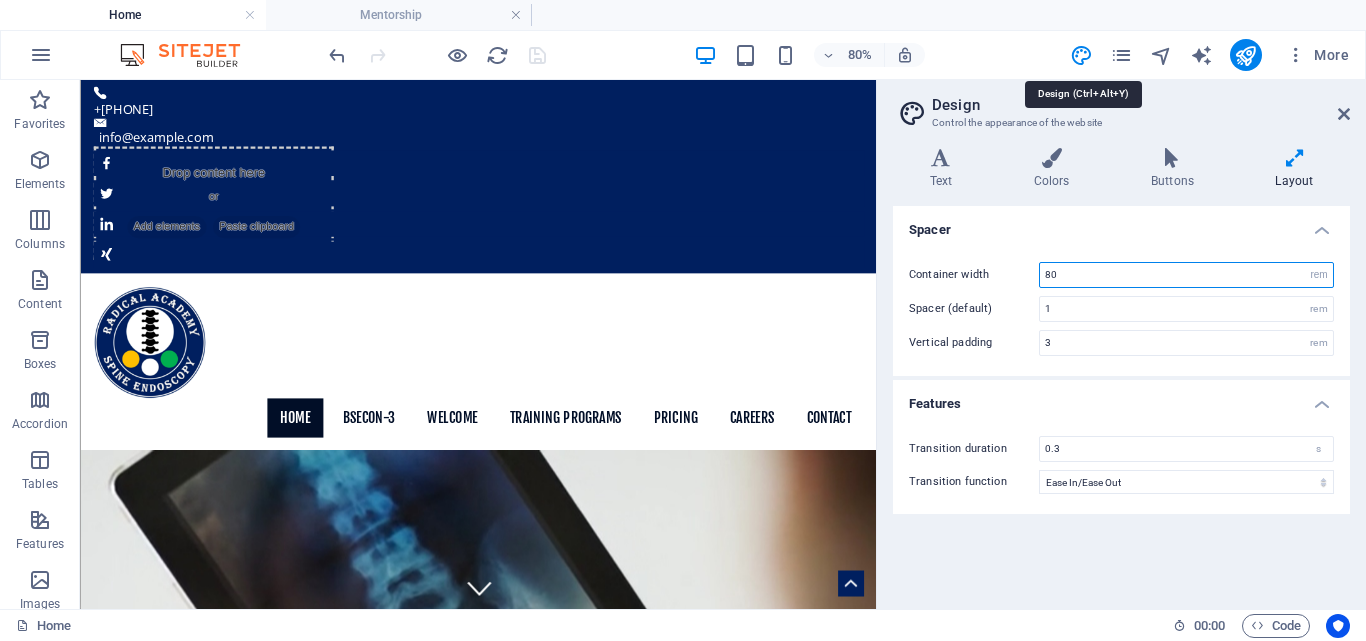 click on "Container width 80 rem px" at bounding box center (1121, 275) 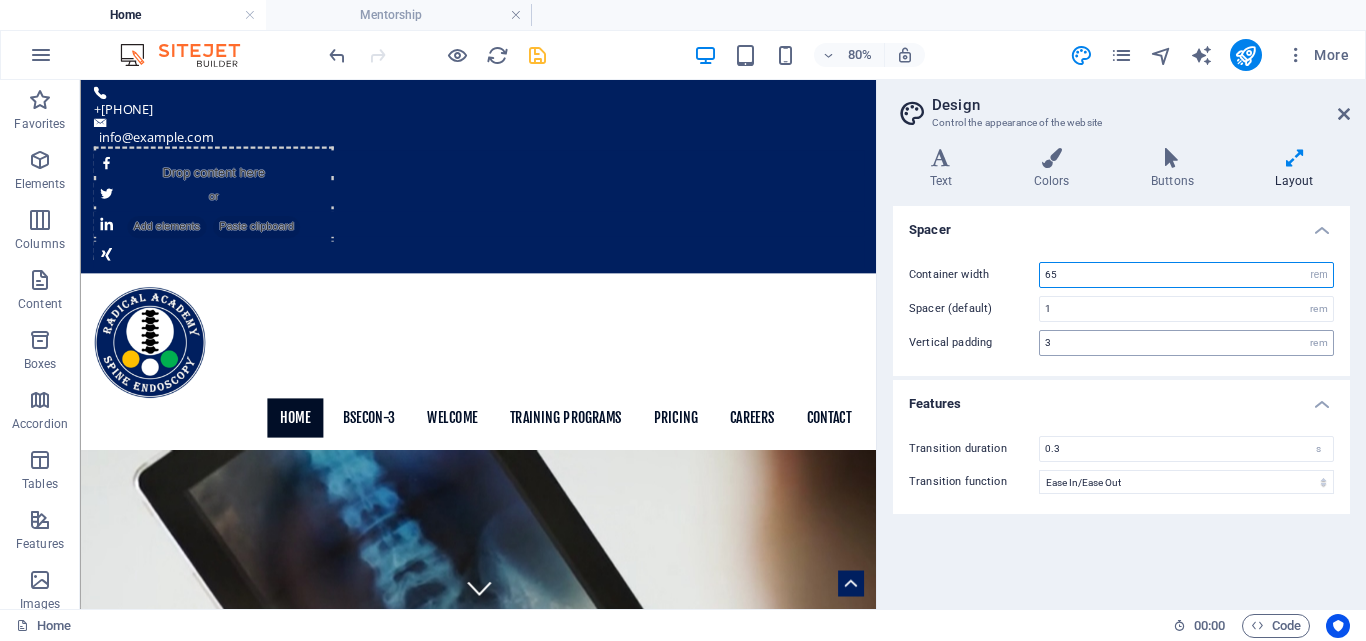 type on "65" 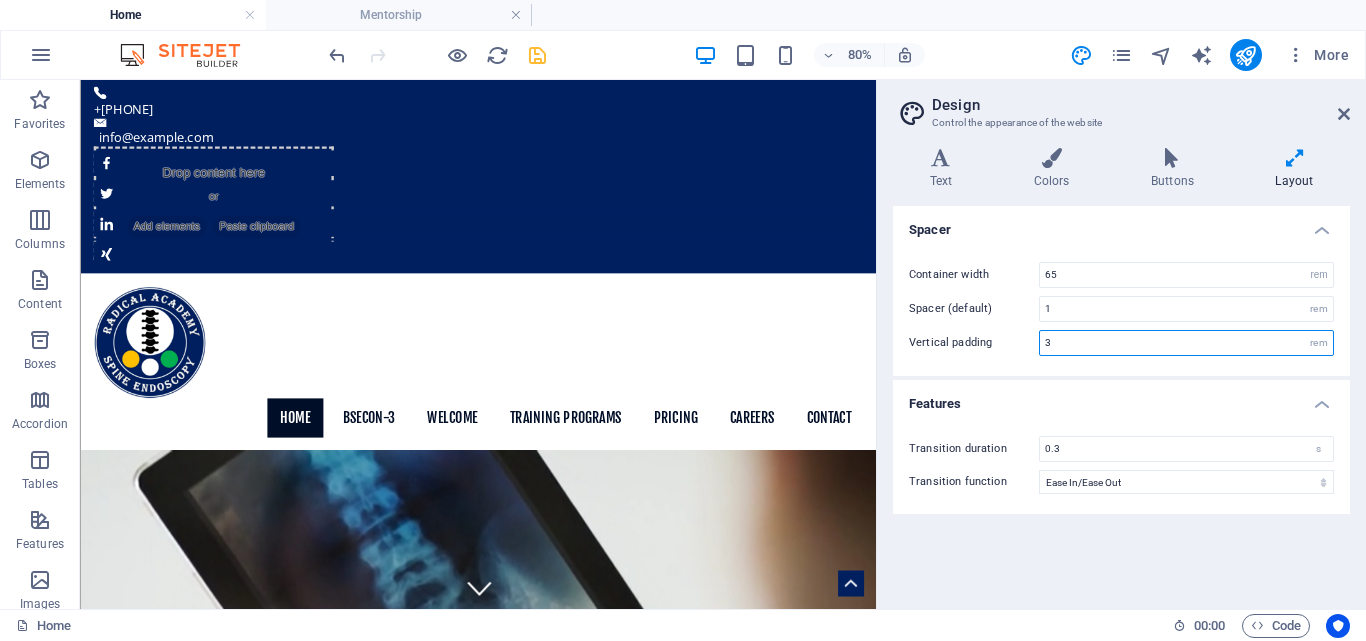 click on "3" at bounding box center (1186, 343) 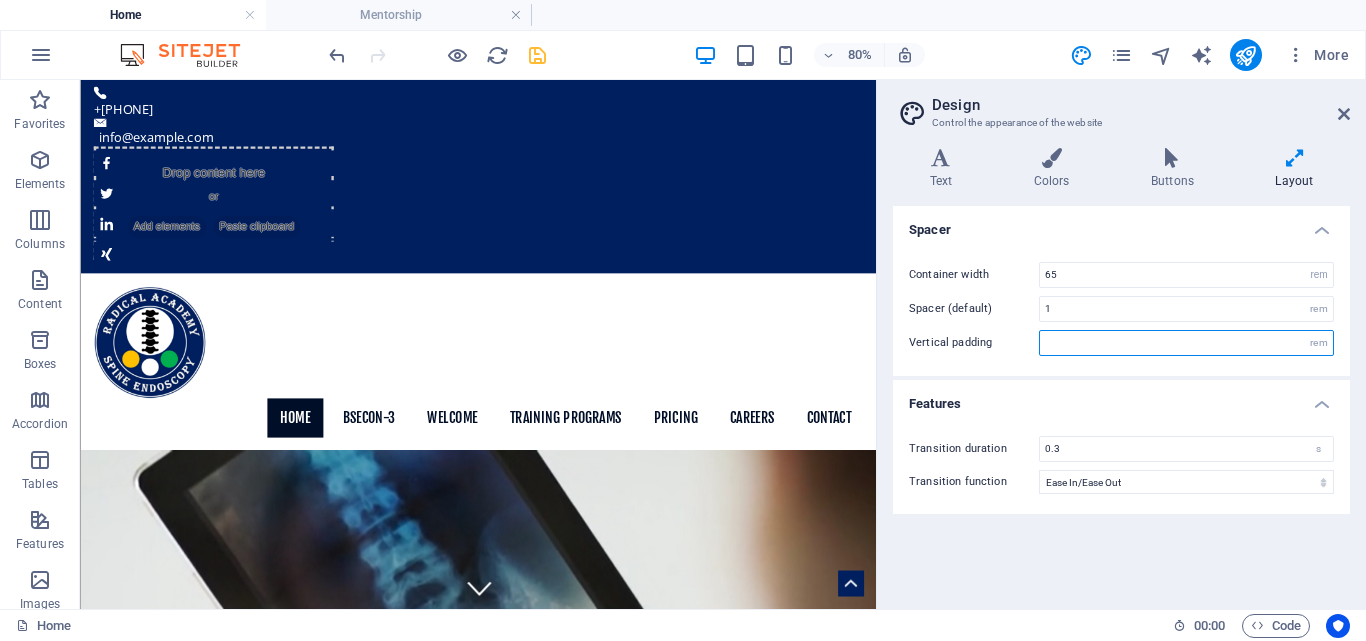 type on "2" 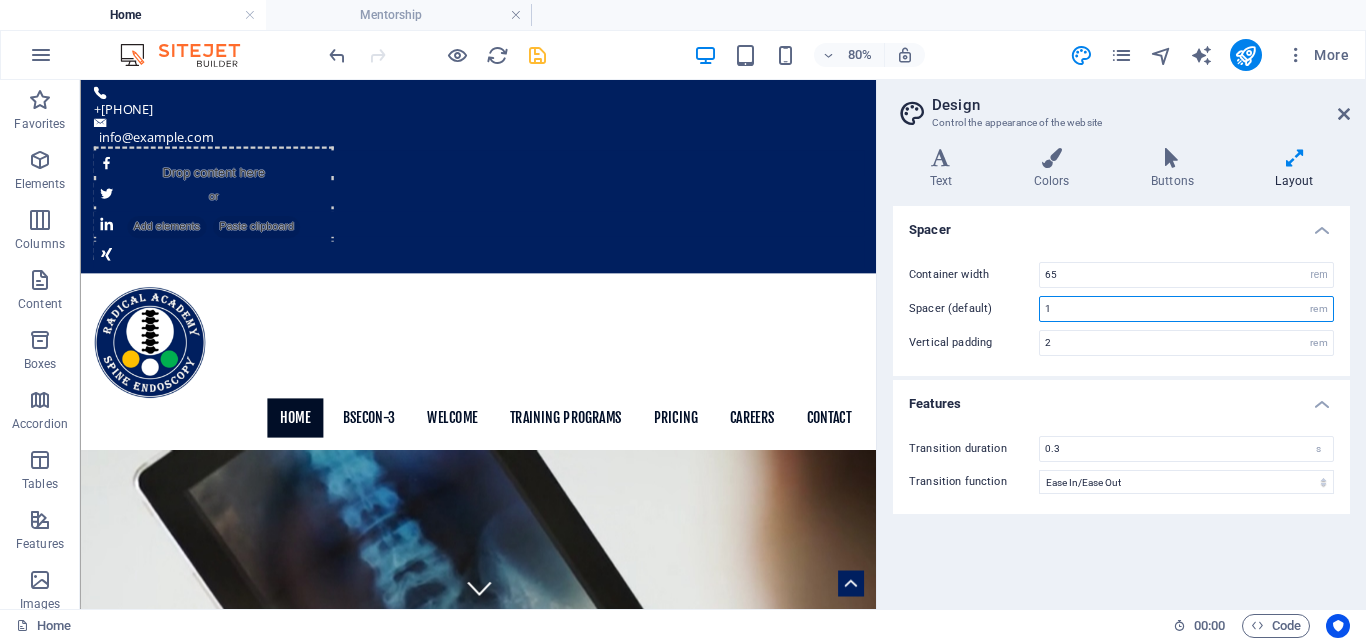 click on "1" at bounding box center [1186, 309] 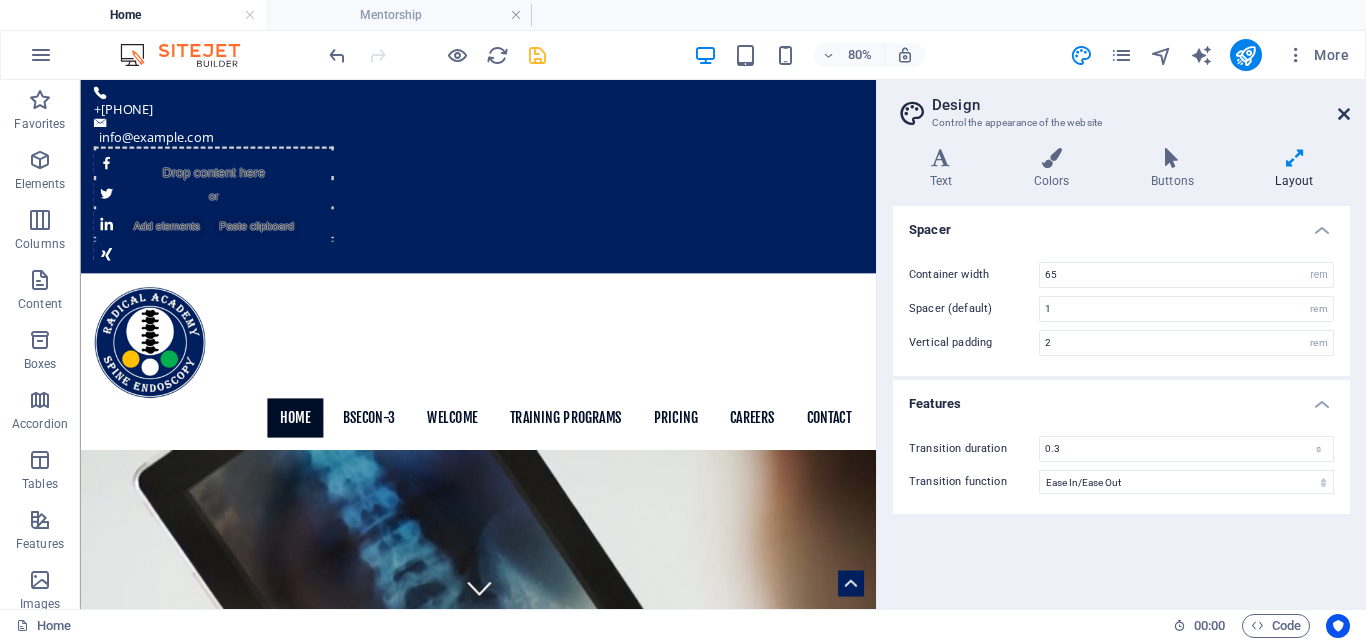 drag, startPoint x: 564, startPoint y: 111, endPoint x: 1344, endPoint y: 110, distance: 780.0007 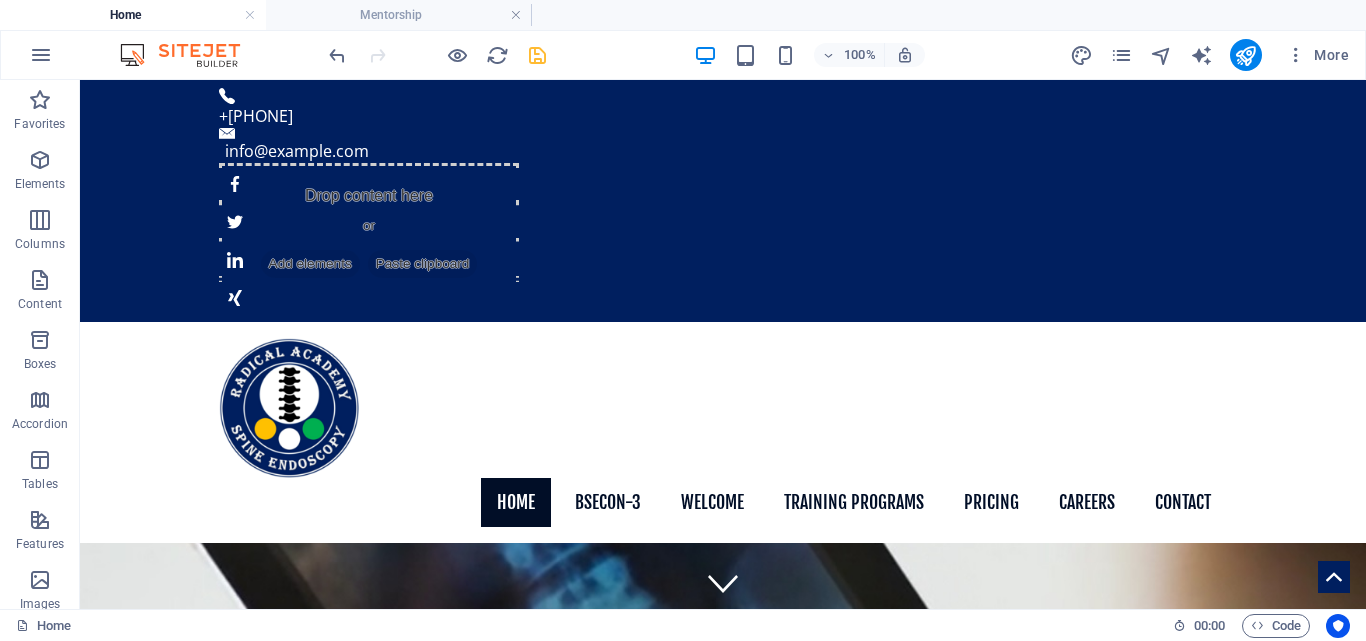 scroll, scrollTop: 16, scrollLeft: 0, axis: vertical 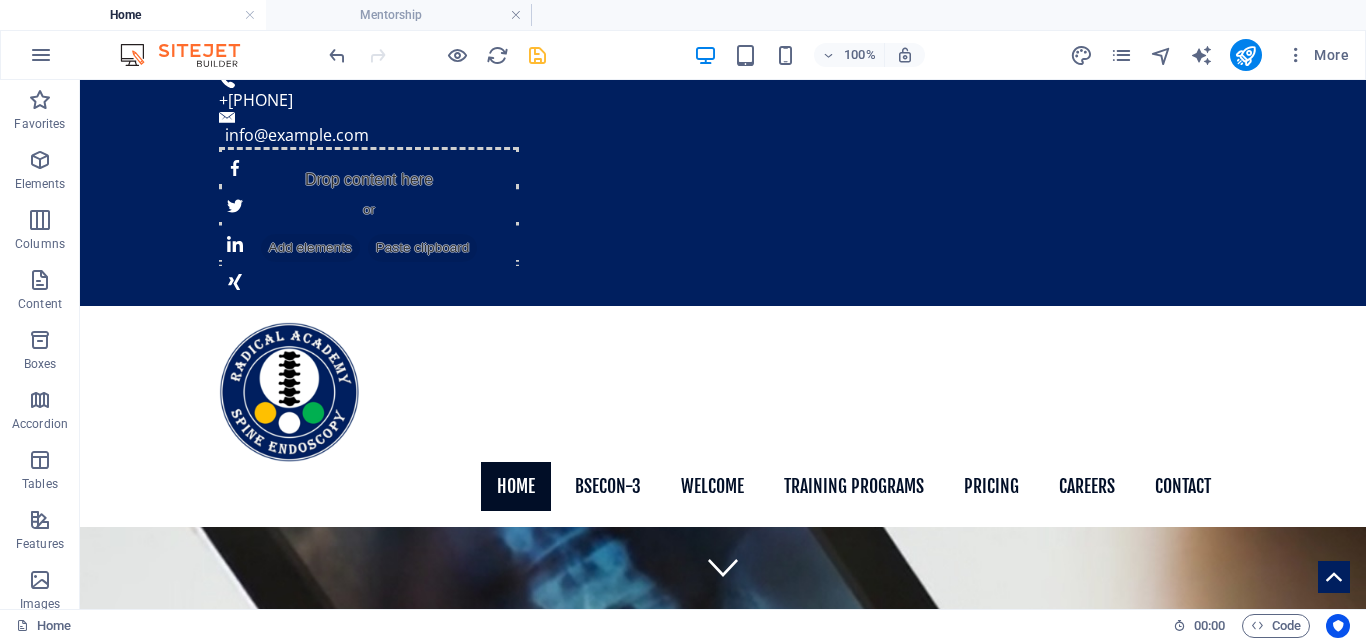 click on "Home BSECON-3 Welcome About us Our Team Training Programs Mentorship Fellowship Pricing Careers Contact" at bounding box center [723, 417] 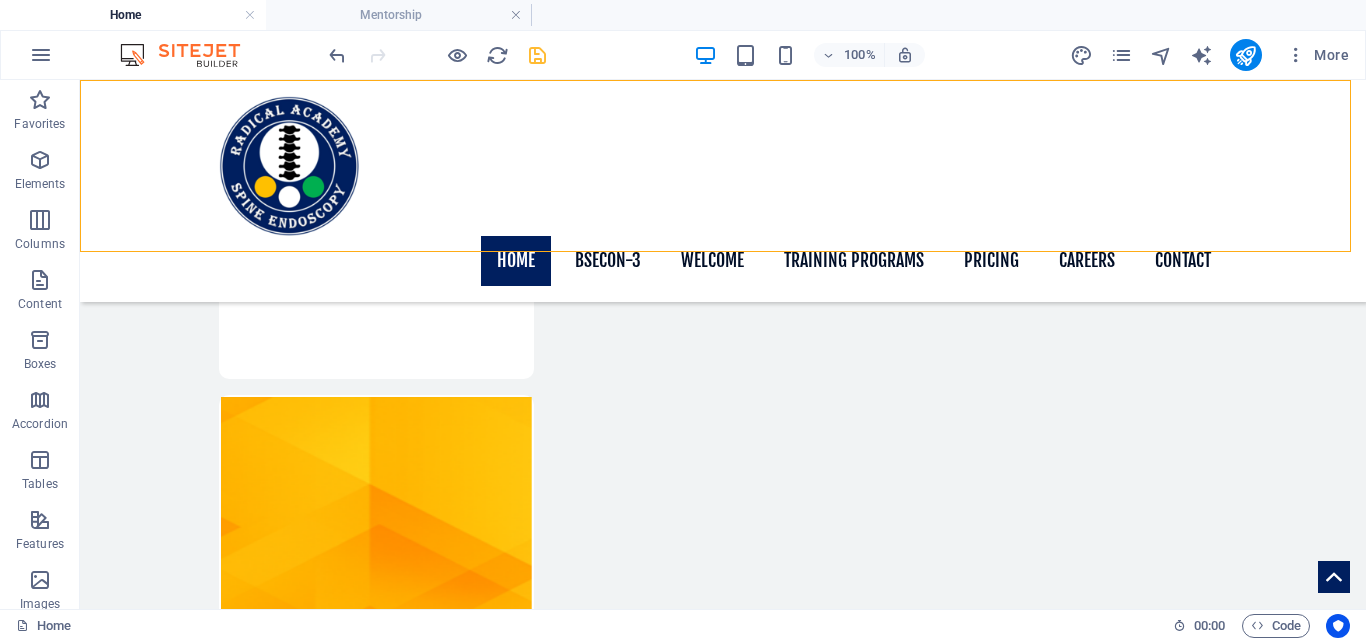 scroll, scrollTop: 1956, scrollLeft: 0, axis: vertical 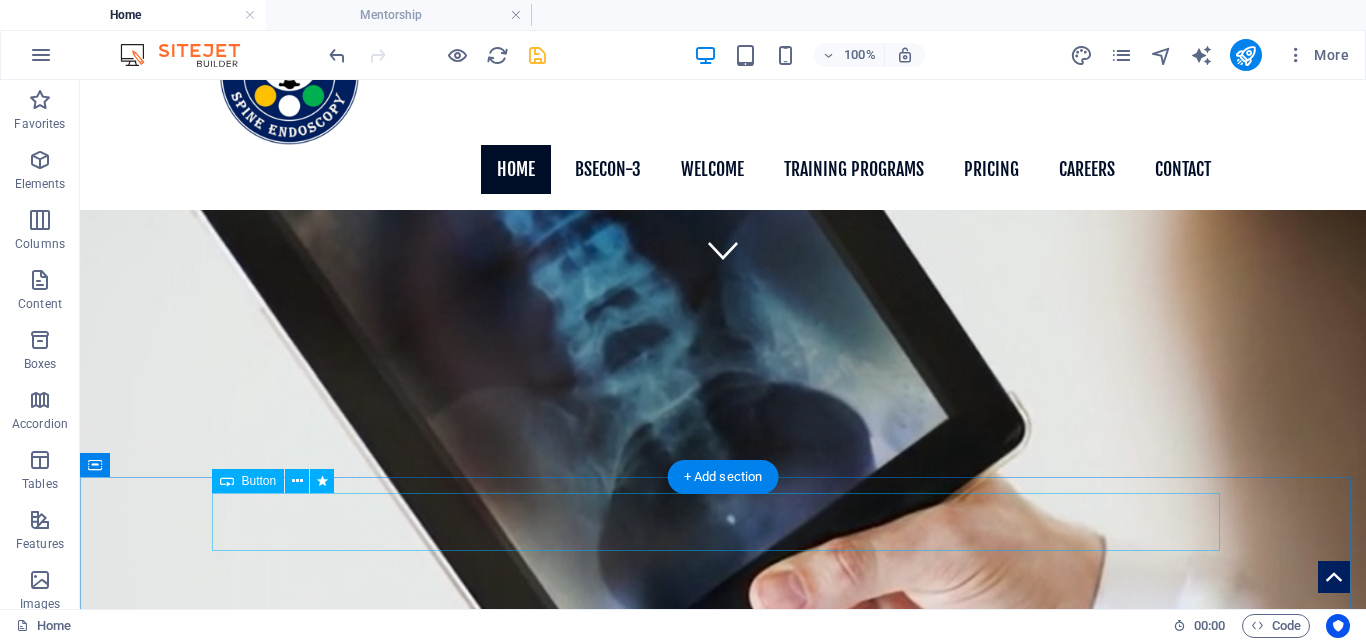 click on "Upcoming Event" at bounding box center [723, 1276] 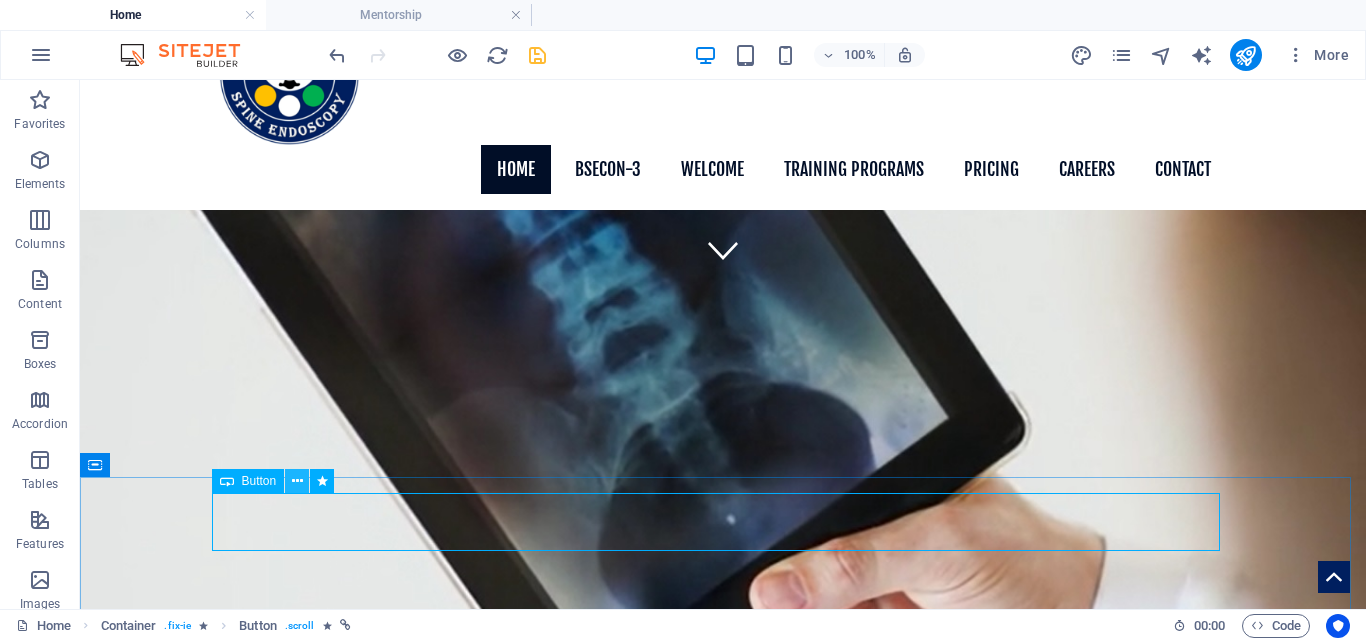 click at bounding box center [297, 481] 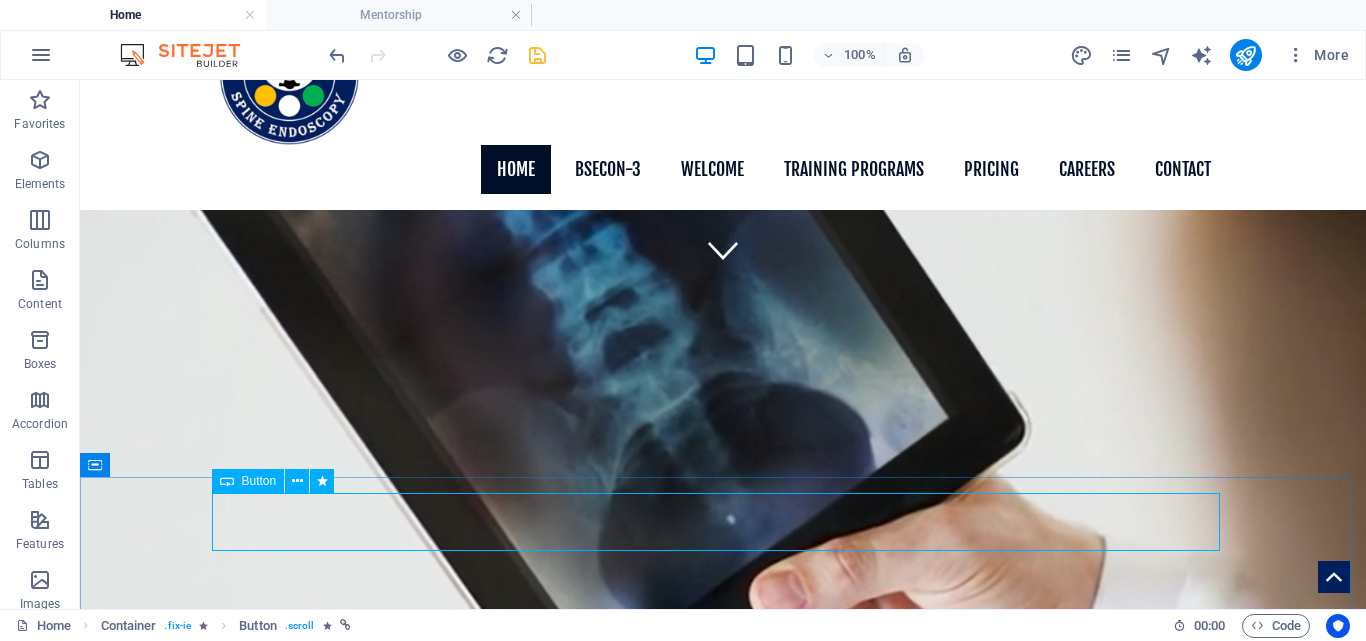 click at bounding box center (297, 481) 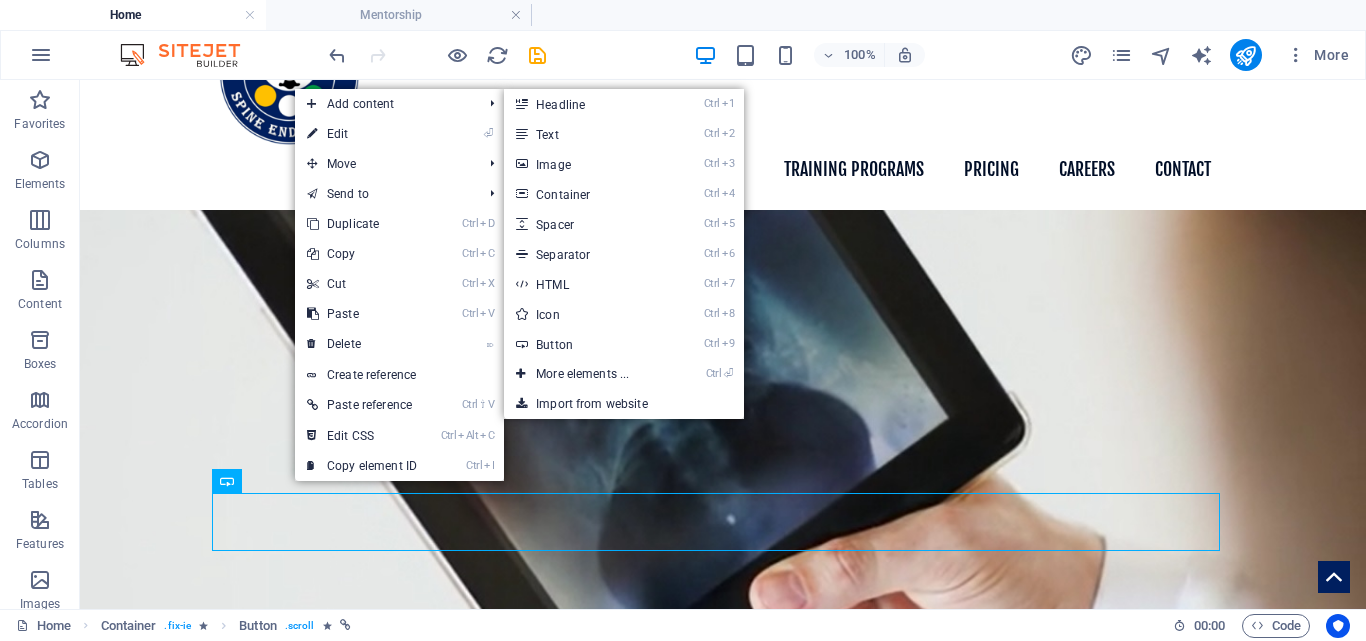 click on "100% More" at bounding box center [841, 55] 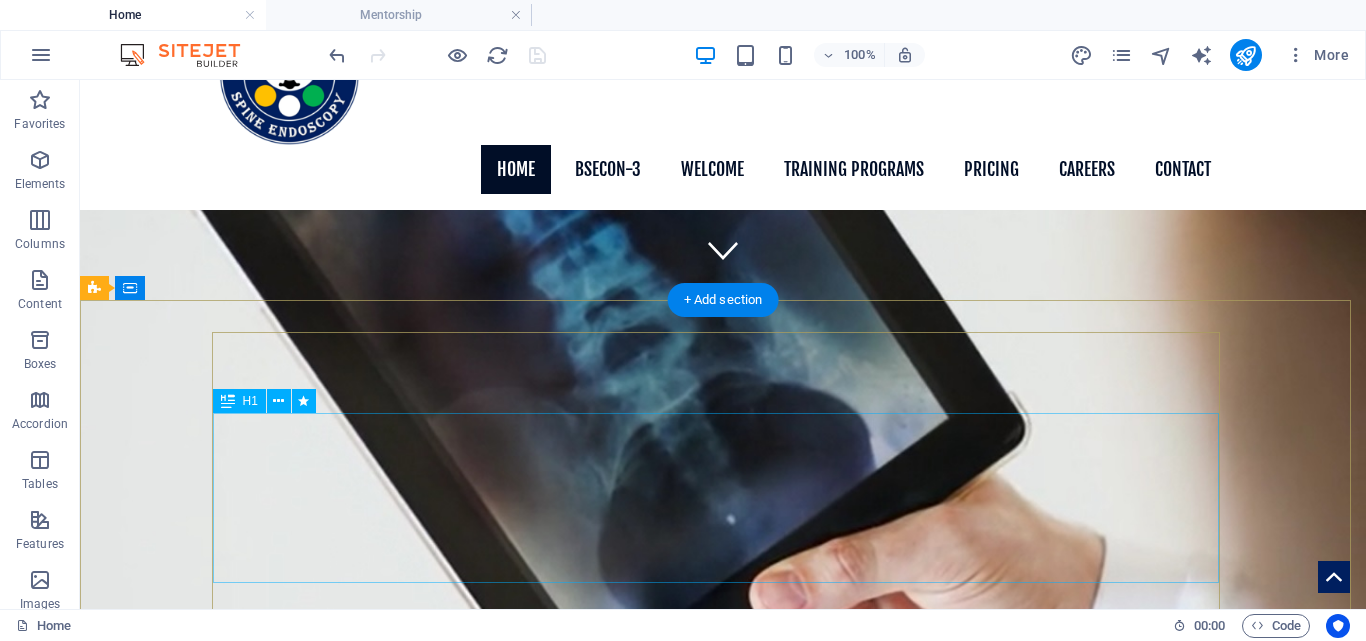 scroll, scrollTop: 0, scrollLeft: 0, axis: both 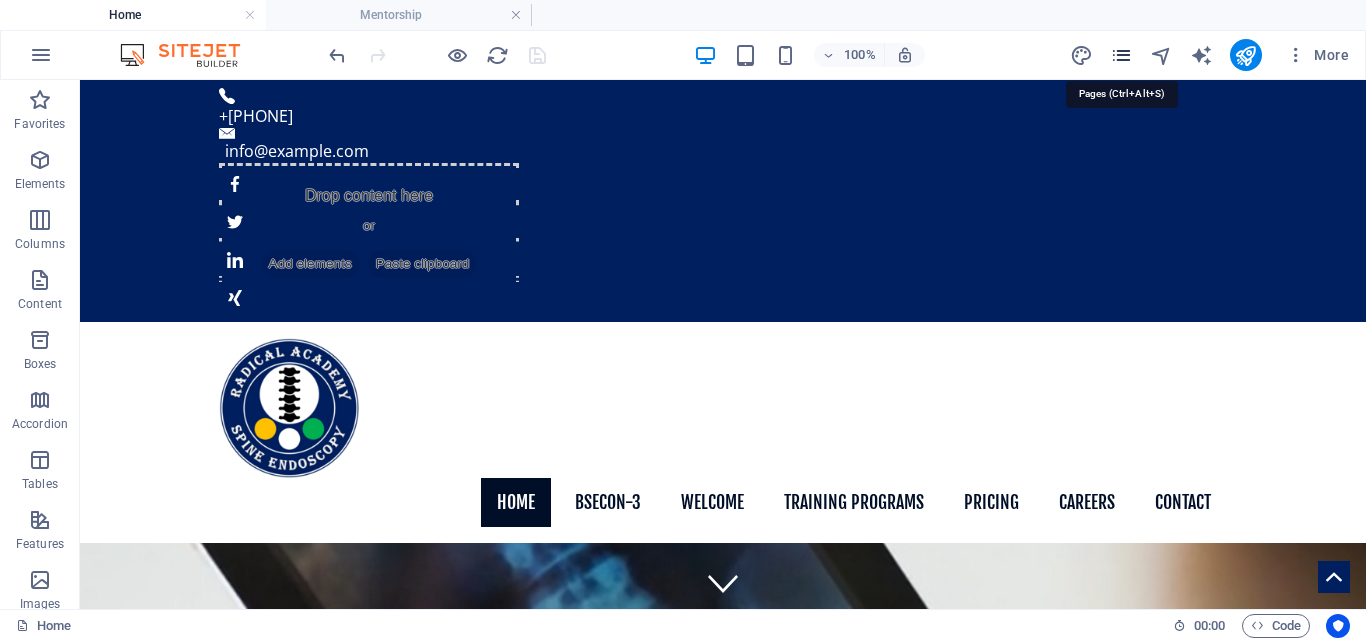 click at bounding box center (1121, 55) 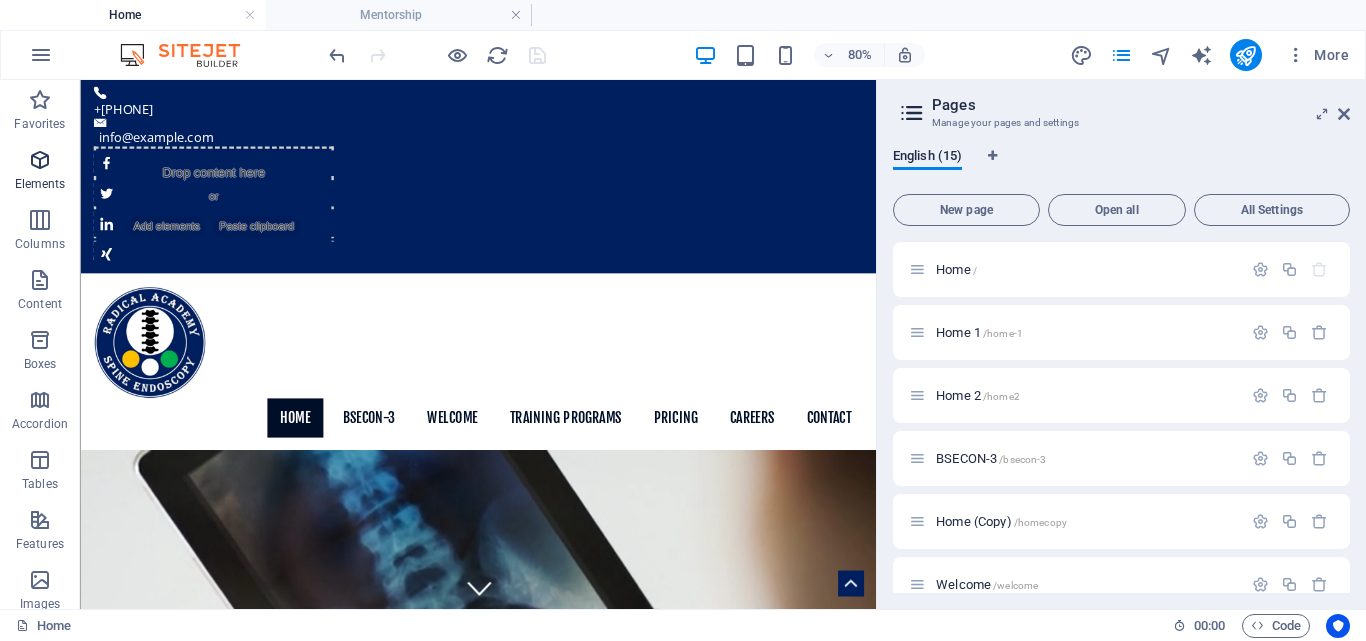 click at bounding box center [40, 160] 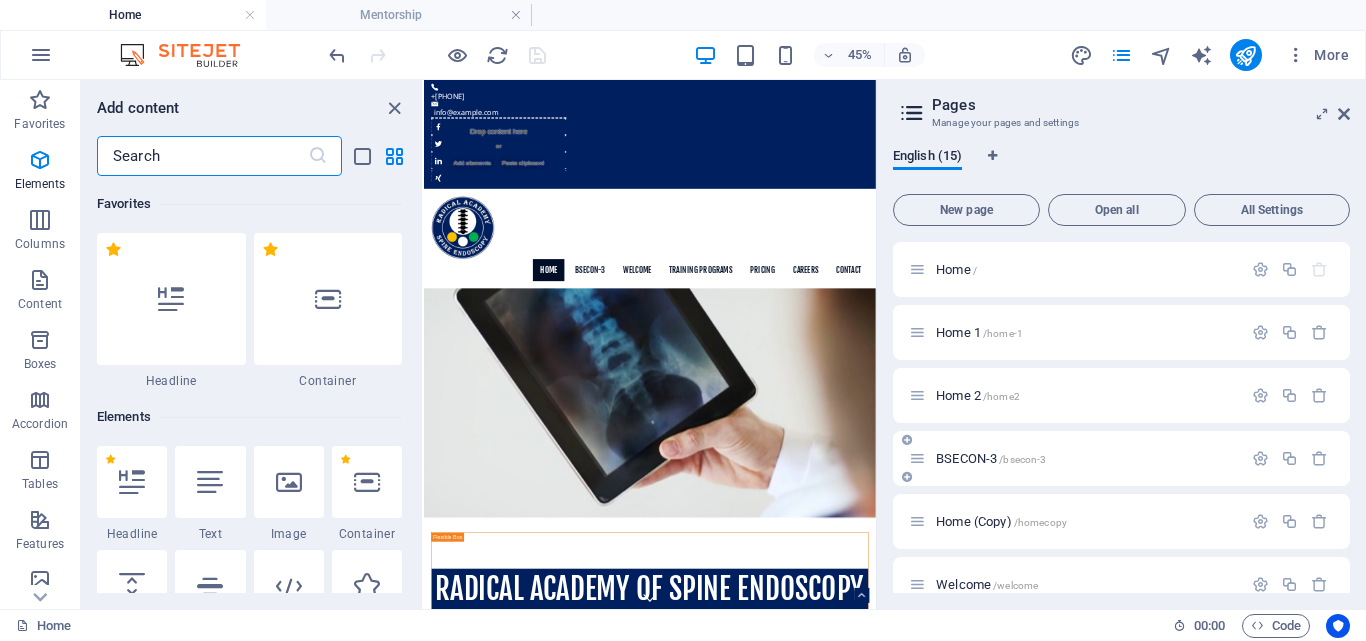 scroll, scrollTop: 213, scrollLeft: 0, axis: vertical 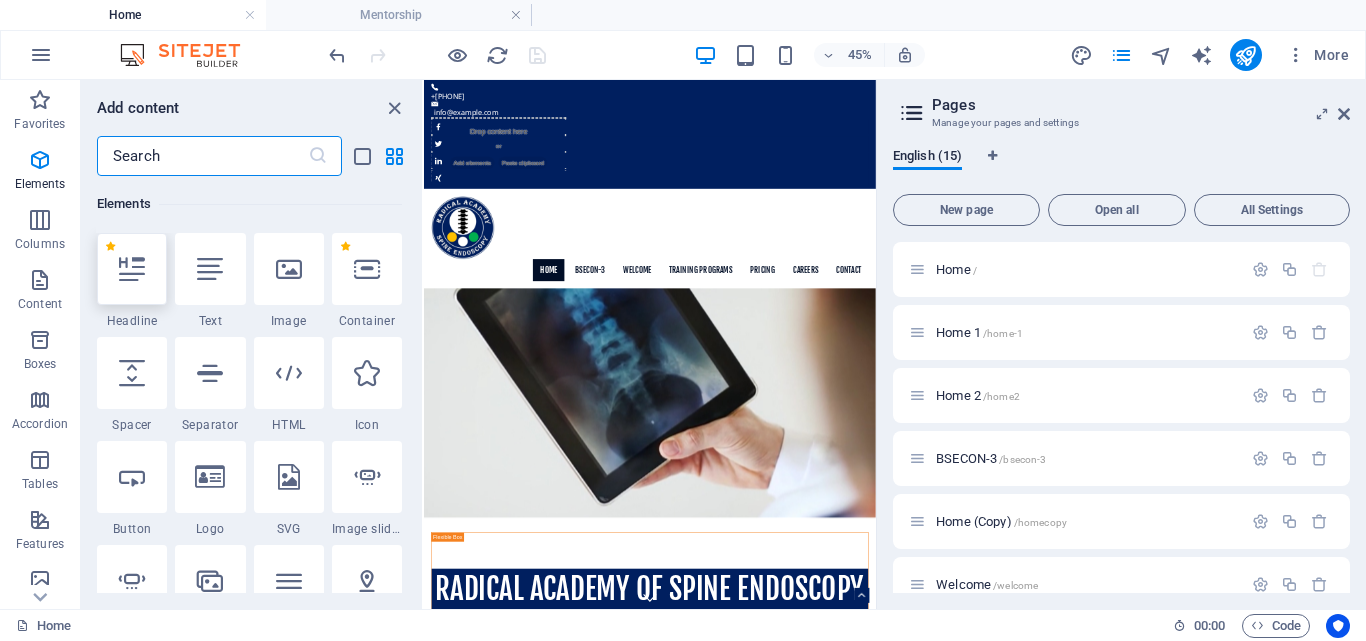 click at bounding box center (132, 269) 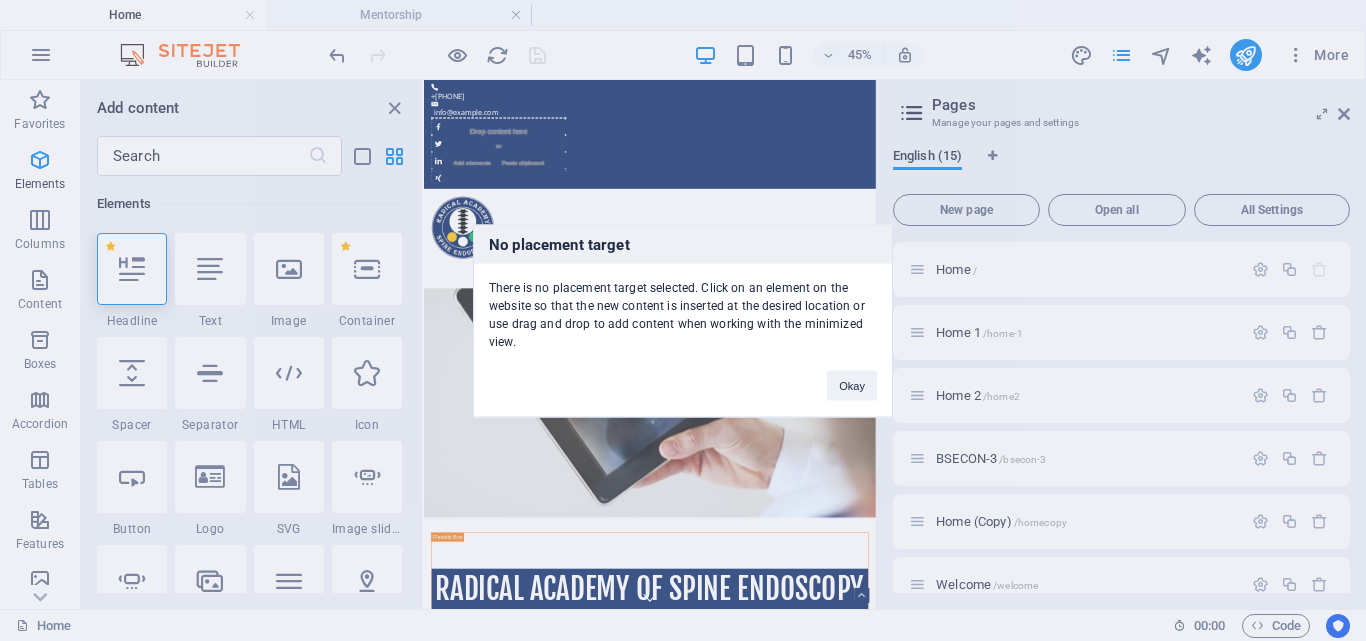 click on "No placement target There is no placement target selected. Click on an element on the website so that the new content is inserted at the desired location or use drag and drop to add content when working with the minimized view. Okay" at bounding box center (683, 320) 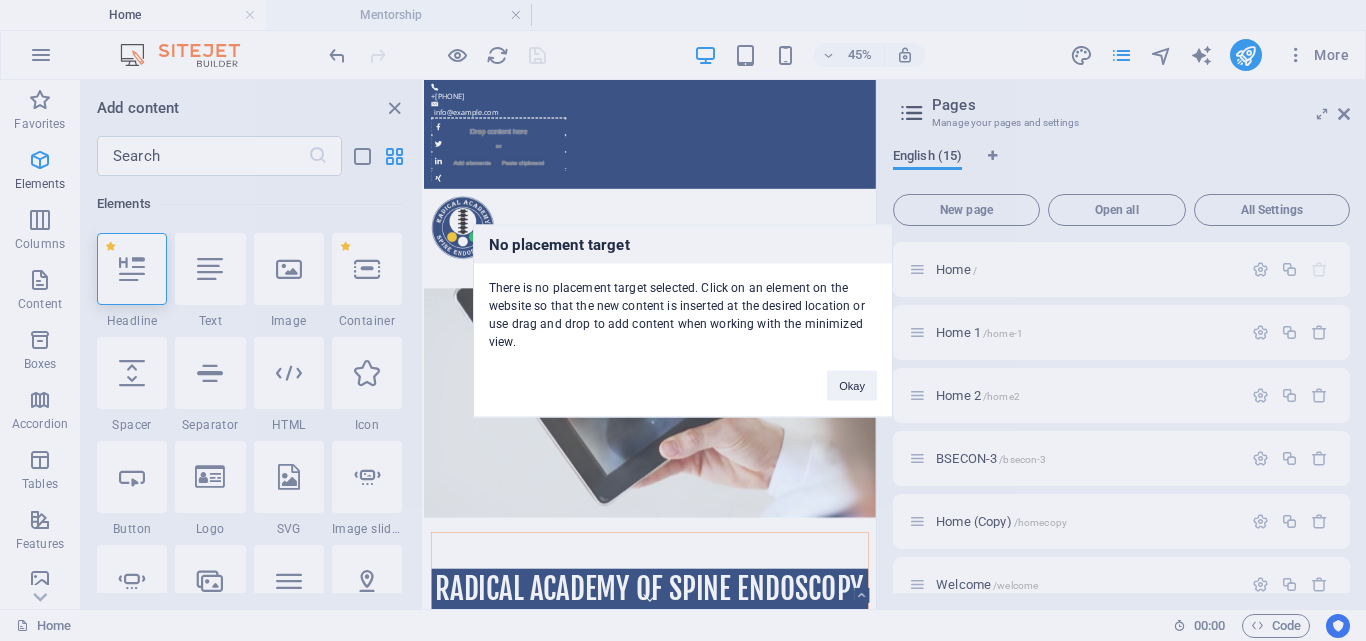 click on "Radical Academy of SPINE ENDOSCOPY TRAINING" at bounding box center [926, 1251] 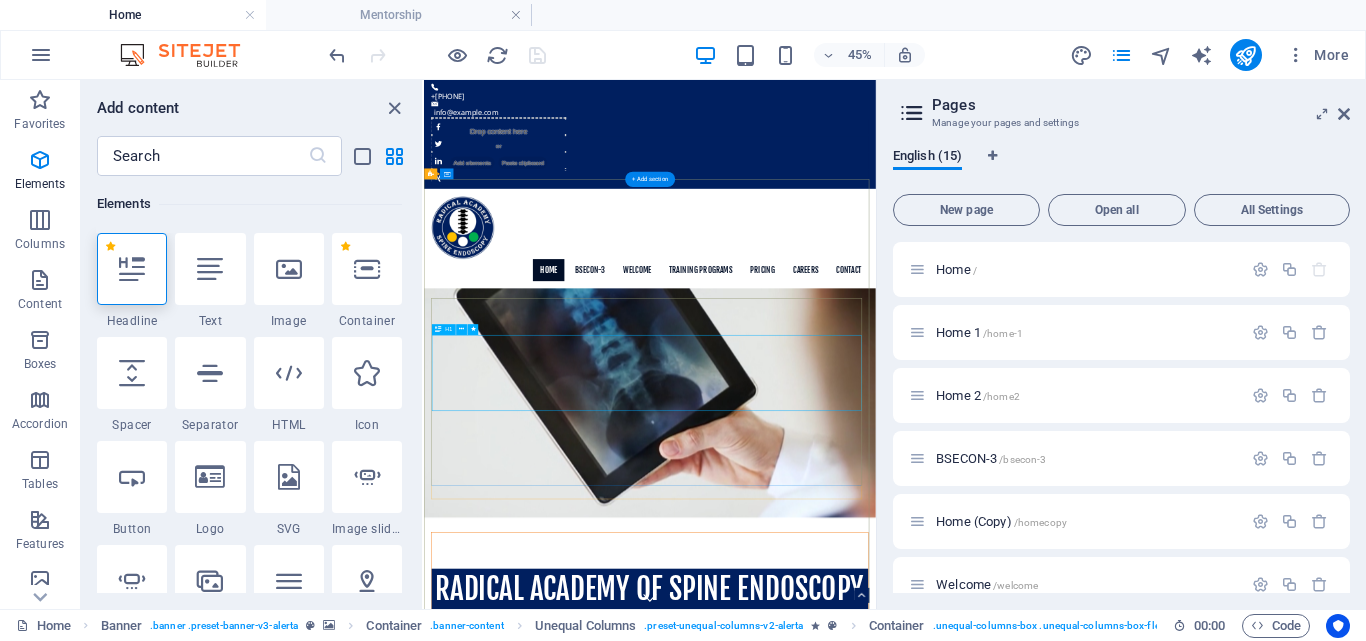 click on "Radical Academy of SPINE ENDOSCOPY TRAINING" at bounding box center [926, 1251] 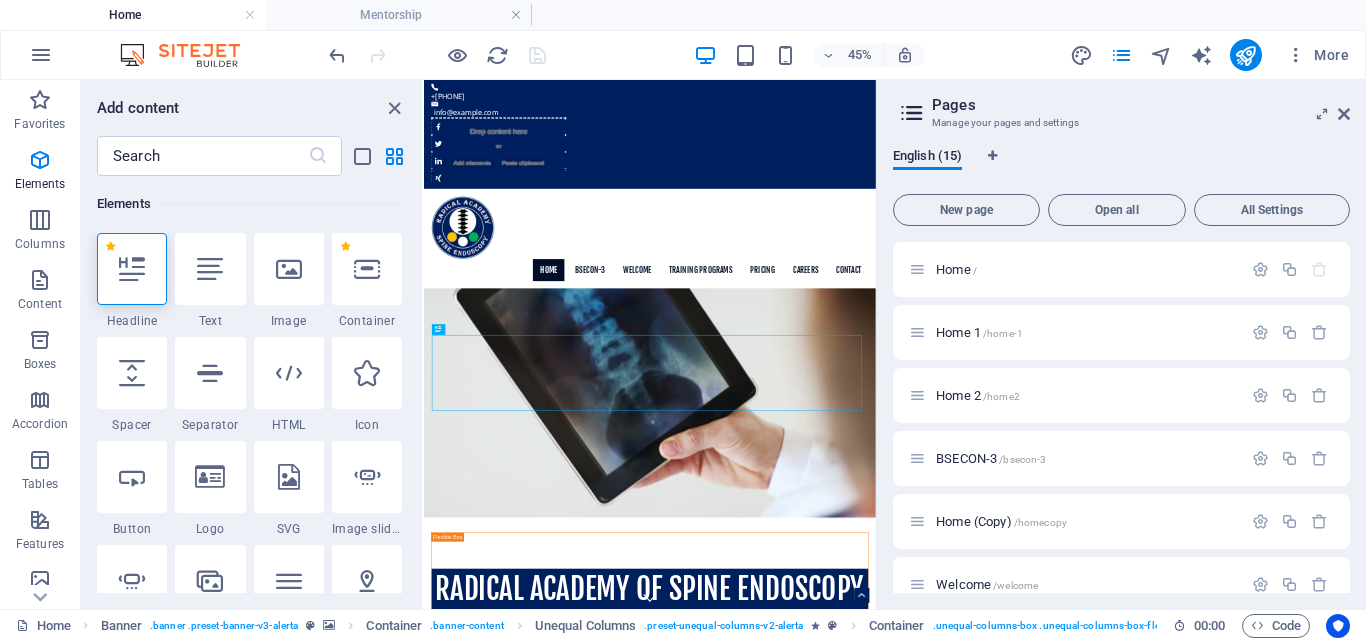 click at bounding box center [132, 269] 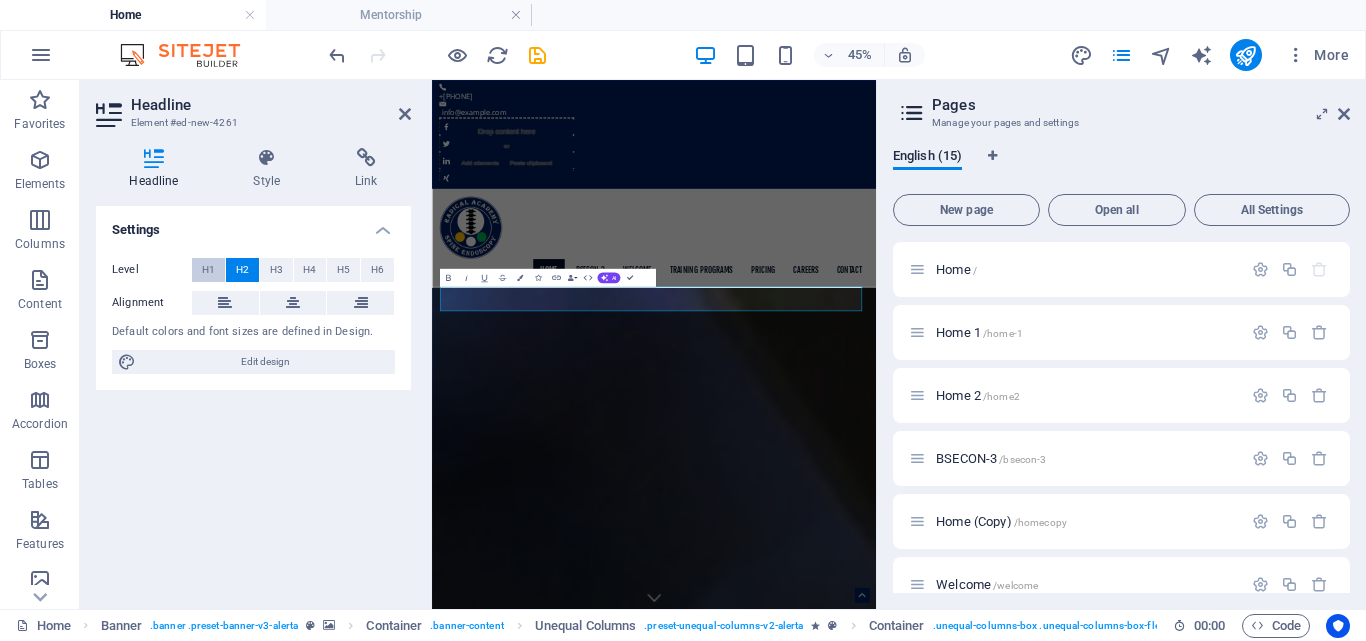click on "H1" at bounding box center [208, 270] 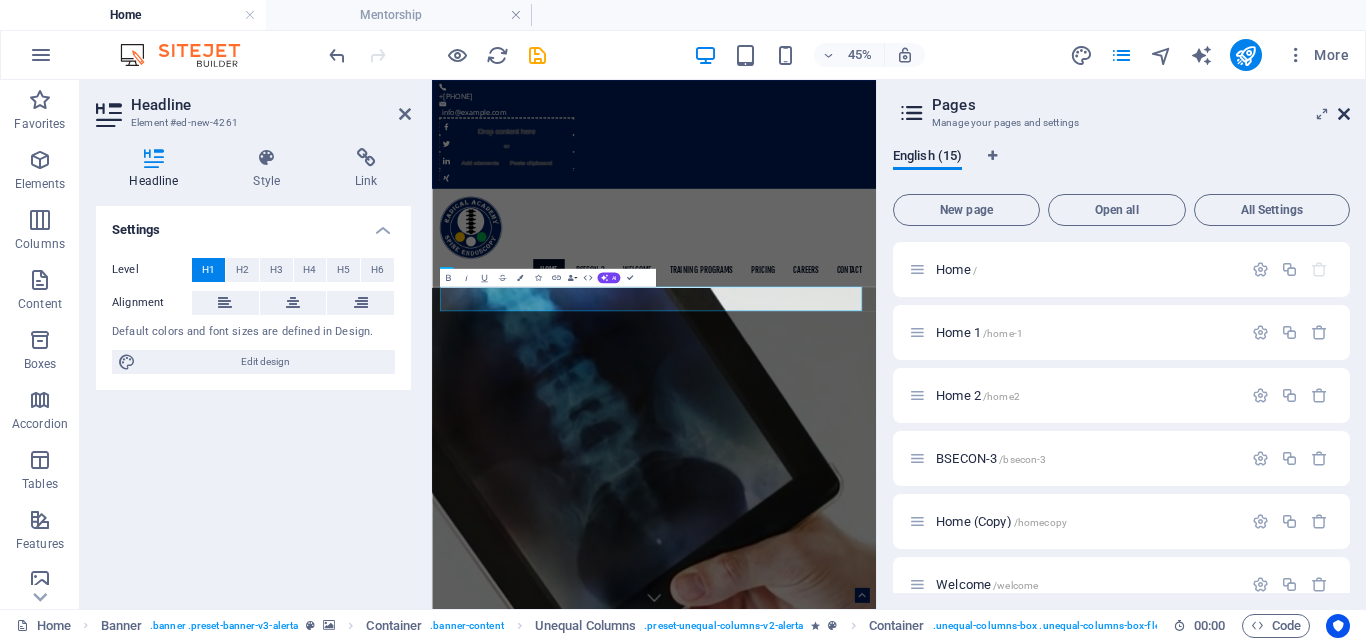click at bounding box center [1344, 114] 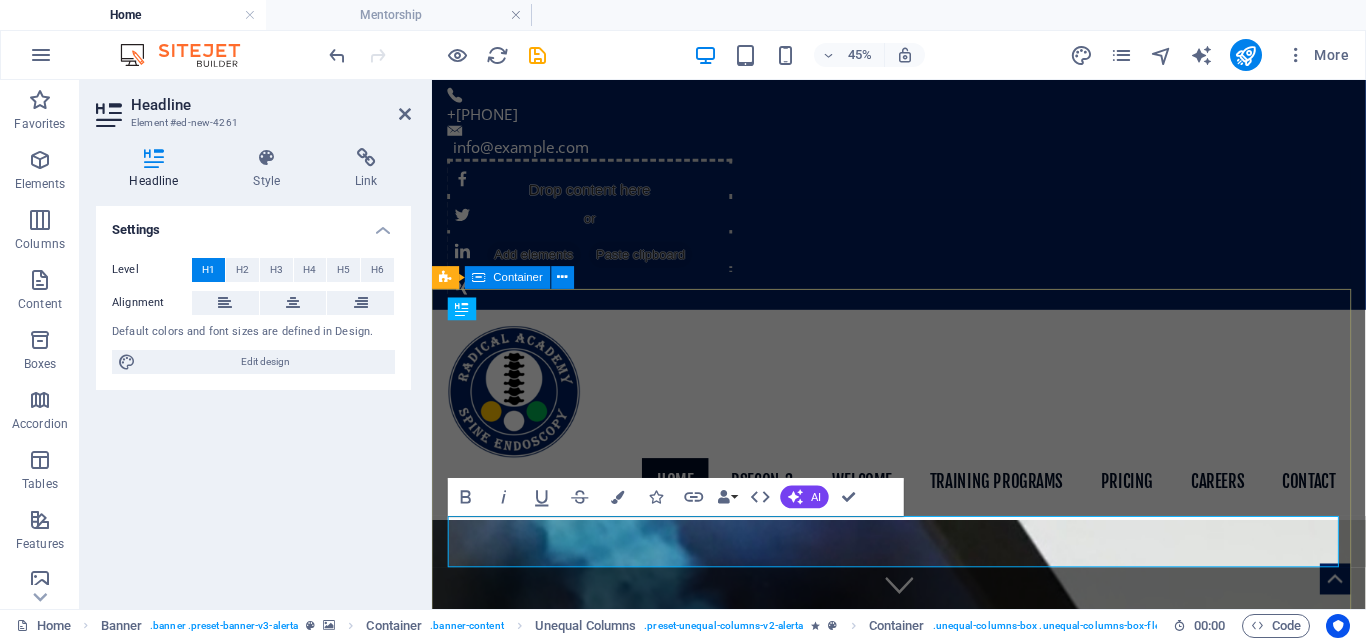 click on "New headline" at bounding box center [631, 1598] 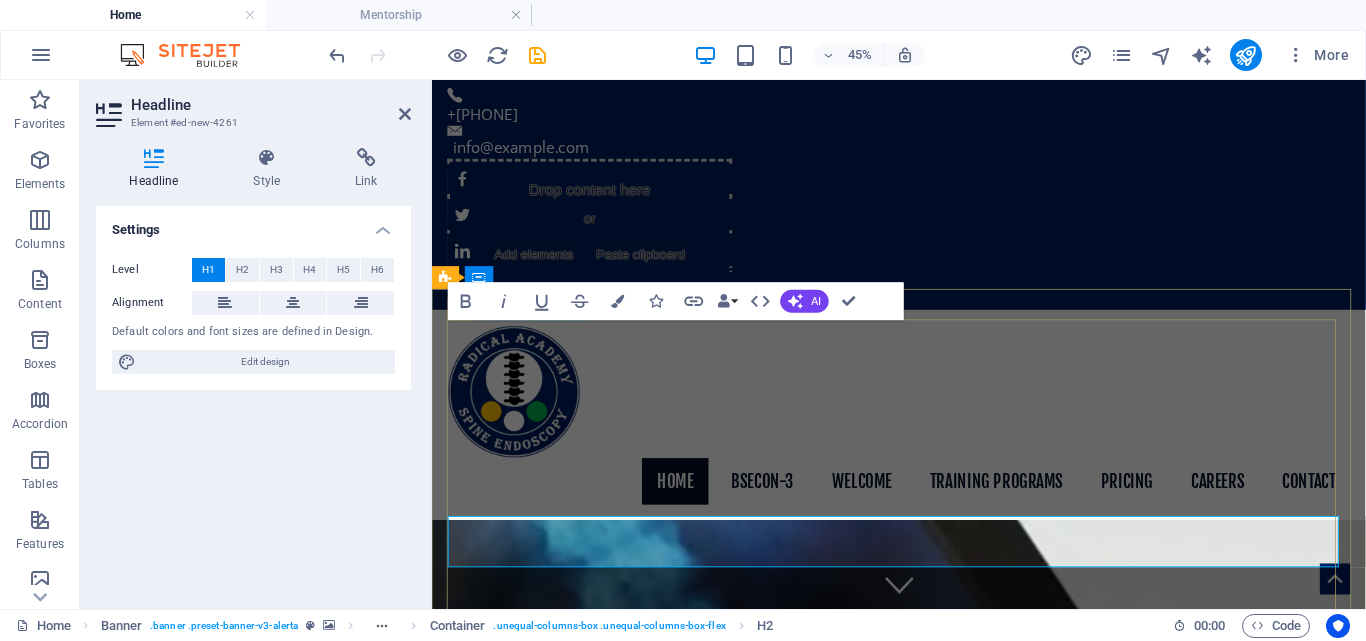 click on "New headline" at bounding box center [631, 1598] 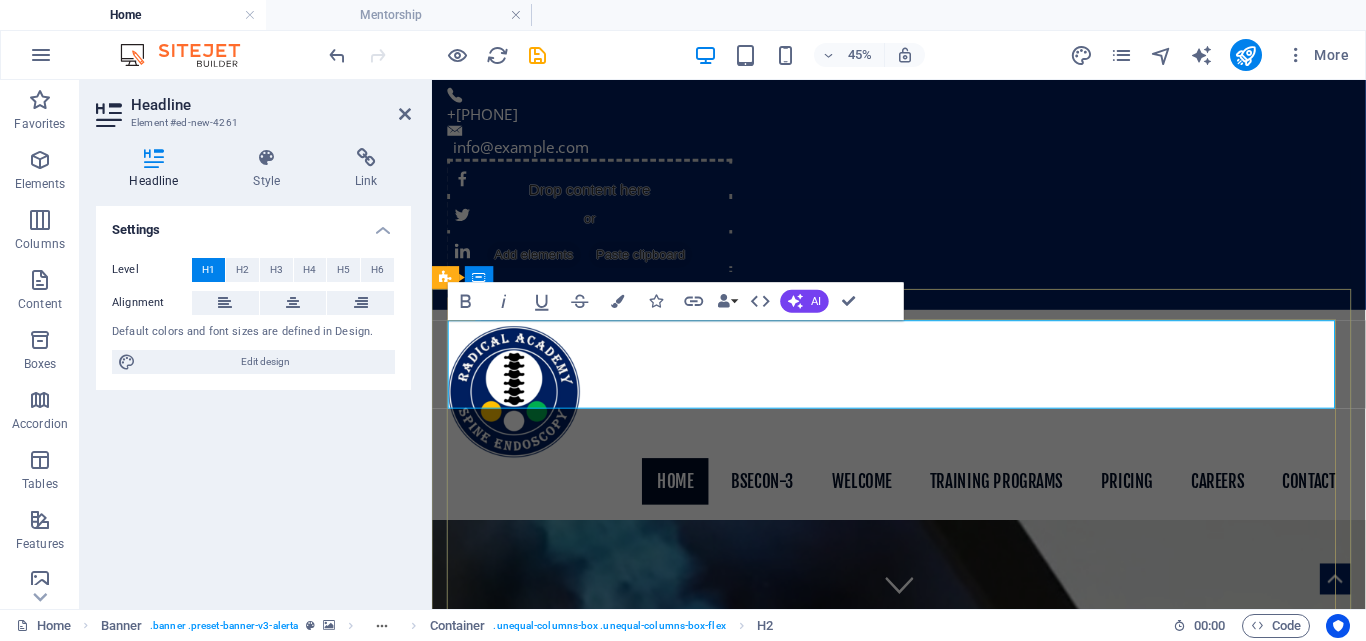 type 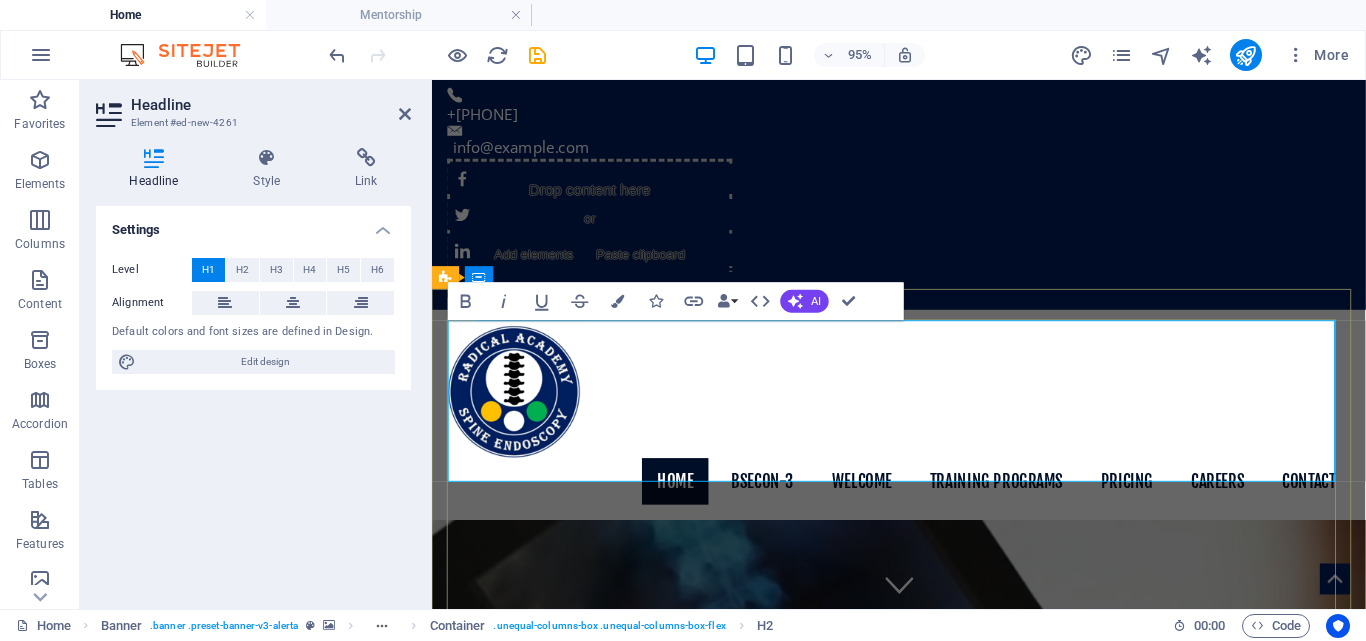 click on "RADICAL ACADEMY OF ‌SPINE ENDOSCOY" at bounding box center (710, 1341) 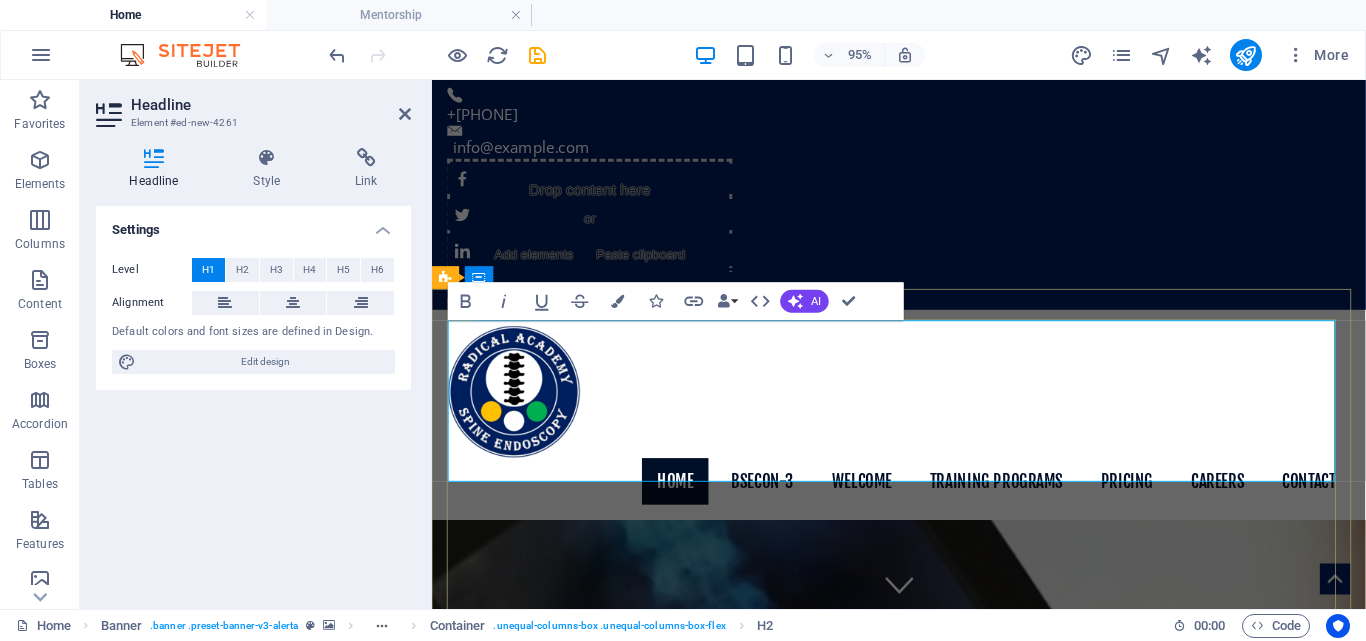 click on "RADICAL ACADEMY  ‌OF ‌SPINE ENDOSCOY" at bounding box center [673, 1456] 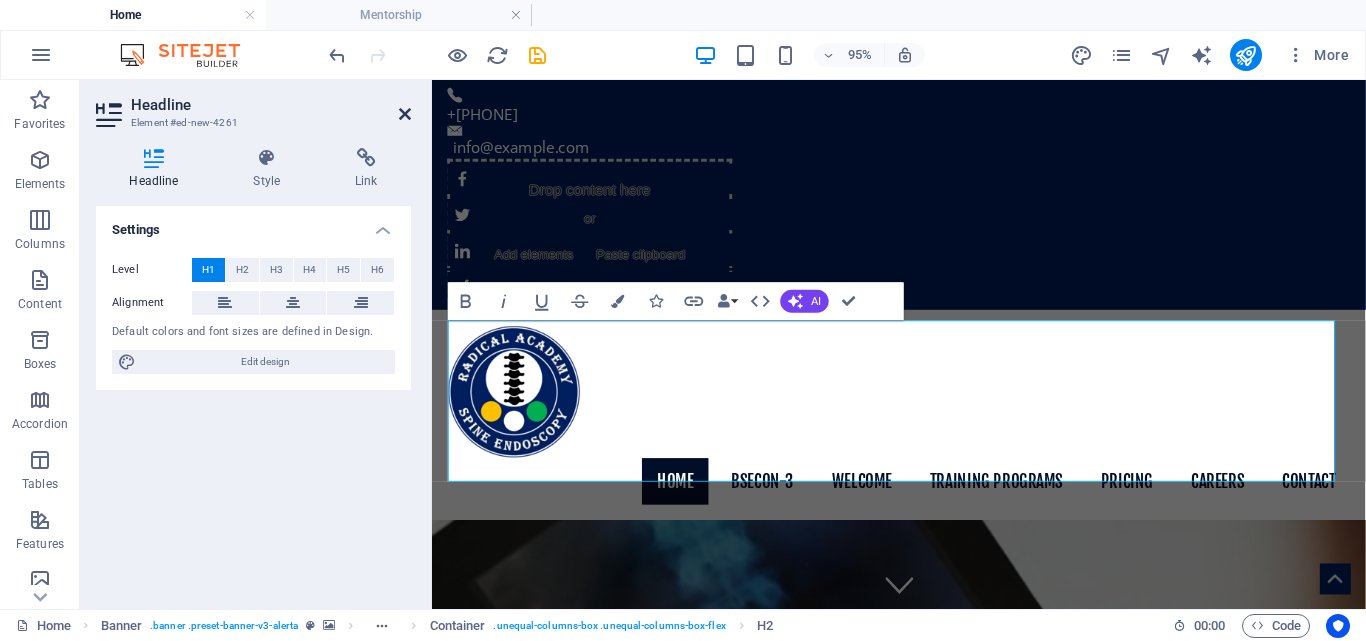 click at bounding box center [405, 114] 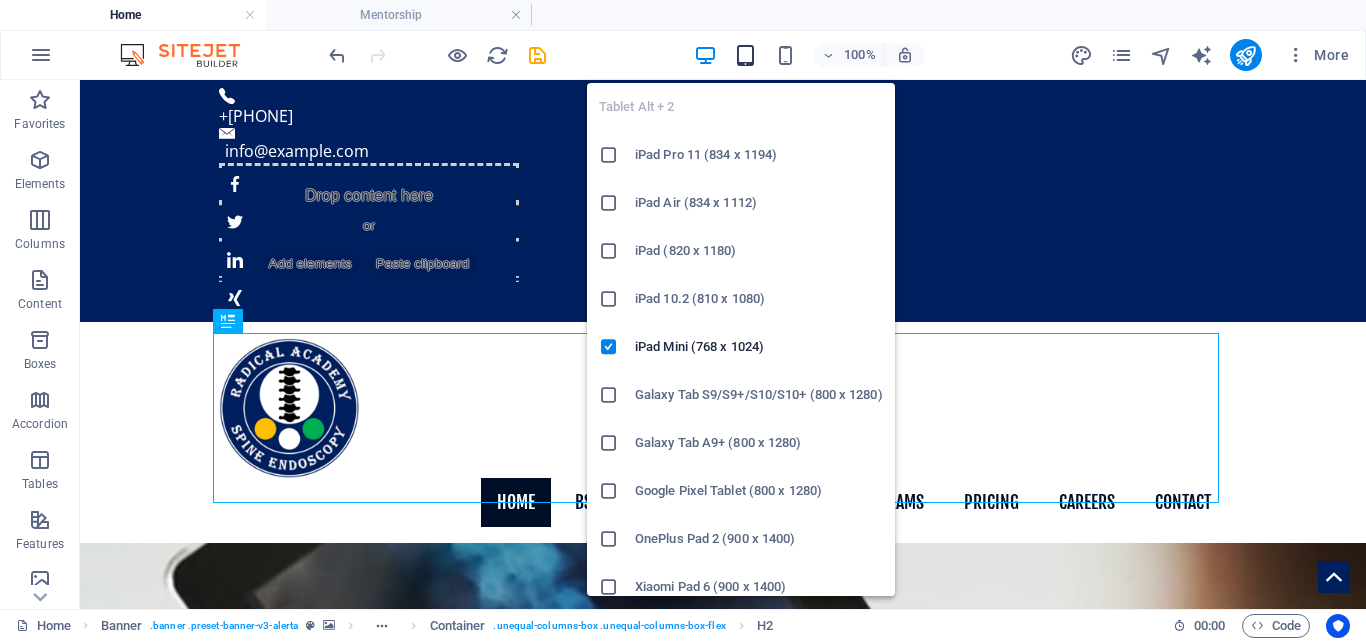 click at bounding box center [745, 55] 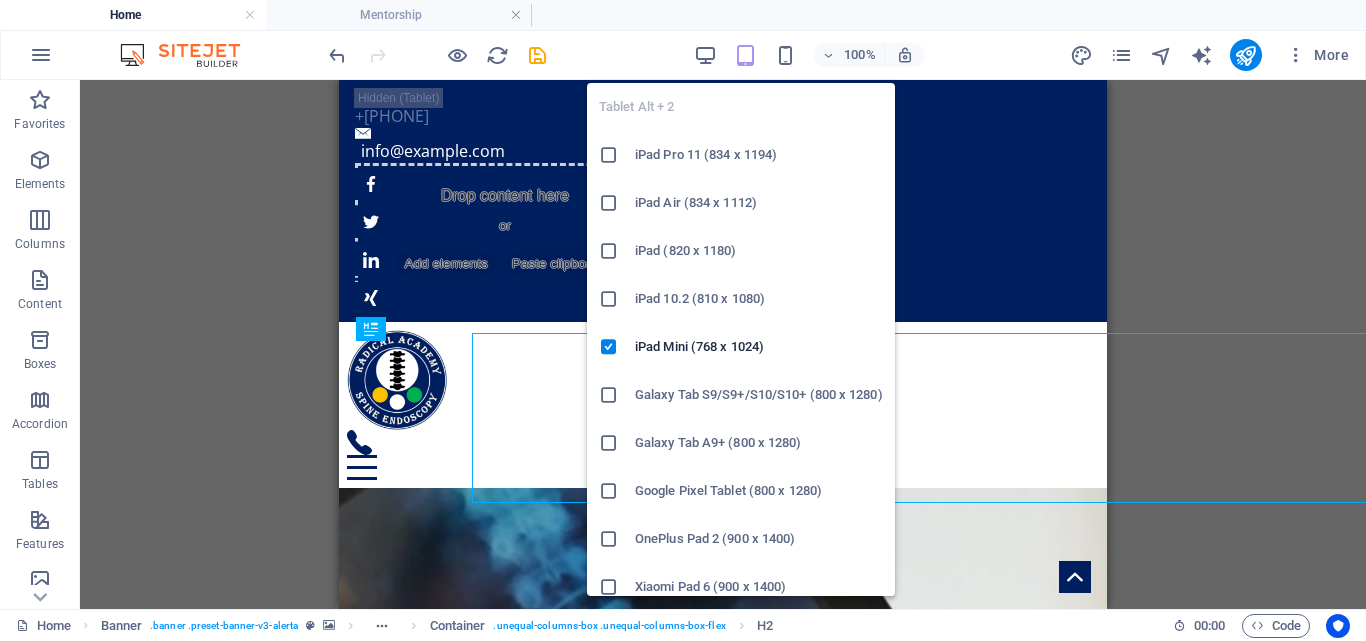 click on "Drag here to replace the existing content. Press “Ctrl” if you want to create a new element.
H1   Banner   Banner   Container   Unequal Columns   Unequal Columns   Container   Menu Bar   Container   Banner   Unequal Columns   Container   H1   Unequal Columns   Unequal Columns   Container   Spacer   Spacer   Banner   Container   Unequal Columns   Unequal Columns   Container   H2   H2   Container   Container   H2   Container   Container   Unequal Columns   Container   Text   Container   Accordion   Accordion   Container   Container   Container   Container   Container   Unequal Columns   Container   Container   Container   Spacer   Container   Unequal Columns   Text   Container   Container   Unequal Columns   Container   Spacer   H2   Image   Menu   Spacer   Unequal Columns   H1   H2   H2   Spacer   Spacer   H2   Icon   Spacer   Button   Text   Text   Container   Boxes   Container   Container   H2   Spacer   Accordion   H3   Container   Slider   Image   Container   Container   Slider" at bounding box center [723, 344] 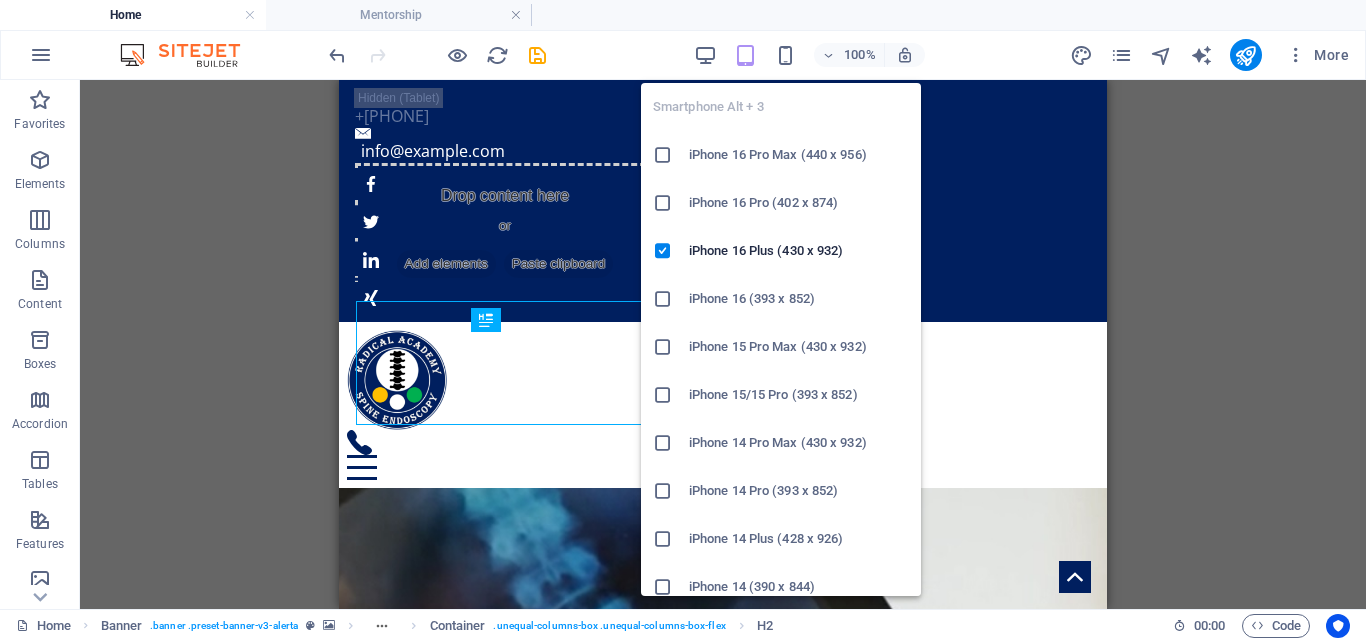 drag, startPoint x: 786, startPoint y: 60, endPoint x: 1099, endPoint y: 212, distance: 347.95544 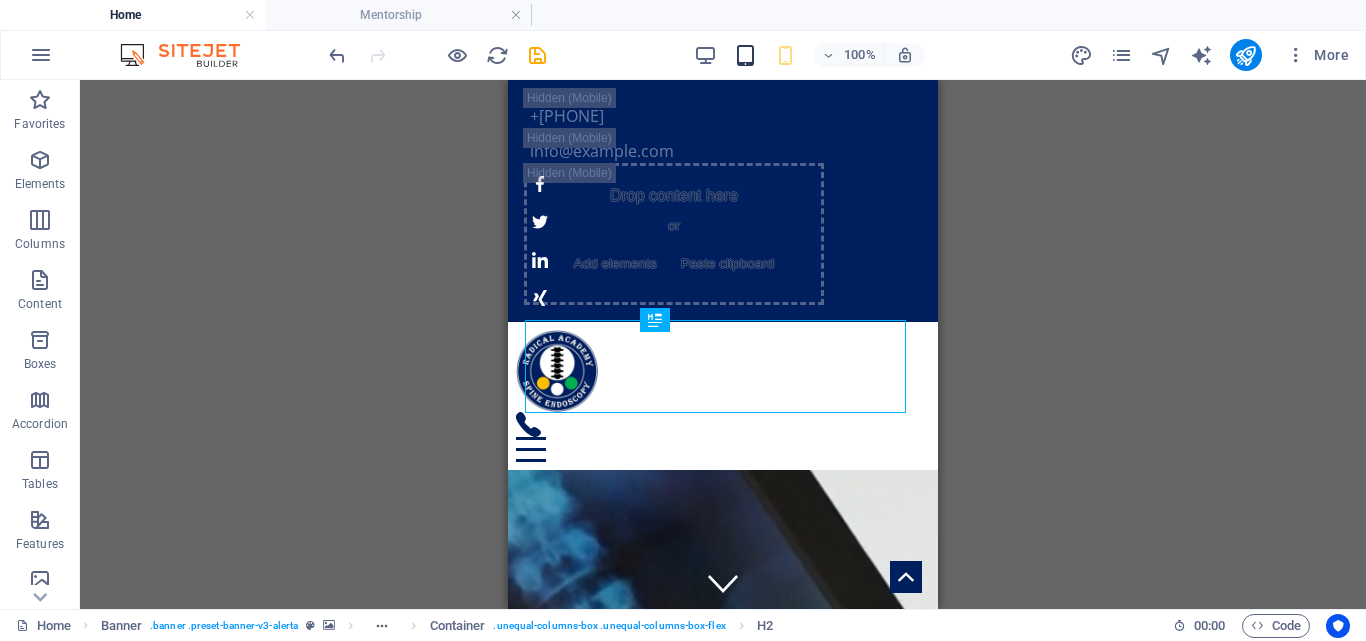 click at bounding box center [745, 55] 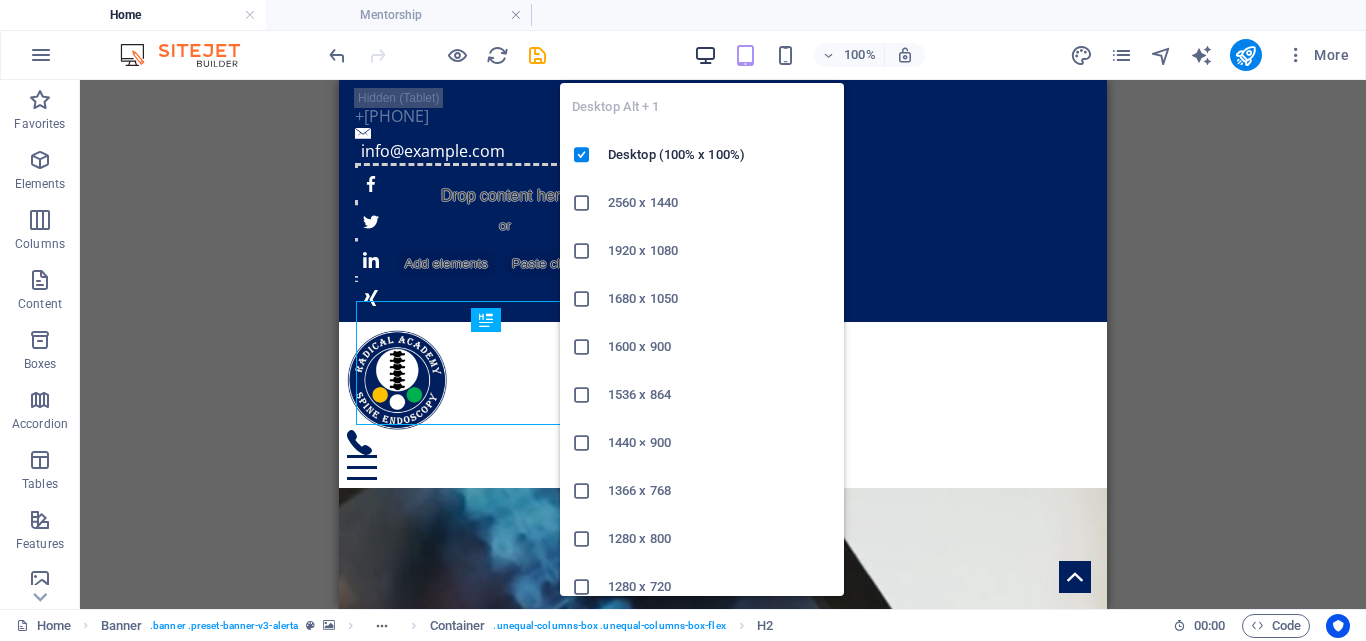click at bounding box center (705, 55) 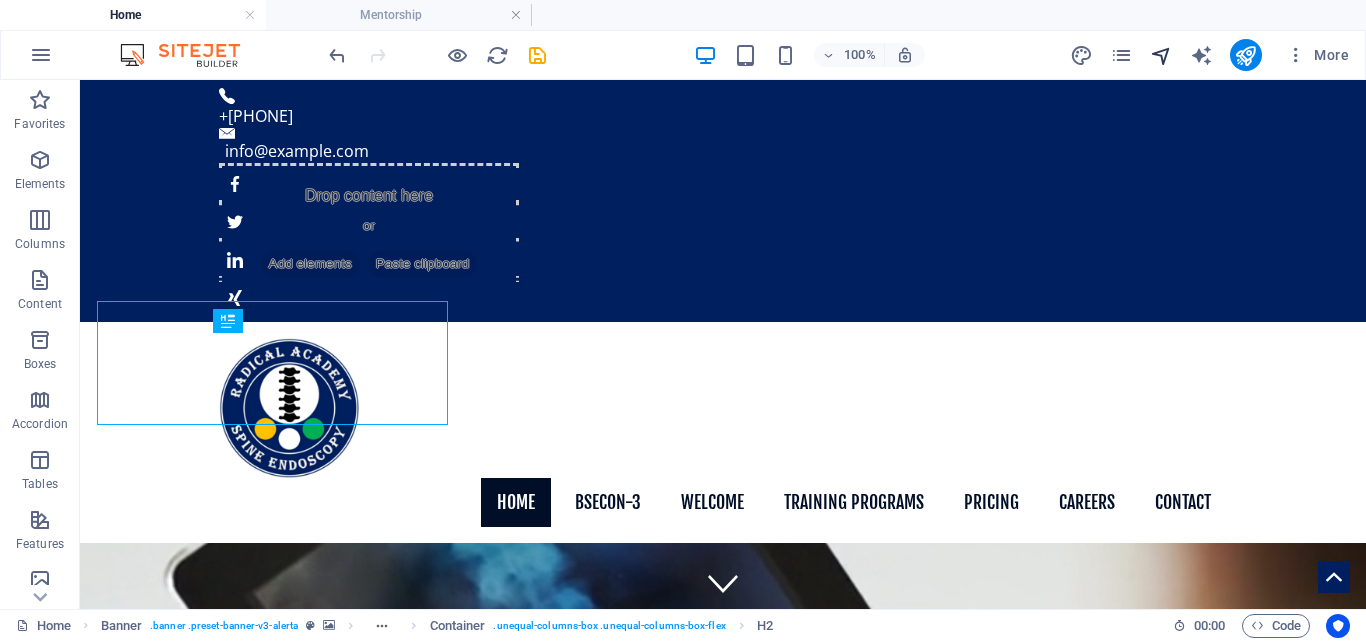 click at bounding box center [1161, 55] 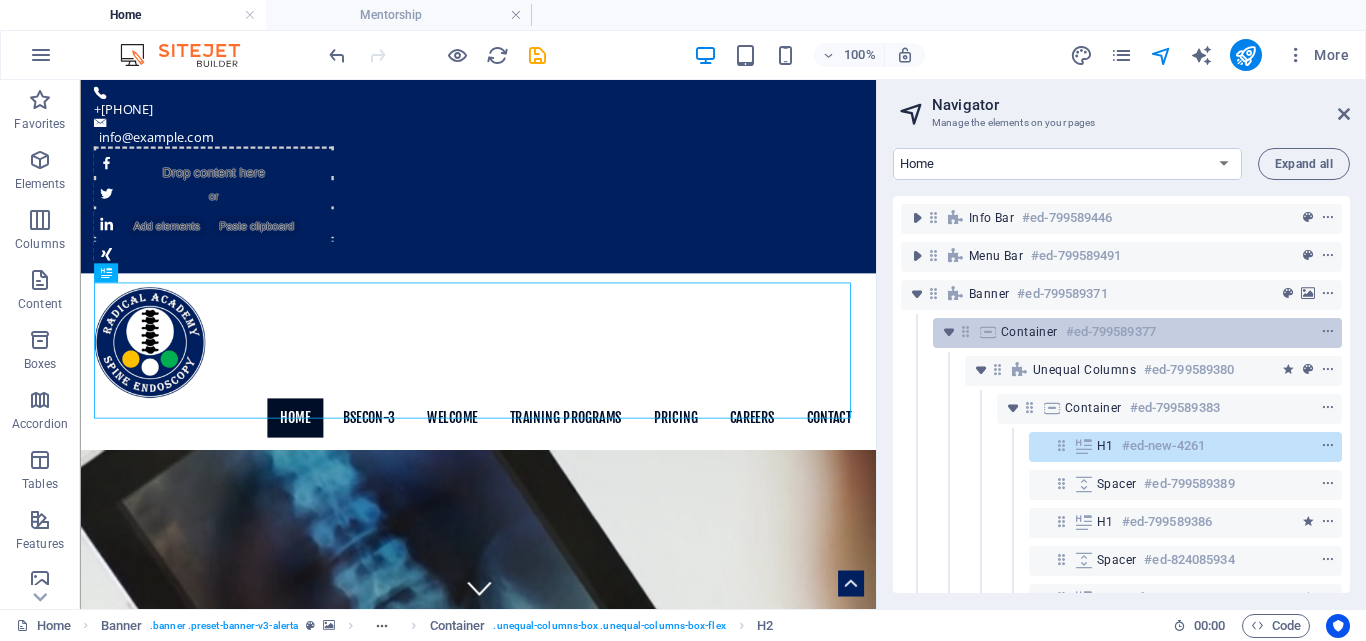click on "Container" at bounding box center (1029, 332) 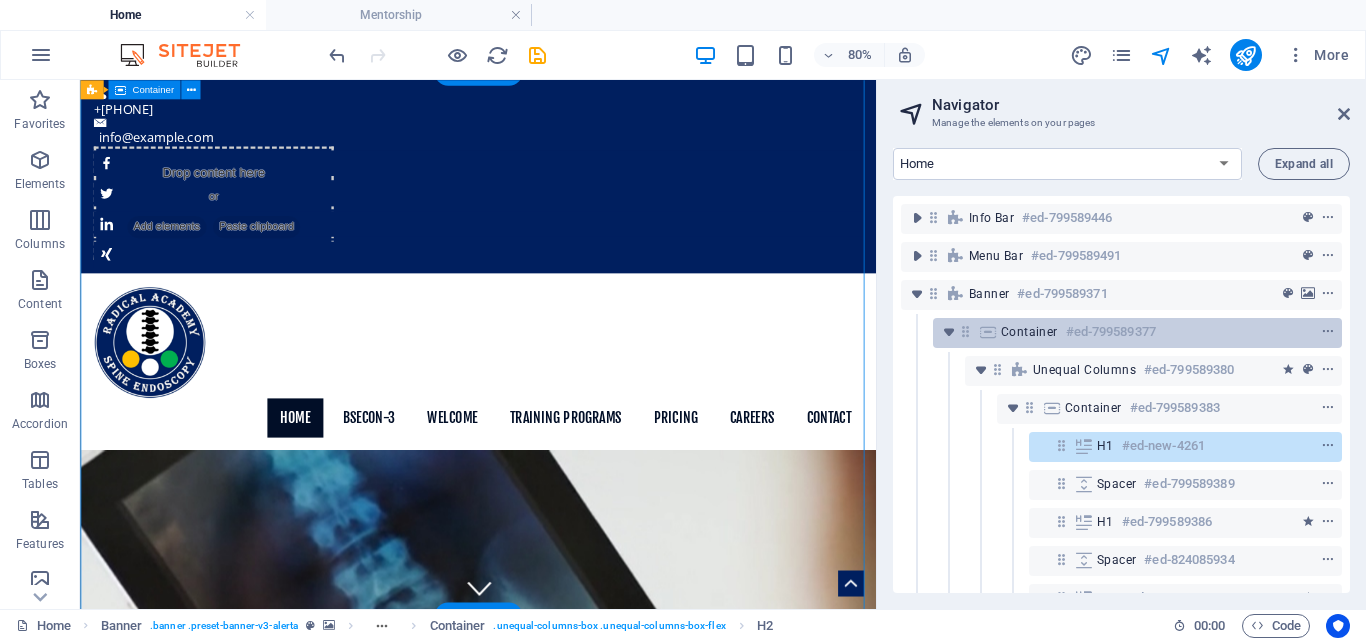 scroll, scrollTop: 230, scrollLeft: 0, axis: vertical 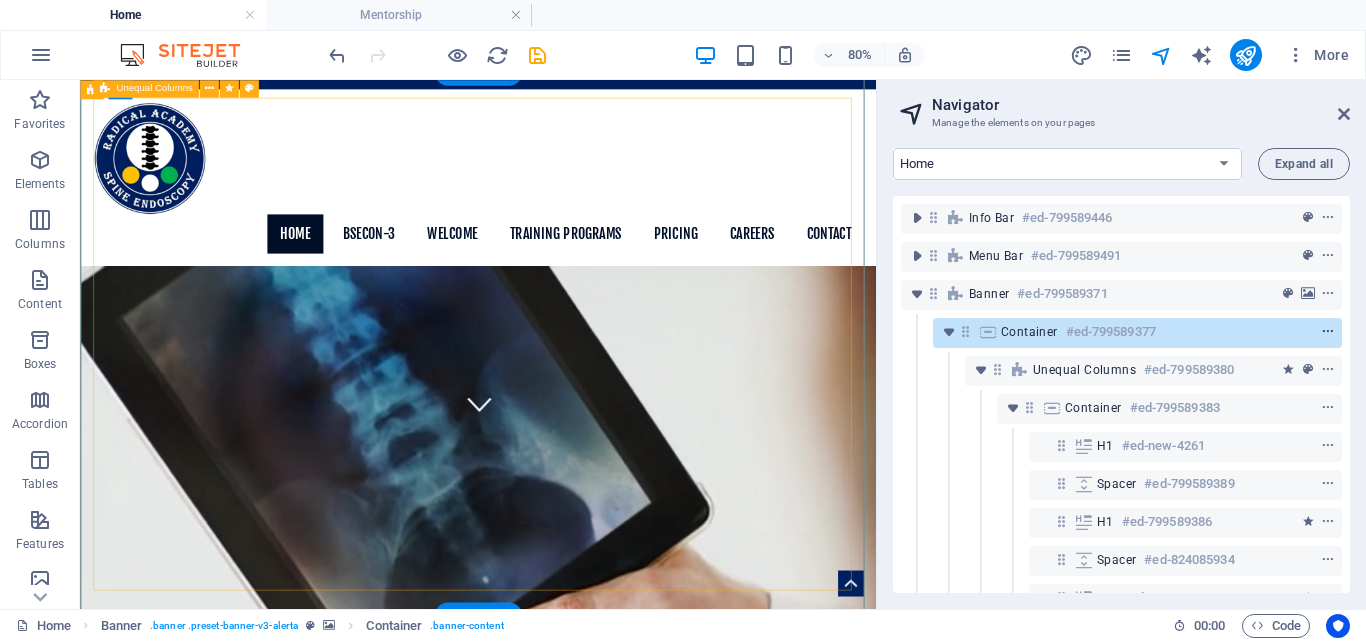 click on "#ed-799589377" at bounding box center (1111, 332) 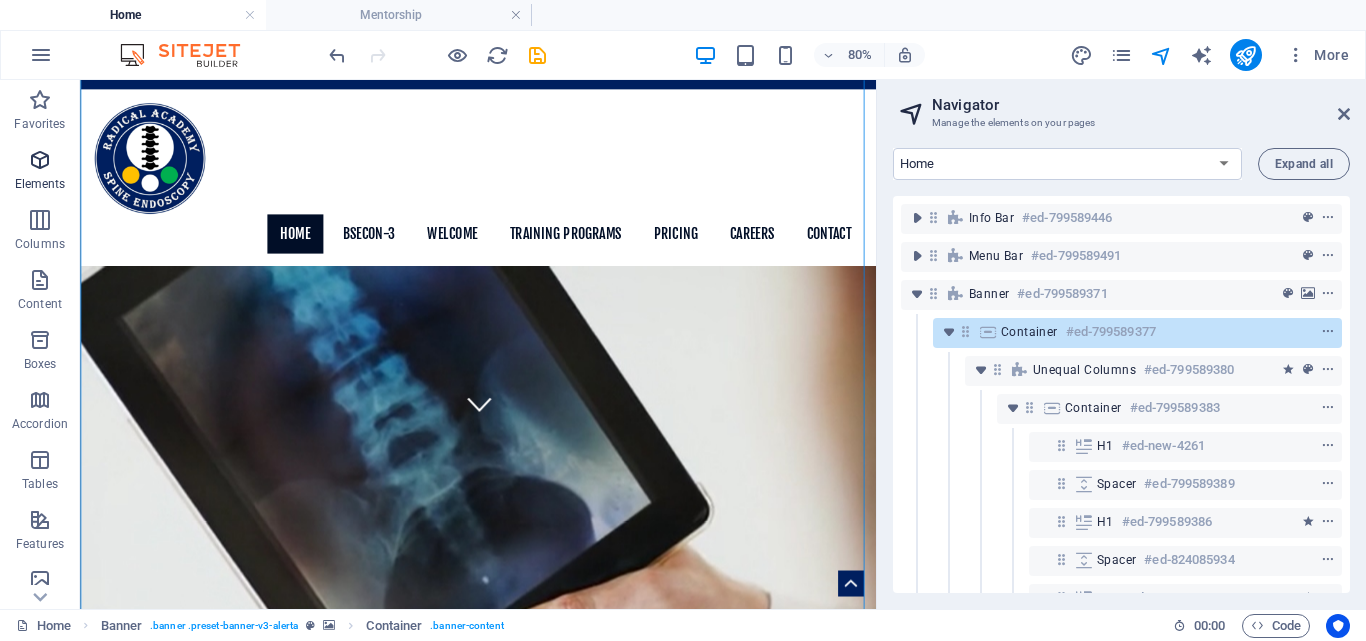 click at bounding box center (40, 160) 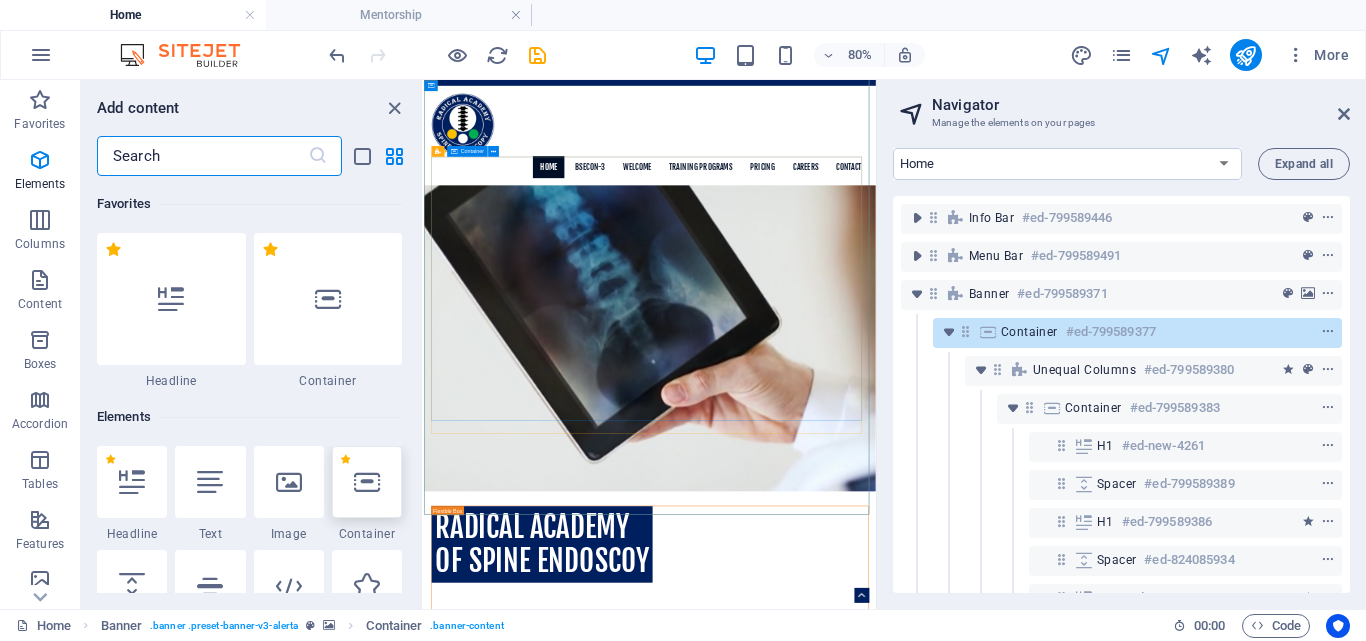 click at bounding box center [438, 151] 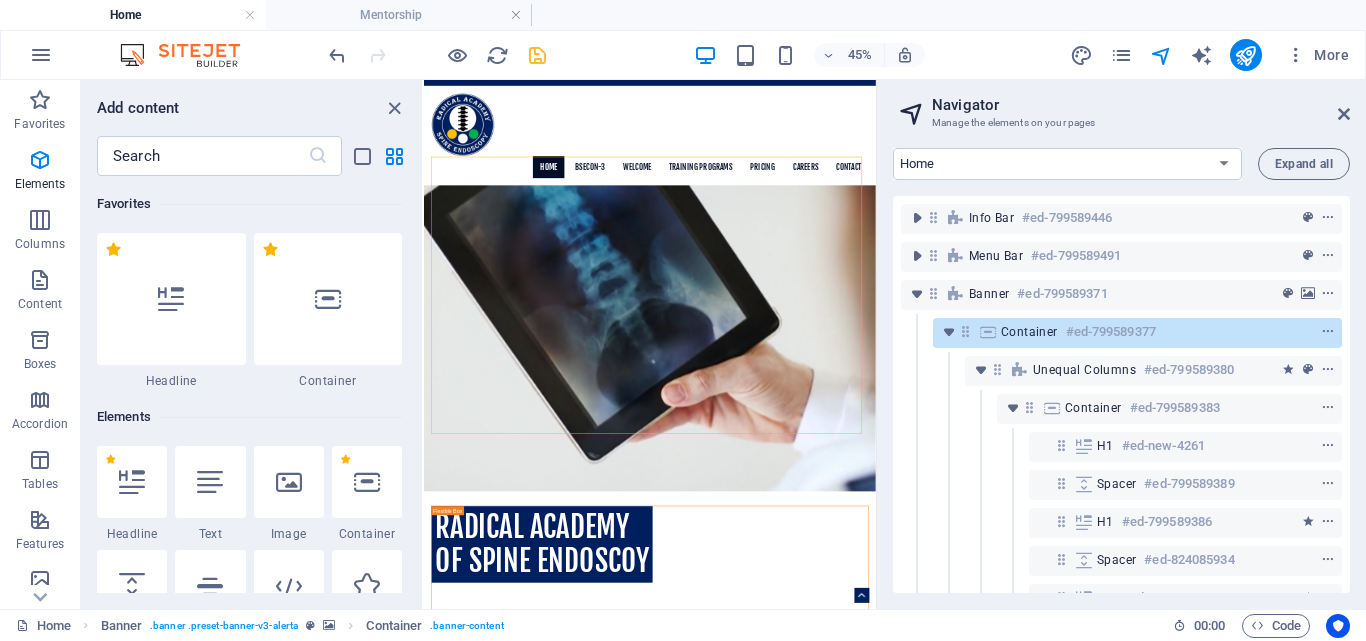 click at bounding box center (537, 55) 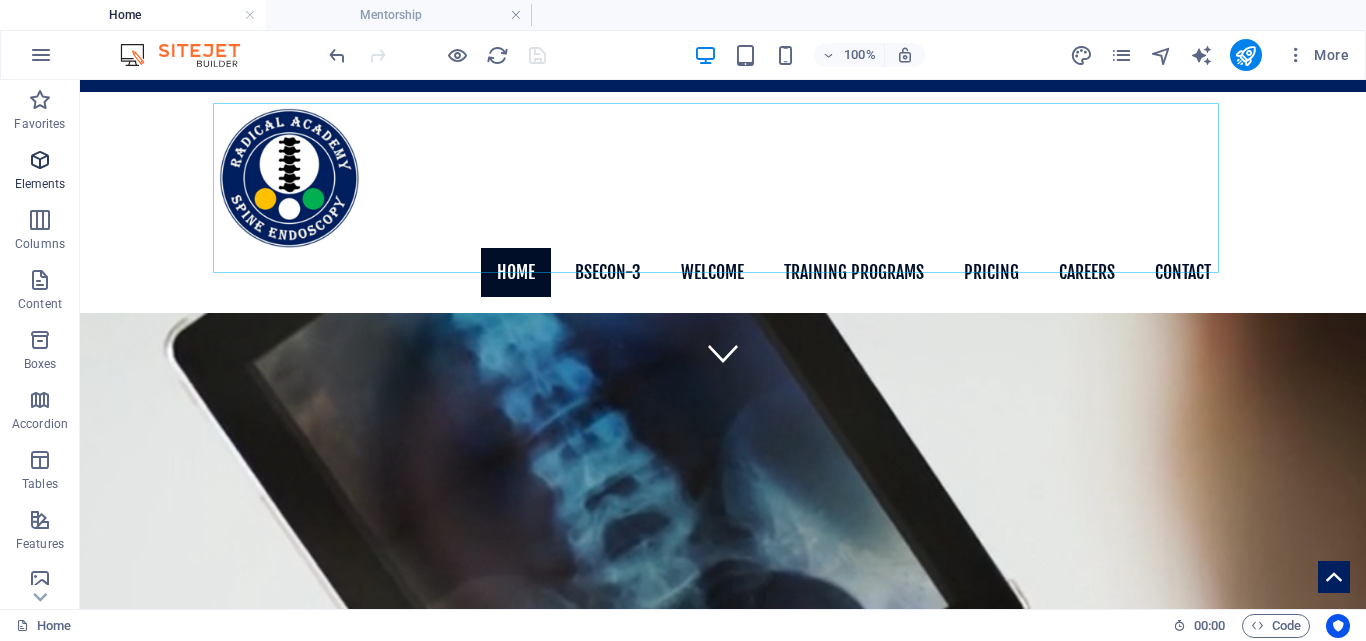click at bounding box center [40, 160] 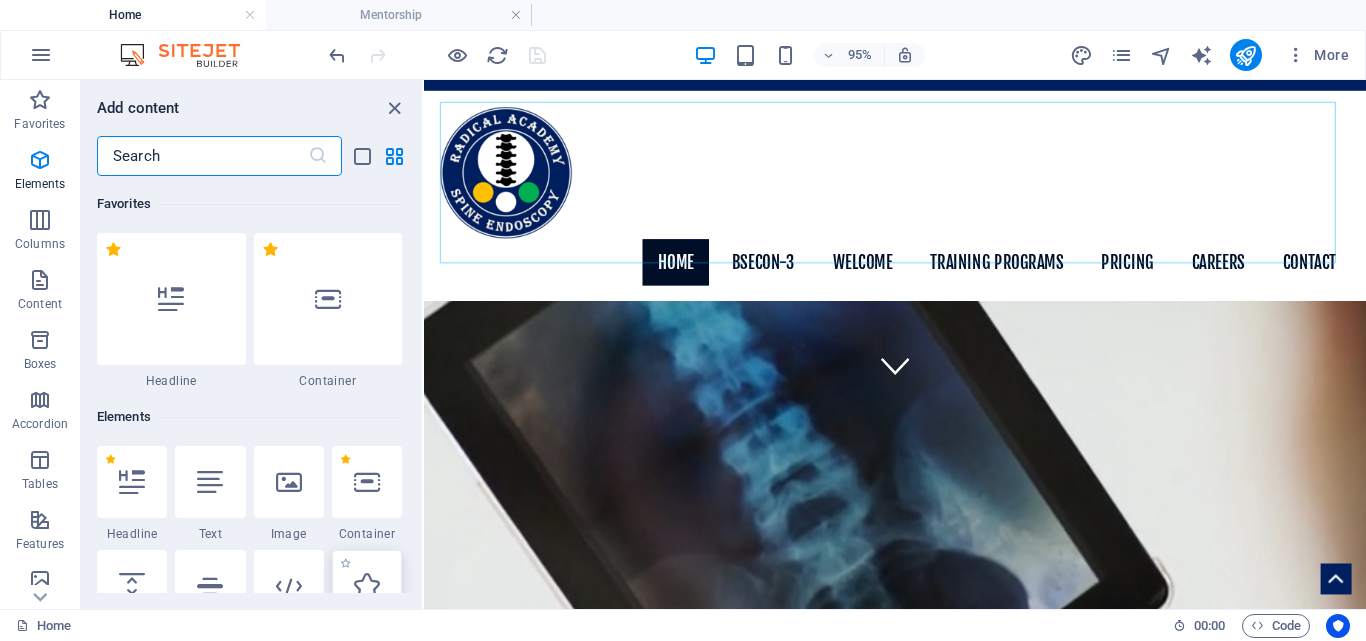 scroll, scrollTop: 213, scrollLeft: 0, axis: vertical 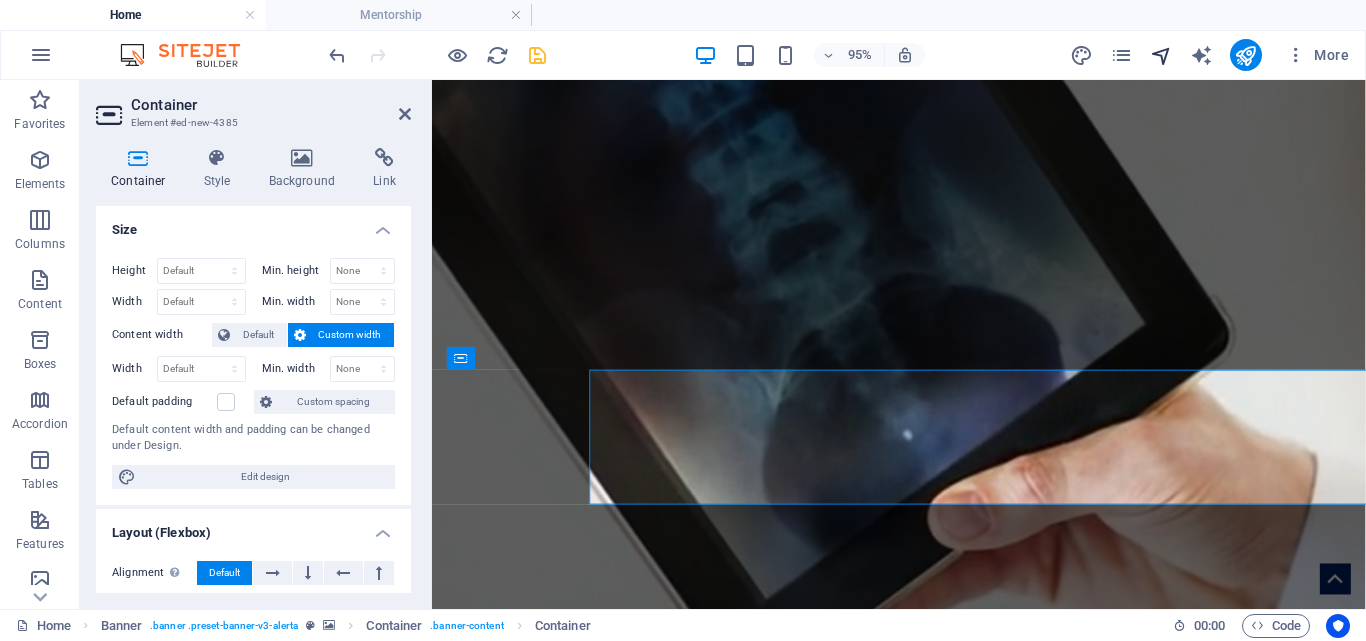 click at bounding box center [1161, 55] 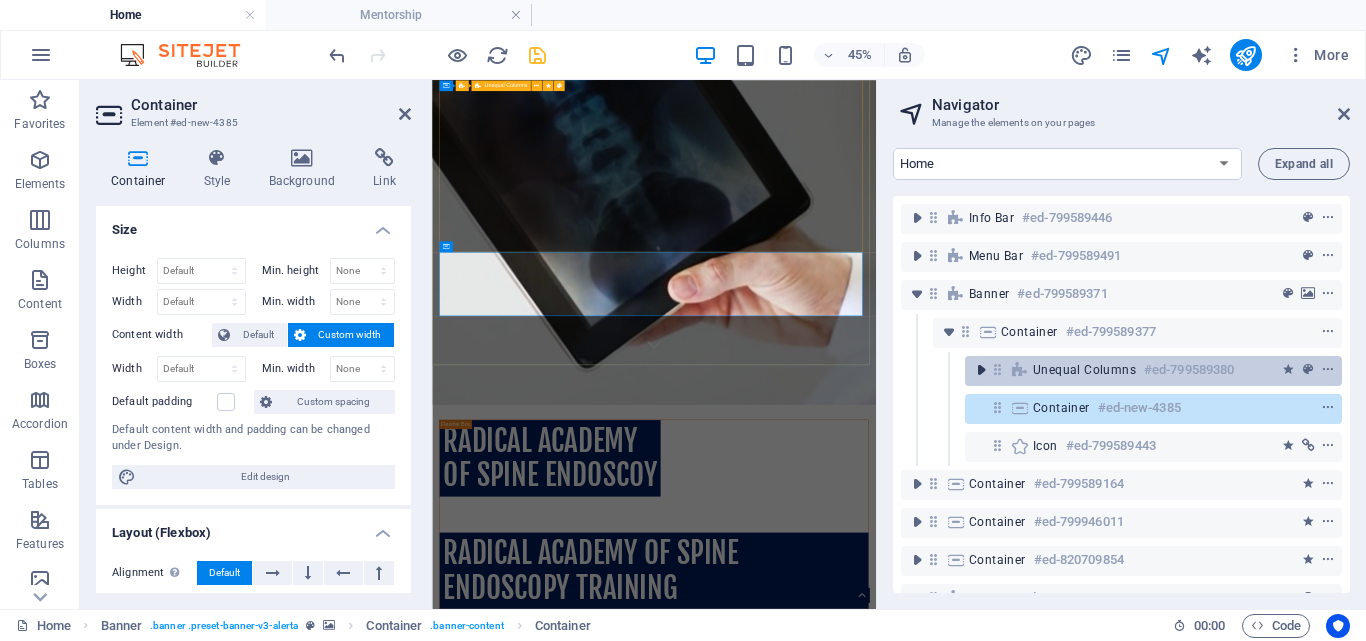 click at bounding box center [981, 370] 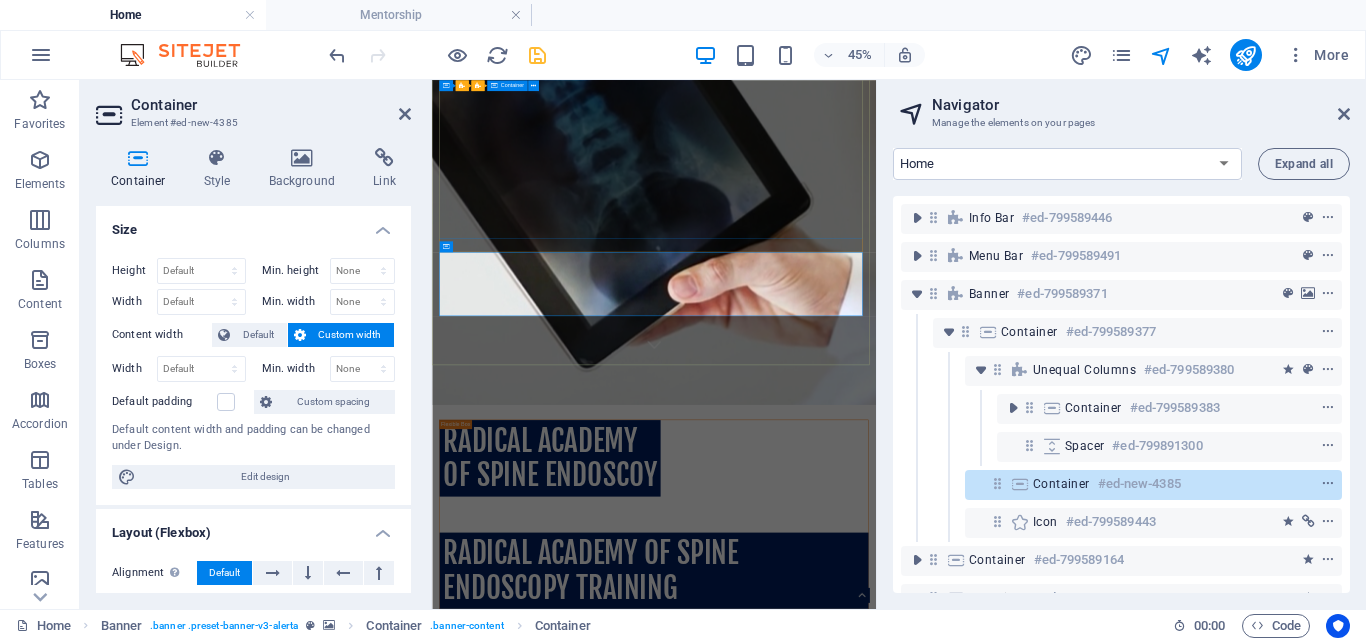 click at bounding box center (1013, 408) 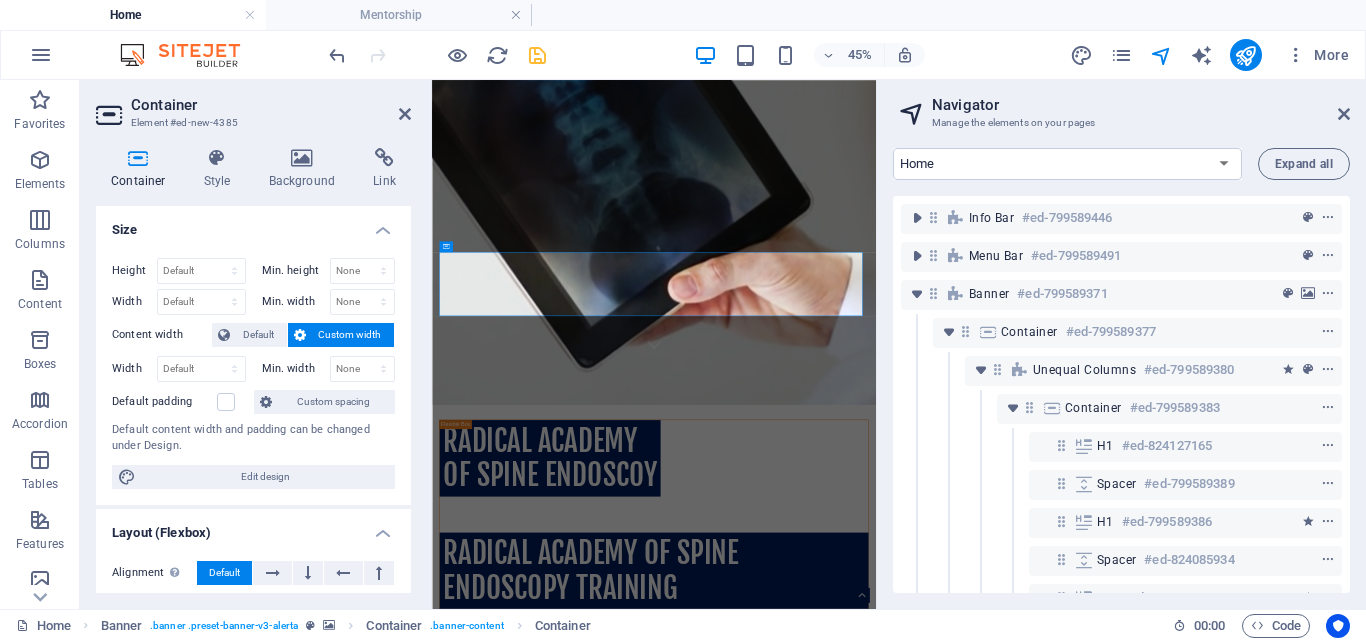 scroll, scrollTop: 402, scrollLeft: 0, axis: vertical 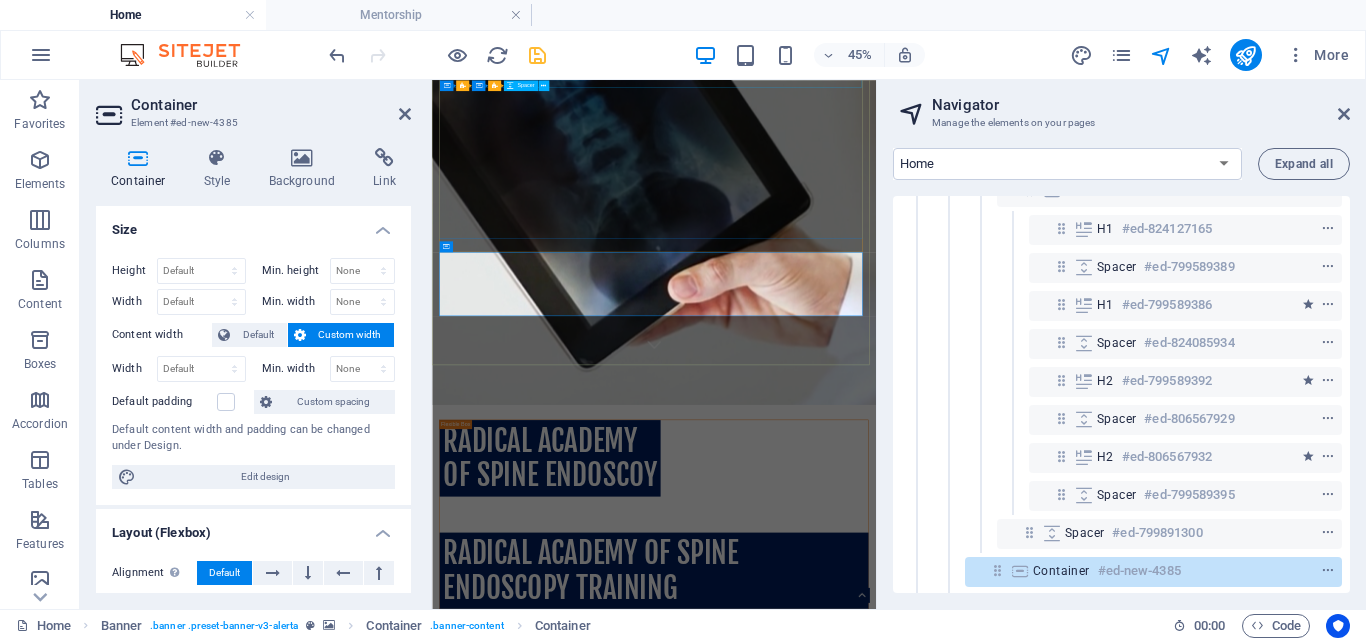 click at bounding box center [1061, 228] 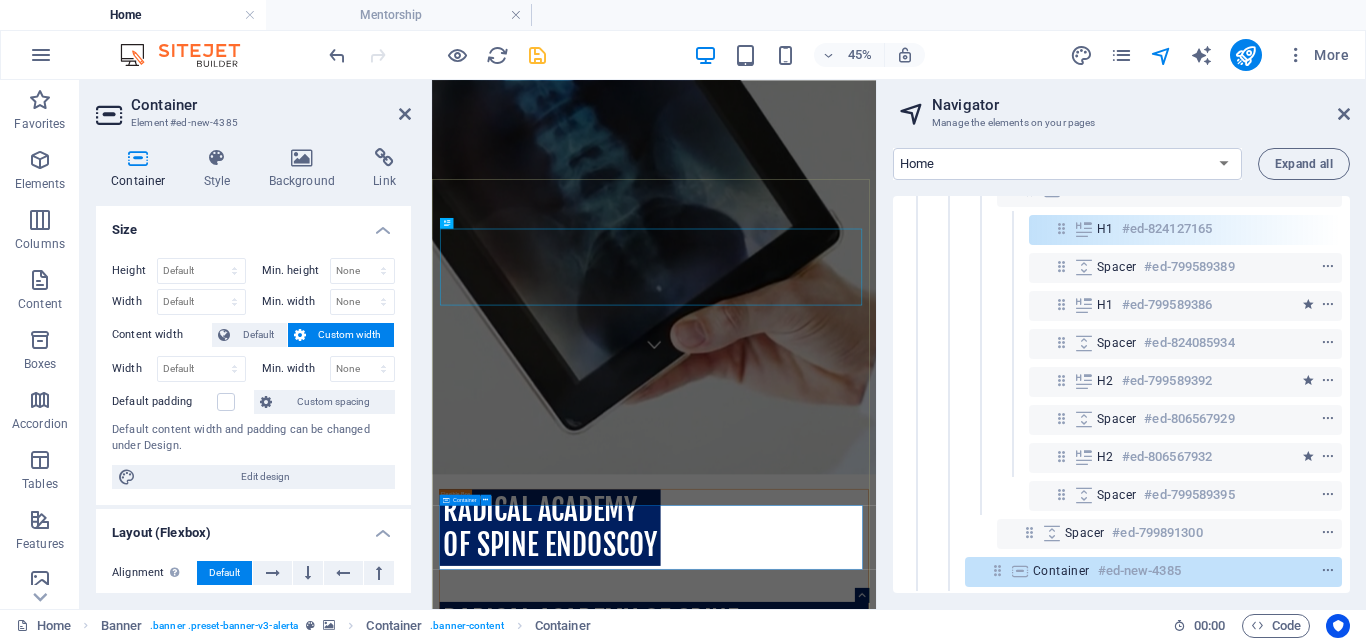 drag, startPoint x: 1073, startPoint y: 575, endPoint x: 1342, endPoint y: 456, distance: 294.1462 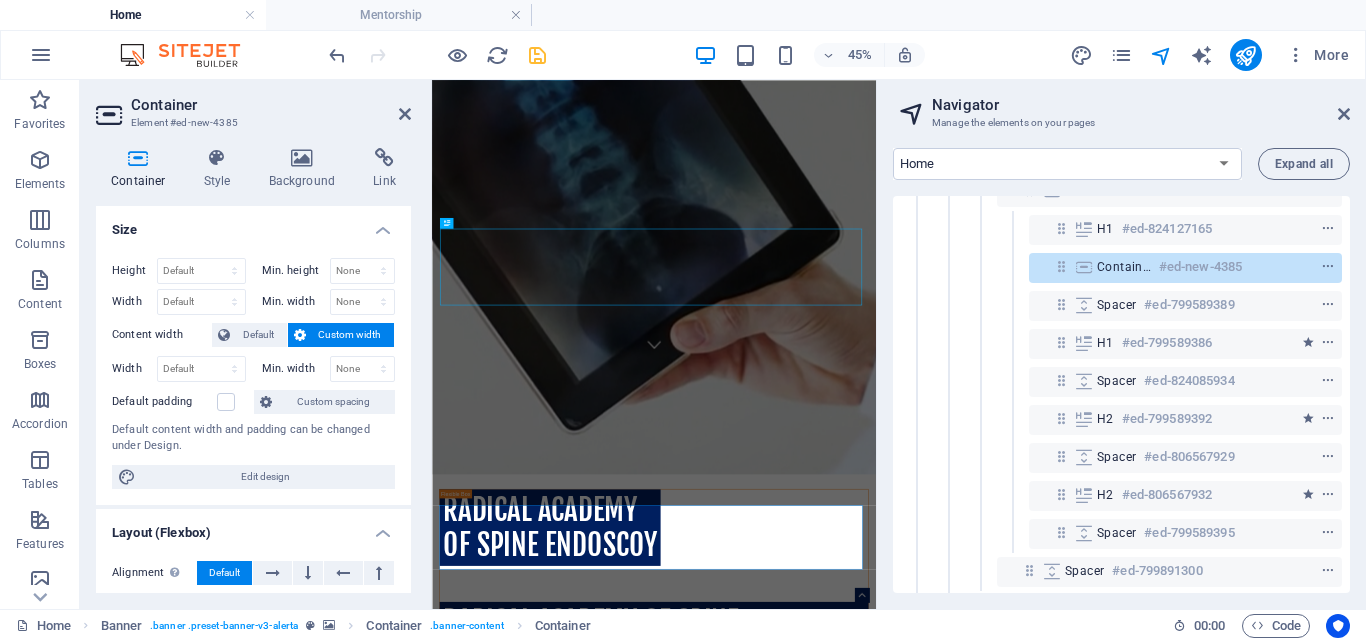scroll, scrollTop: 0, scrollLeft: 0, axis: both 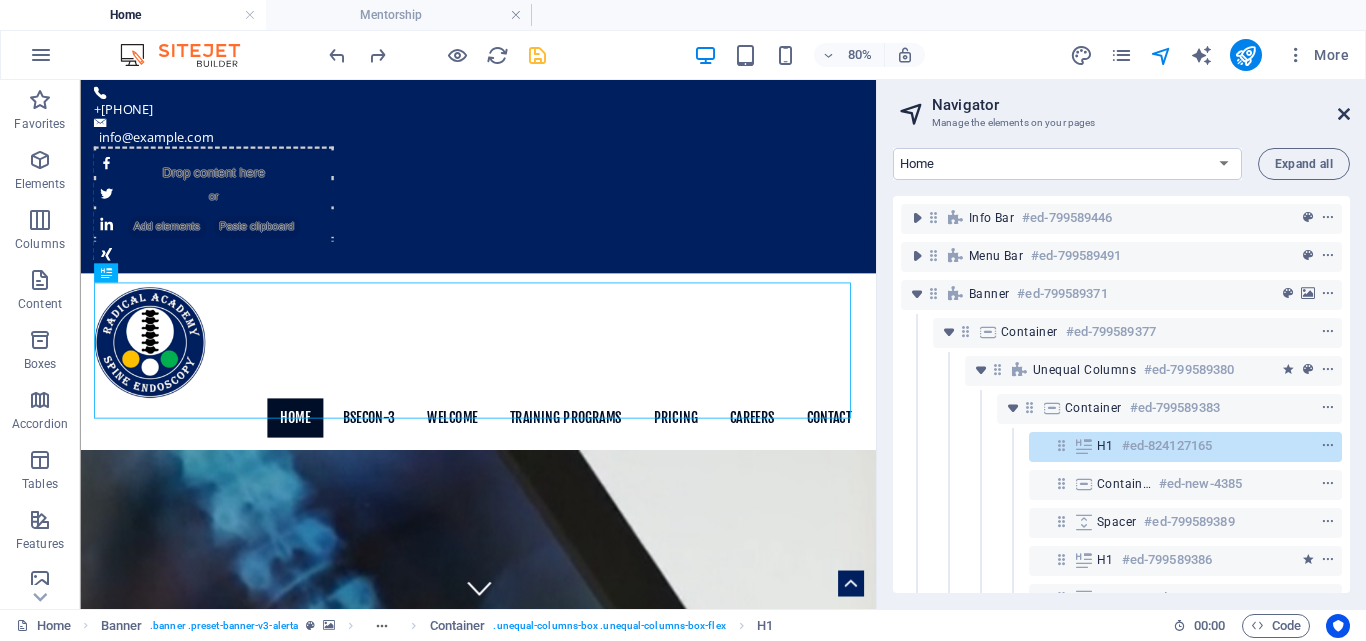 click at bounding box center [1344, 114] 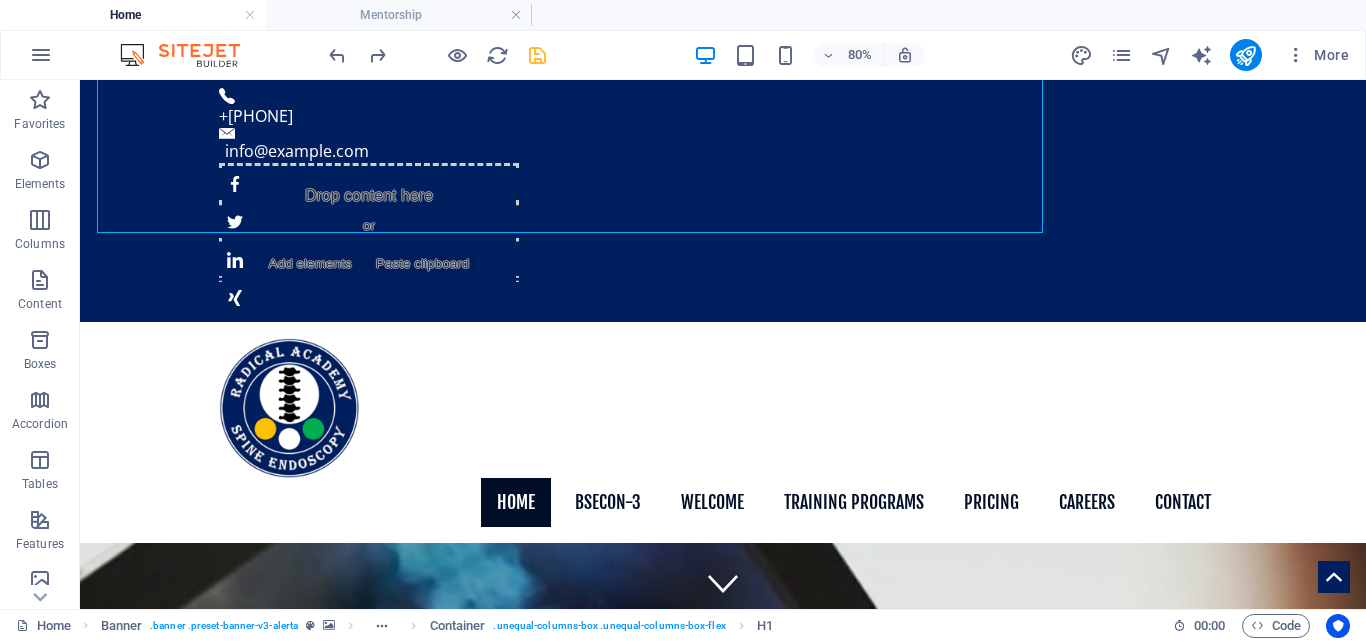 scroll, scrollTop: 270, scrollLeft: 0, axis: vertical 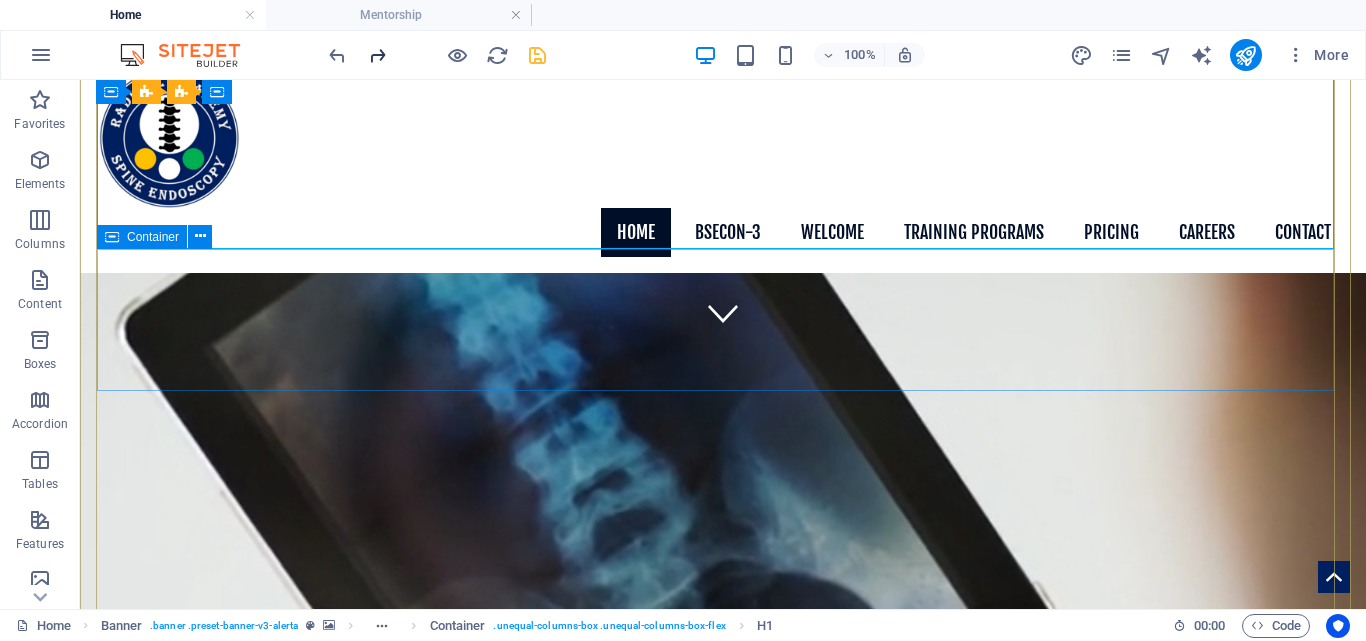 click at bounding box center (377, 55) 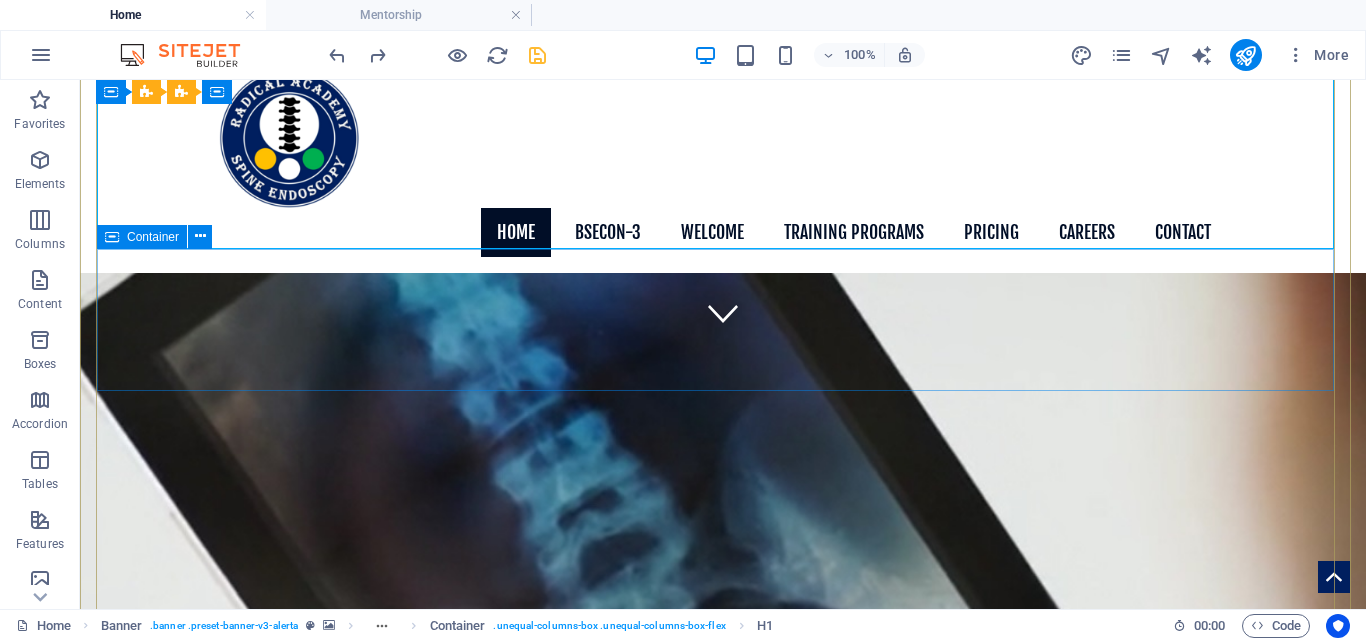 click on "Drop content here or  Add elements  Paste clipboard" at bounding box center (723, 1417) 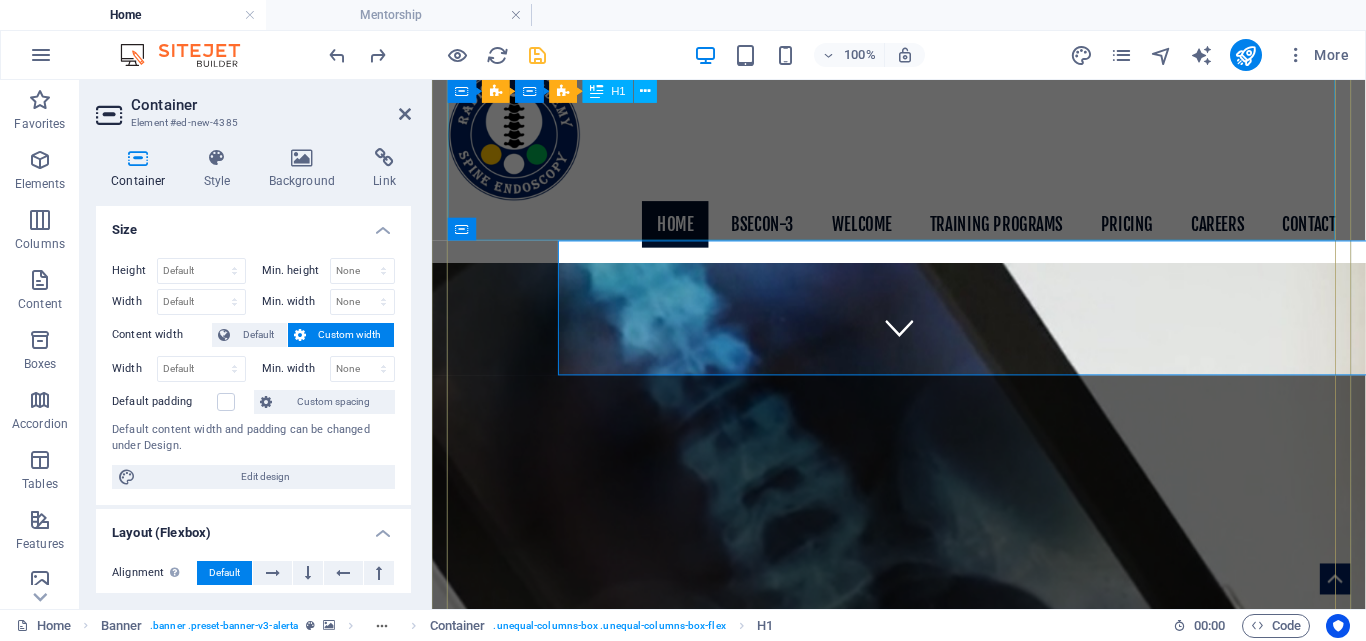 click on "RADICAL ACADEMY  OF SPINE ENDOSCOY" at bounding box center (923, 1261) 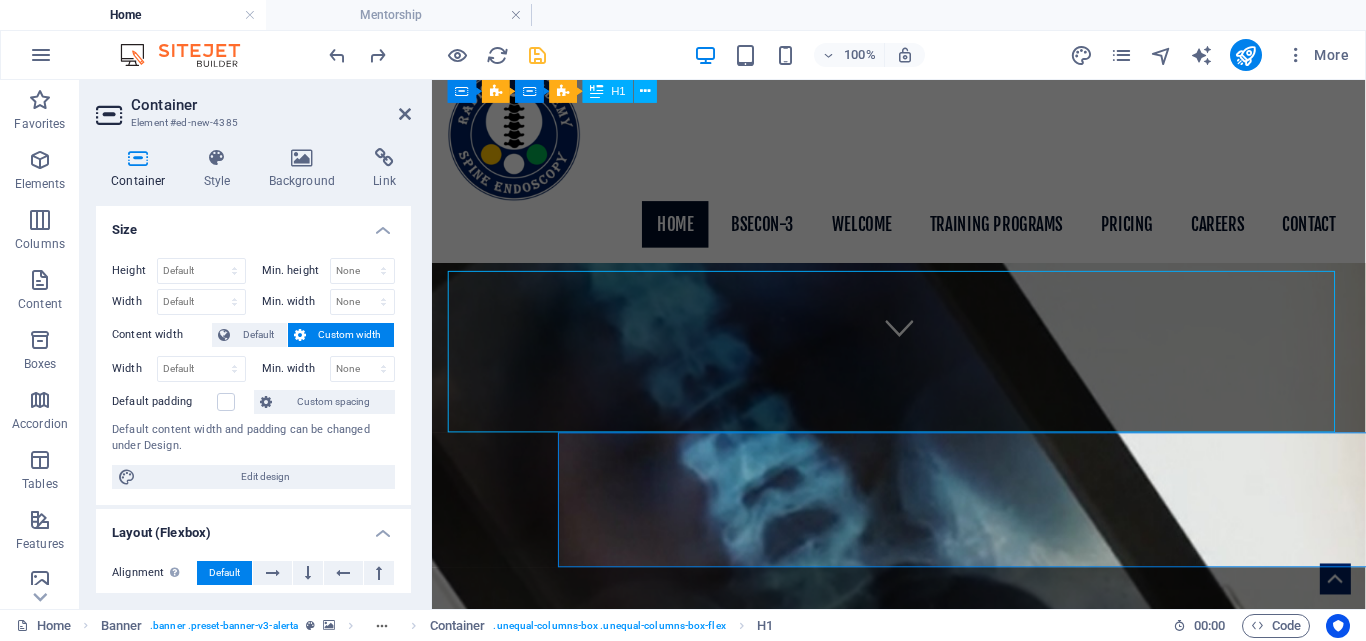 scroll, scrollTop: 68, scrollLeft: 0, axis: vertical 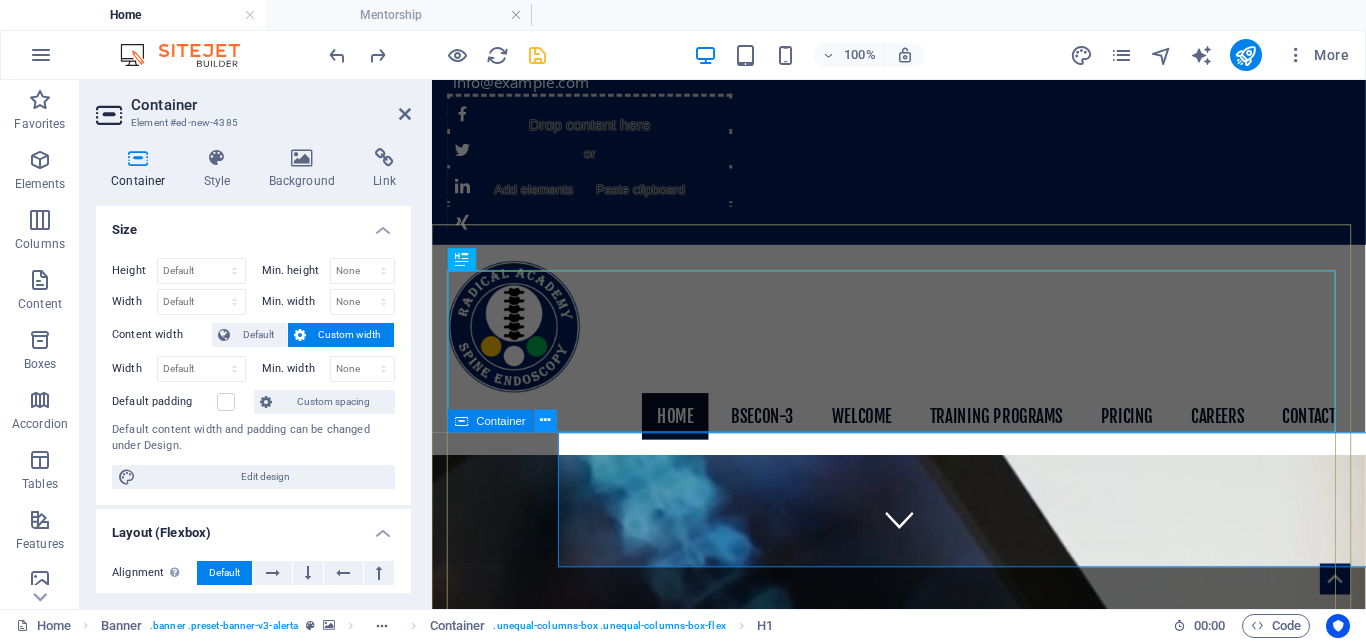 click at bounding box center (546, 421) 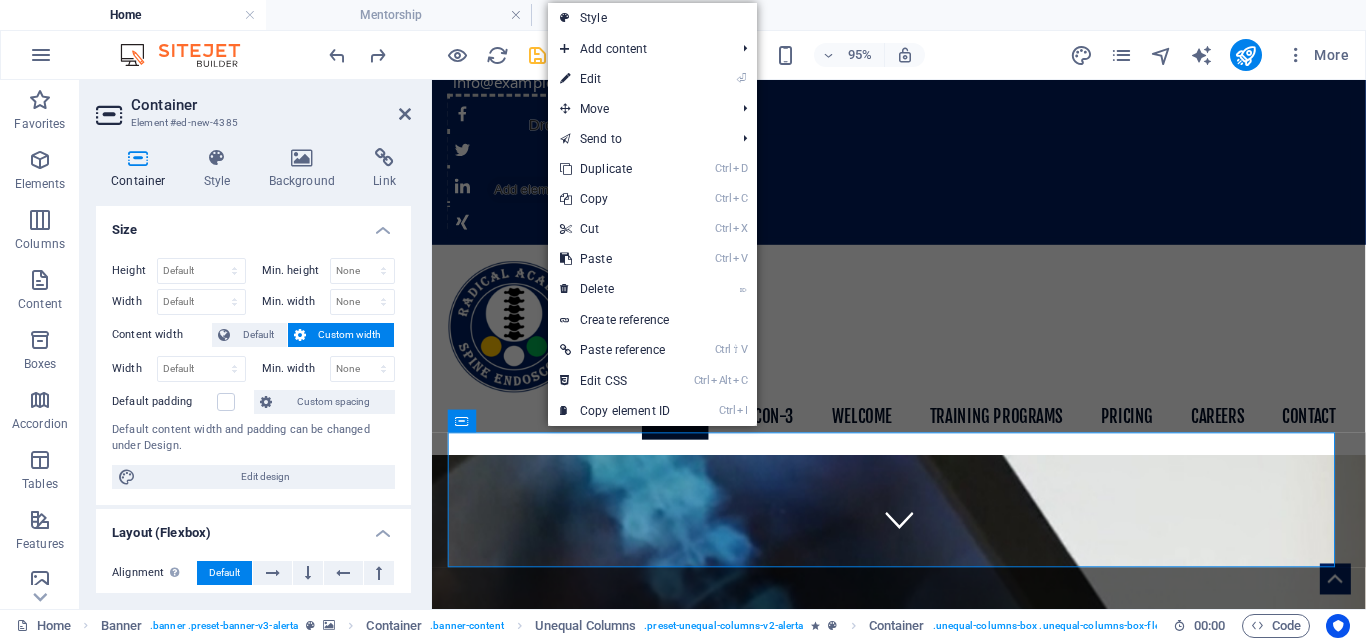 click on "⌦  Delete" at bounding box center [615, 289] 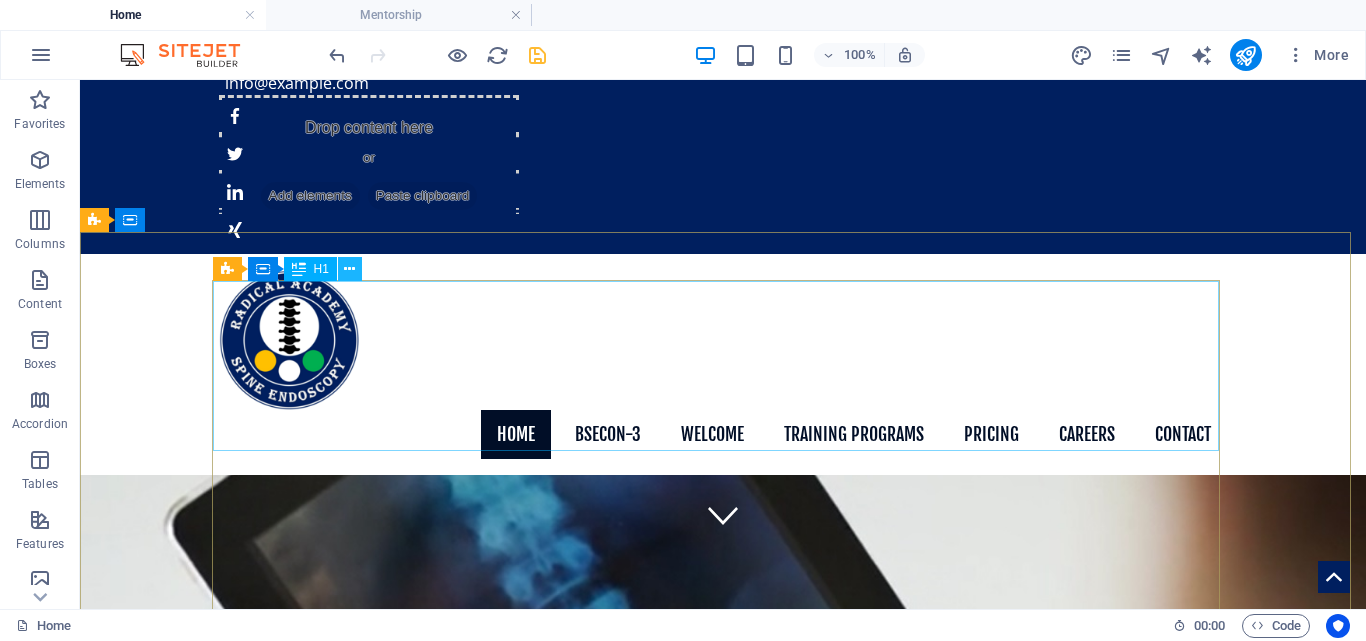 click at bounding box center (349, 269) 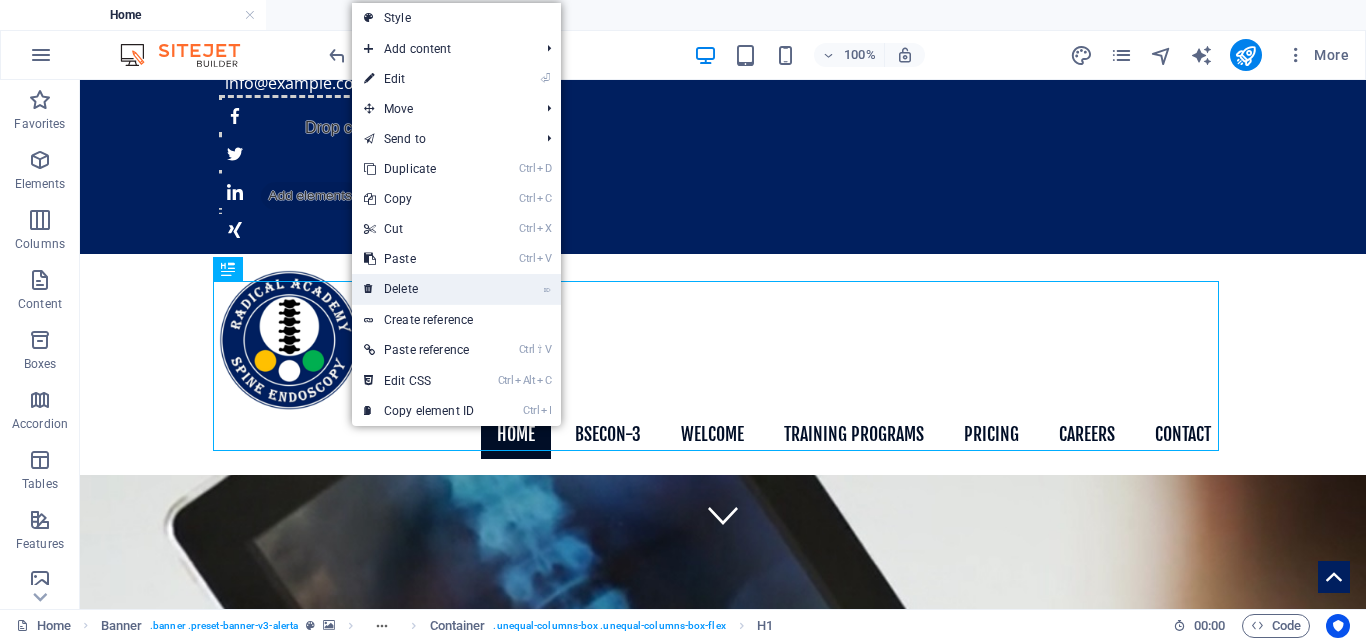 click on "⌦  Delete" at bounding box center [419, 289] 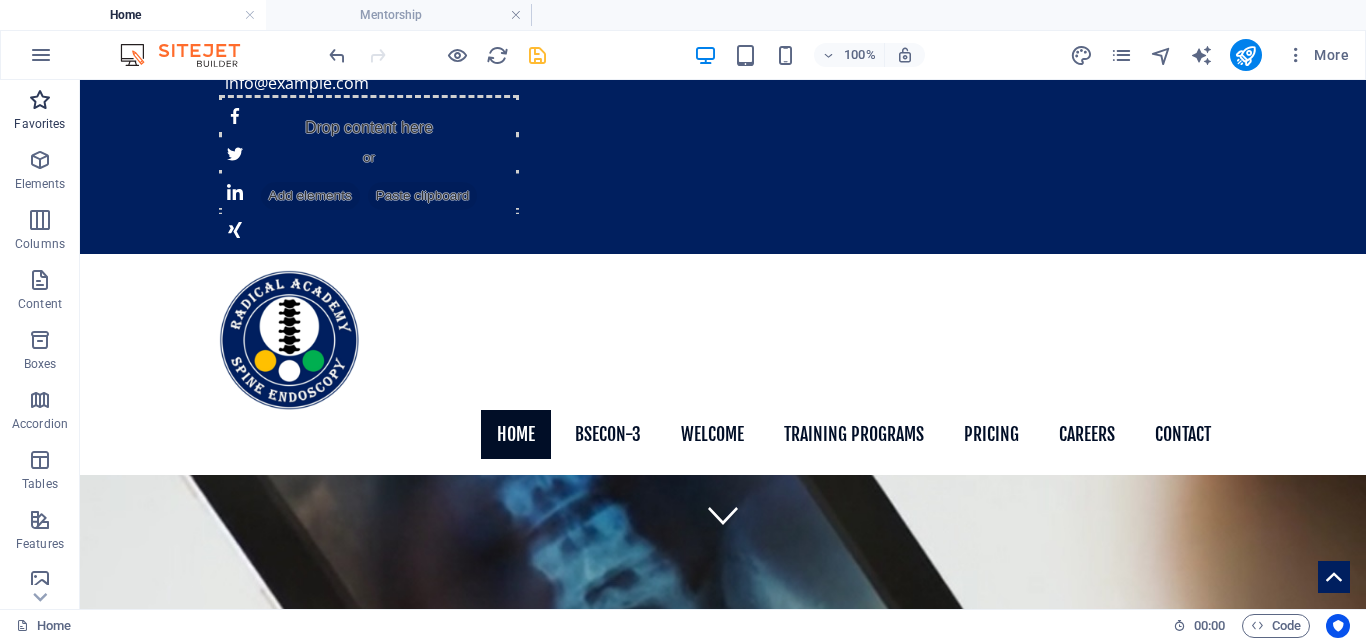 scroll, scrollTop: 401, scrollLeft: 0, axis: vertical 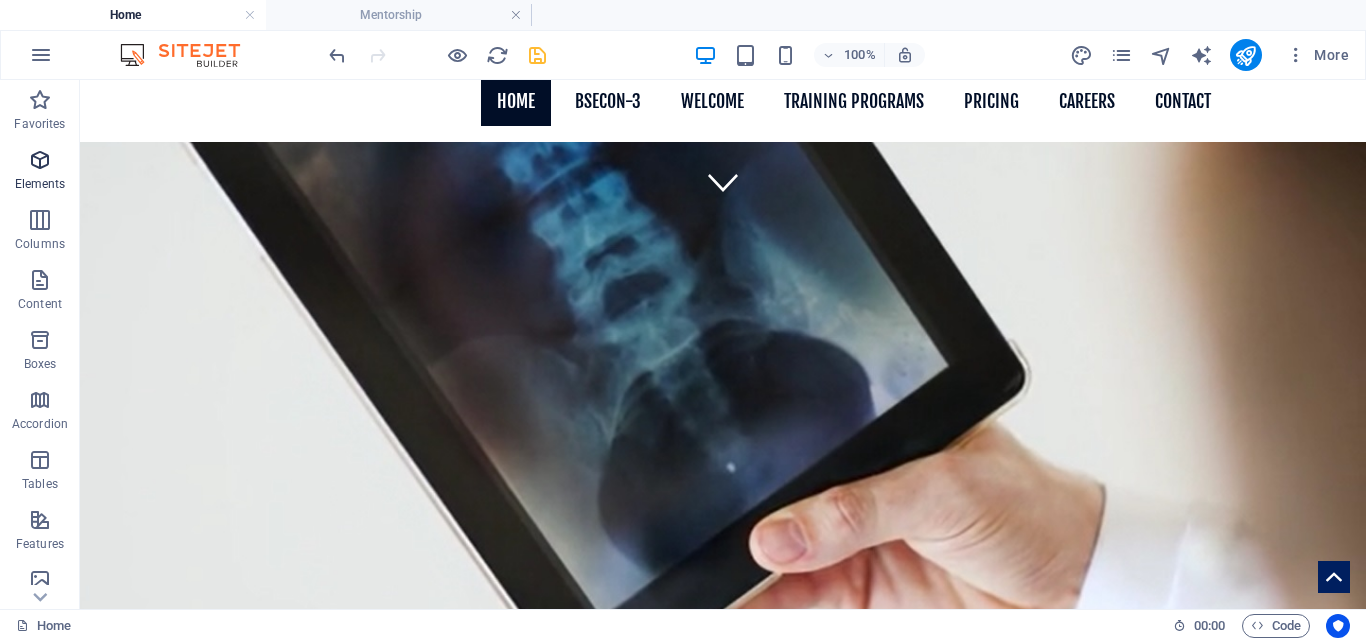 click at bounding box center [40, 160] 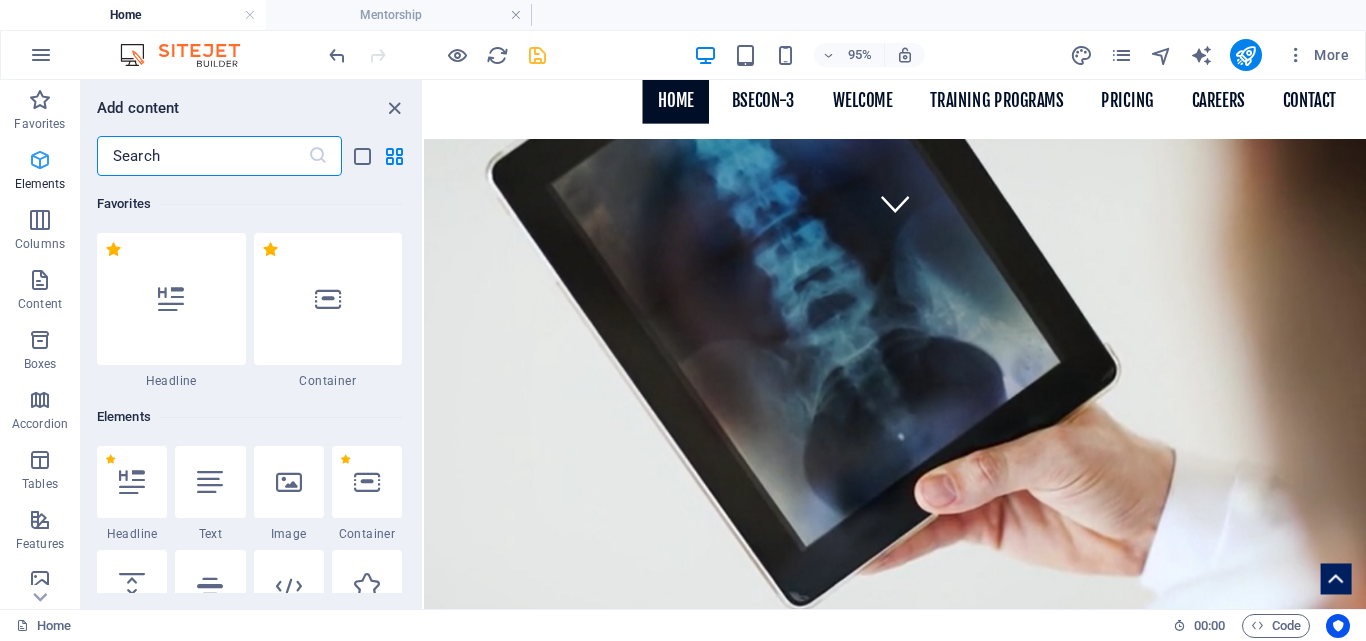 scroll, scrollTop: 213, scrollLeft: 0, axis: vertical 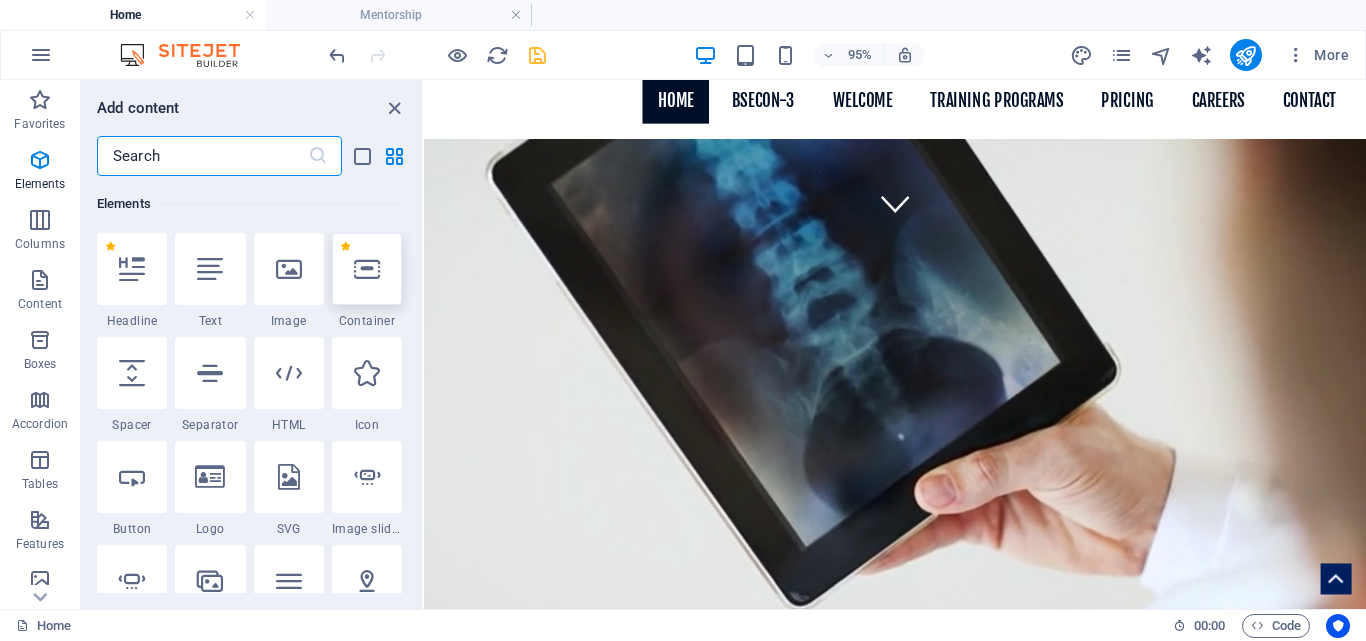 click at bounding box center (367, 269) 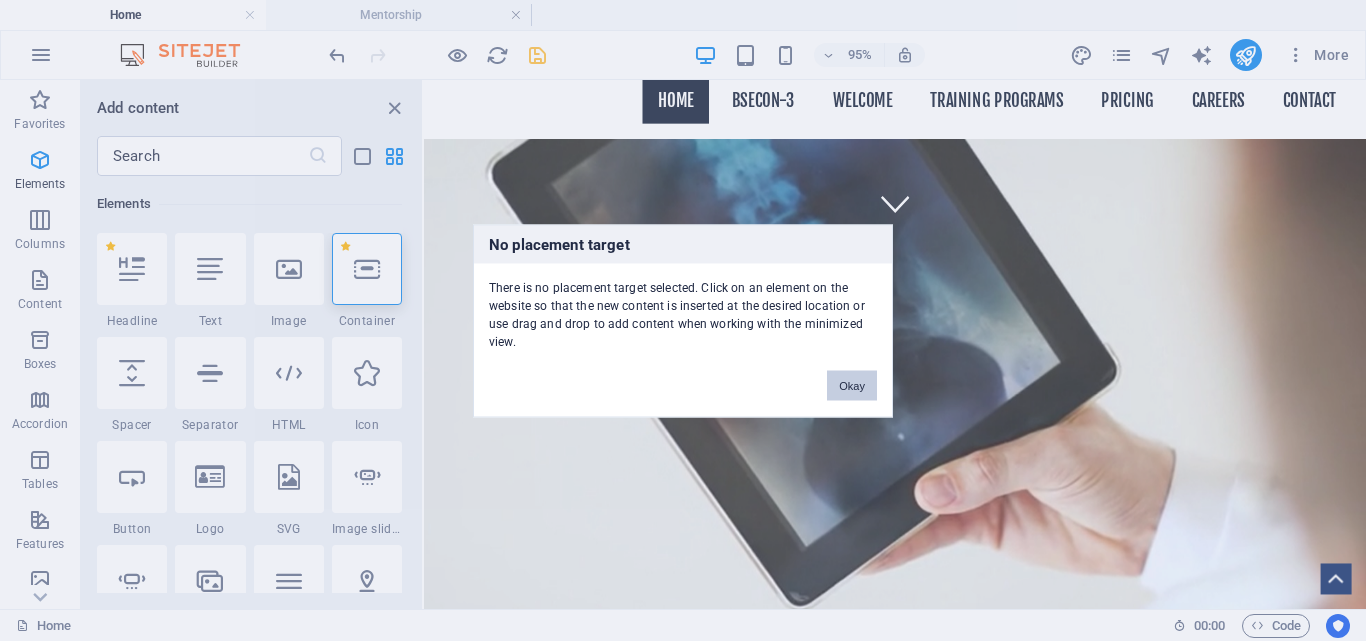 click on "Okay" at bounding box center [852, 385] 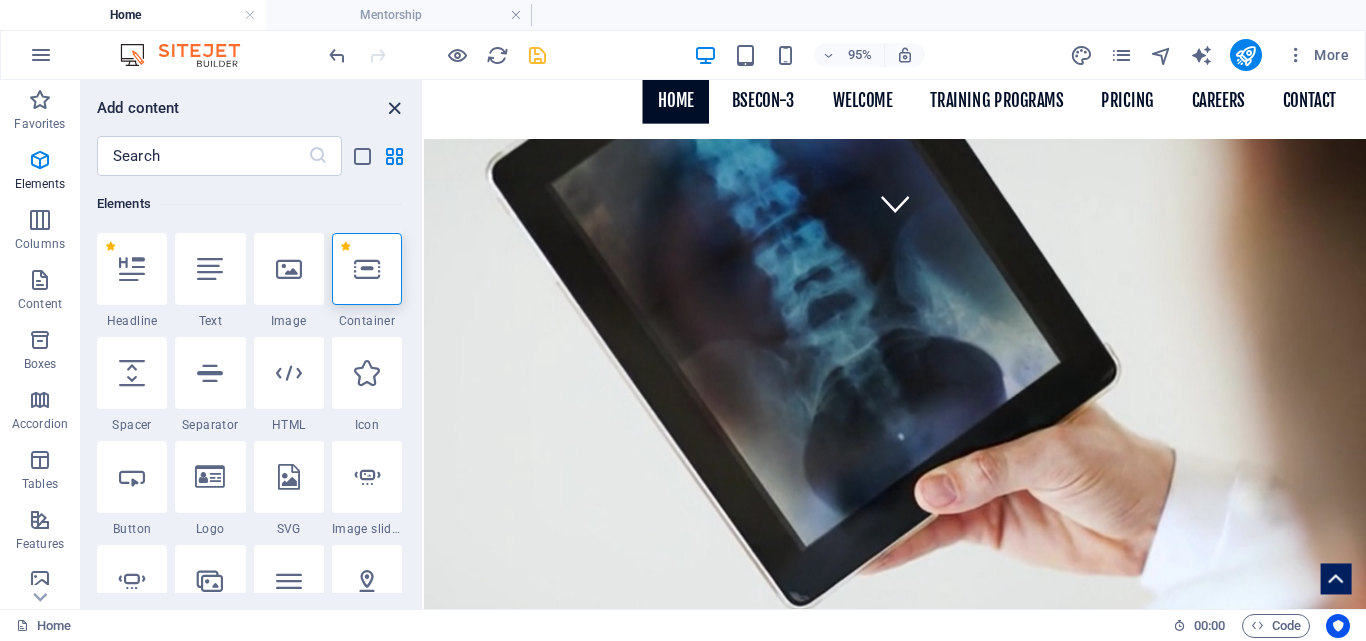 click at bounding box center [394, 108] 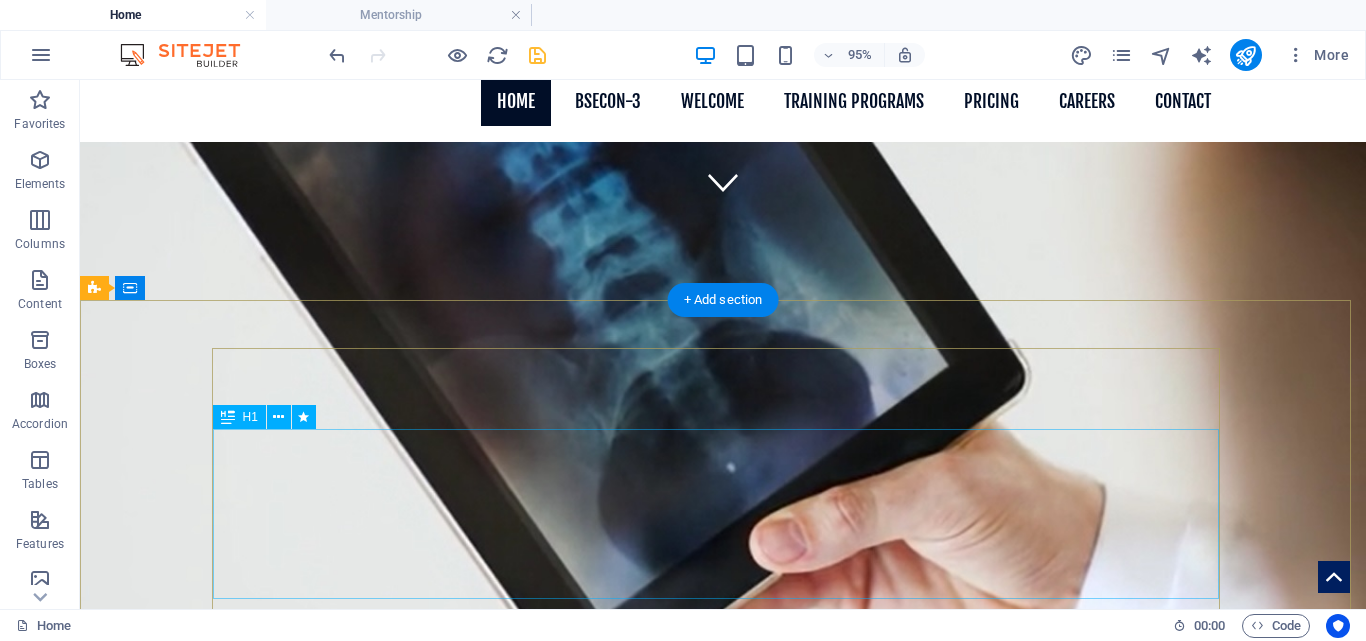 scroll, scrollTop: 333, scrollLeft: 0, axis: vertical 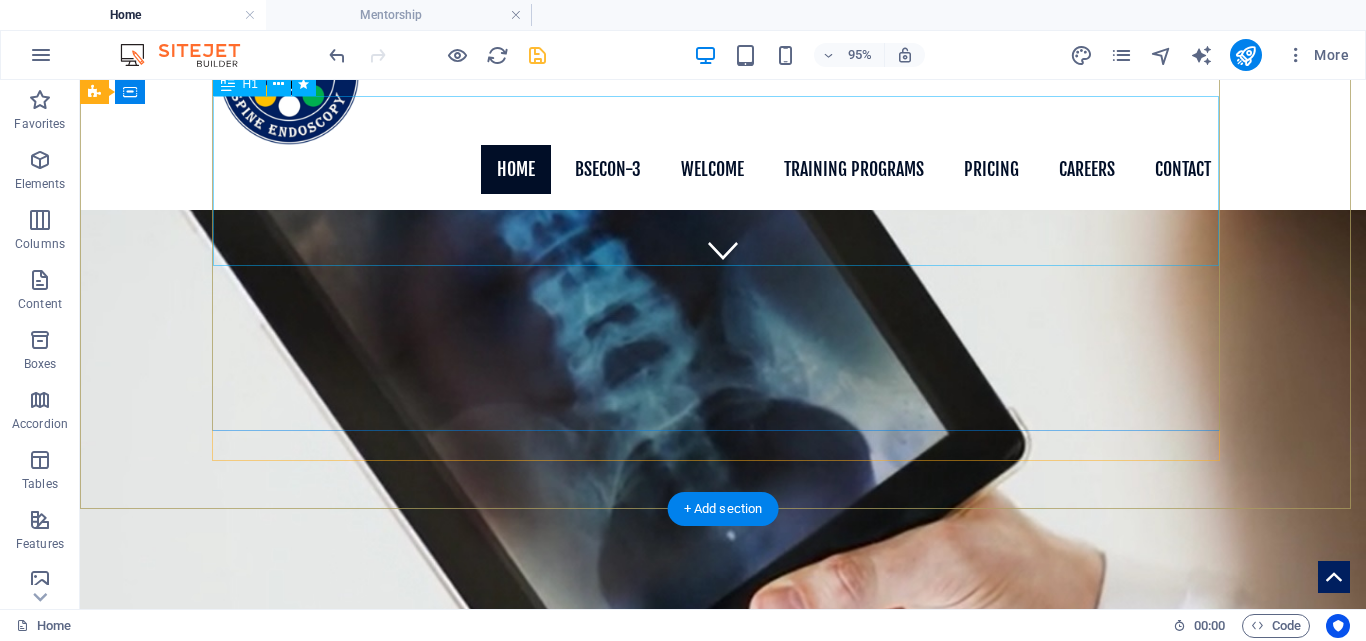 click on "Radical Academy of SPINE ENDOSCOPY TRAINING" at bounding box center [723, 966] 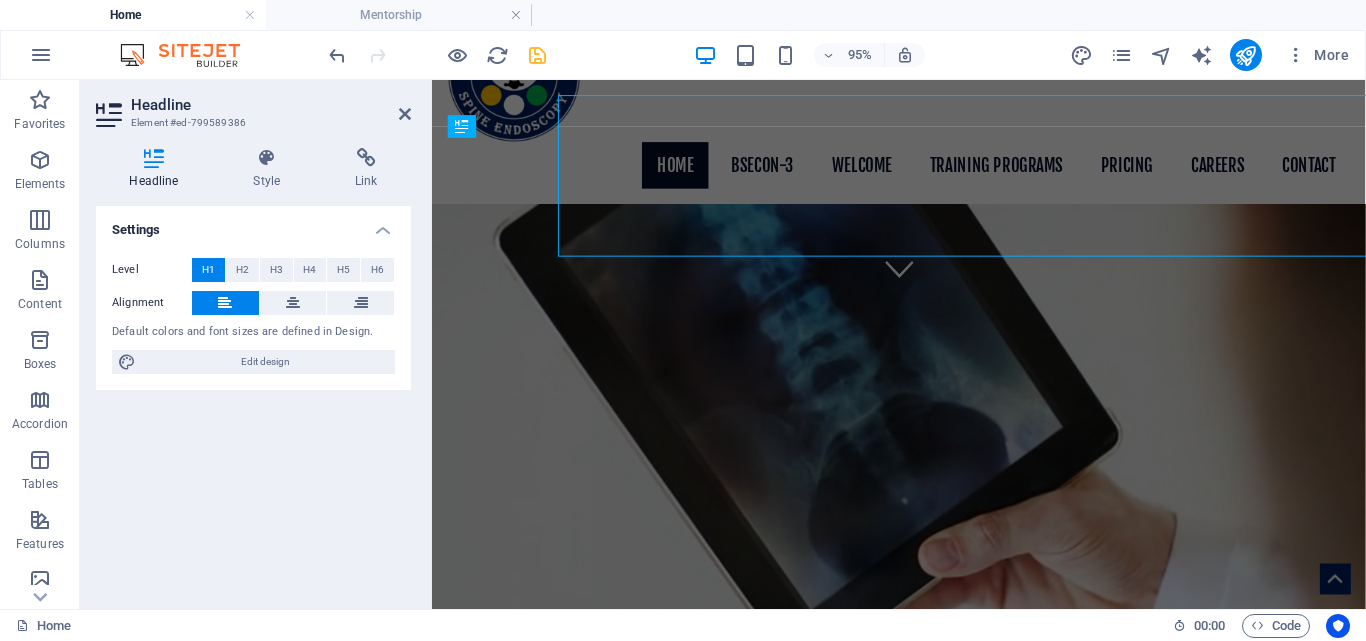 scroll, scrollTop: 0, scrollLeft: 0, axis: both 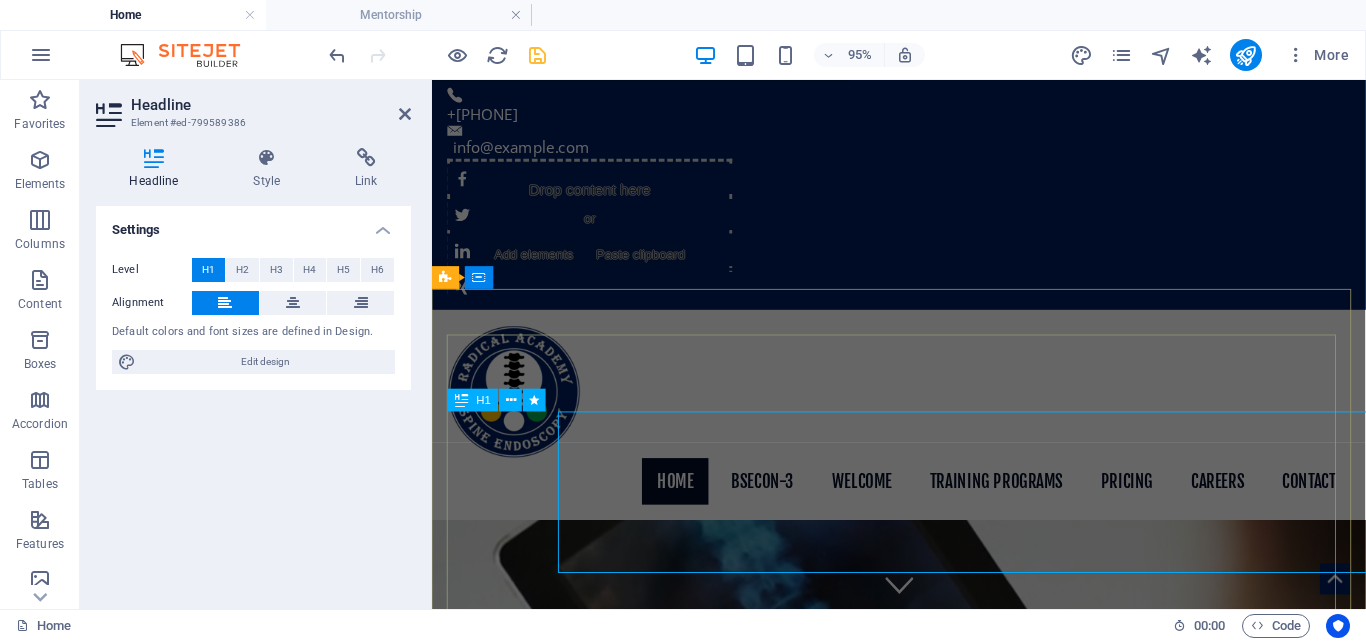 click on "Radical Academy of SPINE ENDOSCOPY TRAINING" at bounding box center [923, 1299] 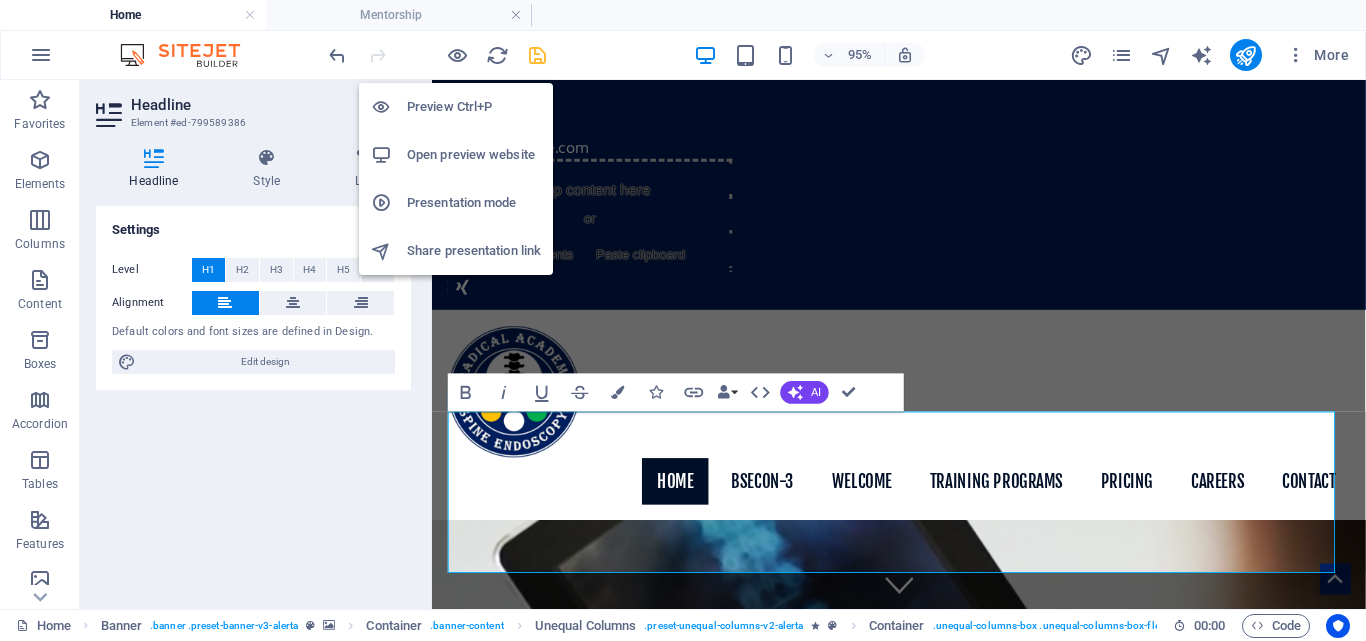 click at bounding box center (537, 55) 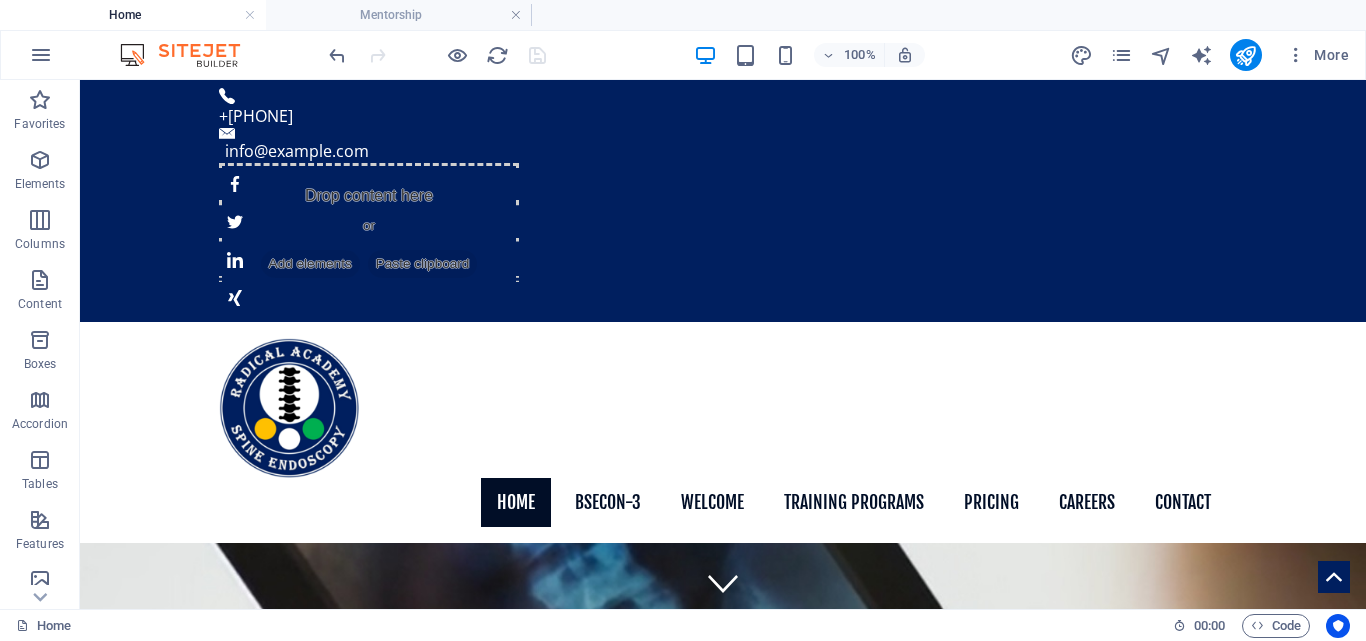 scroll, scrollTop: 333, scrollLeft: 0, axis: vertical 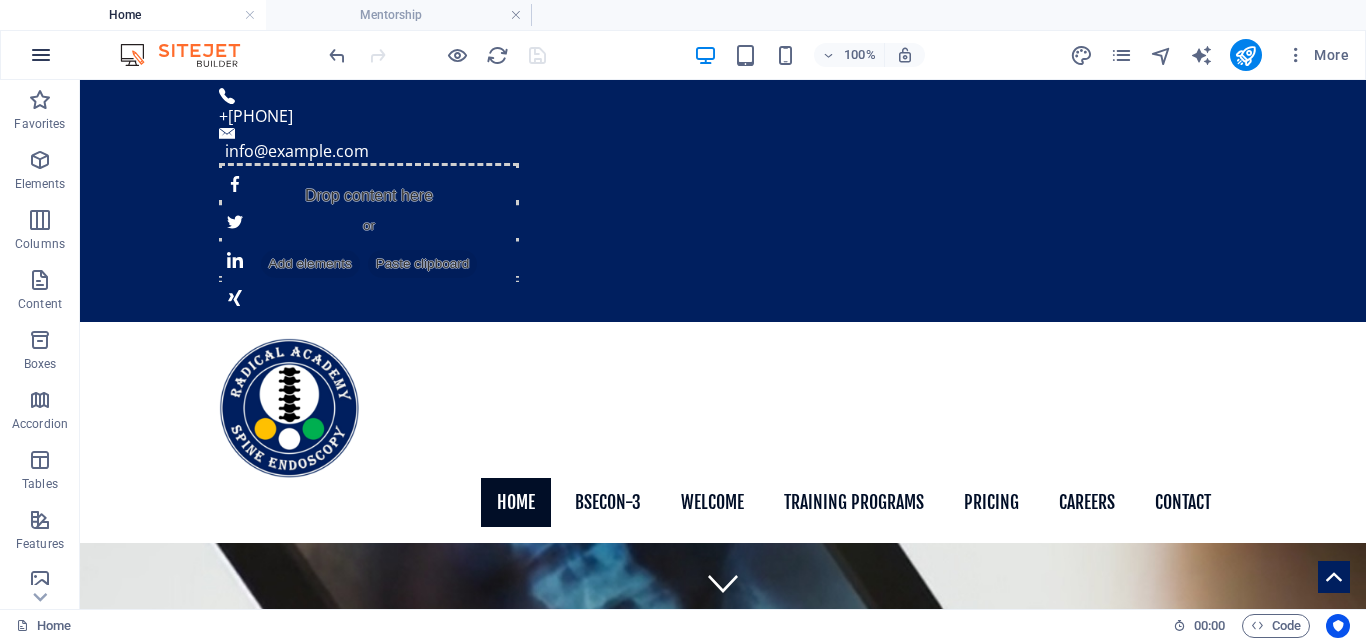 click at bounding box center [41, 55] 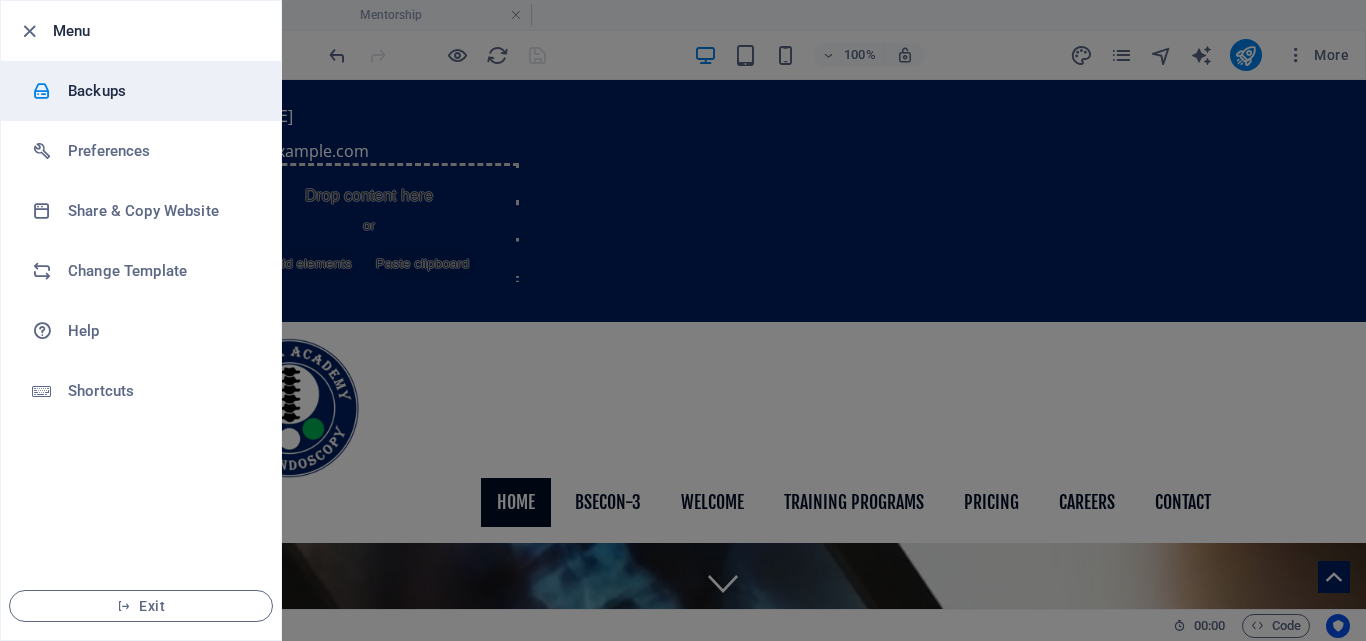 click on "Backups" at bounding box center [160, 91] 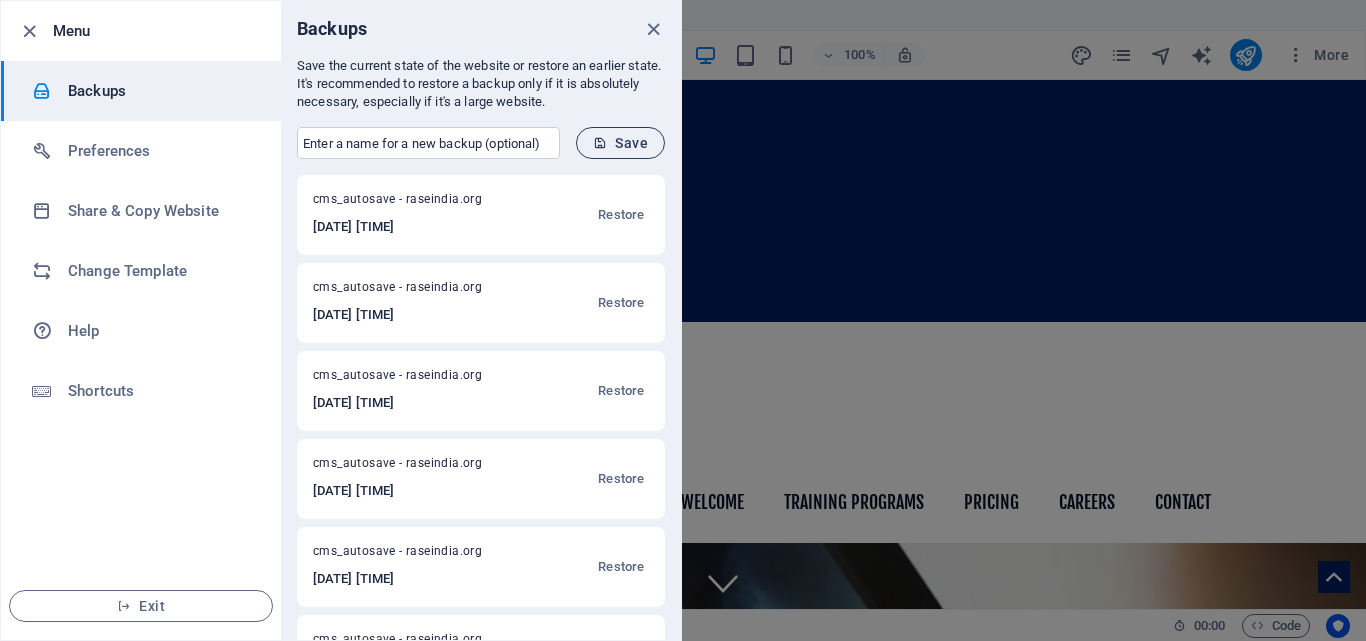 click at bounding box center [600, 143] 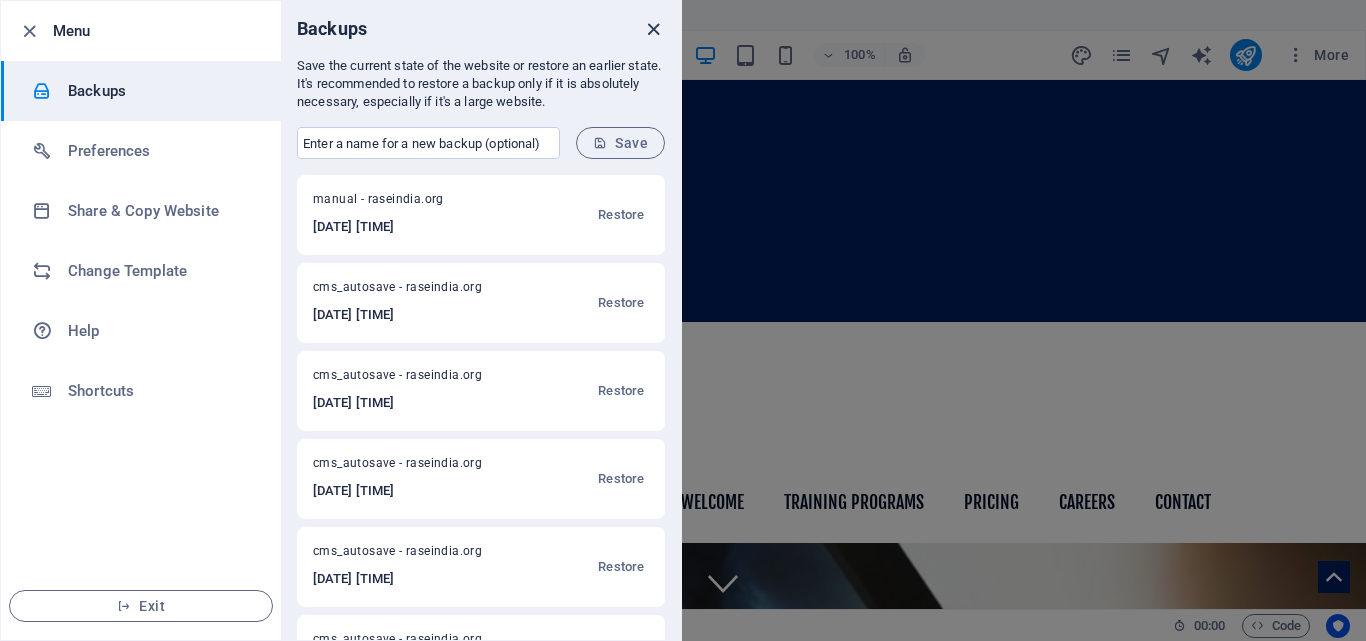 click at bounding box center (653, 29) 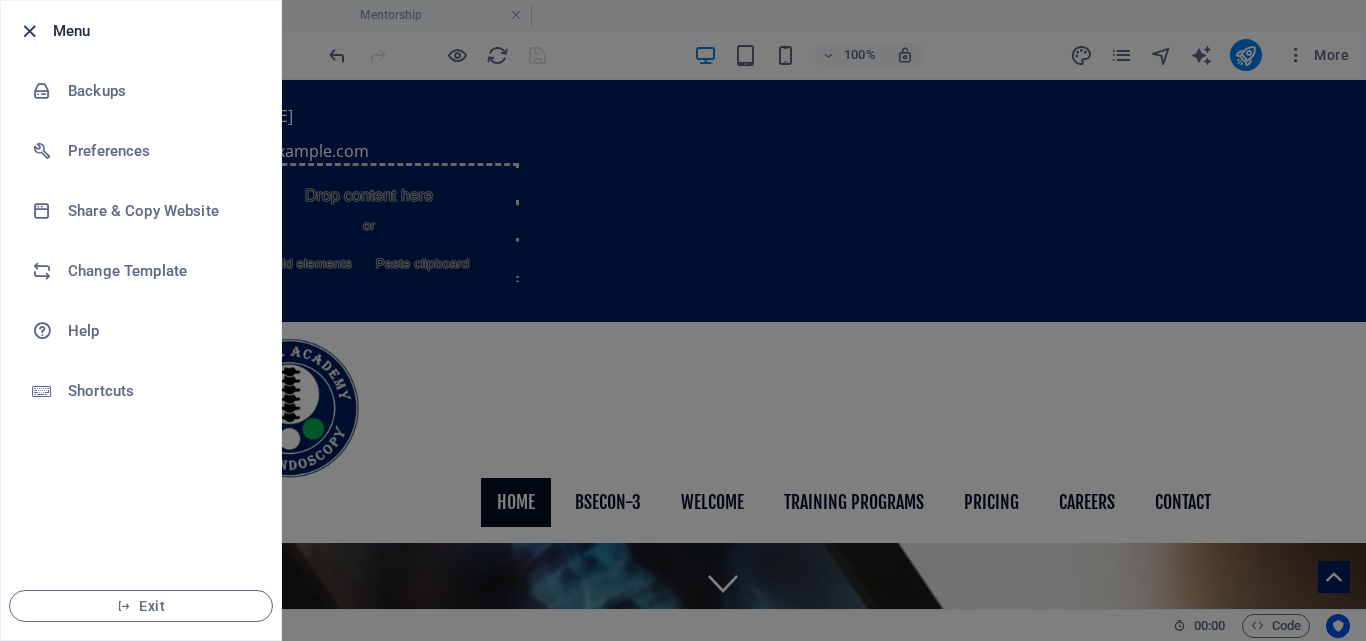 click at bounding box center (29, 31) 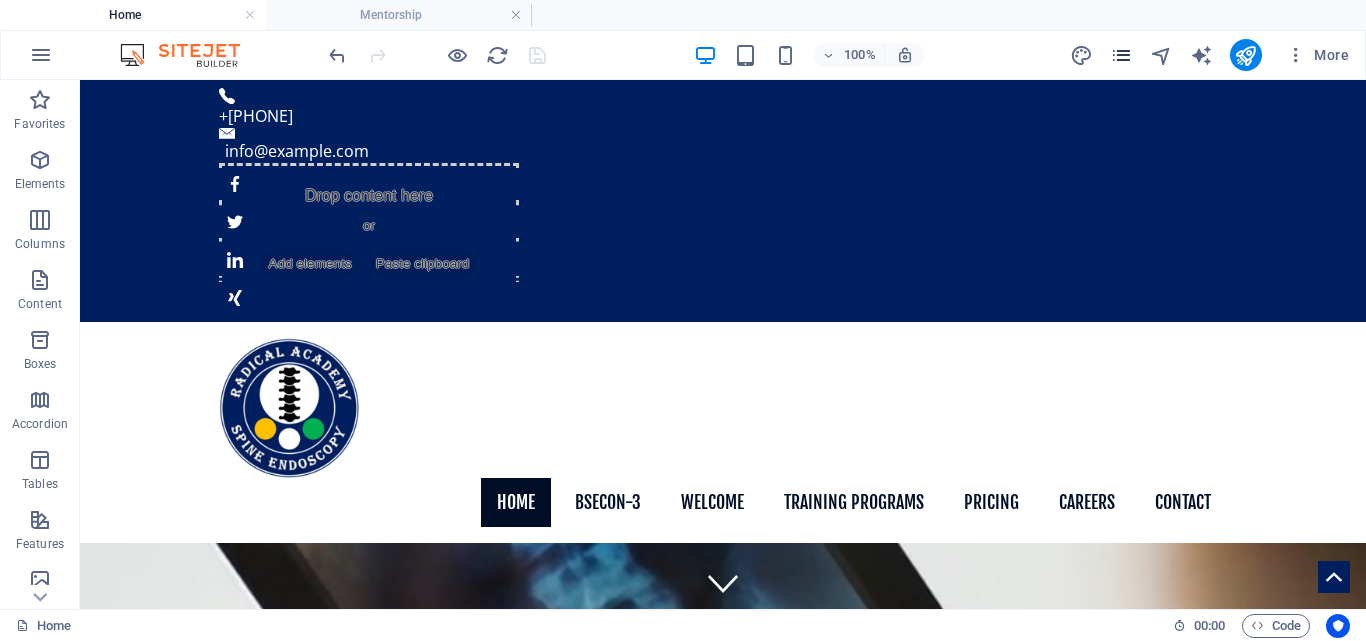 click at bounding box center (1121, 55) 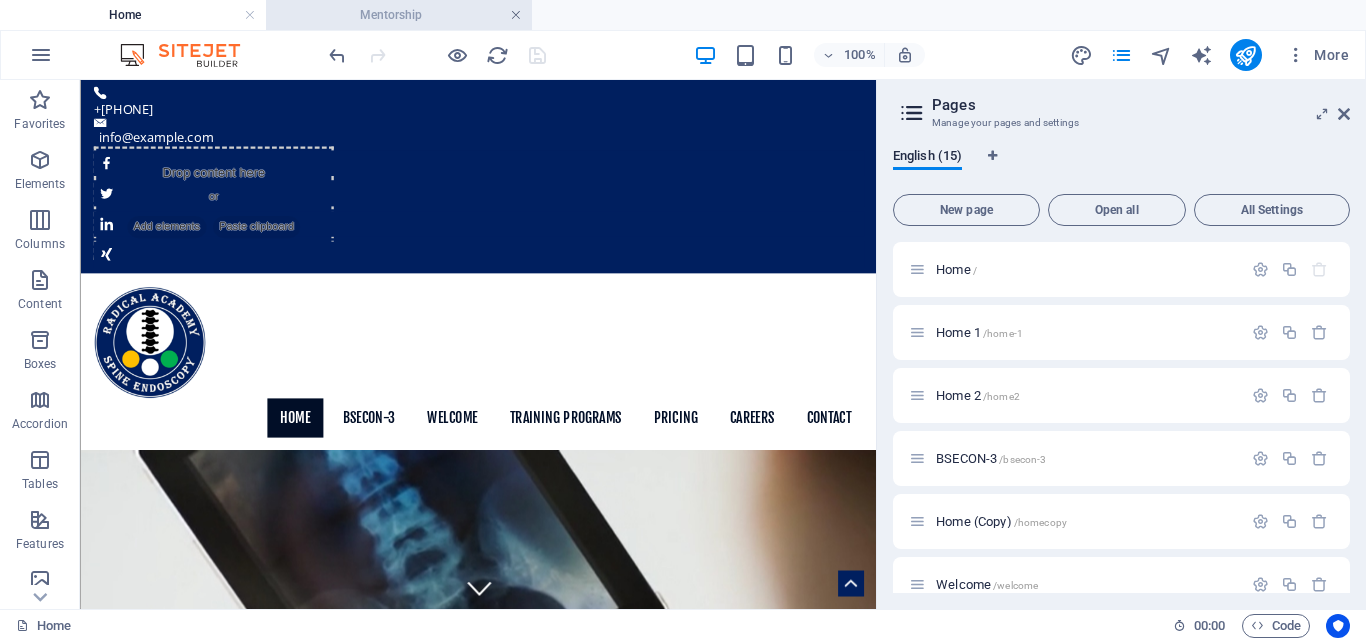 click on "/bsecon-3" at bounding box center (1022, 459) 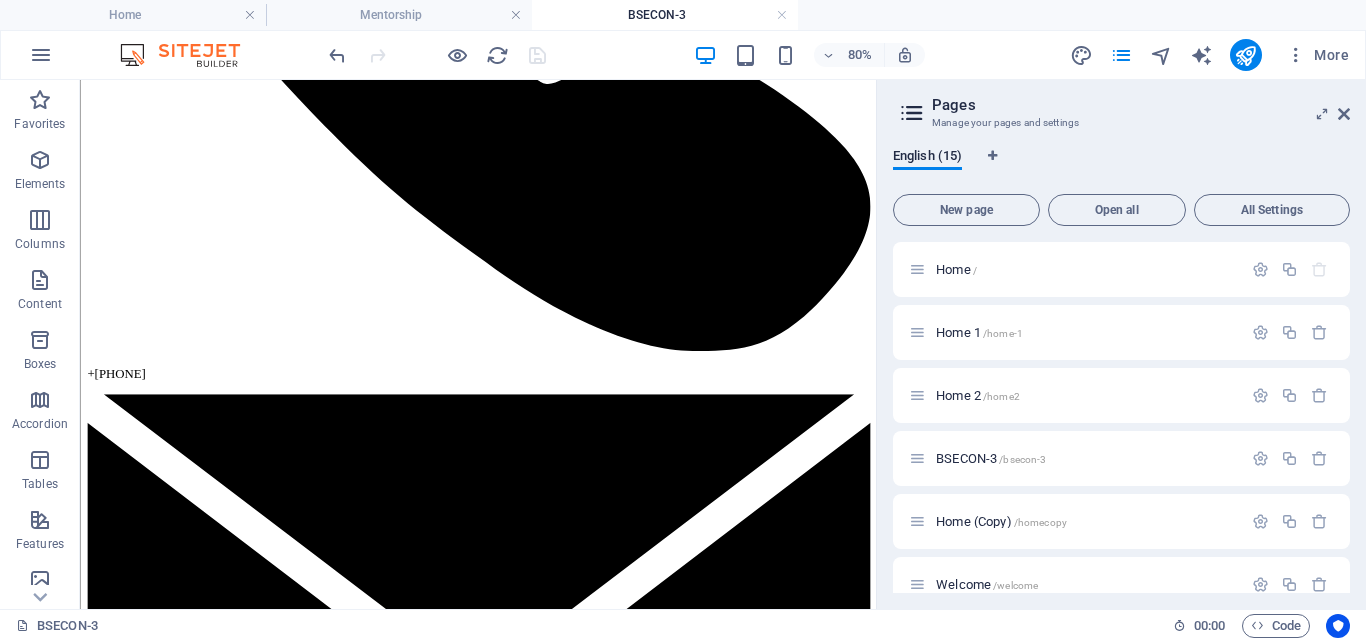 scroll, scrollTop: 667, scrollLeft: 0, axis: vertical 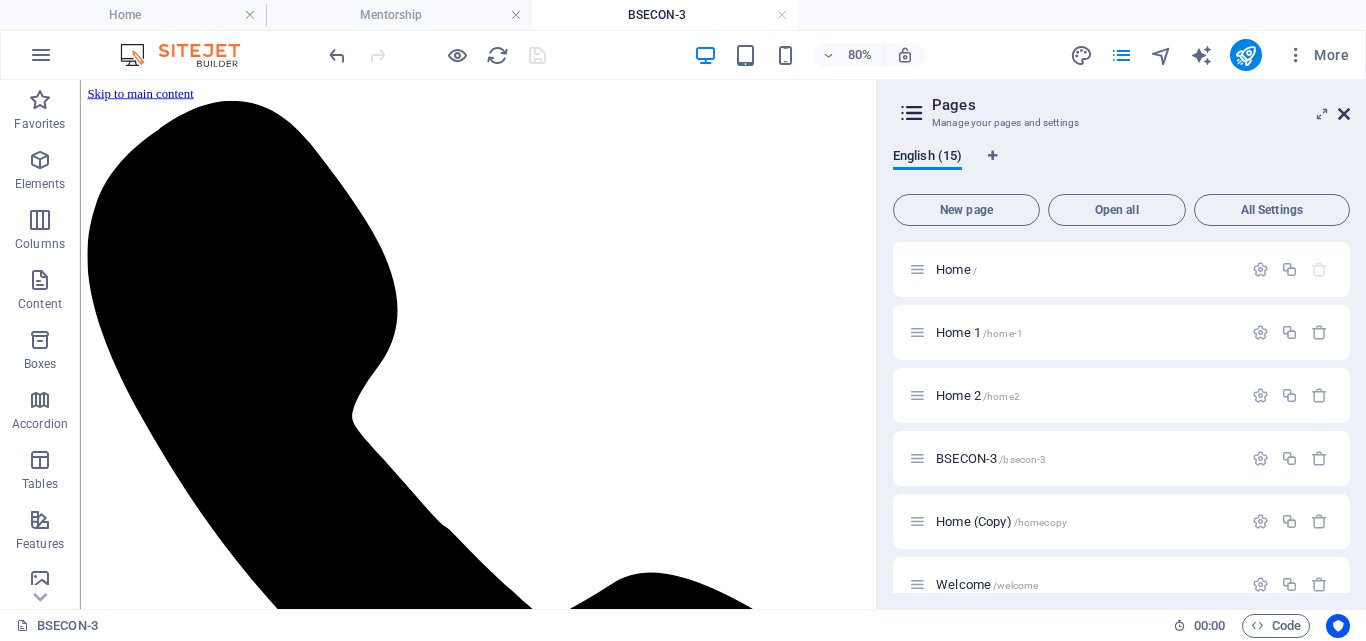 click at bounding box center [1344, 114] 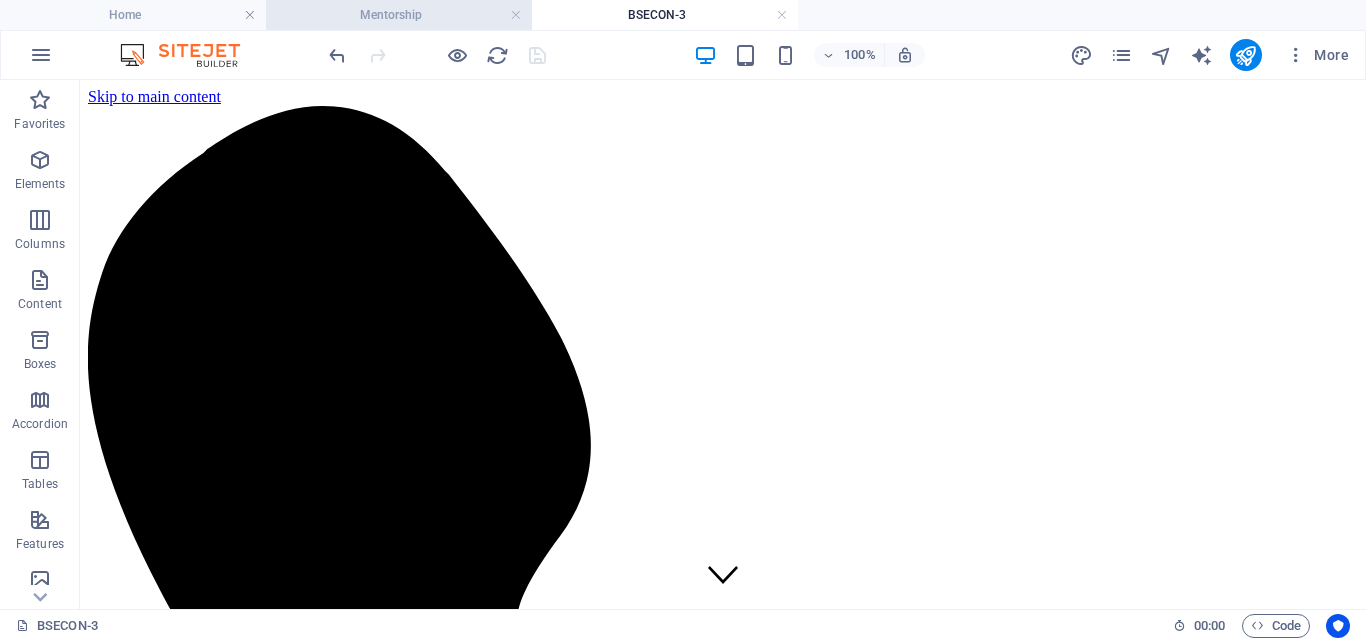 click on "Mentorship" at bounding box center (399, 15) 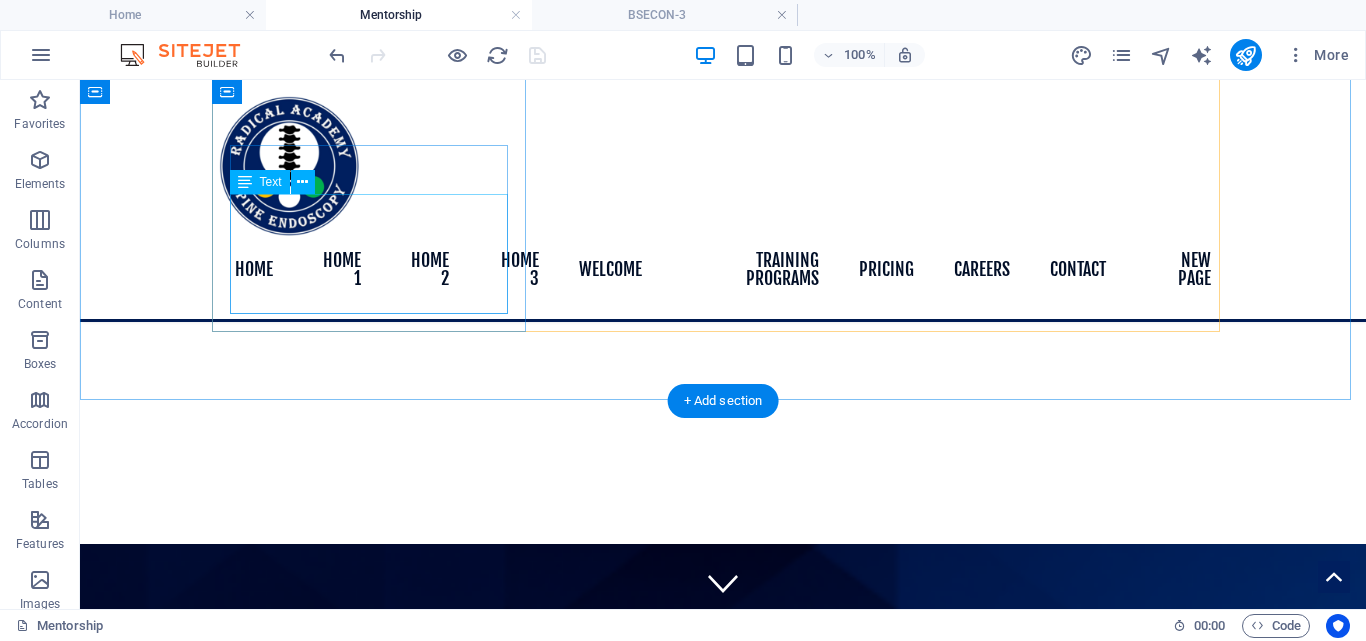 scroll, scrollTop: 3008, scrollLeft: 0, axis: vertical 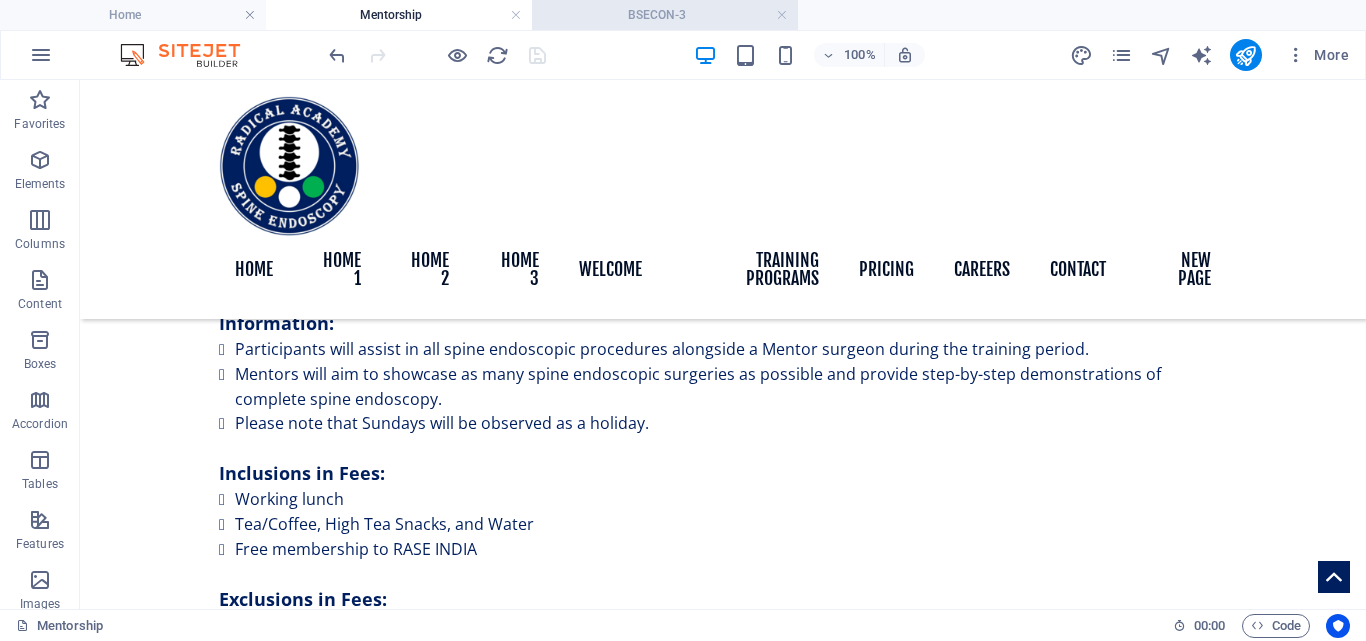 click on "BSECON-3" at bounding box center [665, 15] 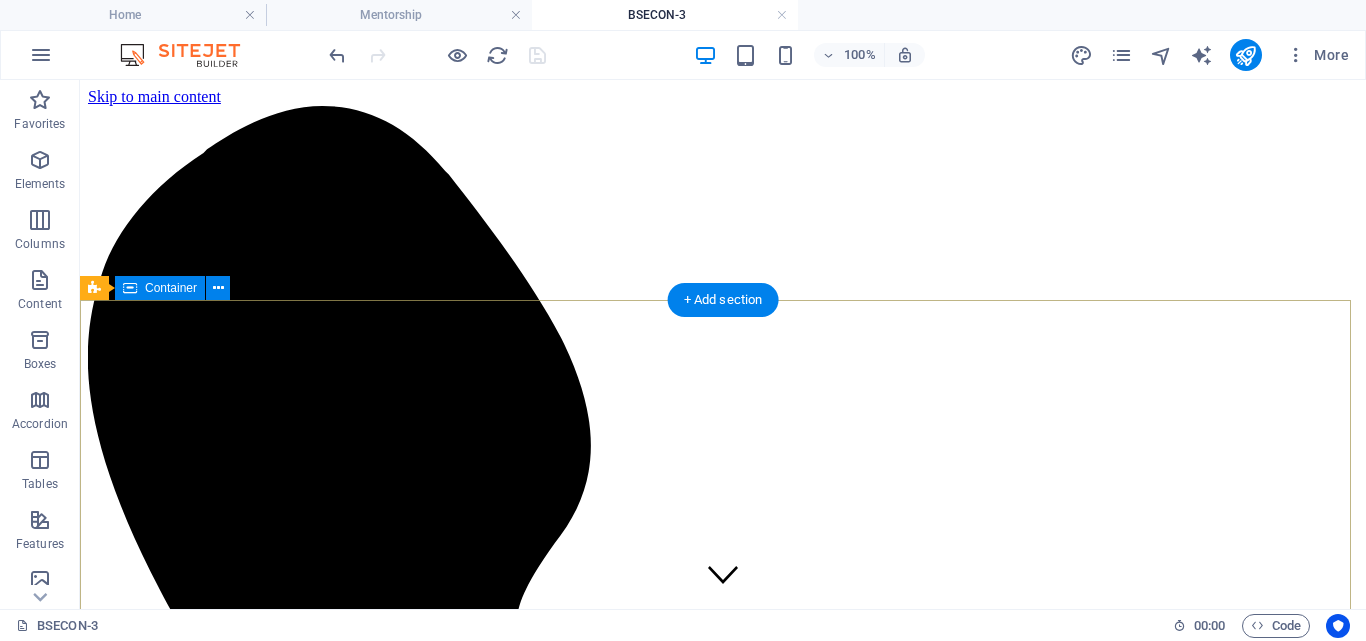 scroll, scrollTop: 0, scrollLeft: 0, axis: both 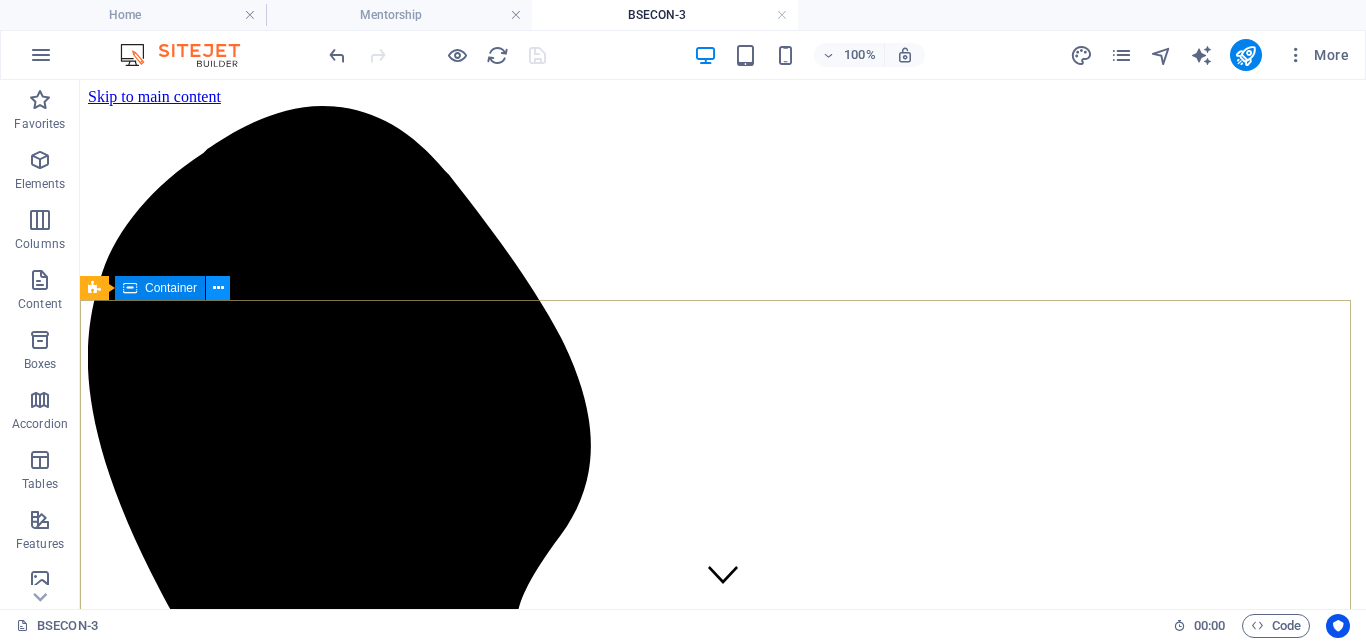 click at bounding box center [218, 288] 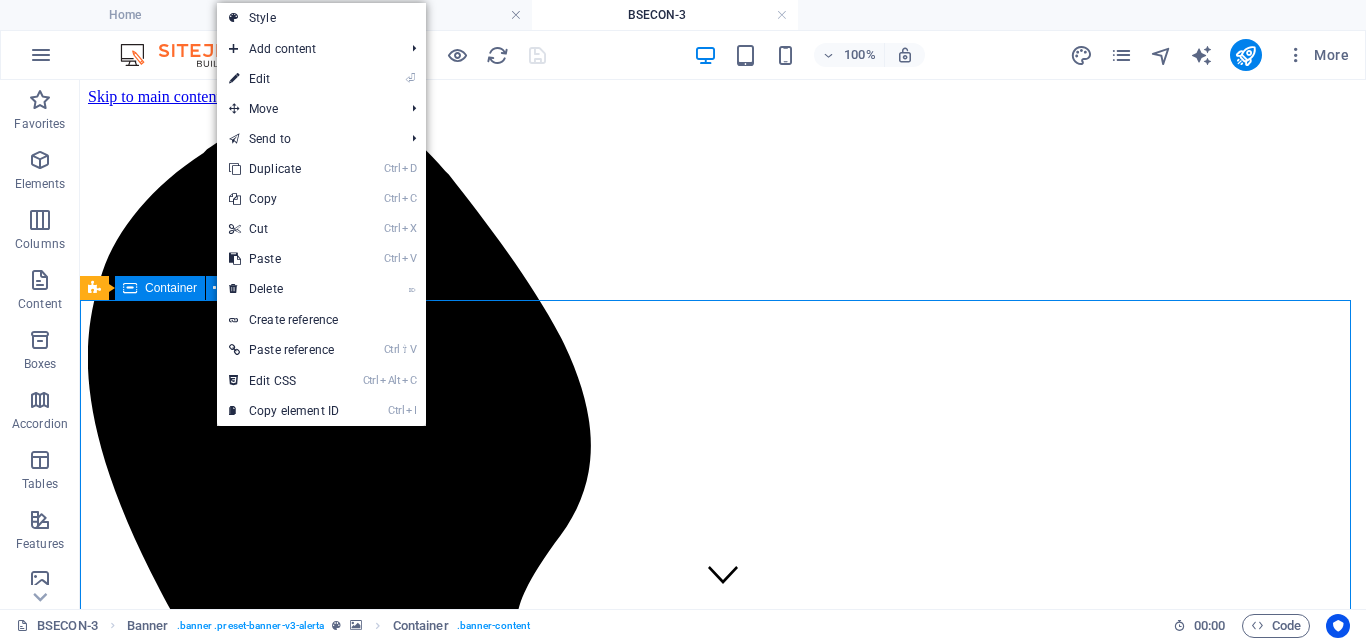 click on "Radical Academy of SPINE ENDOSCOPY TRAINING Master the art lead the change" at bounding box center [723, 10882] 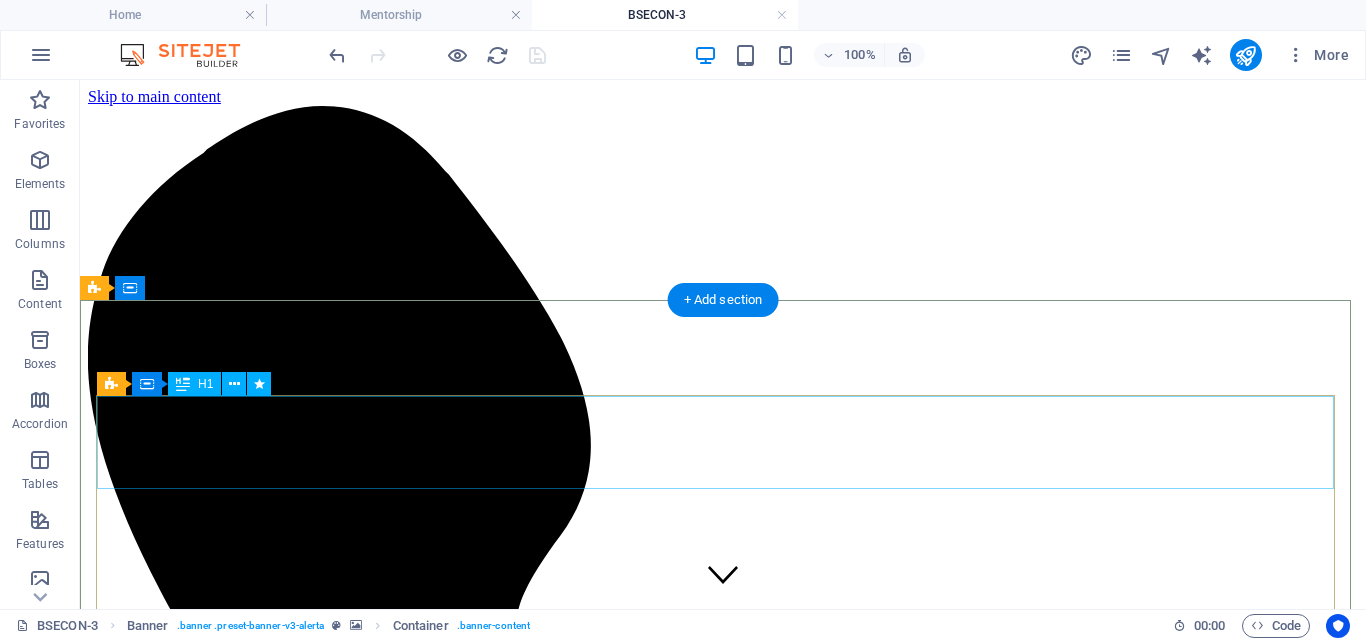 click on "Radical Academy of SPINE ENDOSCOPY TRAINING" at bounding box center [723, 10772] 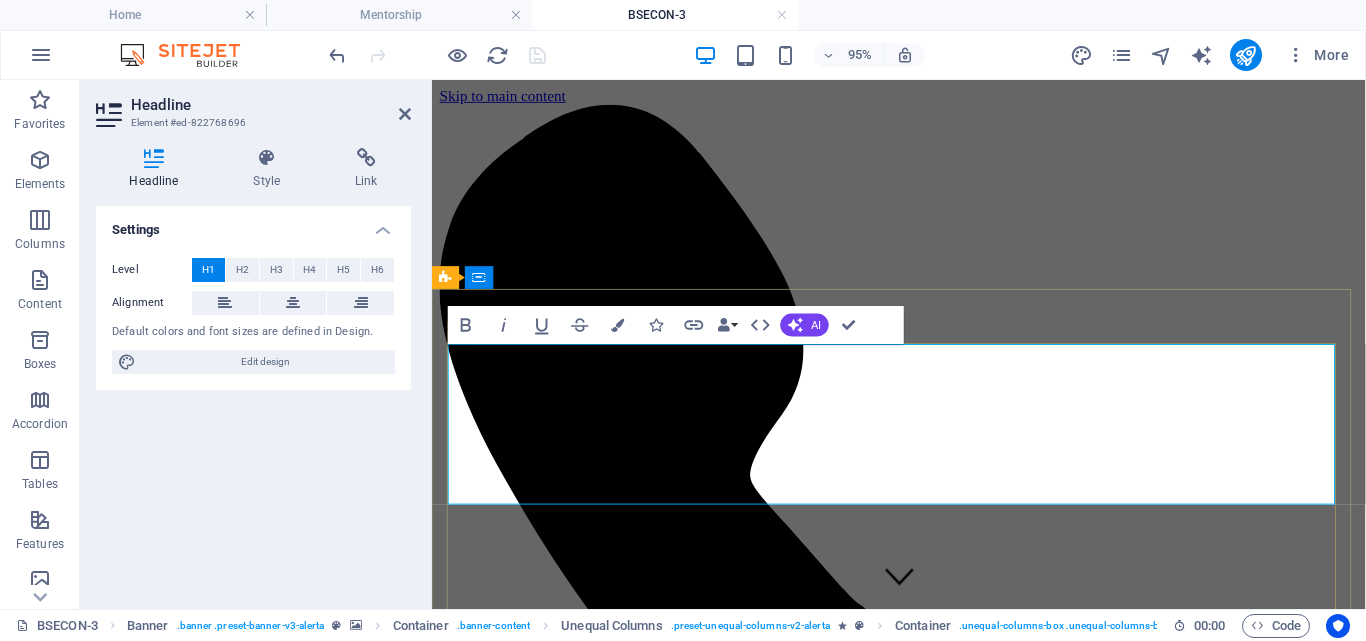 type 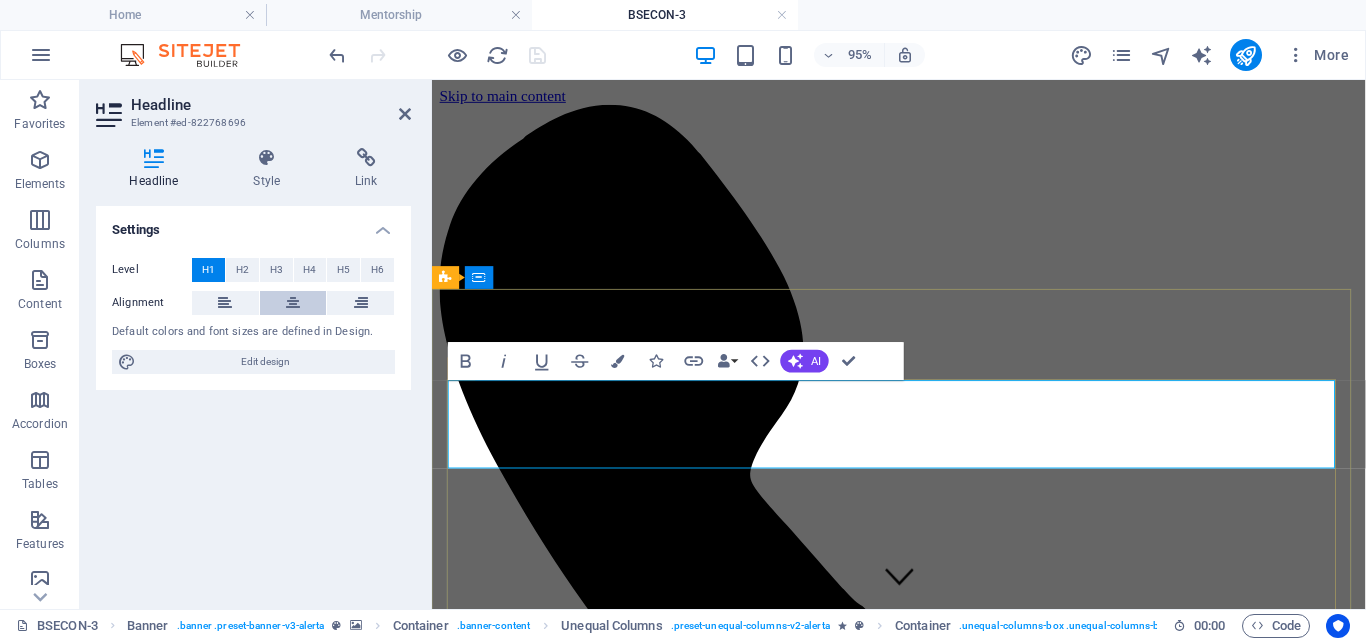 click at bounding box center [293, 303] 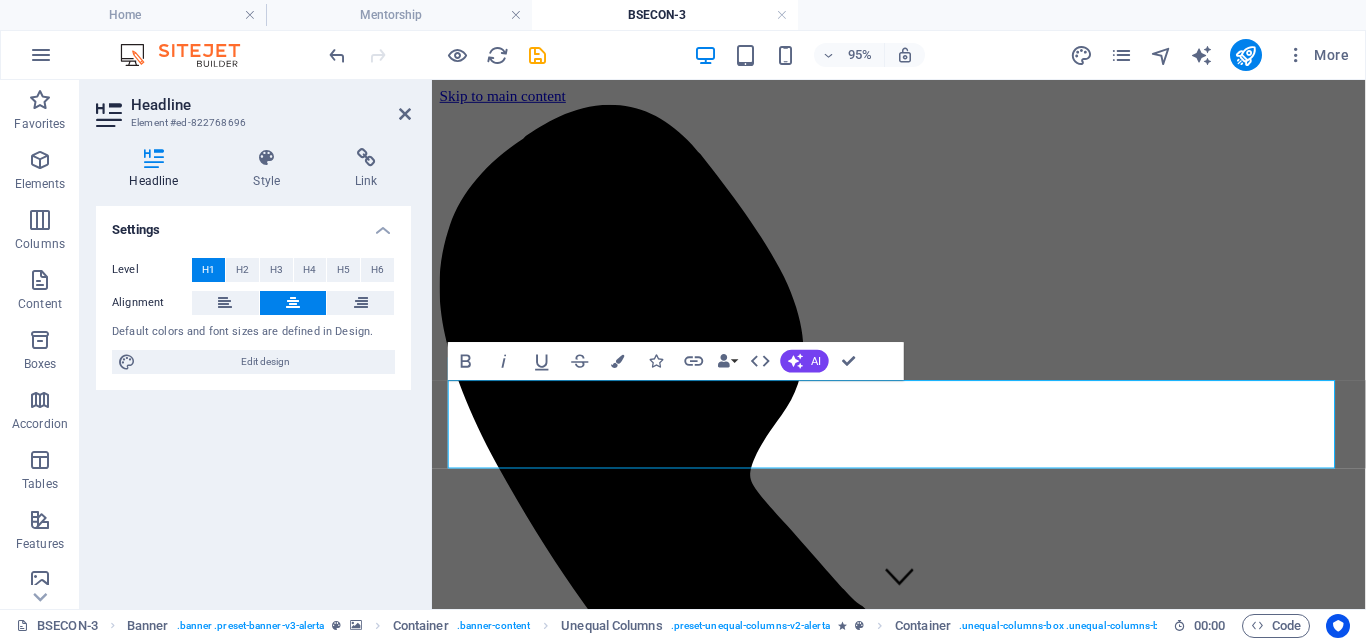 click at bounding box center [923, 8525] 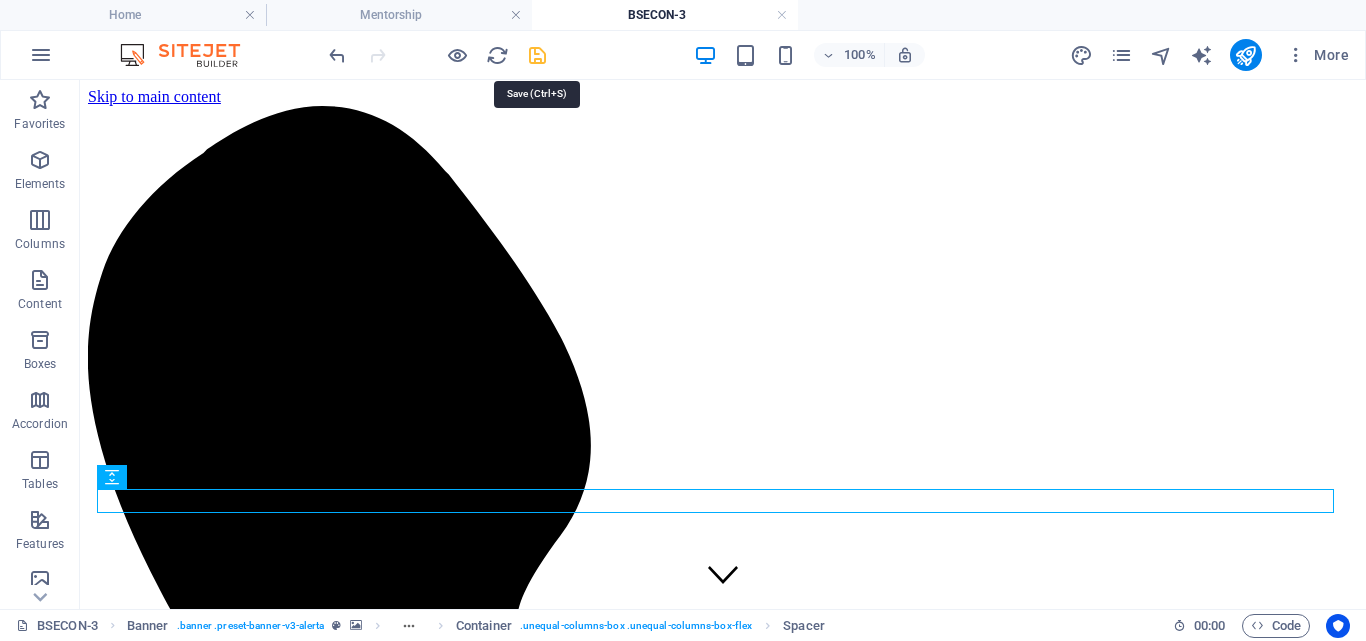 click at bounding box center [537, 55] 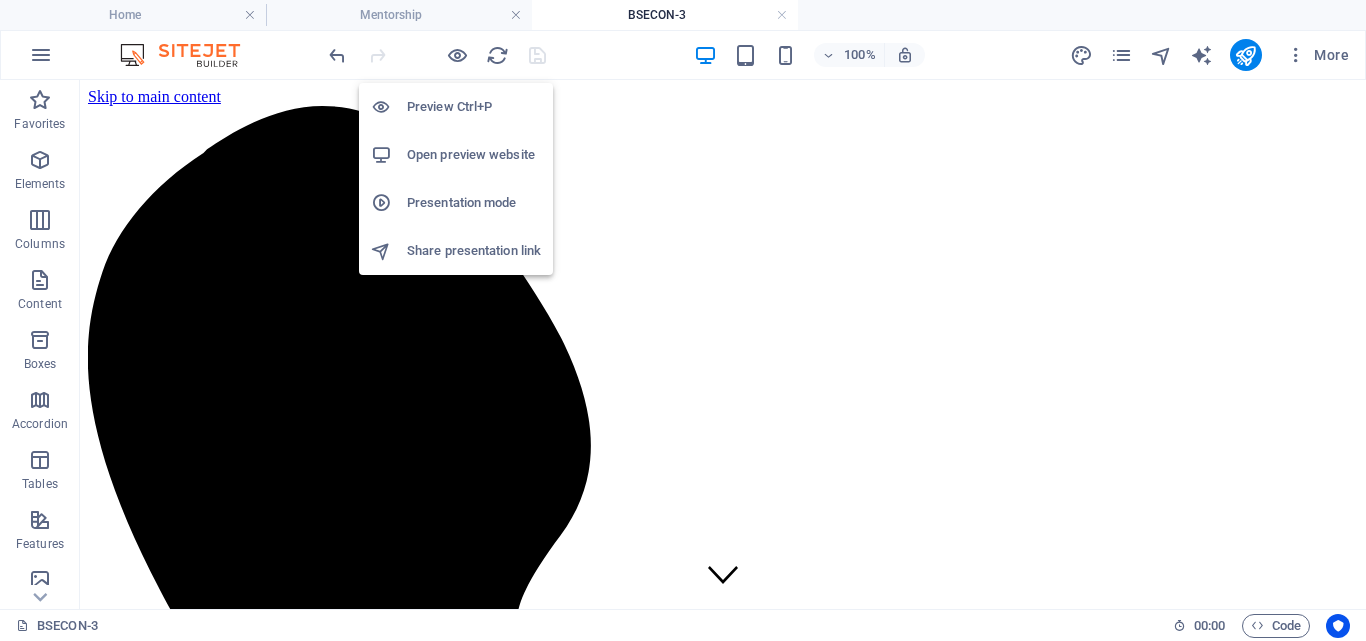 click at bounding box center [457, 55] 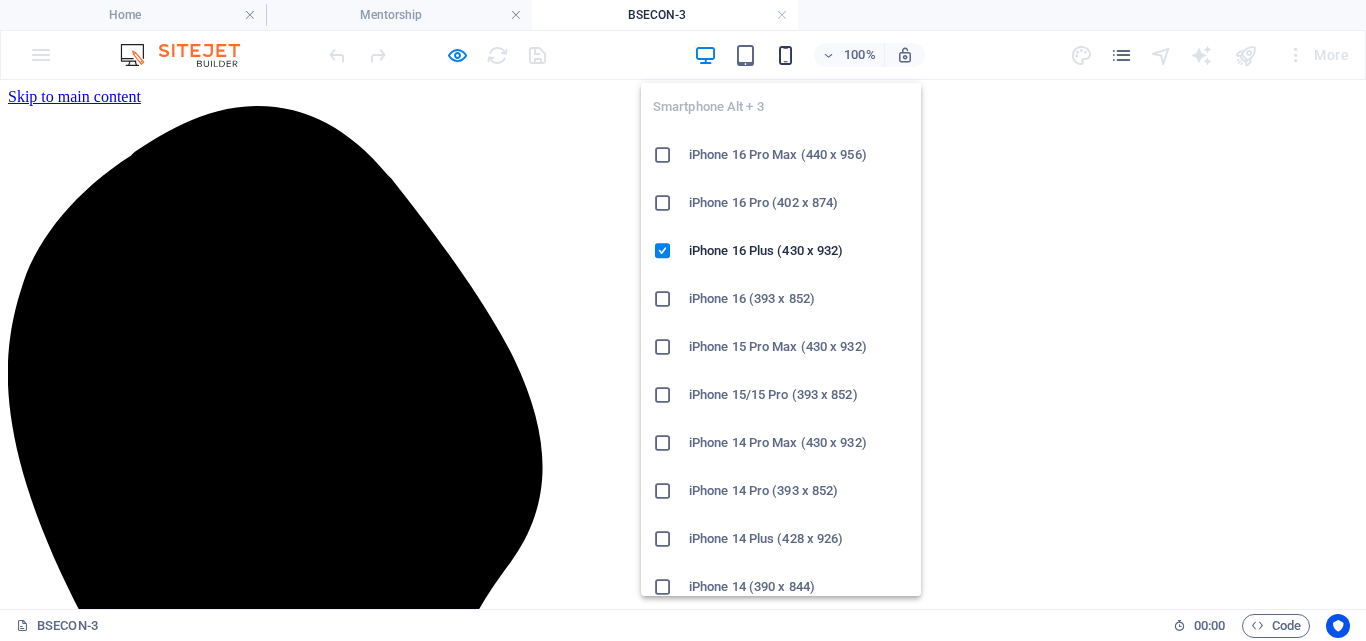 click at bounding box center (785, 55) 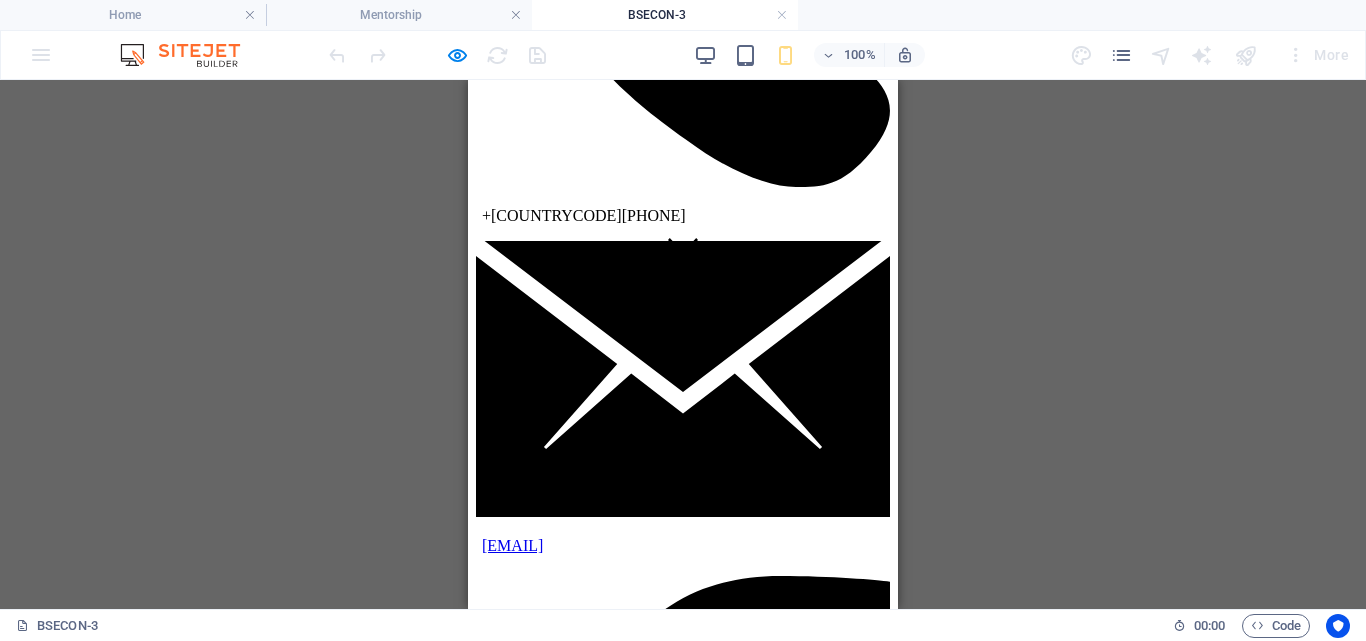 scroll, scrollTop: 0, scrollLeft: 0, axis: both 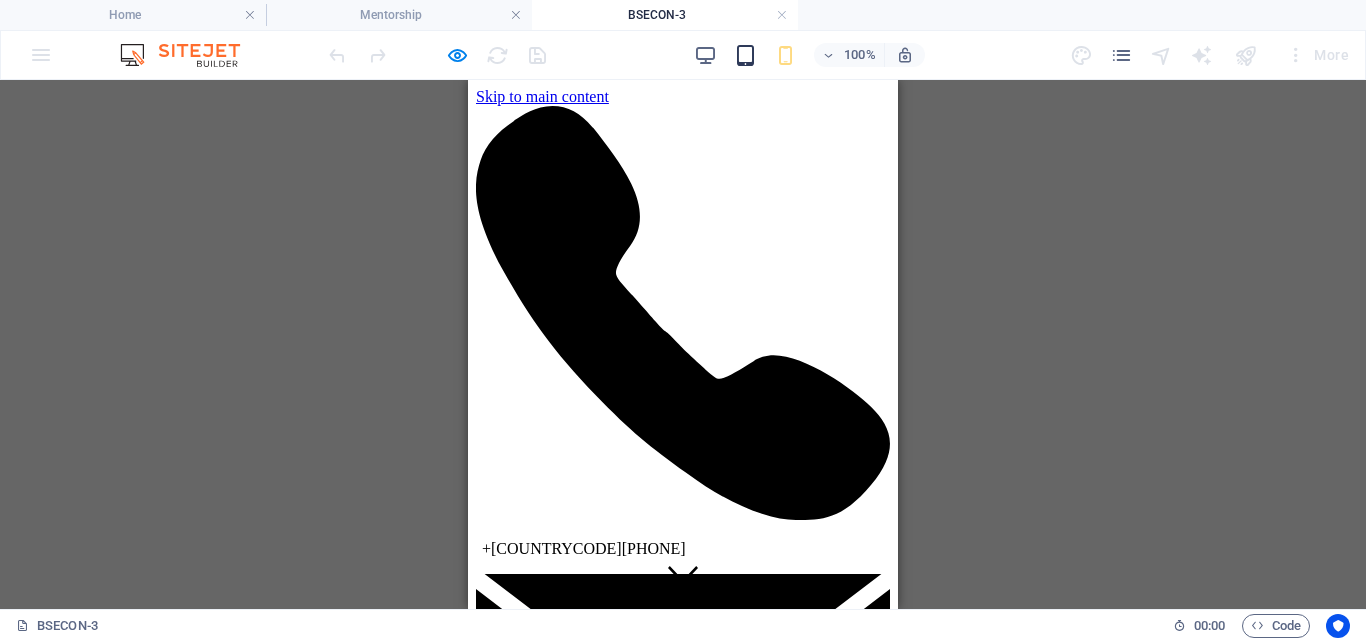 click at bounding box center [745, 55] 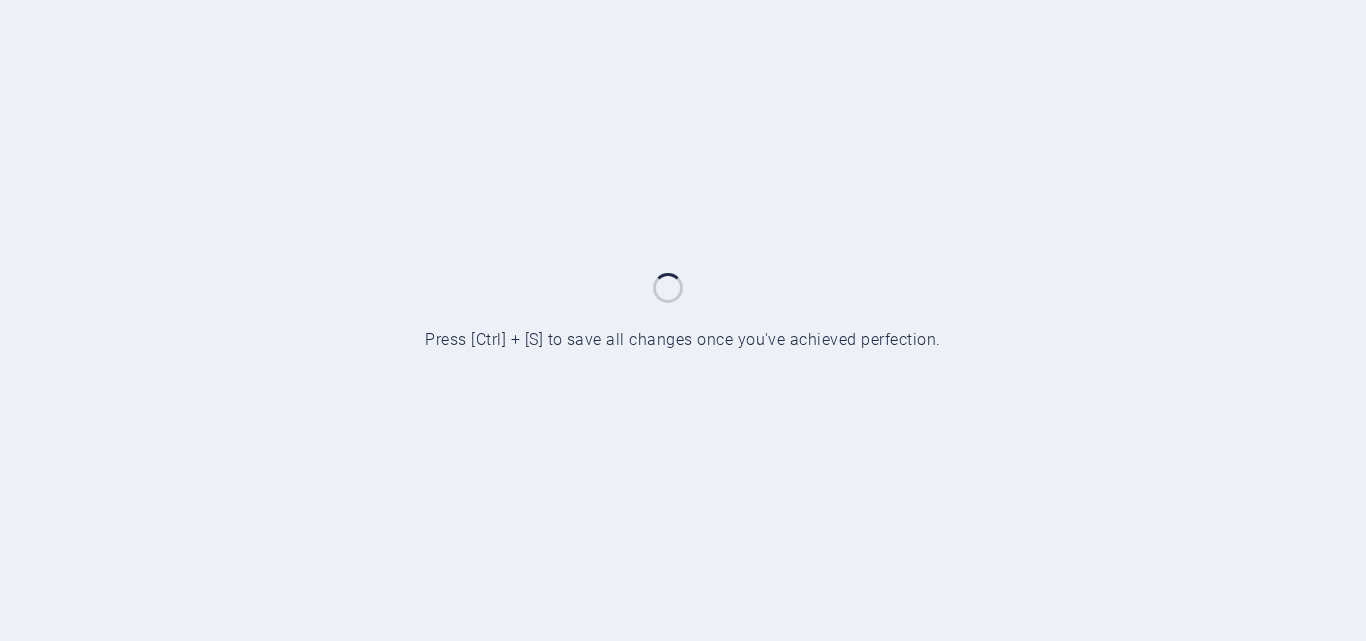 scroll, scrollTop: 0, scrollLeft: 0, axis: both 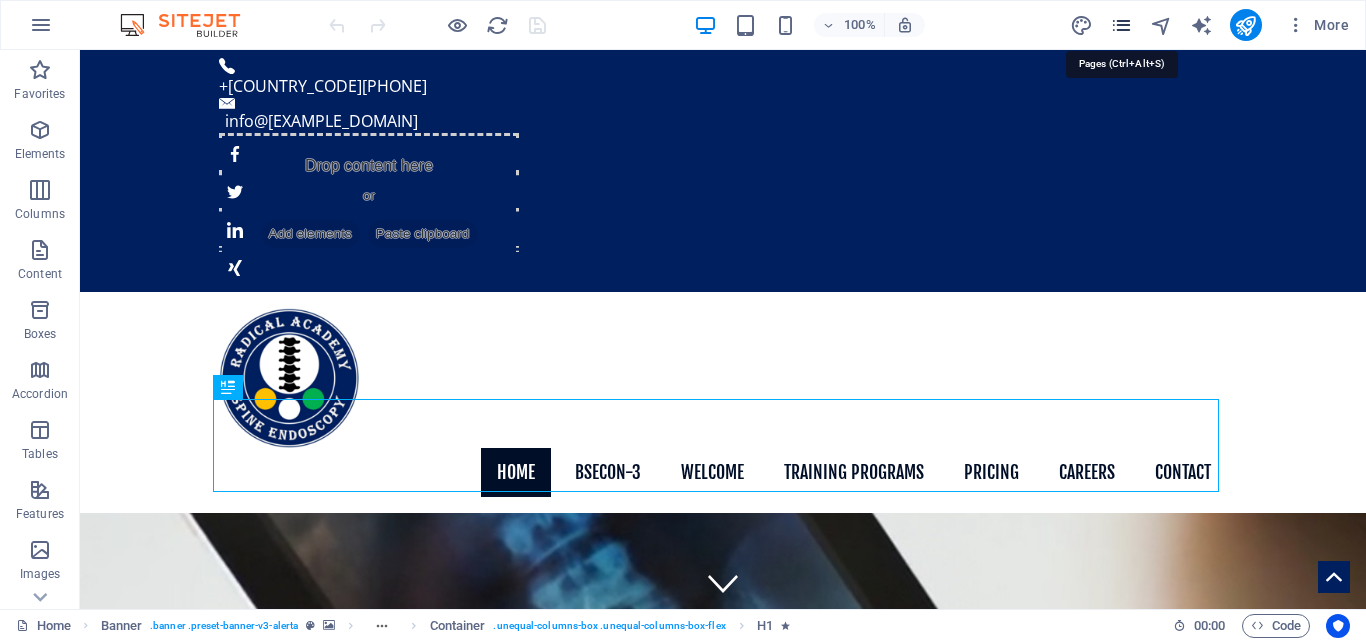 click at bounding box center [1121, 25] 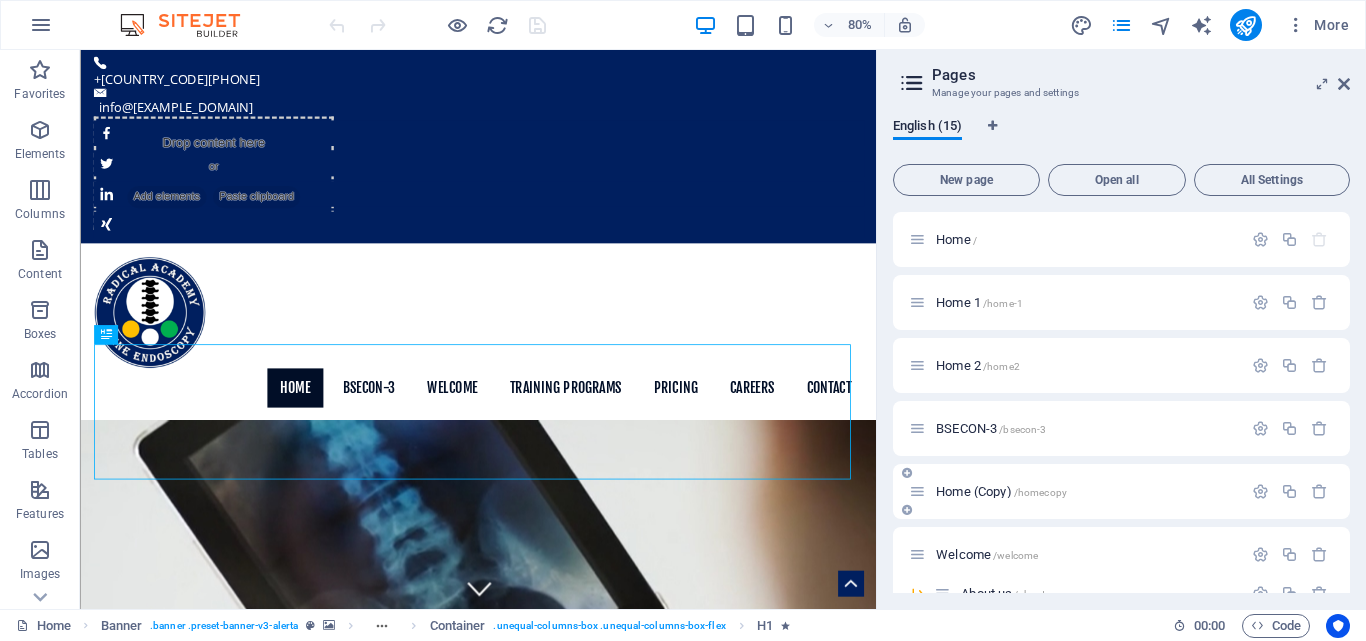 scroll, scrollTop: 333, scrollLeft: 0, axis: vertical 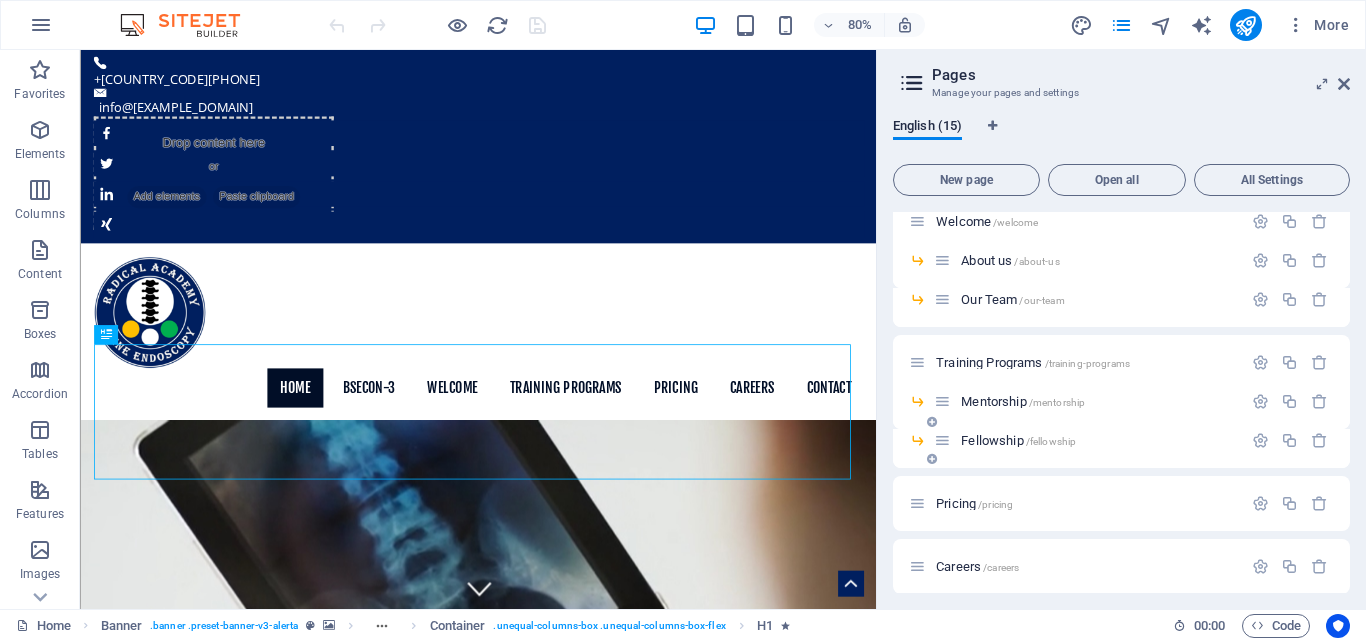 click on "Fellowship /fellowship" at bounding box center (1018, 440) 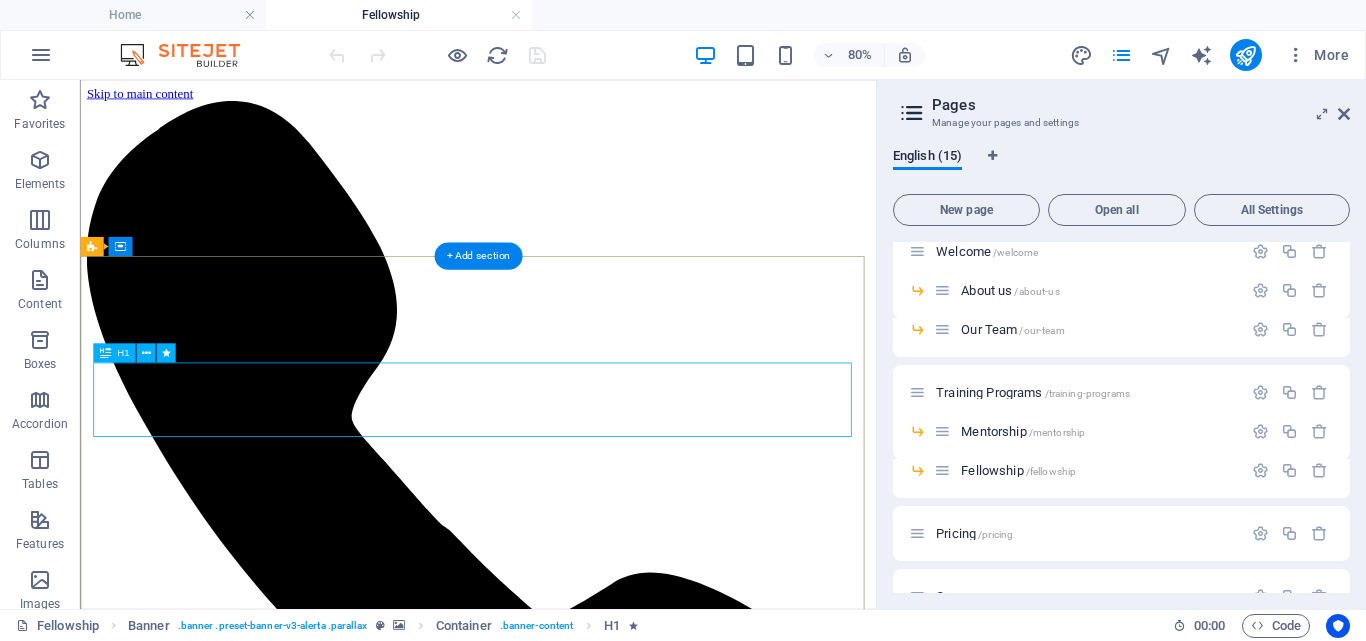 scroll, scrollTop: 0, scrollLeft: 0, axis: both 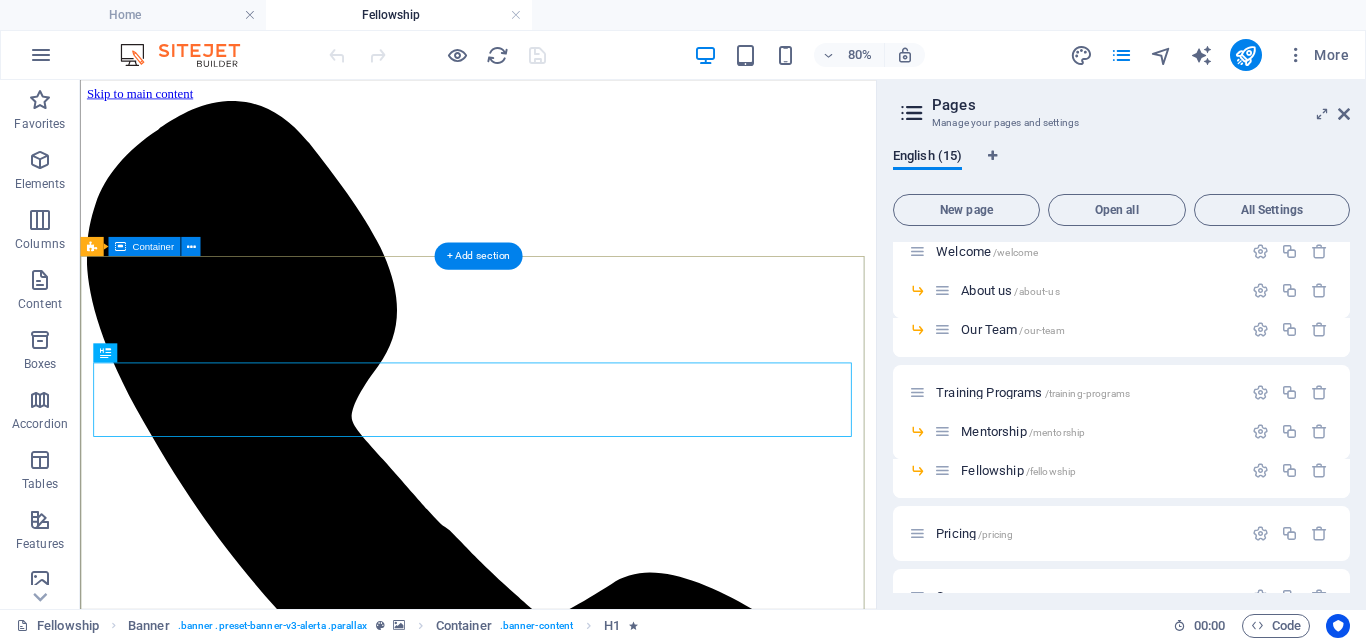 click on "Fellowship Extensive In-depth Learning" at bounding box center (577, 8757) 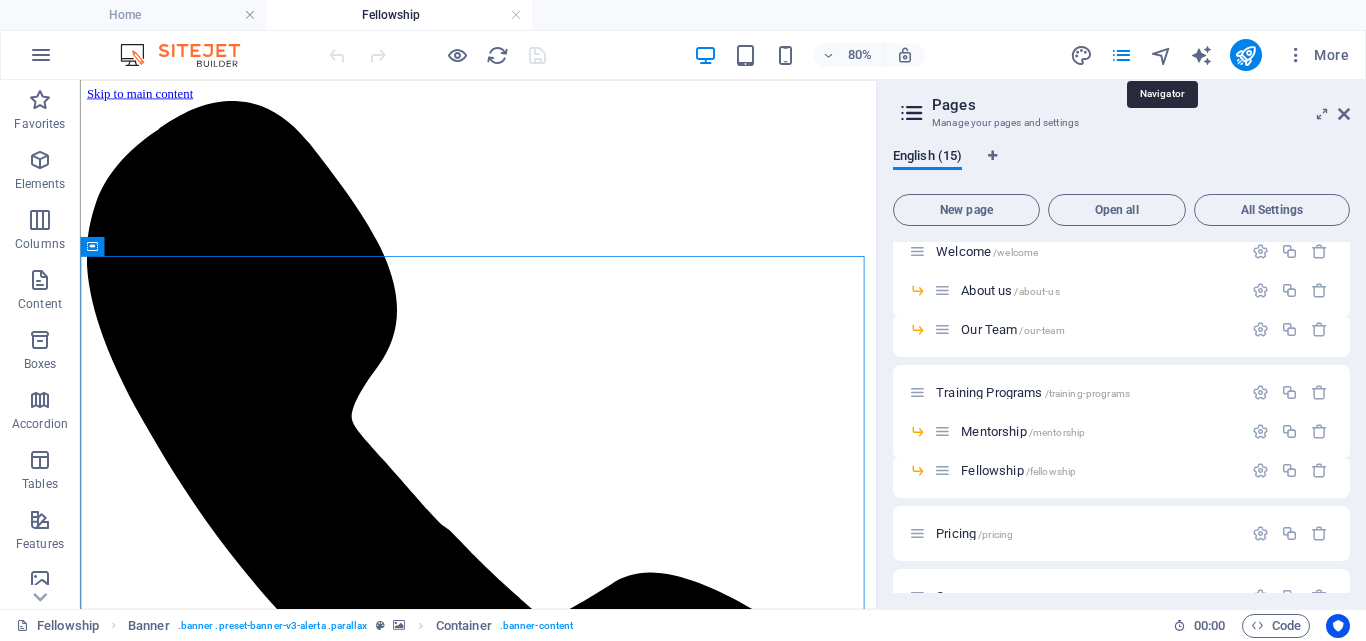 click at bounding box center (1161, 55) 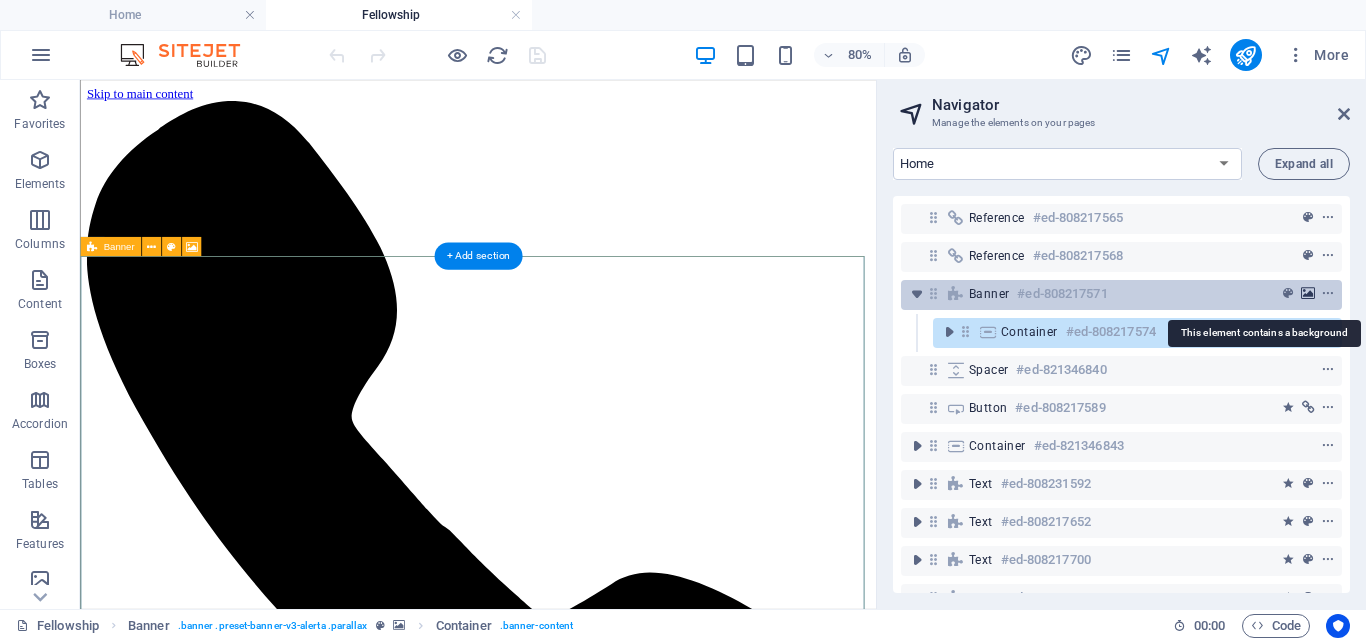 click at bounding box center (1308, 294) 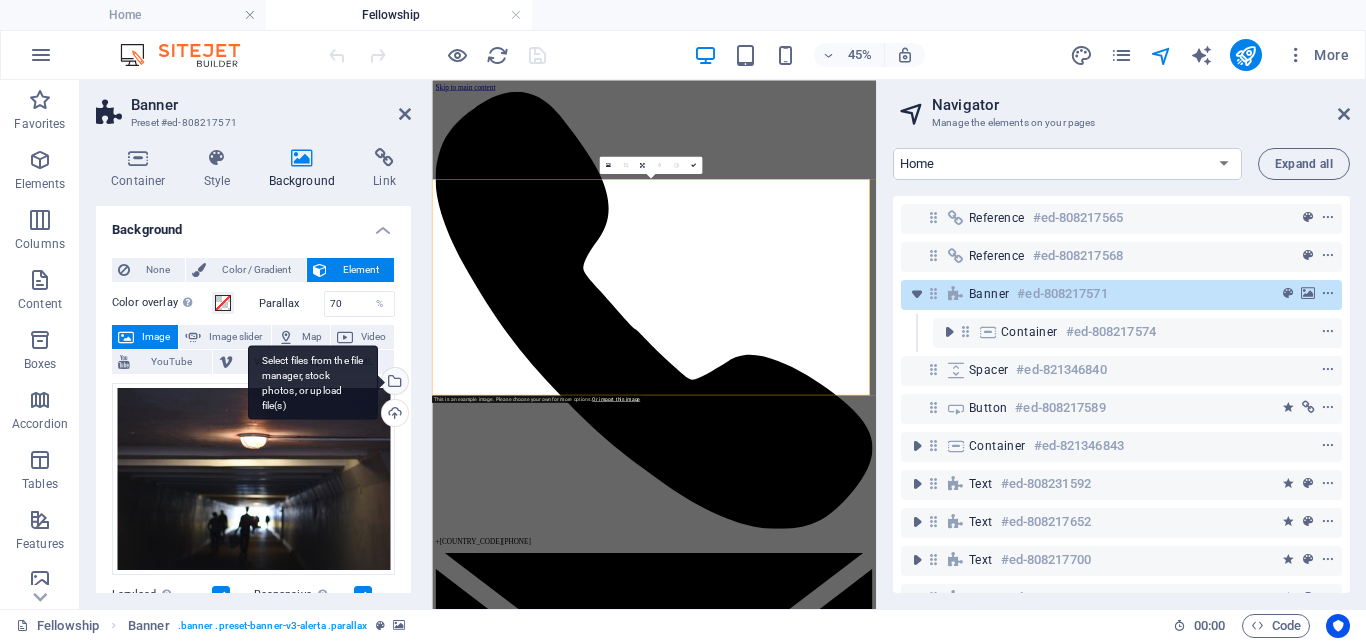 click on "Select files from the file manager, stock photos, or upload file(s)" at bounding box center [393, 383] 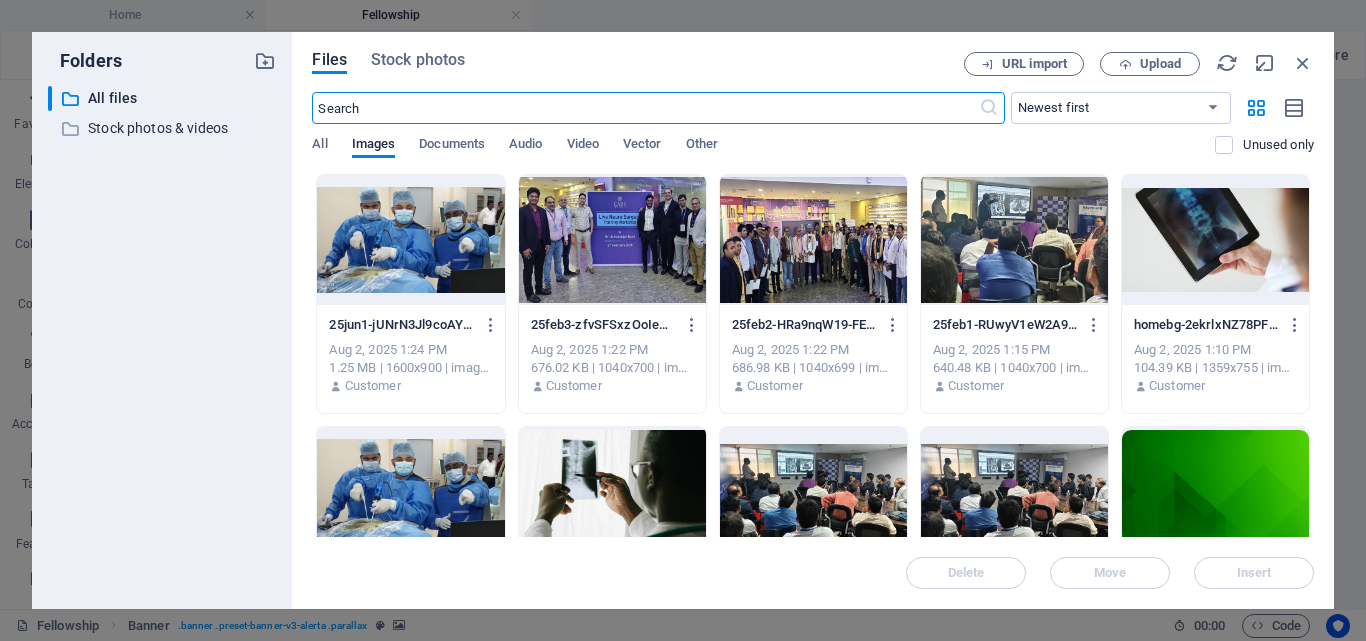 scroll, scrollTop: 333, scrollLeft: 0, axis: vertical 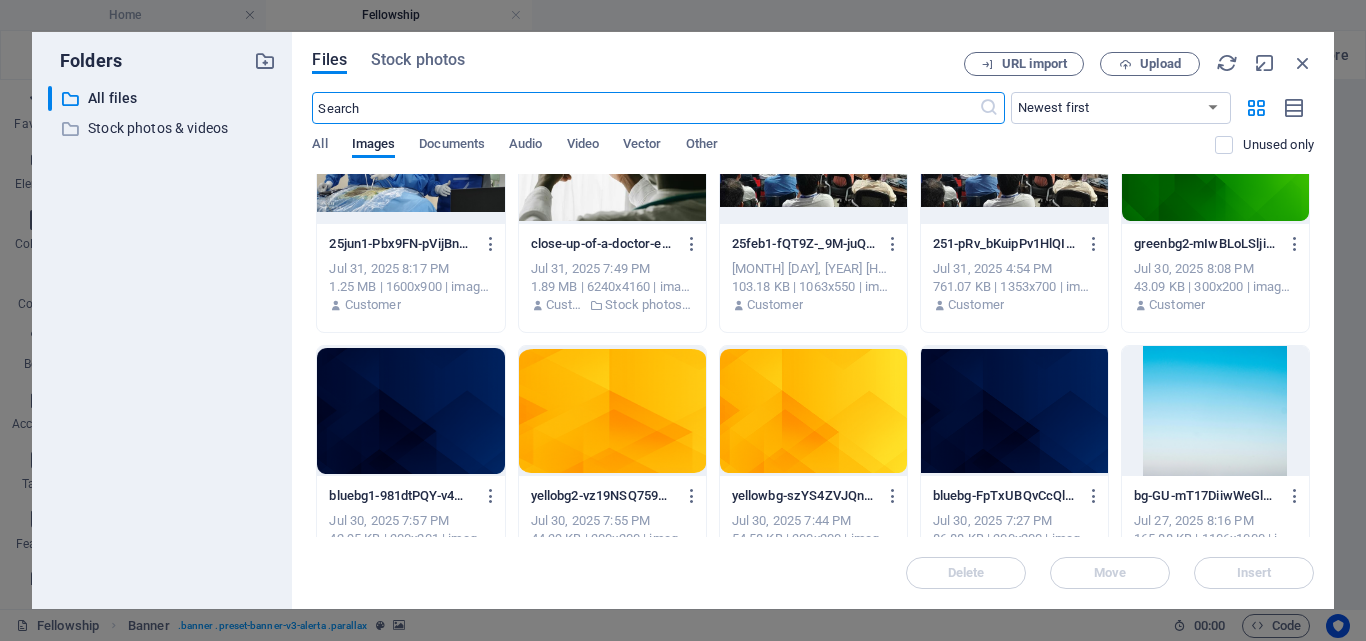 click at bounding box center (612, 411) 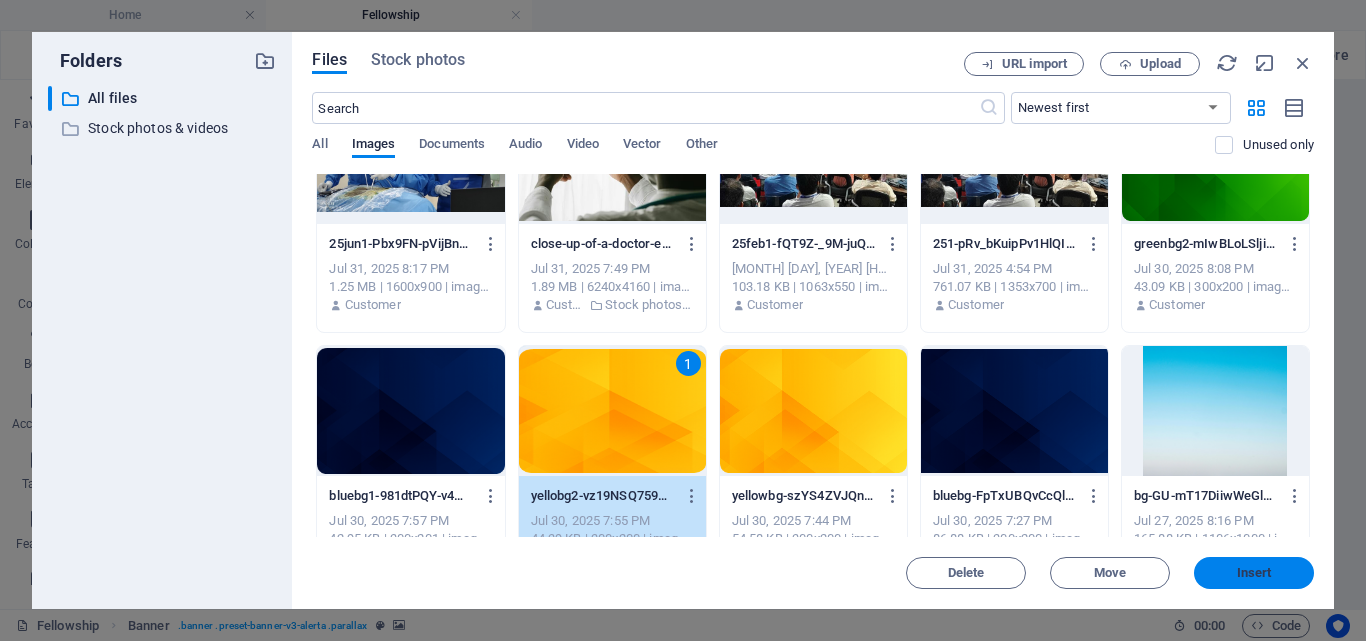 click on "Insert" at bounding box center [1254, 573] 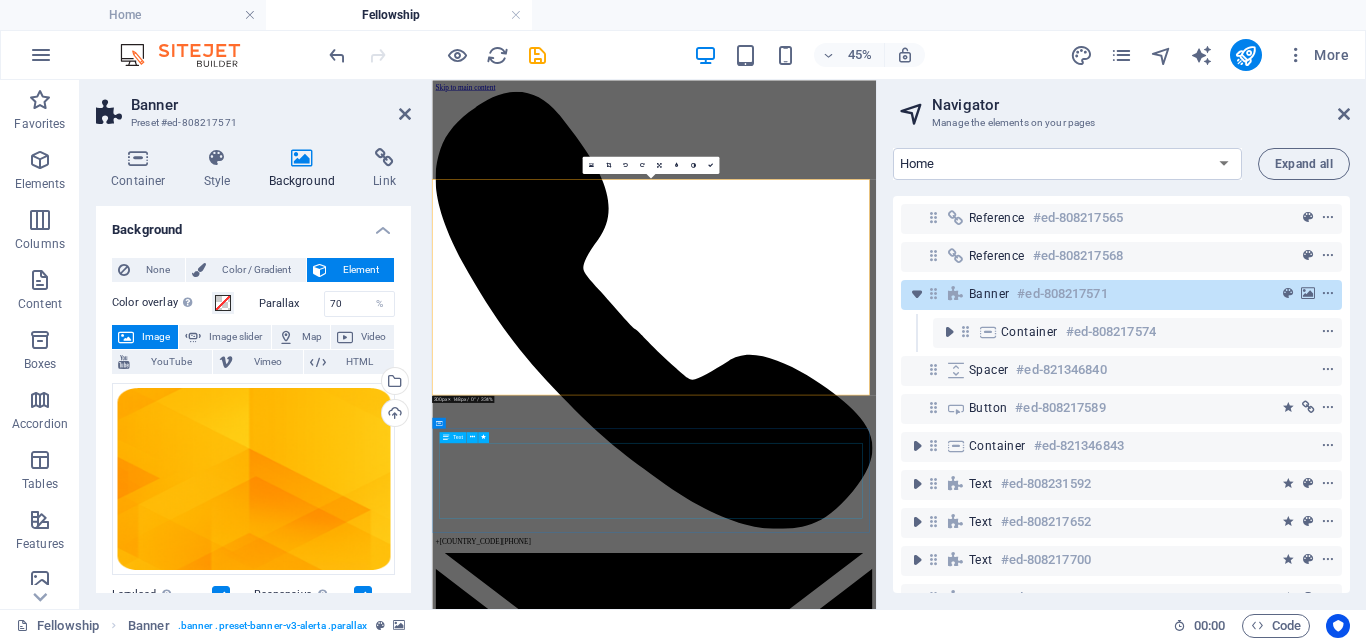 click on "[BRAND] is committed to advancing spinal surgery by promoting safe and effective techniques across various spinal pathologies. Recognizing the need for enhanced training beyond traditional orthopedics and neurosurgery, it advocates for specialized training in advanced methodologies. This focus on specialization improves expertise, patient outcomes, and practice efficiency.  [BRAND] fosters continuous learning to equip surgeons with essential skills in this critical field, benefiting both practitioners and patients. Discover how these advancements can transform your approach to spinal care." at bounding box center [925, 9300] 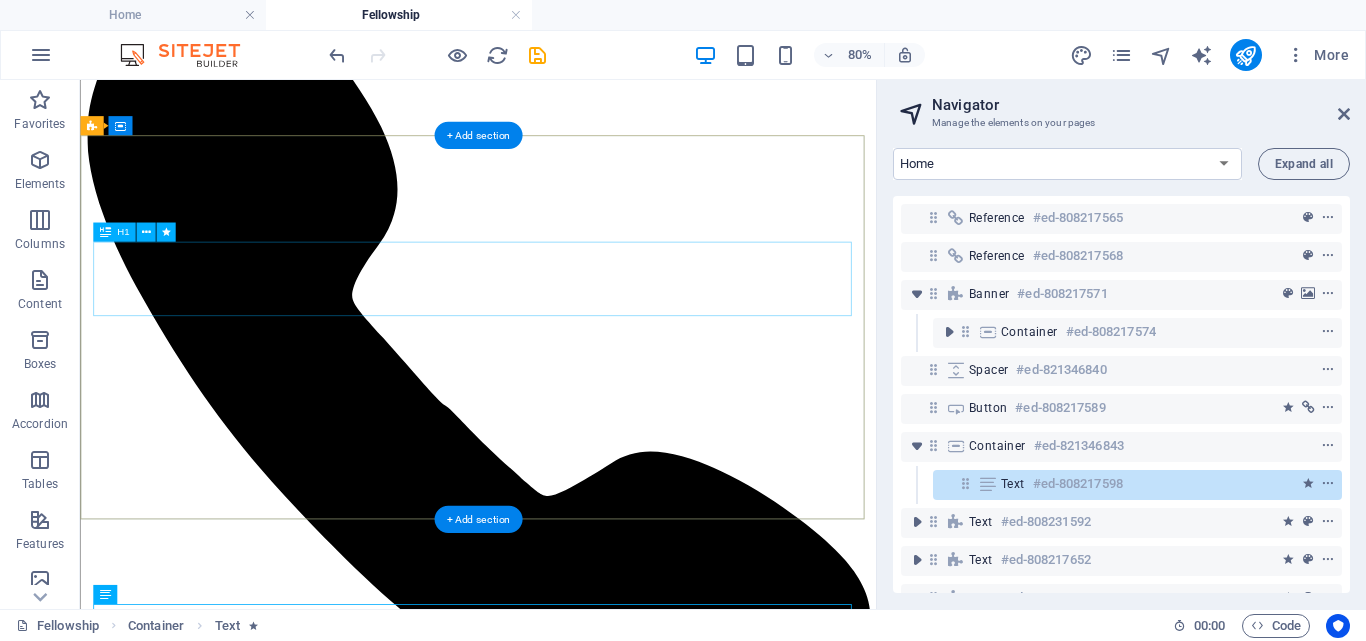 scroll, scrollTop: 0, scrollLeft: 0, axis: both 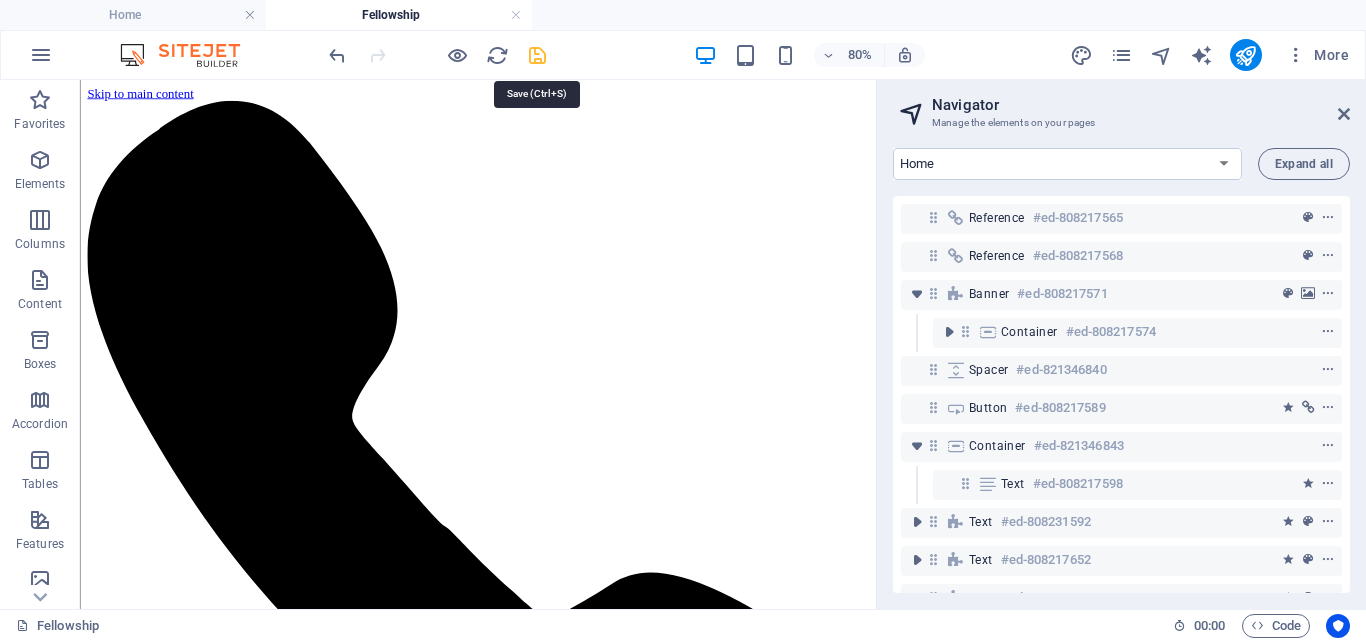 click at bounding box center (537, 55) 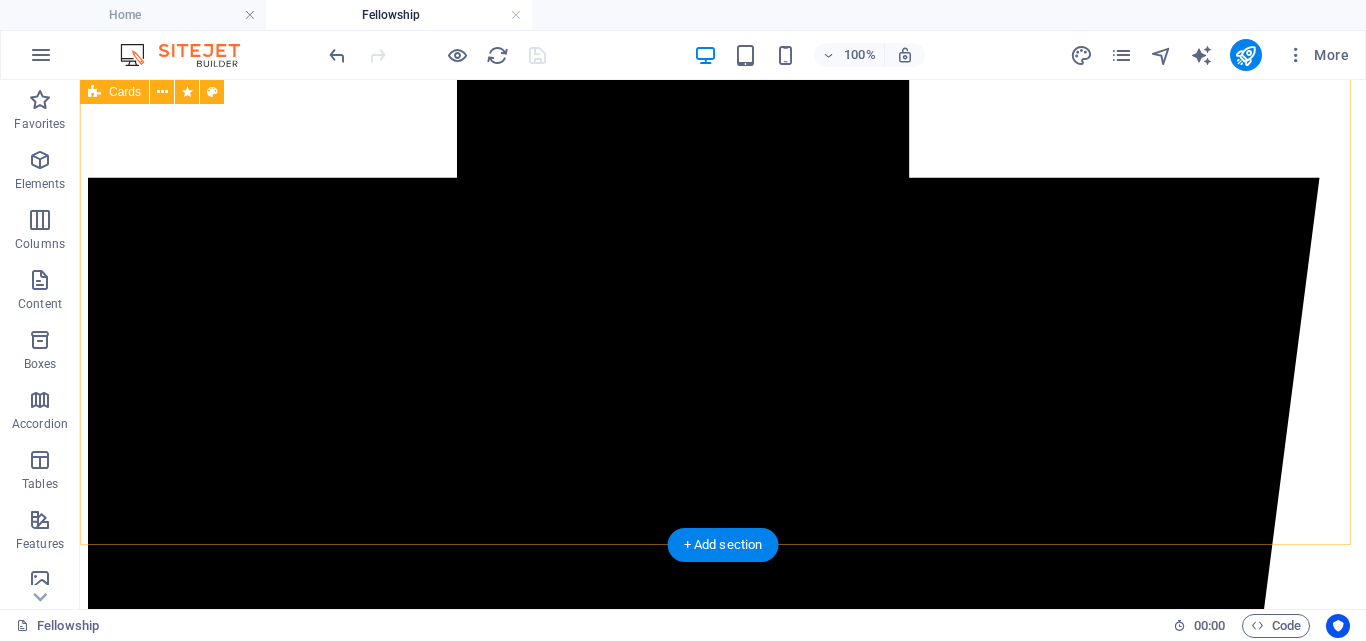 scroll, scrollTop: 3333, scrollLeft: 0, axis: vertical 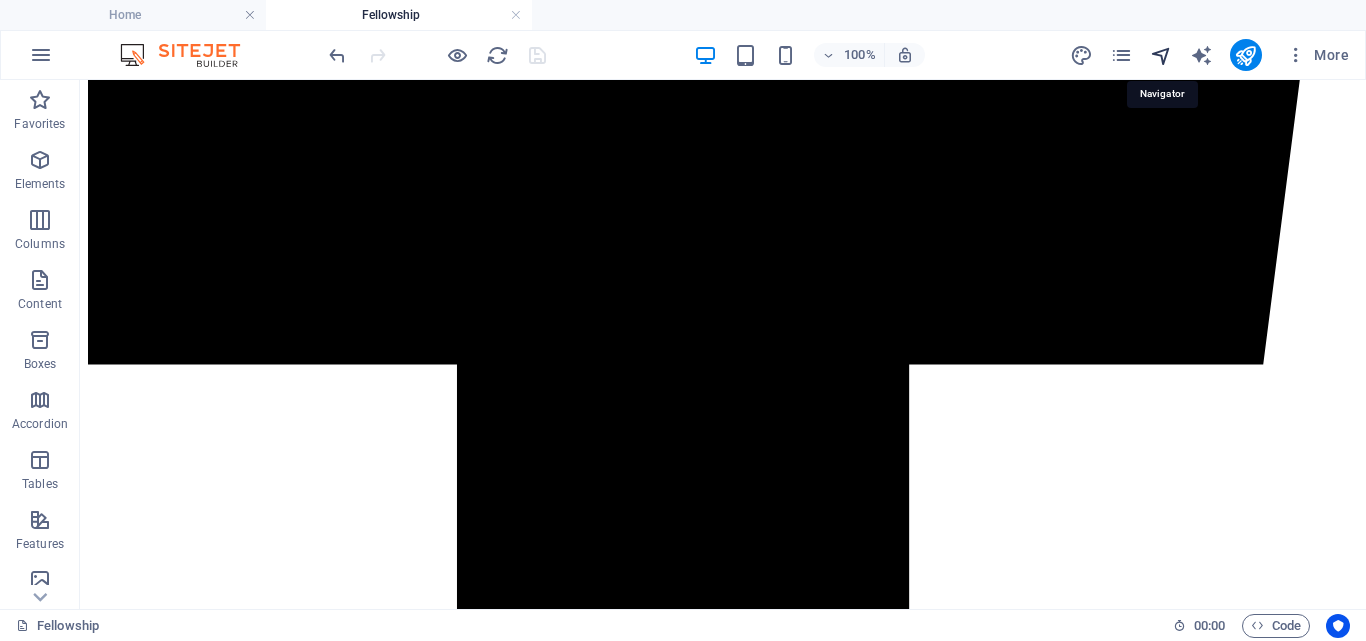 click at bounding box center [1161, 55] 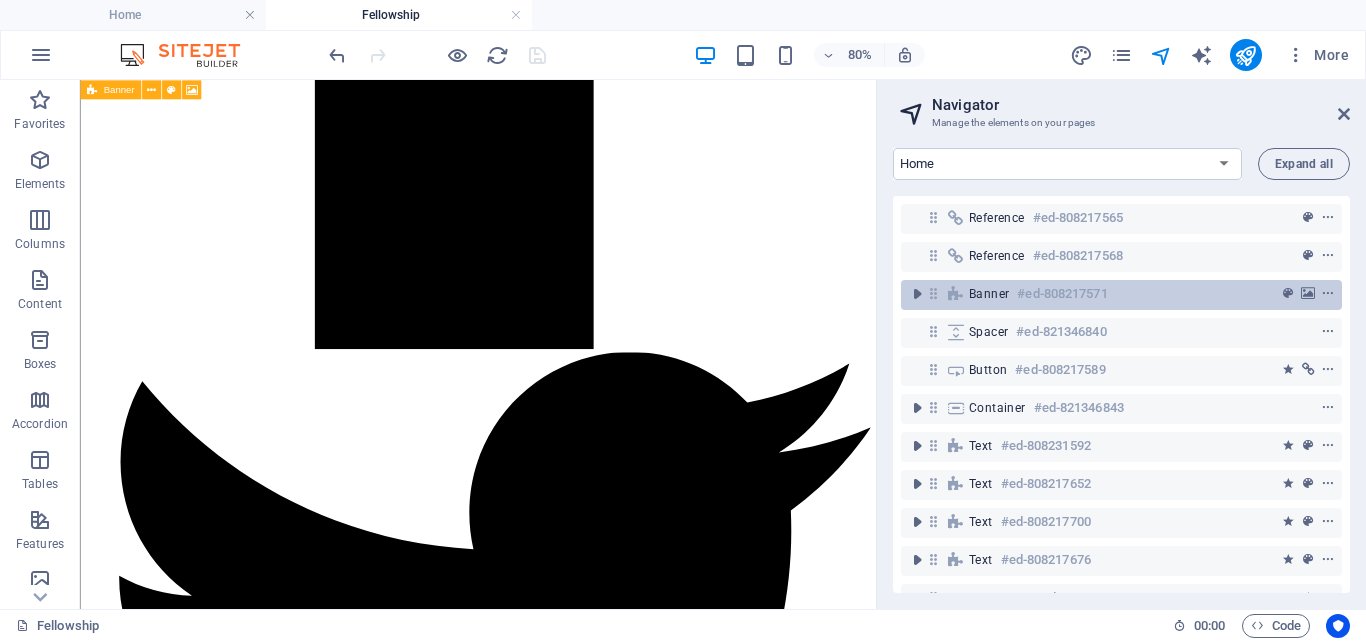 scroll, scrollTop: 3525, scrollLeft: 0, axis: vertical 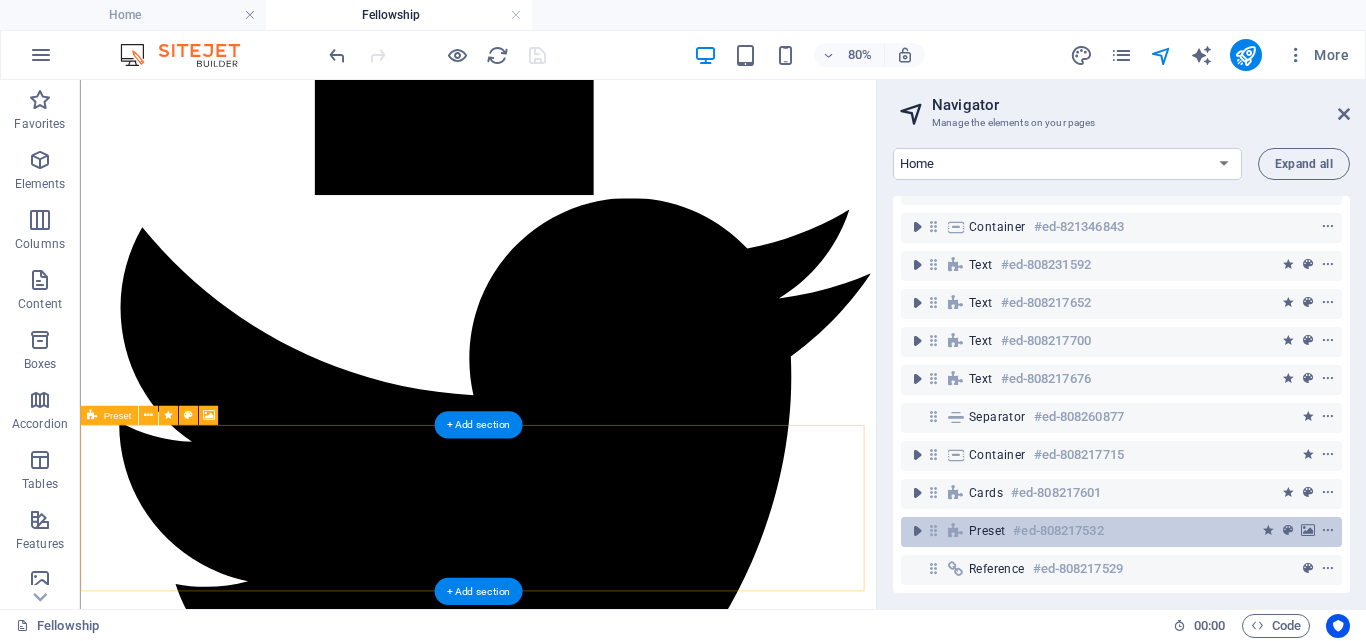 click on "#ed-808217532" at bounding box center (1058, 531) 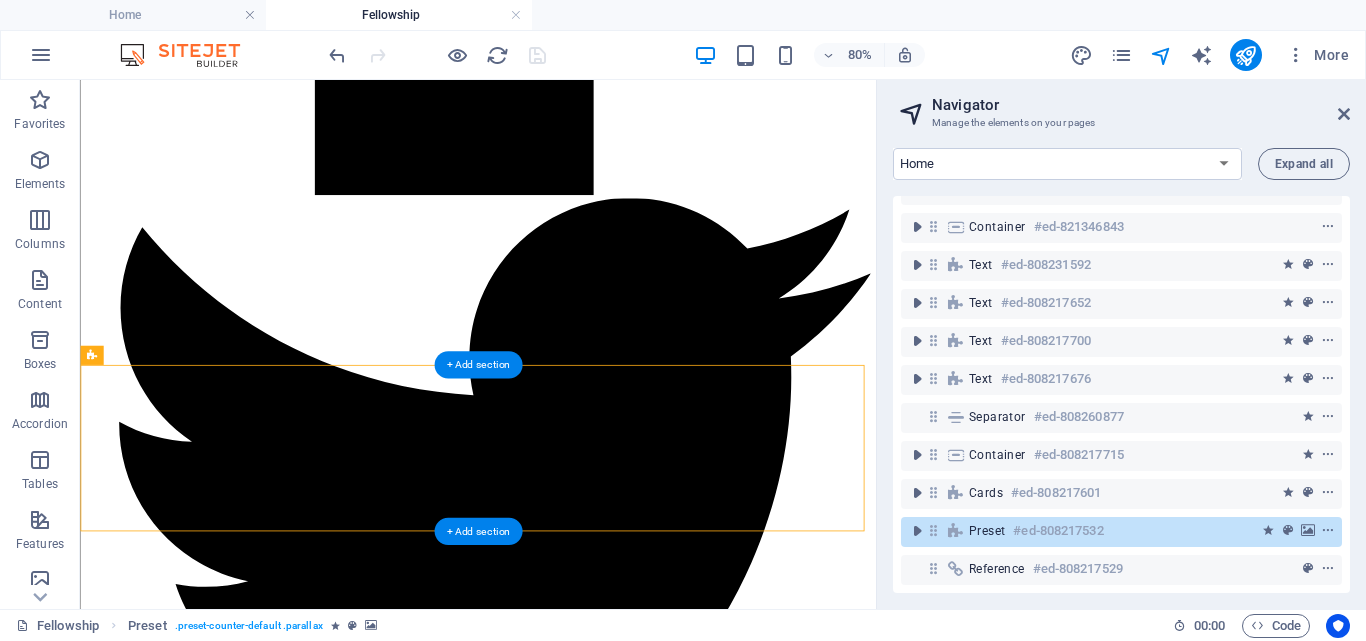 scroll, scrollTop: 3600, scrollLeft: 0, axis: vertical 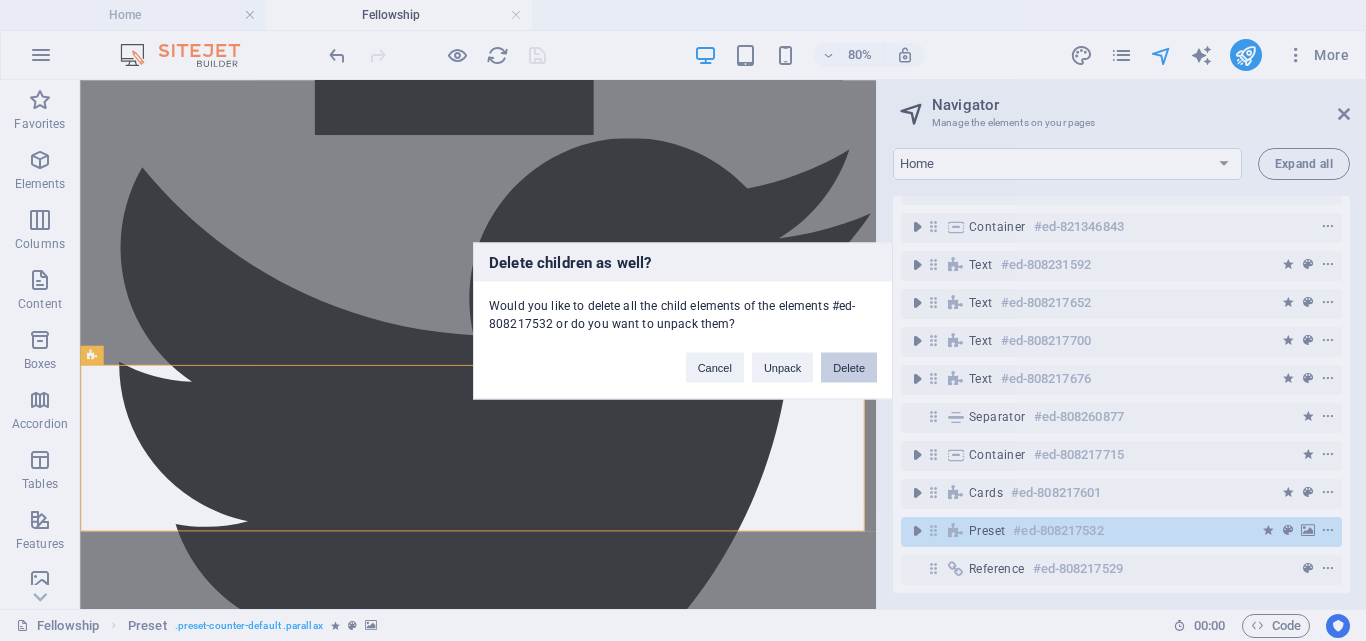 click on "Delete" at bounding box center [849, 367] 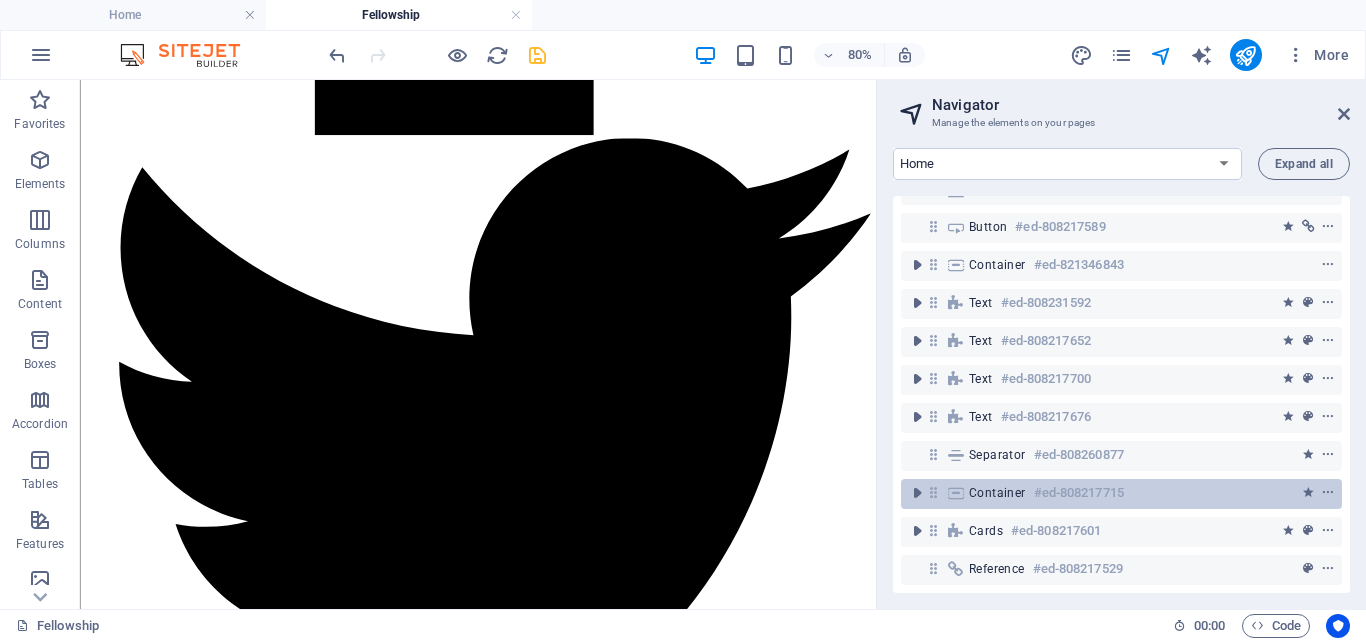scroll, scrollTop: 3392, scrollLeft: 0, axis: vertical 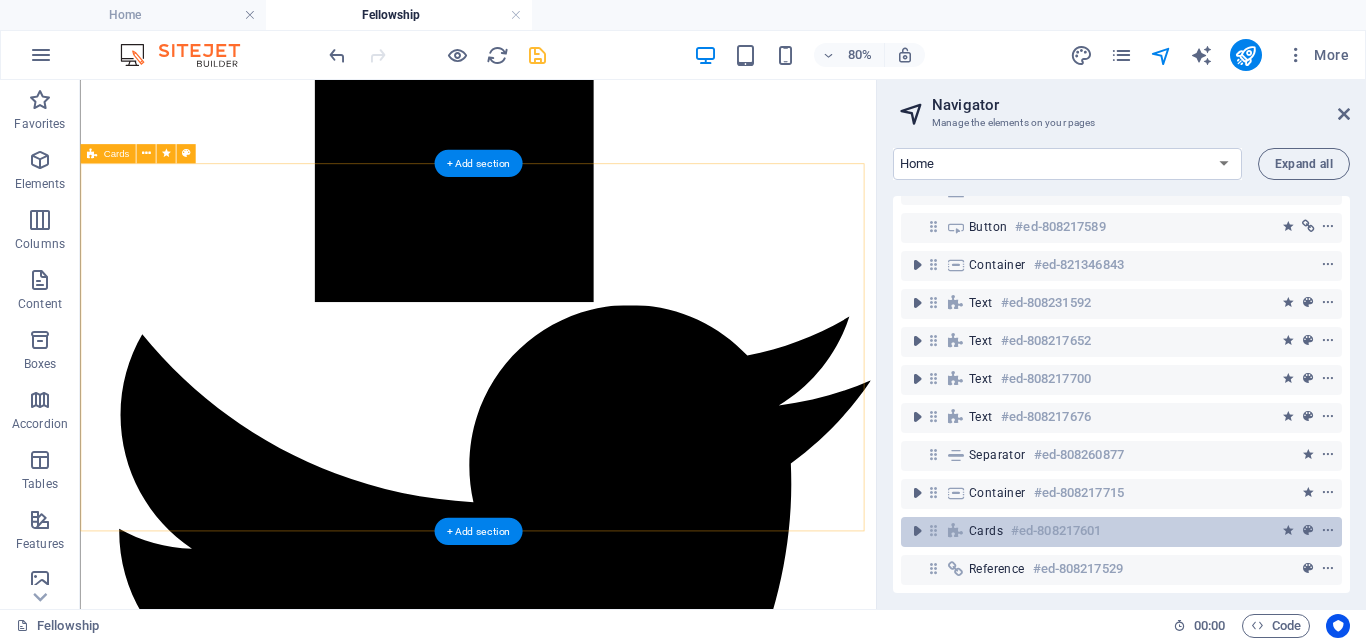 click on "#ed-808217601" at bounding box center [1056, 531] 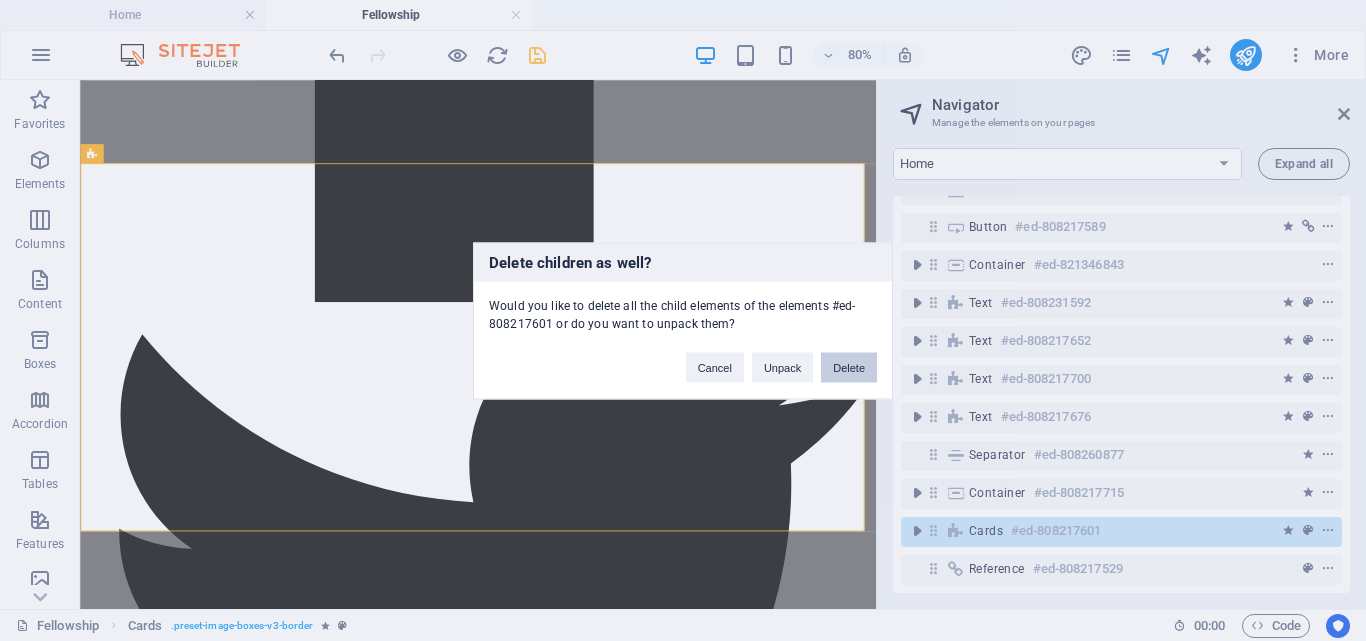 click on "Delete" at bounding box center (849, 367) 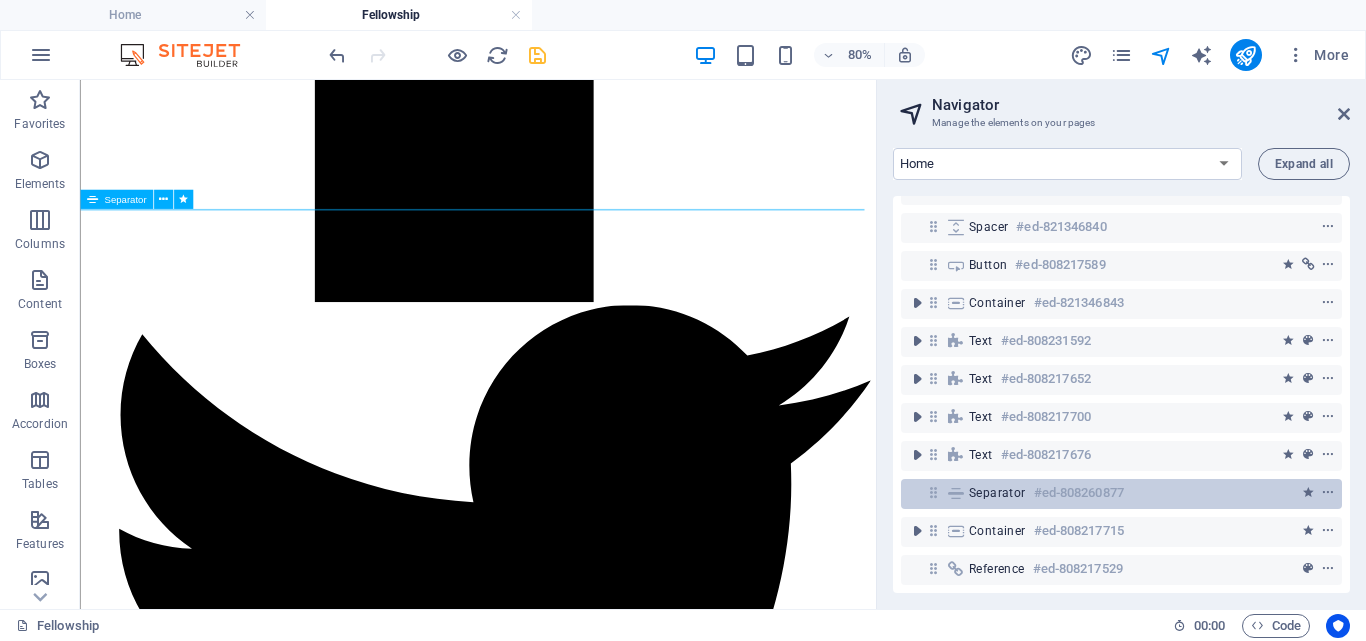 scroll, scrollTop: 2932, scrollLeft: 0, axis: vertical 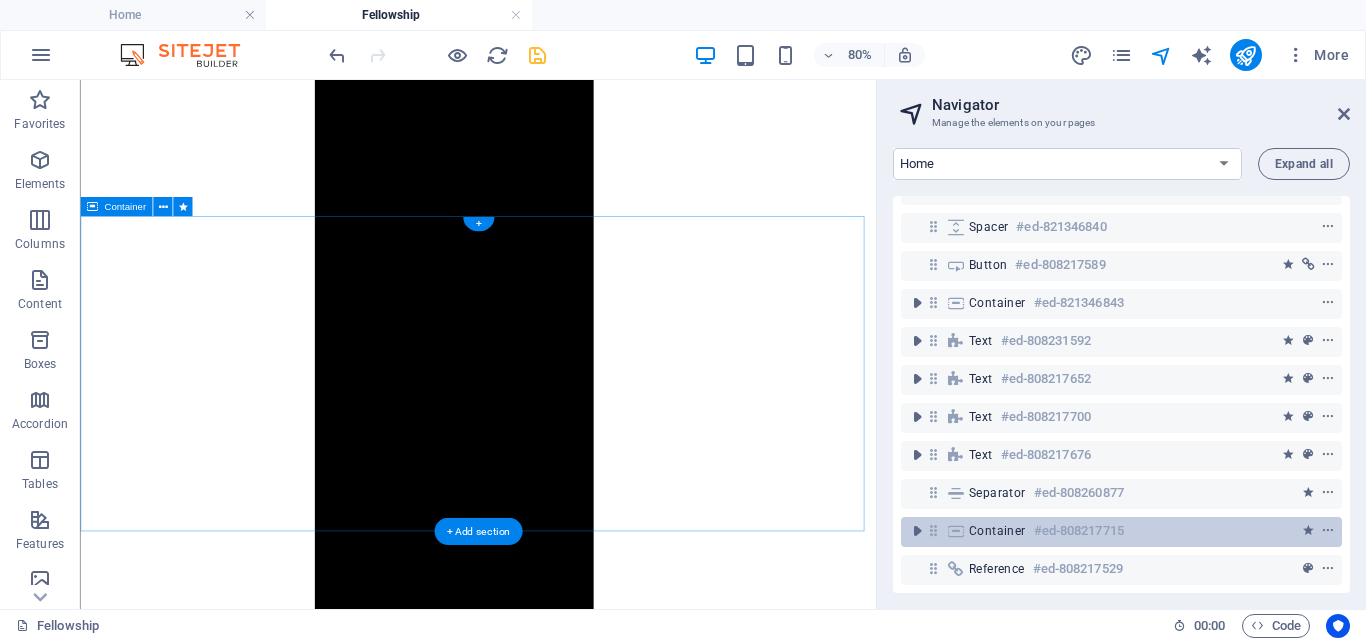 click on "#ed-808217715" at bounding box center [1079, 531] 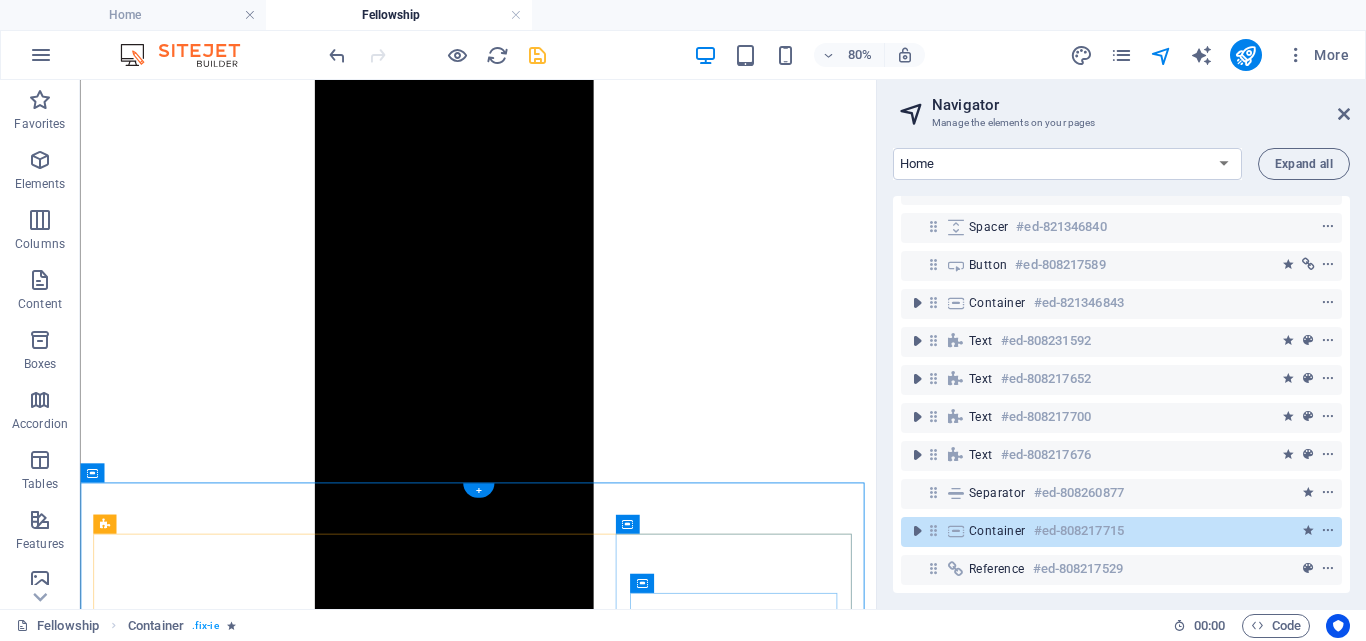 scroll, scrollTop: 2599, scrollLeft: 0, axis: vertical 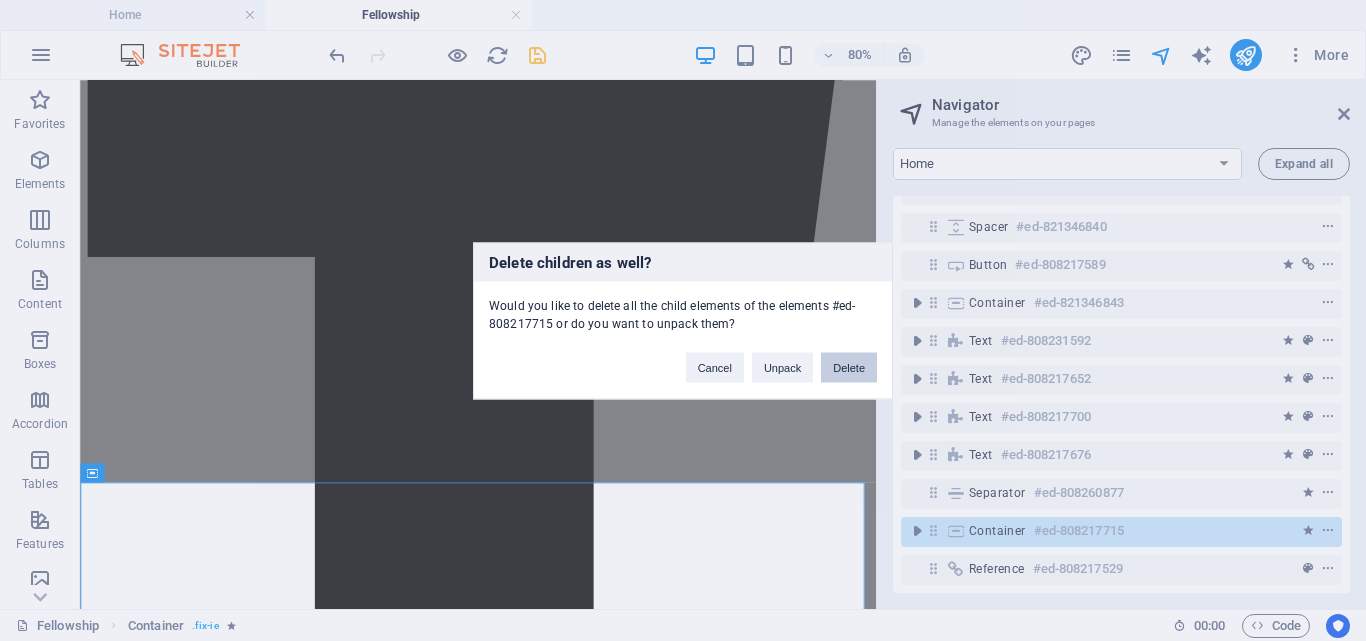 click on "Delete" at bounding box center [849, 367] 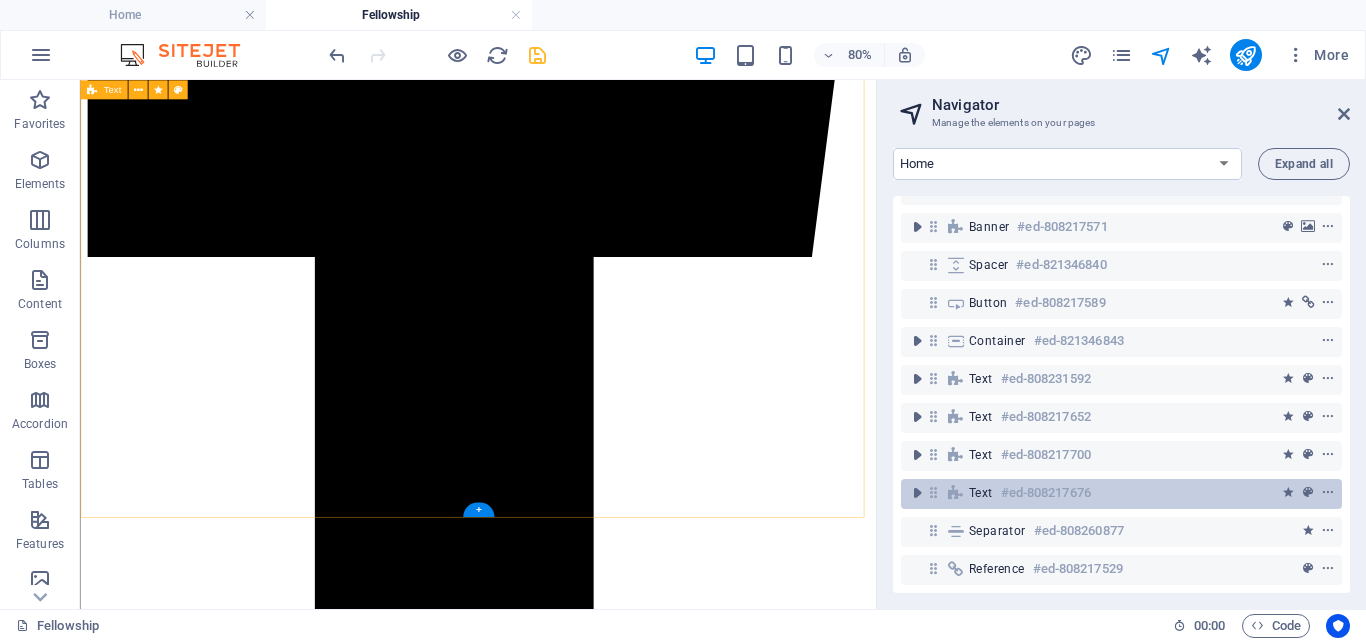 scroll, scrollTop: 2538, scrollLeft: 0, axis: vertical 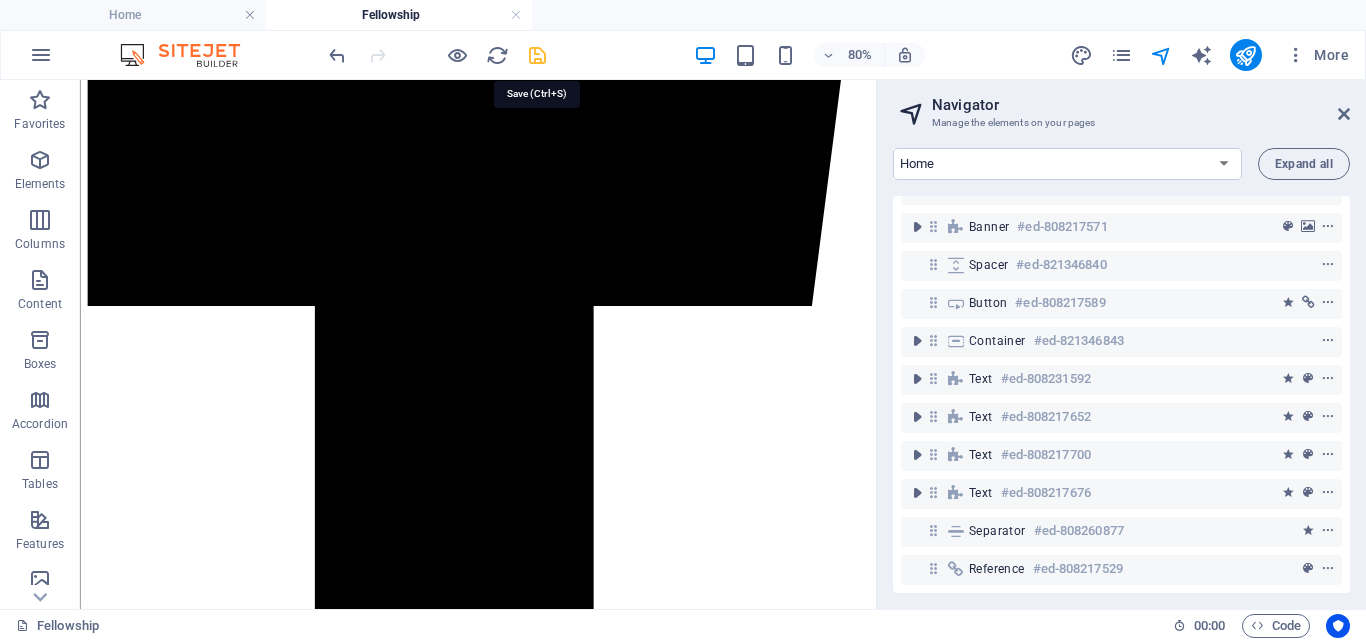 click at bounding box center (537, 55) 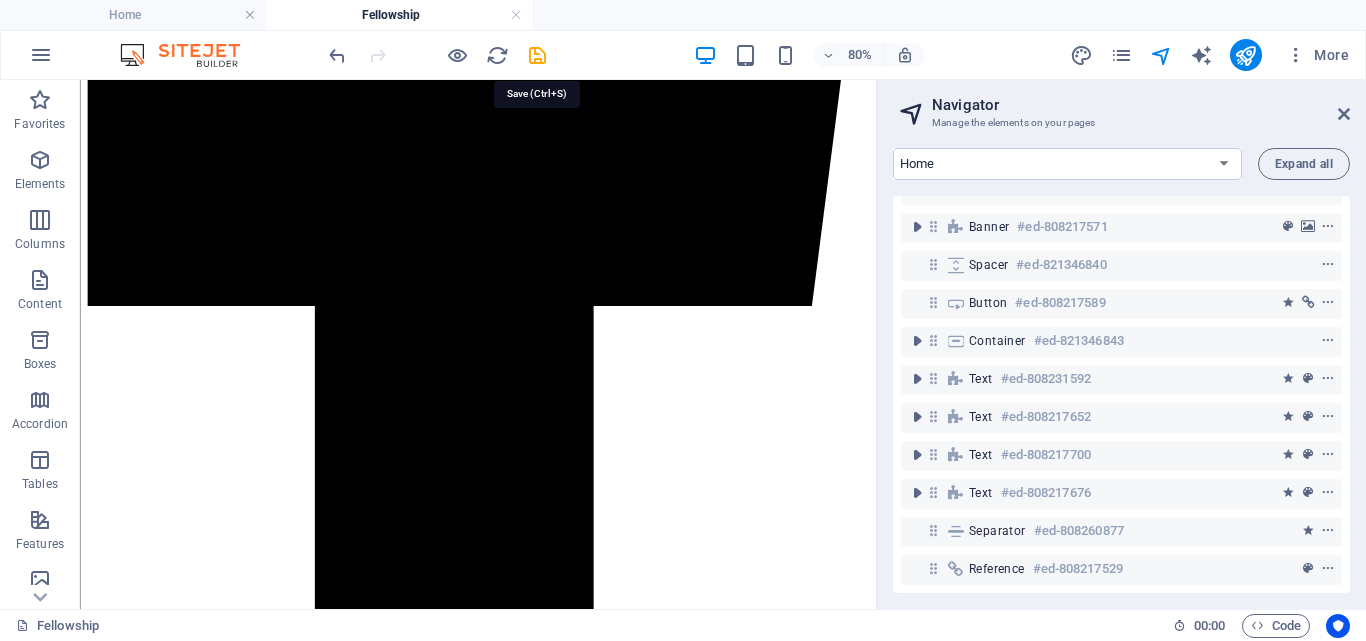 scroll, scrollTop: 2479, scrollLeft: 0, axis: vertical 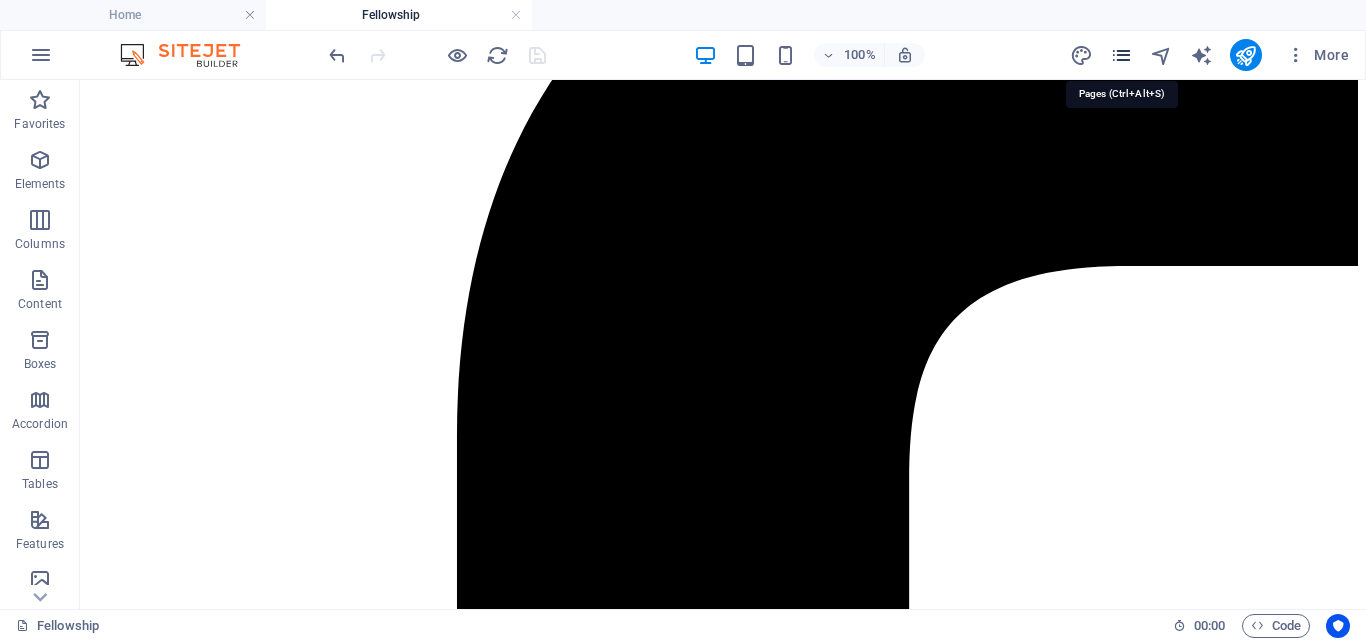 click at bounding box center (1121, 55) 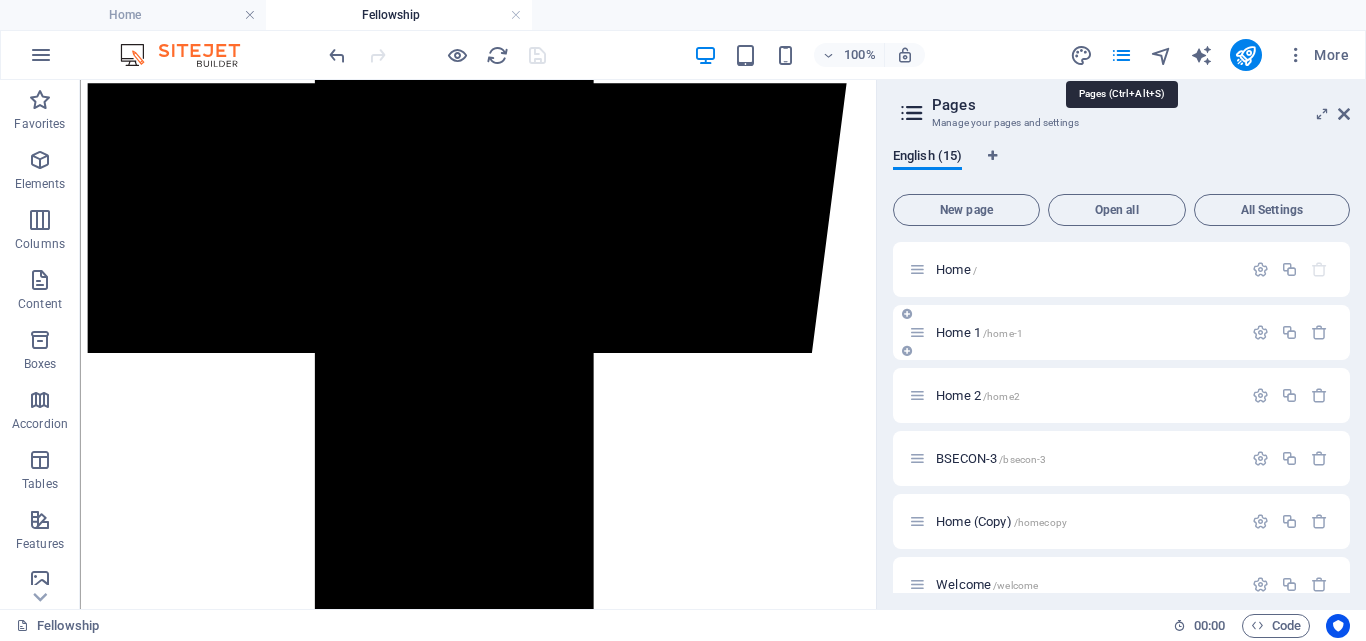 scroll, scrollTop: 2538, scrollLeft: 0, axis: vertical 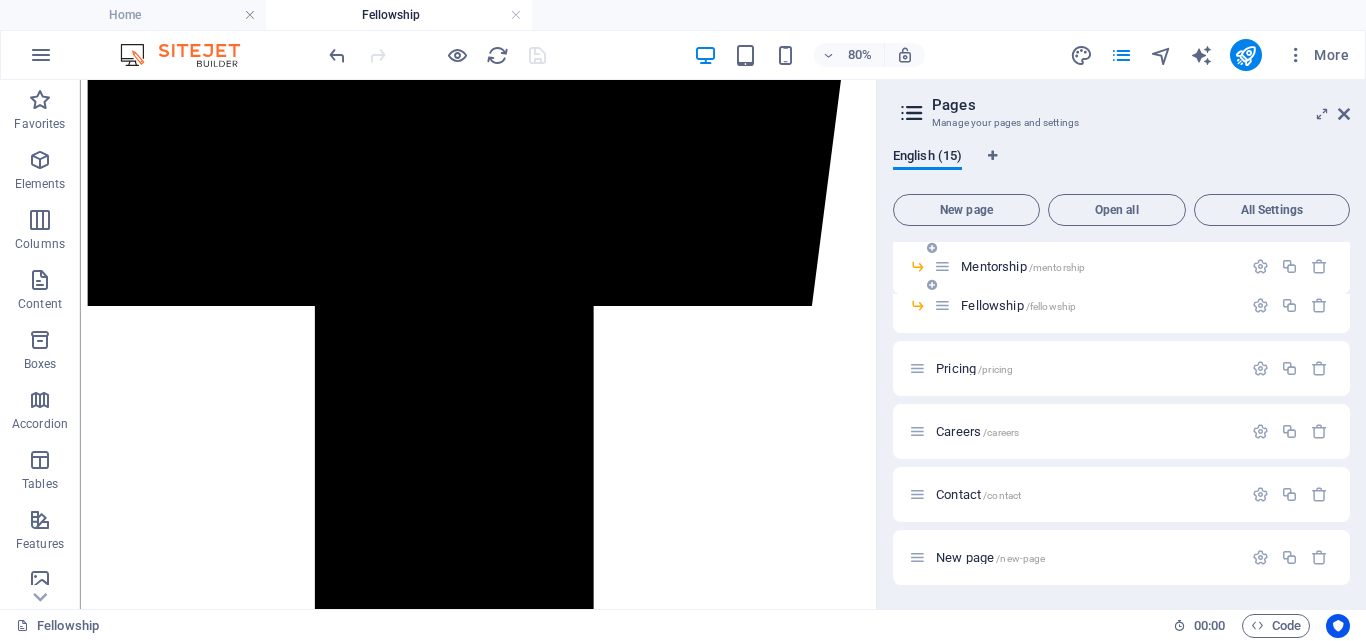 click on "Mentorship /mentorship" at bounding box center [1023, 266] 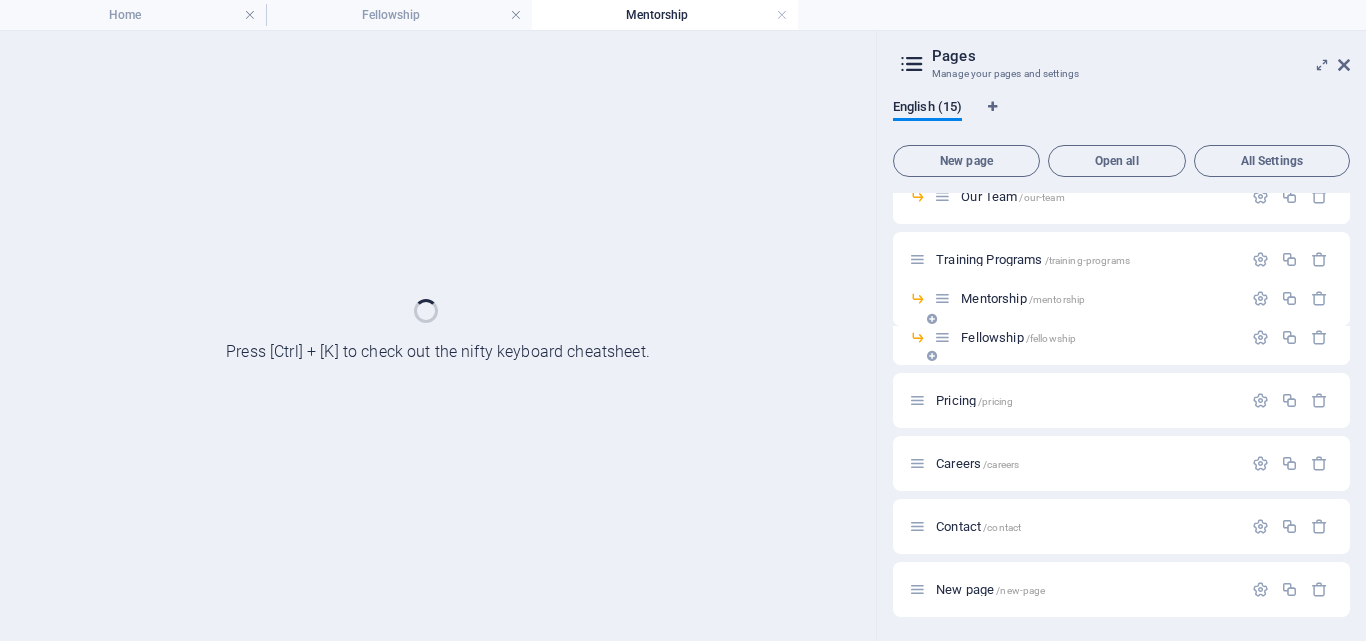 scroll, scrollTop: 0, scrollLeft: 0, axis: both 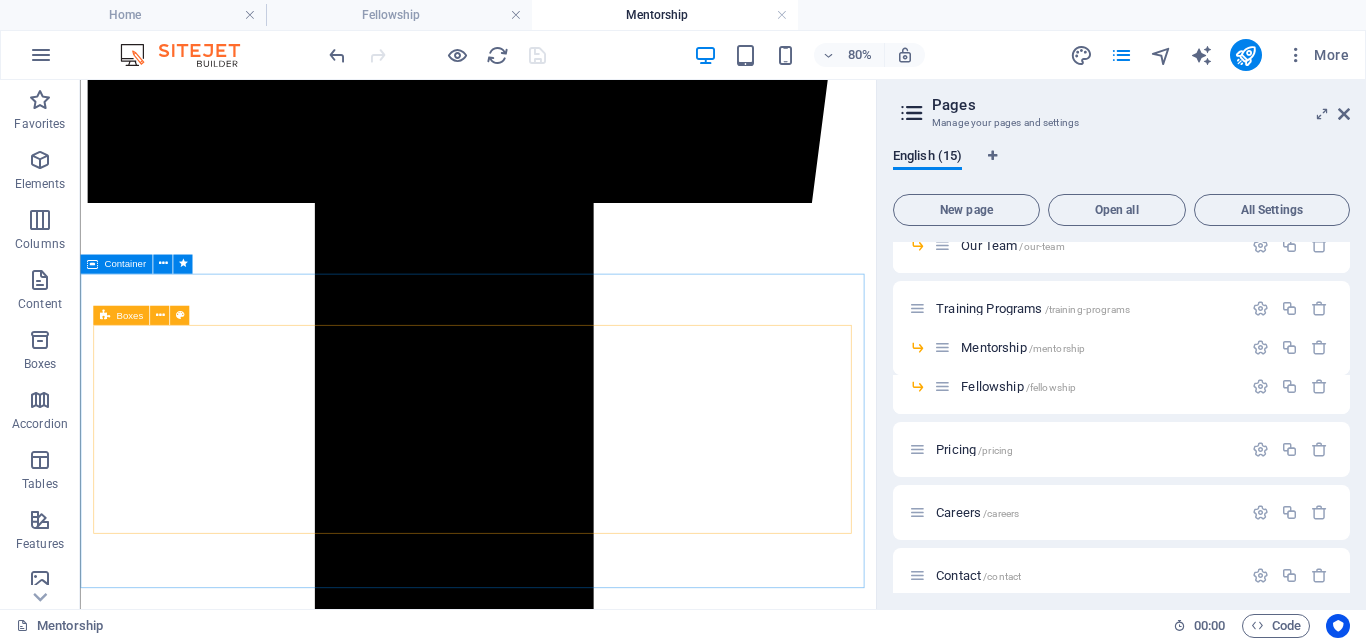 click on "Container" at bounding box center [125, 264] 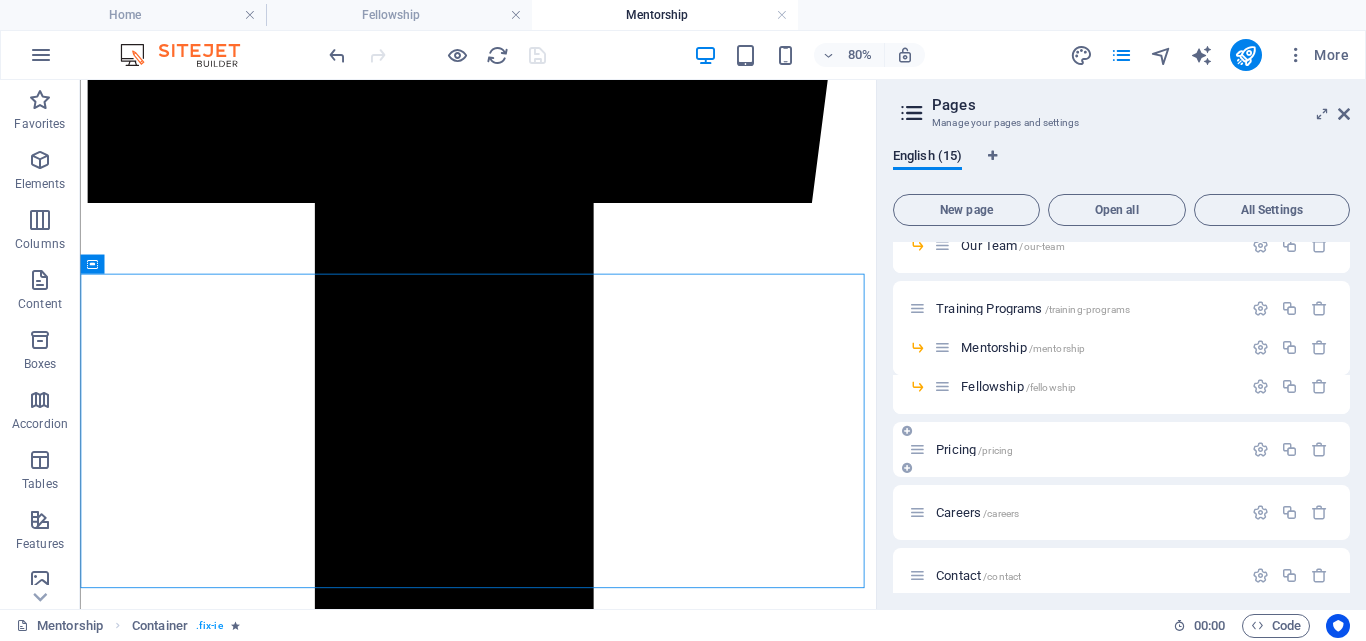 scroll, scrollTop: 498, scrollLeft: 0, axis: vertical 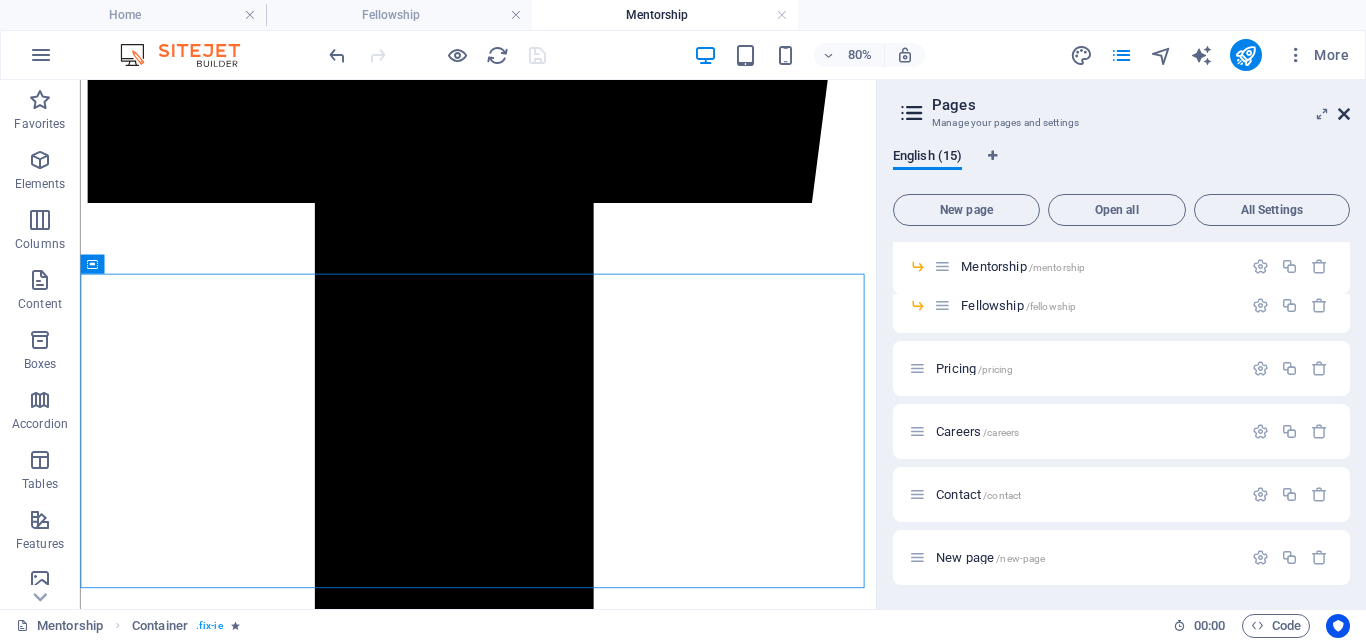 click at bounding box center (1344, 114) 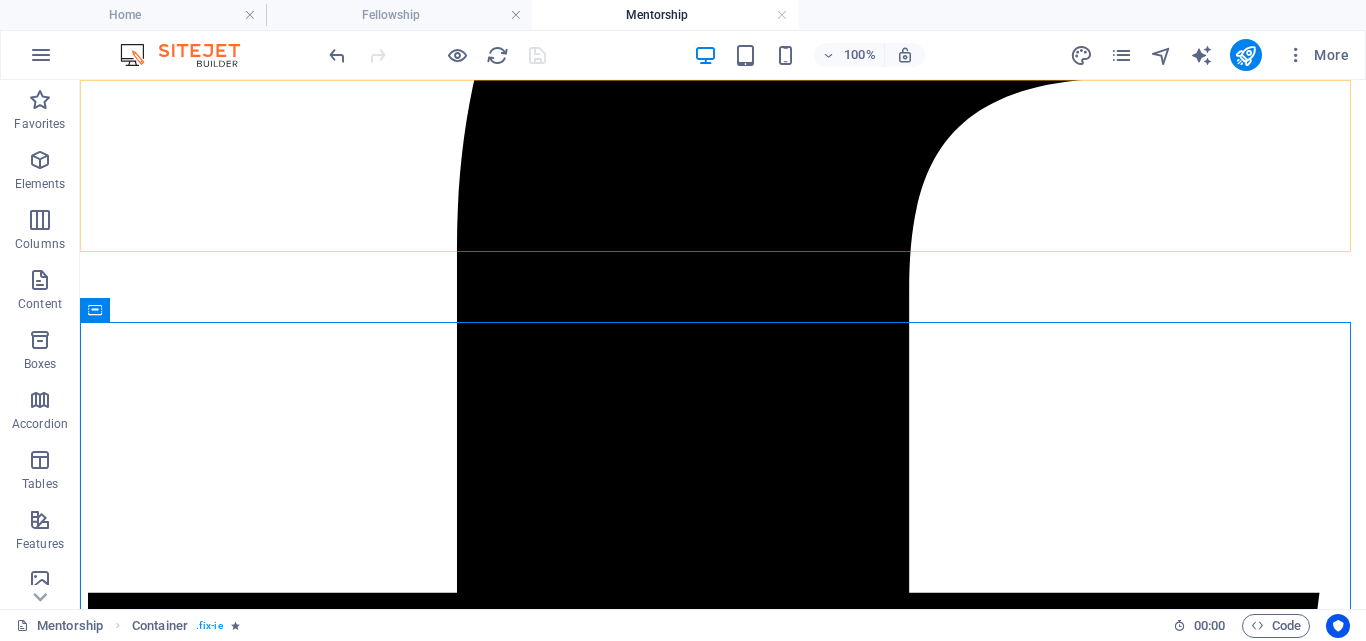 scroll, scrollTop: 2619, scrollLeft: 0, axis: vertical 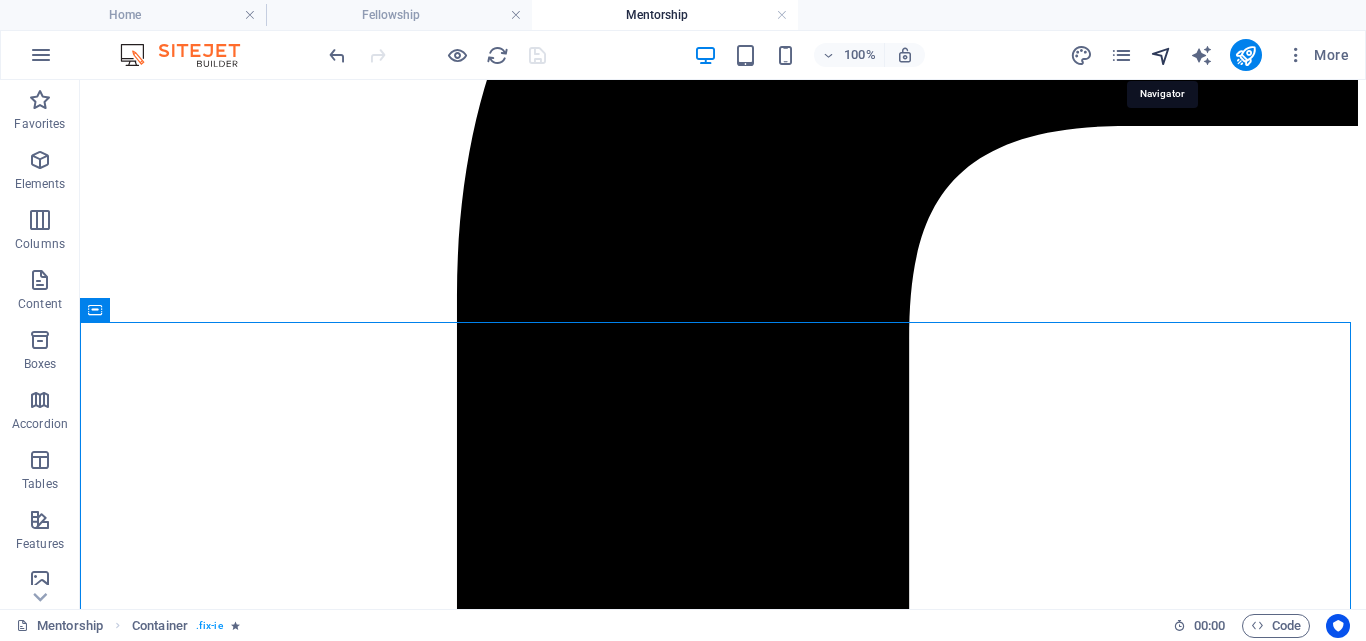 click at bounding box center (1161, 55) 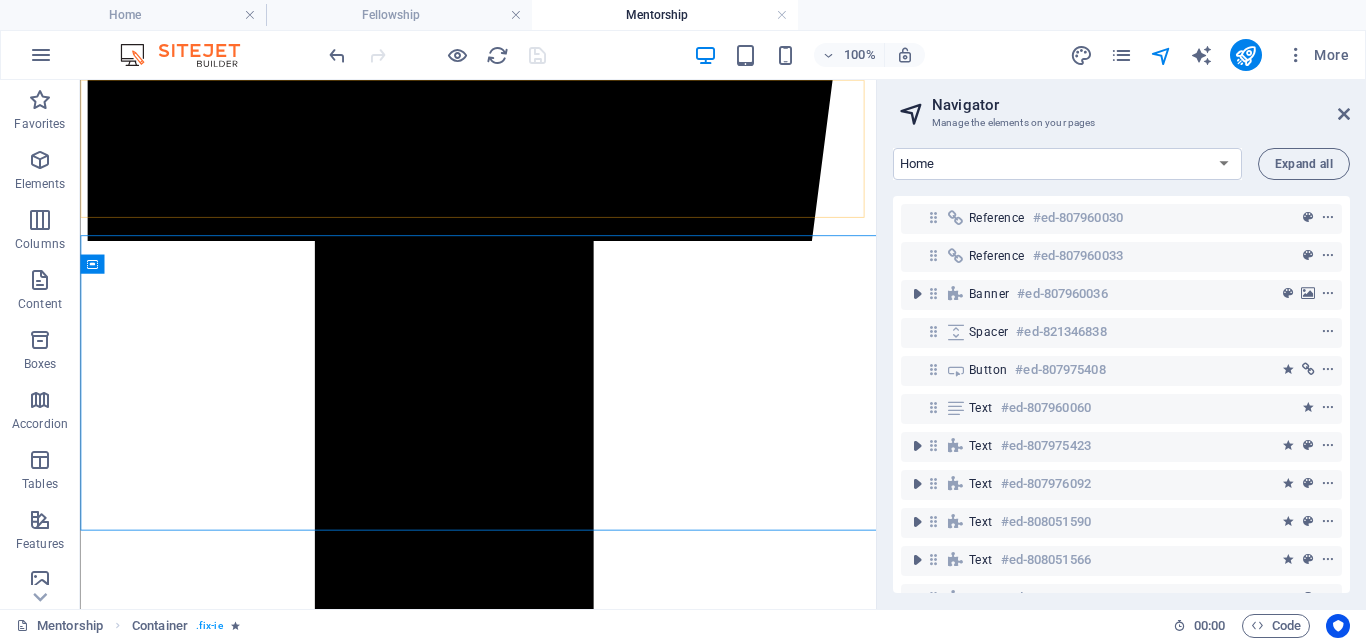 scroll, scrollTop: 2667, scrollLeft: 0, axis: vertical 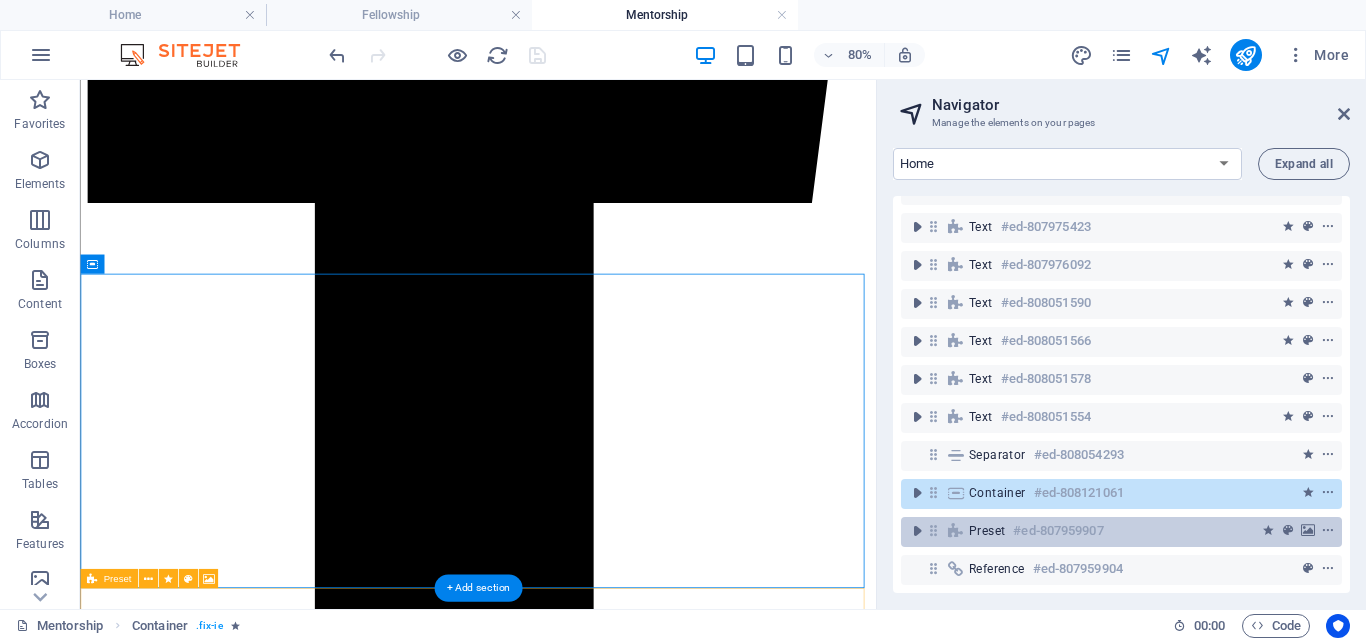 click on "#ed-807959907" at bounding box center [1058, 531] 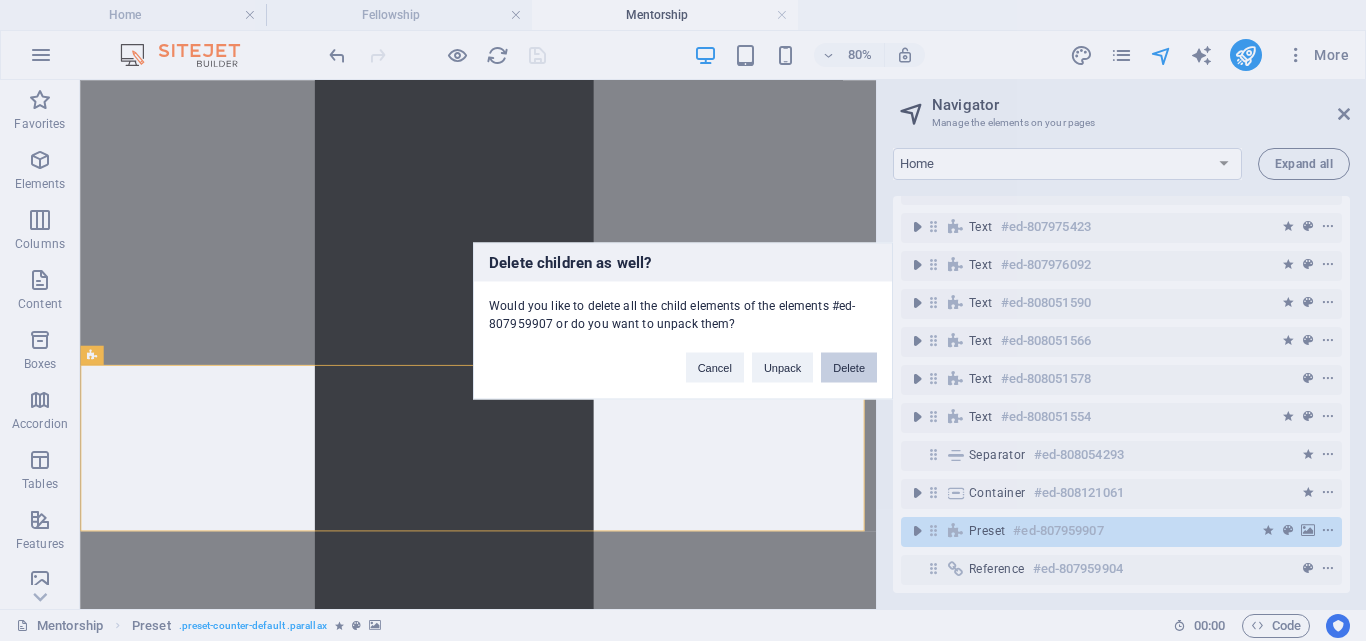 click on "Delete" at bounding box center (849, 367) 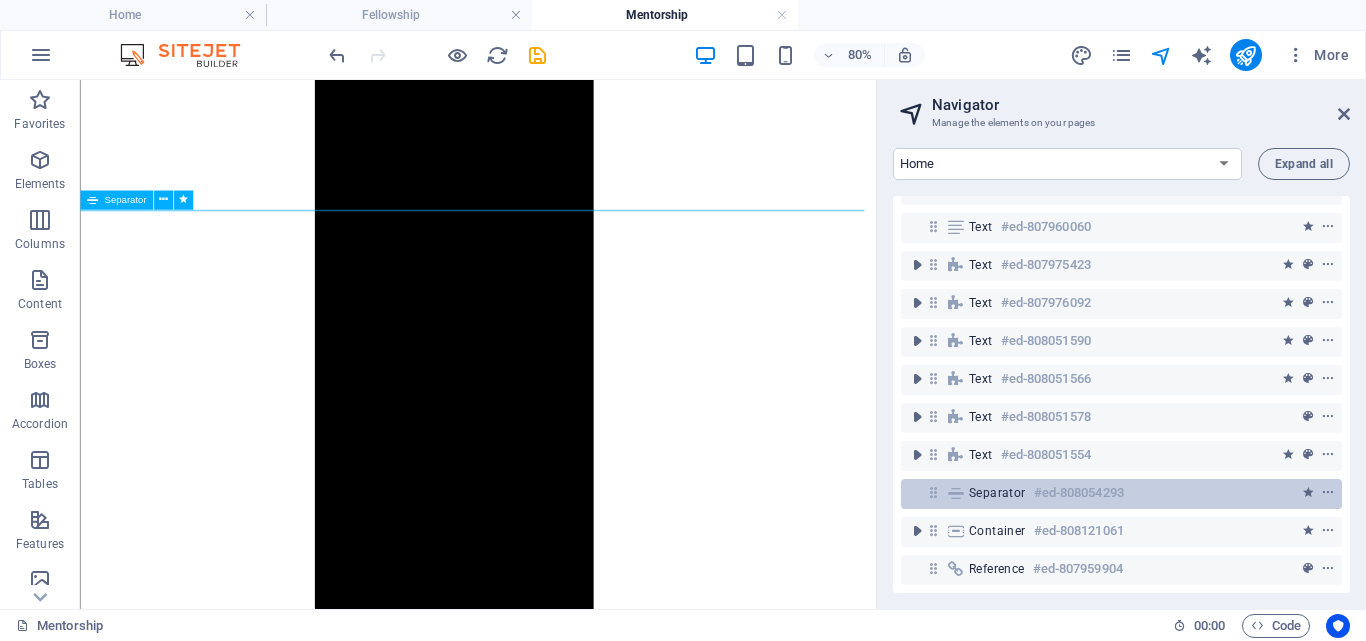 scroll, scrollTop: 2738, scrollLeft: 0, axis: vertical 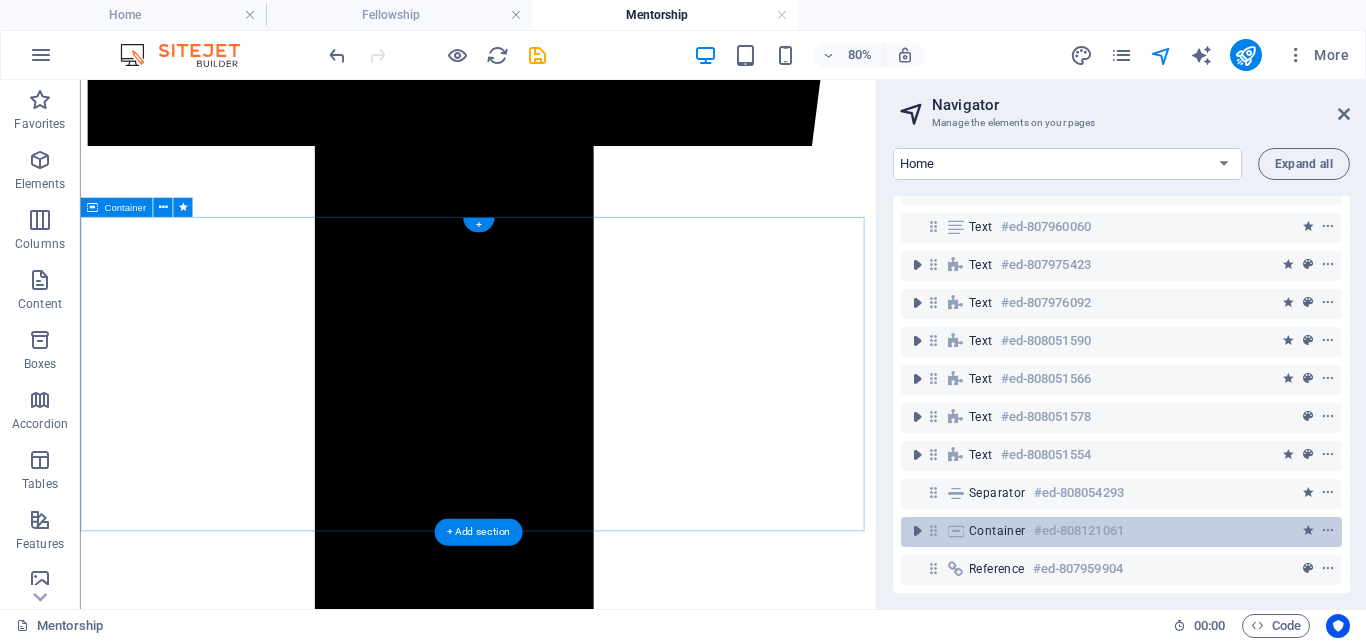 click on "#ed-808121061" at bounding box center (1079, 531) 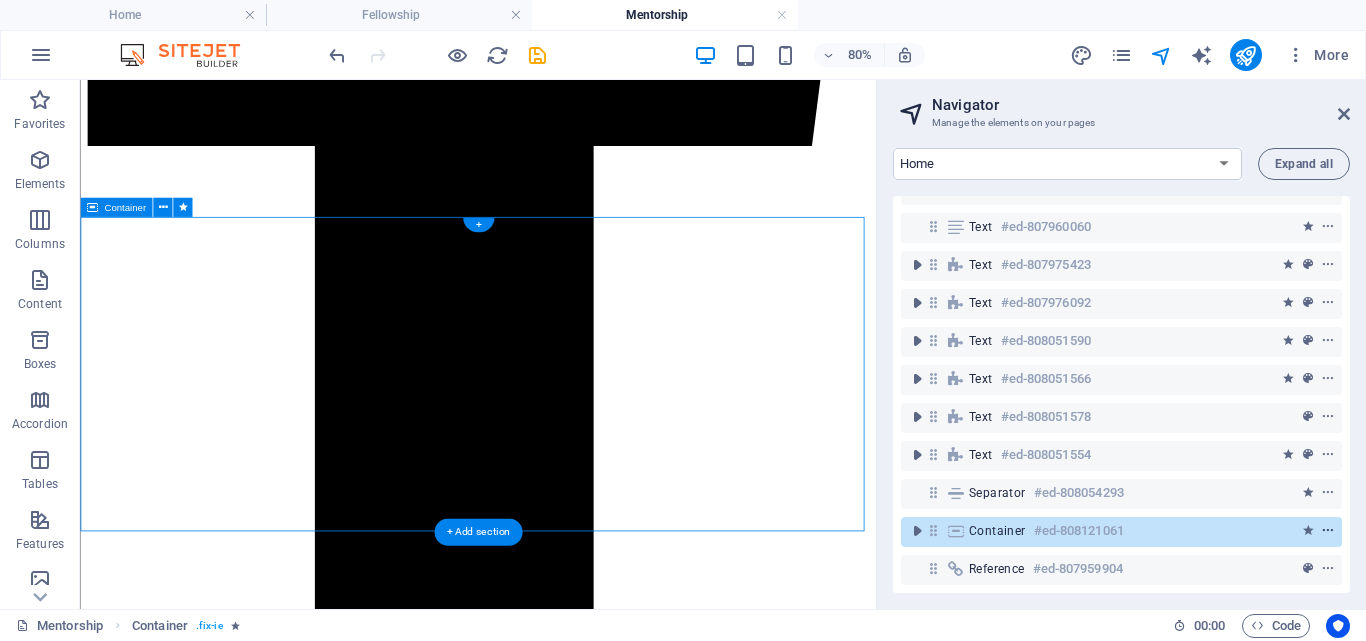 click at bounding box center [1328, 531] 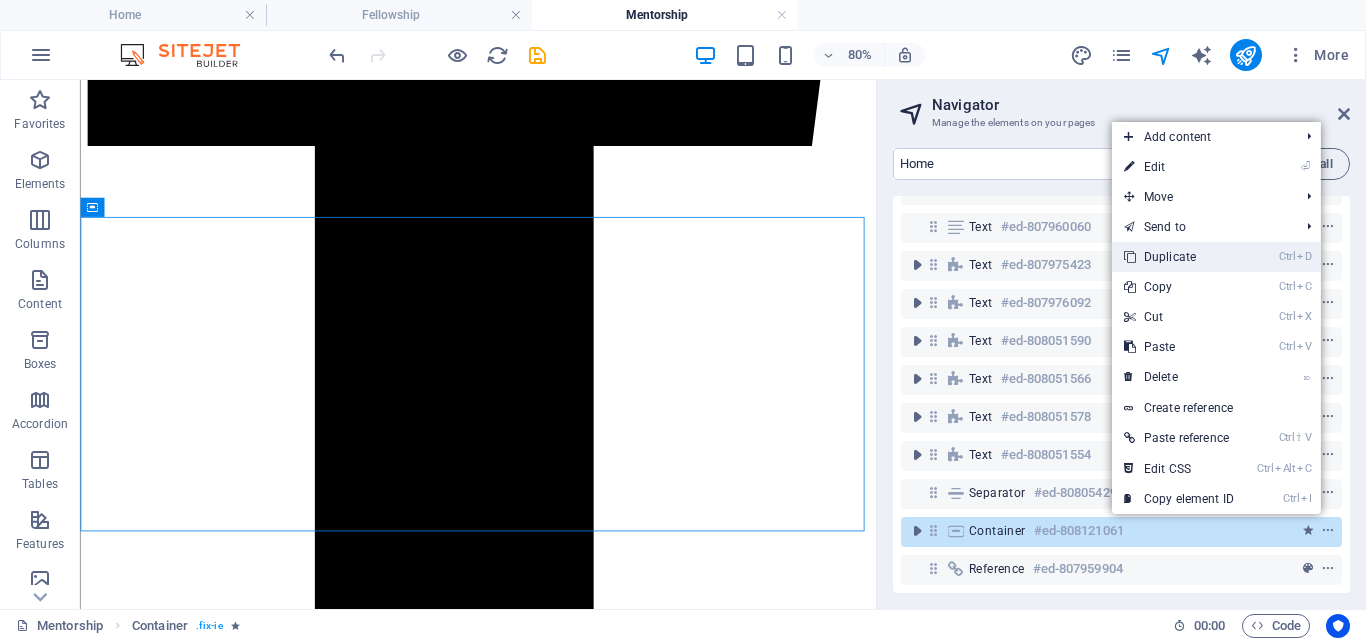 click on "Ctrl D  Duplicate" at bounding box center (1179, 257) 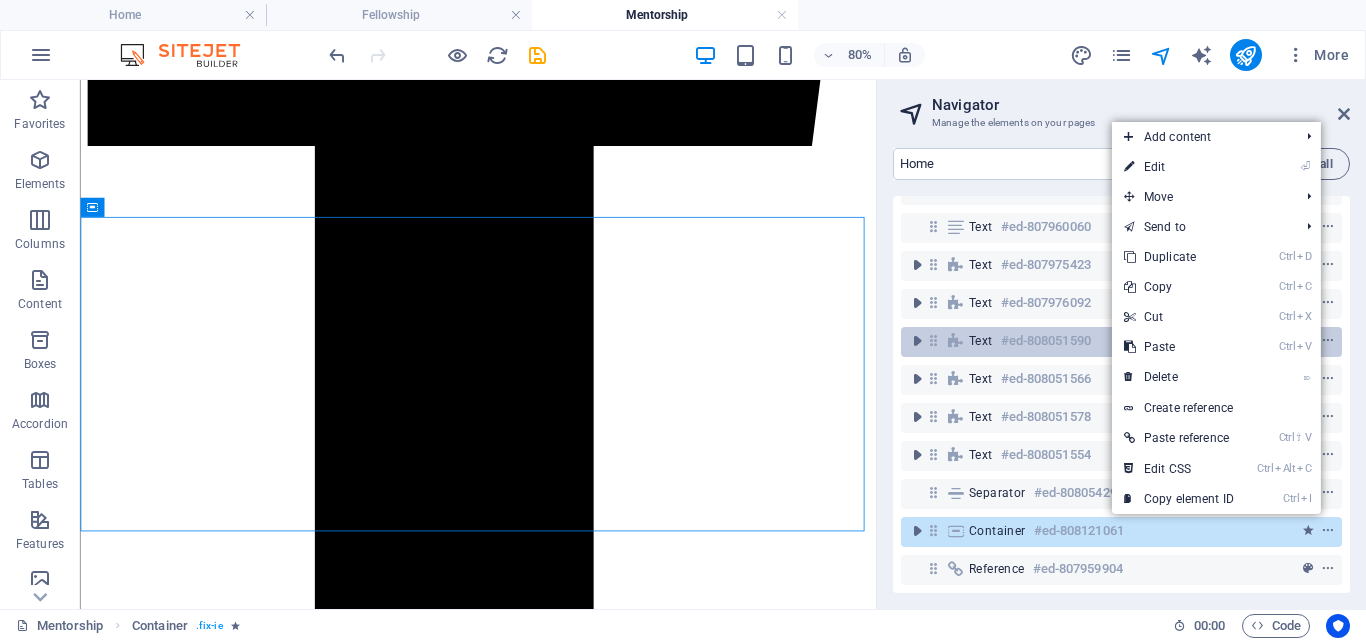 scroll, scrollTop: 2946, scrollLeft: 0, axis: vertical 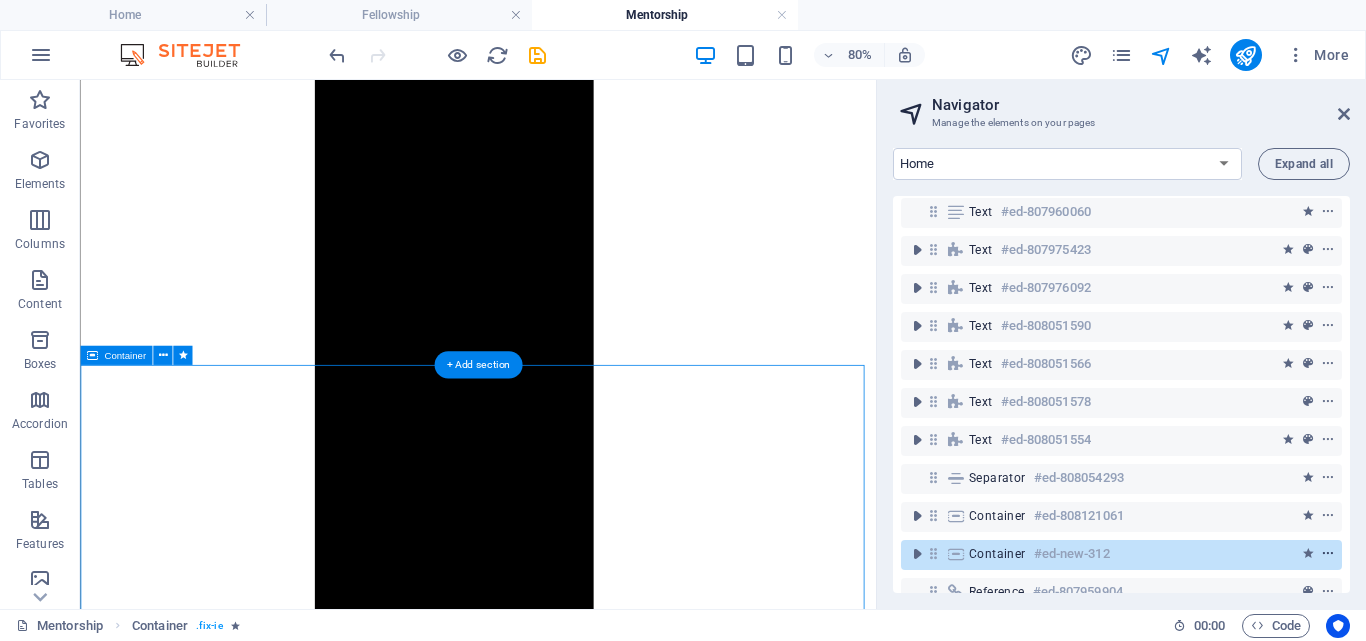 click at bounding box center [1328, 554] 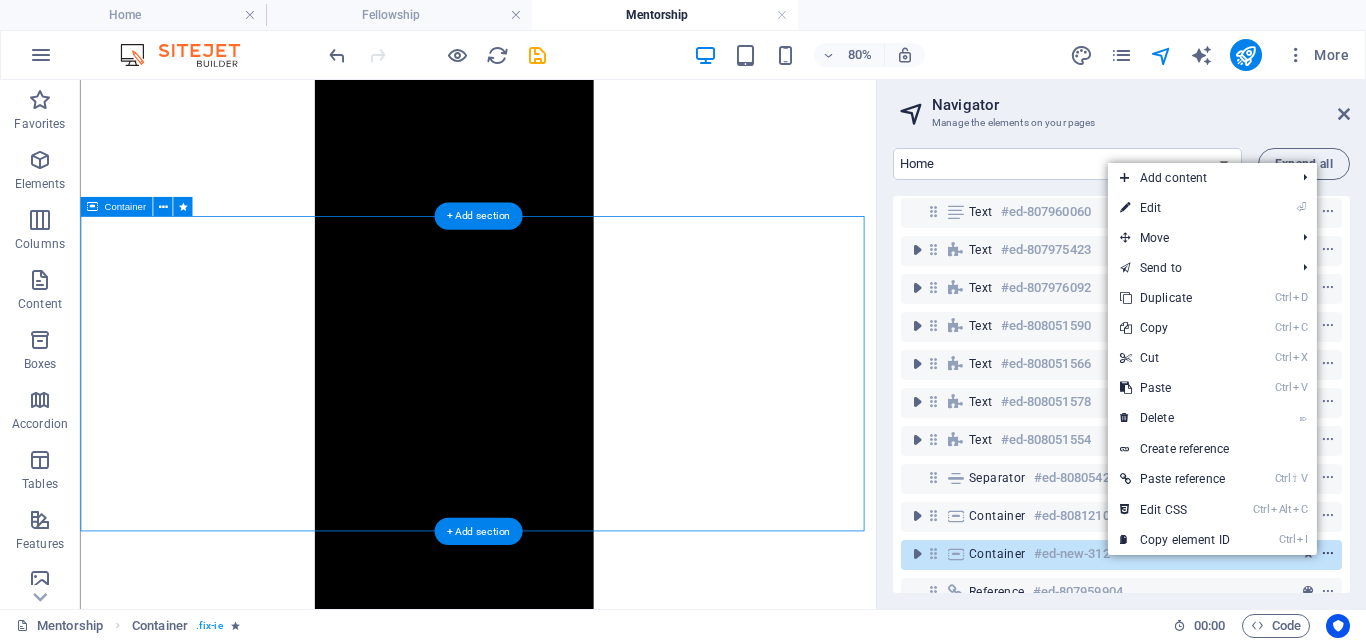 scroll, scrollTop: 3132, scrollLeft: 0, axis: vertical 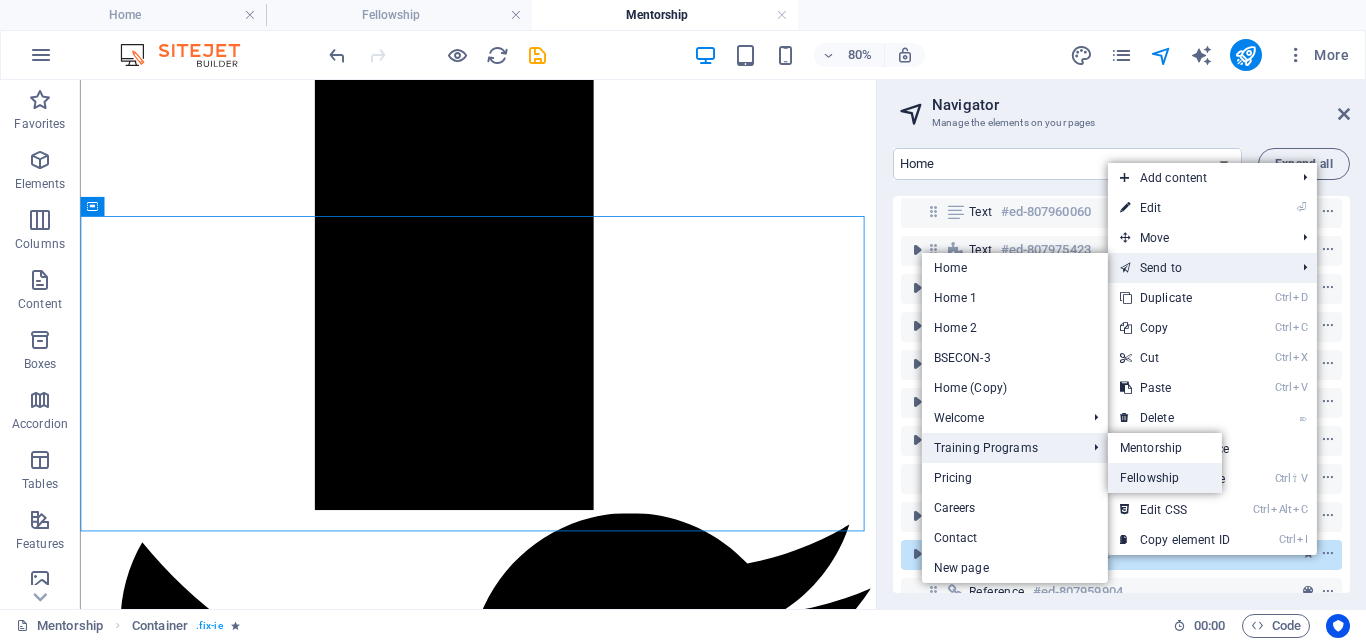 click on "Fellowship" at bounding box center (1165, 478) 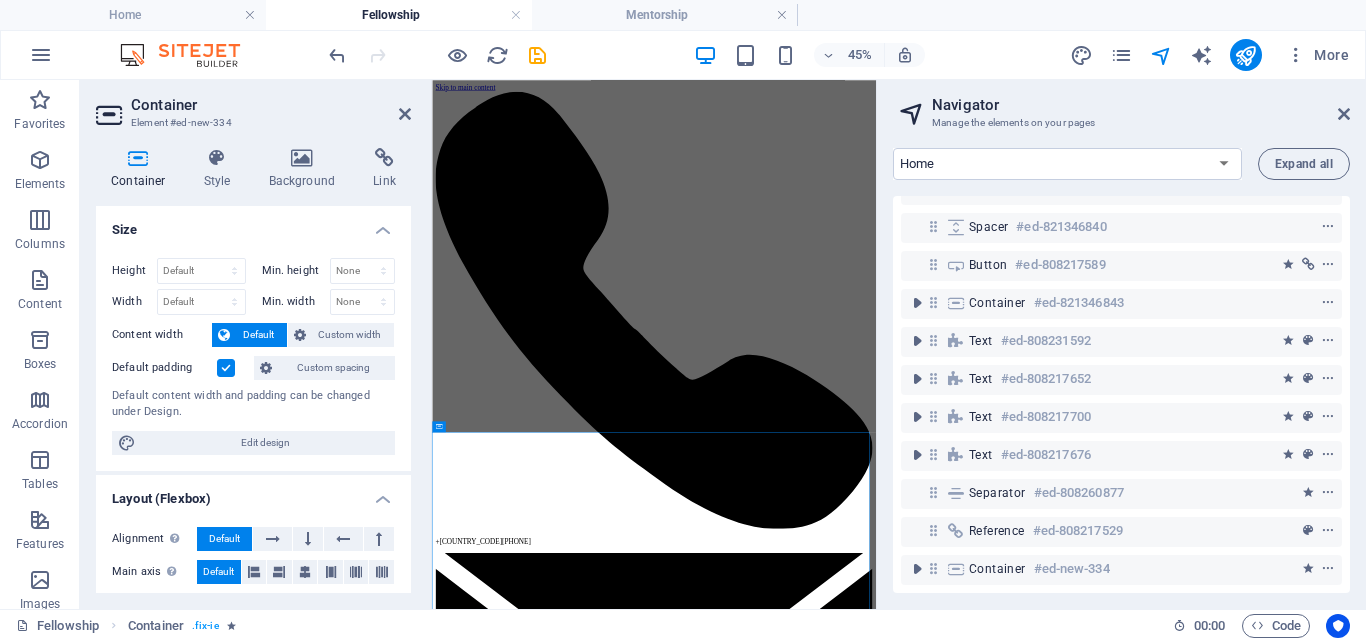 scroll, scrollTop: 2417, scrollLeft: 0, axis: vertical 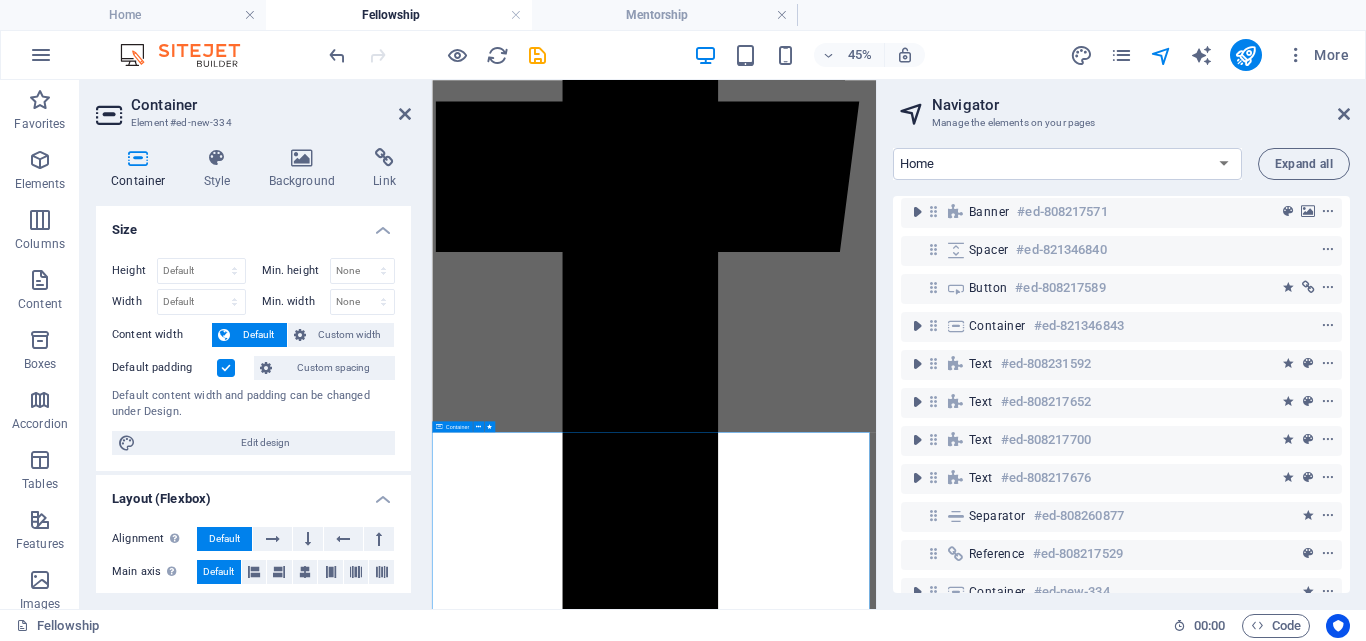 click on ".fa-secondary{opacity:.4} mentorship The most effective and distinctive hands-on surgical training program designed to shorten the learning curve, allowing trainees to assist in patient operations. Fellowship Three months of comprehensive training in all spinal pathologies, including hands-on surgical experience under expert supervision and guidance. Observership The traditional approach to expanding your knowledge base involving questioning and learning by observing masters in spine surgery." at bounding box center [925, 15180] 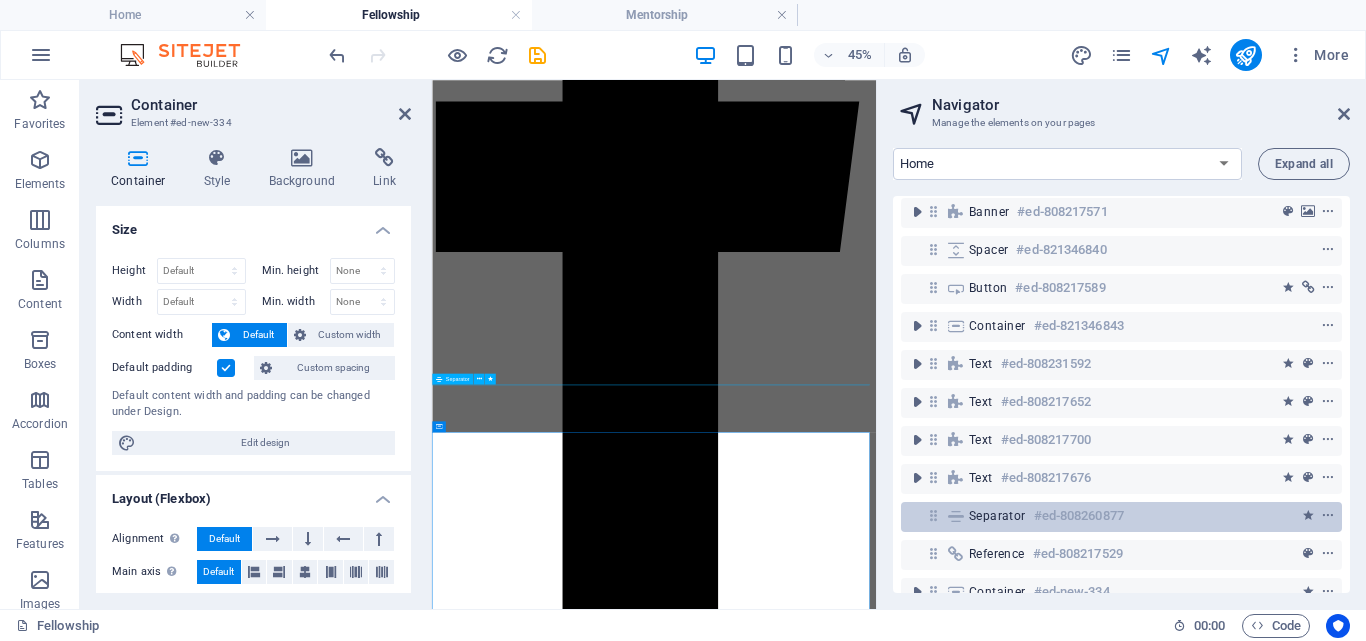 scroll, scrollTop: 120, scrollLeft: 0, axis: vertical 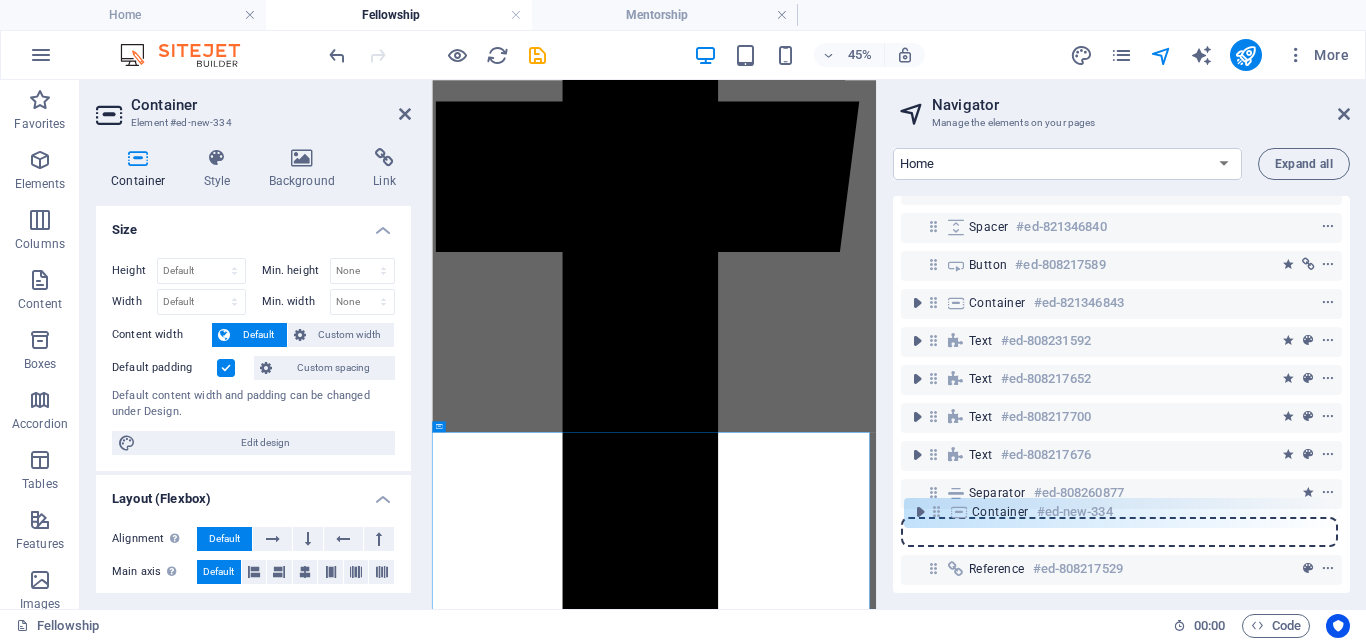 drag, startPoint x: 934, startPoint y: 558, endPoint x: 935, endPoint y: 510, distance: 48.010414 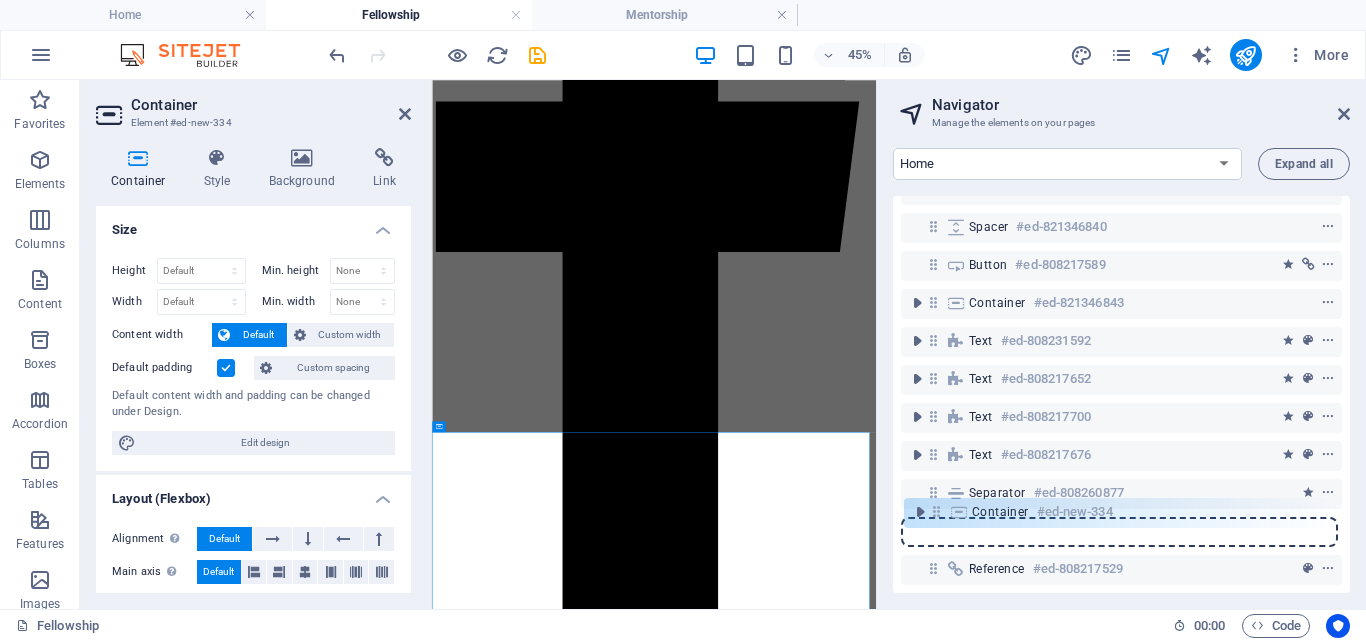 click on "Reference #ed-808217565 Reference #ed-808217568 Banner #ed-808217571 Spacer #ed-821346840 Button #ed-808217589 Container #ed-821346843 Text #ed-808231592 Text #ed-808217652 Text #ed-808217700 Text #ed-808217676 Separator #ed-808260877 Reference #ed-808217529 Container #ed-new-334" at bounding box center (1121, 394) 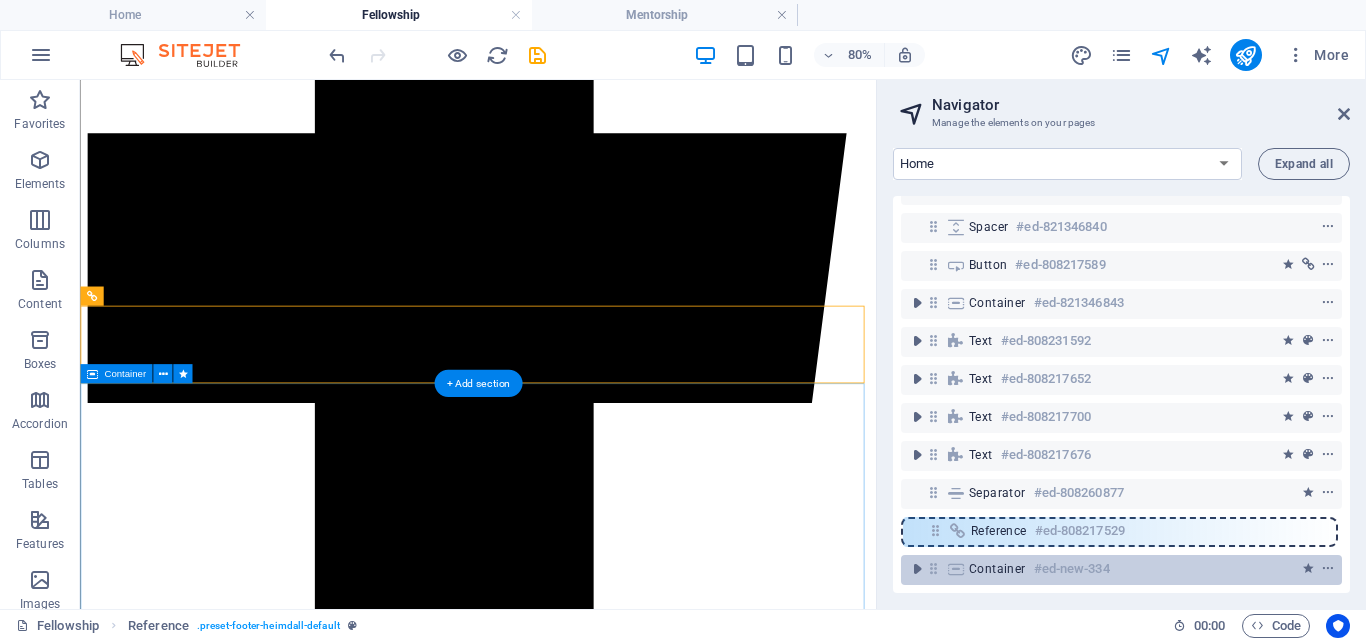 scroll, scrollTop: 2820, scrollLeft: 0, axis: vertical 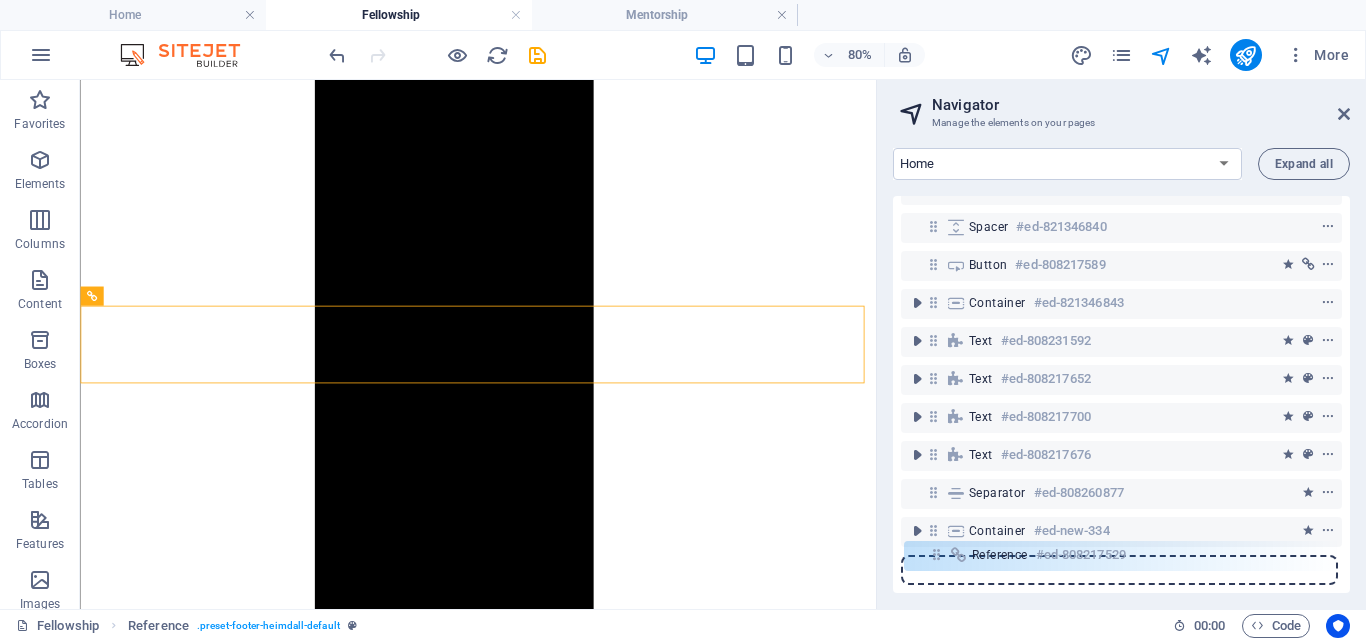 drag, startPoint x: 930, startPoint y: 515, endPoint x: 933, endPoint y: 588, distance: 73.061615 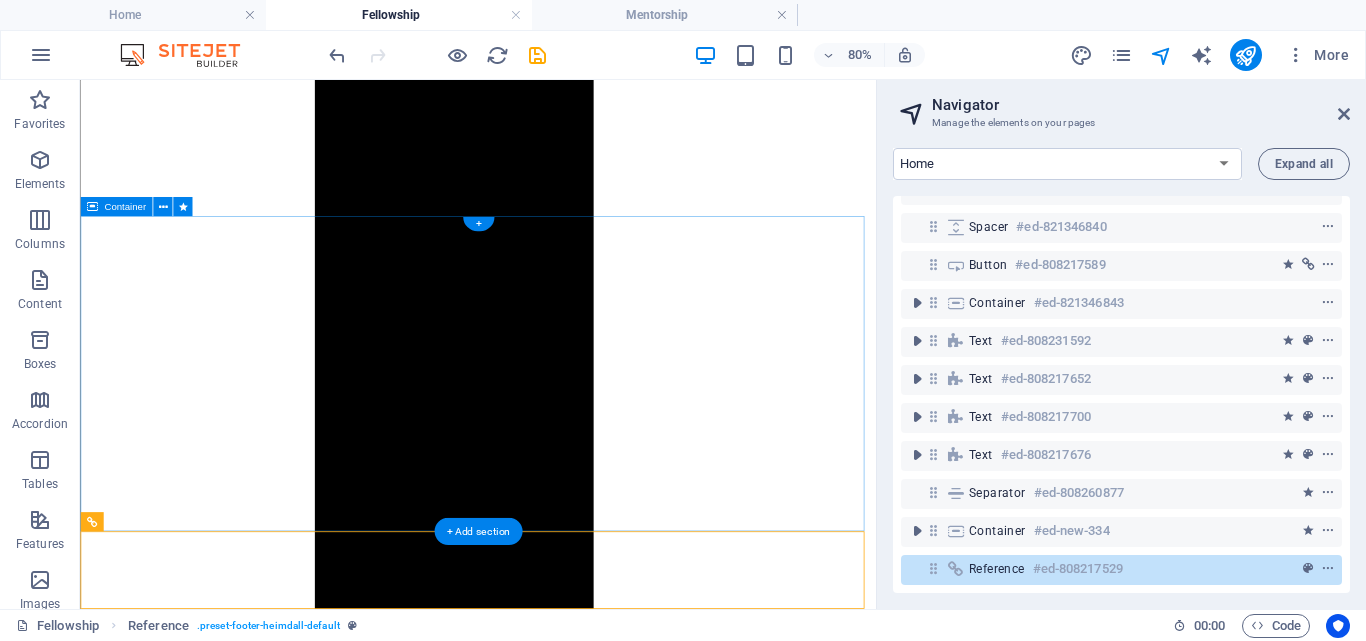 scroll, scrollTop: 2599, scrollLeft: 0, axis: vertical 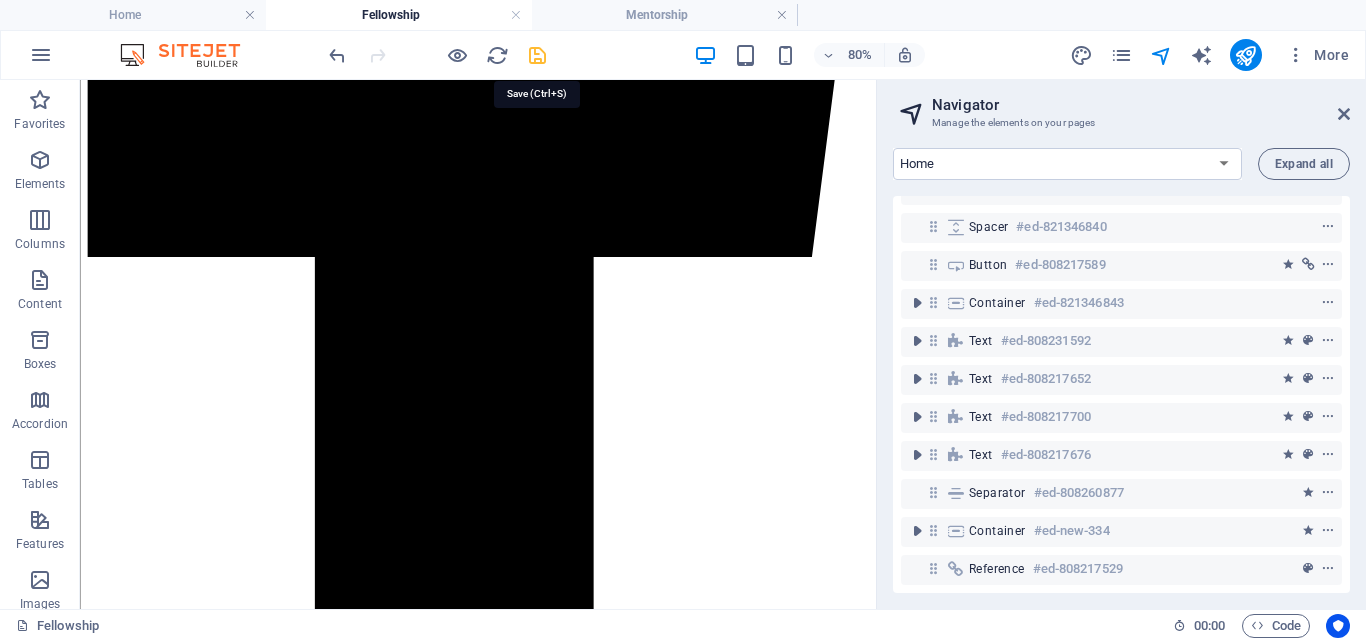 drag, startPoint x: 531, startPoint y: 58, endPoint x: 573, endPoint y: 246, distance: 192.63437 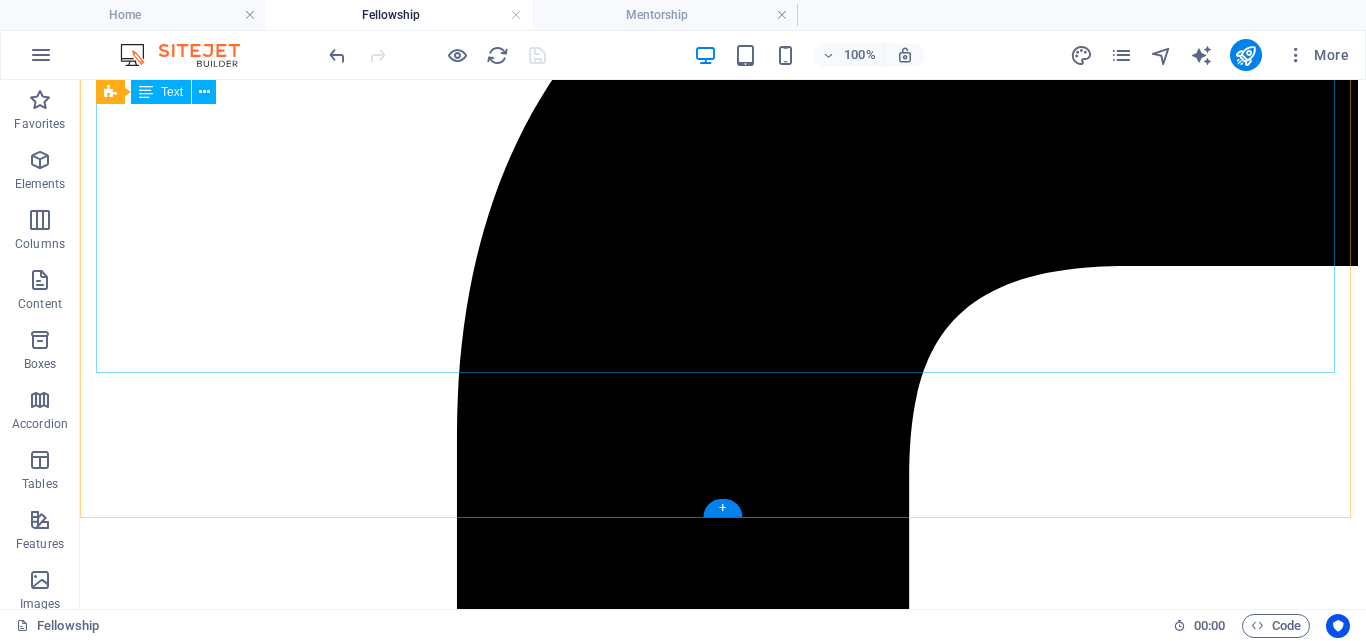 scroll, scrollTop: 2812, scrollLeft: 0, axis: vertical 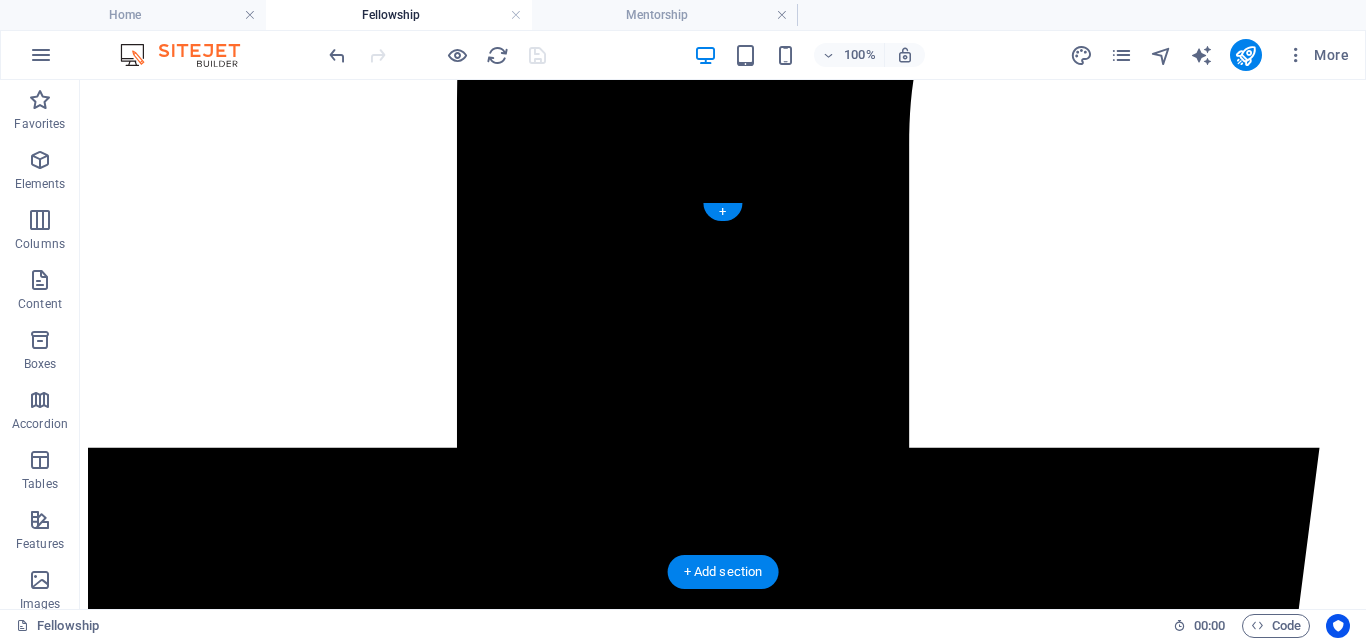 click at bounding box center [723, 9979] 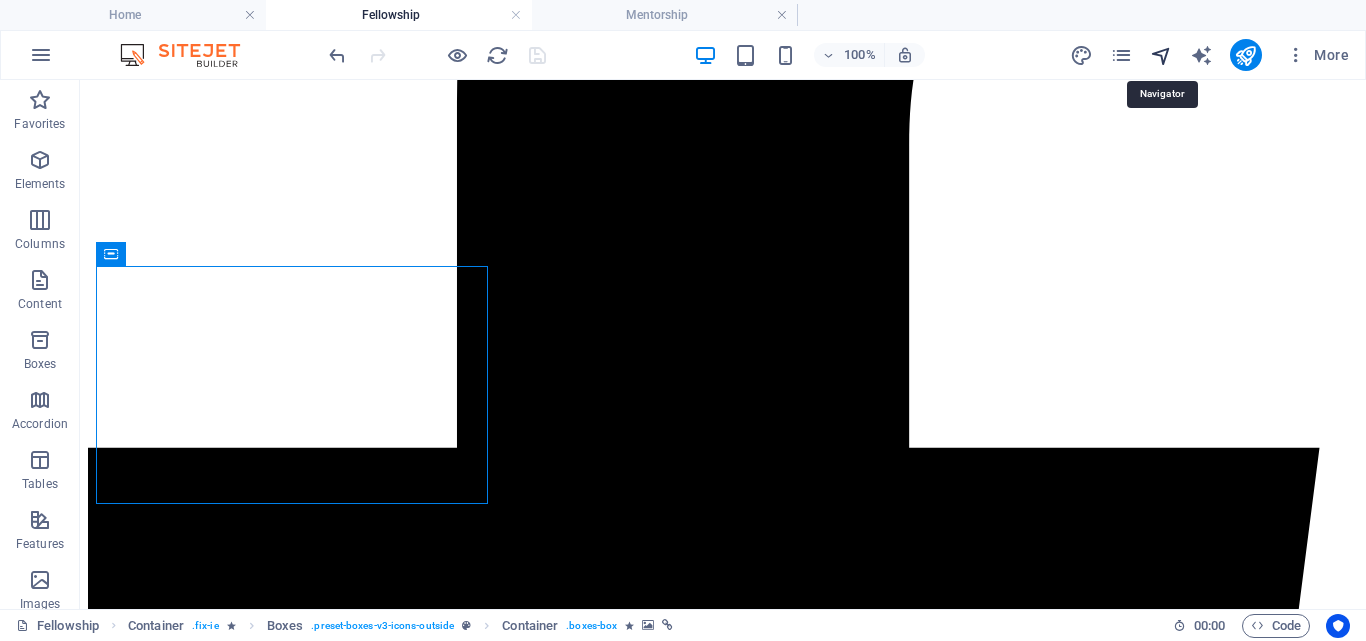click at bounding box center (1161, 55) 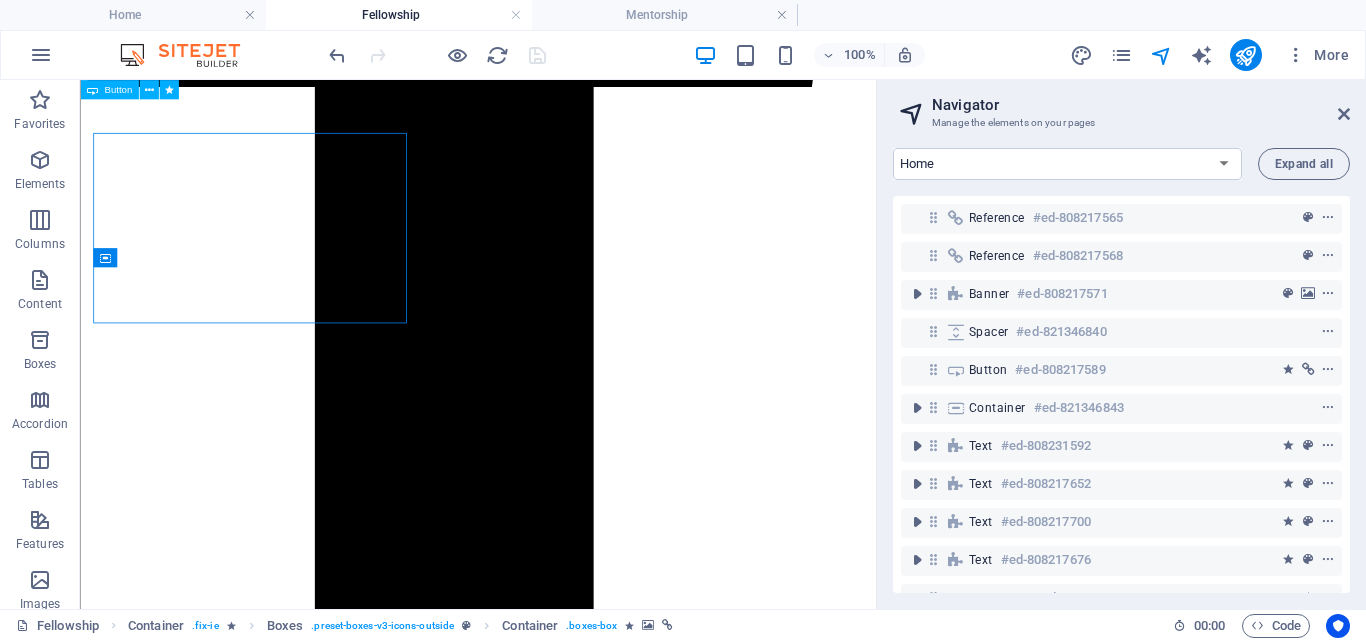 scroll, scrollTop: 2932, scrollLeft: 0, axis: vertical 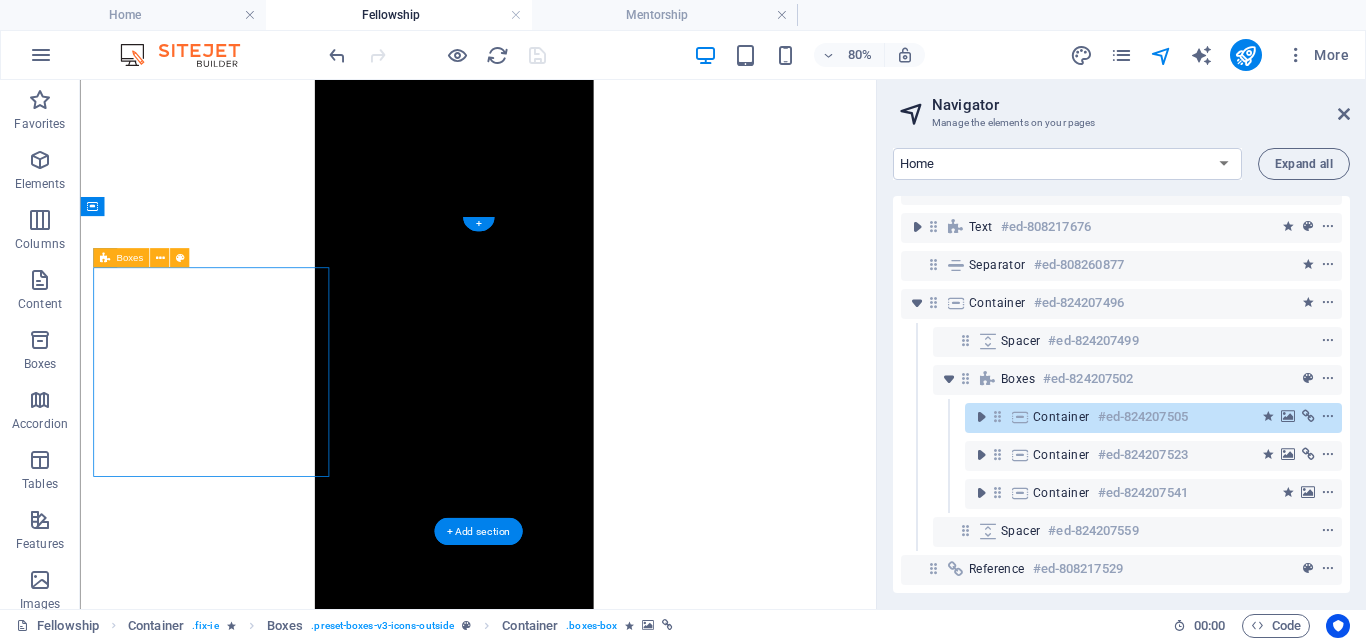 click at bounding box center (577, 8988) 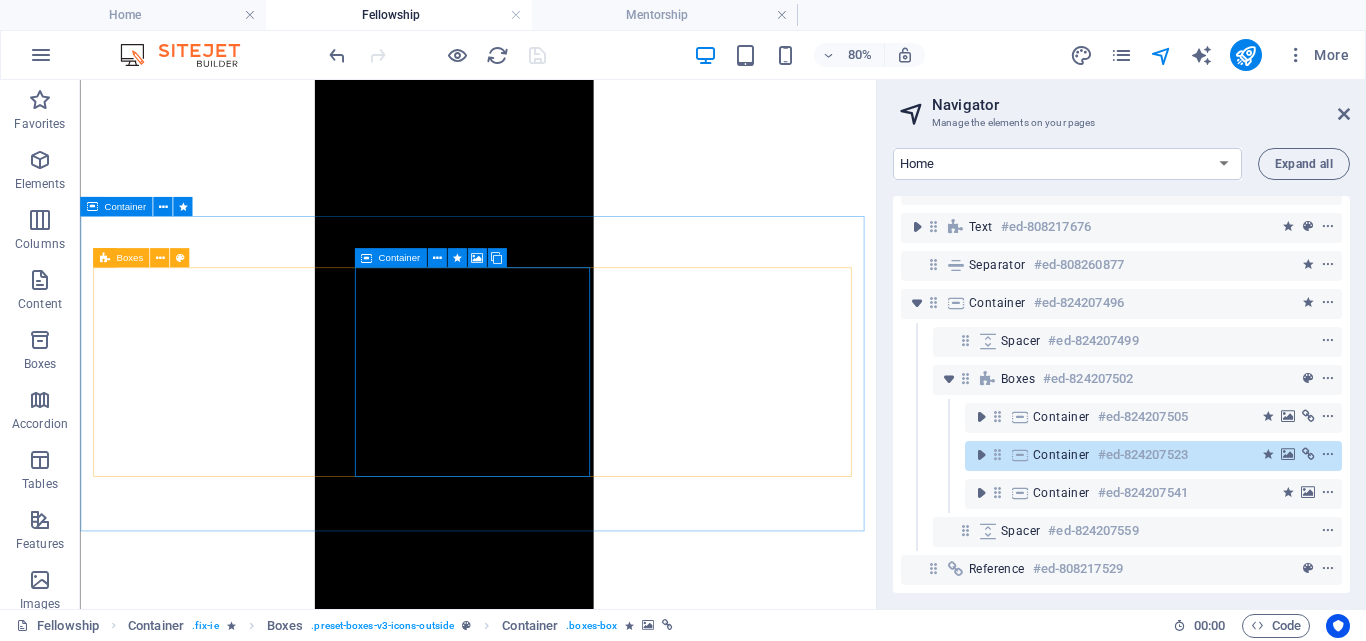 click at bounding box center (366, 257) 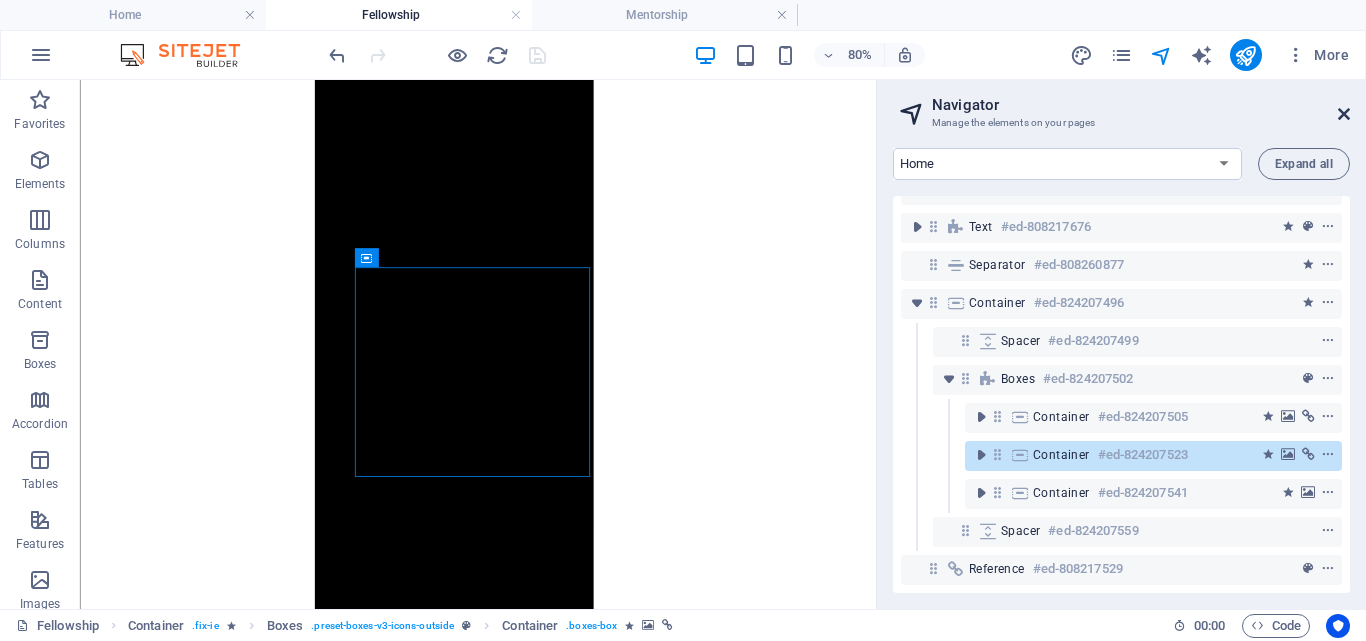 click at bounding box center (1344, 114) 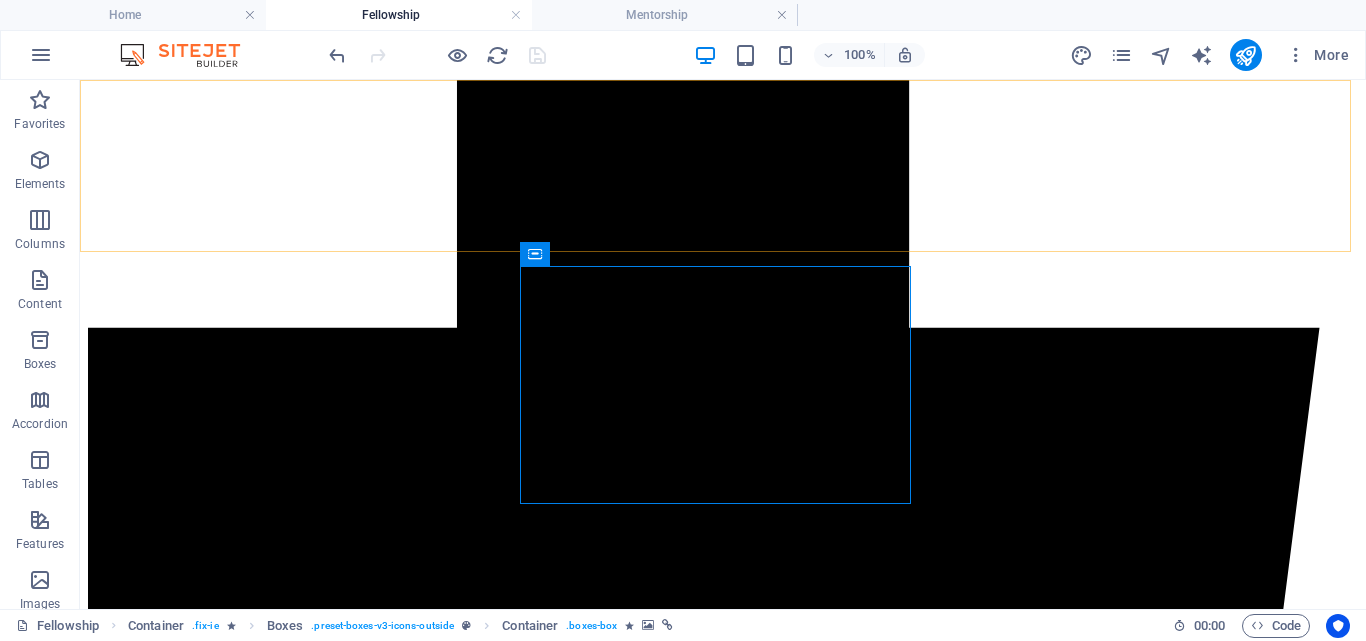 scroll, scrollTop: 2812, scrollLeft: 0, axis: vertical 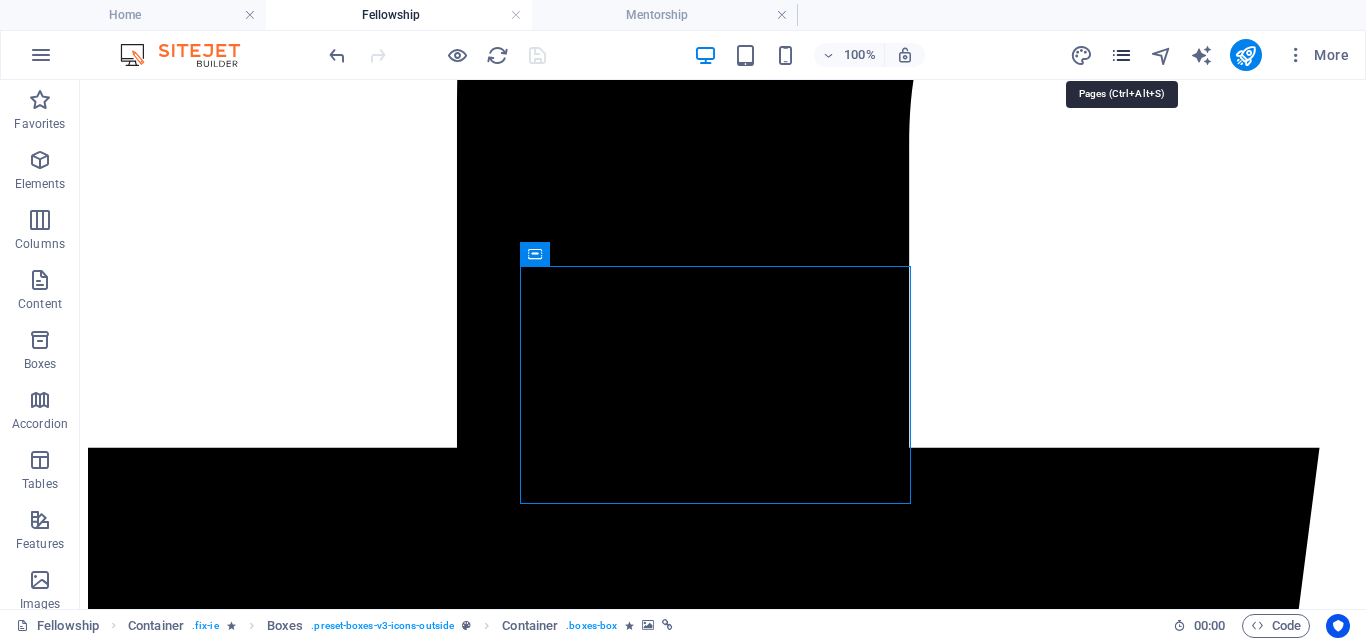 click at bounding box center [1121, 55] 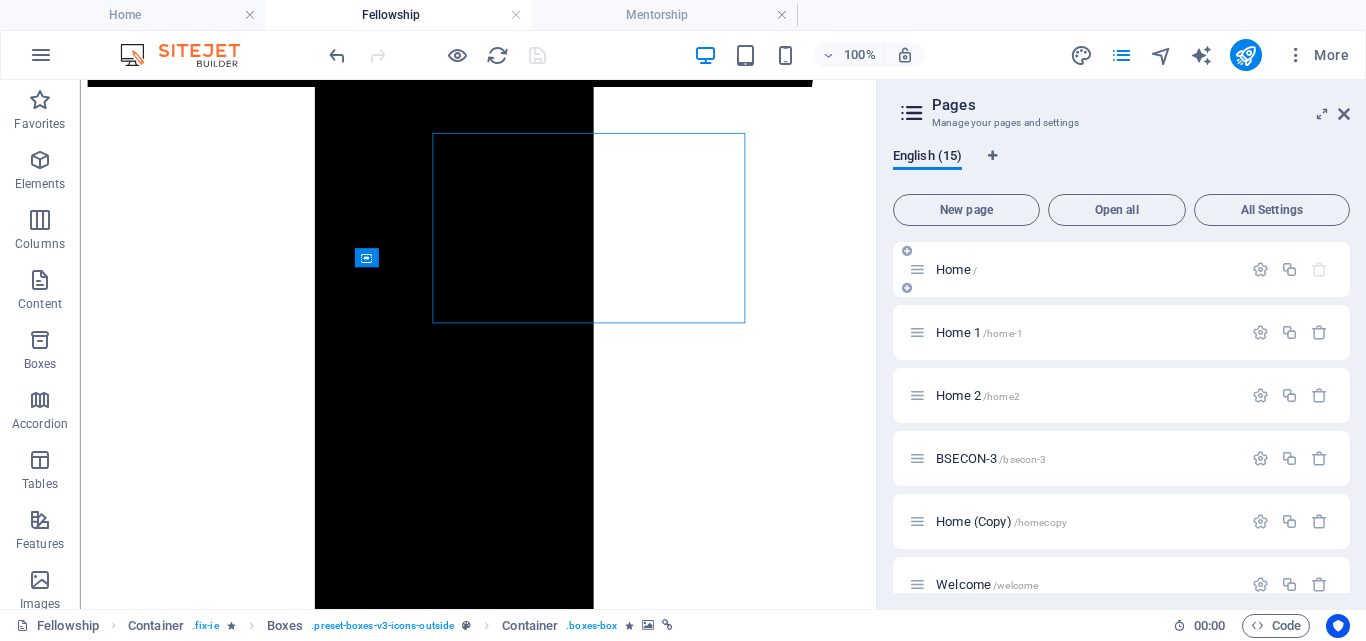 scroll, scrollTop: 2932, scrollLeft: 0, axis: vertical 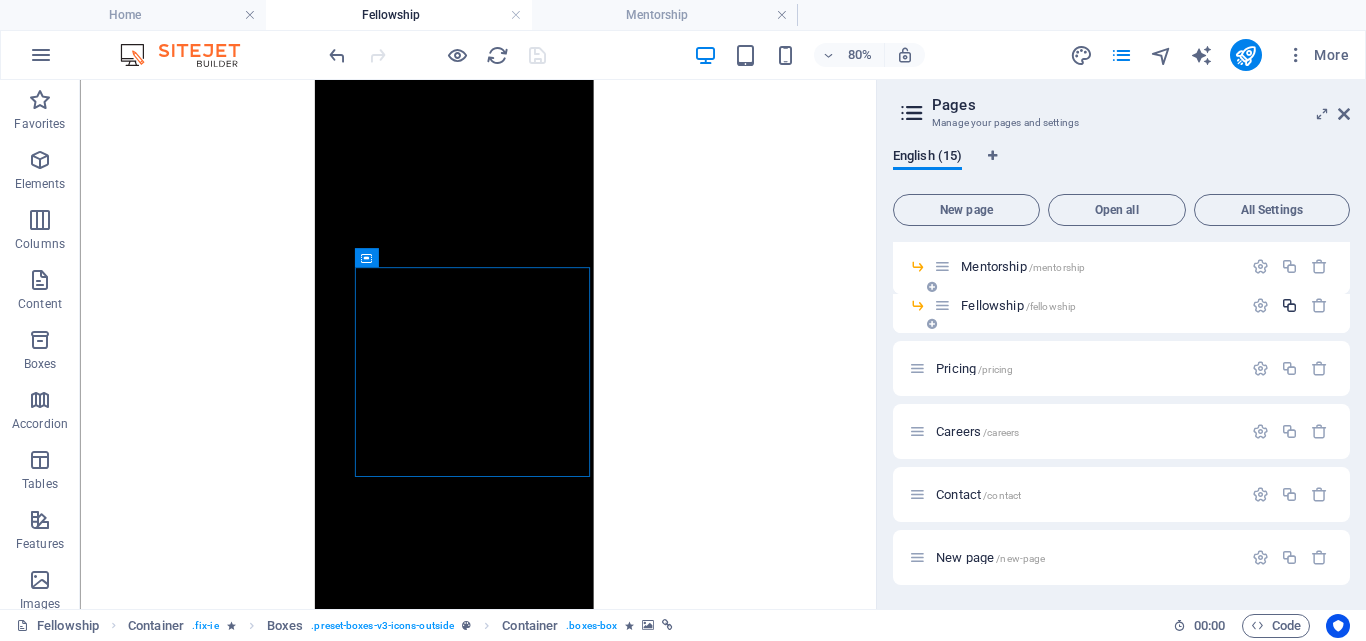 click at bounding box center [1289, 305] 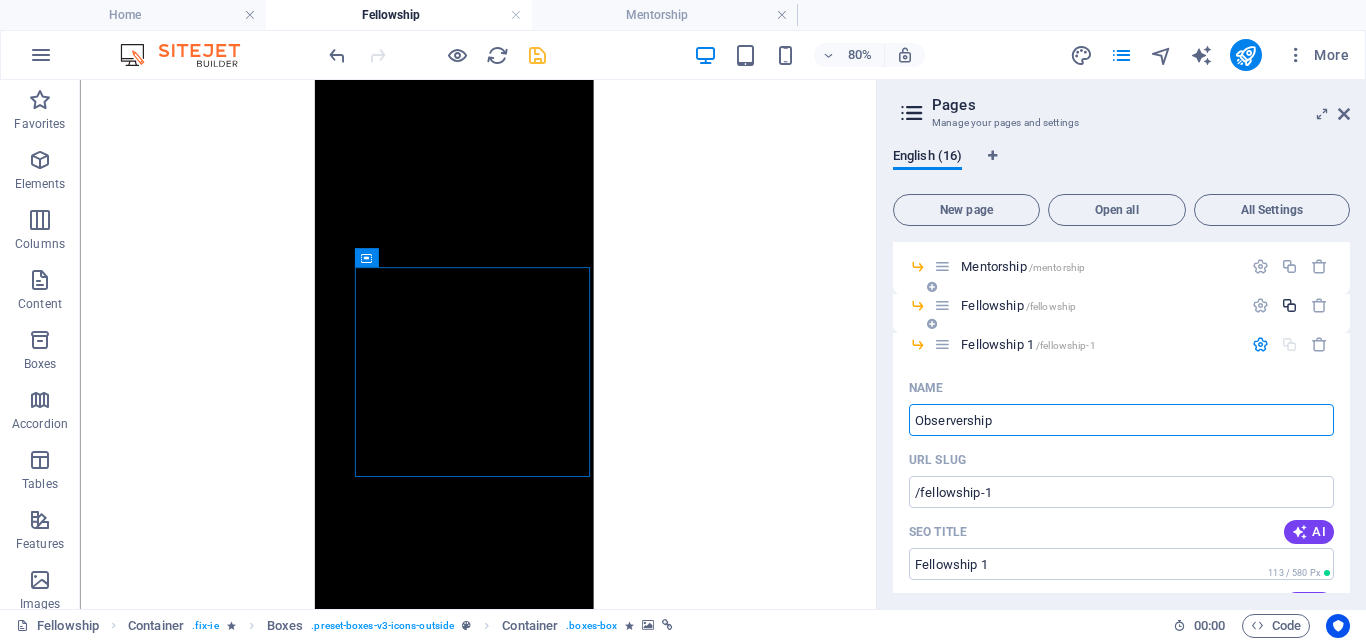 type on "Observership" 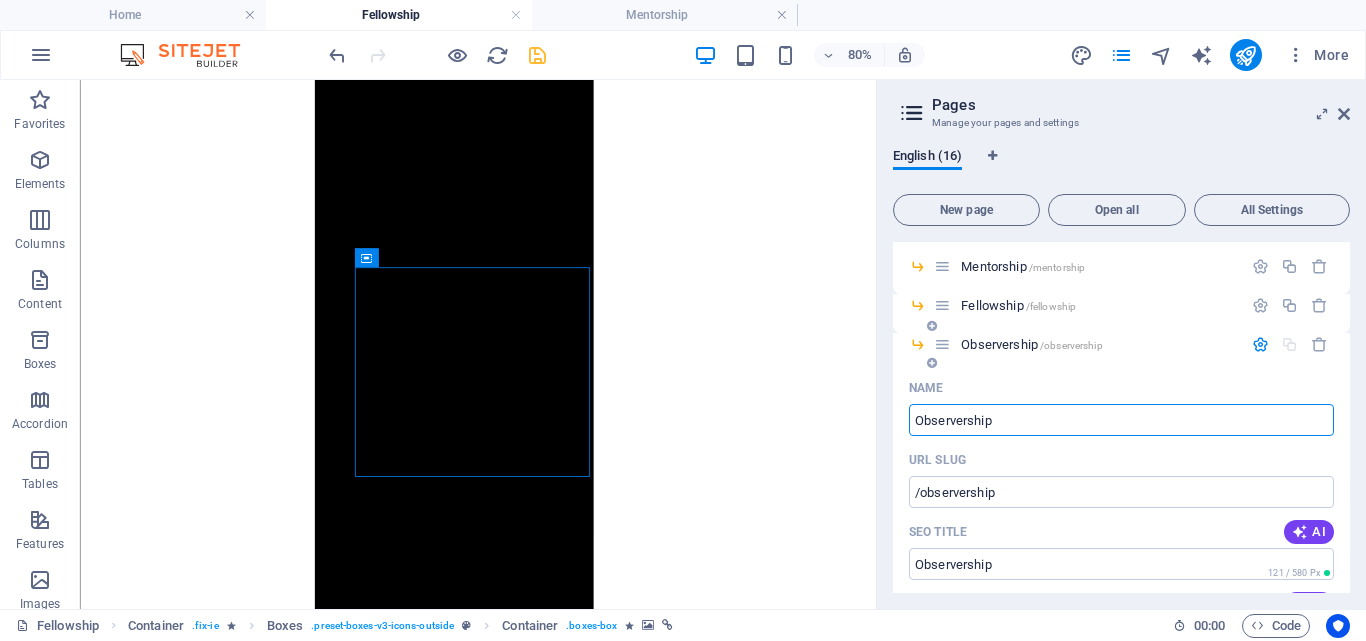 type on "Observership" 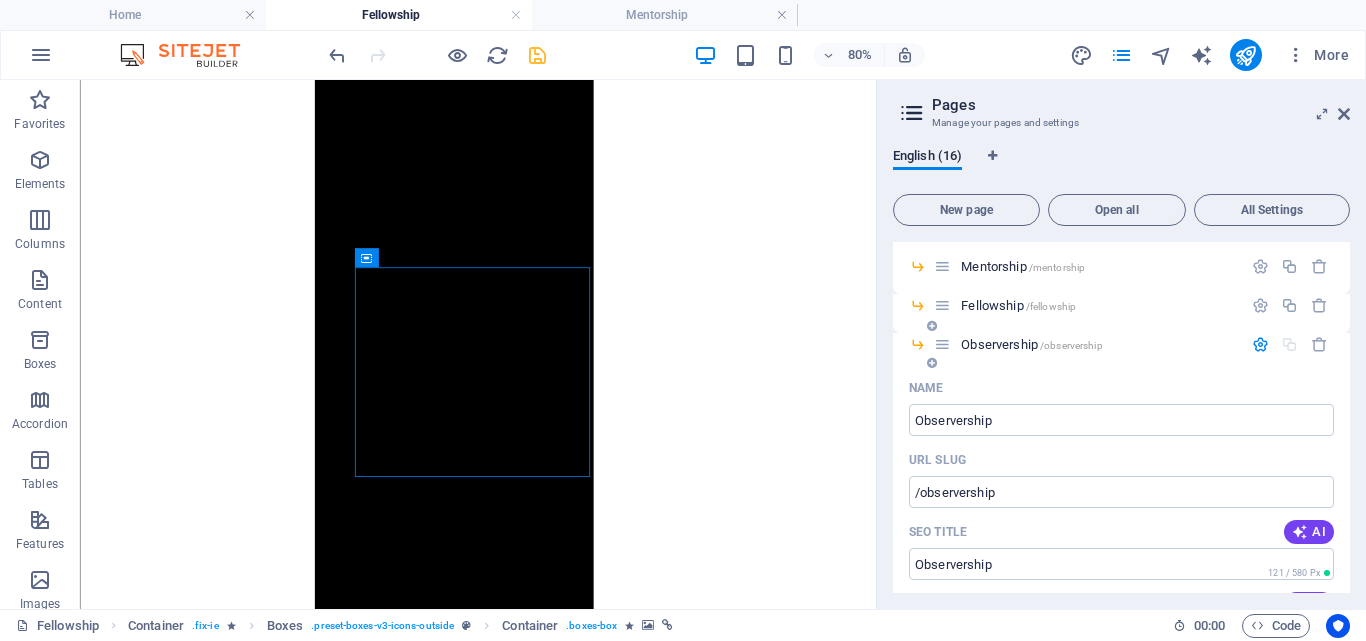 click on "Observership /observership" at bounding box center (1031, 344) 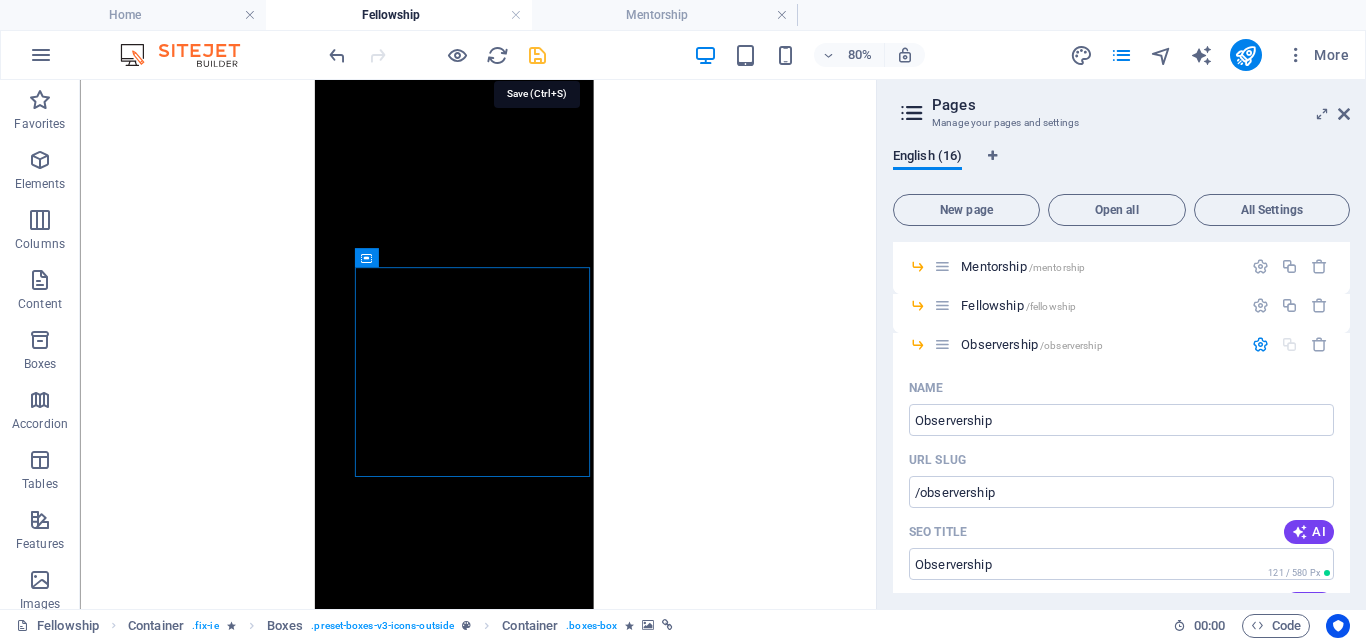 click at bounding box center [537, 55] 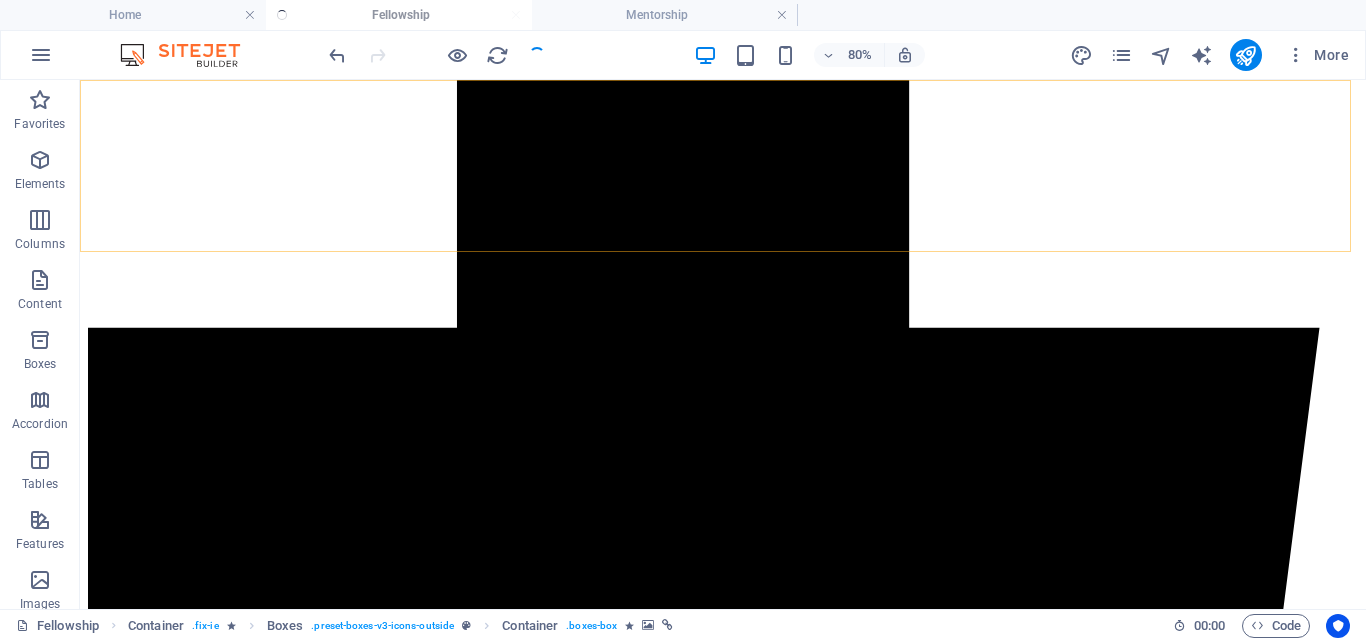 scroll, scrollTop: 2812, scrollLeft: 0, axis: vertical 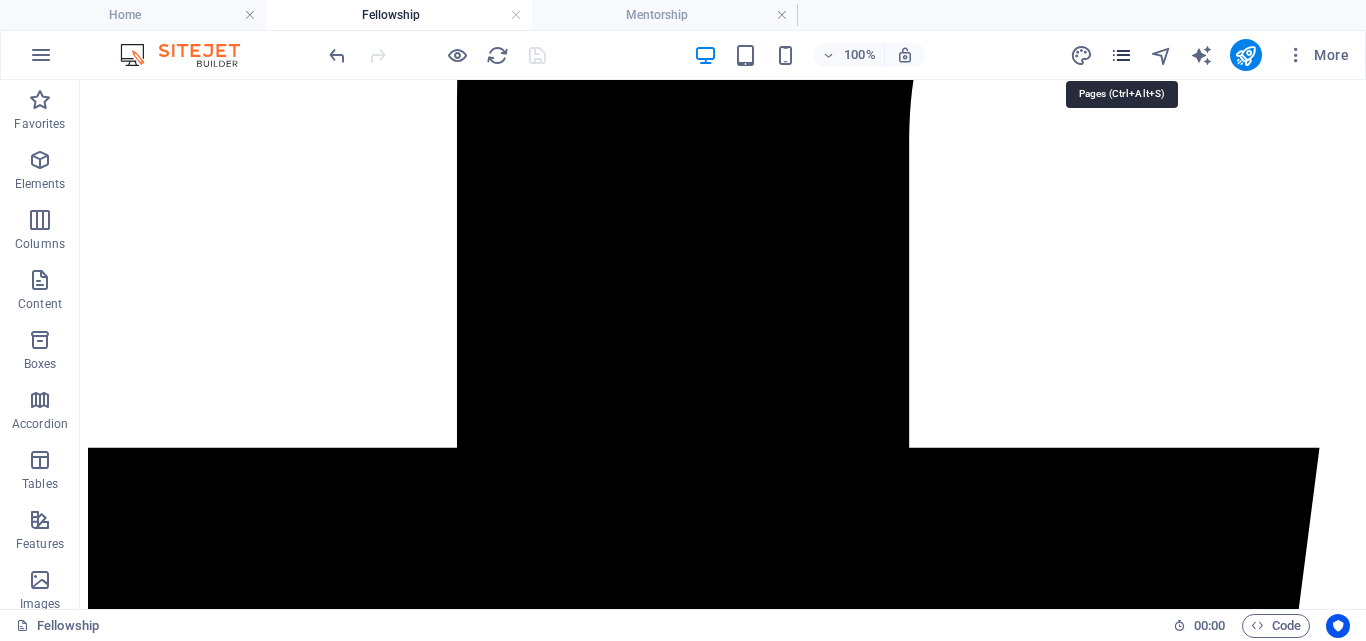 click at bounding box center [1121, 55] 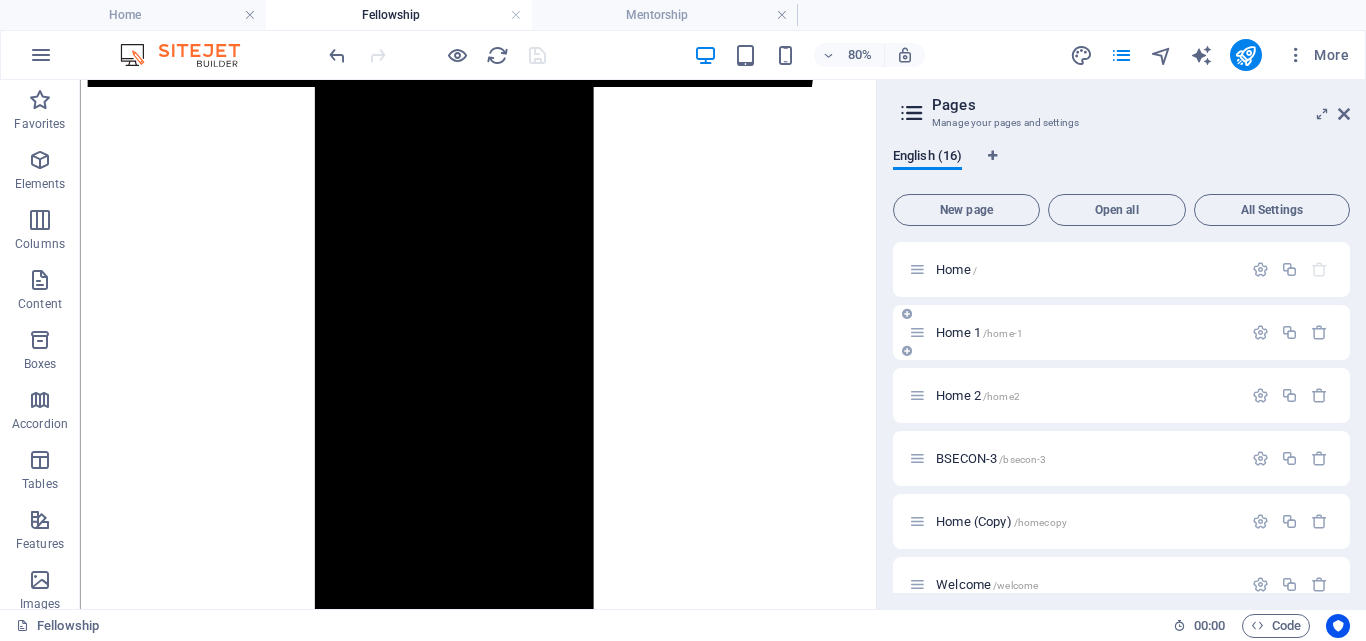 scroll, scrollTop: 2932, scrollLeft: 0, axis: vertical 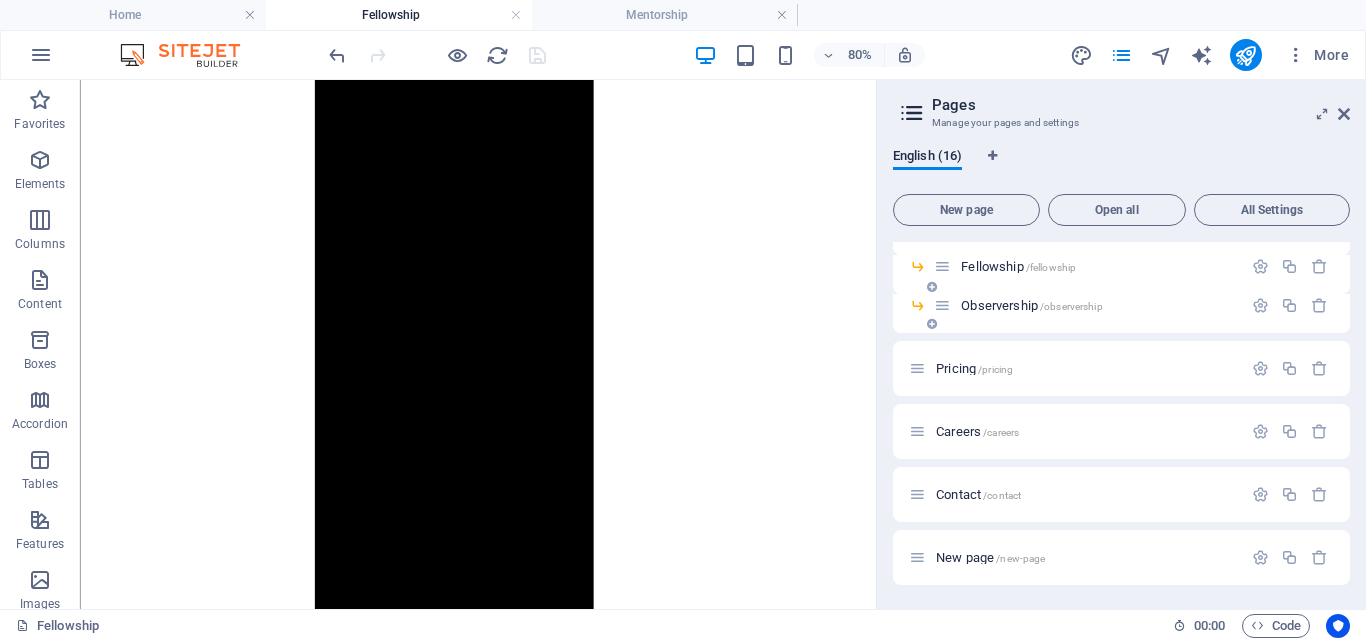click on "Observership /observership" at bounding box center [1031, 305] 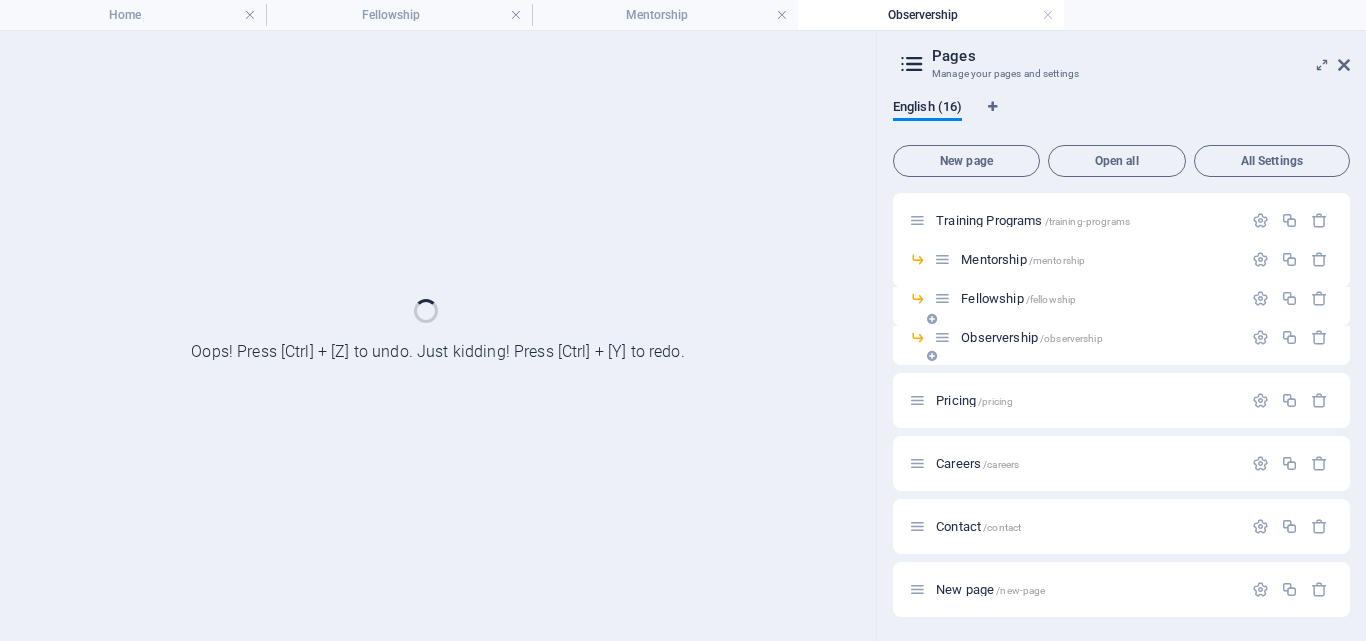 scroll, scrollTop: 0, scrollLeft: 0, axis: both 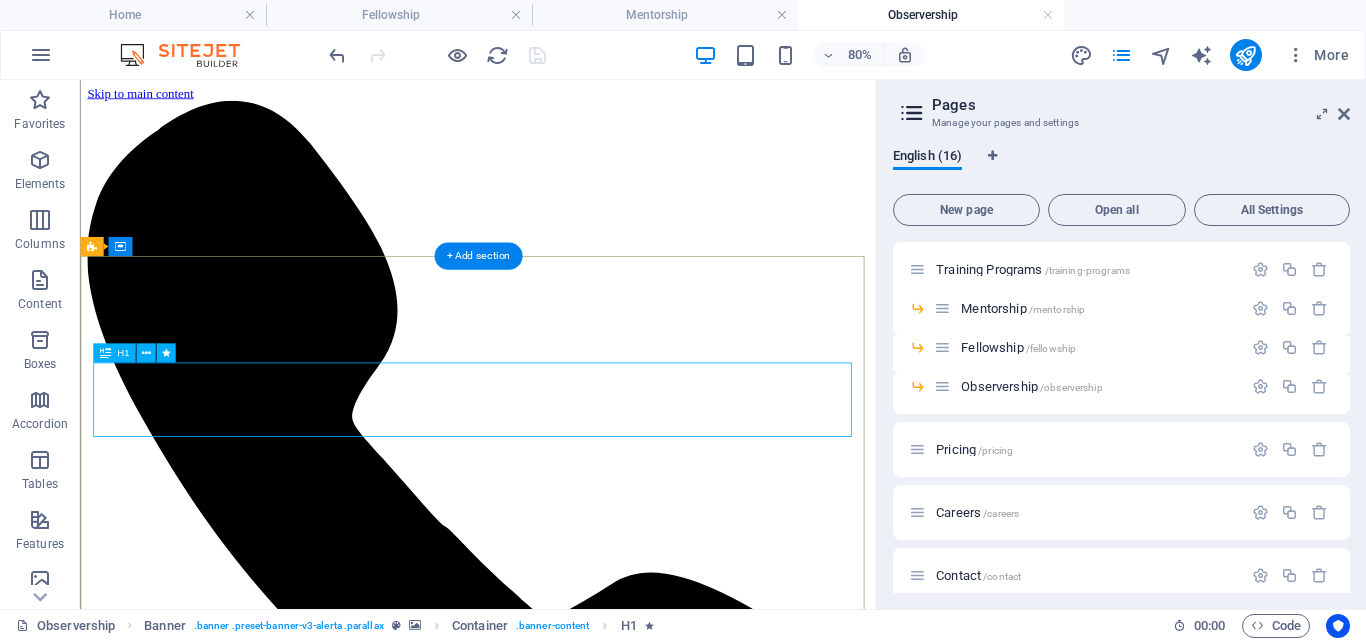 click on "Fellowship" at bounding box center (577, 8708) 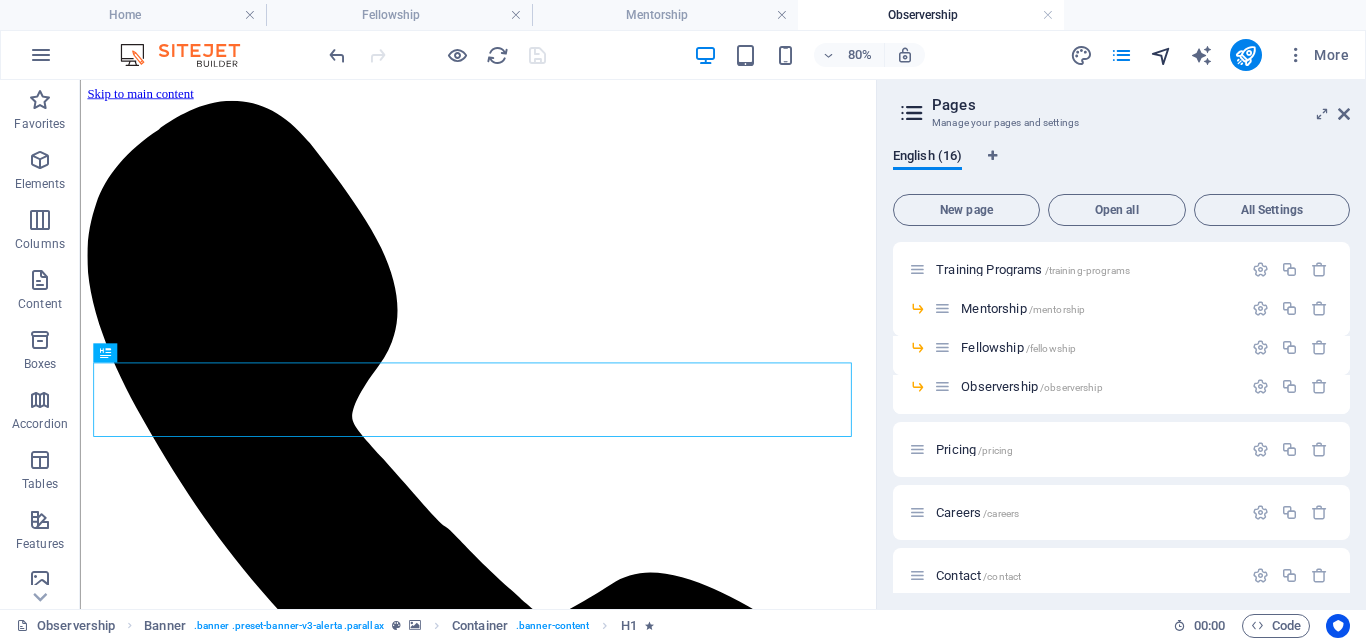 click at bounding box center (1344, 114) 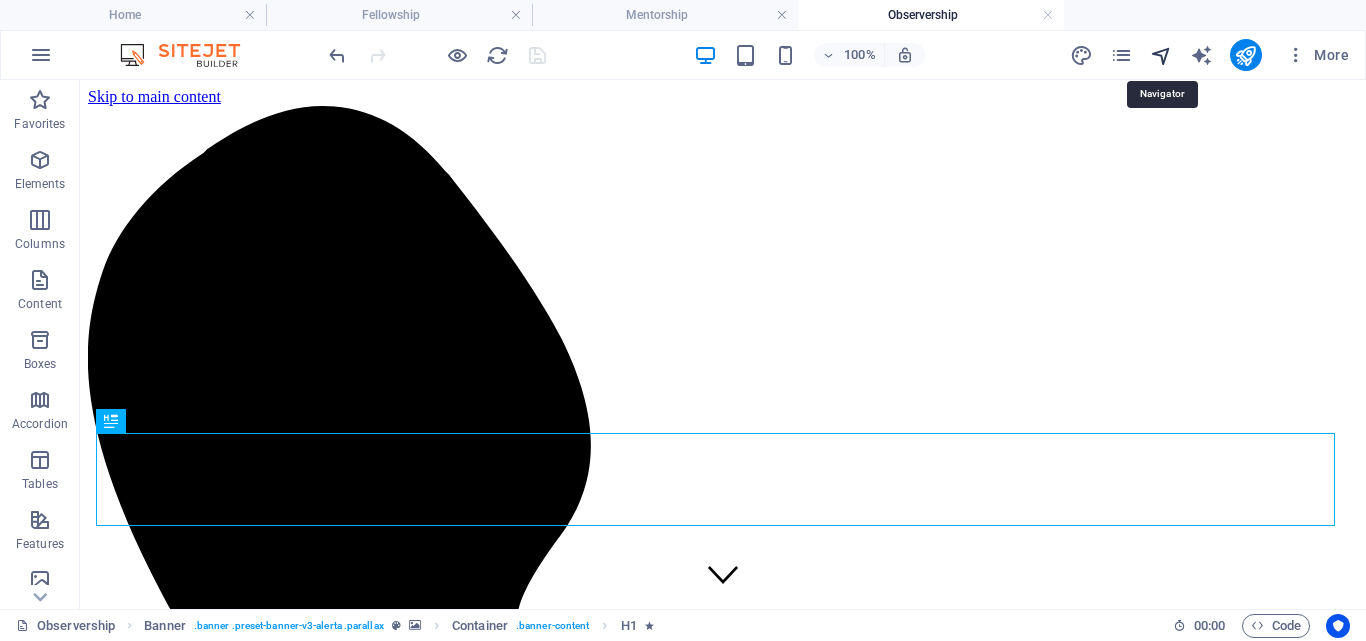 click at bounding box center (1161, 55) 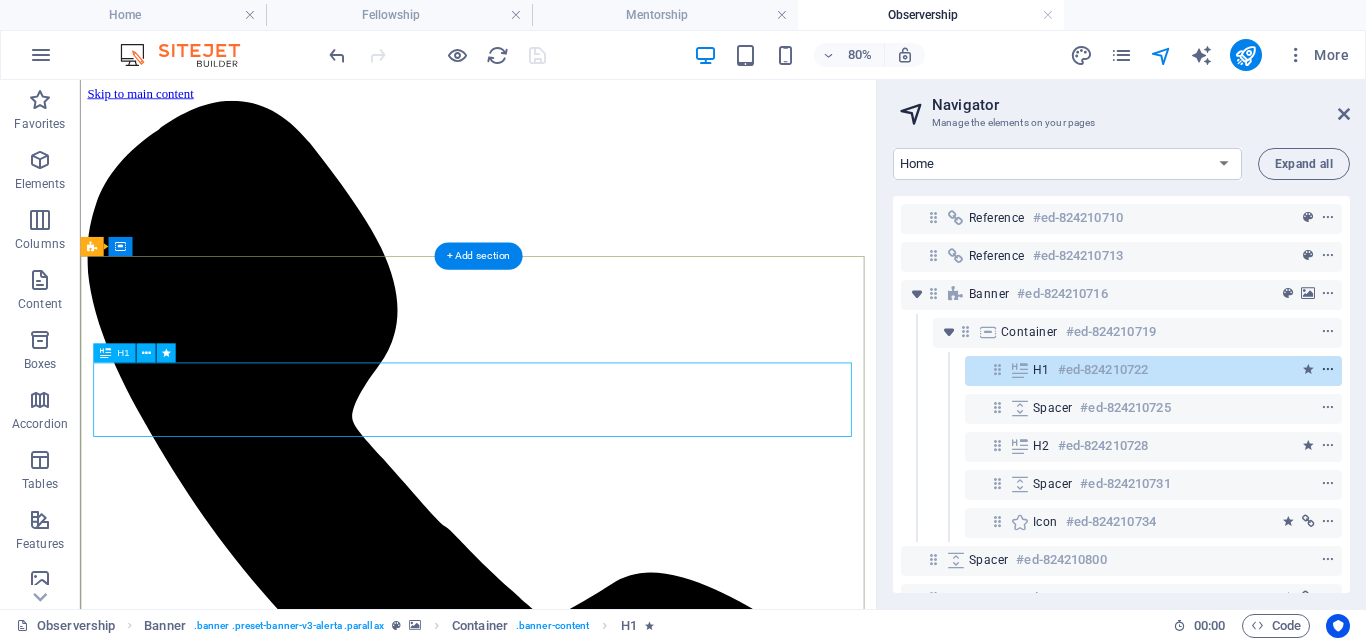 click at bounding box center (1328, 370) 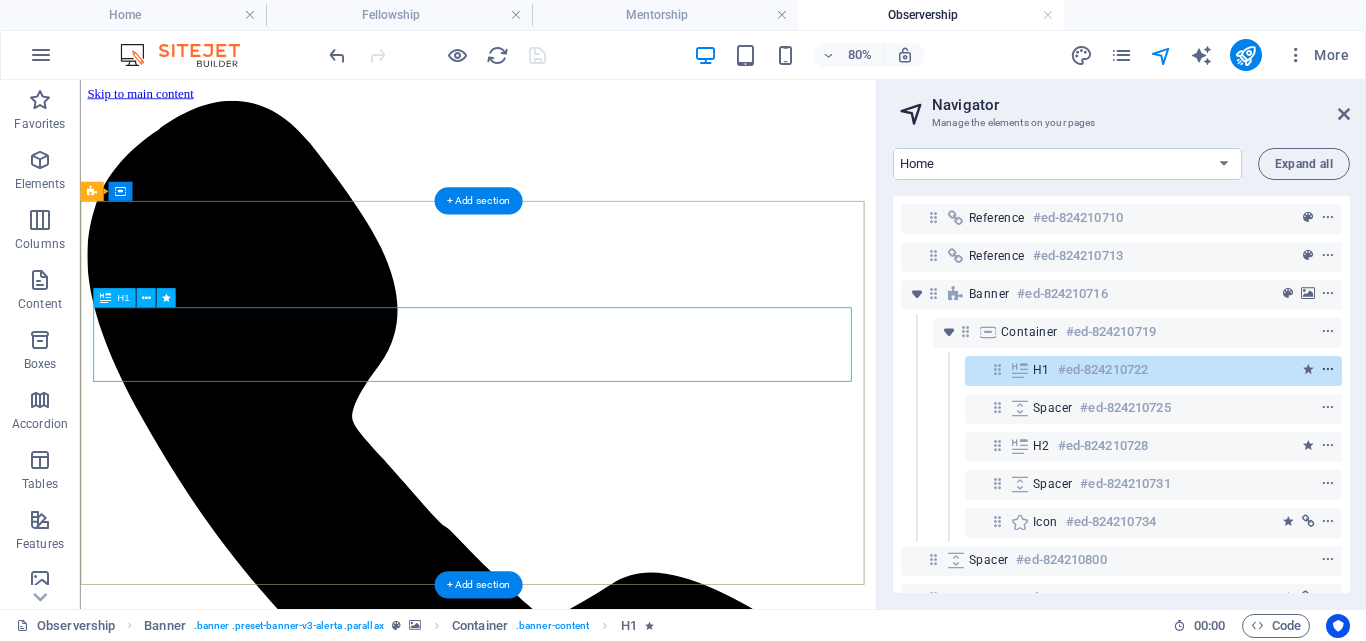 scroll, scrollTop: 69, scrollLeft: 0, axis: vertical 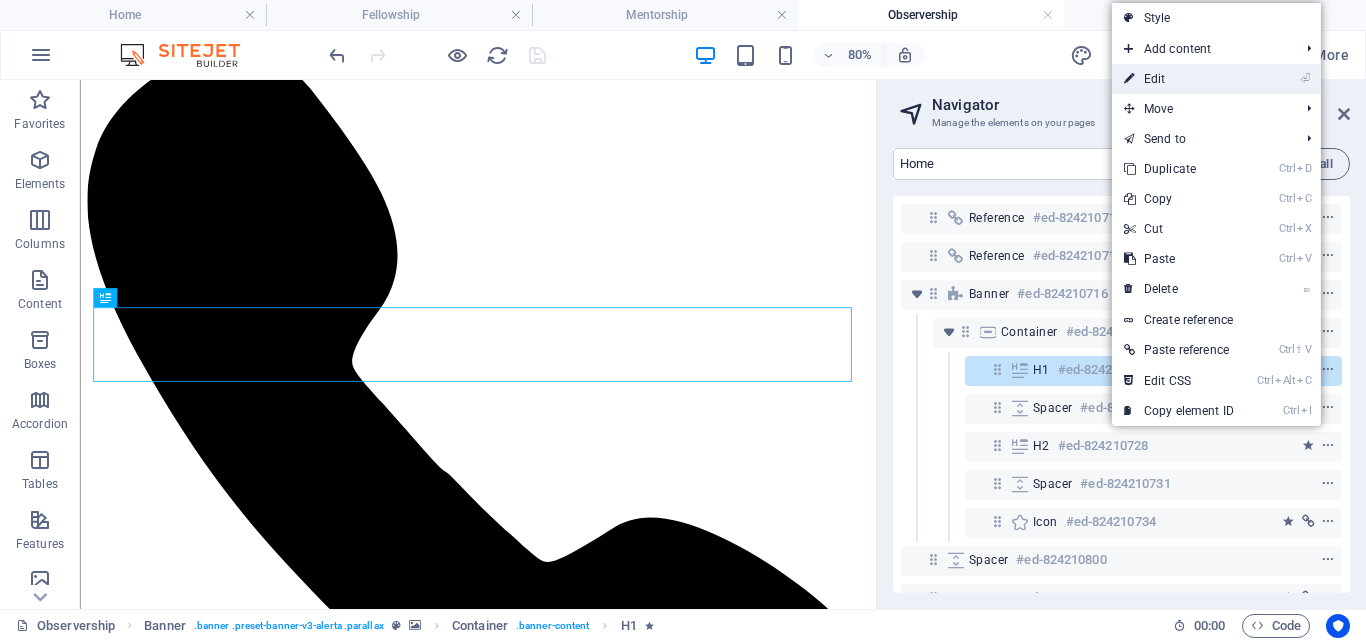 click on "⏎  Edit" at bounding box center (1179, 79) 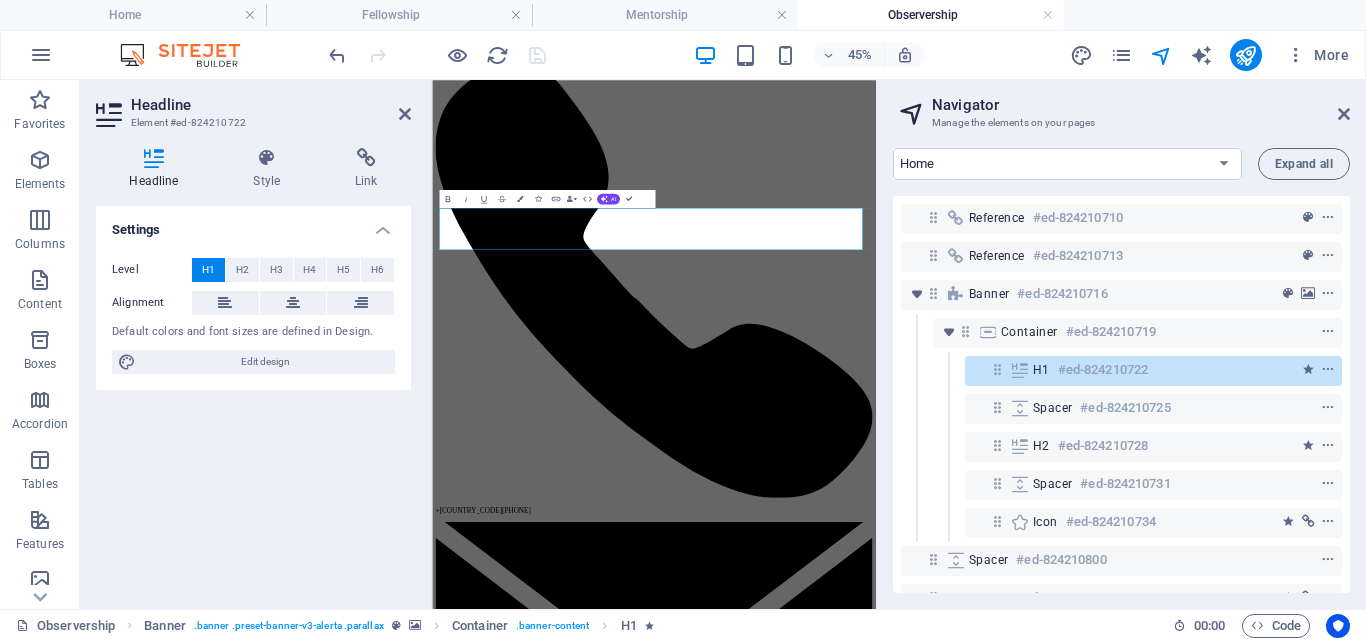 type 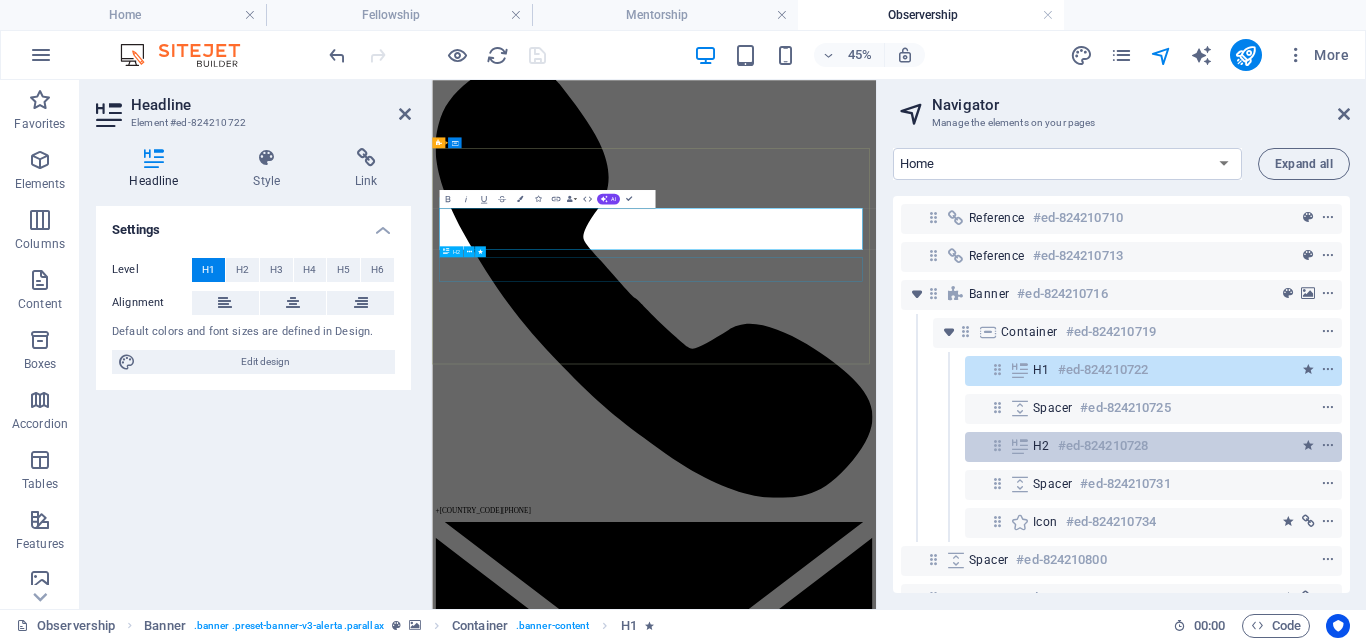 click on "H2 #ed-824210728" at bounding box center (1137, 446) 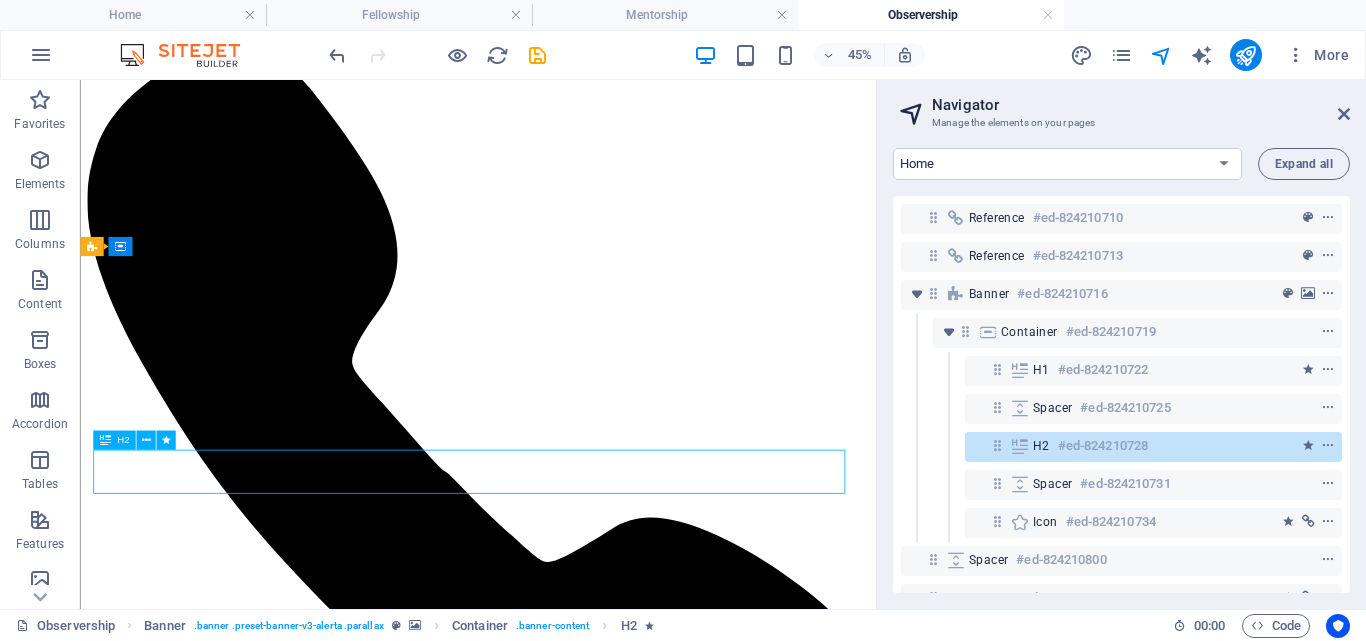 scroll, scrollTop: 0, scrollLeft: 0, axis: both 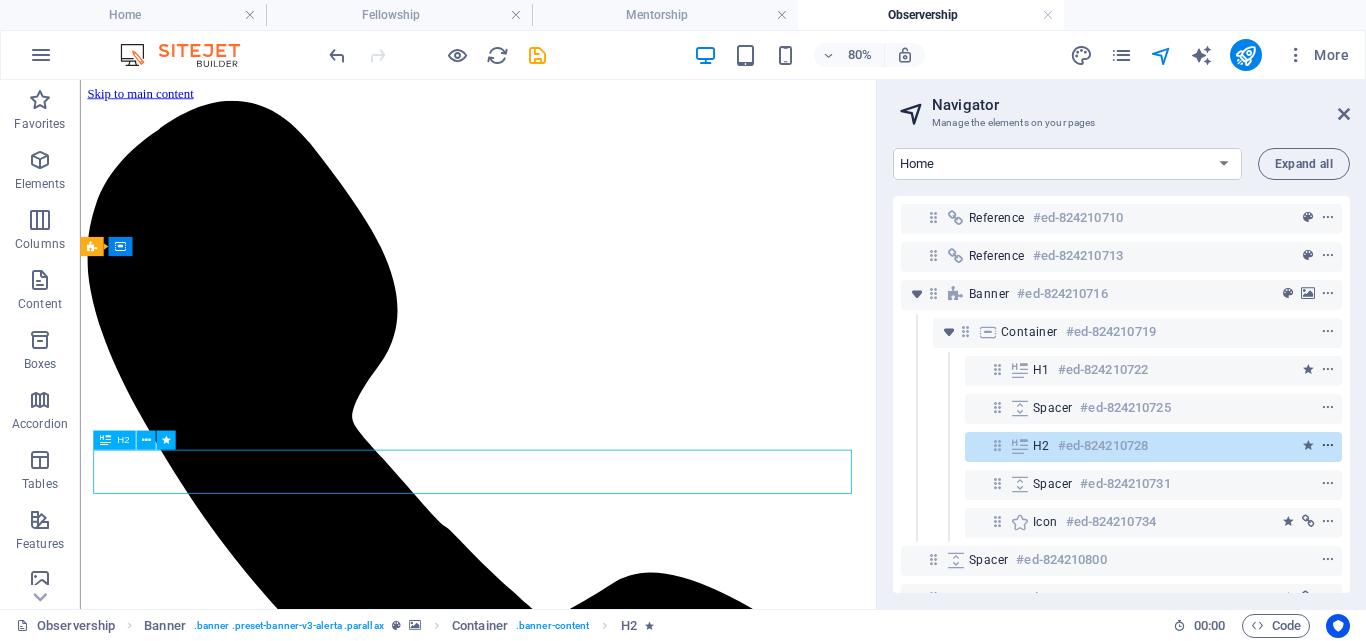 click at bounding box center [1328, 446] 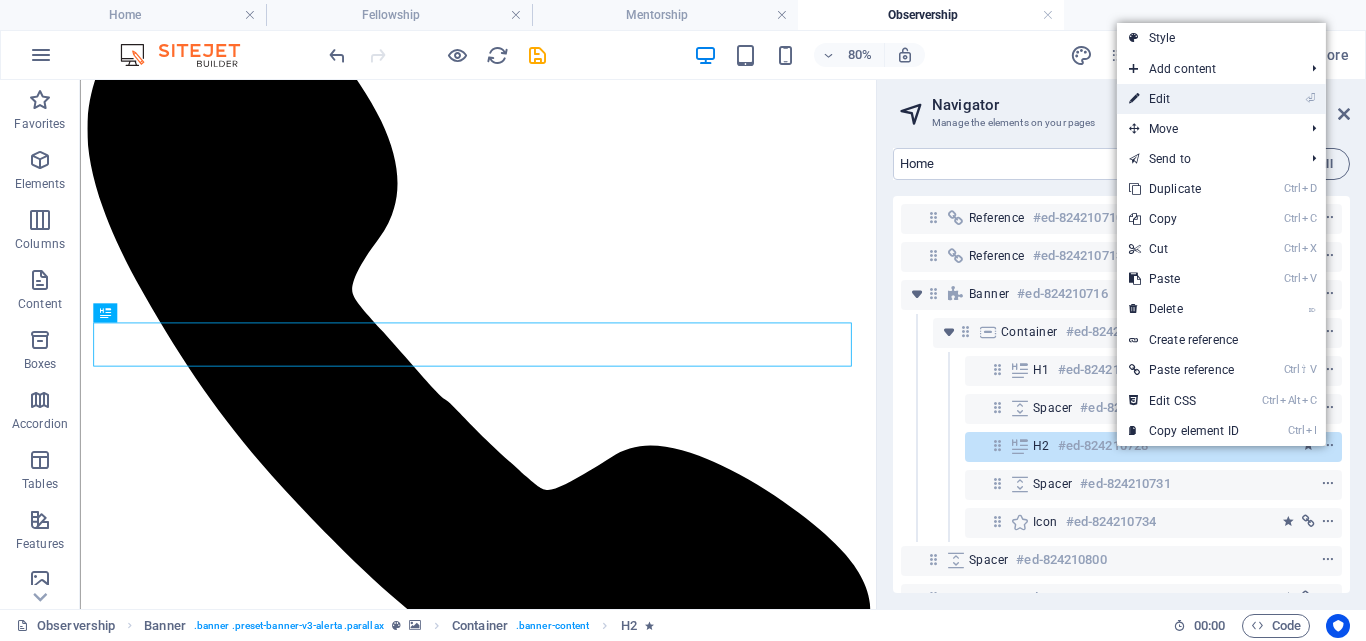 click on "⏎  Edit" at bounding box center [1184, 99] 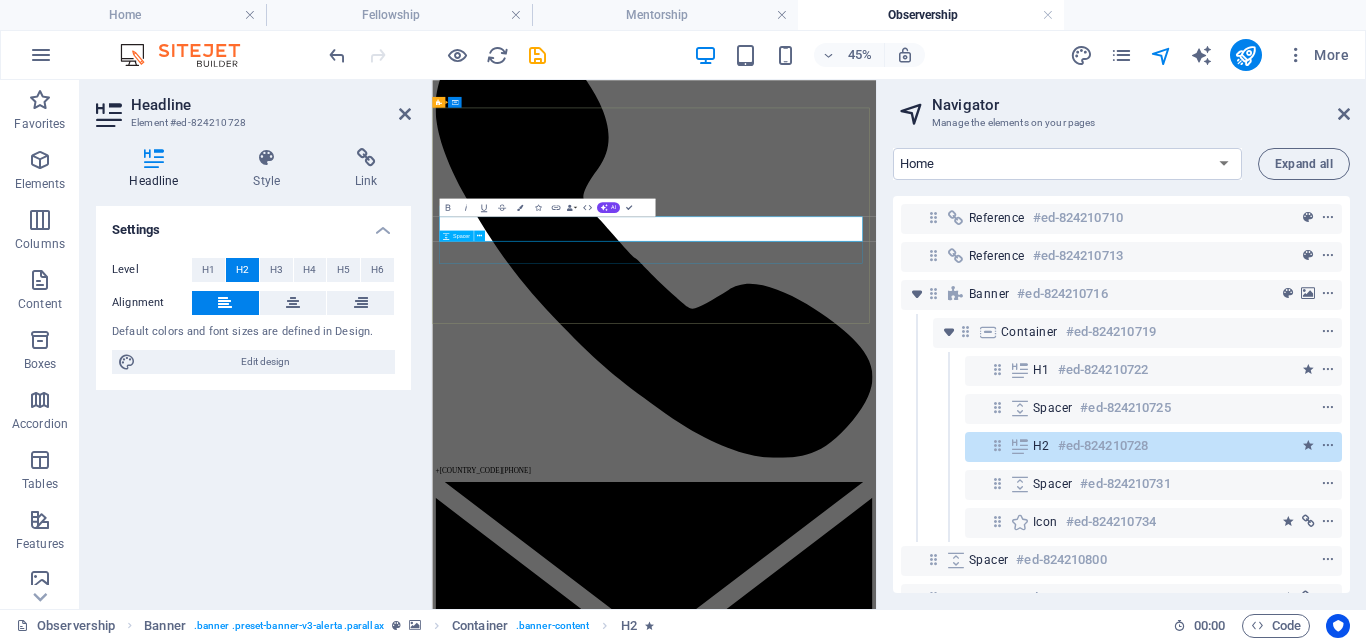 type 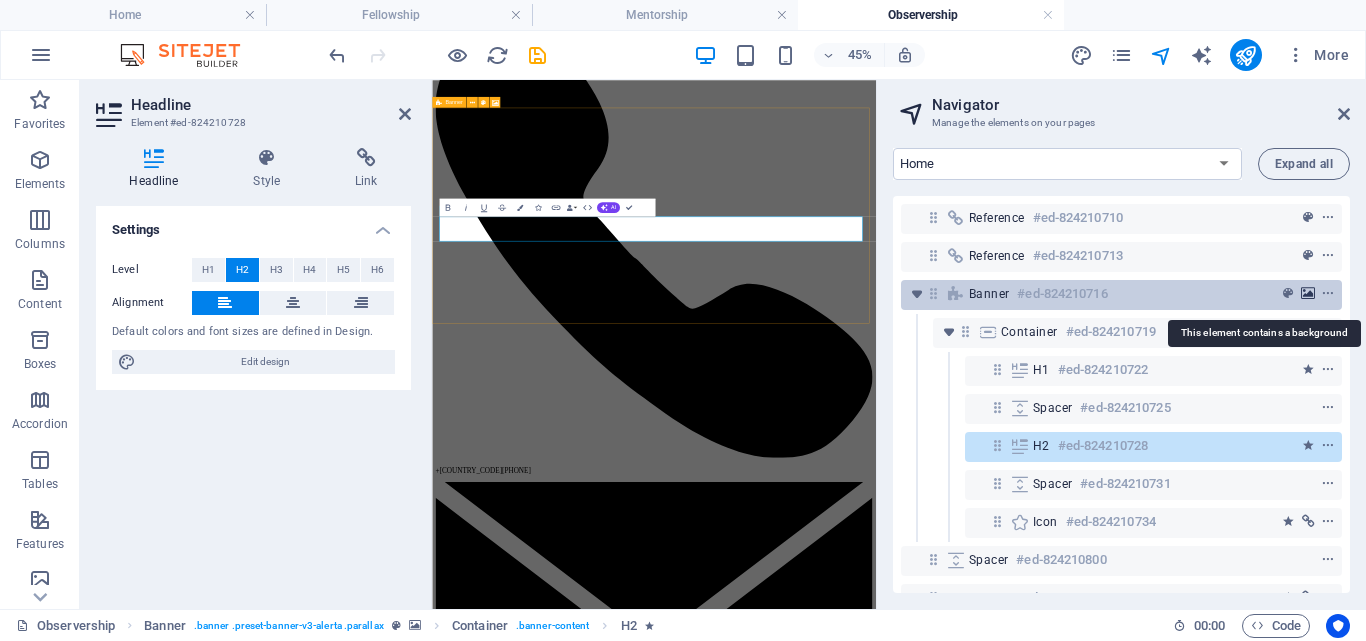 click at bounding box center [1308, 294] 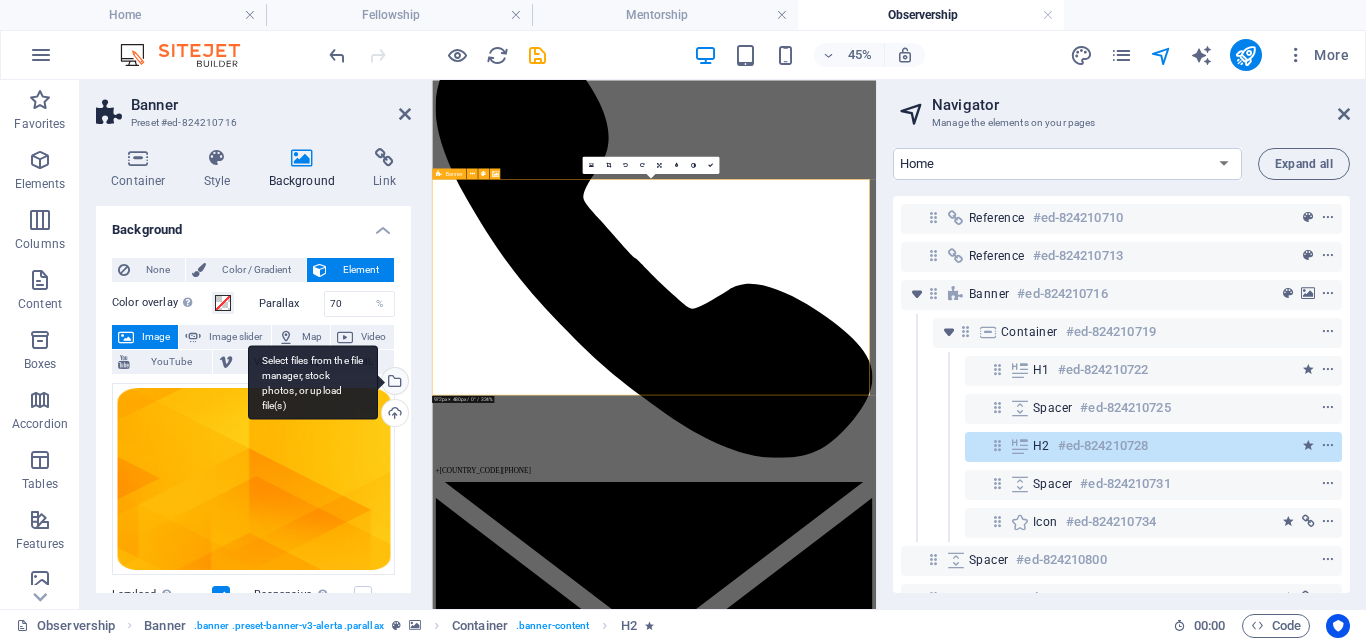 click on "Select files from the file manager, stock photos, or upload file(s)" at bounding box center [313, 382] 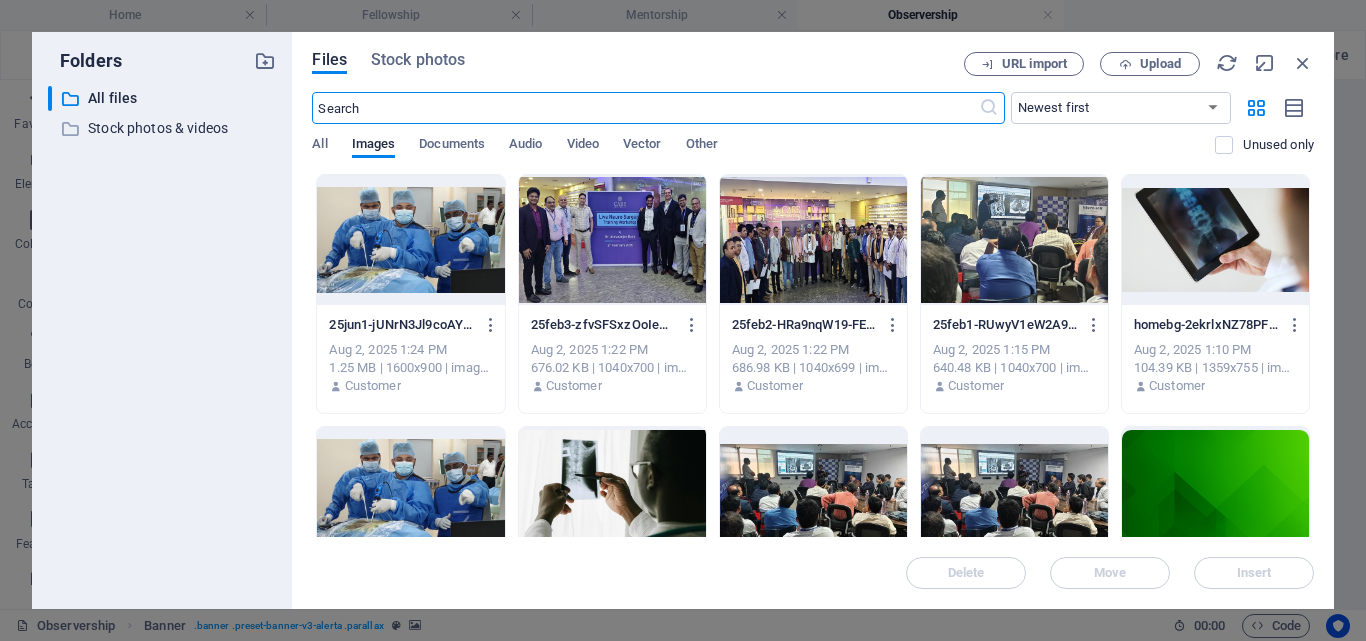 scroll, scrollTop: 0, scrollLeft: 0, axis: both 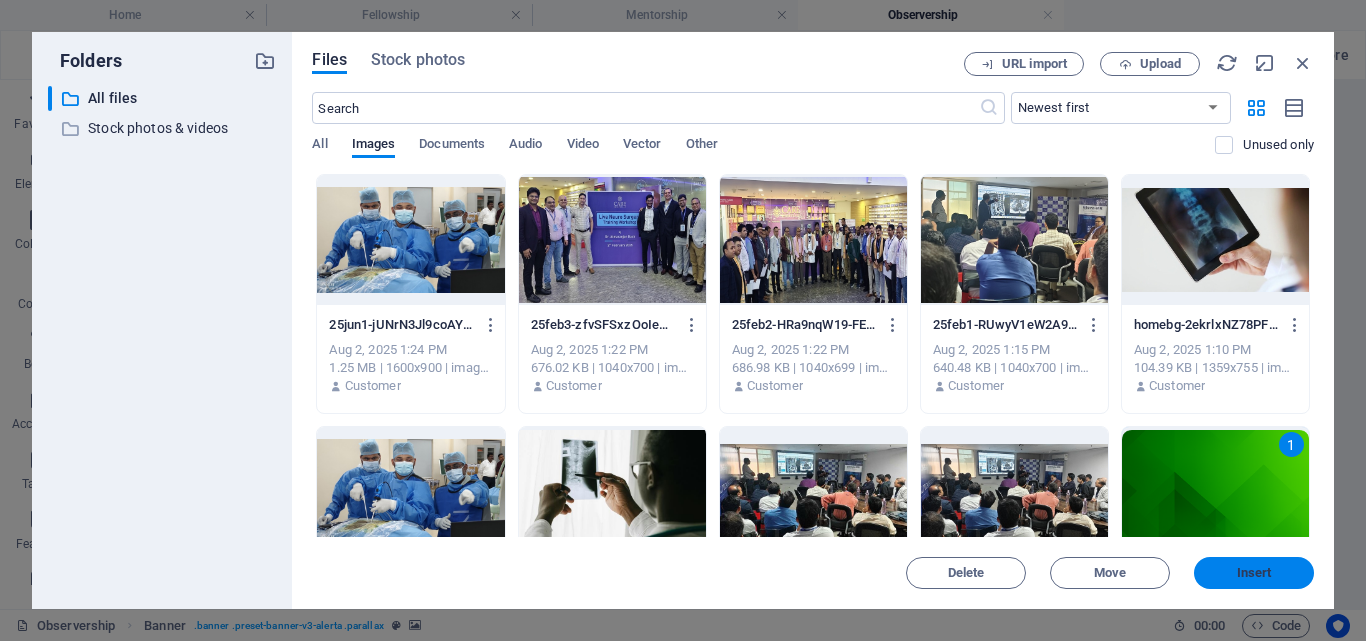 click on "Insert" at bounding box center [1254, 573] 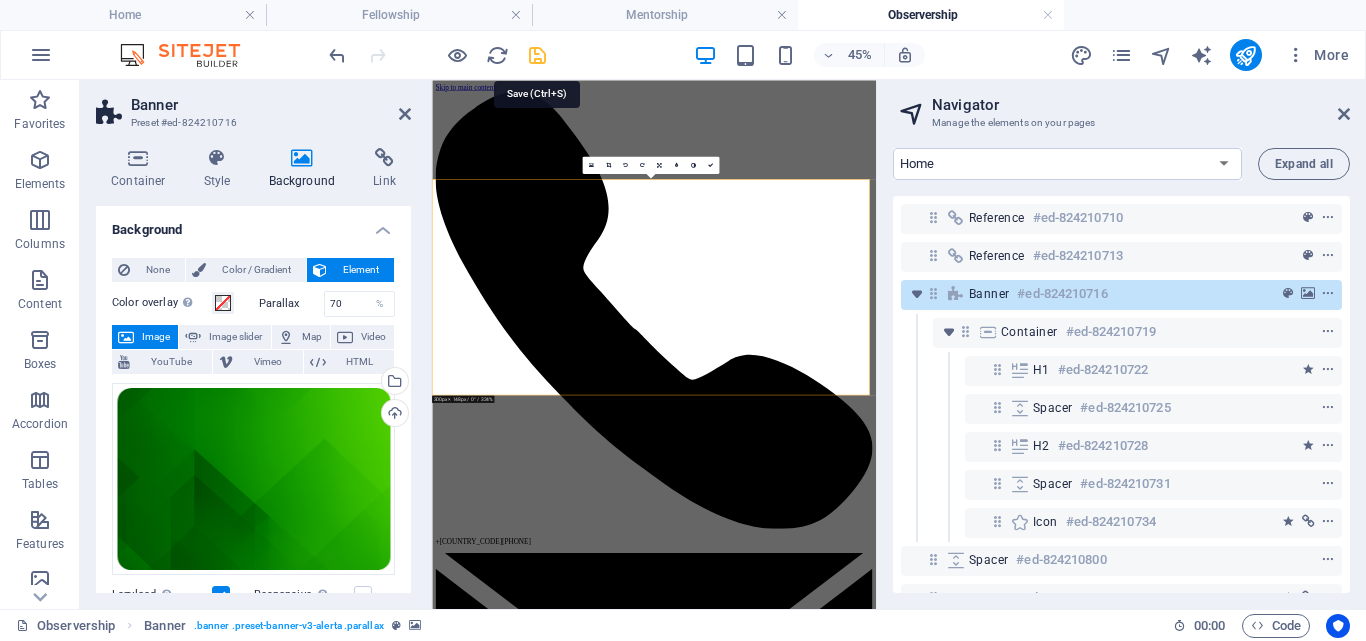 click at bounding box center [537, 55] 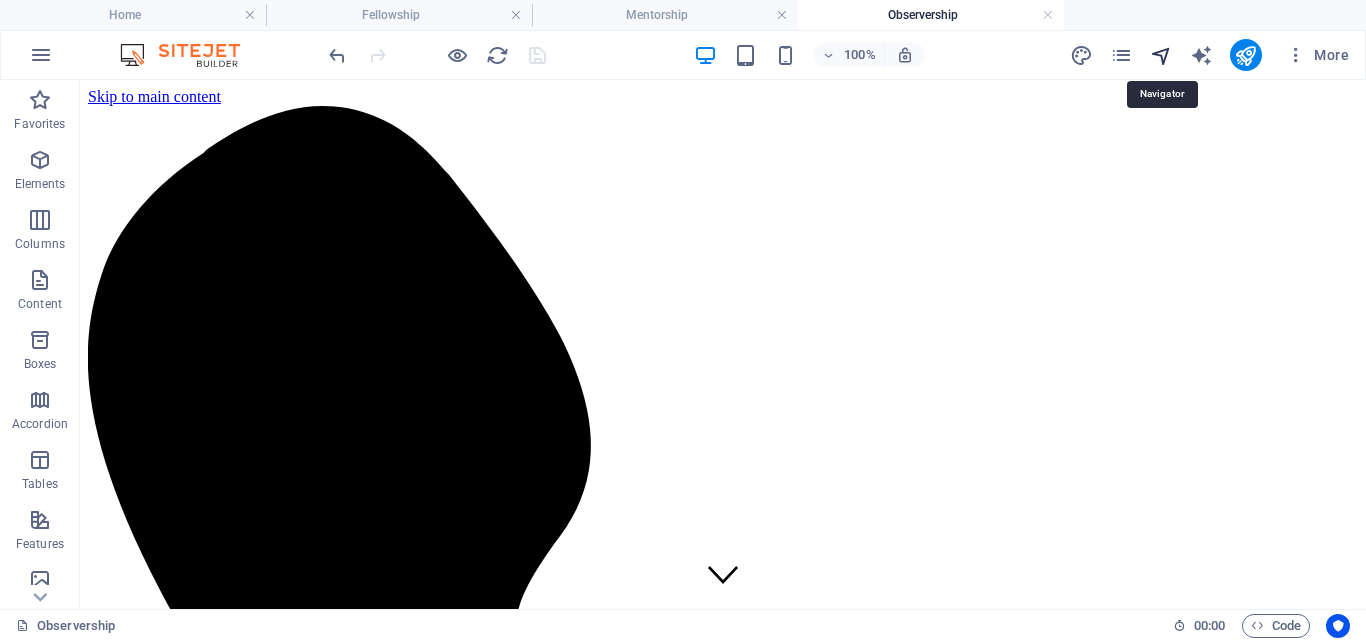 click at bounding box center (1161, 55) 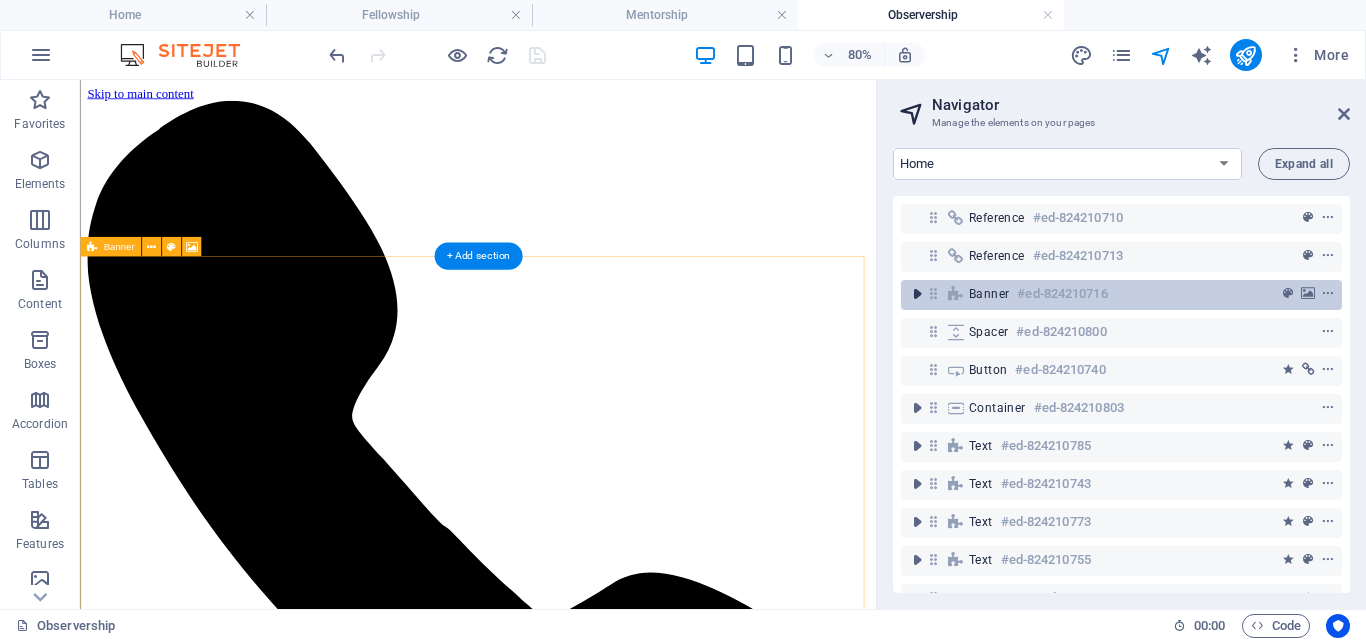 click at bounding box center [917, 294] 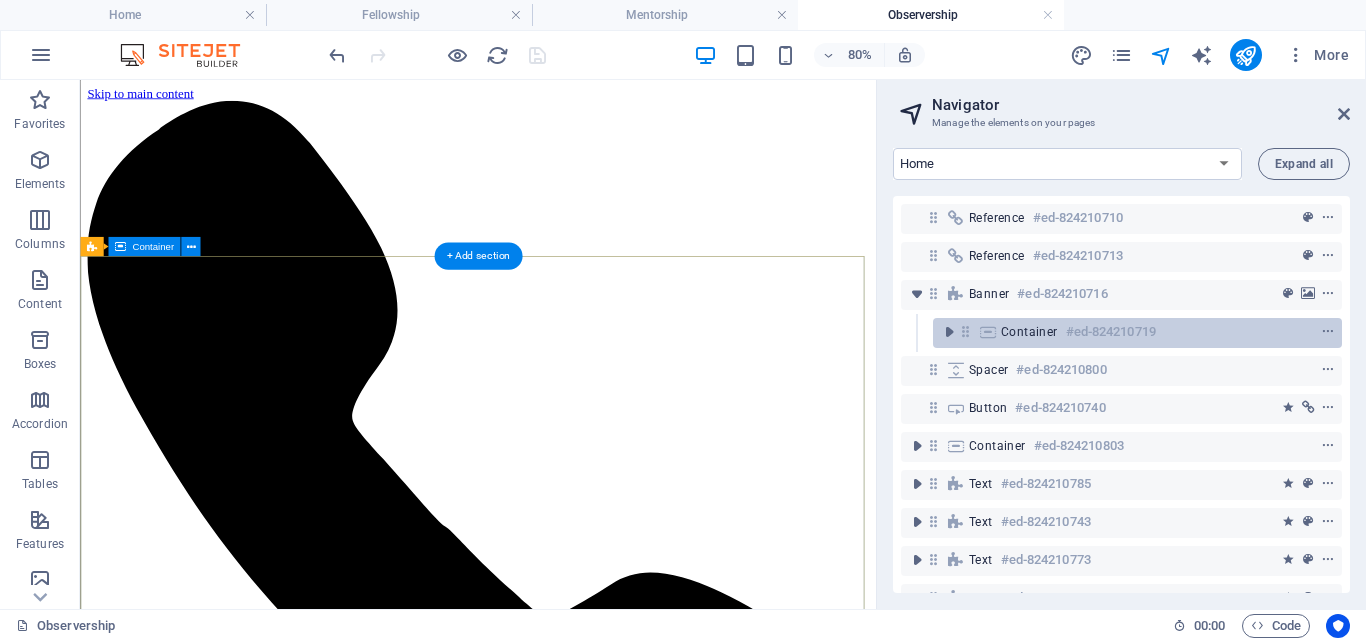 click on "Container" at bounding box center [1029, 332] 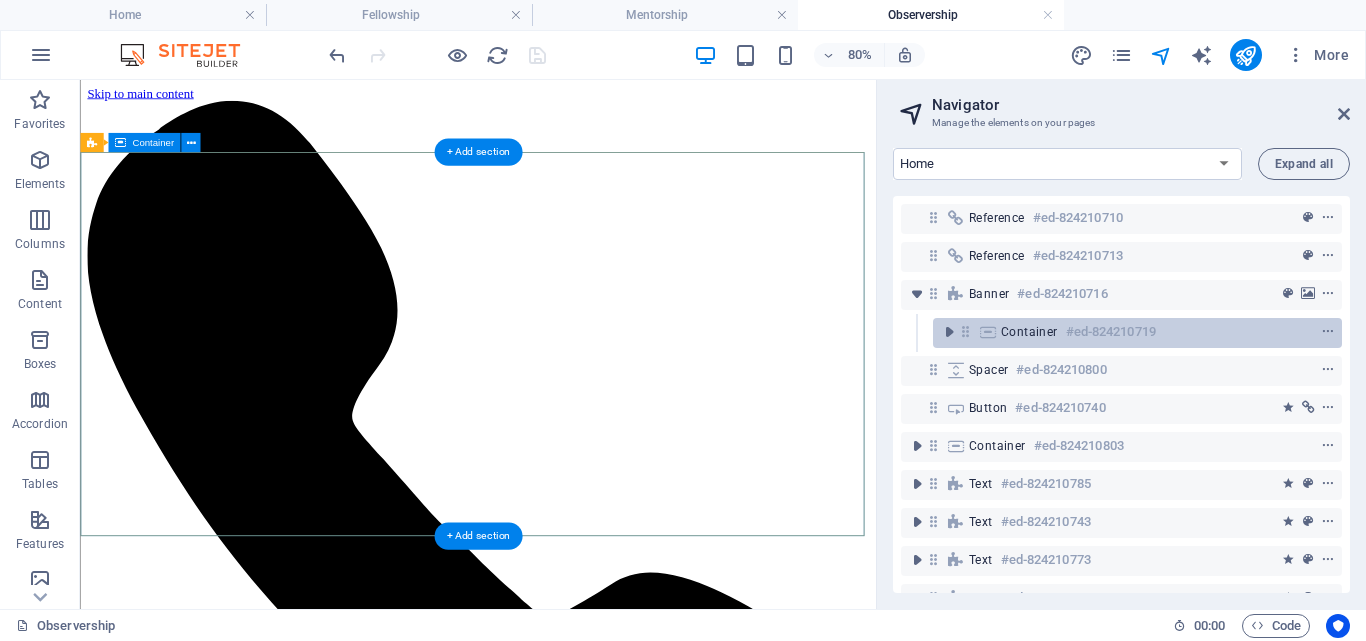 scroll, scrollTop: 130, scrollLeft: 0, axis: vertical 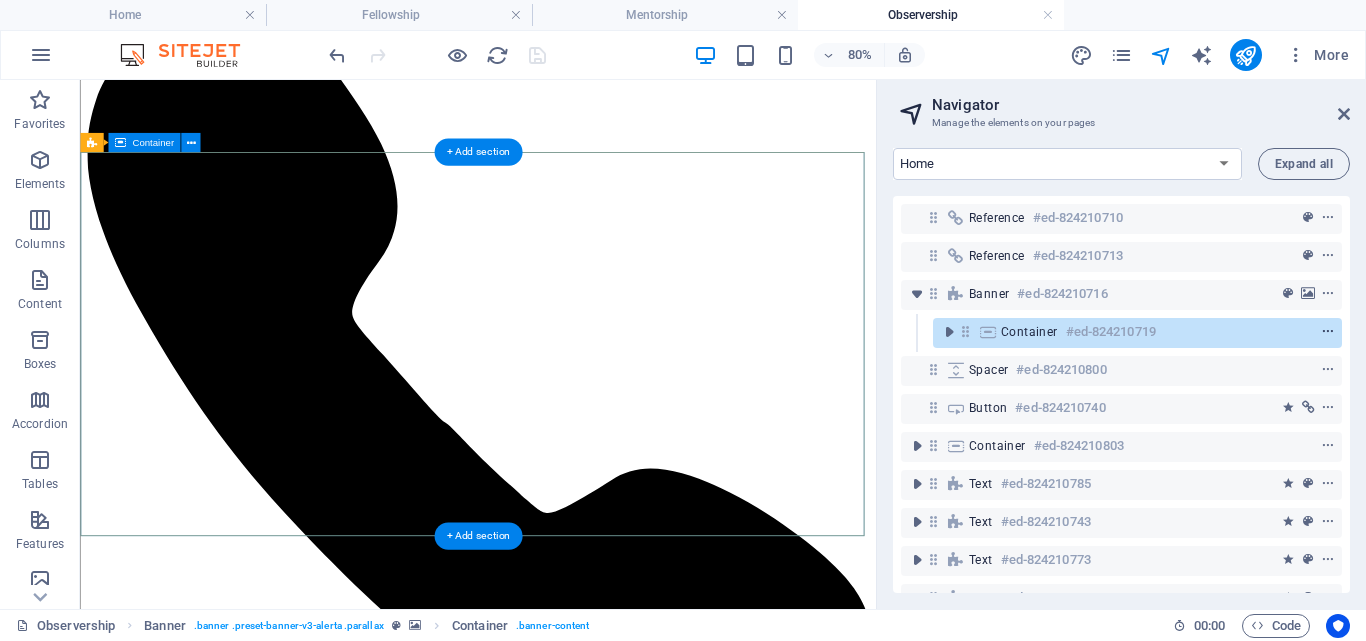 click at bounding box center (1328, 332) 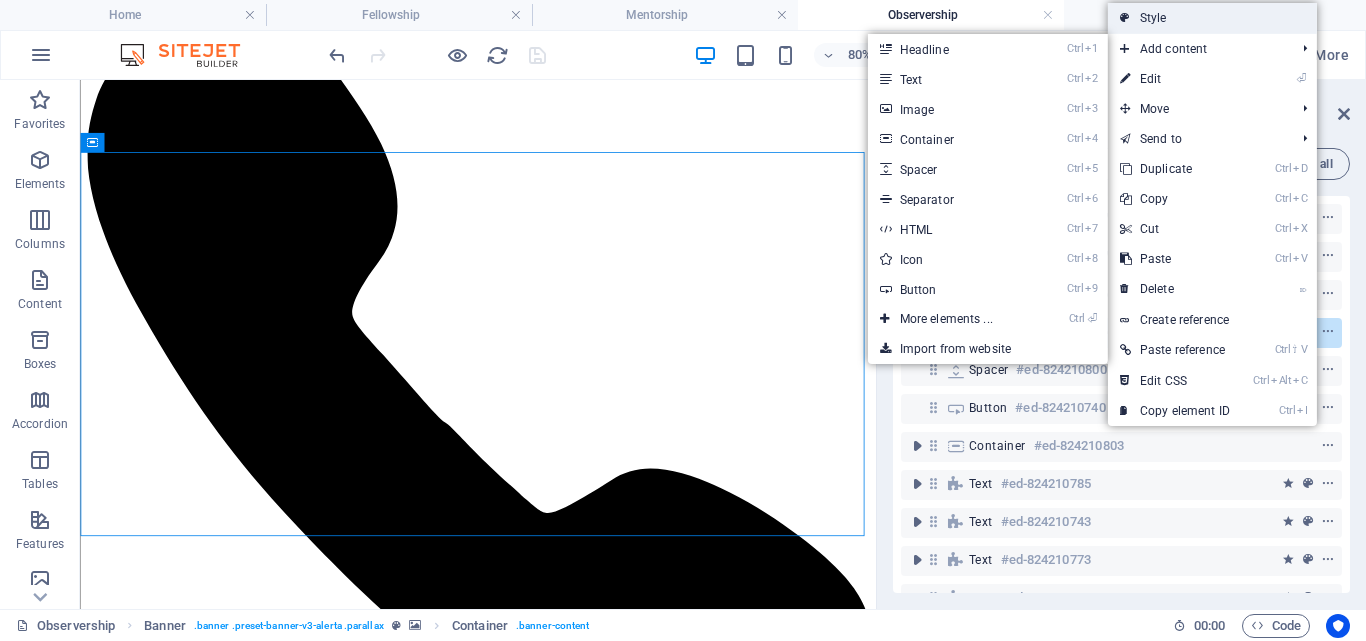 click on "Style" at bounding box center [1212, 18] 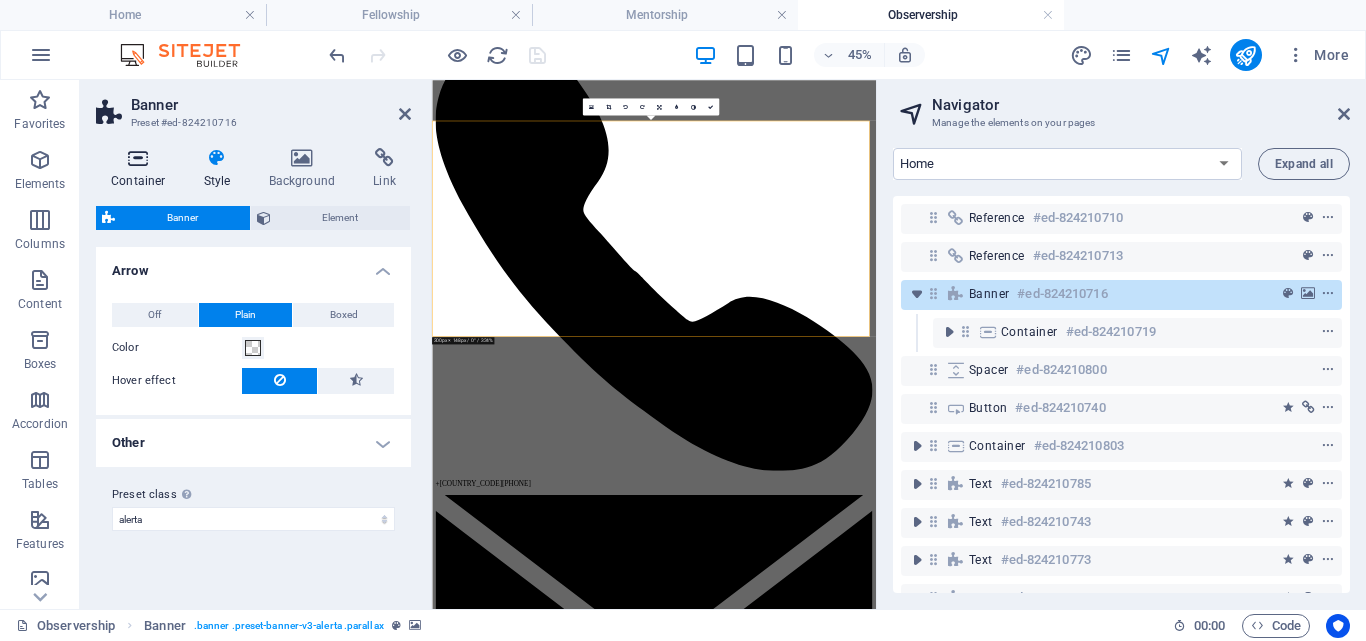 click at bounding box center (138, 158) 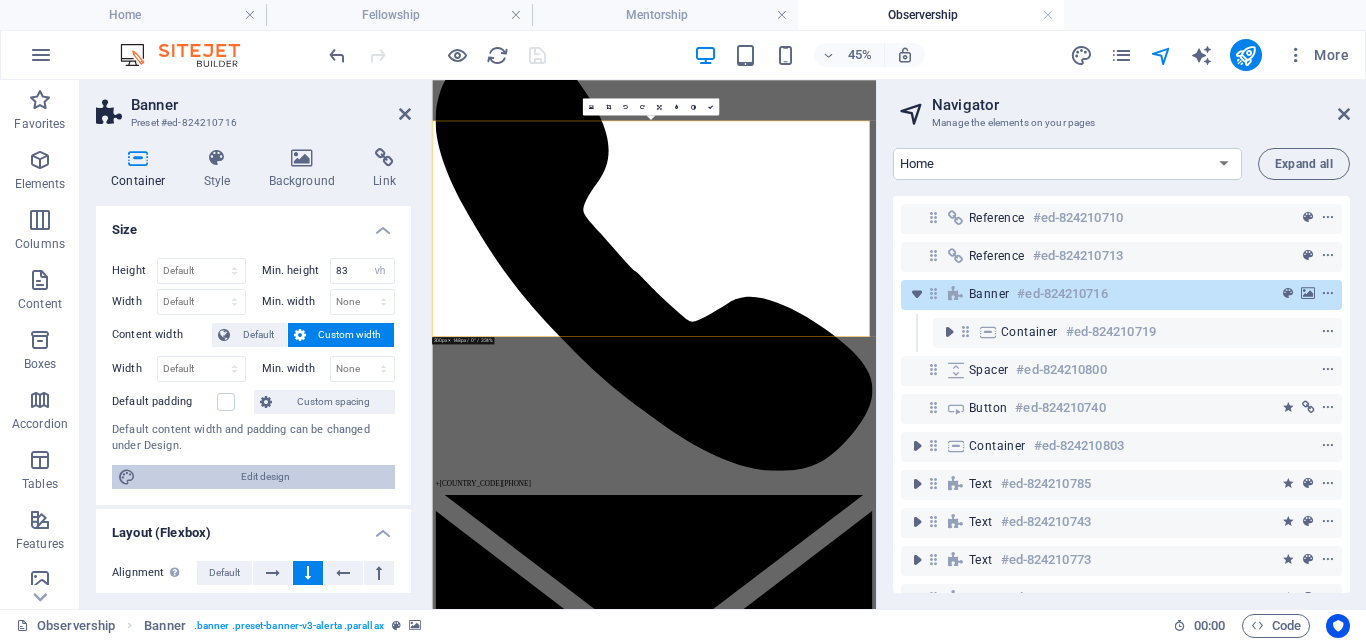 click on "Edit design" at bounding box center [265, 477] 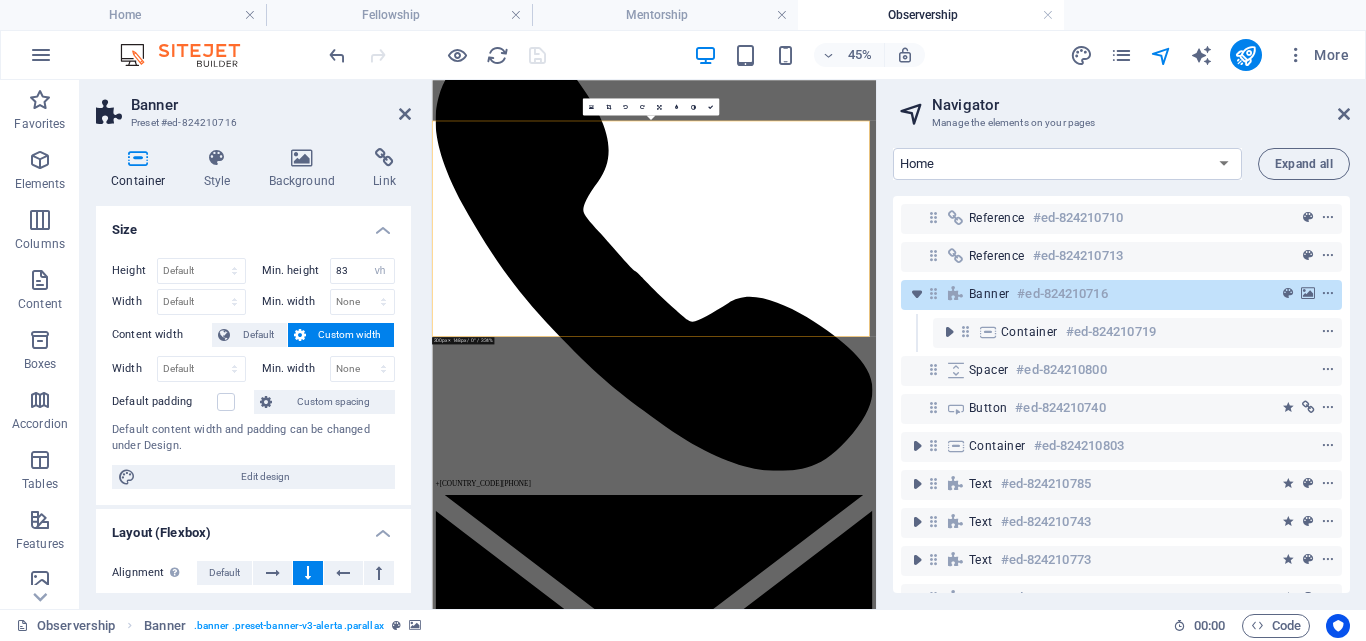 select on "px" 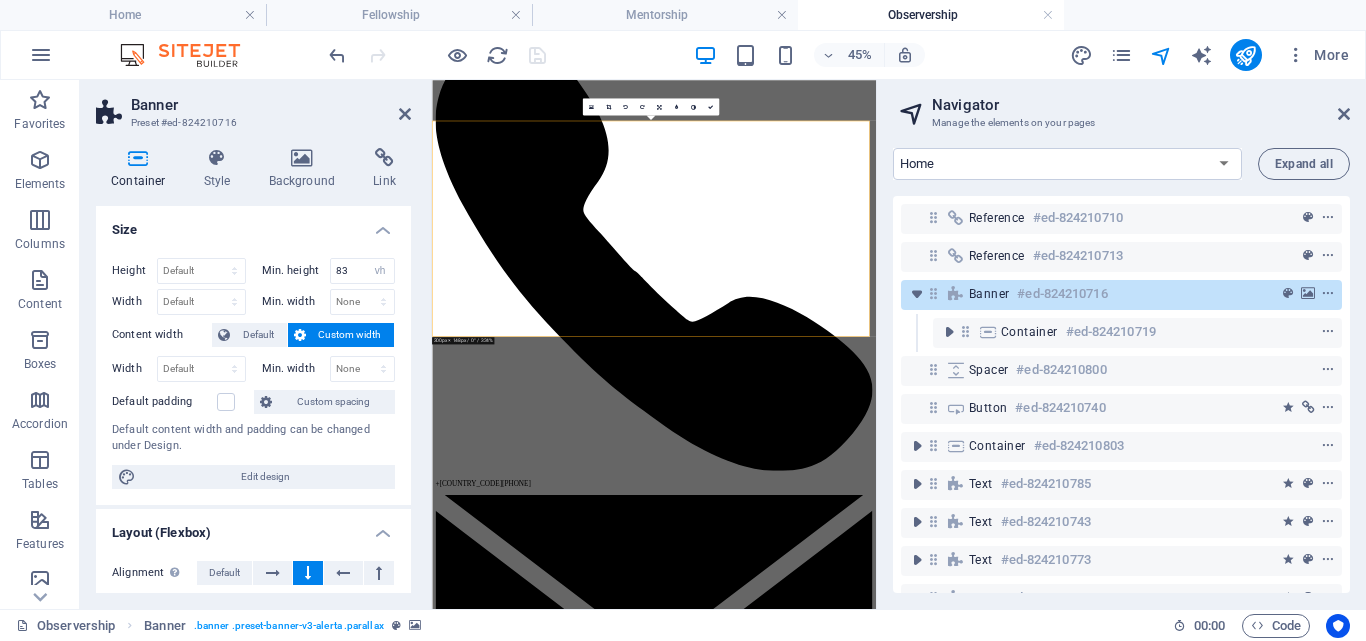 select on "400" 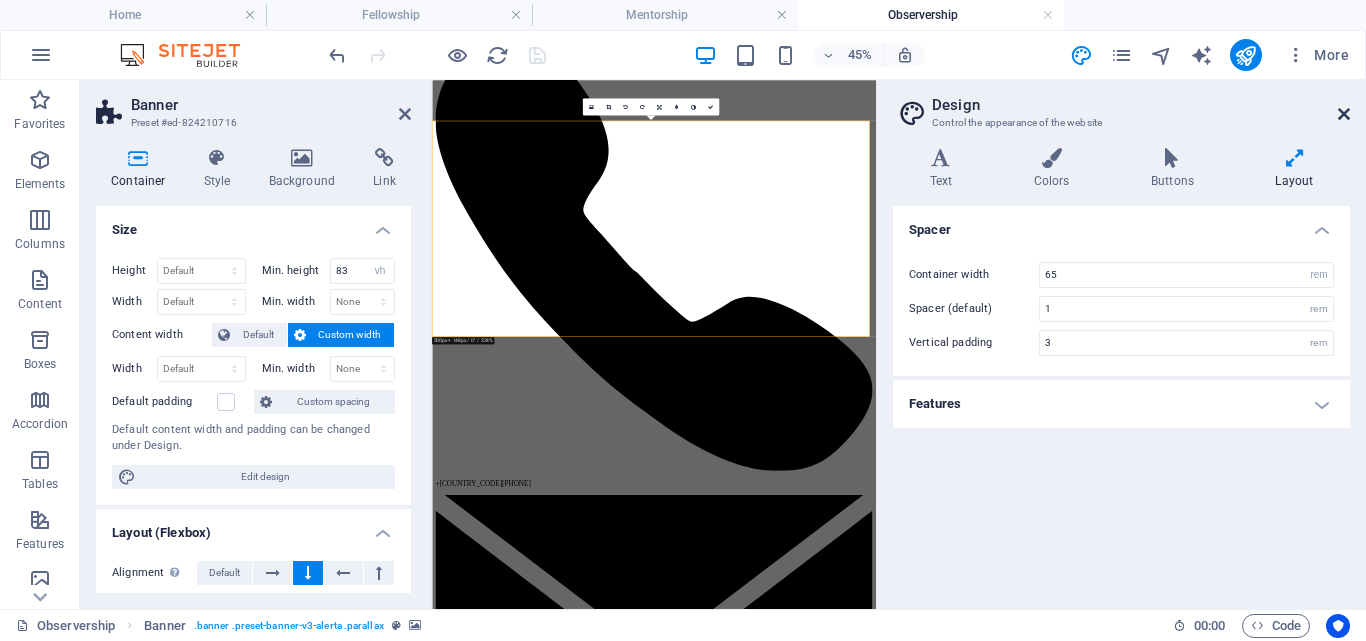 click at bounding box center [1344, 114] 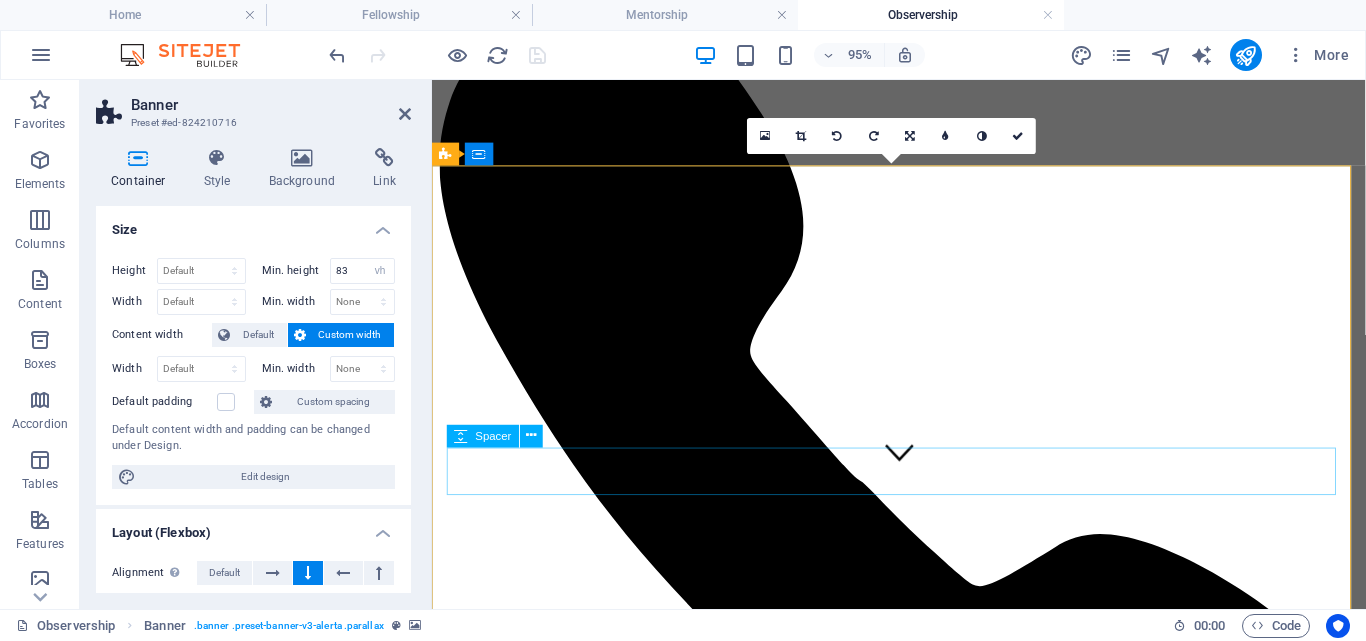 click at bounding box center [923, 8636] 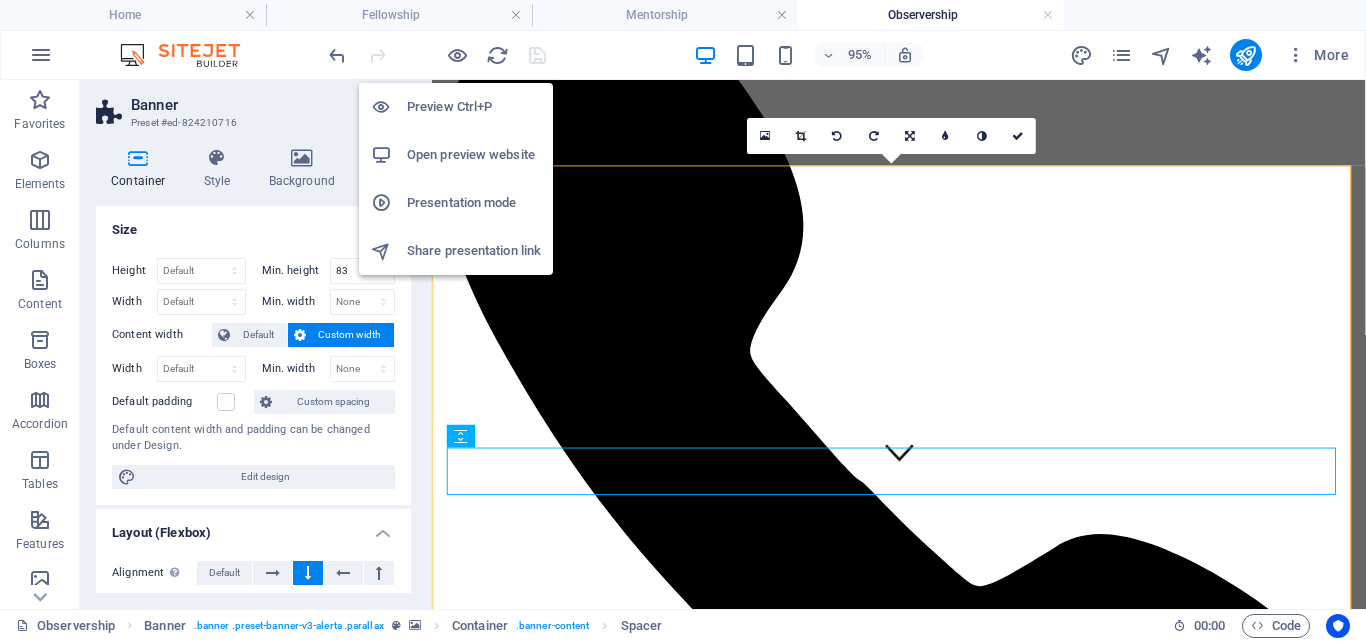 click on "Open preview website" at bounding box center (474, 155) 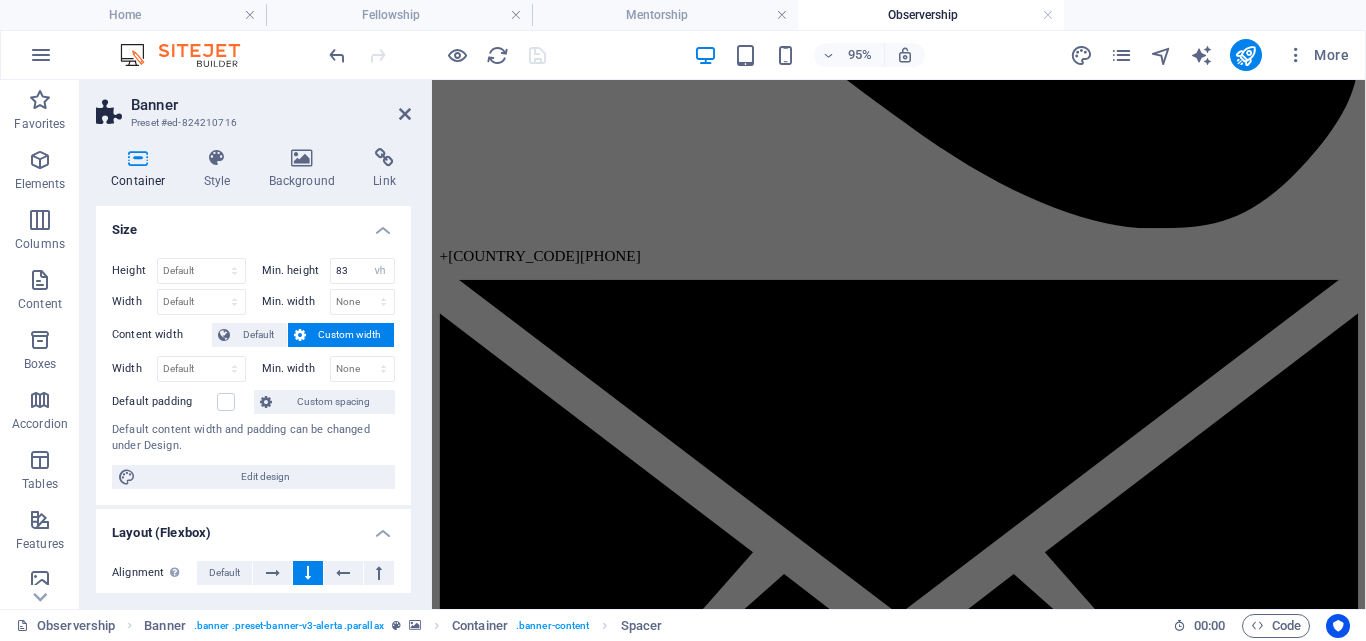 scroll, scrollTop: 1028, scrollLeft: 0, axis: vertical 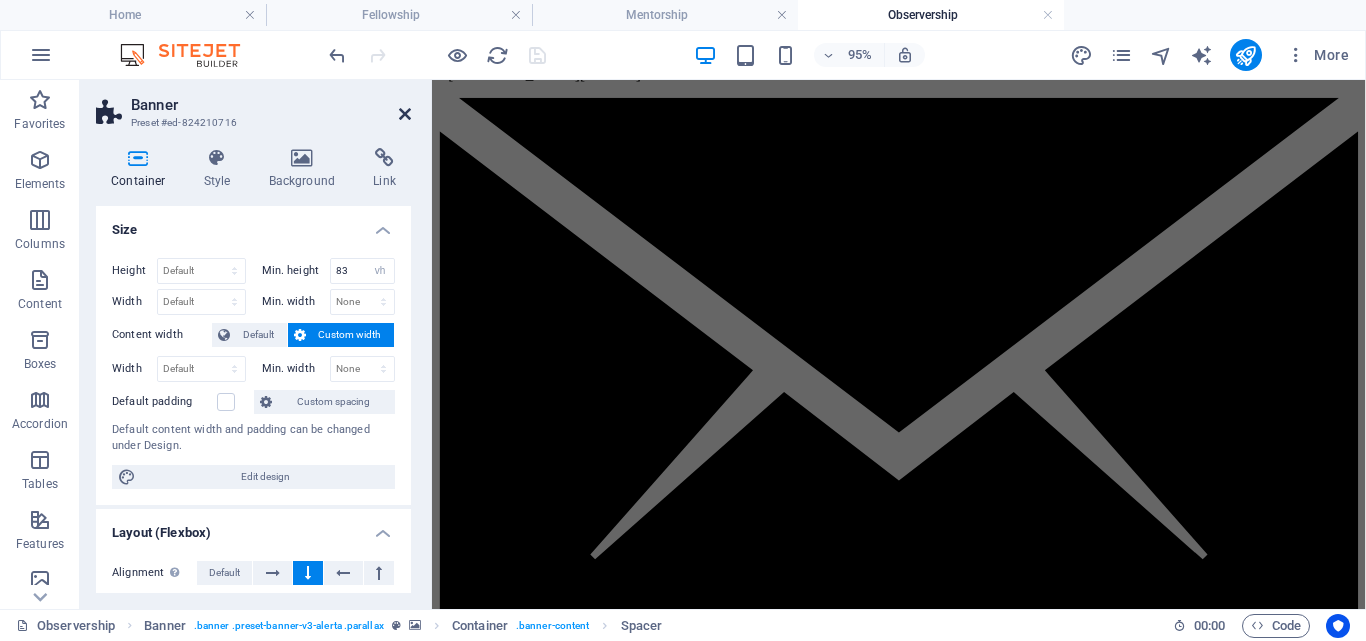 drag, startPoint x: 398, startPoint y: 111, endPoint x: 861, endPoint y: 267, distance: 488.57446 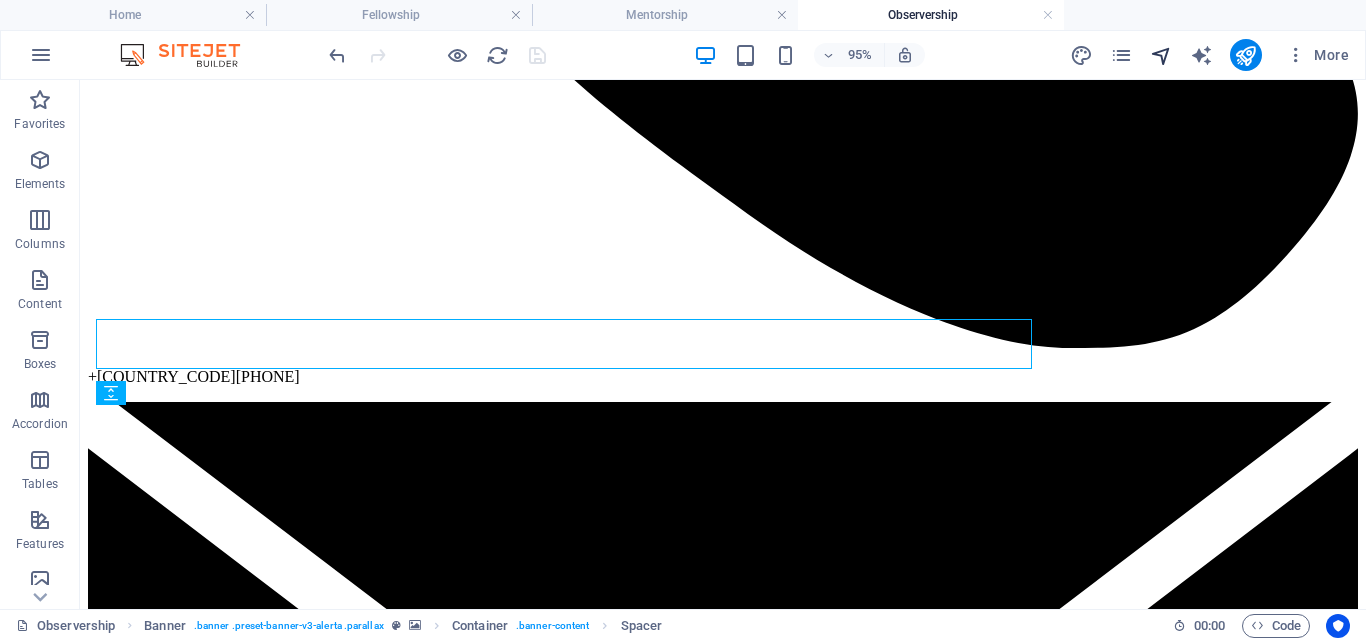 scroll, scrollTop: 192, scrollLeft: 0, axis: vertical 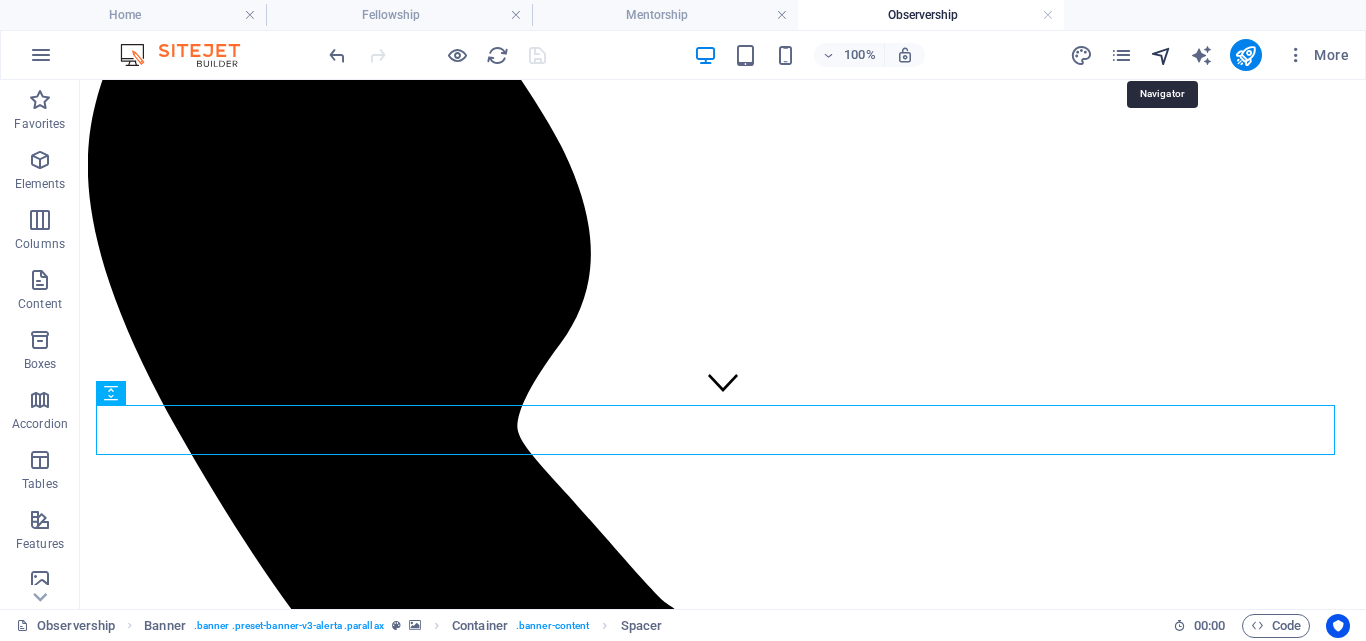 click at bounding box center [1161, 55] 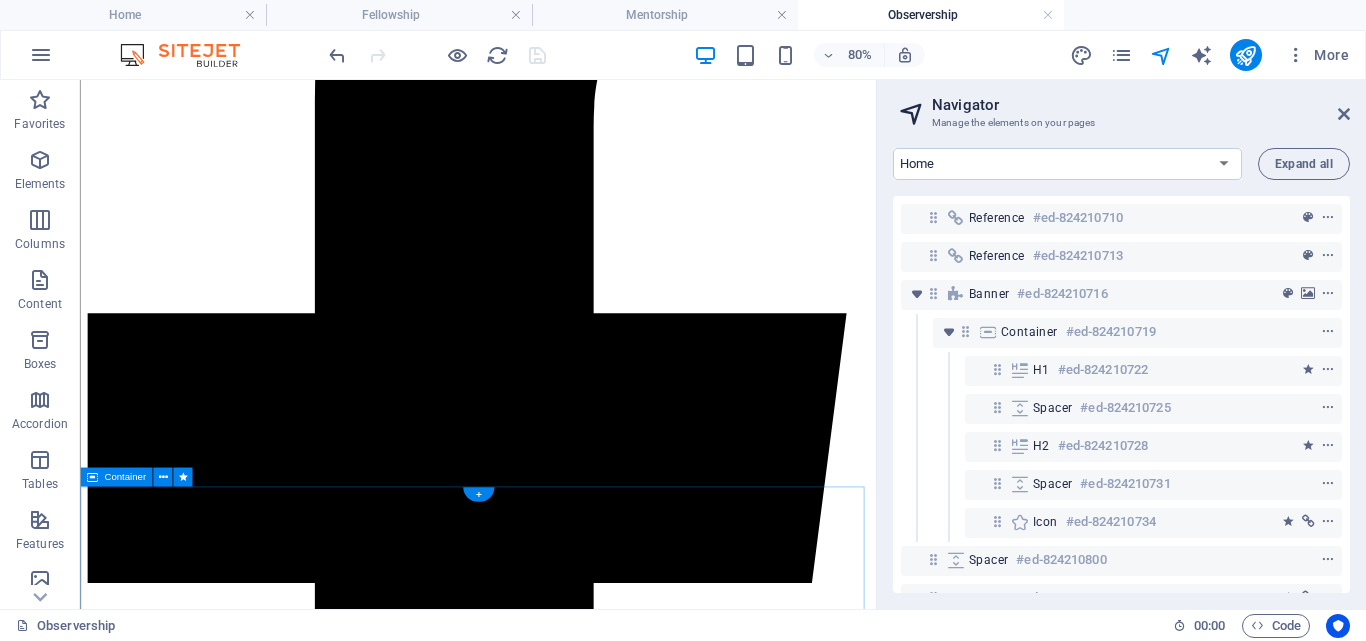 scroll, scrollTop: 2932, scrollLeft: 0, axis: vertical 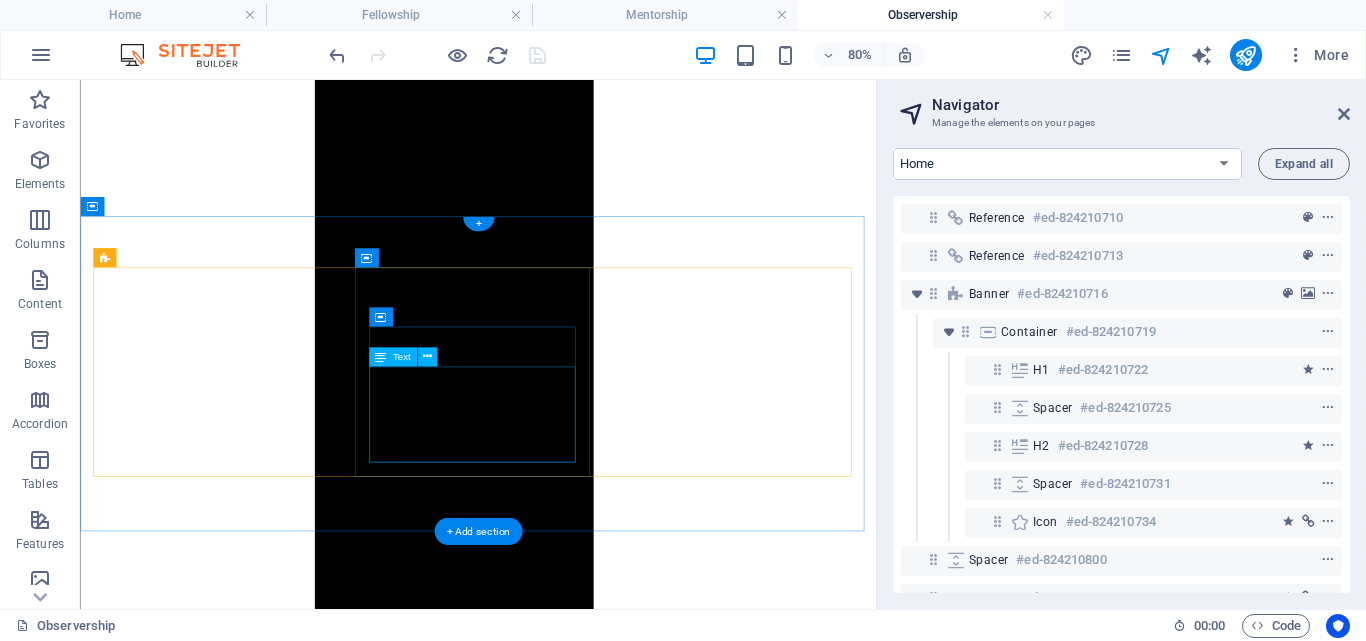 click at bounding box center [577, 7833] 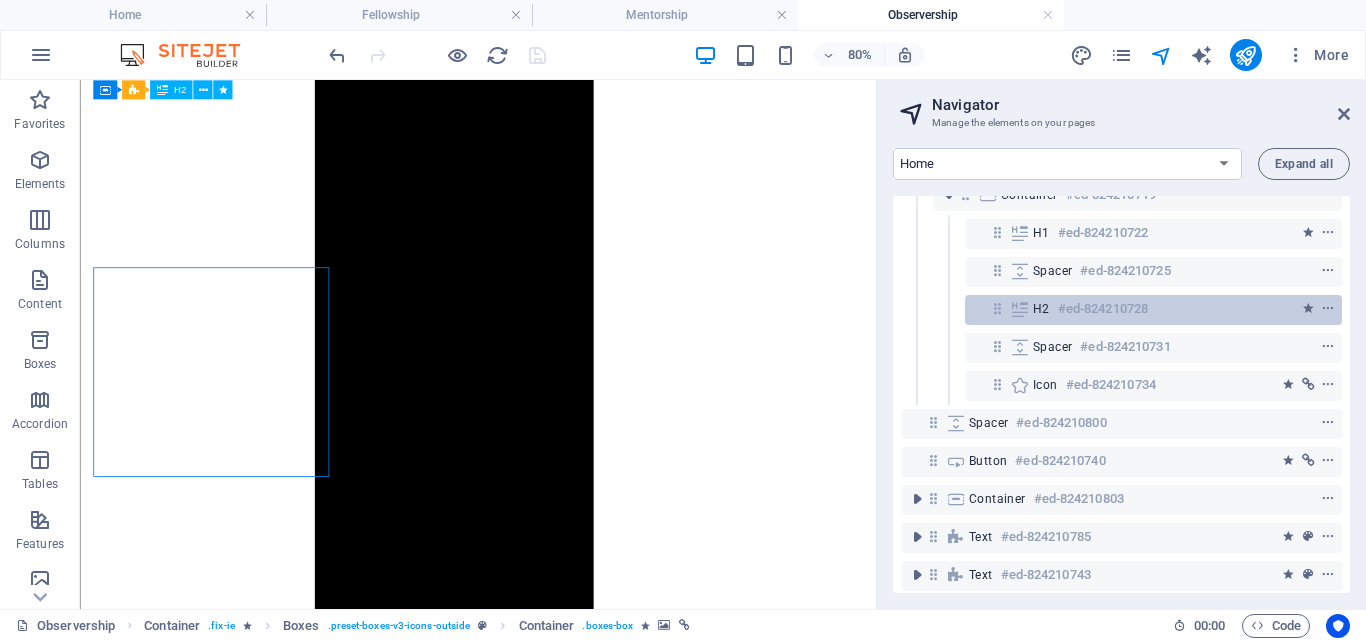 scroll, scrollTop: 576, scrollLeft: 0, axis: vertical 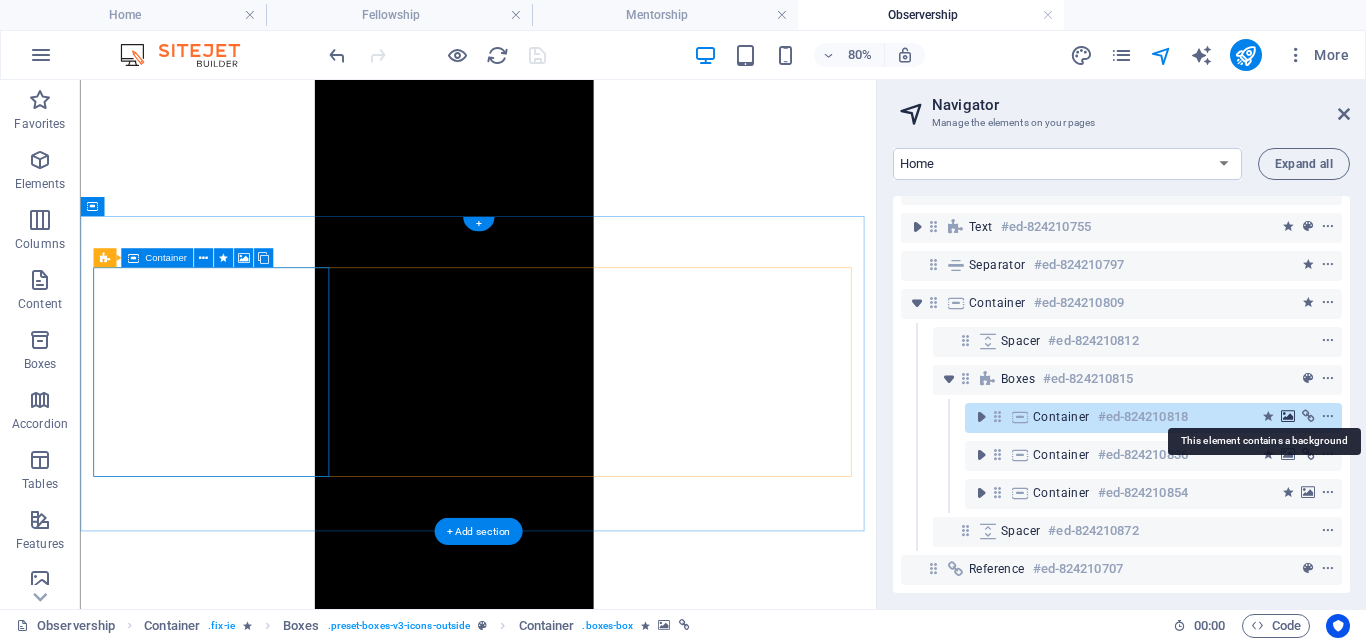 click at bounding box center [1288, 417] 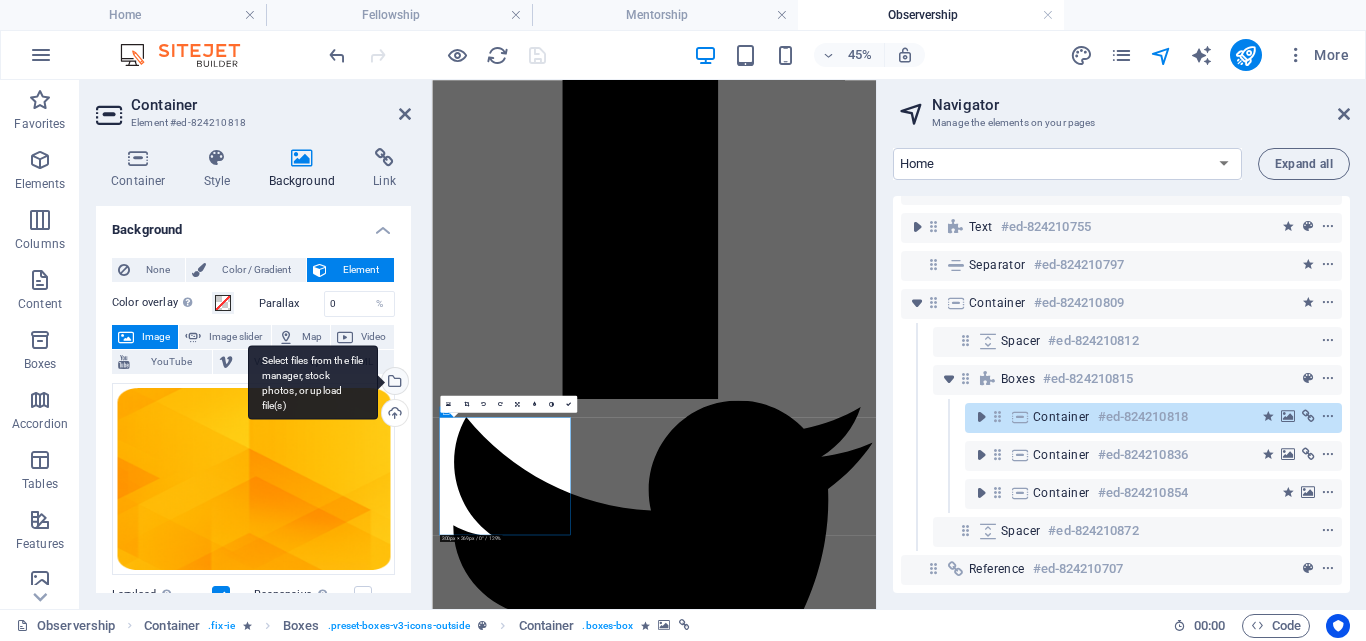 click on "Select files from the file manager, stock photos, or upload file(s)" at bounding box center [393, 383] 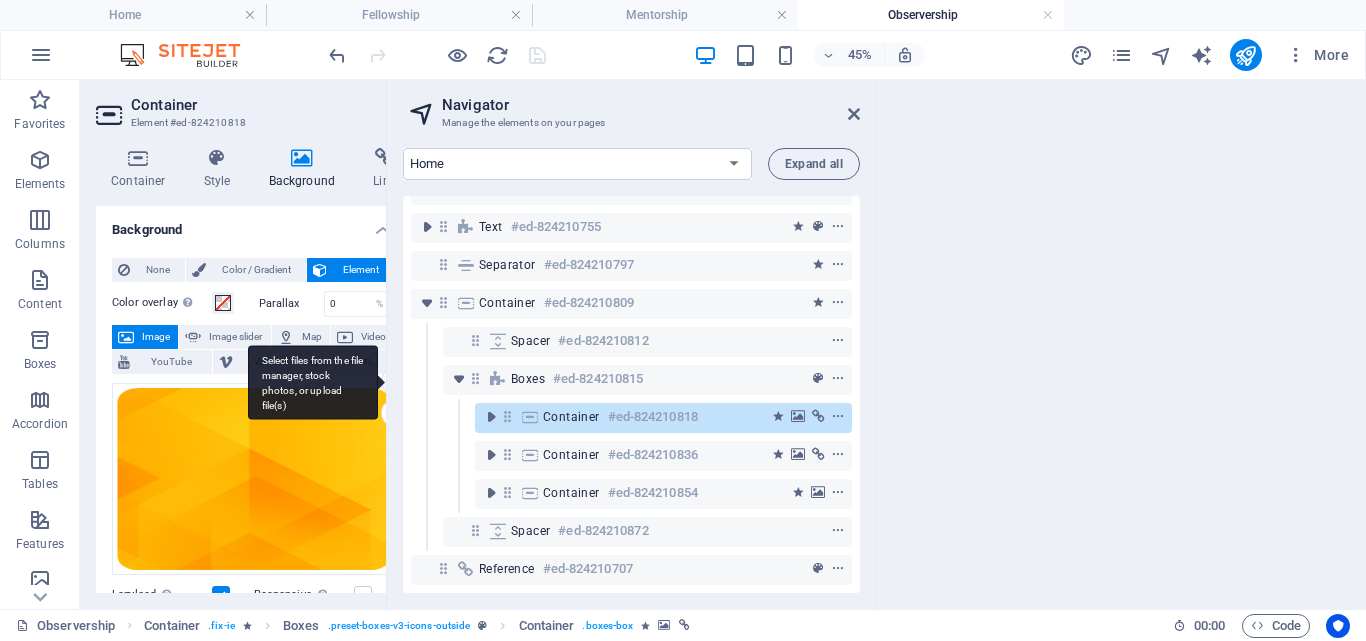 scroll, scrollTop: 15589, scrollLeft: 0, axis: vertical 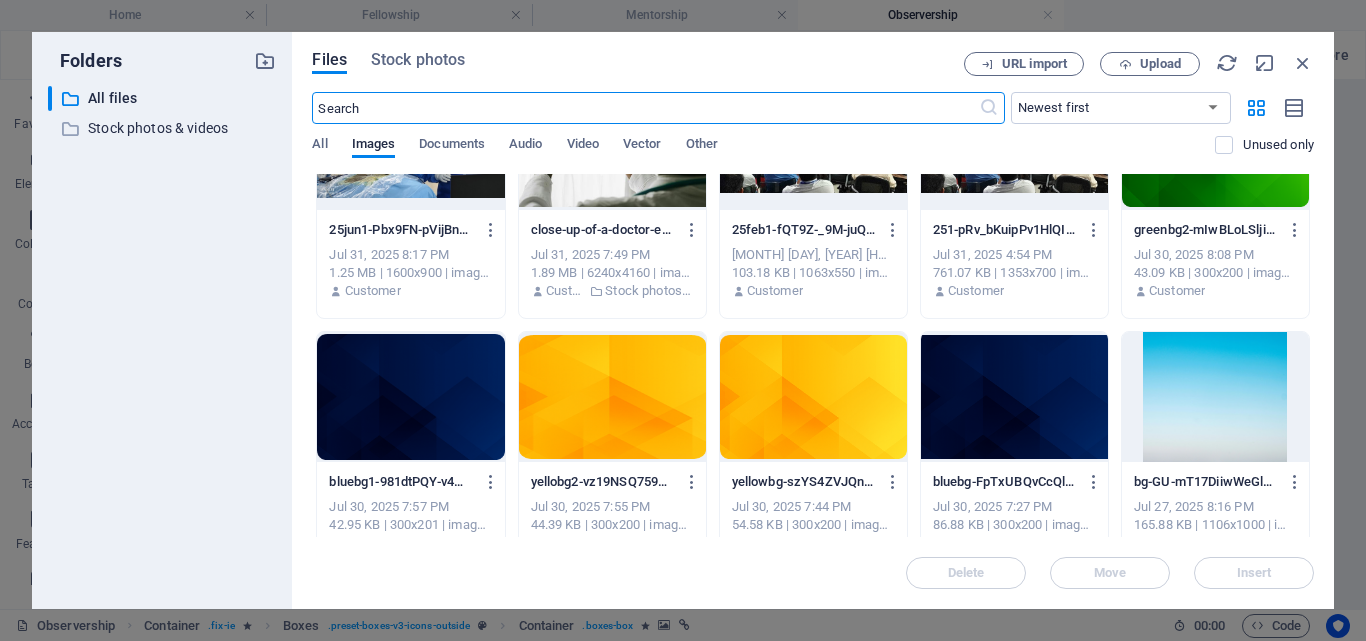 click at bounding box center (410, 397) 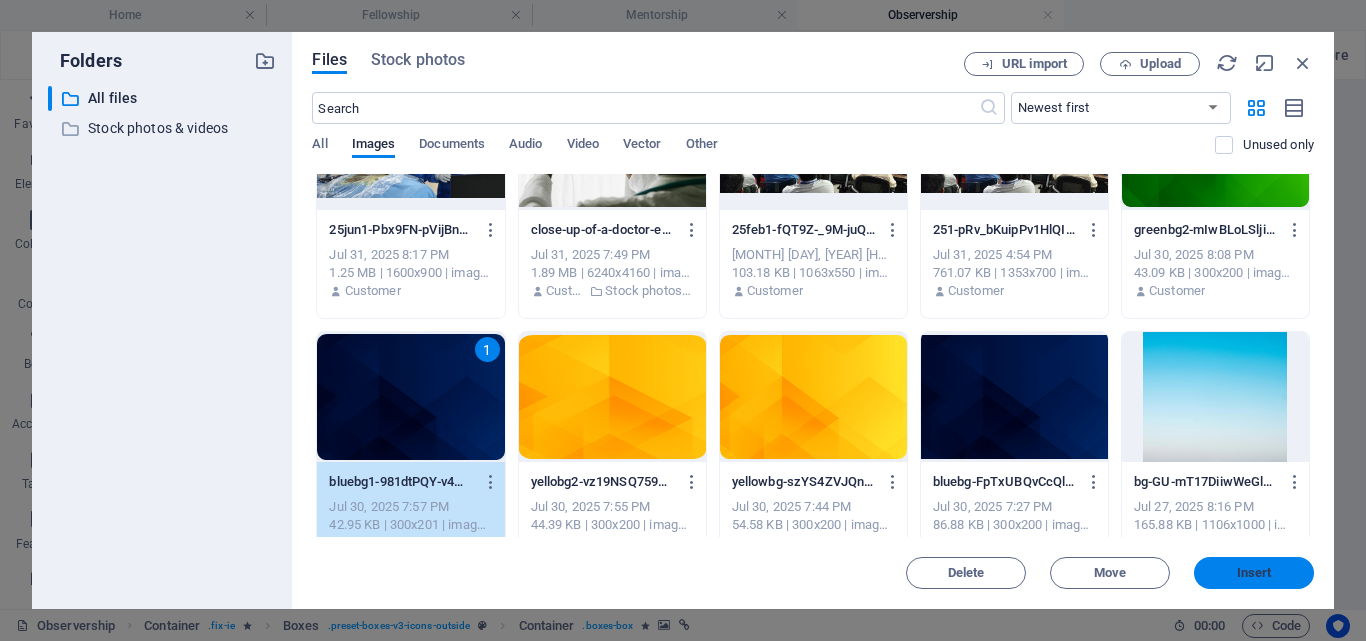 click on "Insert" at bounding box center (1254, 573) 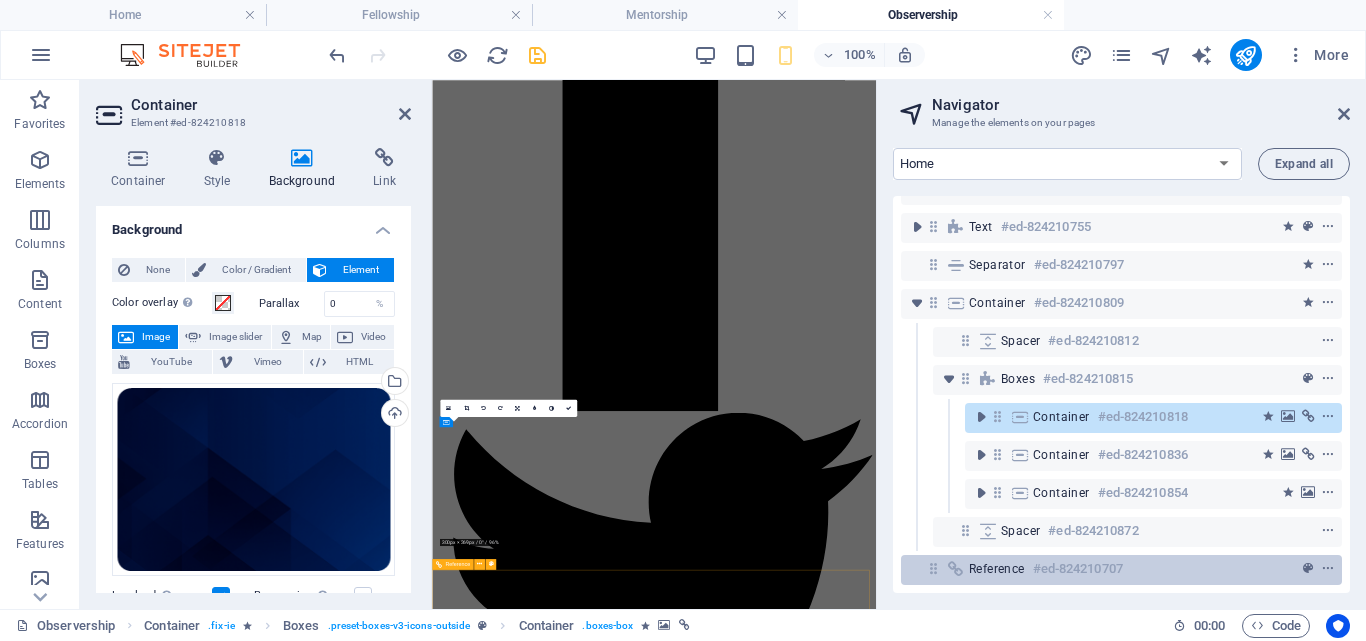 scroll, scrollTop: 2408, scrollLeft: 0, axis: vertical 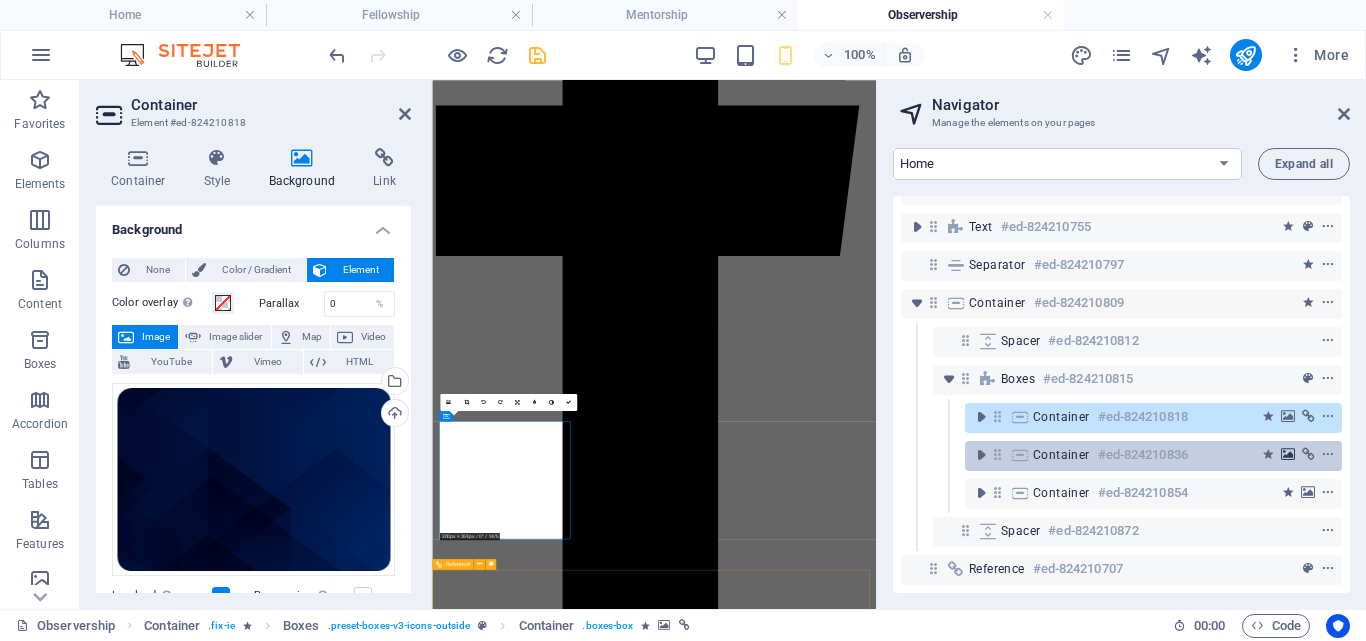 click at bounding box center [1288, 455] 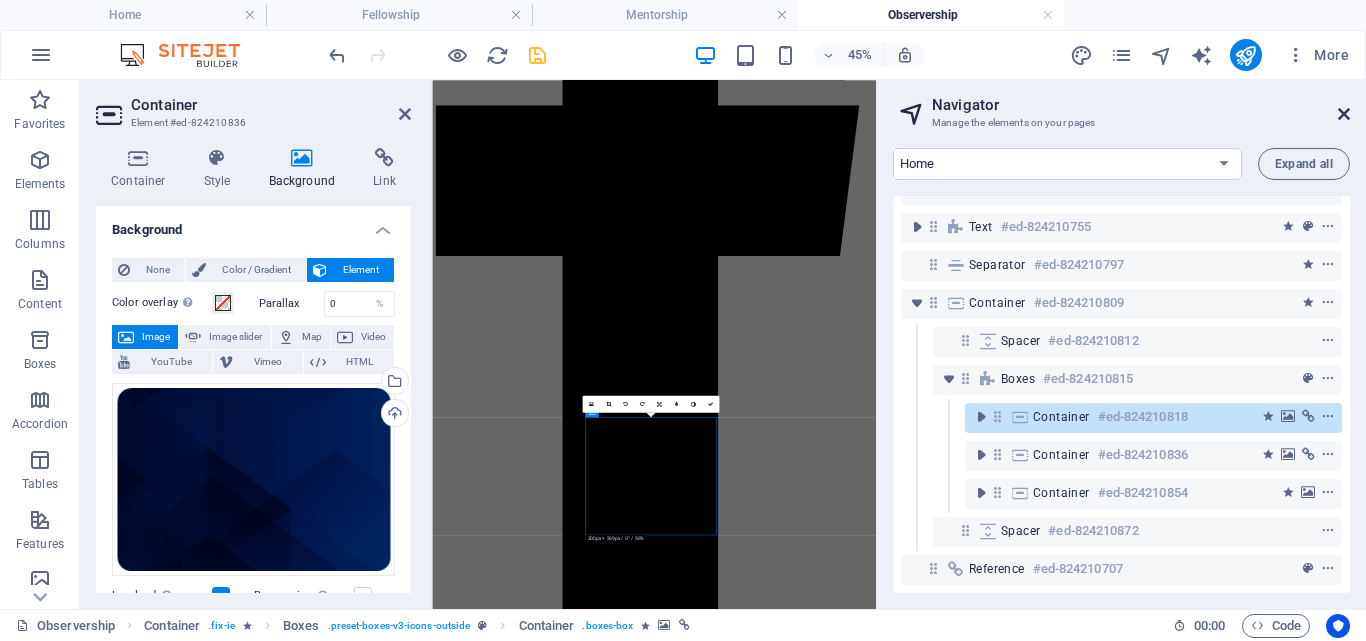 click at bounding box center (1344, 114) 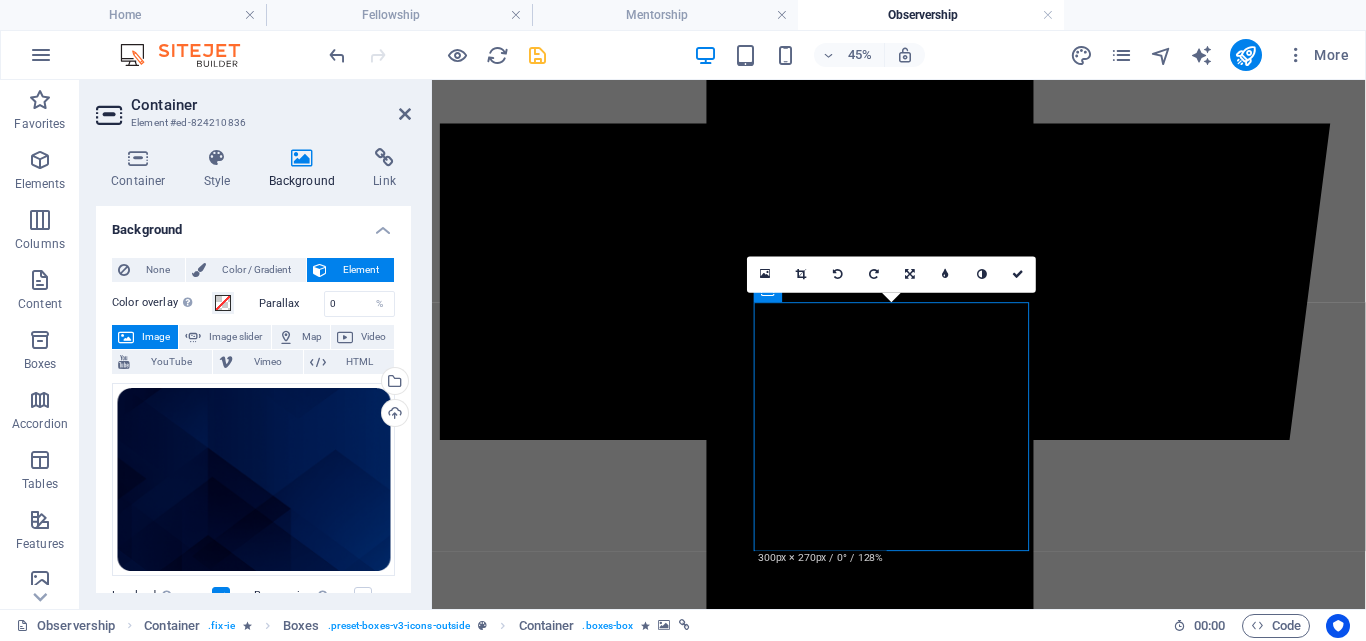 scroll, scrollTop: 2932, scrollLeft: 0, axis: vertical 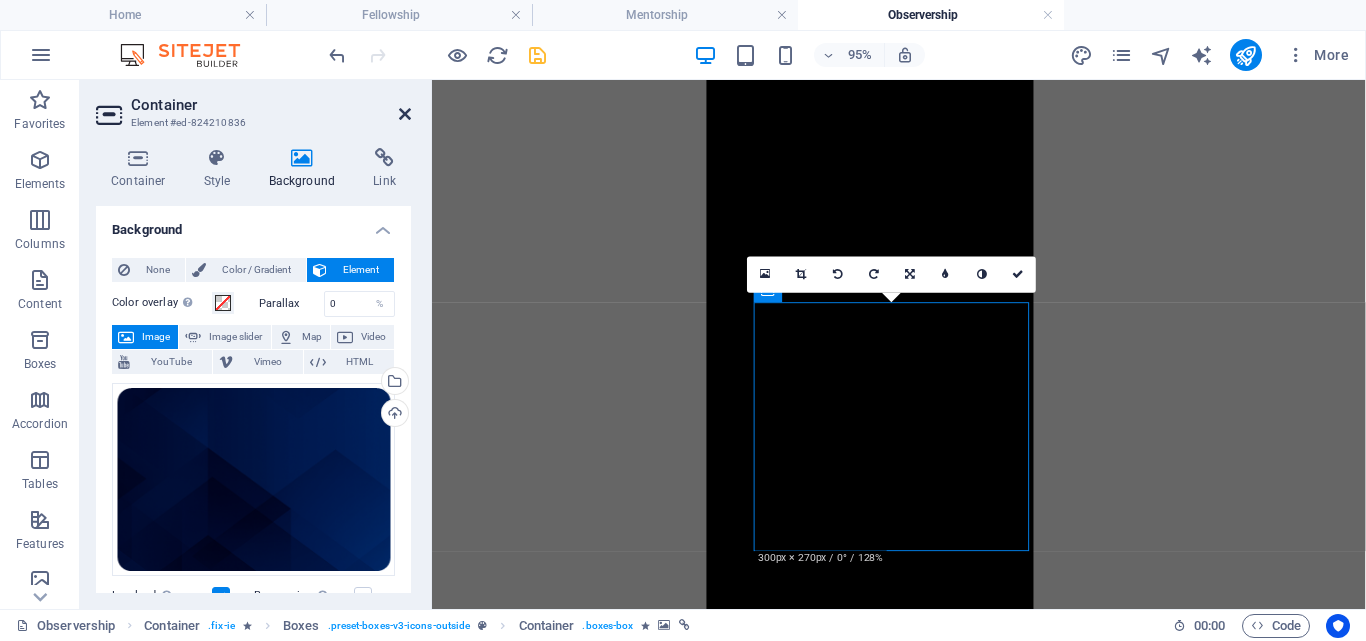 click at bounding box center [405, 114] 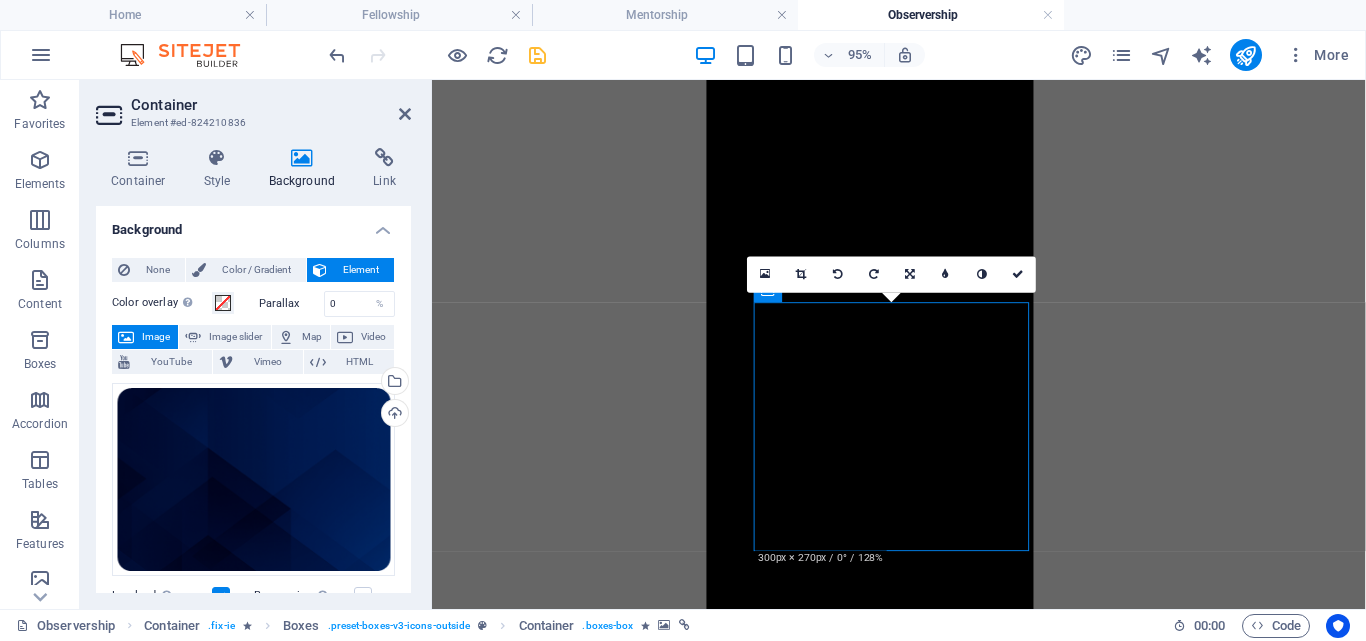 scroll, scrollTop: 2788, scrollLeft: 0, axis: vertical 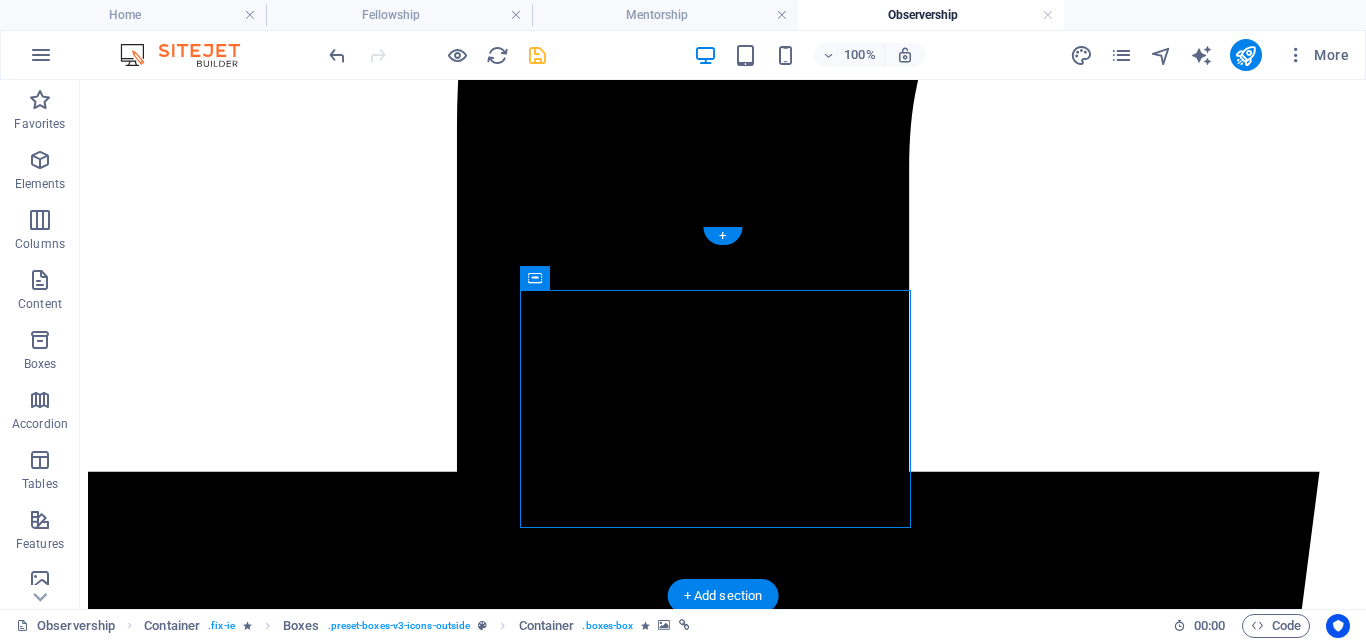 click at bounding box center [723, 11409] 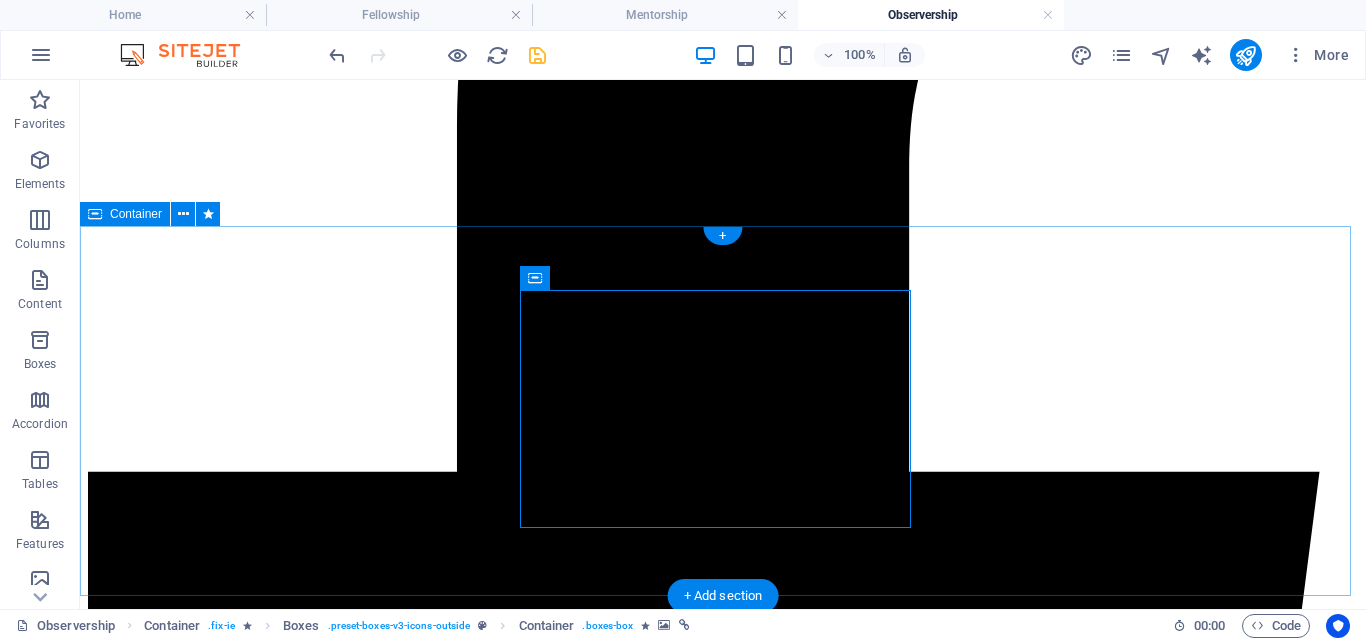 click on ".fa-secondary{opacity:.4} mentorship The most effective and distinctive hands-on surgical training program designed to shorten the learning curve, allowing trainees to assist in patient operations. Fellowship Three months of comprehensive training in all spinal pathologies, including hands-on surgical experience under expert supervision and guidance. Observership The traditional approach to expanding your knowledge base involving questioning and learning by observing masters in spine surgery." at bounding box center (723, 11999) 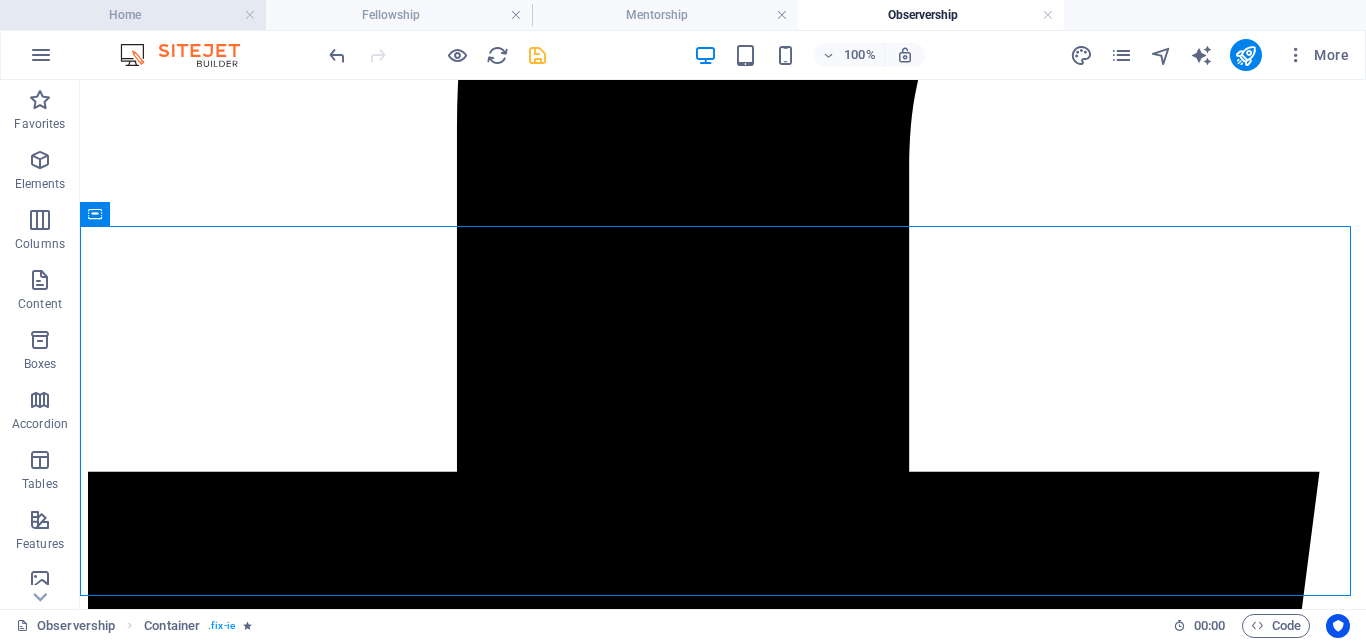 drag, startPoint x: 151, startPoint y: 20, endPoint x: 305, endPoint y: 89, distance: 168.7513 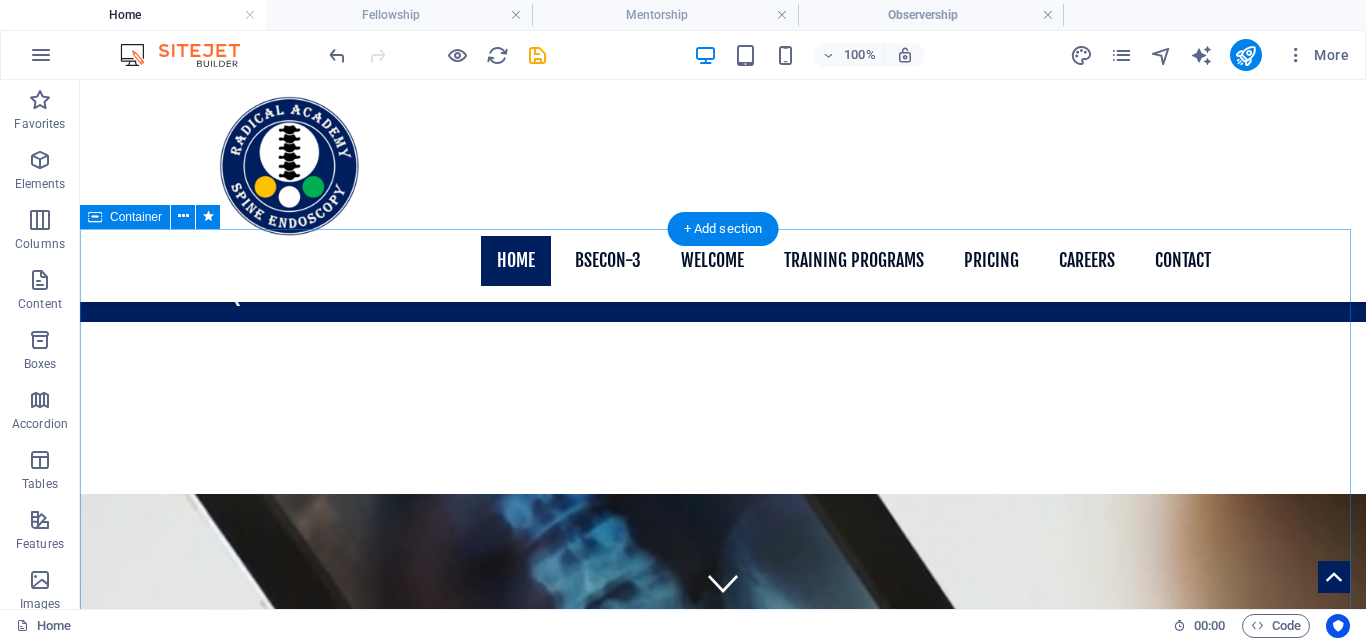 scroll, scrollTop: 1333, scrollLeft: 0, axis: vertical 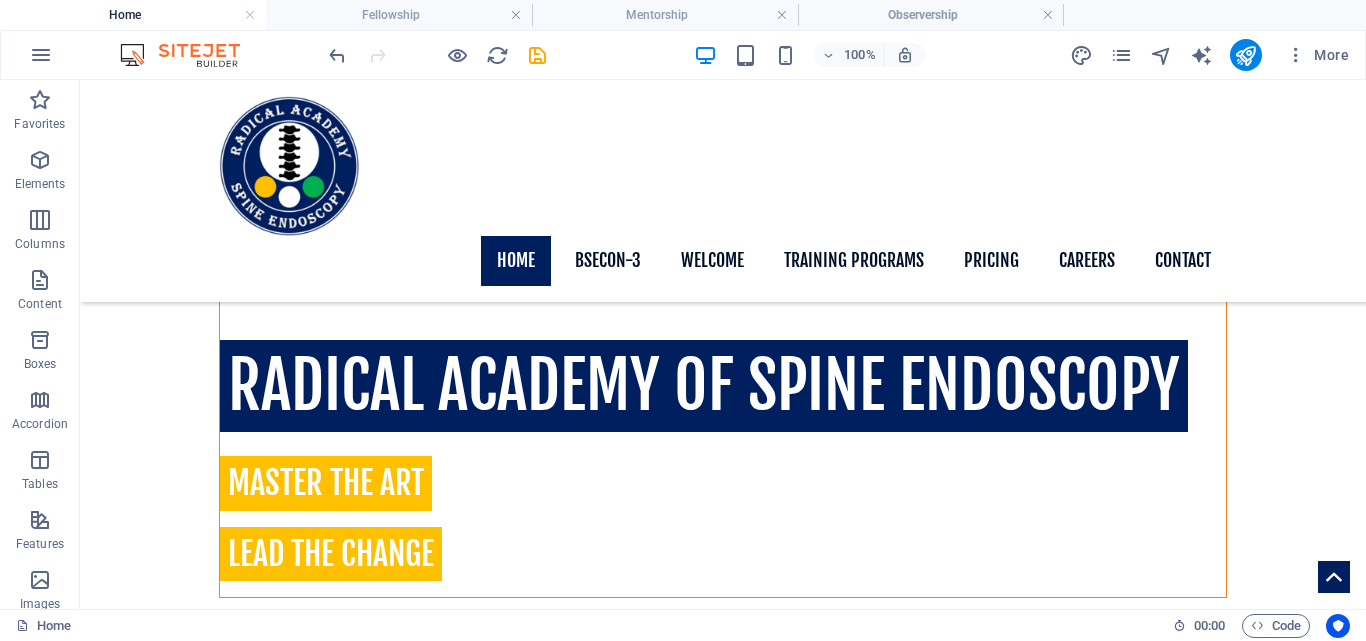click on "Observership" at bounding box center [376, 2595] 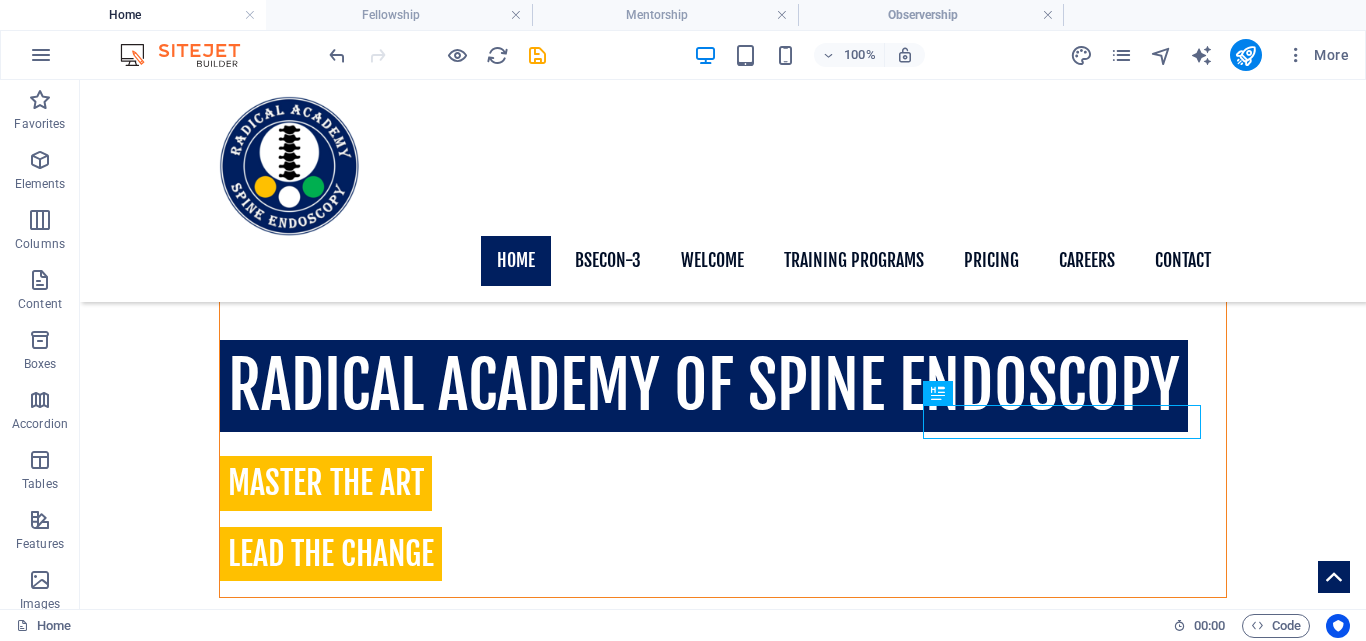 scroll, scrollTop: 926, scrollLeft: 0, axis: vertical 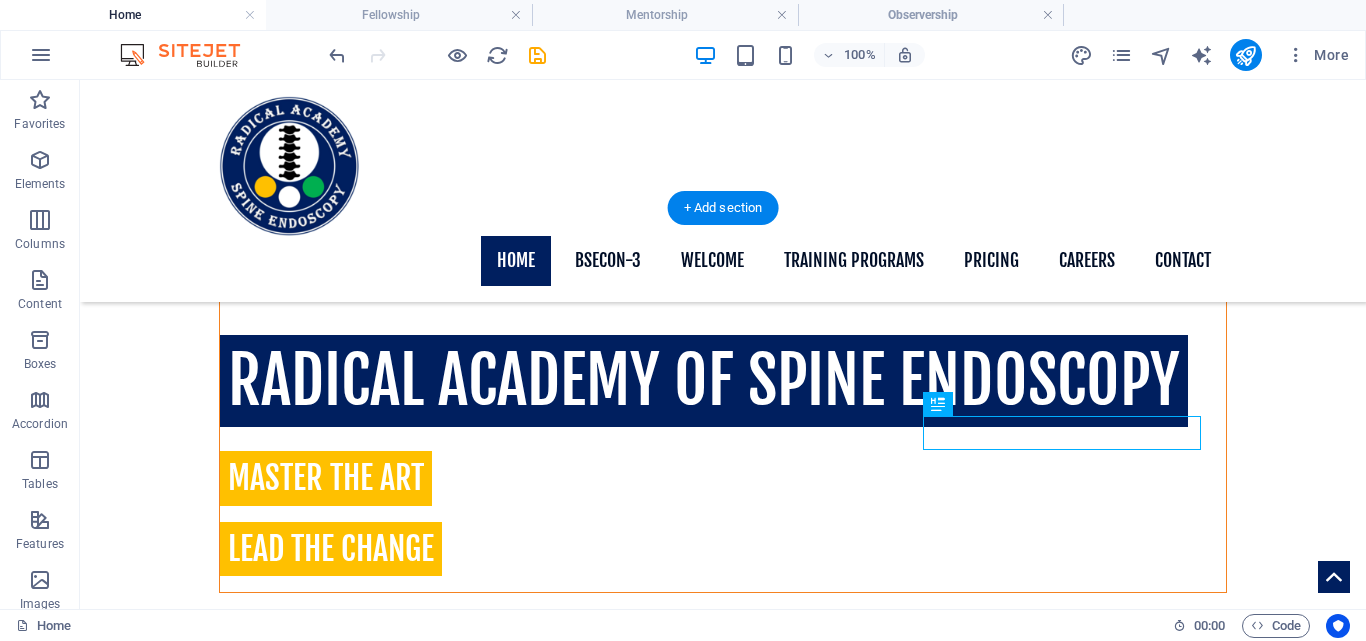 click at bounding box center [376, 1291] 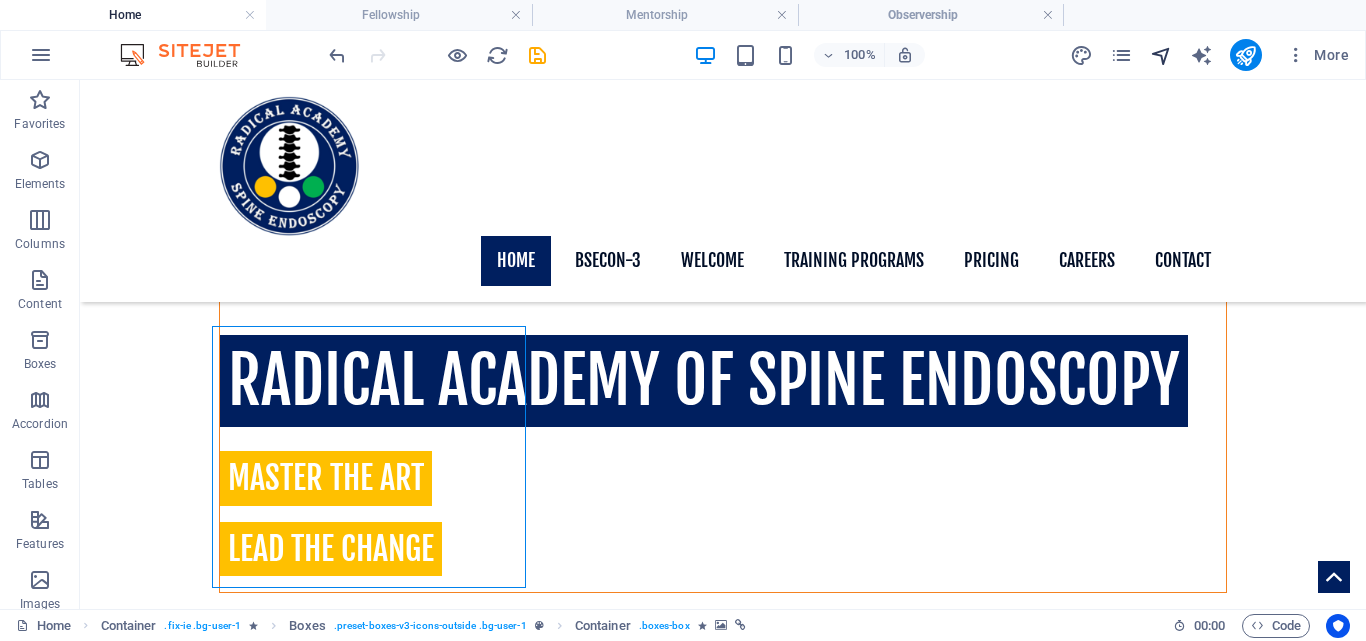 click at bounding box center [1161, 55] 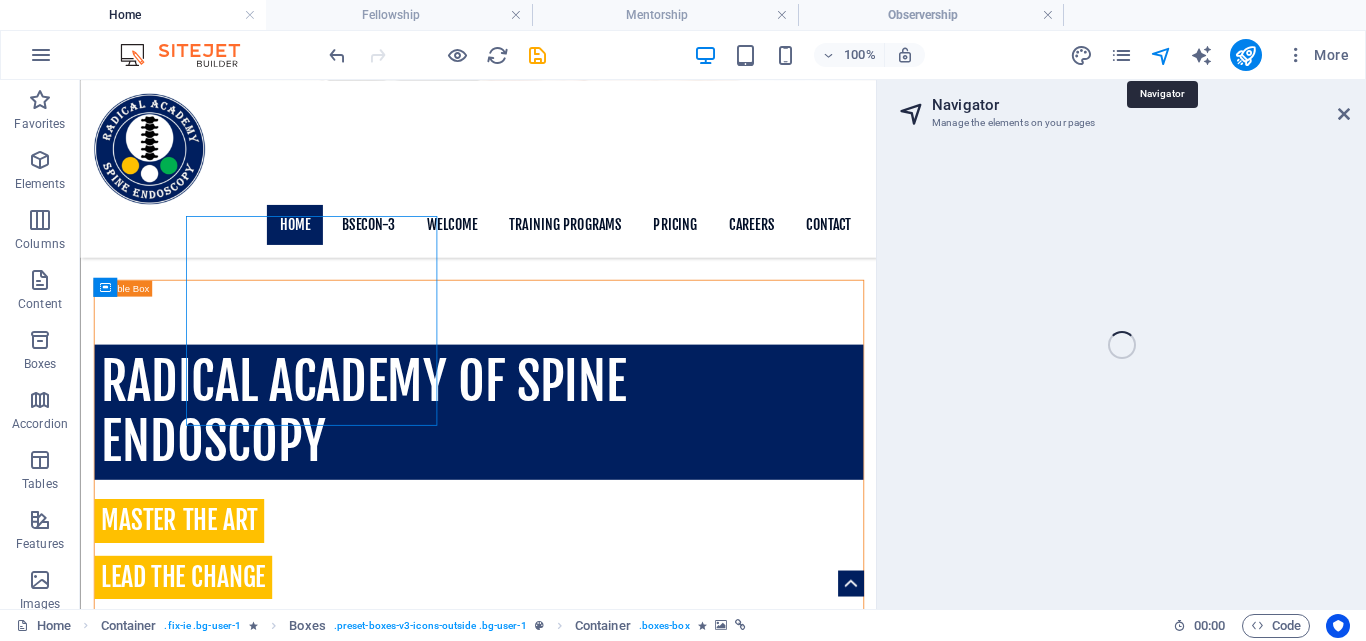 scroll, scrollTop: 1002, scrollLeft: 0, axis: vertical 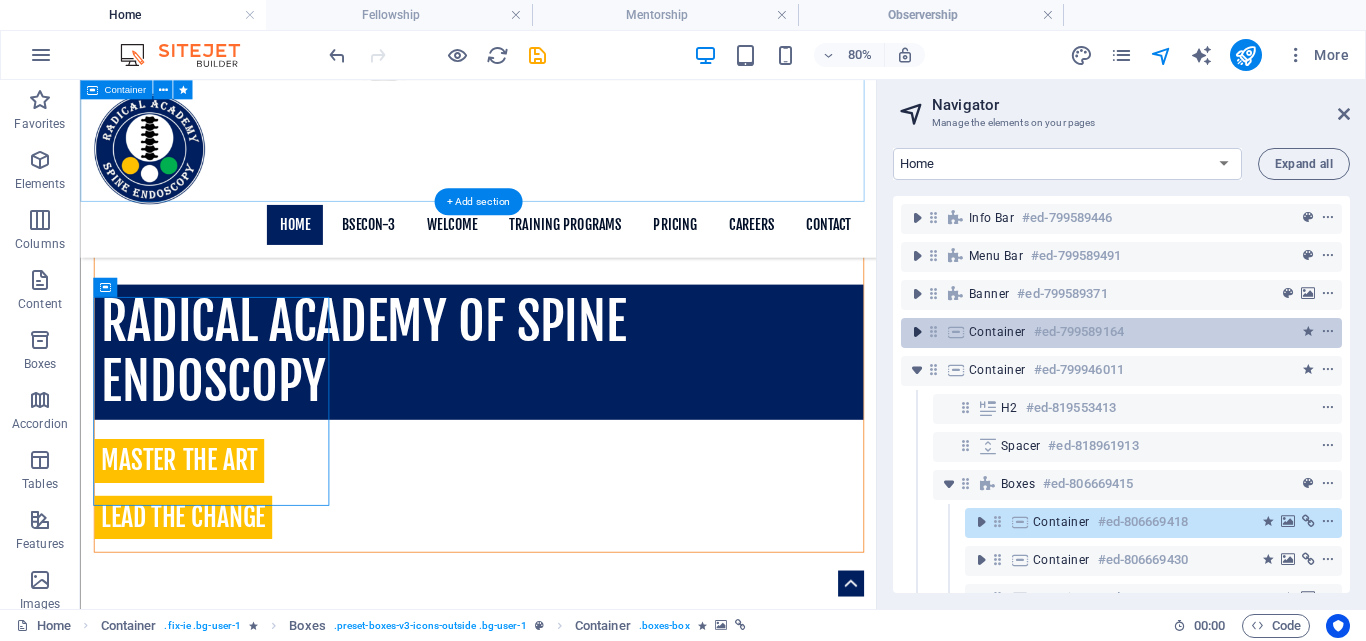 click at bounding box center (917, 332) 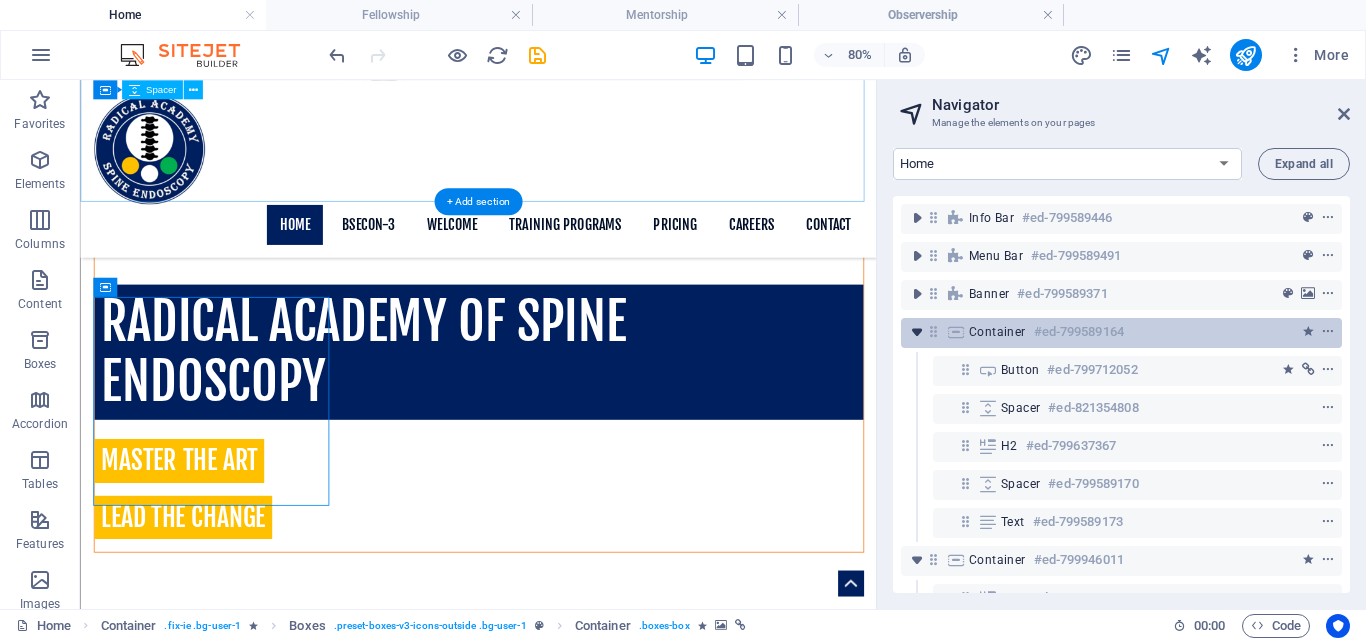 scroll, scrollTop: 310, scrollLeft: 0, axis: vertical 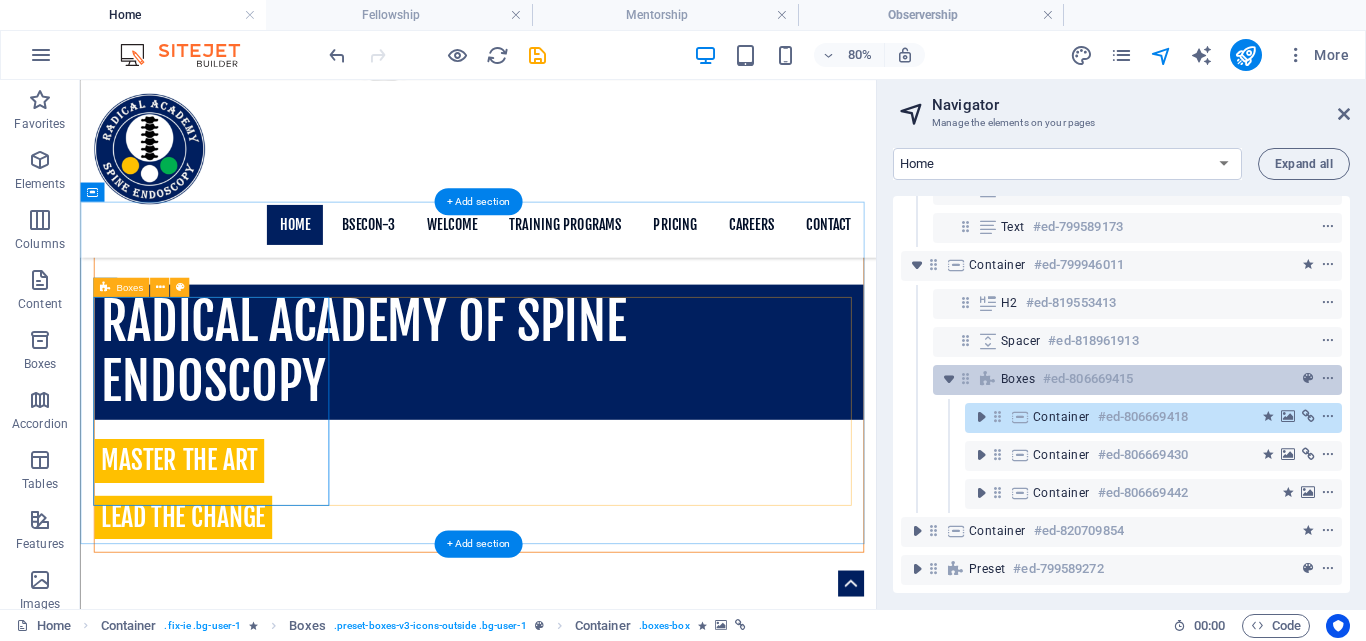 click on "#ed-806669415" at bounding box center [1088, 379] 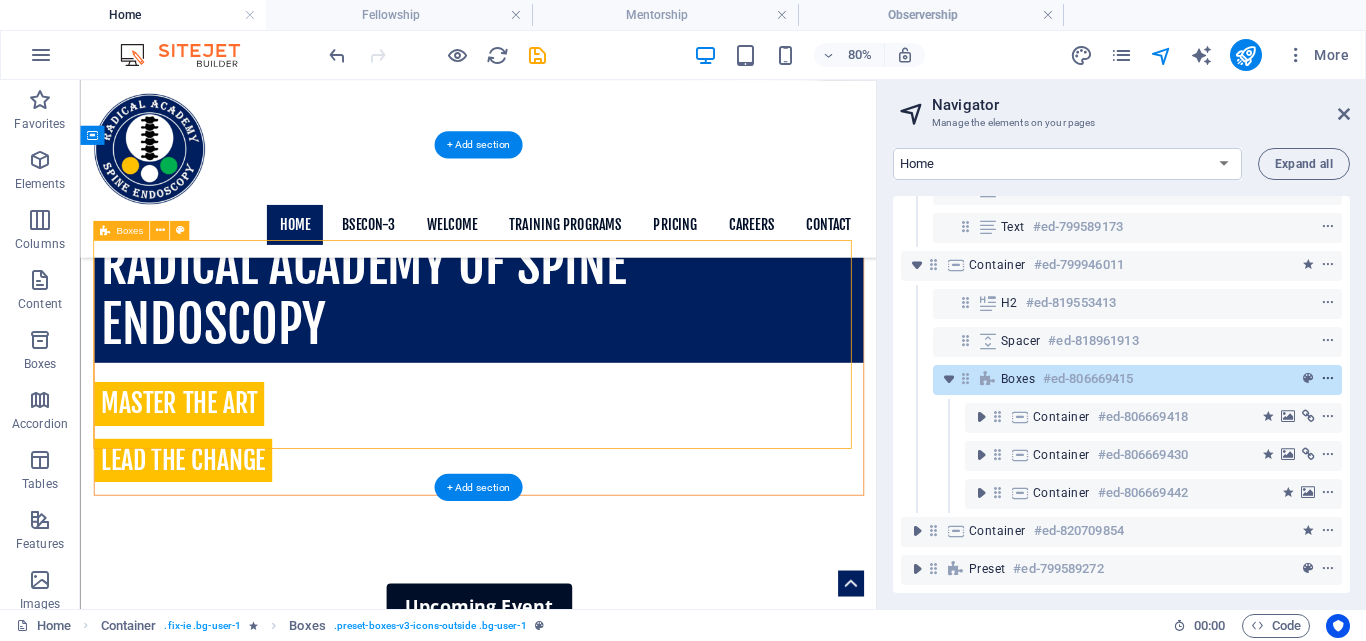 click at bounding box center (1328, 379) 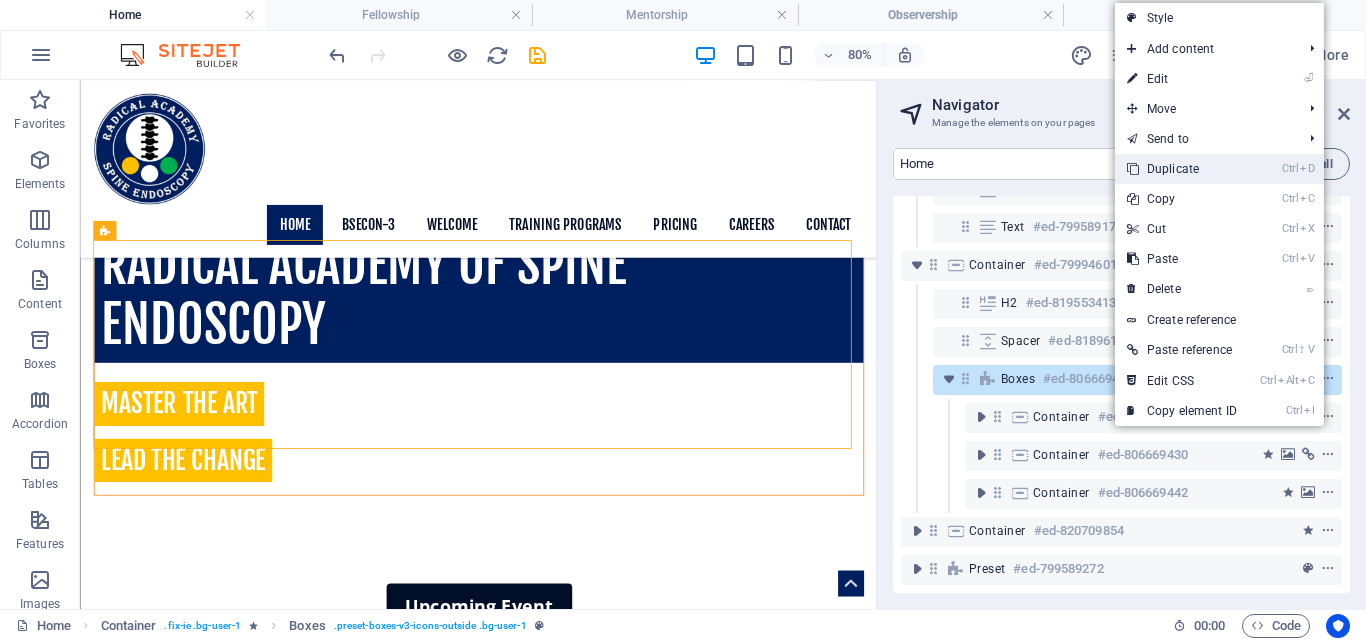 click on "Ctrl D  Duplicate" at bounding box center [1182, 169] 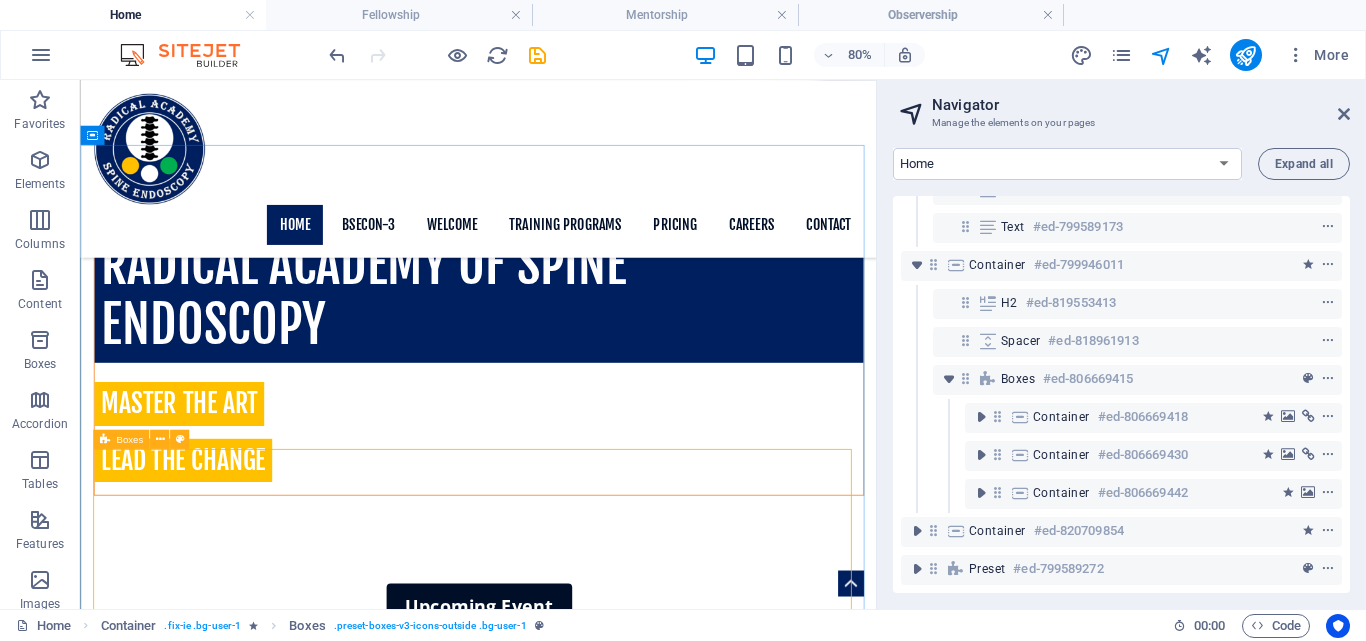 click on "Boxes" at bounding box center (129, 440) 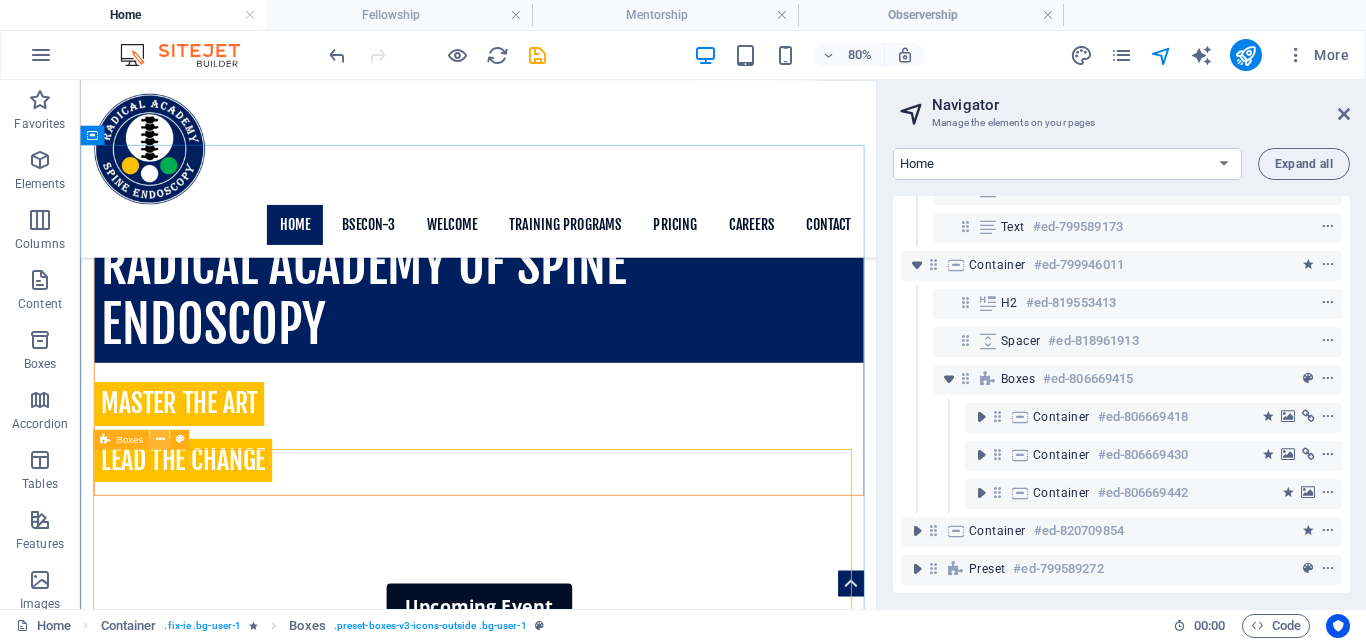 click at bounding box center [159, 439] 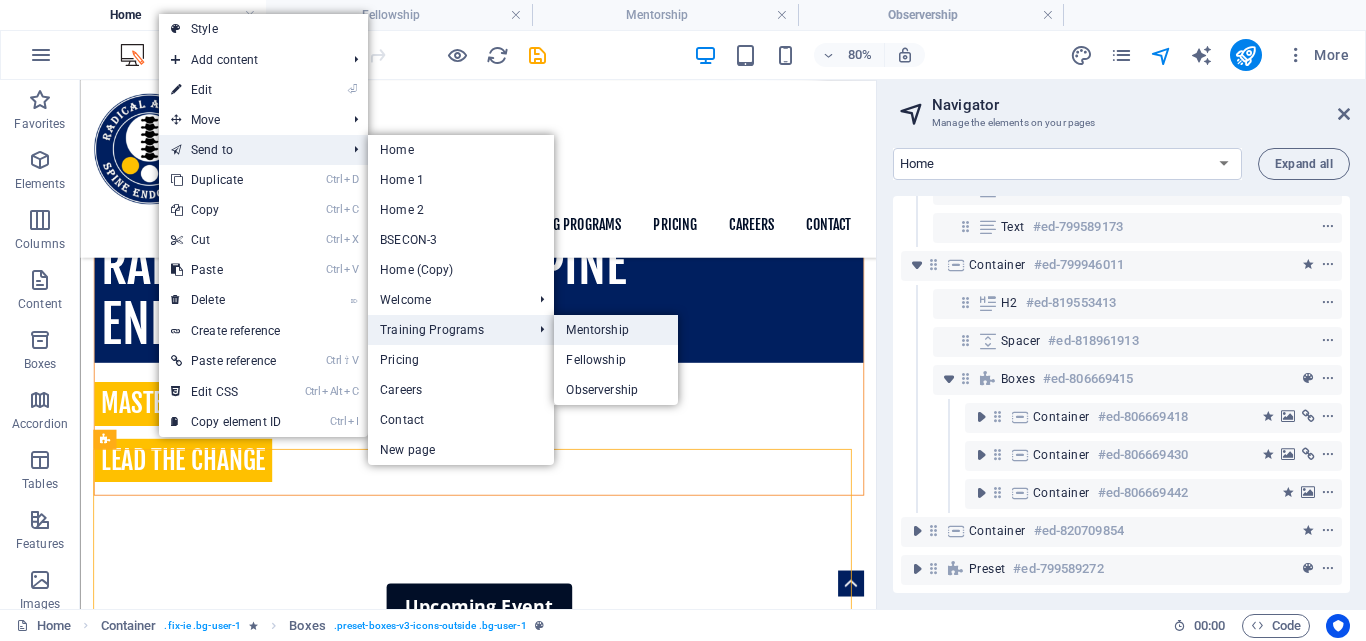 click on "Mentorship" at bounding box center [616, 330] 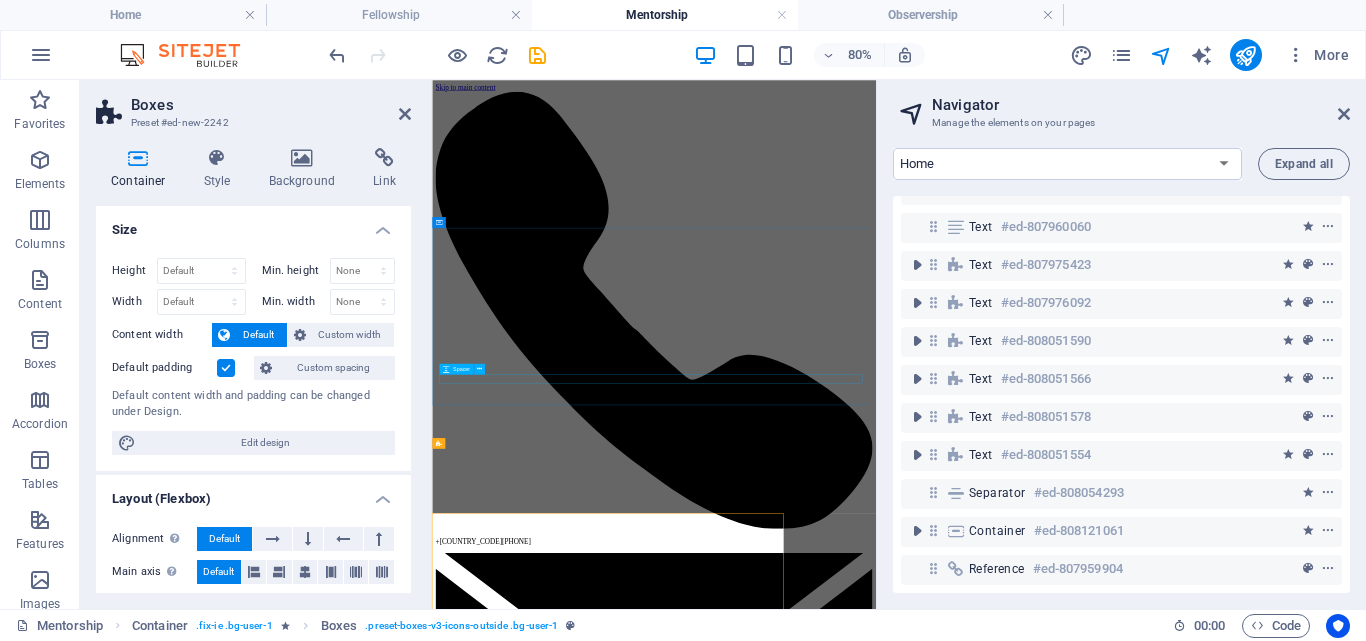 click on ".fa-secondary{opacity:.4} mentorship The most effective and distinctive hands-on surgical training program designed to shorten the learning curve, allowing trainees to assist in patient operations. Fellowship Three months of comprehensive training in all spinal pathologies, including hands-on surgical experience under expert supervision and guidance. Observership The traditional approach to expanding your knowledge base involving questioning and learning by observing masters in spine surgery." at bounding box center (925, 20904) 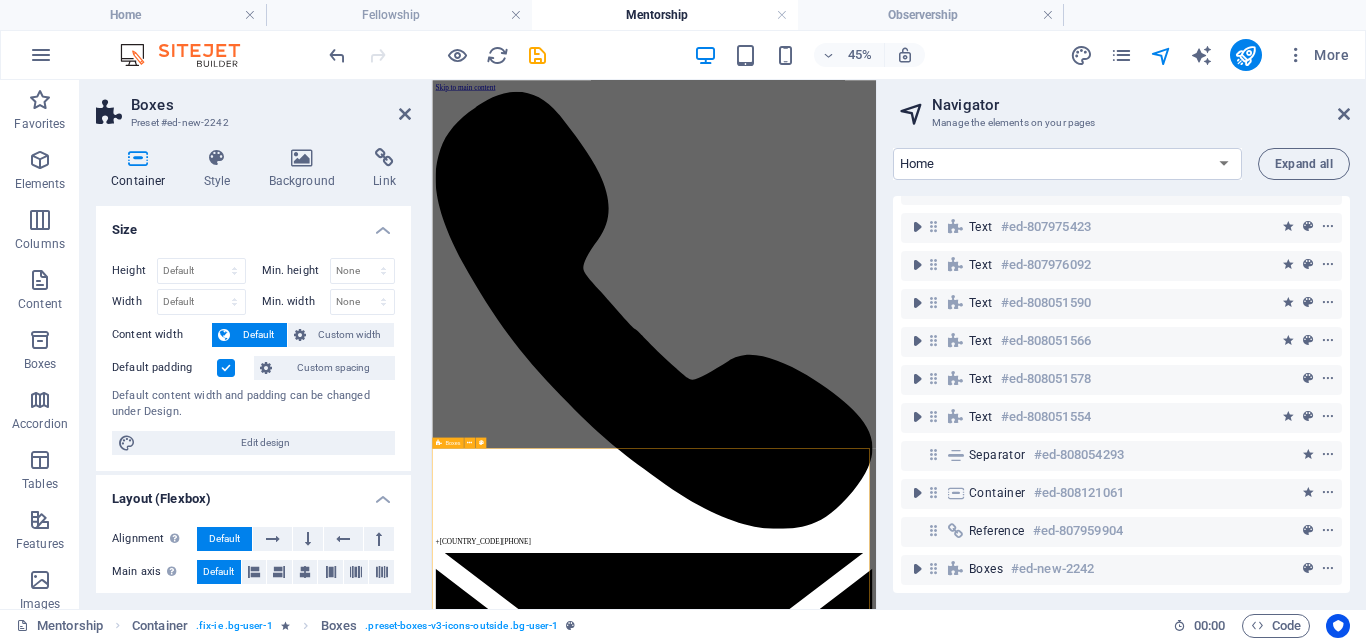 scroll, scrollTop: 2581, scrollLeft: 0, axis: vertical 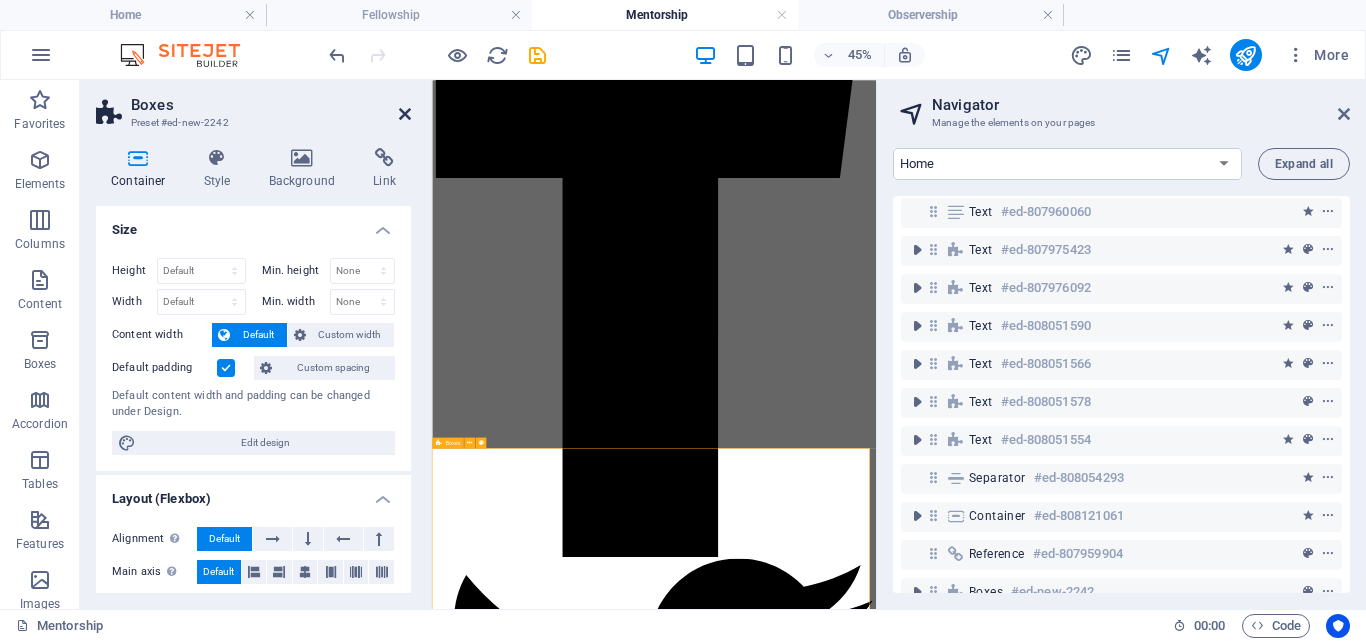 click at bounding box center (405, 114) 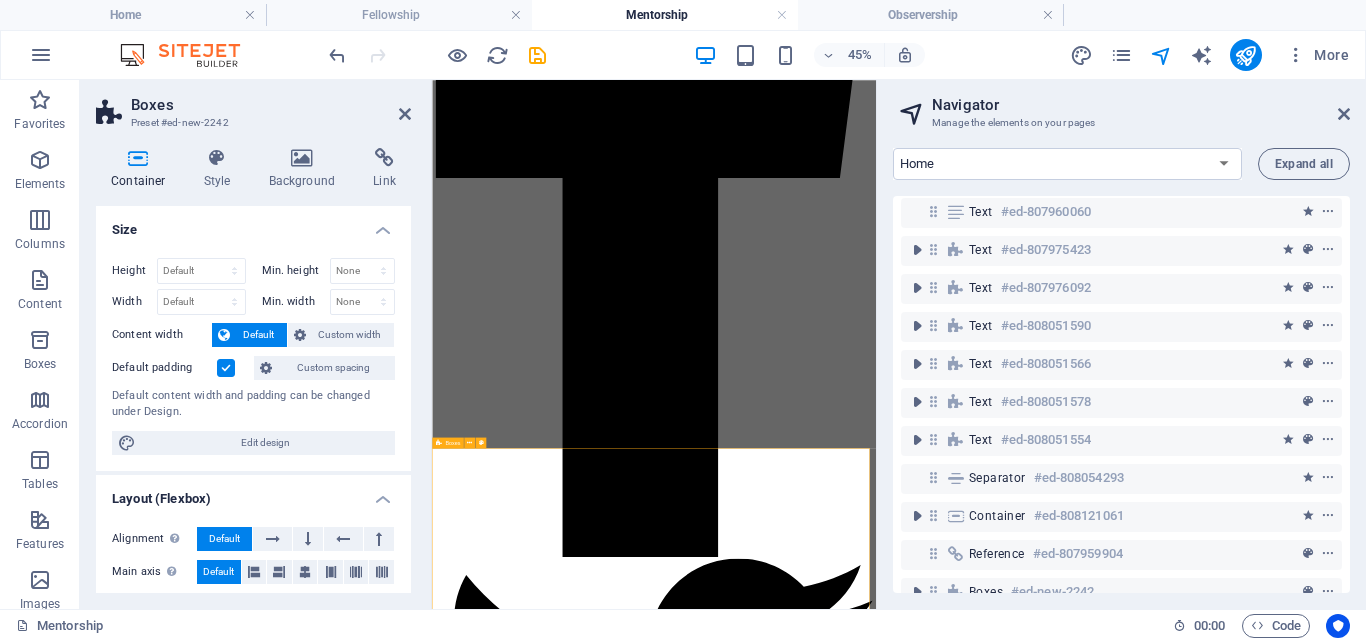 scroll, scrollTop: 3096, scrollLeft: 0, axis: vertical 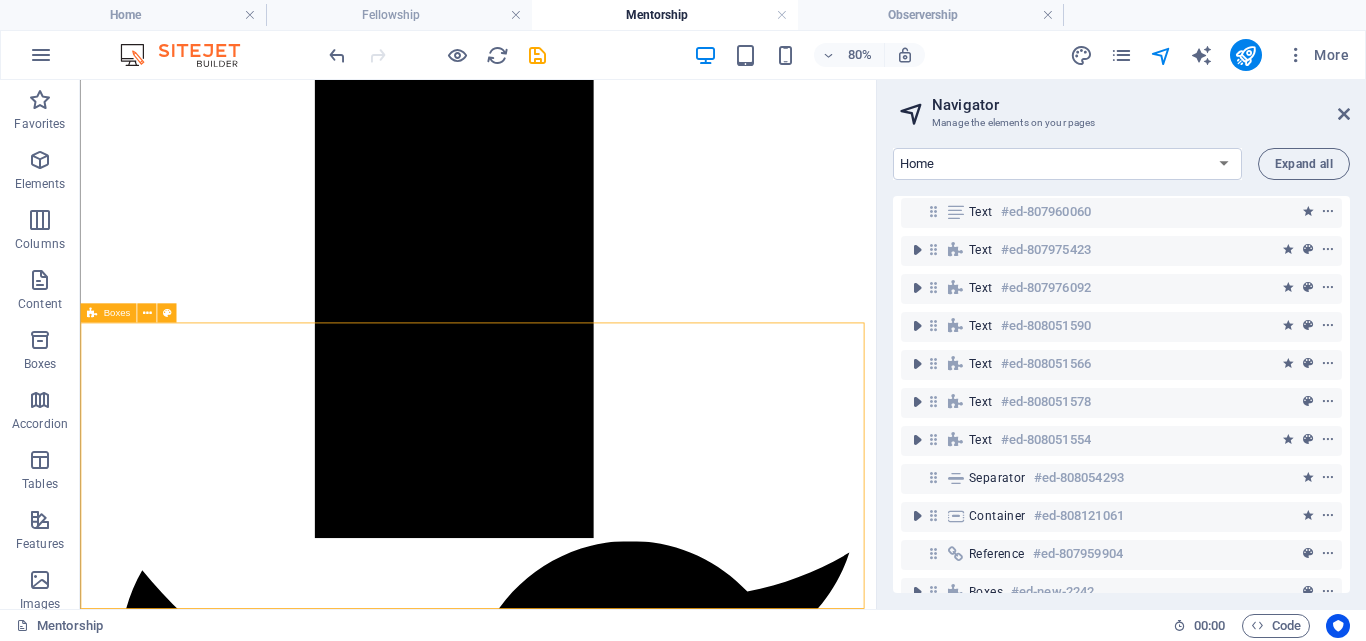 click on "Boxes" at bounding box center [116, 313] 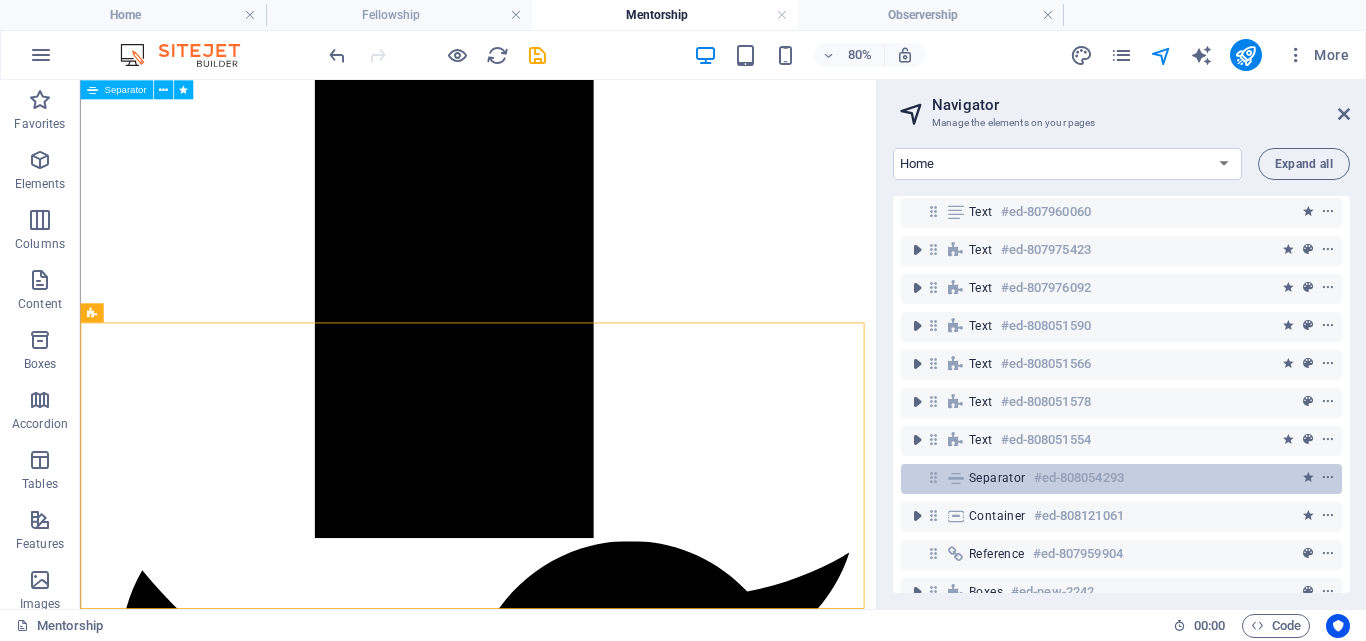 scroll, scrollTop: 234, scrollLeft: 0, axis: vertical 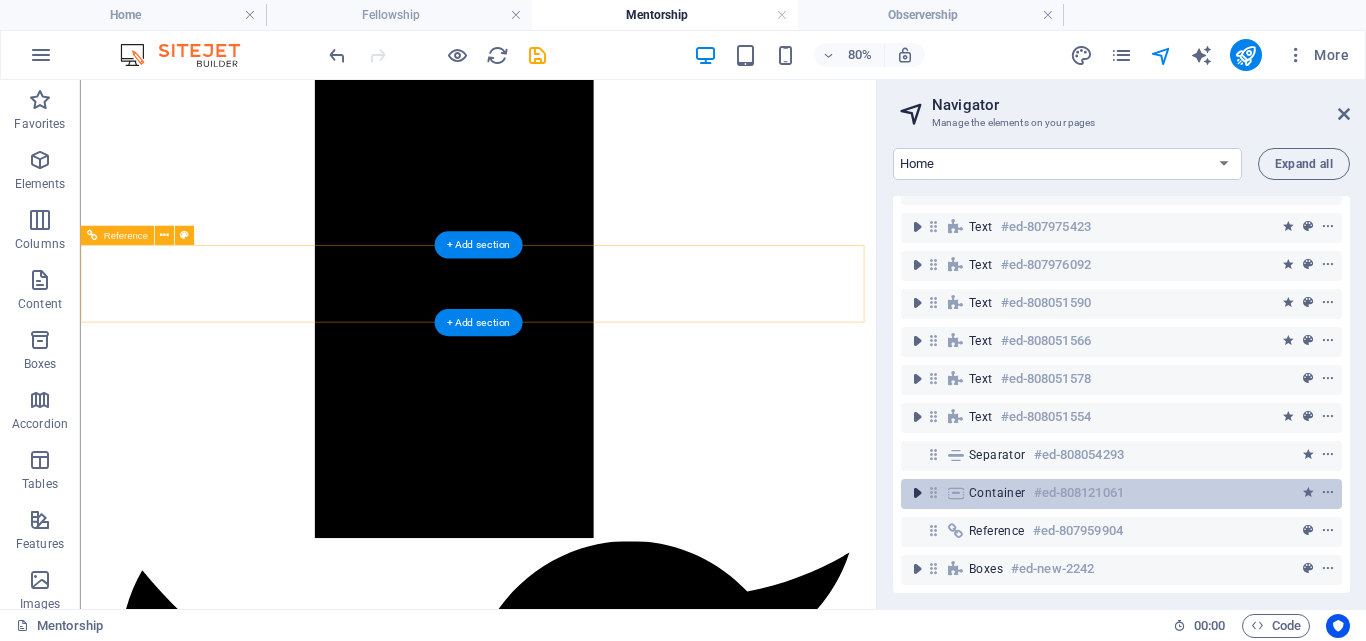 click at bounding box center [917, 493] 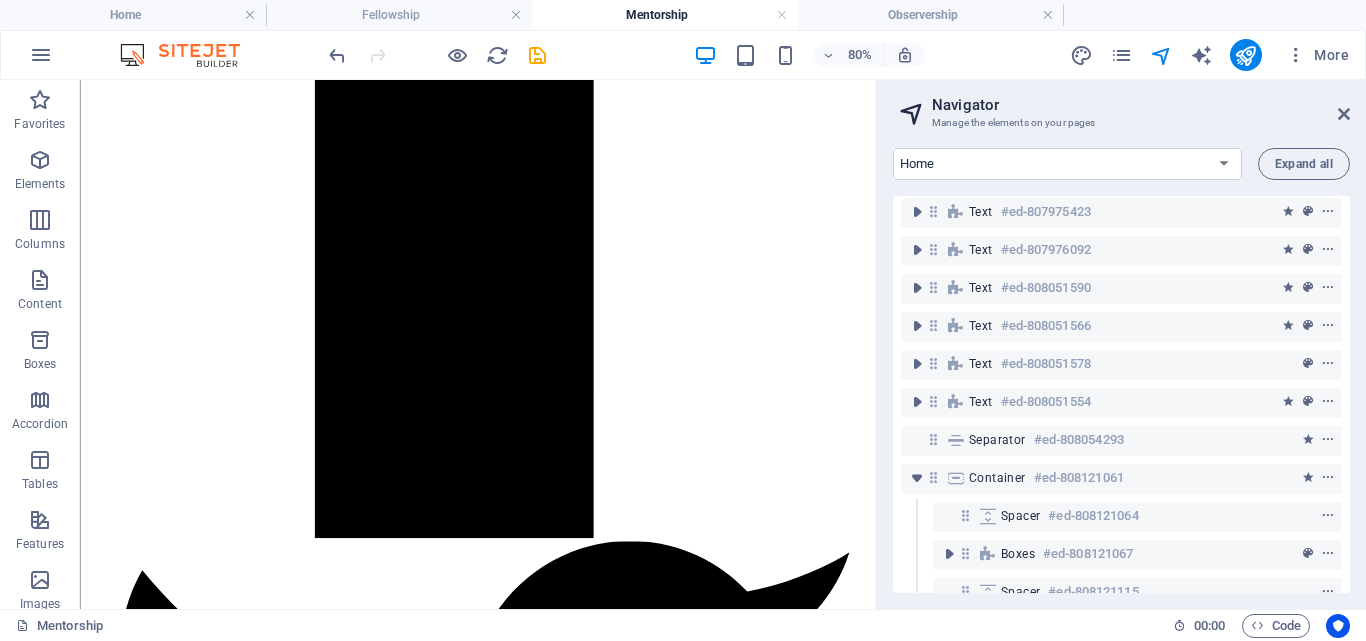 scroll, scrollTop: 348, scrollLeft: 0, axis: vertical 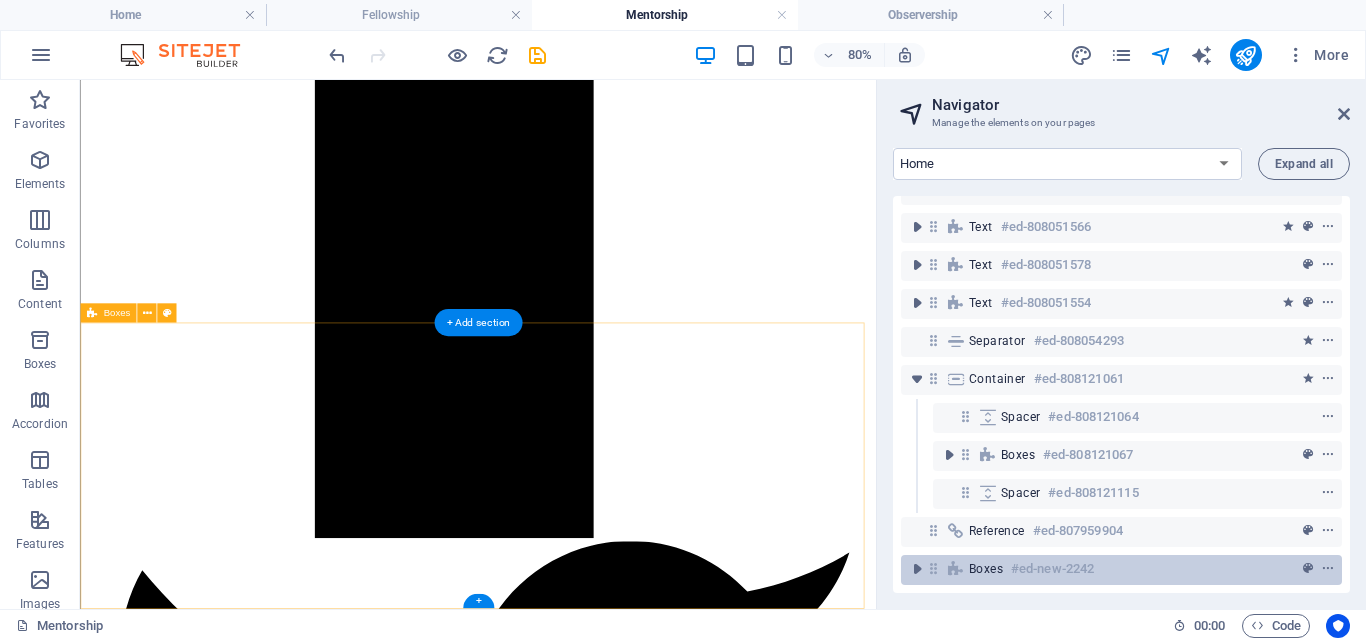 click at bounding box center (933, 568) 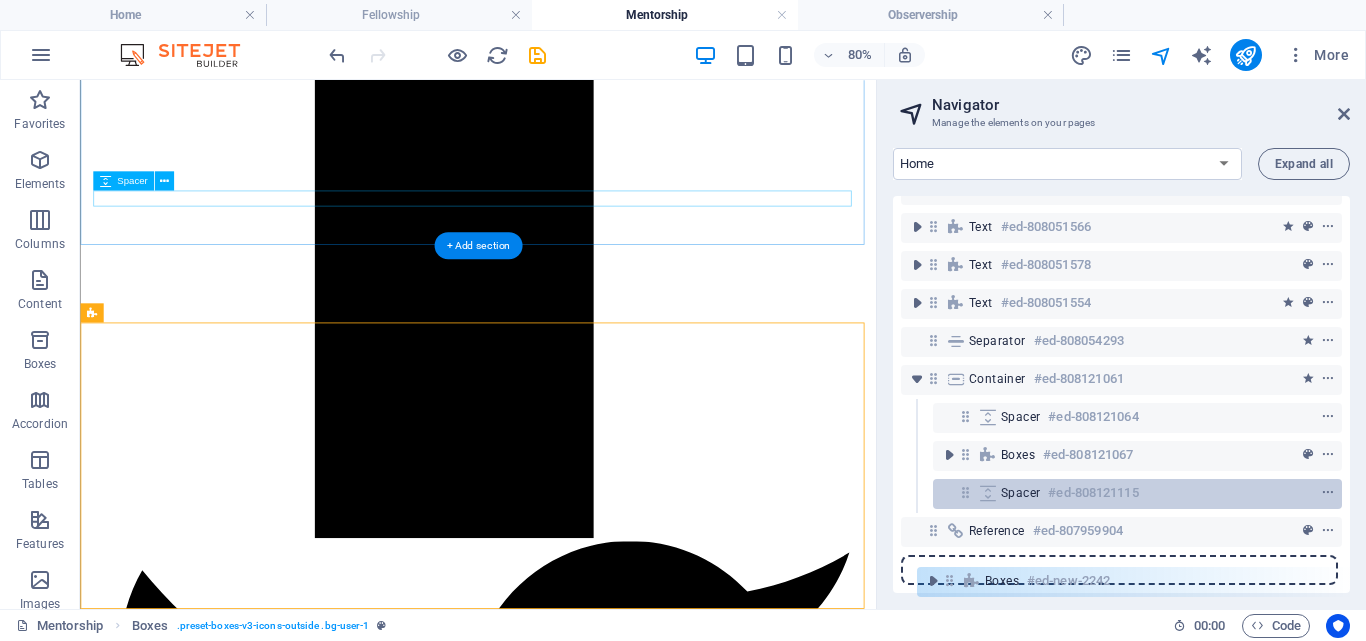 drag, startPoint x: 933, startPoint y: 557, endPoint x: 973, endPoint y: 490, distance: 78.03204 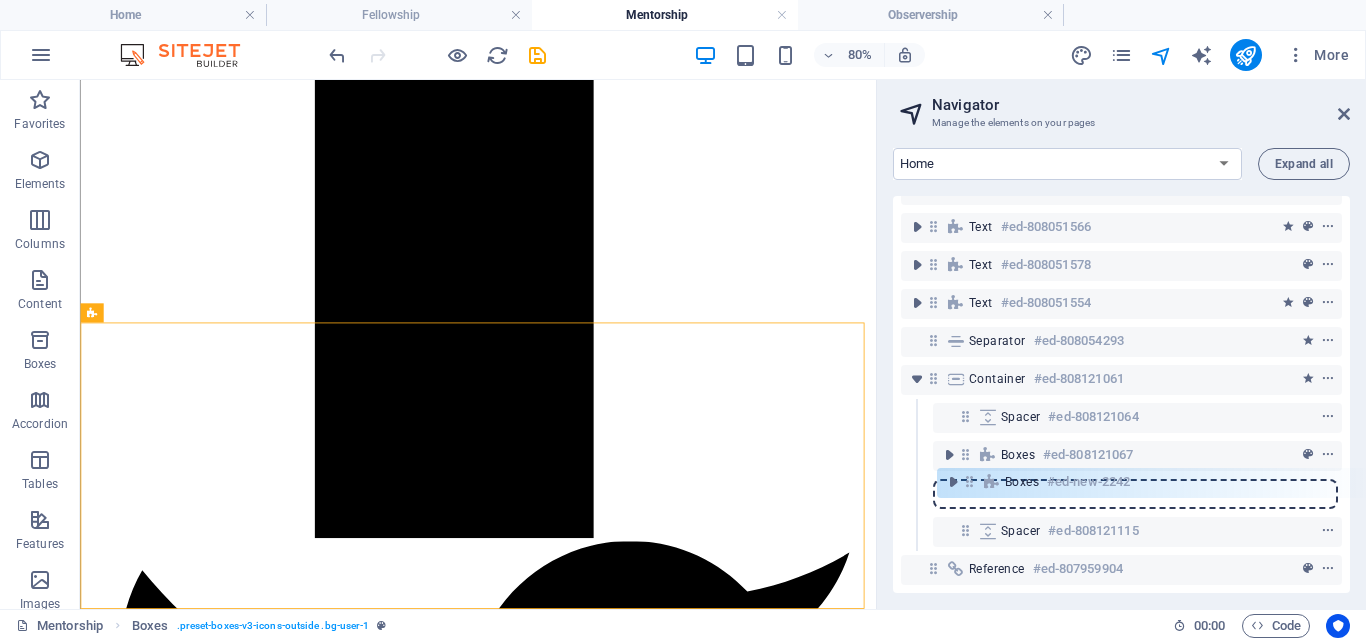 drag, startPoint x: 934, startPoint y: 553, endPoint x: 971, endPoint y: 476, distance: 85.42833 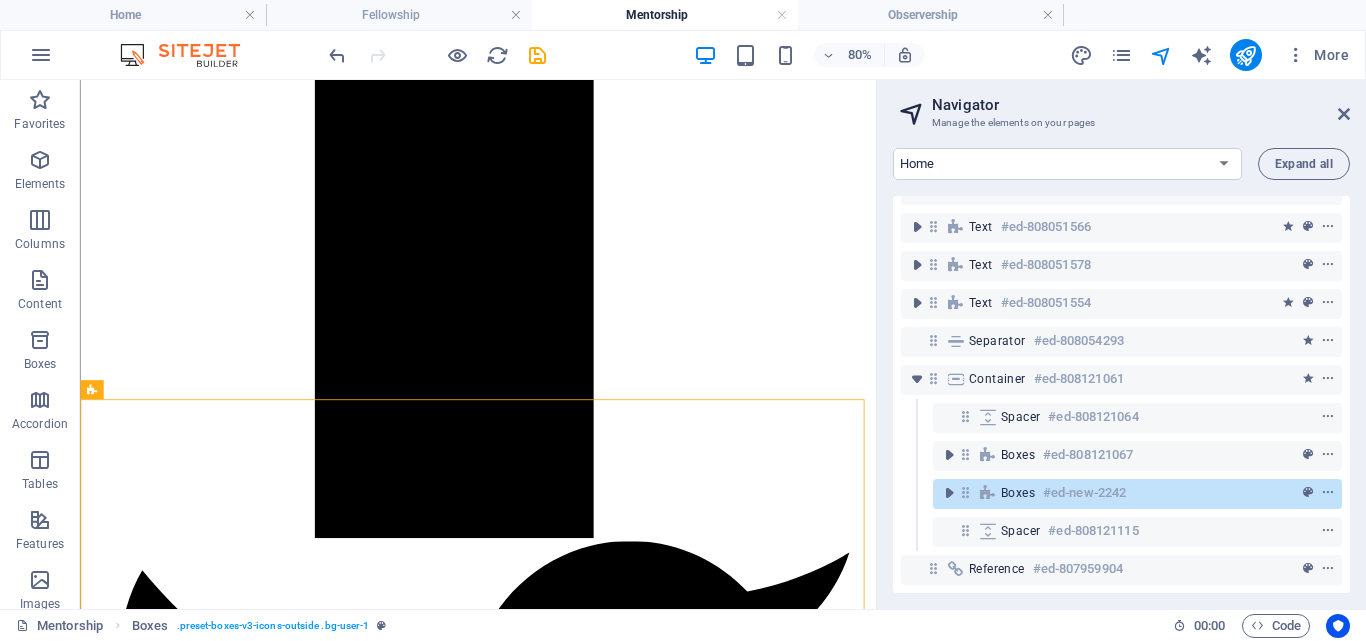 scroll, scrollTop: 3000, scrollLeft: 0, axis: vertical 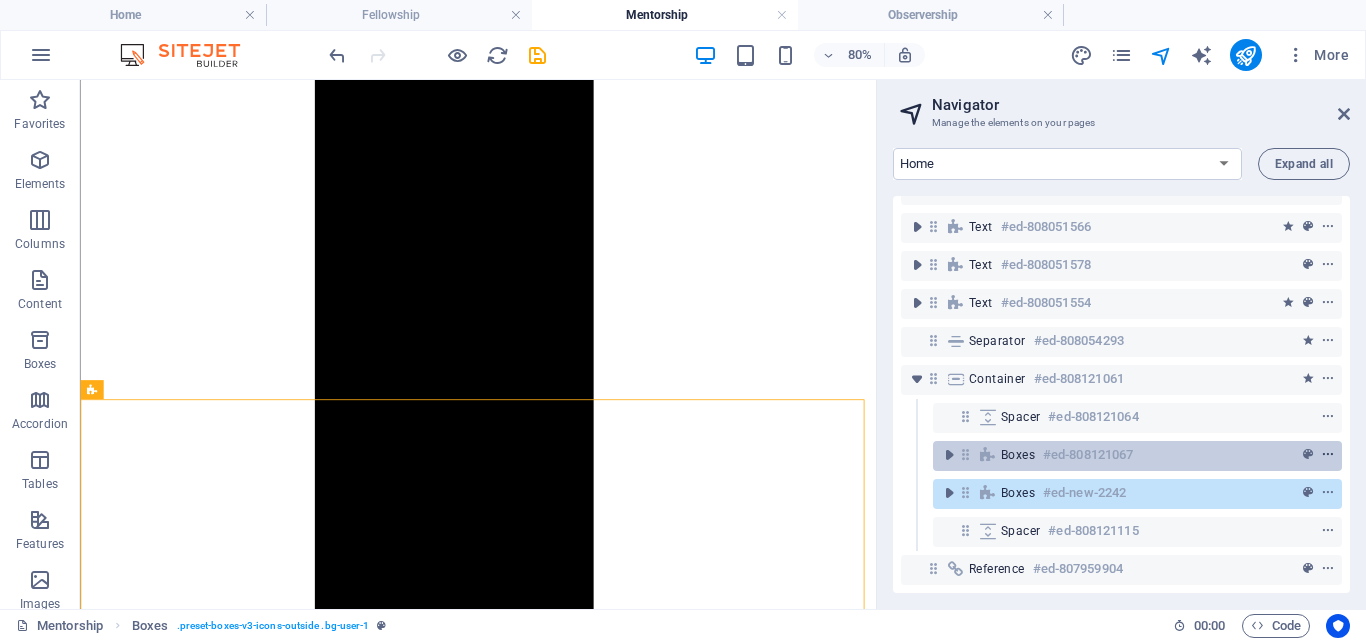 click at bounding box center (1328, 455) 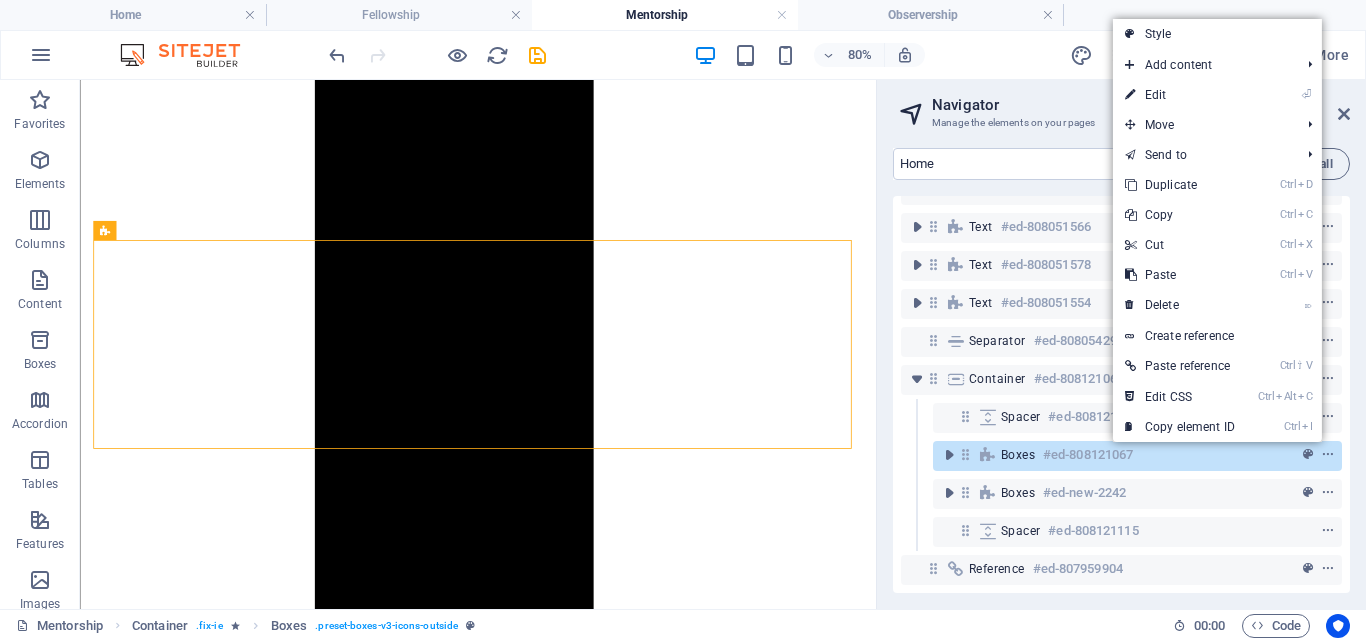 scroll, scrollTop: 2773, scrollLeft: 0, axis: vertical 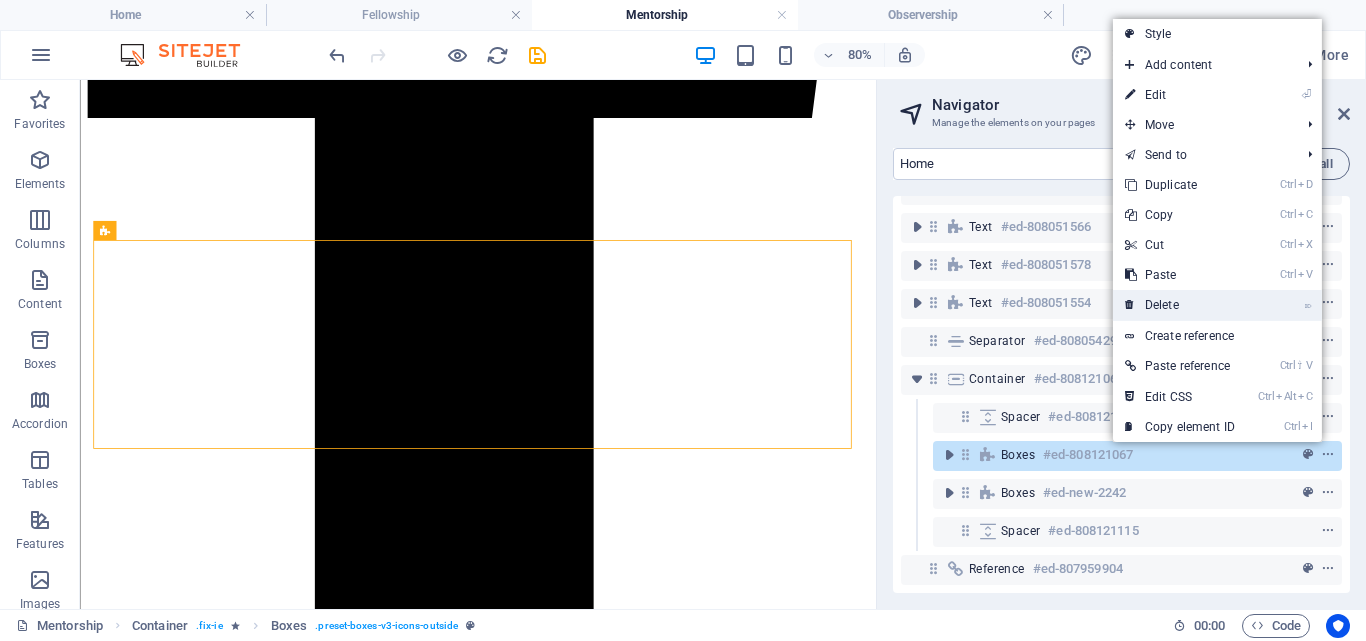 click on "⌦  Delete" at bounding box center (1180, 305) 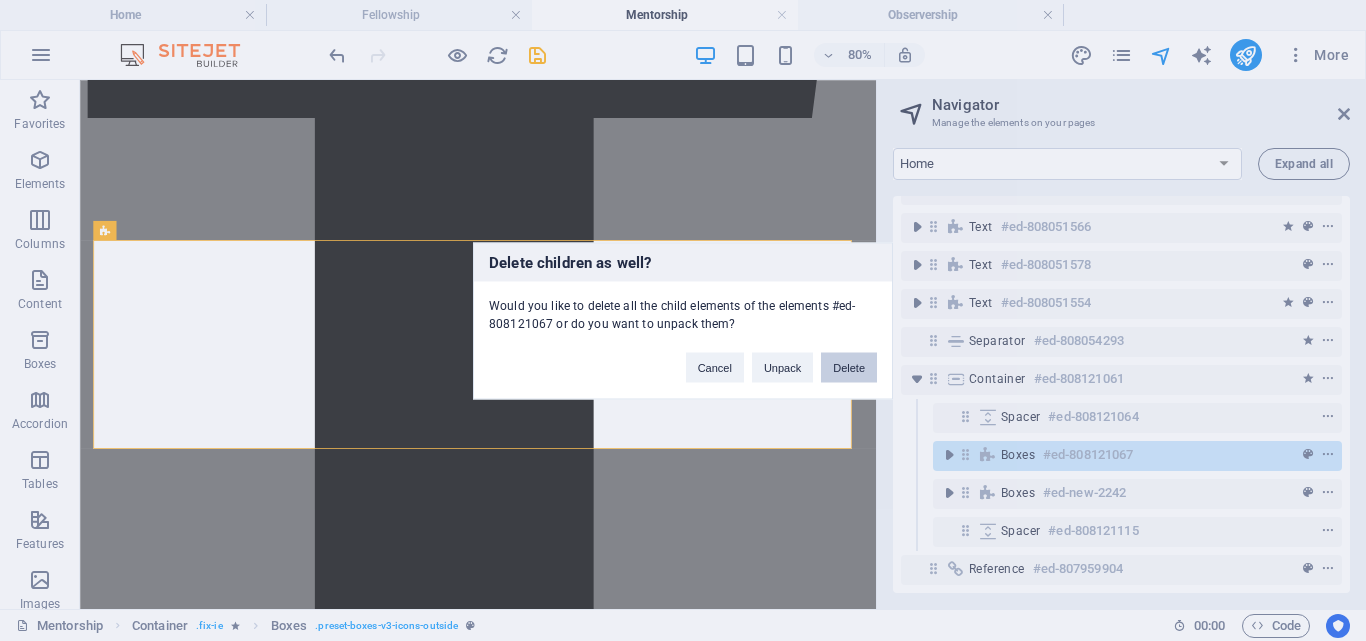 click on "Delete" at bounding box center [849, 367] 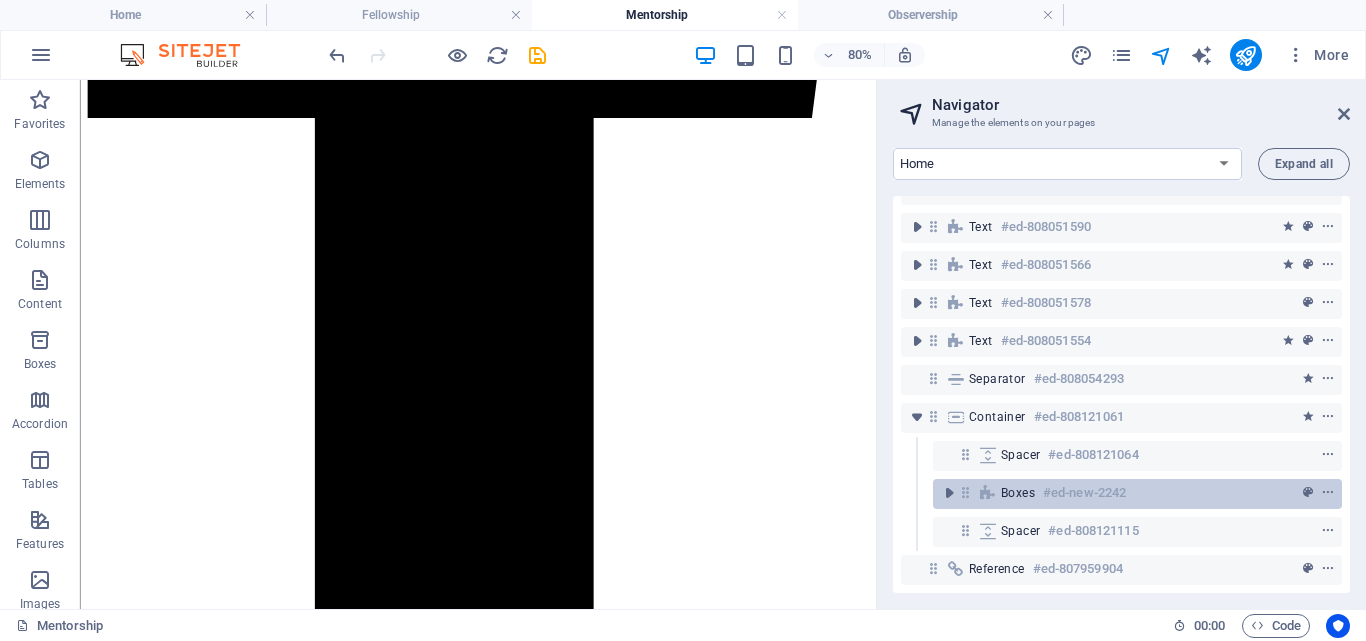 scroll, scrollTop: 2738, scrollLeft: 0, axis: vertical 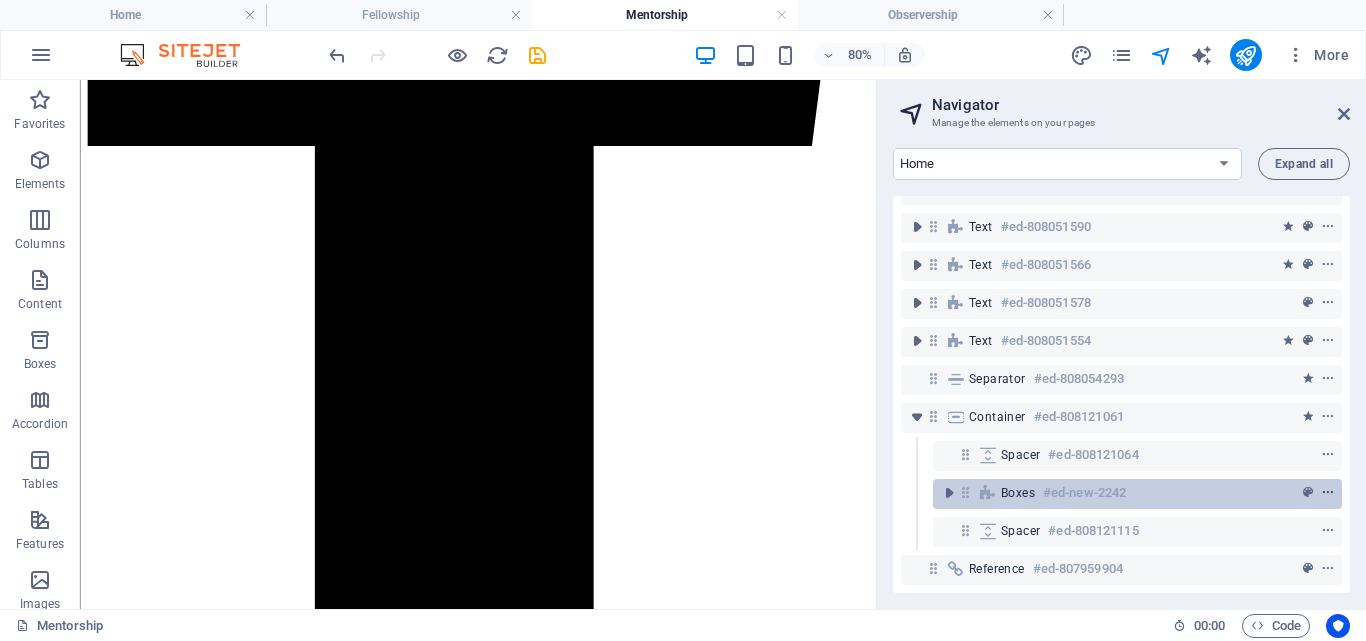 click at bounding box center [1328, 493] 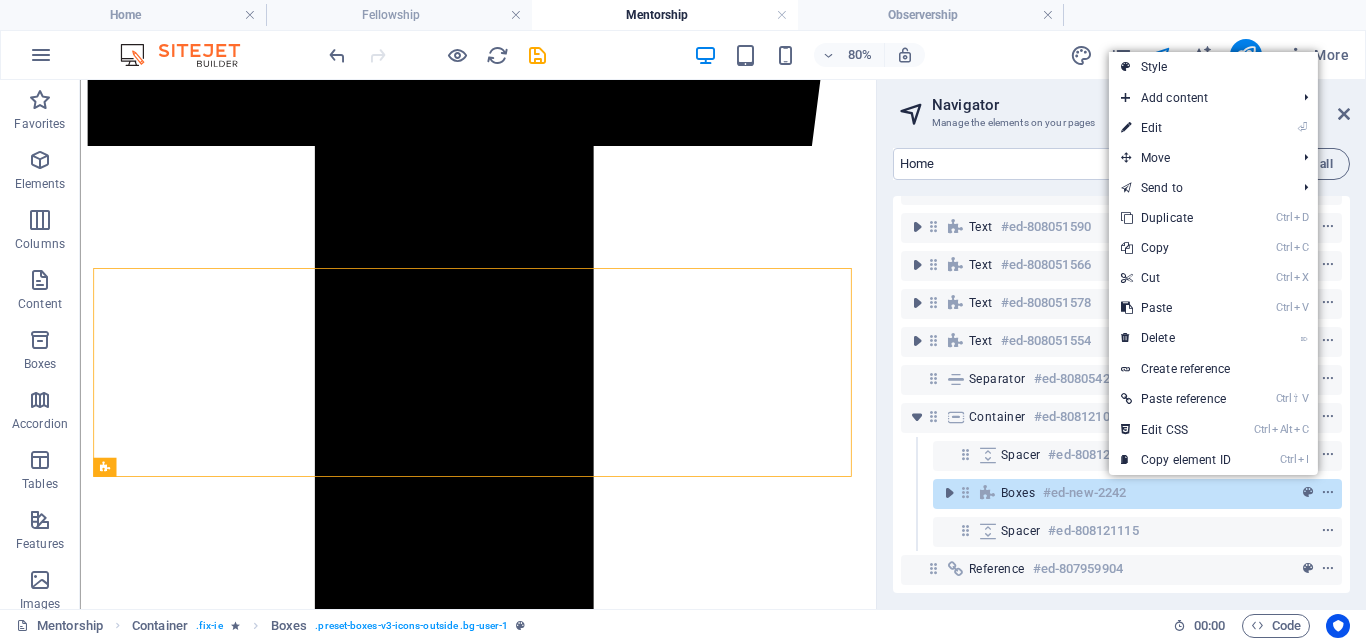click on "Ctrl D  Duplicate" at bounding box center (1176, 218) 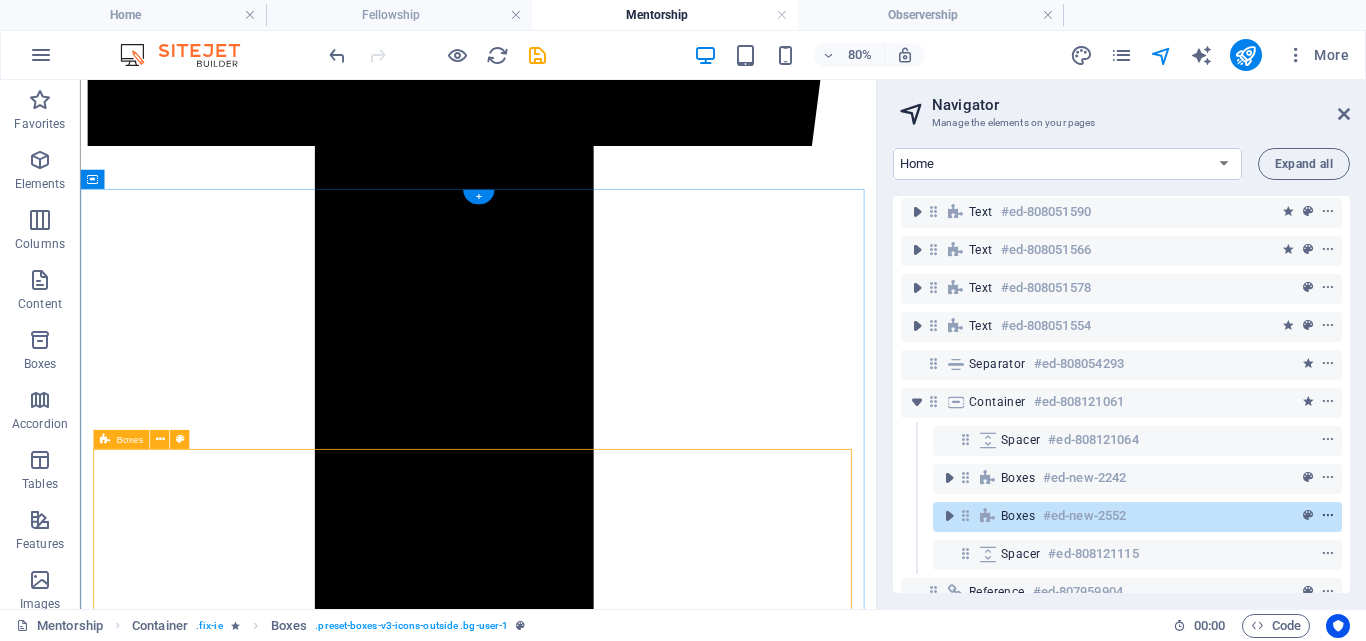 scroll, scrollTop: 2773, scrollLeft: 0, axis: vertical 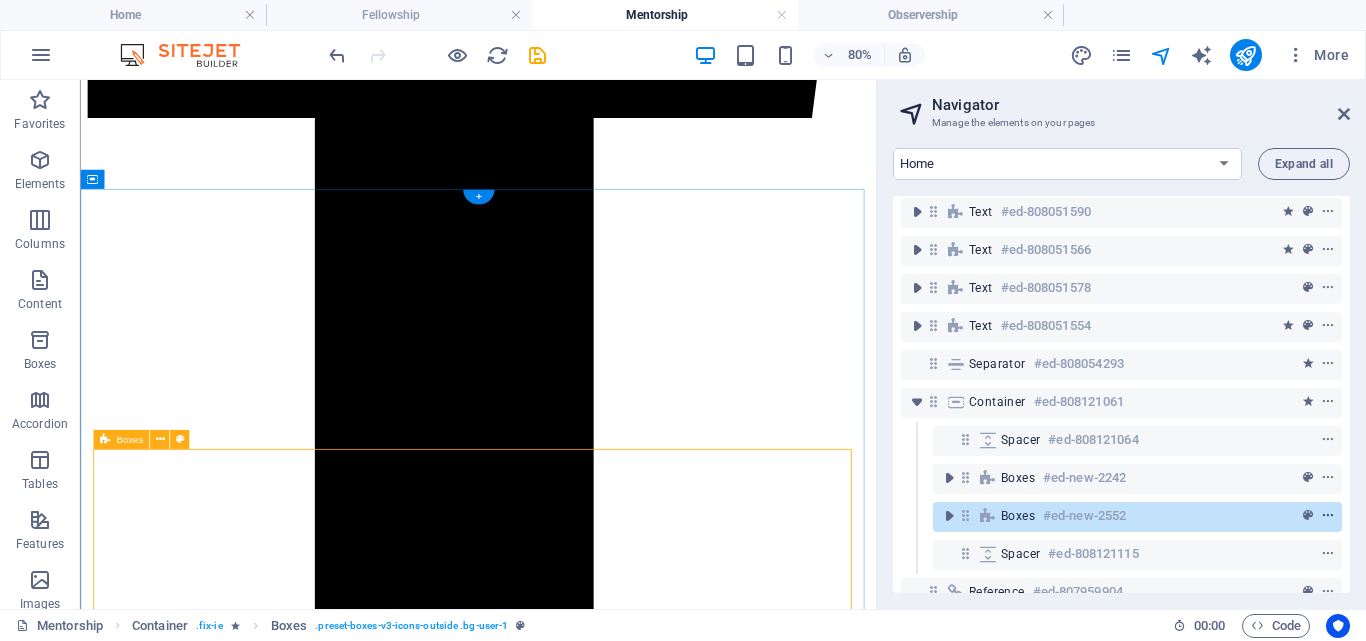 click at bounding box center (1328, 516) 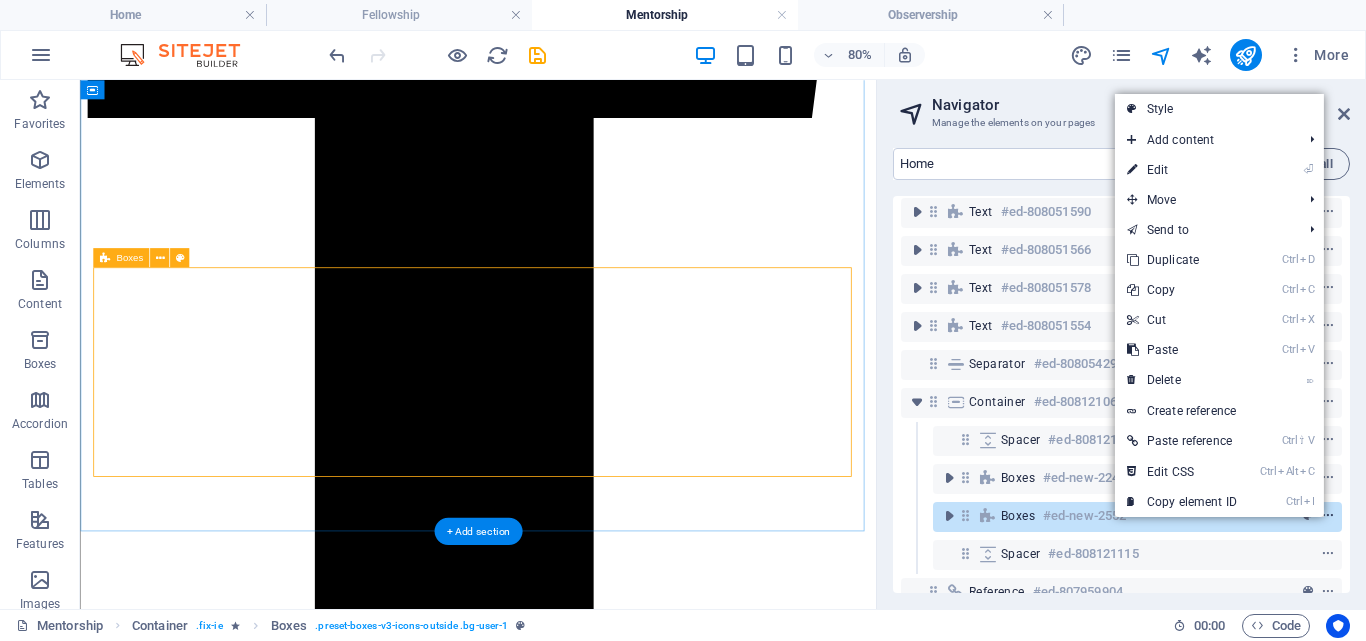 scroll, scrollTop: 3000, scrollLeft: 0, axis: vertical 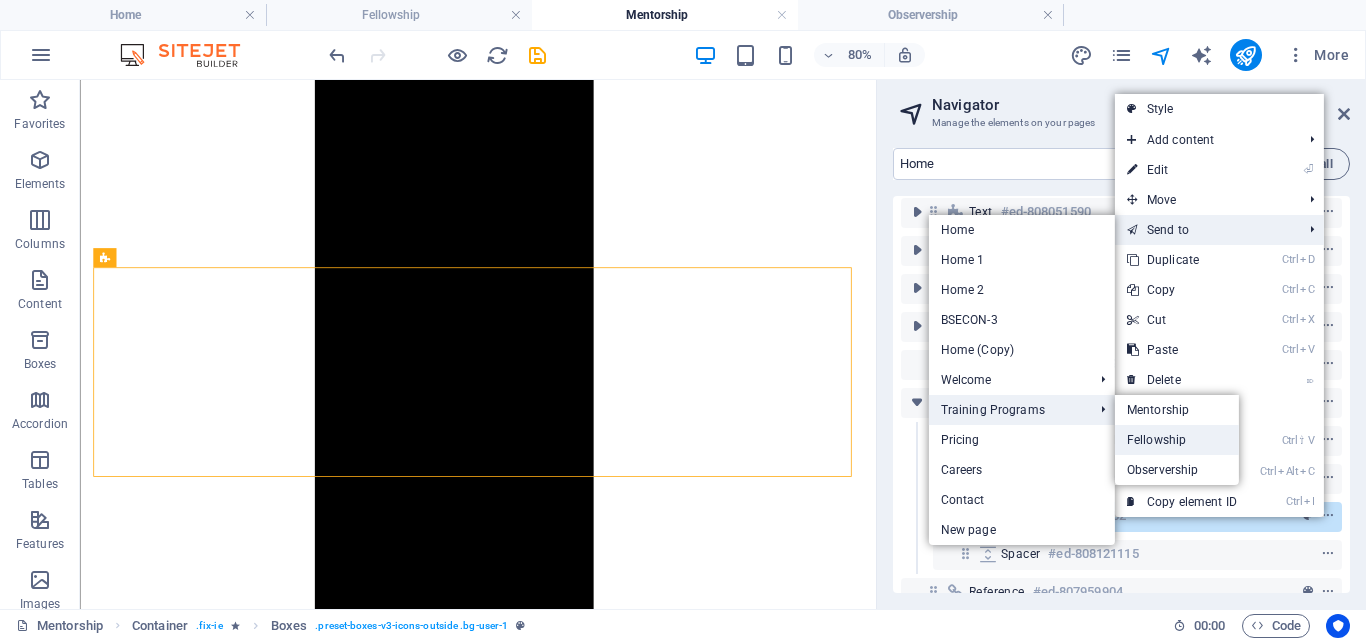 click on "Fellowship" at bounding box center (1177, 440) 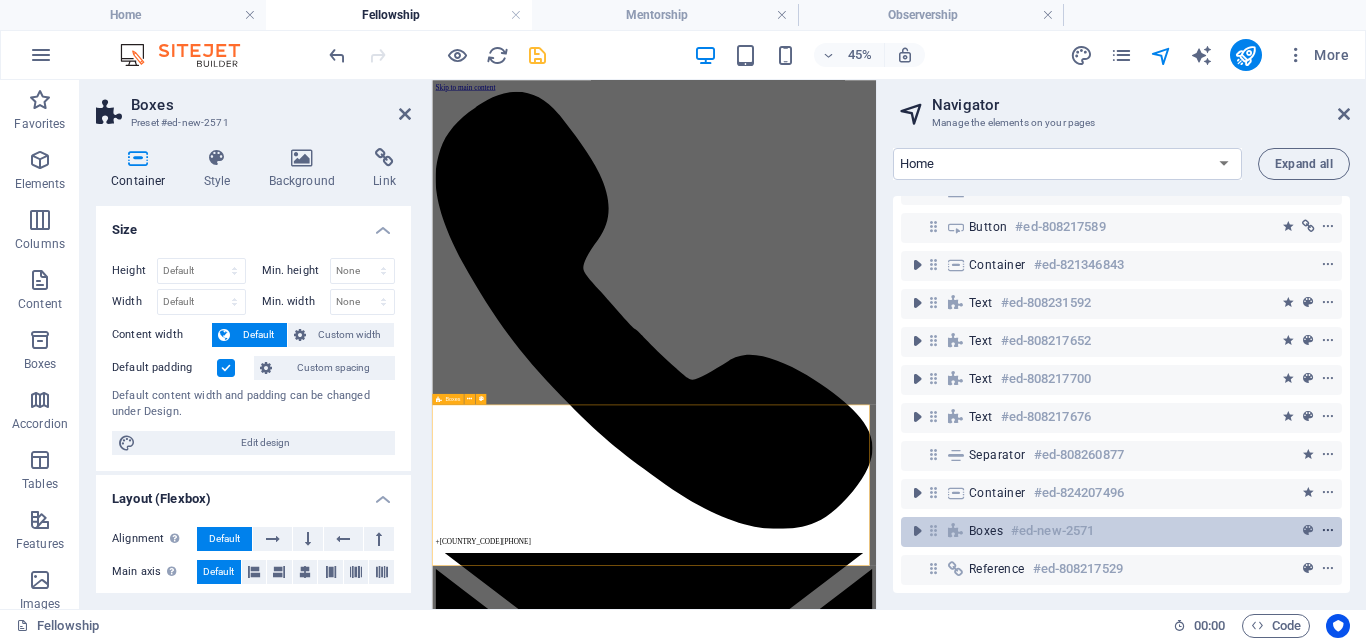 scroll, scrollTop: 2775, scrollLeft: 0, axis: vertical 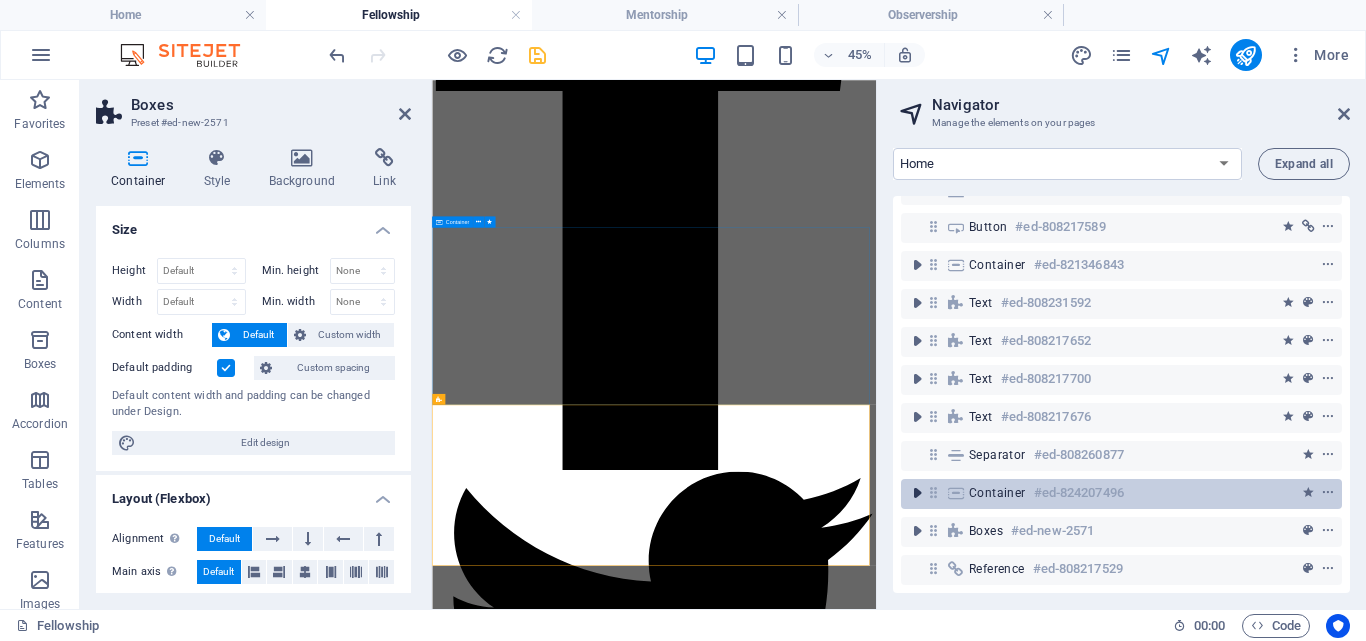 click at bounding box center [917, 493] 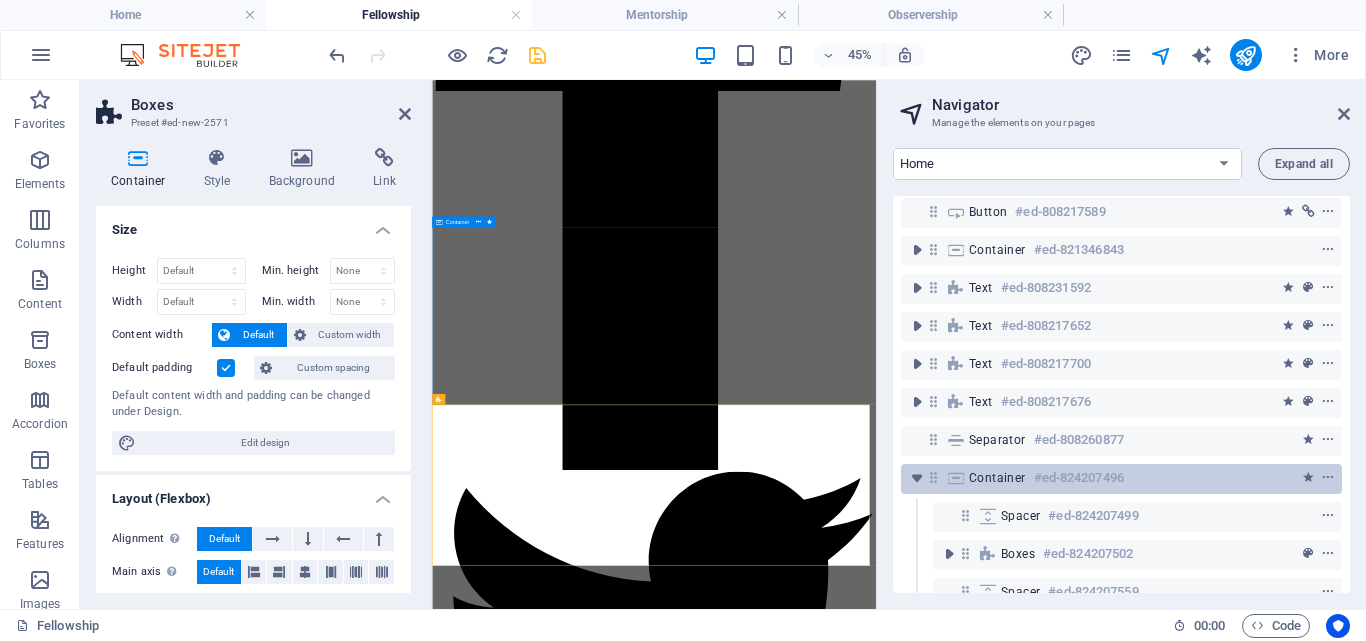 scroll, scrollTop: 272, scrollLeft: 0, axis: vertical 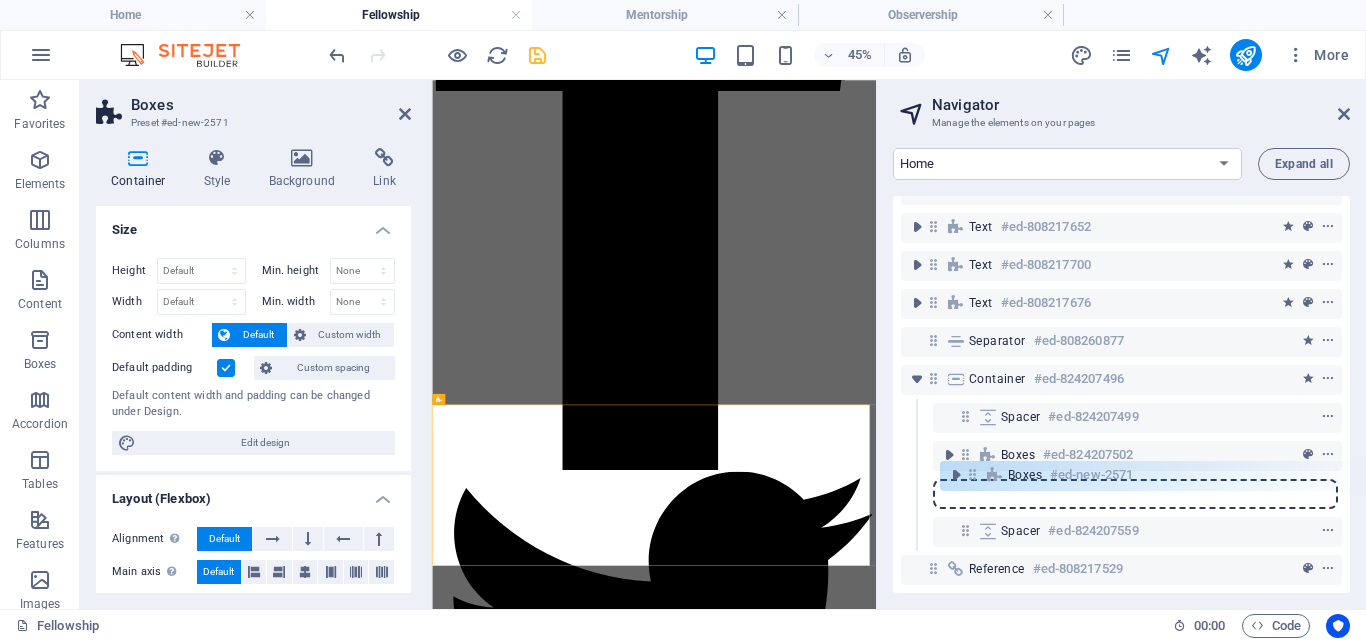 drag, startPoint x: 932, startPoint y: 518, endPoint x: 975, endPoint y: 471, distance: 63.702435 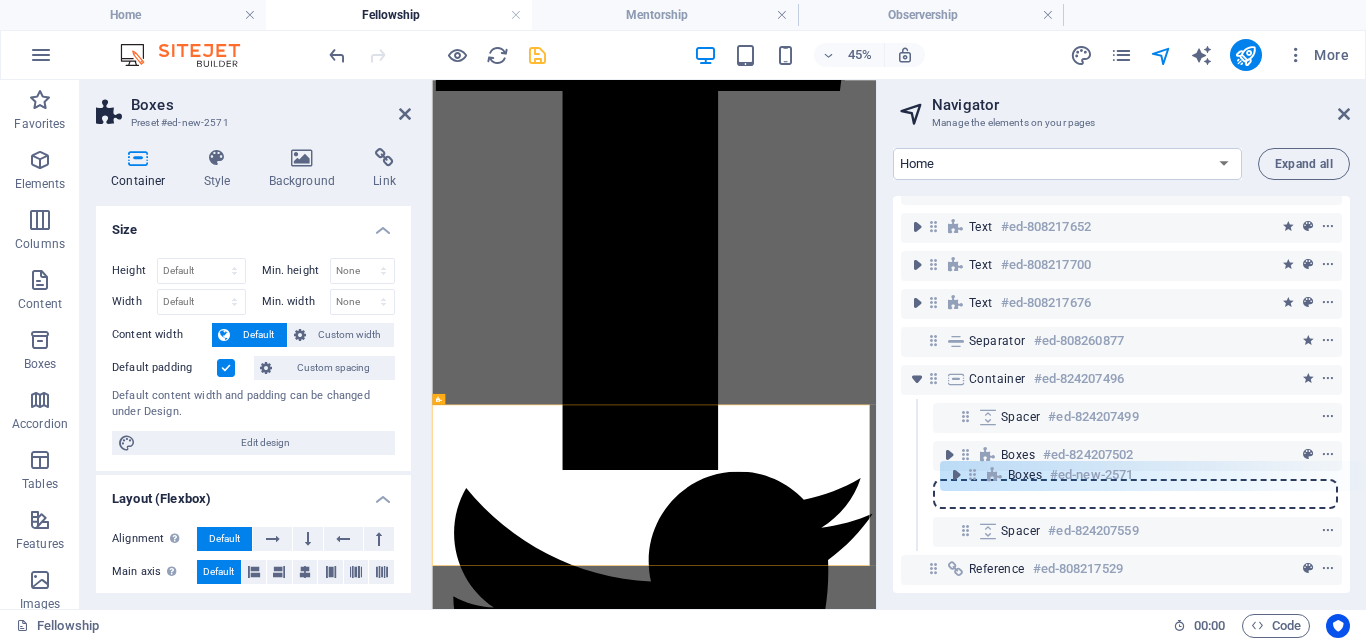 click on "Reference #ed-808217565 Reference #ed-808217568 Banner #ed-808217571 Spacer #ed-821346840 Button #ed-808217589 Container #ed-821346843 Text #ed-808231592 Text #ed-808217652 Text #ed-808217700 Text #ed-808217676 Separator #ed-808260877 Container #ed-824207496 Spacer #ed-824207499 Boxes #ed-824207502 Spacer #ed-824207559 Boxes #ed-new-2571 Reference #ed-808217529" at bounding box center [1121, 394] 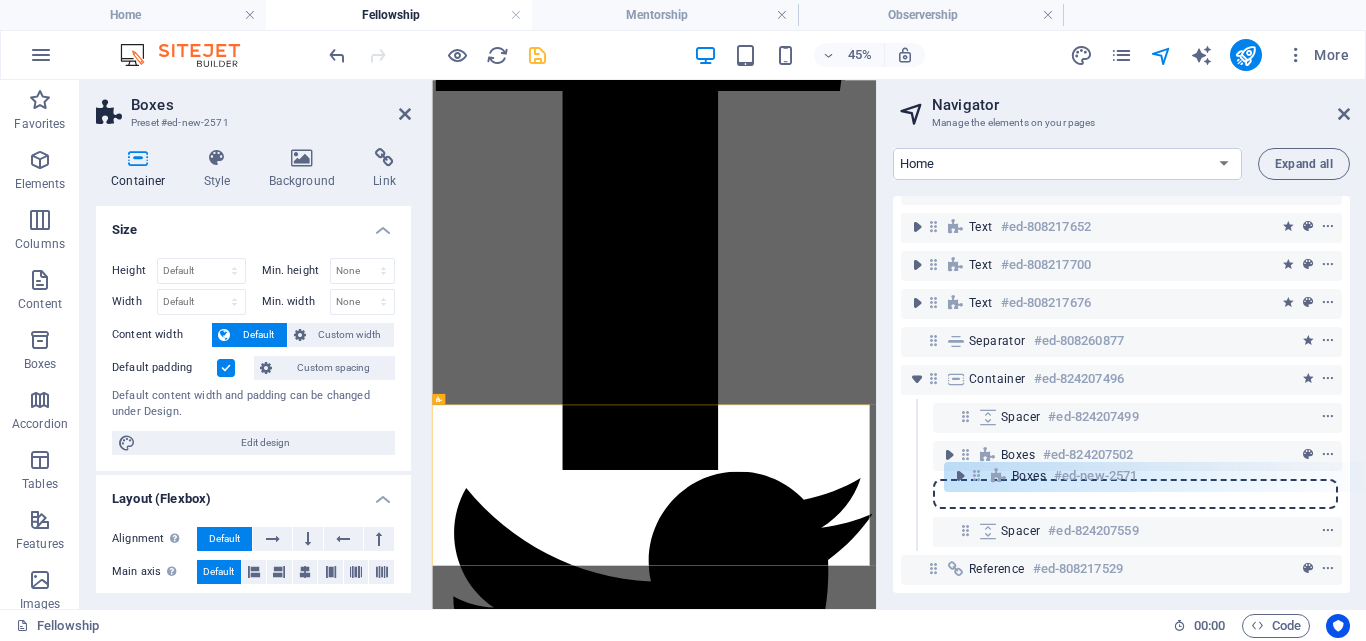 drag, startPoint x: 931, startPoint y: 517, endPoint x: 979, endPoint y: 474, distance: 64.44377 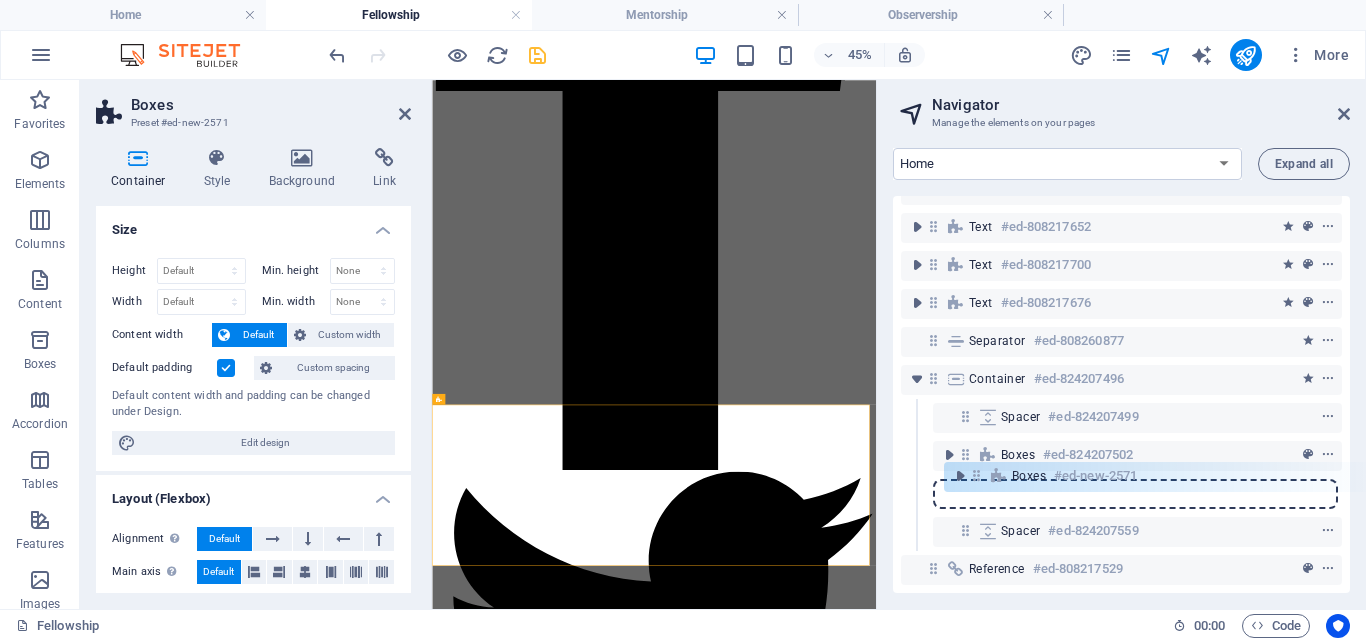 click on "Reference #ed-808217565 Reference #ed-808217568 Banner #ed-808217571 Spacer #ed-821346840 Button #ed-808217589 Container #ed-821346843 Text #ed-808231592 Text #ed-808217652 Text #ed-808217700 Text #ed-808217676 Separator #ed-808260877 Container #ed-824207496 Spacer #ed-824207499 Boxes #ed-824207502 Spacer #ed-824207559 Boxes #ed-new-2571 Reference #ed-808217529" at bounding box center [1121, 394] 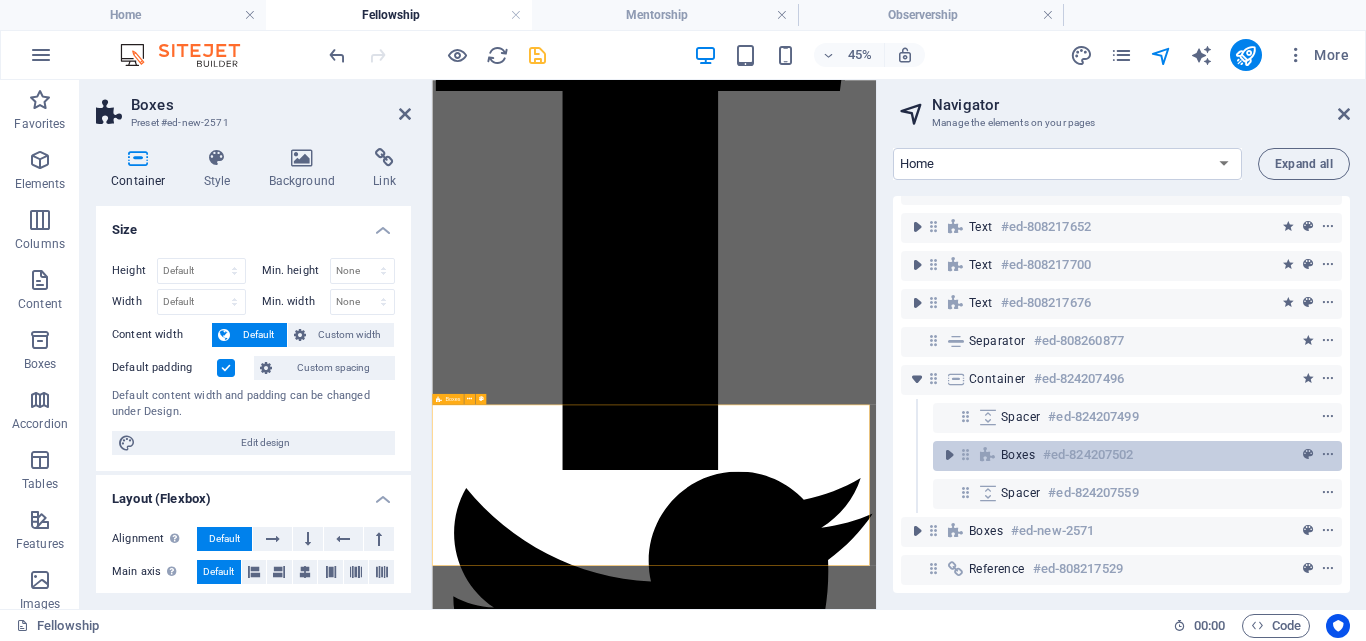 type 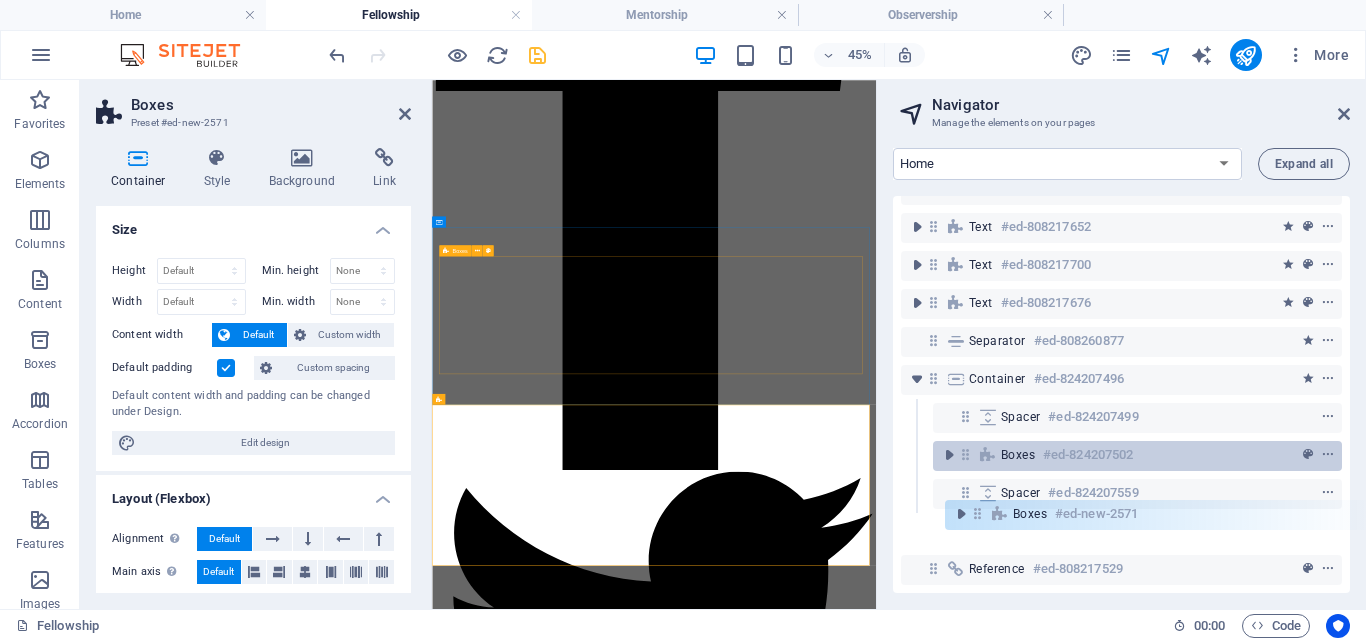 drag, startPoint x: 932, startPoint y: 515, endPoint x: 1037, endPoint y: 452, distance: 122.44999 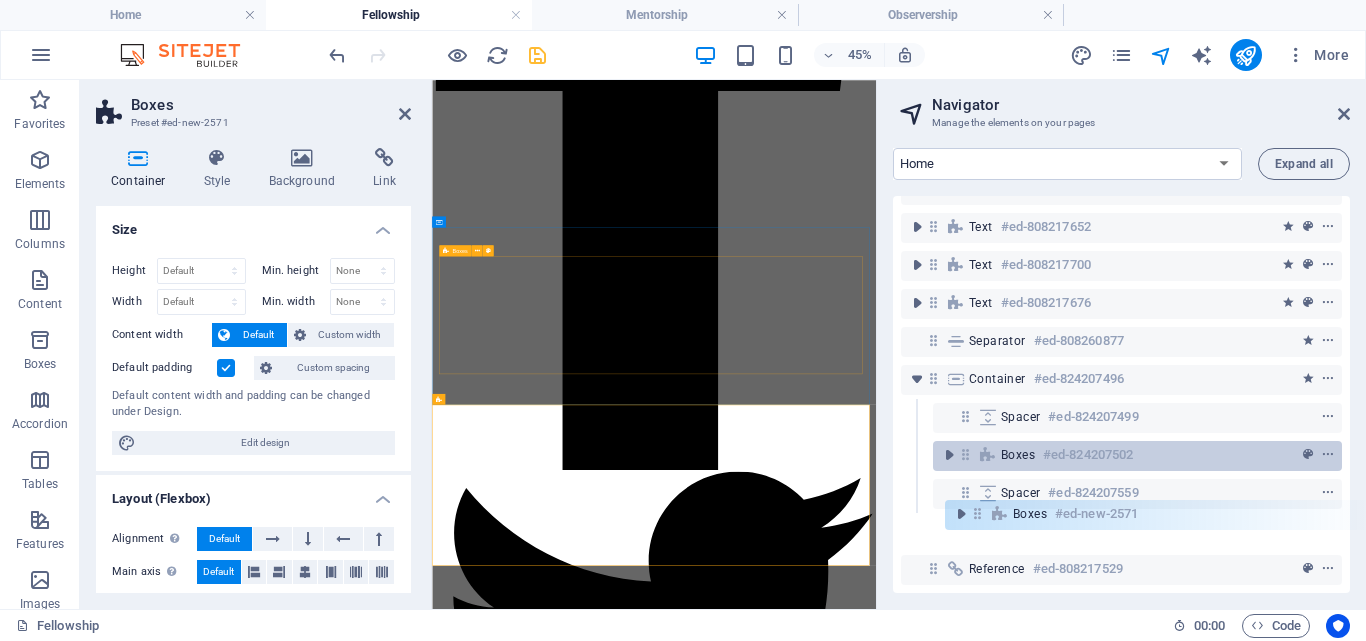 click on "Reference #ed-808217565 Reference #ed-808217568 Banner #ed-808217571 Spacer #ed-821346840 Button #ed-808217589 Container #ed-821346843 Text #ed-808231592 Text #ed-808217652 Text #ed-808217700 Text #ed-808217676 Separator #ed-808260877 Container #ed-824207496 Spacer #ed-824207499 Boxes #ed-824207502 Spacer #ed-824207559 Boxes #ed-new-2571 Reference #ed-808217529" at bounding box center (1121, 394) 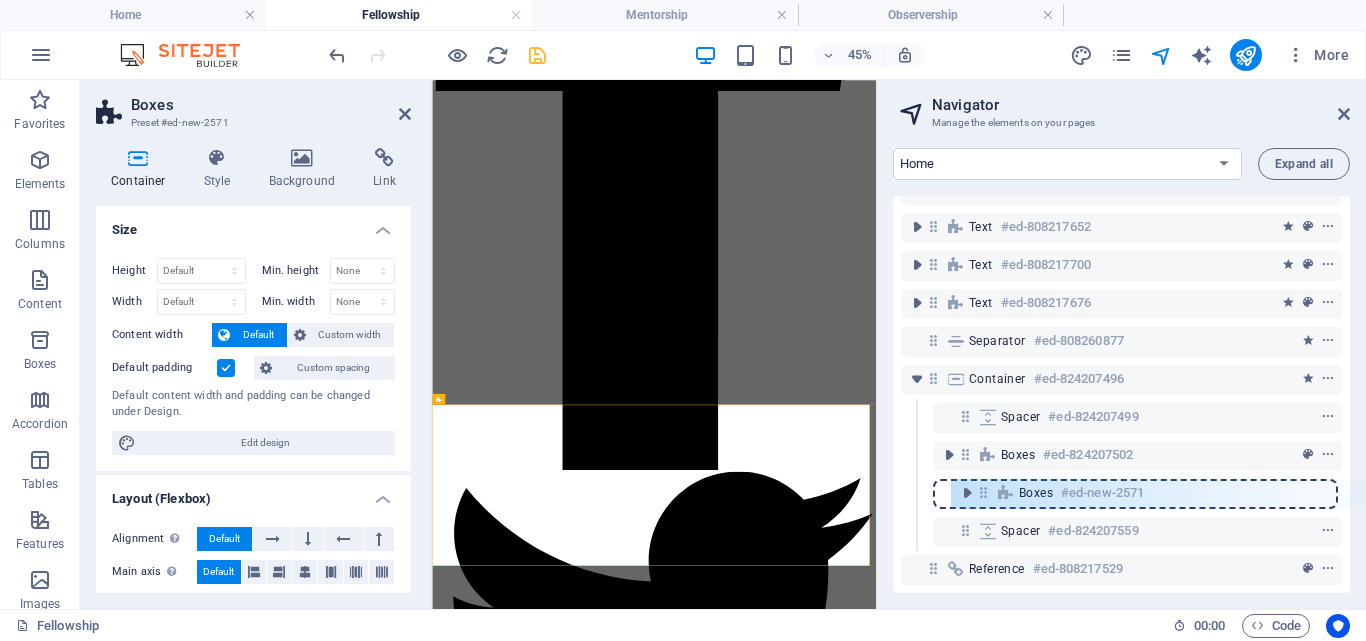 drag, startPoint x: 935, startPoint y: 514, endPoint x: 1005, endPoint y: 462, distance: 87.20092 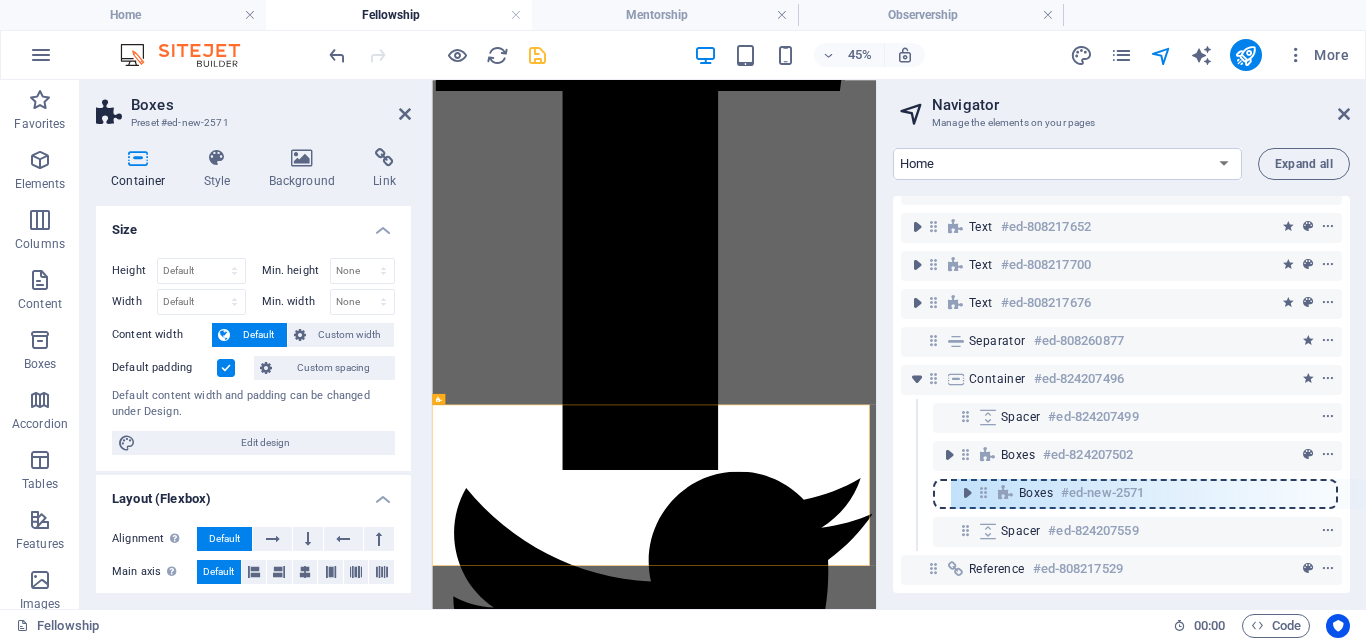 click on "Reference #ed-808217565 Reference #ed-808217568 Banner #ed-808217571 Spacer #ed-821346840 Button #ed-808217589 Container #ed-821346843 Text #ed-808231592 Text #ed-808217652 Text #ed-808217700 Text #ed-808217676 Separator #ed-808260877 Container #ed-824207496 Spacer #ed-824207499 Boxes #ed-824207502 Spacer #ed-824207559 Boxes #ed-new-2571 Reference #ed-808217529" at bounding box center (1121, 394) 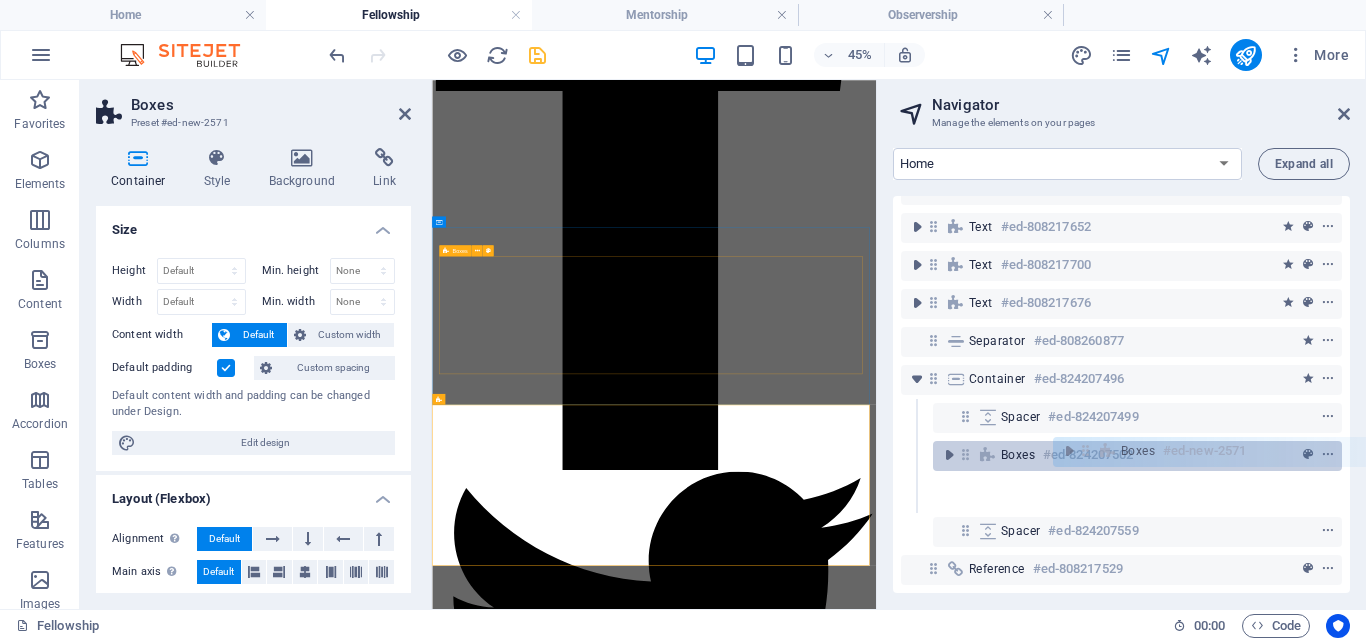 drag, startPoint x: 936, startPoint y: 518, endPoint x: 1097, endPoint y: 445, distance: 176.7767 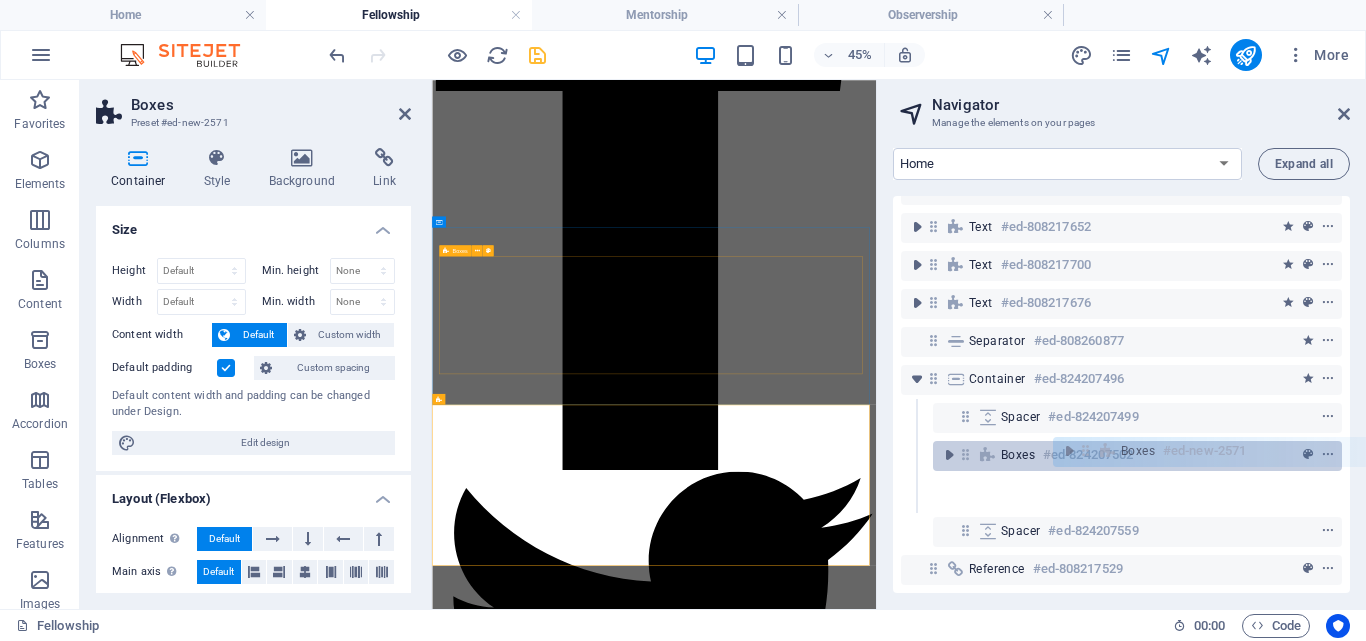 click on "Reference #ed-808217565 Reference #ed-808217568 Banner #ed-808217571 Spacer #ed-821346840 Button #ed-808217589 Container #ed-821346843 Text #ed-808231592 Text #ed-808217652 Text #ed-808217700 Text #ed-808217676 Separator #ed-808260877 Container #ed-824207496 Spacer #ed-824207499 Boxes #ed-824207502 Spacer #ed-824207559 Boxes #ed-new-2571 Reference #ed-808217529" at bounding box center (1121, 394) 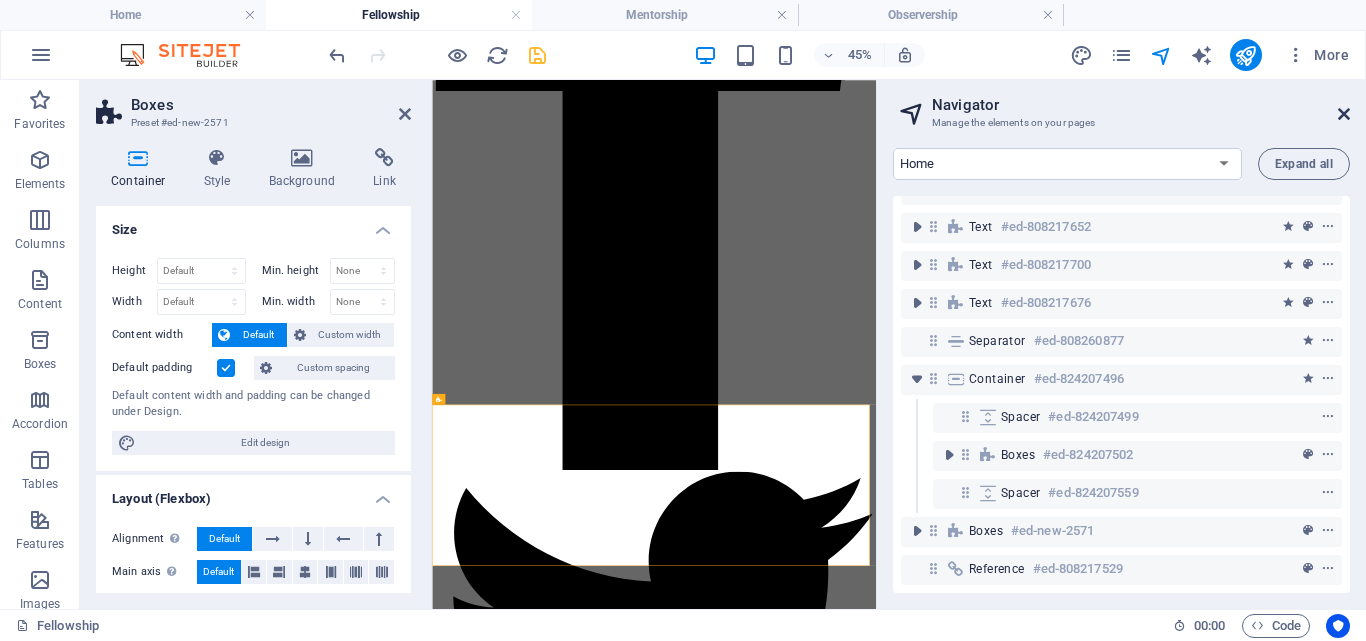 click at bounding box center (1344, 114) 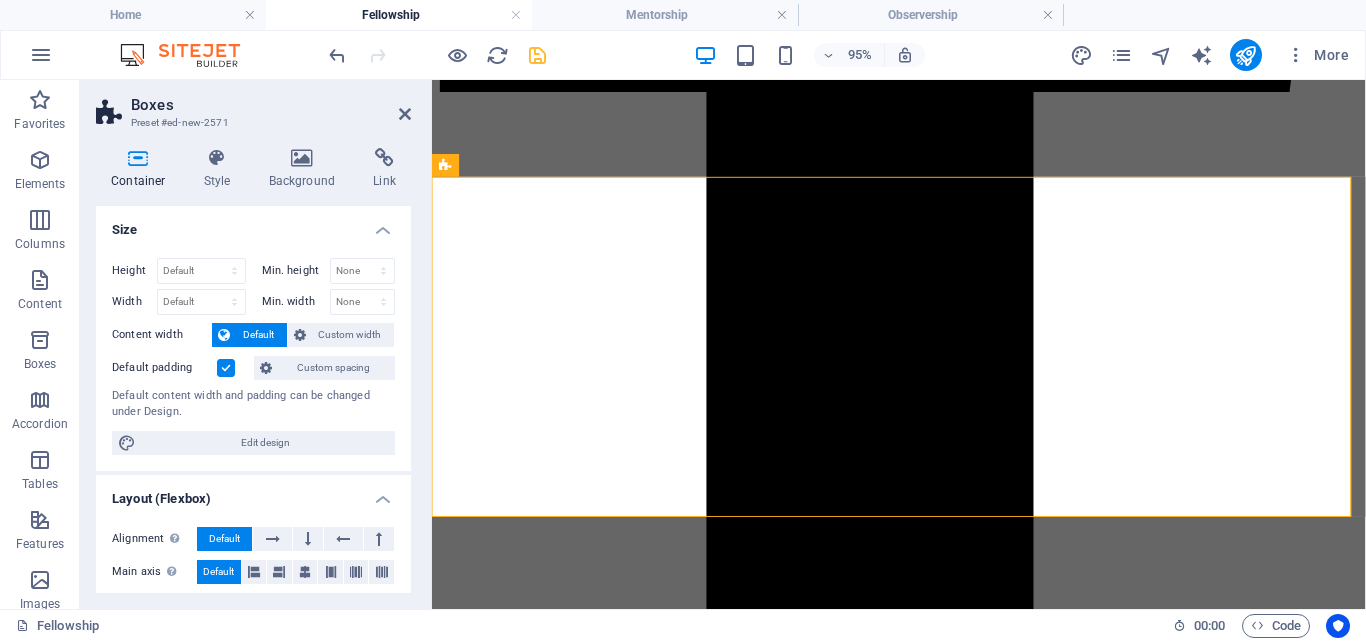 scroll, scrollTop: 3394, scrollLeft: 0, axis: vertical 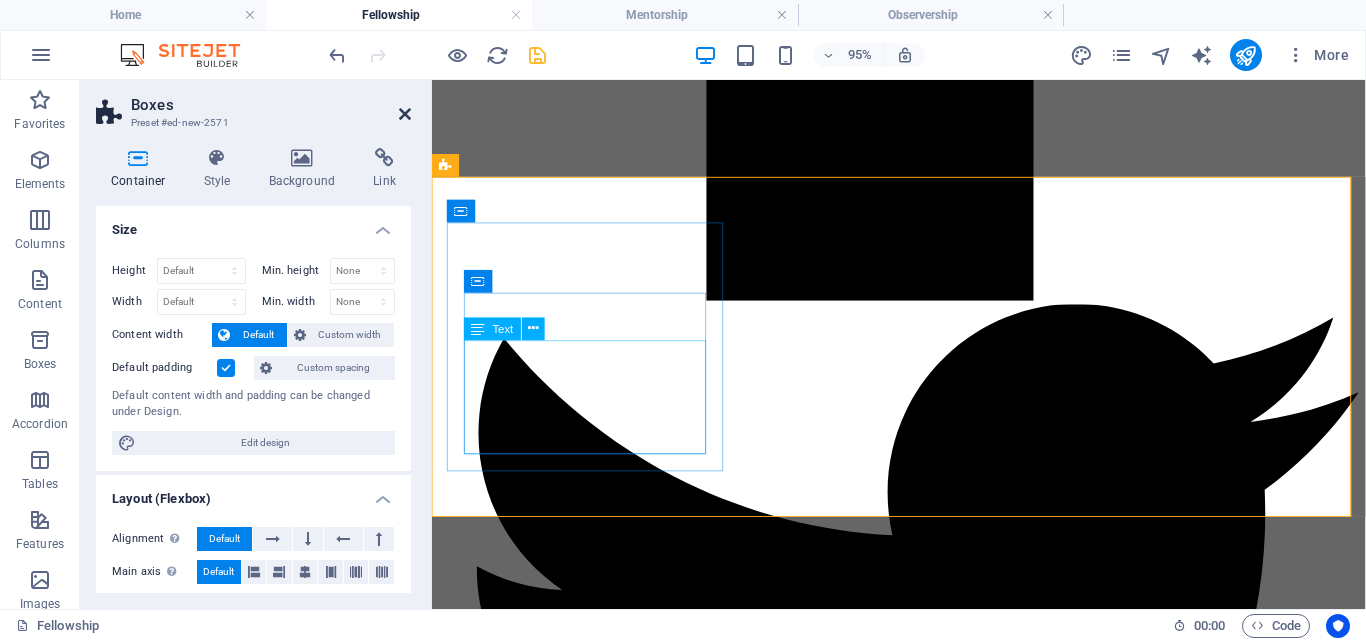 click at bounding box center [405, 114] 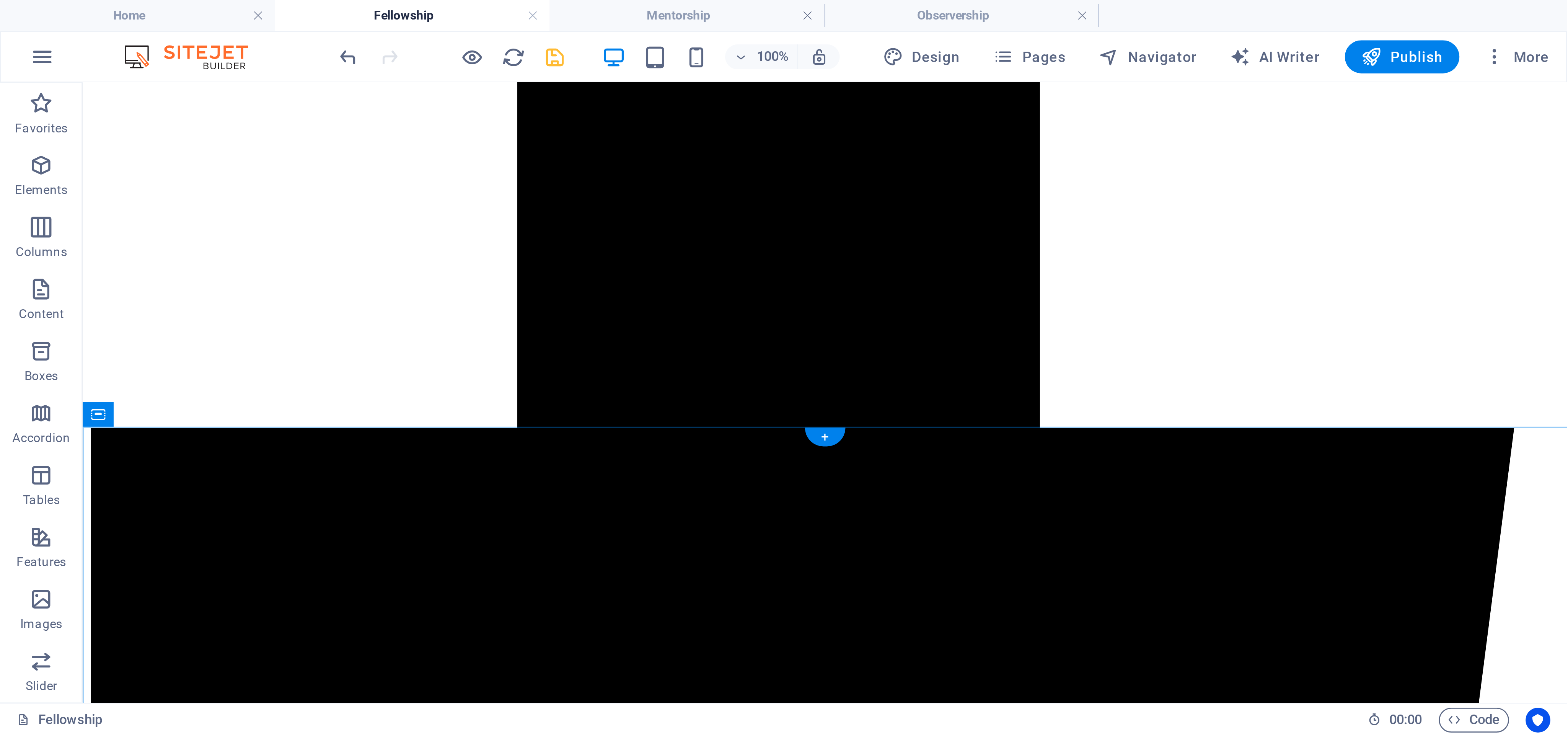 scroll, scrollTop: 754, scrollLeft: 0, axis: vertical 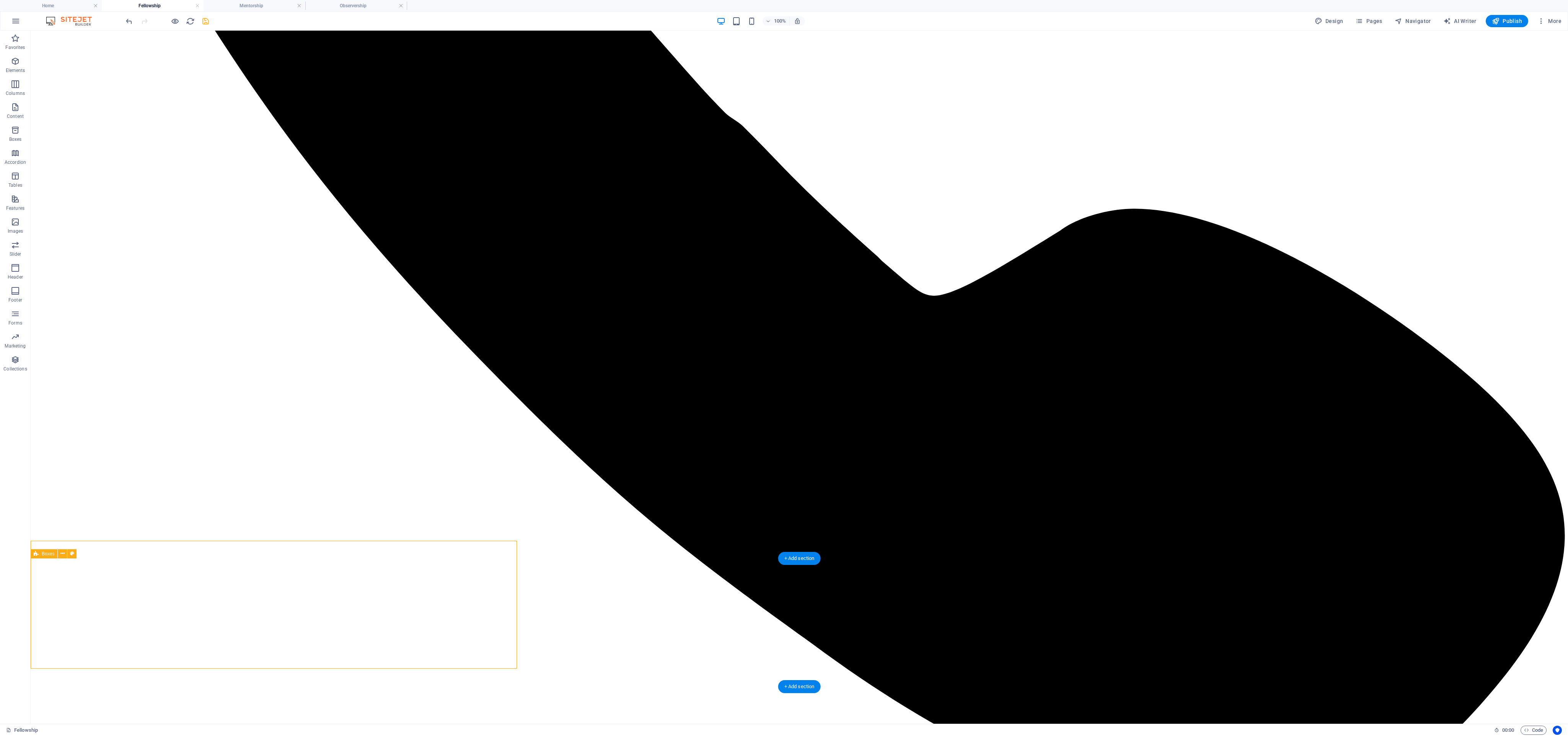 click on ".fa-secondary{opacity:.4} mentorship The most effective and distinctive hands-on surgical training program designed to shorten the learning curve, allowing trainees to assist in patient operations. Fellowship Three months of comprehensive training in all spinal pathologies, including hands-on surgical experience under expert supervision and guidance. Observership The traditional approach to expanding your knowledge base involving questioning and learning by observing masters in spine surgery." at bounding box center [799, 18179] 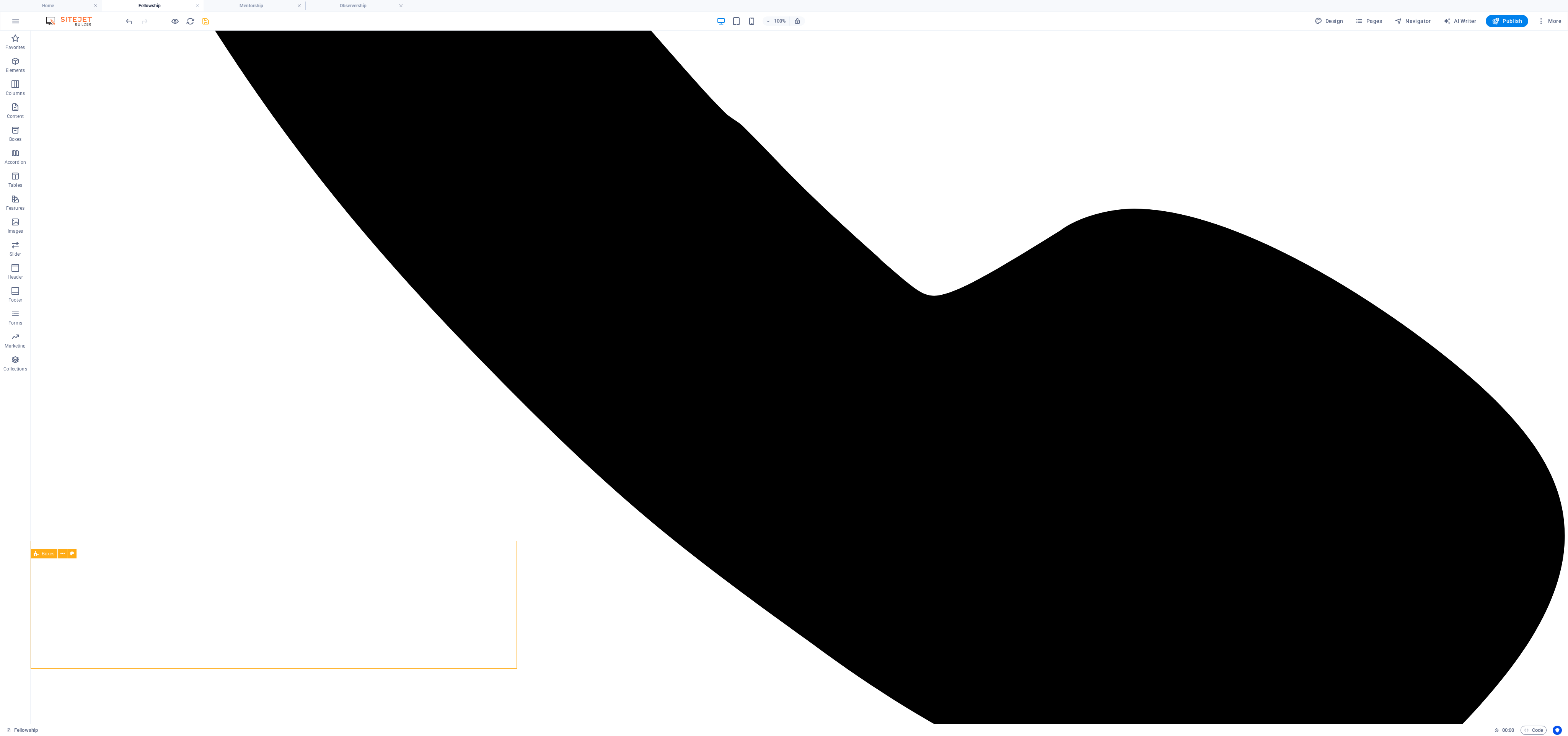 click on "Boxes" at bounding box center (48, 554) 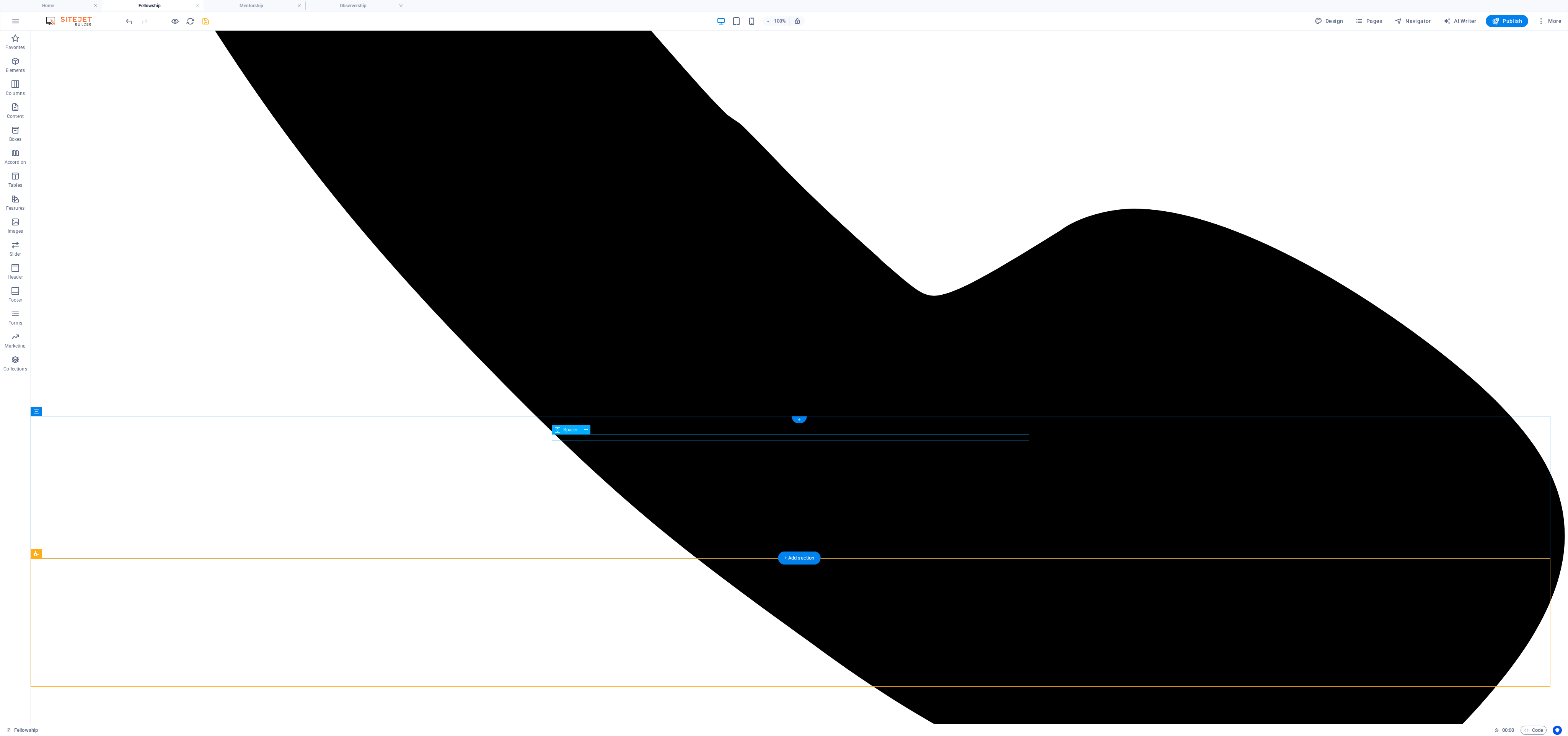 drag, startPoint x: 168, startPoint y: 591, endPoint x: 800, endPoint y: 434, distance: 651.2089 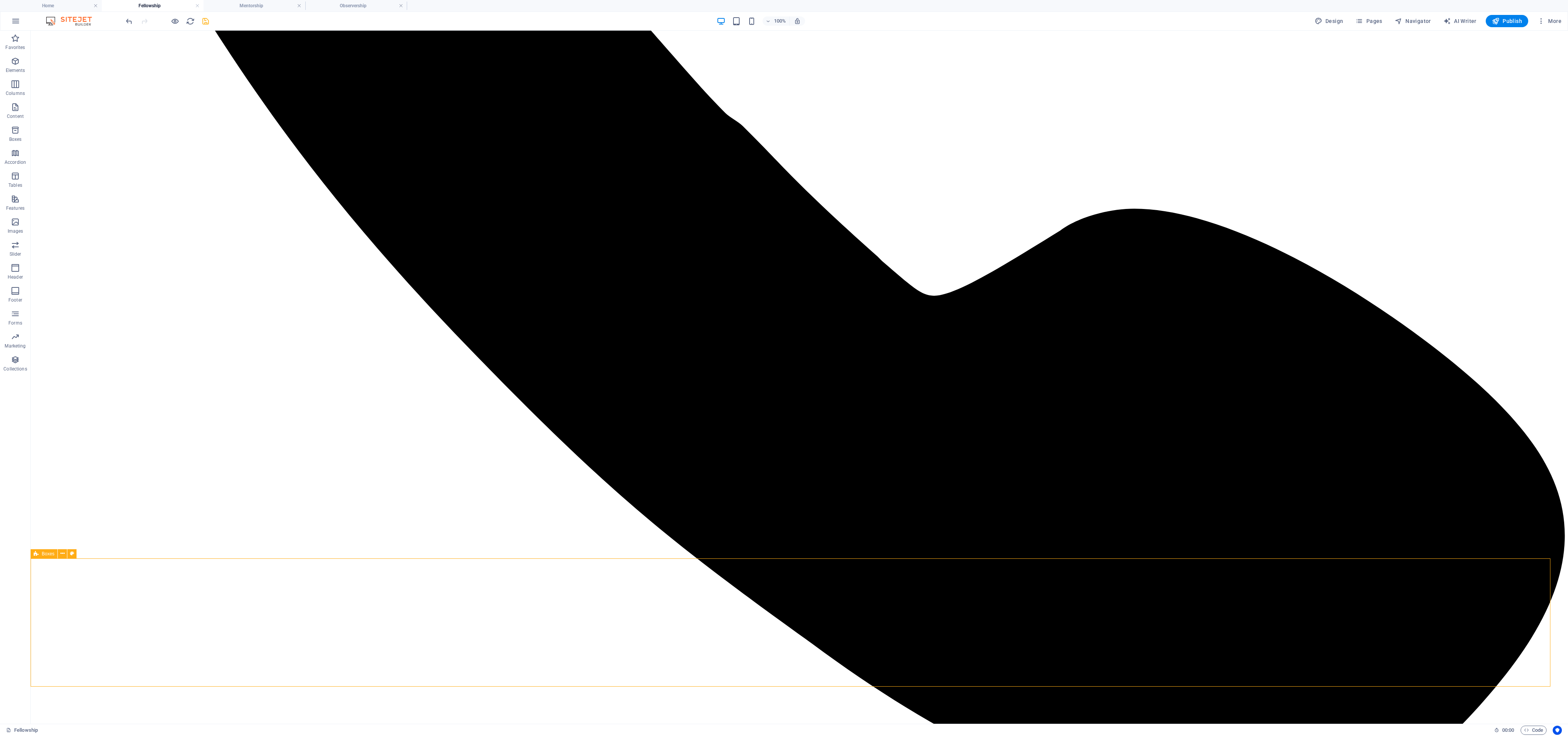 click on "Boxes" at bounding box center [48, 554] 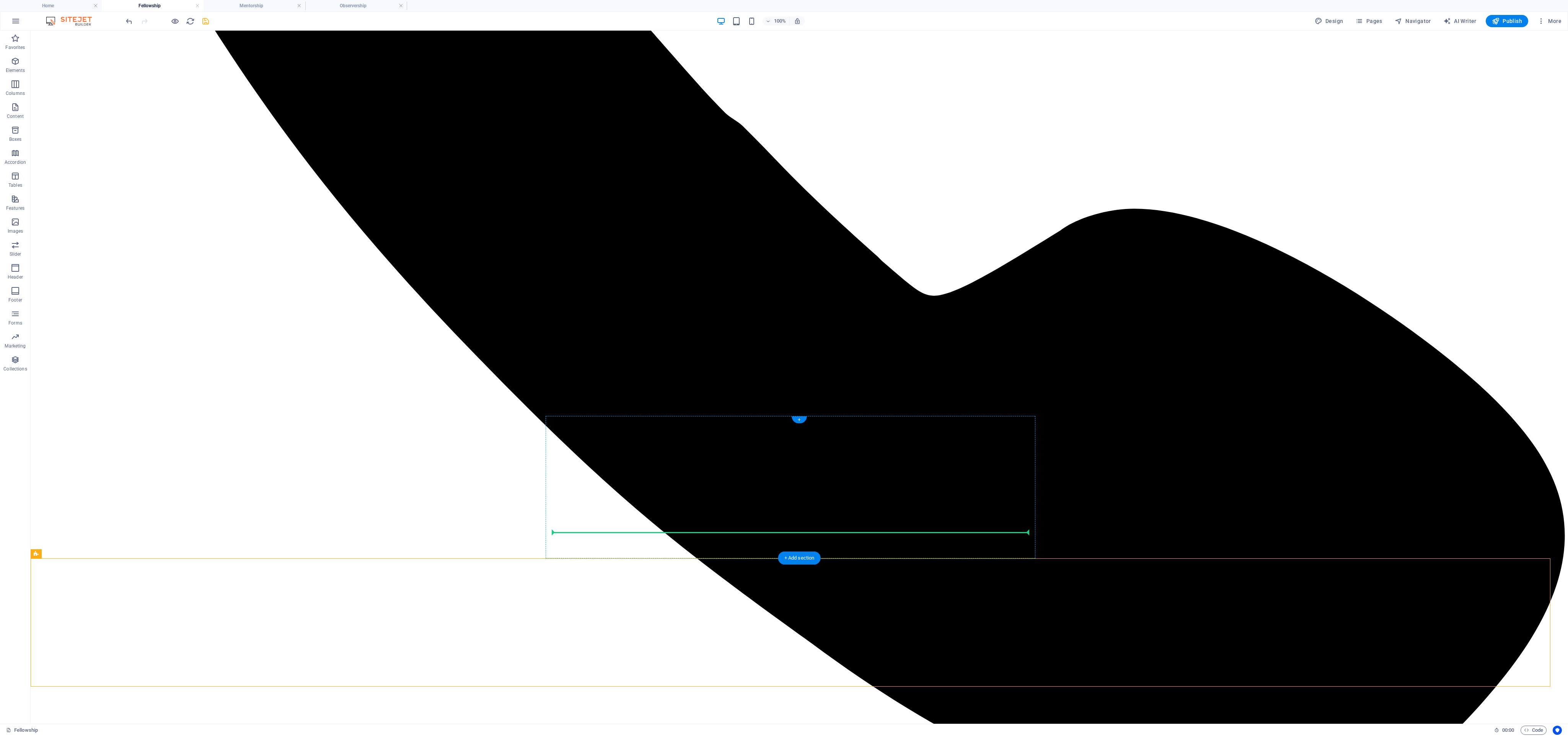 drag, startPoint x: 85, startPoint y: 584, endPoint x: 774, endPoint y: 535, distance: 690.7402 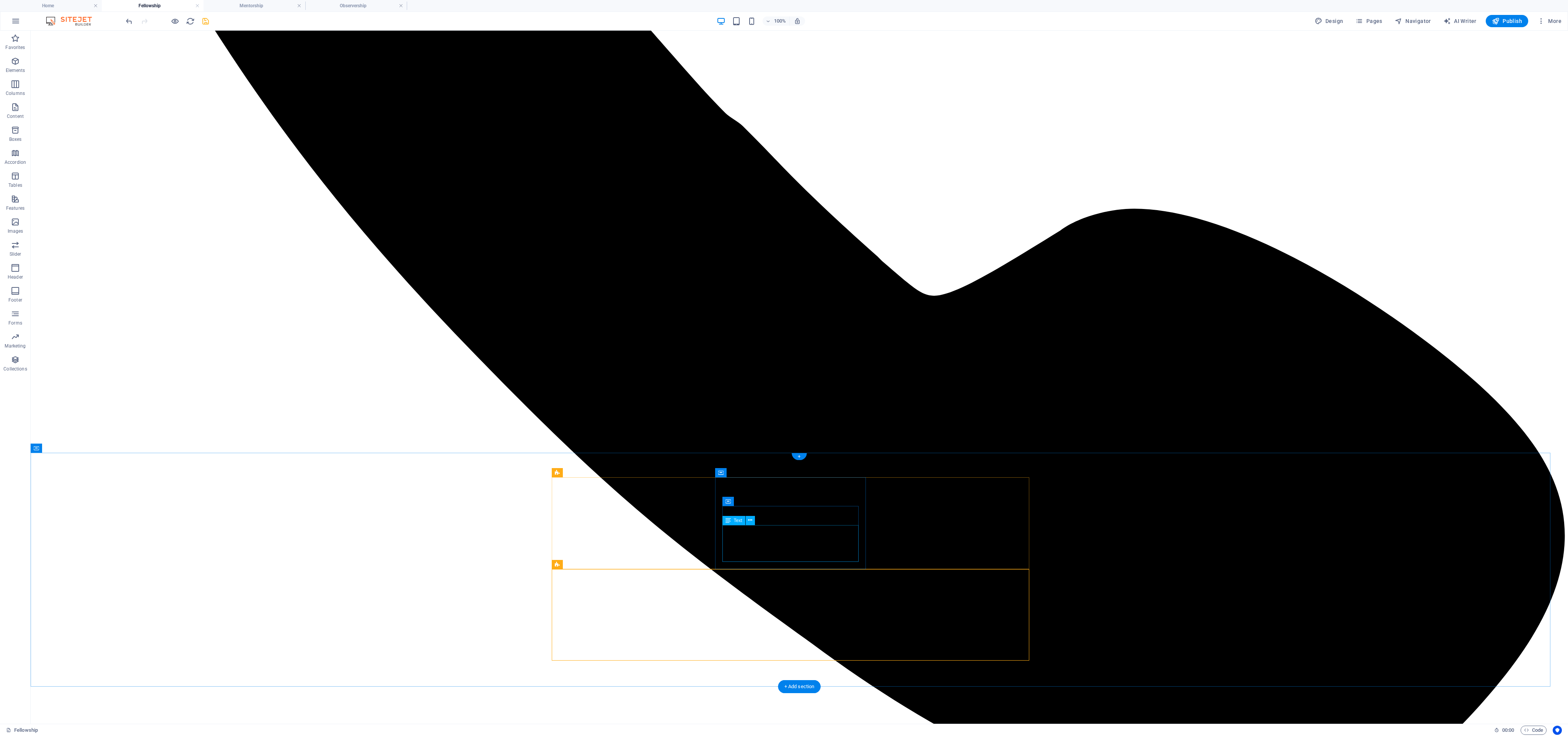 scroll, scrollTop: 718, scrollLeft: 0, axis: vertical 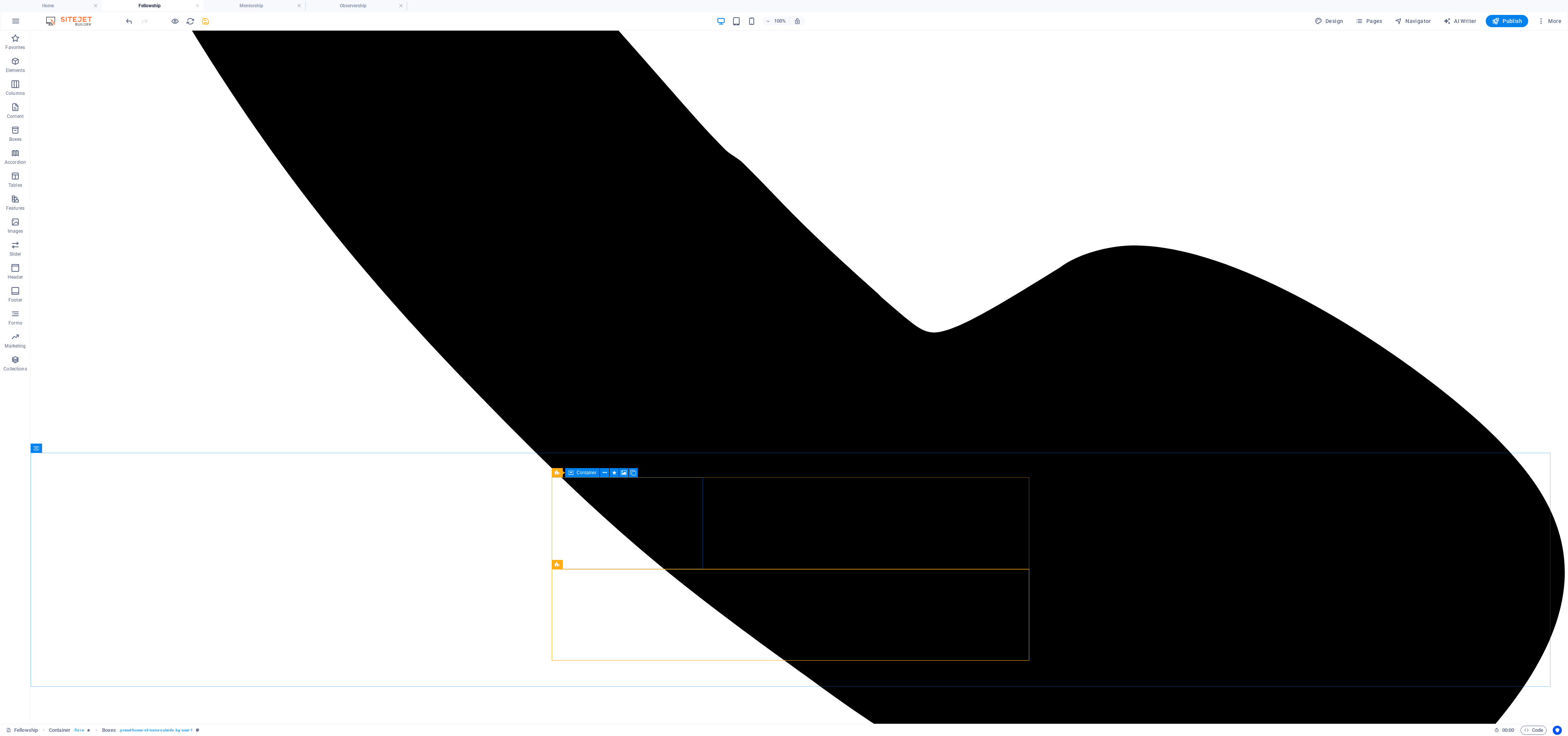 click on "Container" at bounding box center (587, 473) 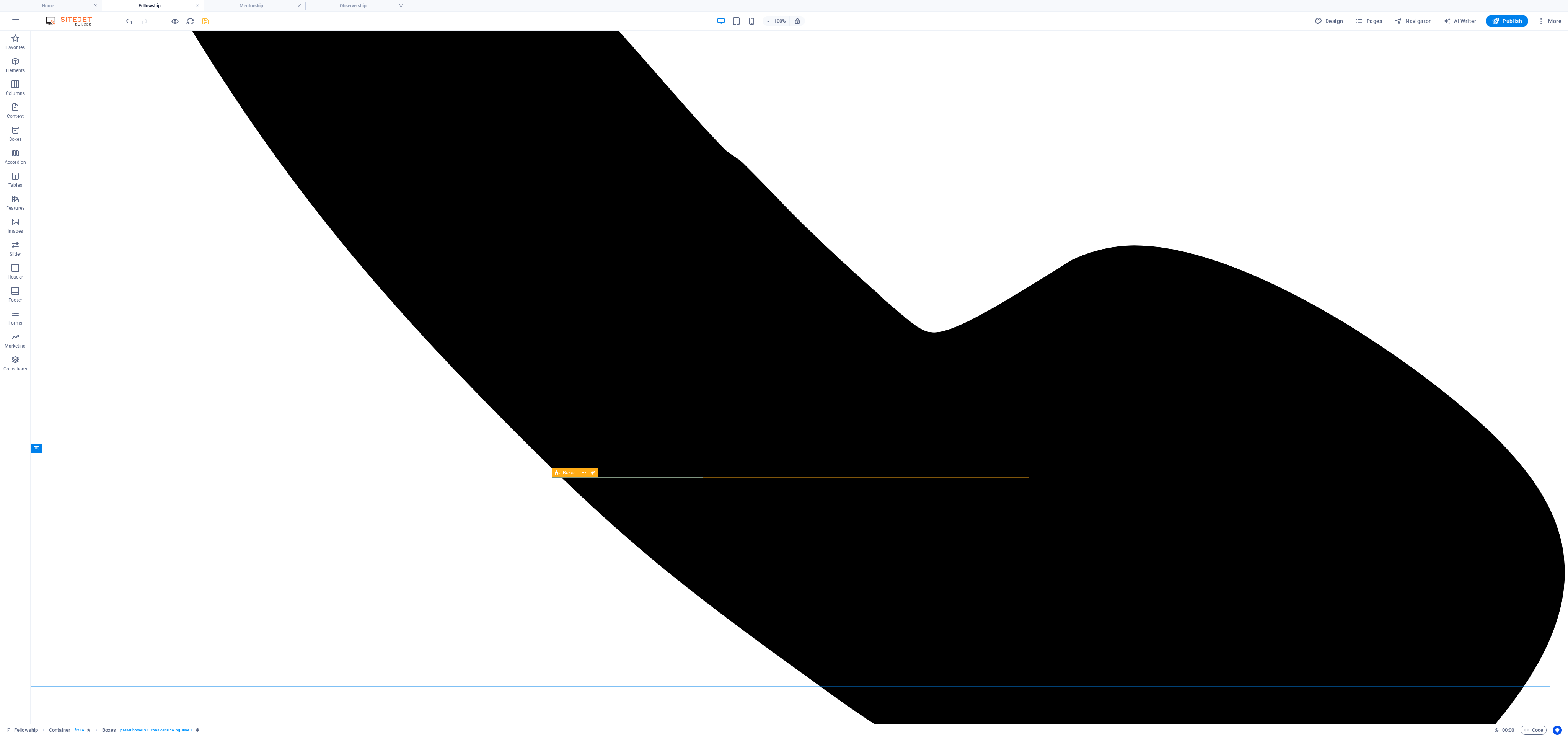 click on "Boxes" at bounding box center [569, 473] 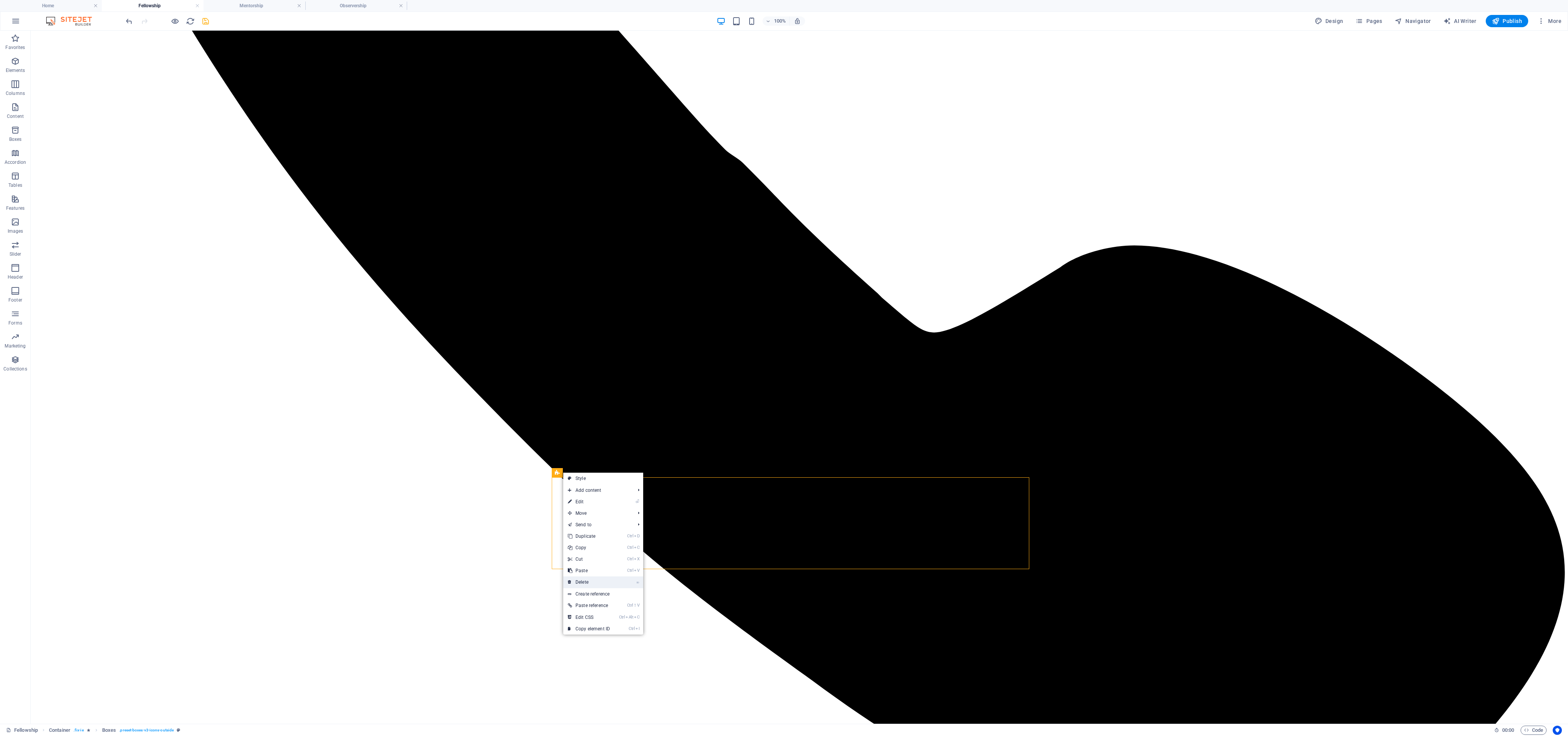 click on "⌦  Delete" at bounding box center [589, 582] 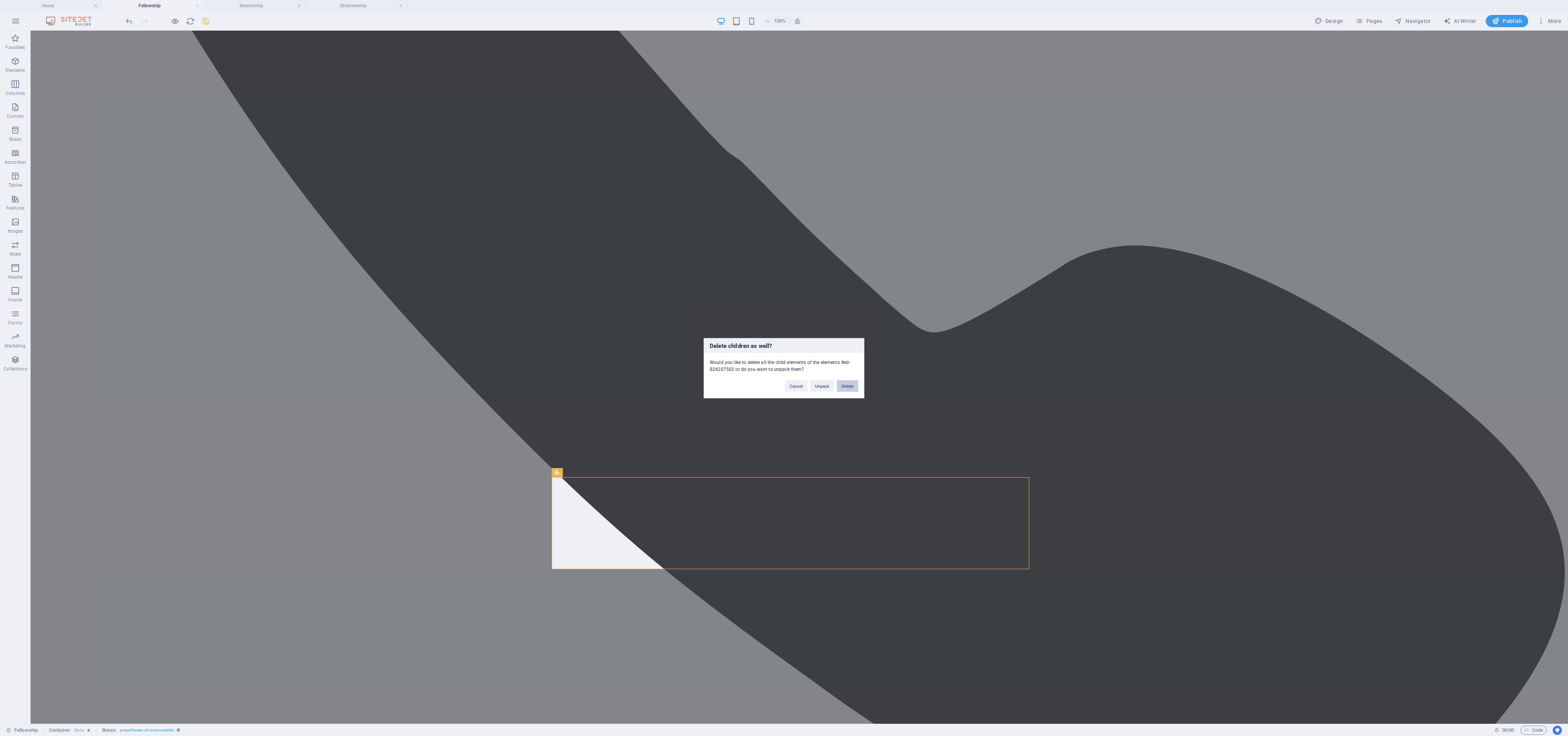 drag, startPoint x: 848, startPoint y: 387, endPoint x: 860, endPoint y: 509, distance: 122.58874 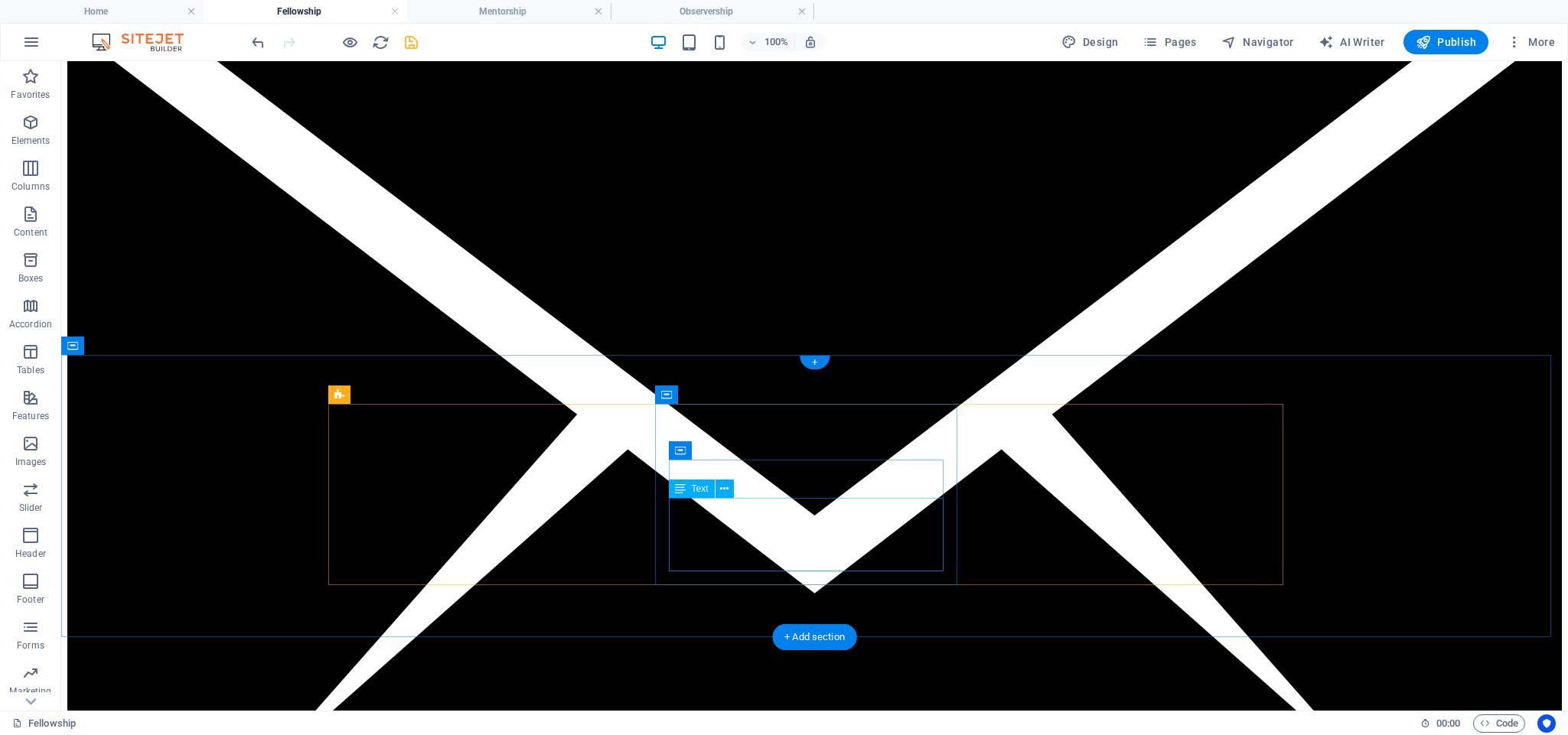scroll, scrollTop: 1969, scrollLeft: 0, axis: vertical 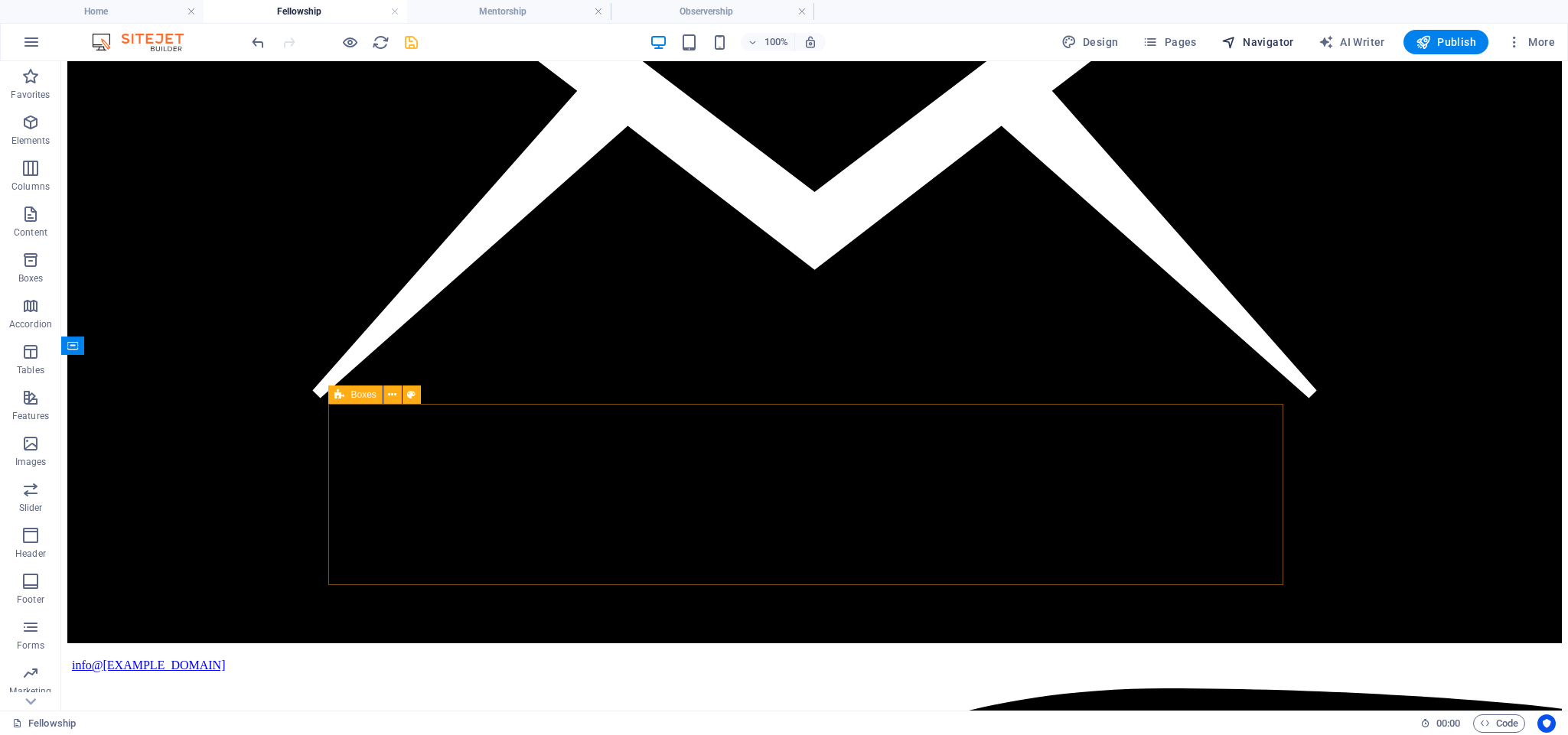 click on "Navigator" at bounding box center [1257, 42] 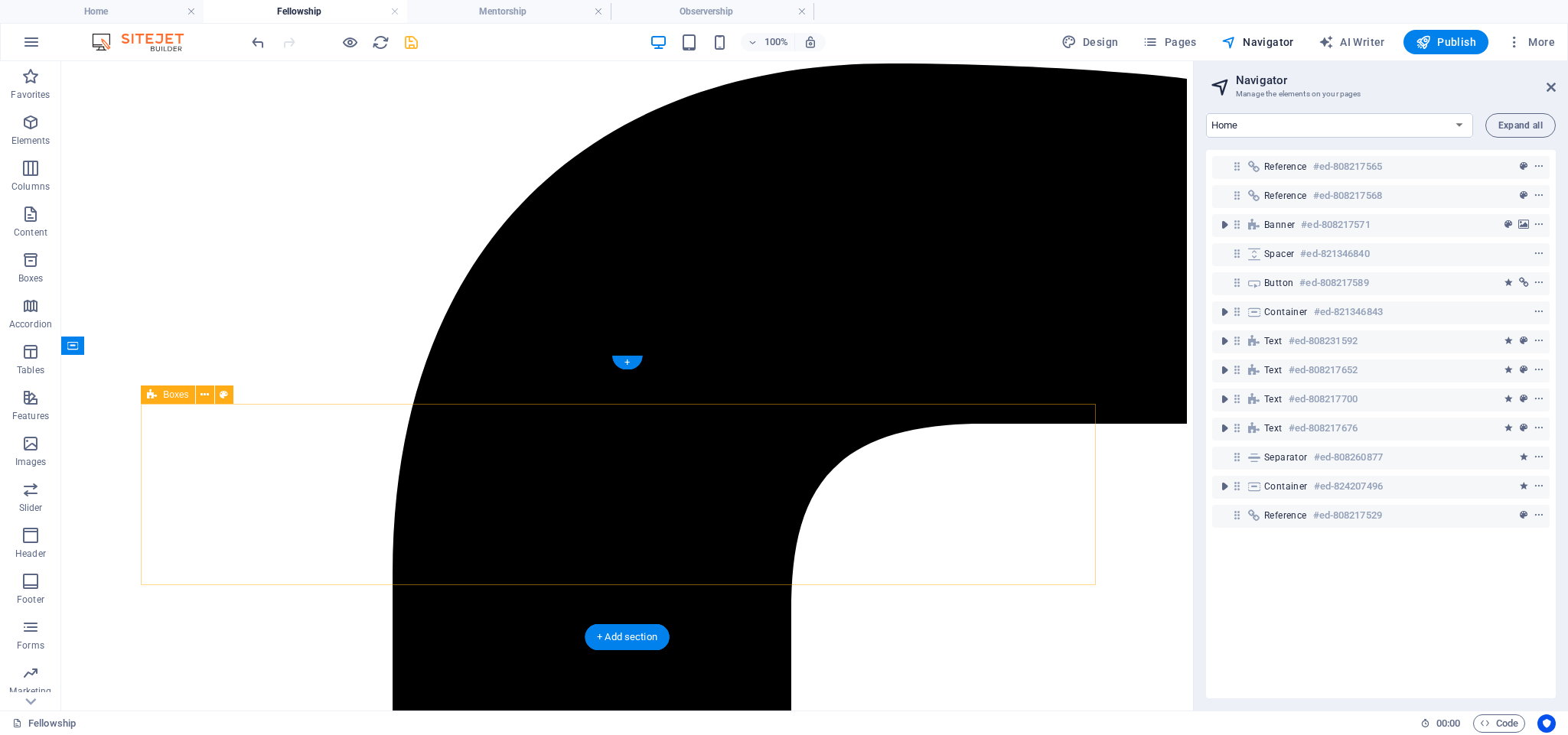 click at bounding box center [627, 11235] 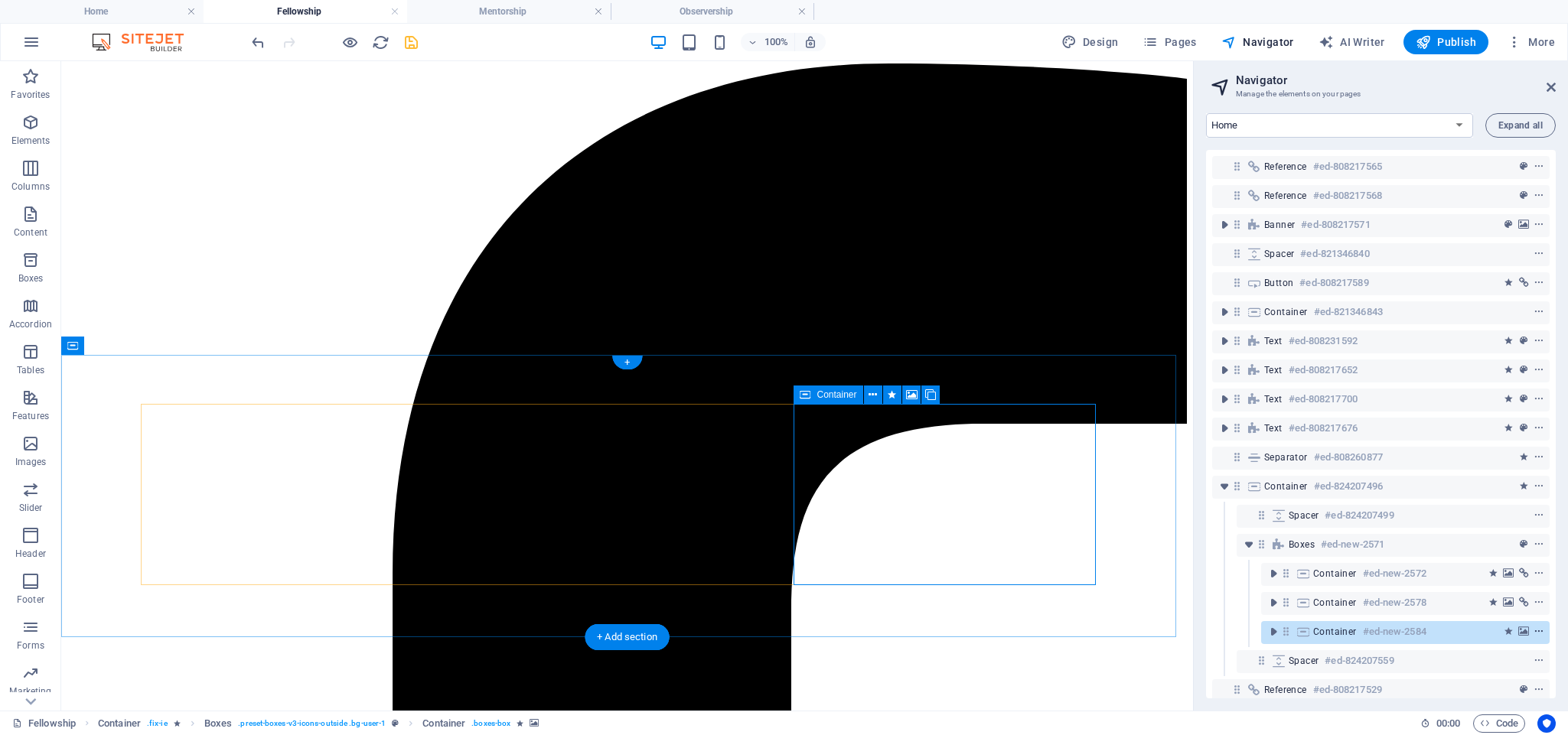 click at bounding box center (1539, 632) 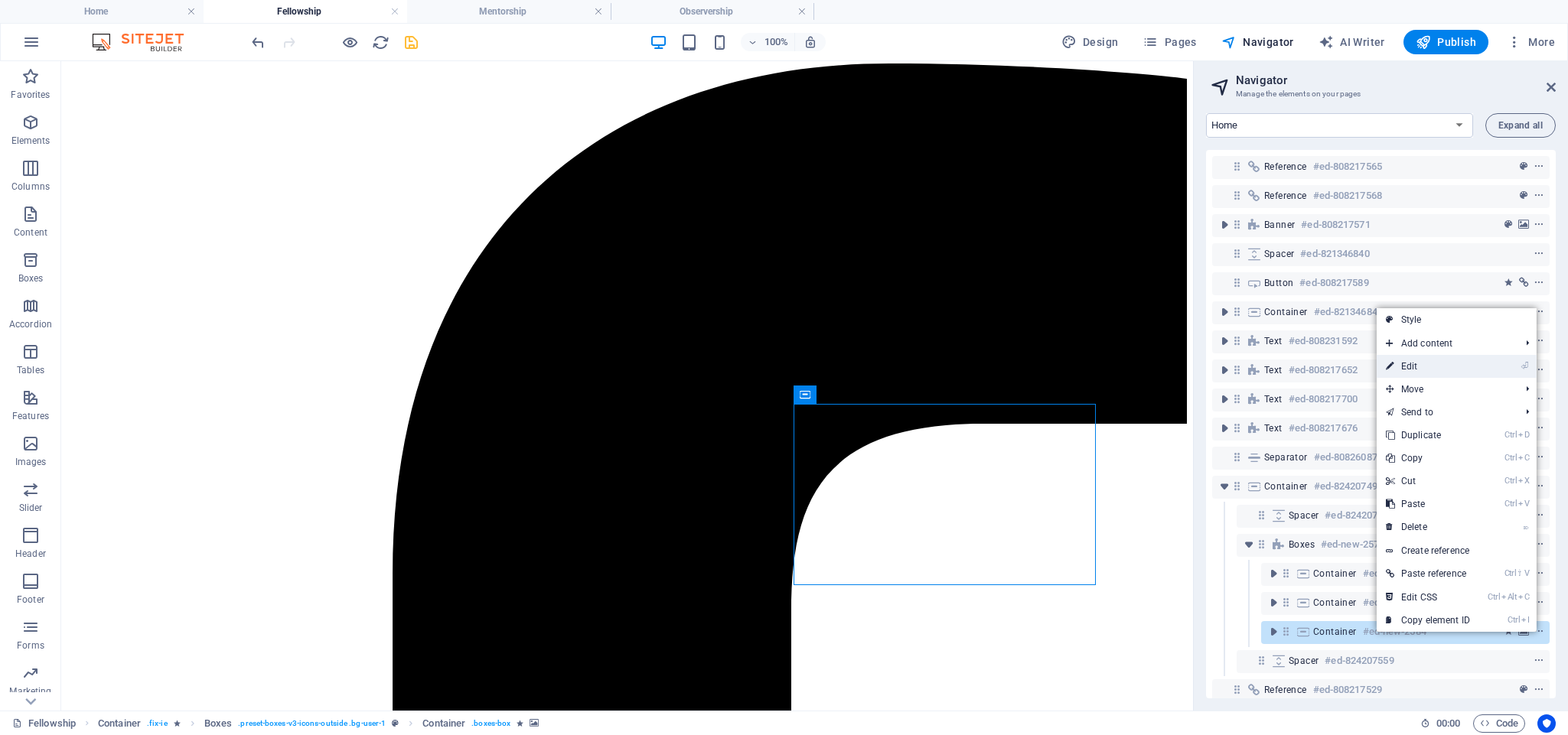 click on "⏎  Edit" at bounding box center [1428, 366] 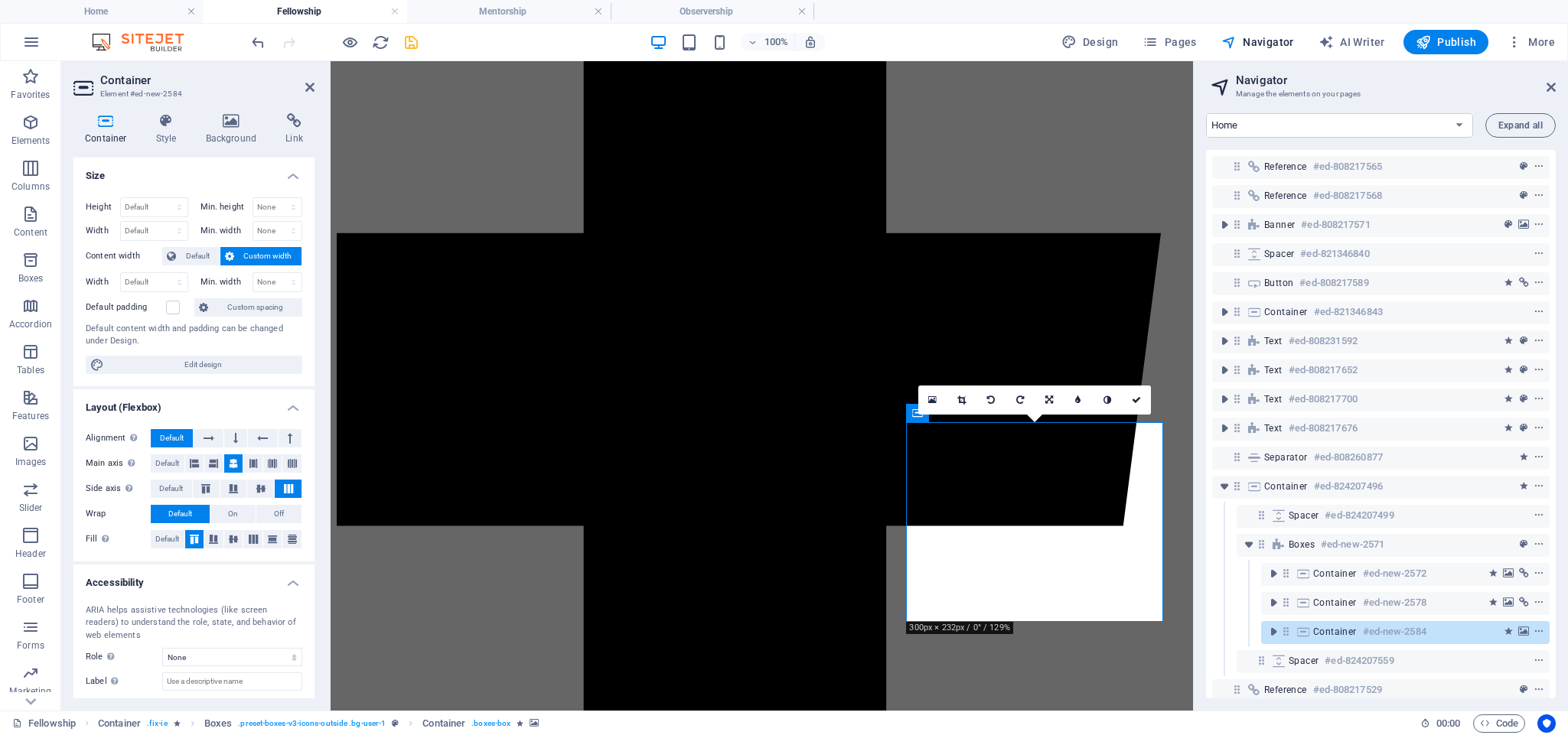 click on "Link" at bounding box center [294, 129] 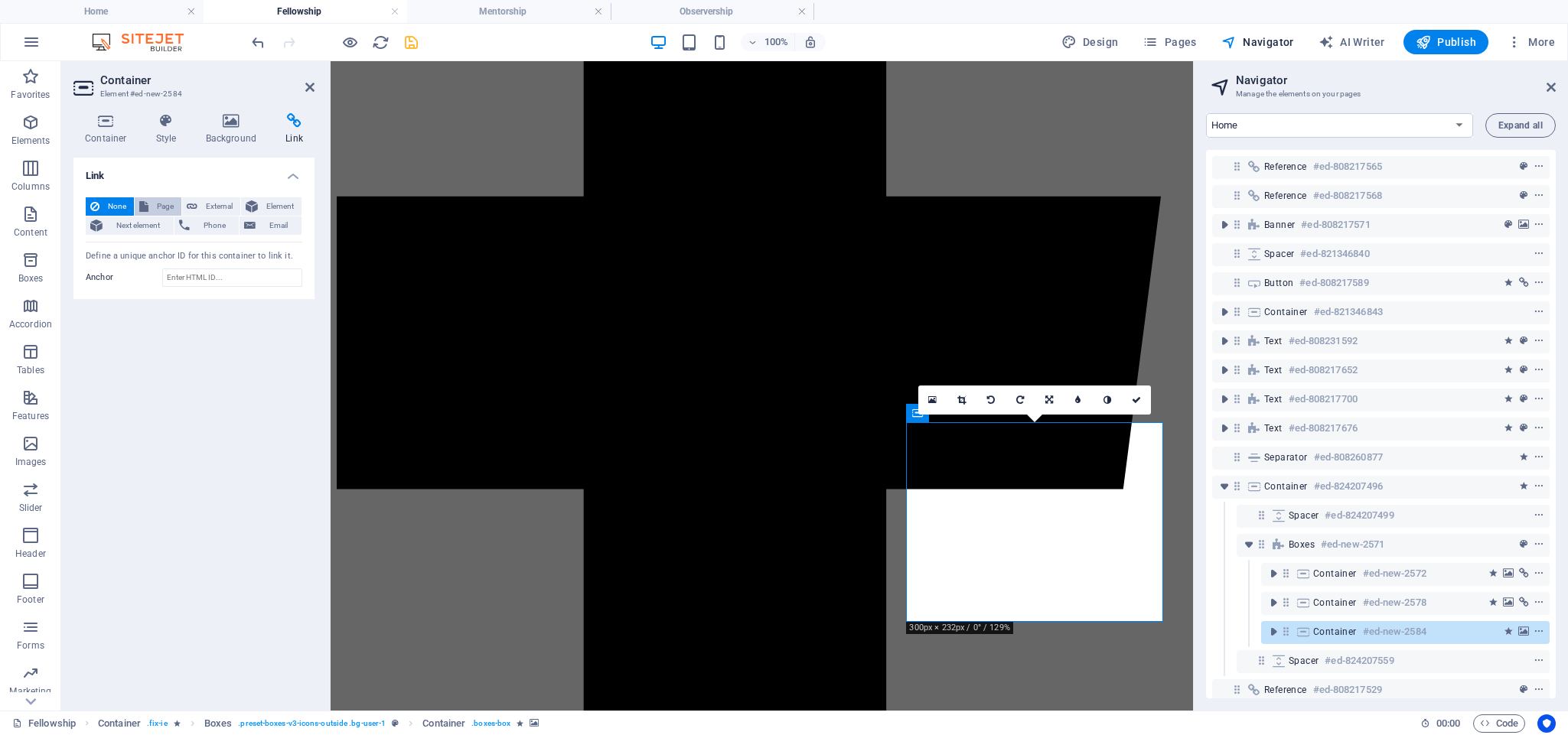 click on "Page" at bounding box center [165, 207] 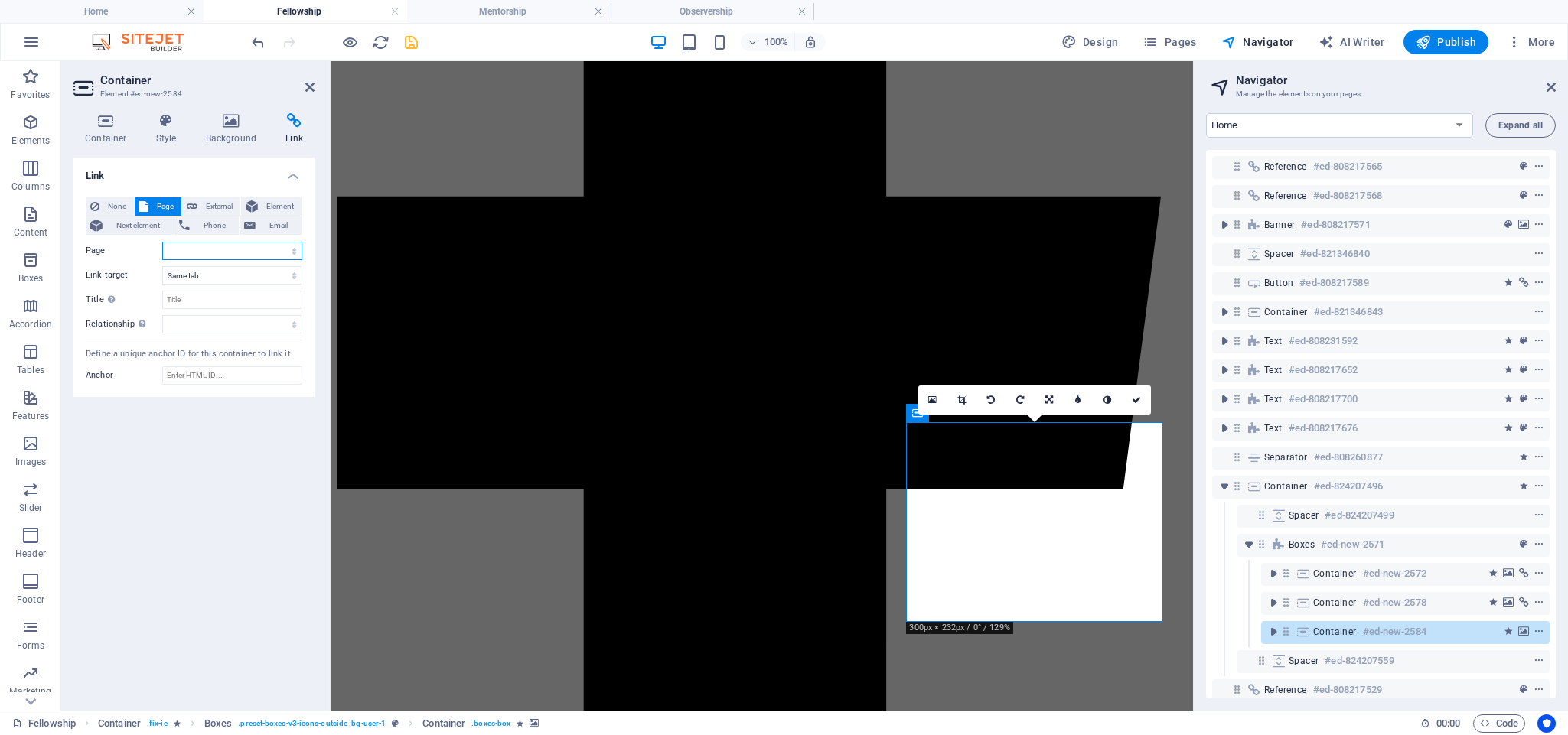 click on "Home Home 1 Home 2 BSECON-3 Home (Copy) Welcome -- About us -- Our Team Training Programs -- Mentorship -- Fellowship -- Observership Pricing Careers Contact New page" at bounding box center (232, 251) 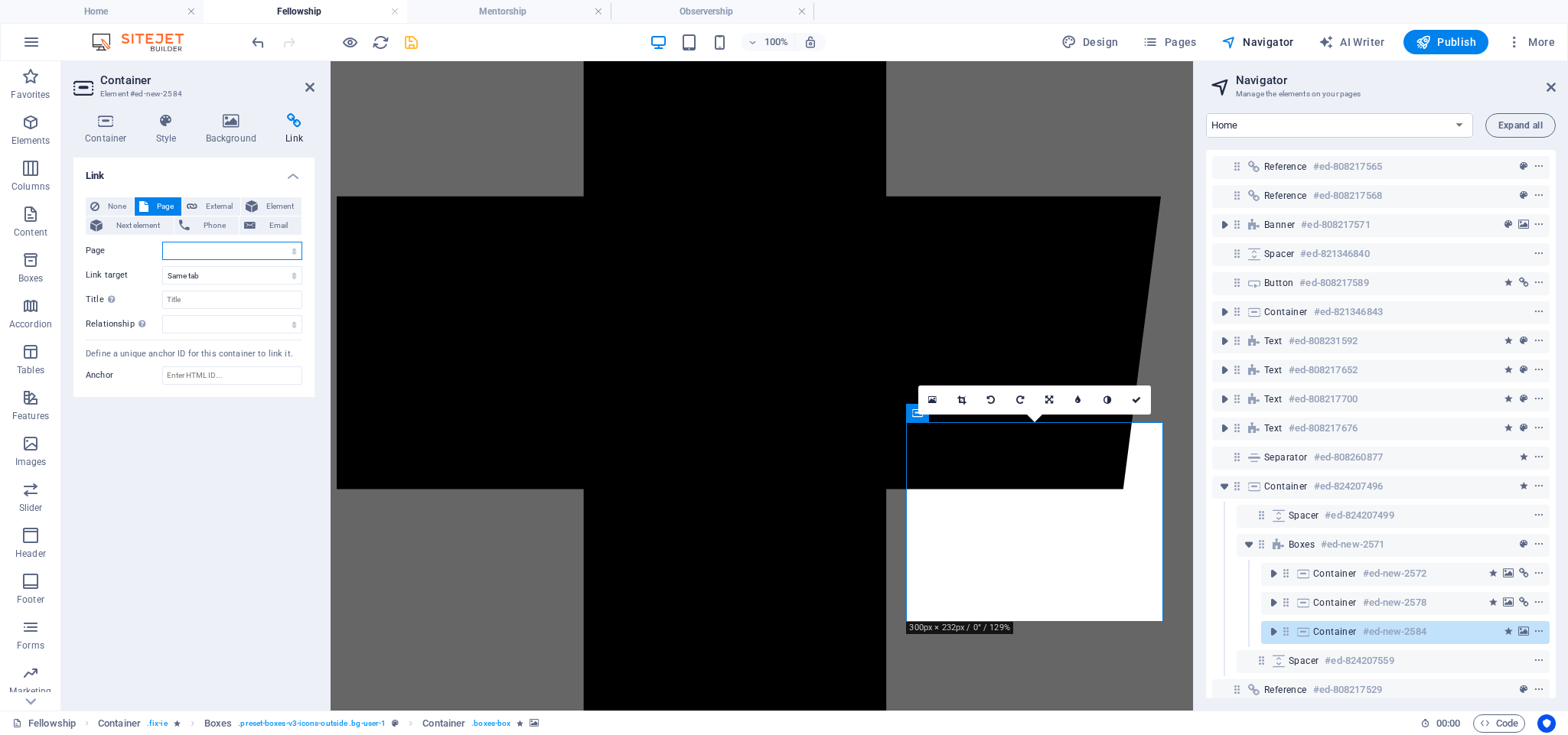 select on "11" 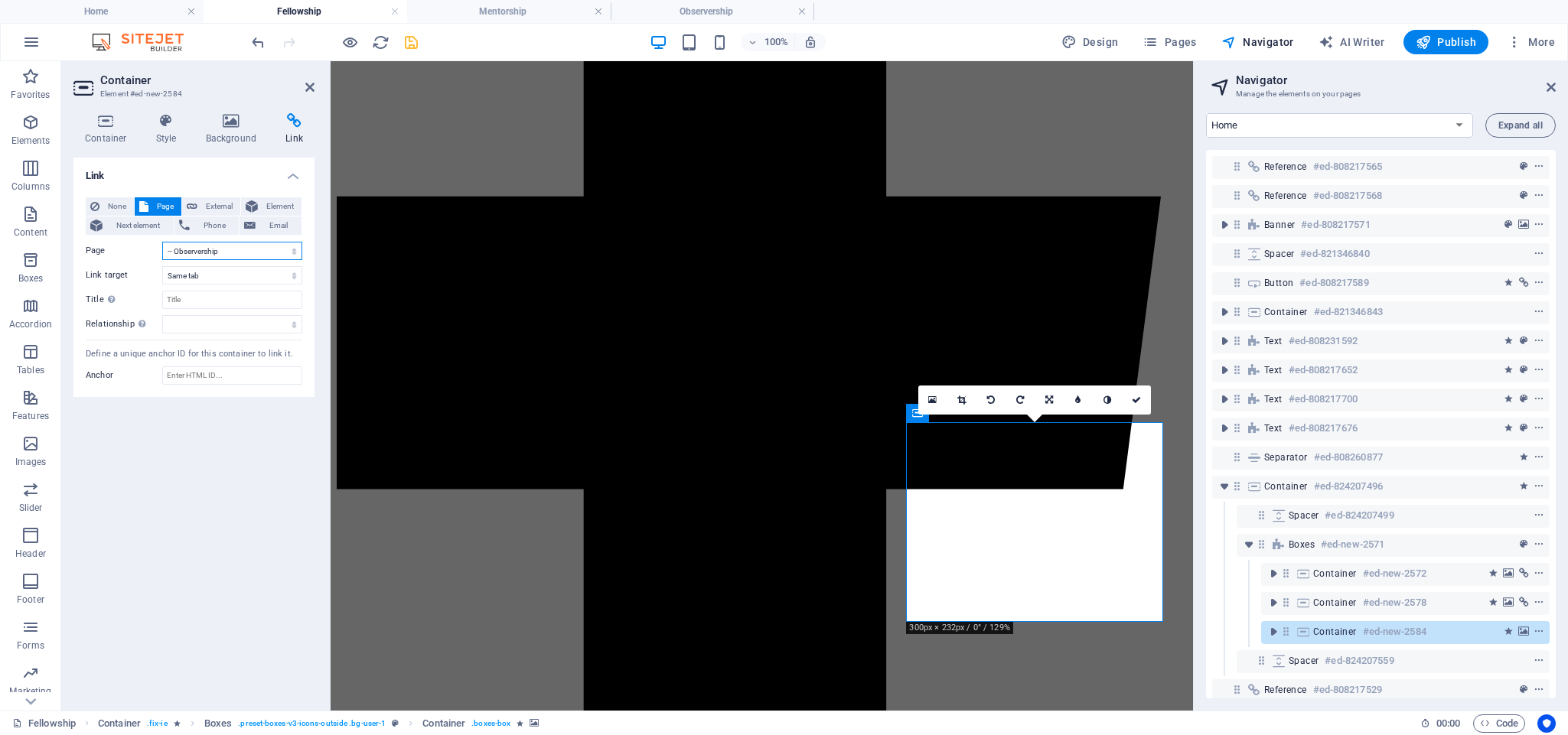 click on "Home Home 1 Home 2 BSECON-3 Home (Copy) Welcome -- About us -- Our Team Training Programs -- Mentorship -- Fellowship -- Observership Pricing Careers Contact New page" at bounding box center (232, 251) 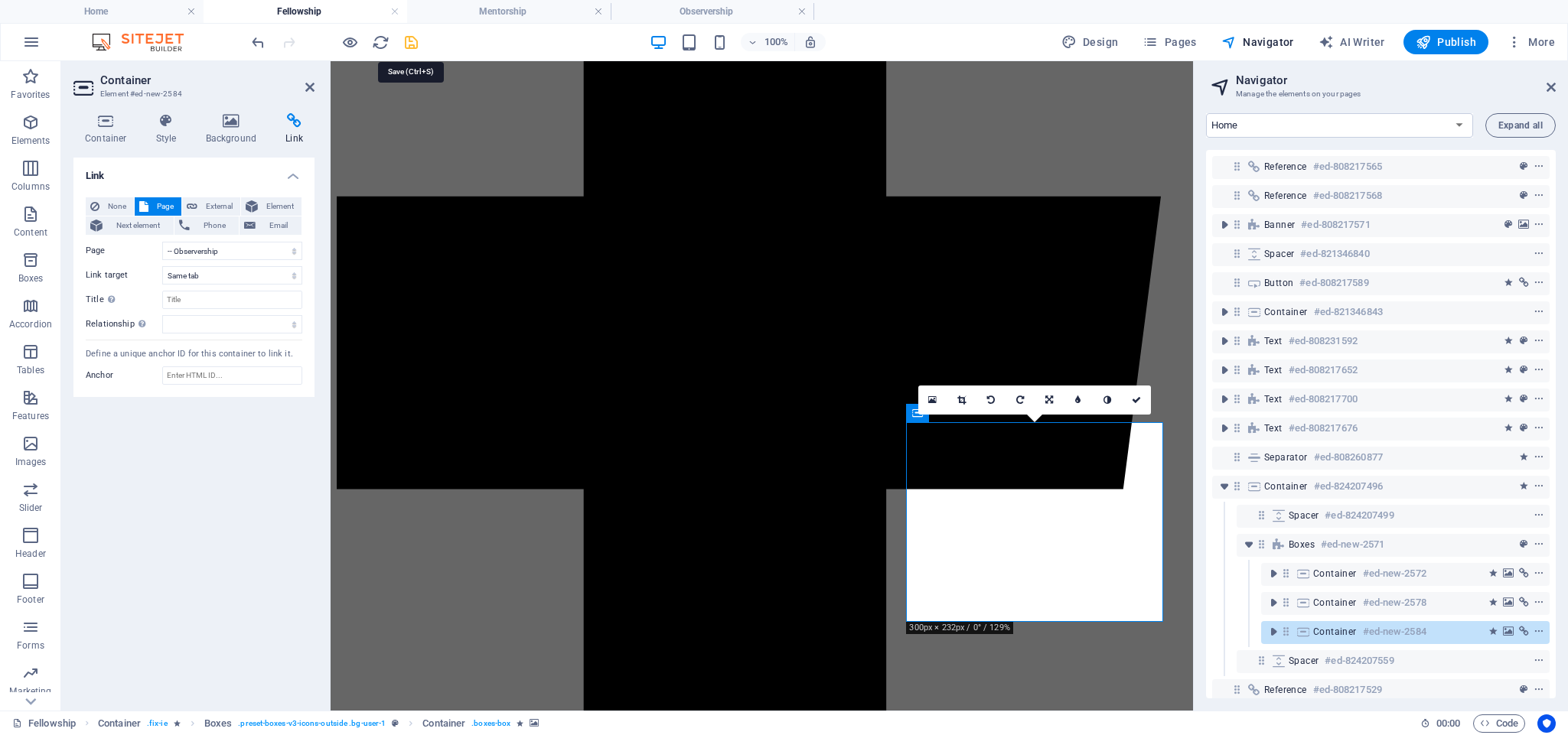 click at bounding box center (411, 42) 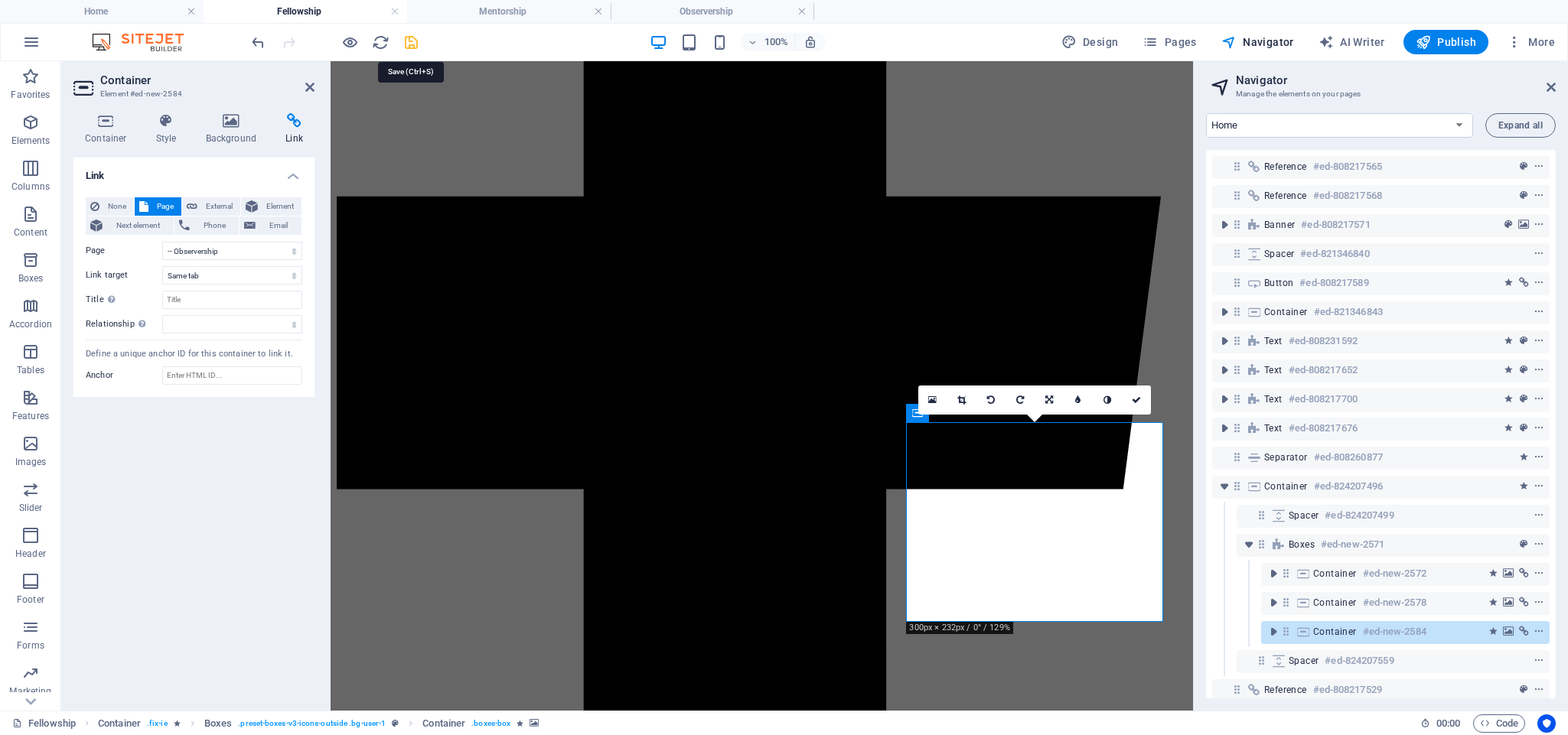 scroll, scrollTop: 1969, scrollLeft: 0, axis: vertical 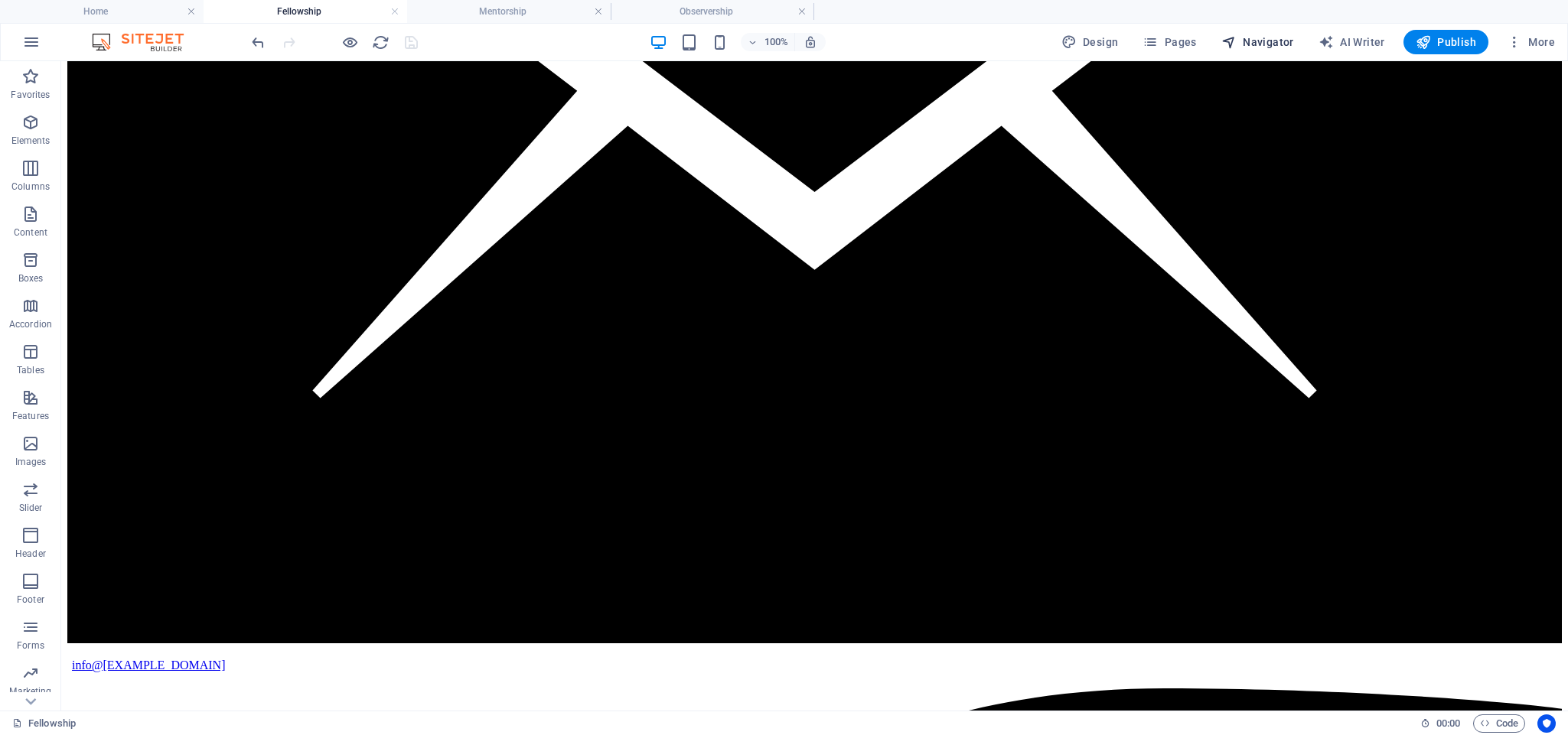 click on "Navigator" at bounding box center [1257, 42] 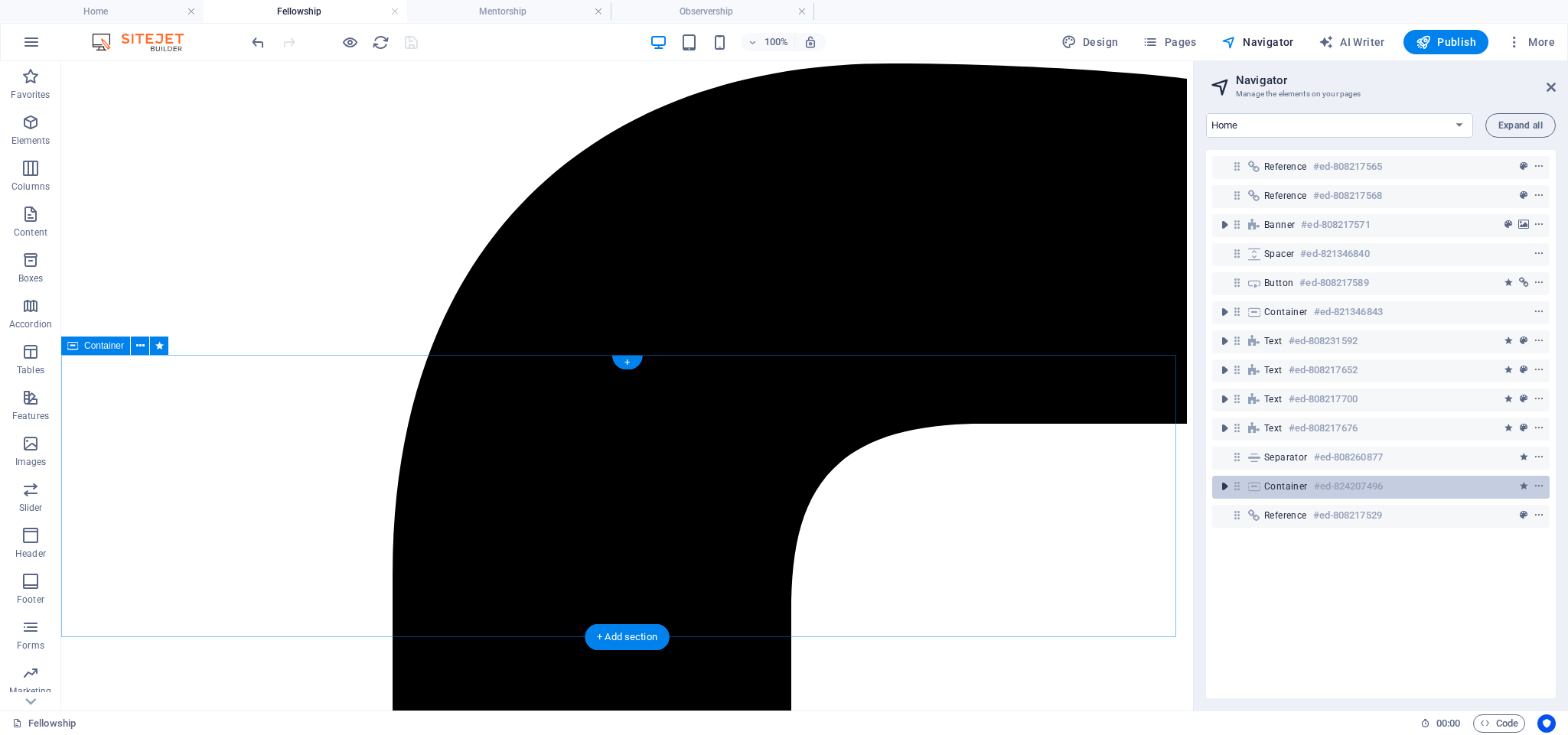 click at bounding box center (1224, 486) 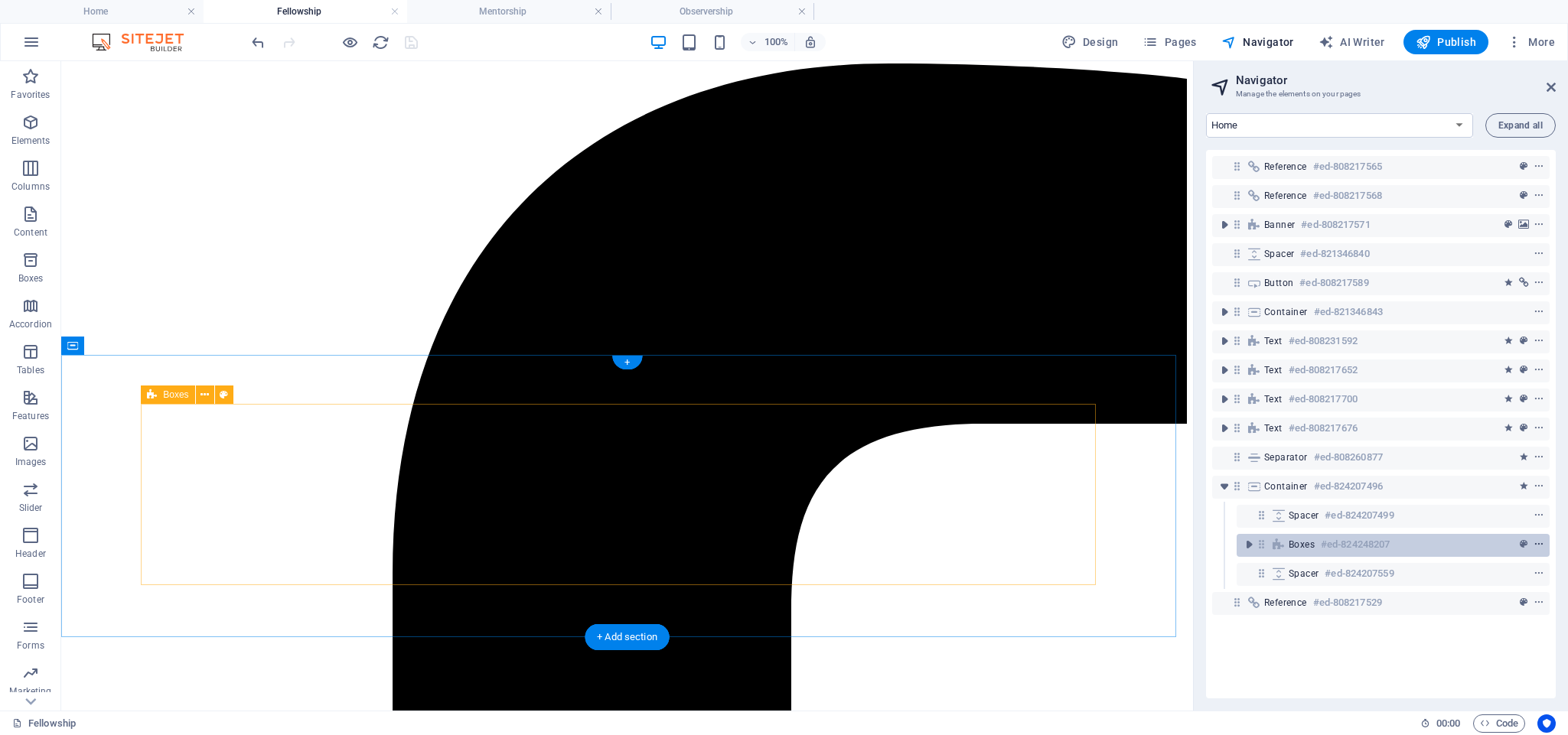 click at bounding box center (1539, 545) 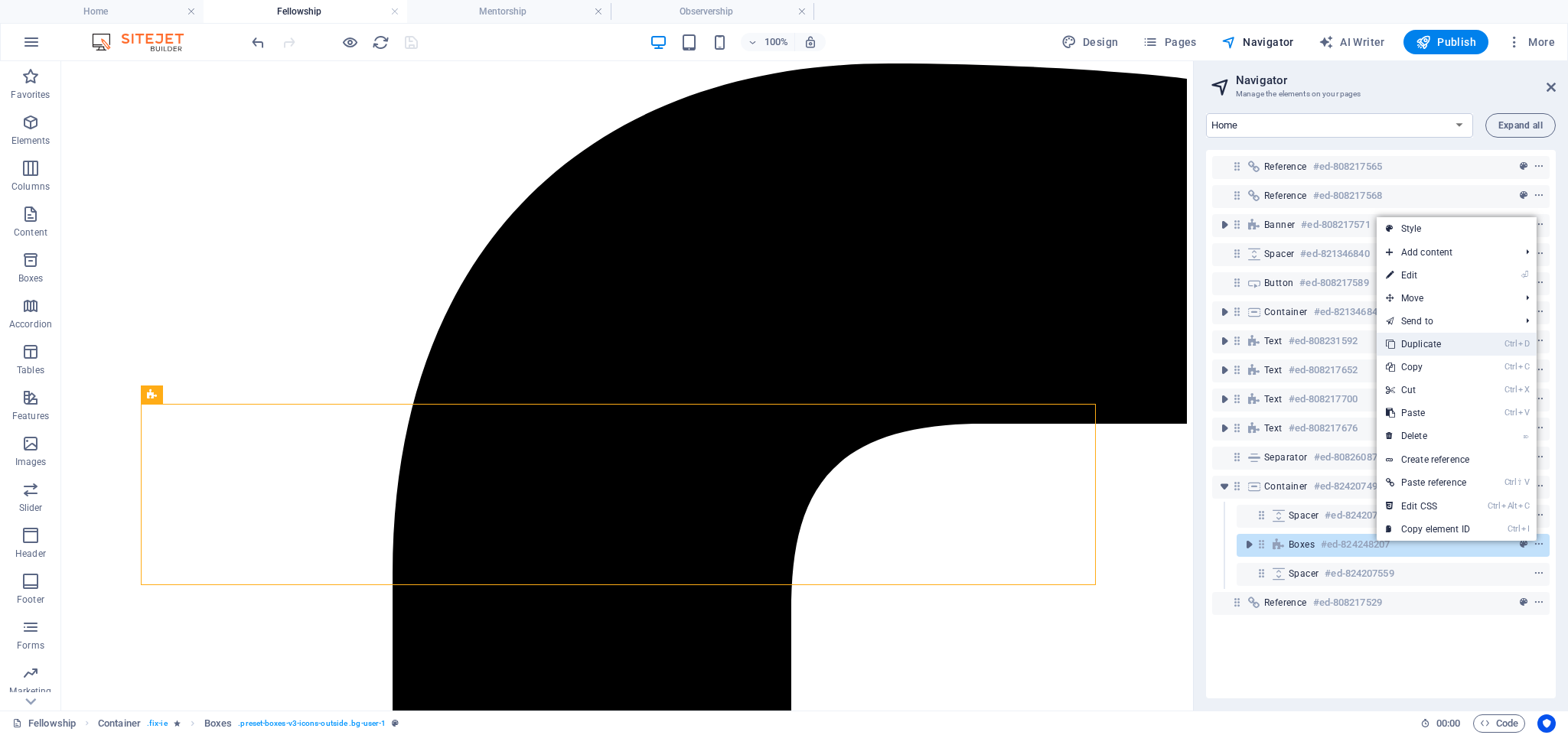 click on "Ctrl D  Duplicate" at bounding box center (1428, 344) 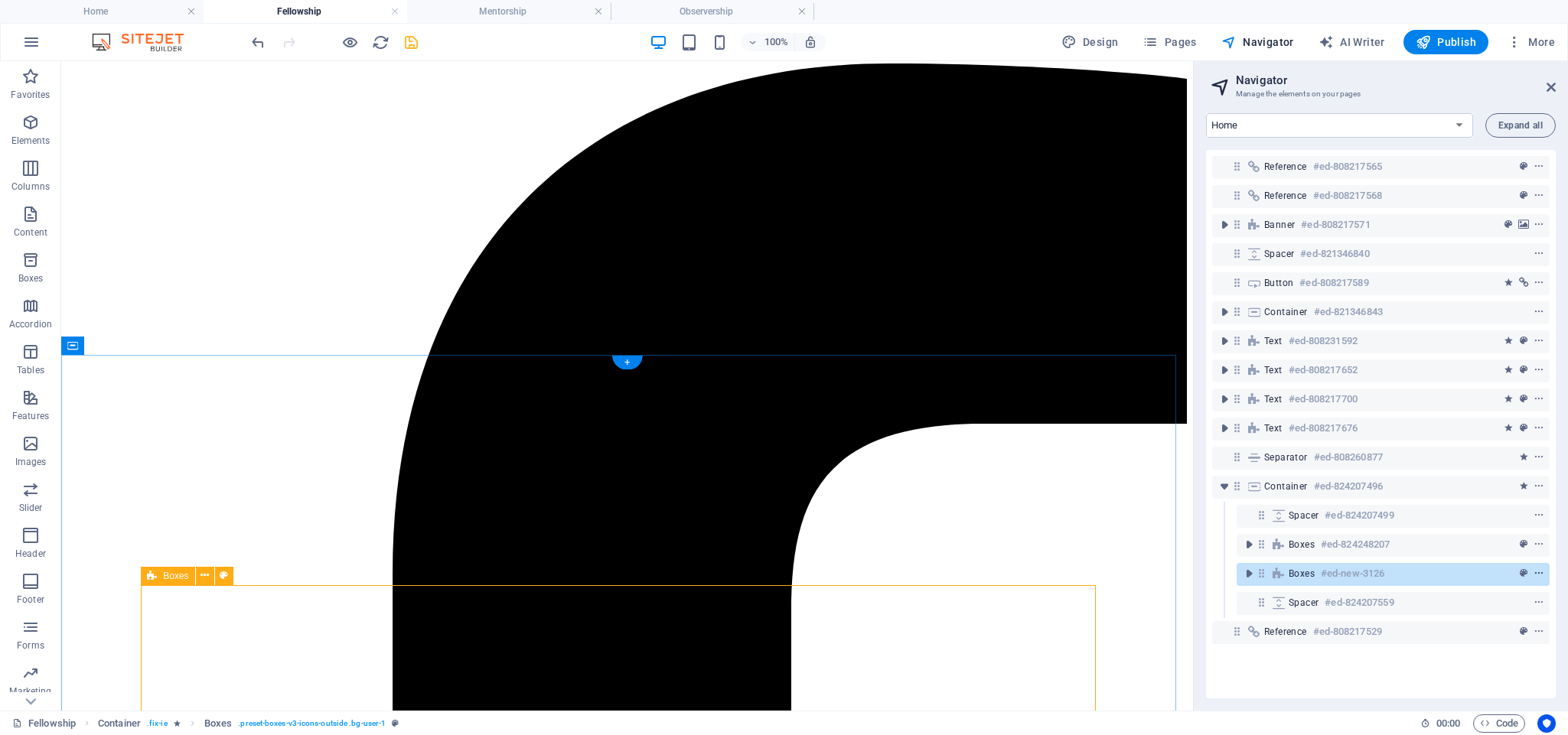 click at bounding box center [1539, 574] 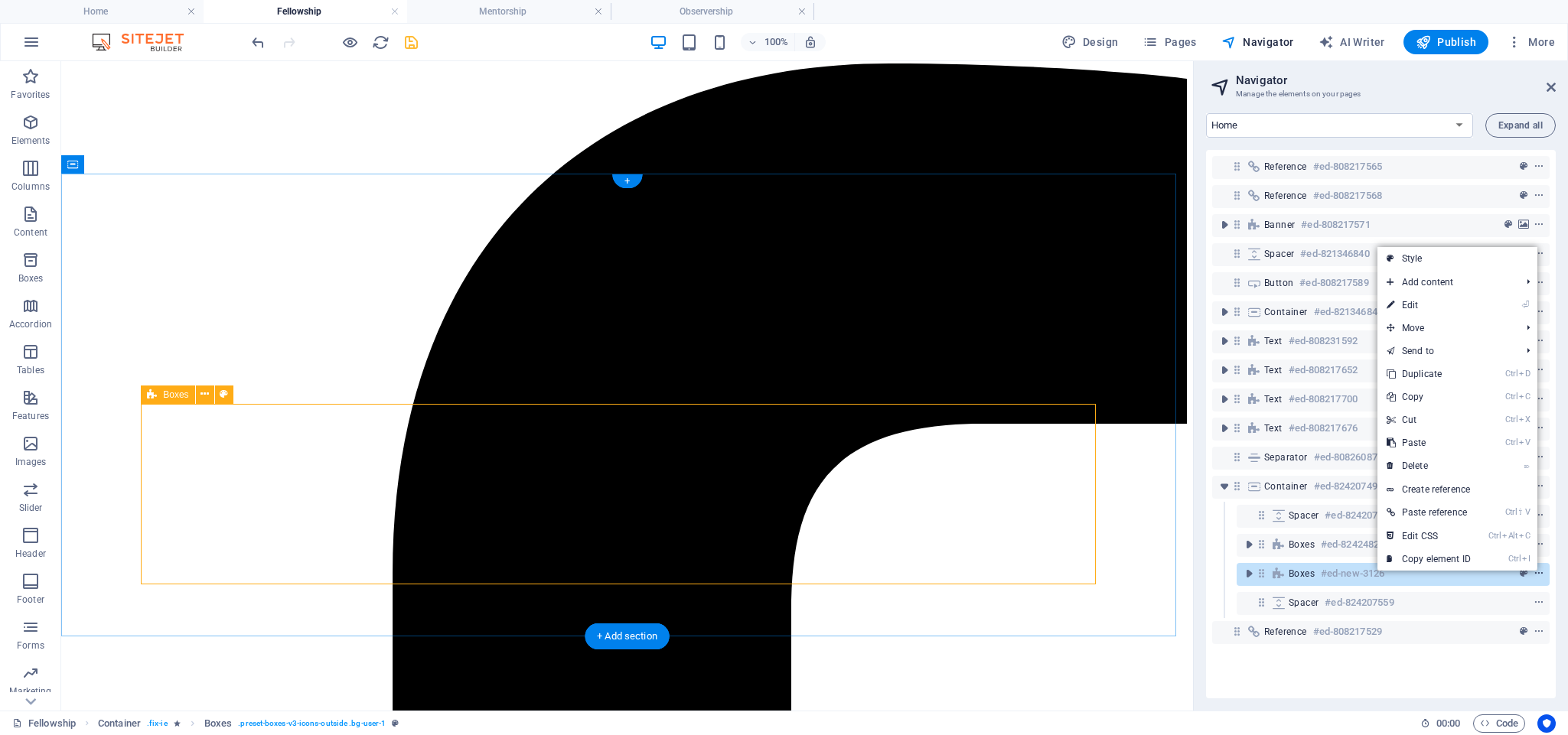 scroll, scrollTop: 2150, scrollLeft: 0, axis: vertical 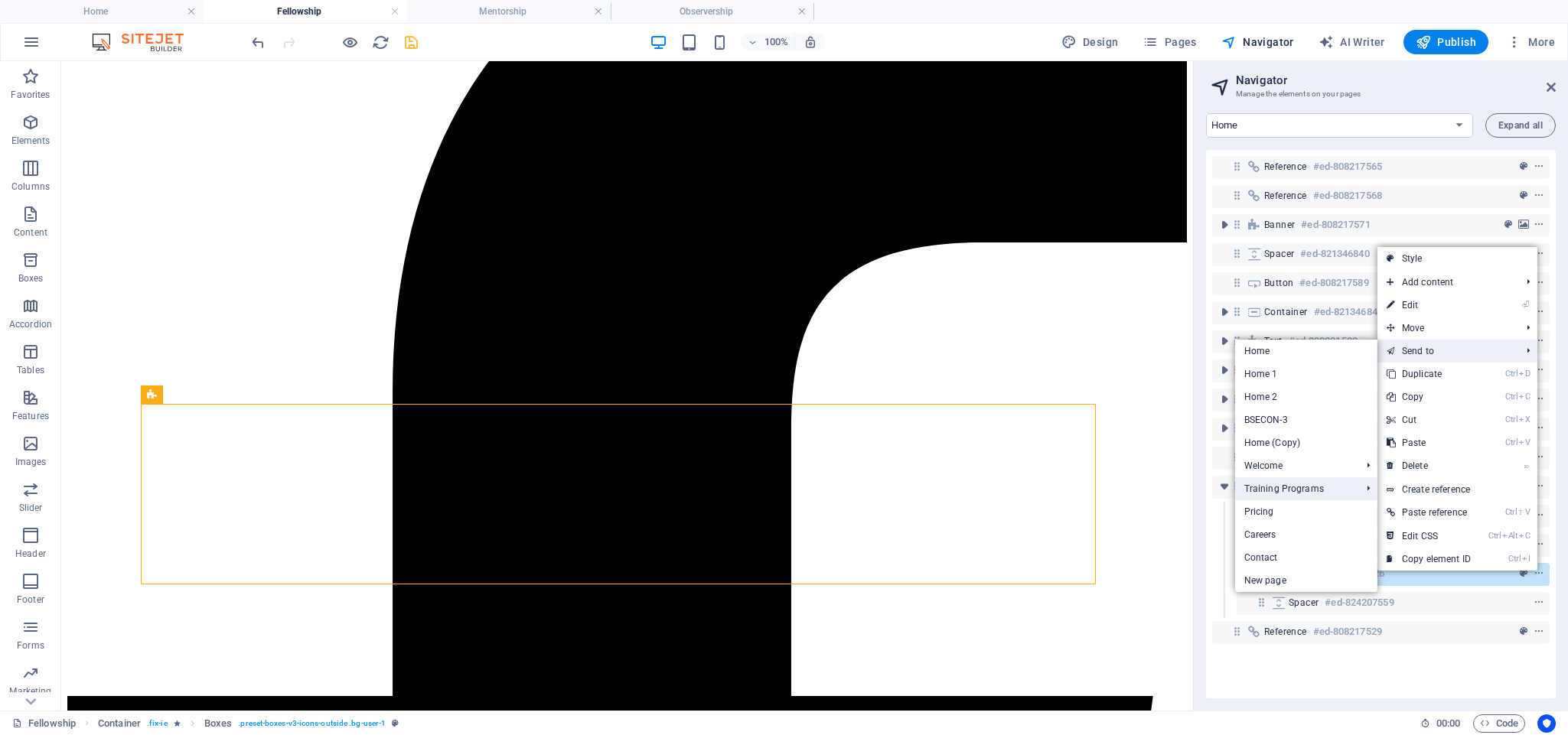 click on "Training Programs" at bounding box center (1295, 489) 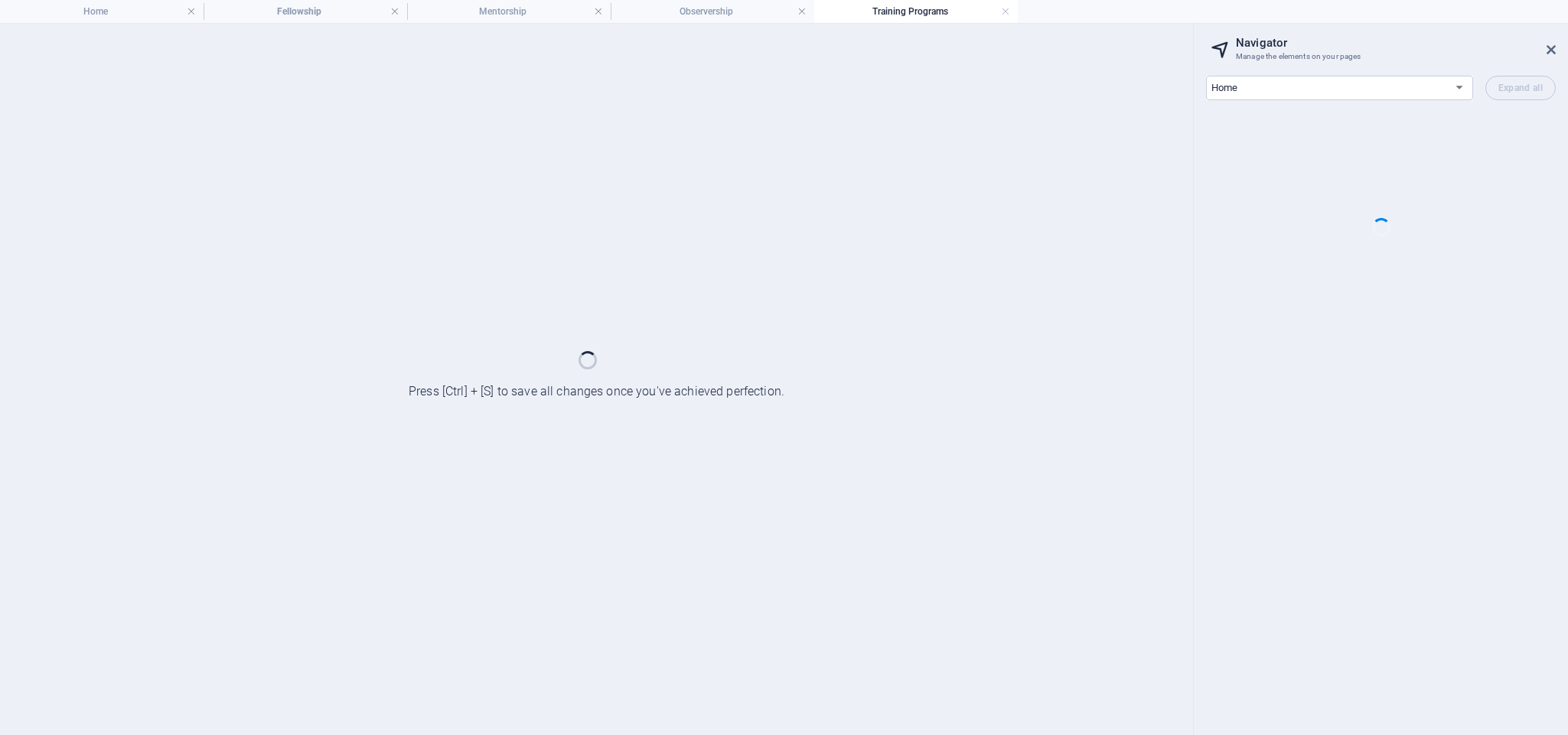 select on "15570489-en" 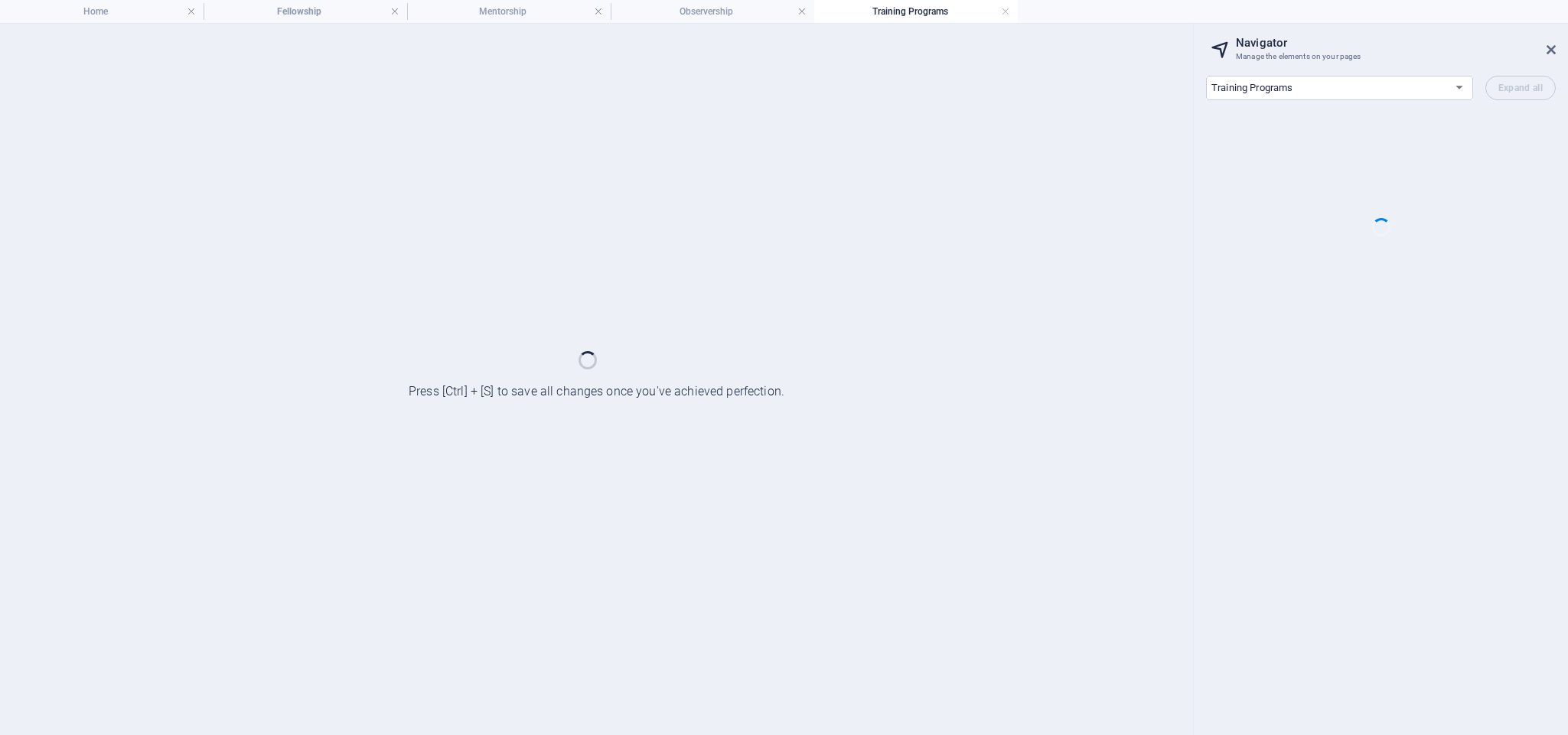 scroll, scrollTop: 0, scrollLeft: 0, axis: both 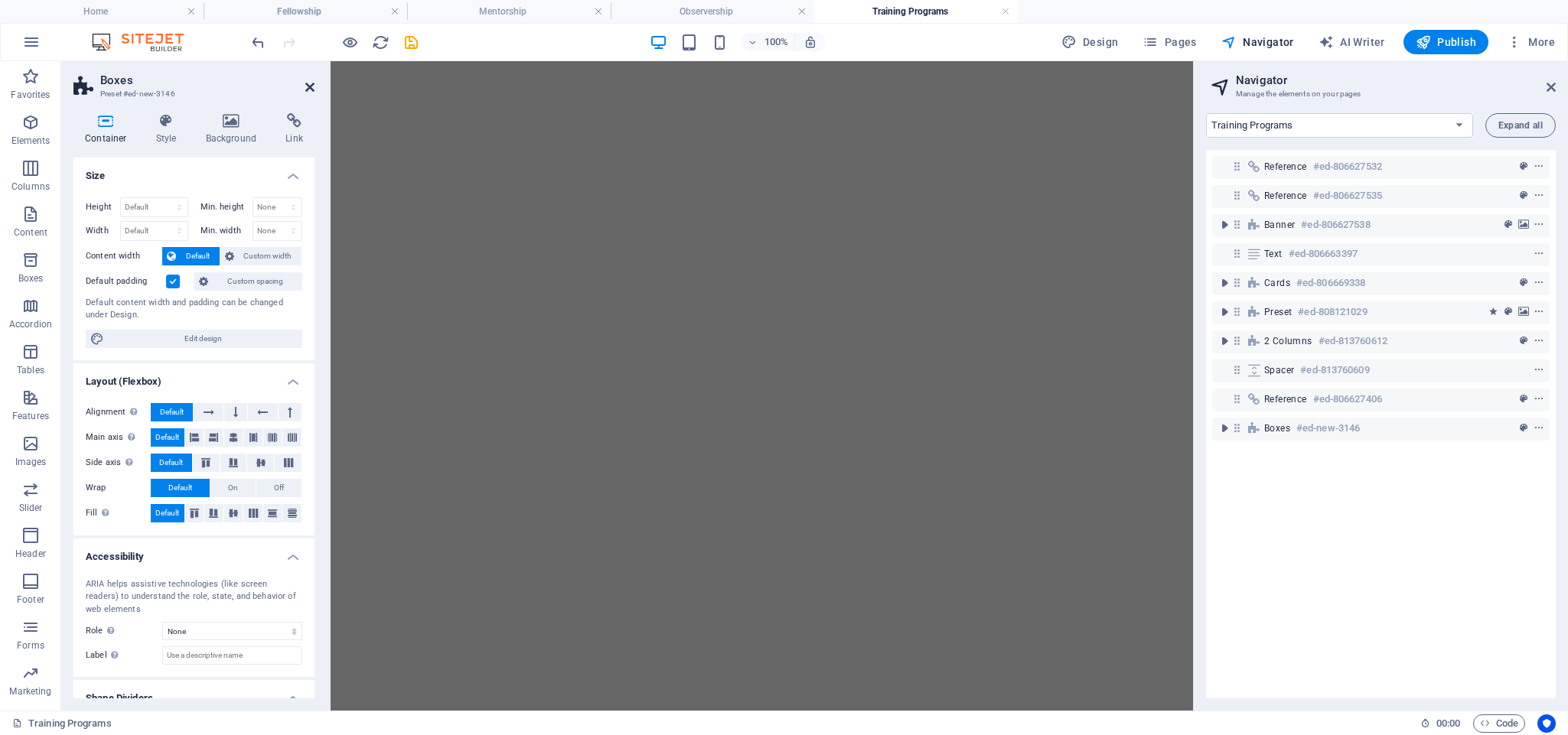 click at bounding box center (310, 87) 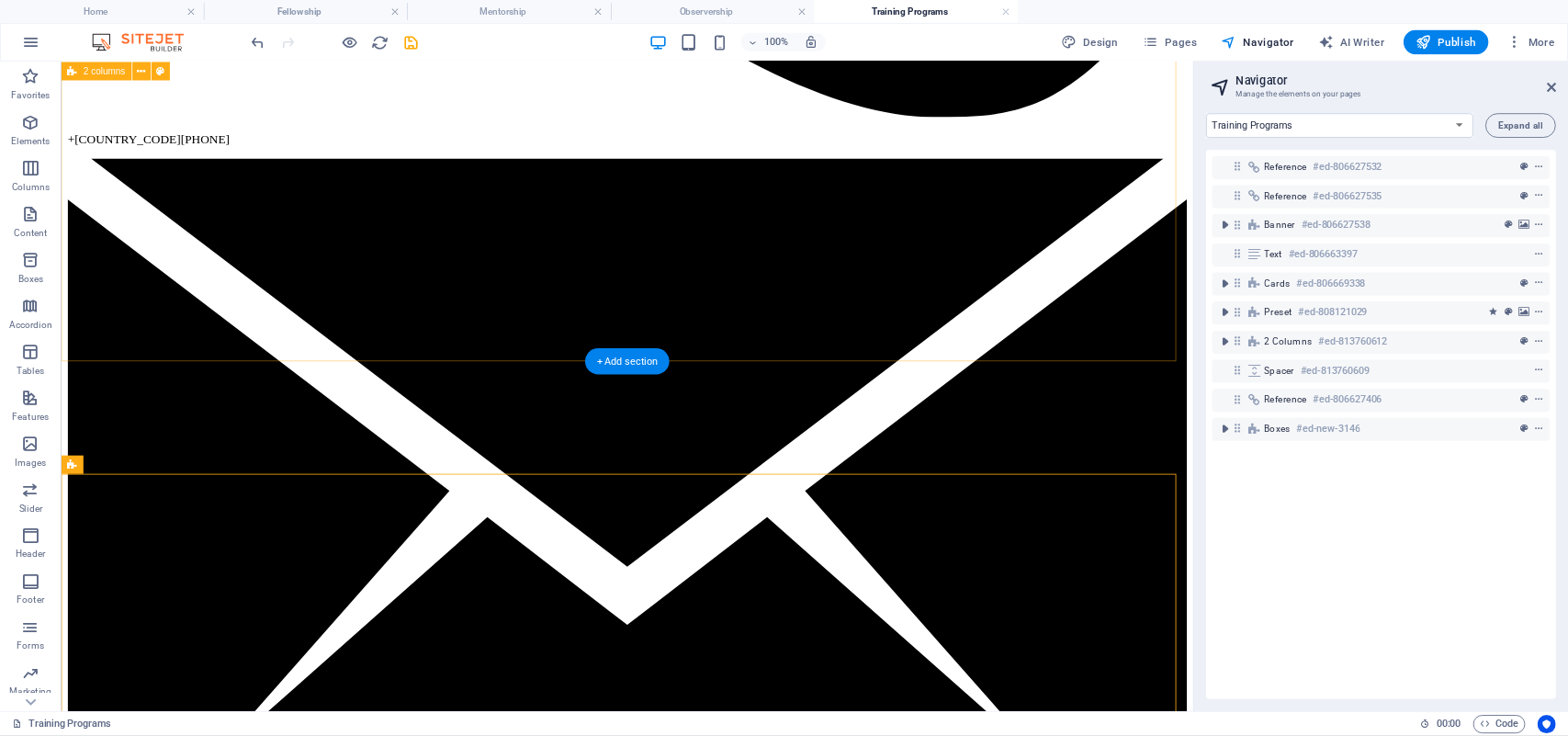 scroll, scrollTop: 1301, scrollLeft: 0, axis: vertical 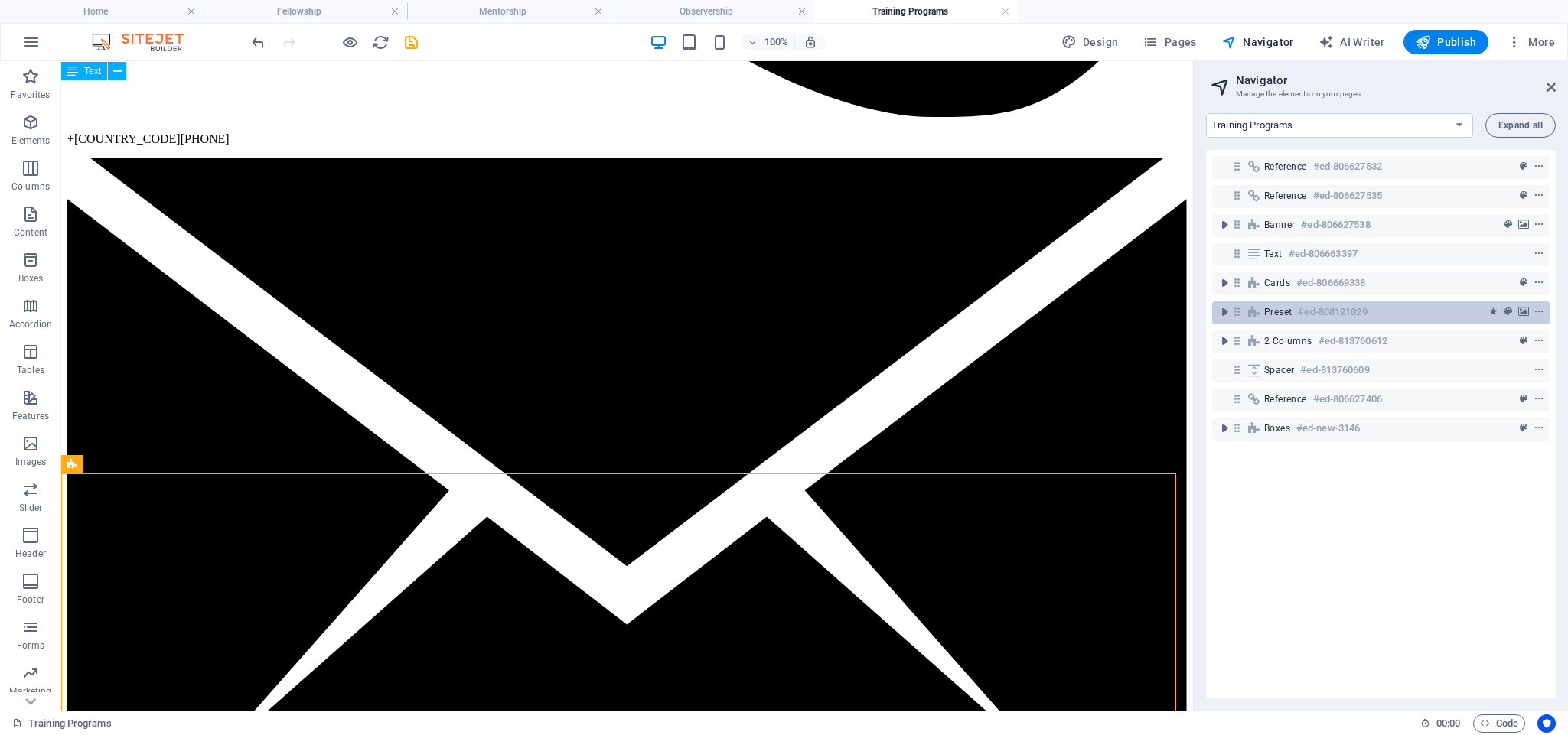 drag, startPoint x: 1231, startPoint y: 375, endPoint x: 1257, endPoint y: 320, distance: 60.83584 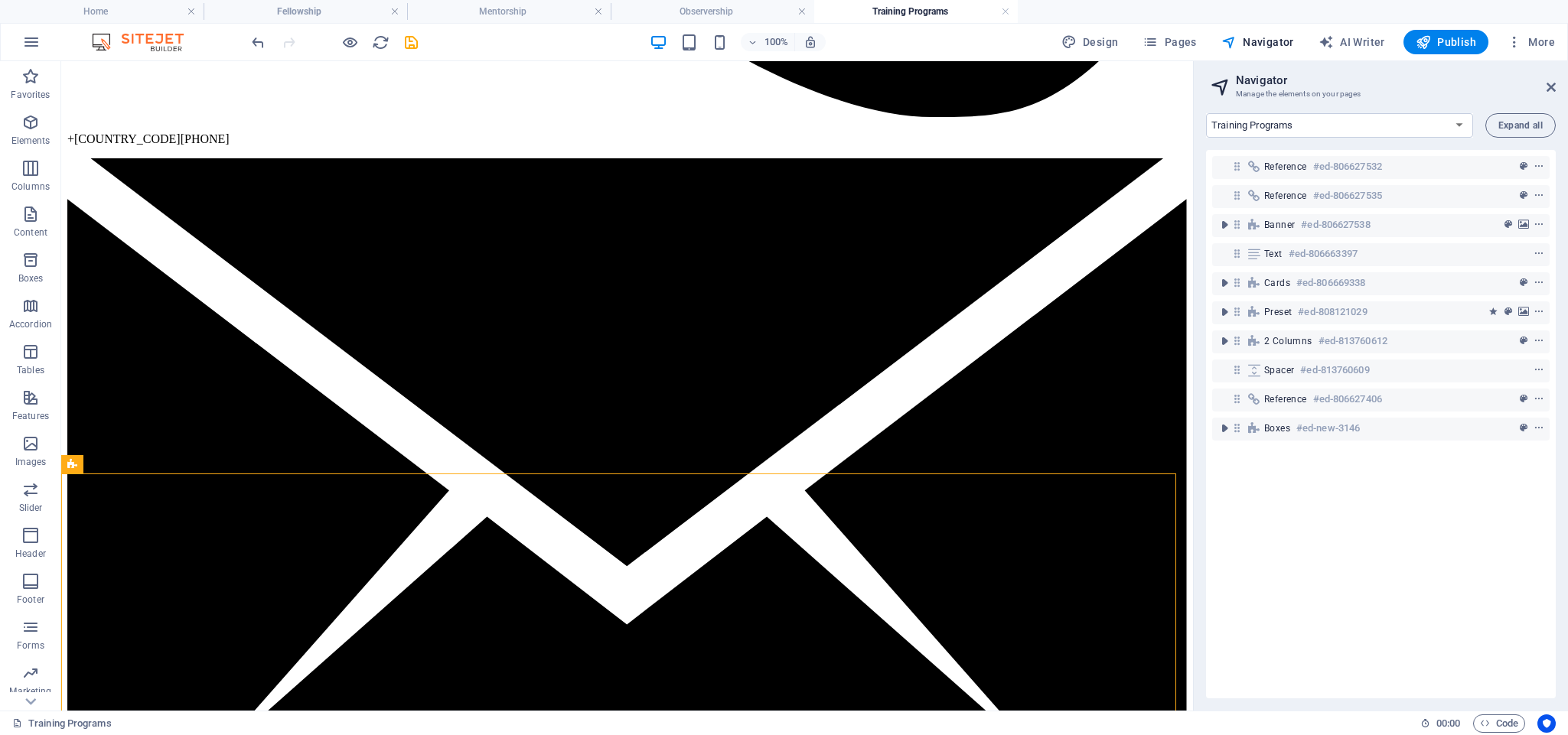 type 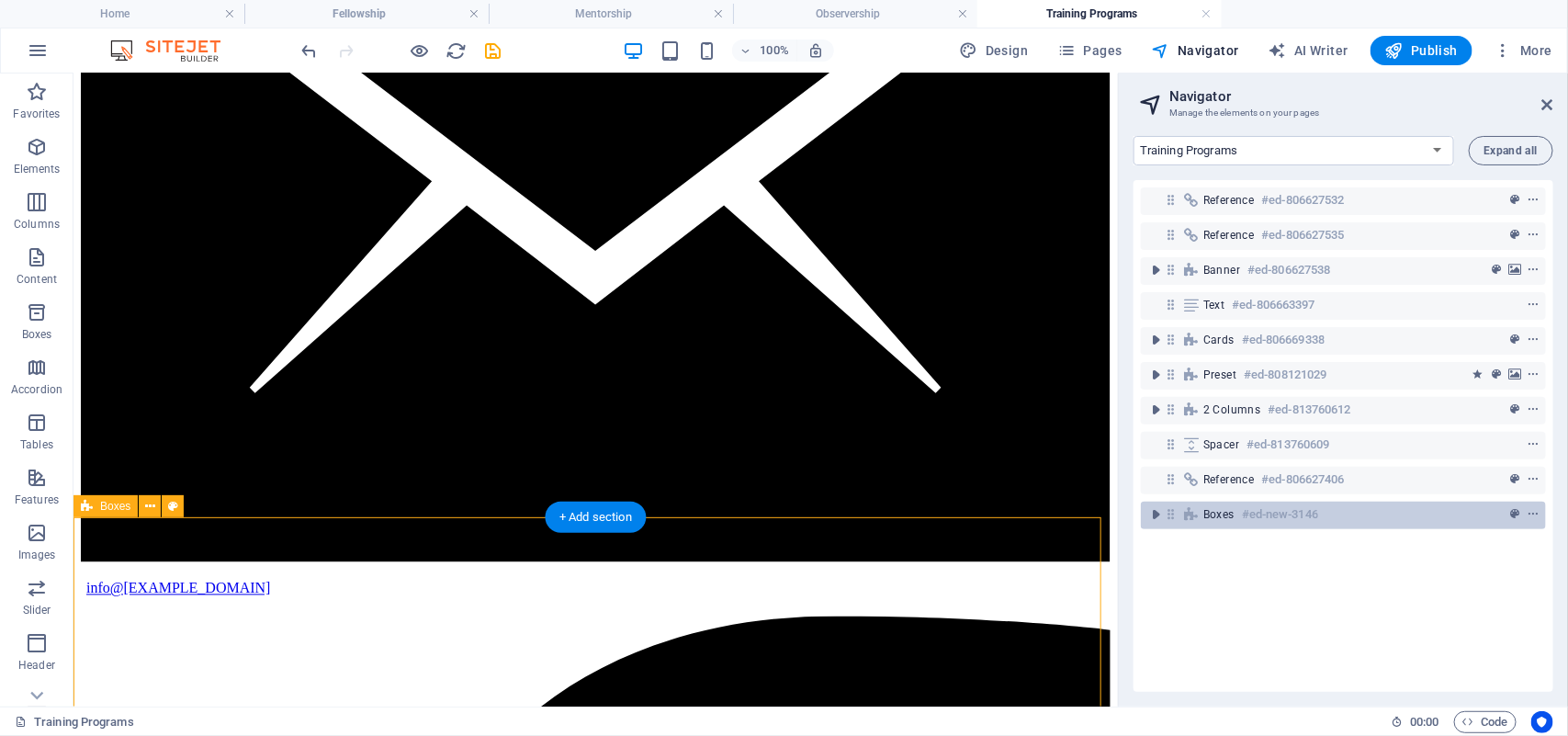 scroll, scrollTop: 1280, scrollLeft: 0, axis: vertical 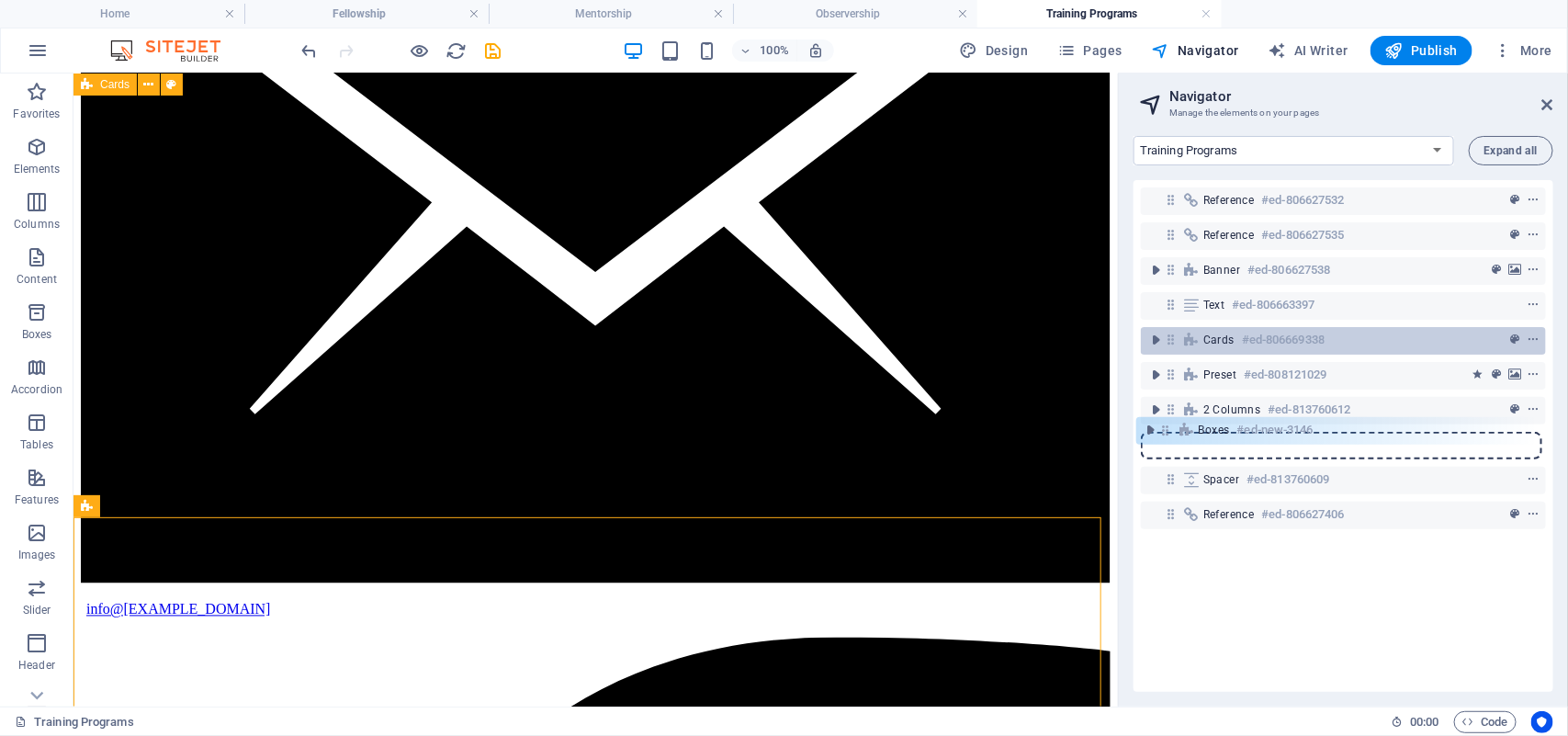 drag, startPoint x: 1172, startPoint y: 515, endPoint x: 1159, endPoint y: 351, distance: 164.51444 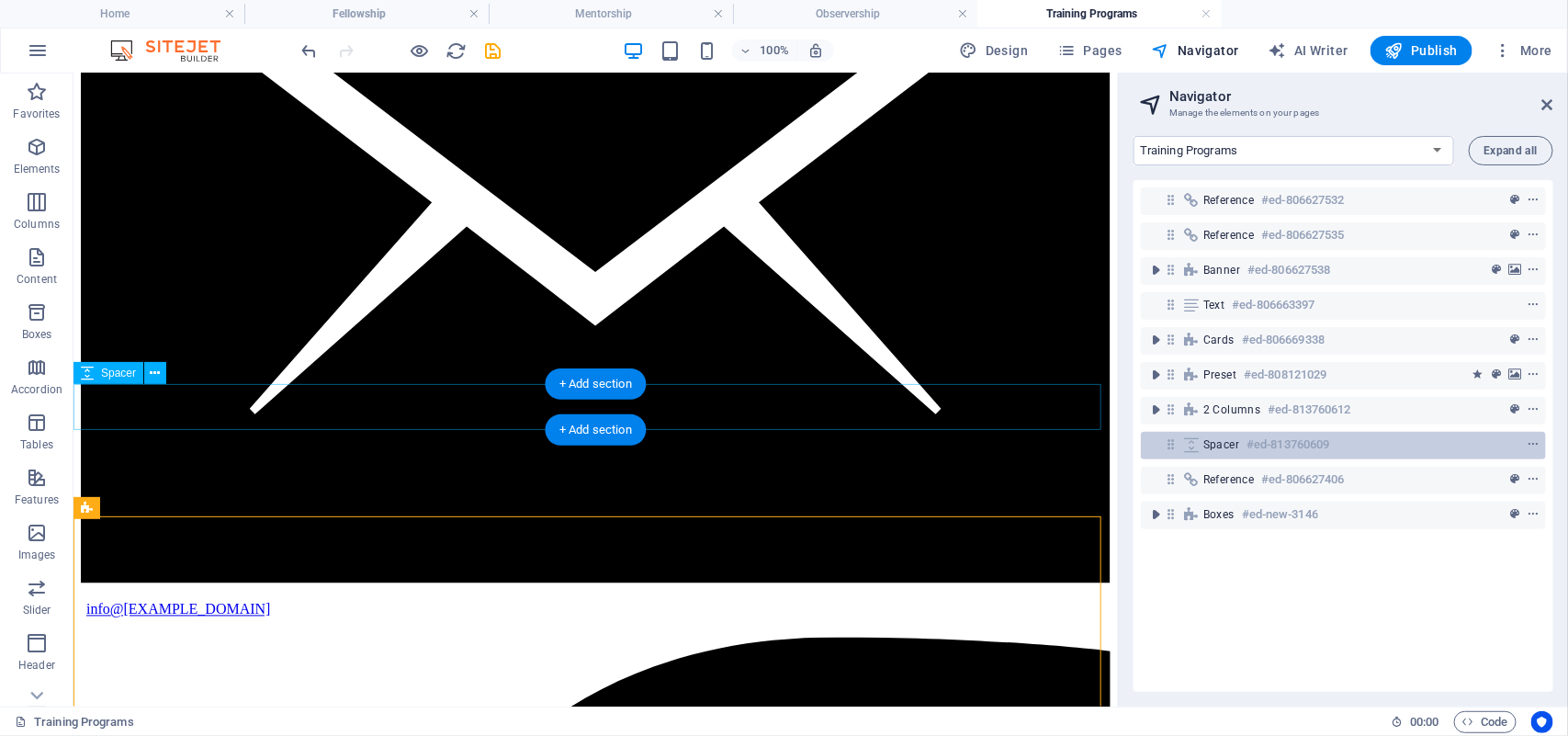 scroll, scrollTop: 1282, scrollLeft: 0, axis: vertical 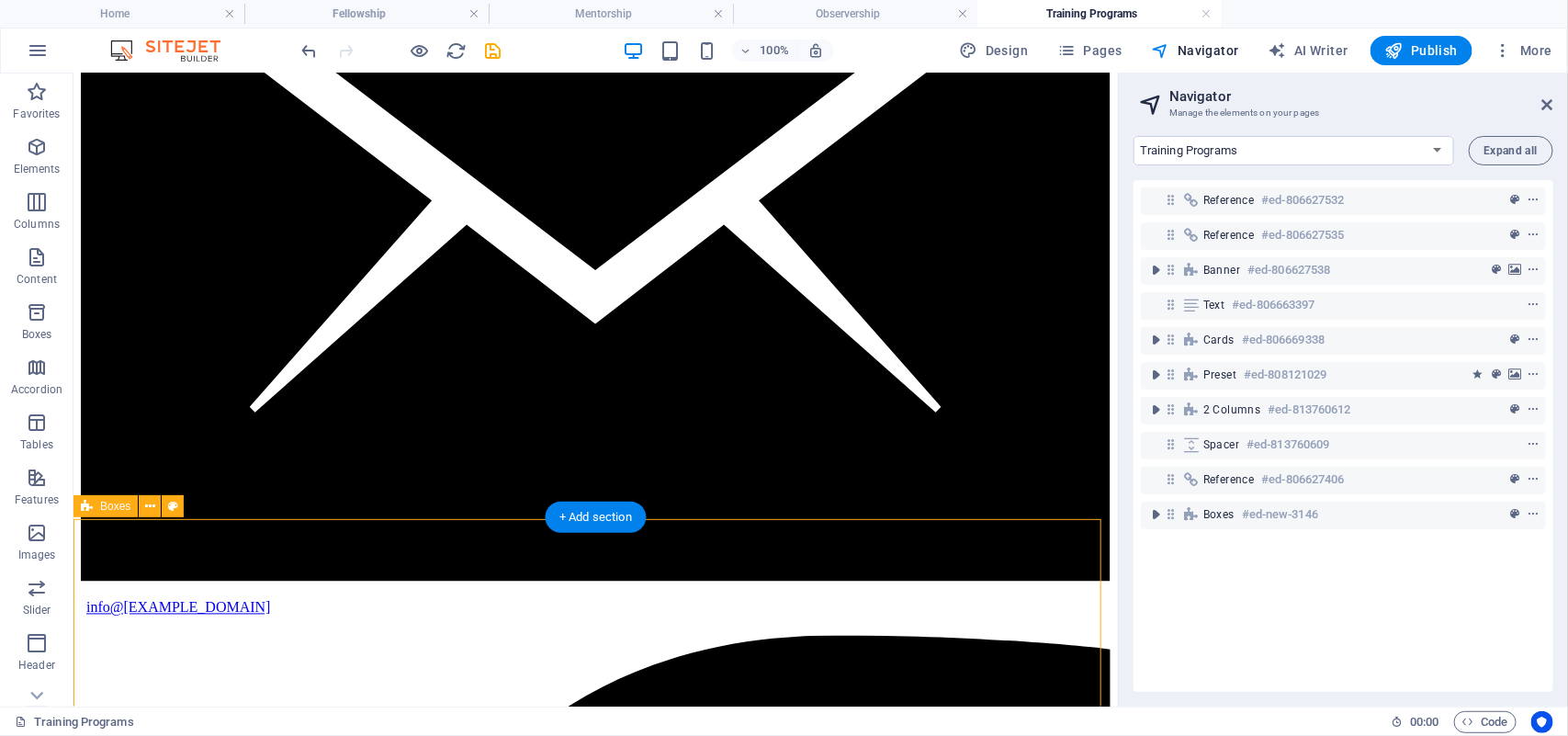 drag, startPoint x: 1168, startPoint y: 516, endPoint x: 1180, endPoint y: 566, distance: 51.4198 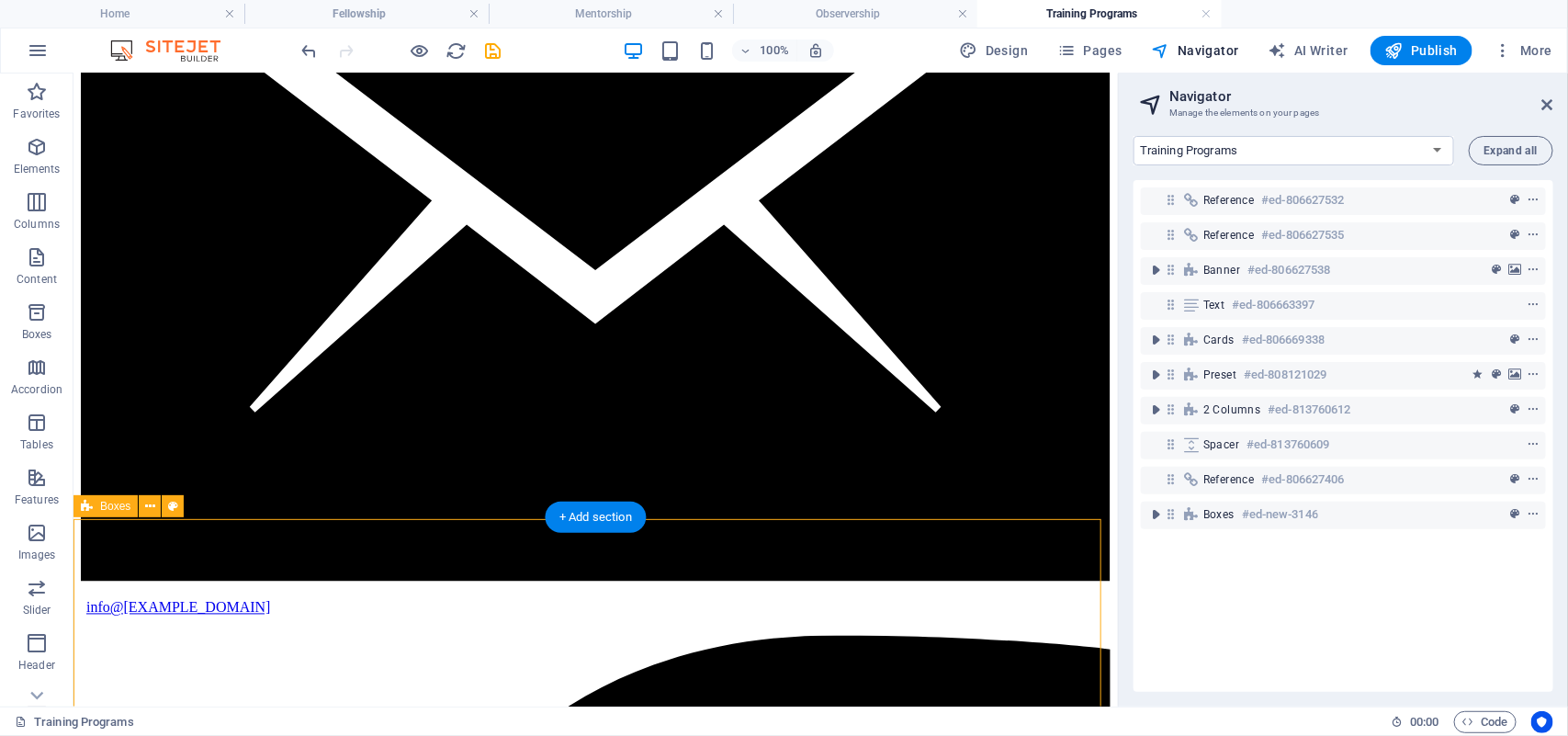 click on "Reference #ed-806627532 Reference #ed-806627535 Banner #ed-806627538 Text #ed-806663397 Cards #ed-806669338 Preset #ed-808121029 2 columns #ed-813760612 Spacer #ed-813760609 Reference #ed-806627406 Boxes #ed-new-3146" at bounding box center [1343, 436] 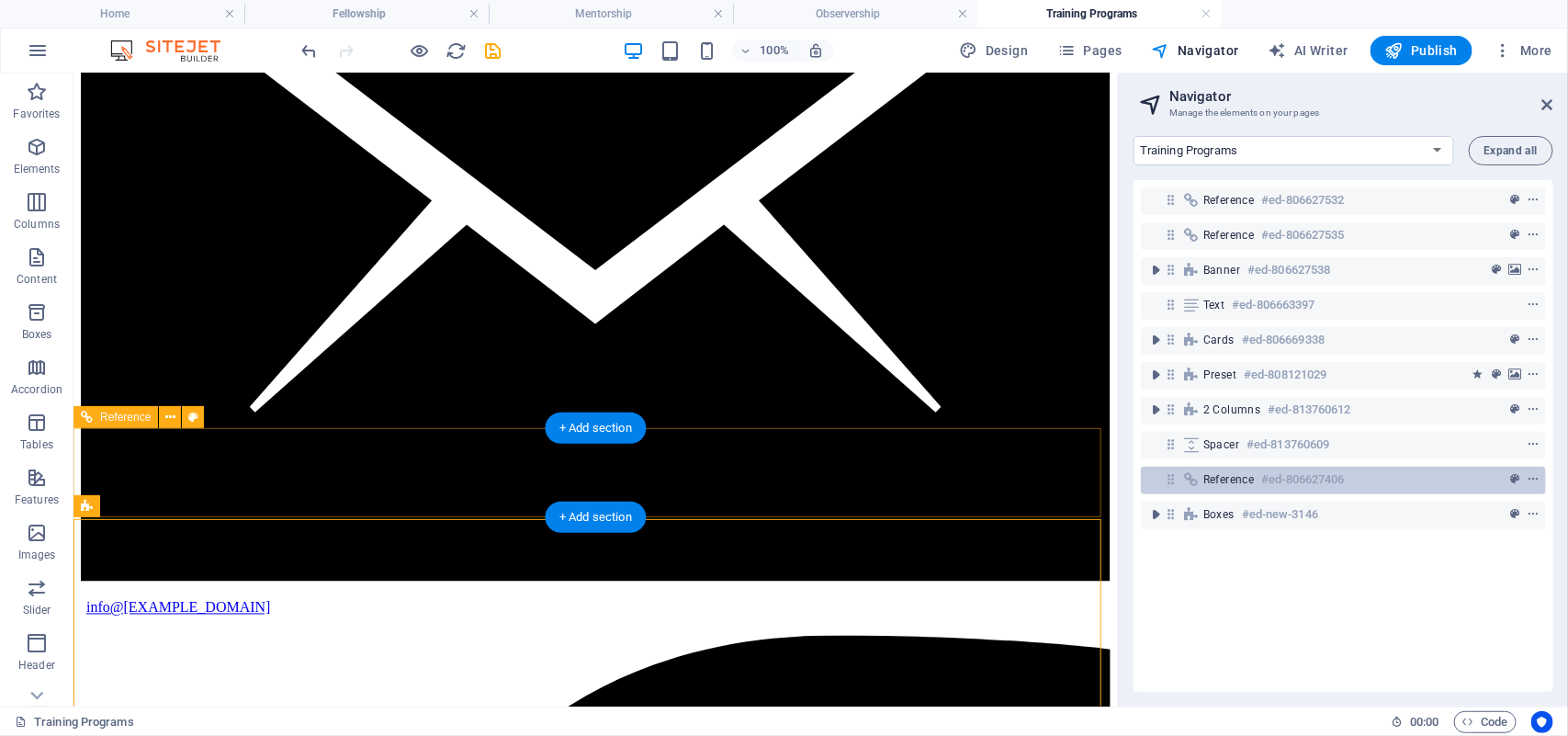 scroll, scrollTop: 1280, scrollLeft: 0, axis: vertical 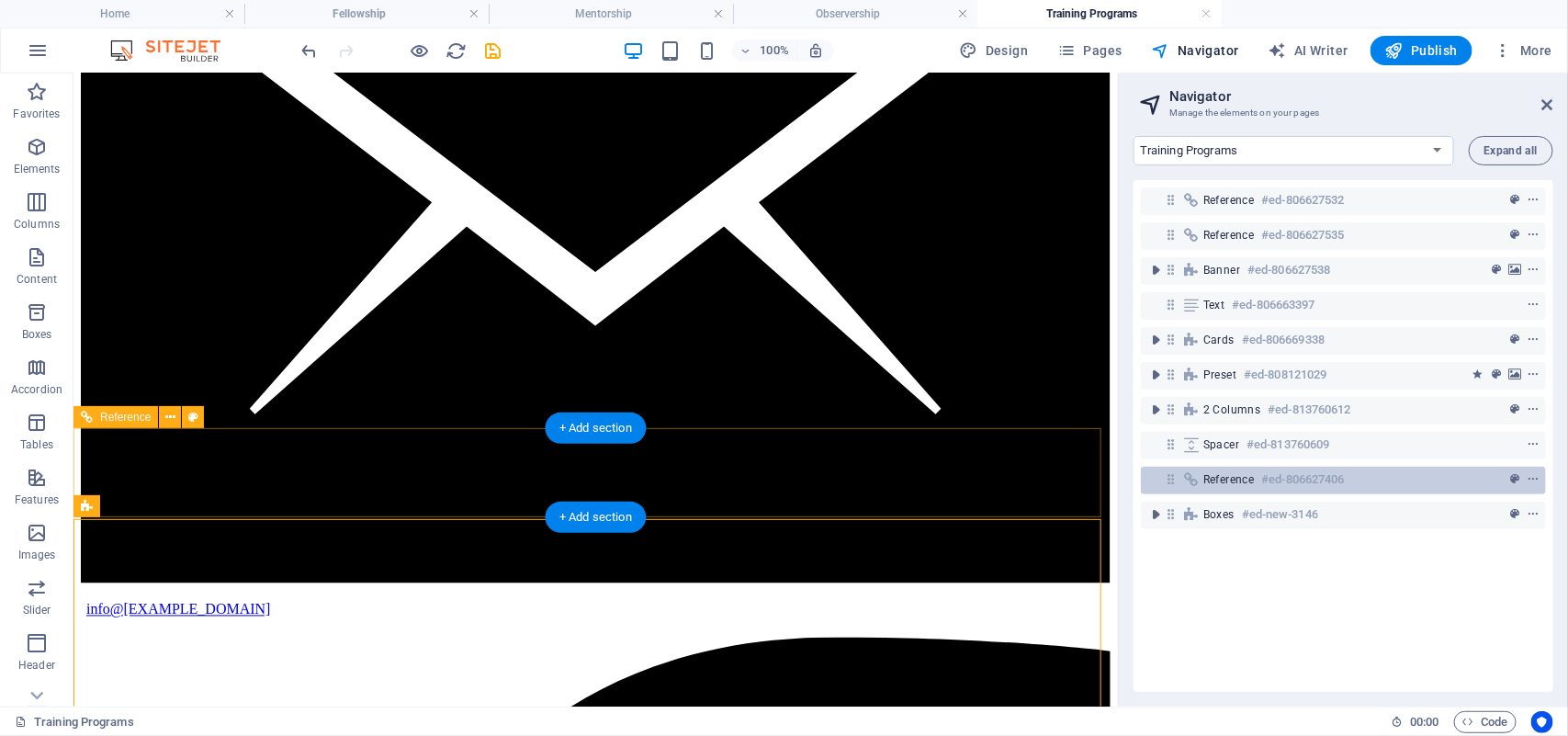 click at bounding box center [1170, 479] 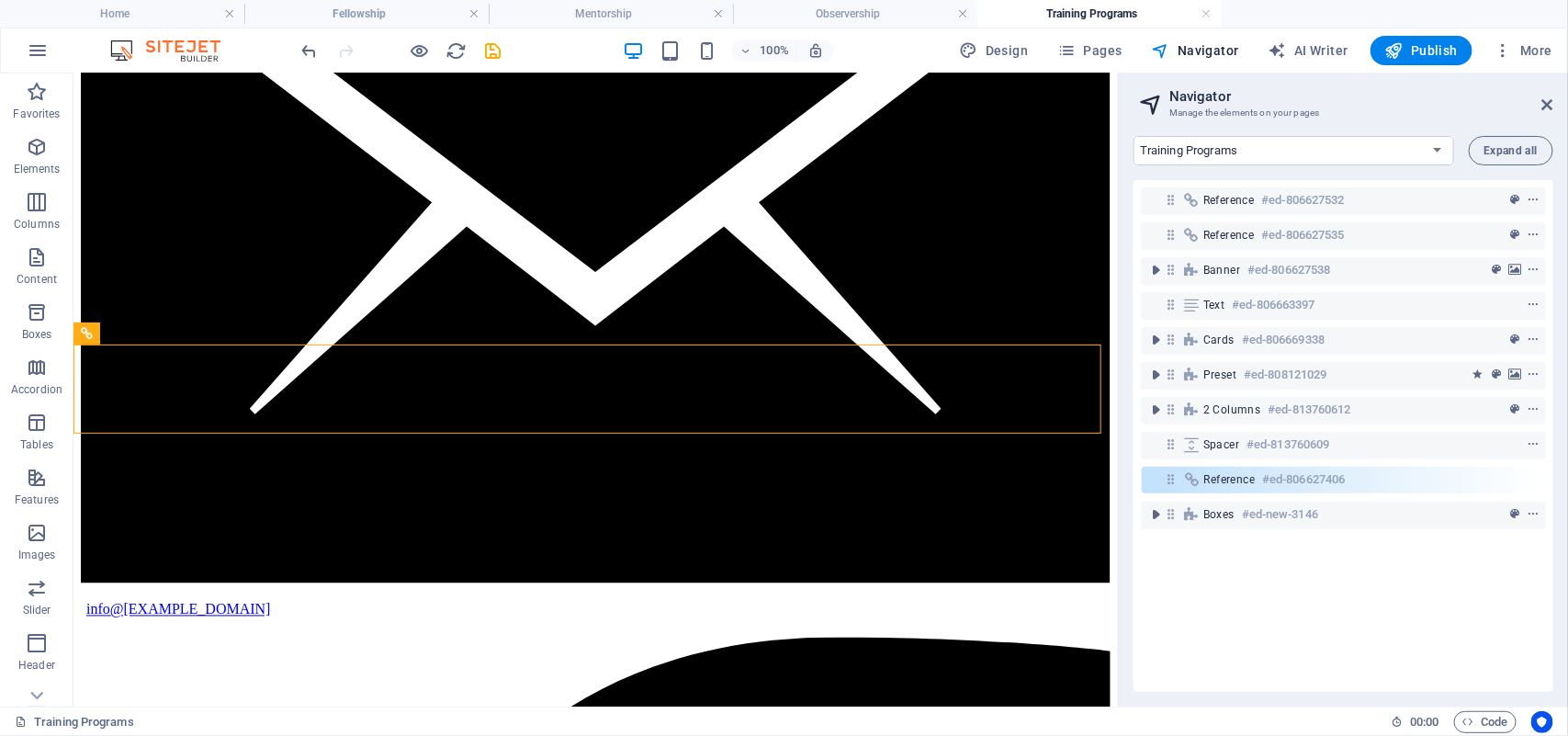 drag, startPoint x: 1168, startPoint y: 475, endPoint x: 1211, endPoint y: 552, distance: 88.19297 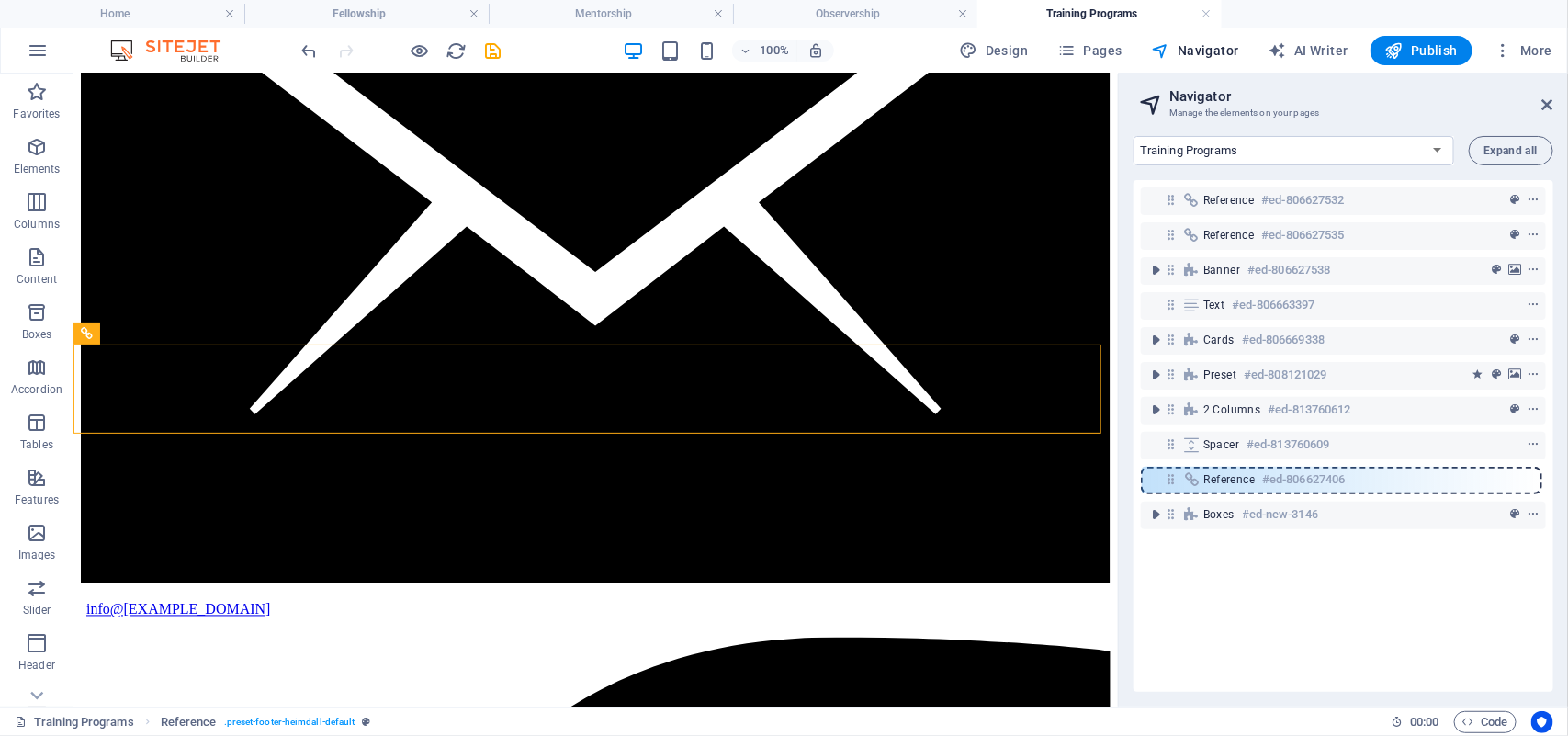 scroll, scrollTop: 1364, scrollLeft: 0, axis: vertical 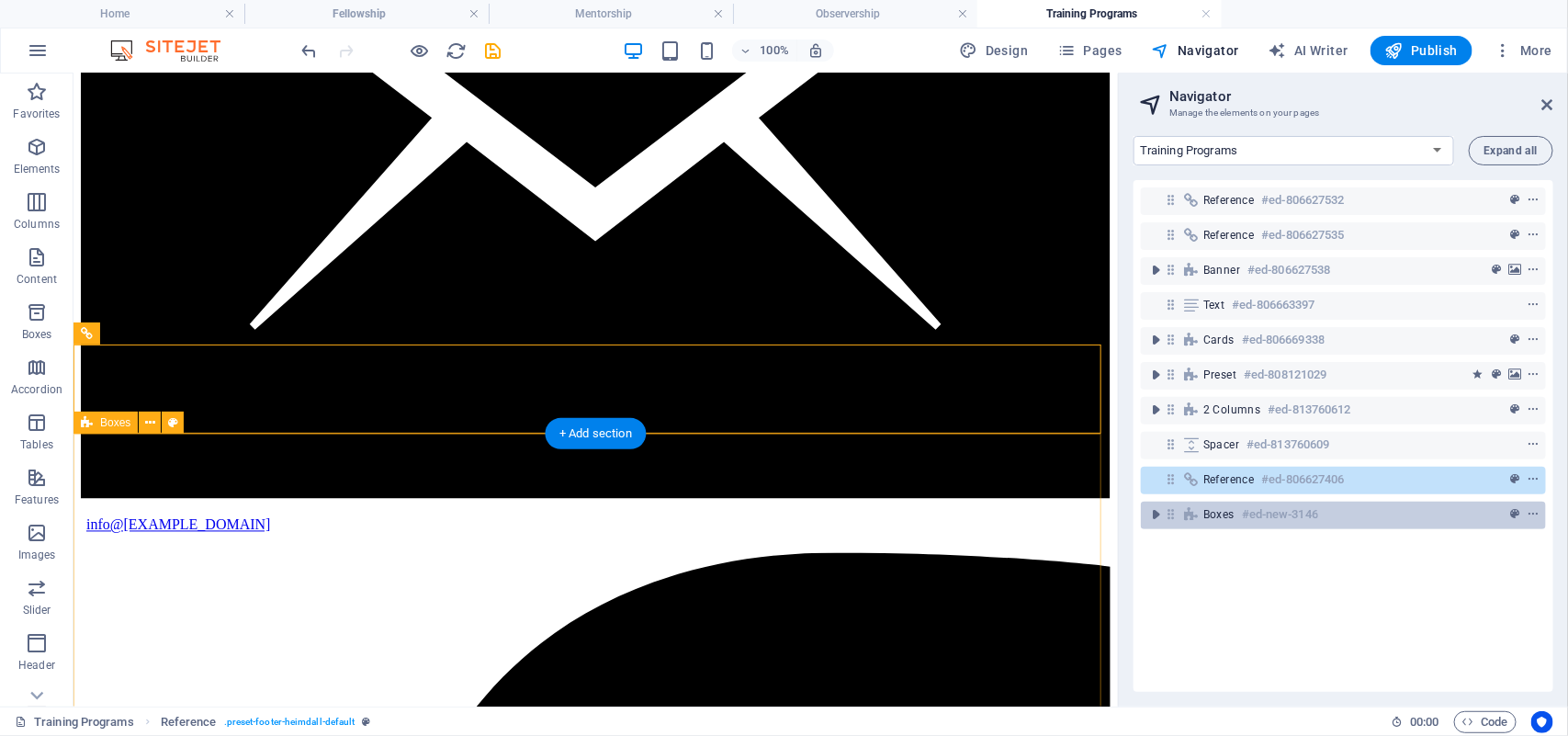 click at bounding box center (1170, 514) 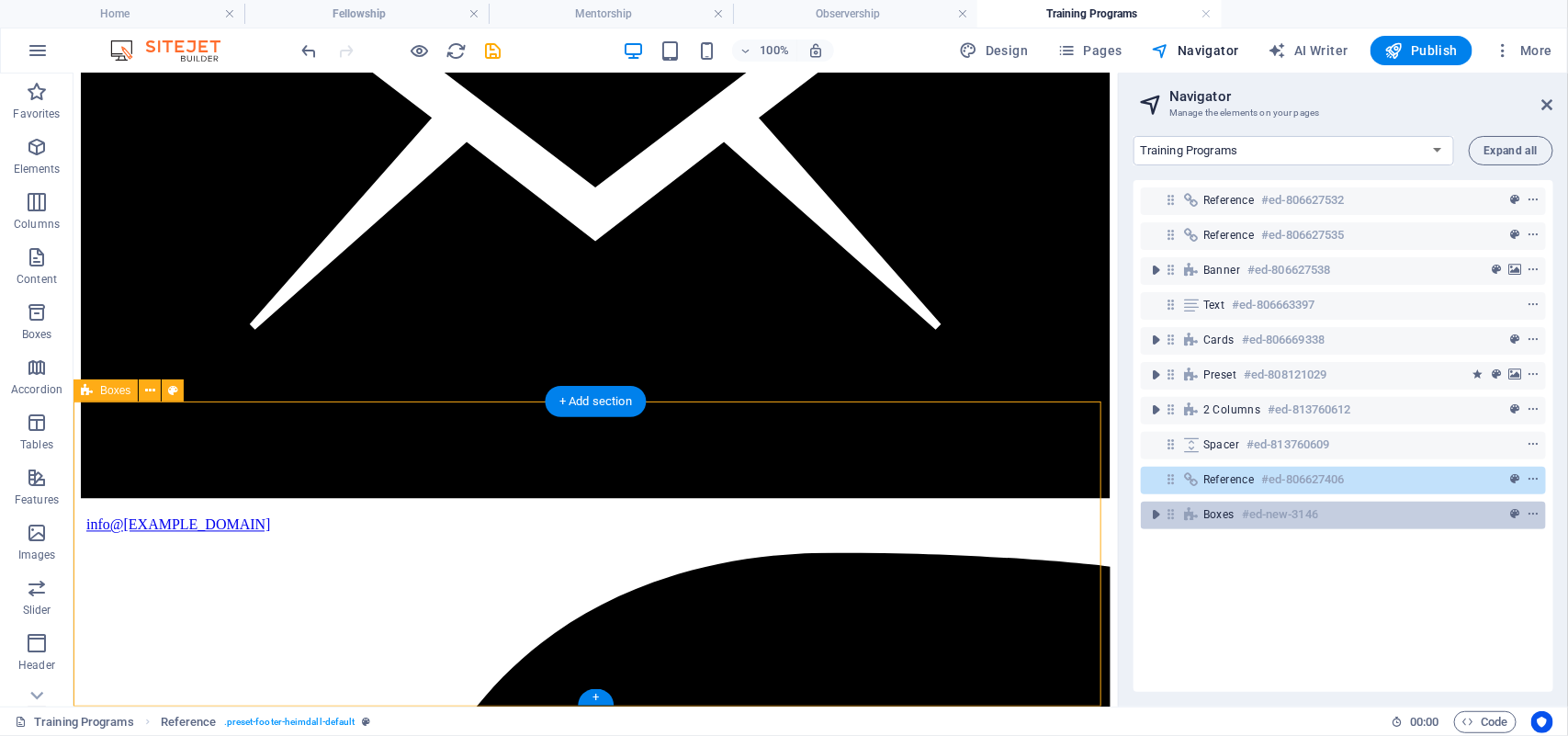 scroll, scrollTop: 1397, scrollLeft: 0, axis: vertical 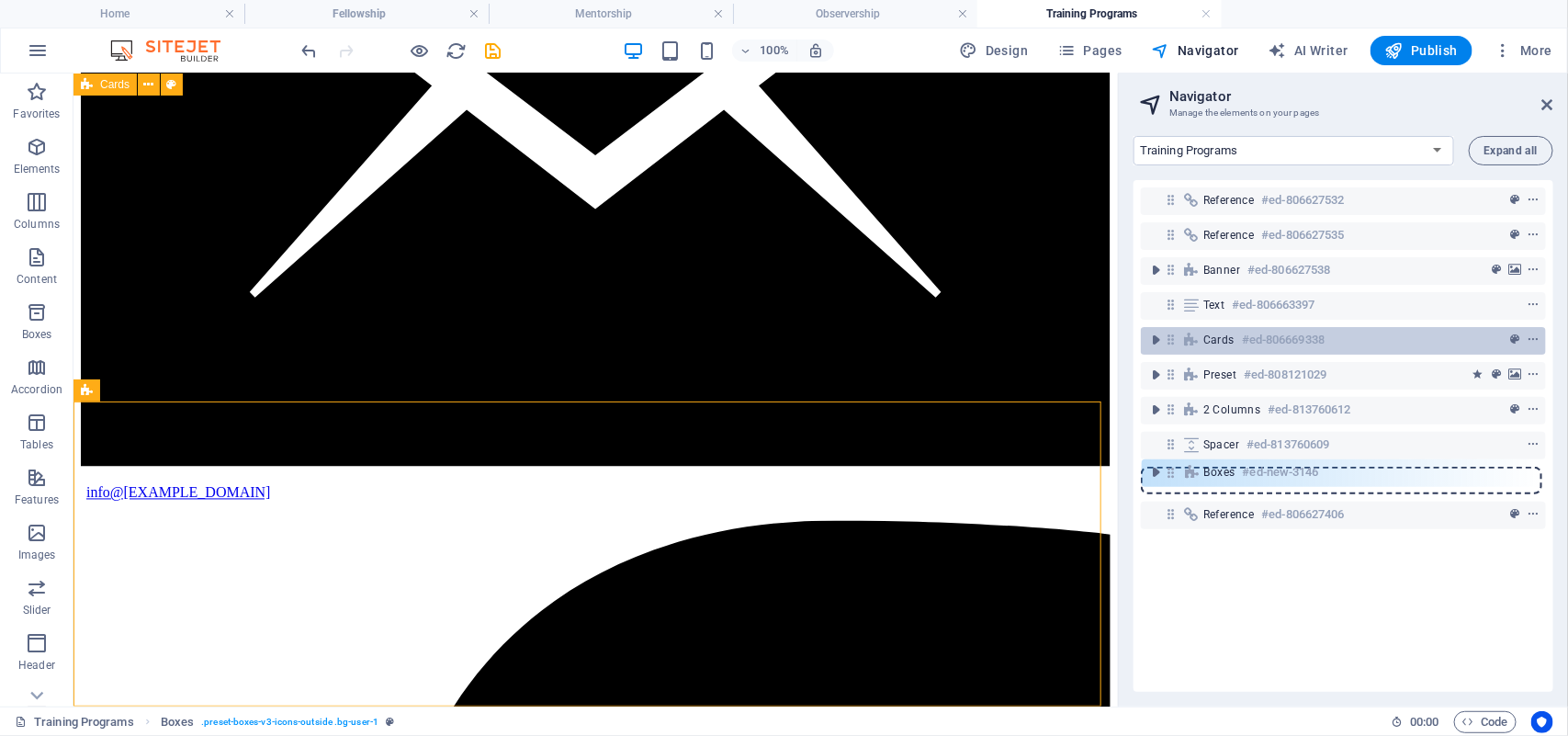 drag, startPoint x: 1169, startPoint y: 519, endPoint x: 1168, endPoint y: 350, distance: 169.00296 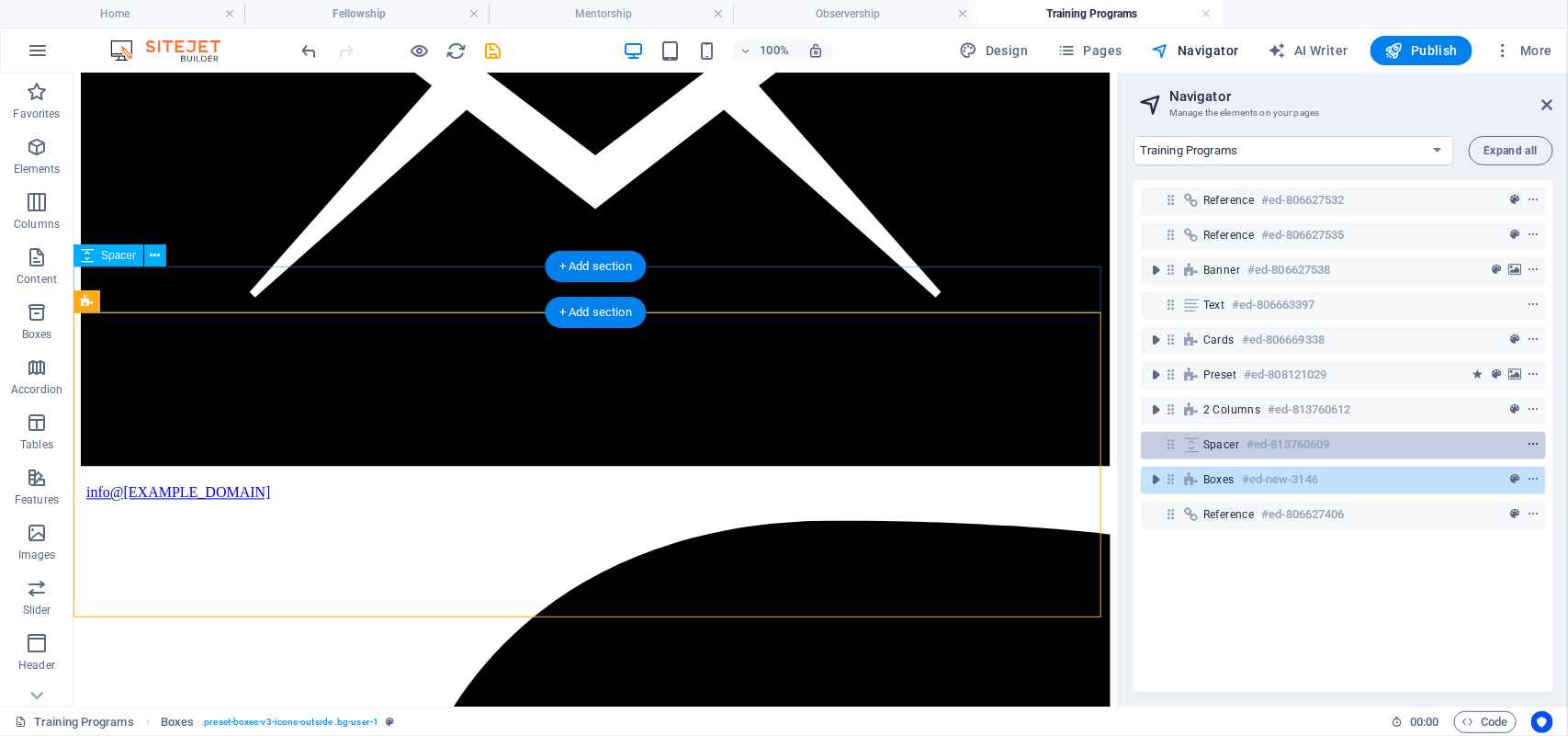 click at bounding box center (1533, 445) 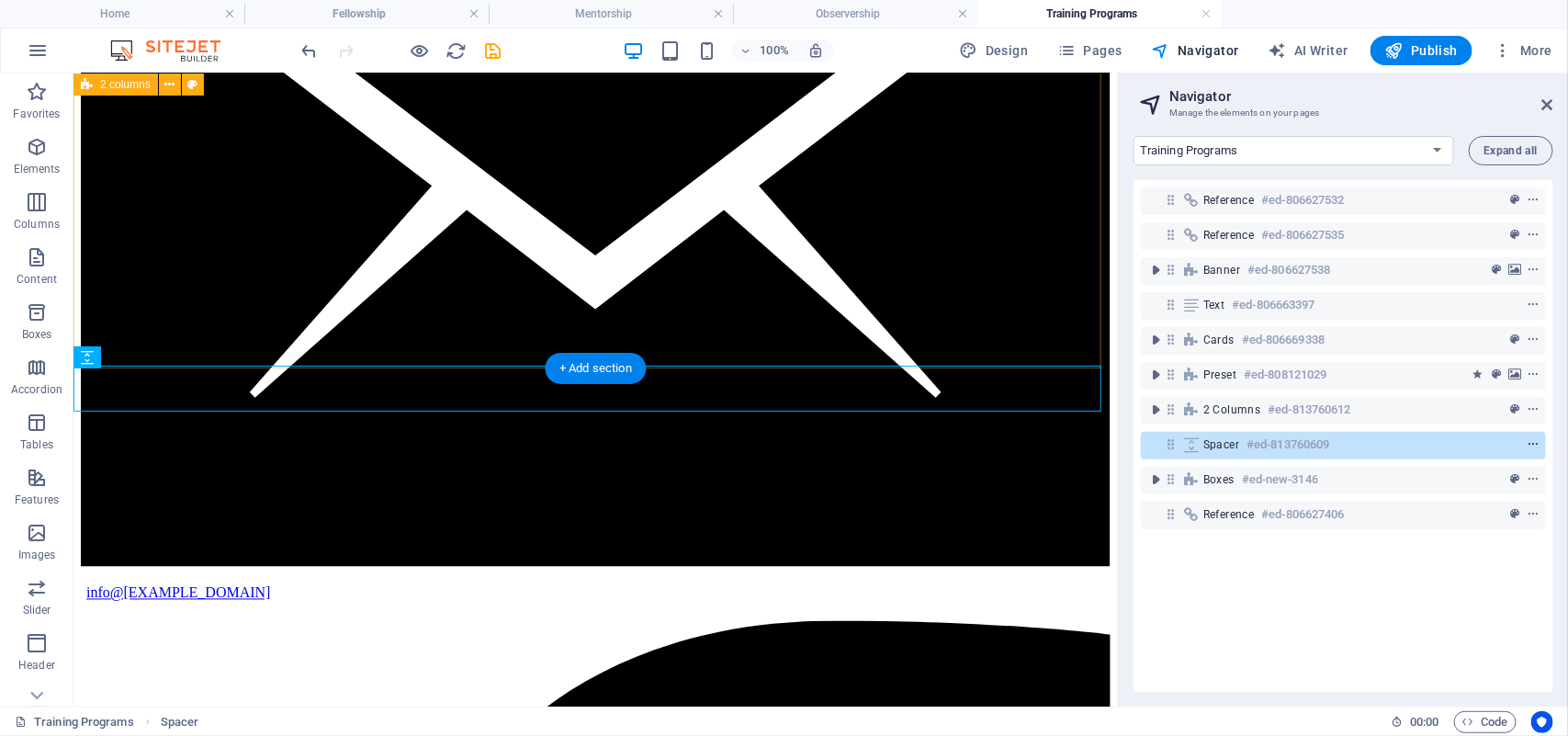 scroll, scrollTop: 1297, scrollLeft: 0, axis: vertical 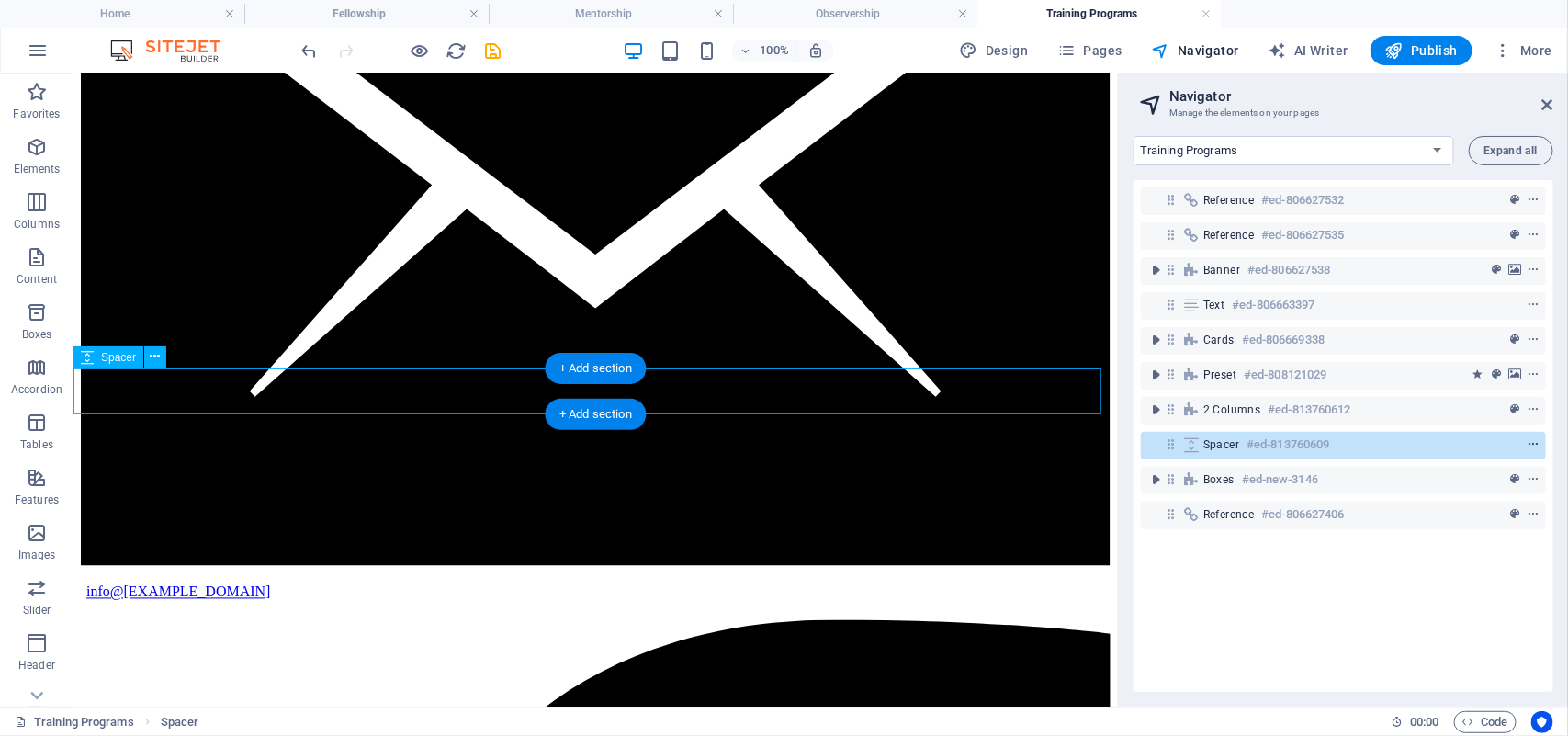 click at bounding box center (1533, 445) 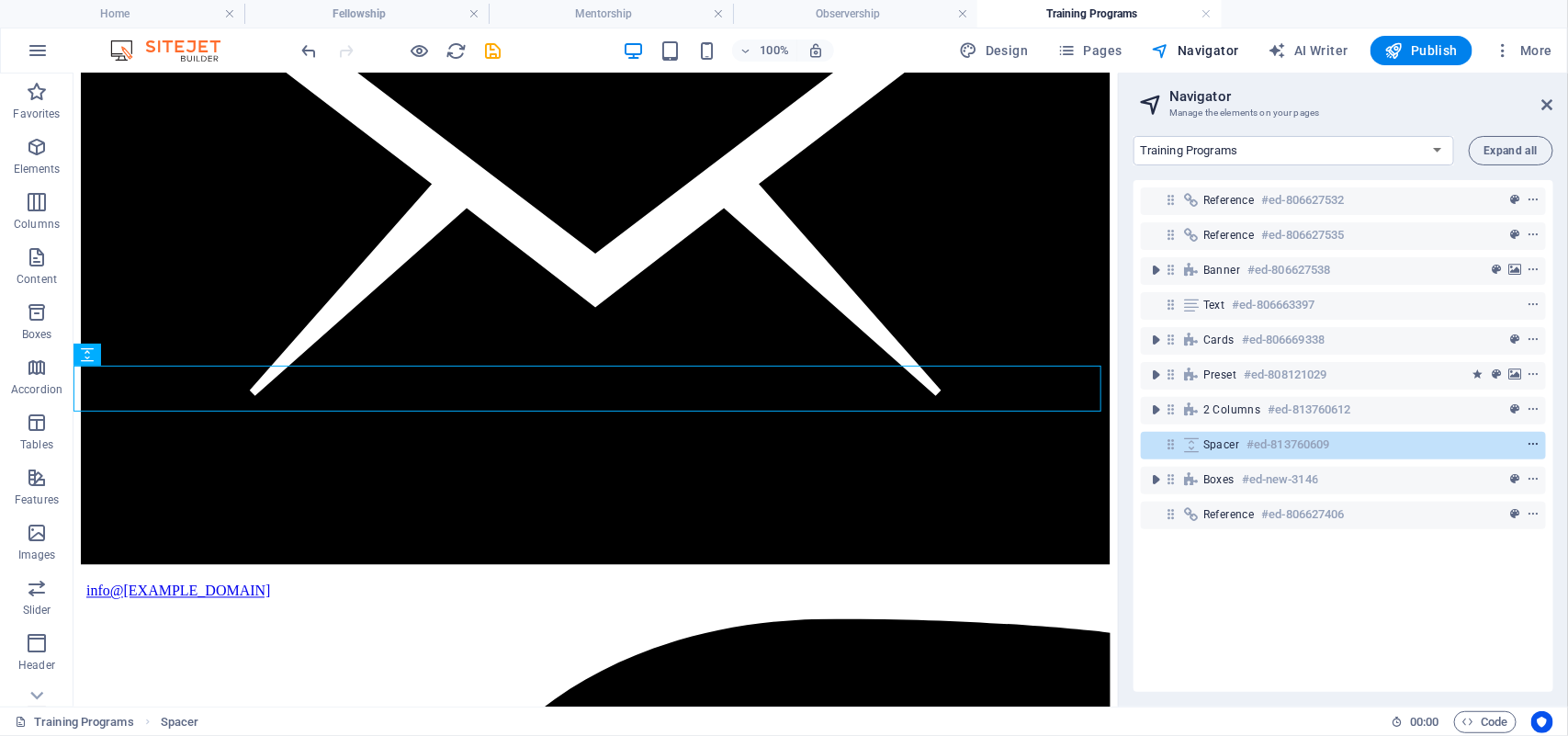 scroll, scrollTop: 1297, scrollLeft: 0, axis: vertical 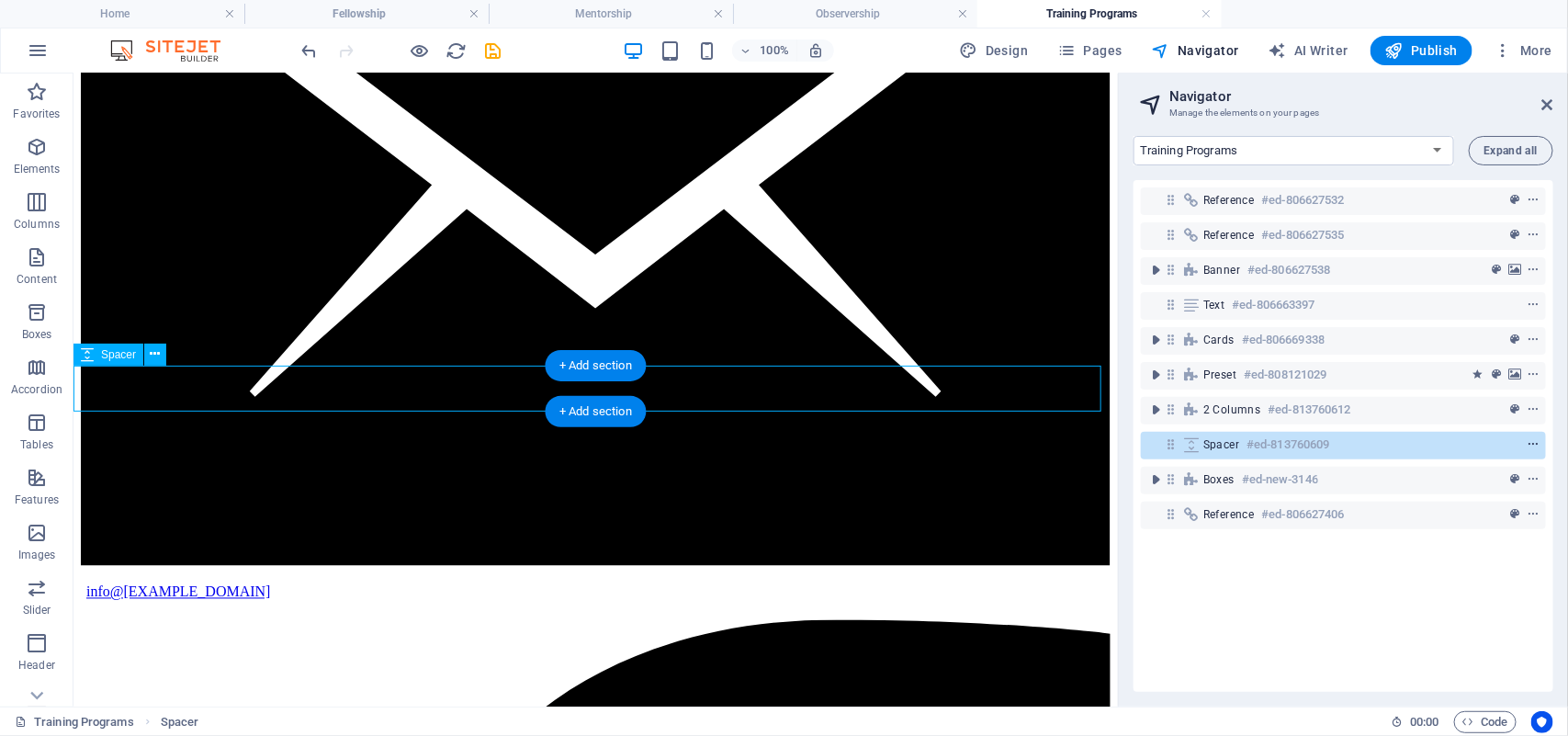click at bounding box center (1533, 445) 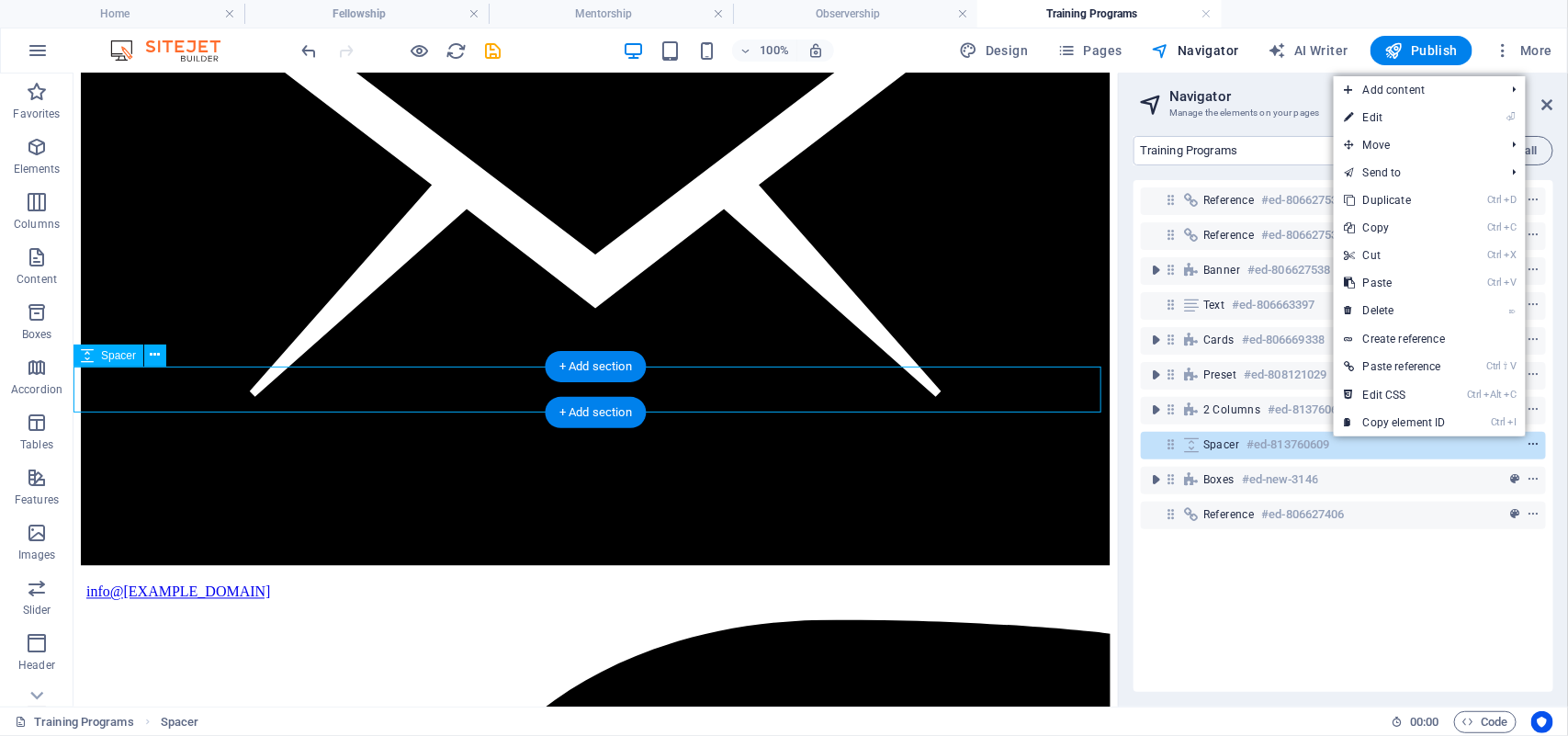scroll, scrollTop: 1296, scrollLeft: 0, axis: vertical 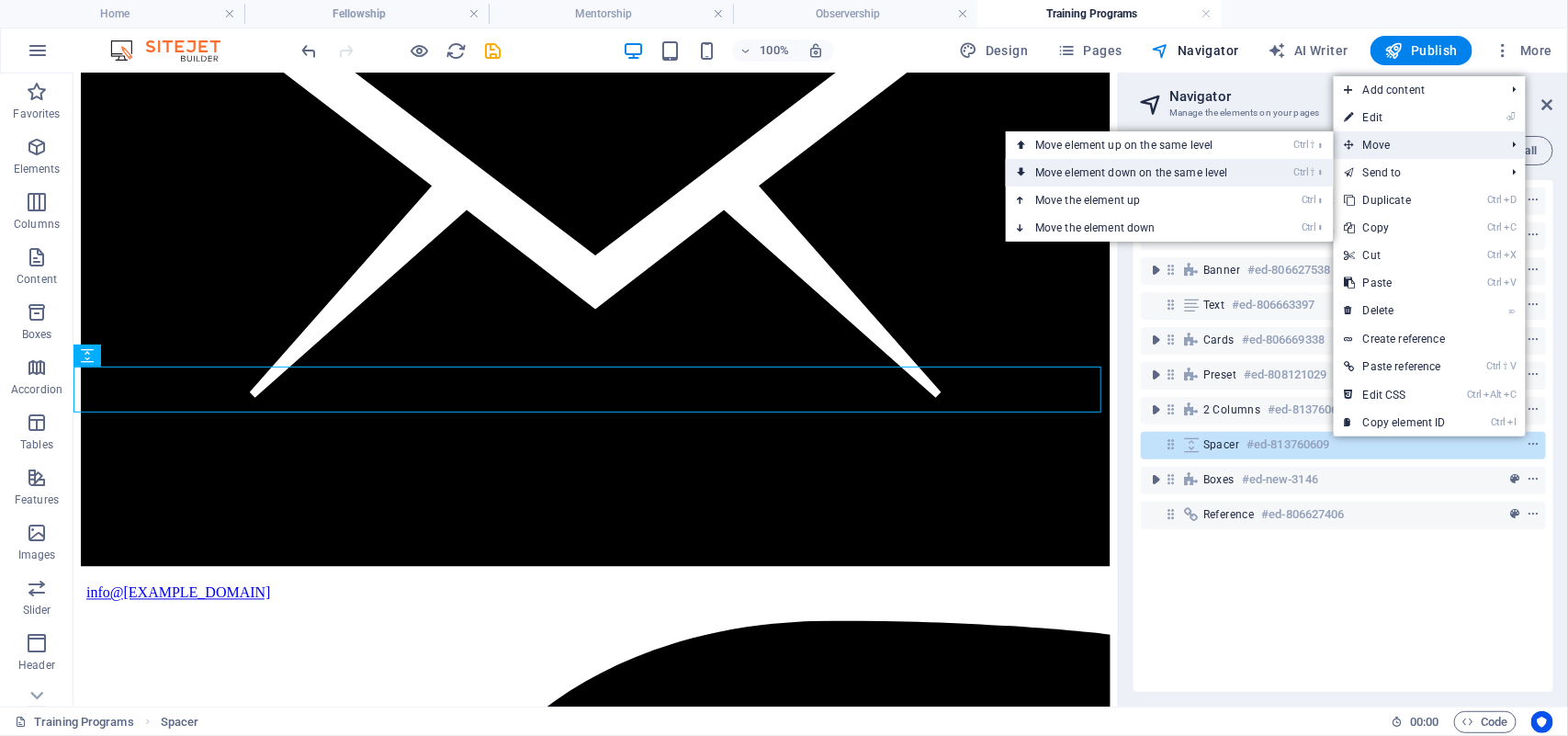 click on "Ctrl ⇧ ⬇  Move element down on the same level" at bounding box center [1135, 173] 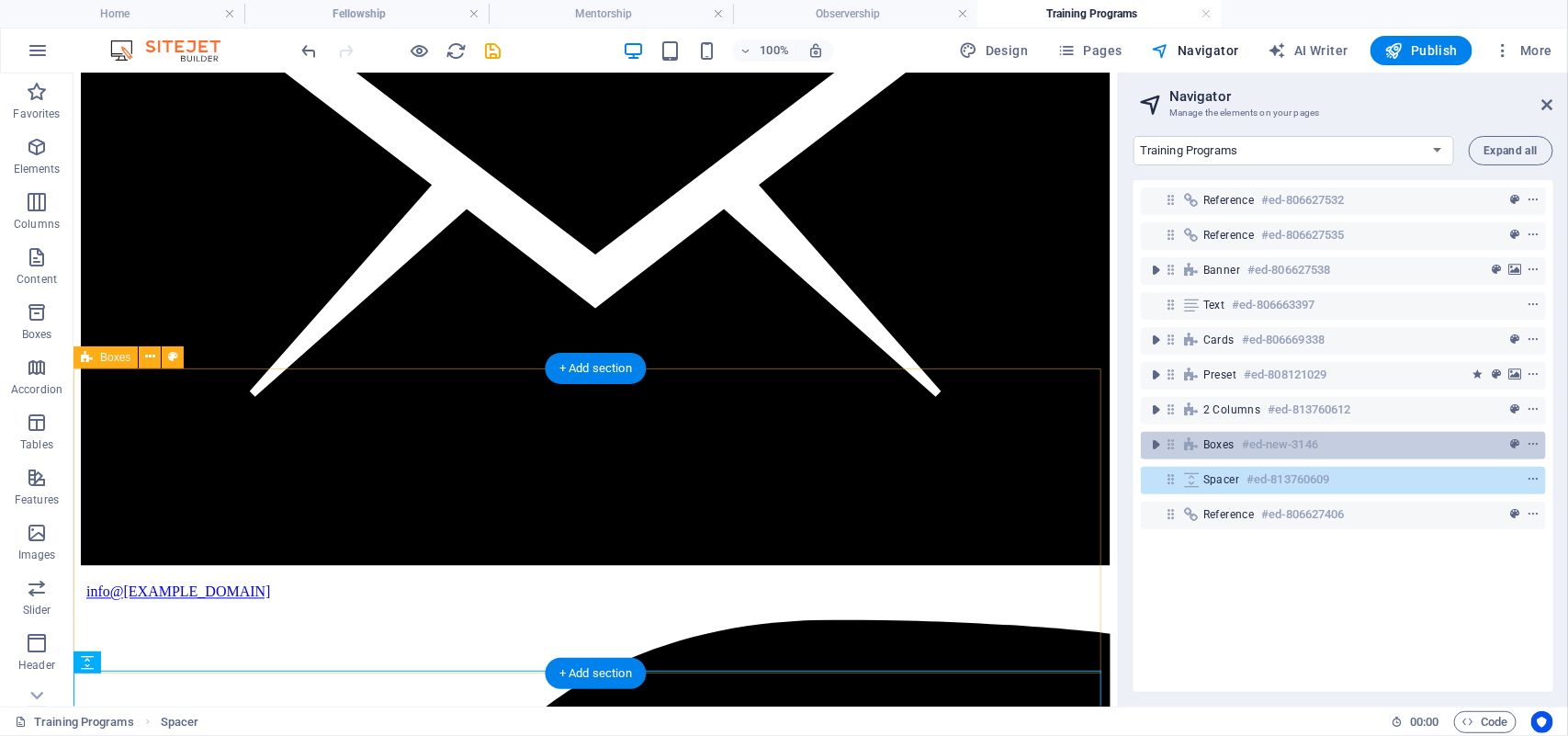 scroll, scrollTop: 1296, scrollLeft: 0, axis: vertical 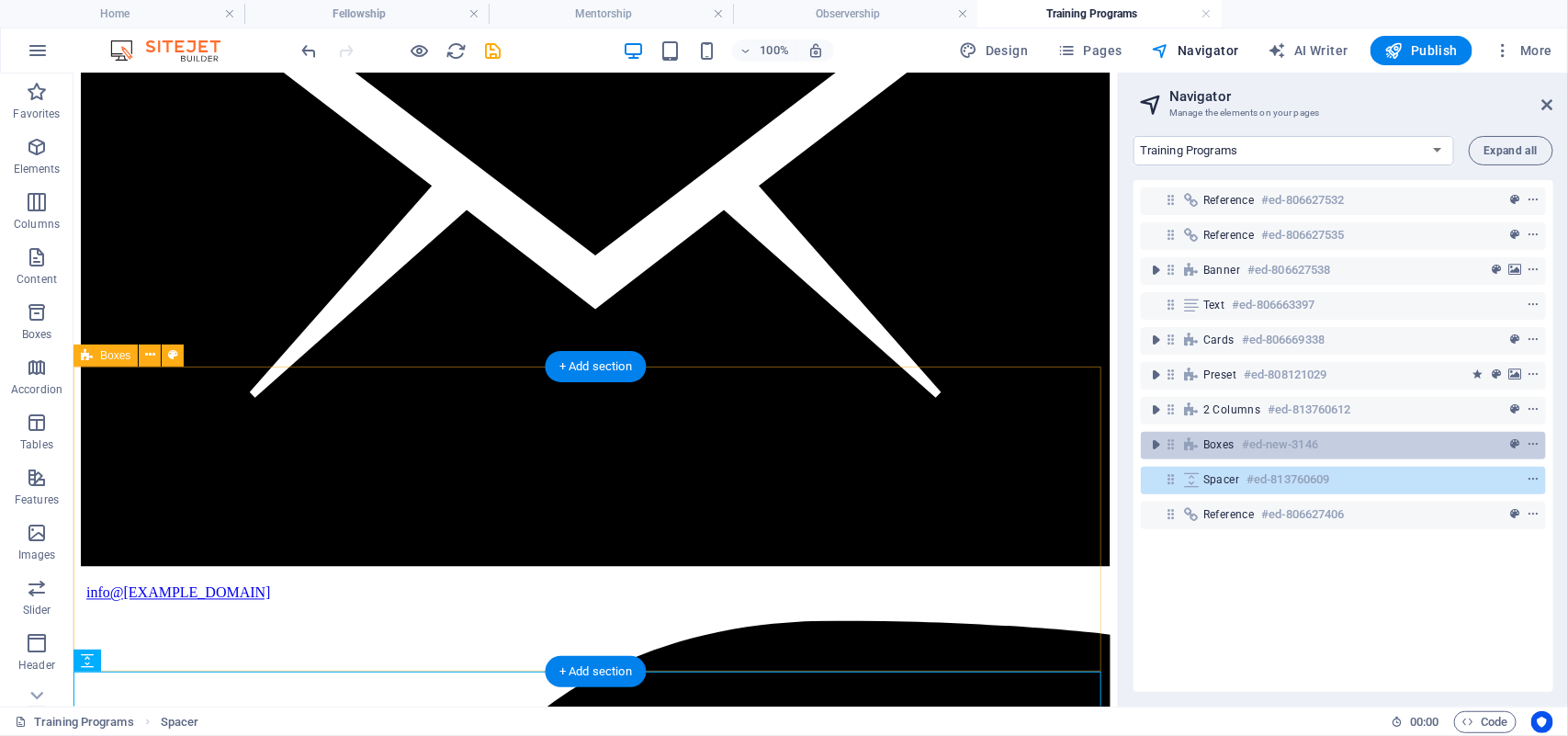 click at bounding box center (1170, 444) 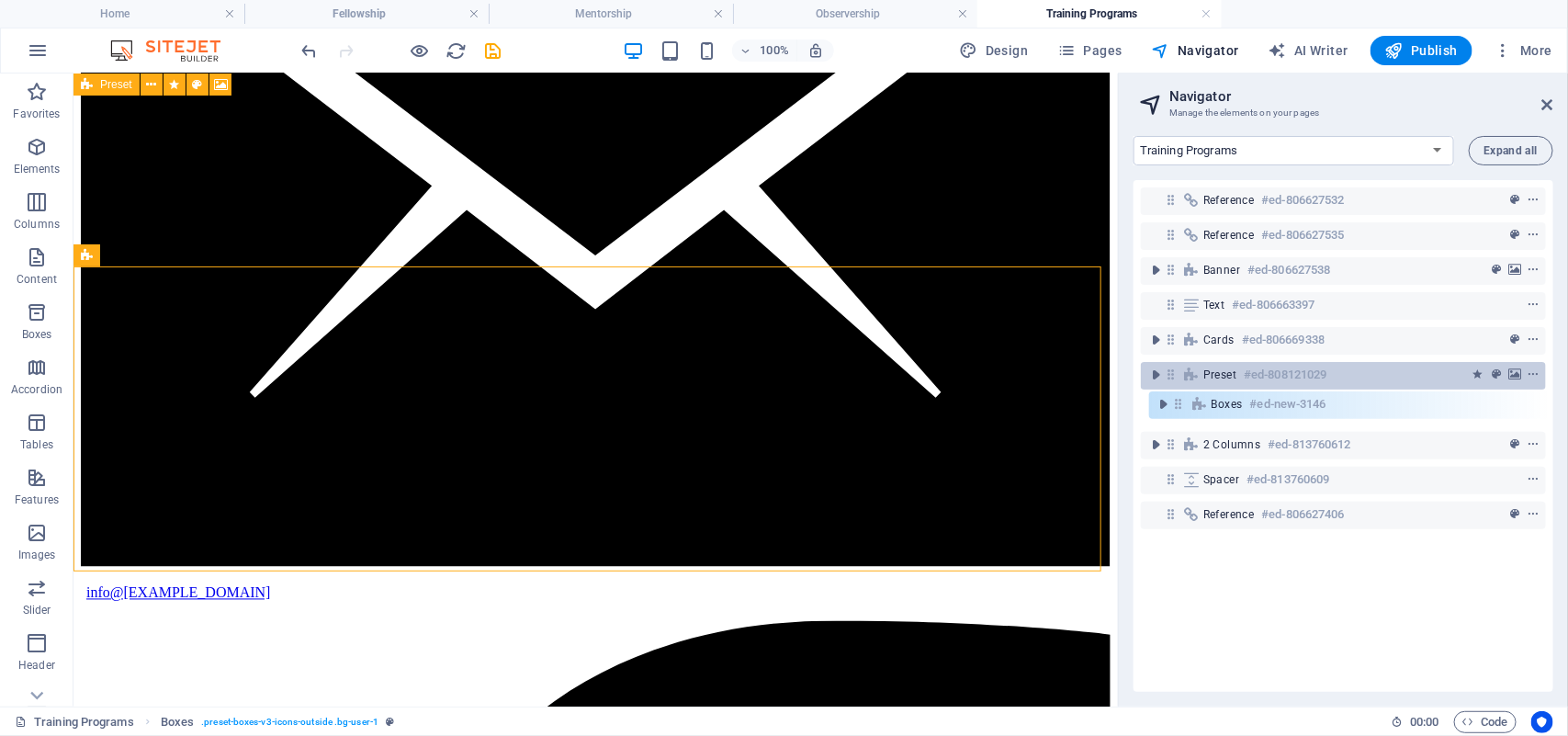 drag, startPoint x: 1191, startPoint y: 378, endPoint x: 1200, endPoint y: 361, distance: 19.23538 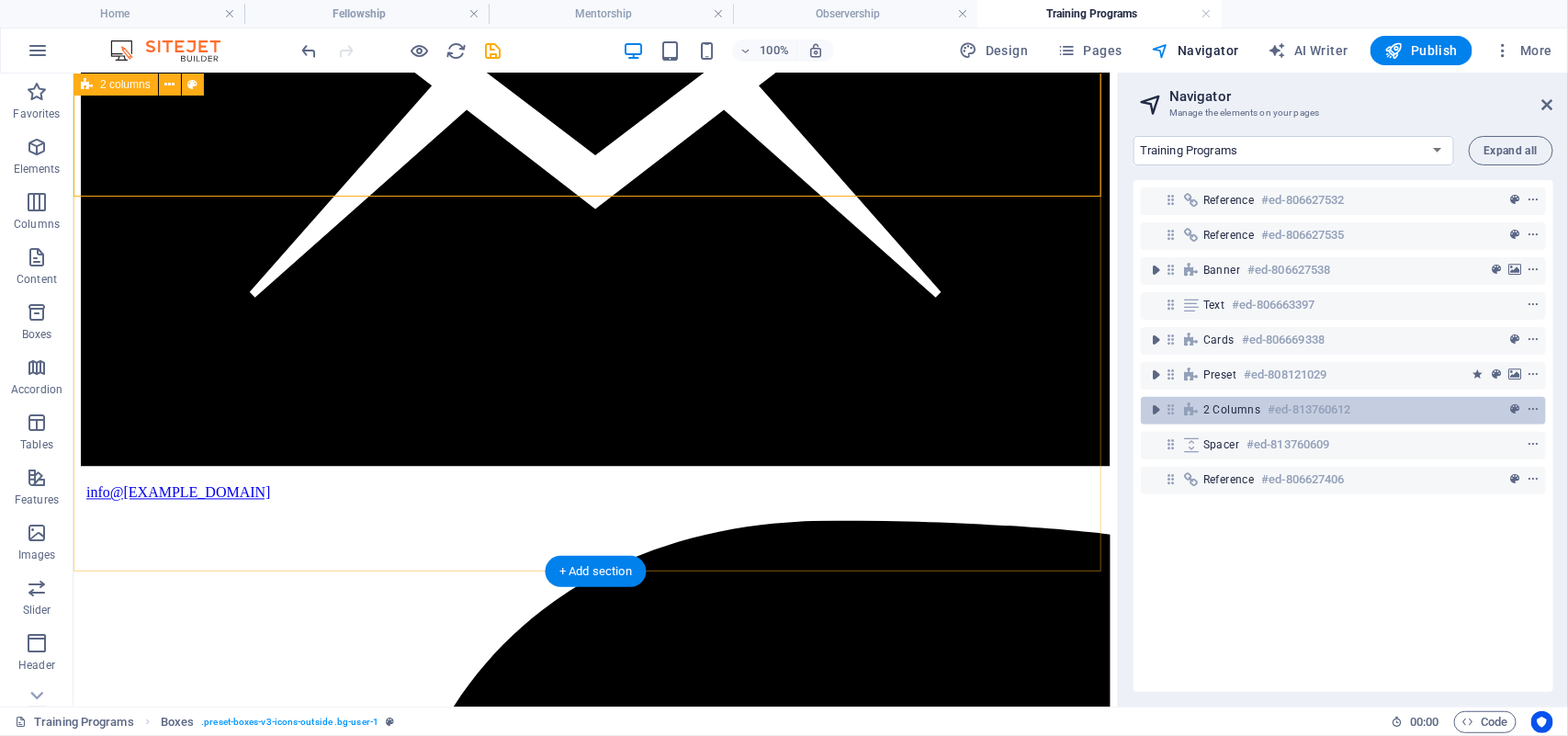 scroll, scrollTop: 1308, scrollLeft: 0, axis: vertical 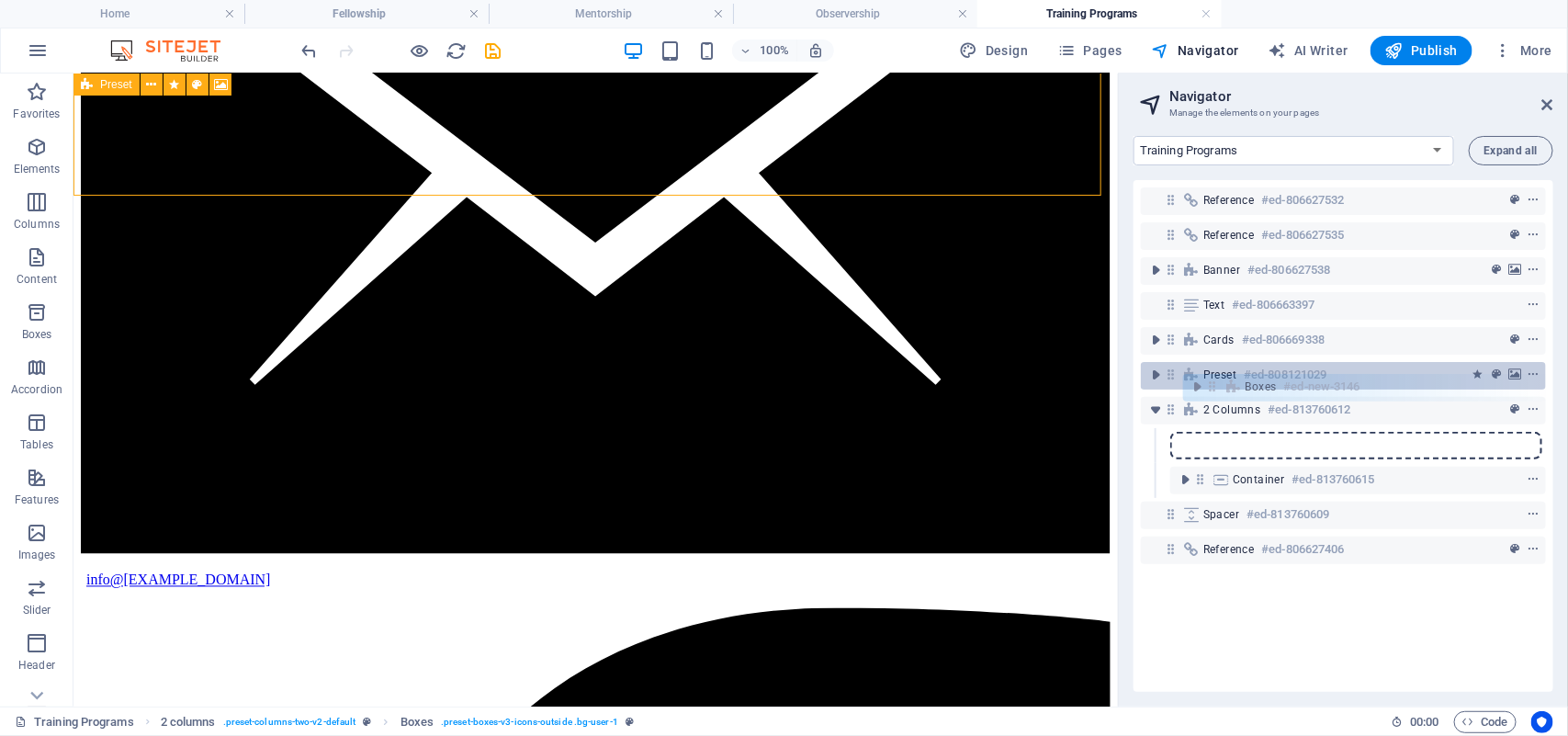drag, startPoint x: 1201, startPoint y: 448, endPoint x: 1213, endPoint y: 386, distance: 63.150614 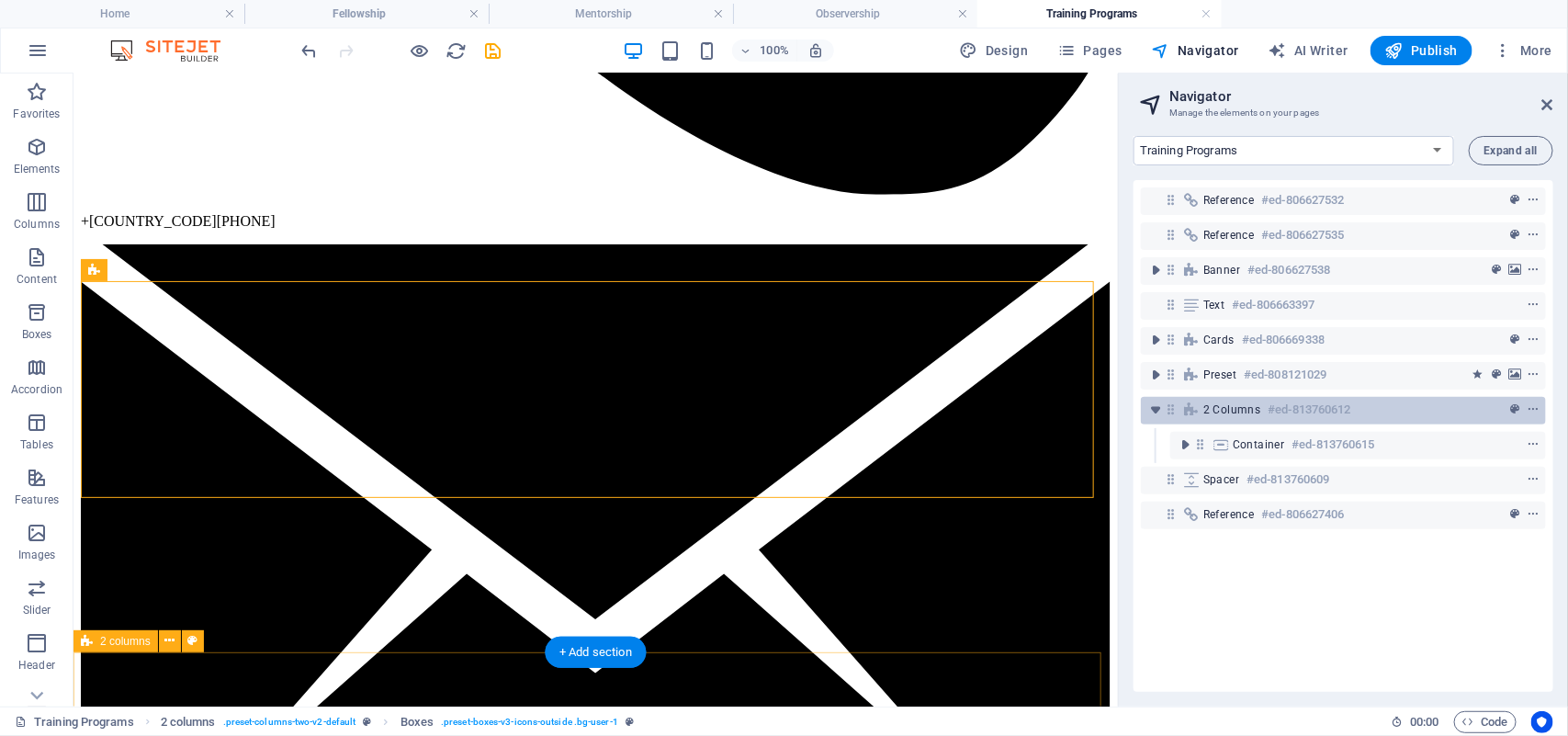 scroll, scrollTop: 823, scrollLeft: 0, axis: vertical 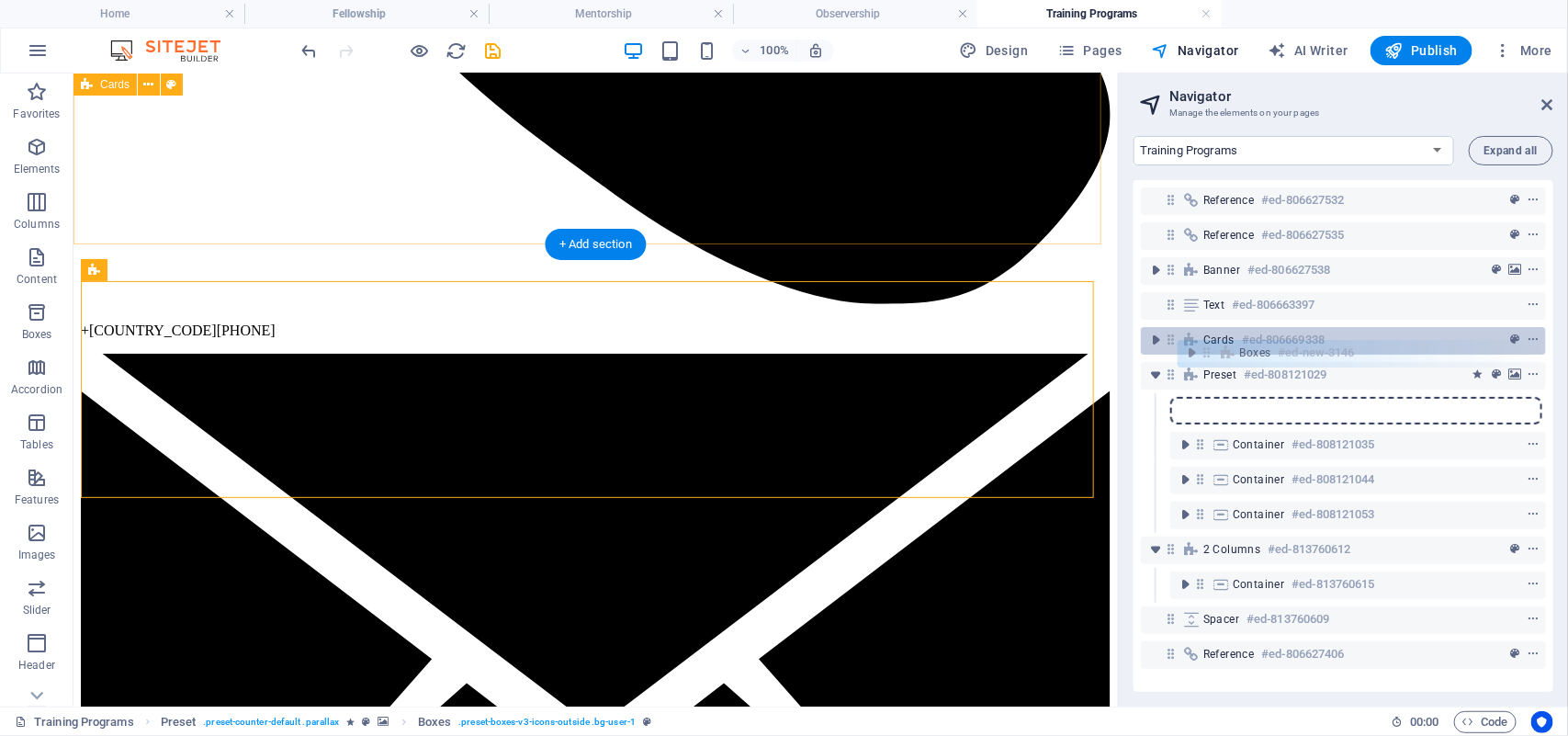 drag, startPoint x: 1200, startPoint y: 412, endPoint x: 1203, endPoint y: 345, distance: 67.067131 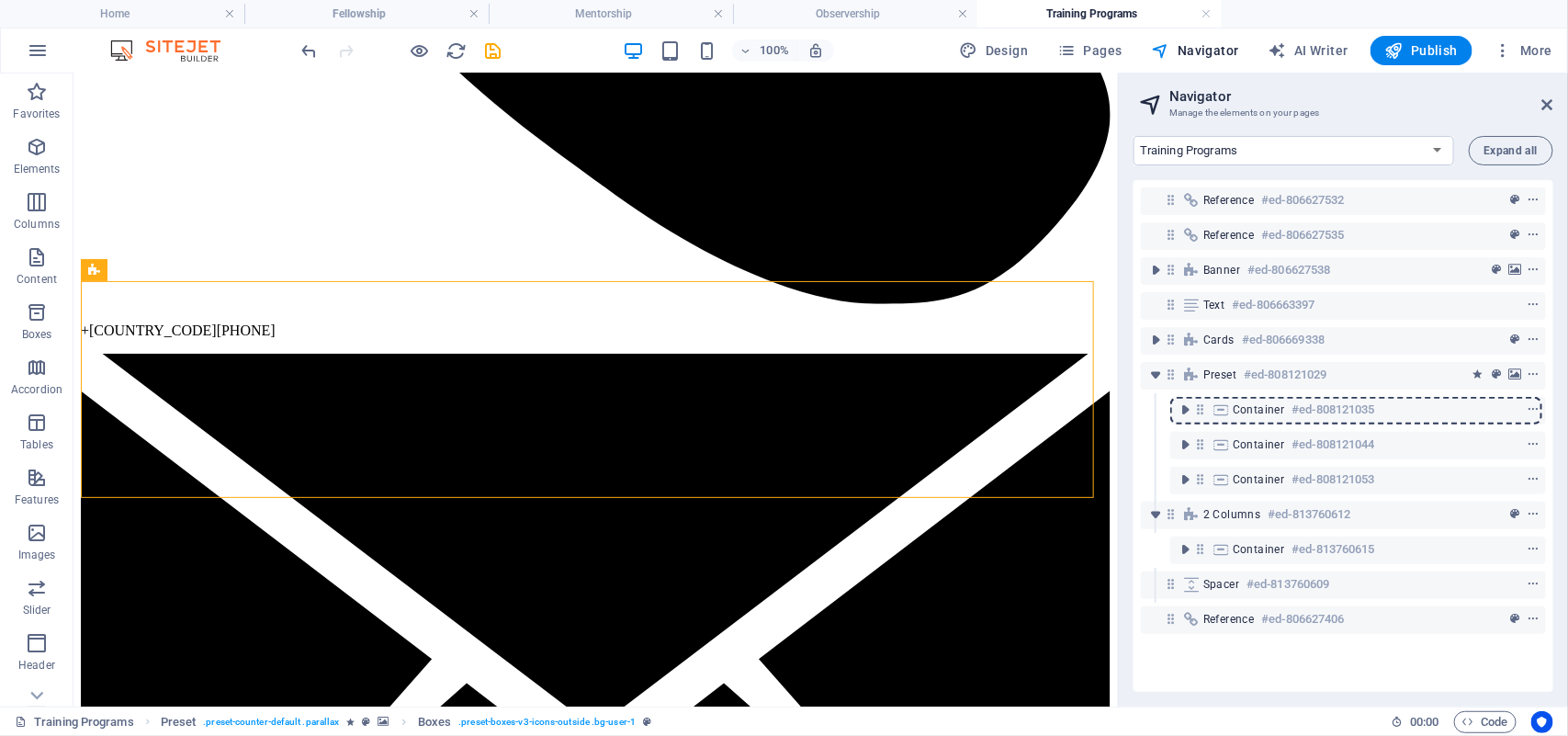 scroll, scrollTop: 391, scrollLeft: 0, axis: vertical 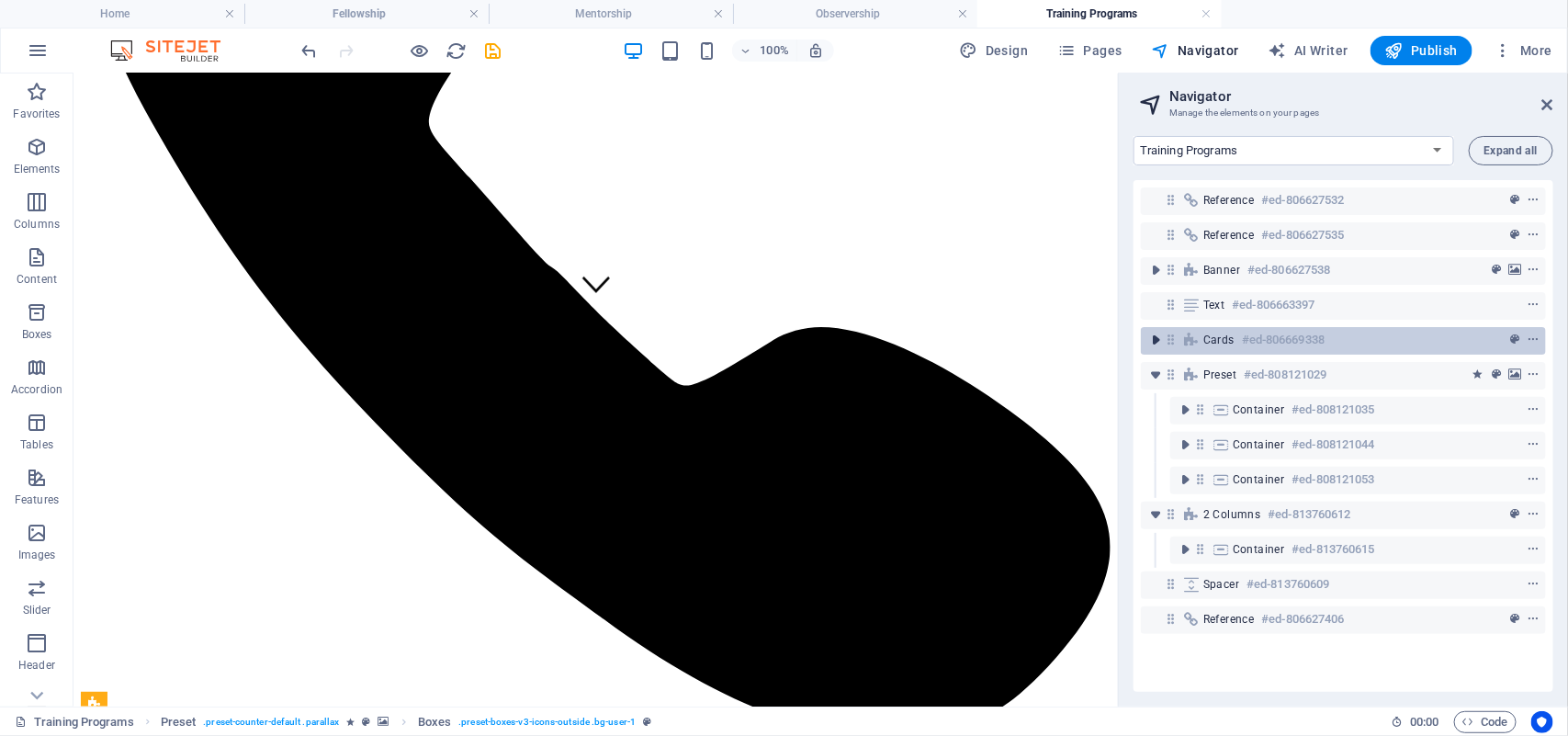 click at bounding box center [1156, 340] 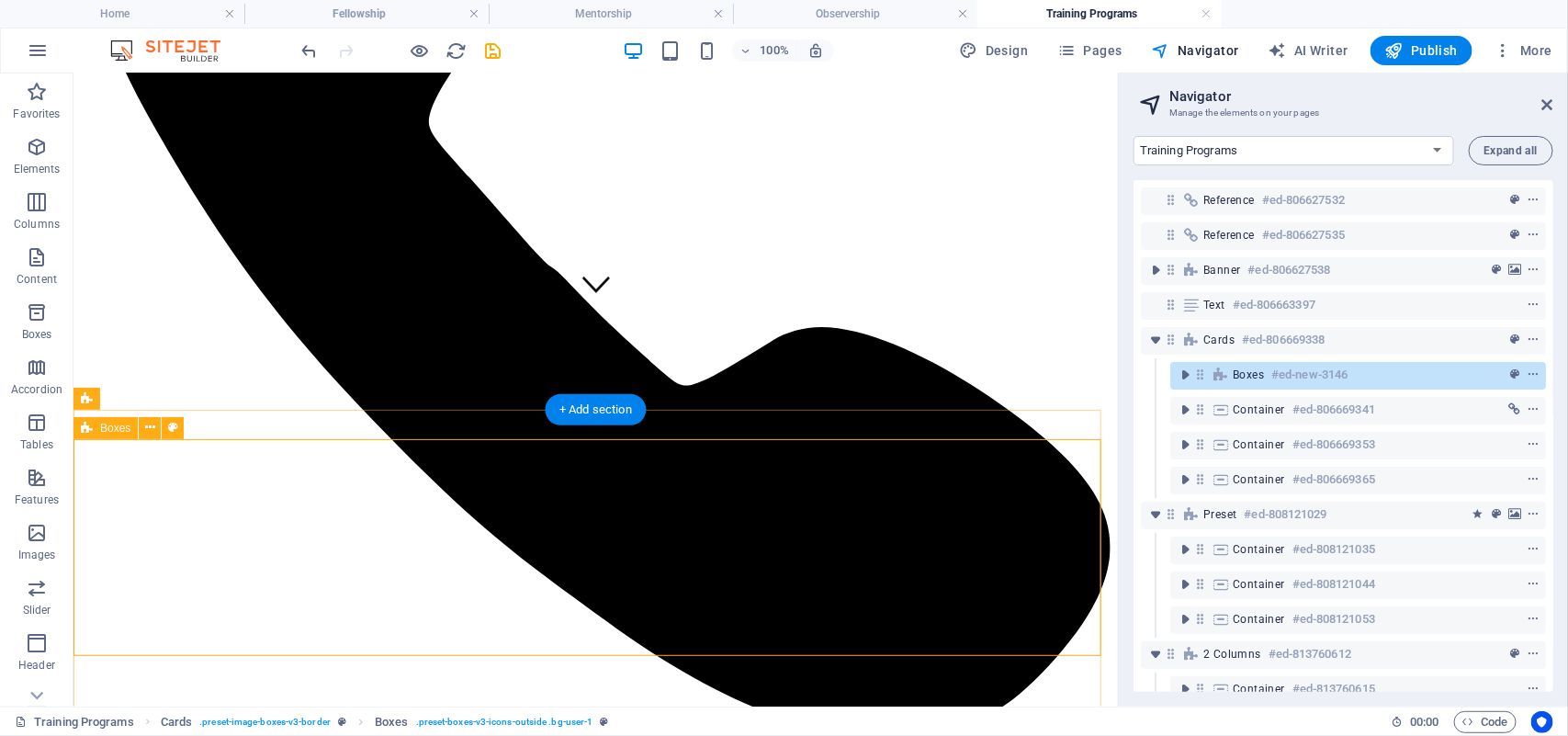 click at bounding box center [1200, 374] 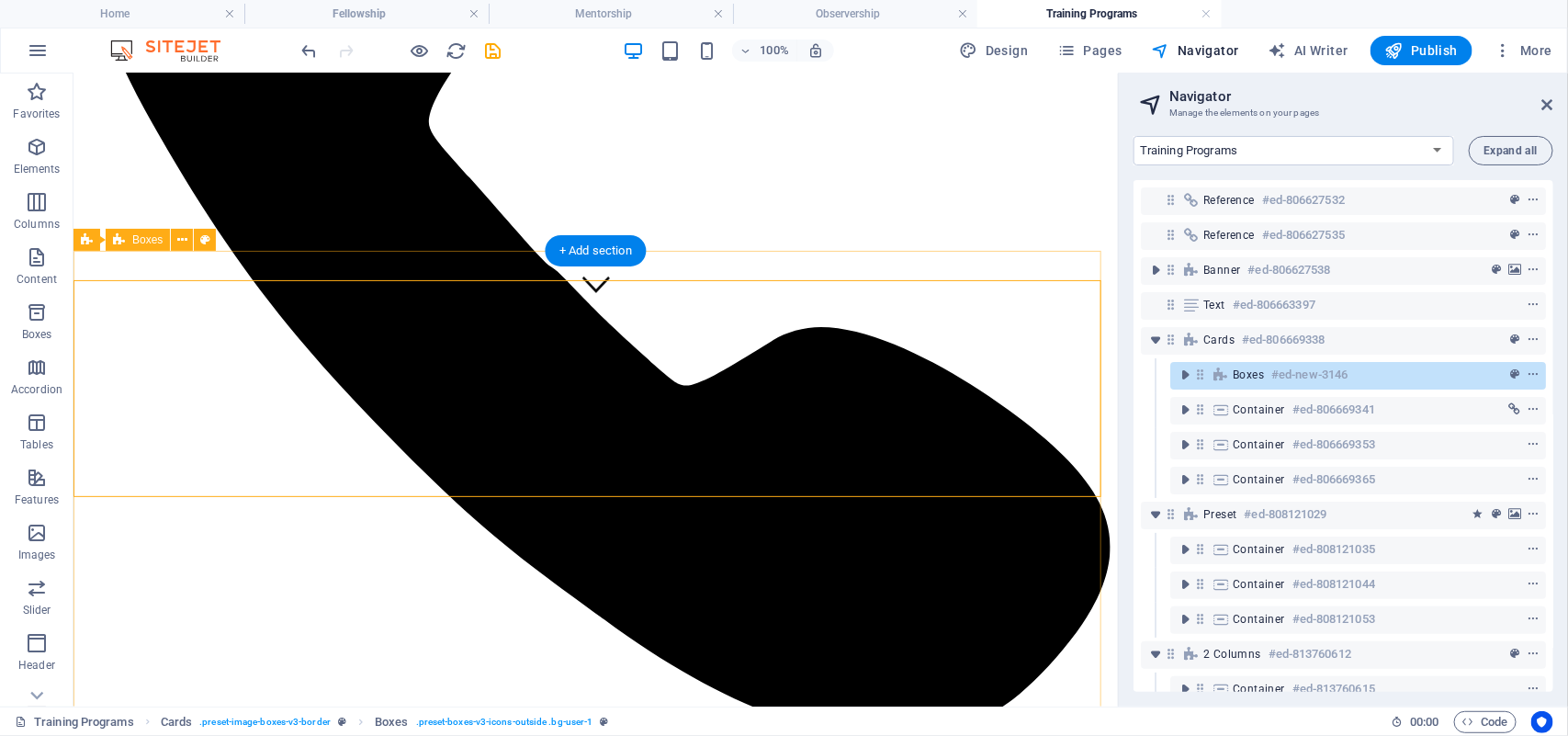 scroll, scrollTop: 549, scrollLeft: 0, axis: vertical 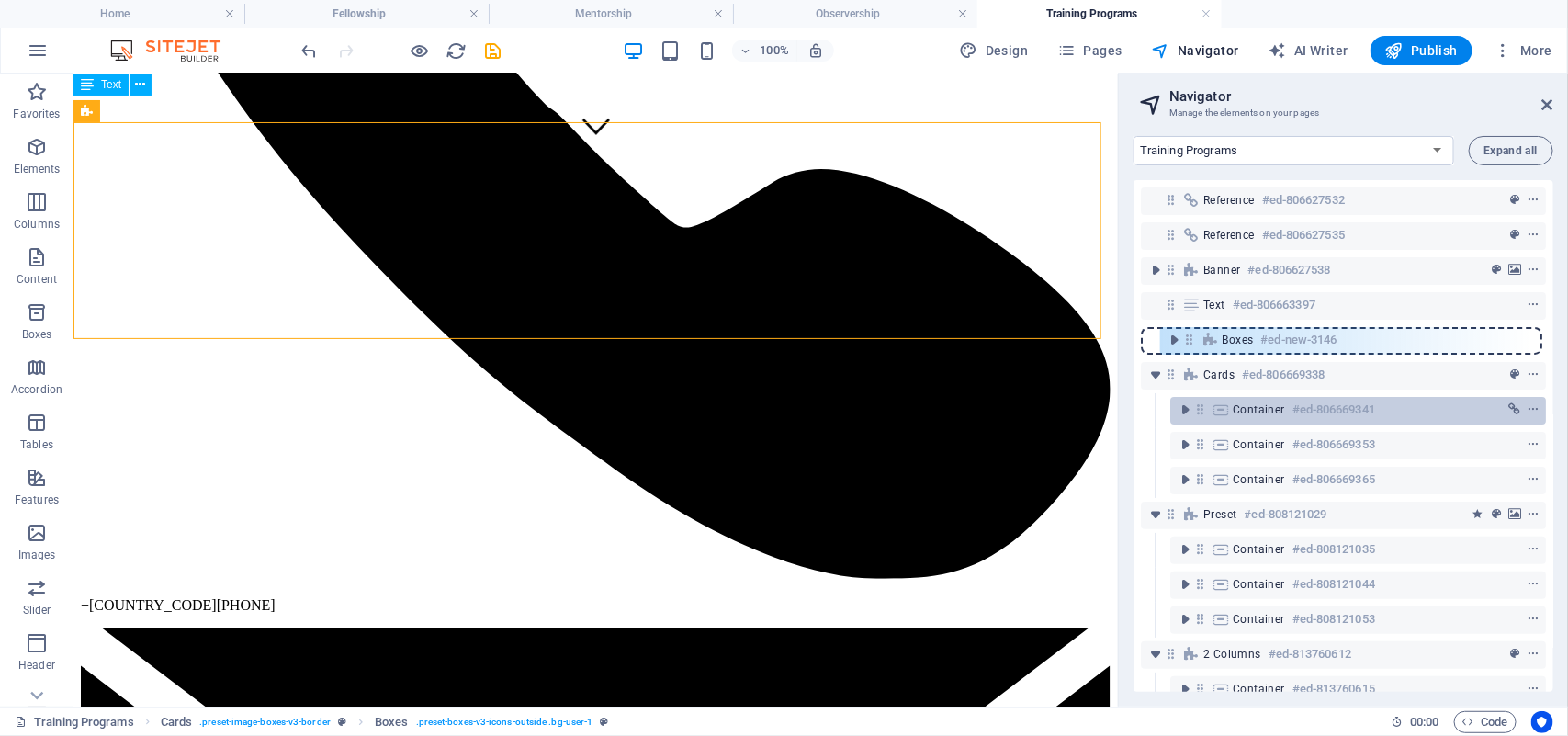 drag, startPoint x: 1205, startPoint y: 382, endPoint x: 1291, endPoint y: 401, distance: 88.07383 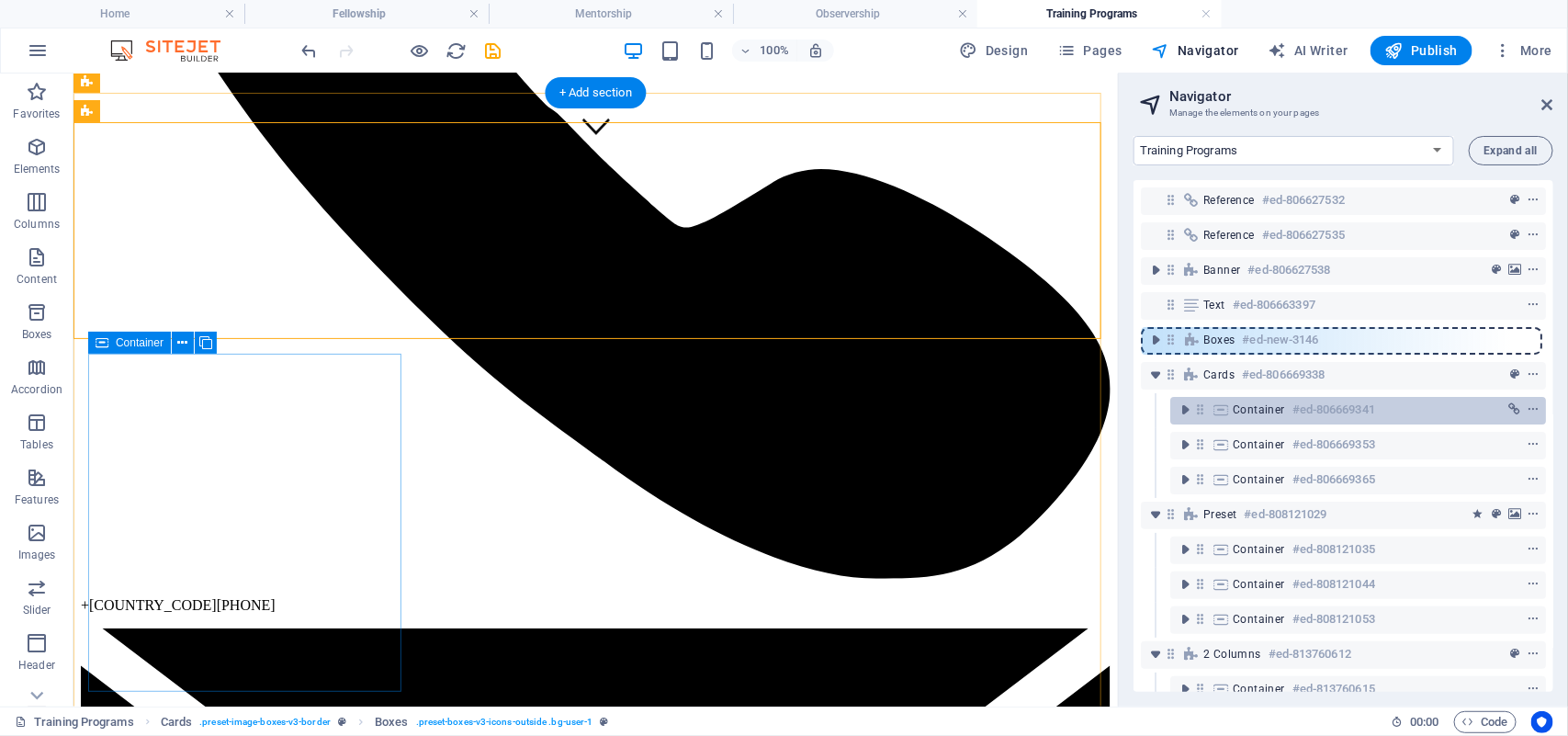 scroll, scrollTop: 637, scrollLeft: 0, axis: vertical 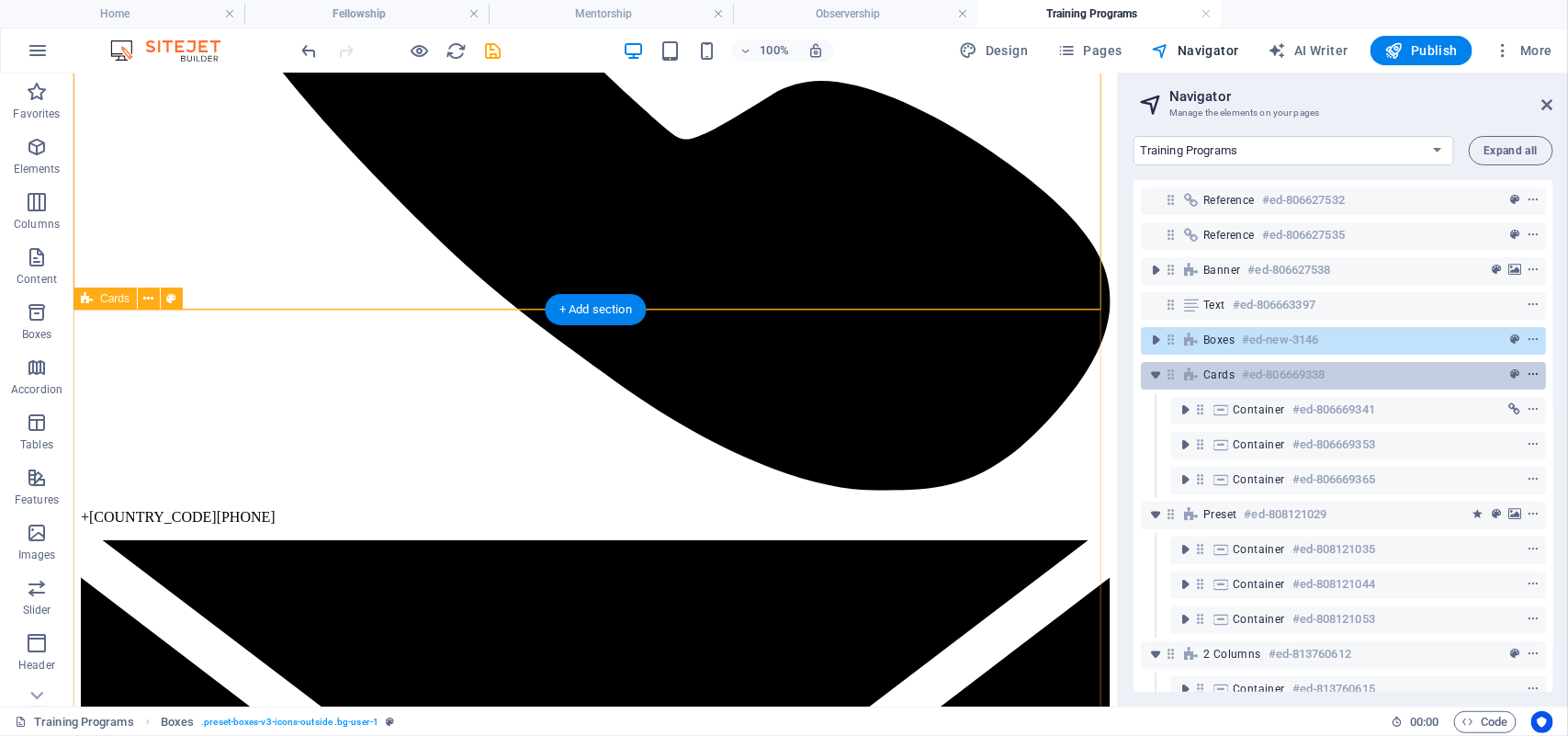 click at bounding box center (1533, 375) 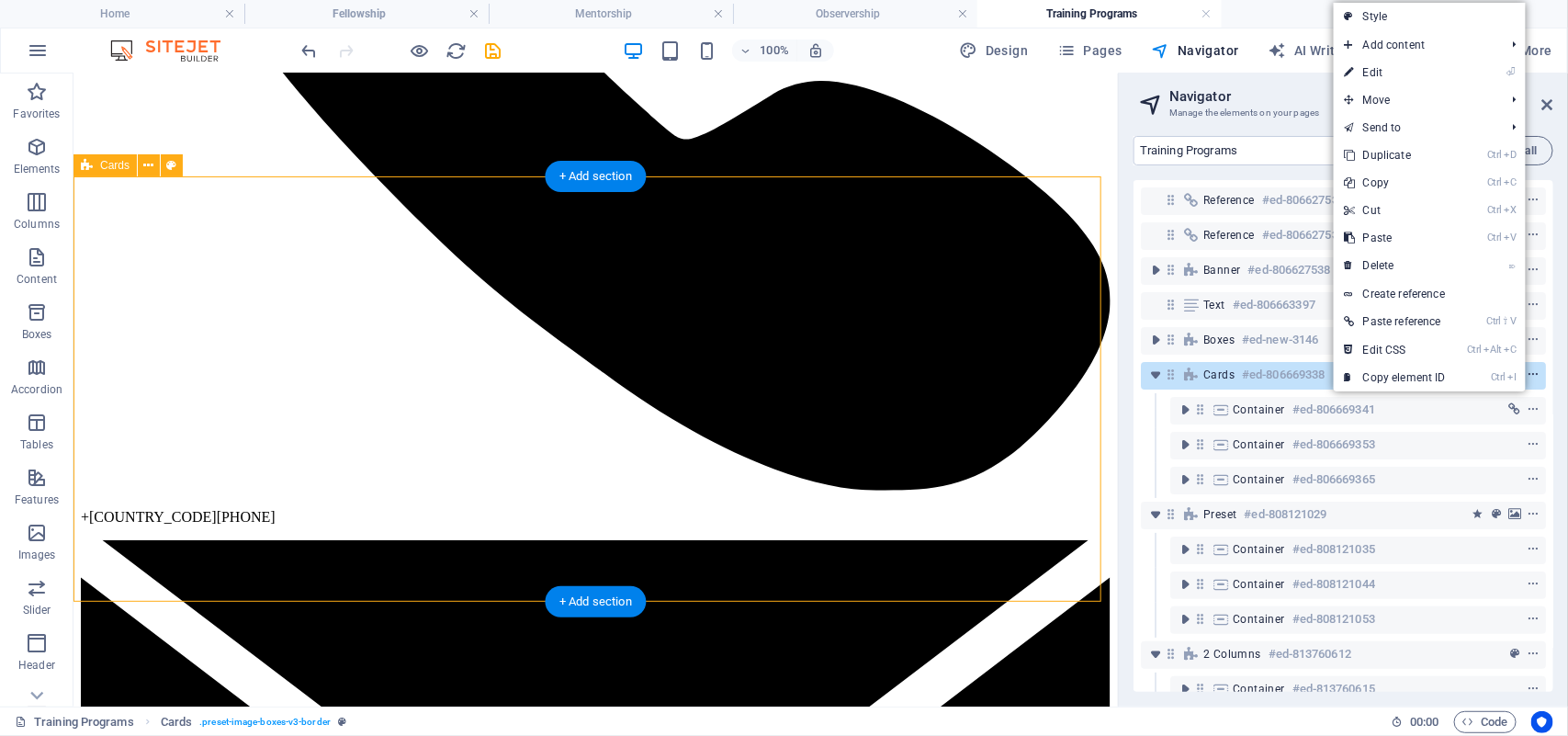 scroll, scrollTop: 770, scrollLeft: 0, axis: vertical 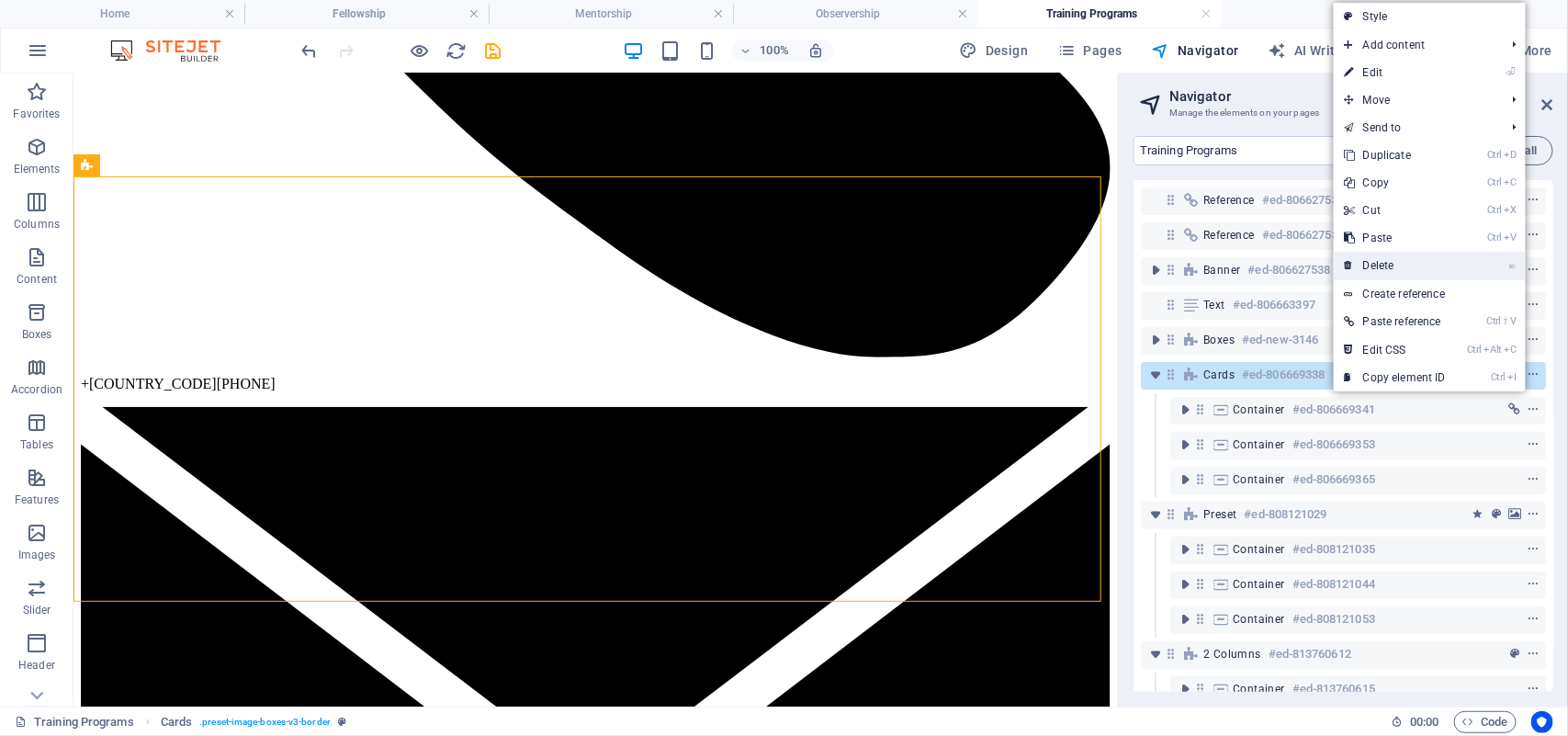 click on "⌦  Delete" at bounding box center [1395, 266] 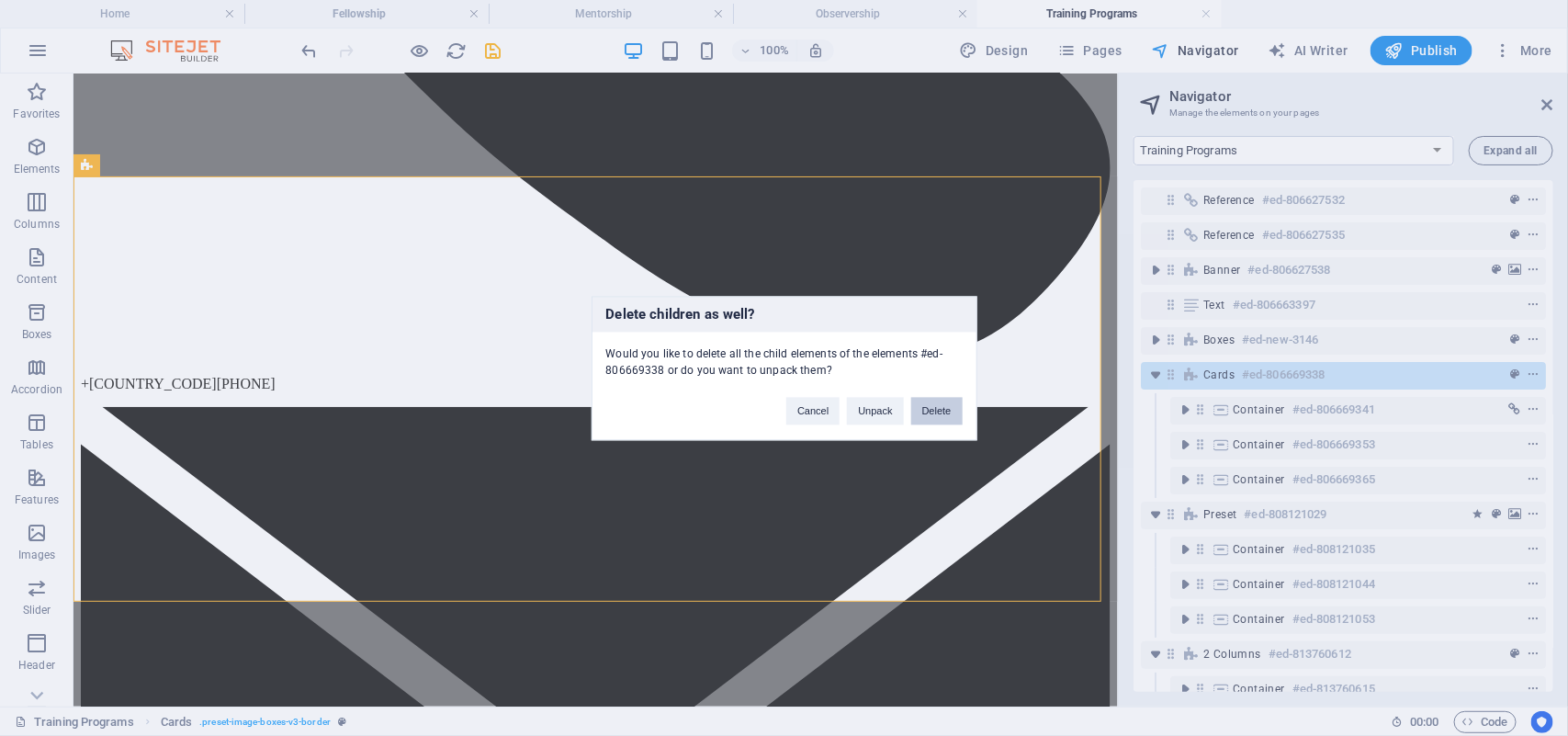 drag, startPoint x: 932, startPoint y: 411, endPoint x: 942, endPoint y: 373, distance: 39.29377 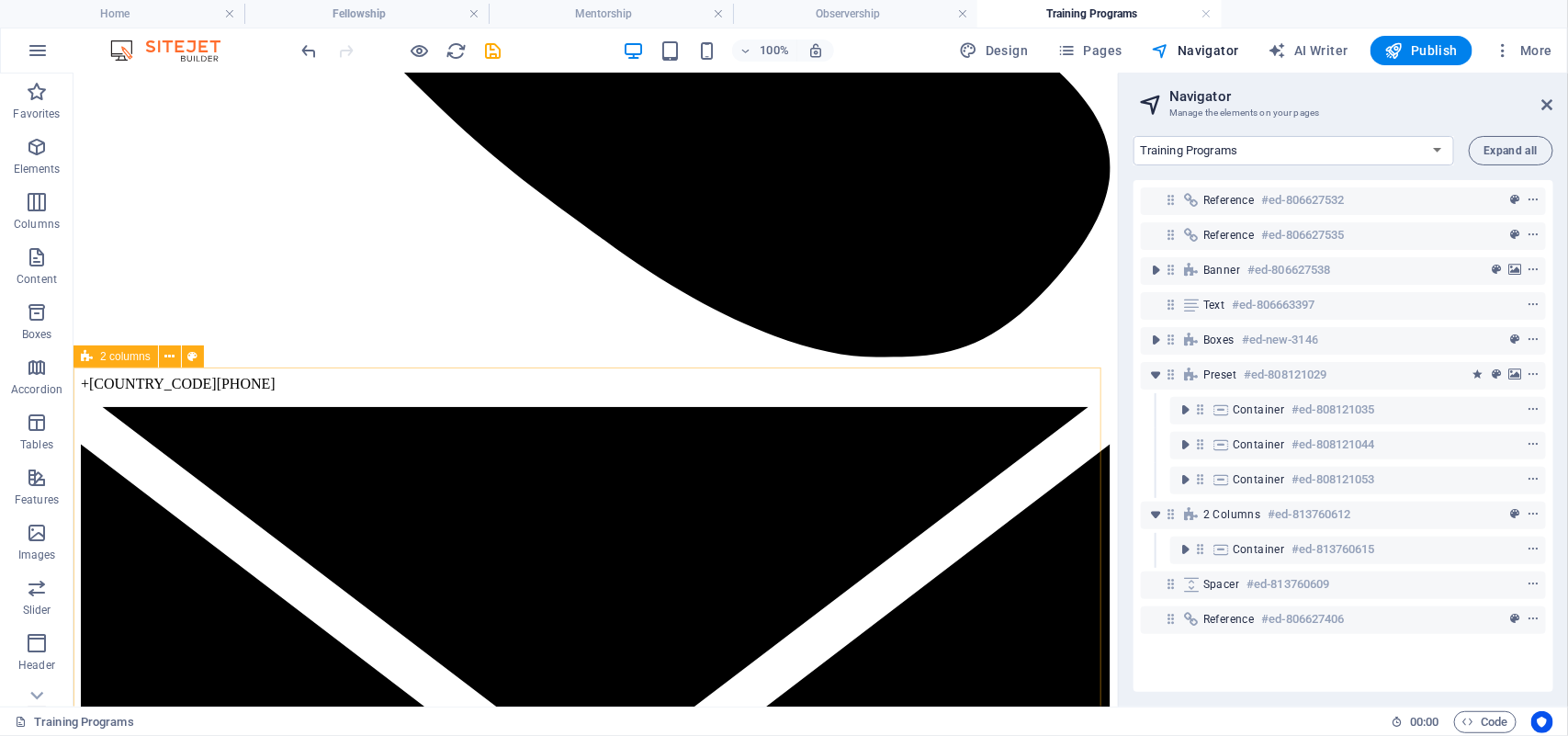click on "2 columns" at bounding box center [125, 357] 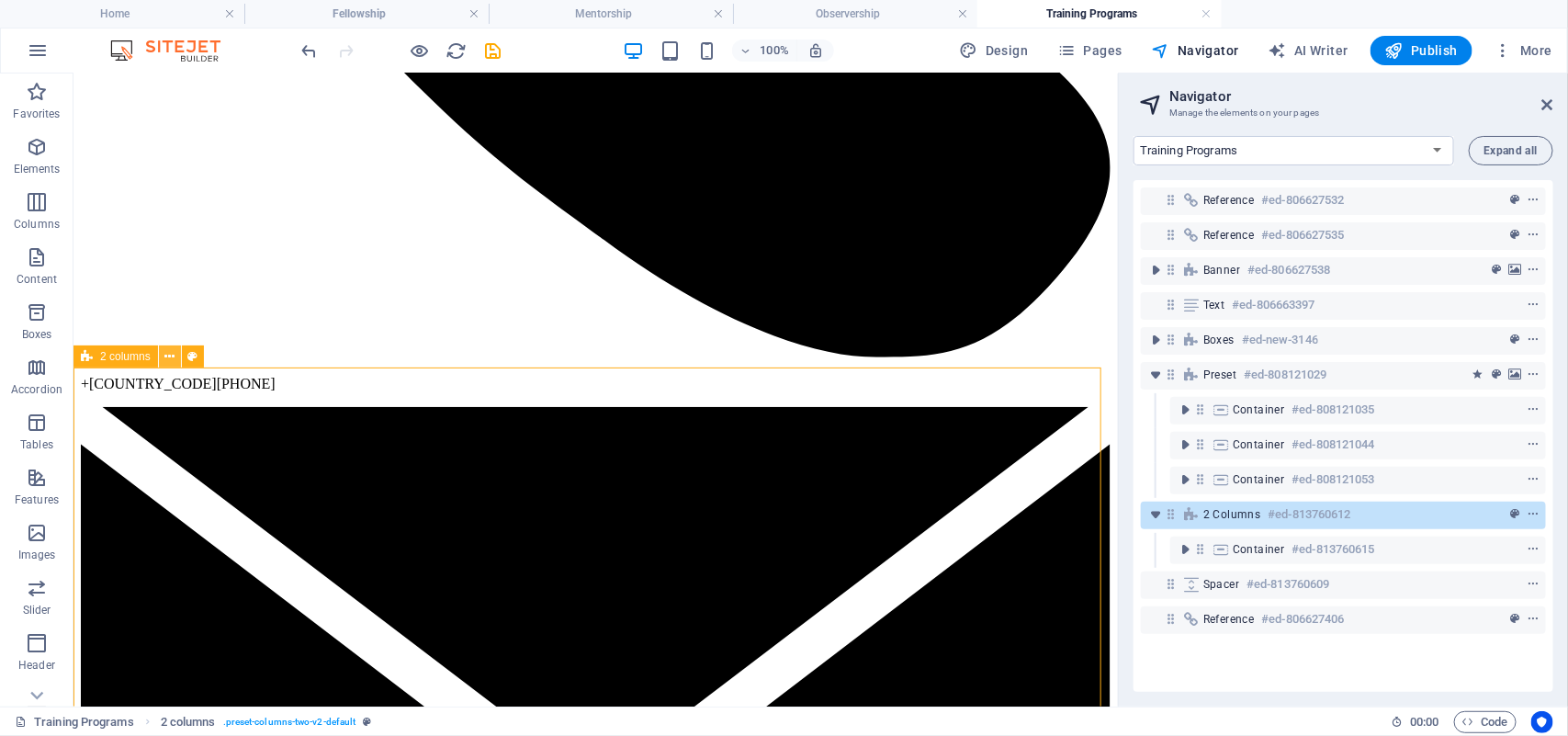 click at bounding box center [169, 357] 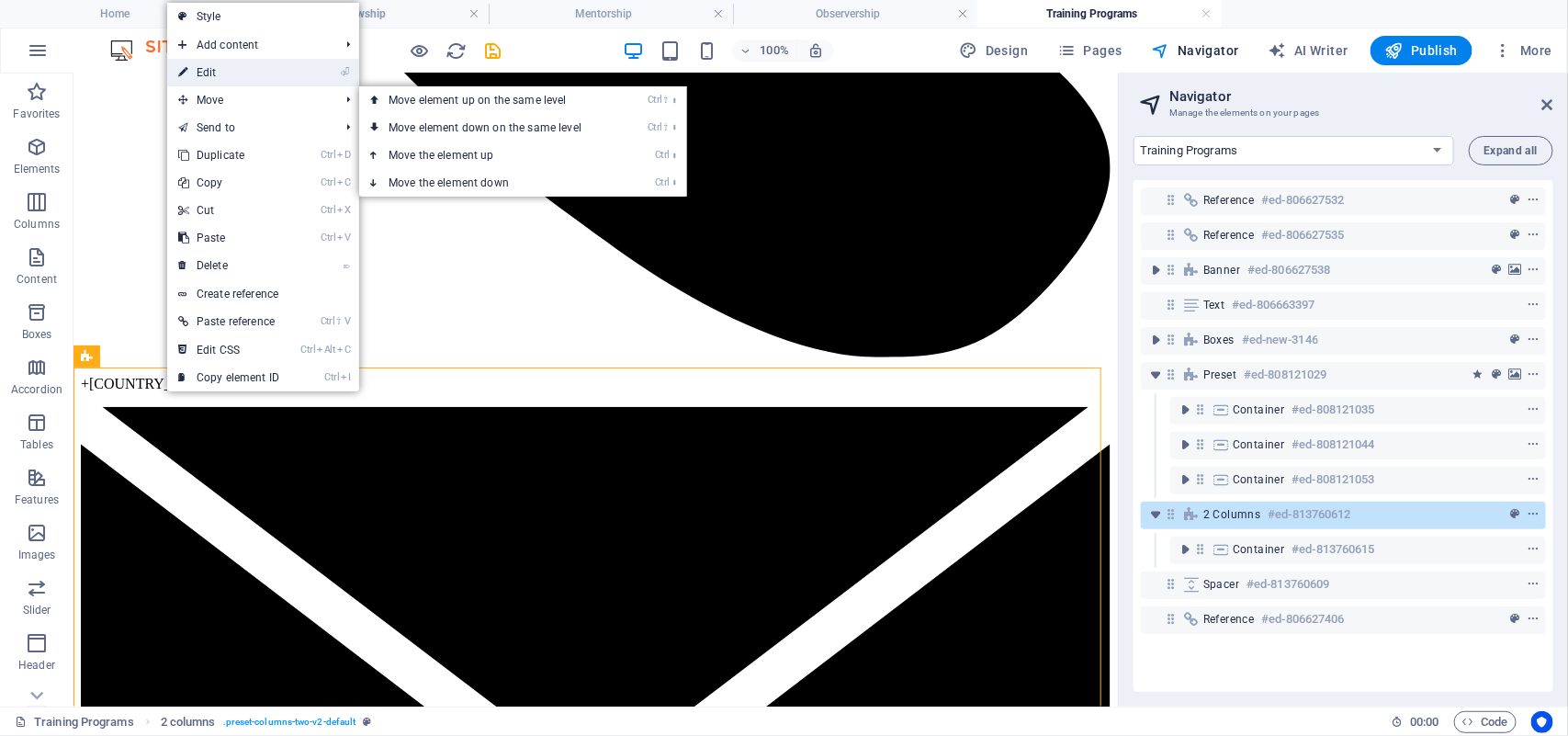click on "⏎  Edit" at bounding box center (229, 73) 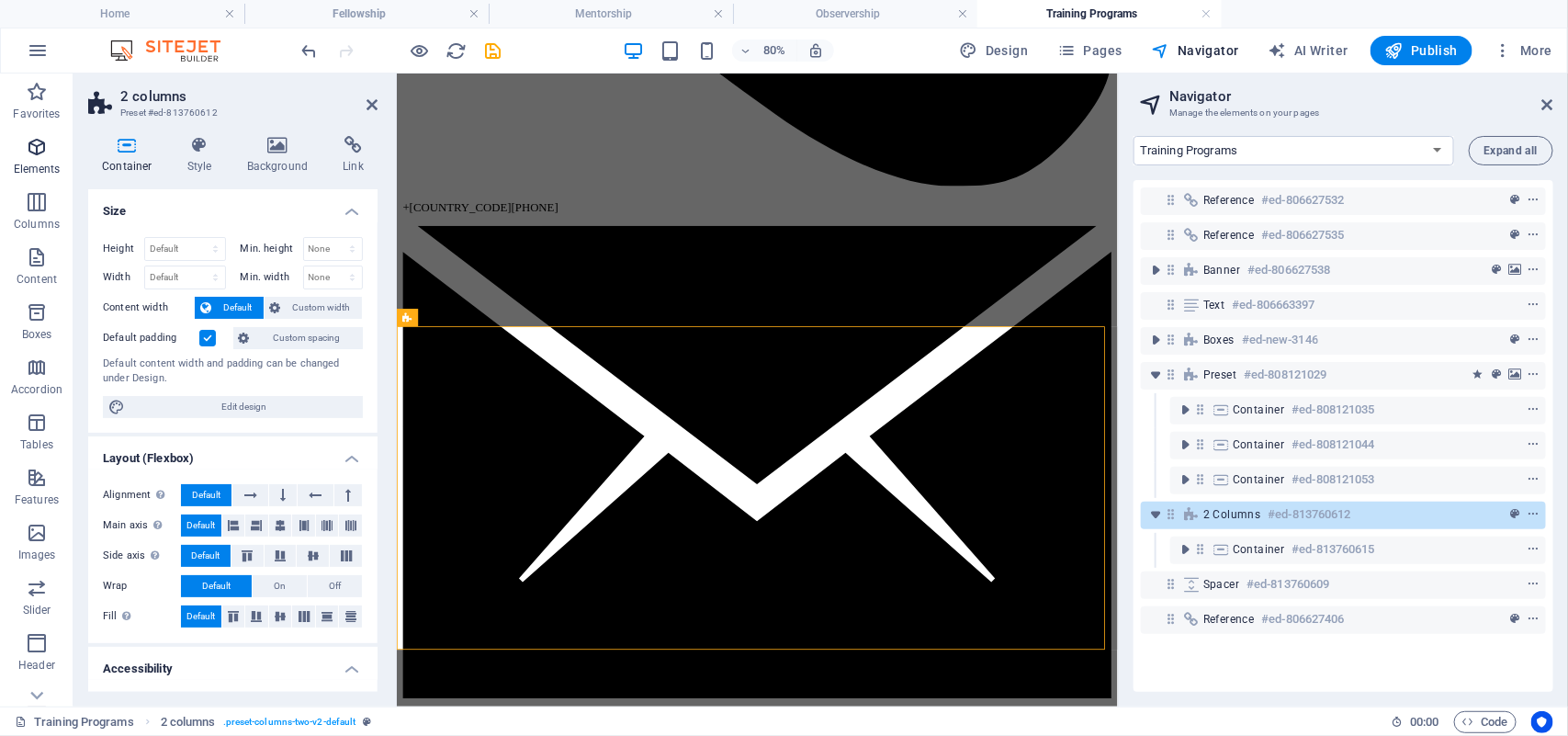 click at bounding box center [37, 147] 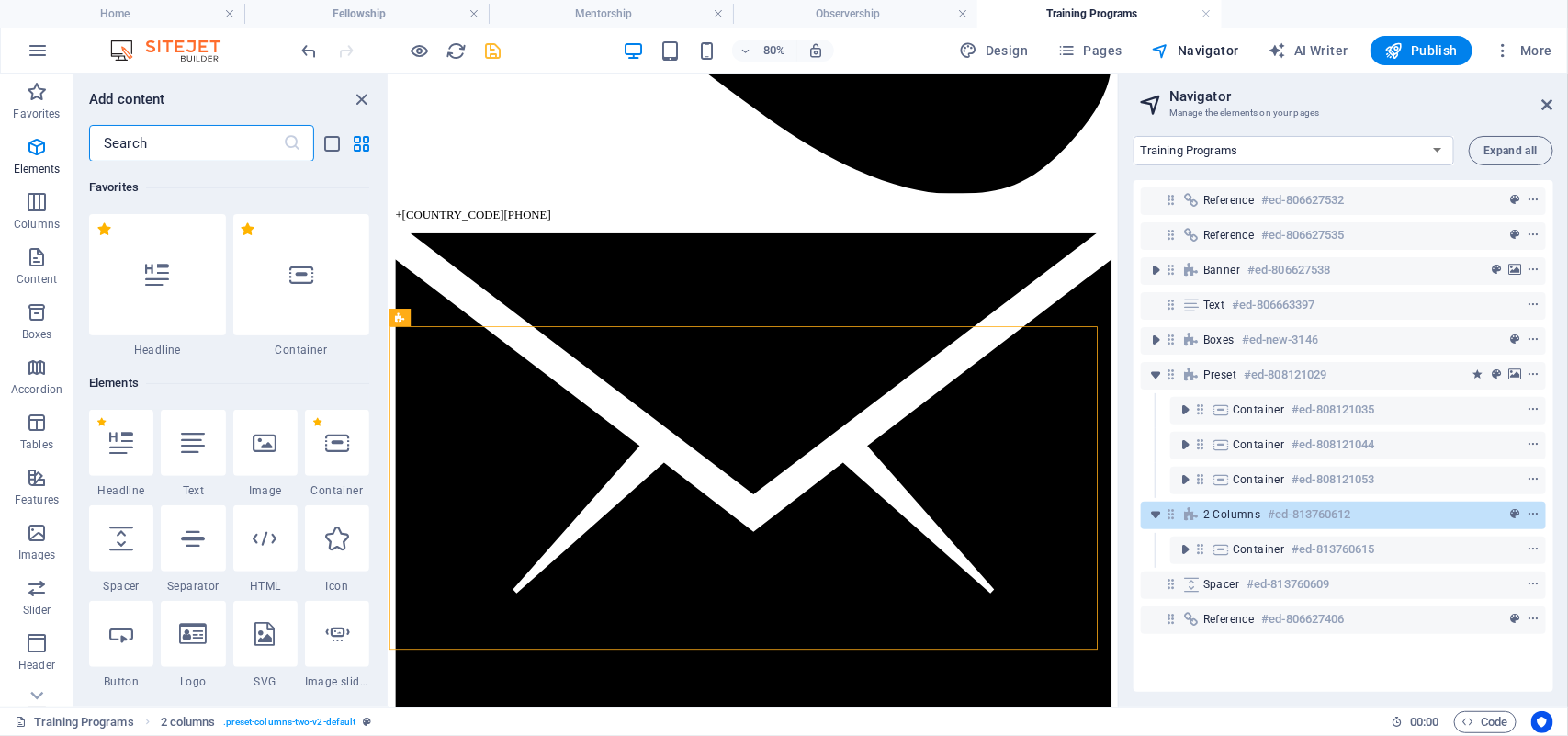 click at bounding box center (493, 51) 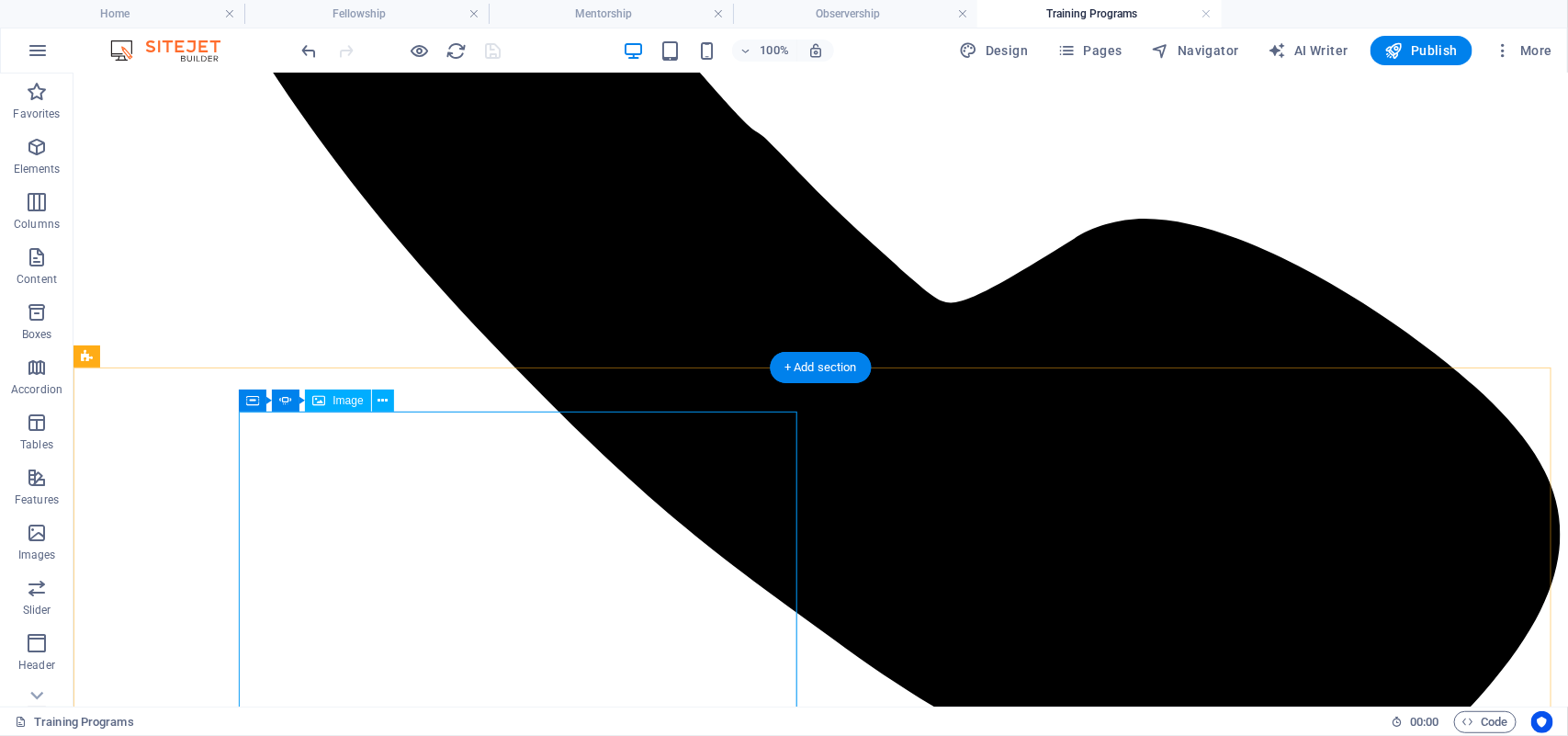 click at bounding box center [-1875, 20677] 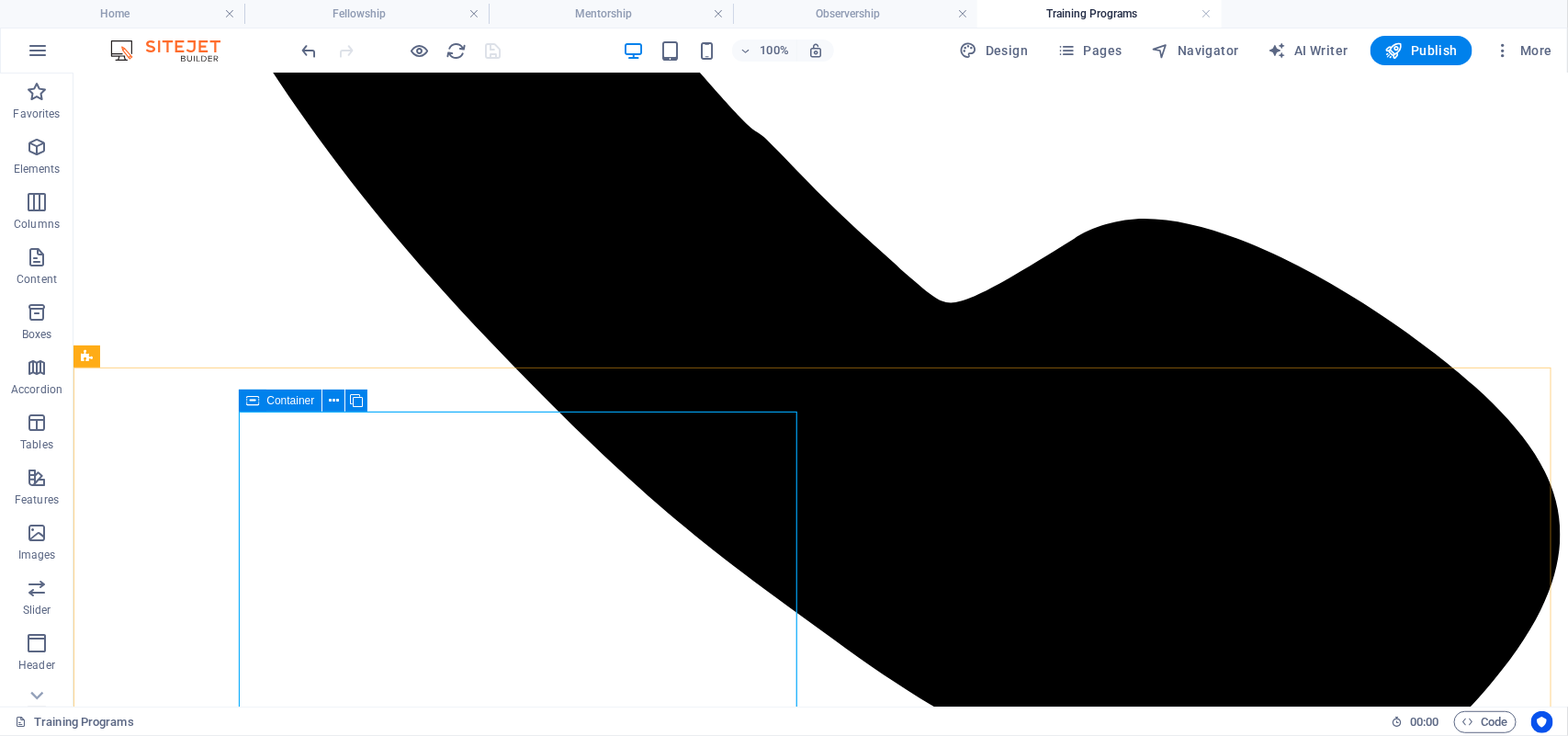 click on "Container" at bounding box center [290, 401] 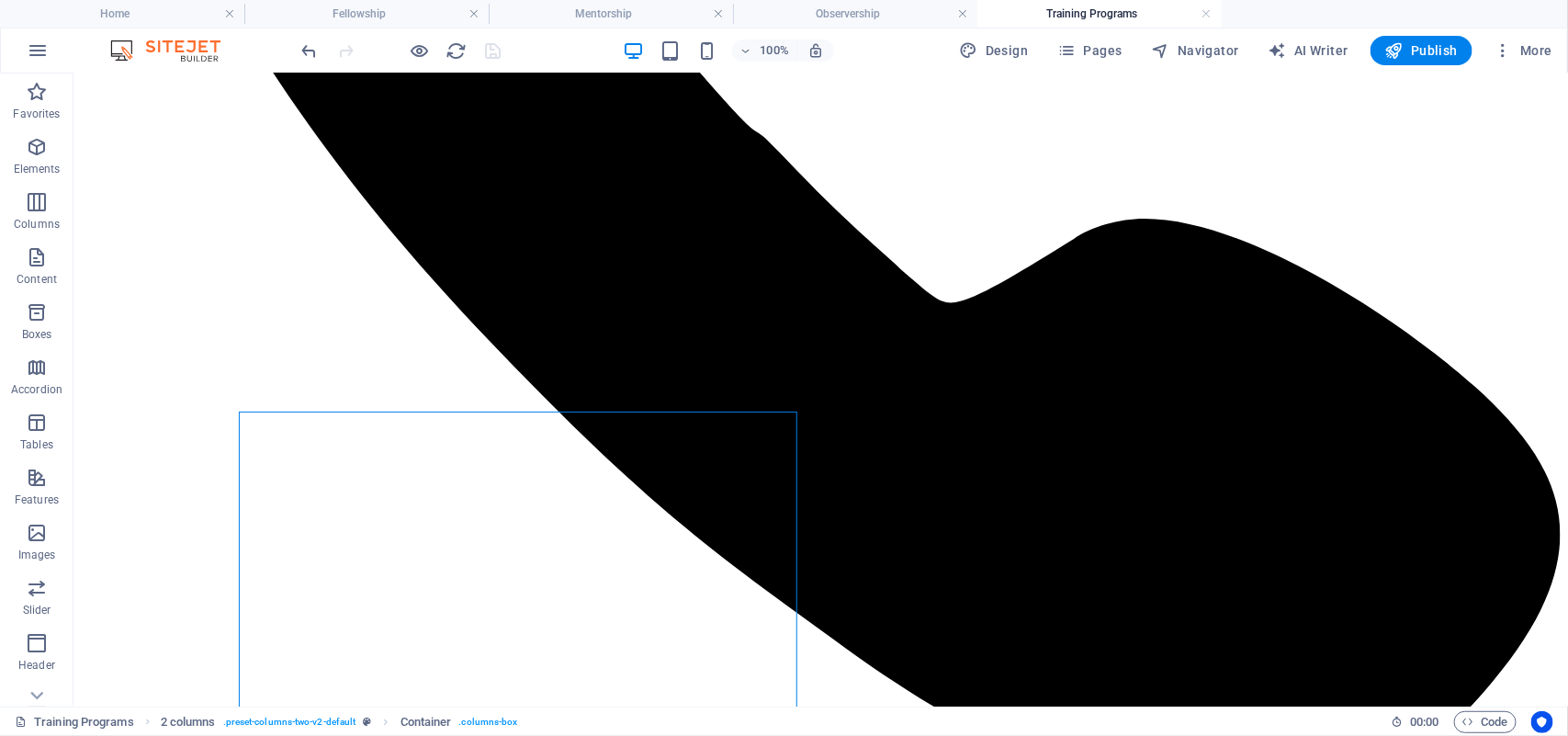 click on "Navigator" at bounding box center [1195, 51] 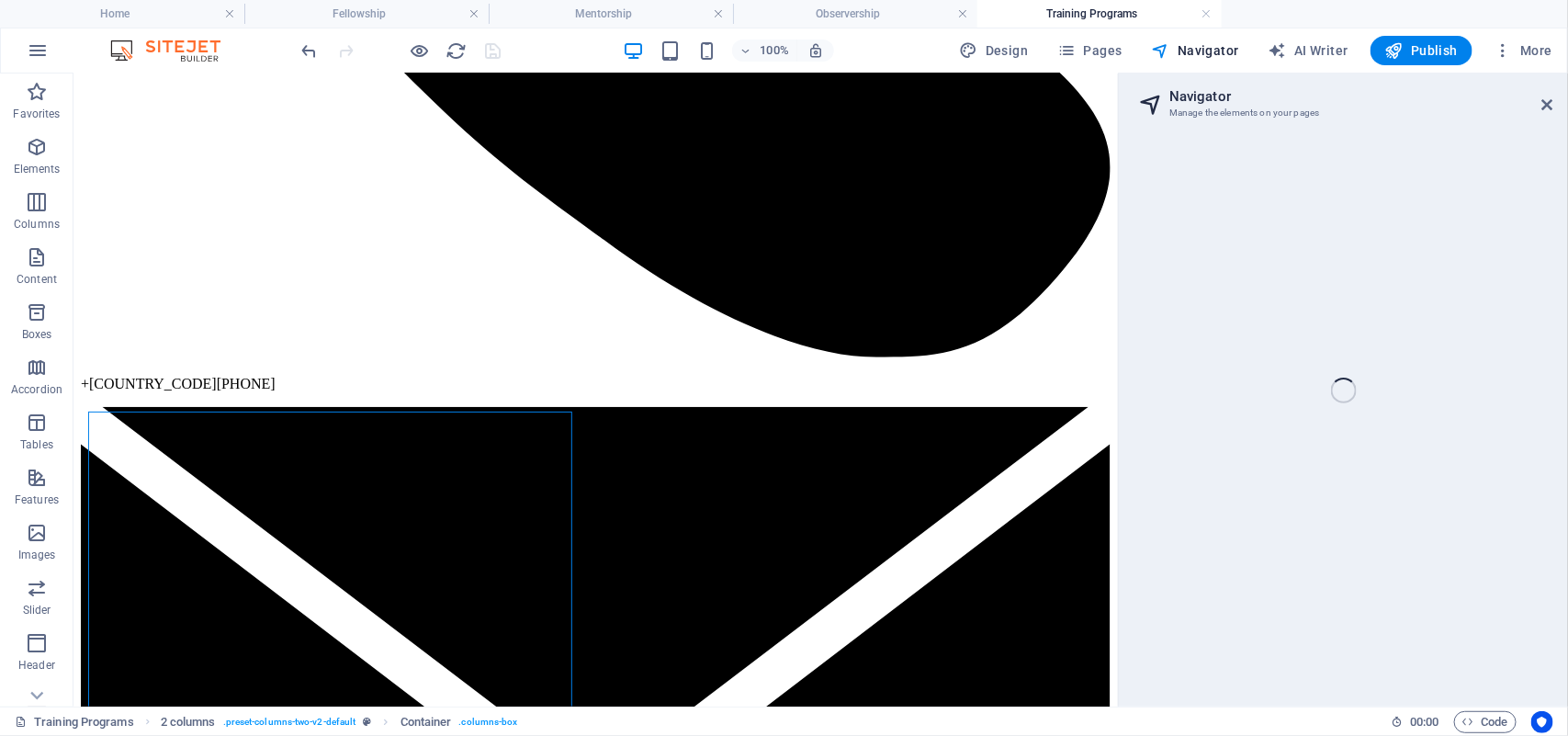 select on "15570489-en" 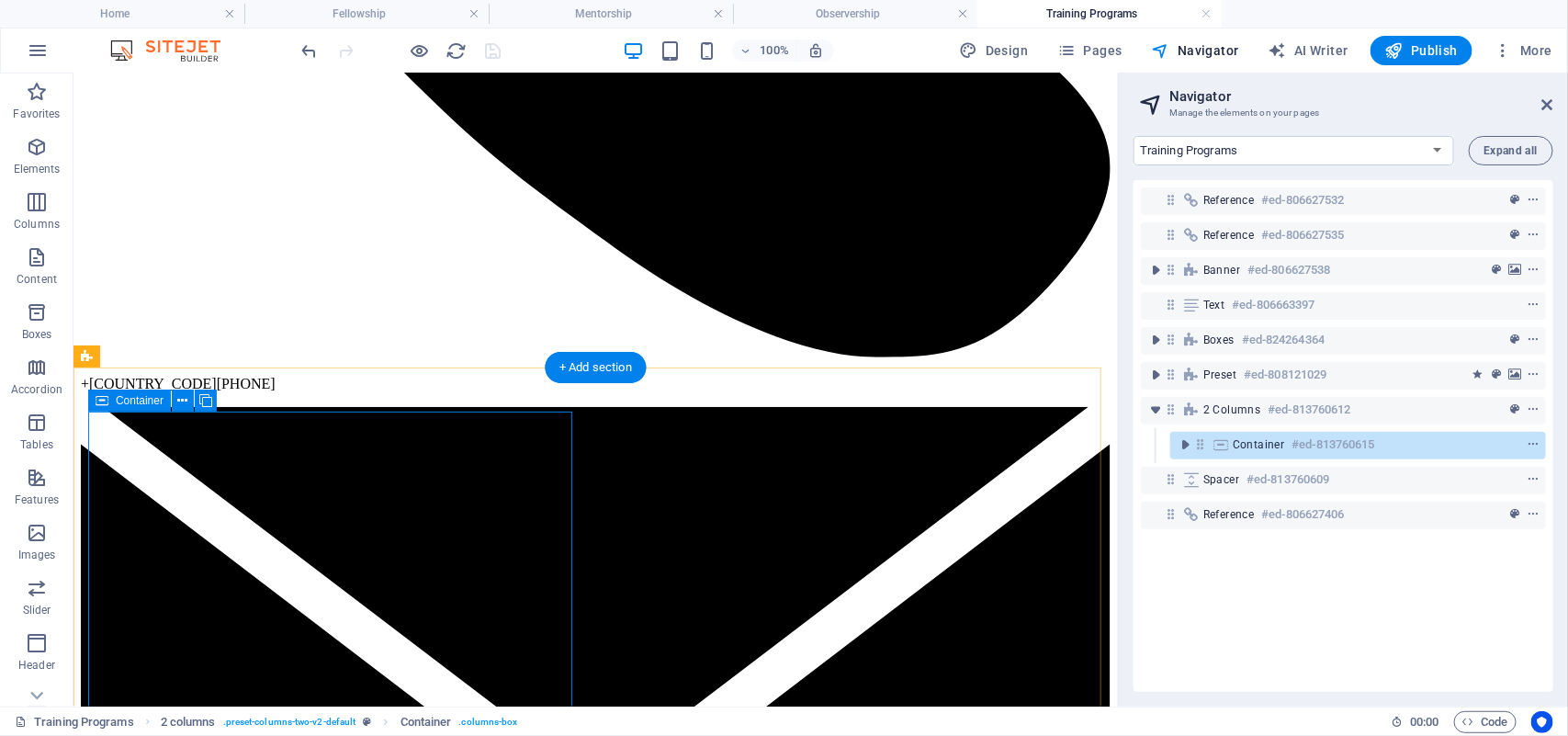 click at bounding box center (1533, 445) 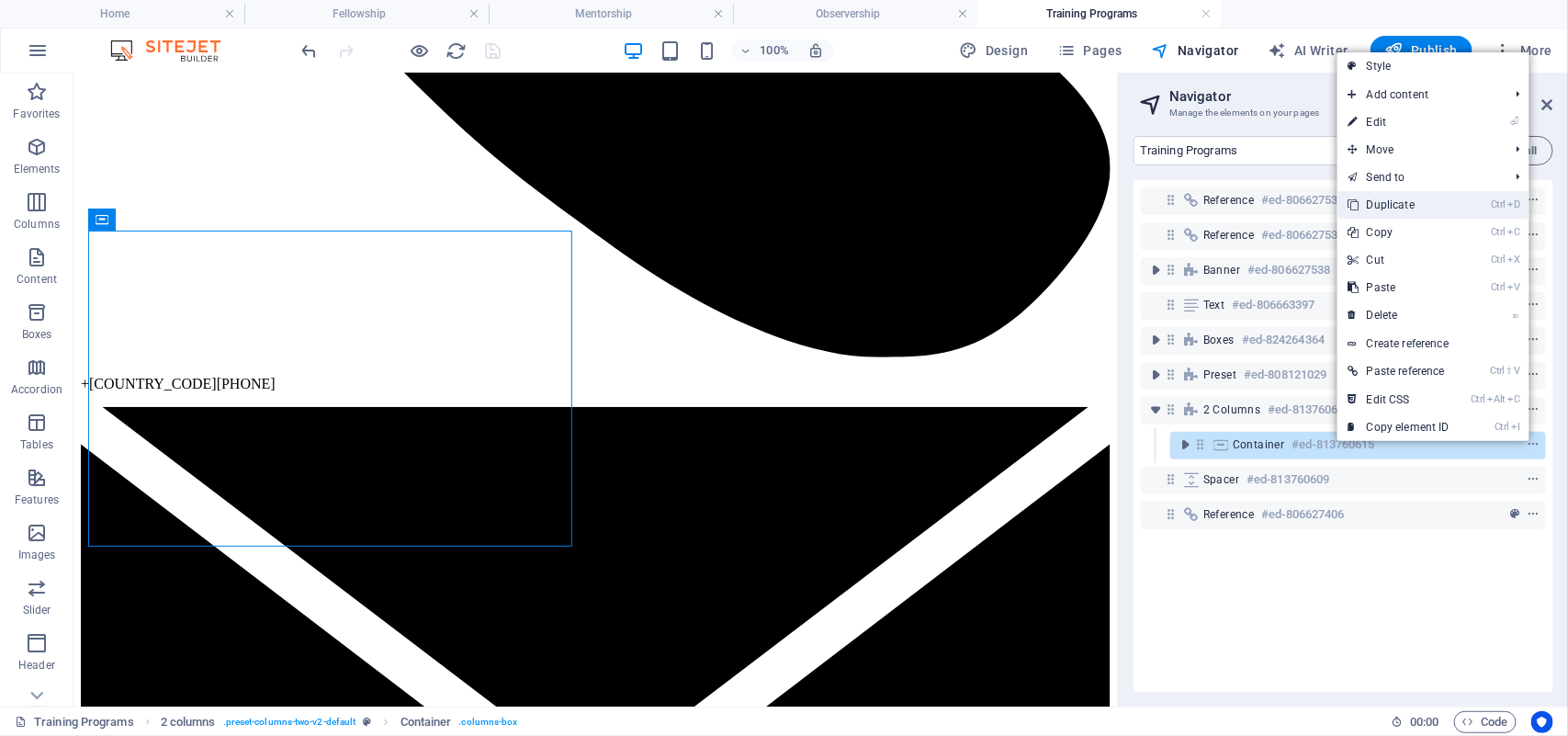 scroll, scrollTop: 952, scrollLeft: 0, axis: vertical 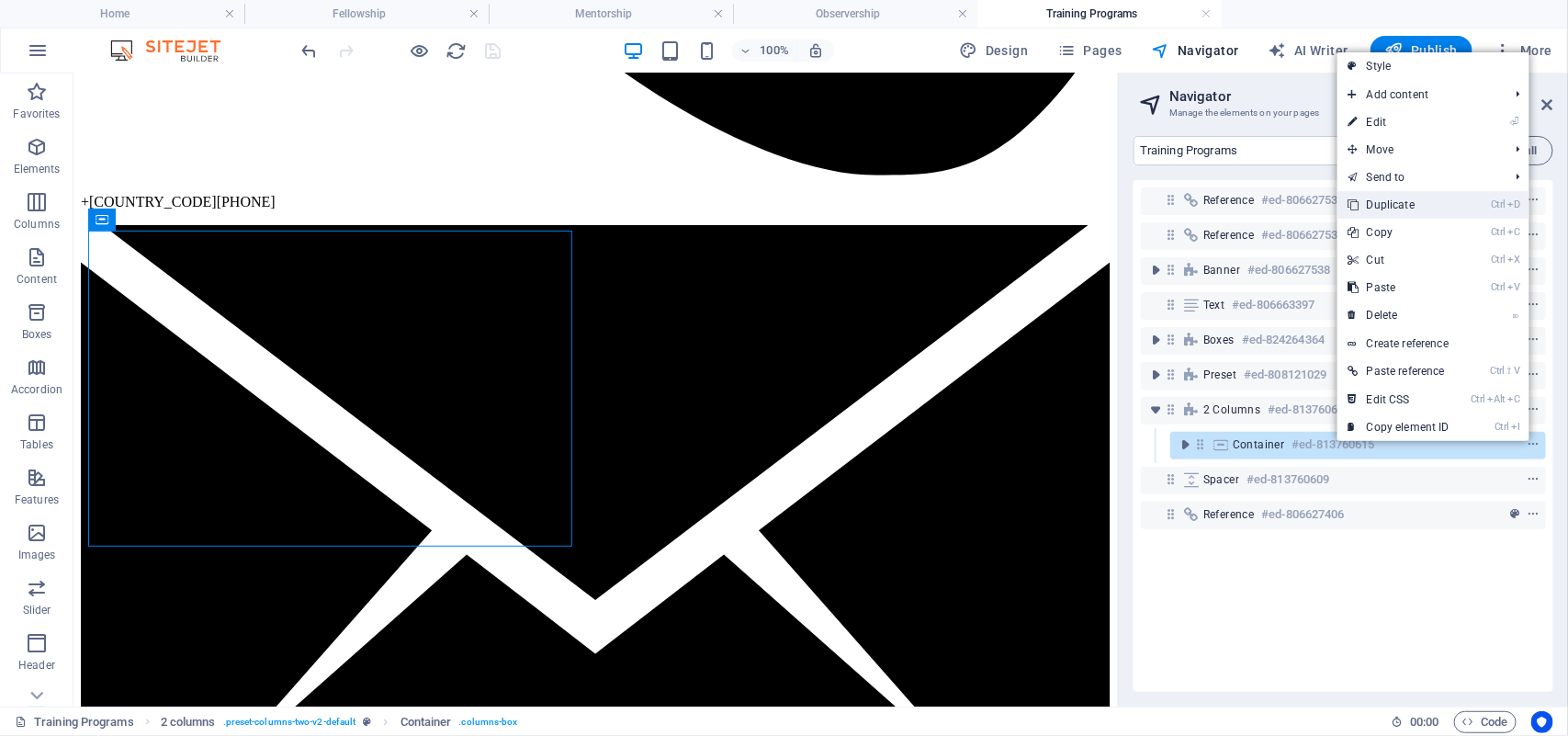 click on "Ctrl D  Duplicate" at bounding box center (1399, 205) 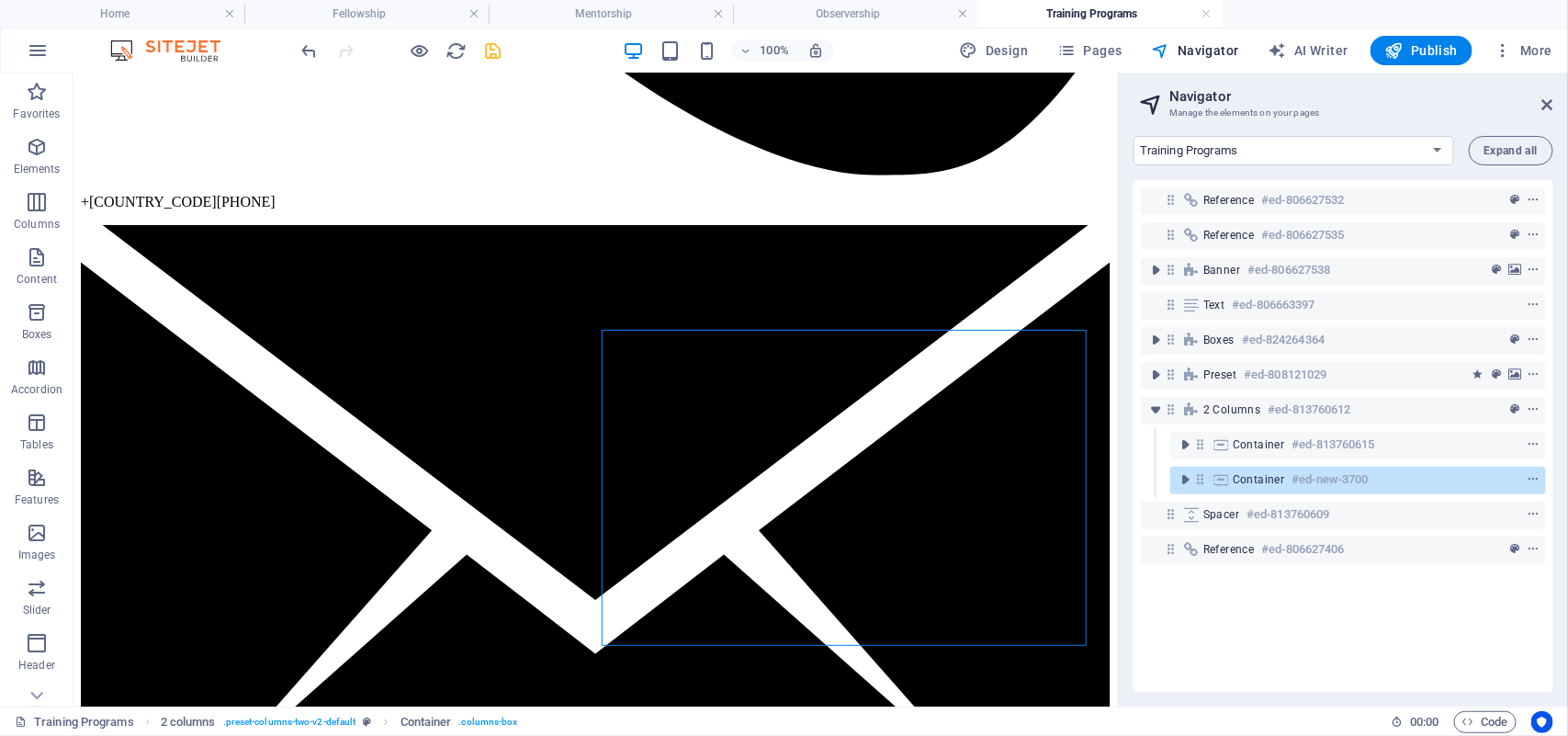 scroll, scrollTop: 852, scrollLeft: 0, axis: vertical 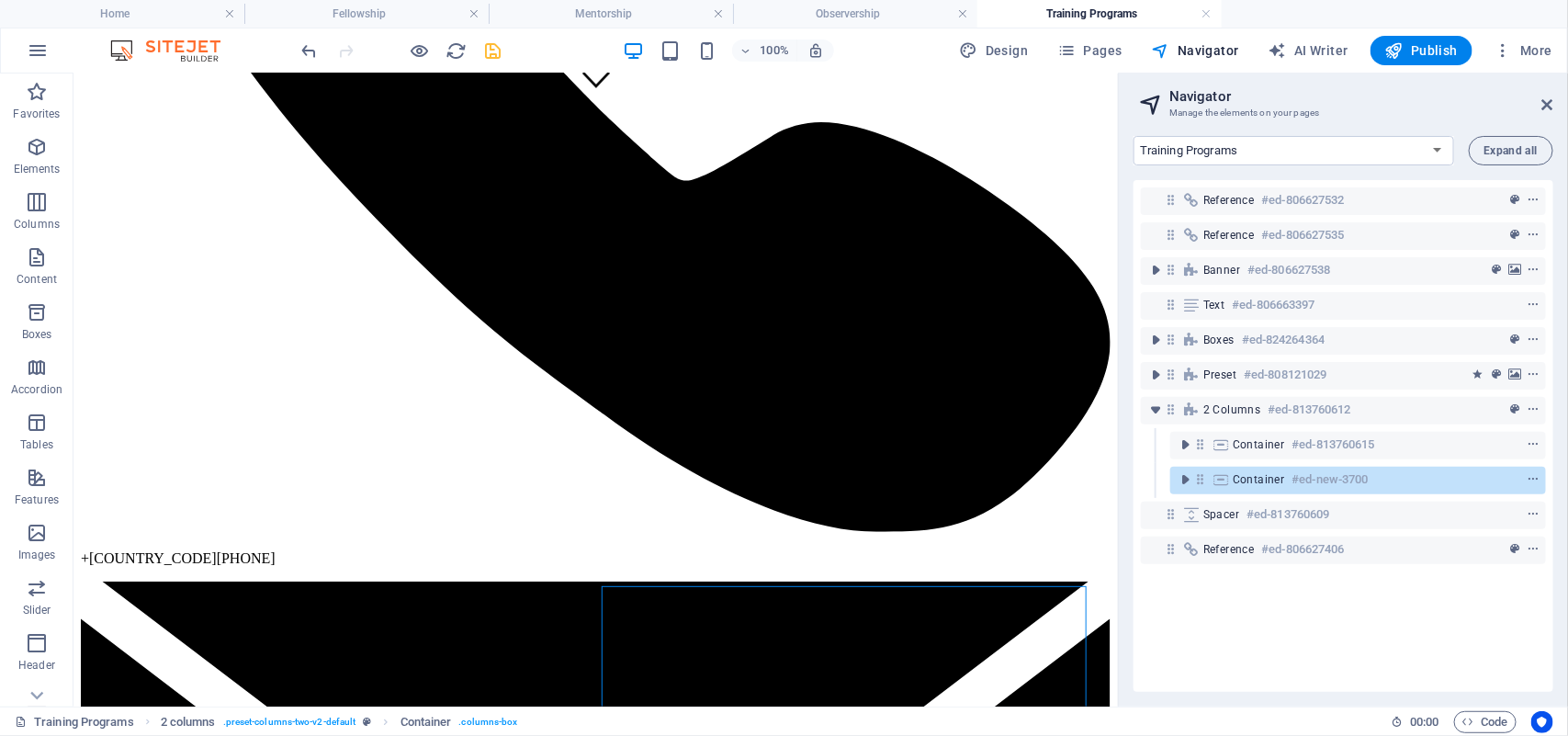 click at bounding box center [493, 51] 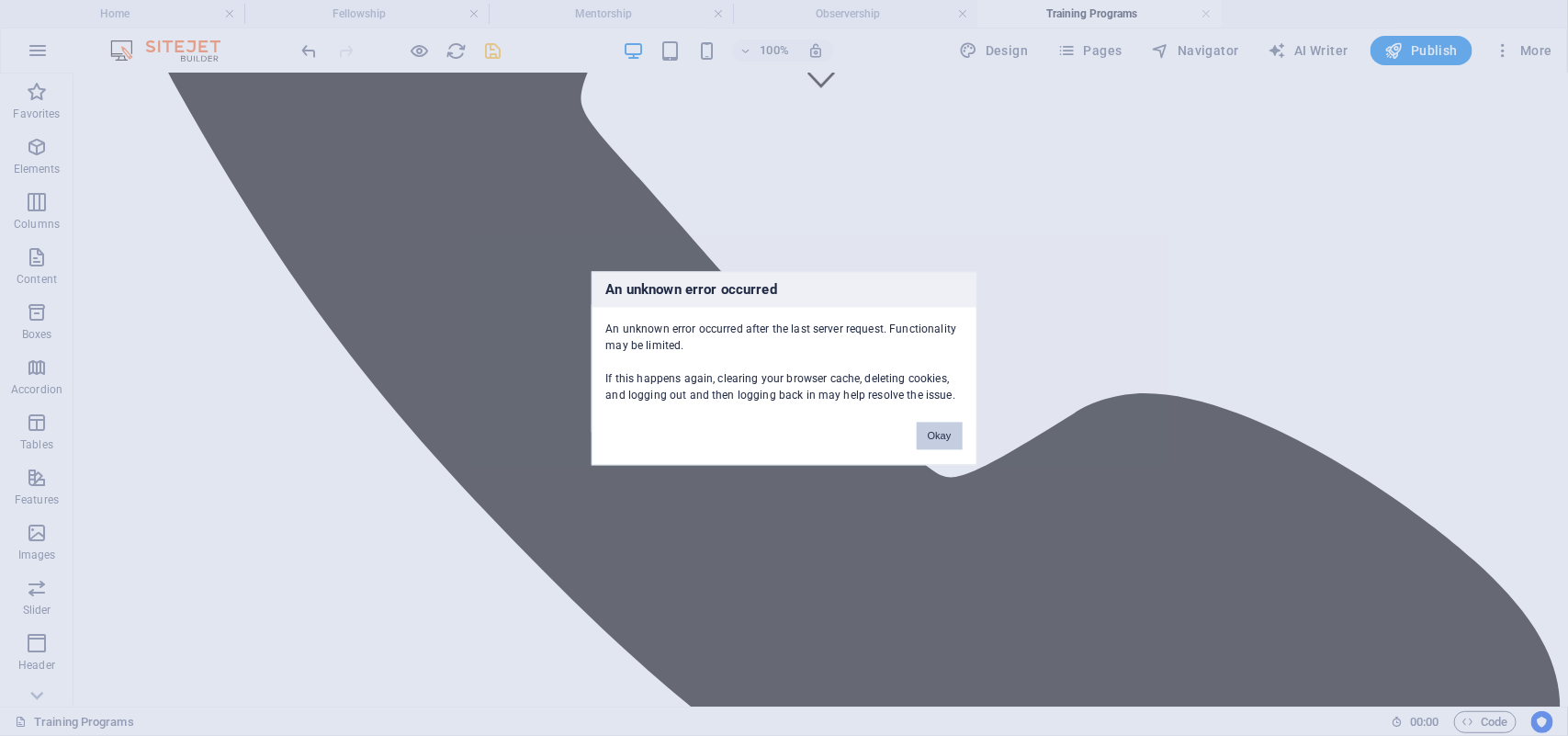 click on "Okay" at bounding box center [940, 436] 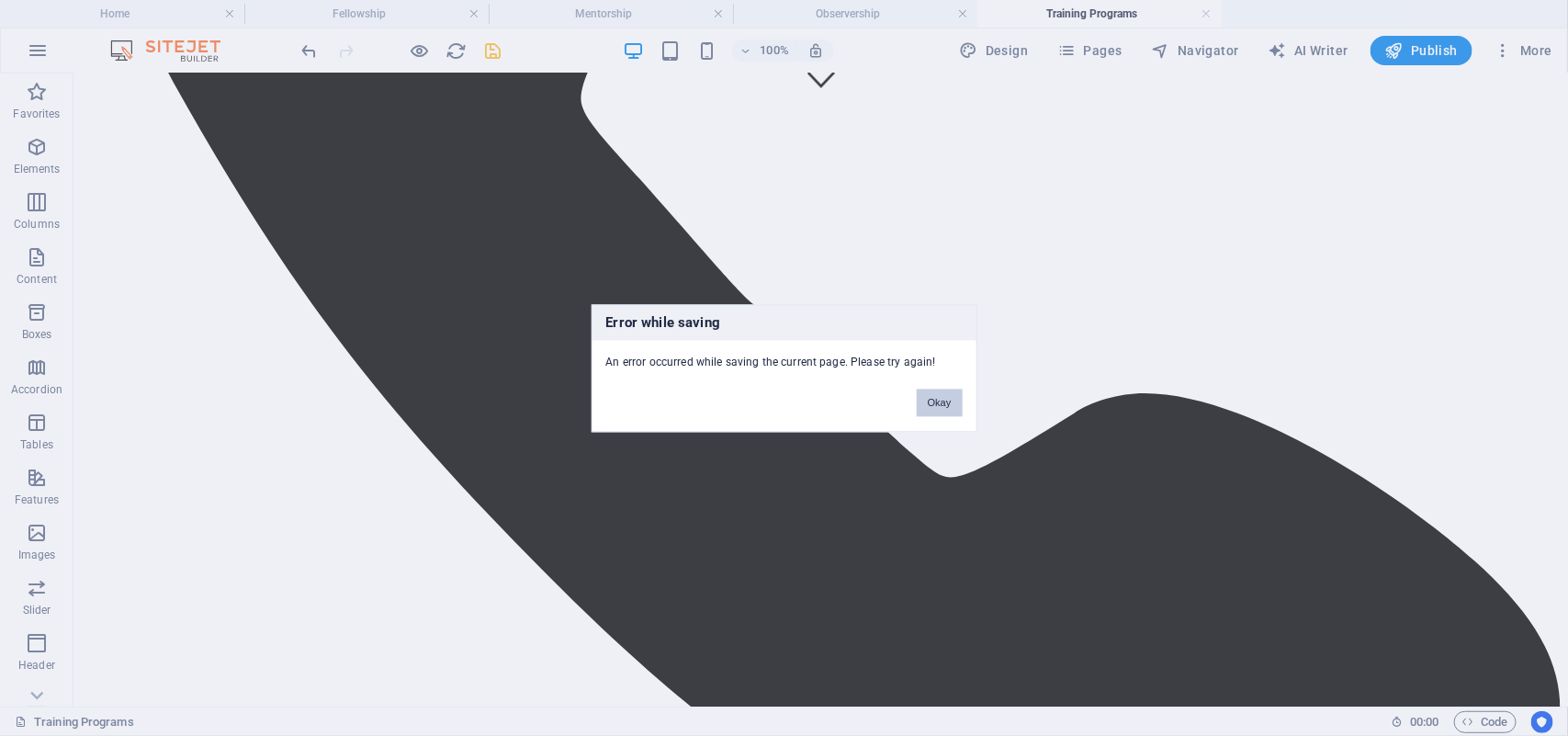 click on "Okay" at bounding box center [940, 402] 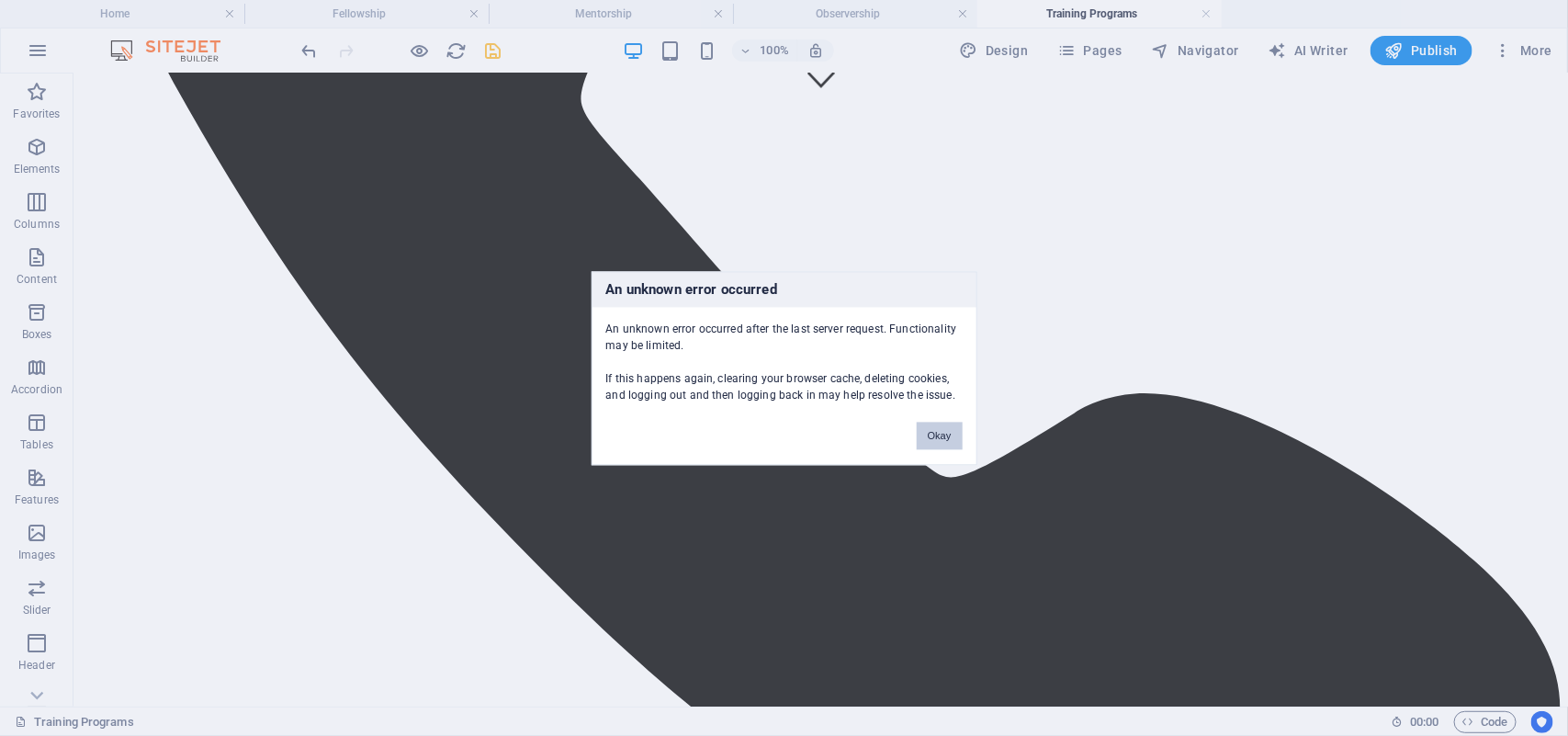 click on "Okay" at bounding box center [940, 436] 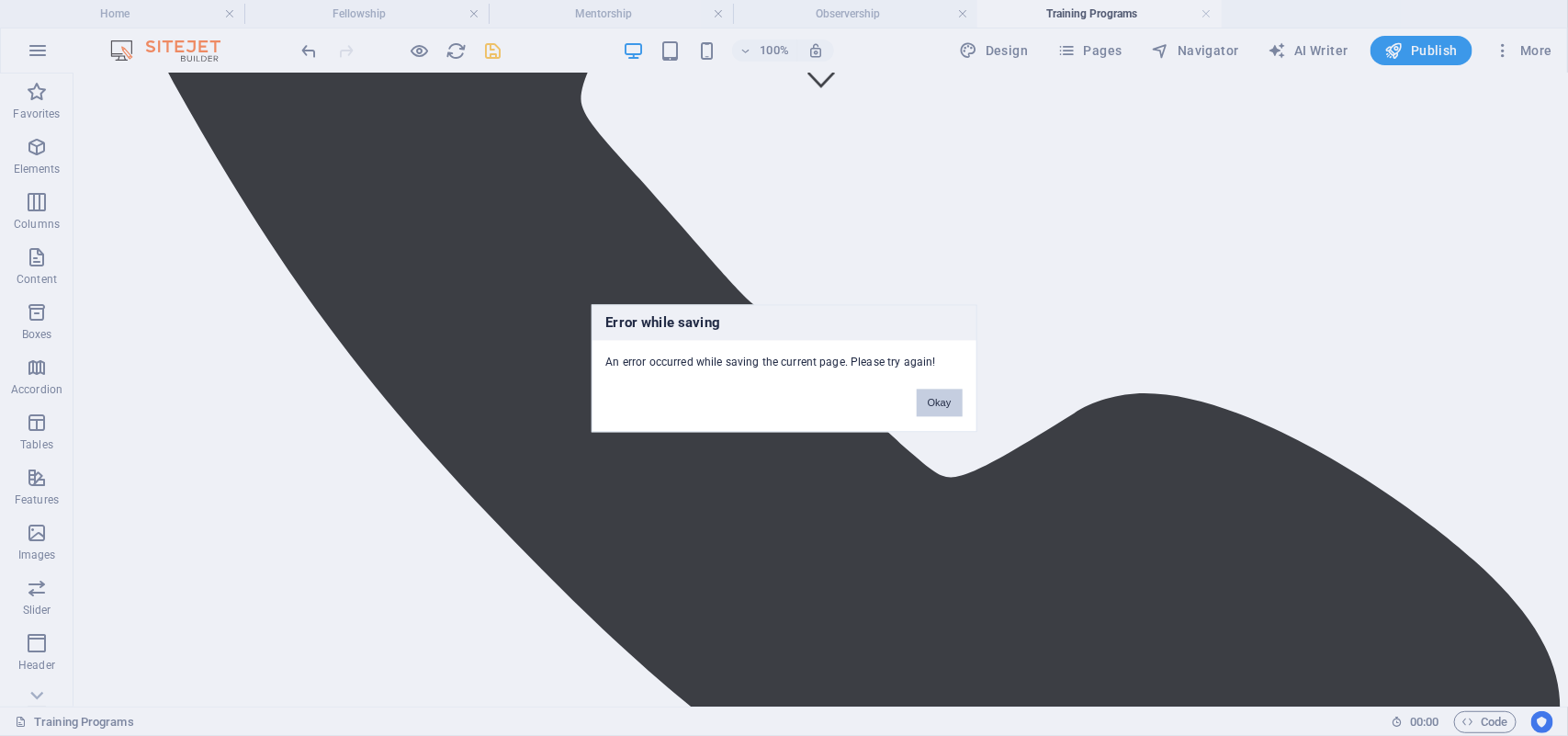 click on "Okay" at bounding box center (940, 402) 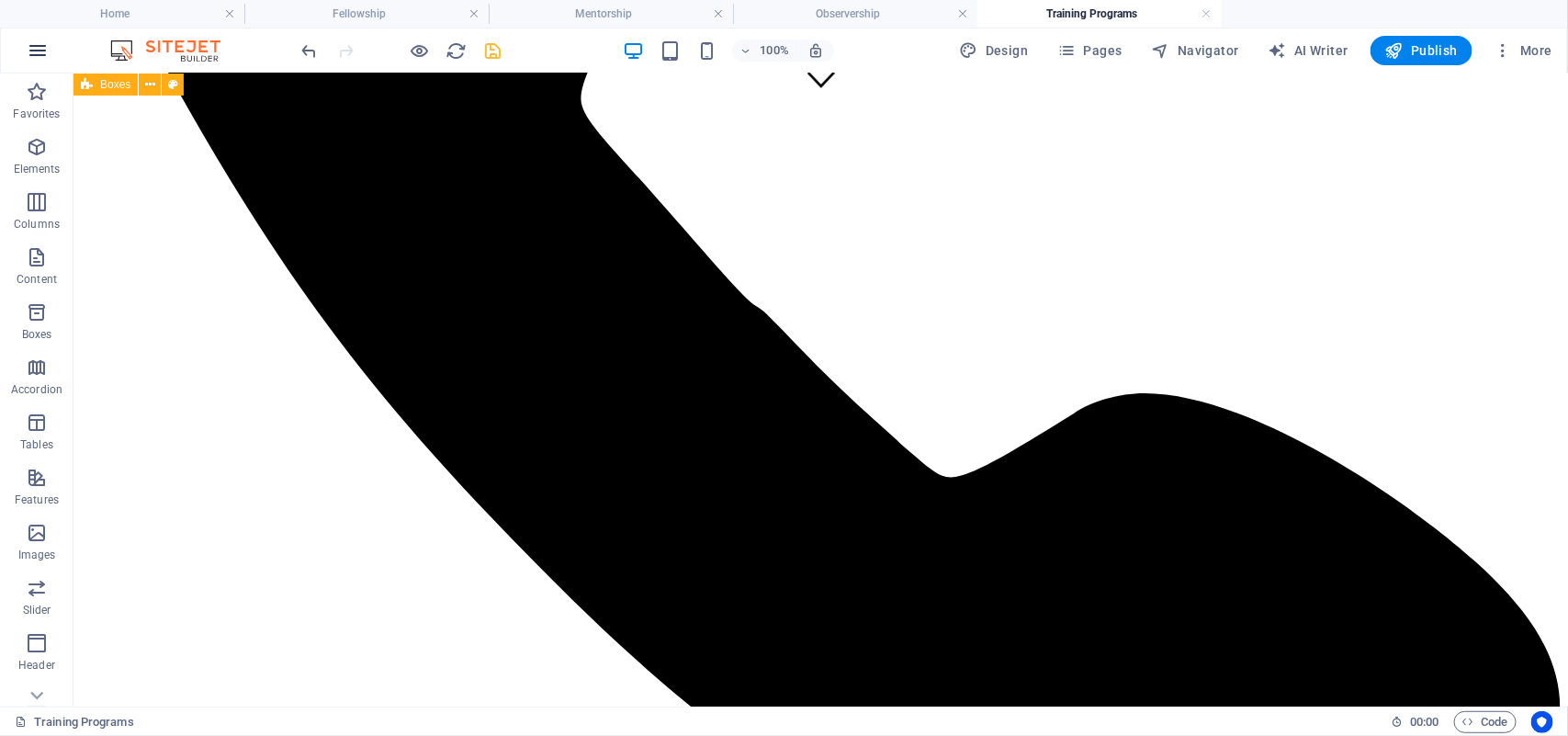 click at bounding box center [38, 51] 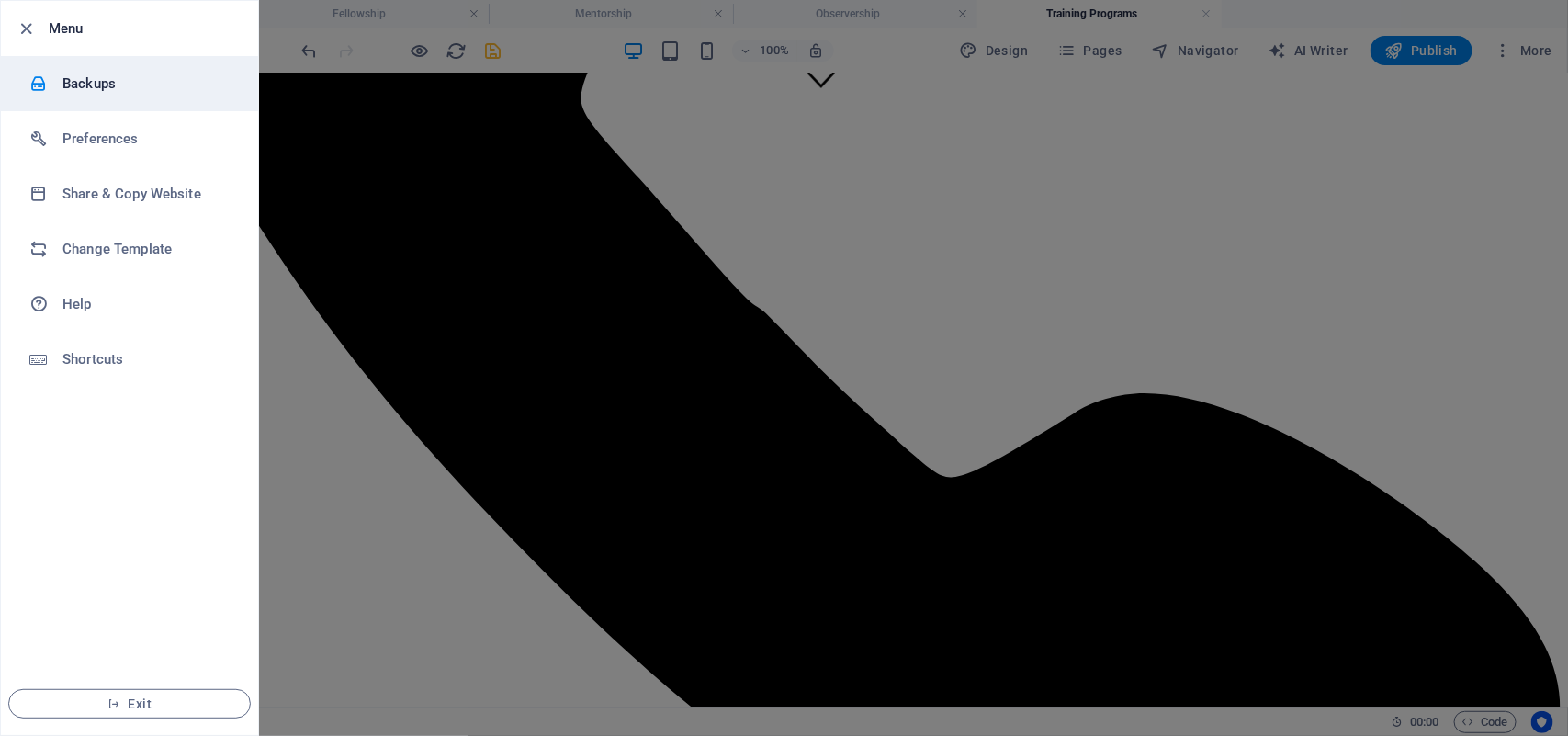 click on "Backups" at bounding box center [147, 84] 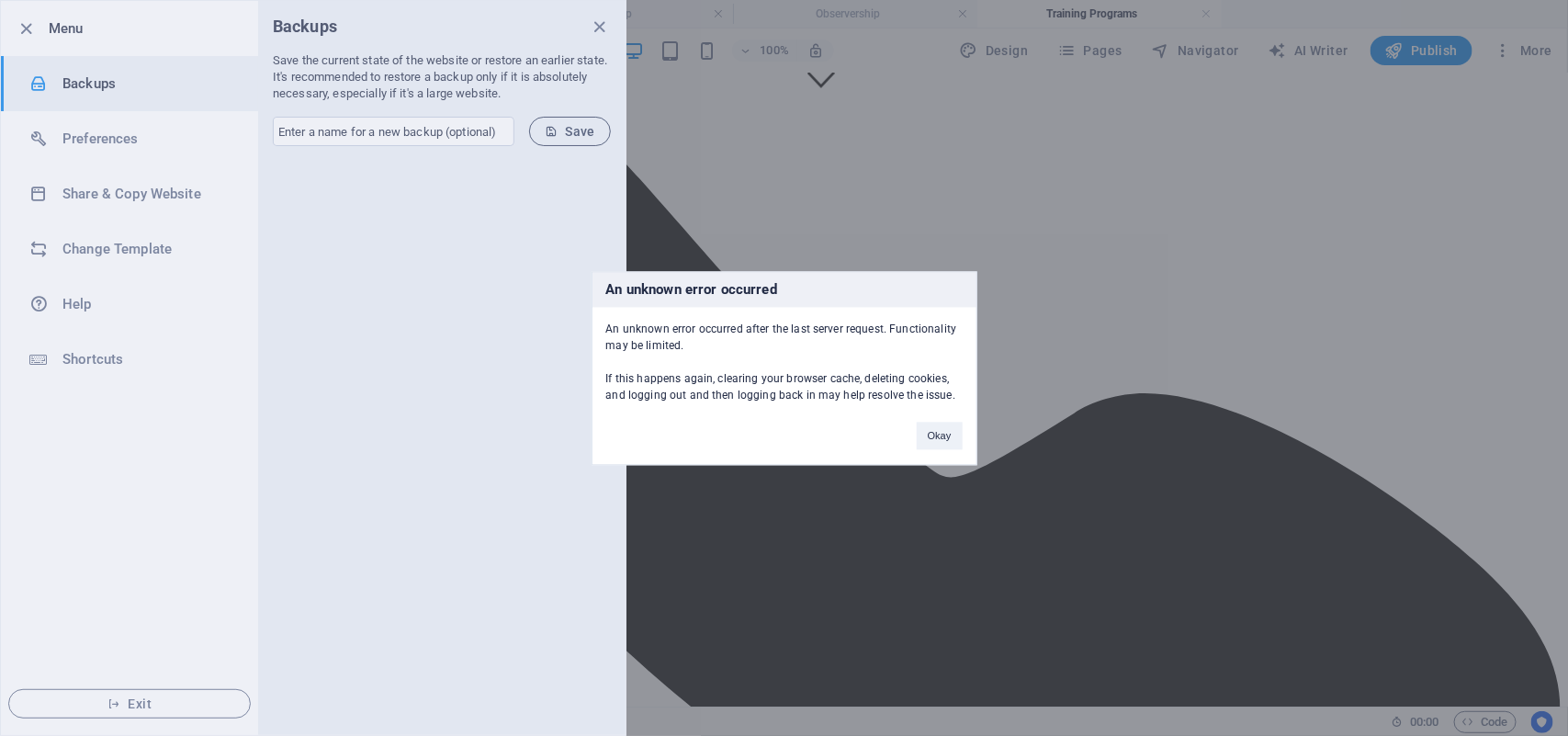 click on "Okay" at bounding box center (940, 436) 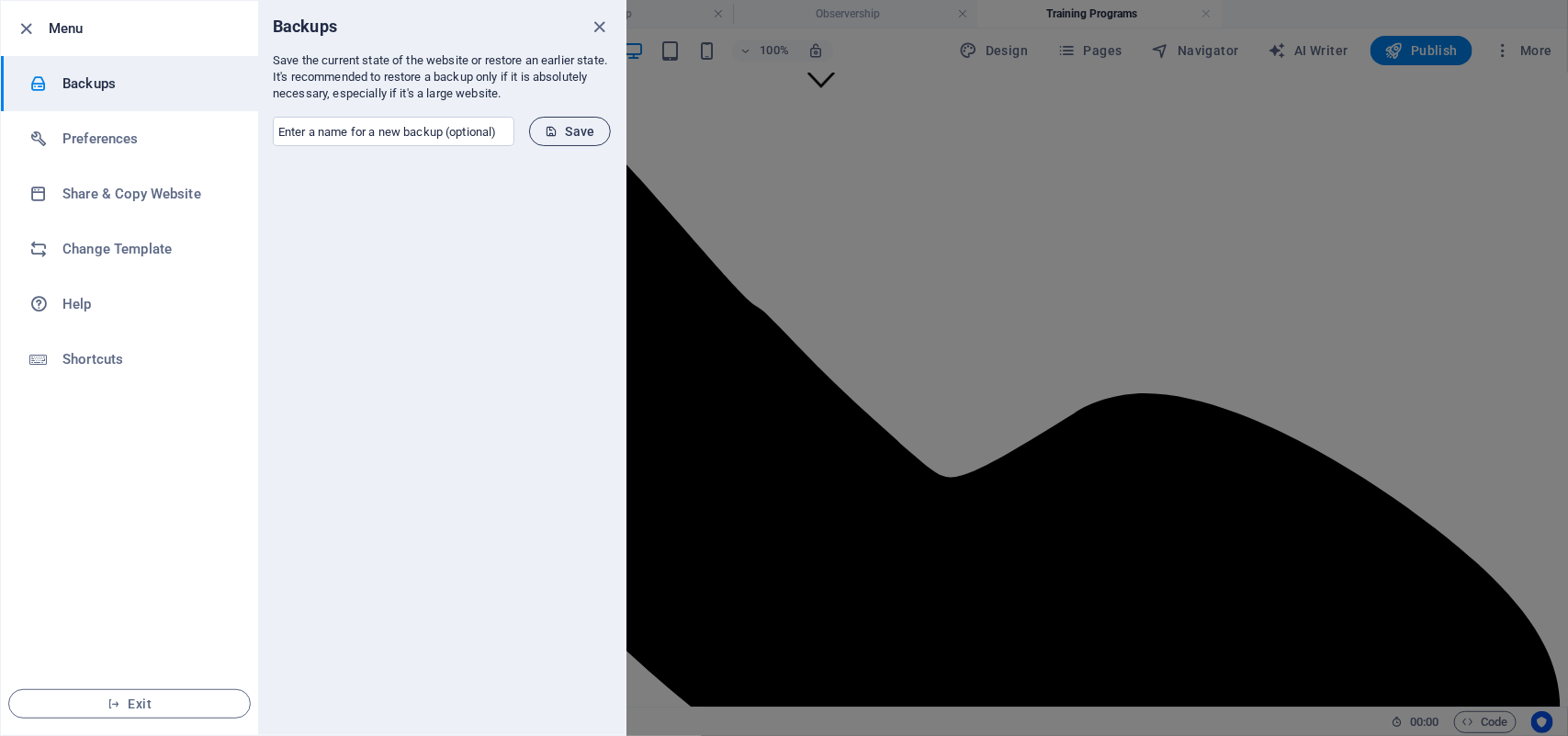 click on "Save" at bounding box center [570, 131] 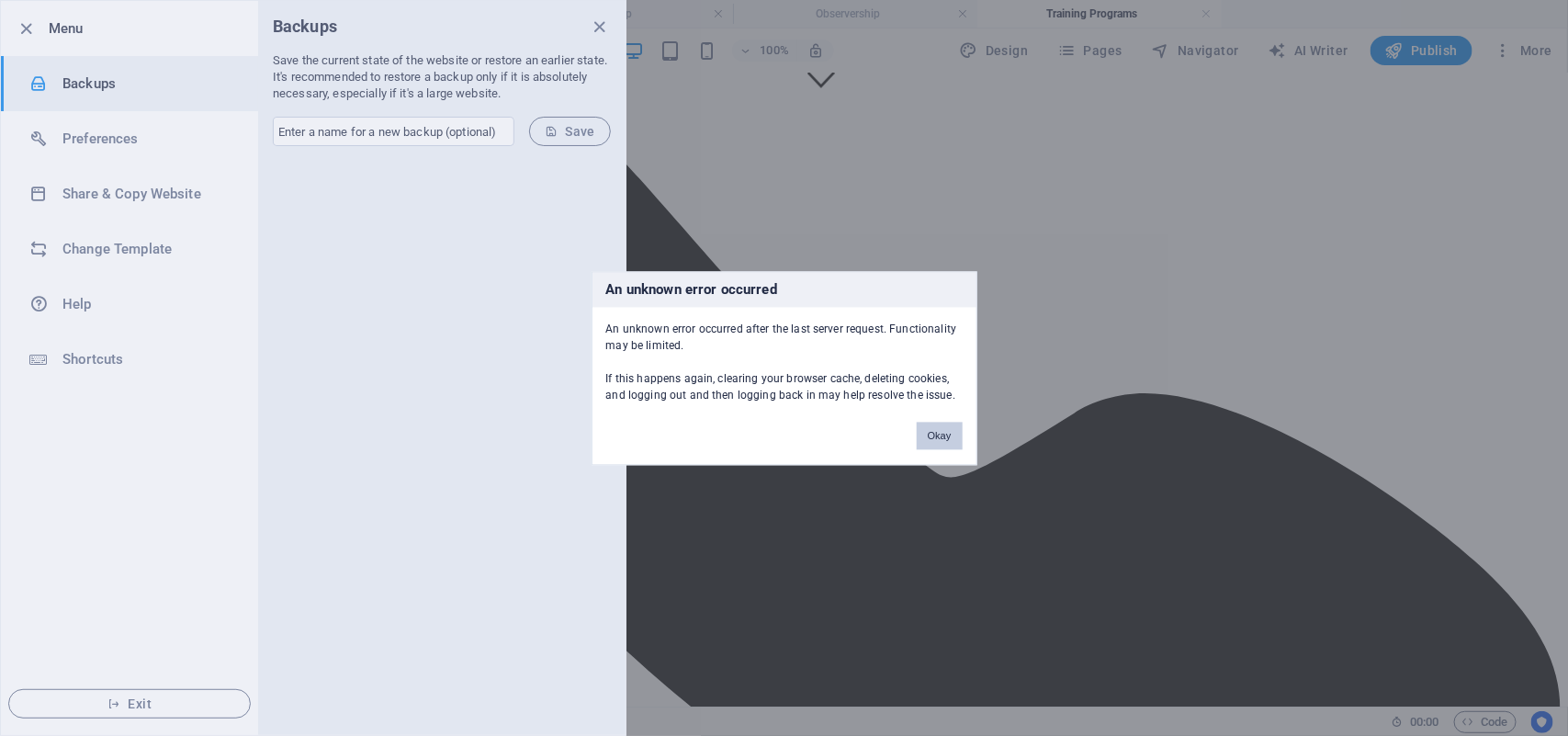 click on "Okay" at bounding box center (940, 436) 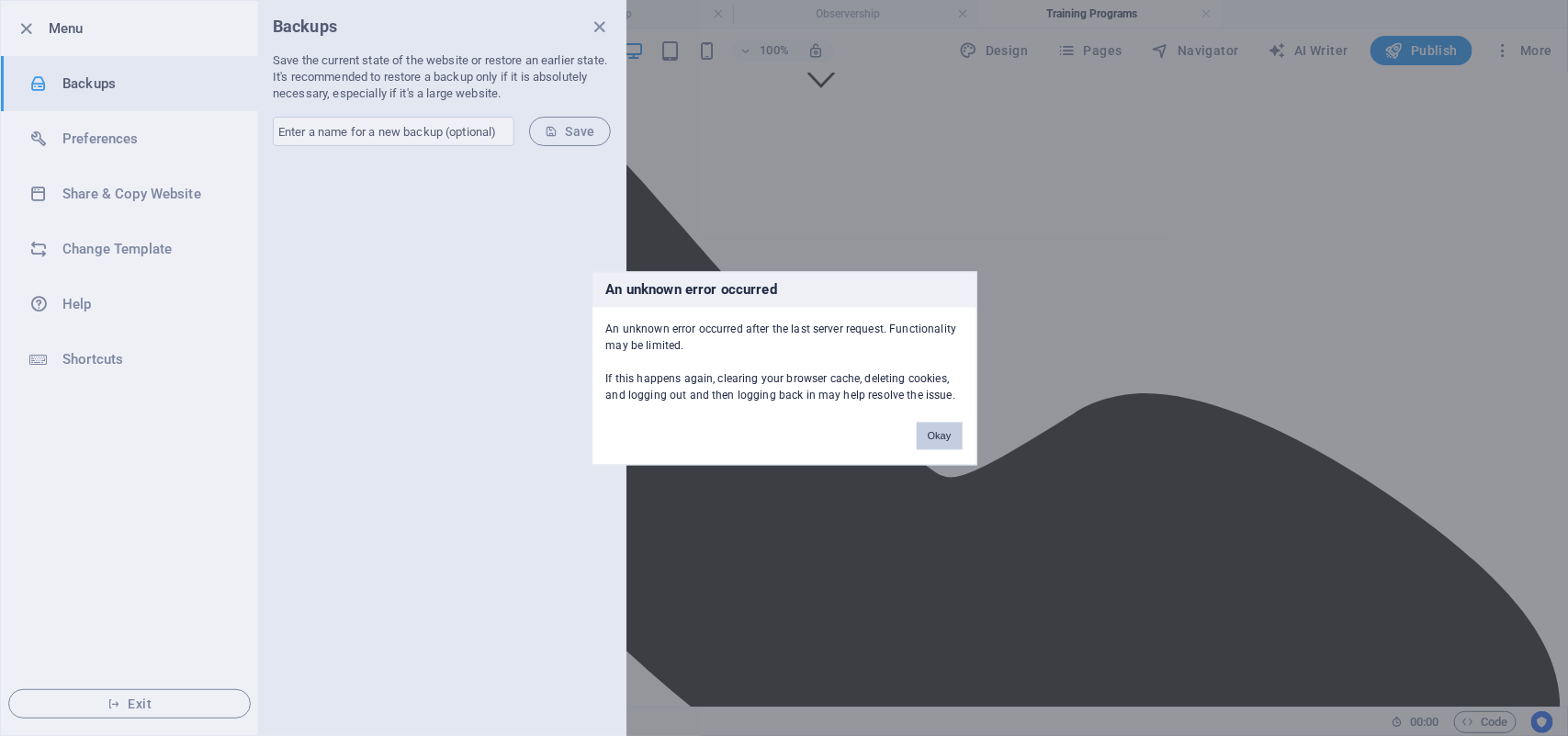 click on "Okay" at bounding box center [940, 436] 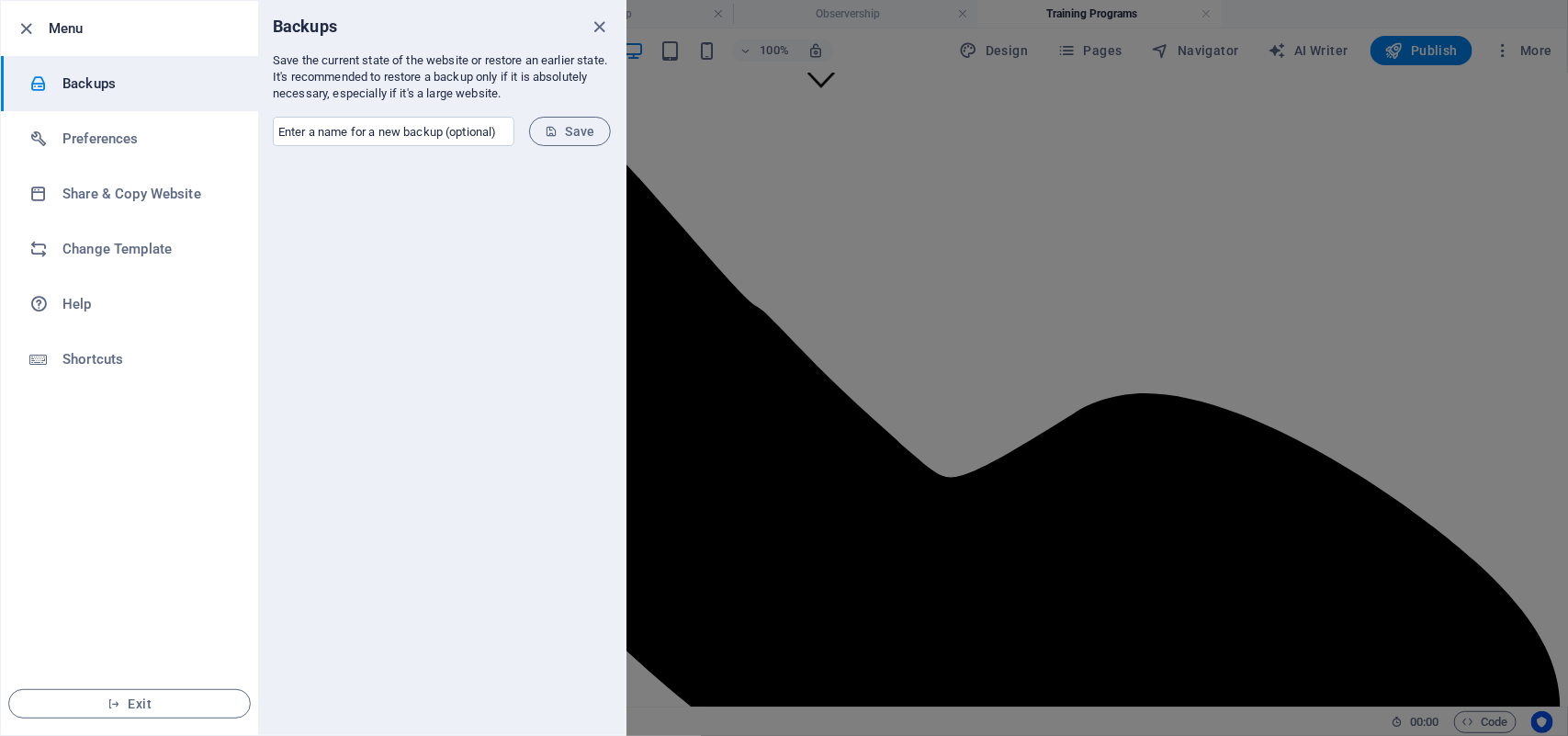 click on "Save" at bounding box center [570, 131] 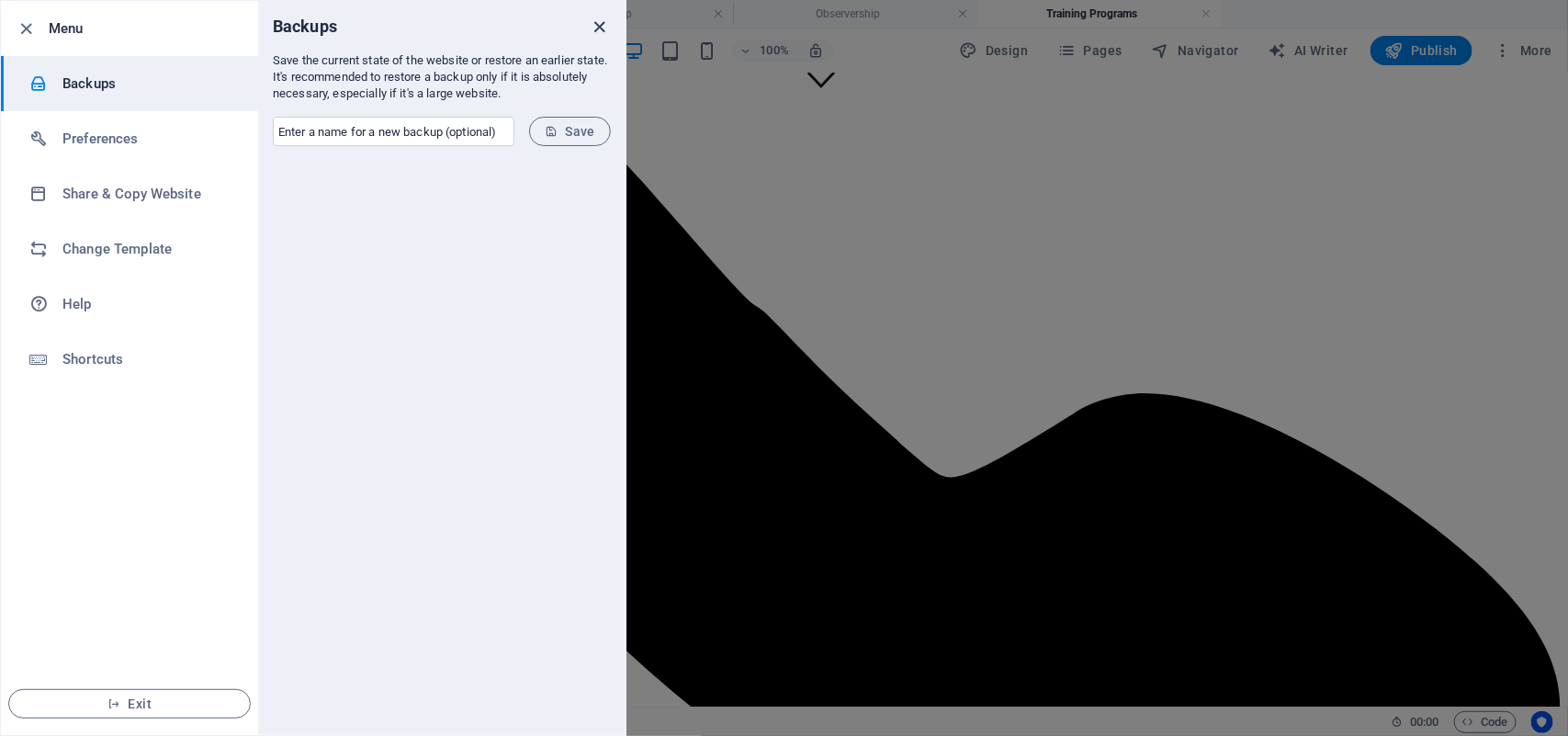 click at bounding box center [600, 27] 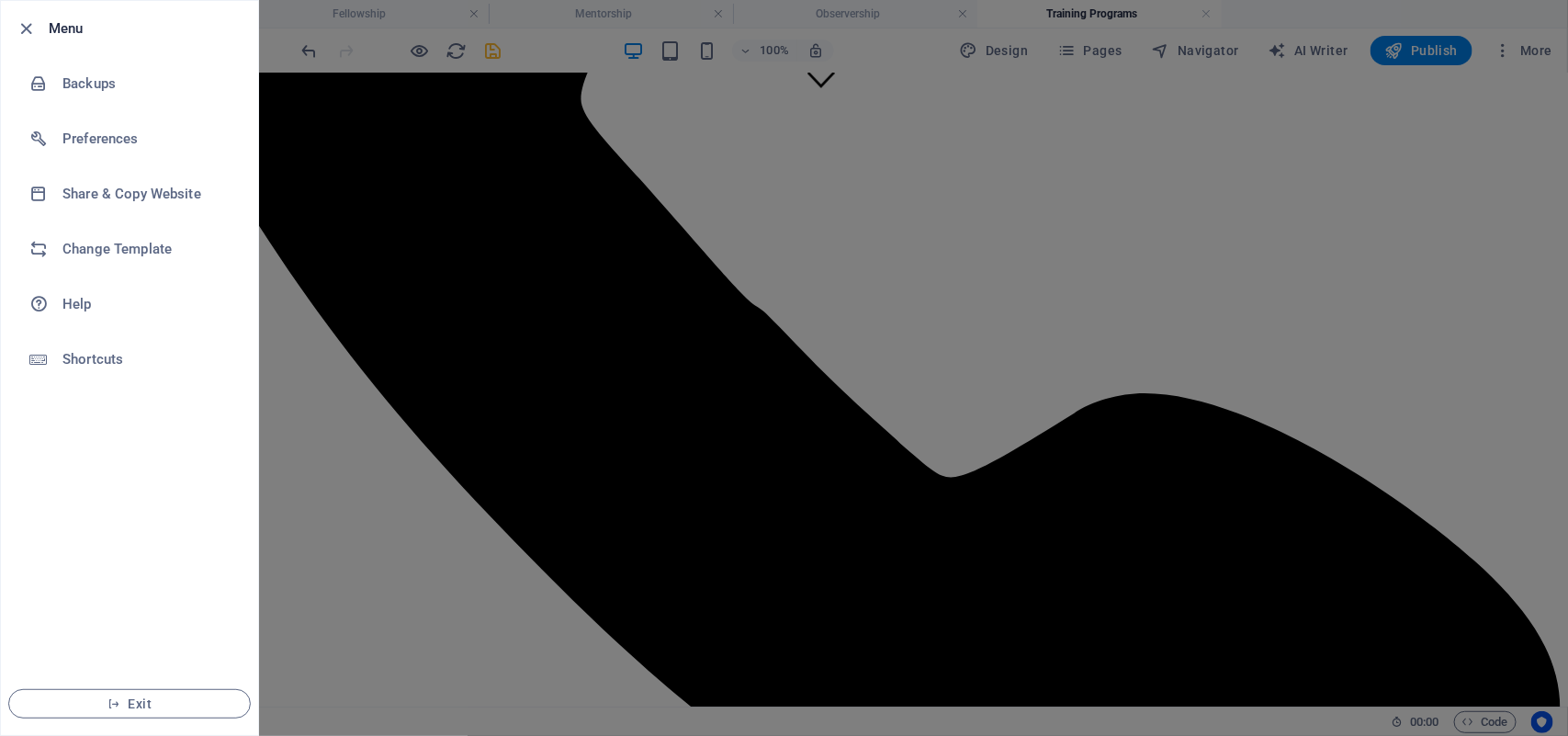 click on "Menu" at bounding box center [146, 28] 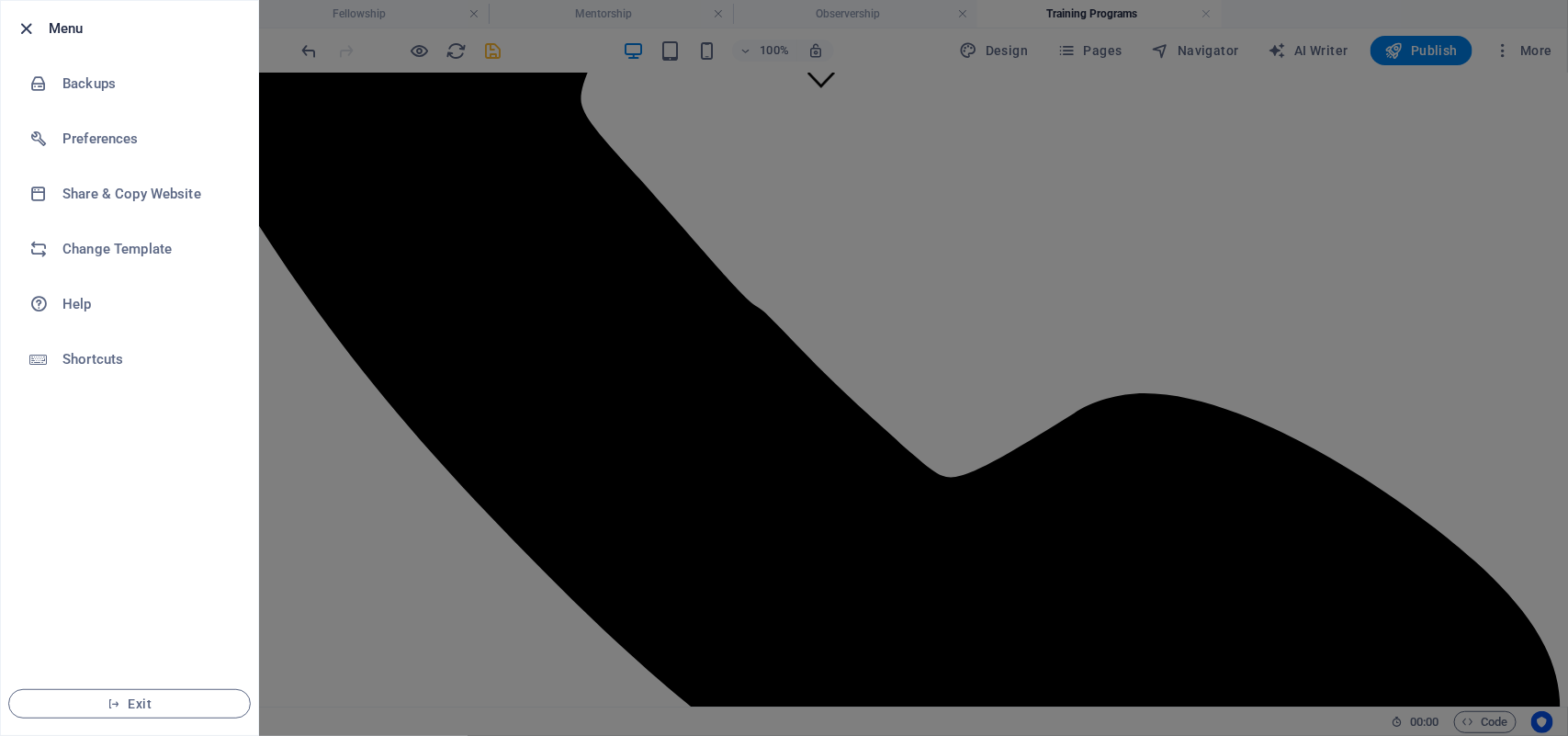 click at bounding box center (27, 28) 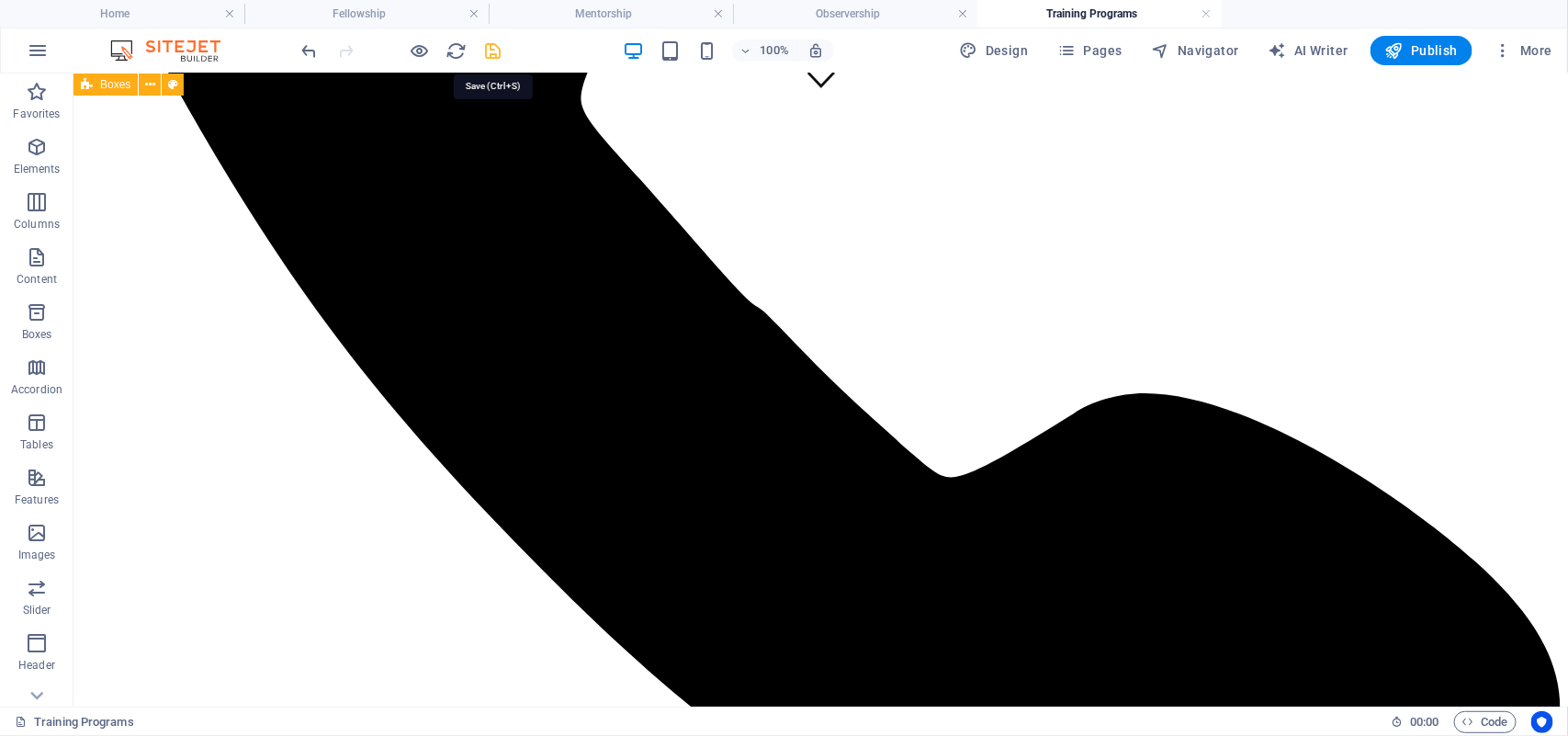 click at bounding box center (493, 51) 